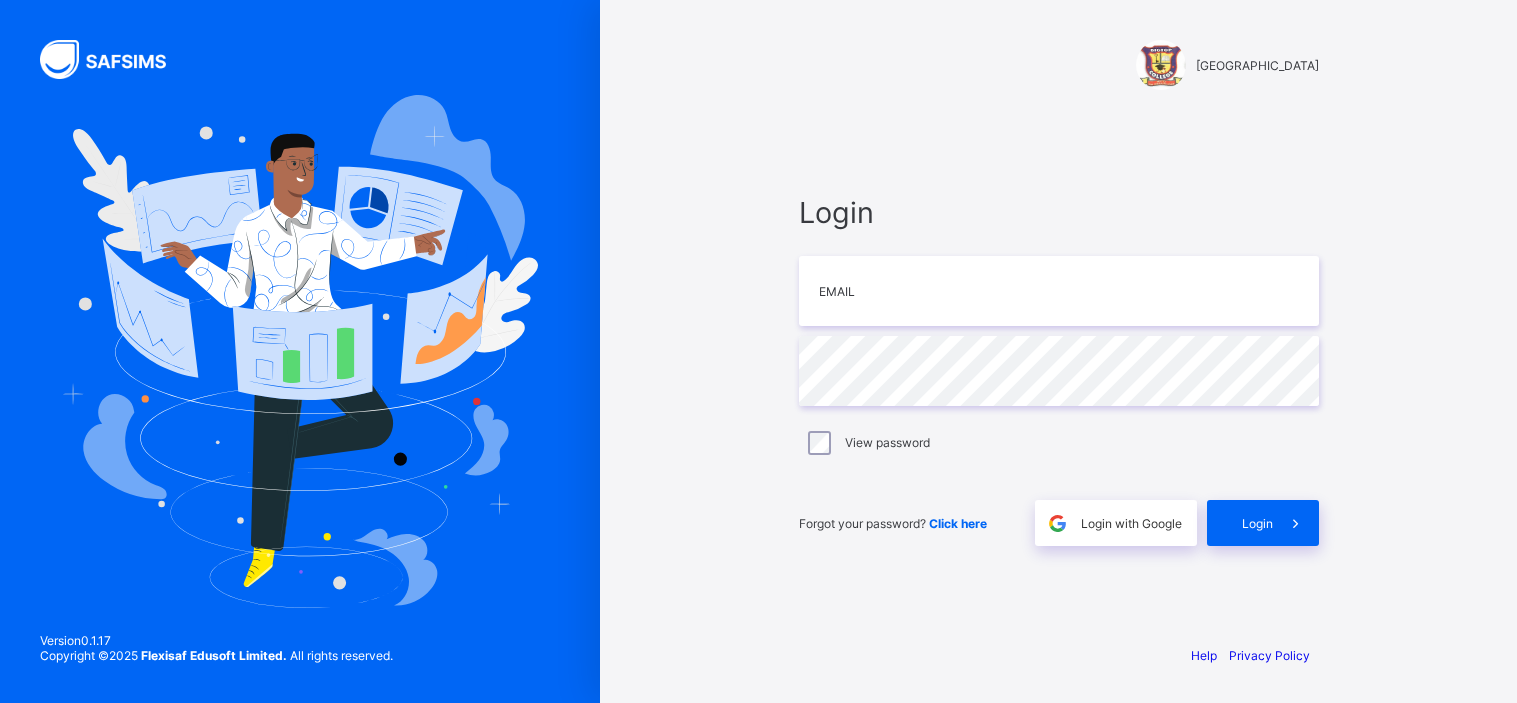 scroll, scrollTop: 0, scrollLeft: 0, axis: both 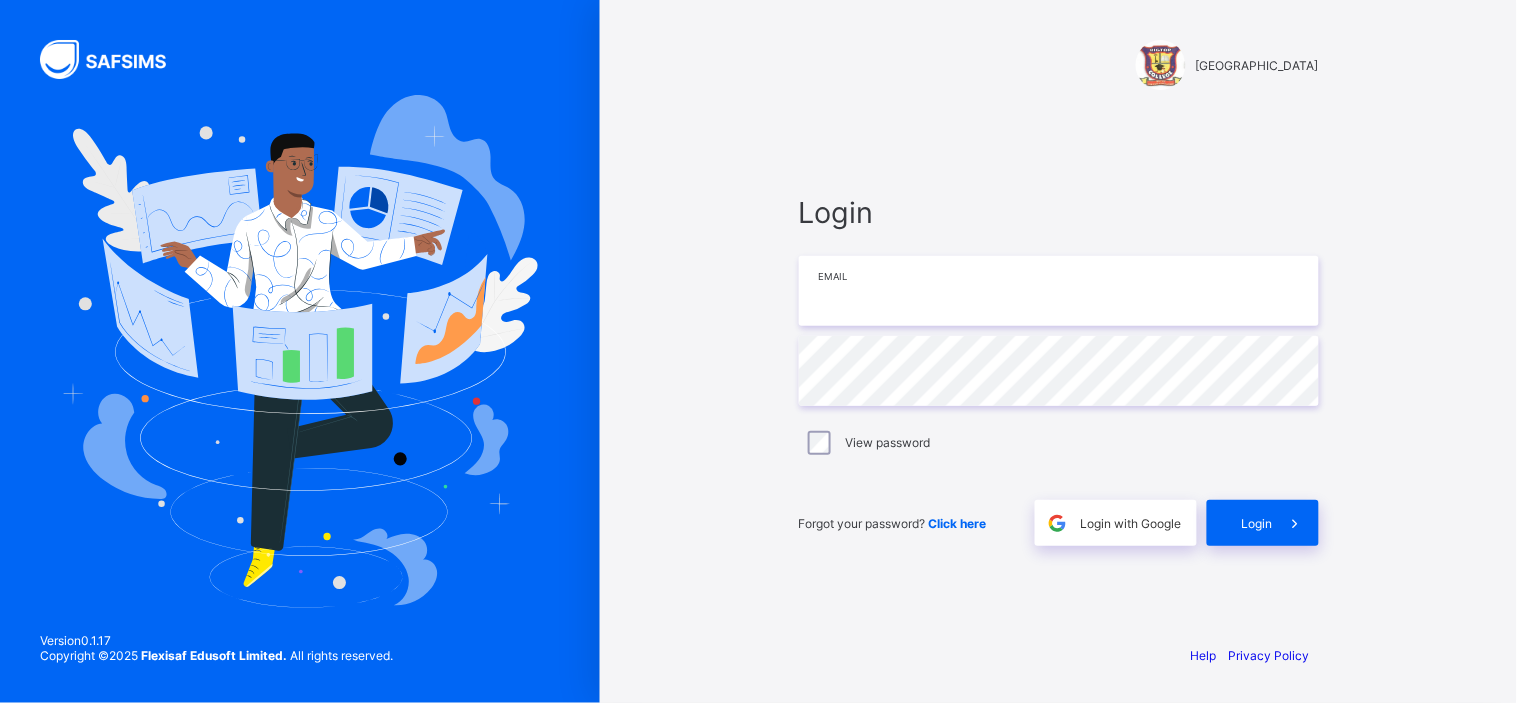 type on "**********" 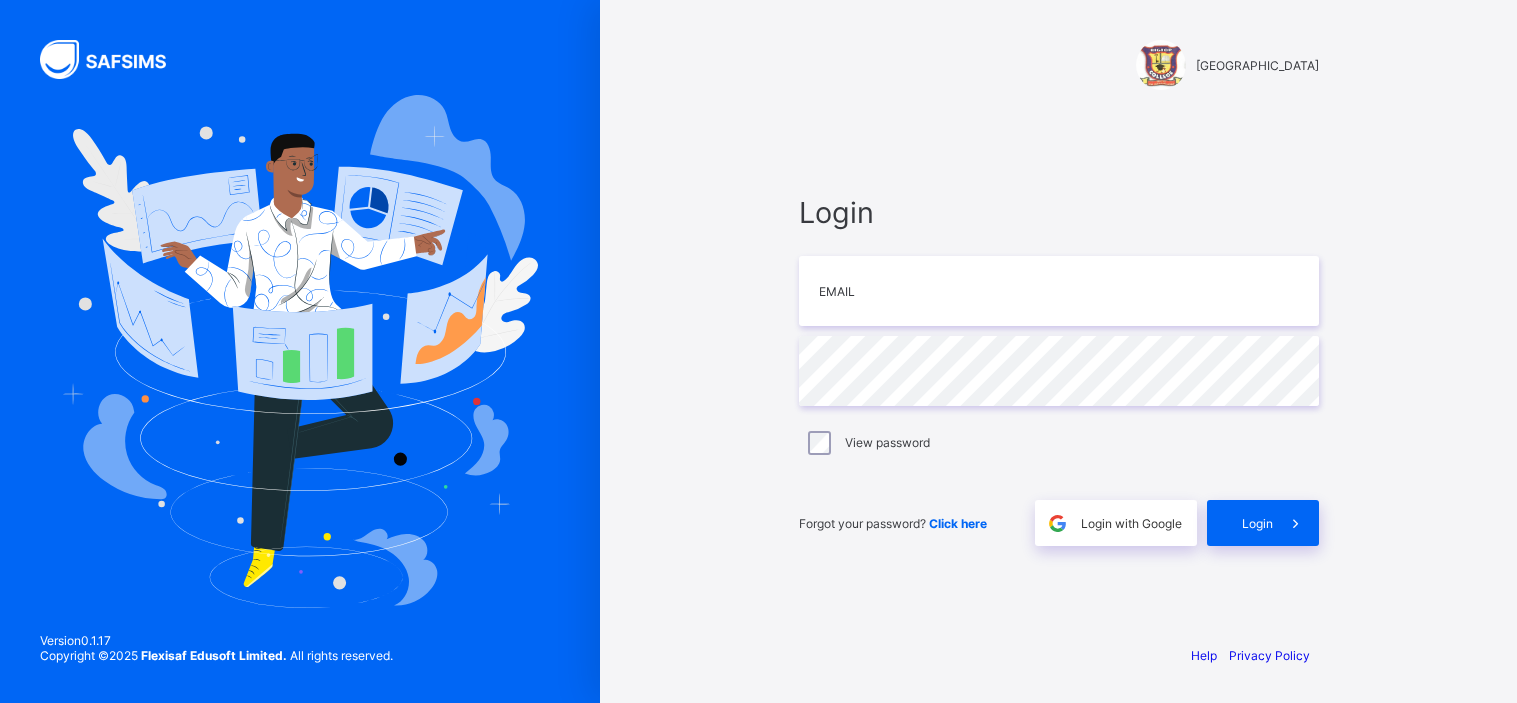 scroll, scrollTop: 0, scrollLeft: 0, axis: both 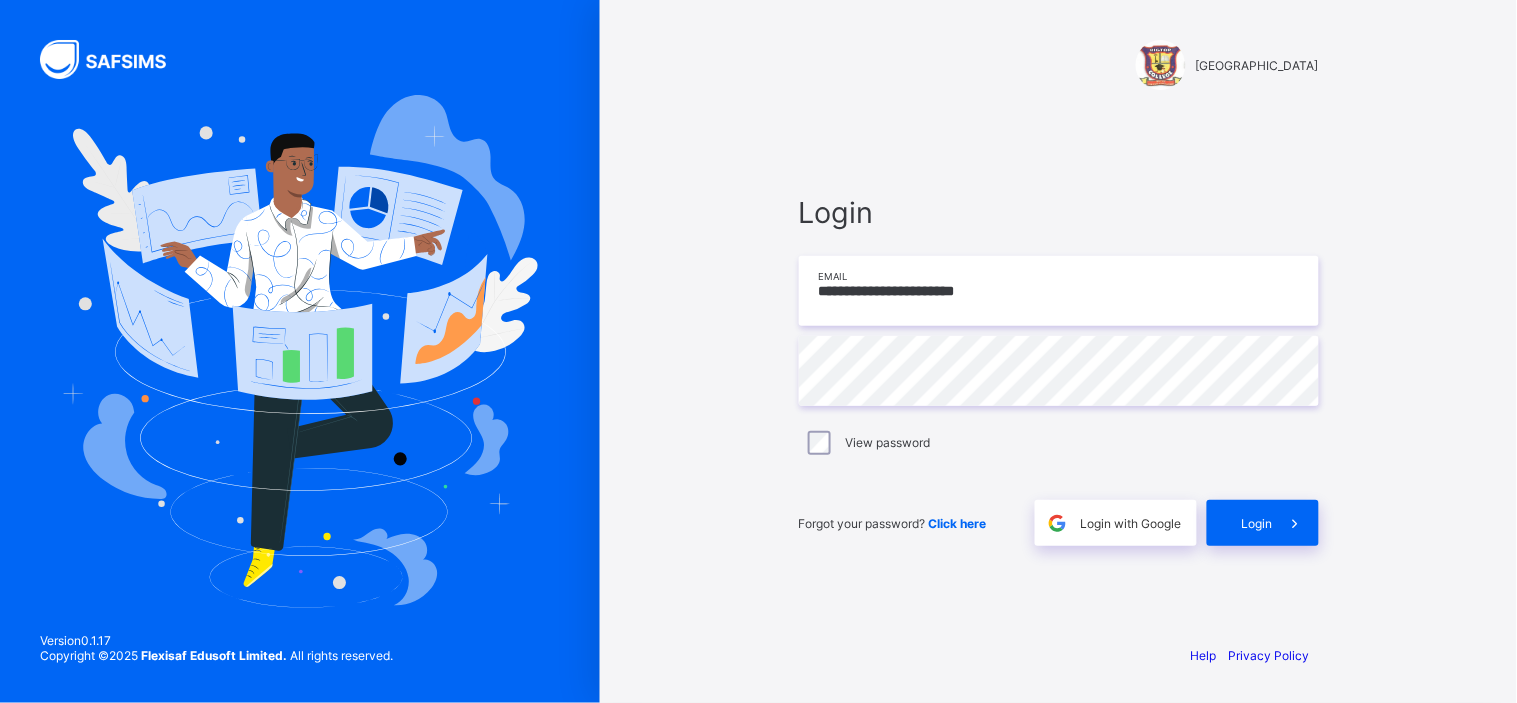 click on "**********" at bounding box center [1059, 291] 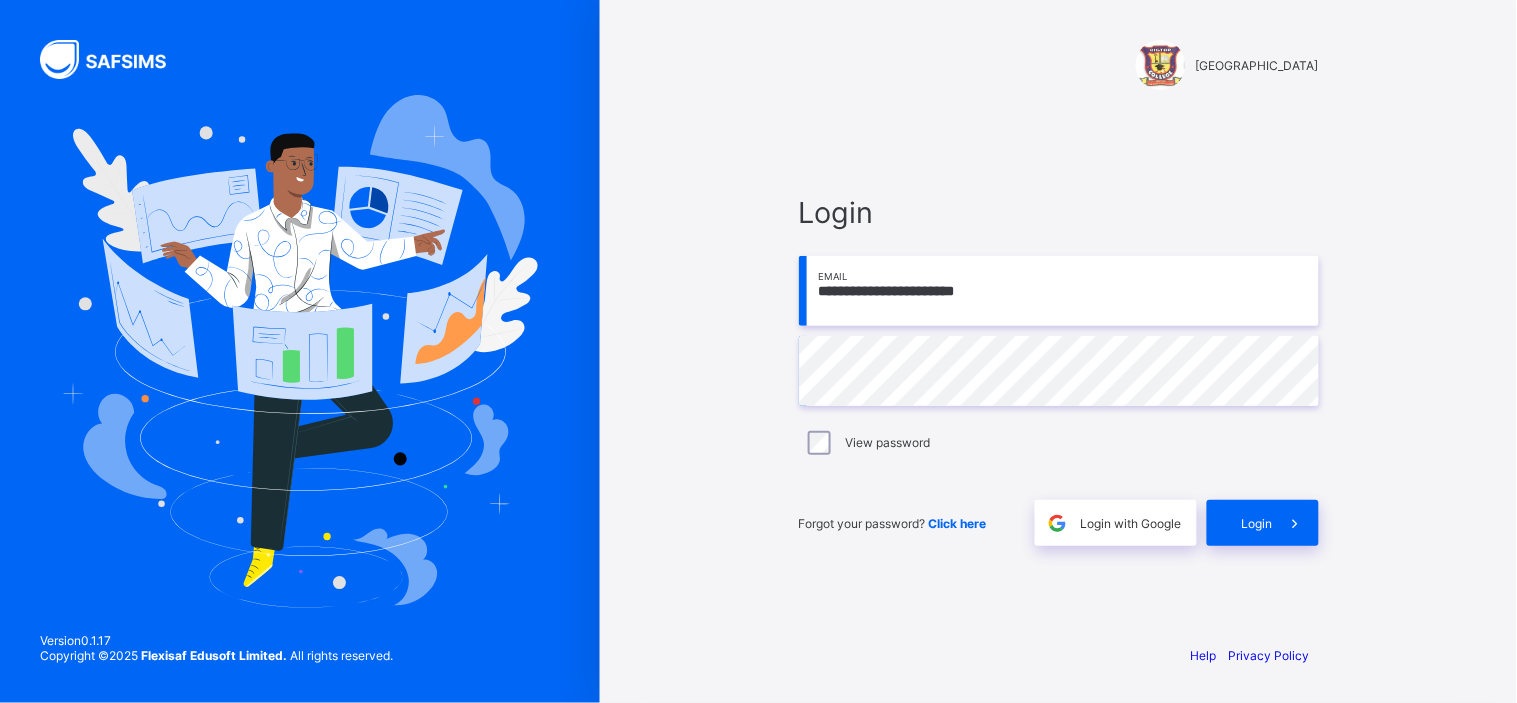 click on "**********" at bounding box center (1059, 291) 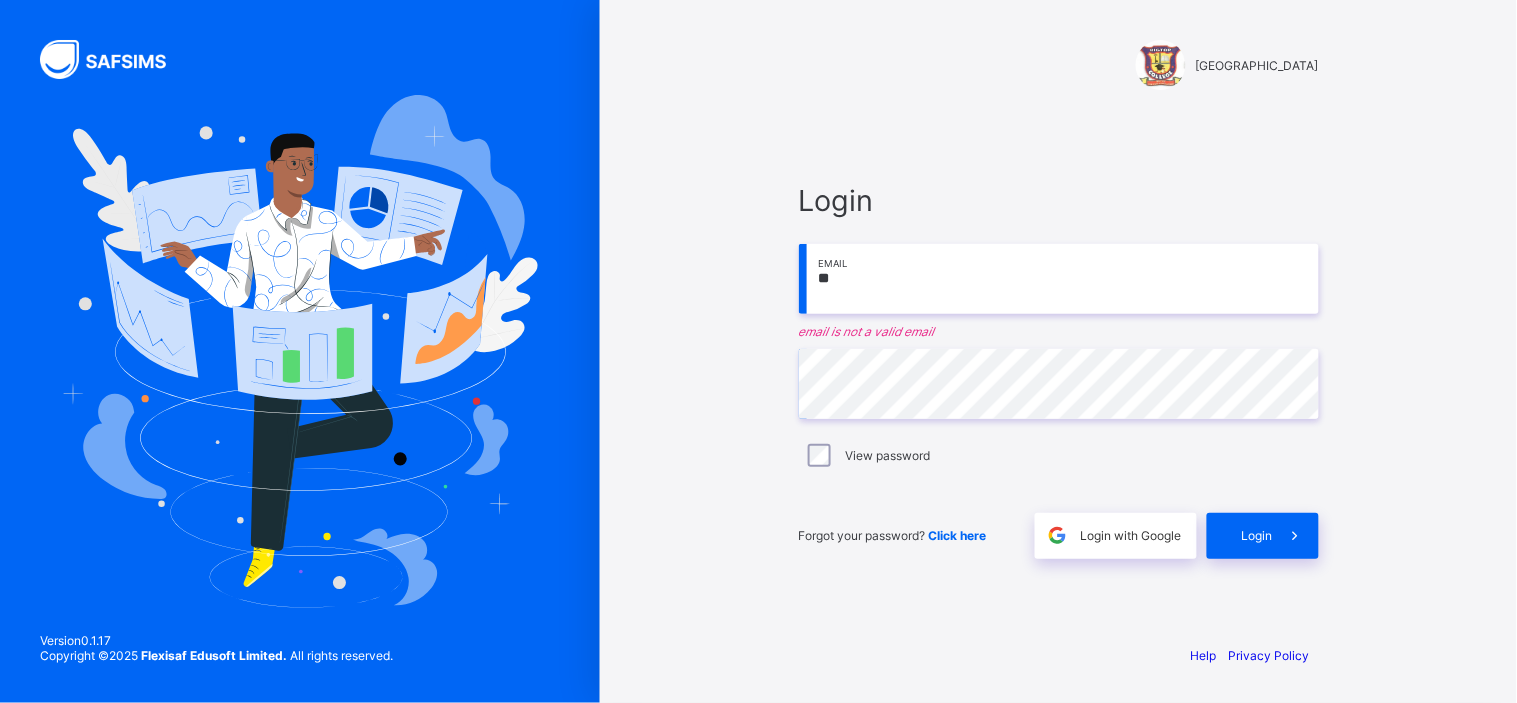 type on "*" 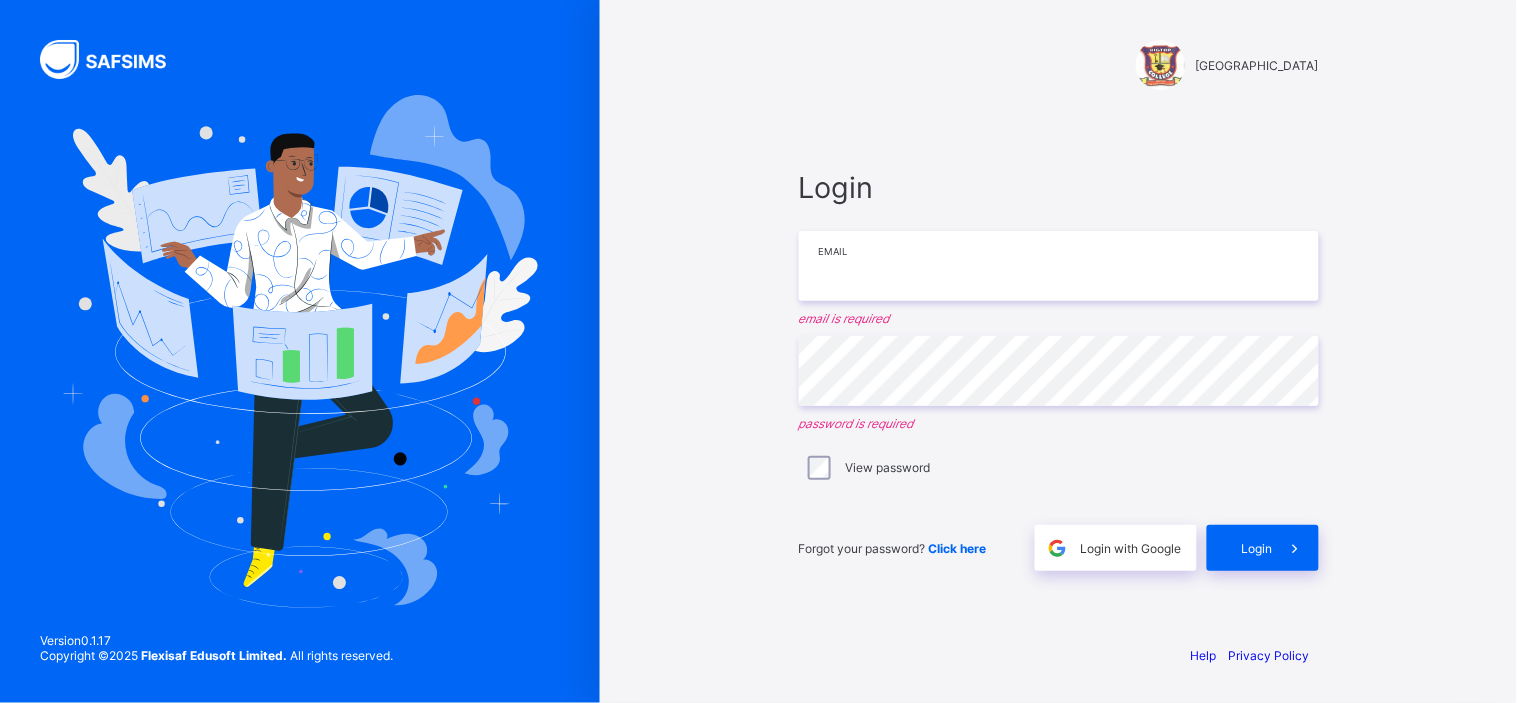 click at bounding box center [1059, 266] 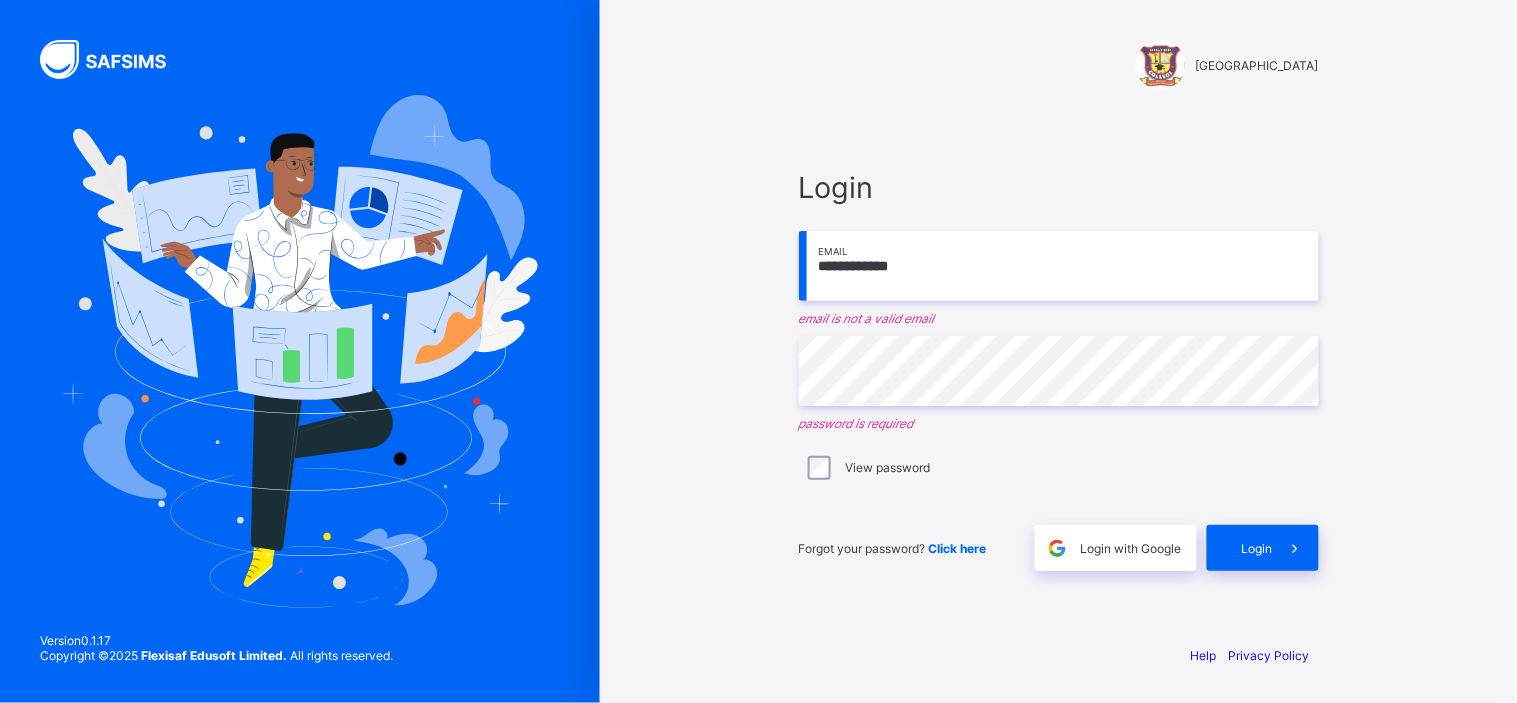 type on "**********" 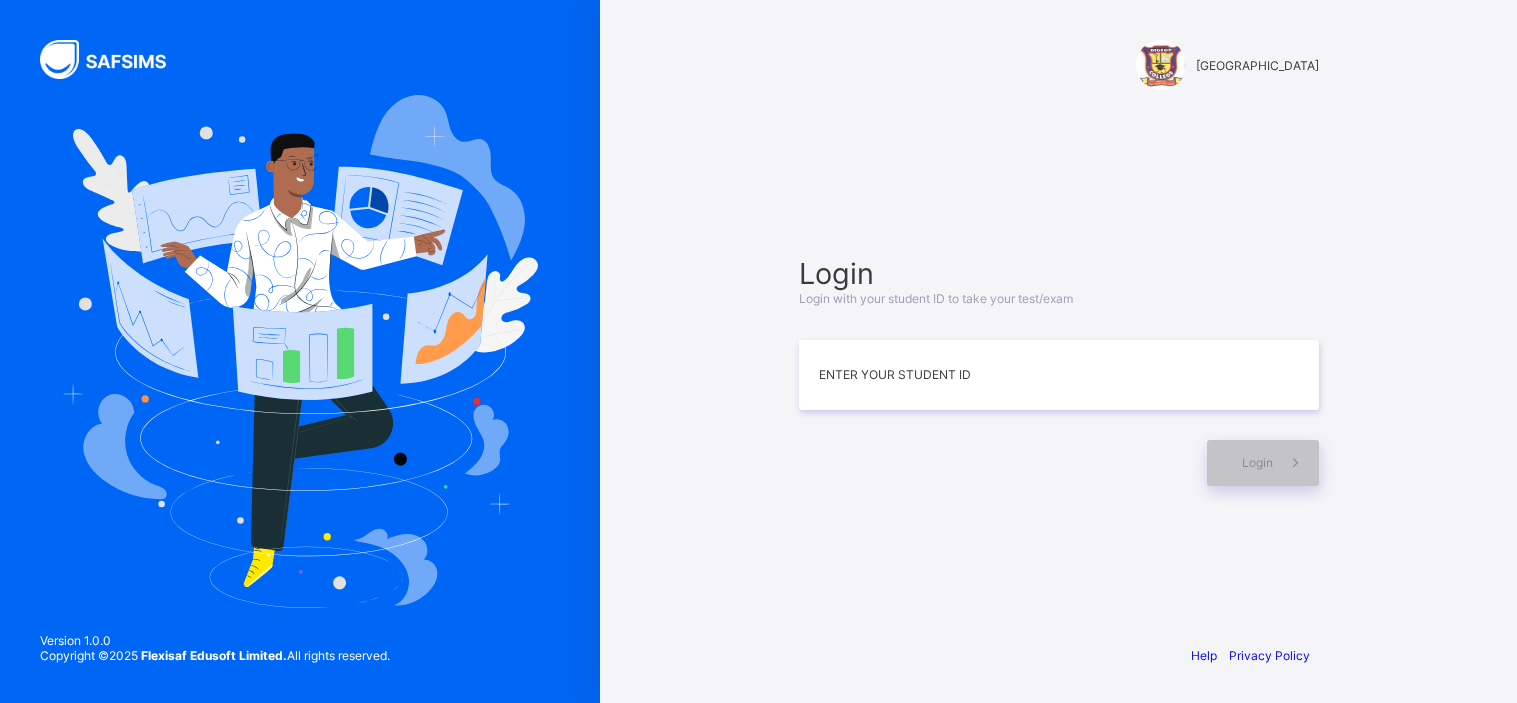 scroll, scrollTop: 0, scrollLeft: 0, axis: both 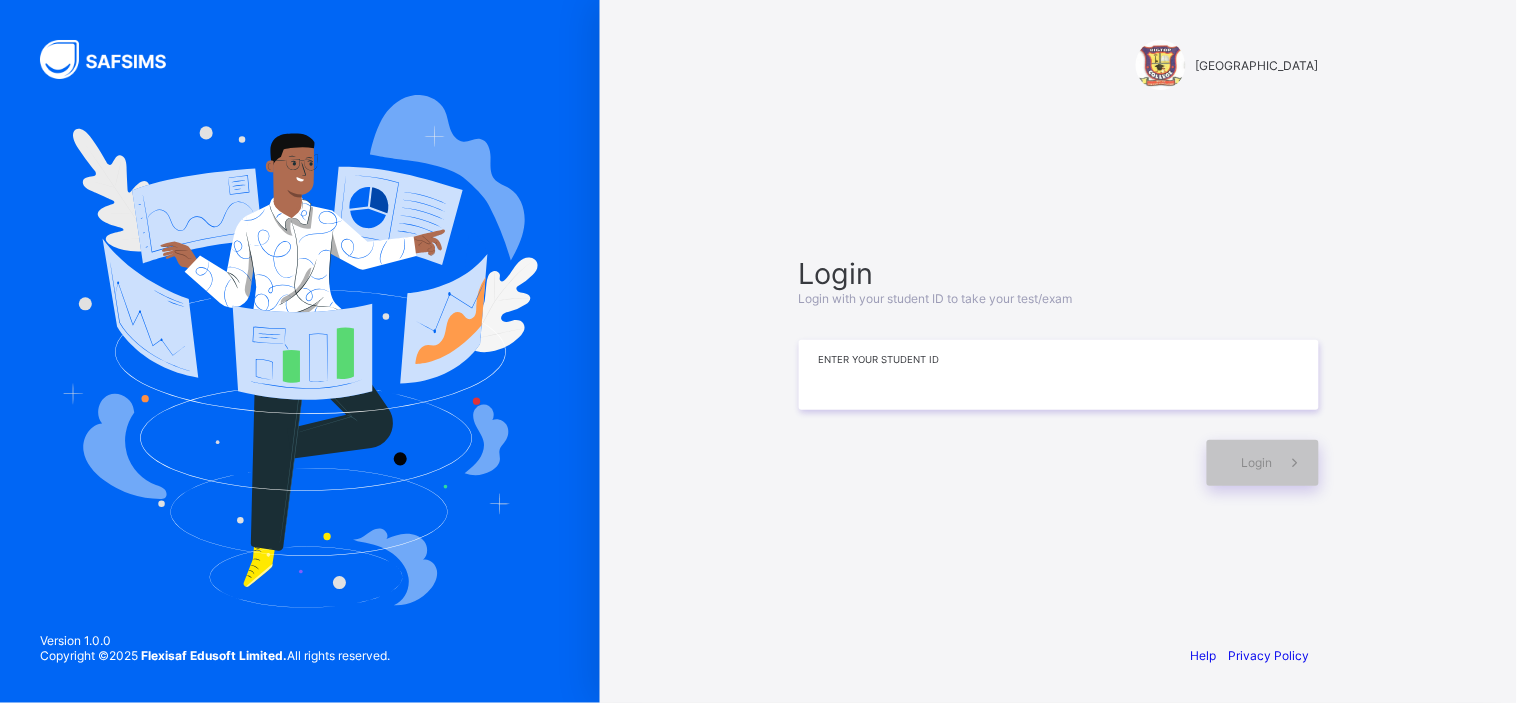 click at bounding box center [1059, 375] 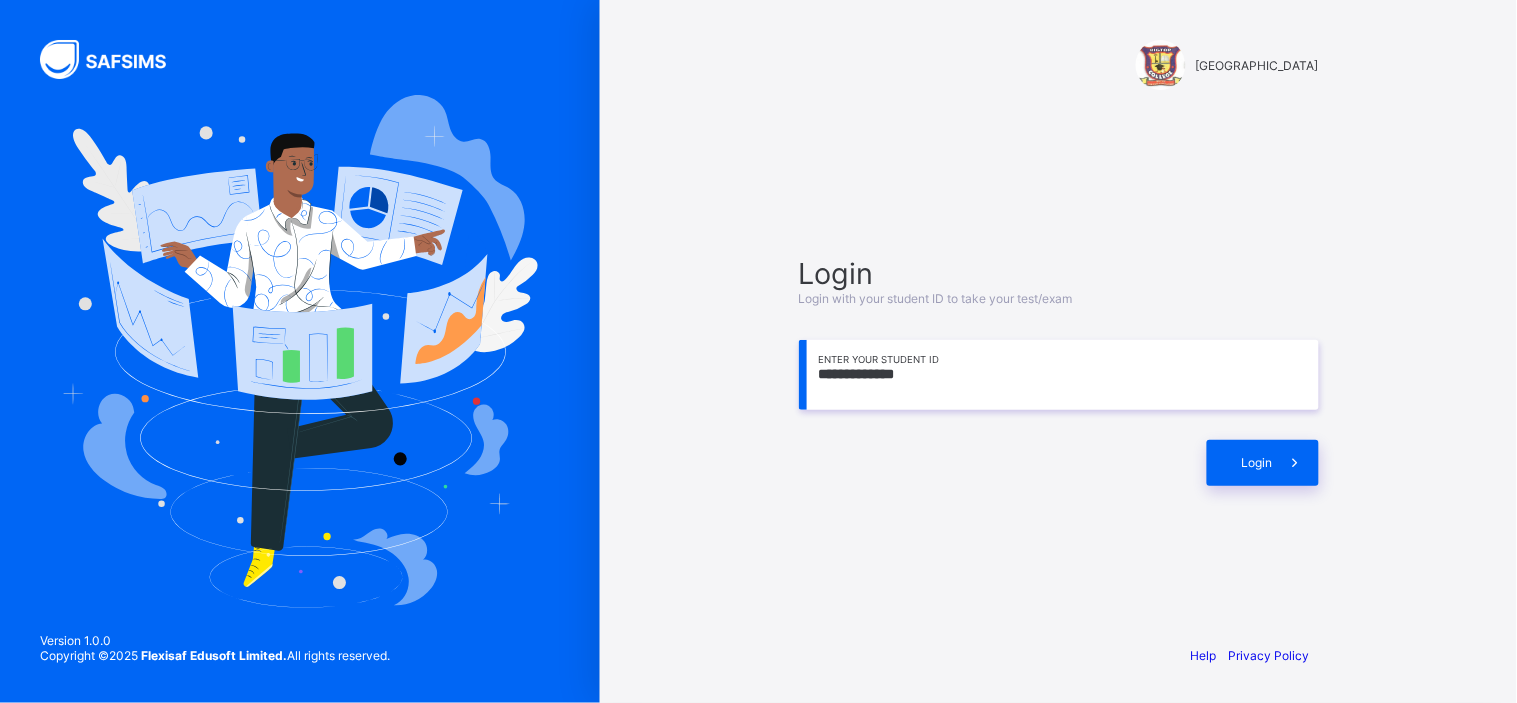 type on "**********" 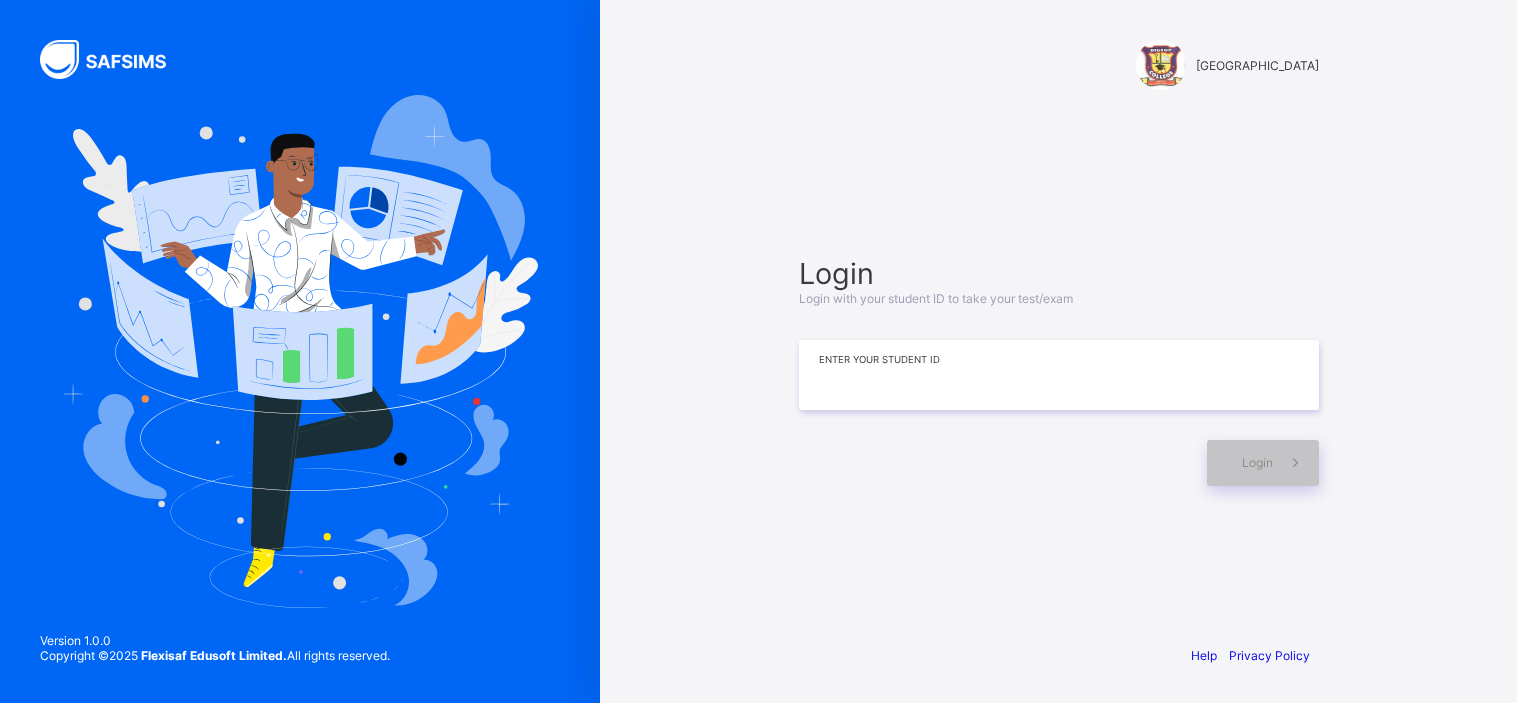 scroll, scrollTop: 0, scrollLeft: 0, axis: both 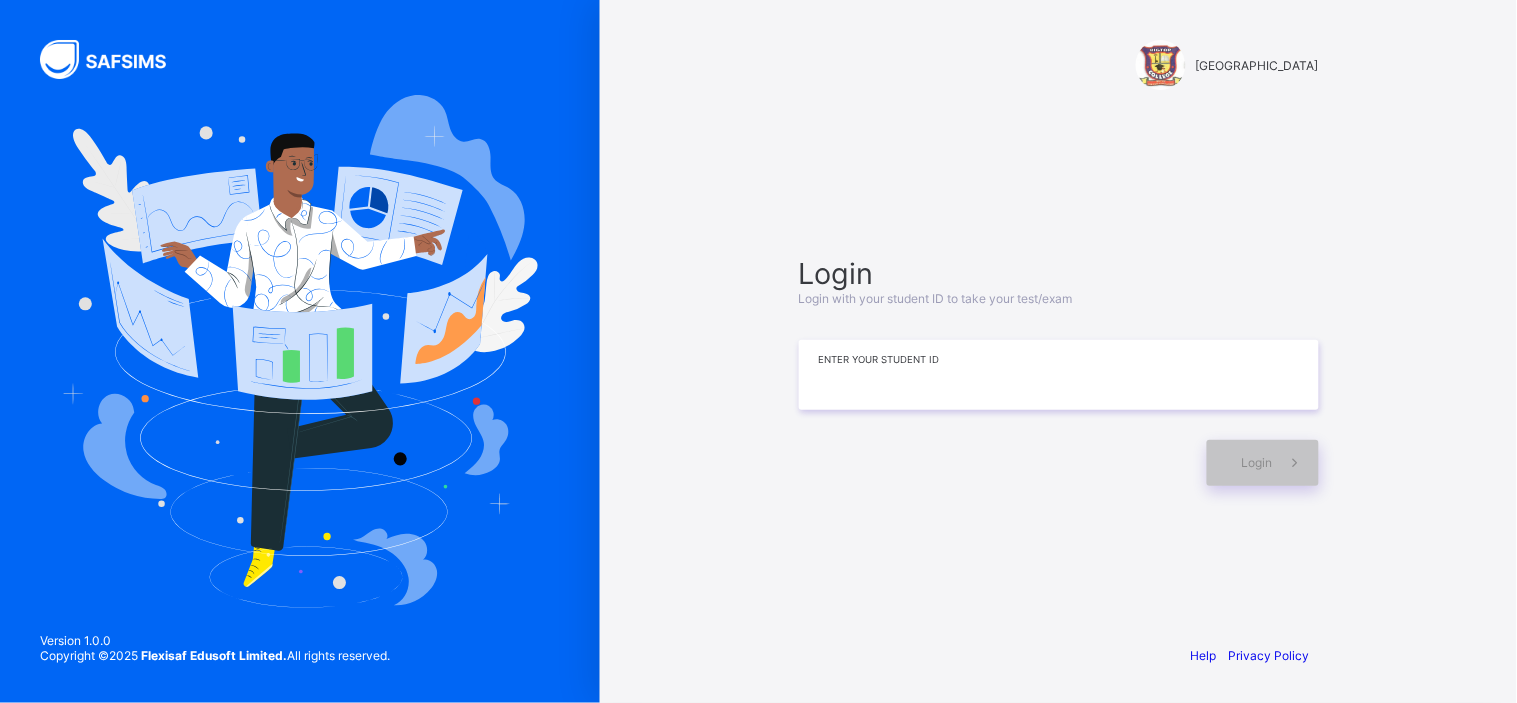 click at bounding box center (1059, 375) 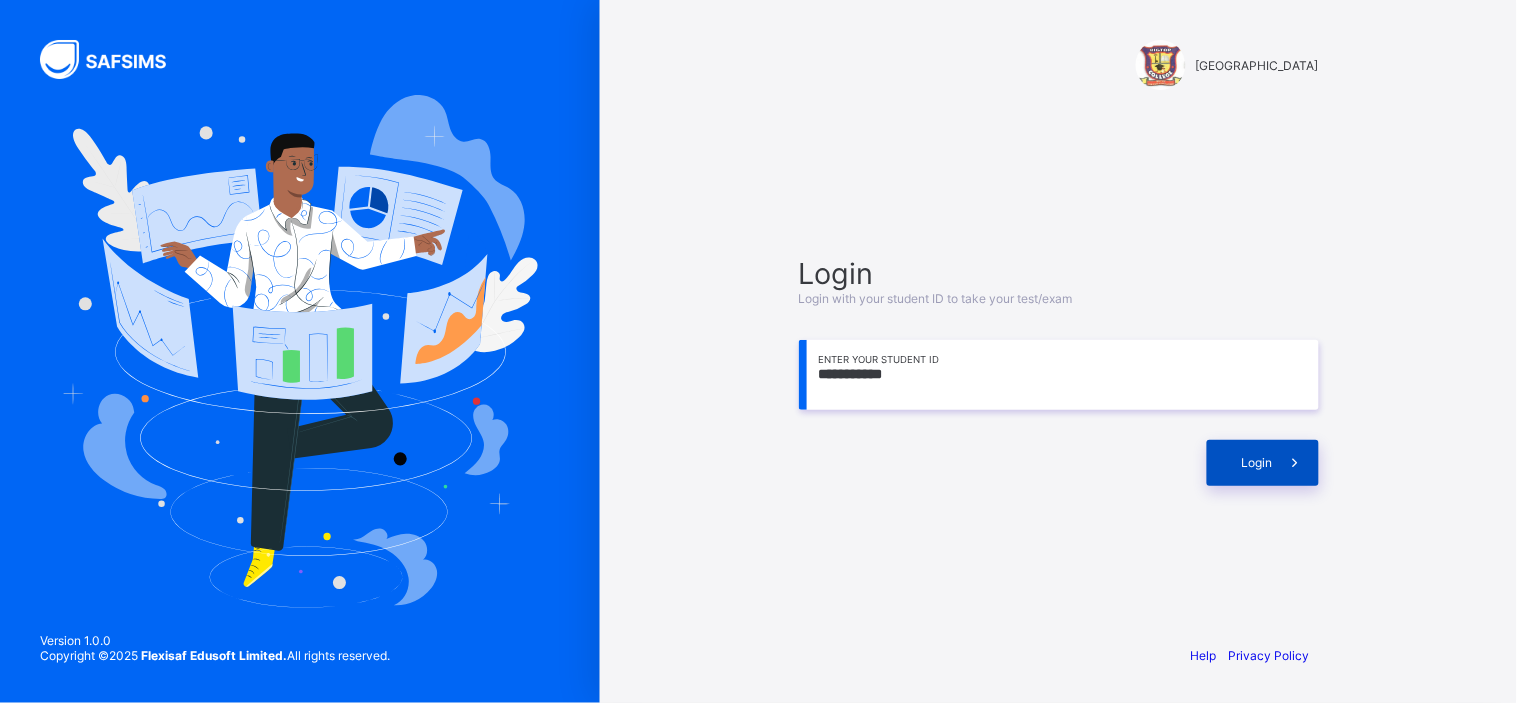 click on "Login" at bounding box center [1257, 462] 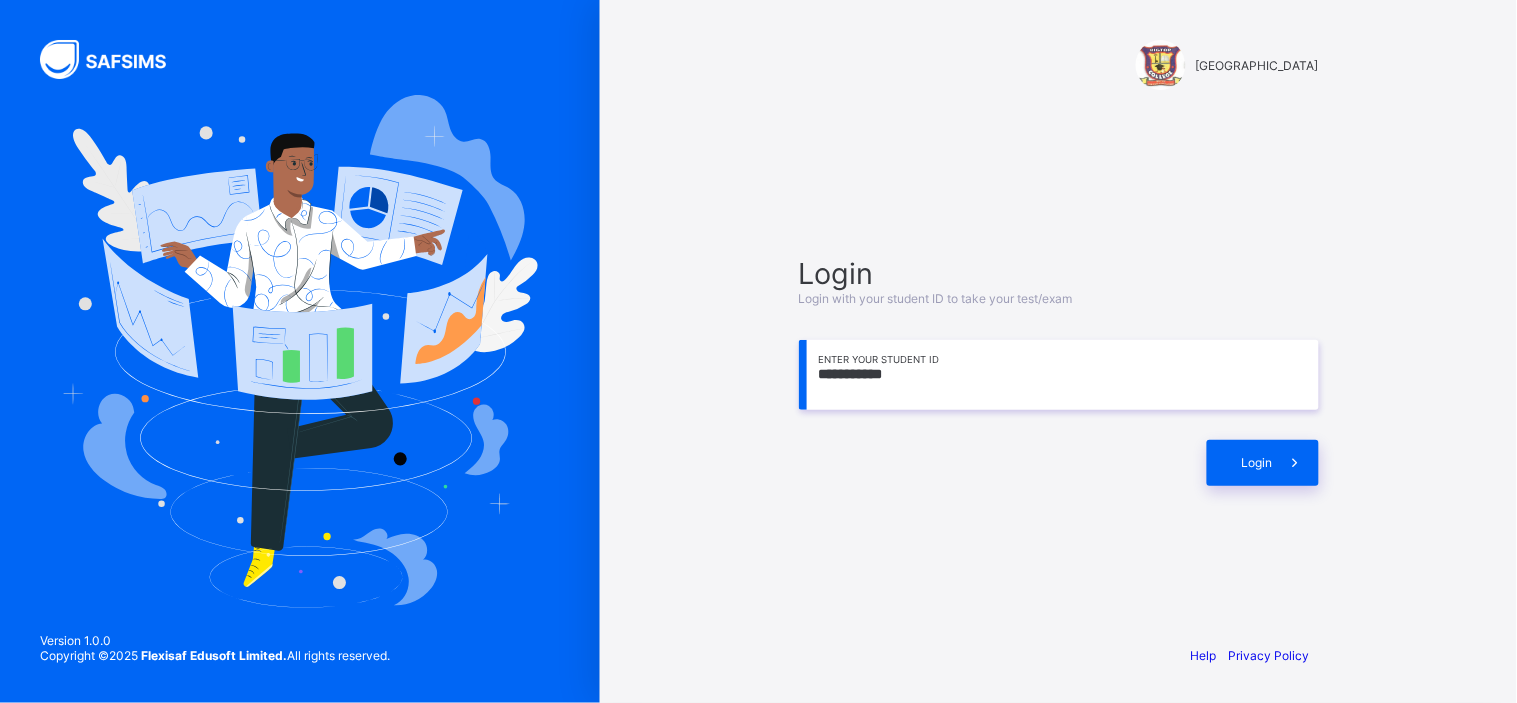 click at bounding box center (998, 463) 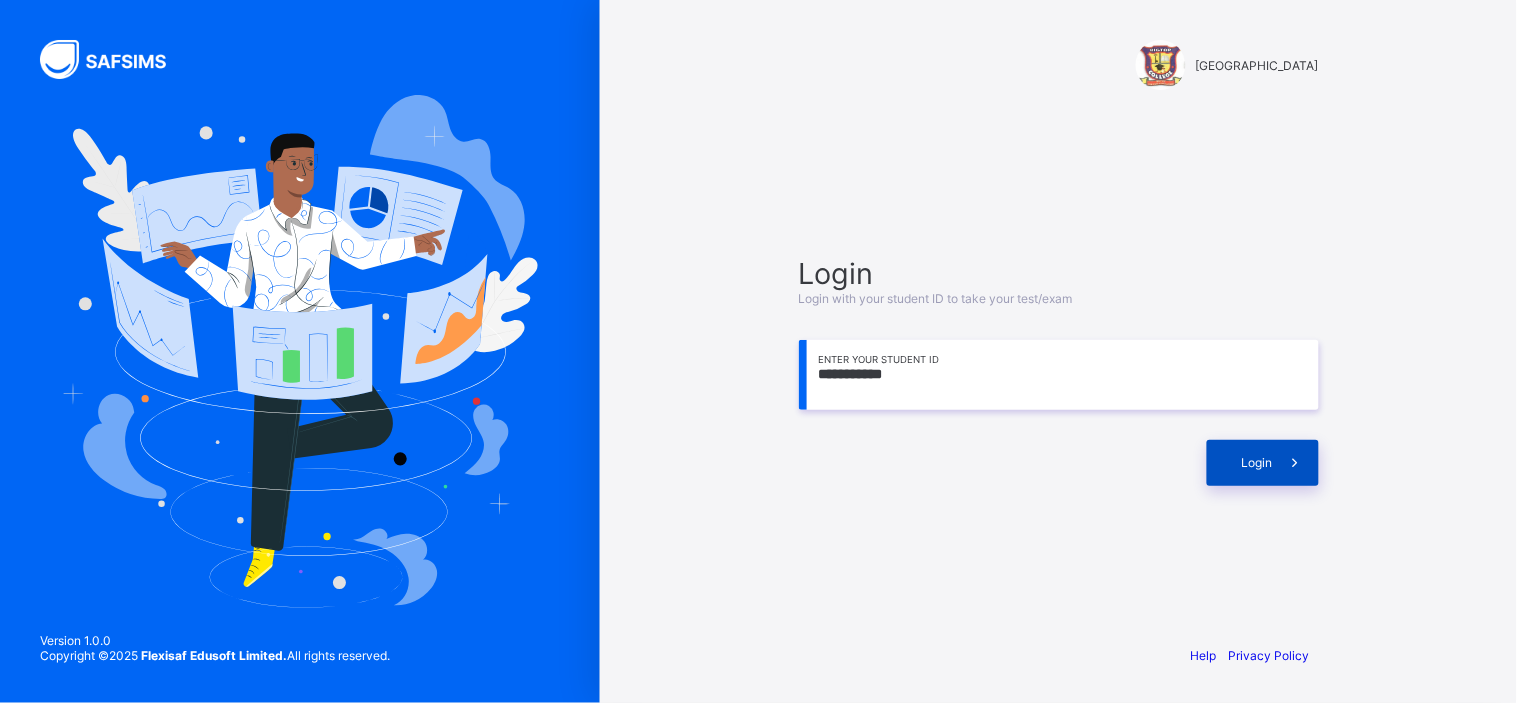 click on "Login" at bounding box center [1263, 463] 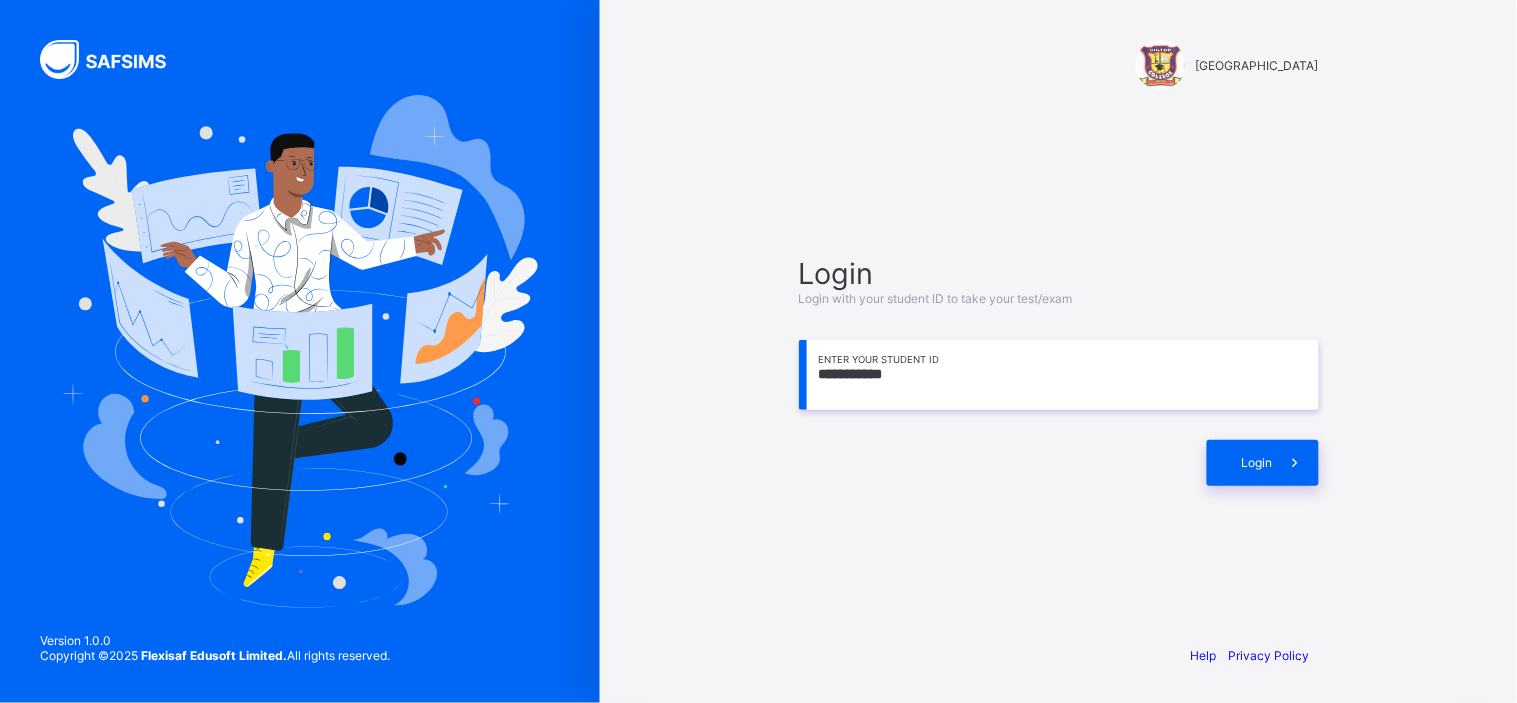 click on "**********" at bounding box center (1059, 375) 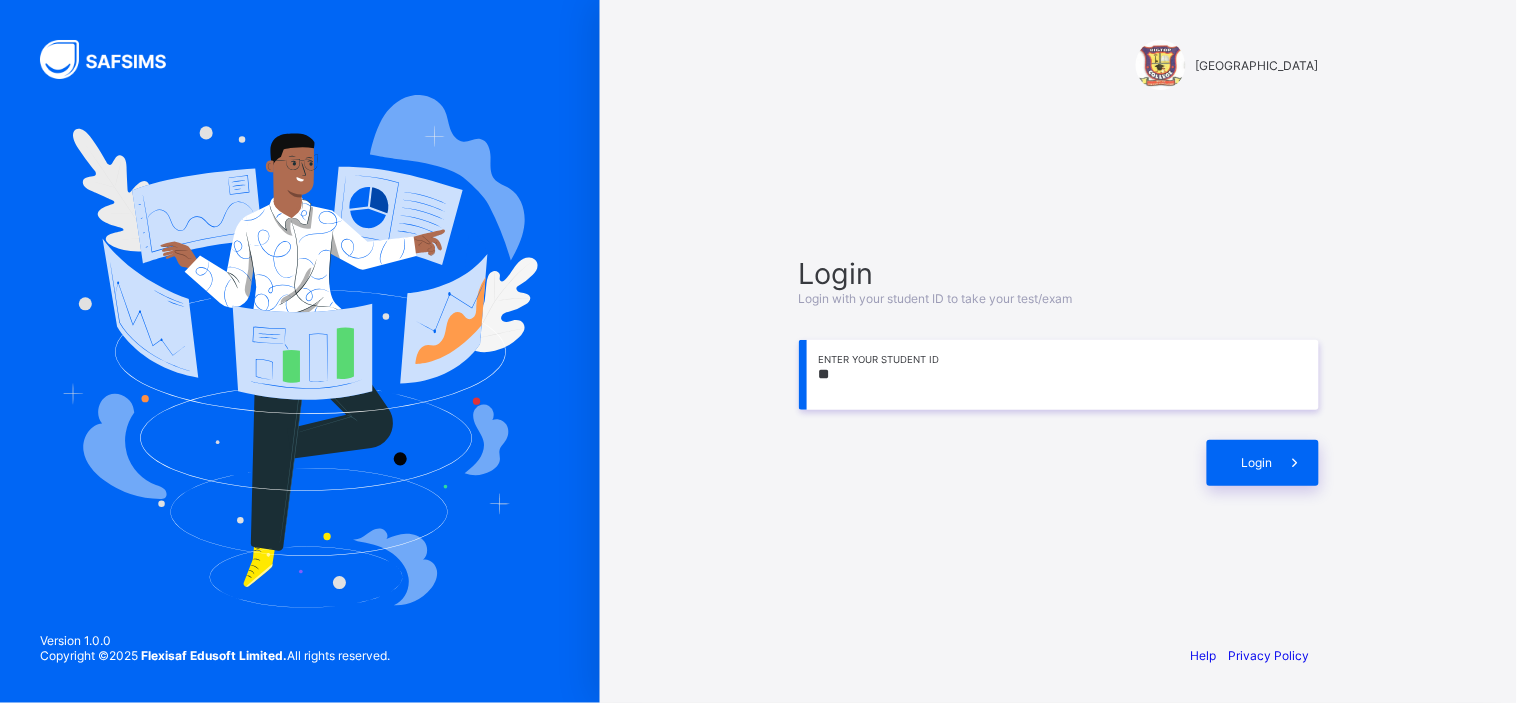 type on "*" 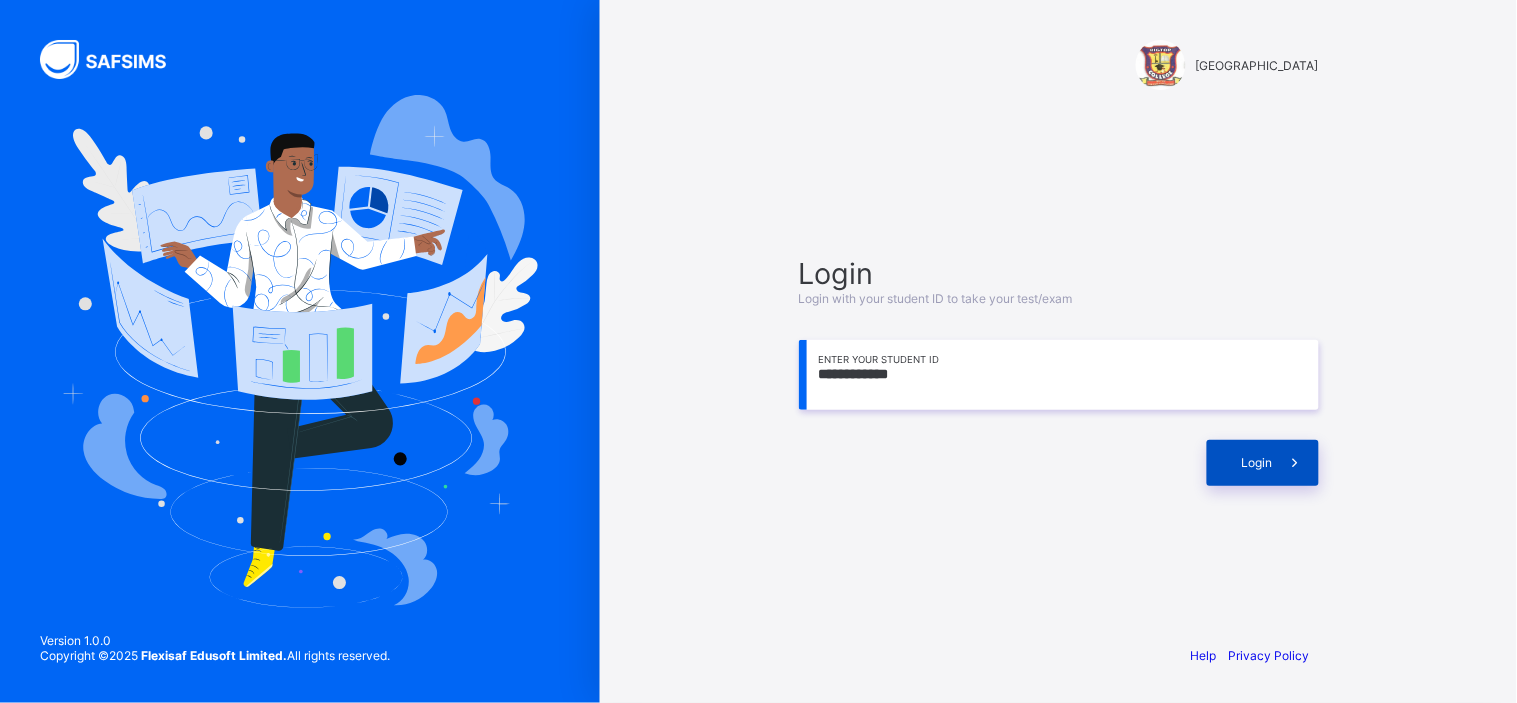 type on "**********" 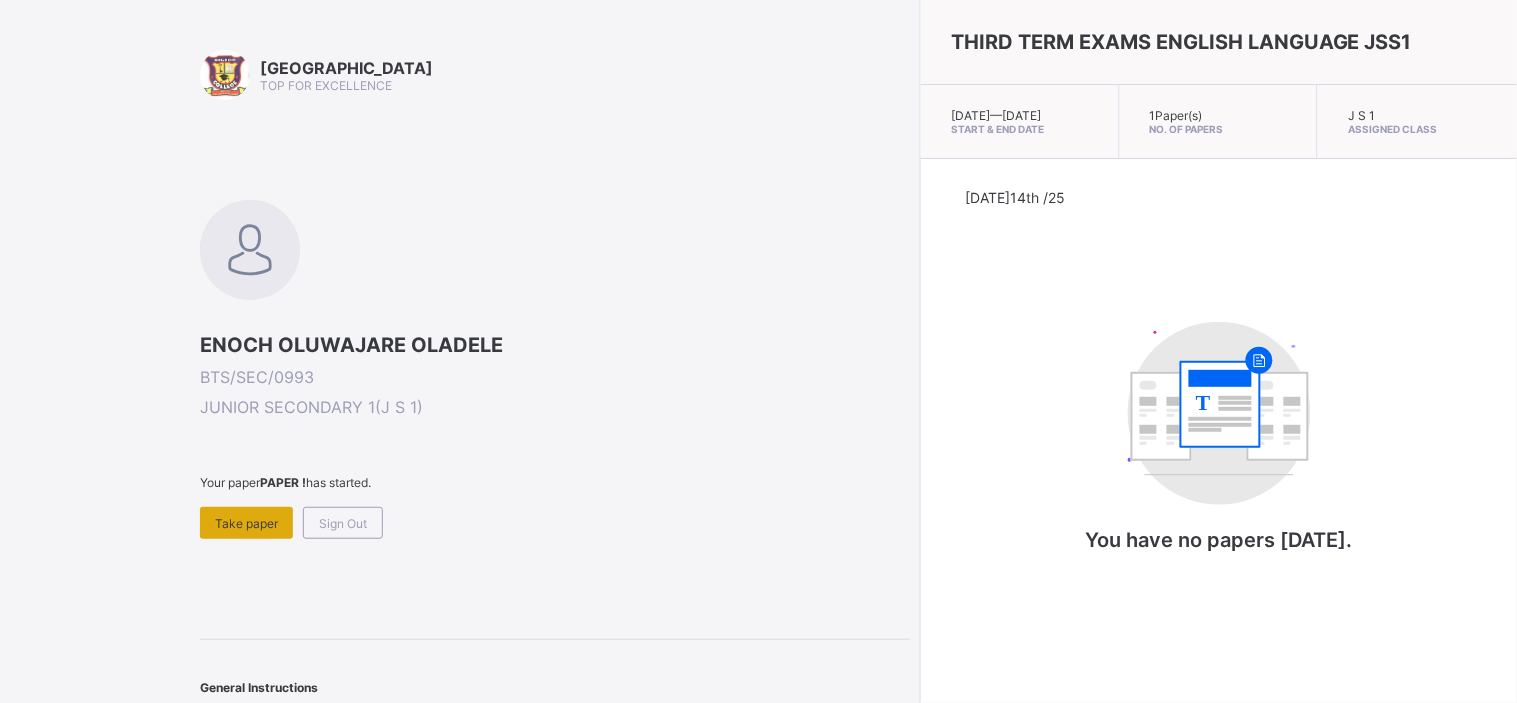 click on "Take paper" at bounding box center (246, 523) 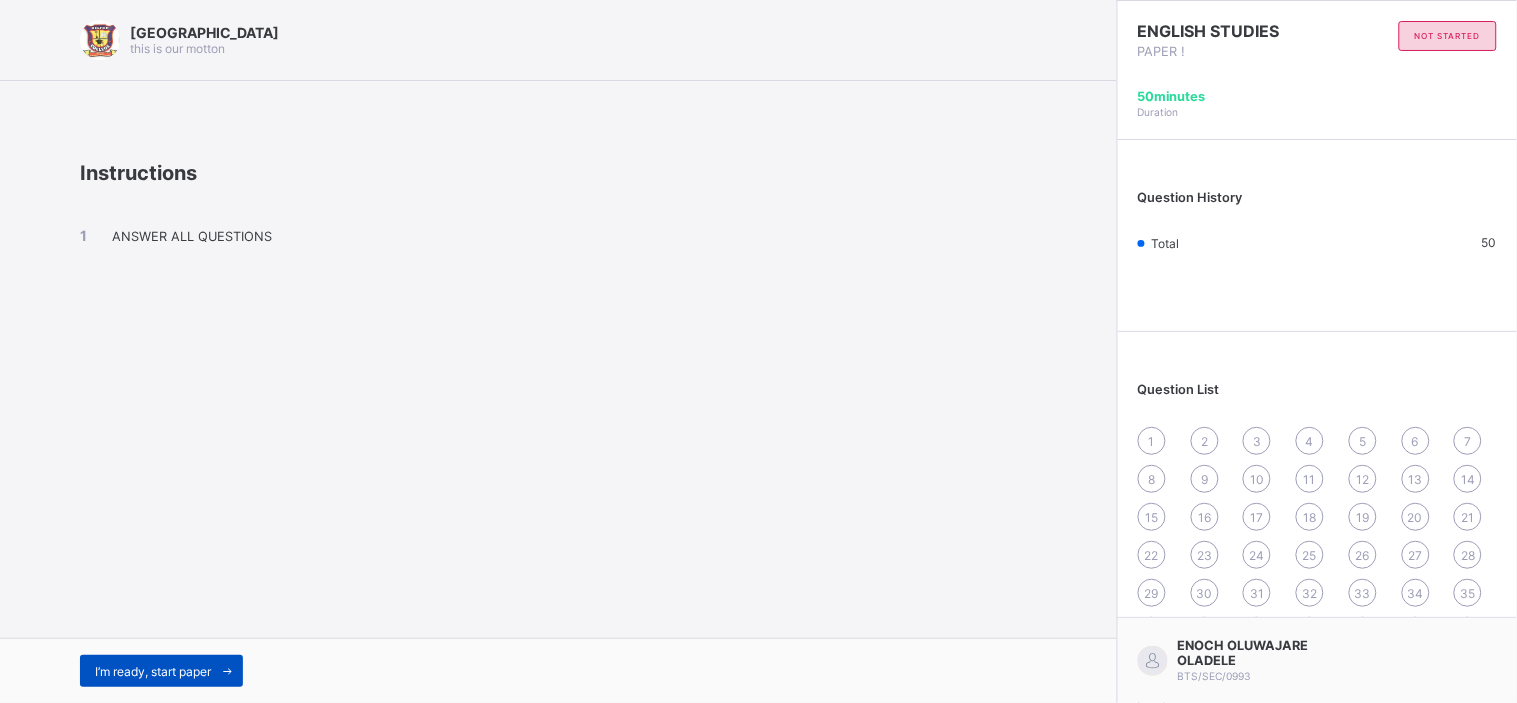click on "I’m ready, start paper" at bounding box center (161, 671) 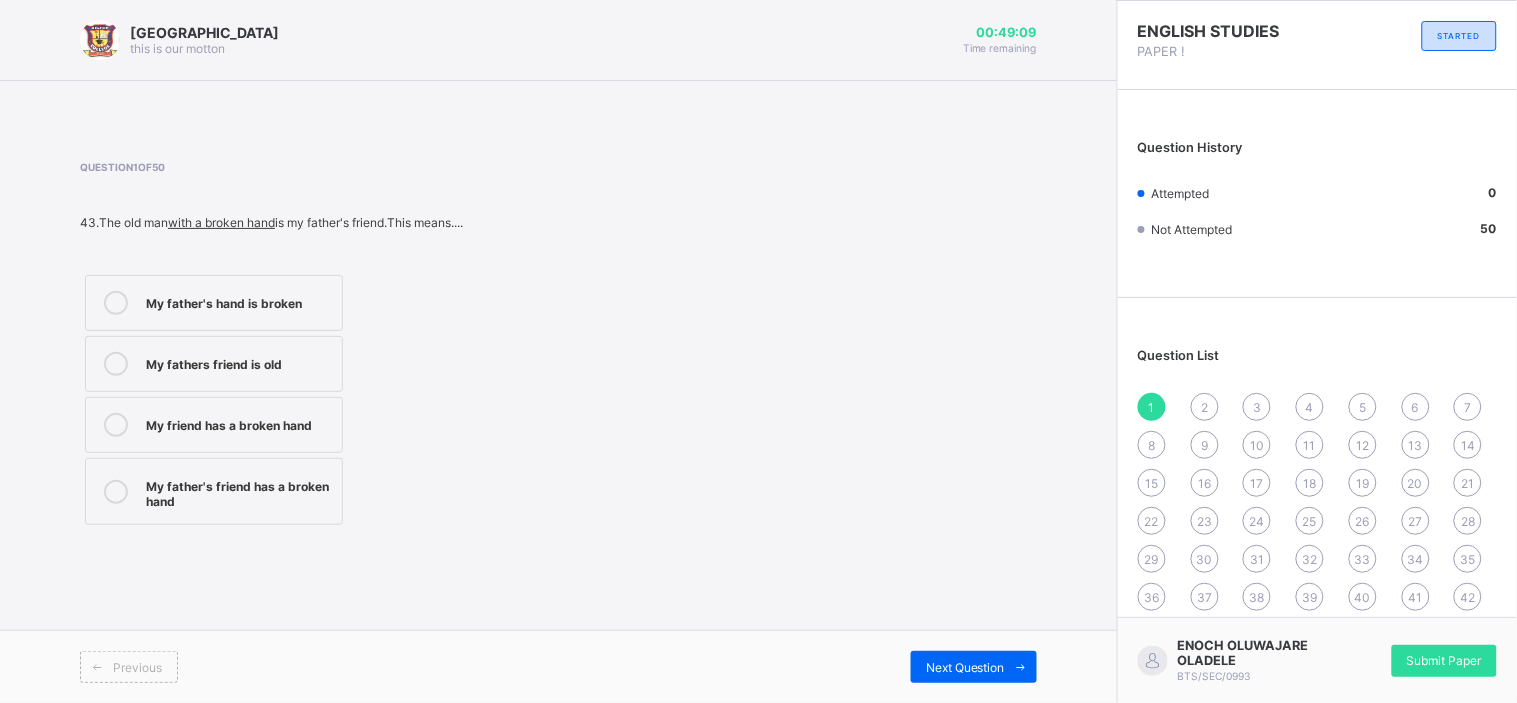 click on "My father's friend has a broken hand" at bounding box center [239, 491] 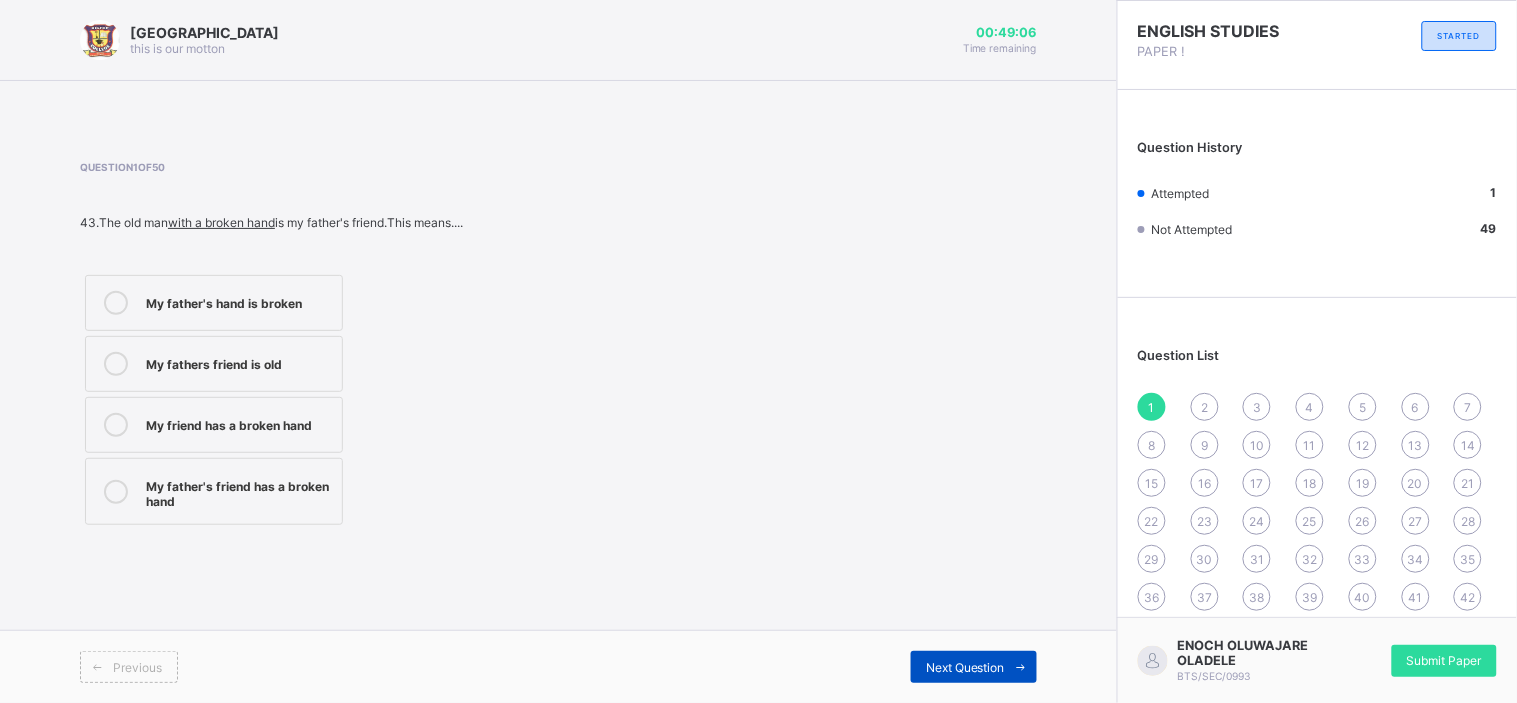 click on "Next Question" at bounding box center (965, 667) 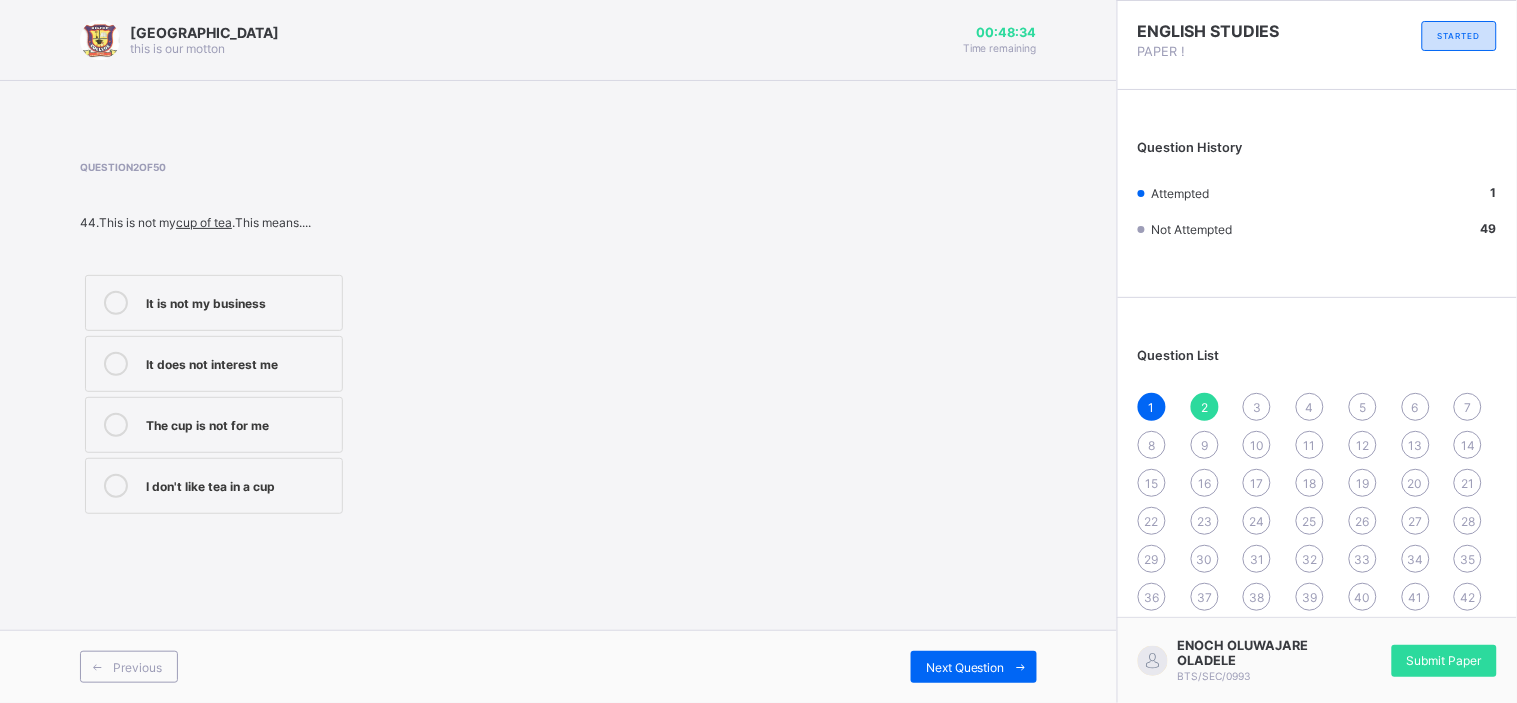 click on "The cup is not for me" at bounding box center [239, 423] 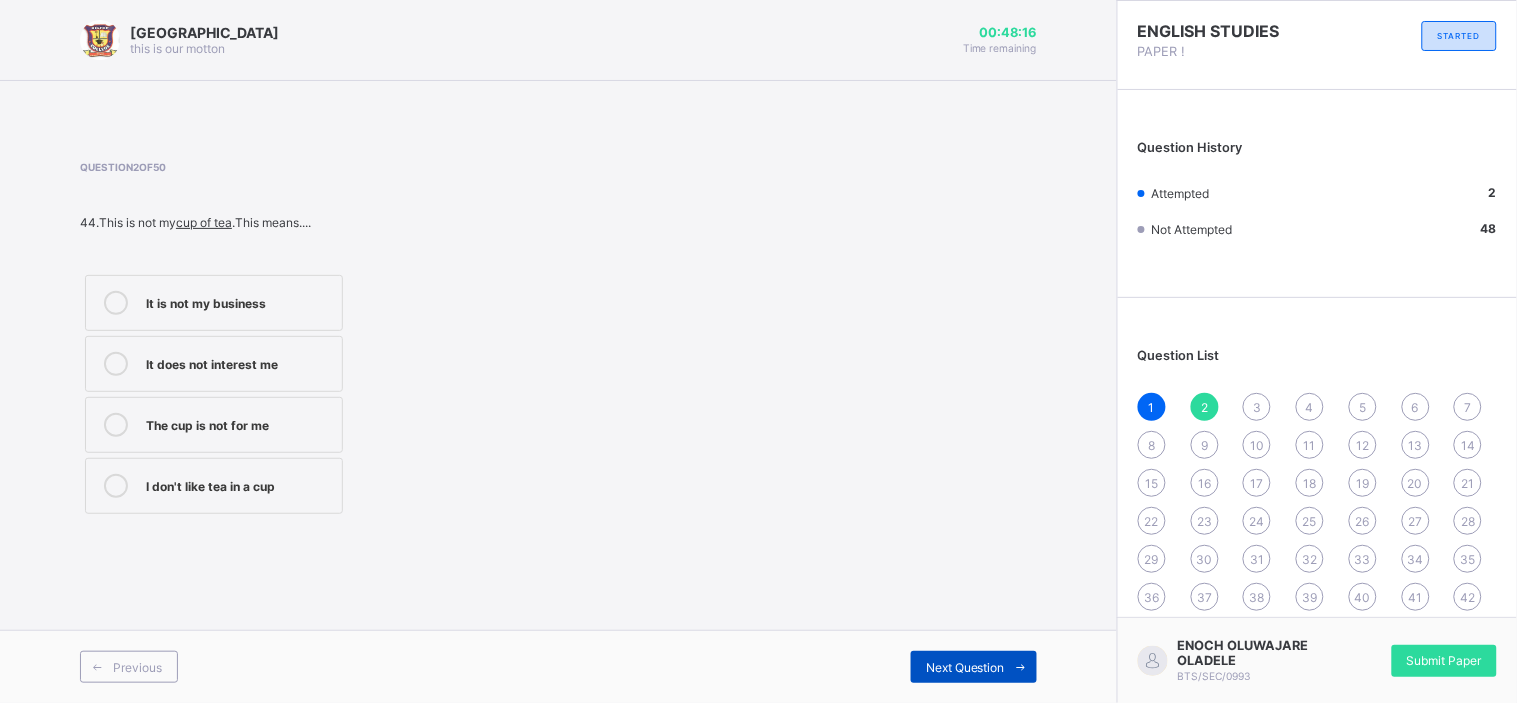 click on "Next Question" at bounding box center (974, 667) 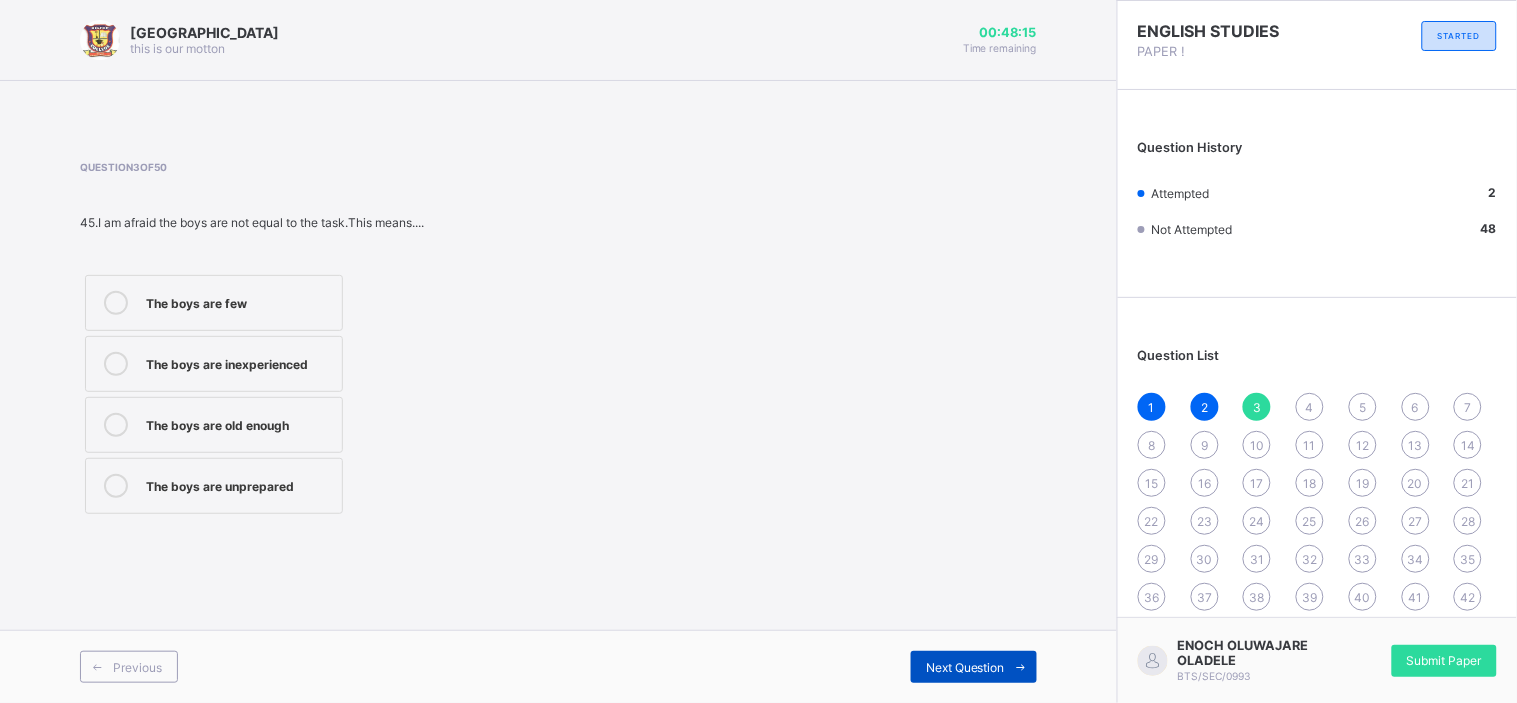 click on "Next Question" at bounding box center (974, 667) 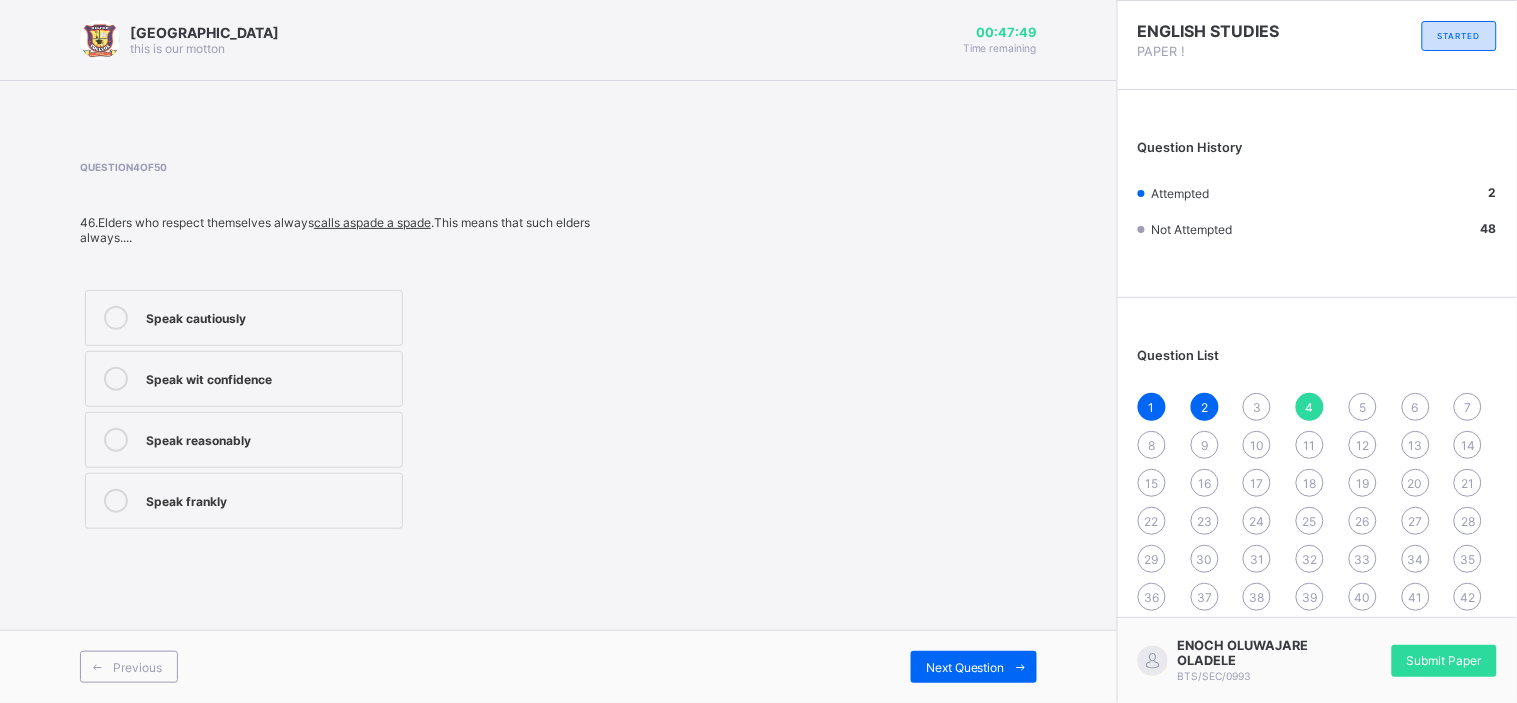 click on "Speak reasonably" at bounding box center [244, 440] 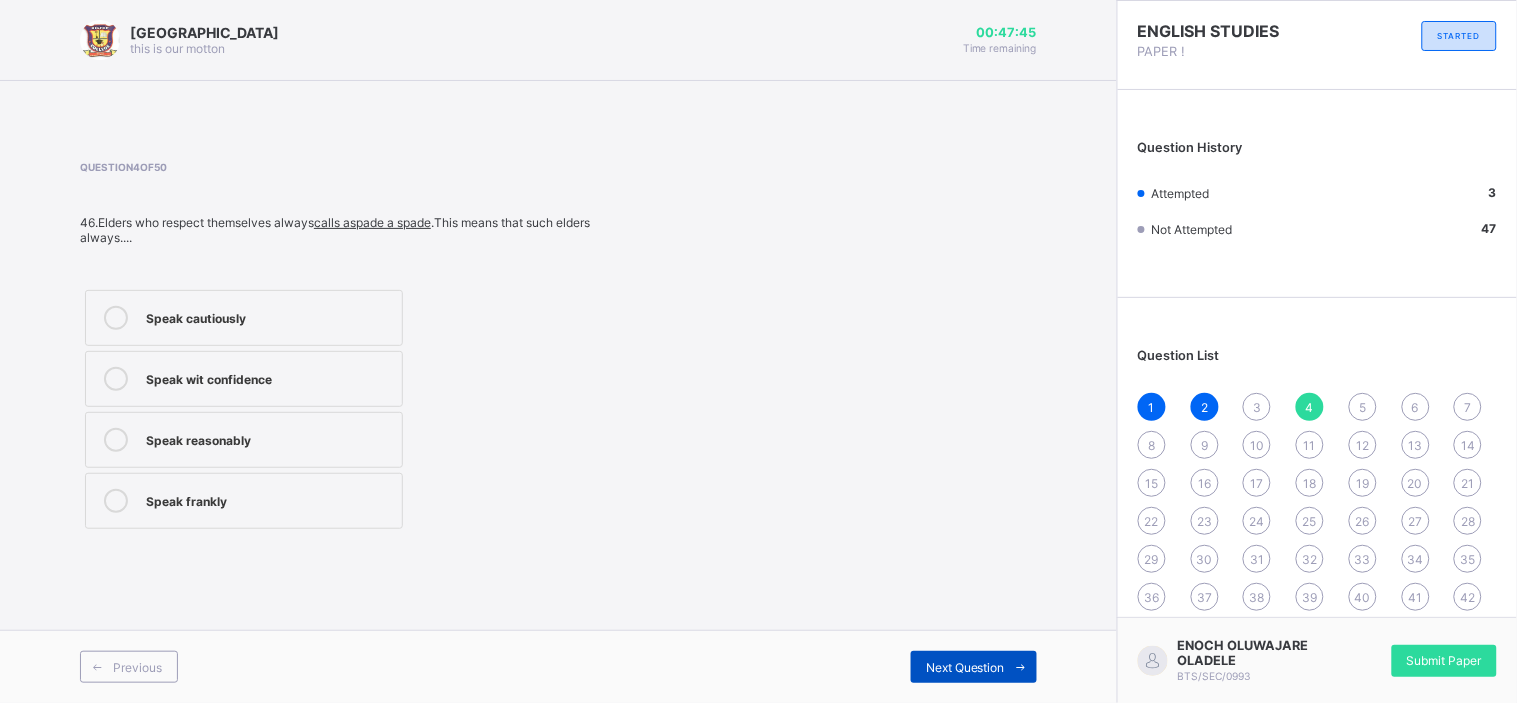click on "Next Question" at bounding box center [965, 667] 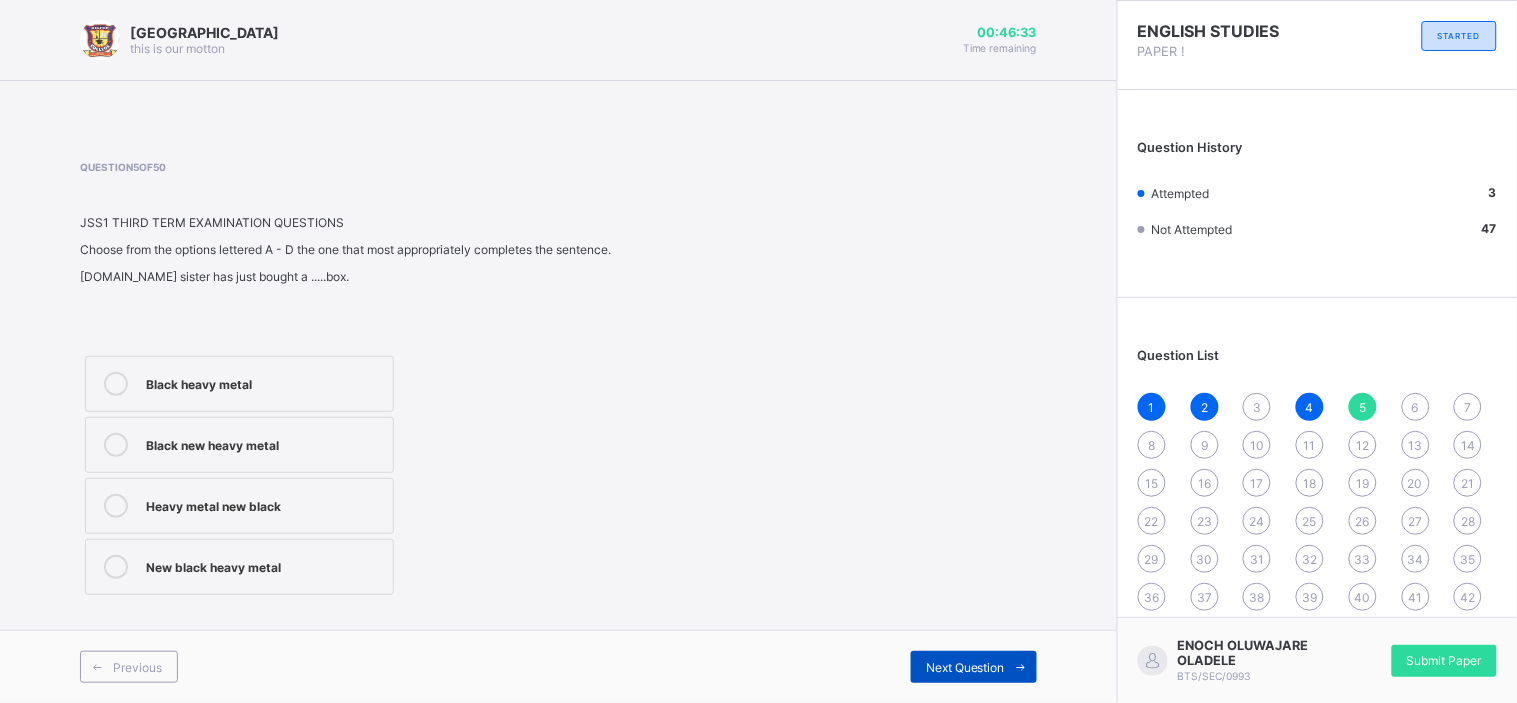 click on "Next Question" at bounding box center (965, 667) 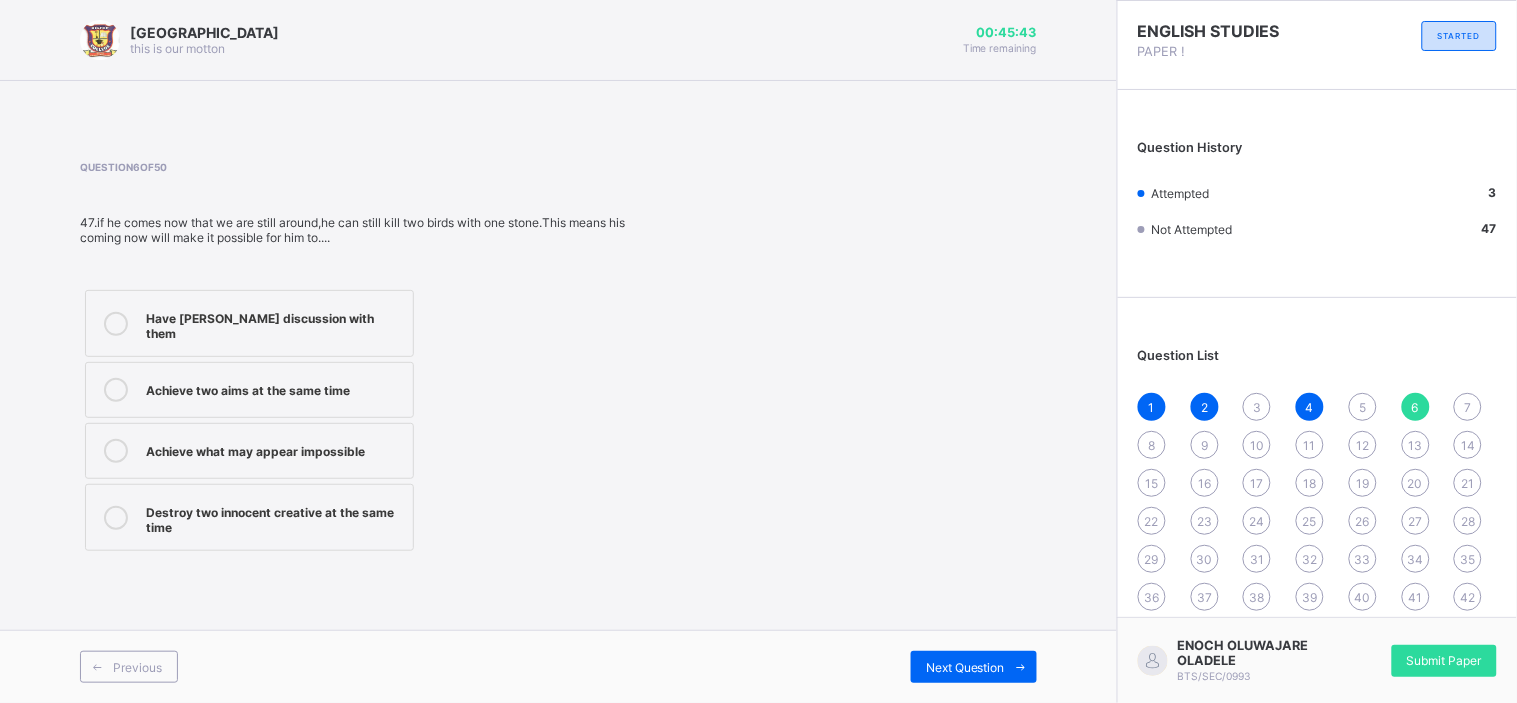 click on "Achieve two aims at the same time" at bounding box center [274, 388] 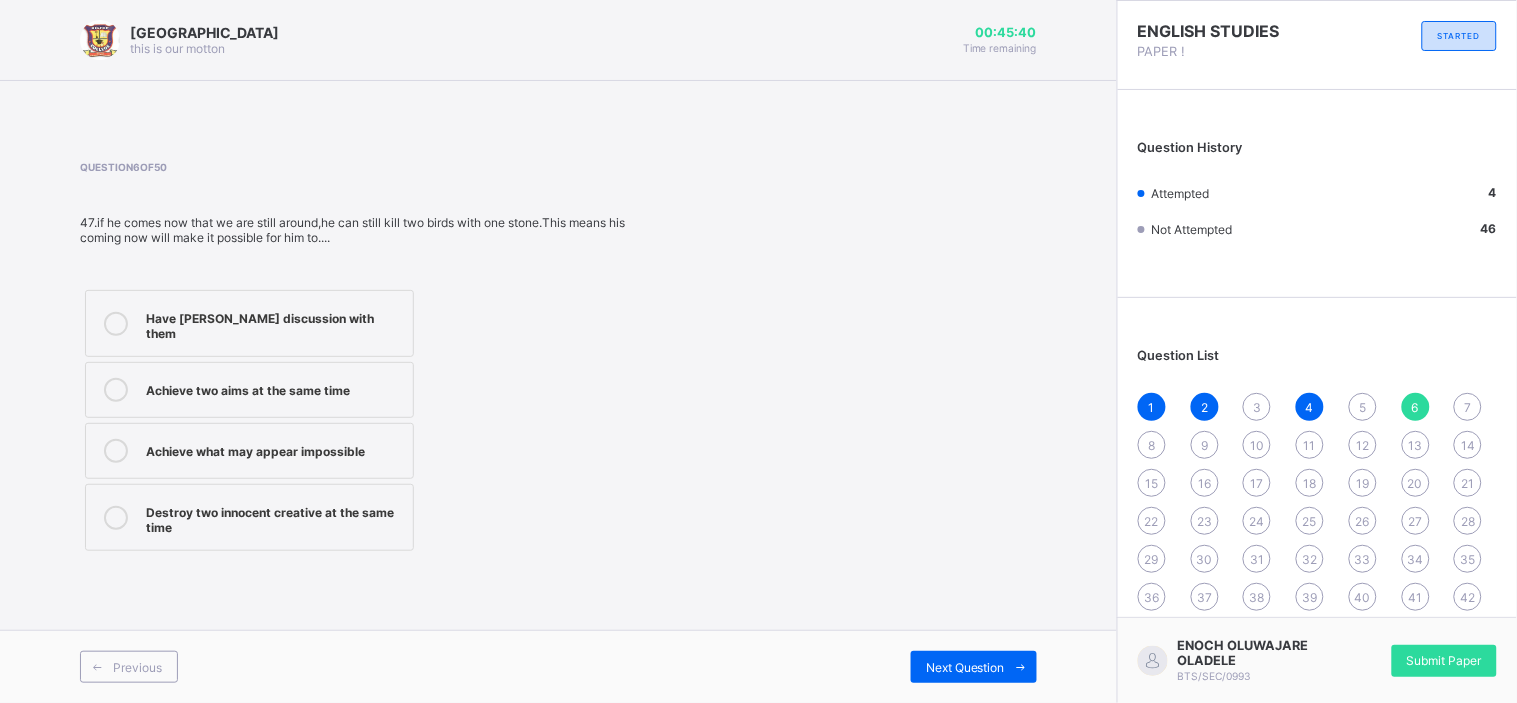 click on "Previous Next Question" at bounding box center (558, 666) 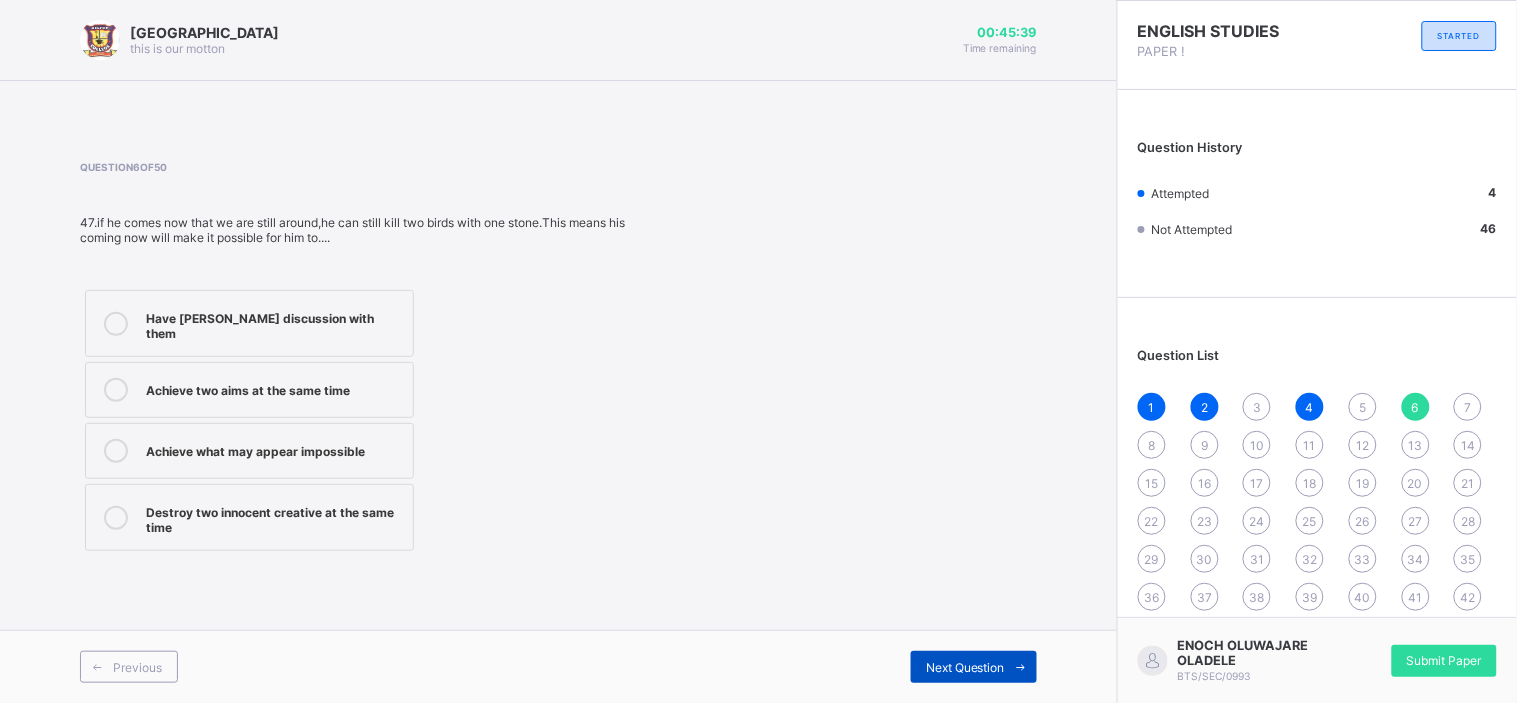 click on "Next Question" at bounding box center [974, 667] 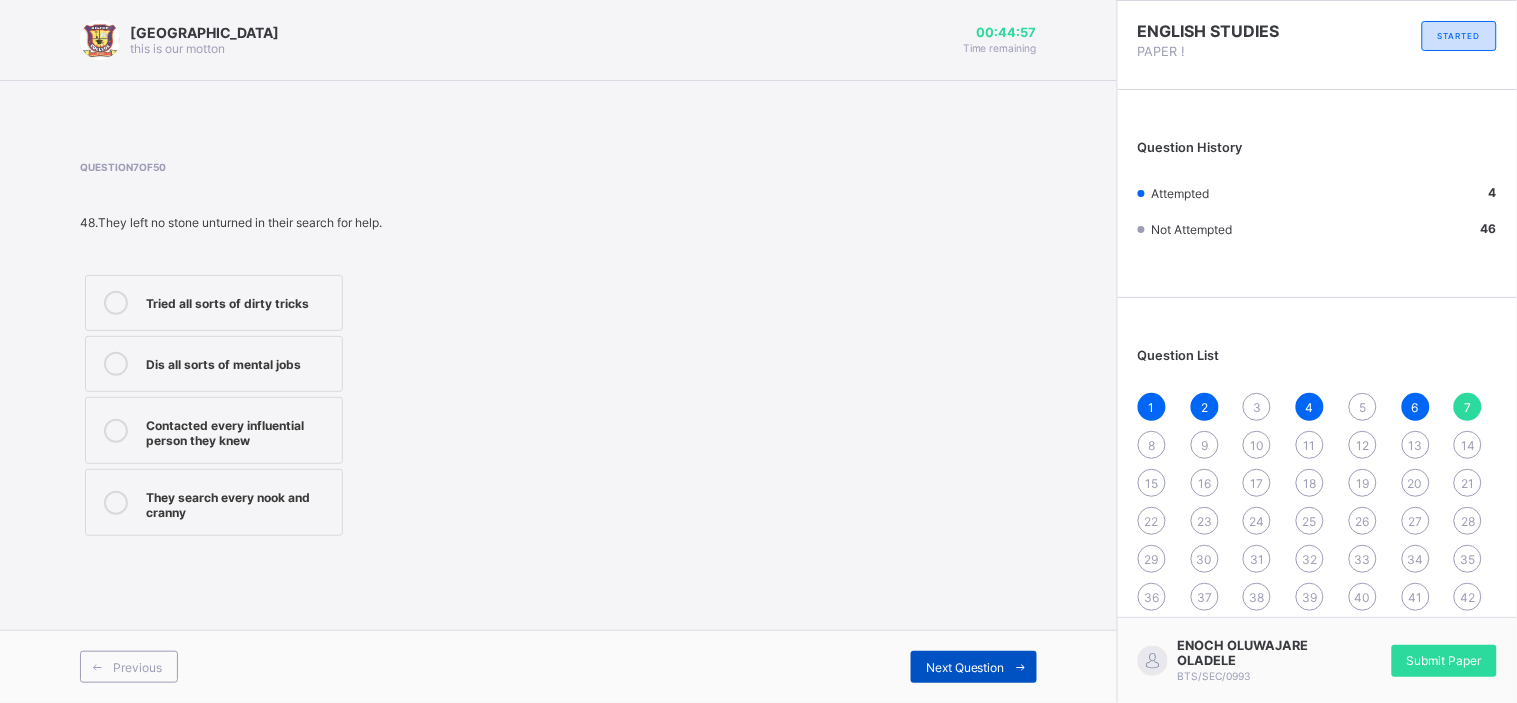 click on "Next Question" at bounding box center (974, 667) 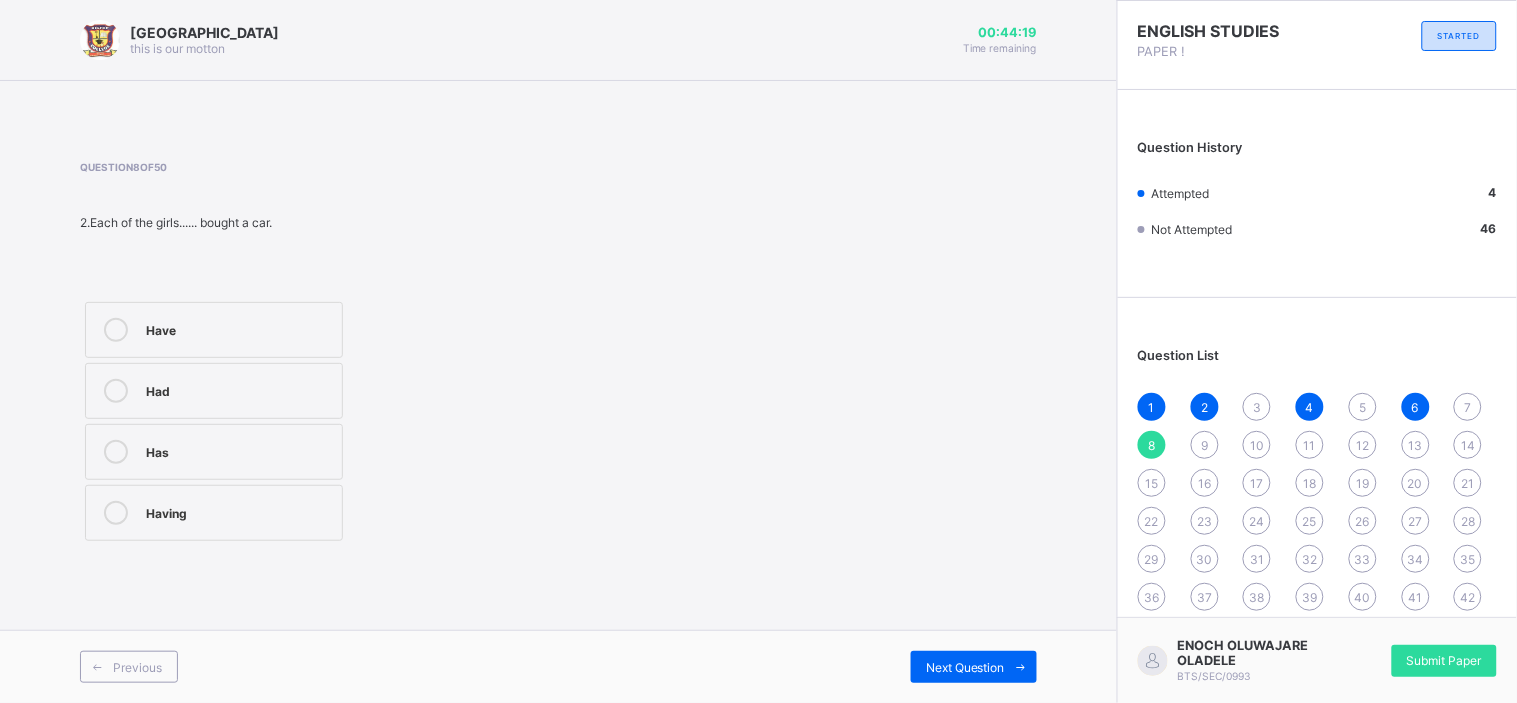 click on "Have" at bounding box center [214, 330] 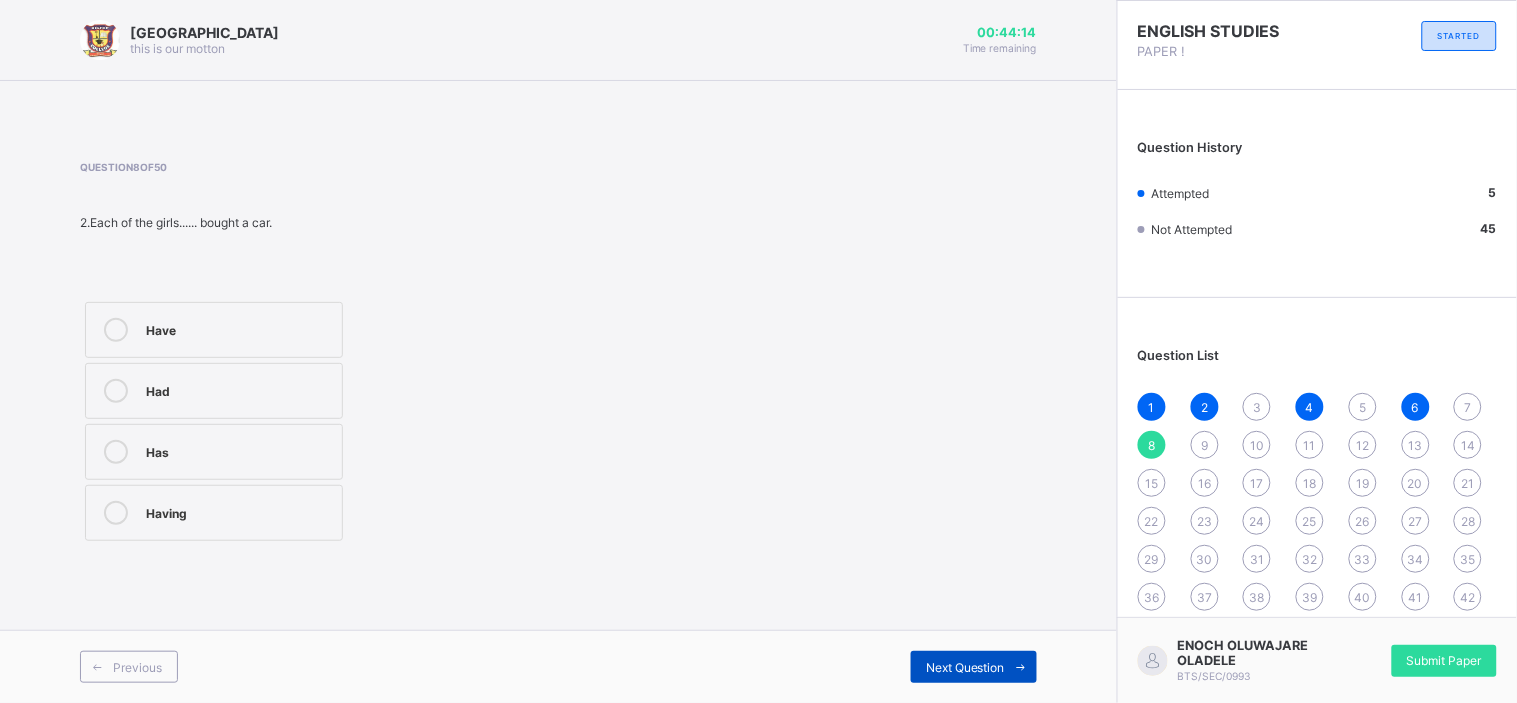 click on "Next Question" at bounding box center (965, 667) 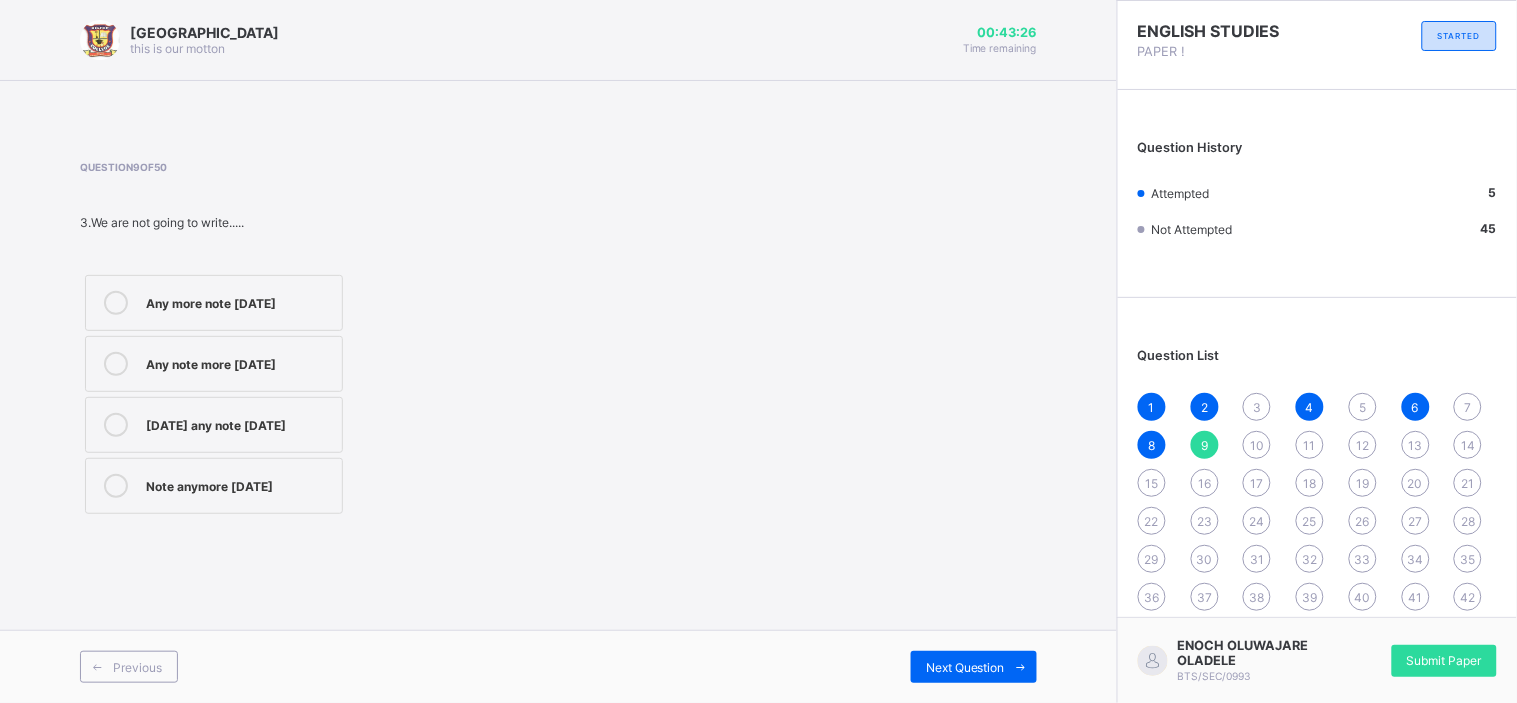 click on "Note anymore today" at bounding box center [239, 484] 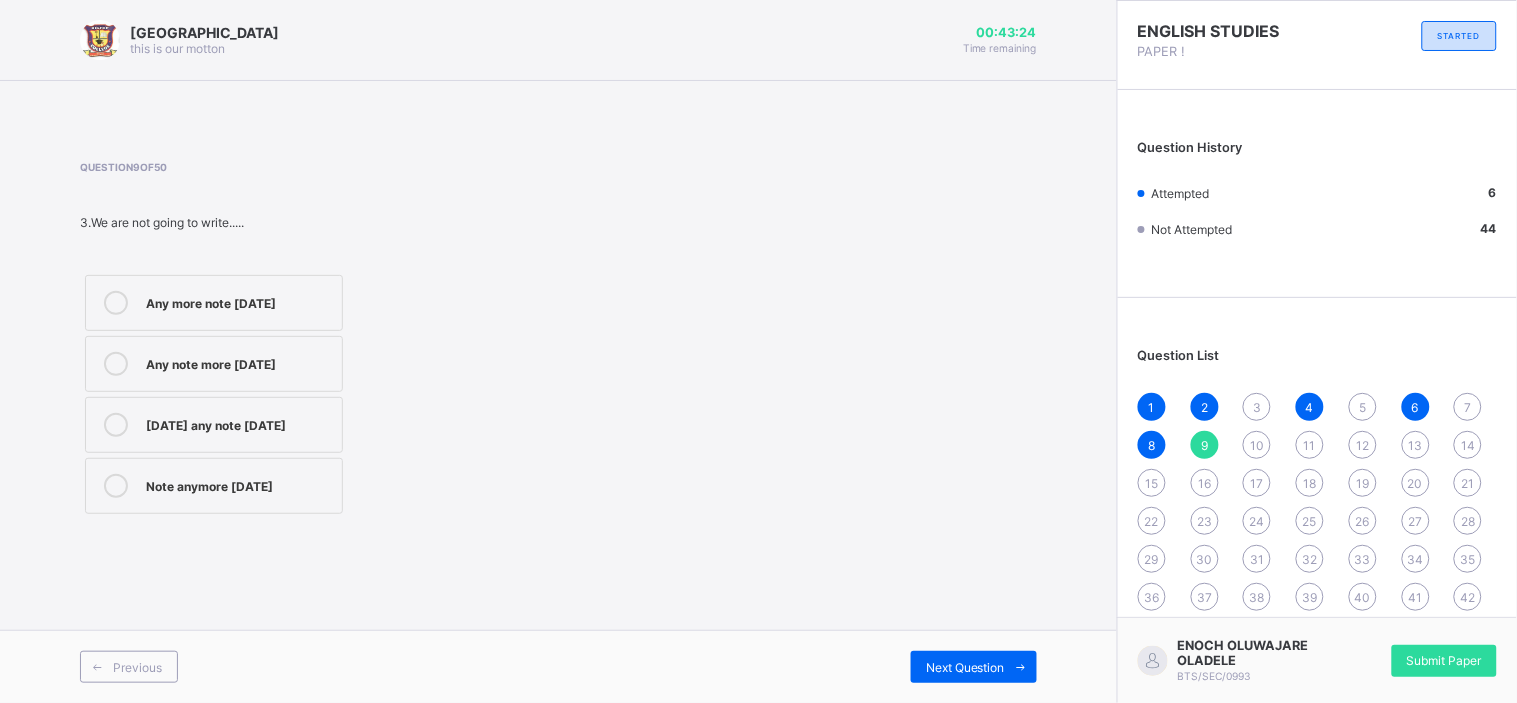 click on "BIGTOP COLLEGE this is our motton 00:43:24 Time remaining Question  9  of  50 3.We are not going to write..... Any more note today Any note more today Today any note today  Note anymore today Previous Next Question" at bounding box center [558, 351] 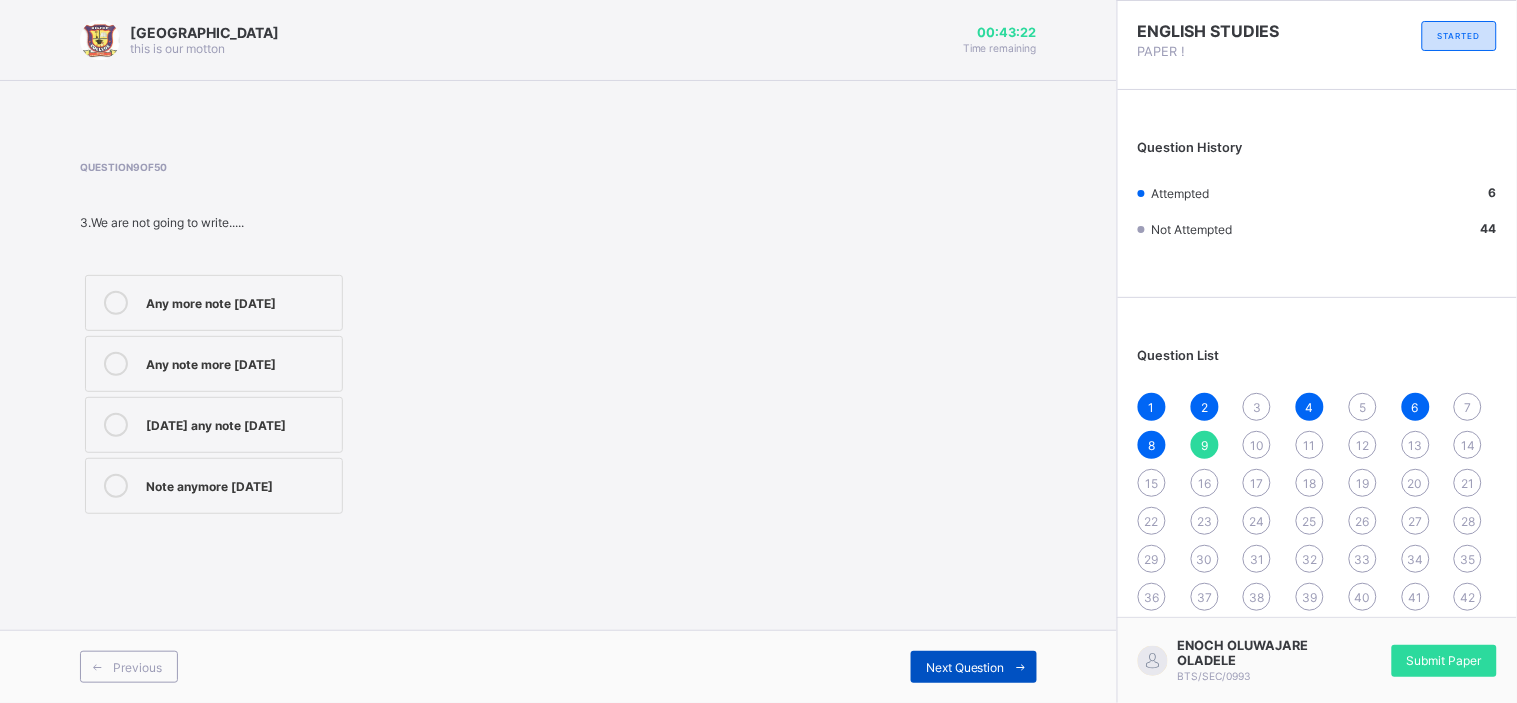 click on "Next Question" at bounding box center (974, 667) 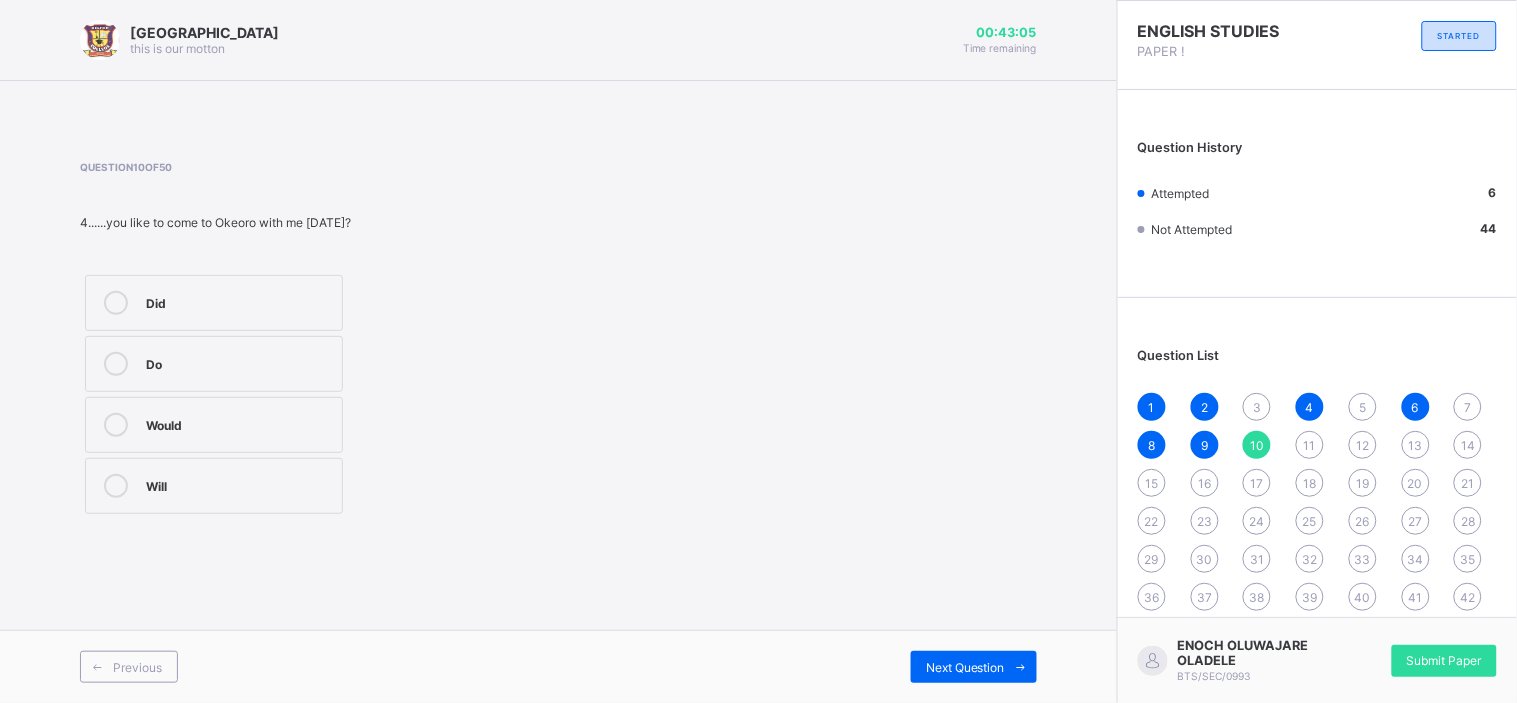click on "Would" at bounding box center [239, 425] 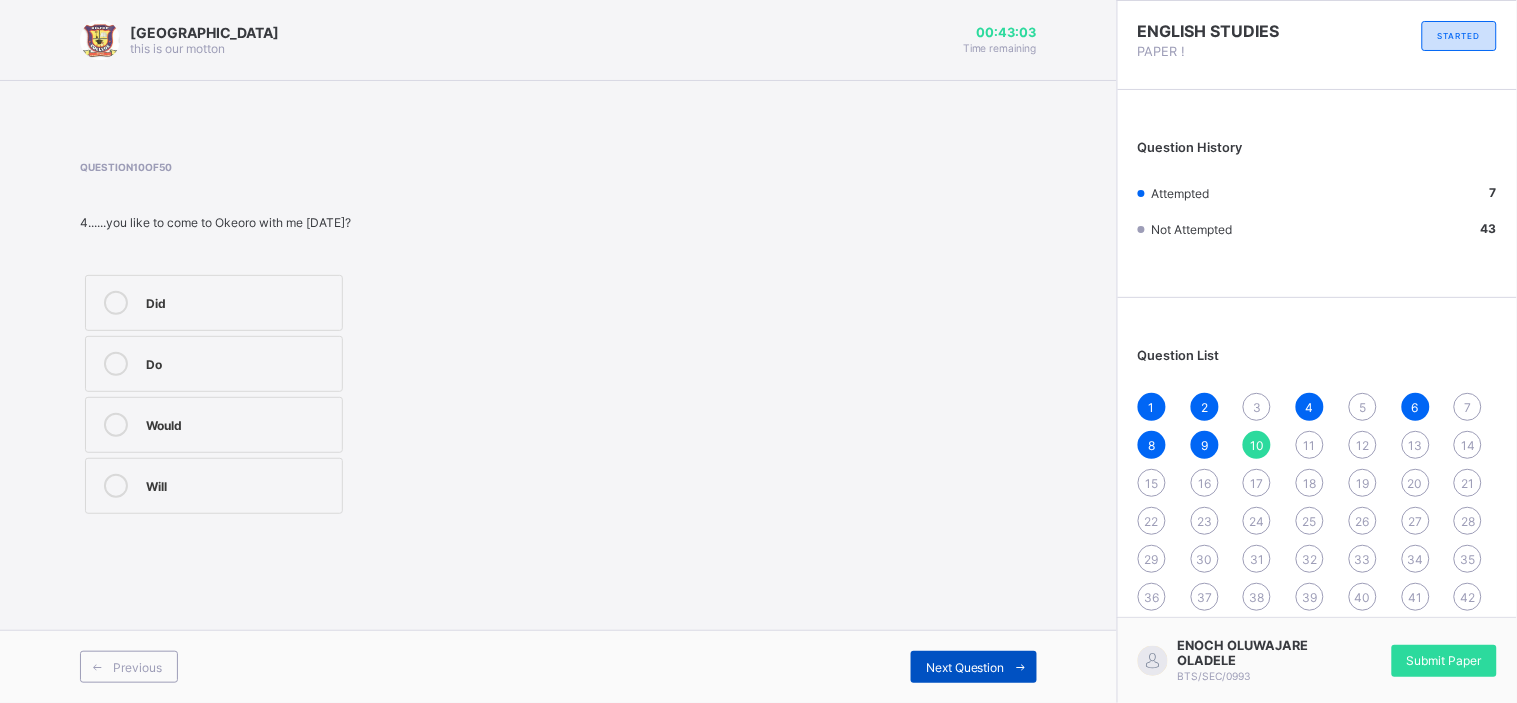 click on "Next Question" at bounding box center [965, 667] 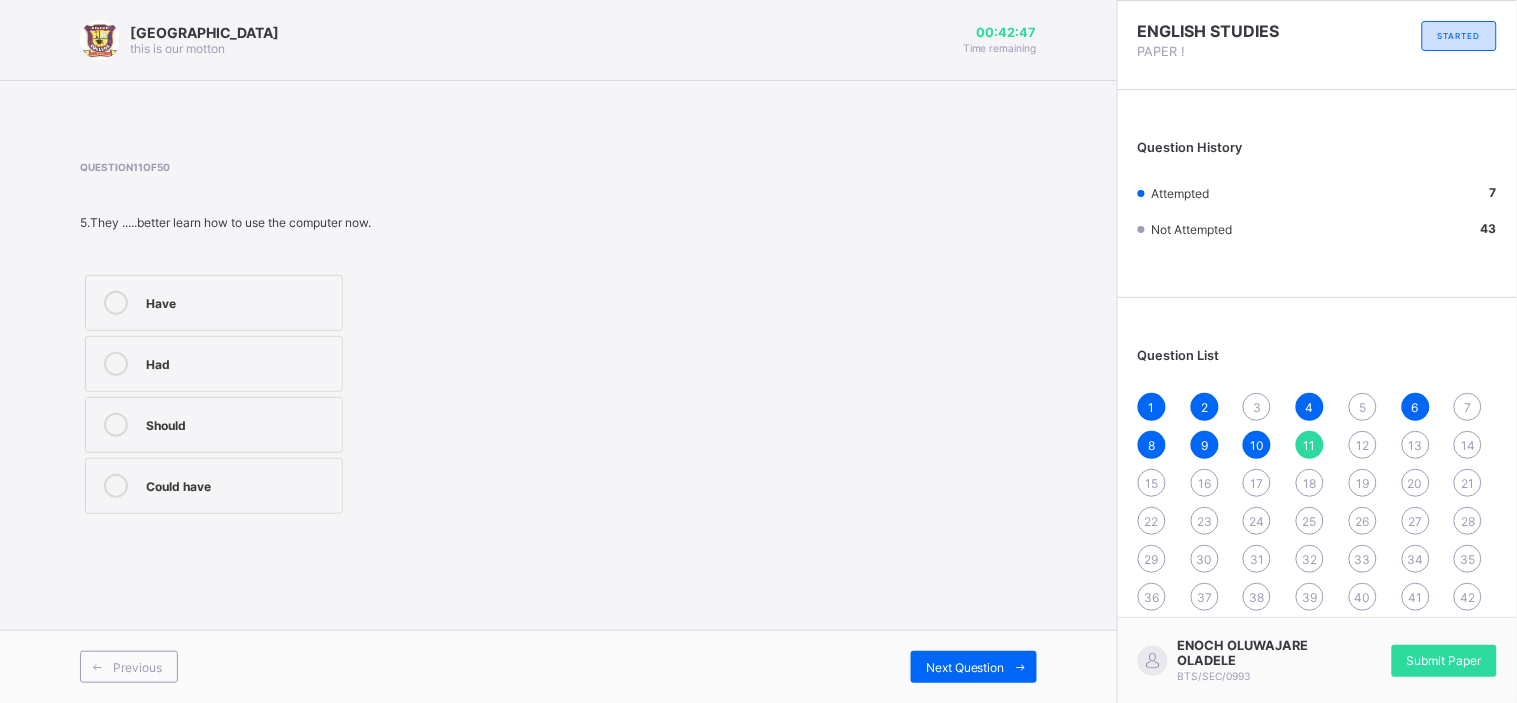 click on "Could have" at bounding box center [214, 486] 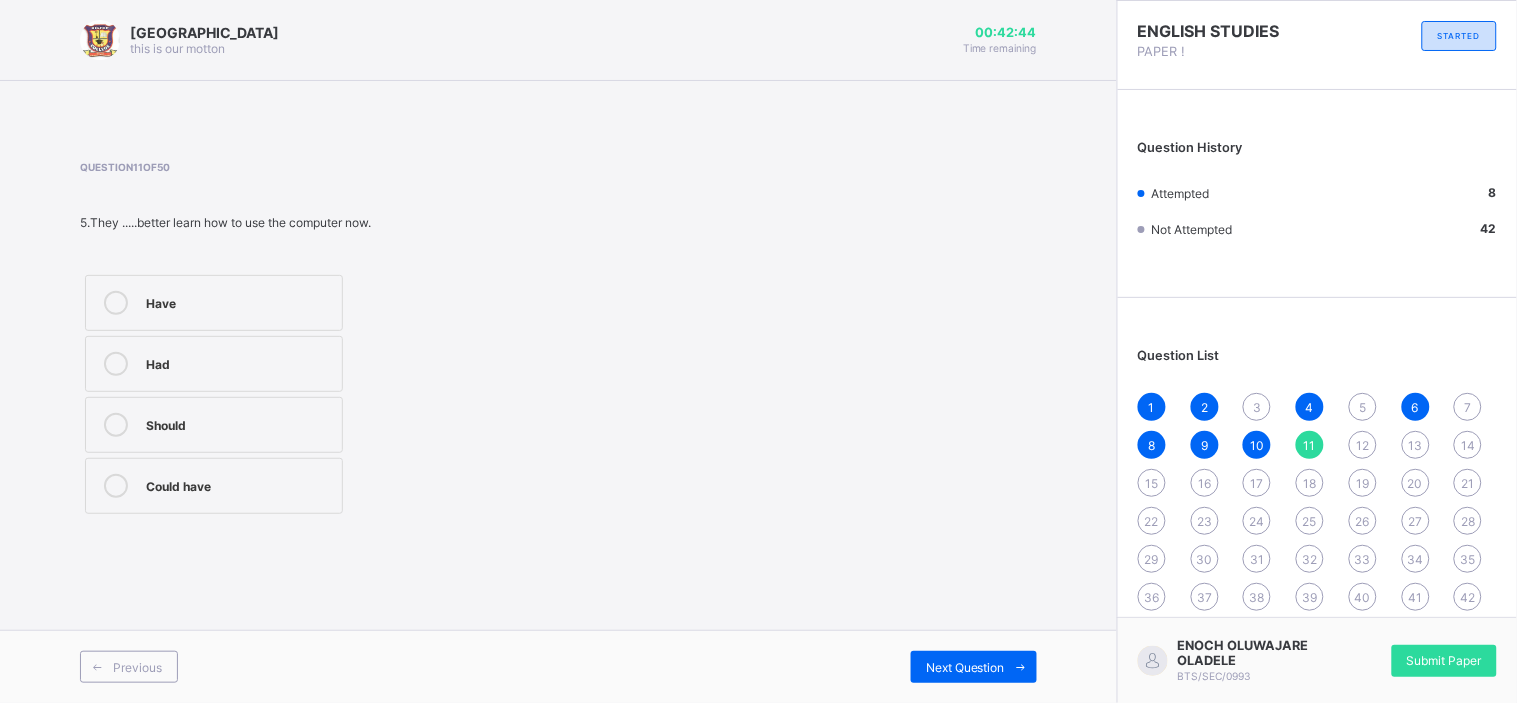 click on "Should" at bounding box center (239, 423) 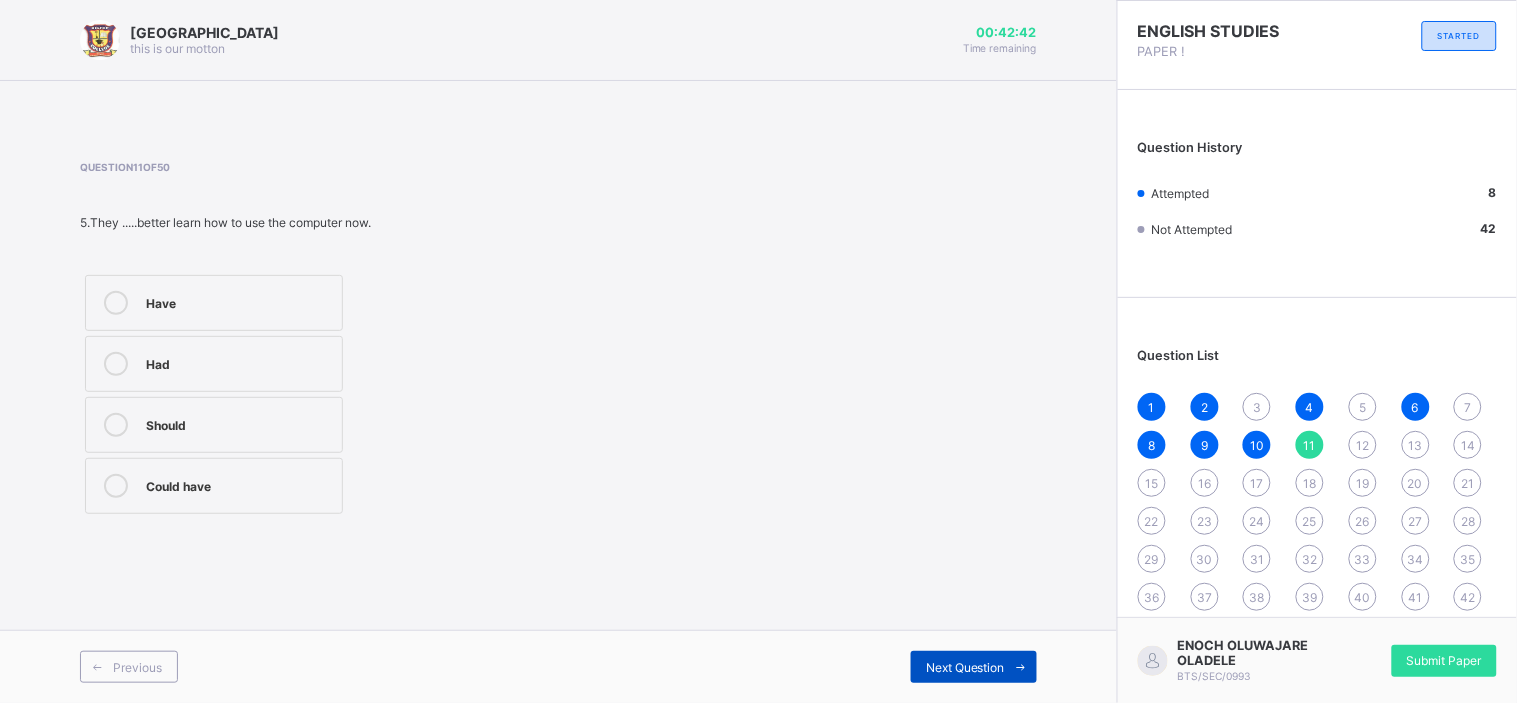 click on "Next Question" at bounding box center [974, 667] 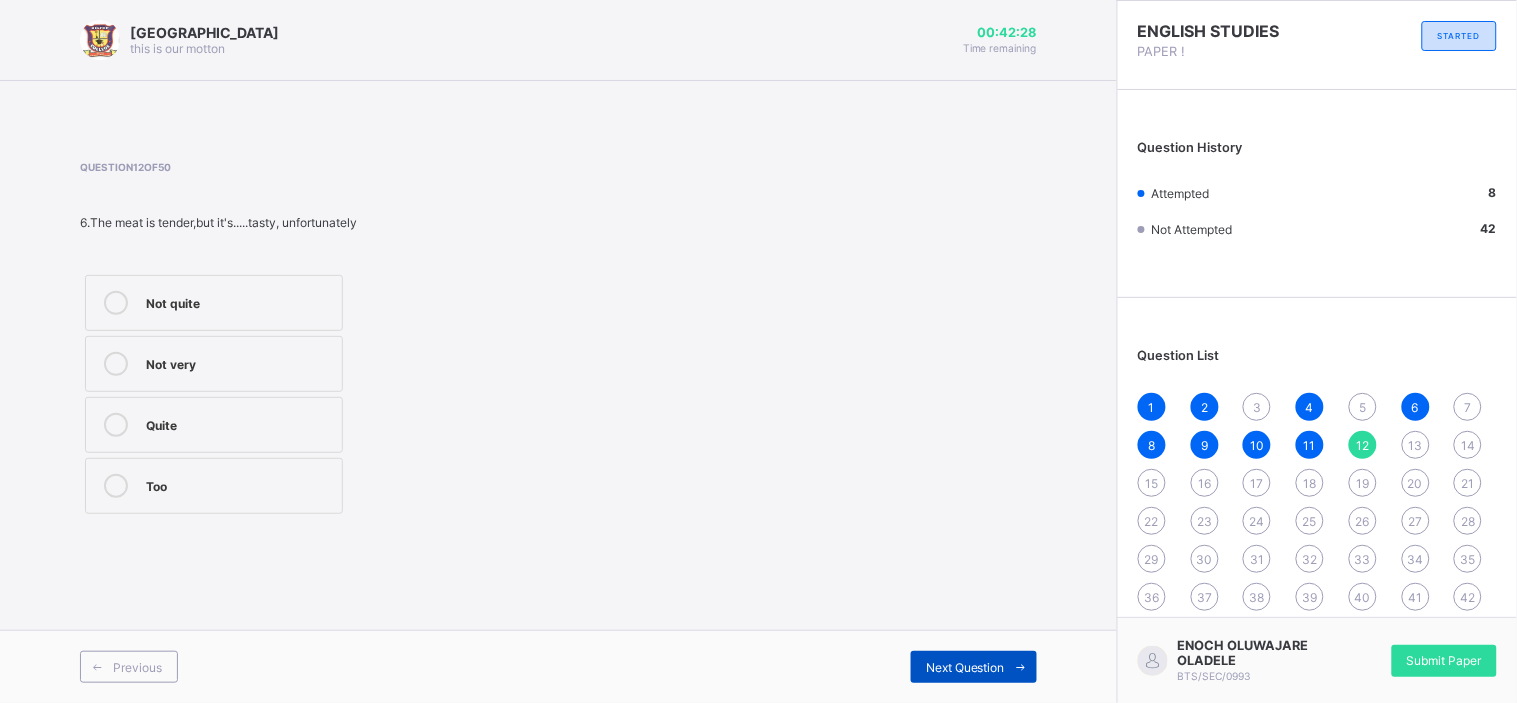 click on "Next Question" at bounding box center (965, 667) 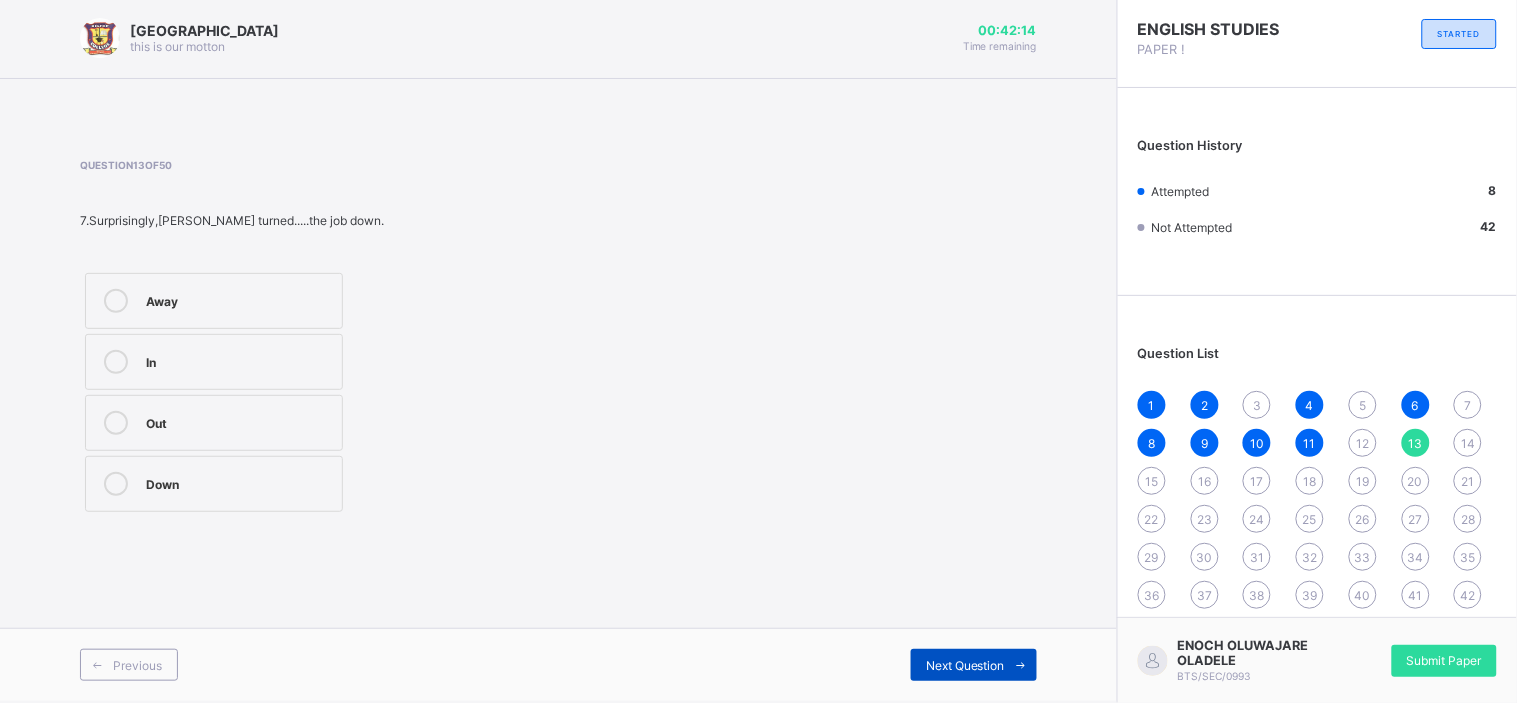 scroll, scrollTop: 0, scrollLeft: 0, axis: both 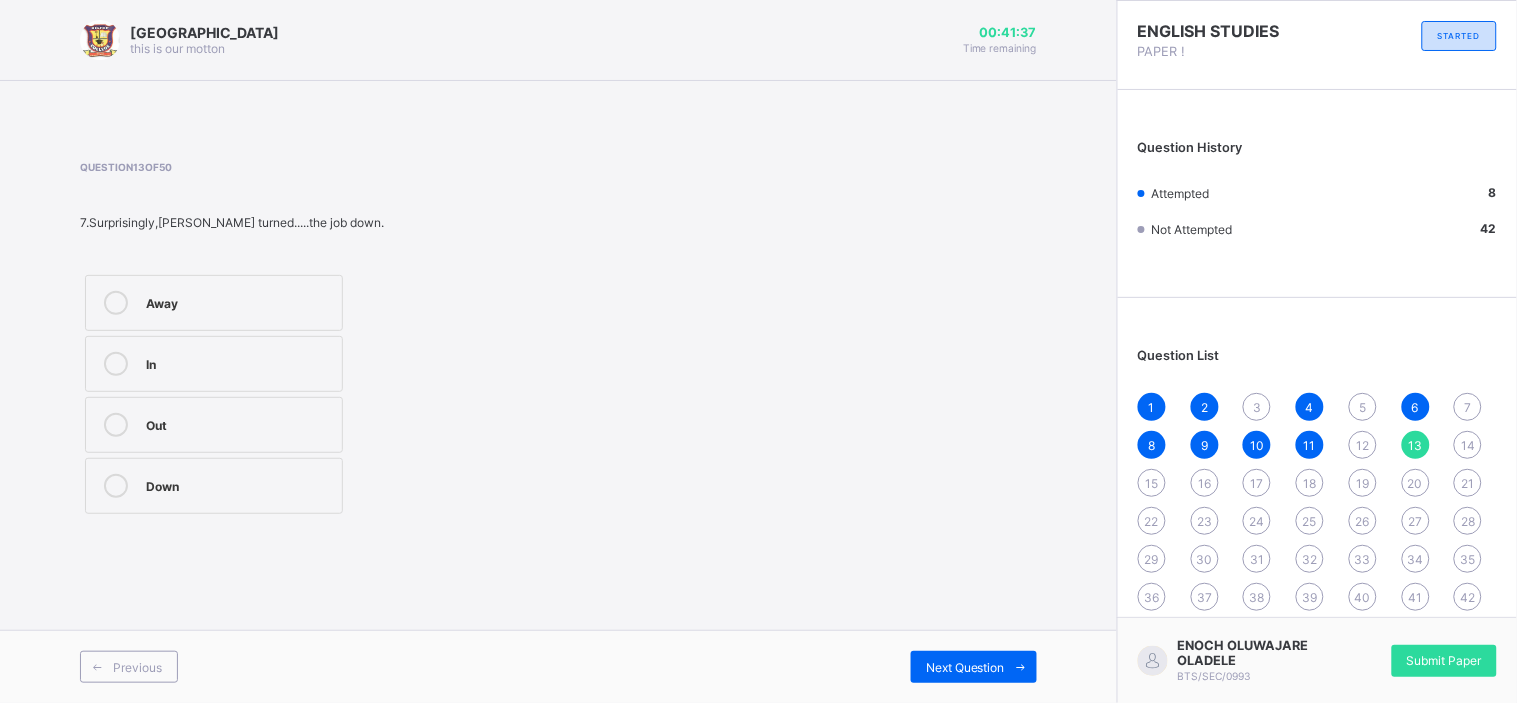 click on "Away" at bounding box center (239, 301) 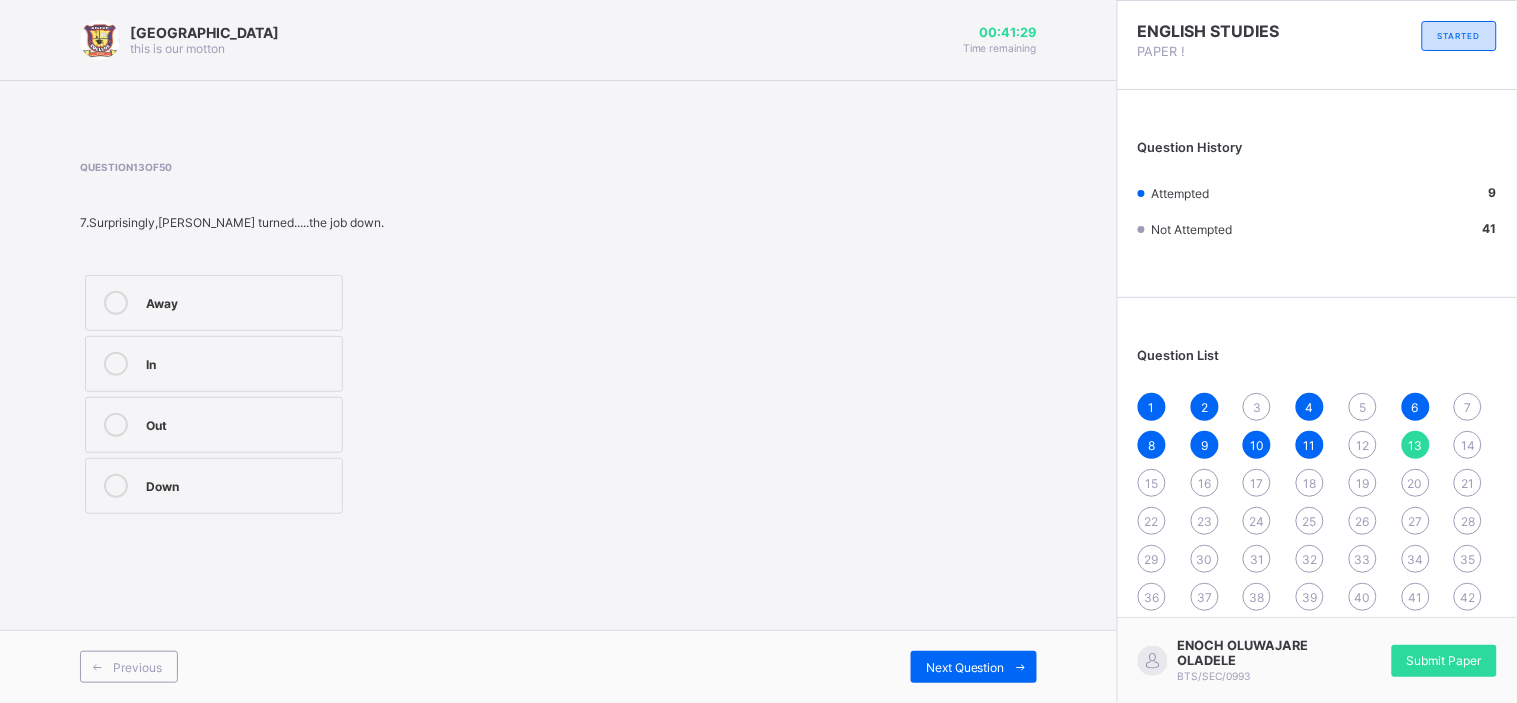 click on "Away" at bounding box center (239, 301) 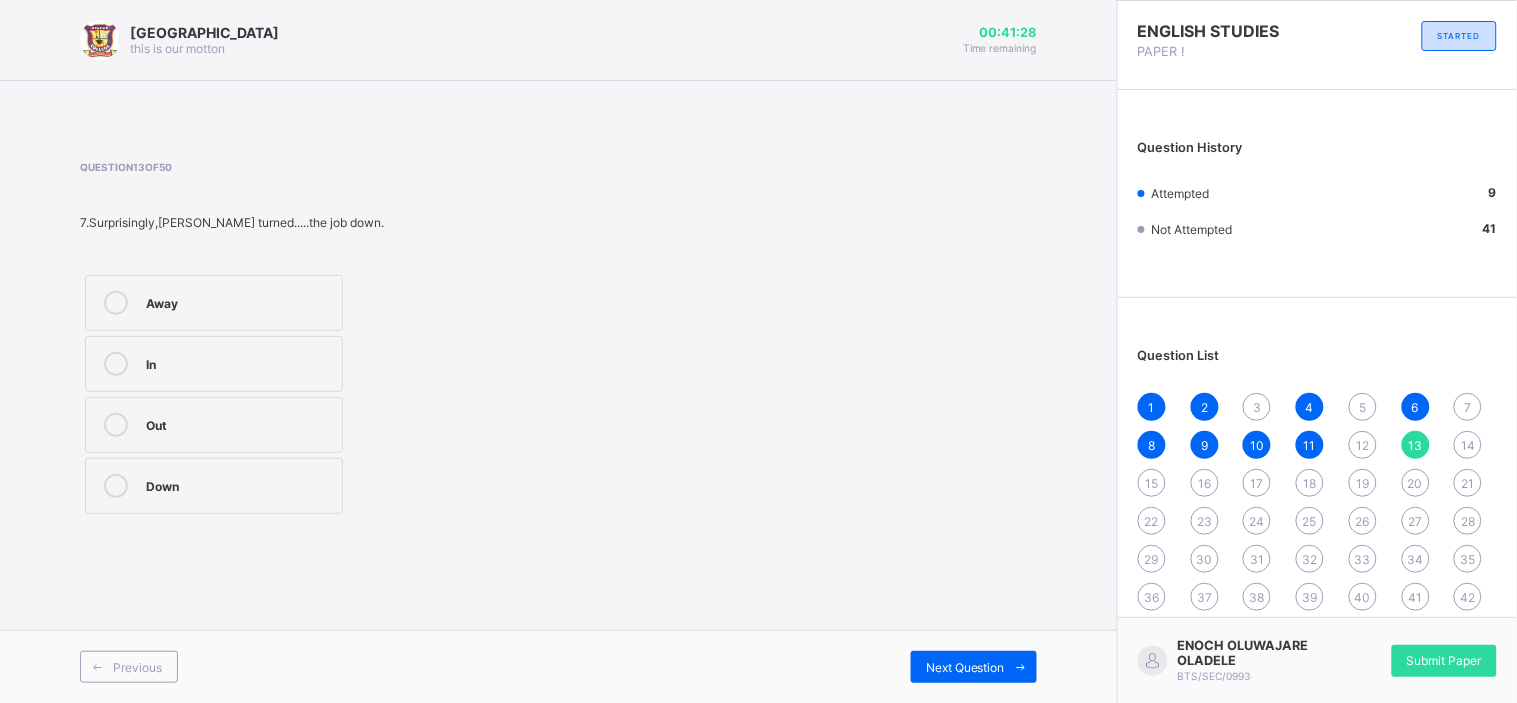 click on "Away" at bounding box center (239, 301) 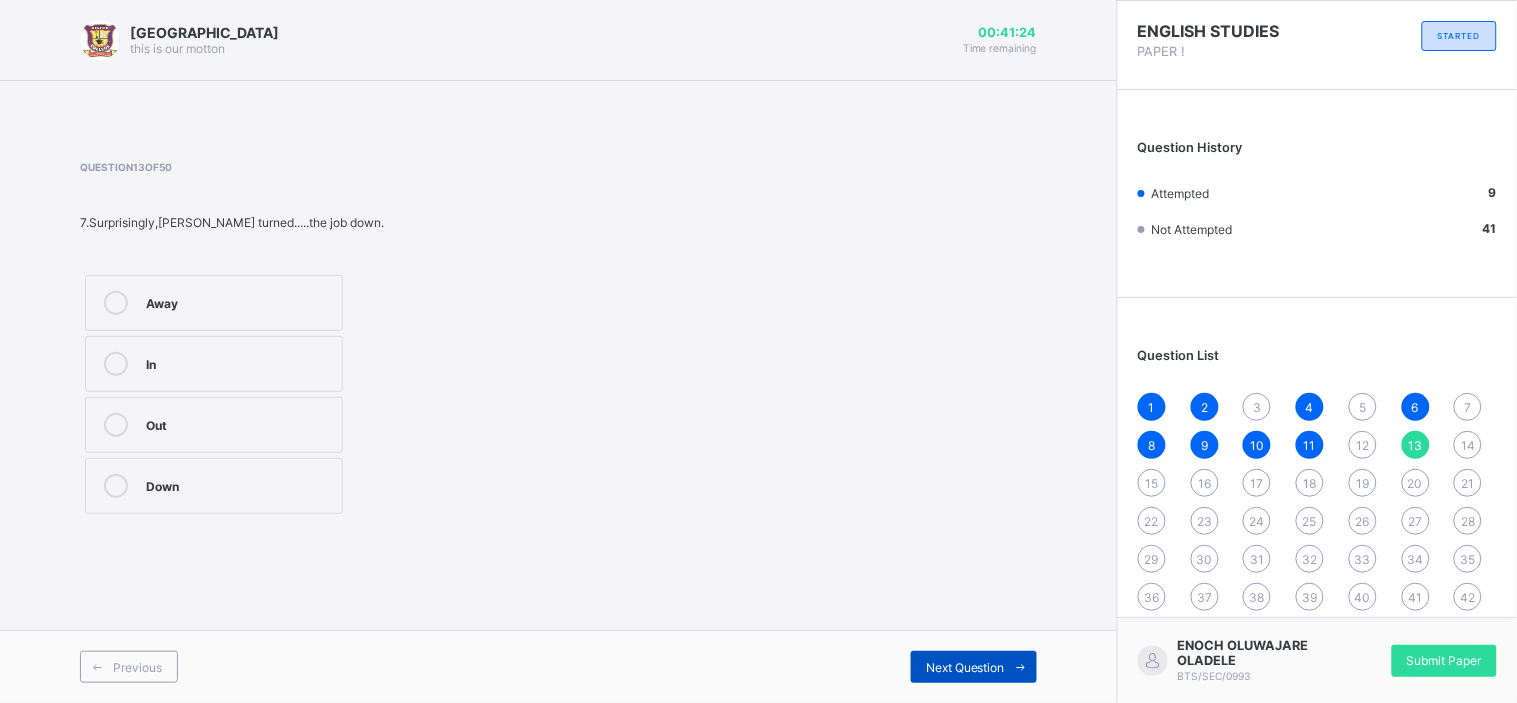click at bounding box center (1021, 667) 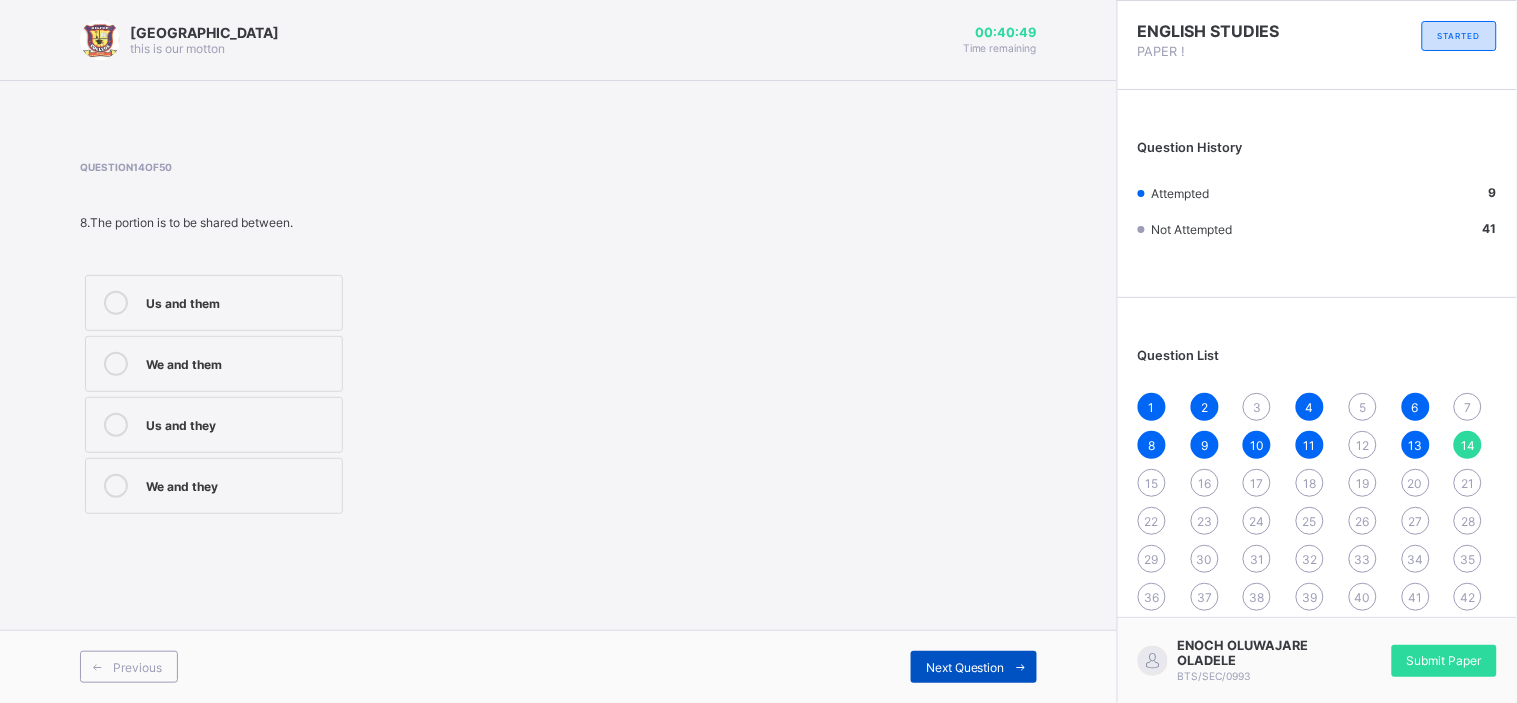 click at bounding box center [1021, 667] 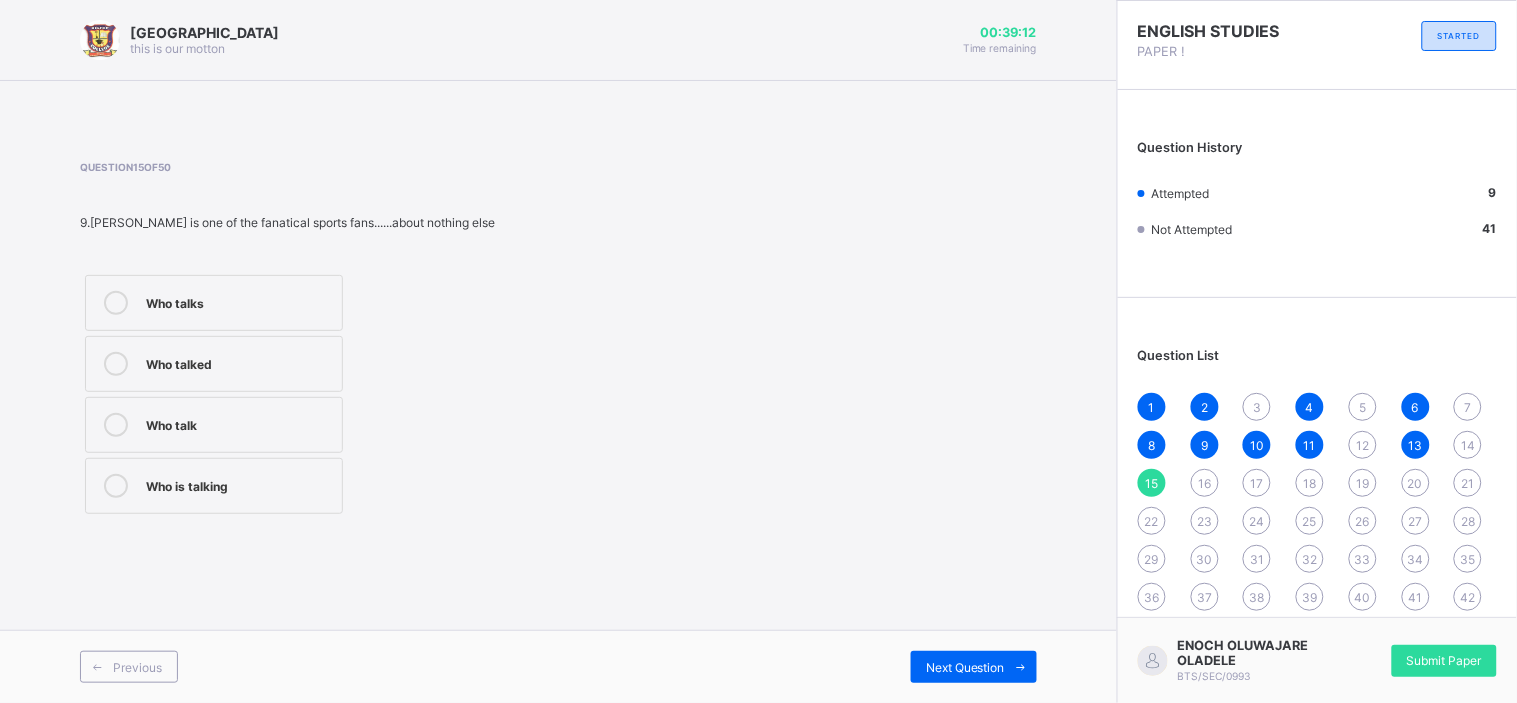click at bounding box center [303, 188] 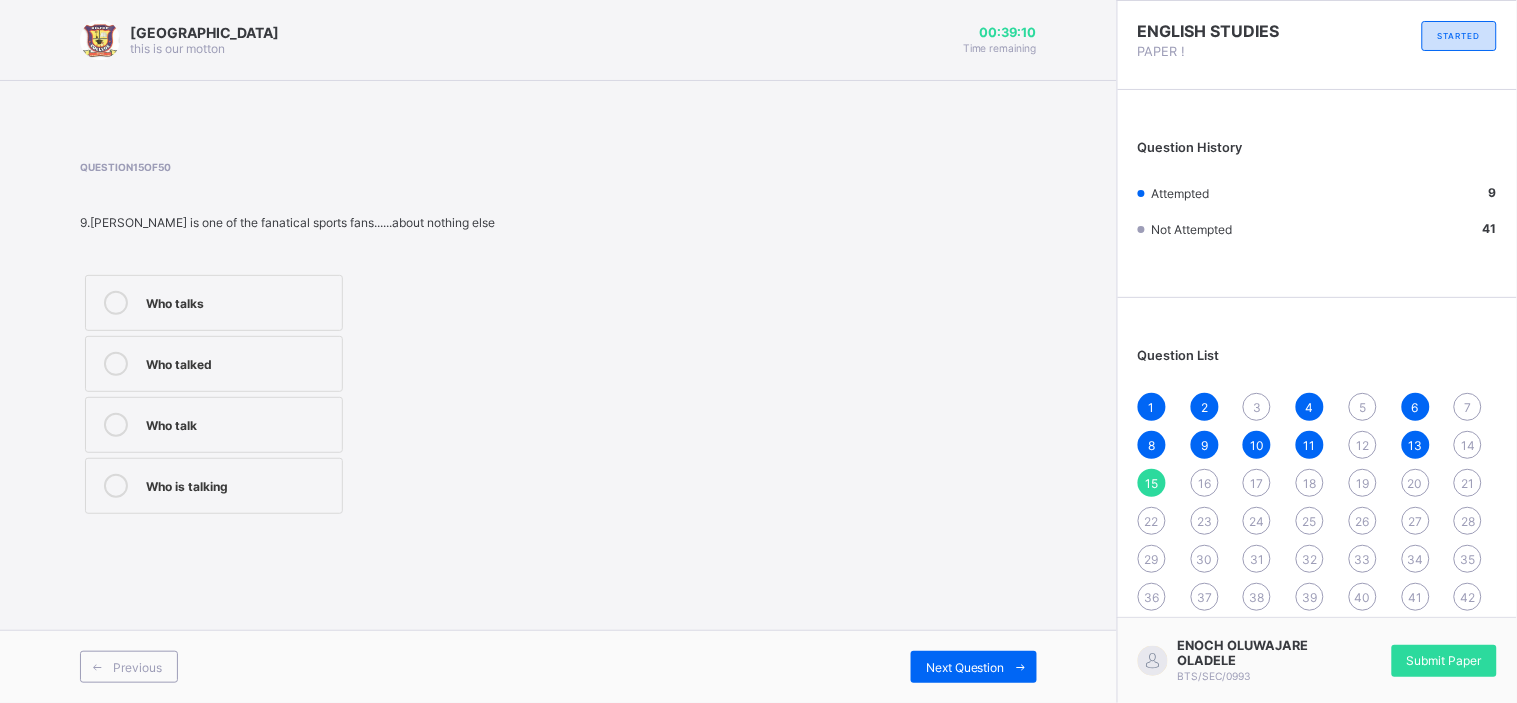 click at bounding box center [303, 188] 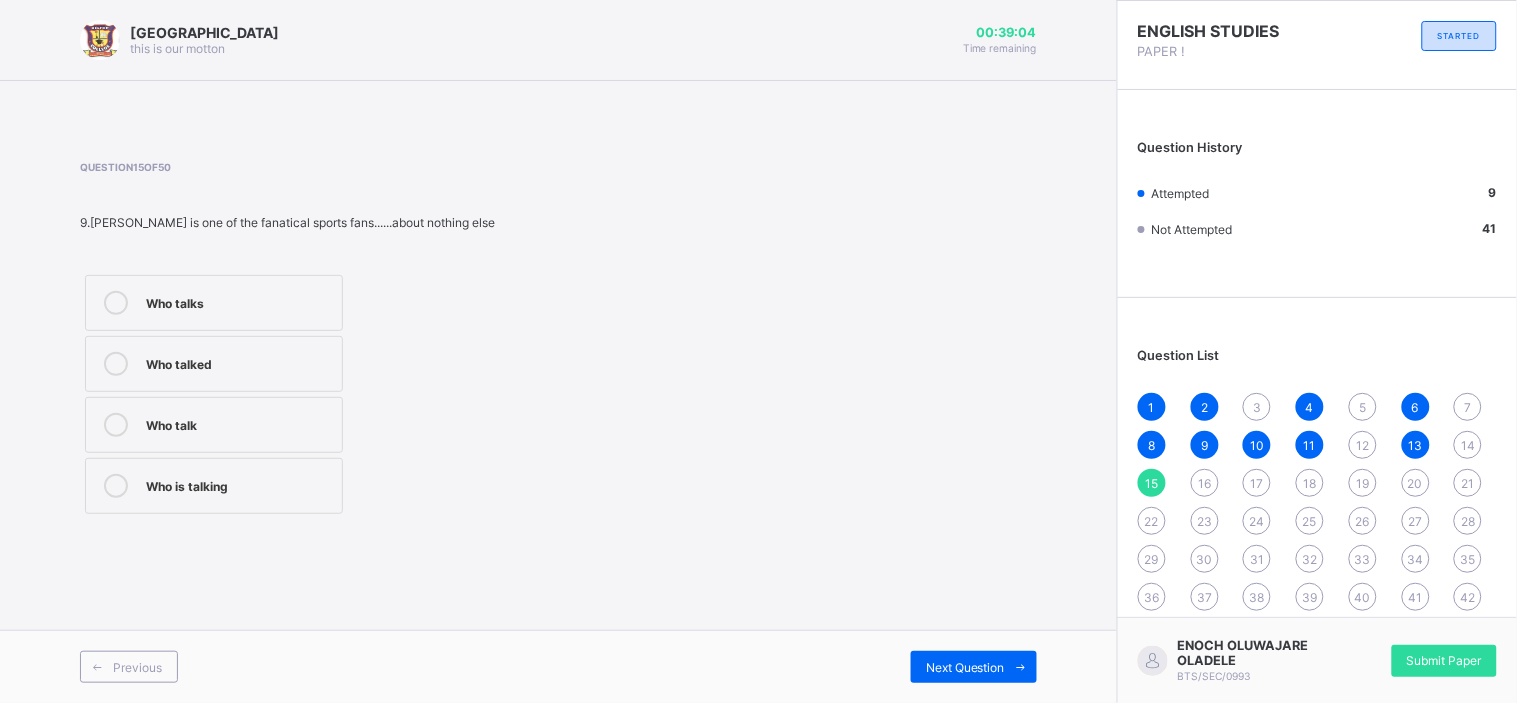 click at bounding box center (303, 188) 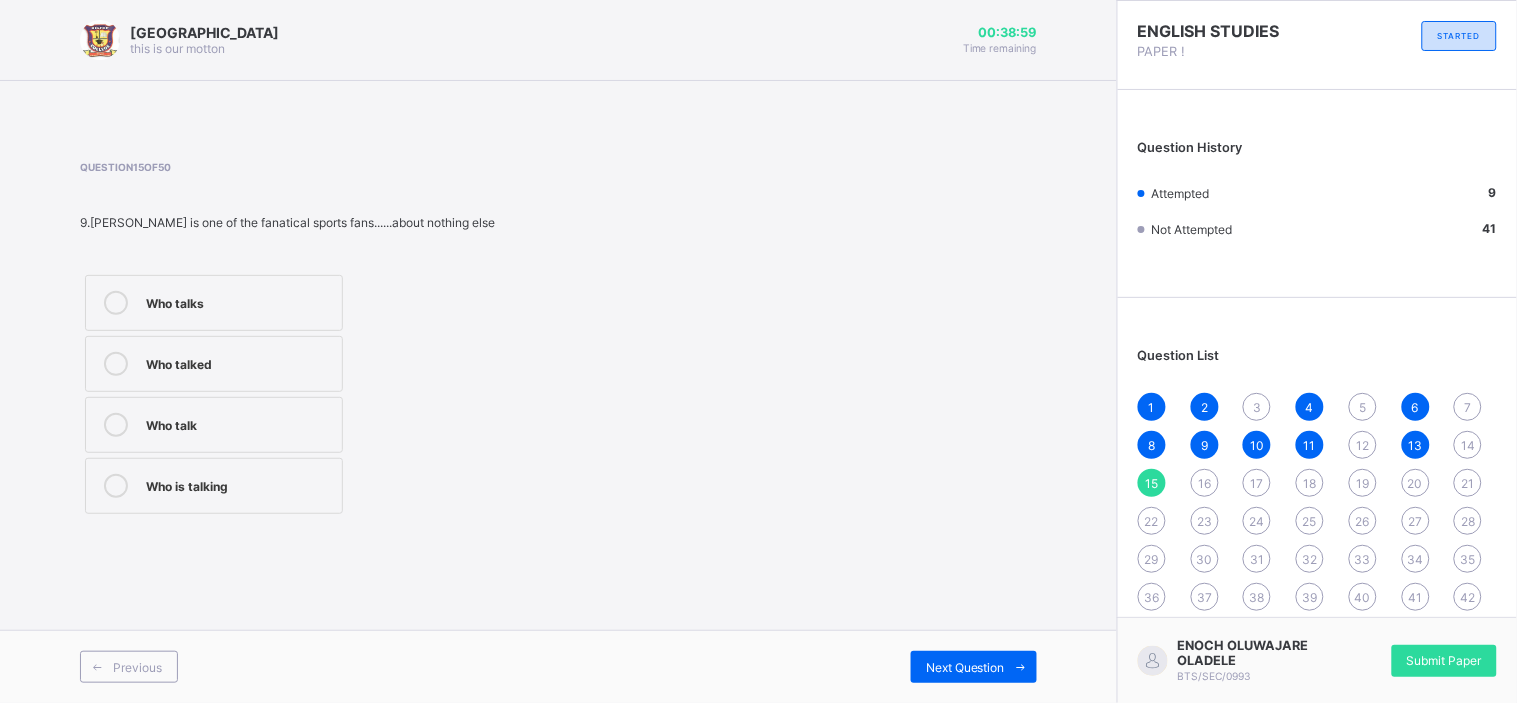 click on "Who talk" at bounding box center (214, 425) 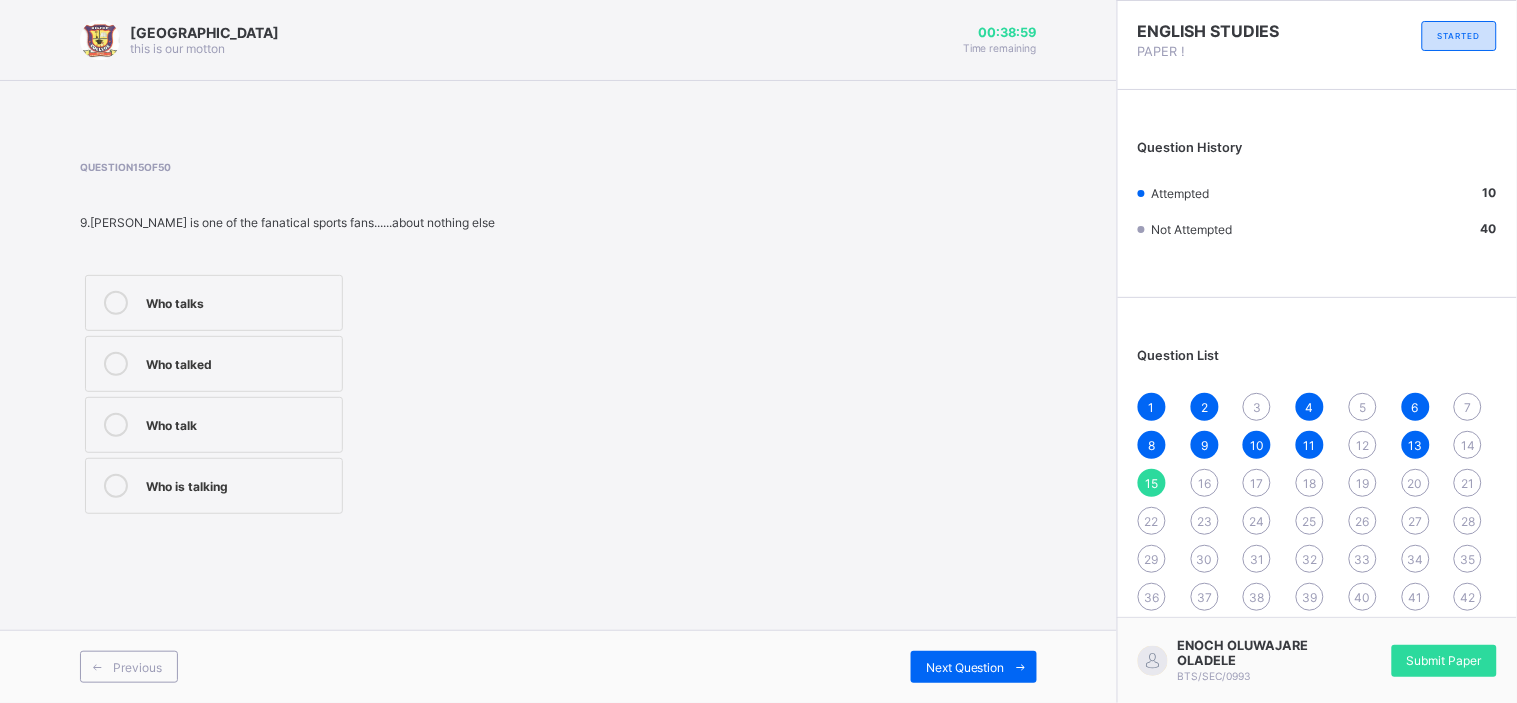 click on "Who talk" at bounding box center [214, 425] 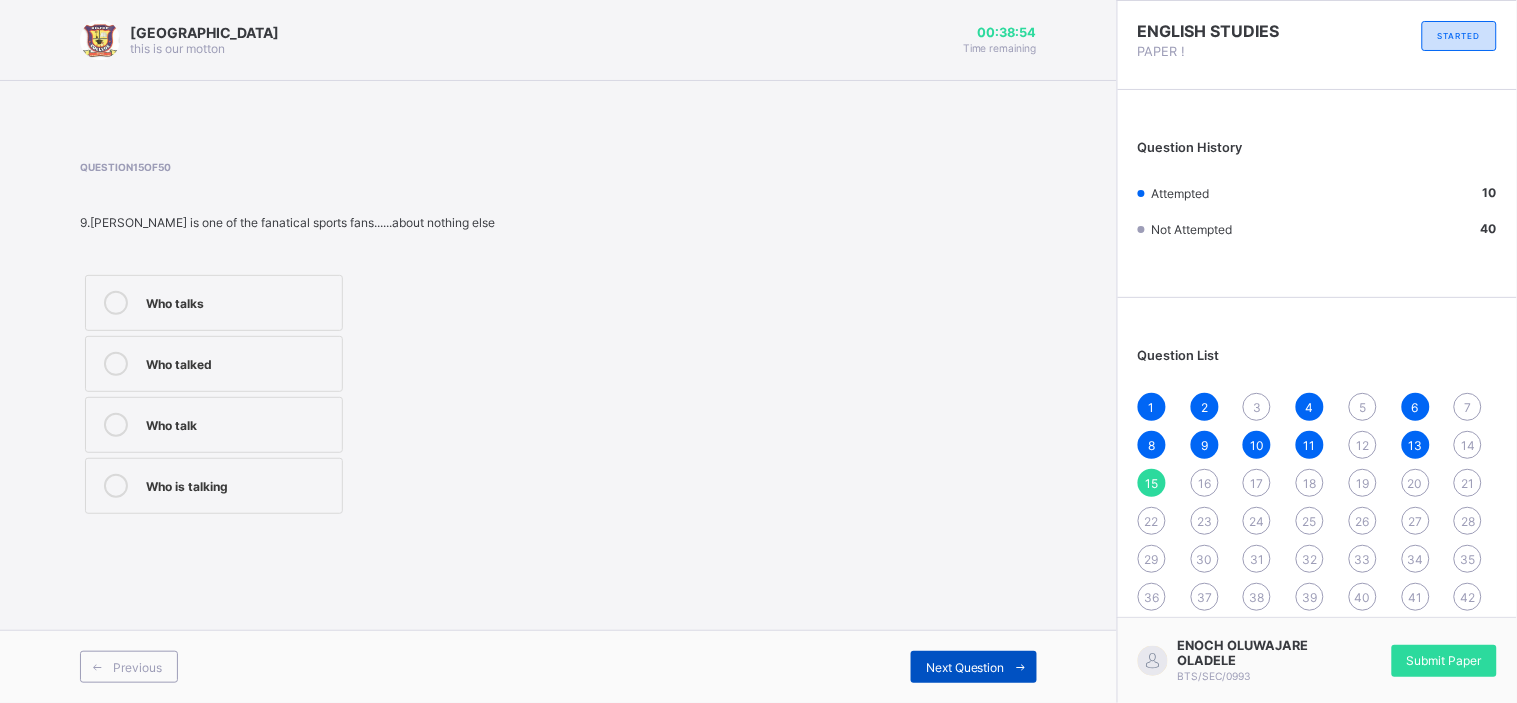 click on "Next Question" at bounding box center [965, 667] 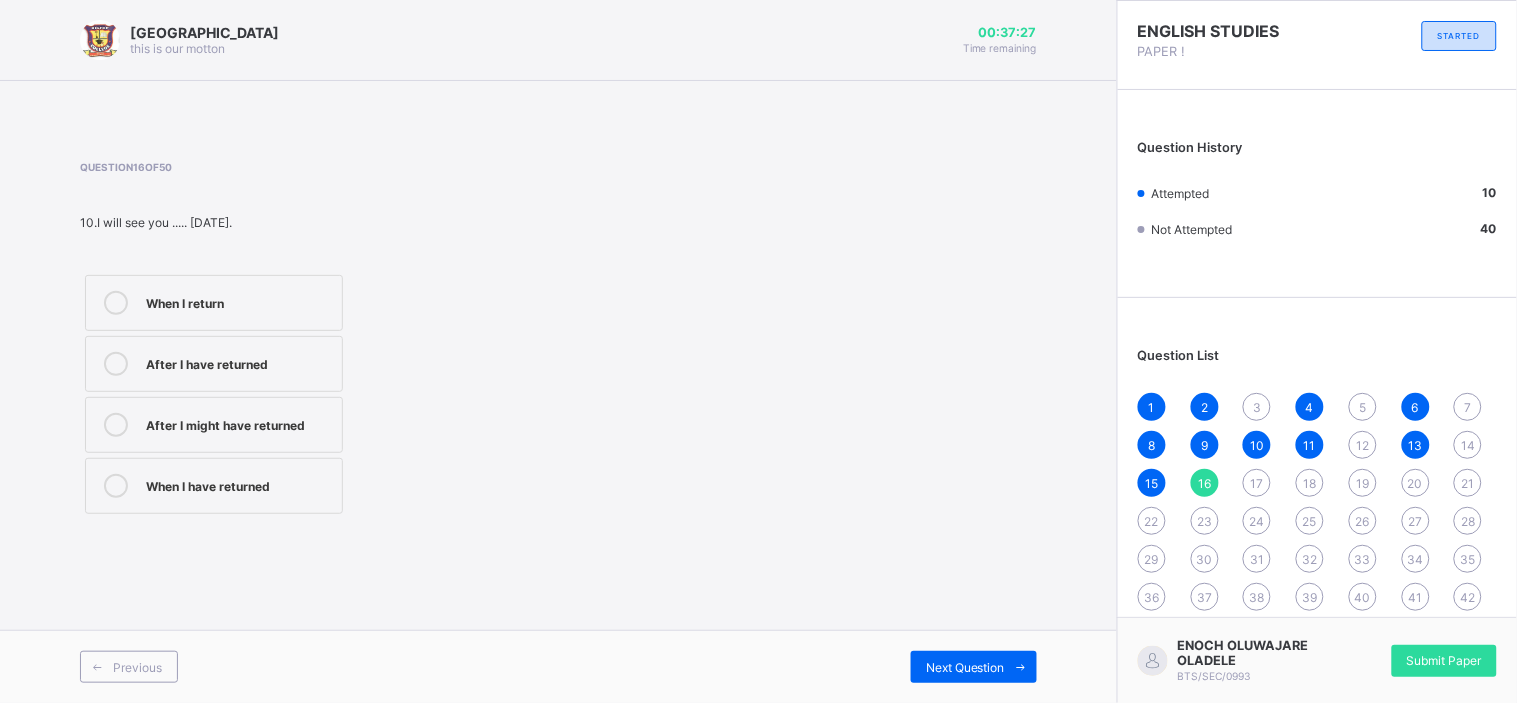 click on "After I have returned" at bounding box center (214, 364) 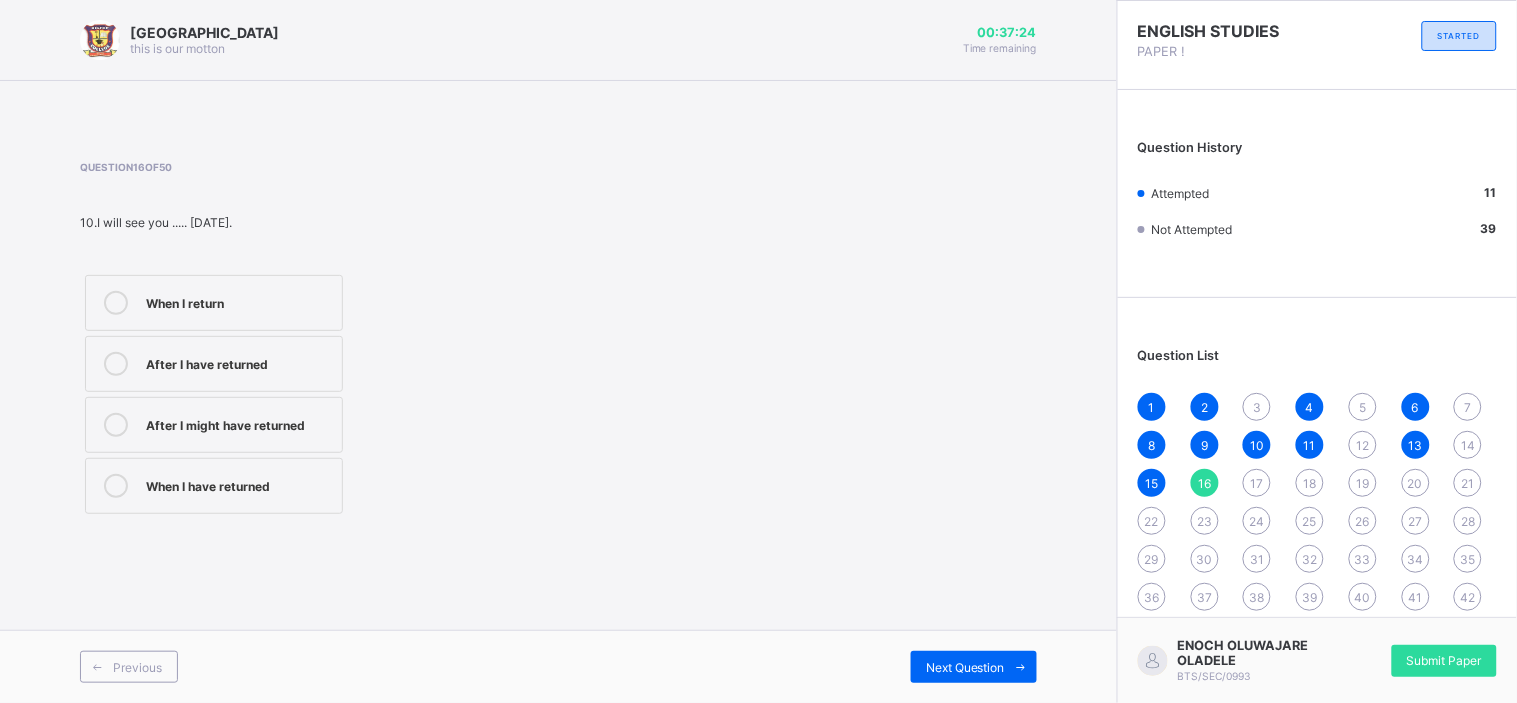 click on "Previous Next Question" at bounding box center [558, 666] 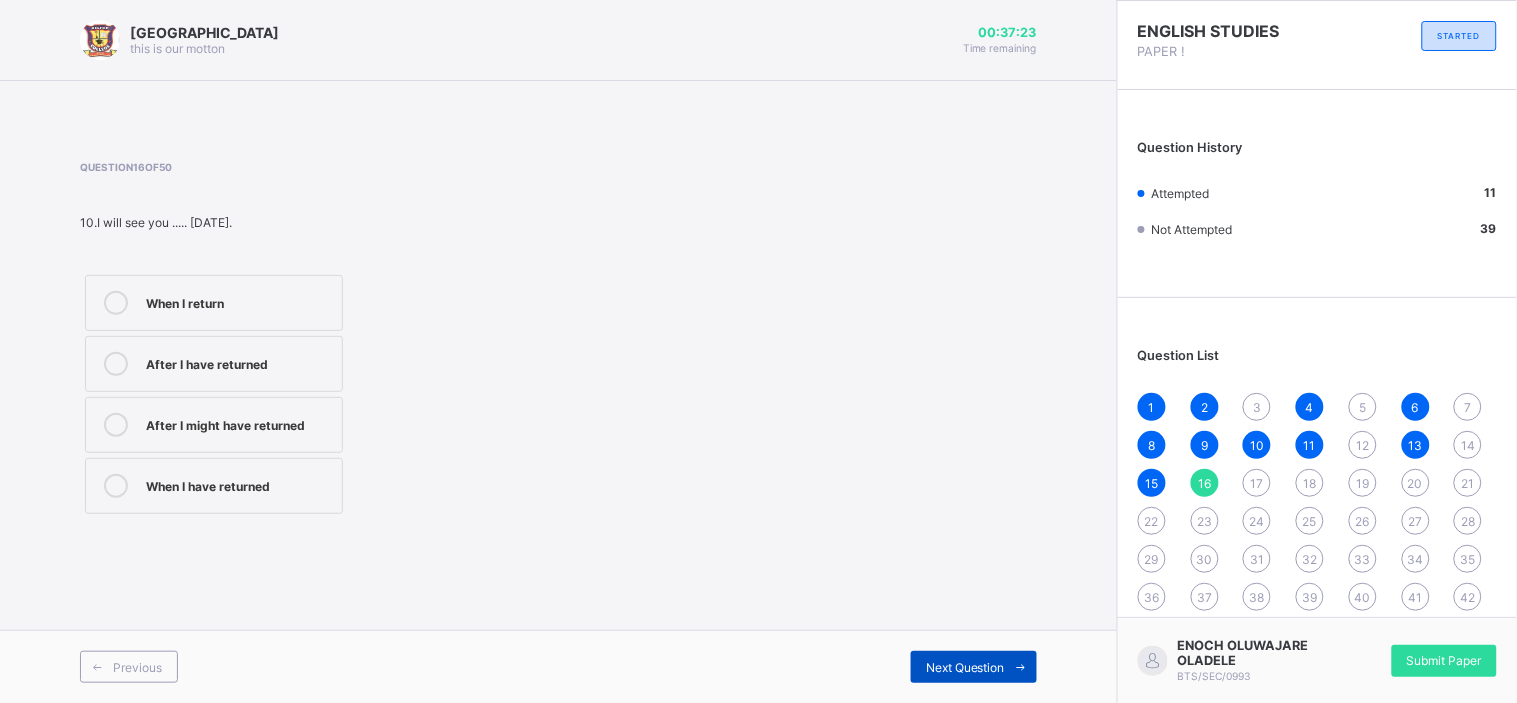 click at bounding box center (1021, 667) 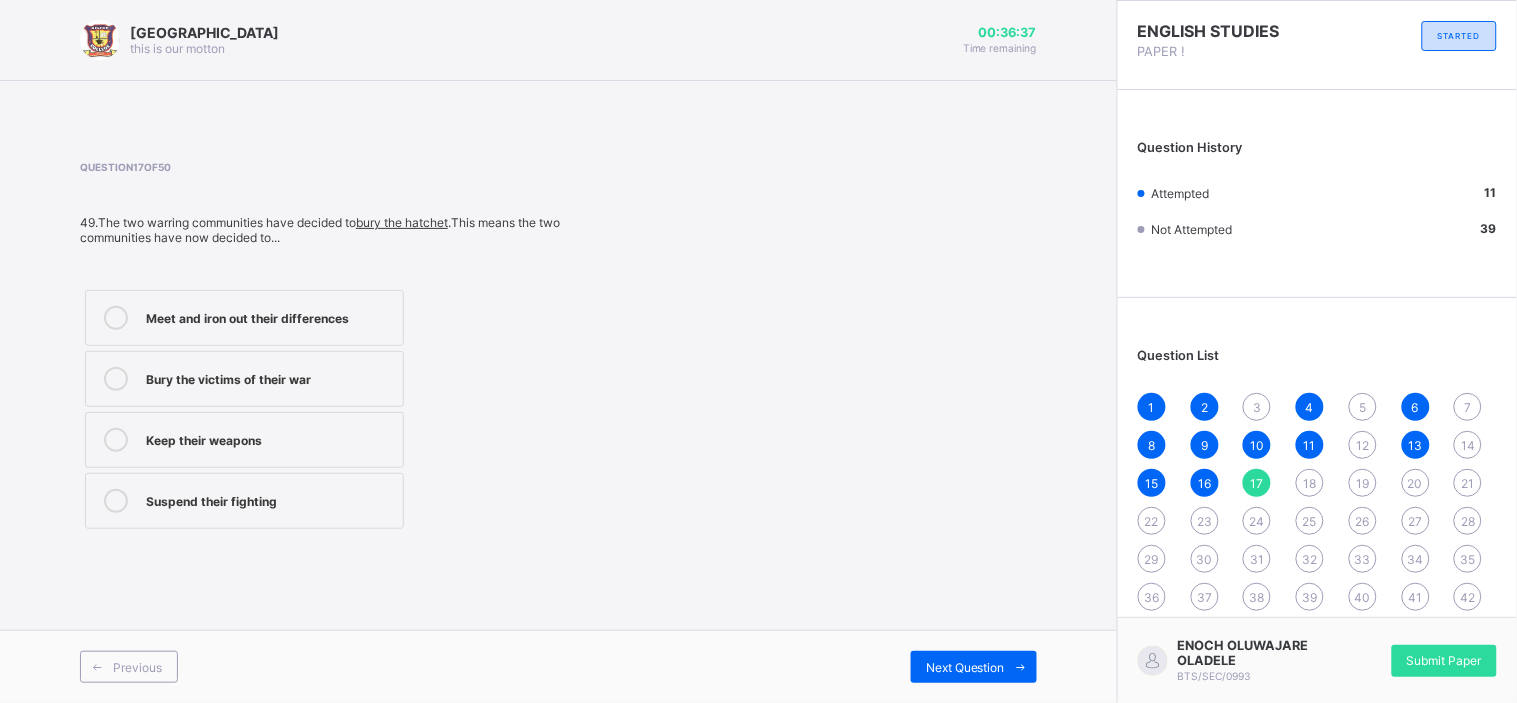 drag, startPoint x: 1017, startPoint y: 651, endPoint x: 891, endPoint y: 660, distance: 126.32102 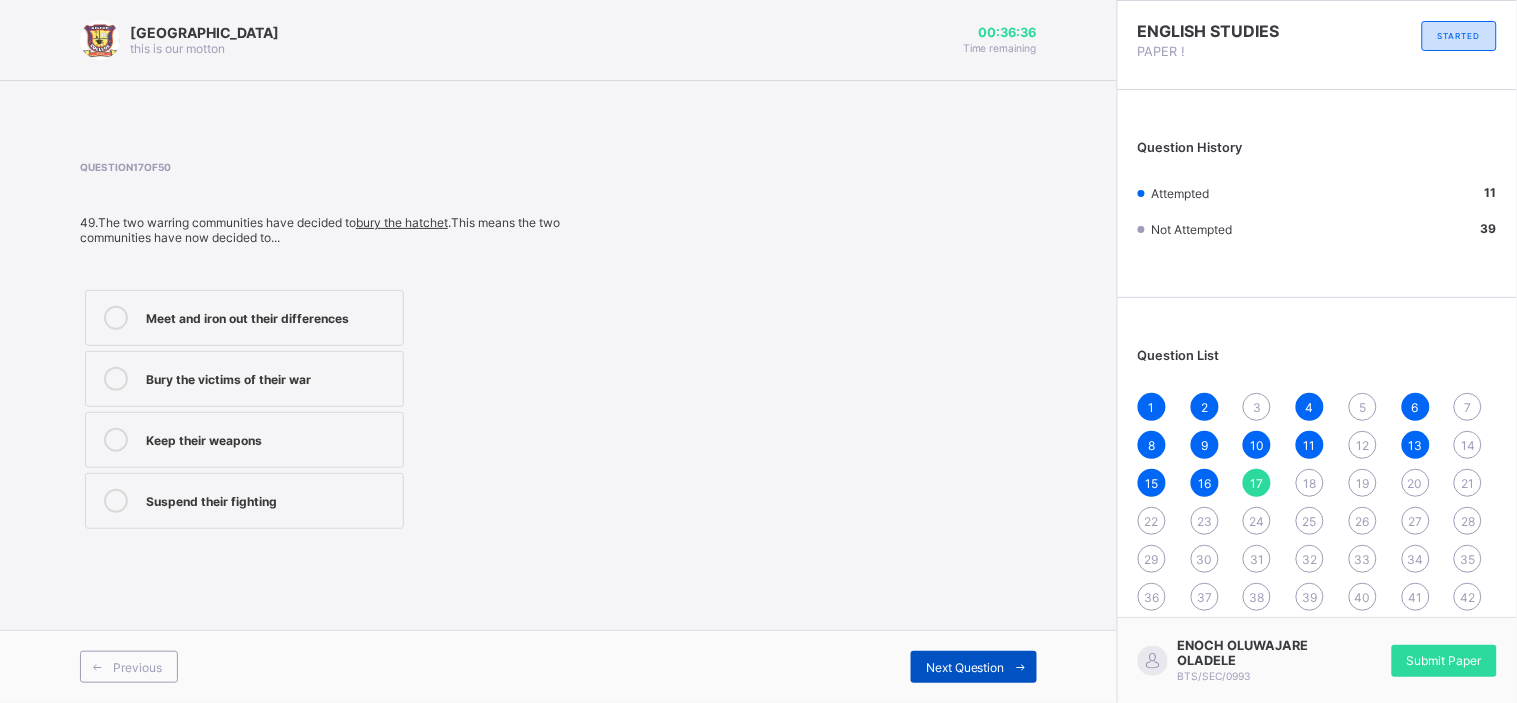 click on "Next Question" at bounding box center (965, 667) 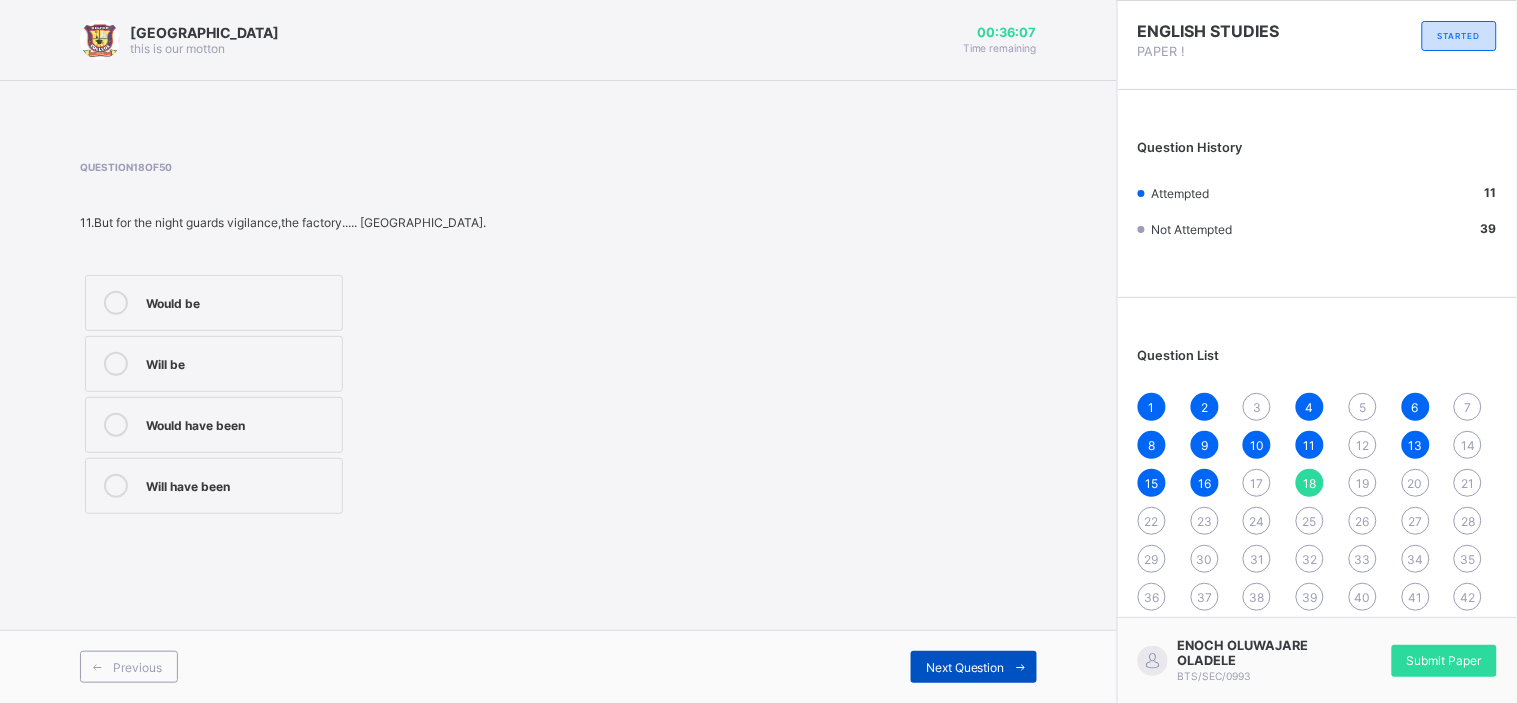 click on "Next Question" at bounding box center [965, 667] 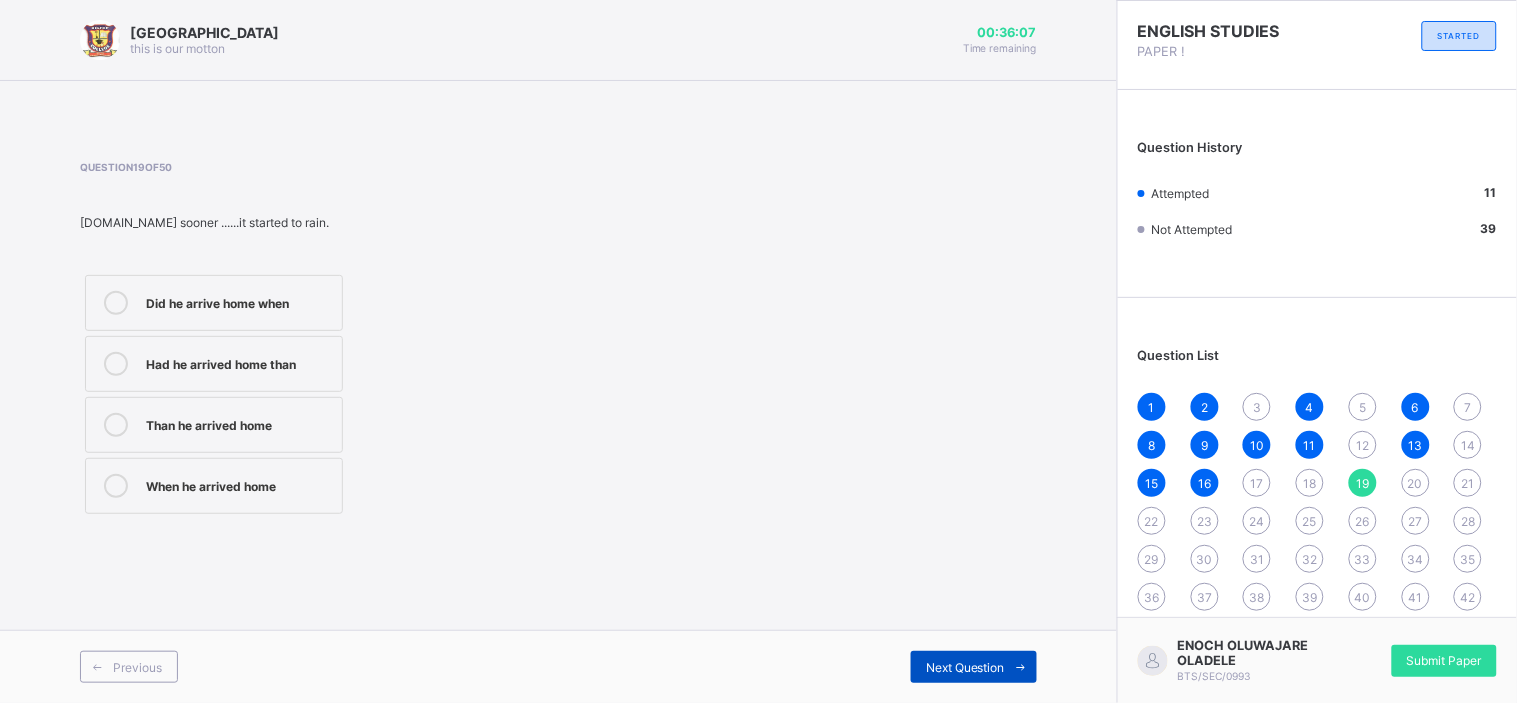 click on "Next Question" at bounding box center (965, 667) 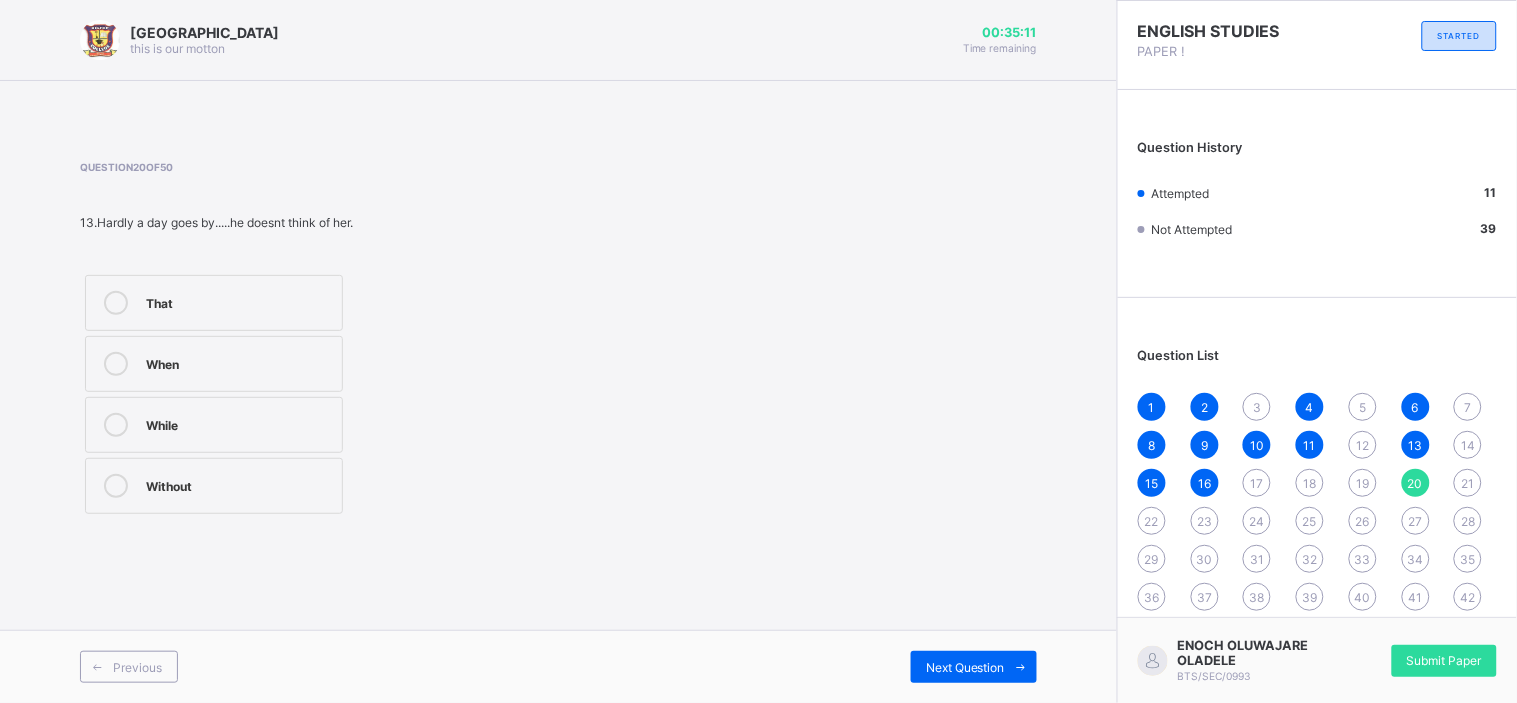 click on "That" at bounding box center (239, 303) 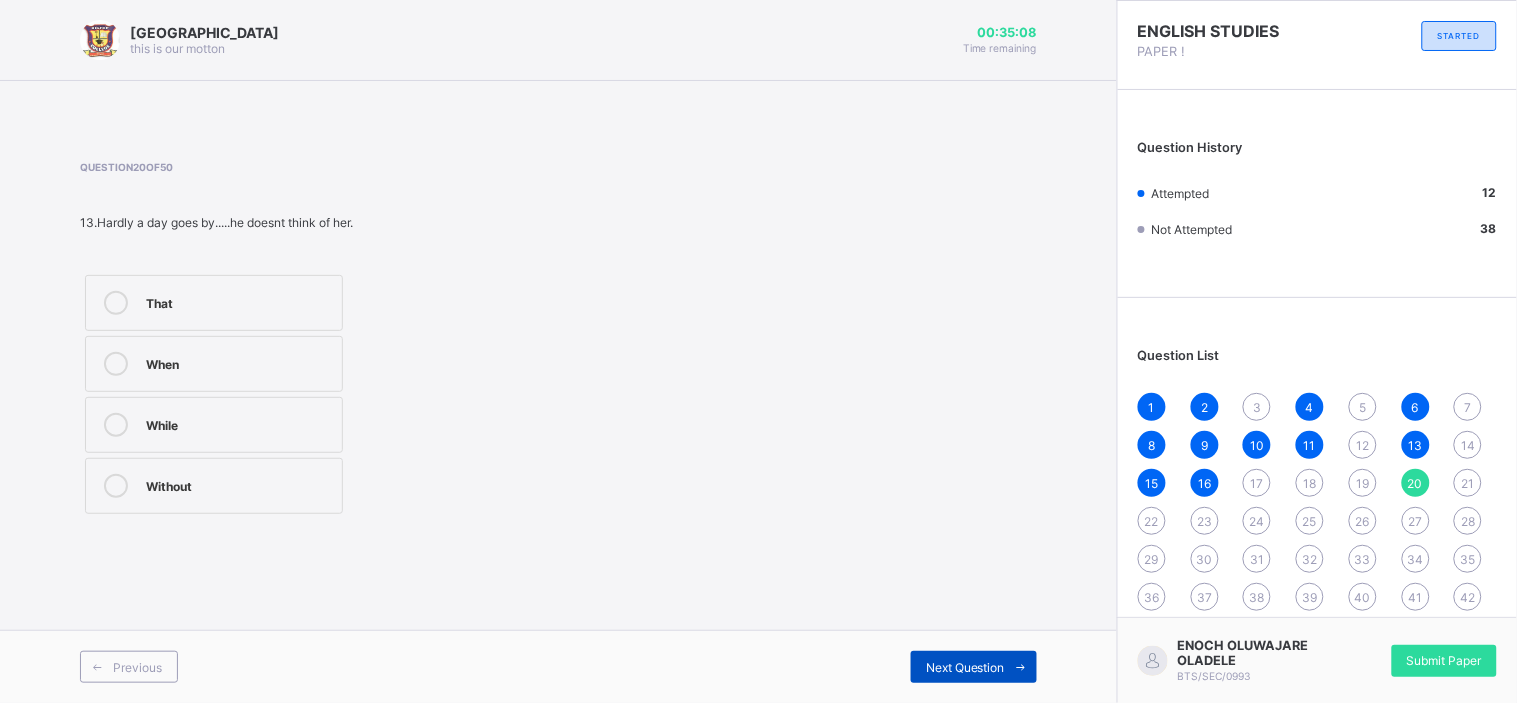 click on "Next Question" at bounding box center [965, 667] 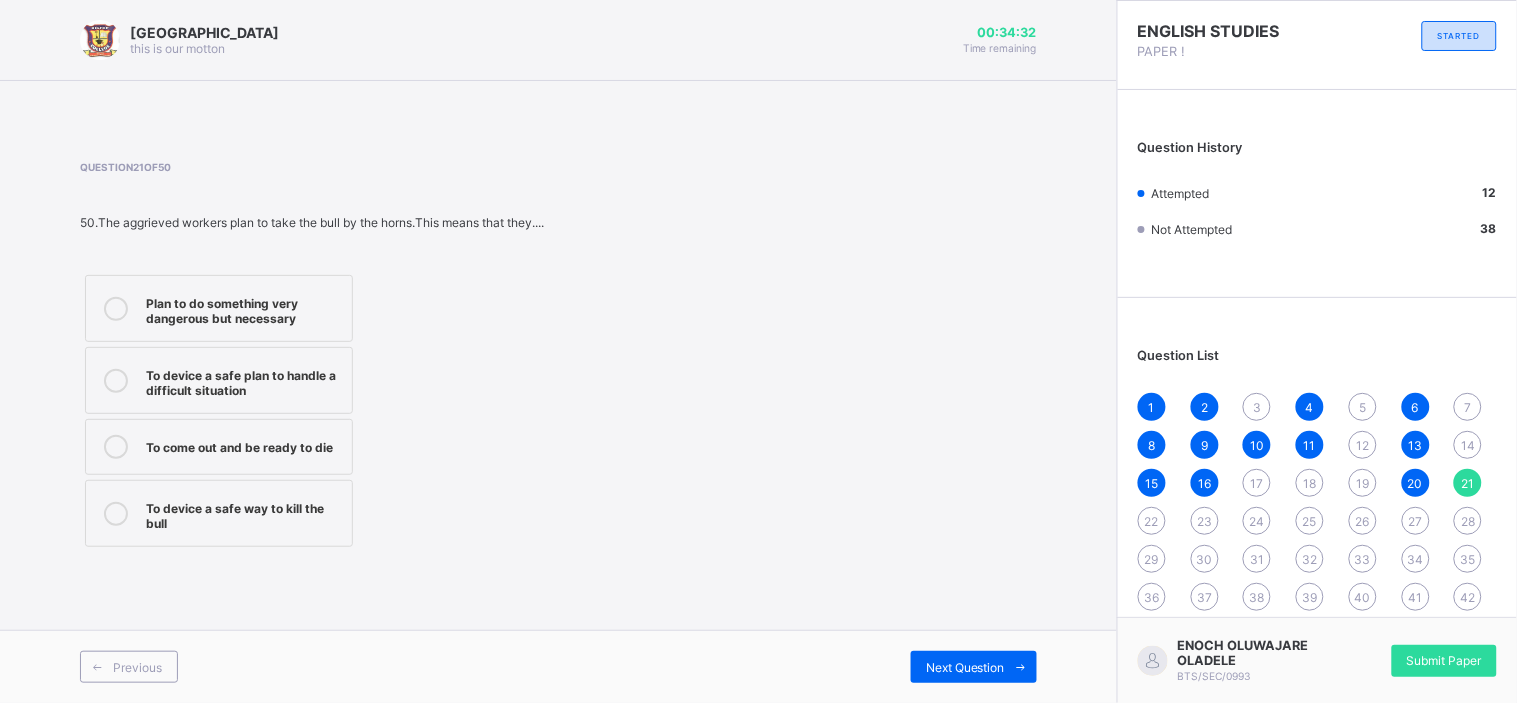 click on "To come out and be ready to die" at bounding box center [244, 445] 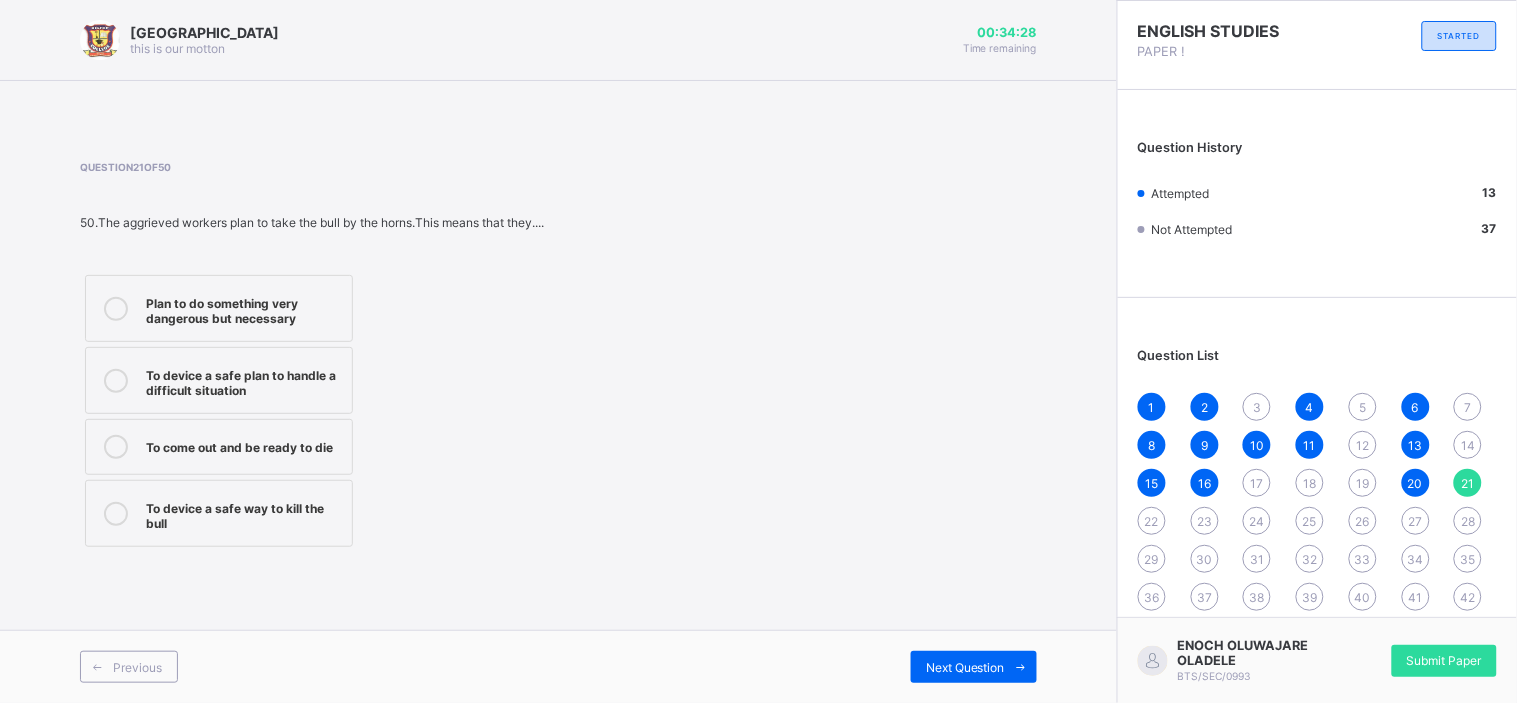 click on "Previous Next Question" at bounding box center [558, 666] 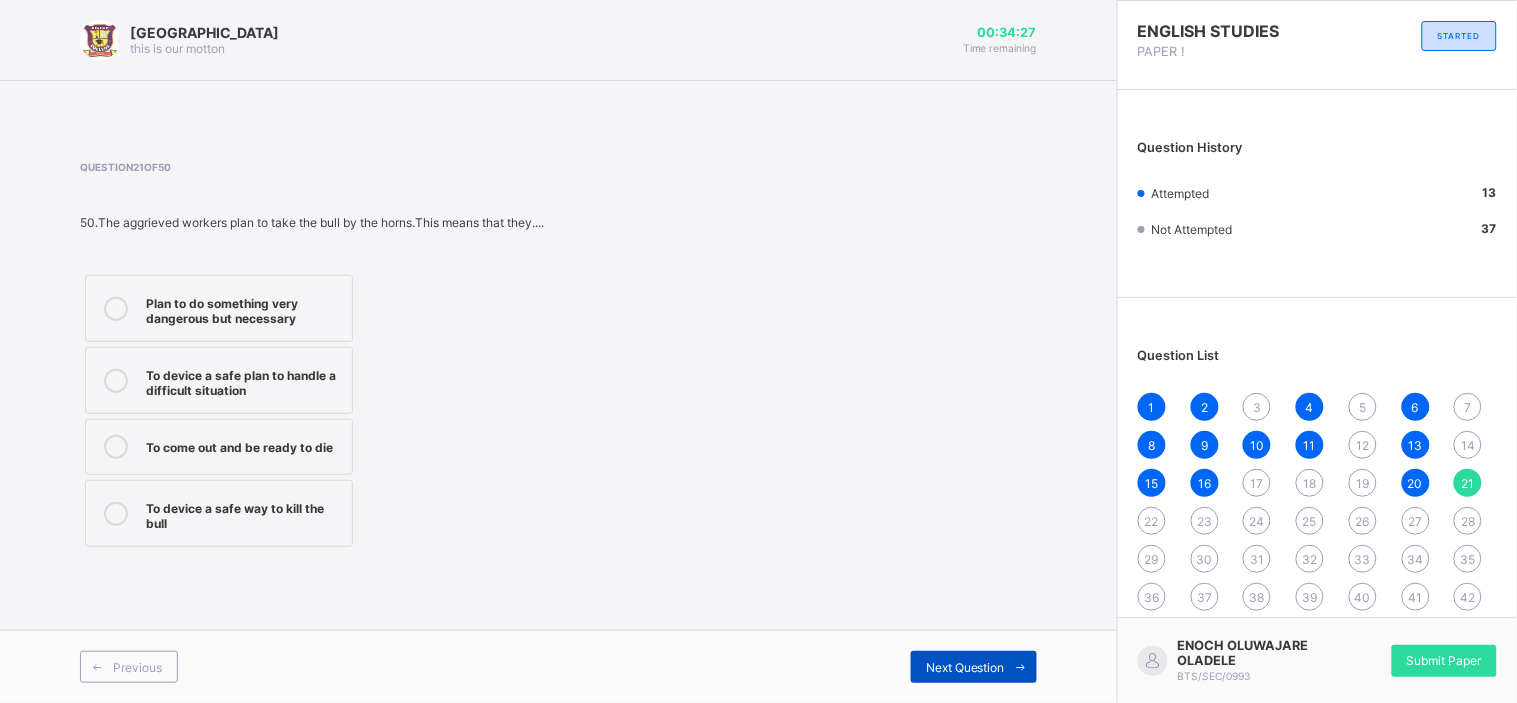 scroll, scrollTop: 2, scrollLeft: 0, axis: vertical 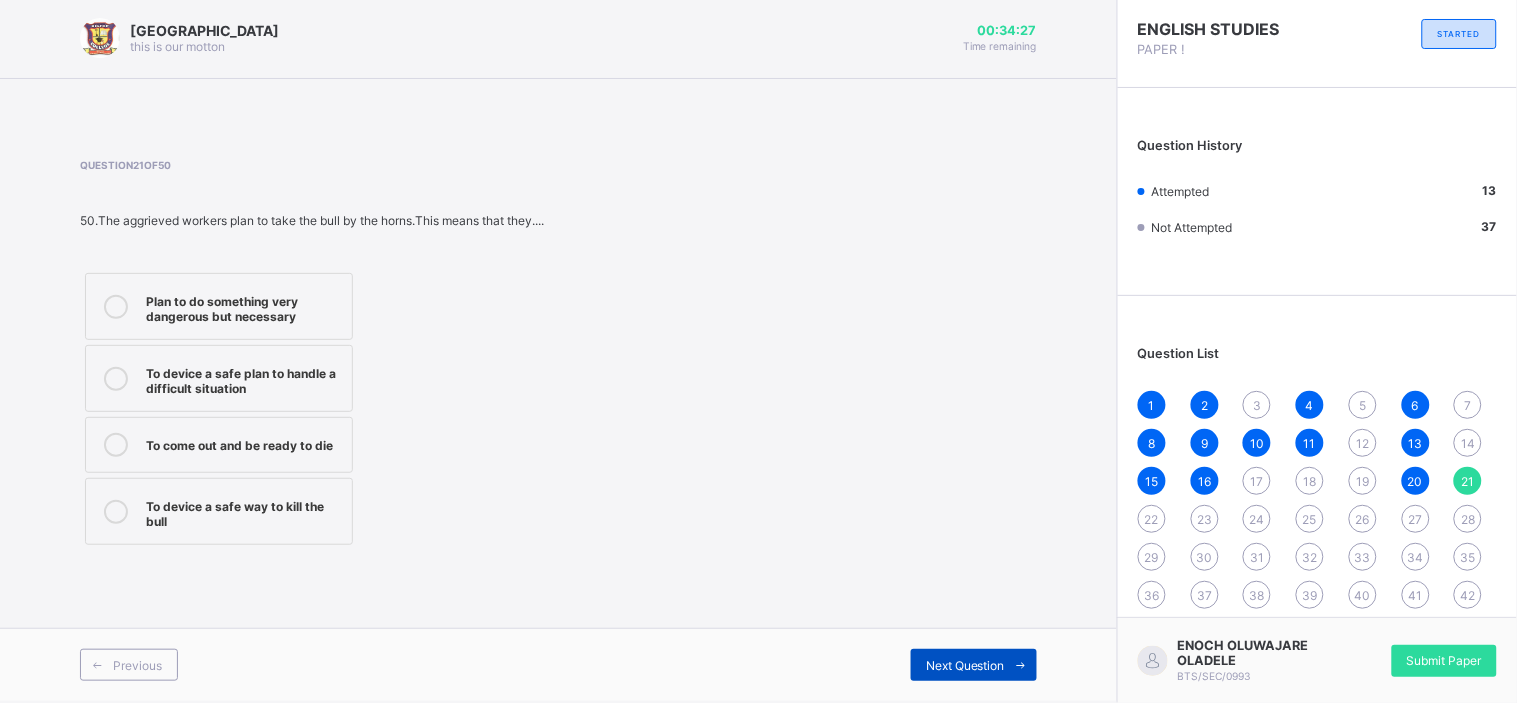 click on "Previous Next Question" at bounding box center [558, 664] 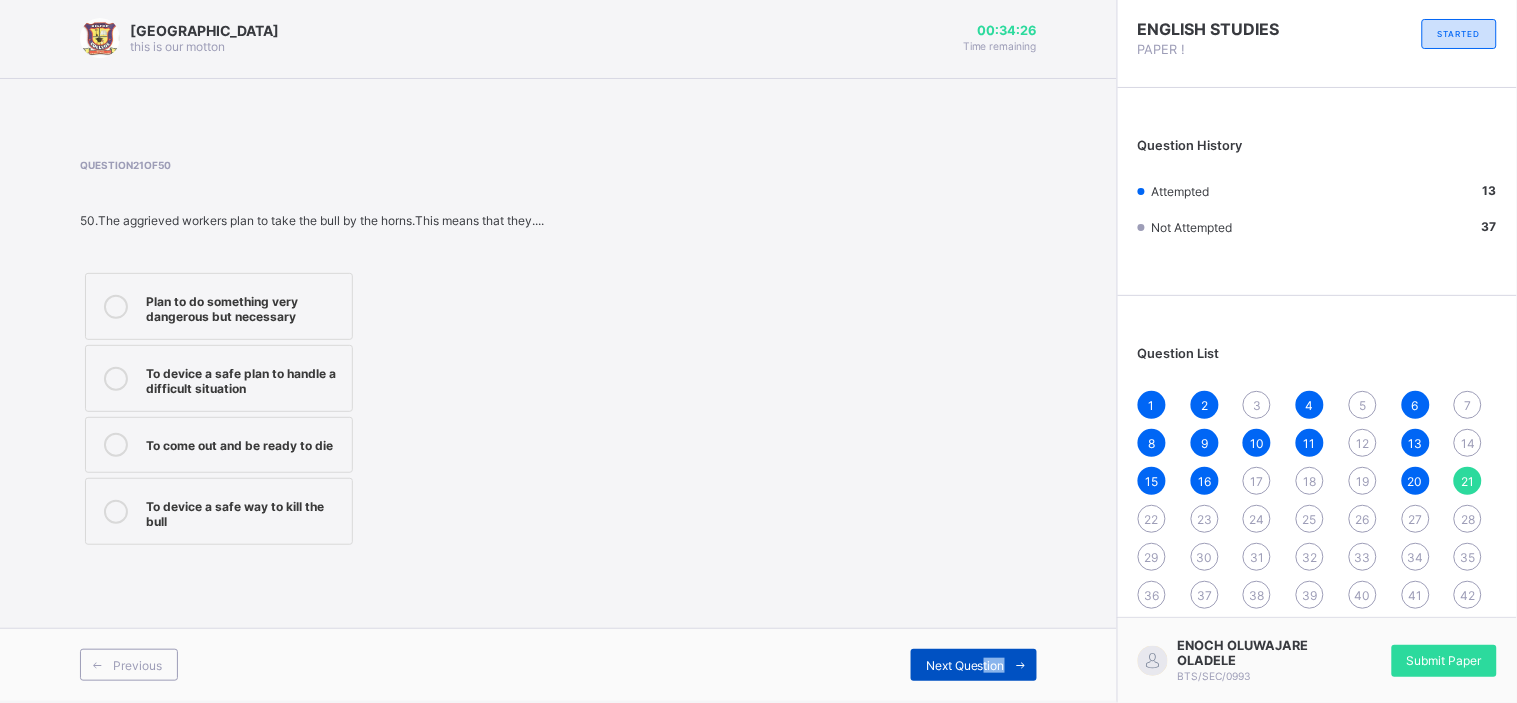 click on "Next Question" at bounding box center (974, 665) 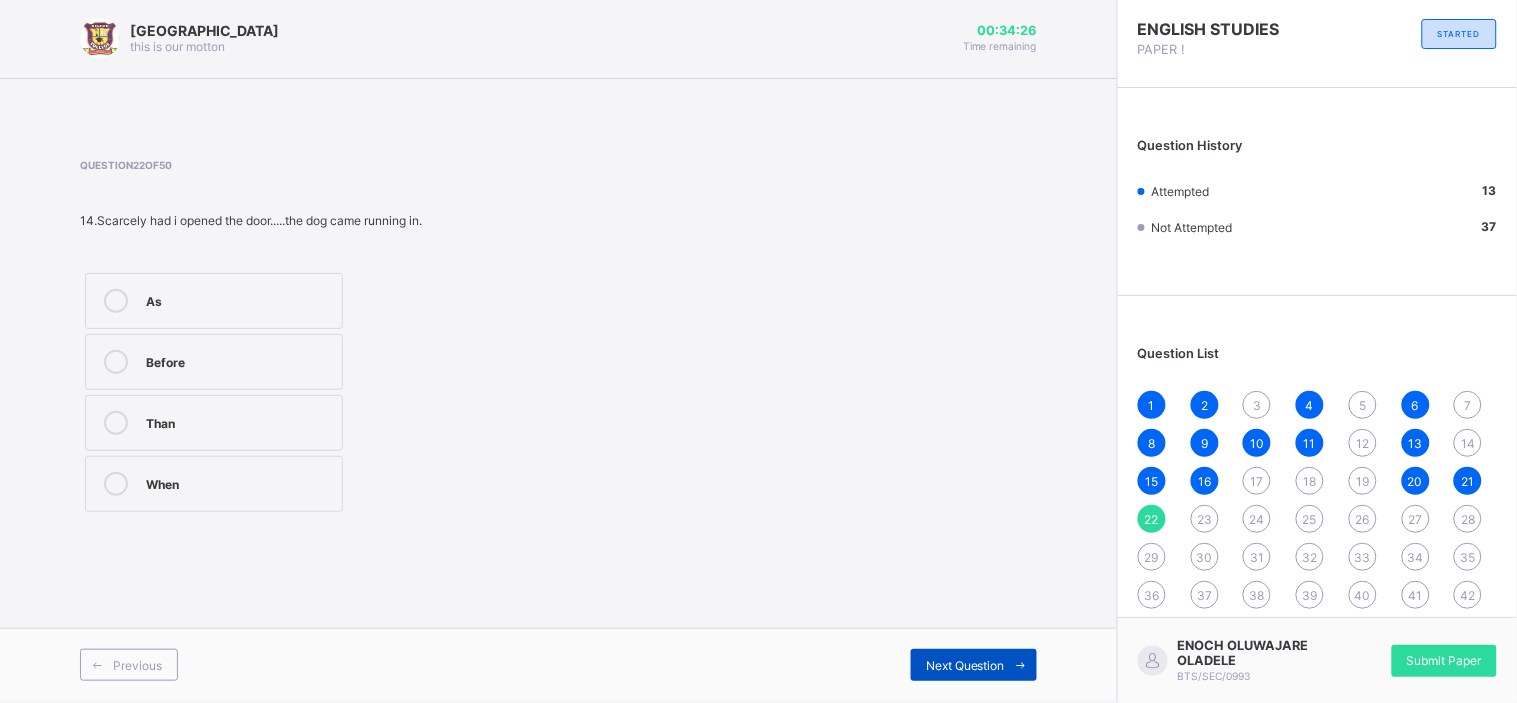click on "Next Question" at bounding box center [974, 665] 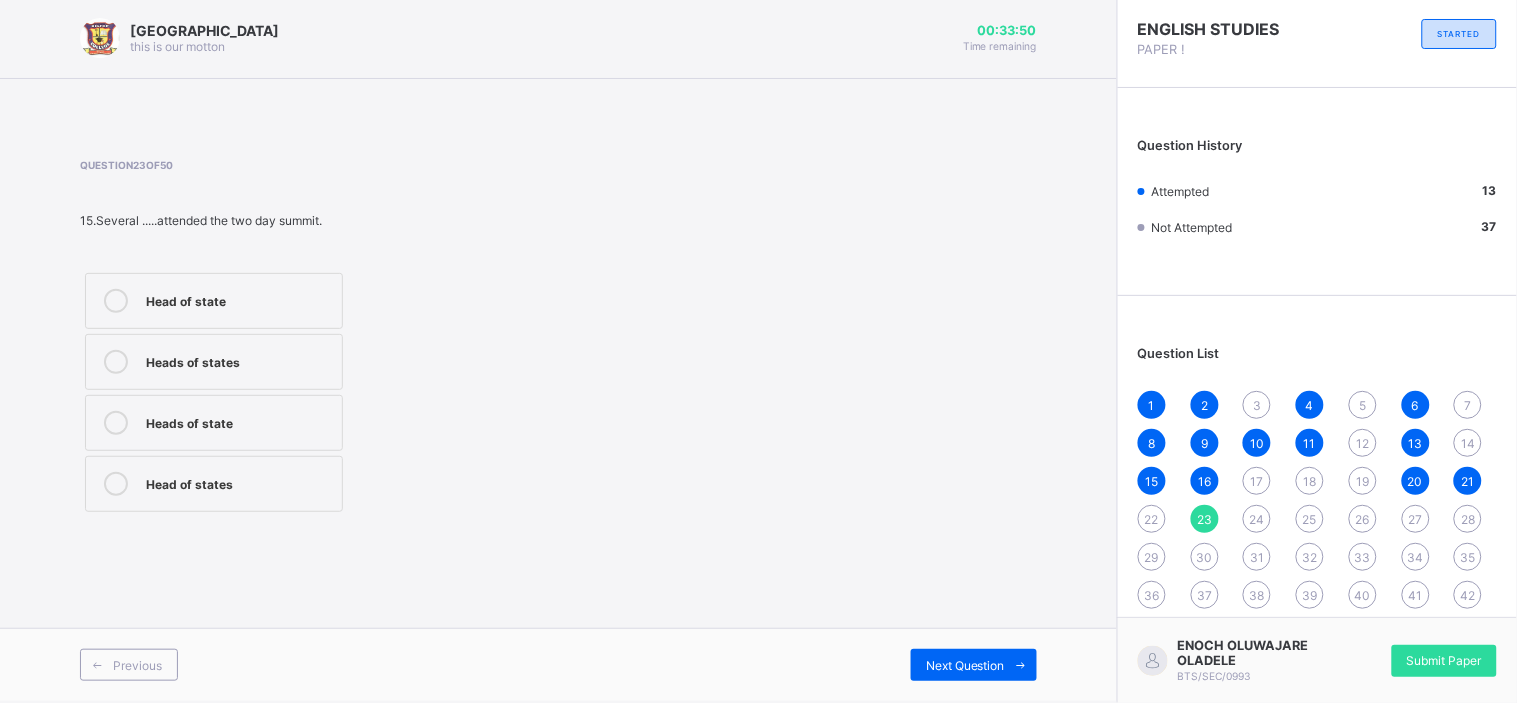 click on "Head of state" at bounding box center [214, 301] 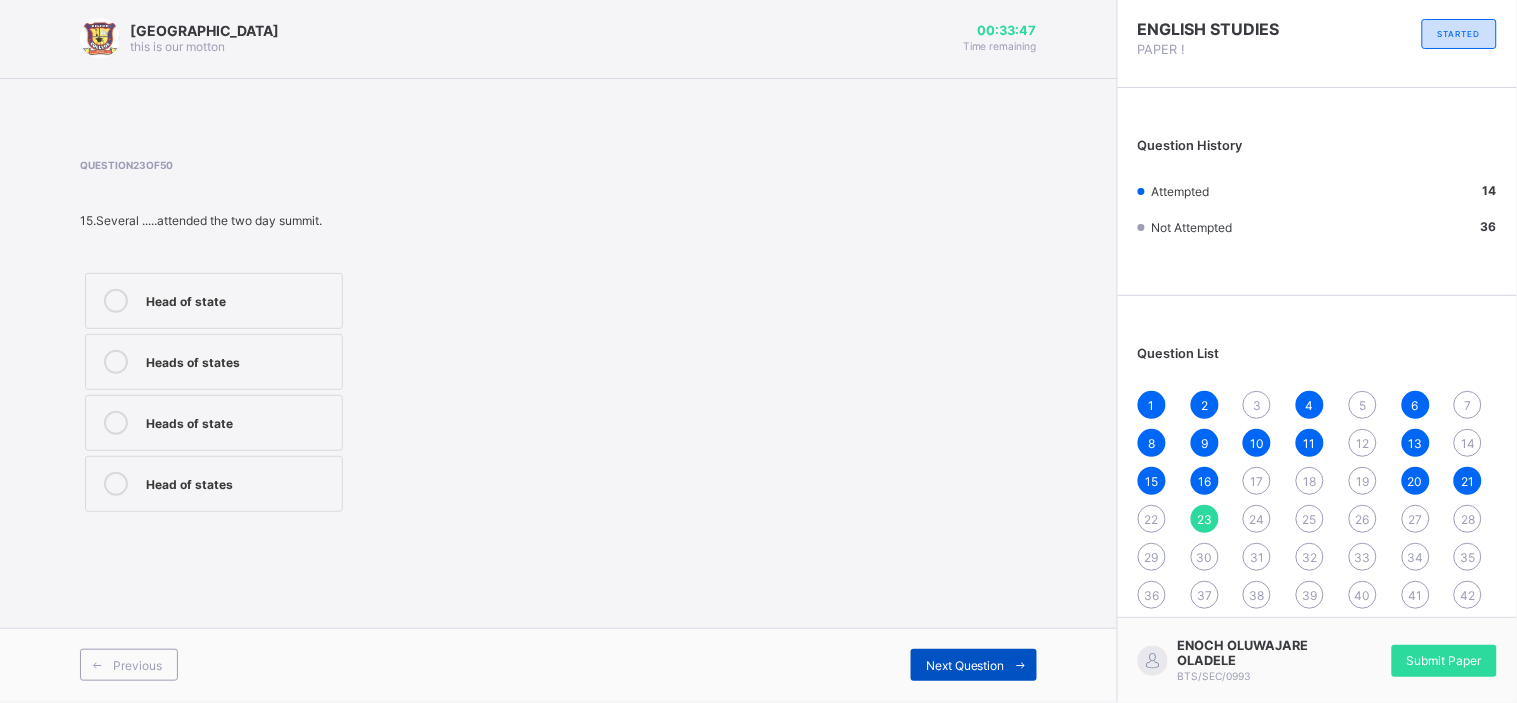 click at bounding box center (1021, 665) 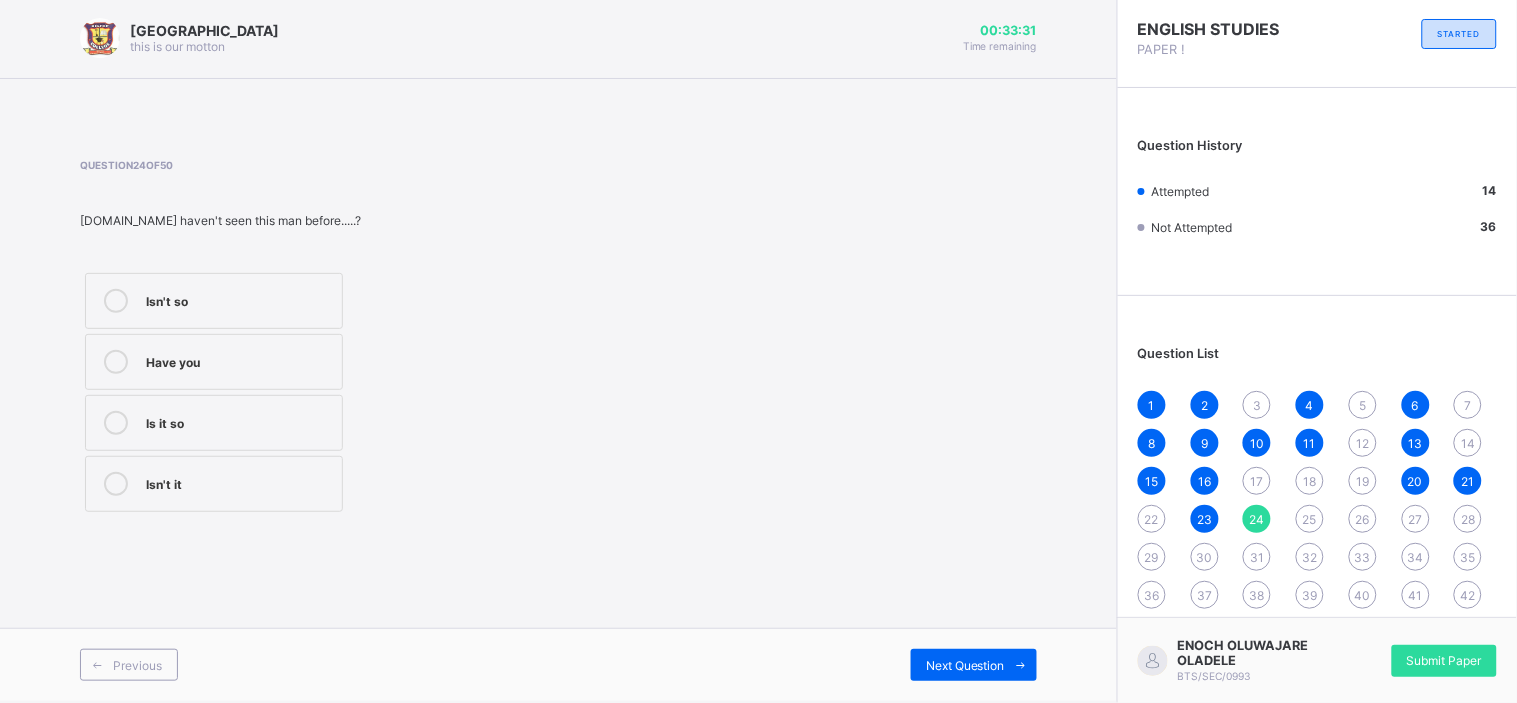 click on "Is it so" at bounding box center (214, 423) 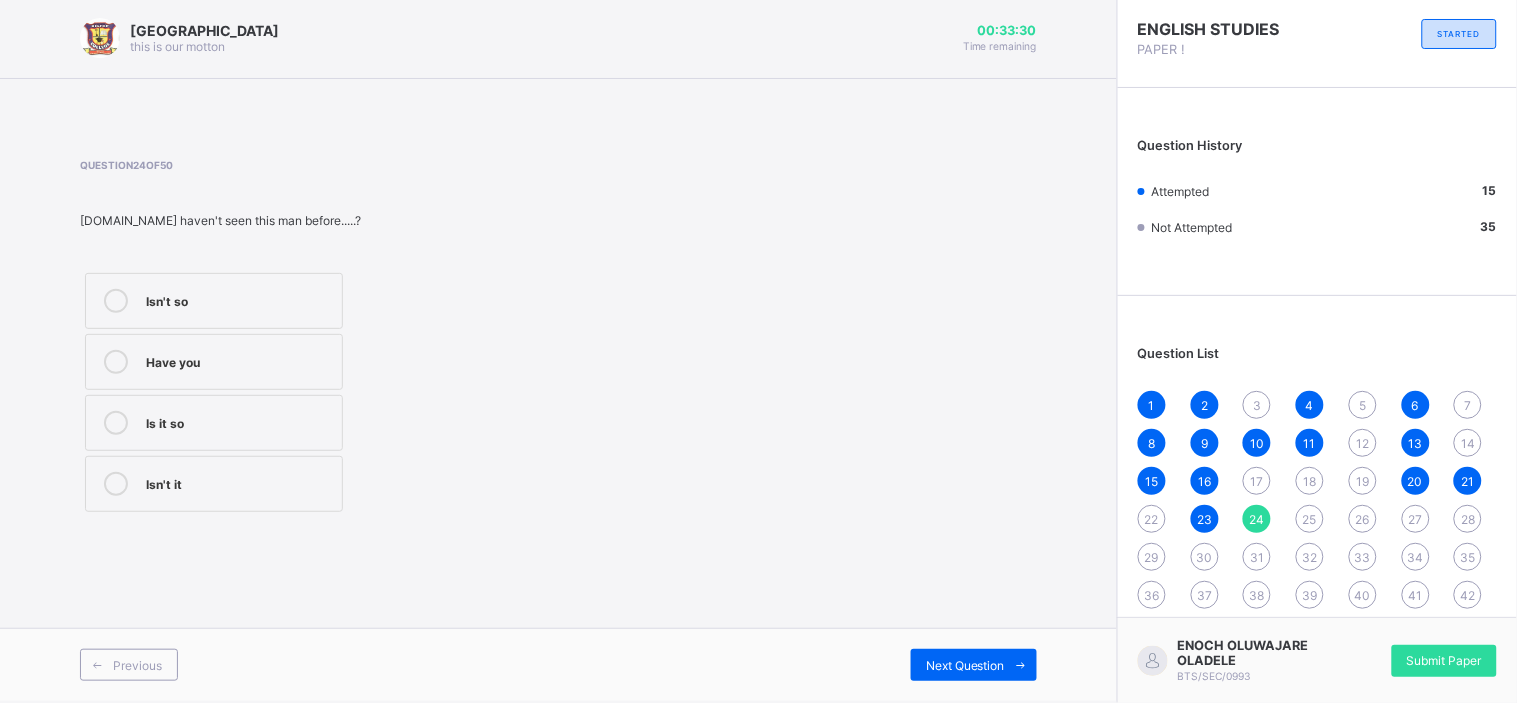 click on "Isn't it" at bounding box center [239, 482] 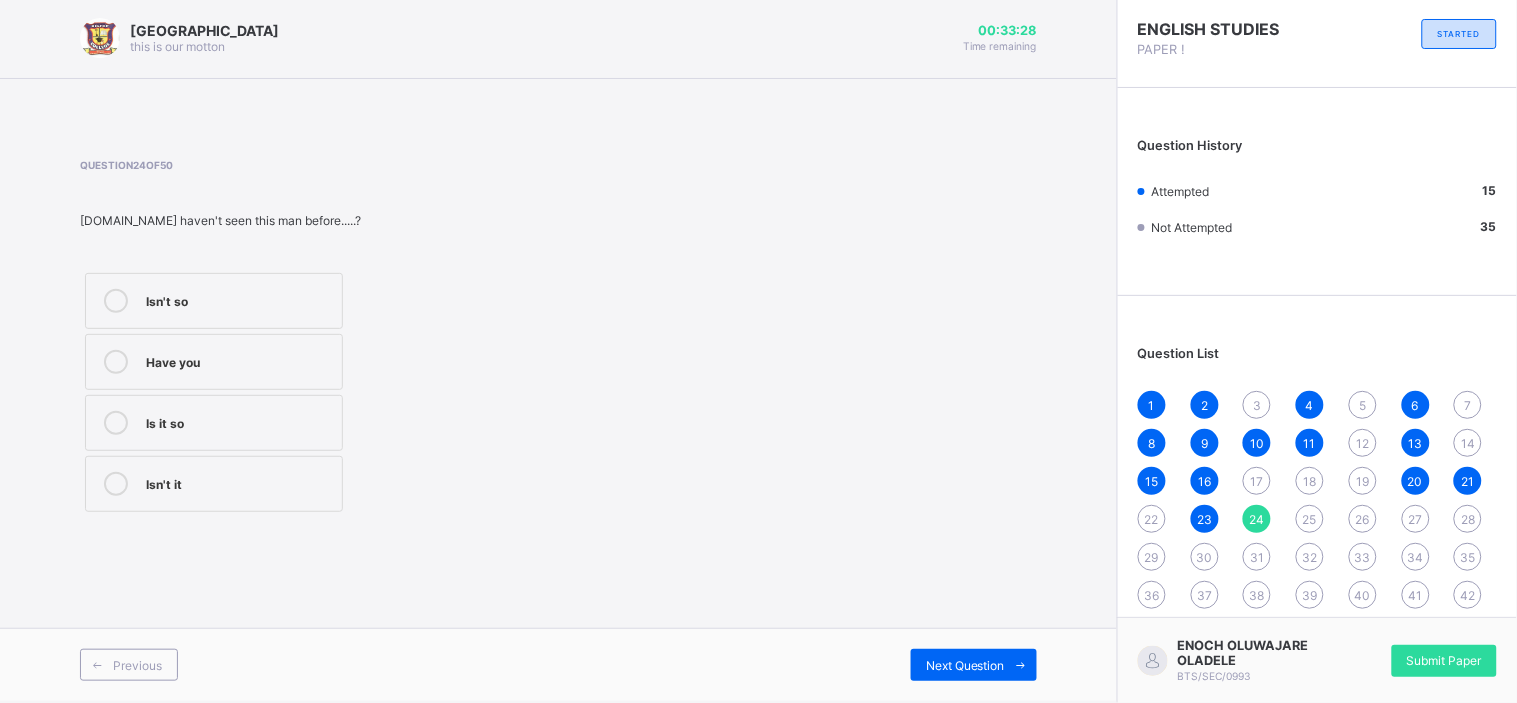 drag, startPoint x: 474, startPoint y: 554, endPoint x: 941, endPoint y: 621, distance: 471.78174 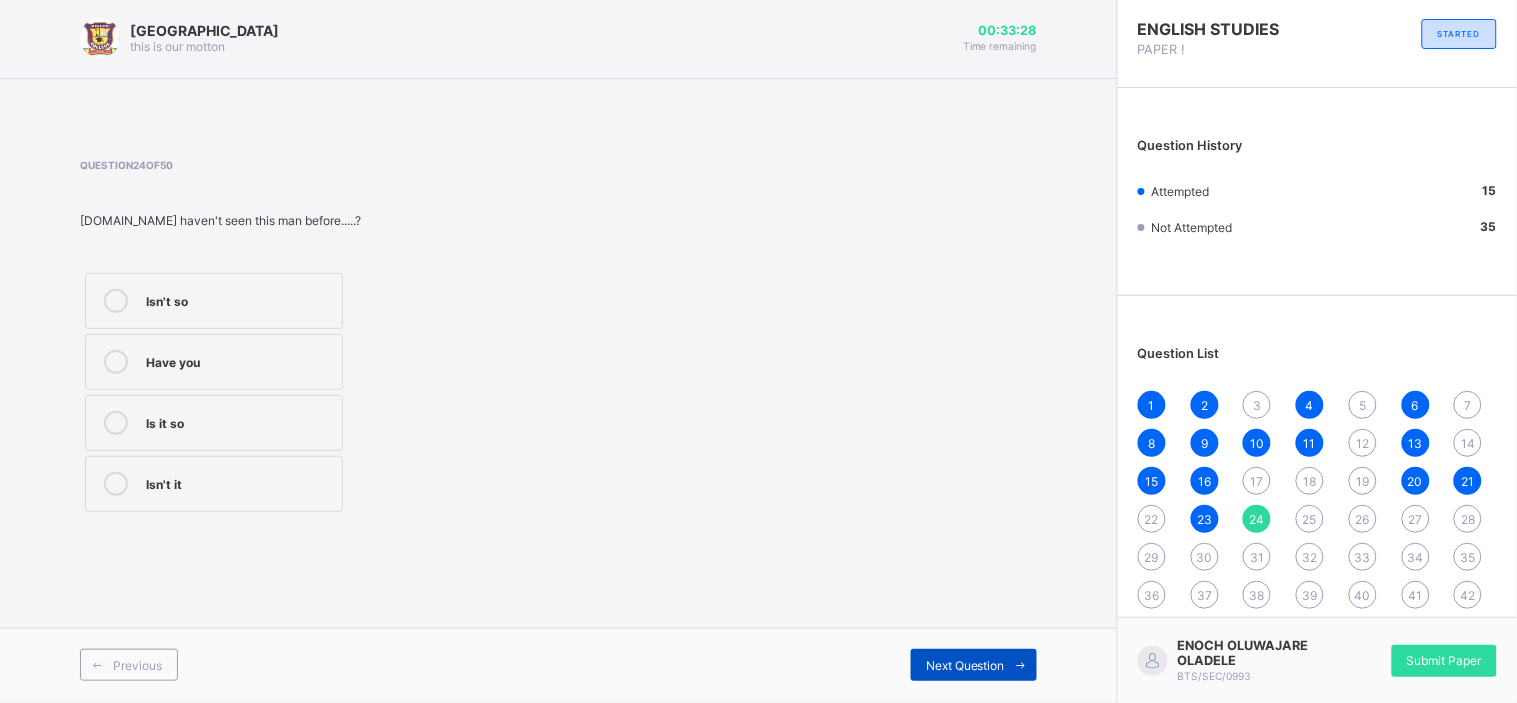 click on "Next Question" at bounding box center [965, 665] 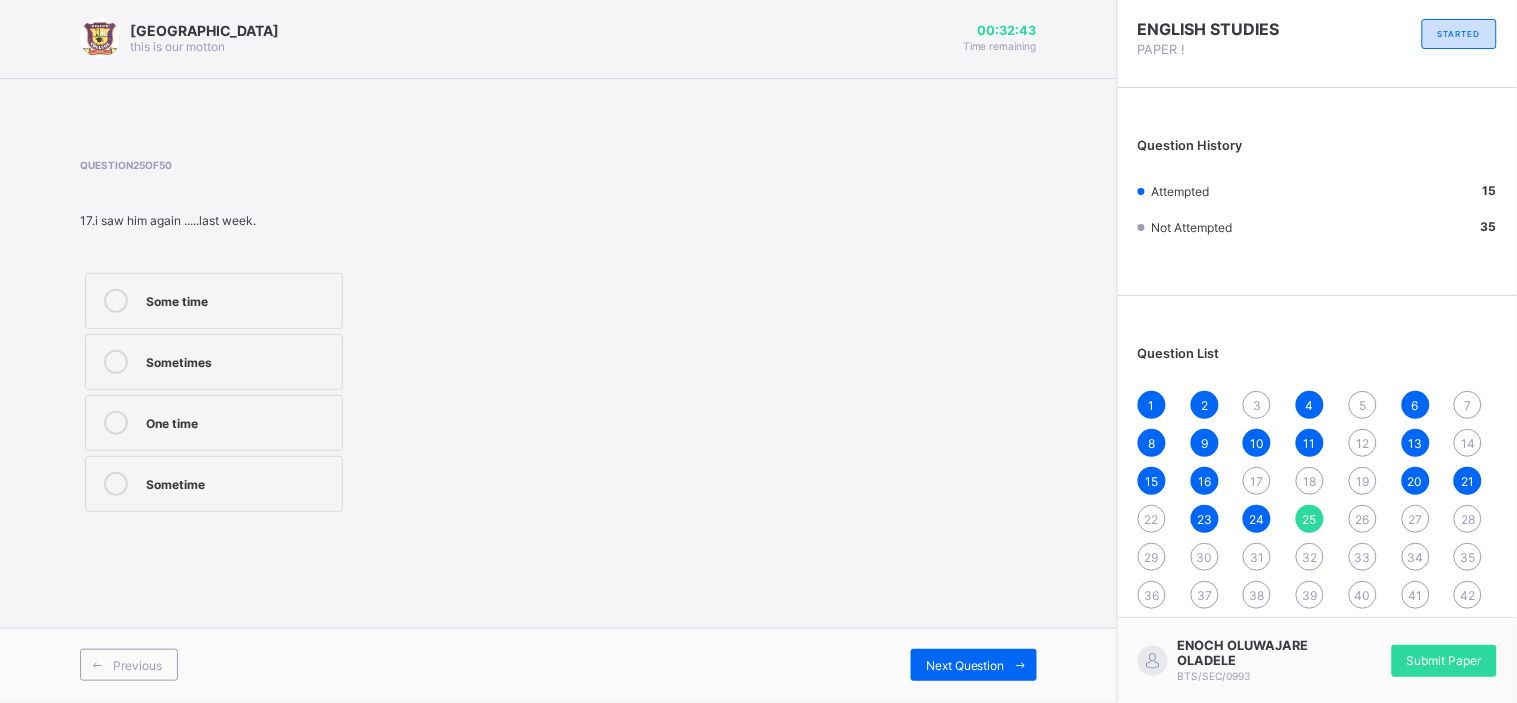 click on "Some time Sometimes One time Sometime" at bounding box center (303, 392) 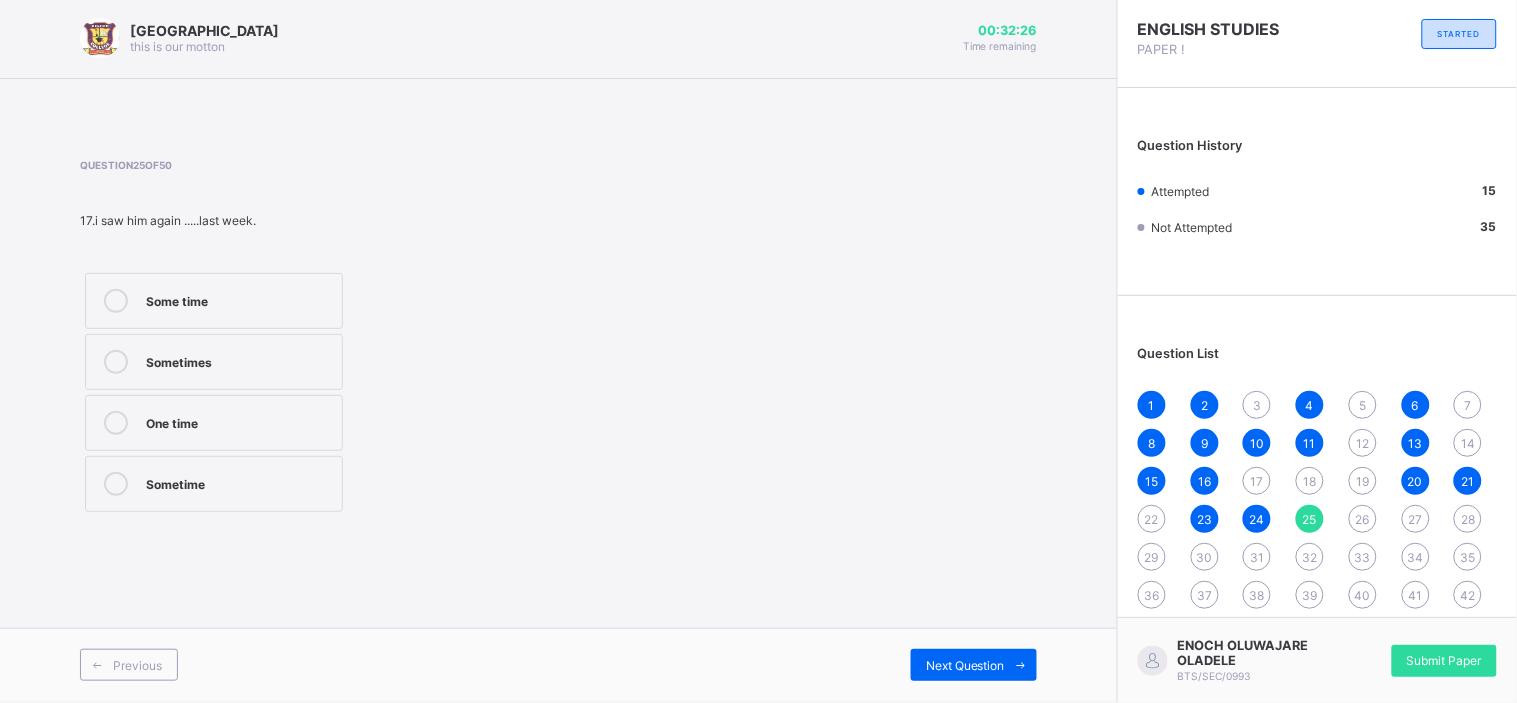 click on "Question  25  of  50 17.i saw him again .....last week. Some time Sometimes One time Sometime" at bounding box center (303, 338) 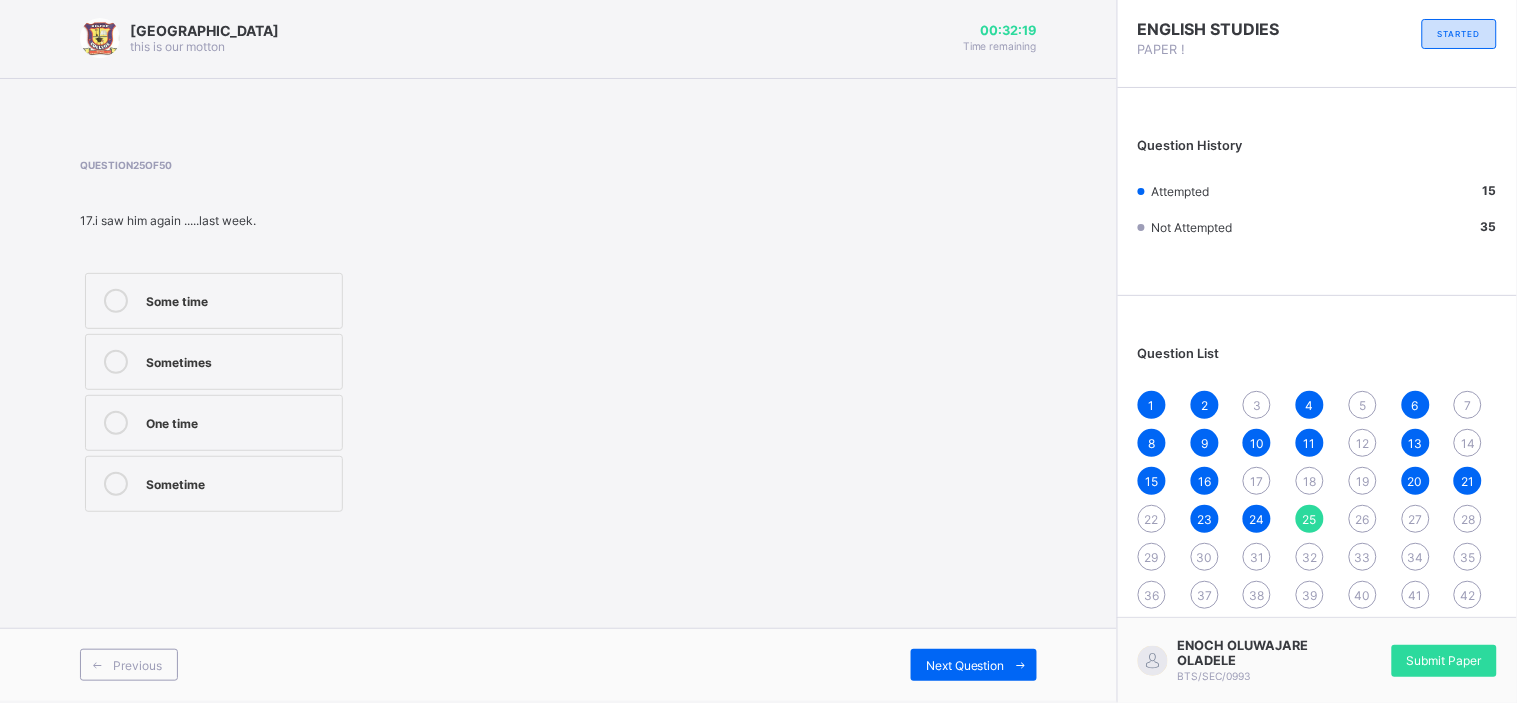 click on "One time" at bounding box center [239, 421] 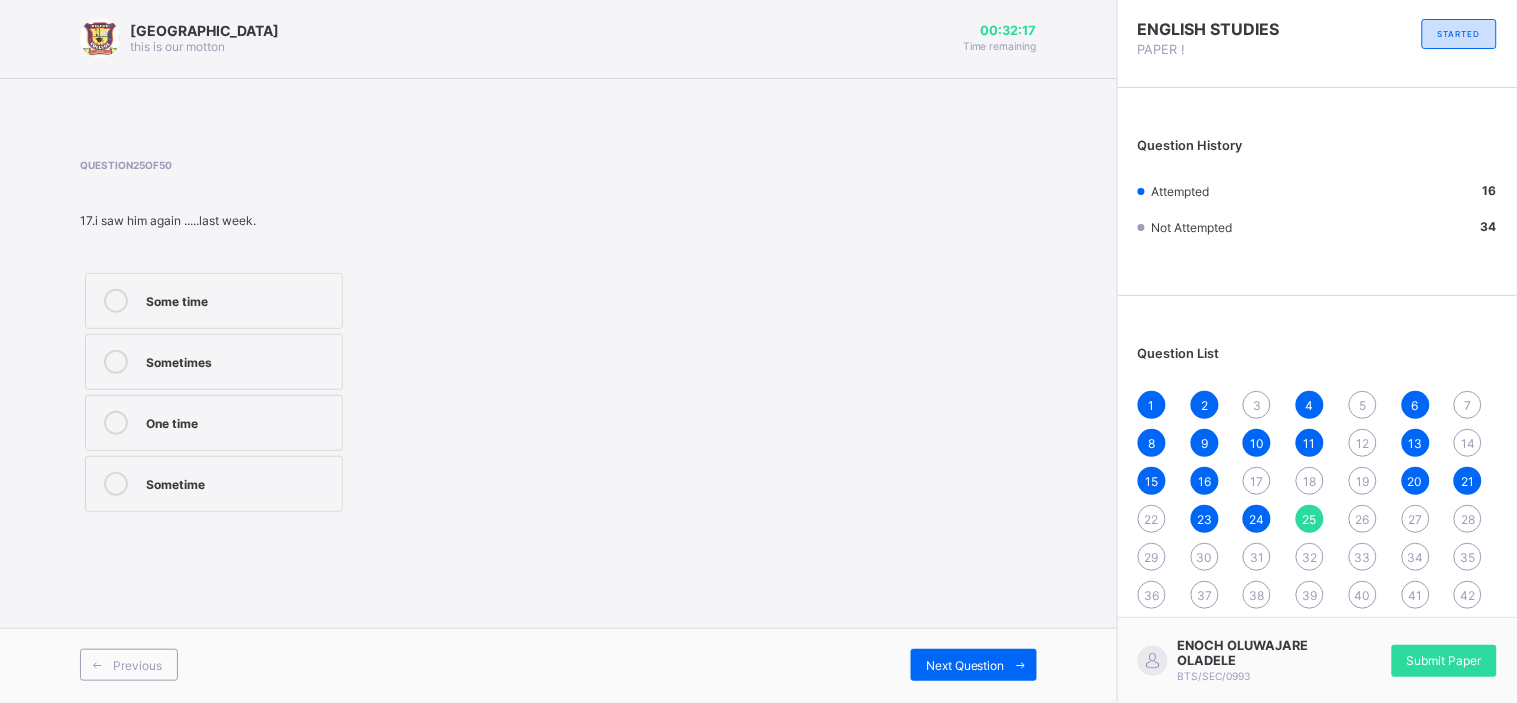 click on "One time" at bounding box center (239, 421) 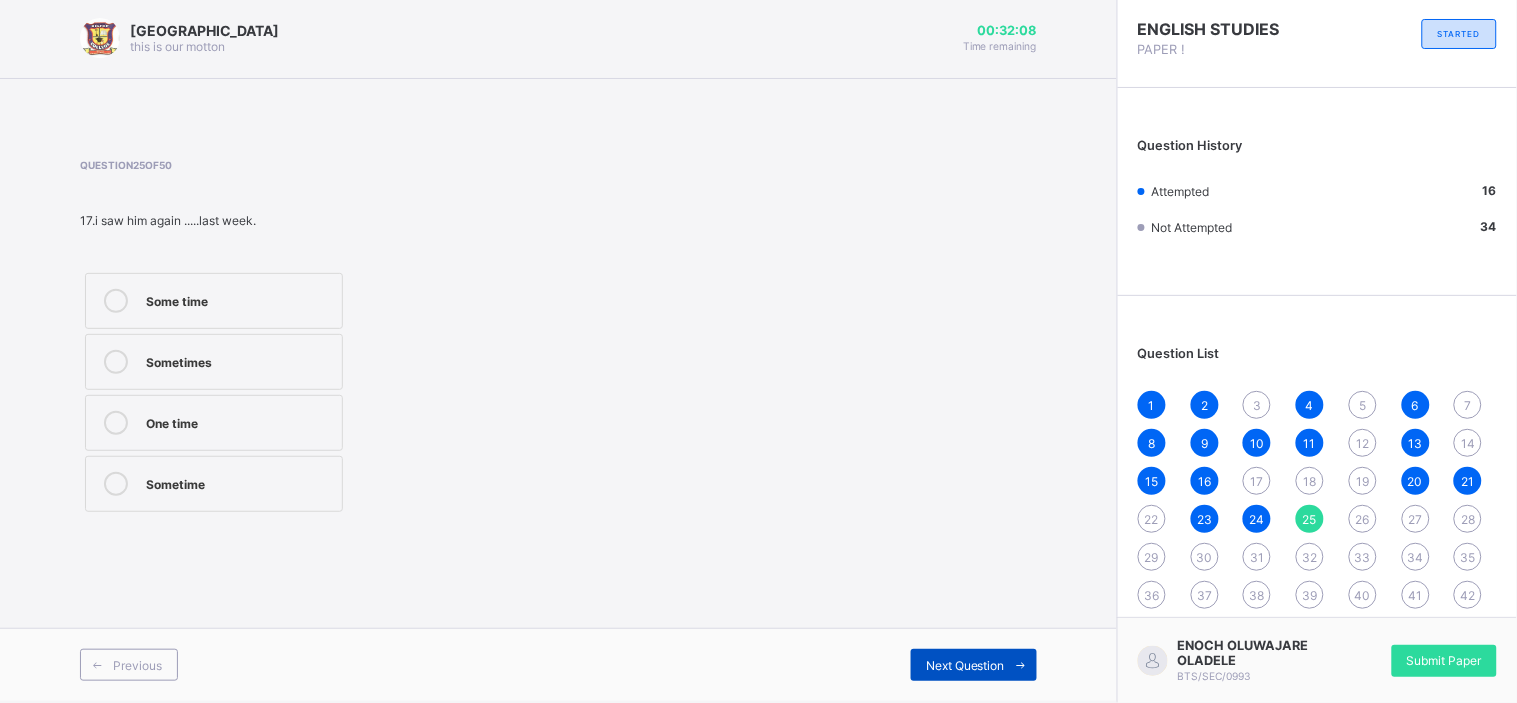 click on "Next Question" at bounding box center (965, 665) 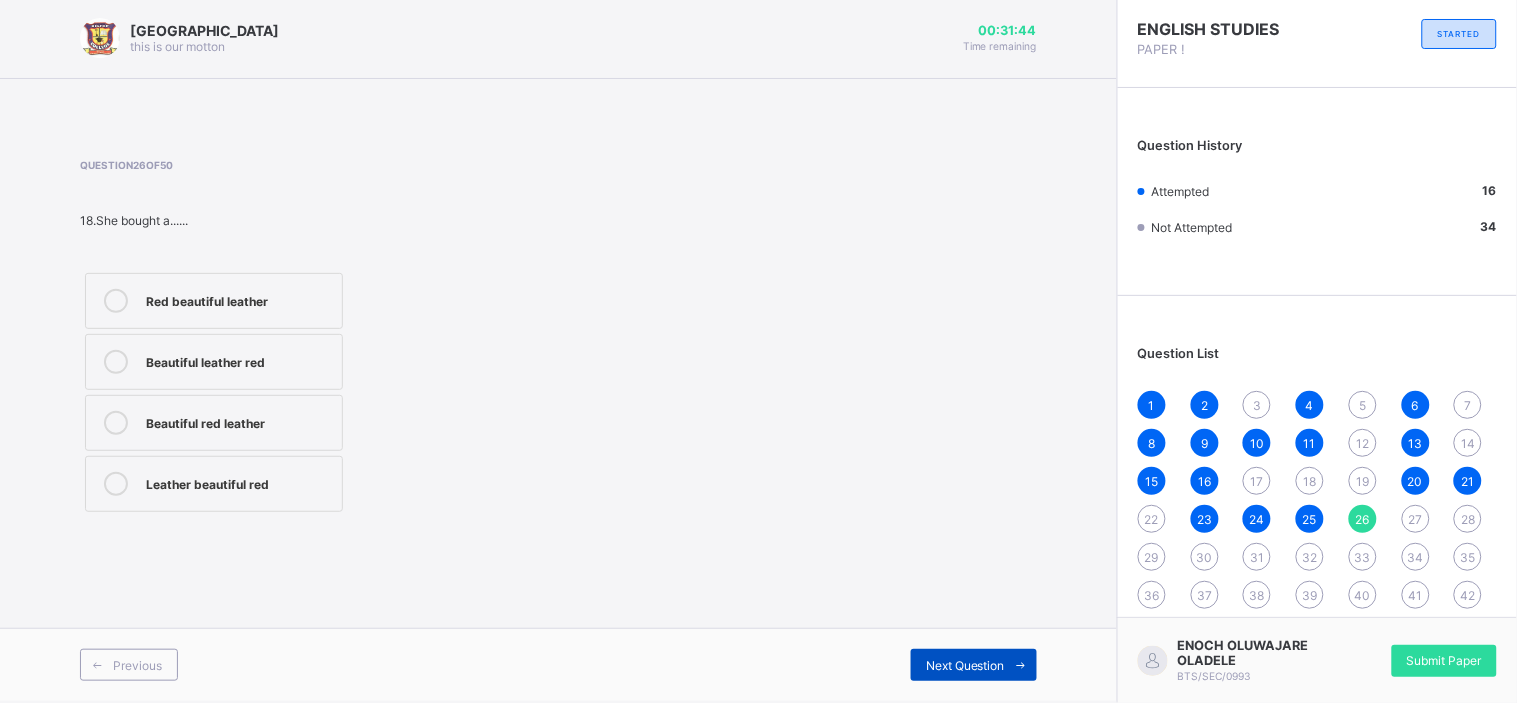 click on "Next Question" at bounding box center (965, 665) 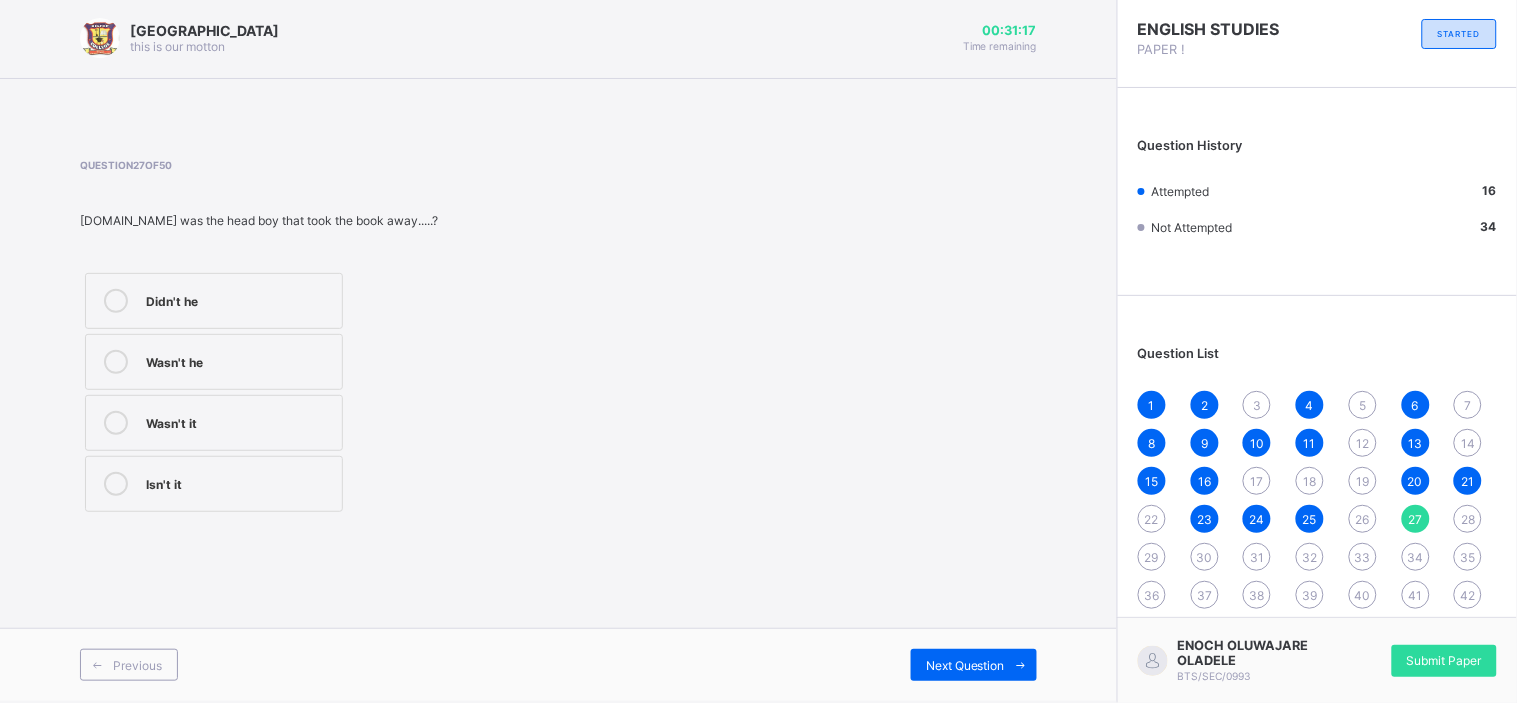 click on "Isn't it" at bounding box center [214, 484] 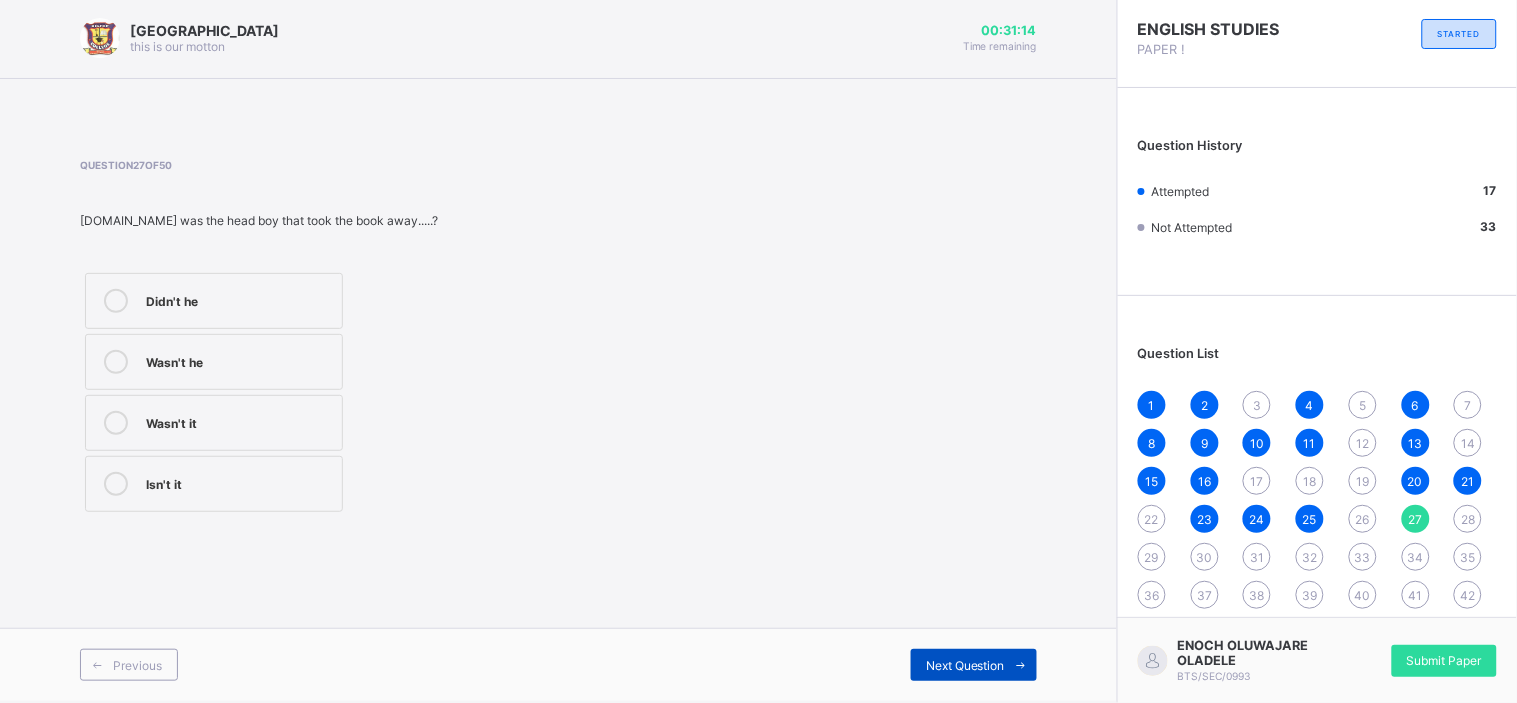 click at bounding box center (1021, 665) 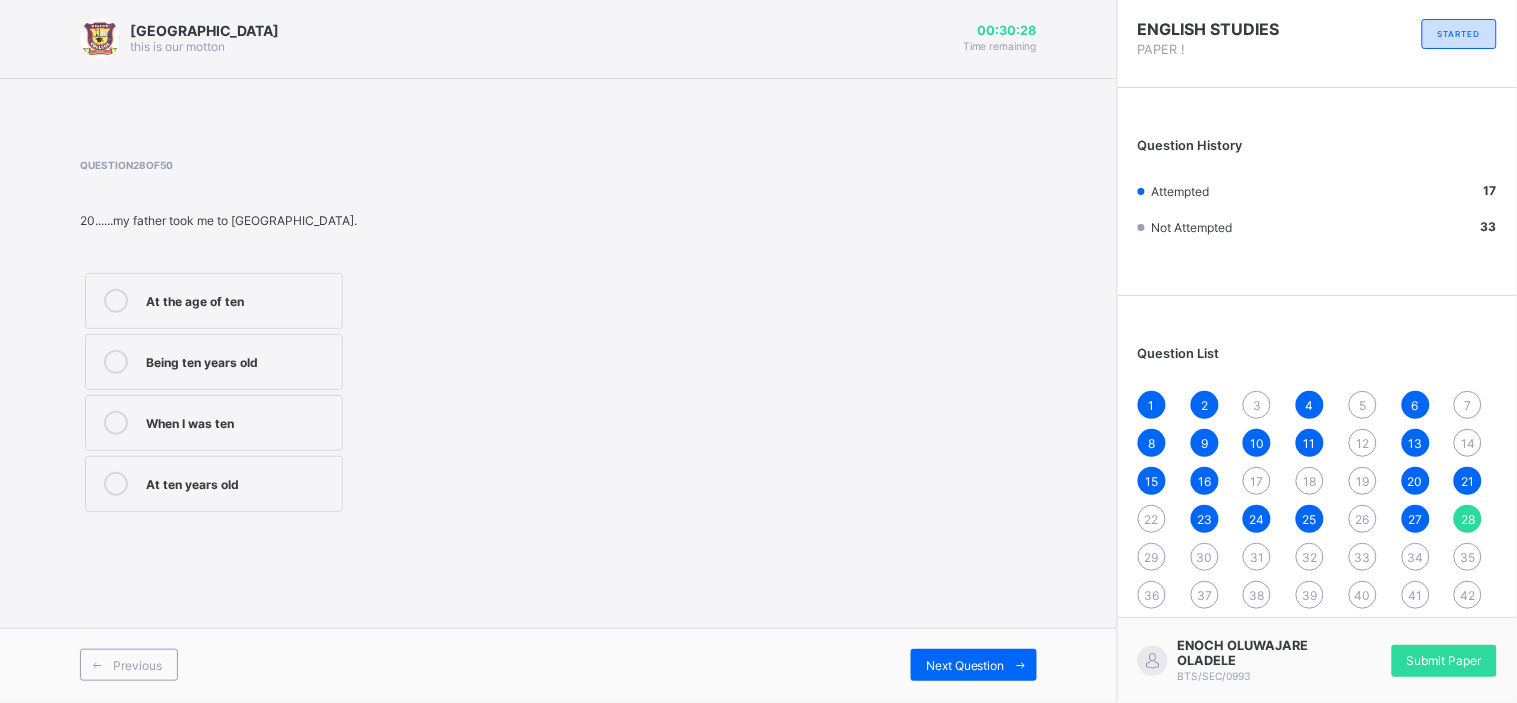 click on "At ten years old" at bounding box center (239, 482) 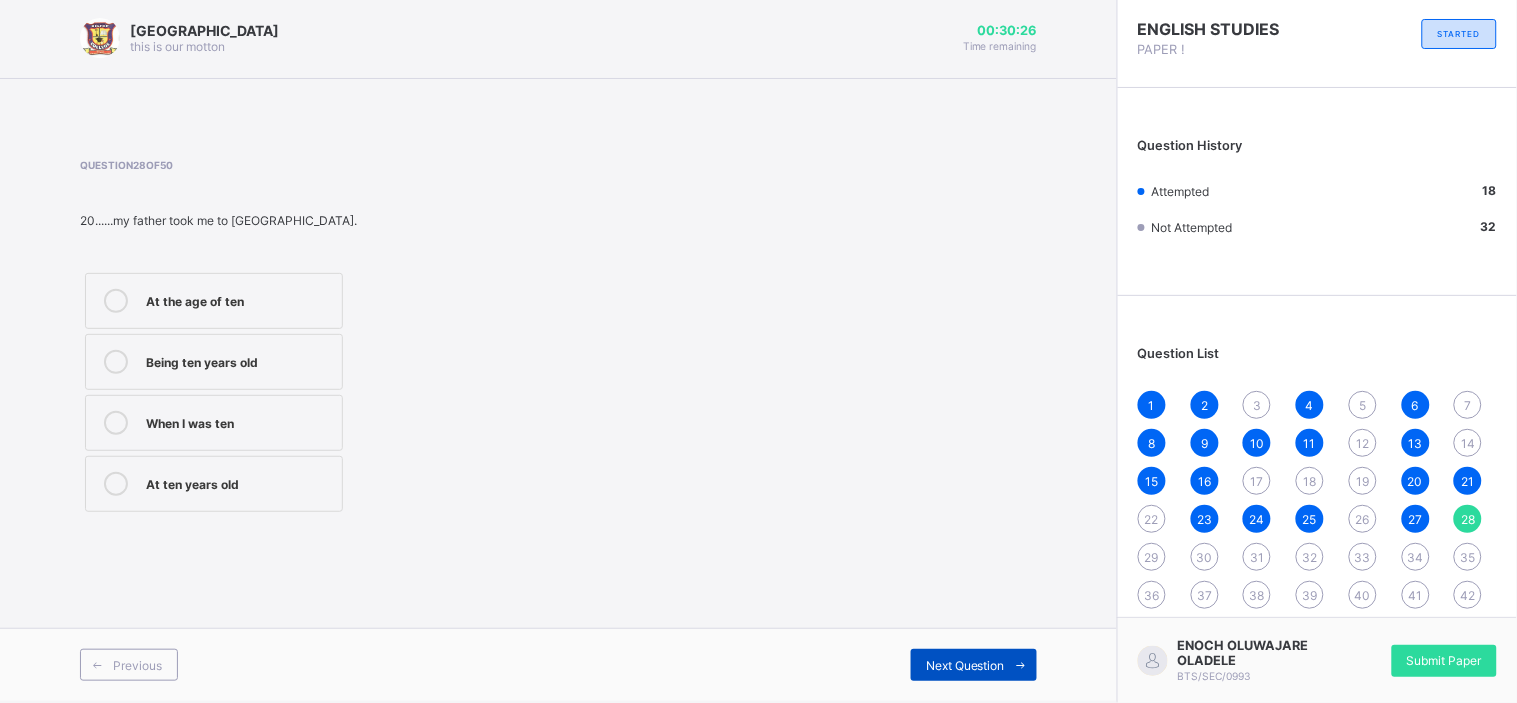click on "Next Question" at bounding box center [974, 665] 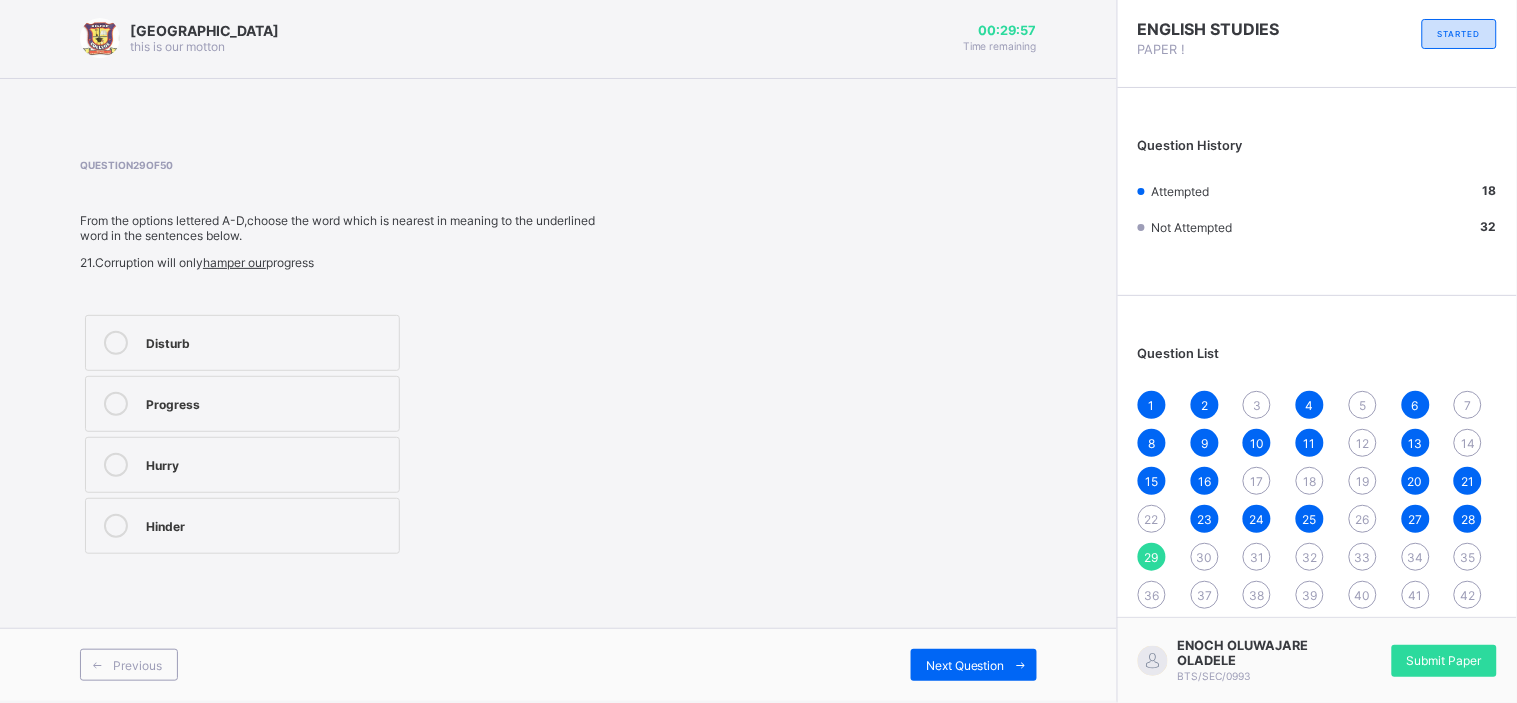 click on "Disturb" at bounding box center (267, 341) 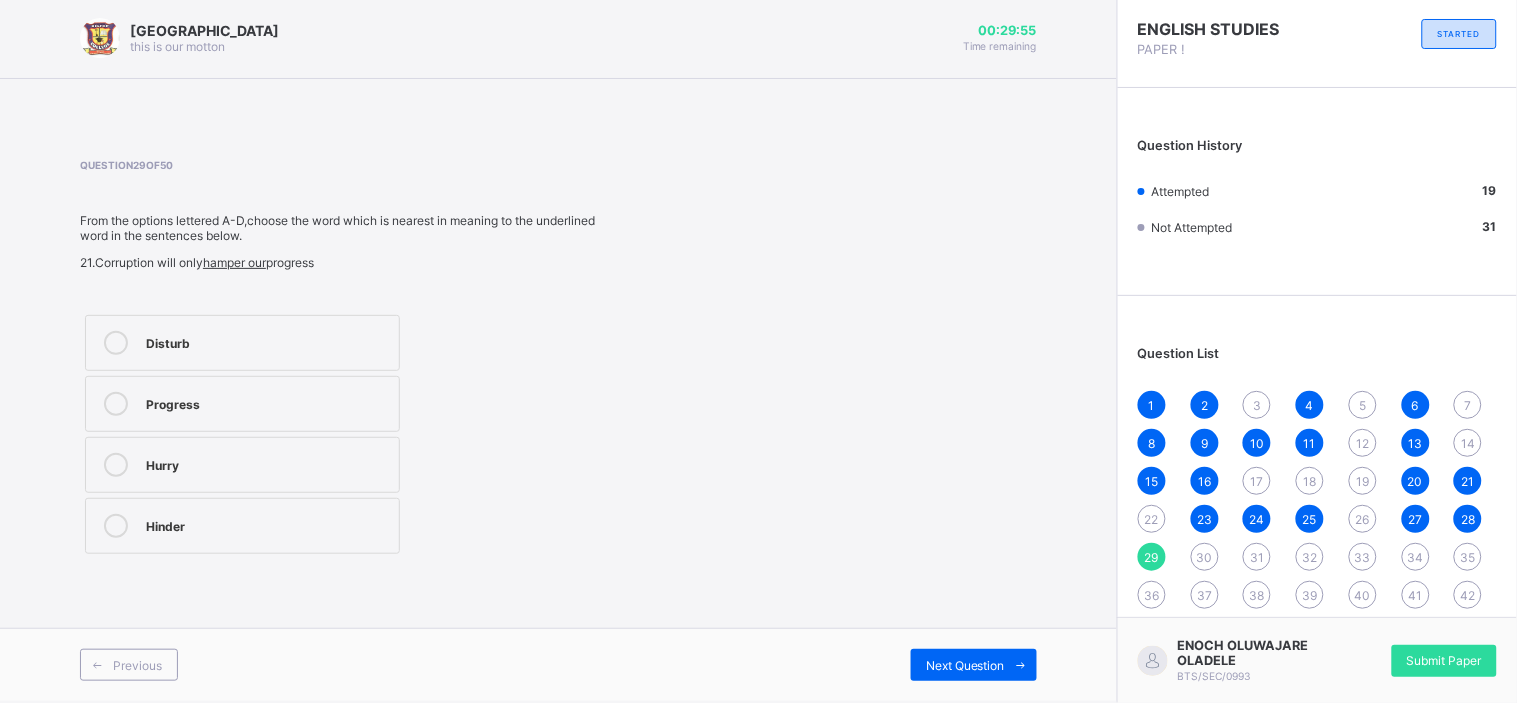 click on "Previous Next Question" at bounding box center [558, 664] 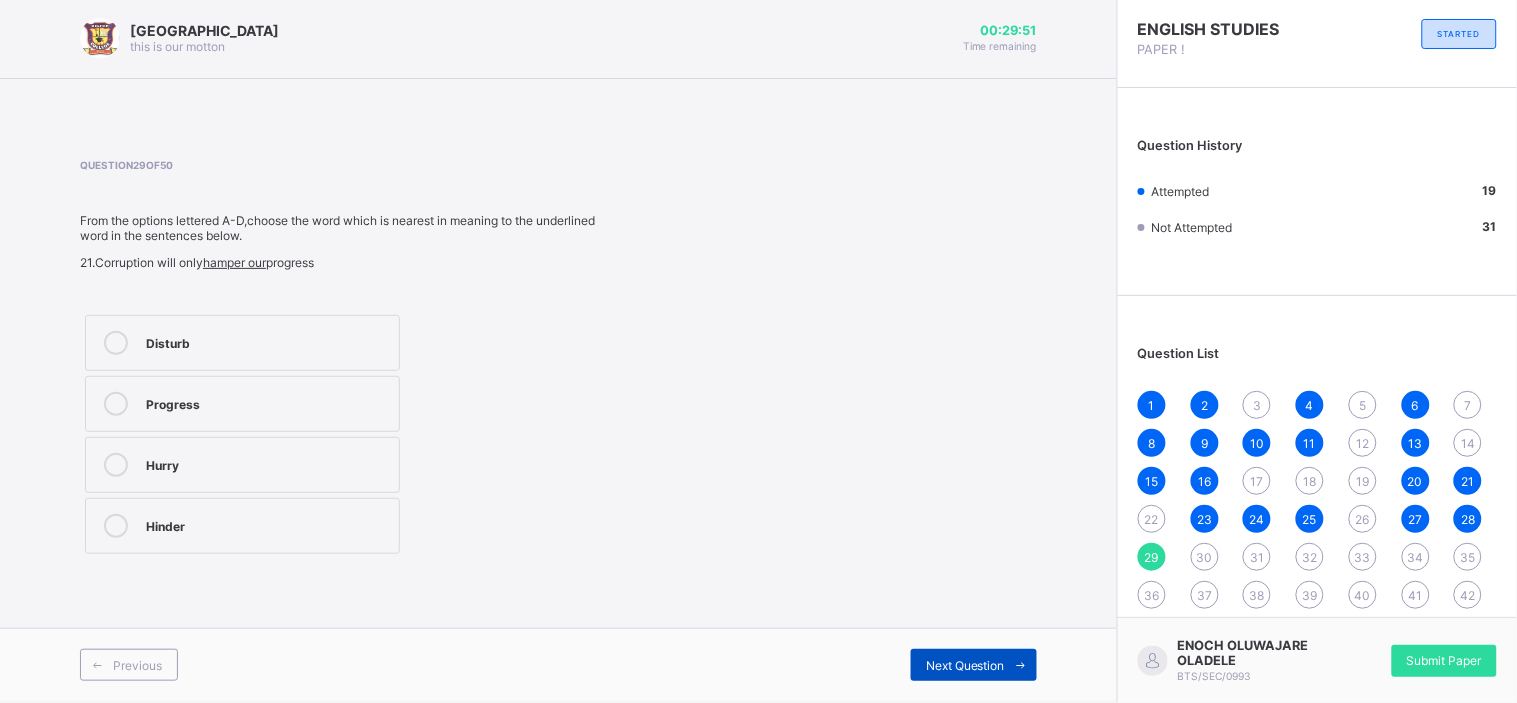 click on "Next Question" at bounding box center [965, 665] 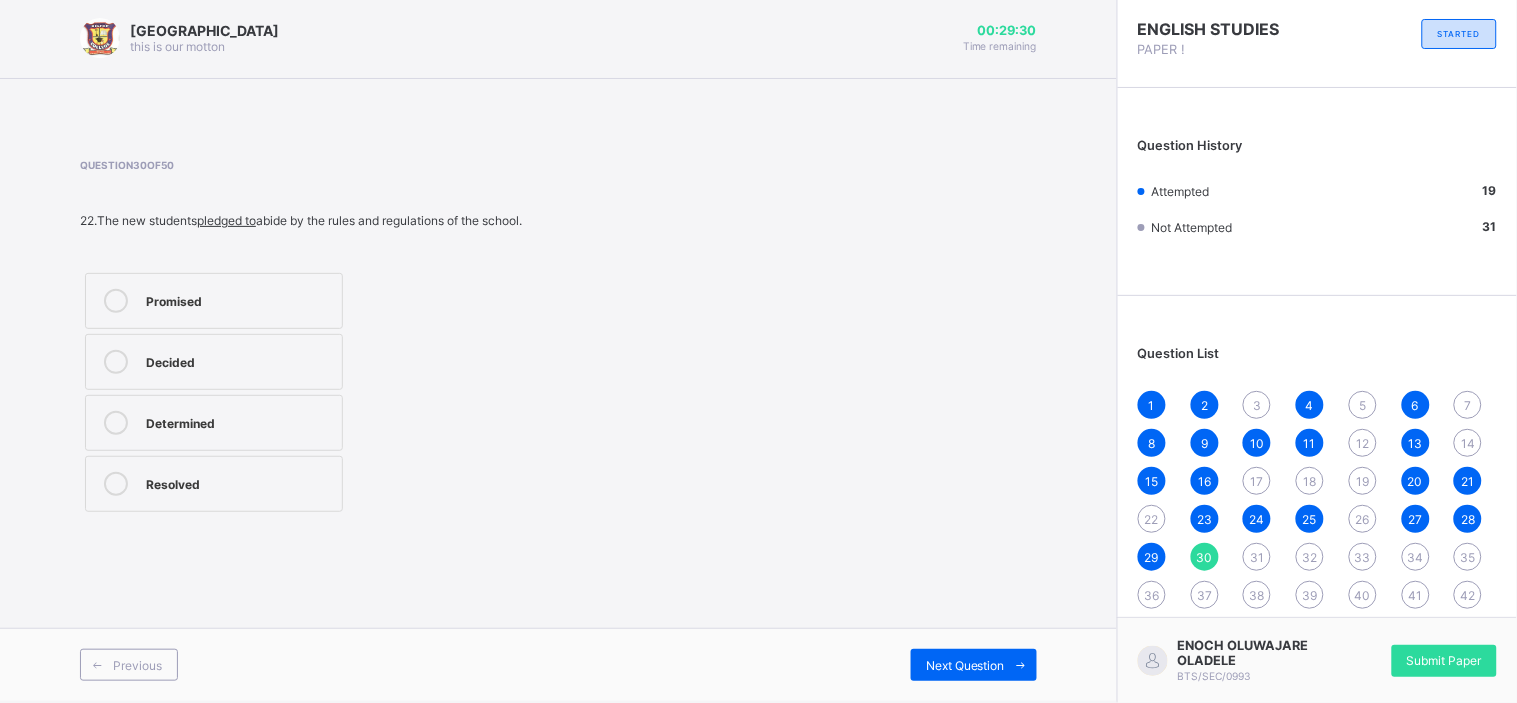 click at bounding box center (116, 301) 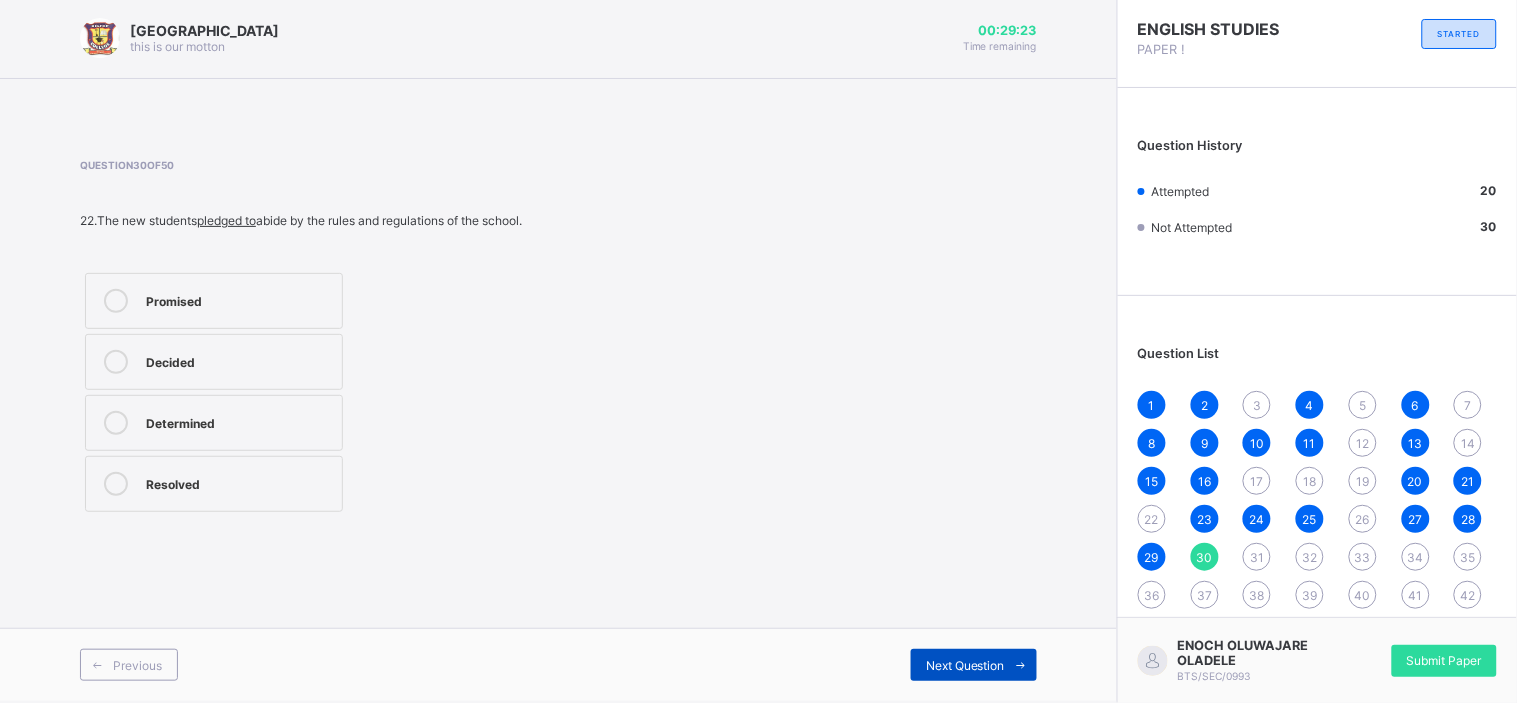 click on "Next Question" at bounding box center [965, 665] 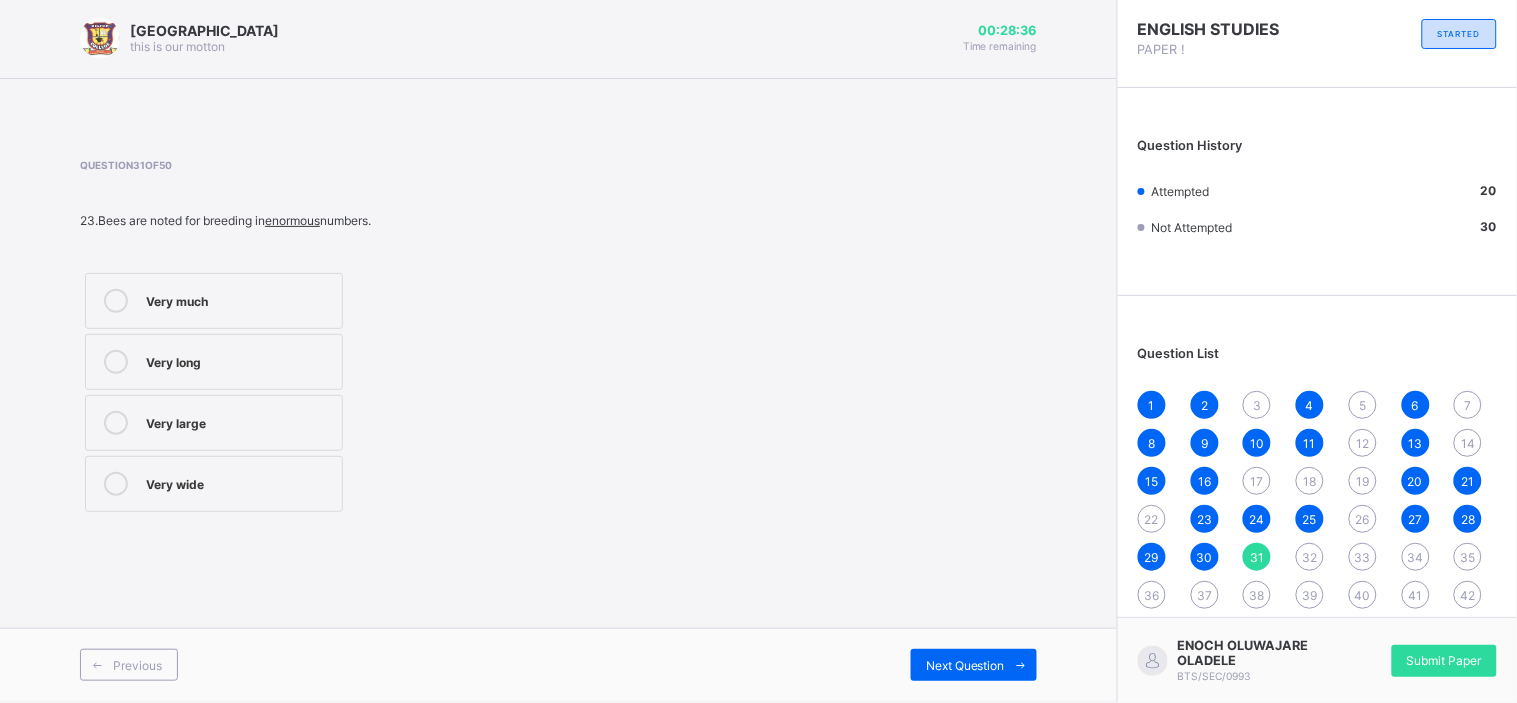click on "Very much" at bounding box center [214, 301] 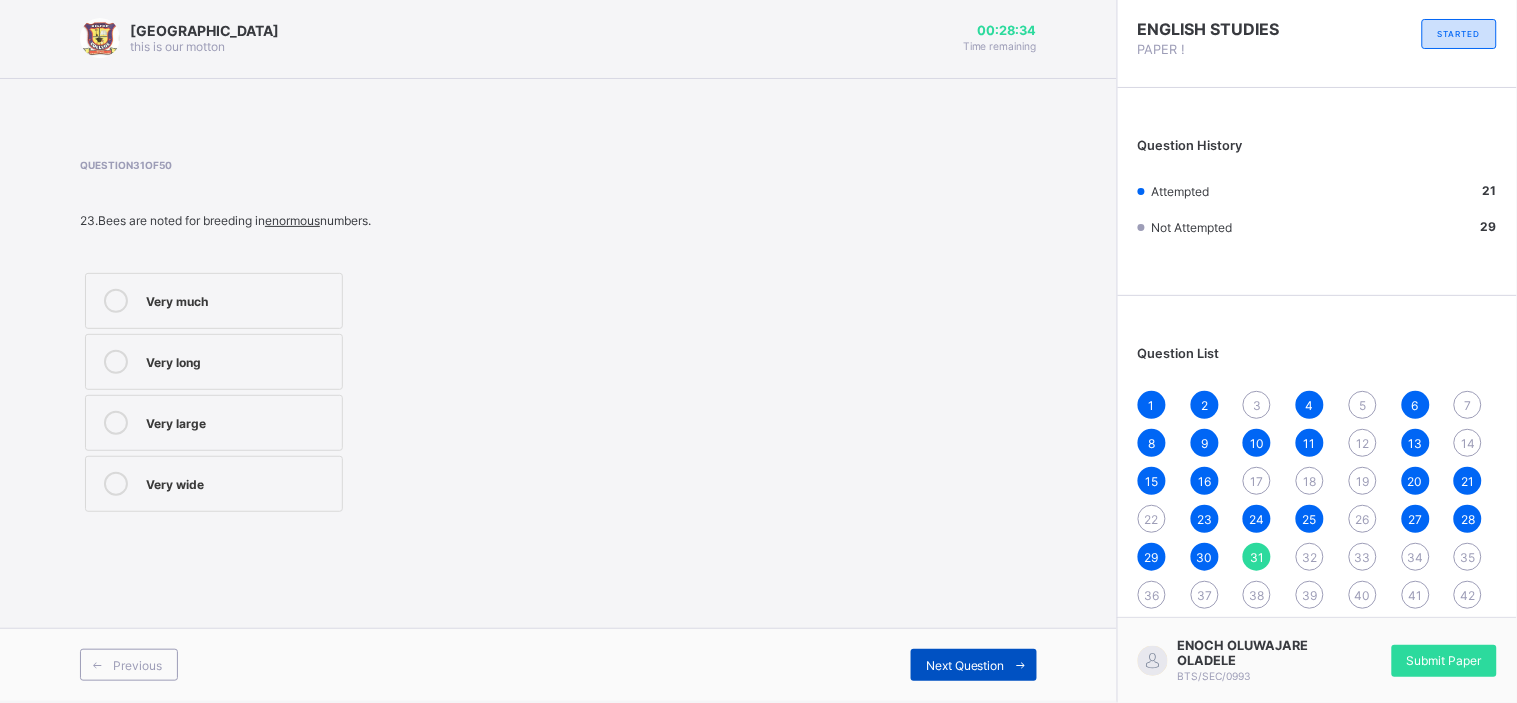 click on "Next Question" at bounding box center [974, 665] 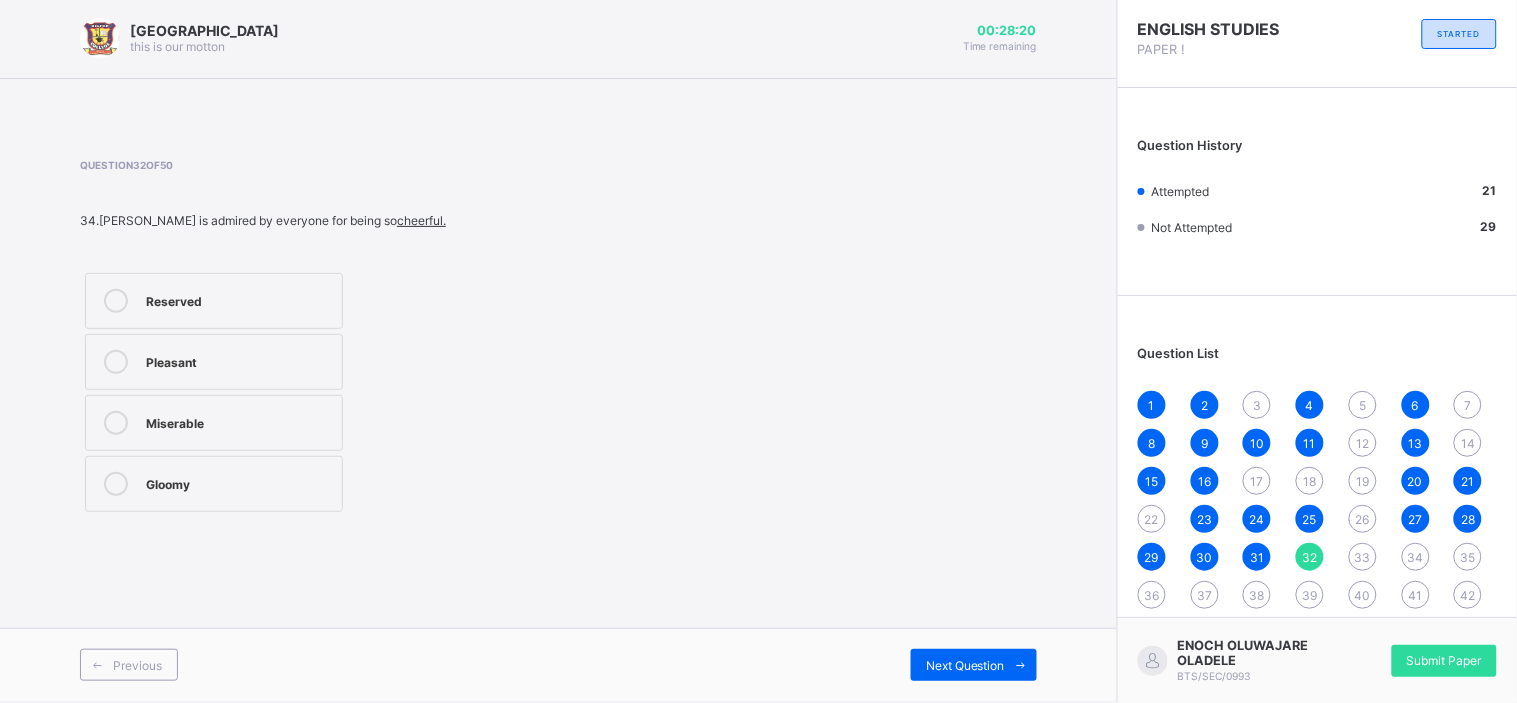 click on "Reserved" at bounding box center [239, 301] 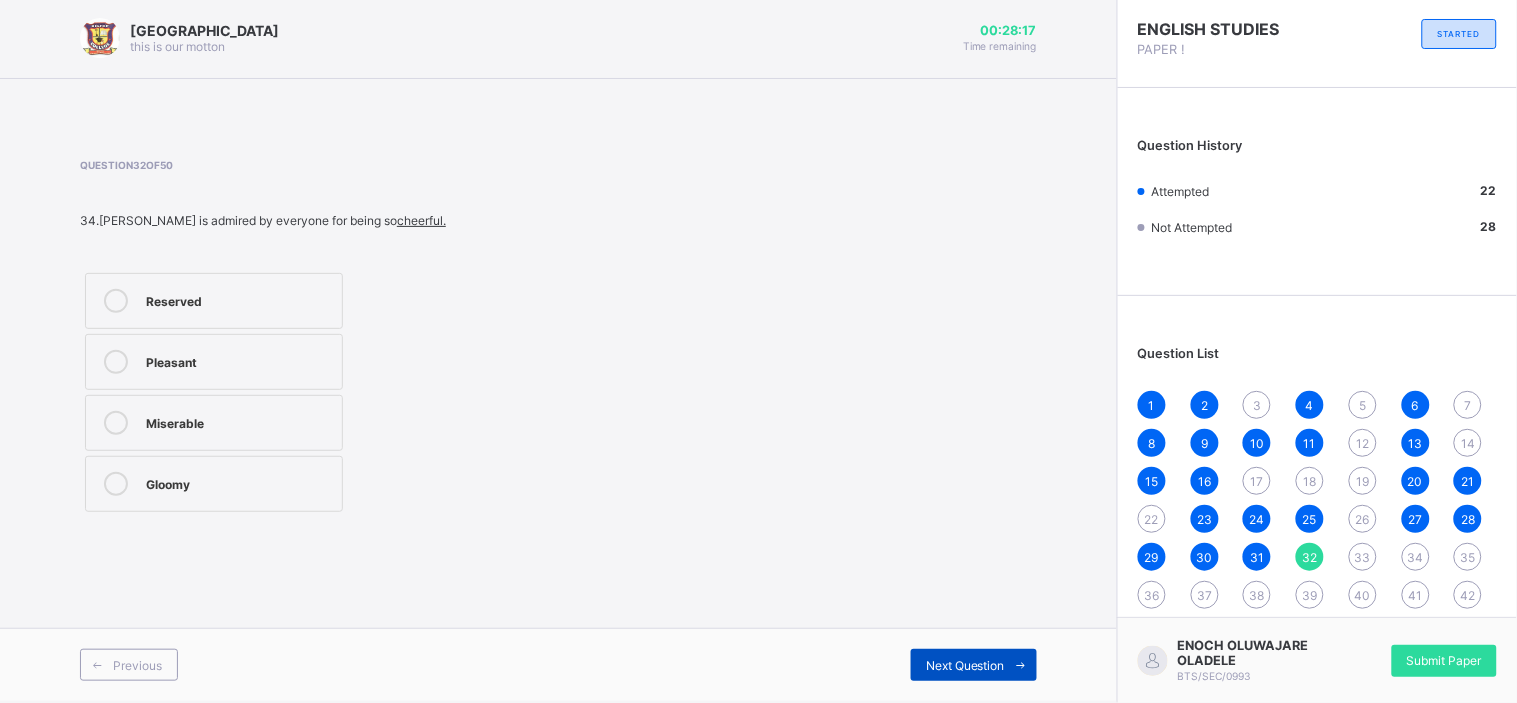 click on "Next Question" at bounding box center [974, 665] 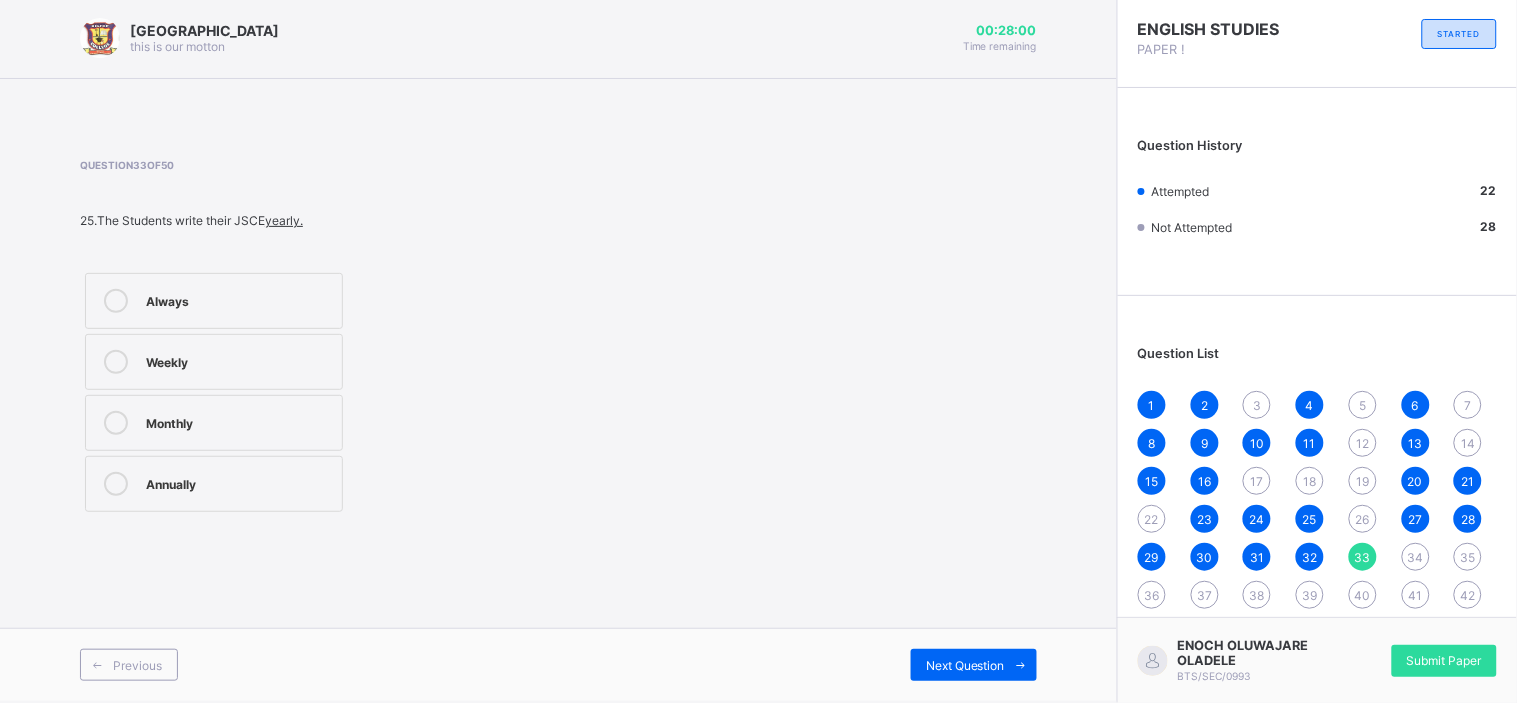 click on "Annually" at bounding box center [214, 484] 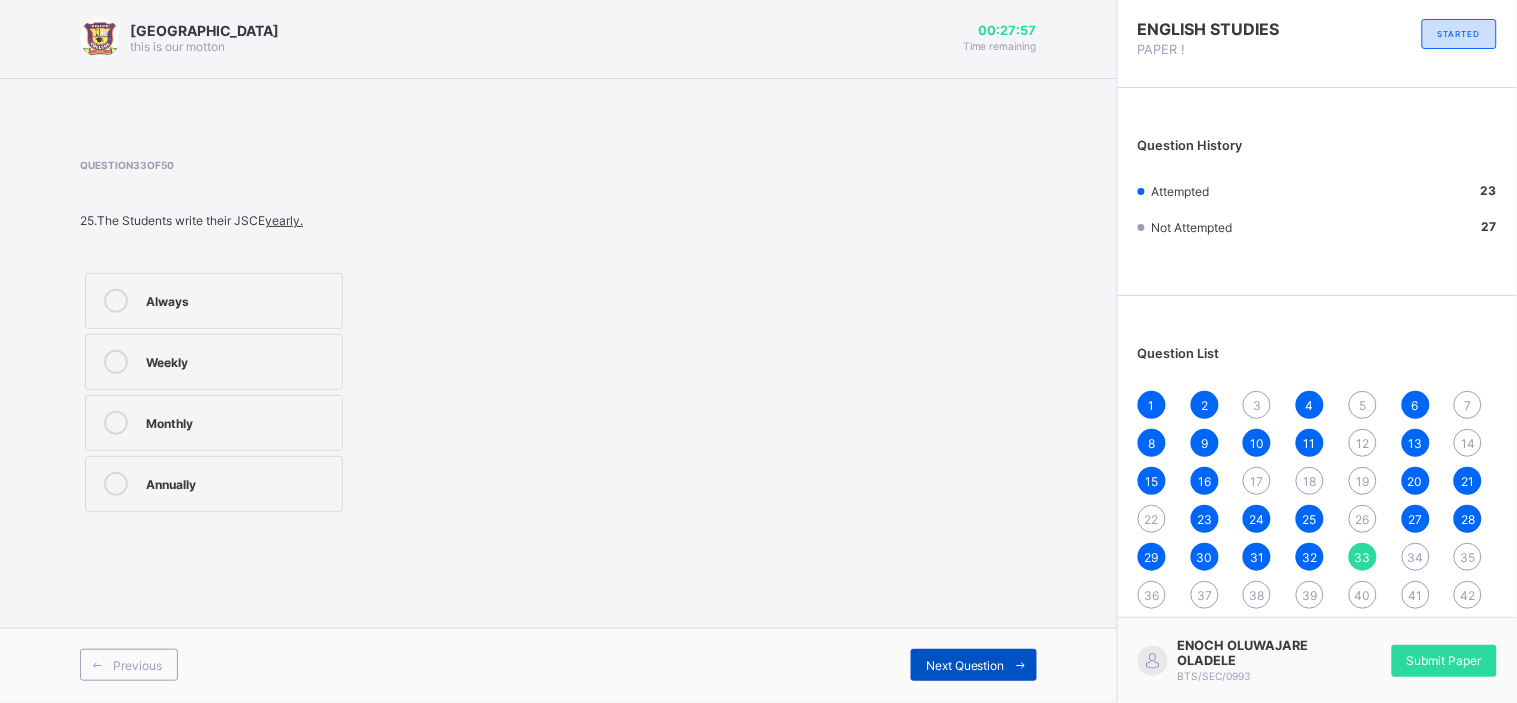 click on "Next Question" at bounding box center [965, 665] 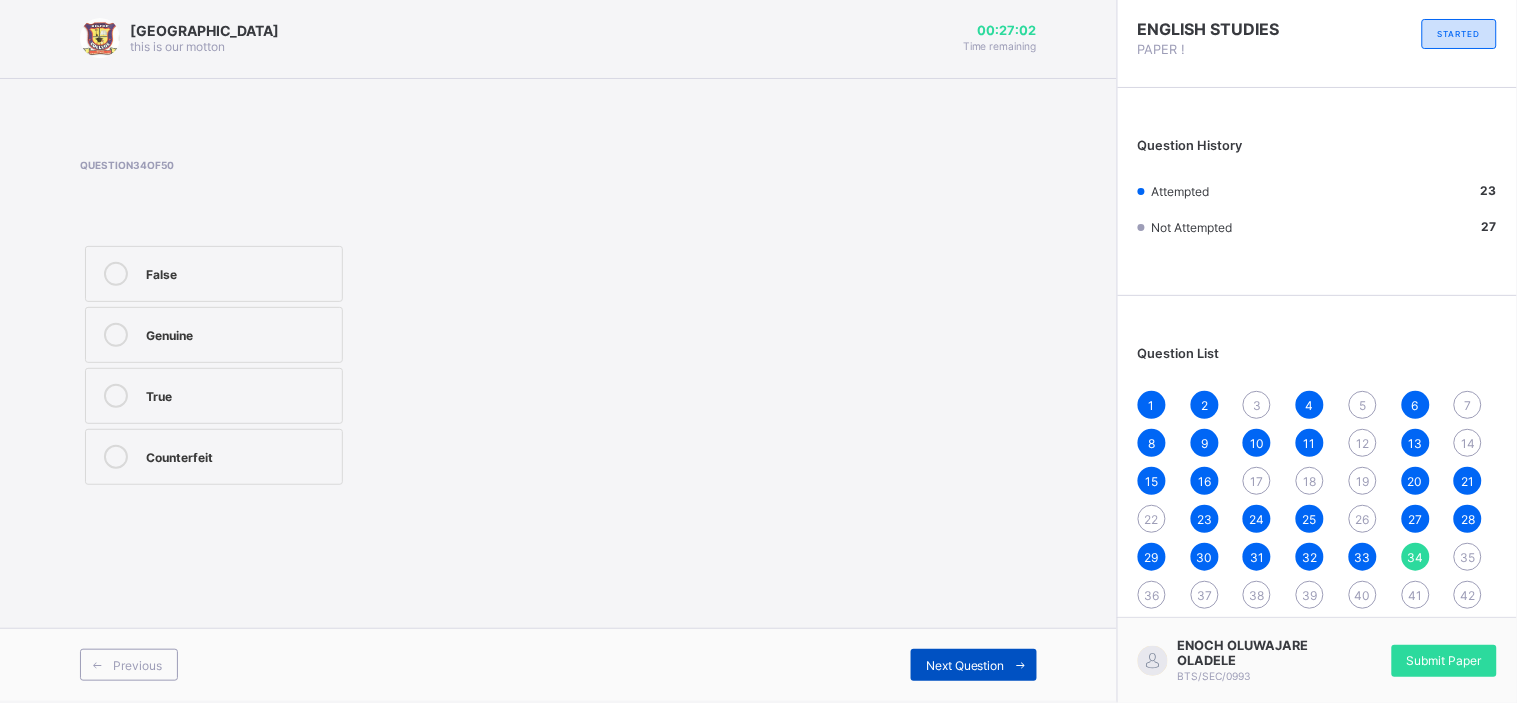 click on "Next Question" at bounding box center (965, 665) 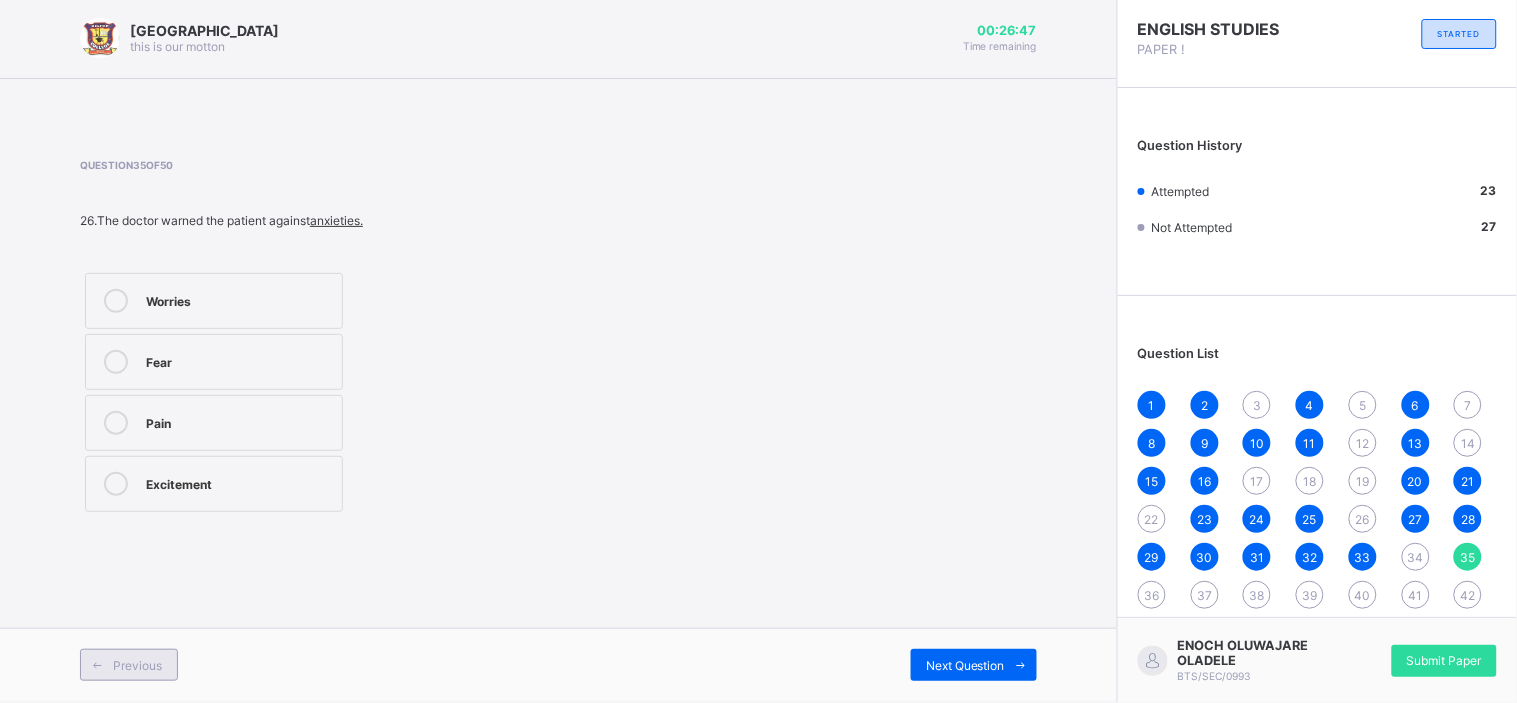 click on "Previous" at bounding box center (137, 665) 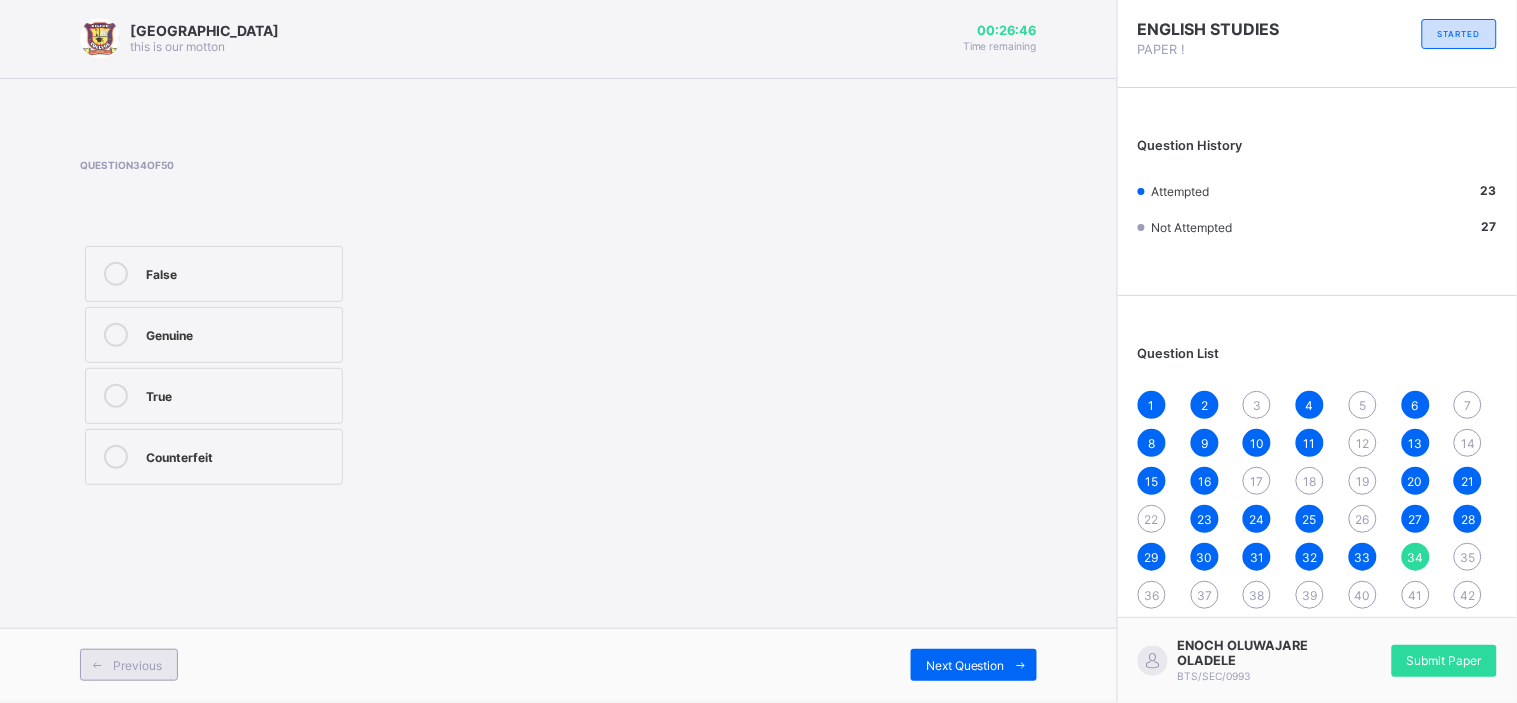 click on "Previous" at bounding box center (137, 665) 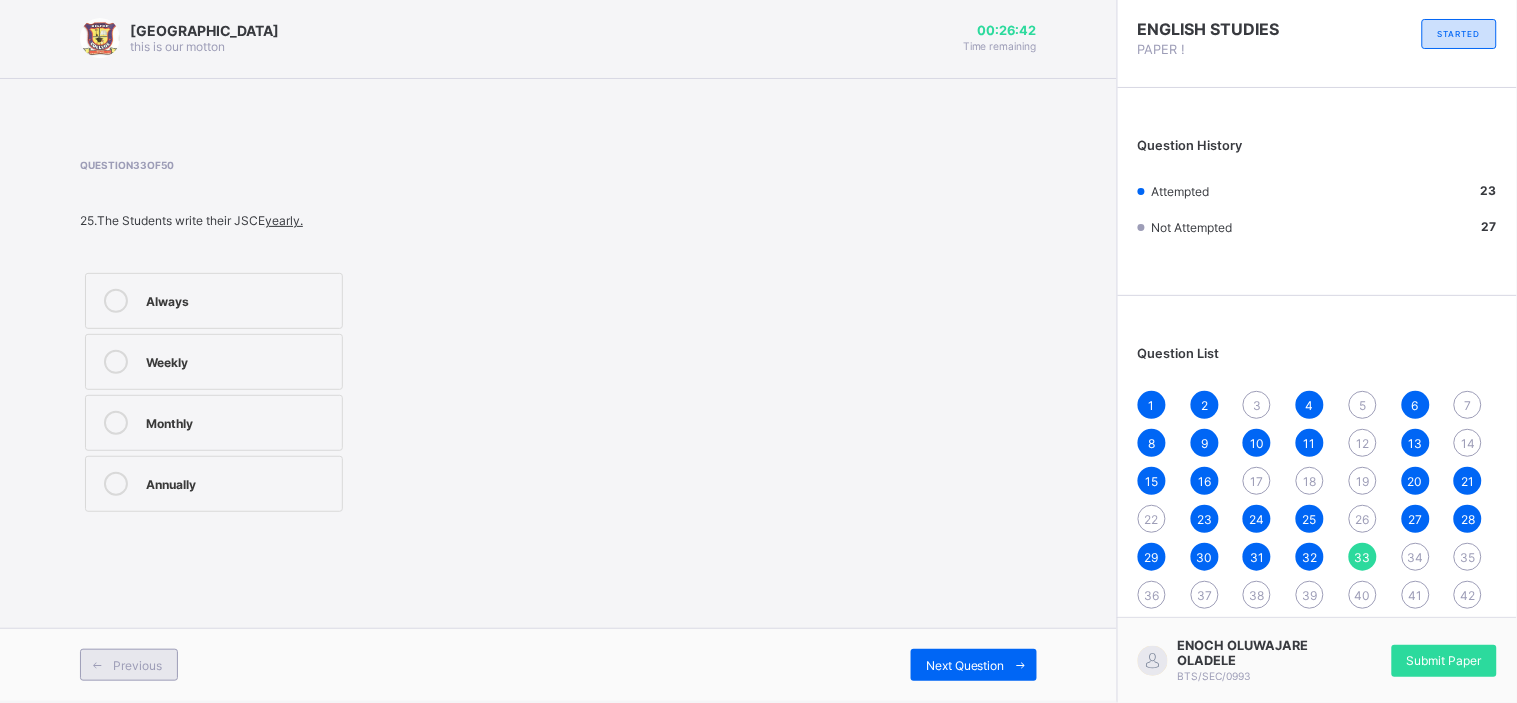click at bounding box center (97, 665) 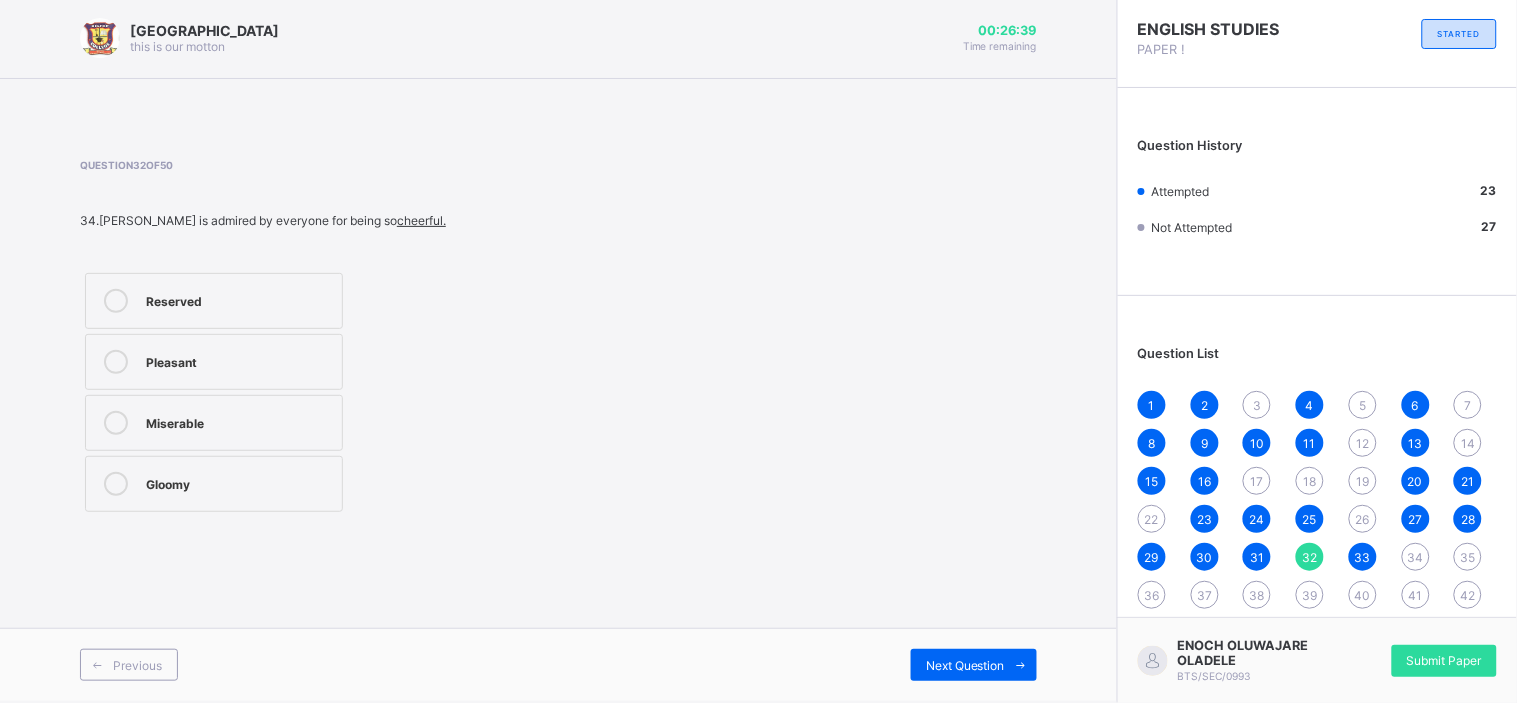click on "34" at bounding box center [1416, 557] 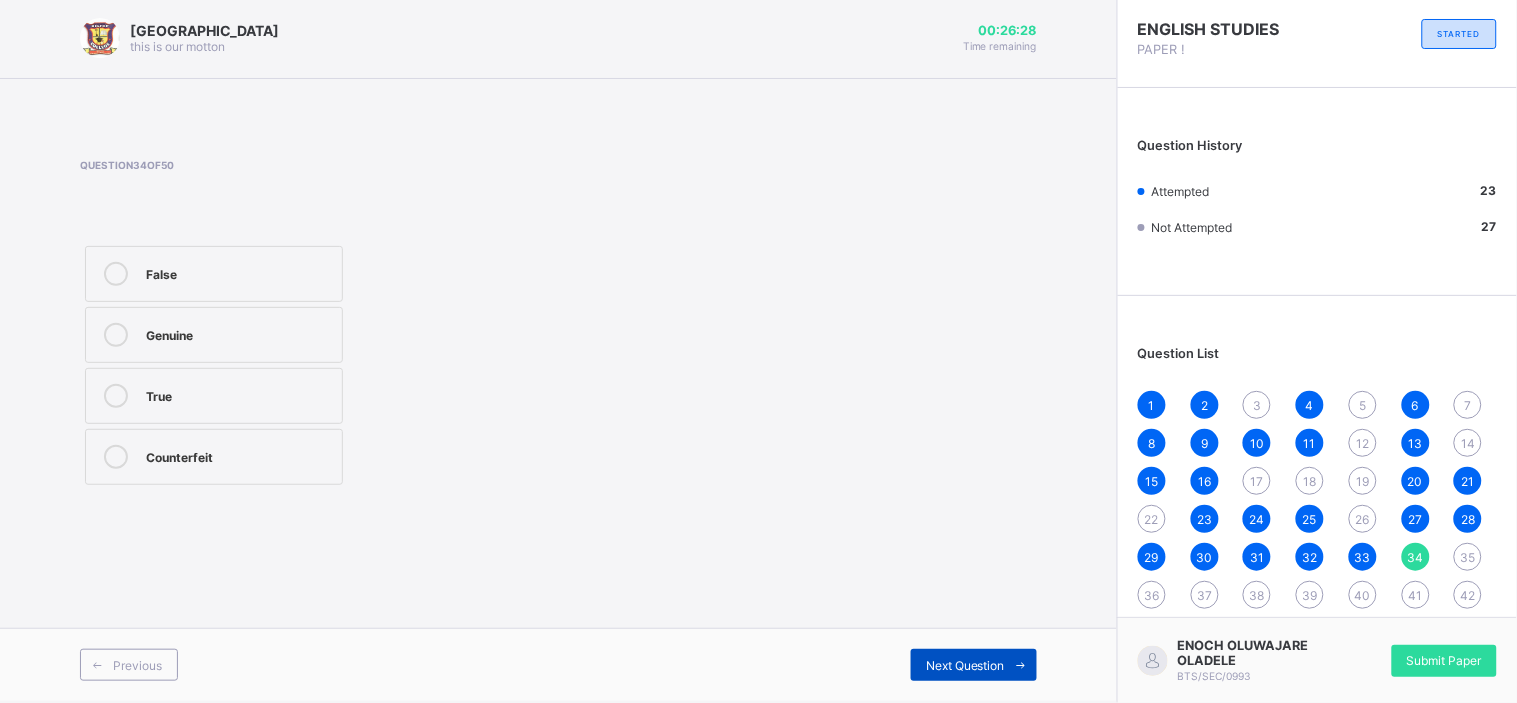 click on "Next Question" at bounding box center [965, 665] 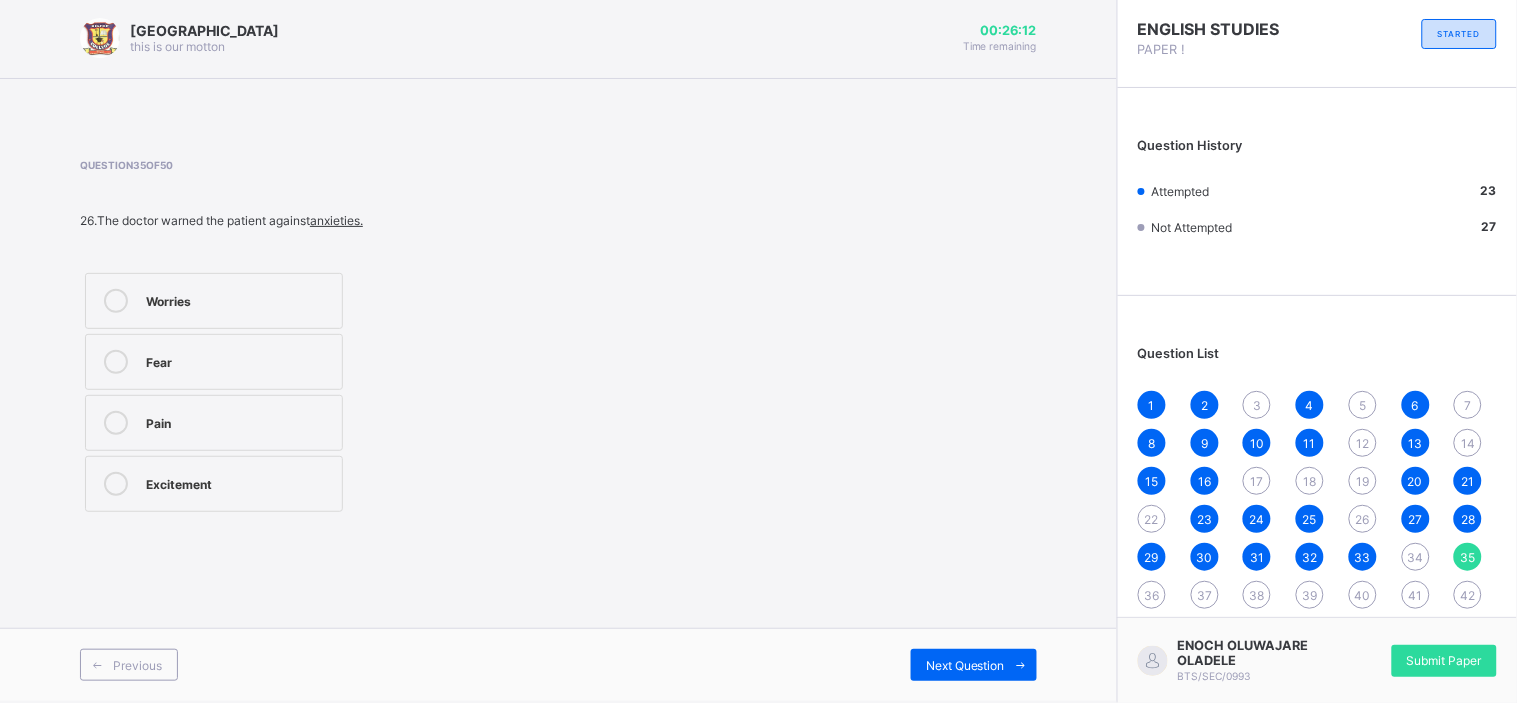 click on "Worries" at bounding box center [214, 301] 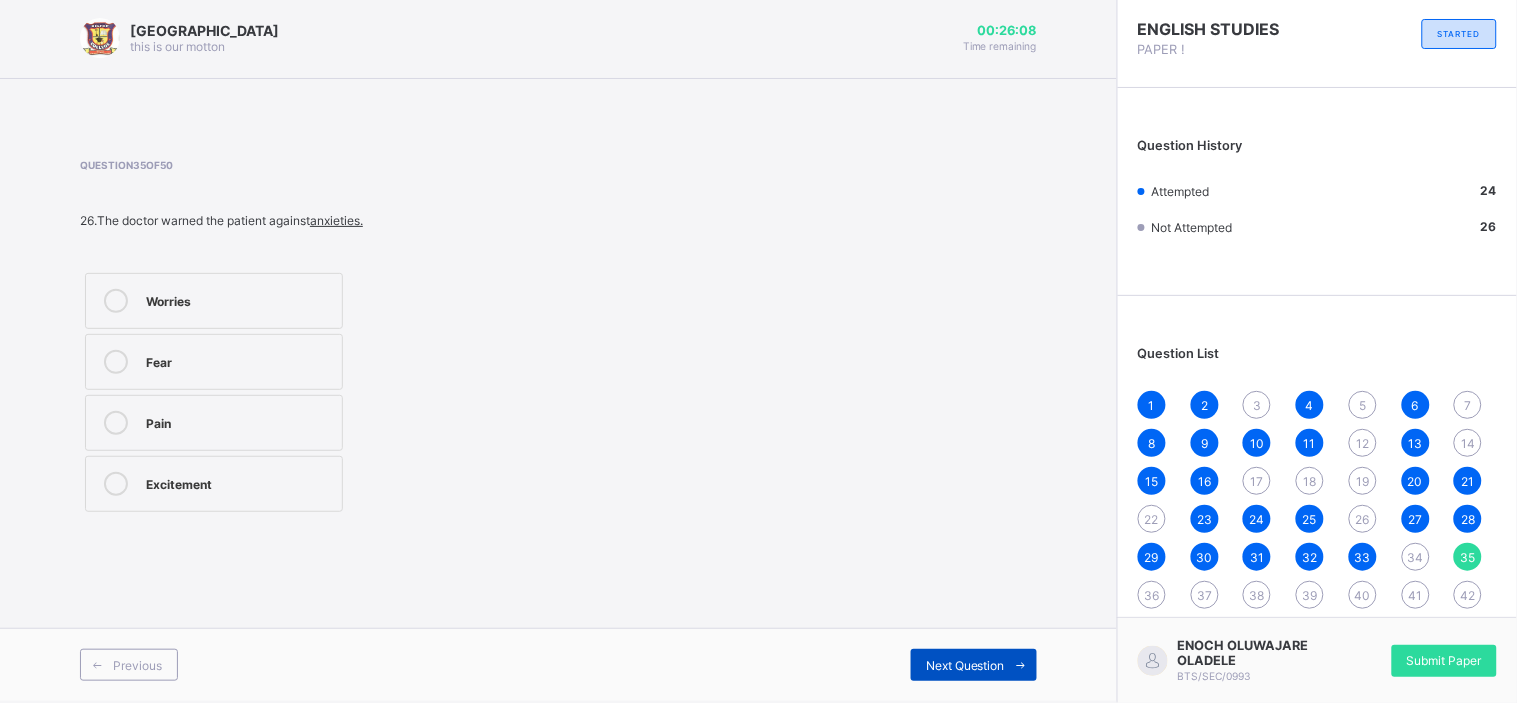 click at bounding box center [1021, 665] 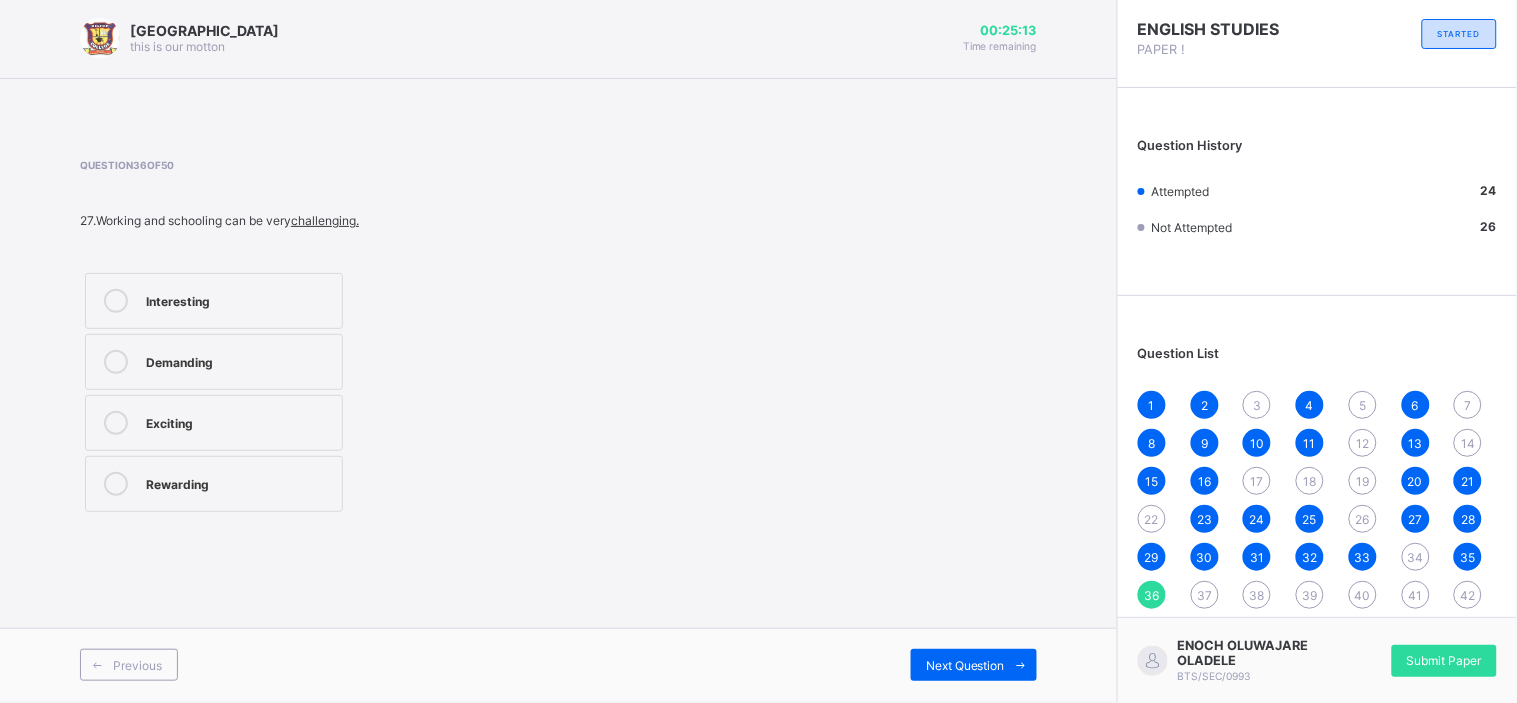 click on "Exciting" at bounding box center [239, 421] 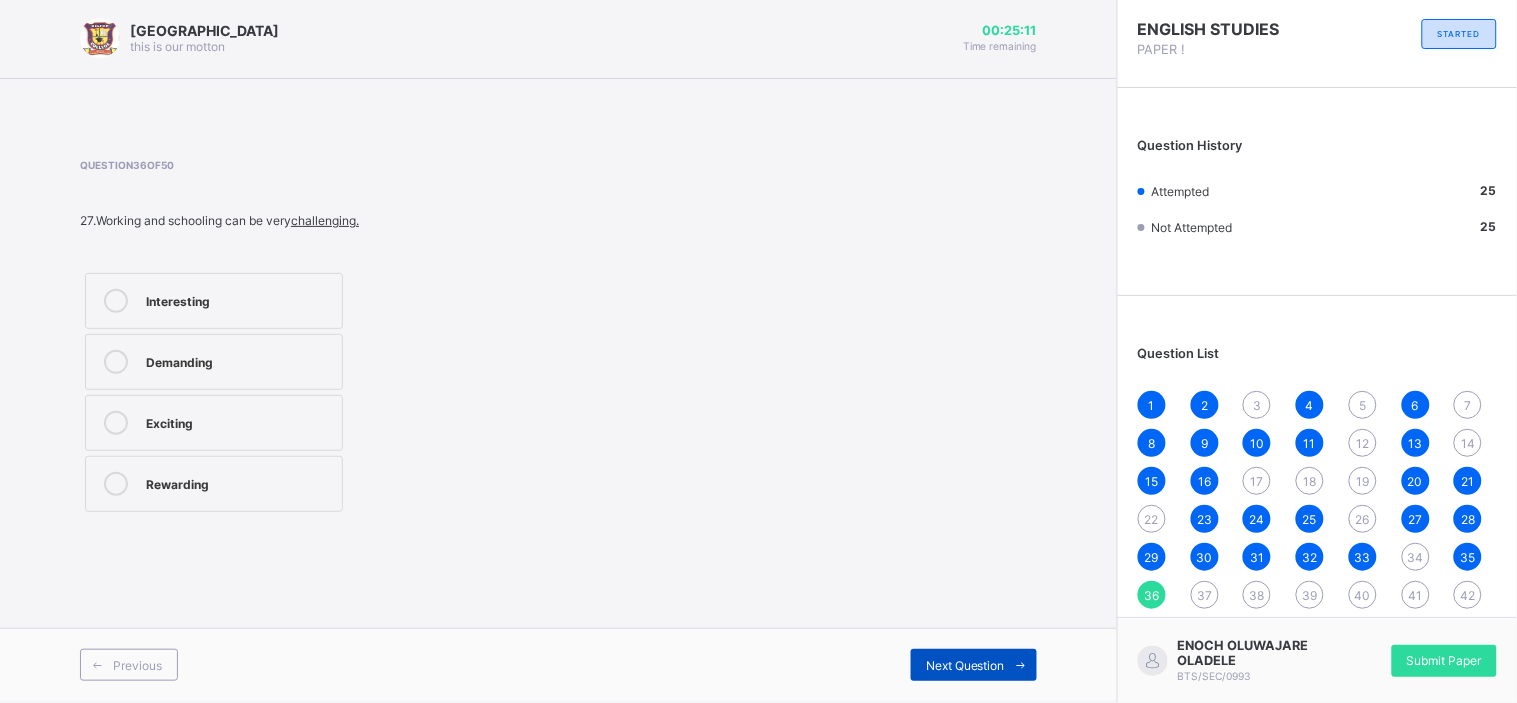 click on "Next Question" at bounding box center [974, 665] 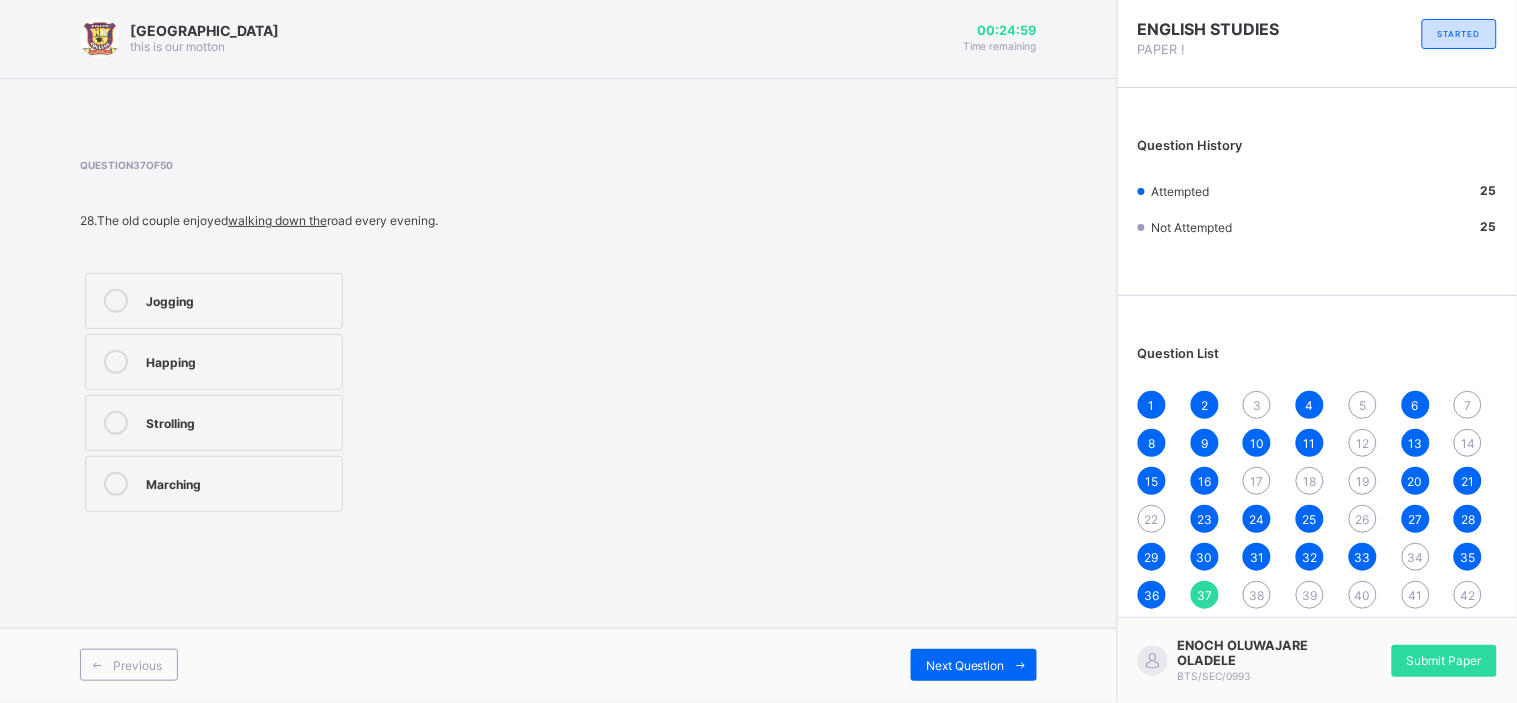 click on "Jogging" at bounding box center (214, 301) 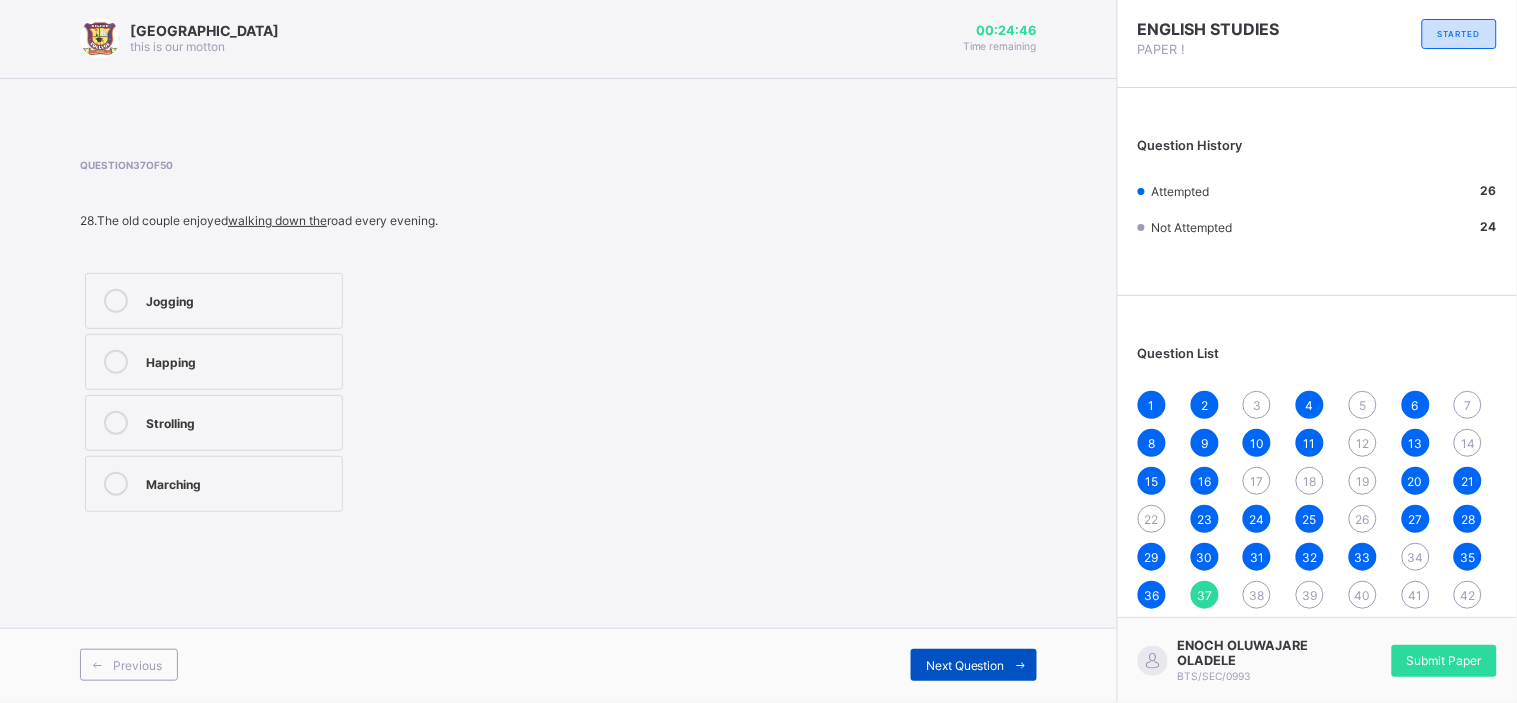 click at bounding box center (1021, 665) 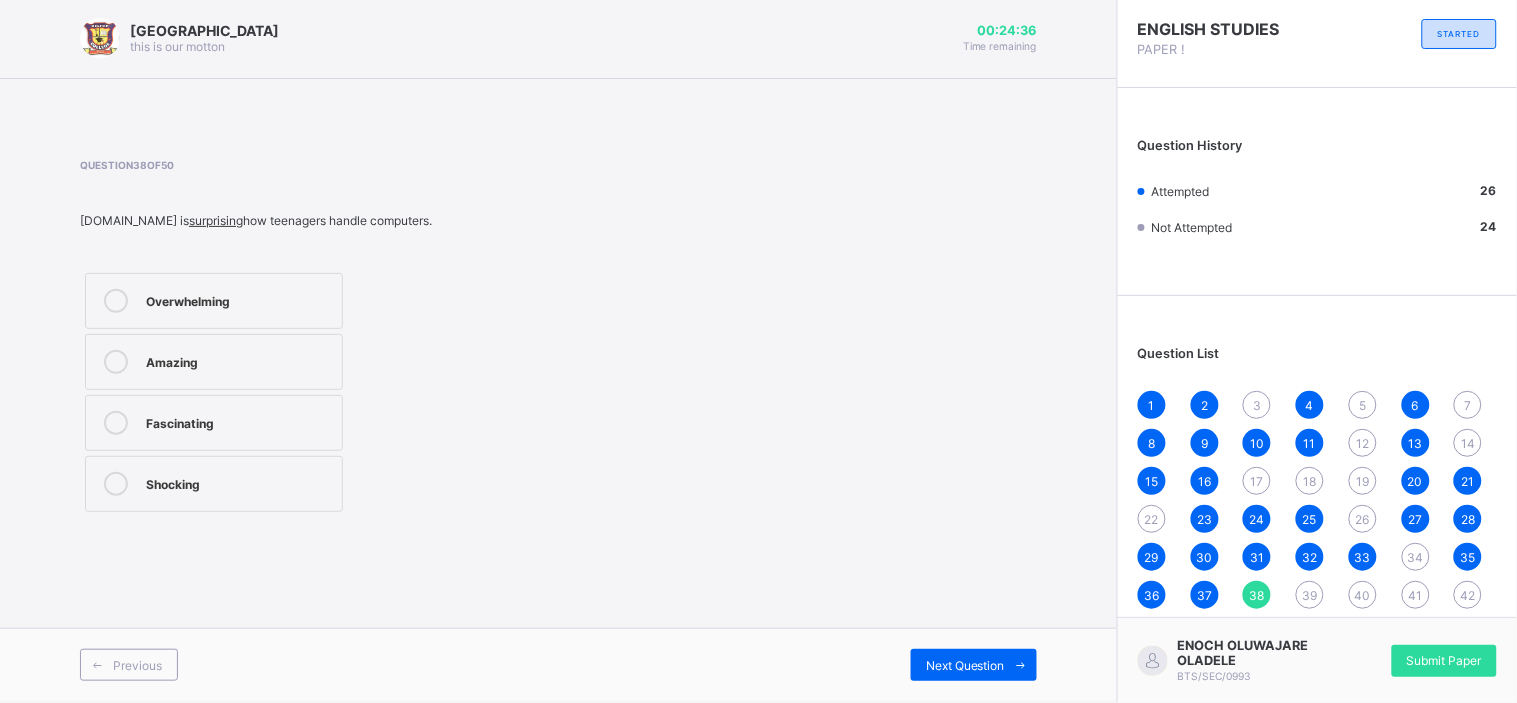 click on "Amazing" at bounding box center (214, 362) 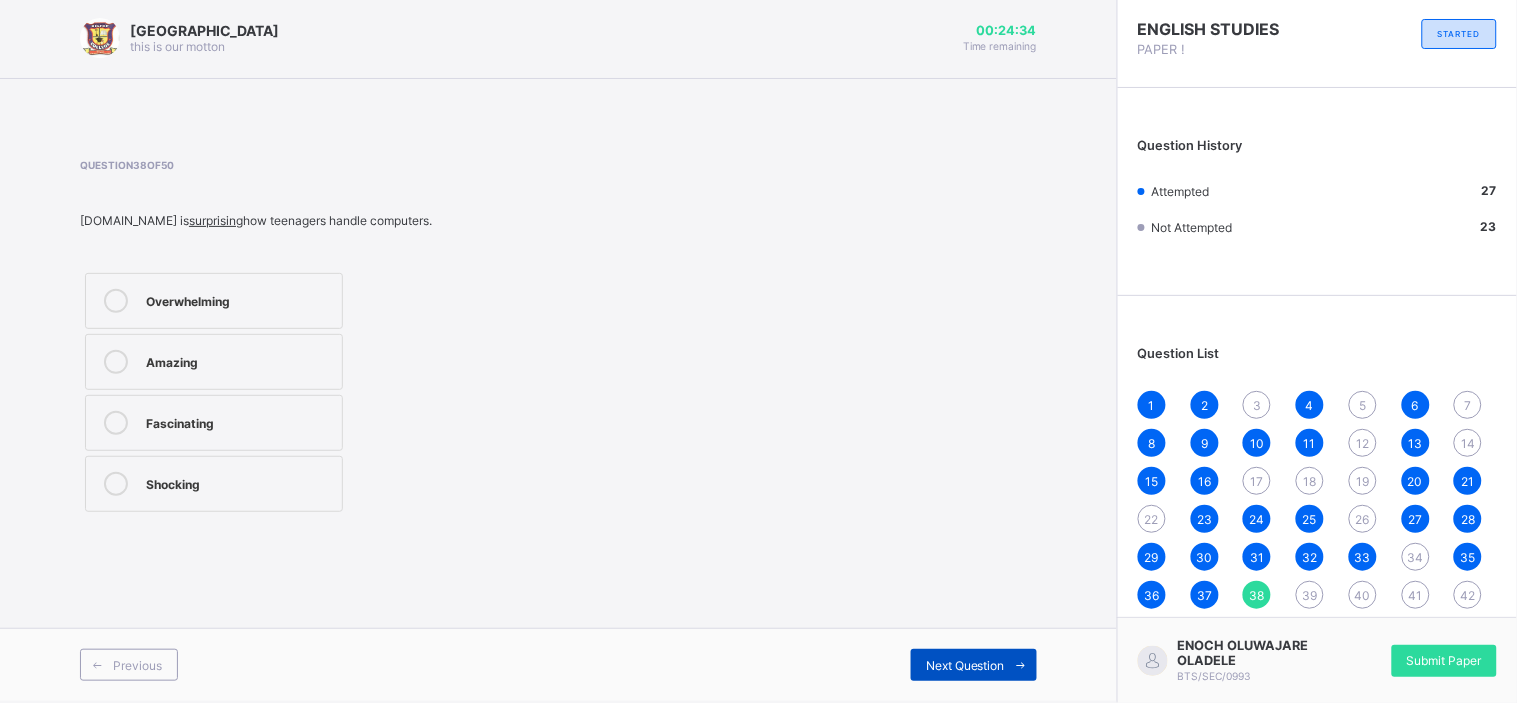 click at bounding box center (1021, 665) 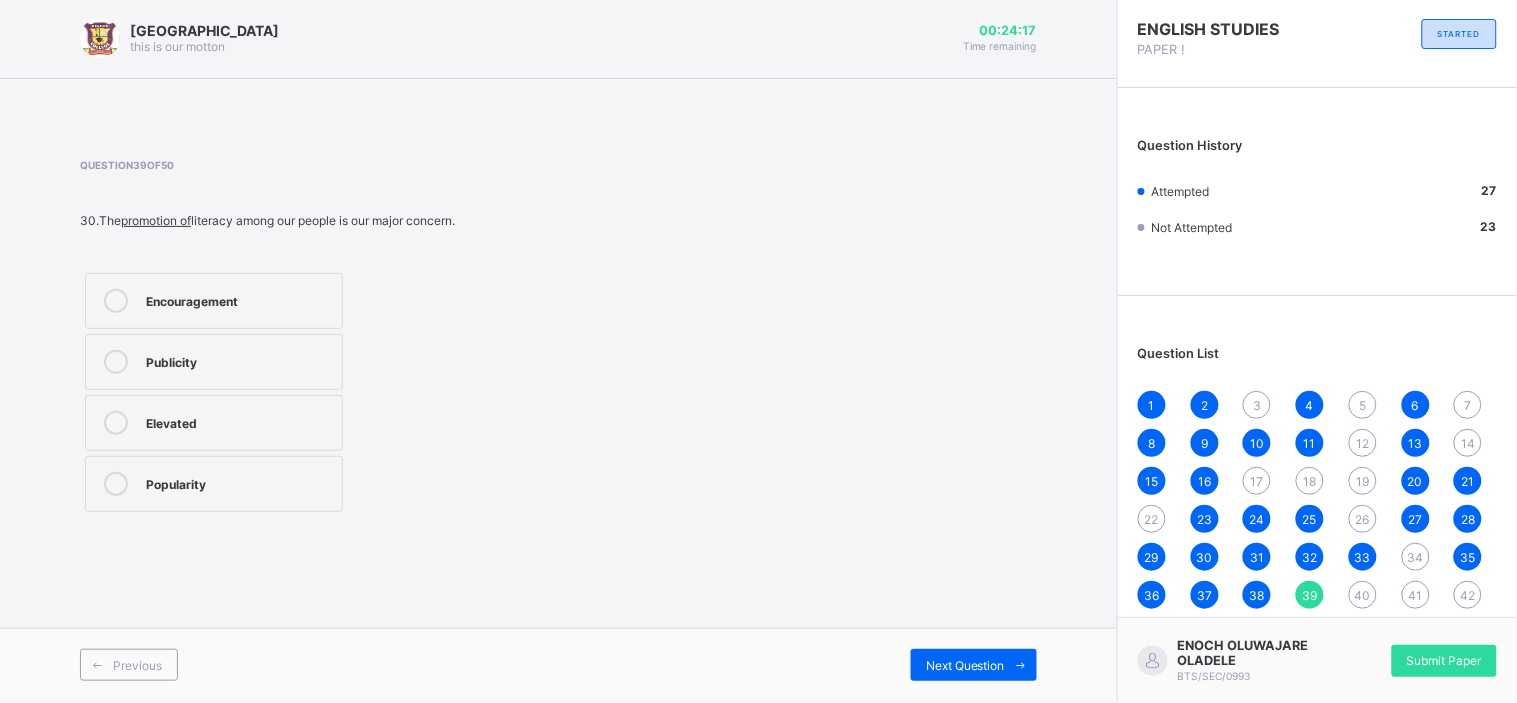 click on "Encouragement" at bounding box center [239, 301] 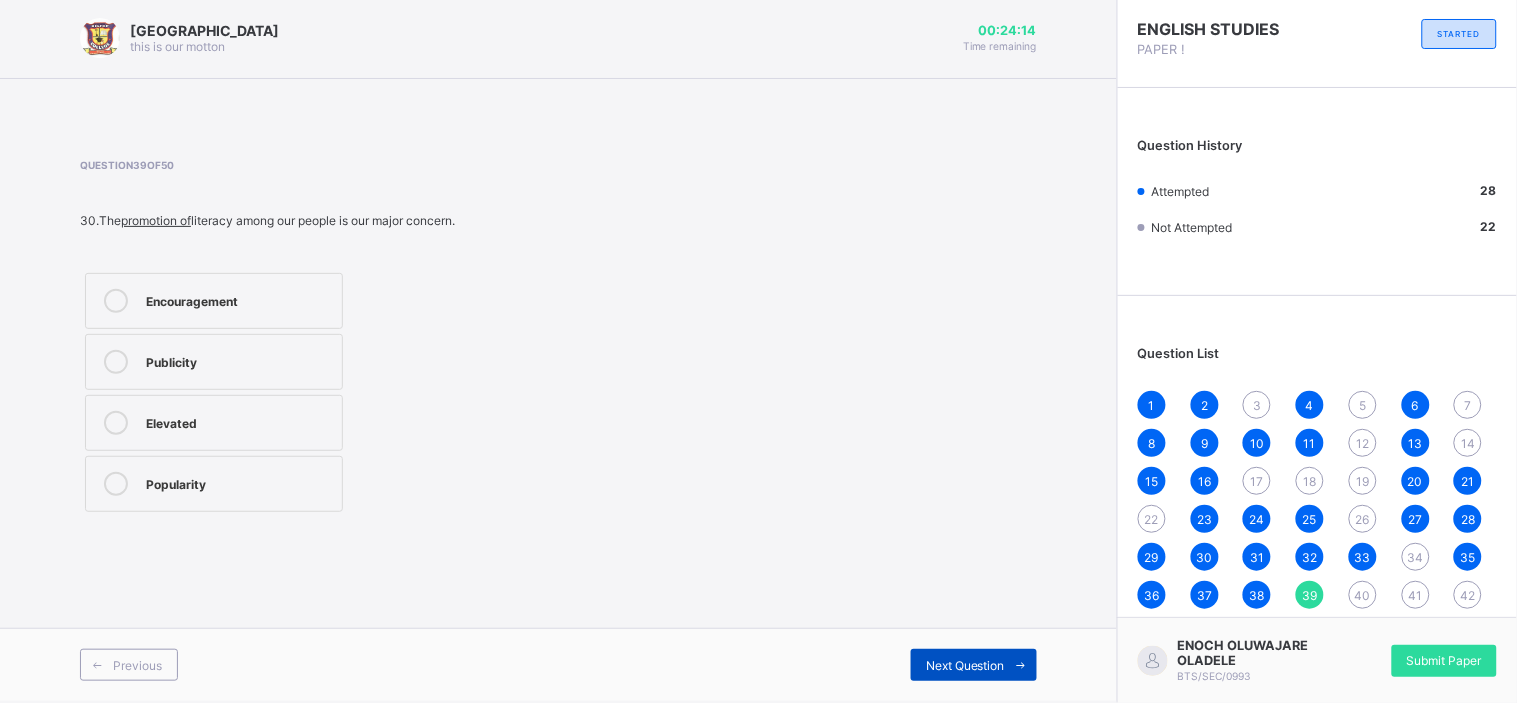 click on "Next Question" at bounding box center (965, 665) 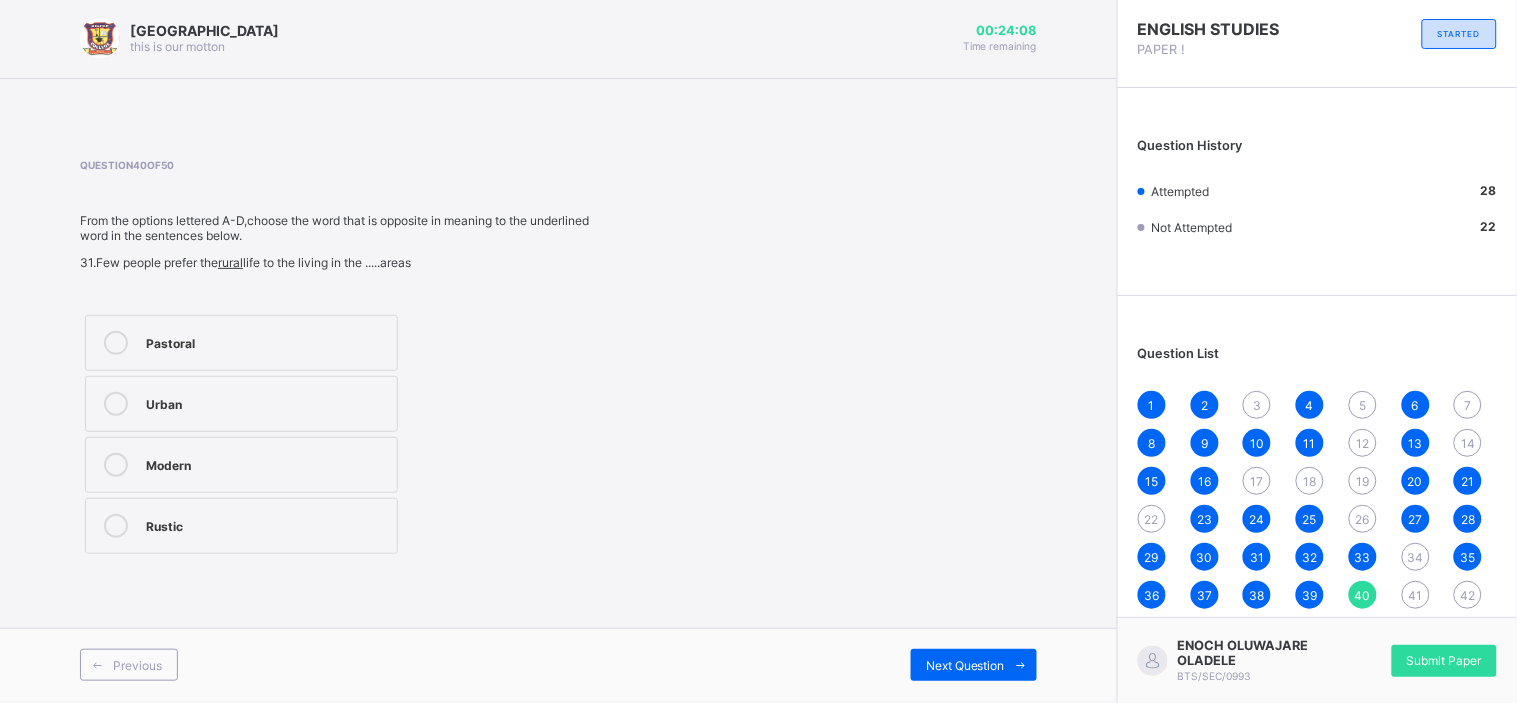 click on "Pastoral" at bounding box center [241, 343] 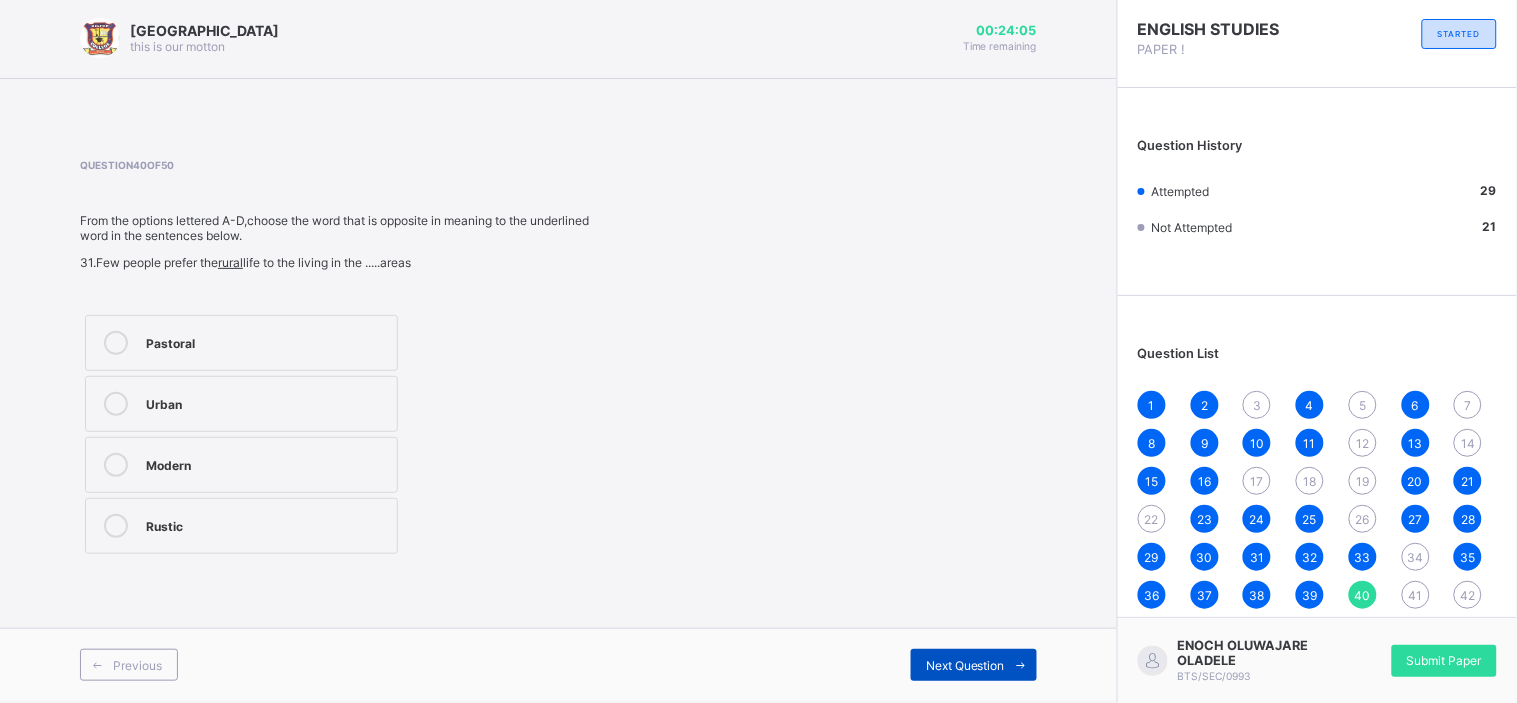 click on "Next Question" at bounding box center (974, 665) 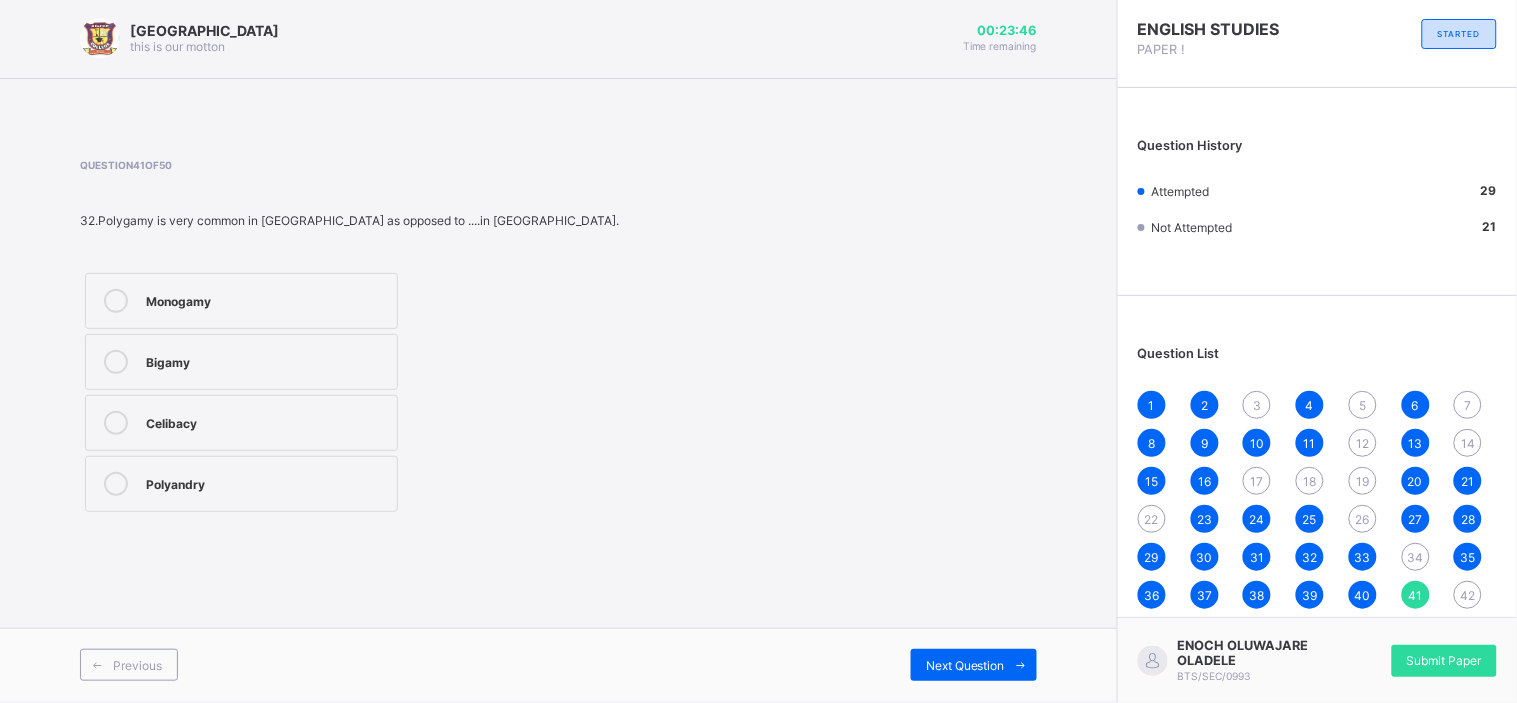 click on "Monogamy" at bounding box center (241, 301) 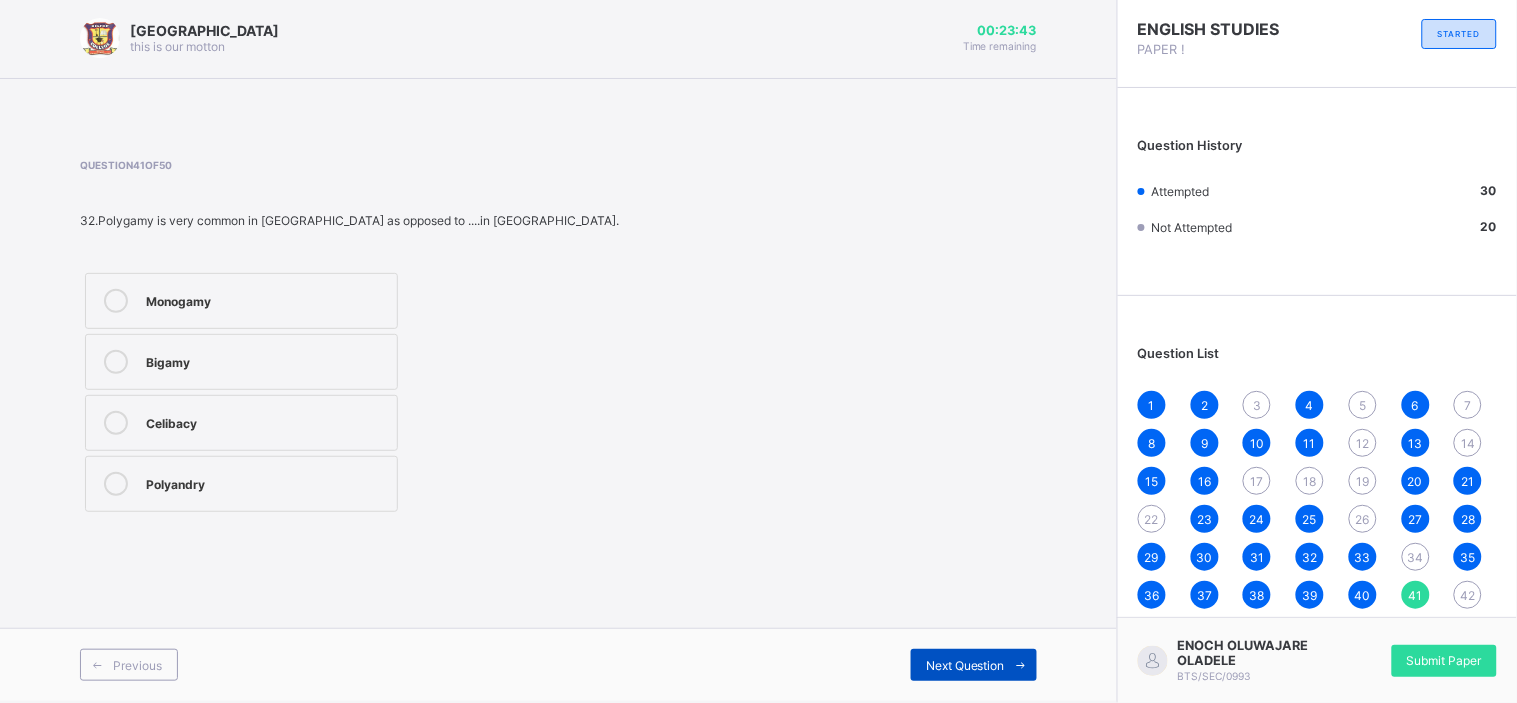 click at bounding box center [1021, 665] 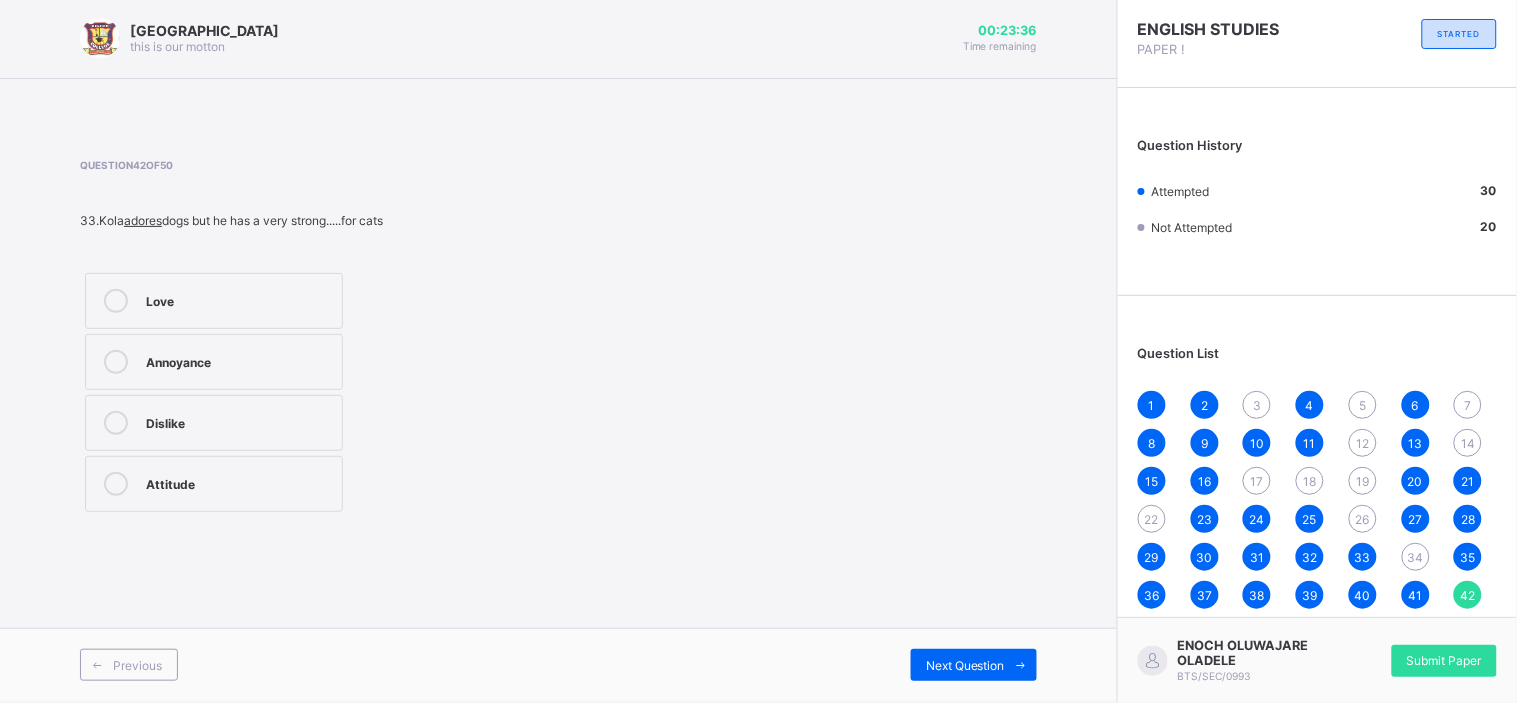click on "Attitude" at bounding box center [214, 484] 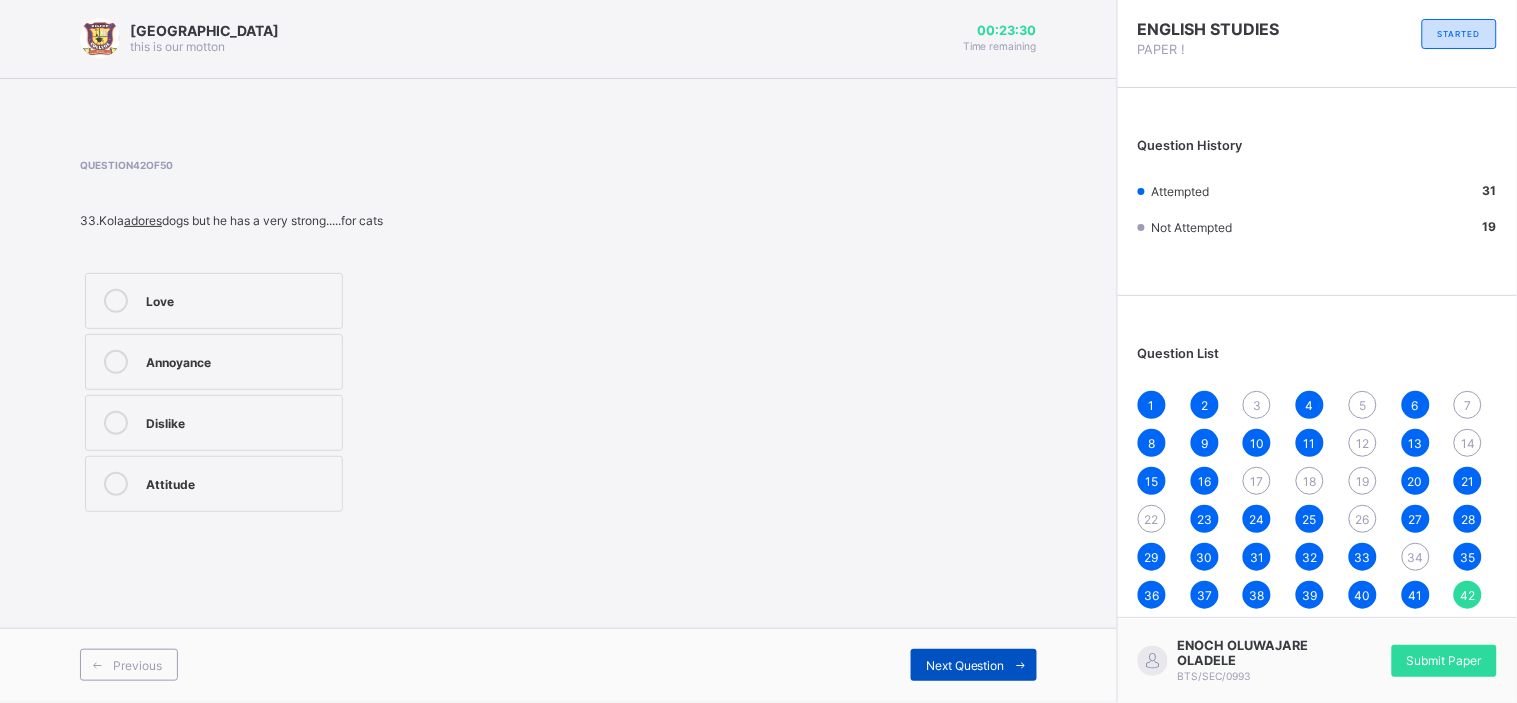 click on "Next Question" at bounding box center (965, 665) 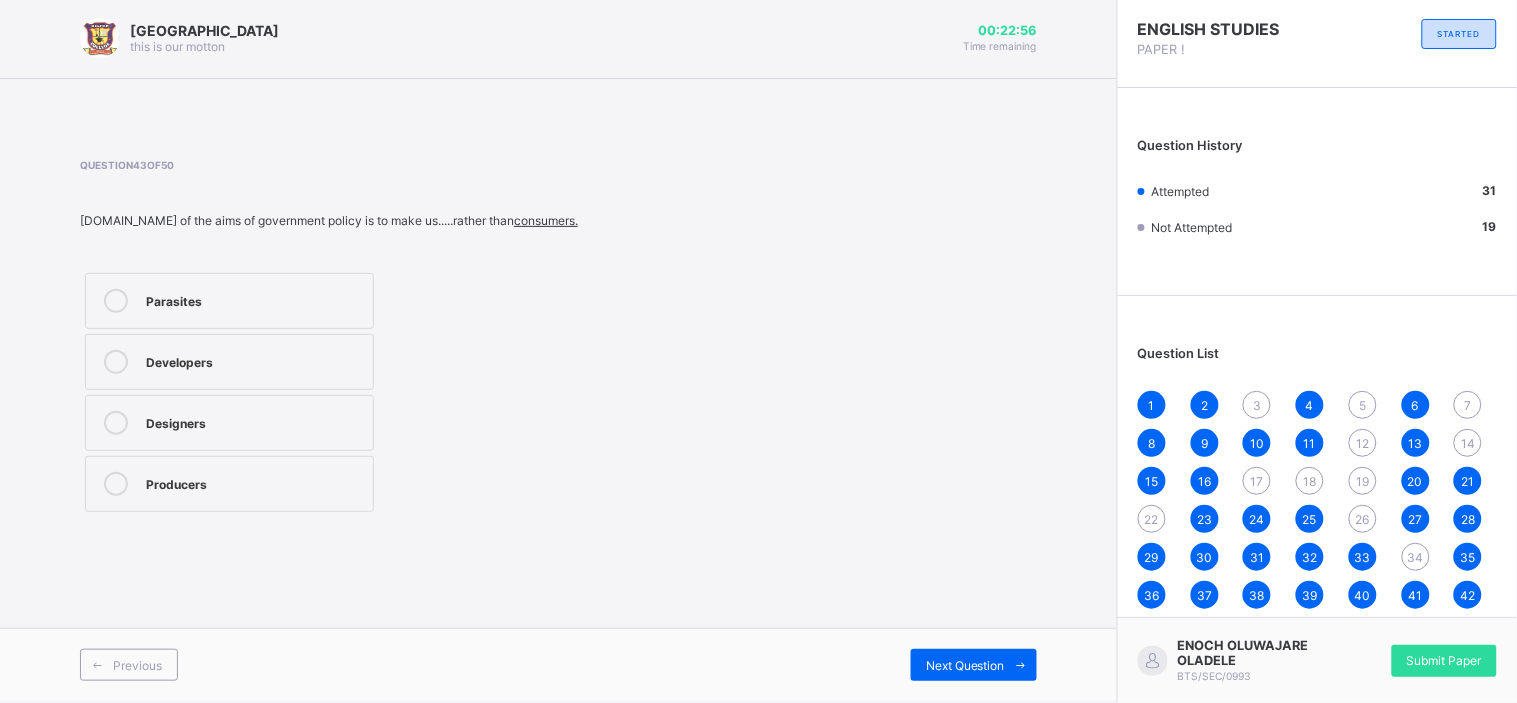 click on "Designers" at bounding box center (229, 423) 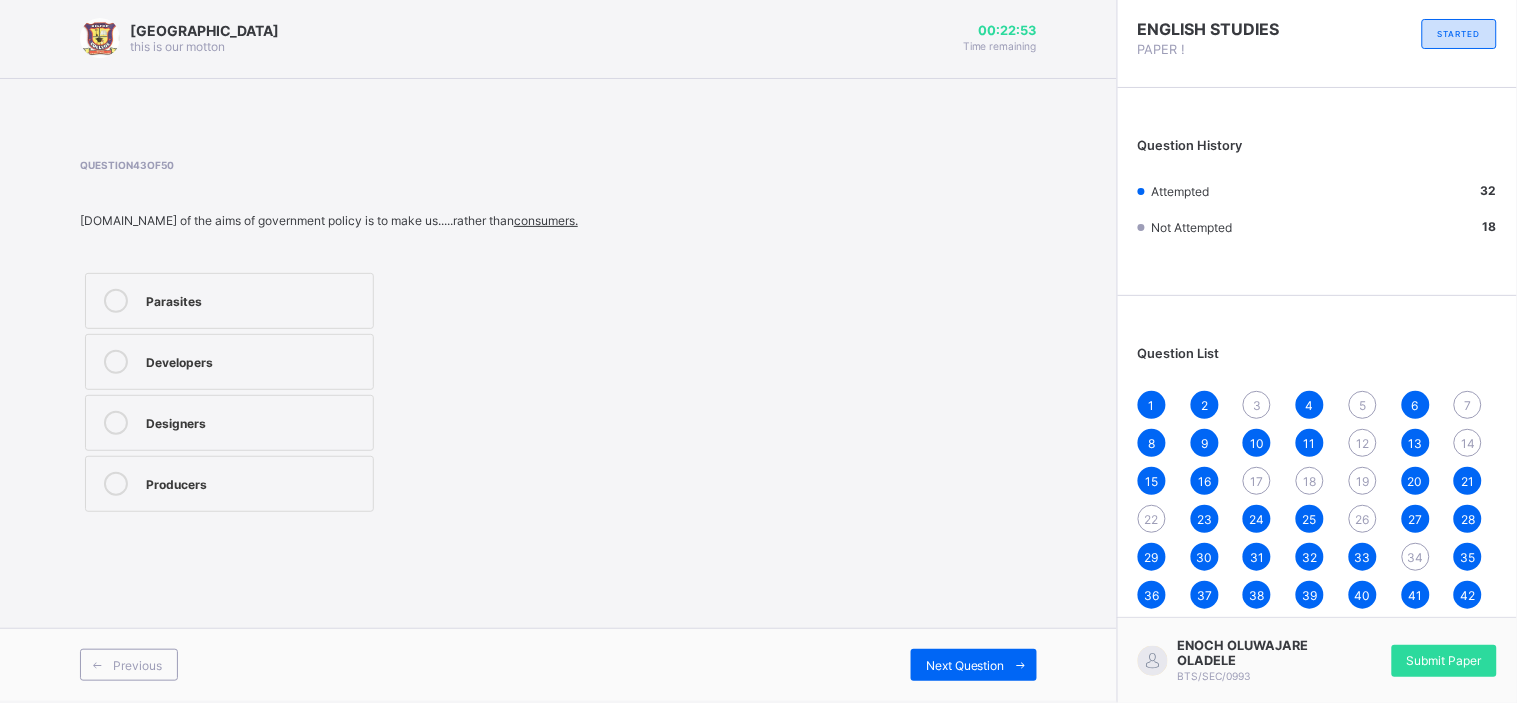 click on "Parasites" at bounding box center [229, 301] 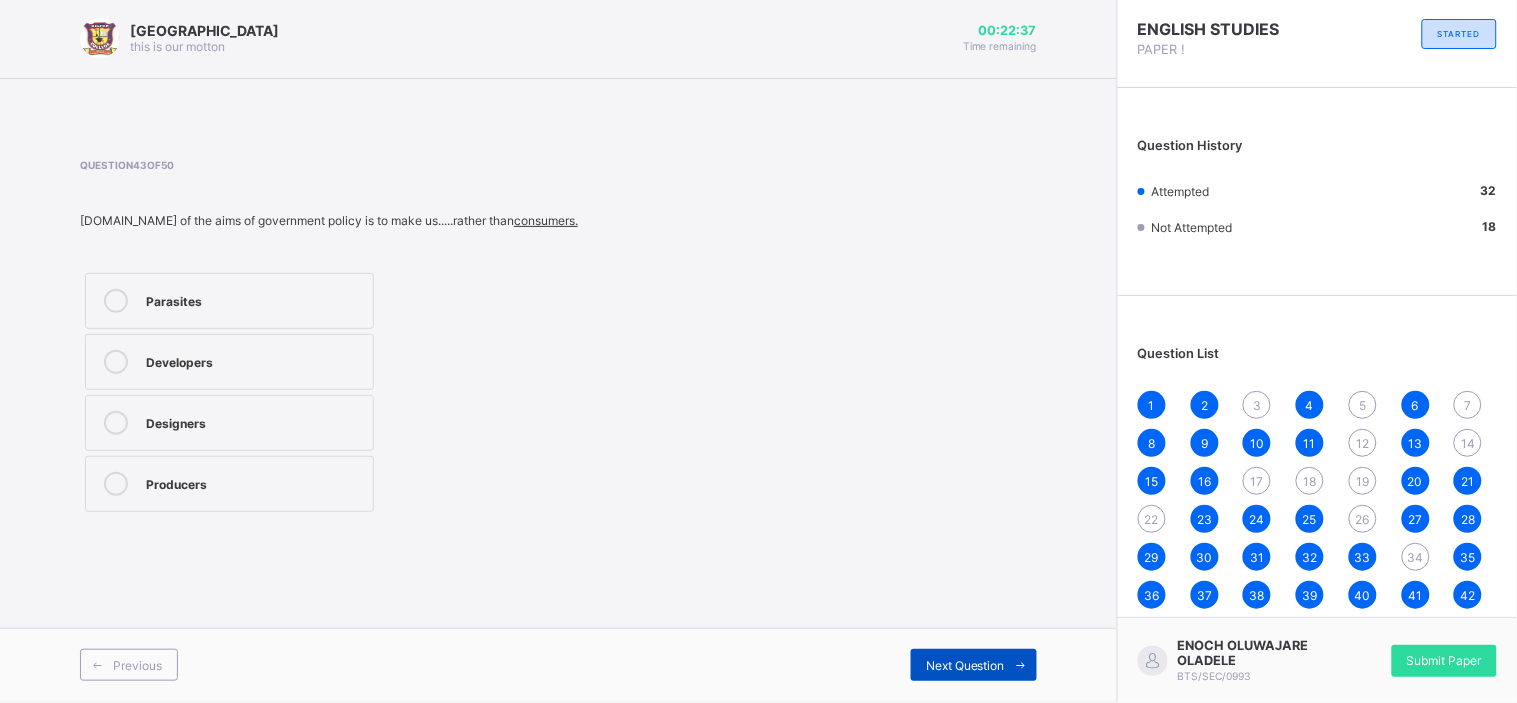 click on "Next Question" at bounding box center [965, 665] 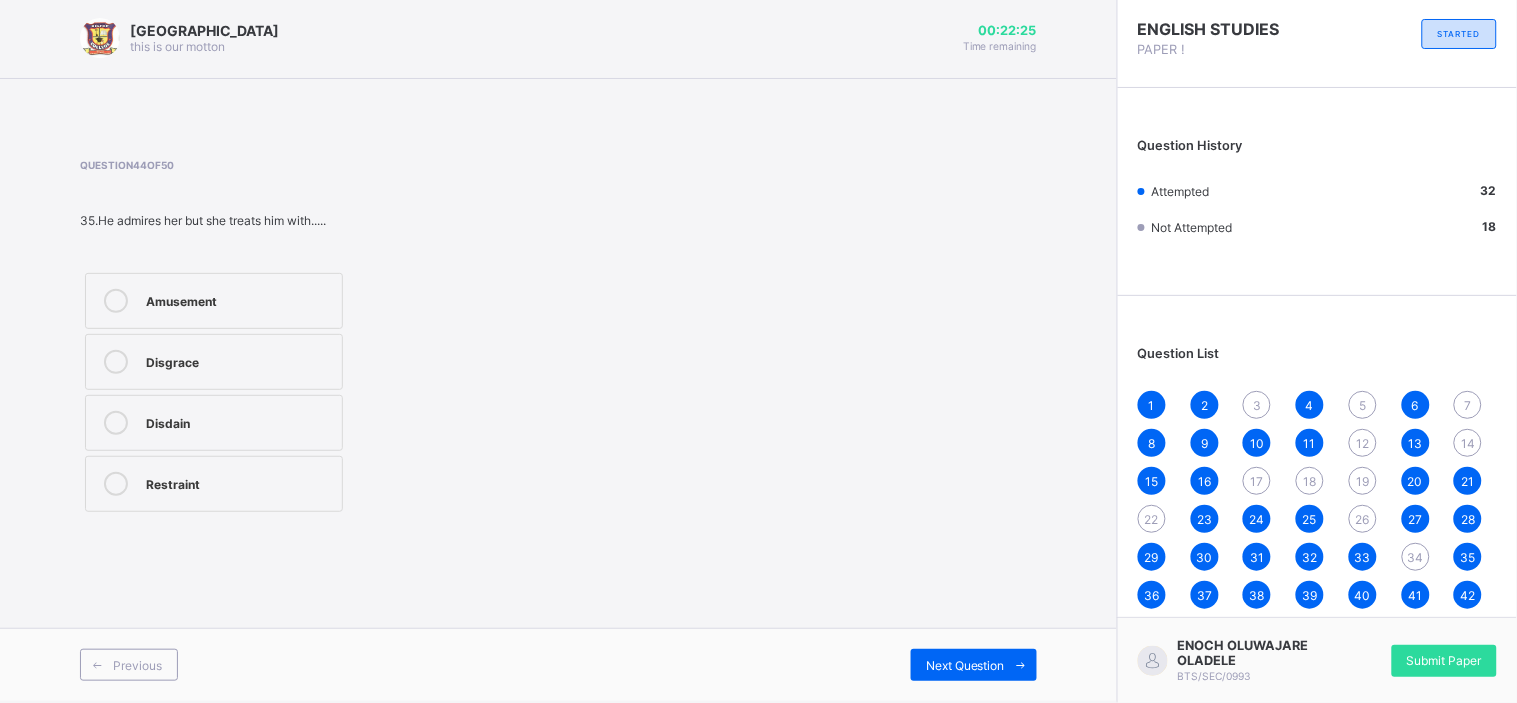 drag, startPoint x: 286, startPoint y: 284, endPoint x: 325, endPoint y: 284, distance: 39 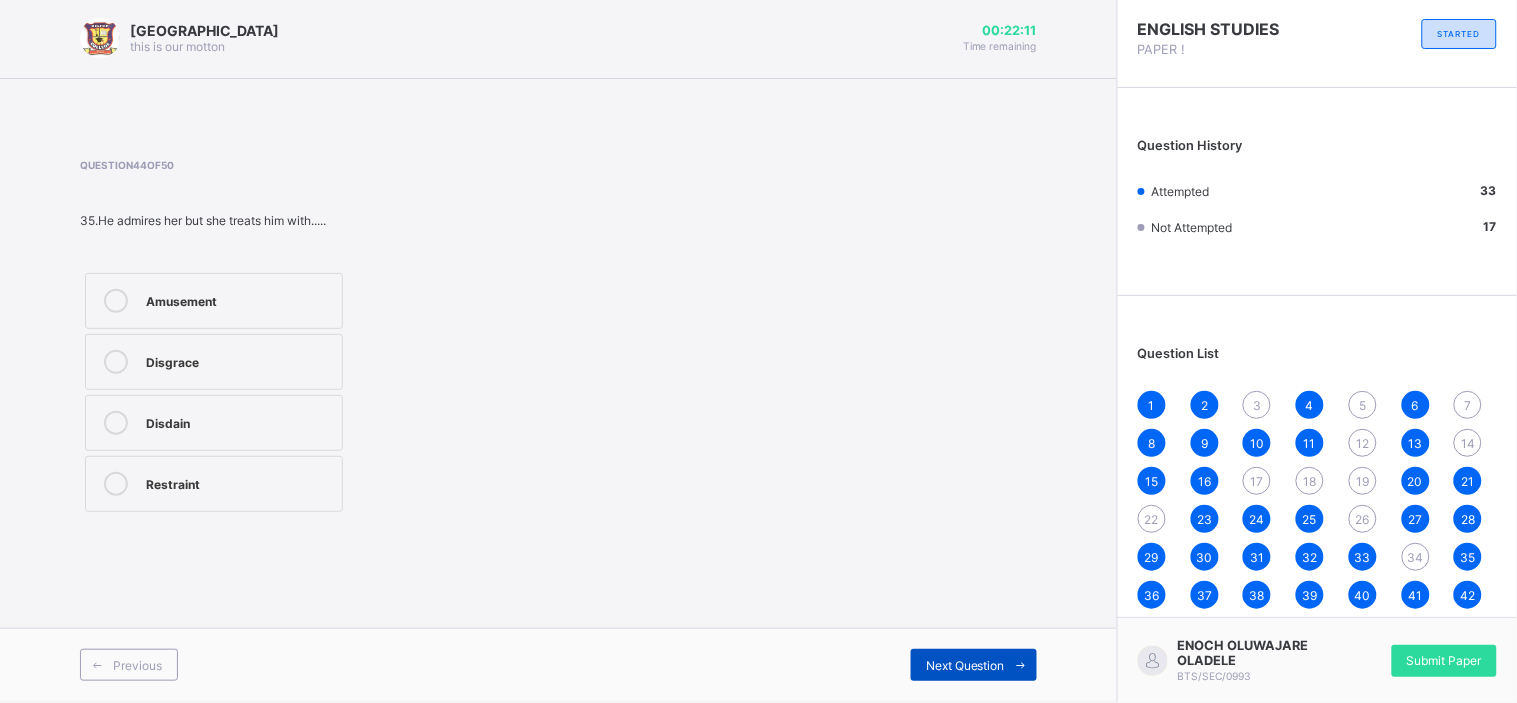 click on "Next Question" at bounding box center [965, 665] 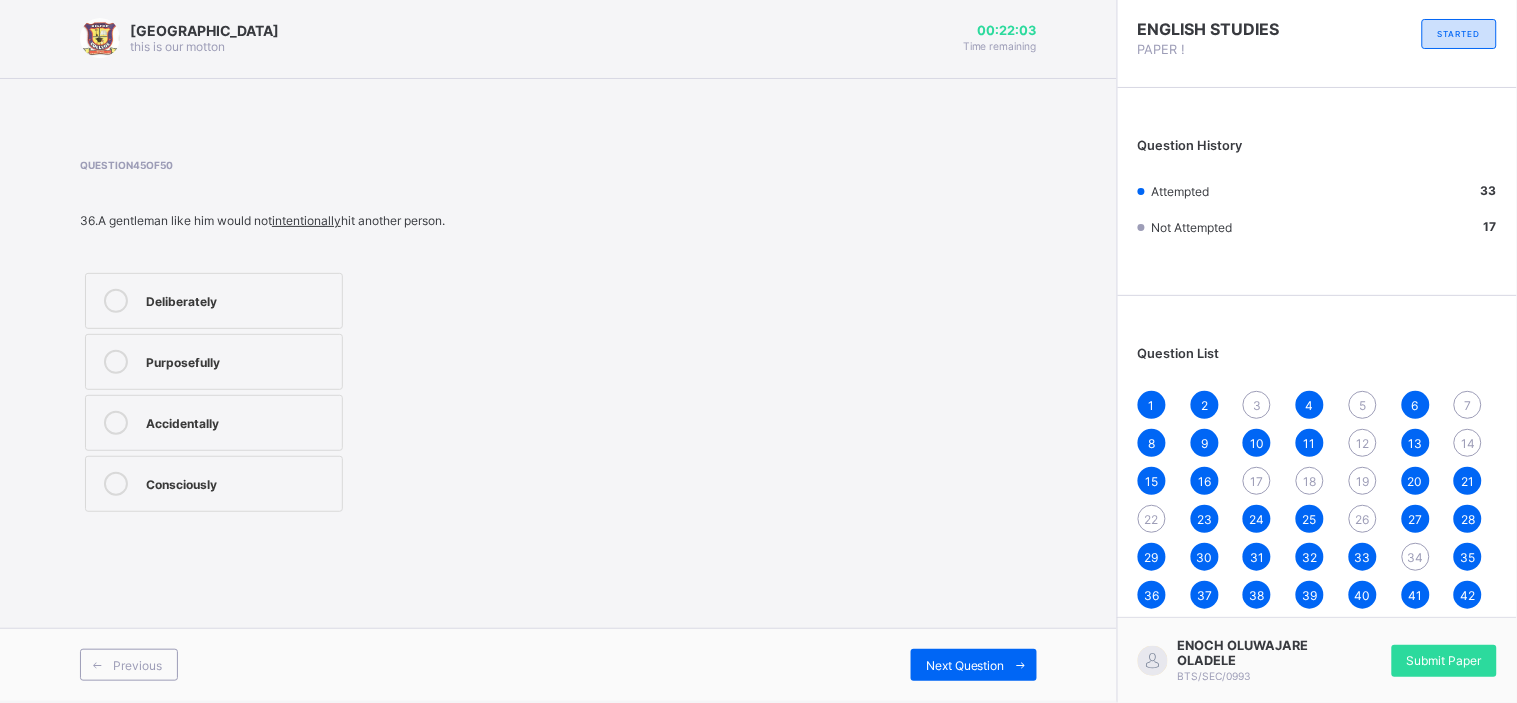 click on "Consciously" at bounding box center (239, 482) 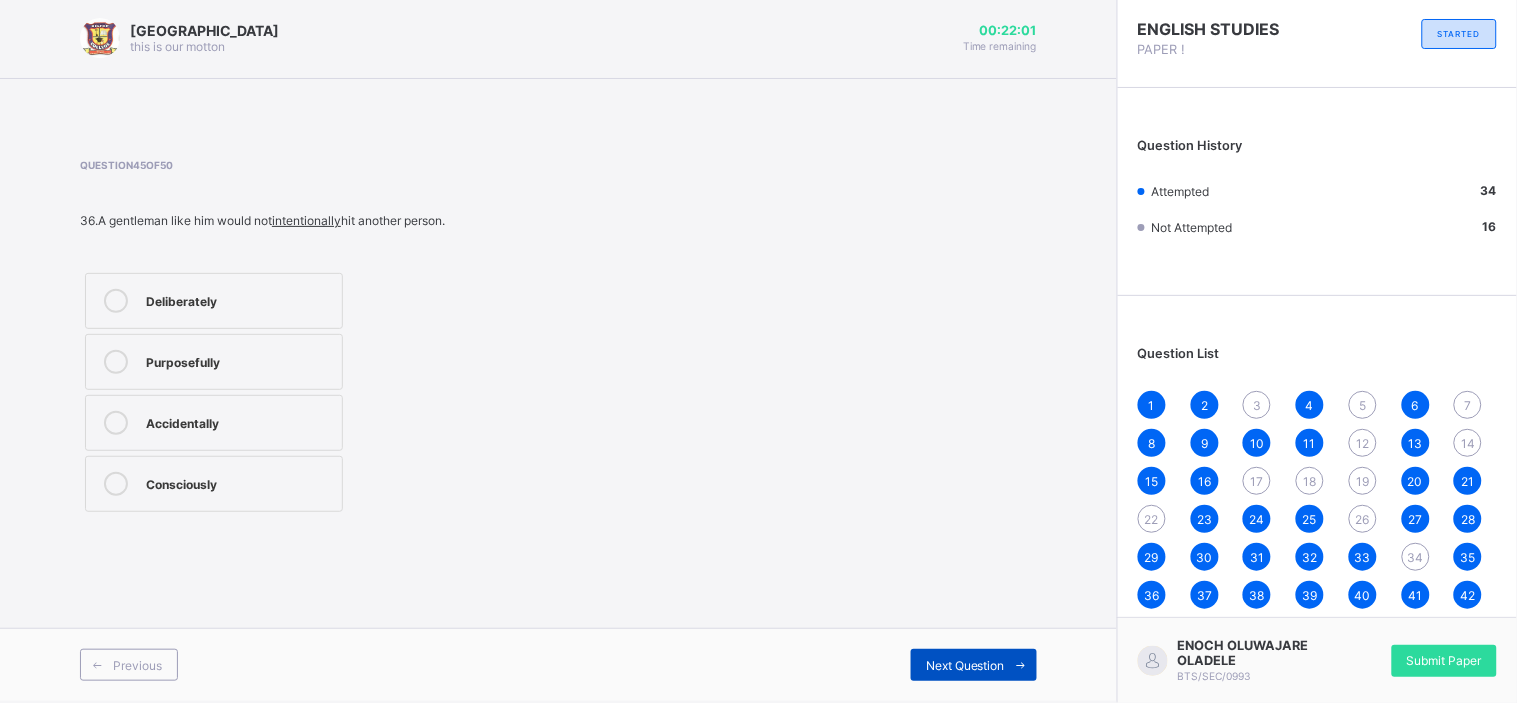 click at bounding box center (1021, 665) 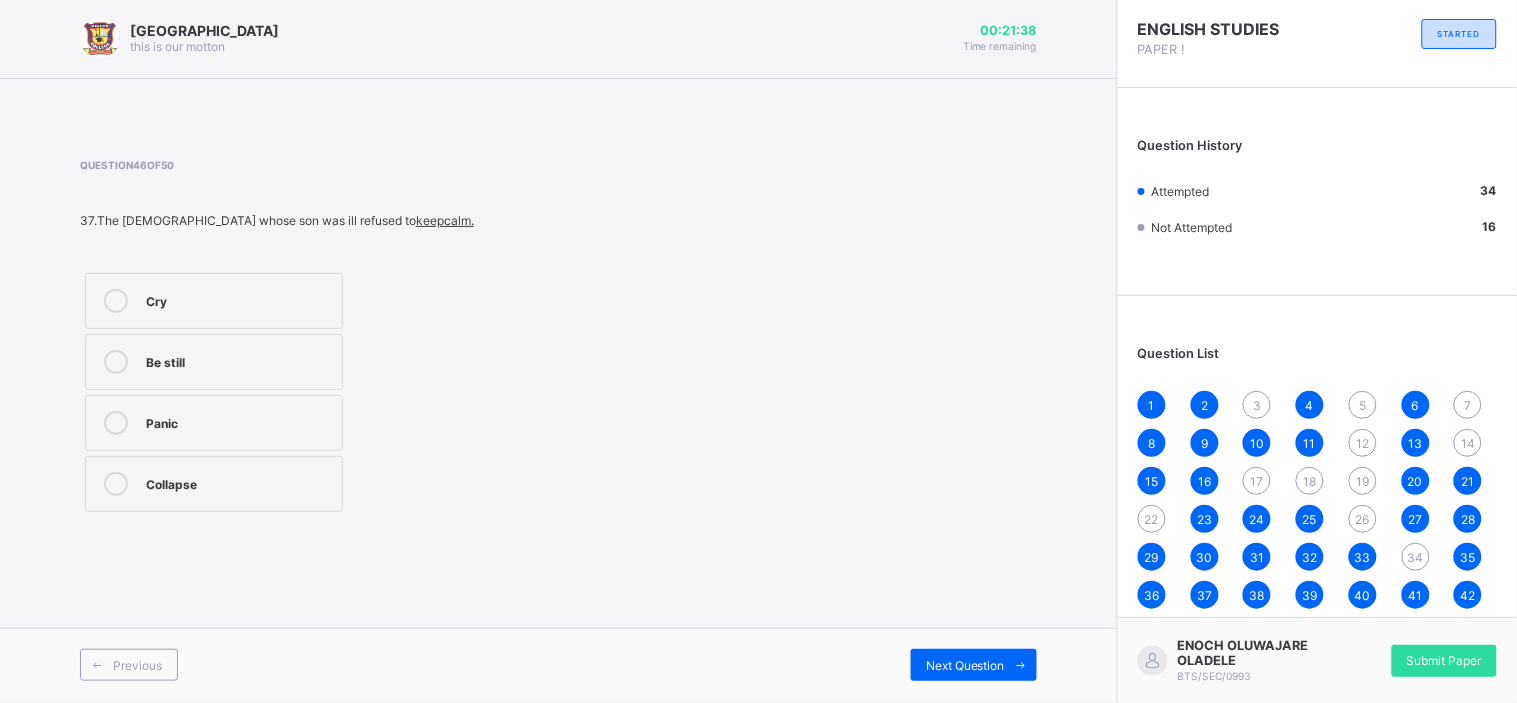 click at bounding box center [116, 301] 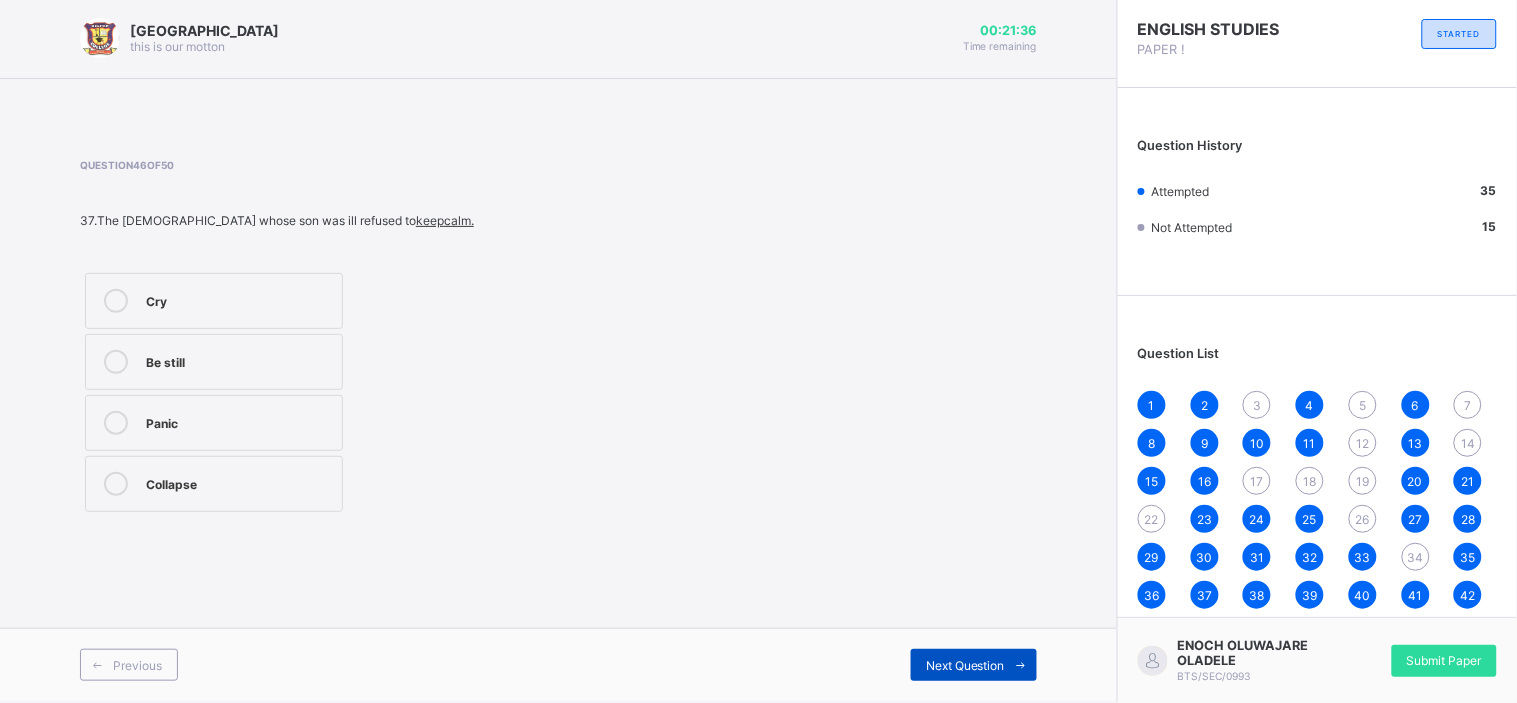 click on "Next Question" at bounding box center [974, 665] 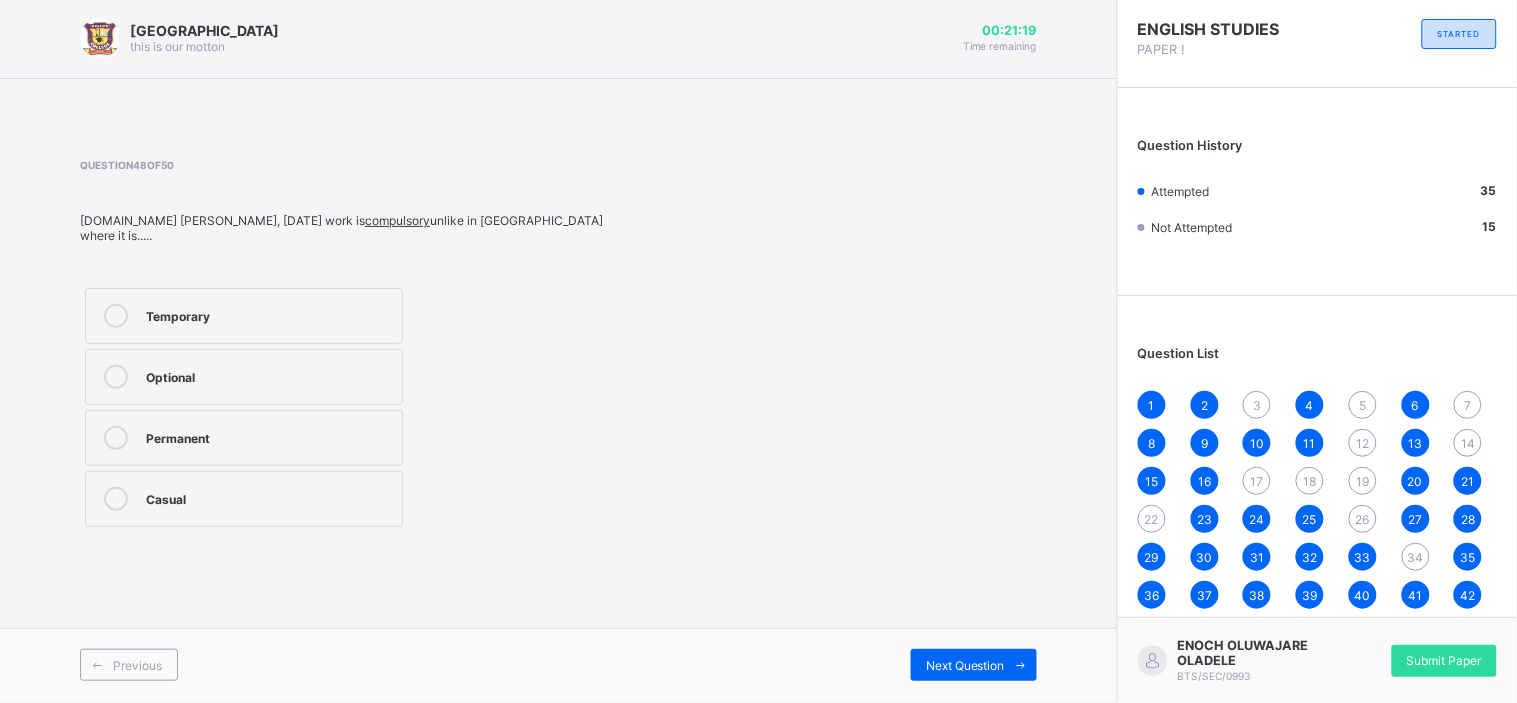 click on "Temporary  Optional Permanent  Casual" at bounding box center (244, 407) 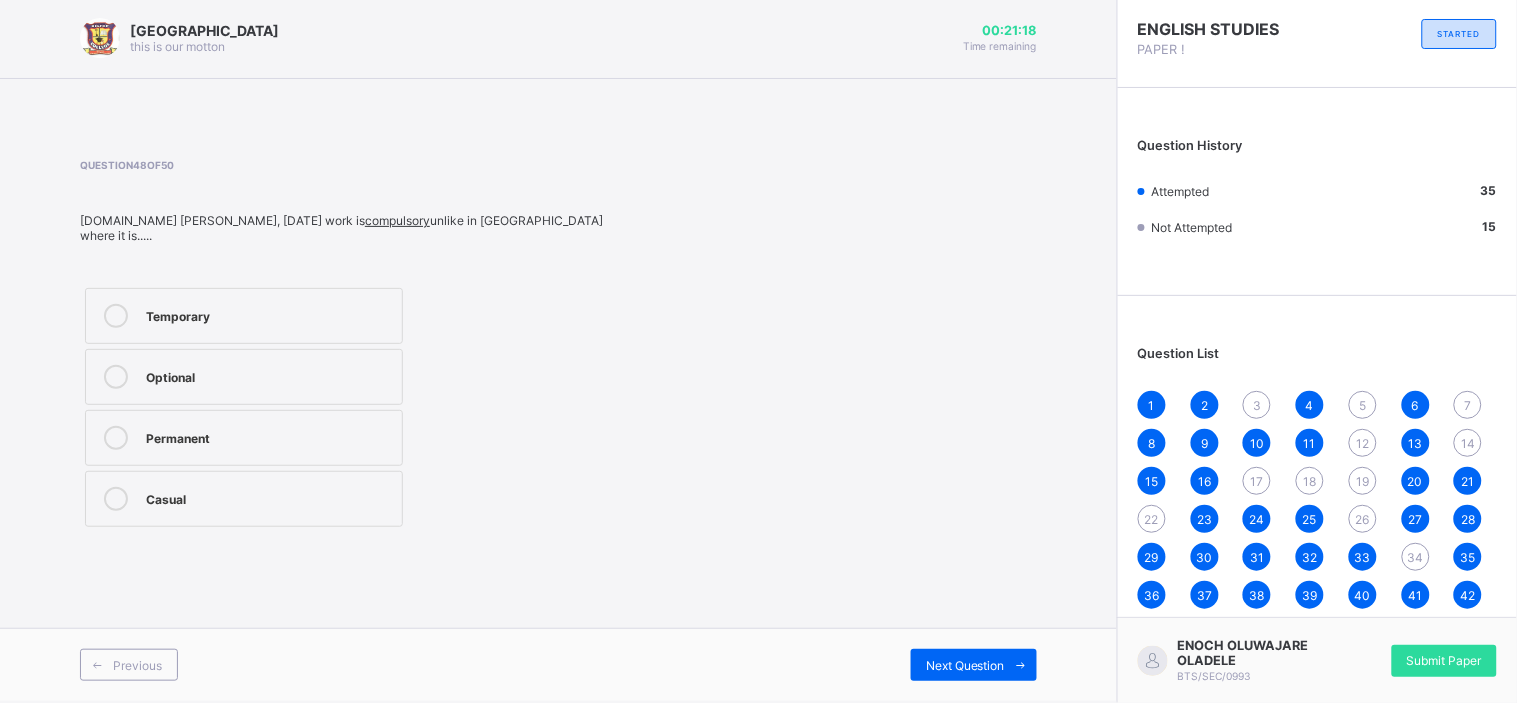 click on "Temporary" at bounding box center (269, 314) 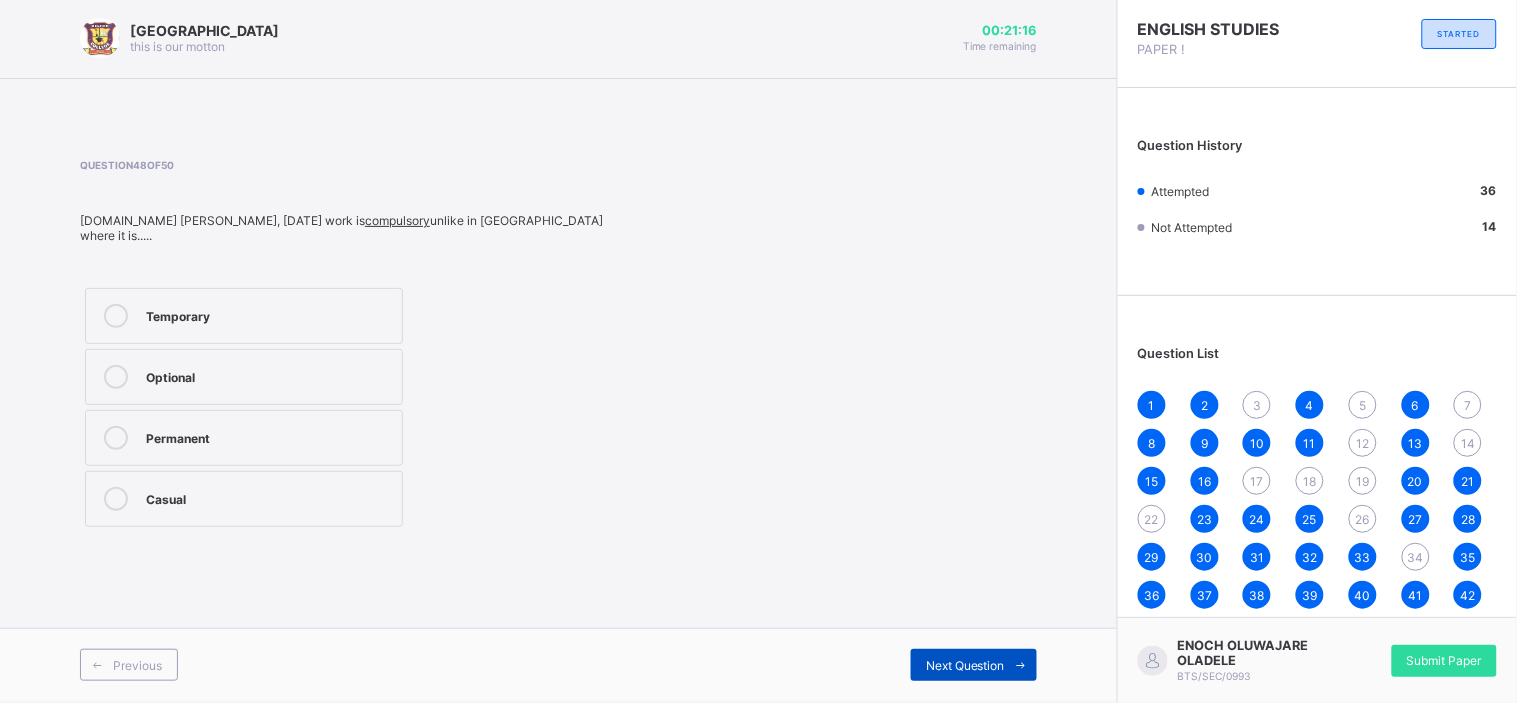 click on "Next Question" at bounding box center [965, 665] 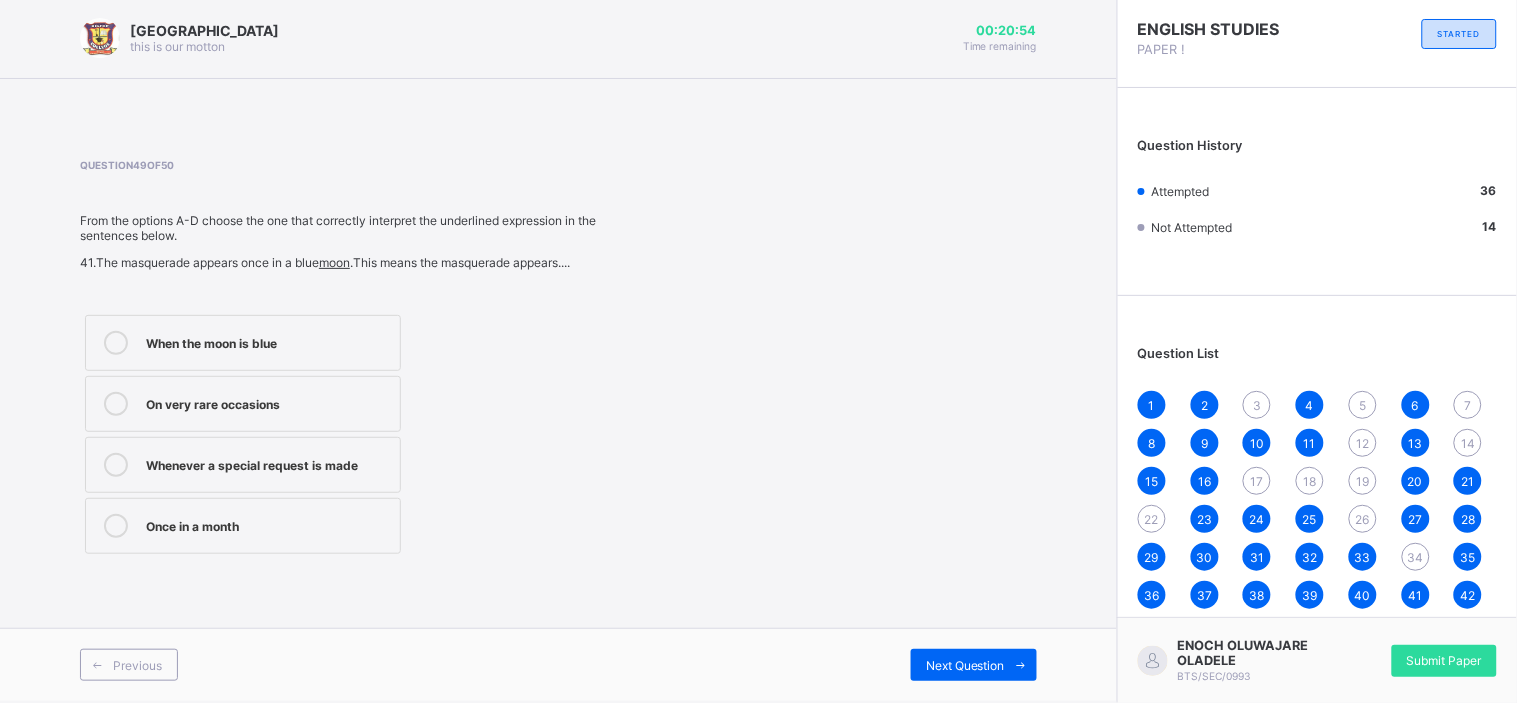 click on "When the moon is blue" at bounding box center (243, 343) 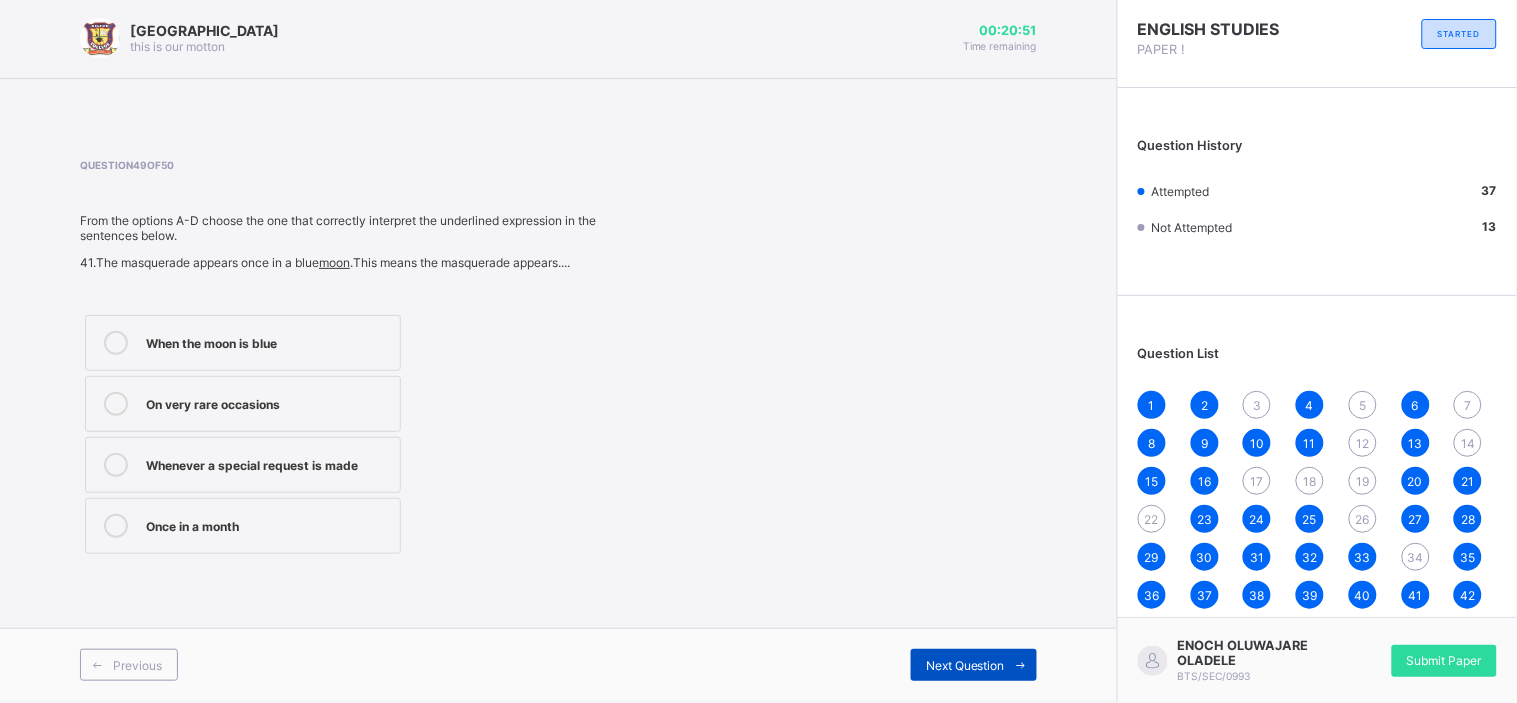 click on "Next Question" at bounding box center [965, 665] 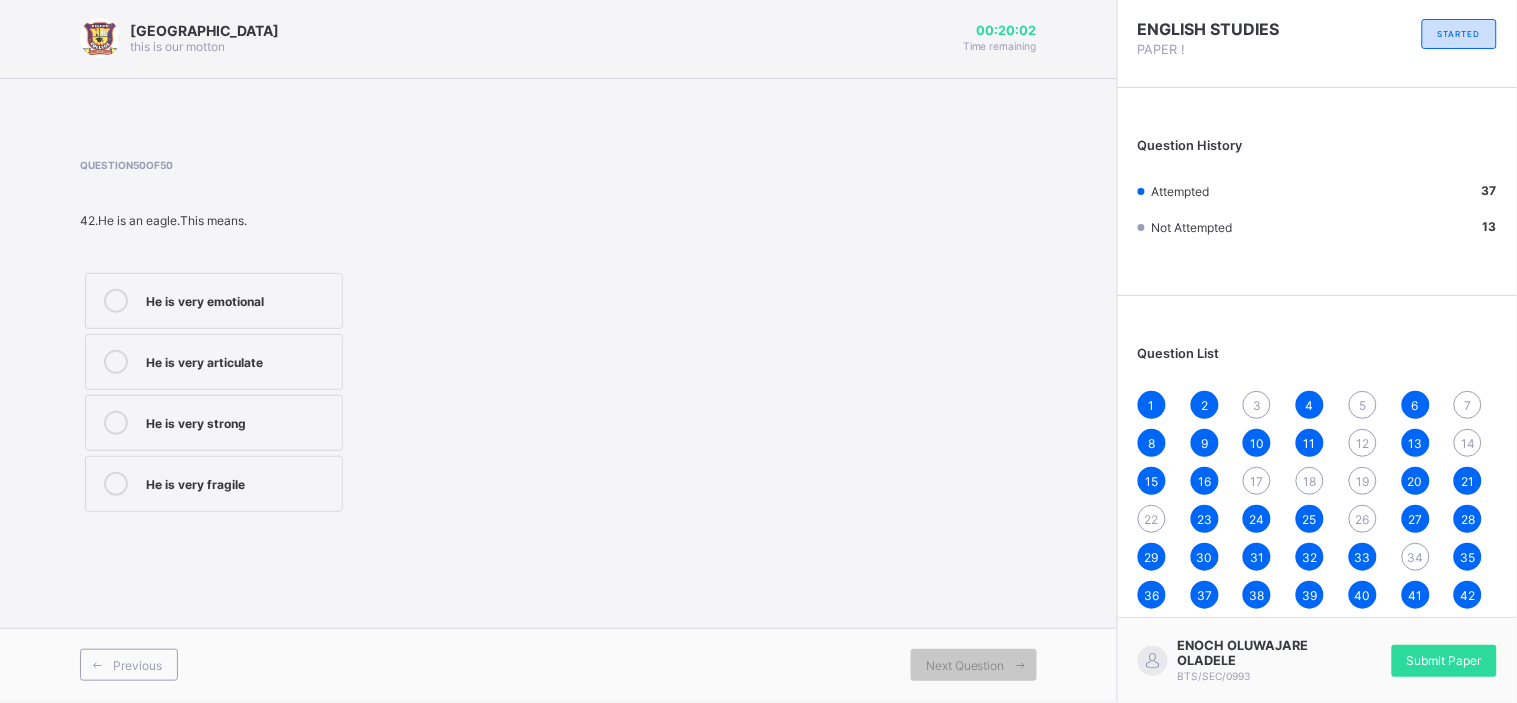 click on "He is very emotional" at bounding box center (239, 299) 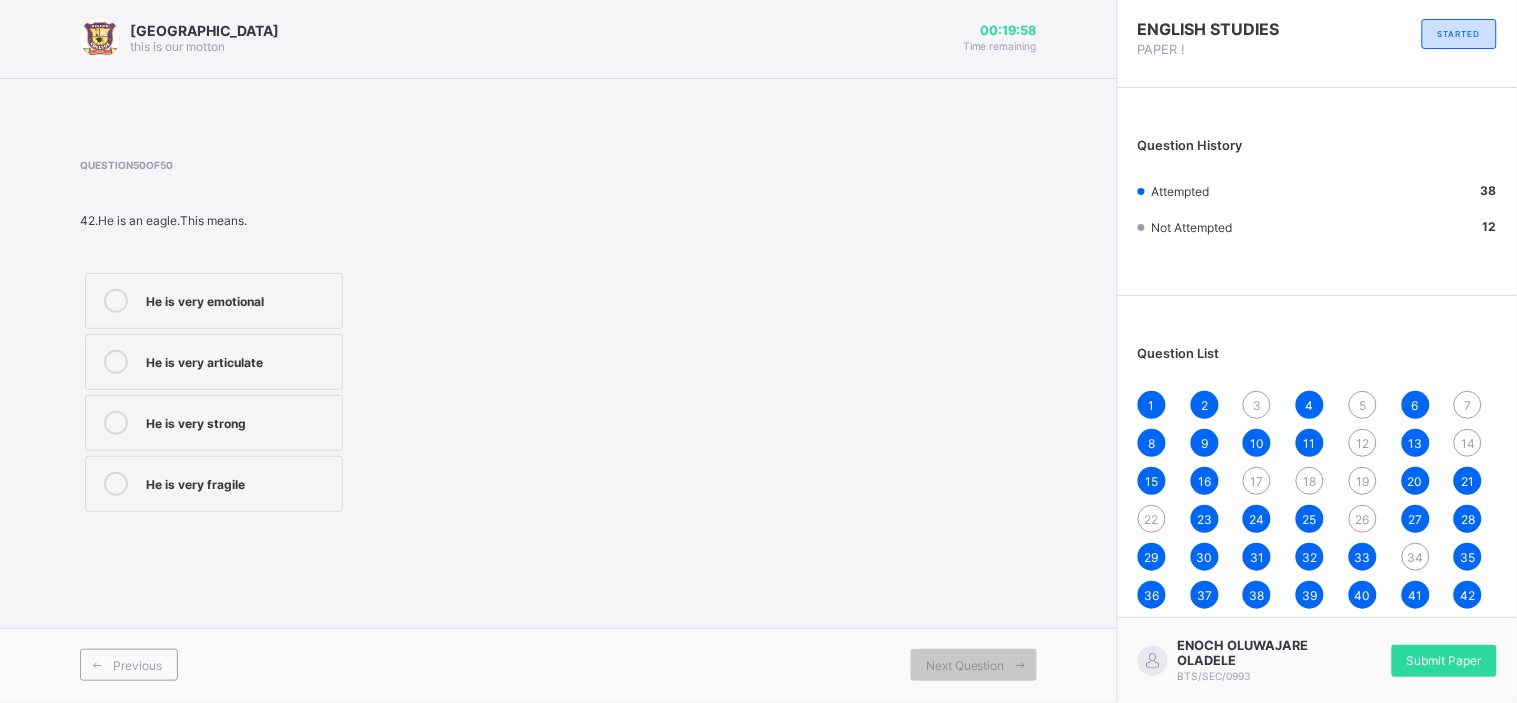 click on "Previous Next Question" at bounding box center [558, 664] 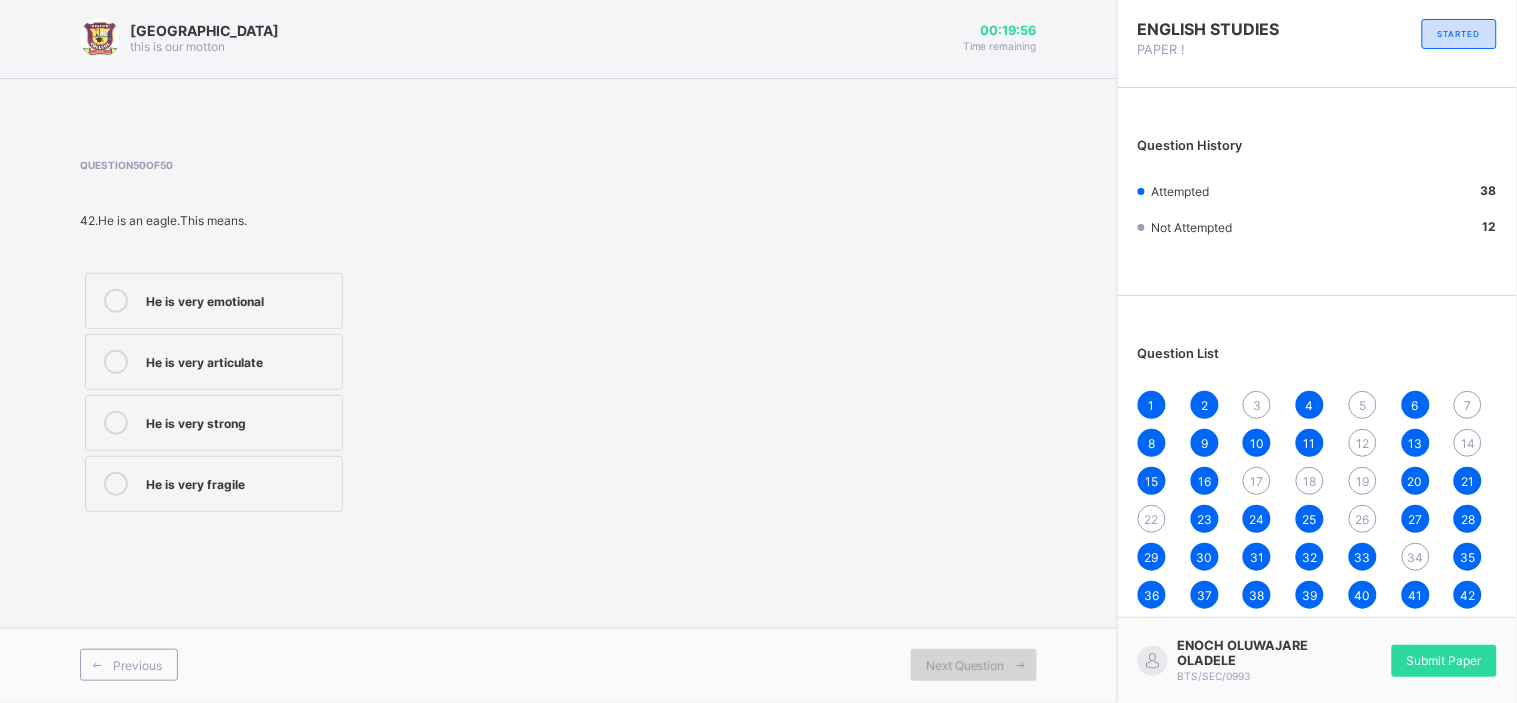 click on "Next Question" at bounding box center [974, 665] 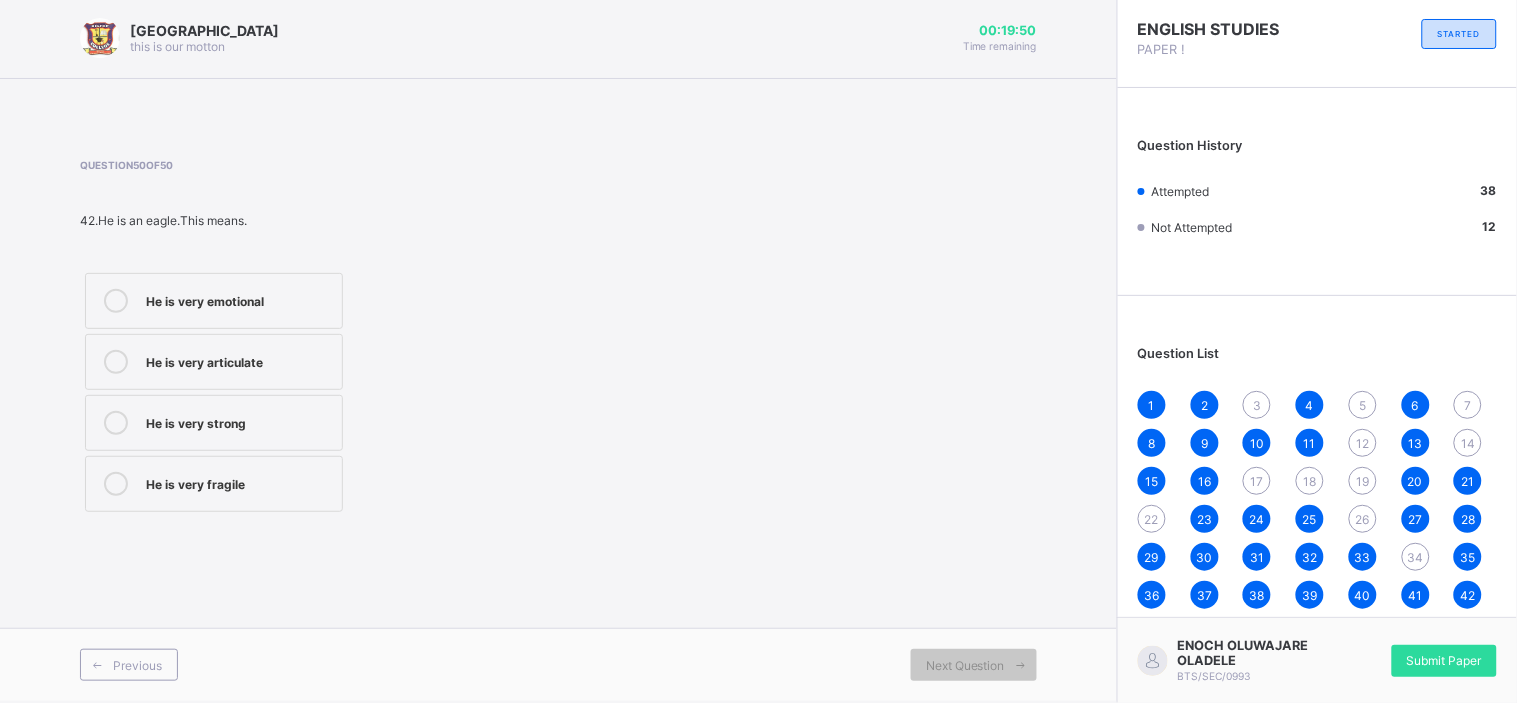 click on "3" at bounding box center [1257, 405] 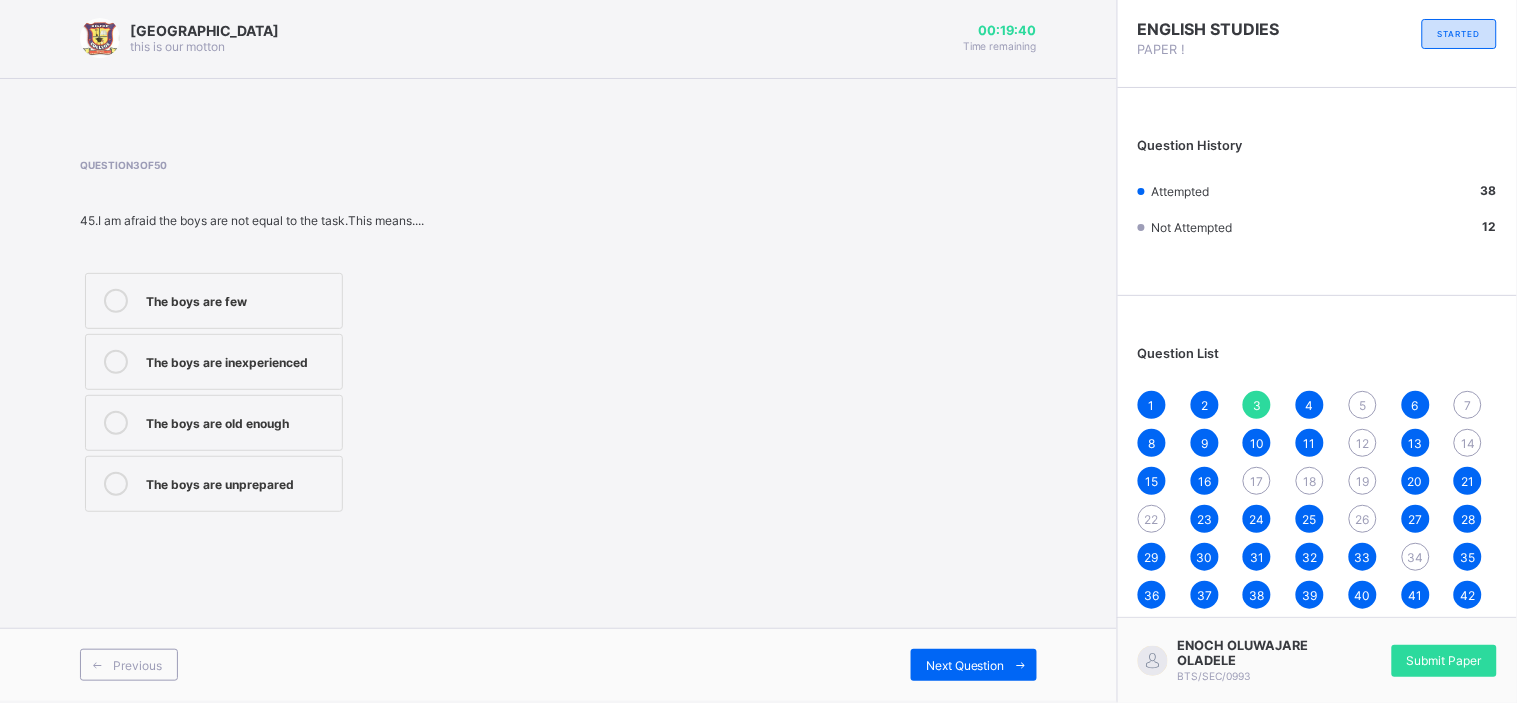 click on "The boys are few" at bounding box center (239, 299) 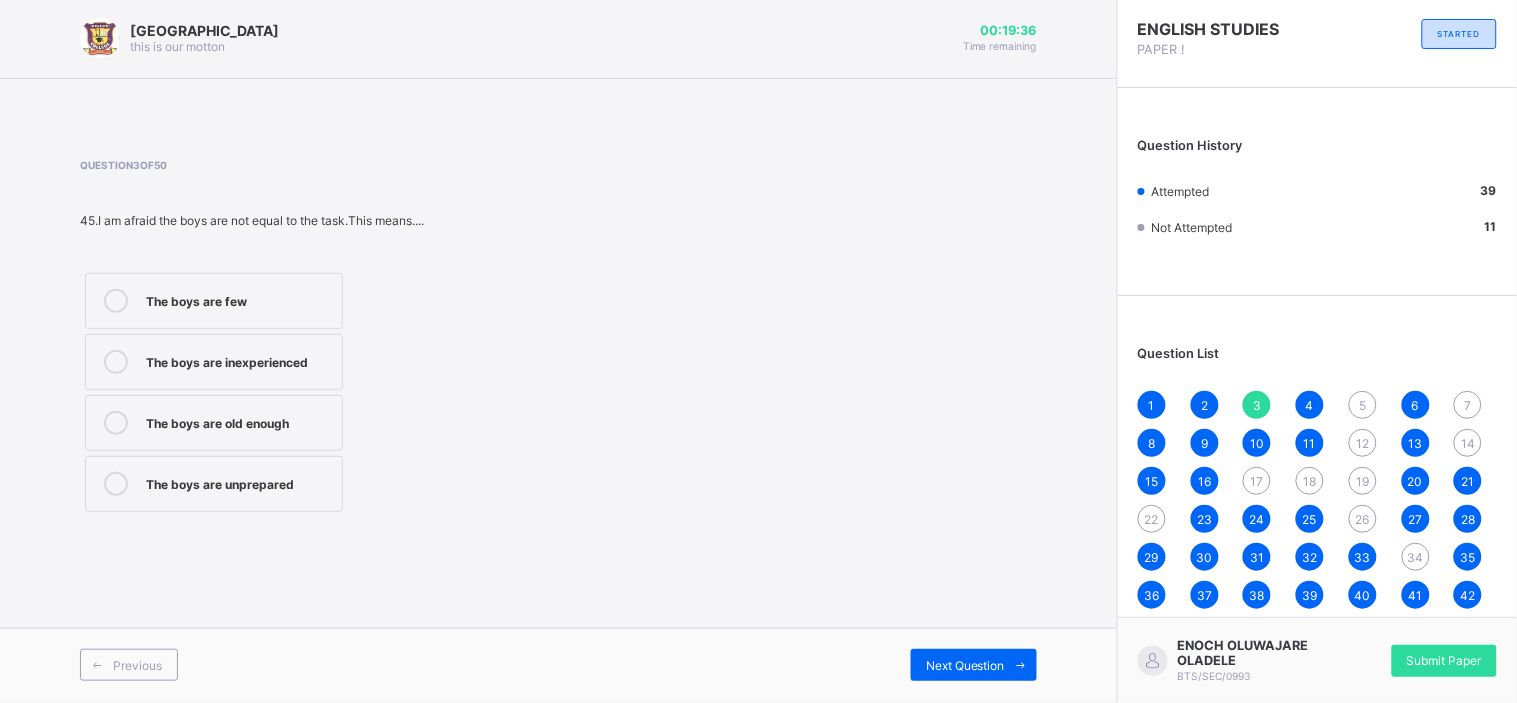 click on "5" at bounding box center (1363, 405) 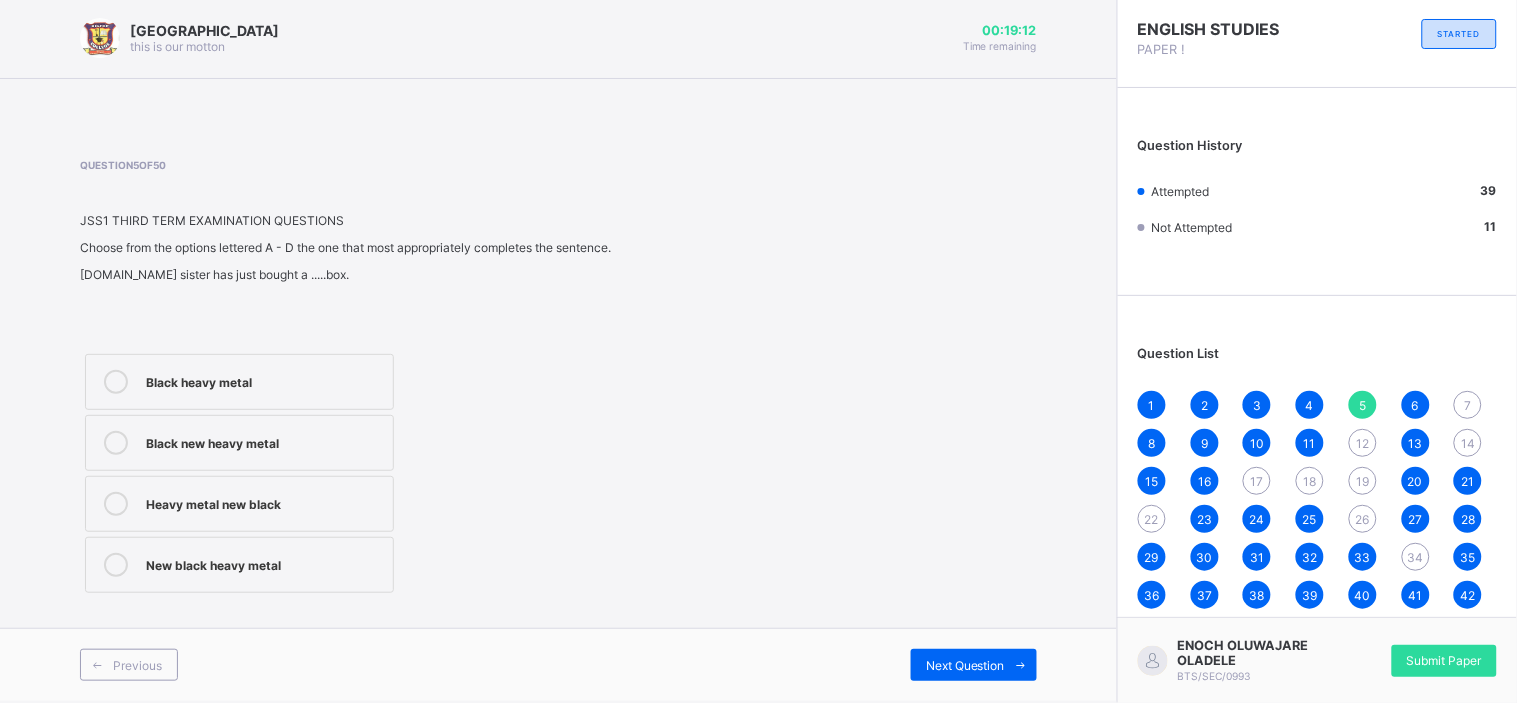 click on "New black heavy metal" at bounding box center [264, 565] 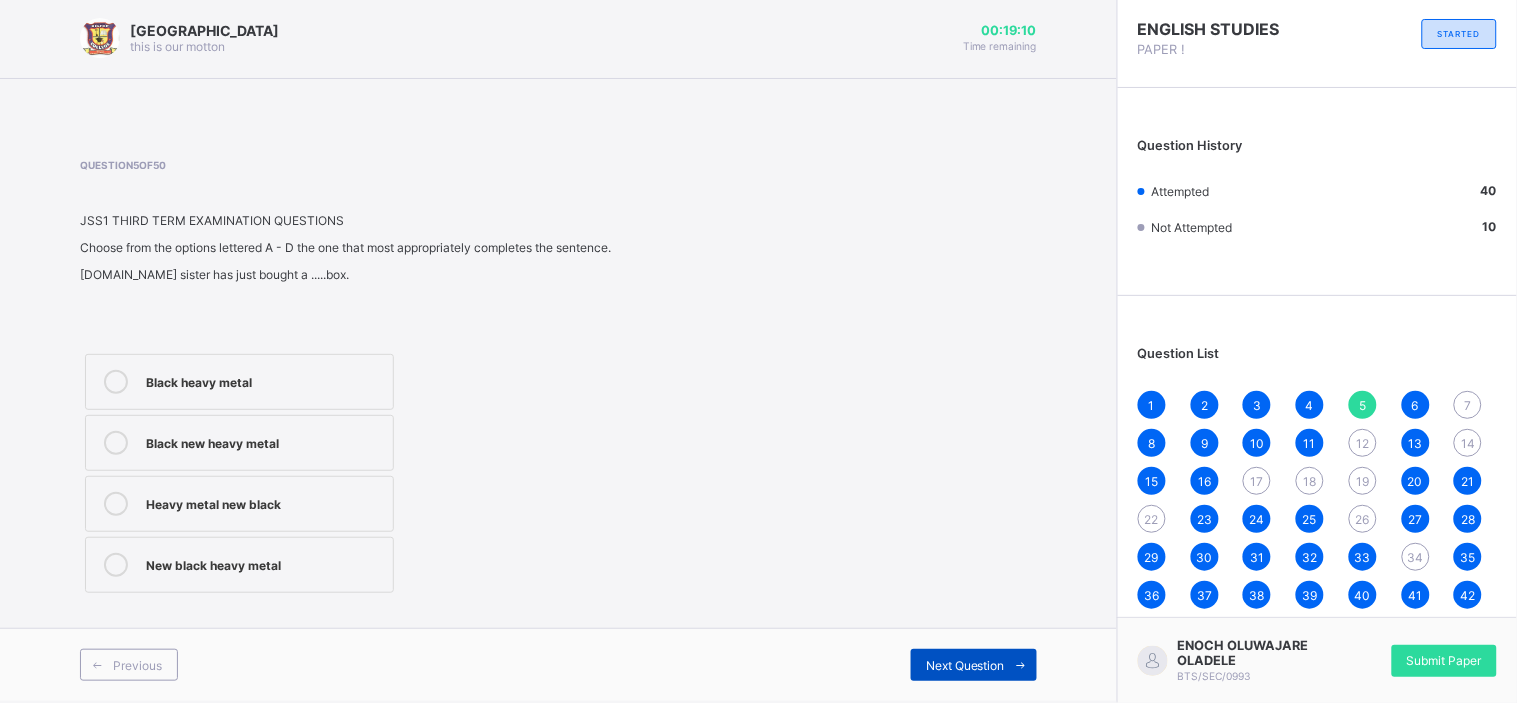 click on "Next Question" at bounding box center [965, 665] 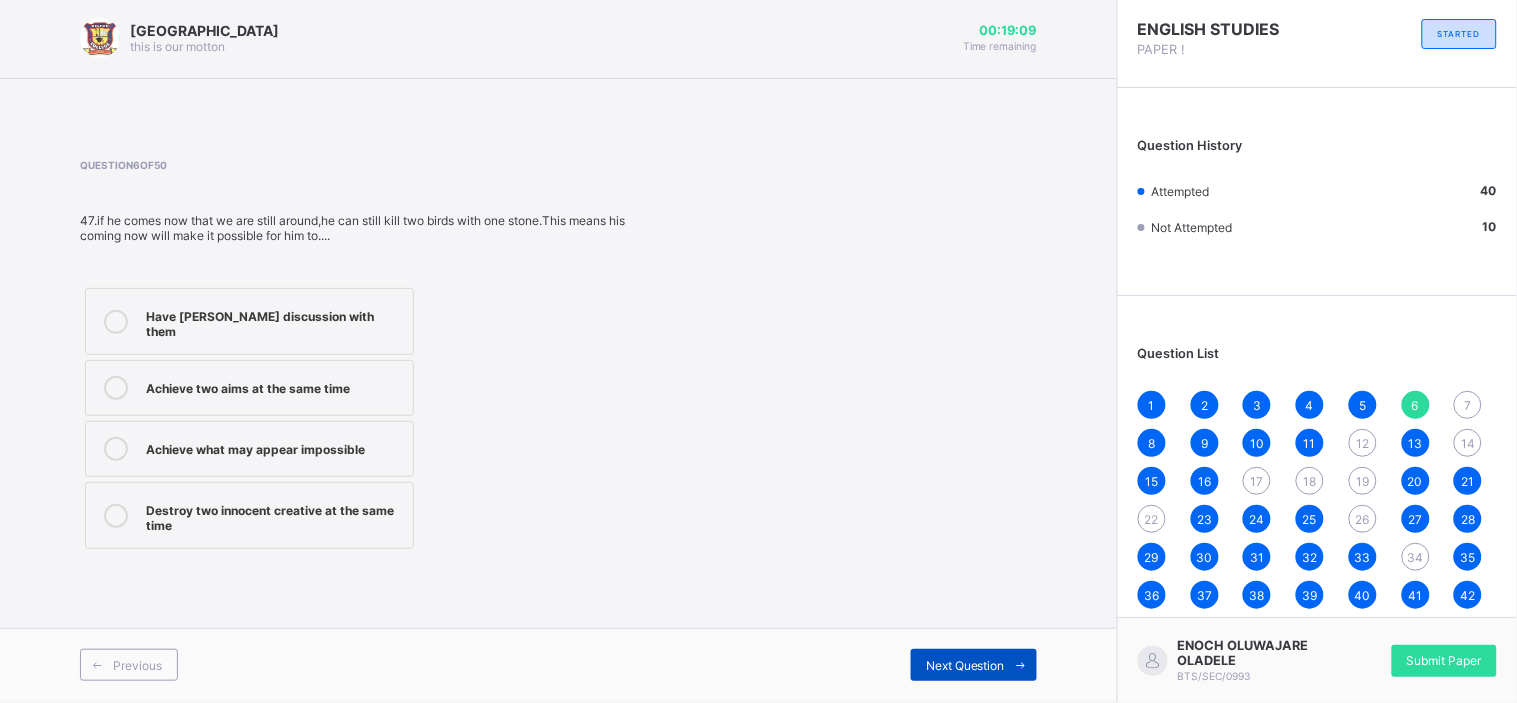click on "Next Question" at bounding box center (965, 665) 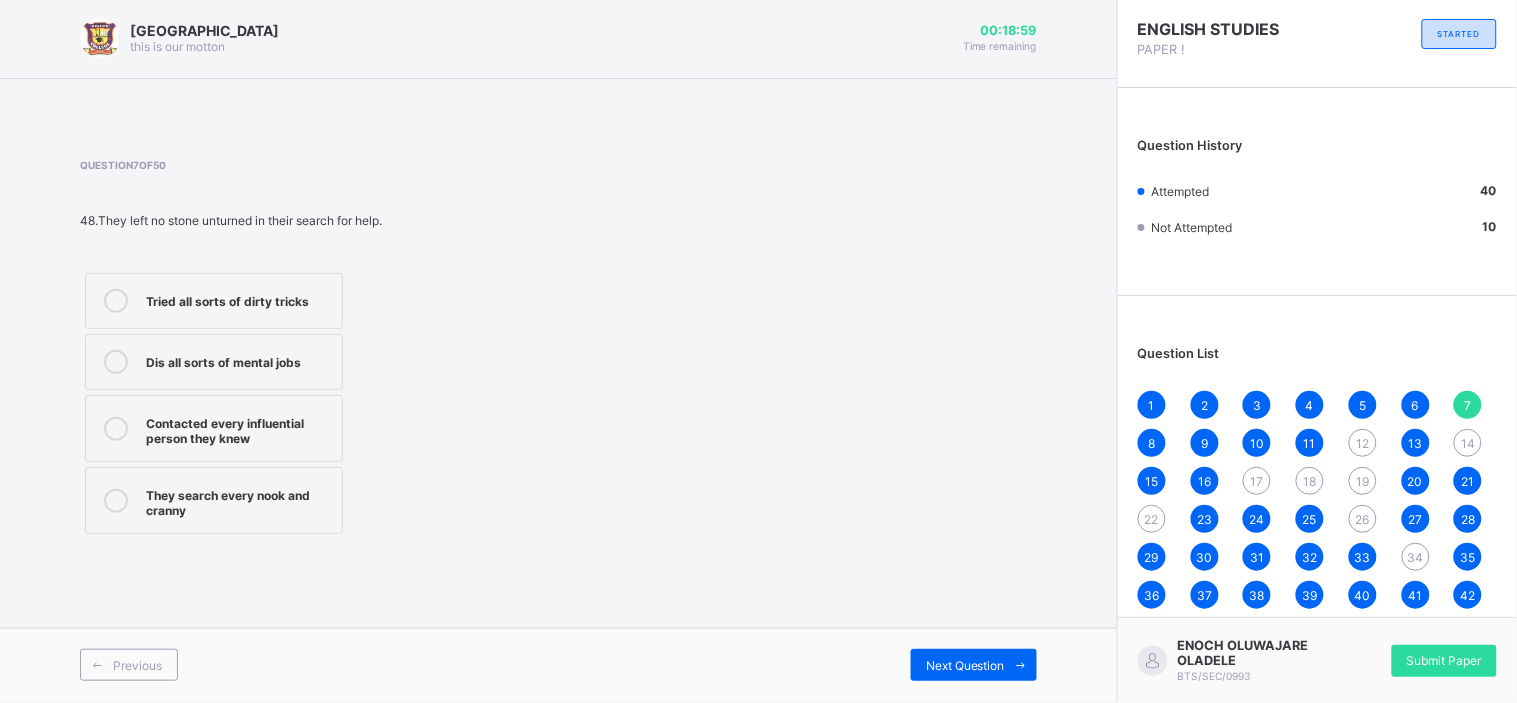 click on "Tried all sorts of dirty tricks" at bounding box center [239, 301] 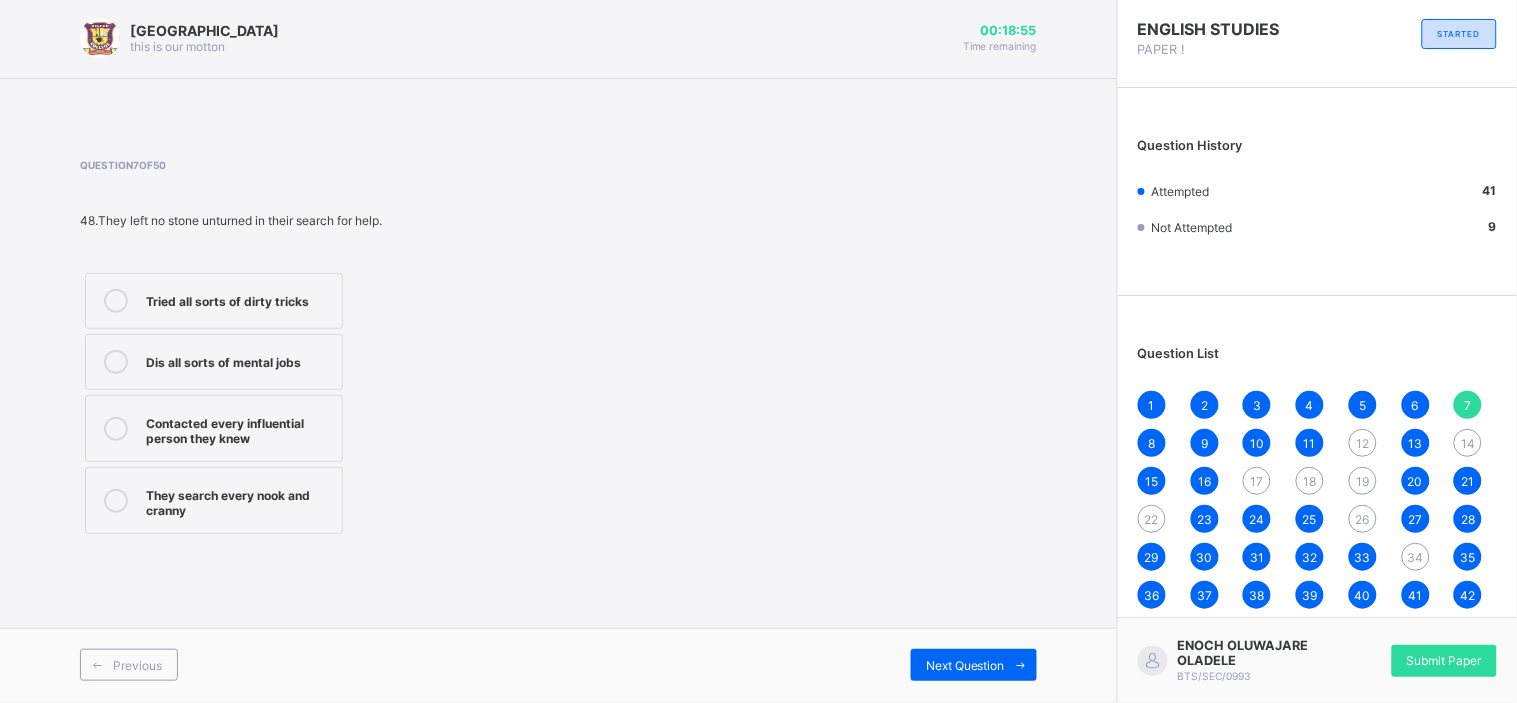 click on "1 2 3 4 5 6 7 8 9 10 11 12 13 14 15 16 17 18 19 20 21 22 23 24 25 26 27 28 29 30 31 32 33 34 35 36 37 38 39 40 41 42 43 44 45 46 47 48 49 50" at bounding box center (1317, 538) 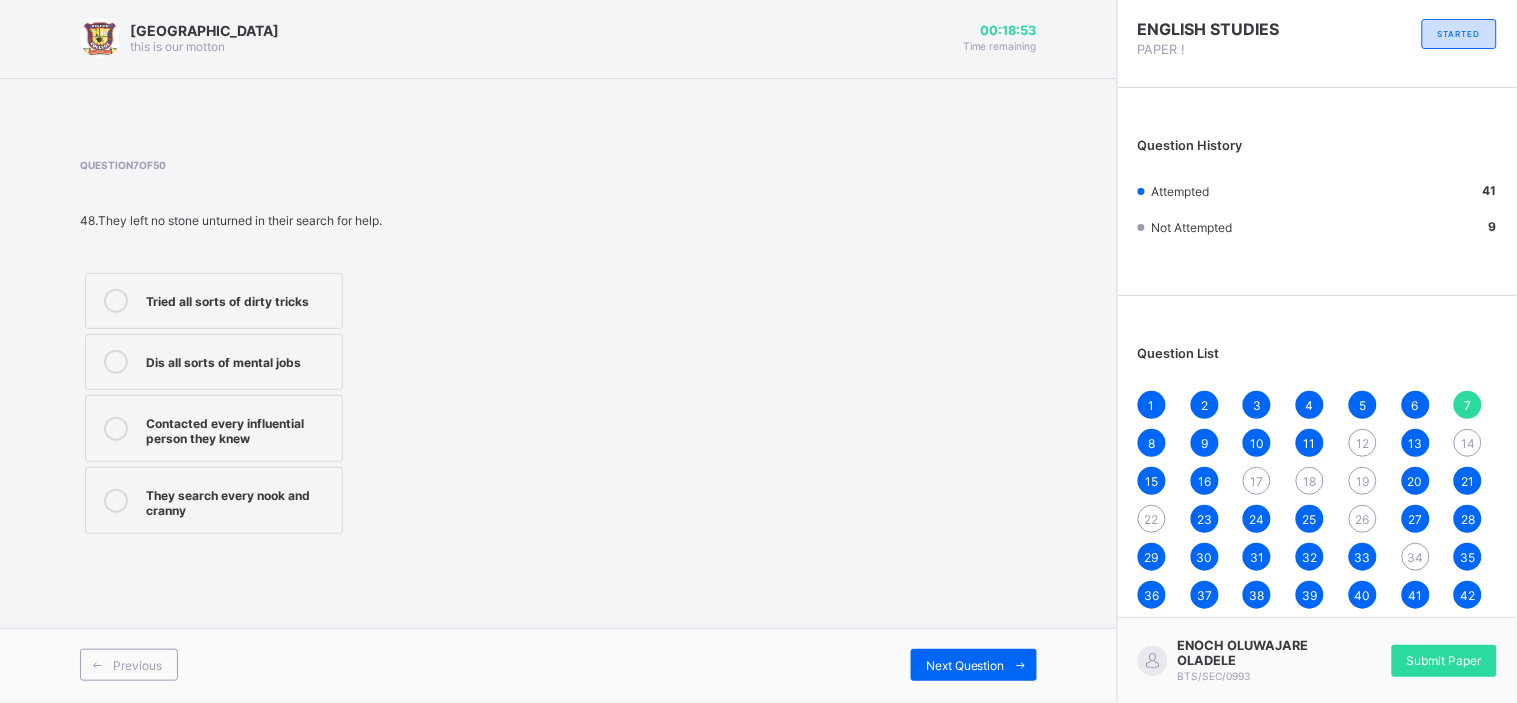 click on "12" at bounding box center (1362, 443) 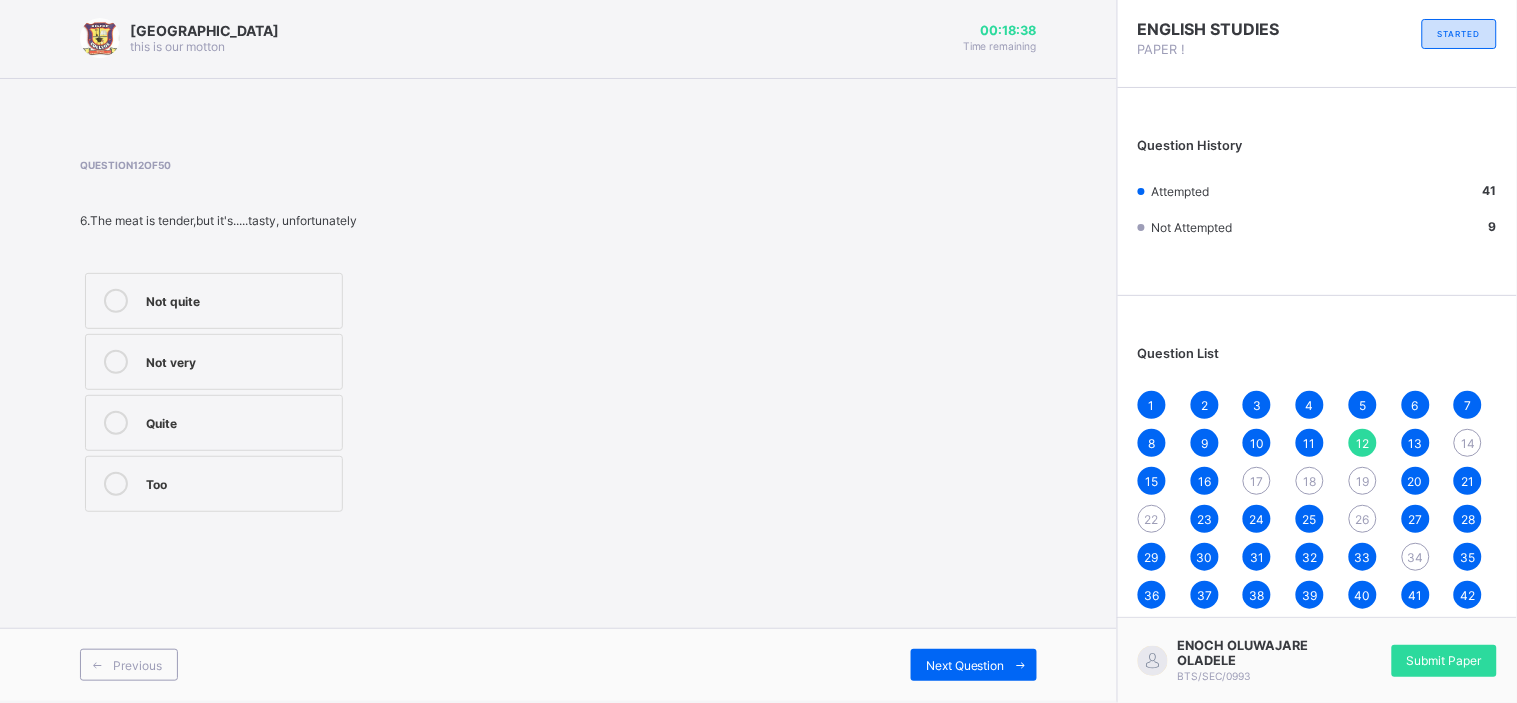 click on "Quite" at bounding box center [239, 421] 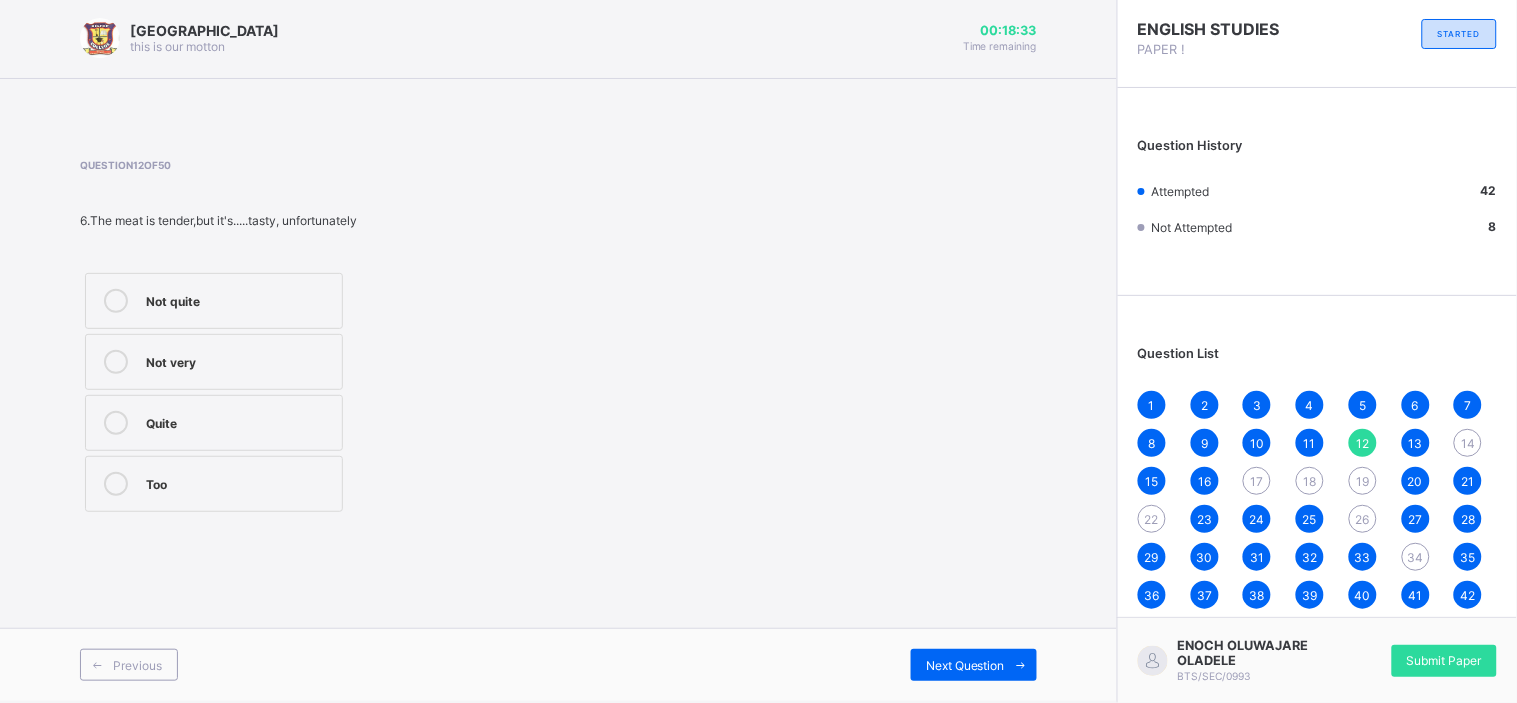 click on "14" at bounding box center [1468, 443] 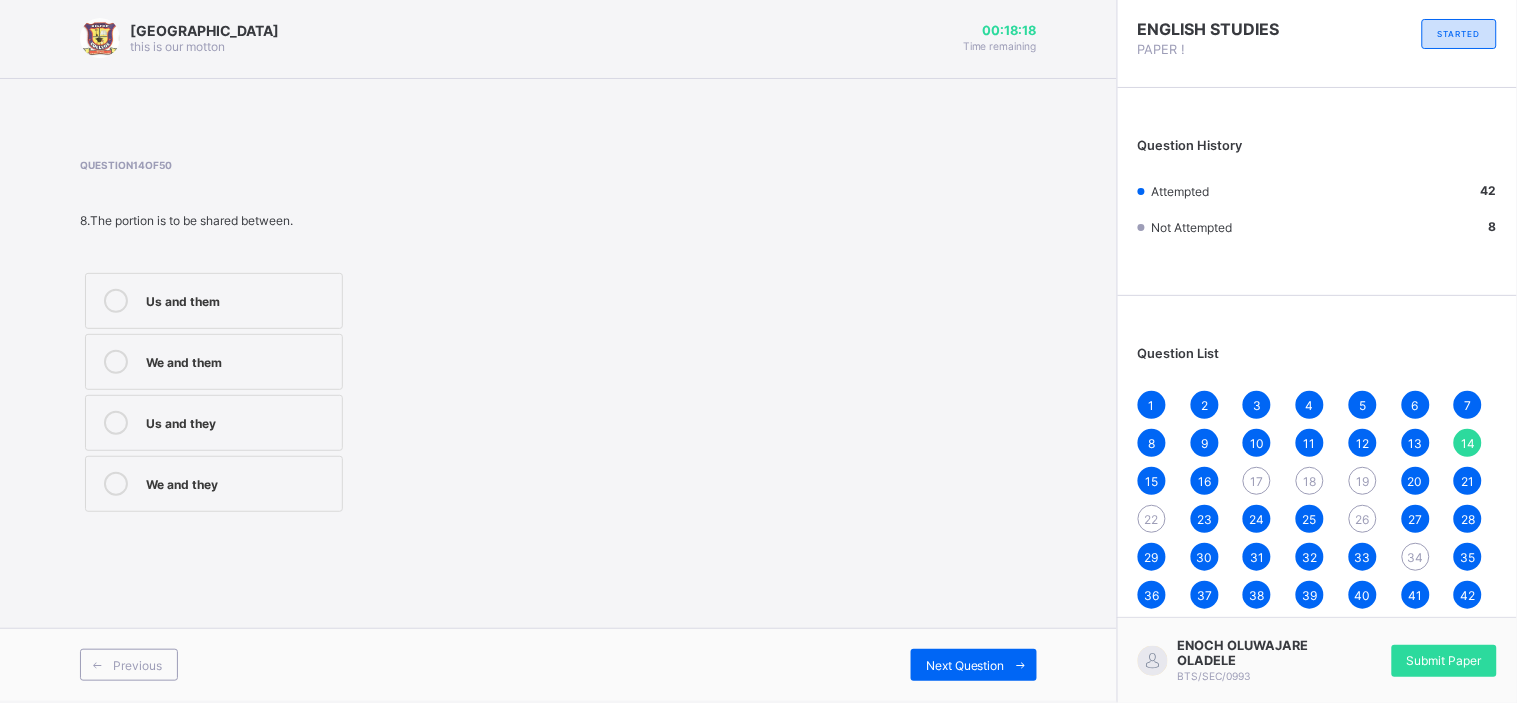 click on "Us and they" at bounding box center (214, 423) 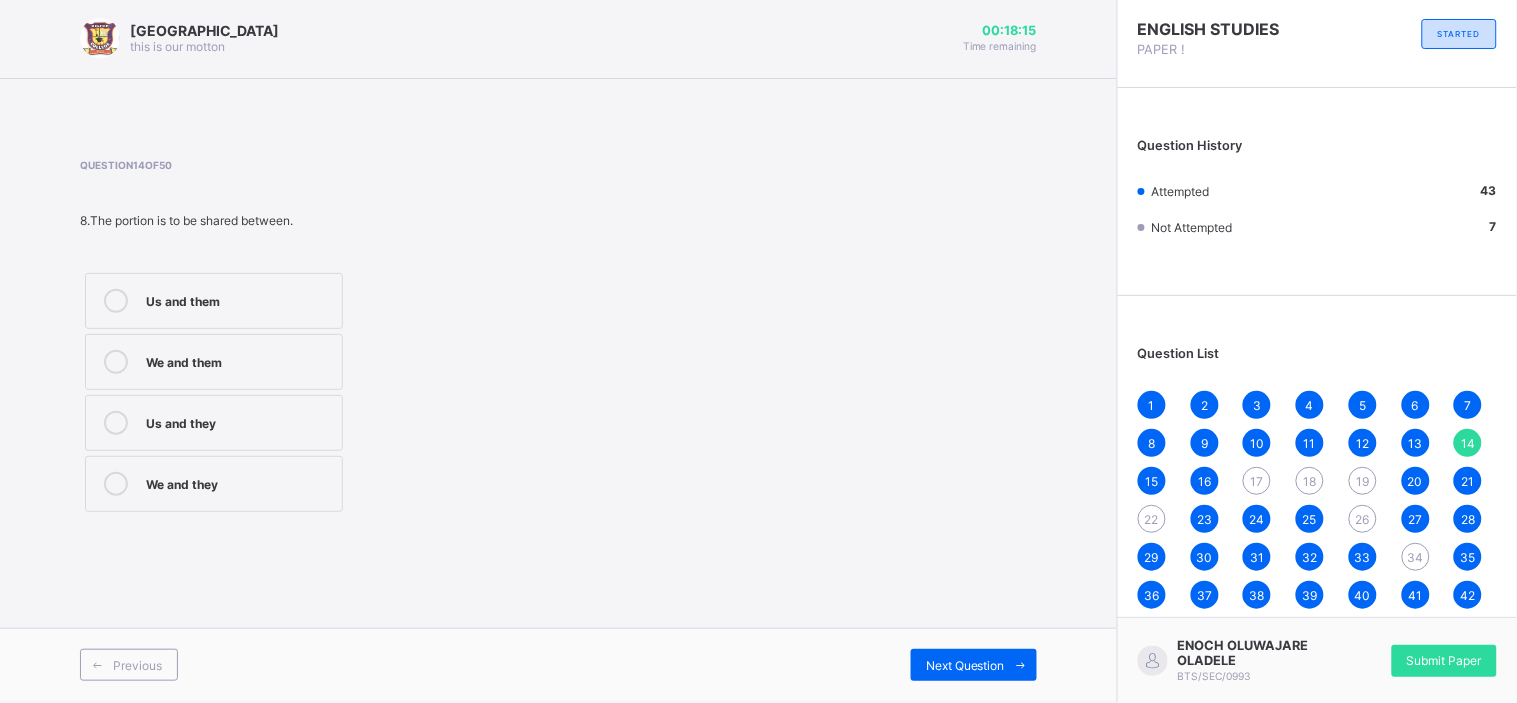 click on "17" at bounding box center [1257, 481] 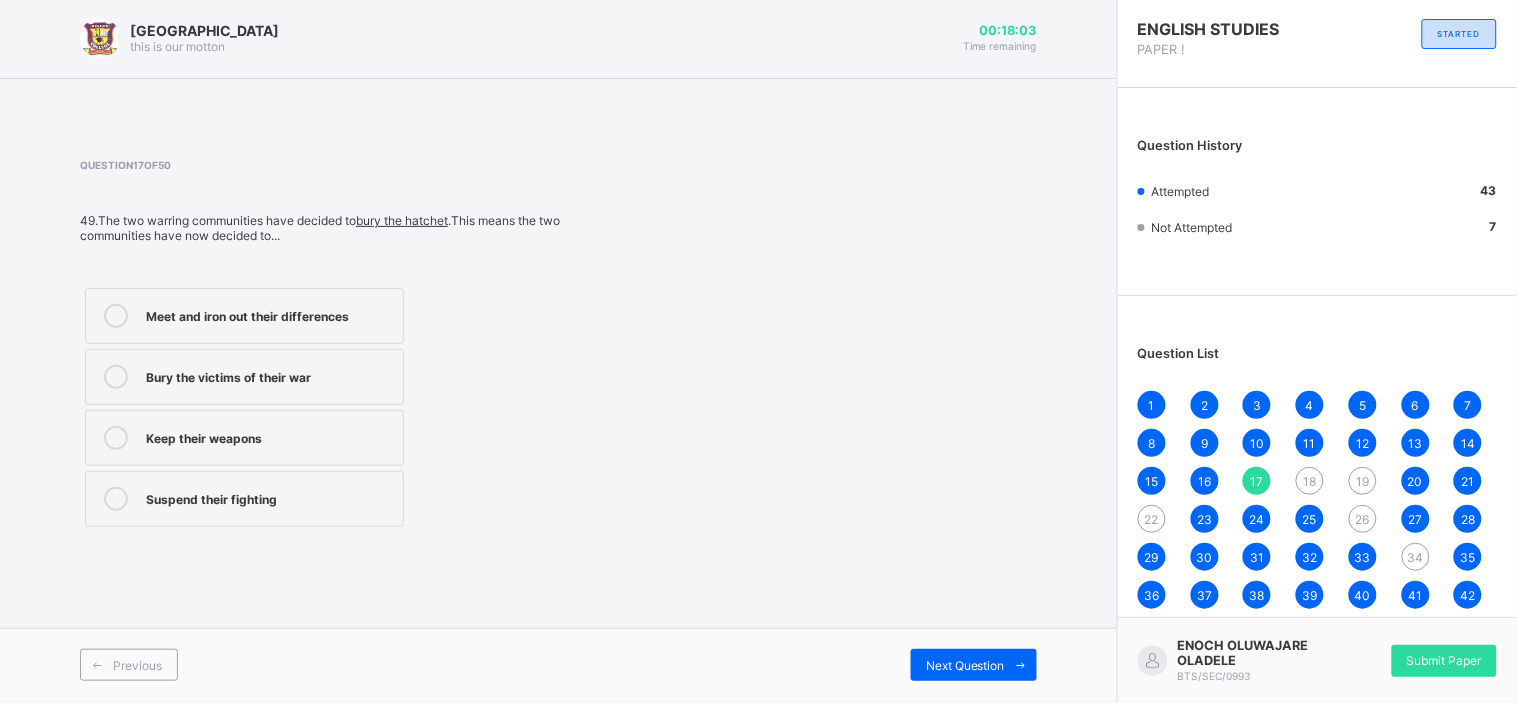 click on "Meet and iron out their differences" at bounding box center [244, 316] 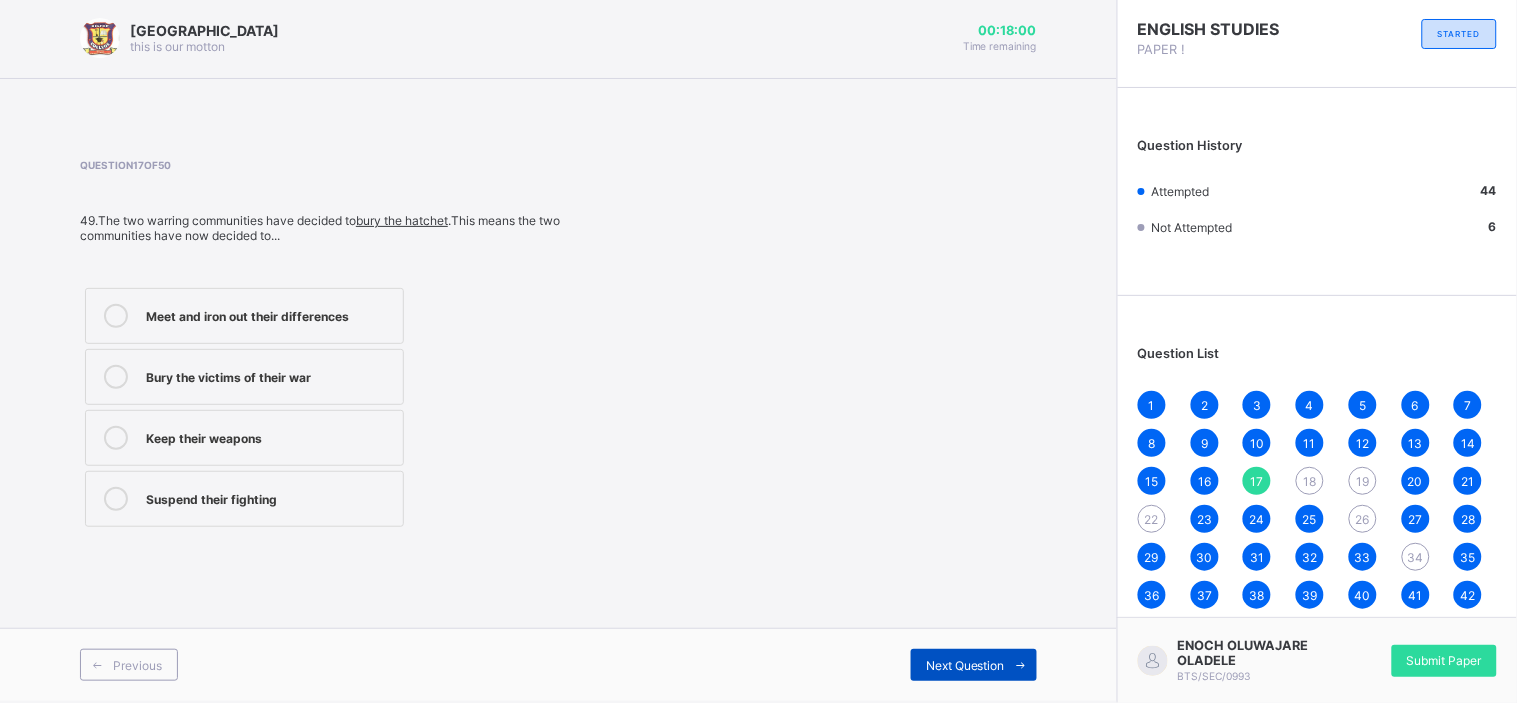 click at bounding box center [1021, 665] 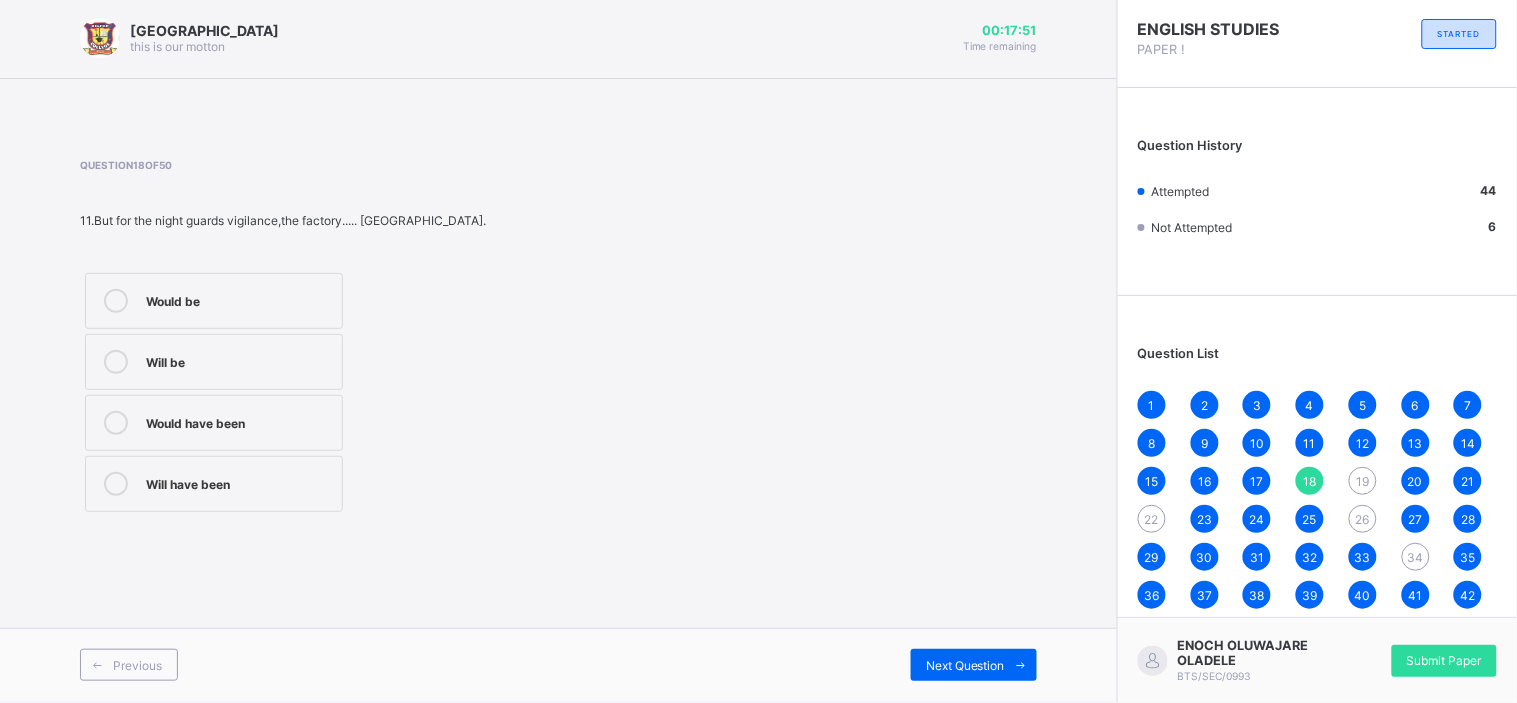 click on "Would be" at bounding box center (214, 301) 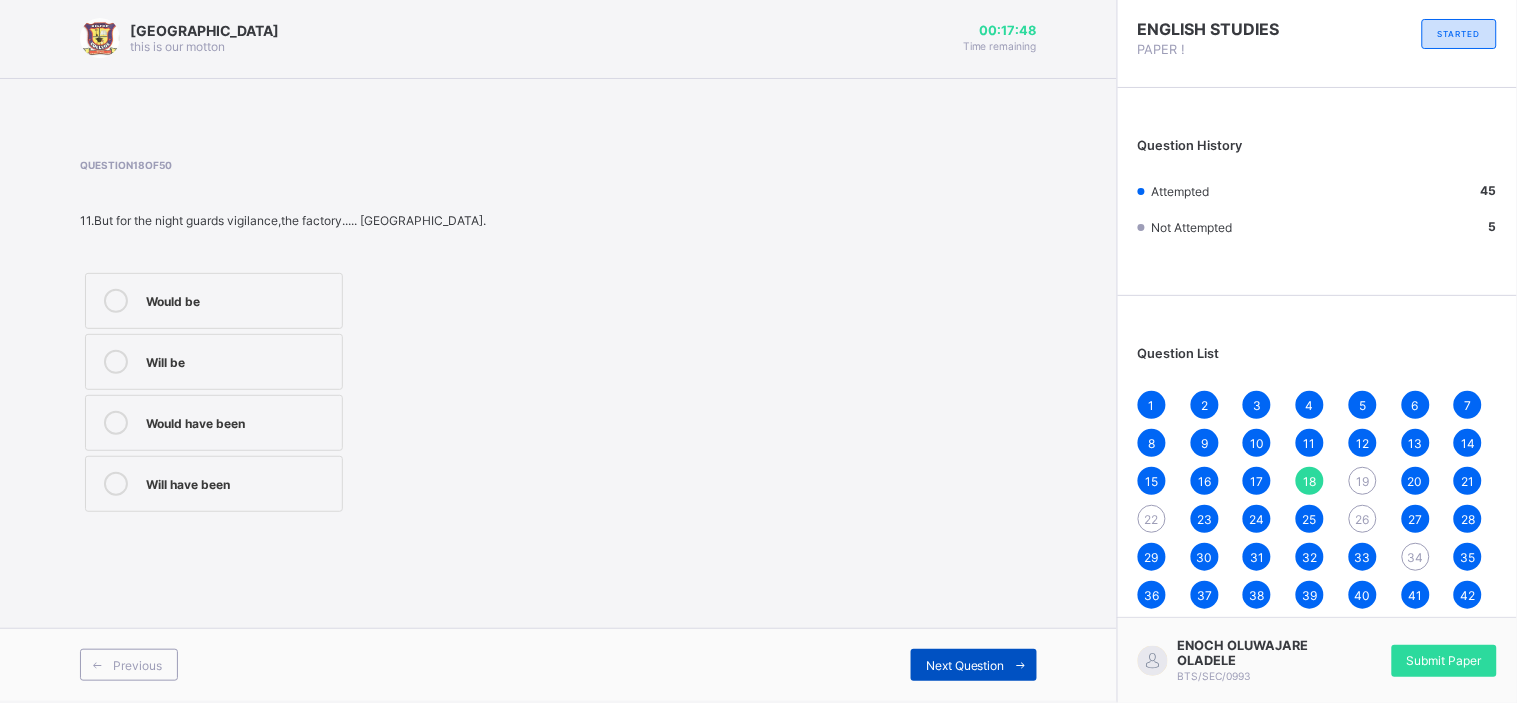 click on "Next Question" at bounding box center [974, 665] 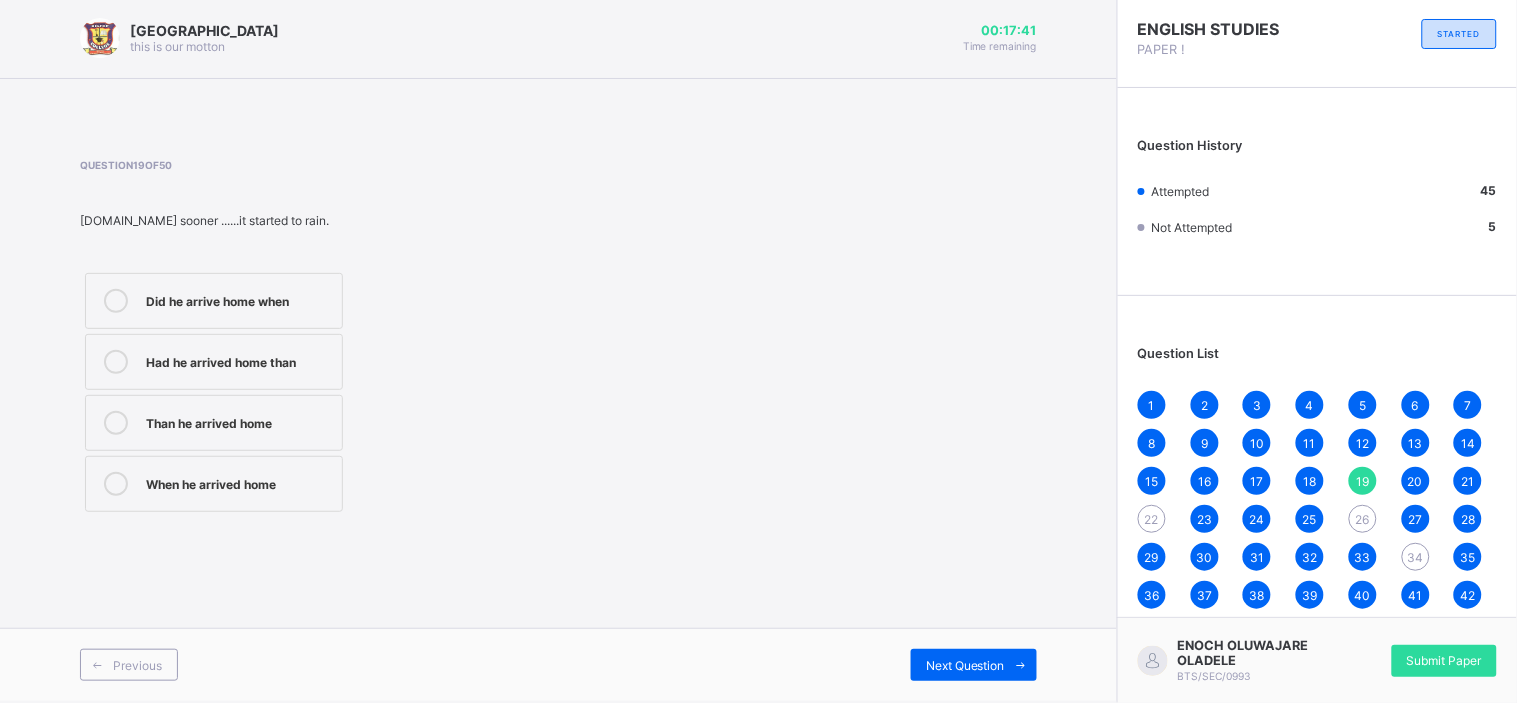 click on "Had he arrived home than" at bounding box center (239, 360) 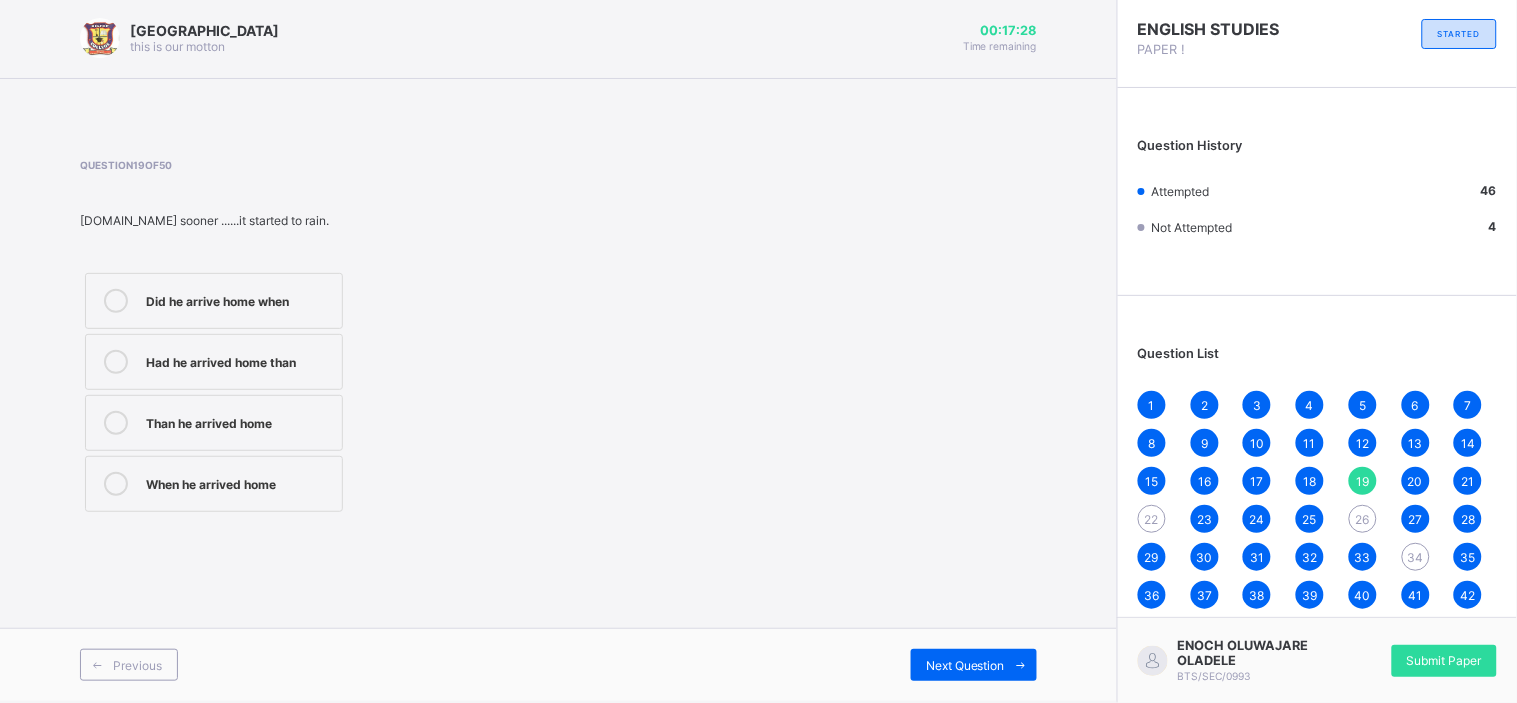 click on "ENOCH OLUWAJARE OLADELE BTS/SEC/0993 Submit Paper" at bounding box center [1317, 660] 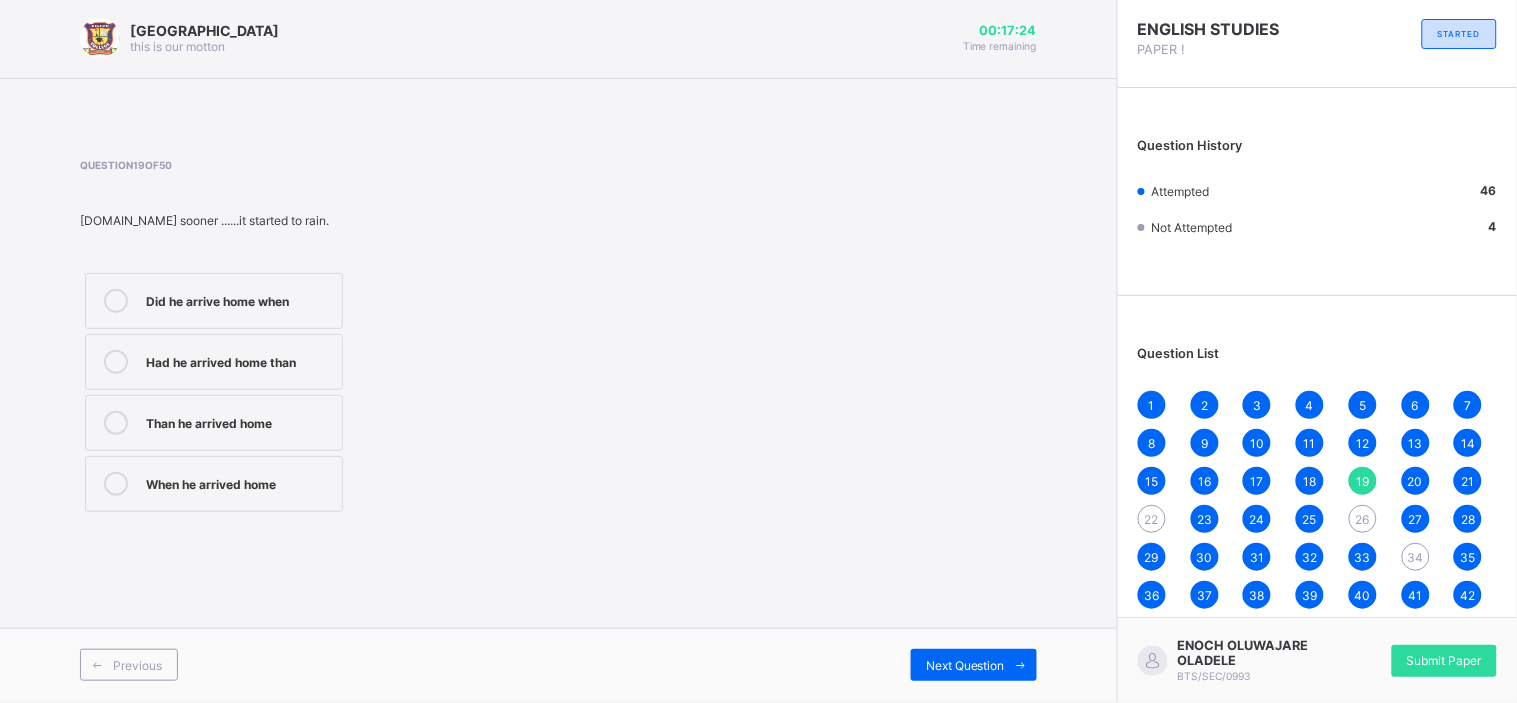 click on "22" at bounding box center [1152, 519] 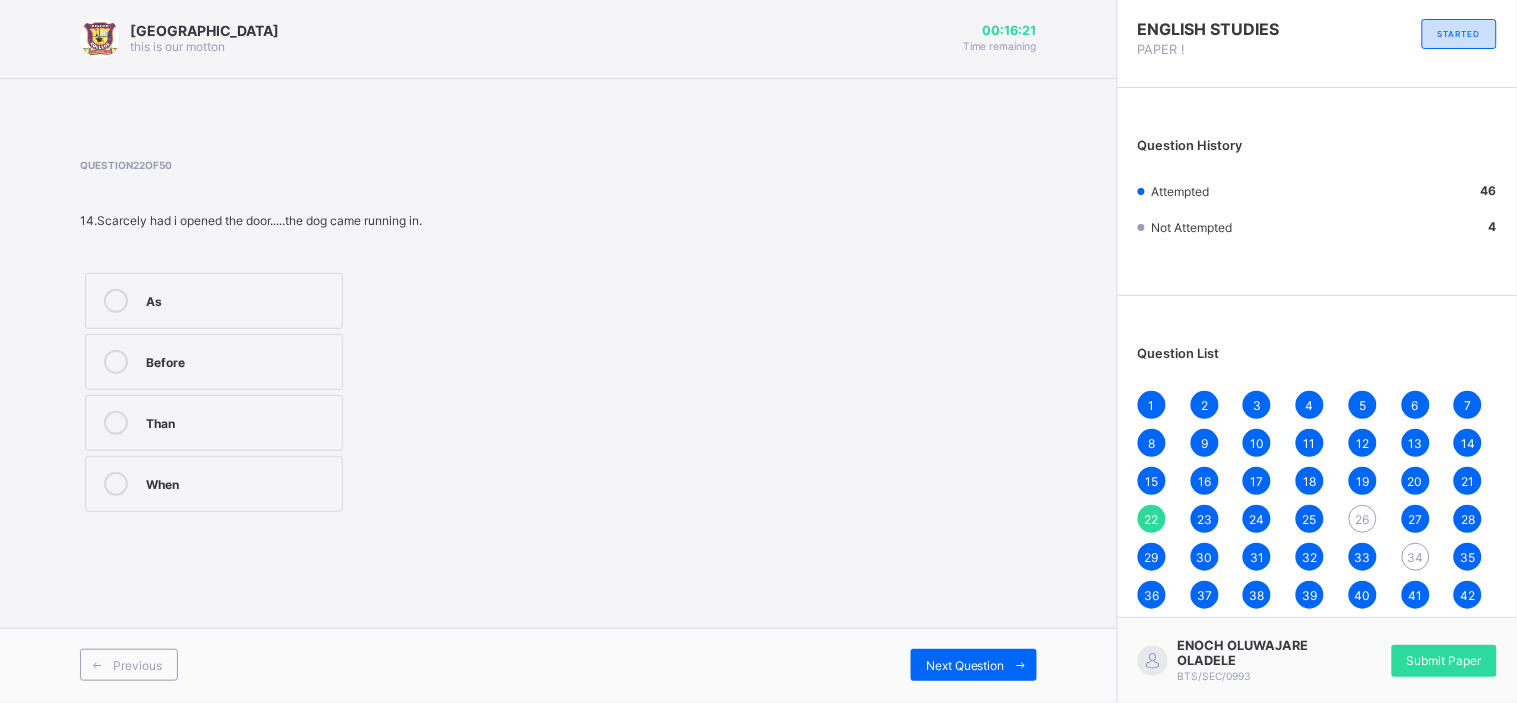 click at bounding box center [116, 362] 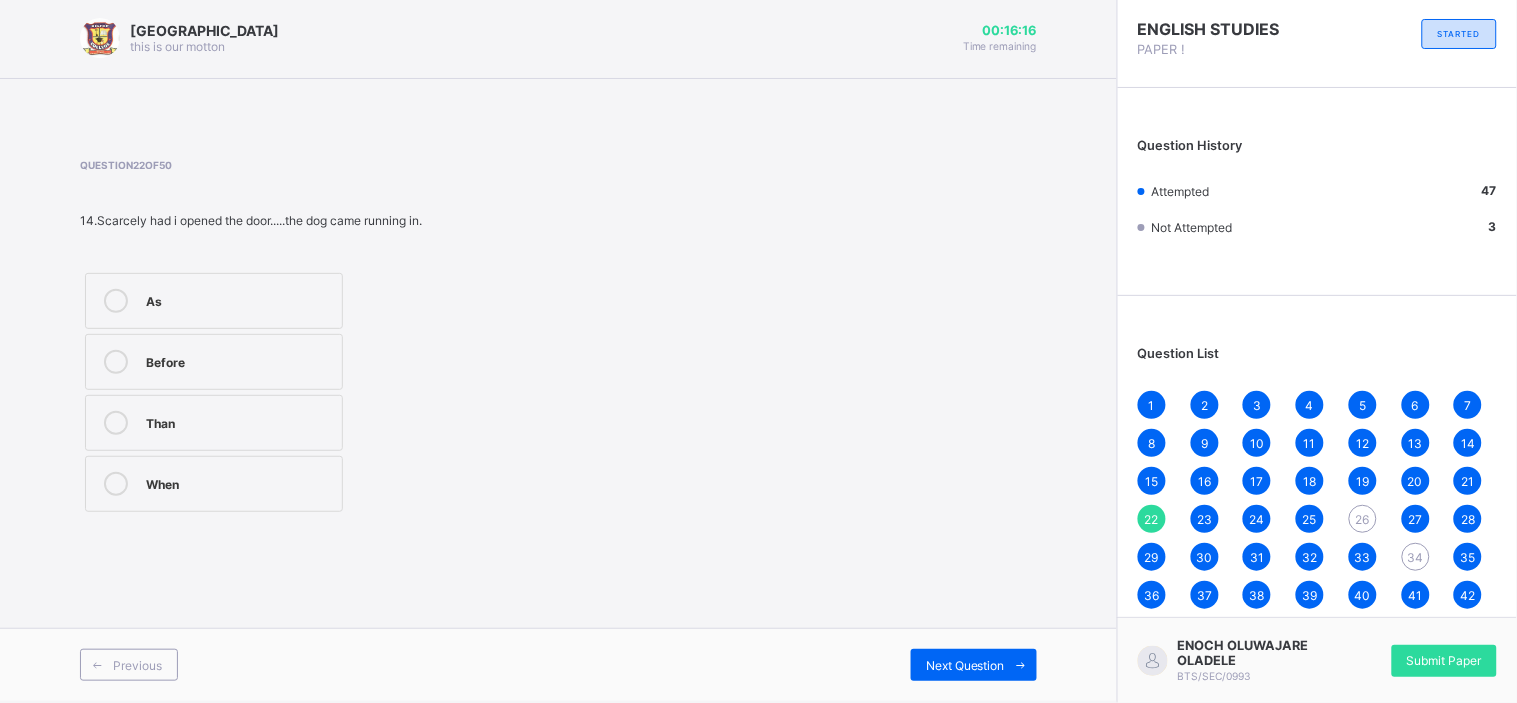 click on "26" at bounding box center (1363, 519) 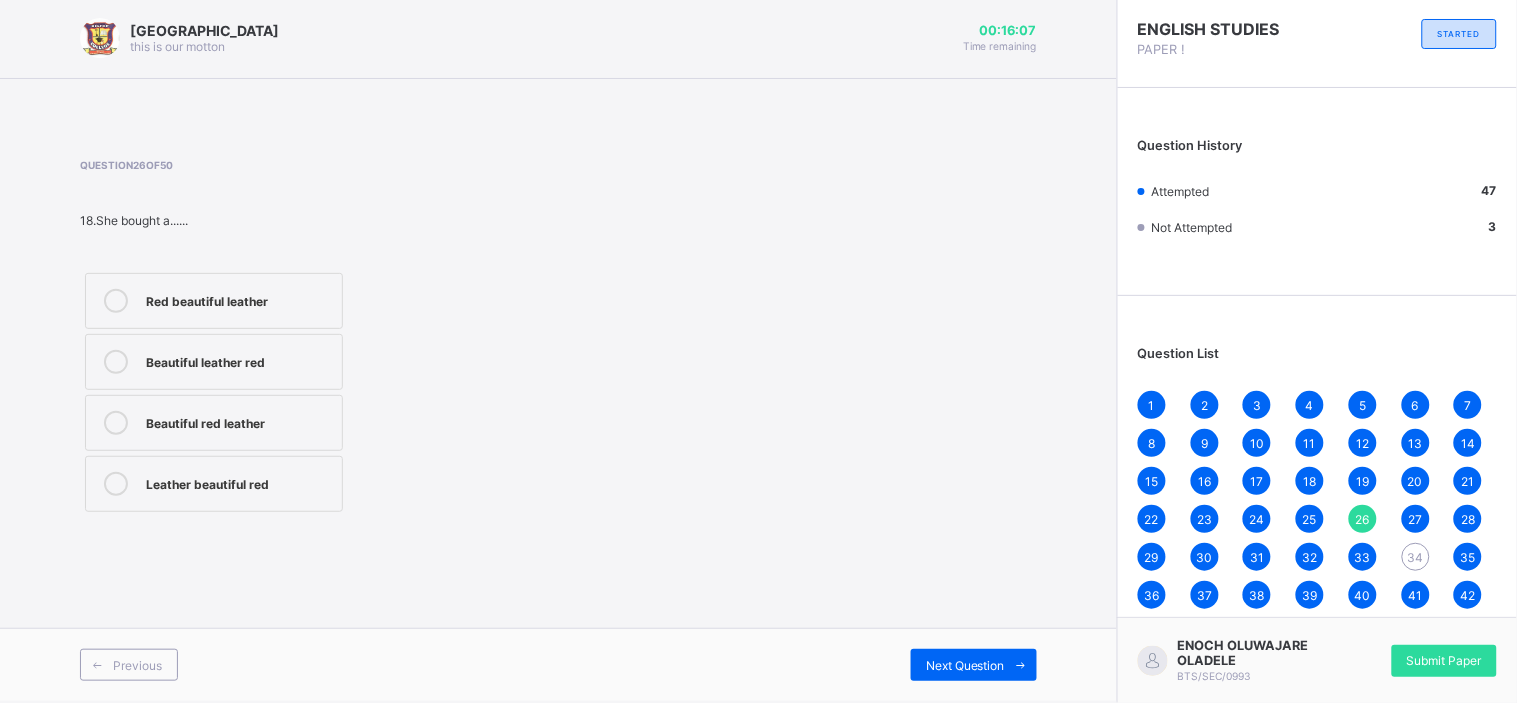 click on "Beautiful red leather" at bounding box center (239, 421) 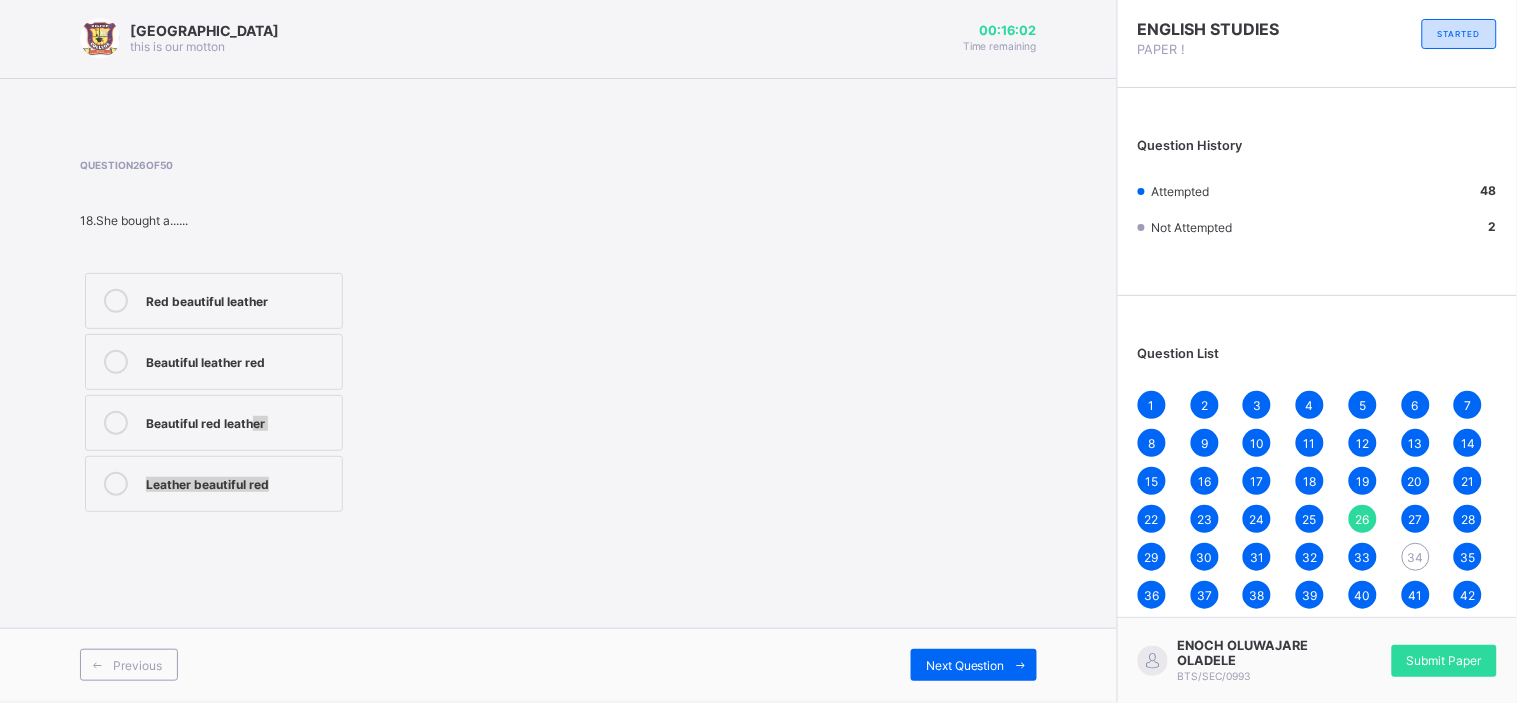 drag, startPoint x: 256, startPoint y: 400, endPoint x: 441, endPoint y: 595, distance: 268.7936 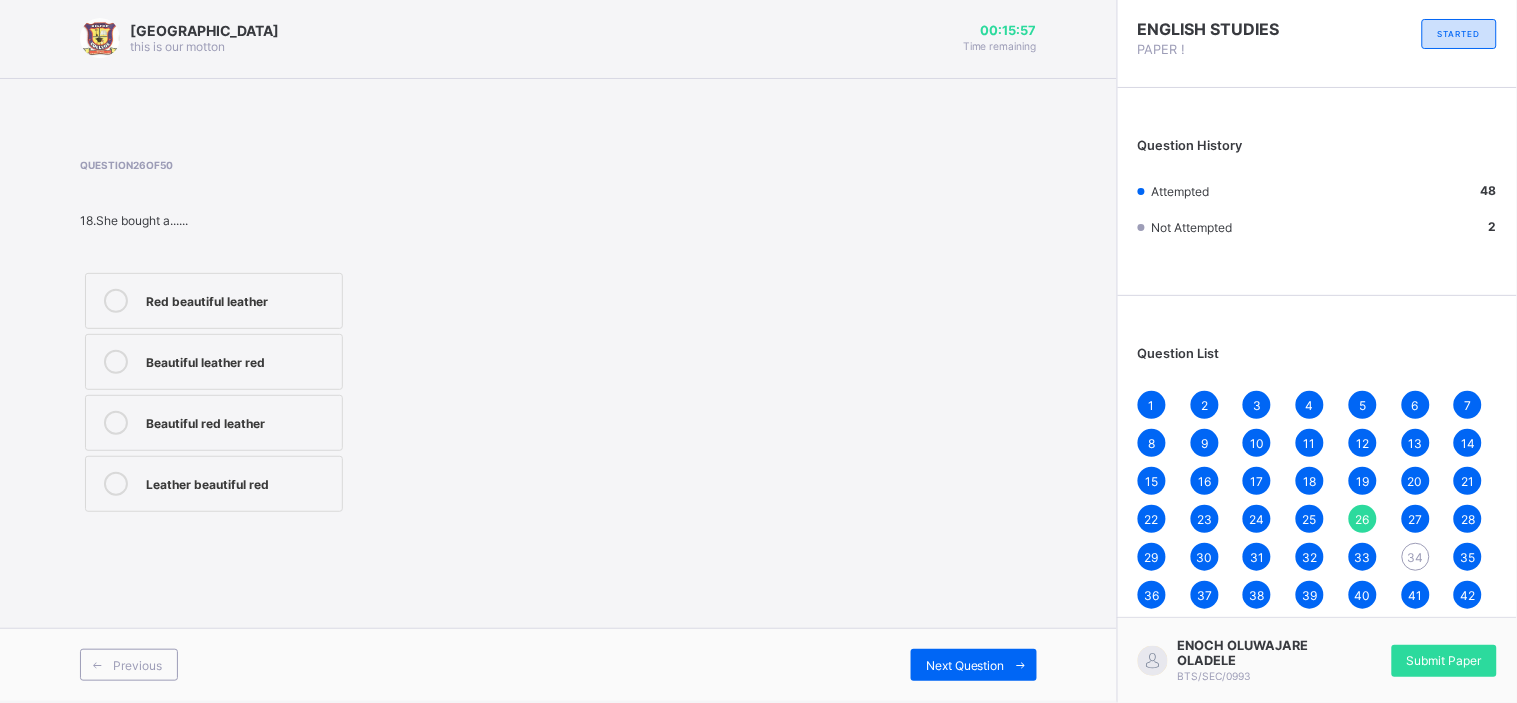 click on "34" at bounding box center (1416, 557) 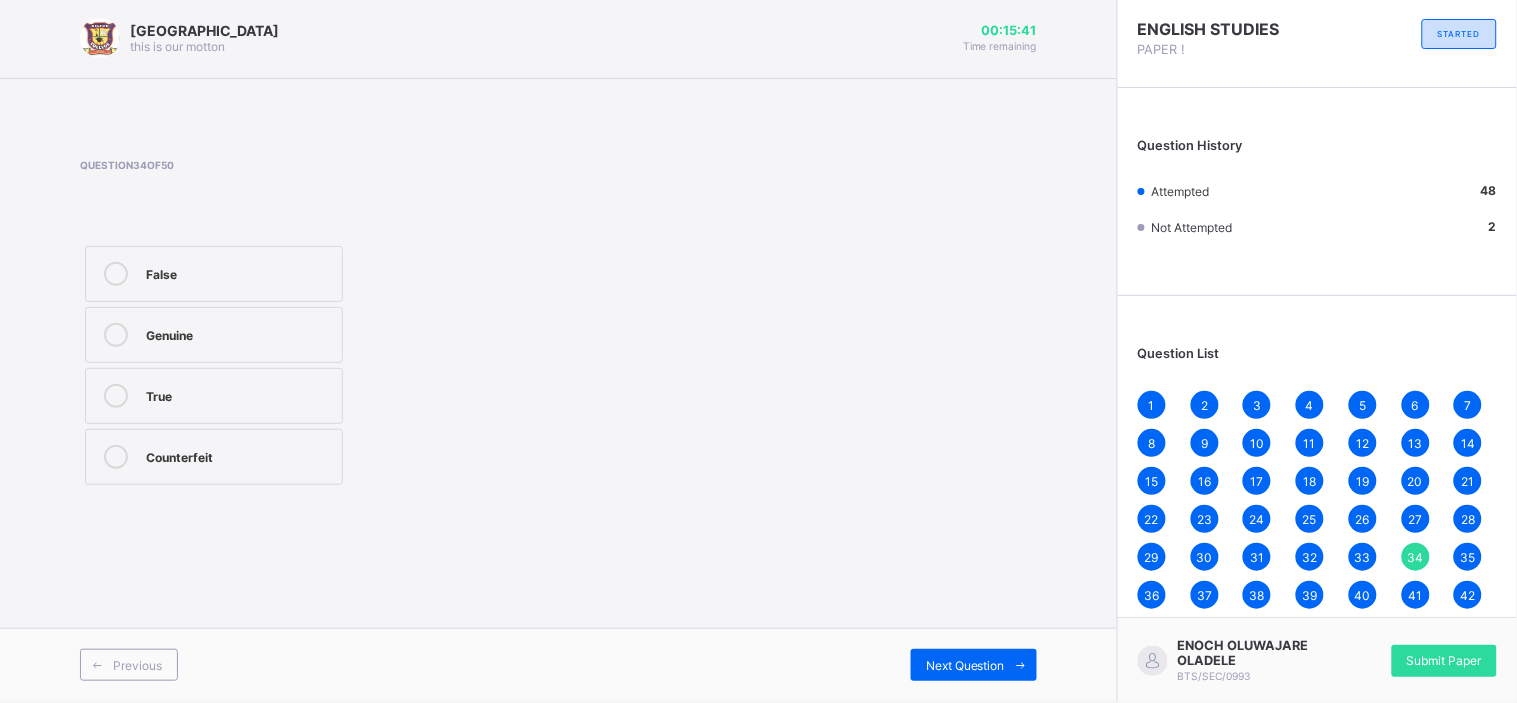 click on "True" at bounding box center (214, 396) 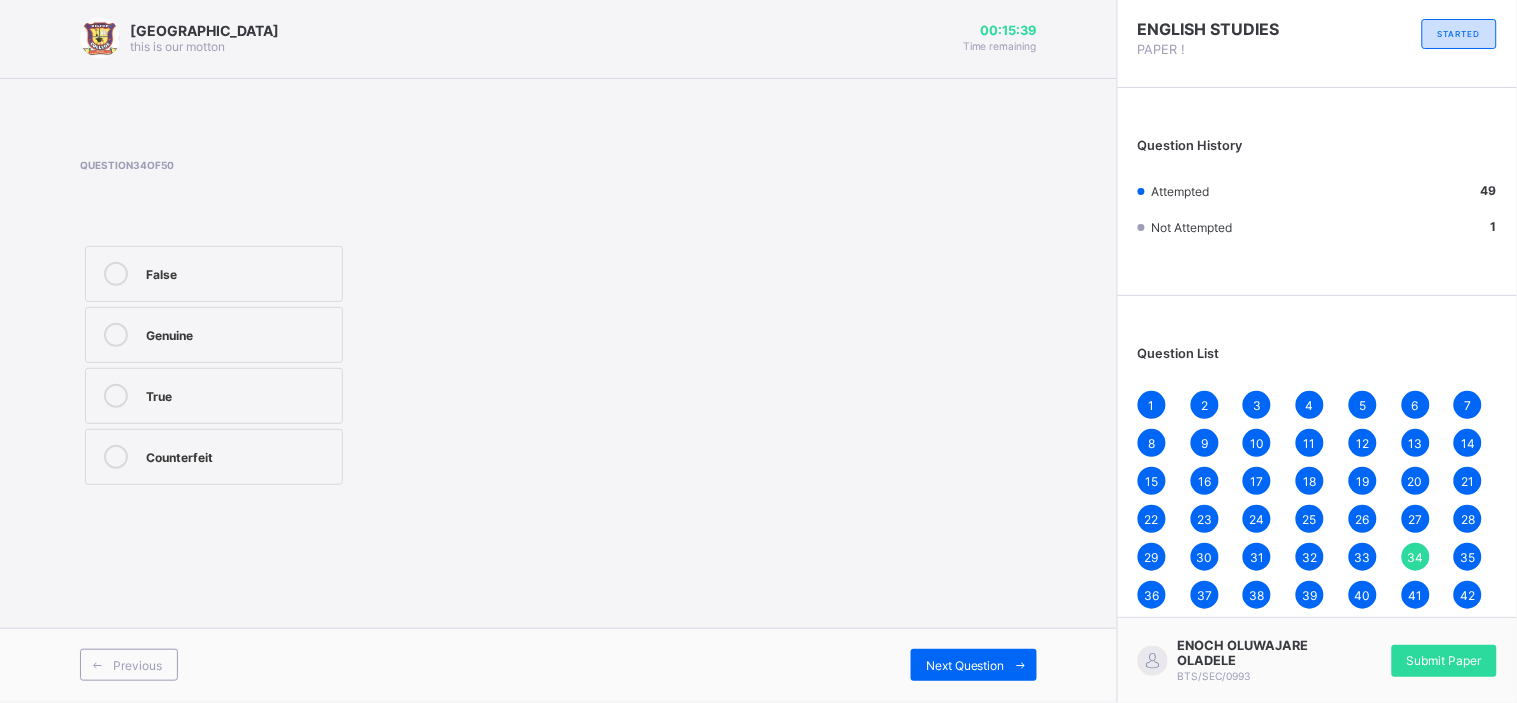 click on "BIGTOP COLLEGE this is our motton 00:15:39 Time remaining Question  34  of  50 False Genuine  True  Counterfeit Previous Next Question" at bounding box center (558, 349) 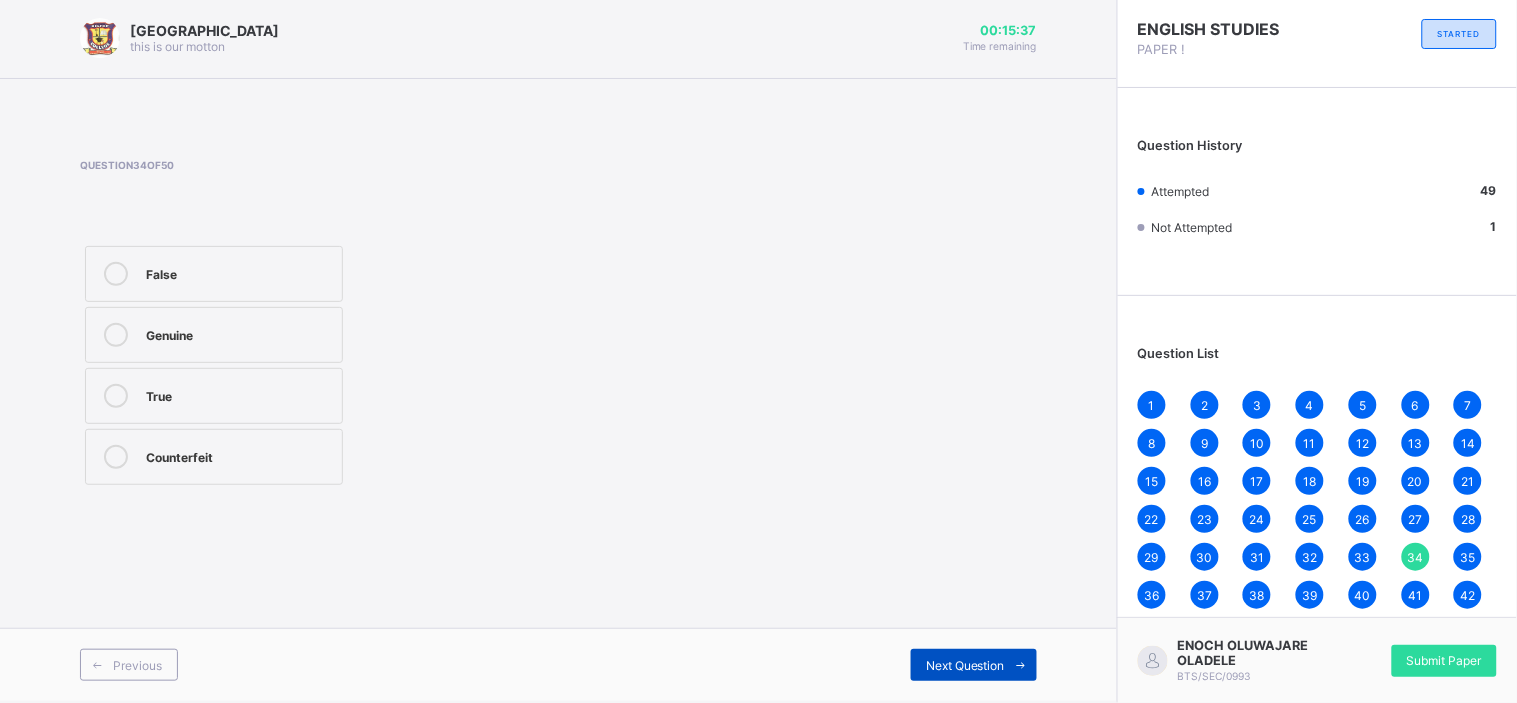 click on "Next Question" at bounding box center [965, 665] 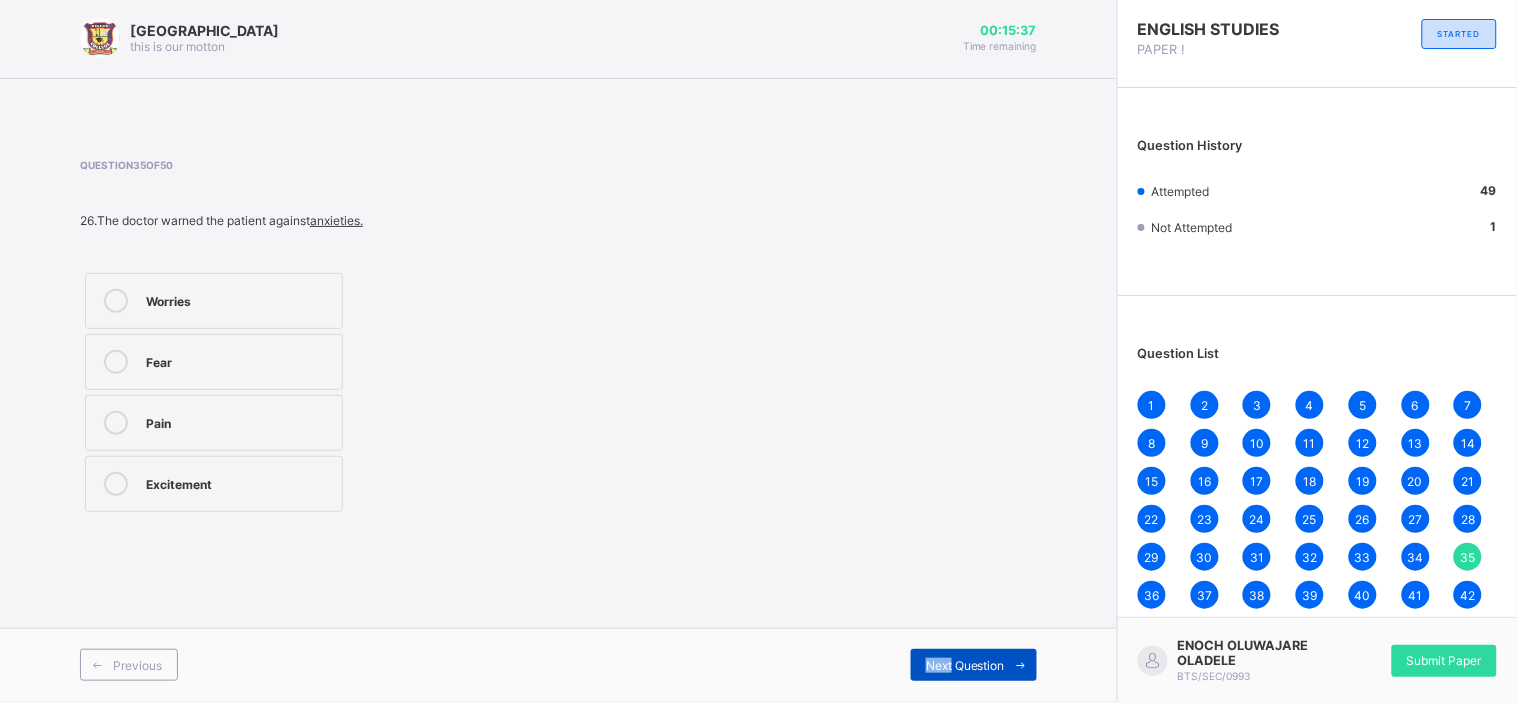 click on "Next Question" at bounding box center [965, 665] 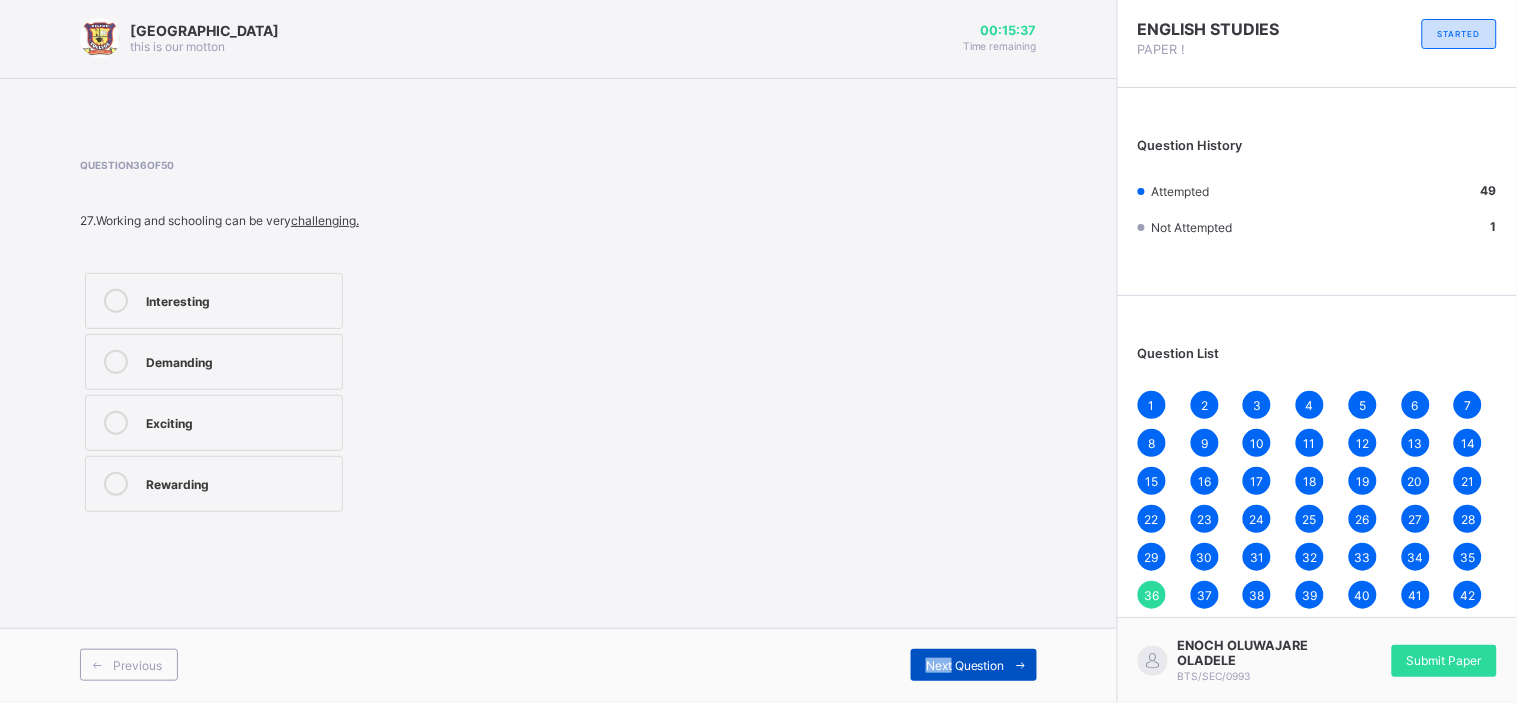 click on "Next Question" at bounding box center [965, 665] 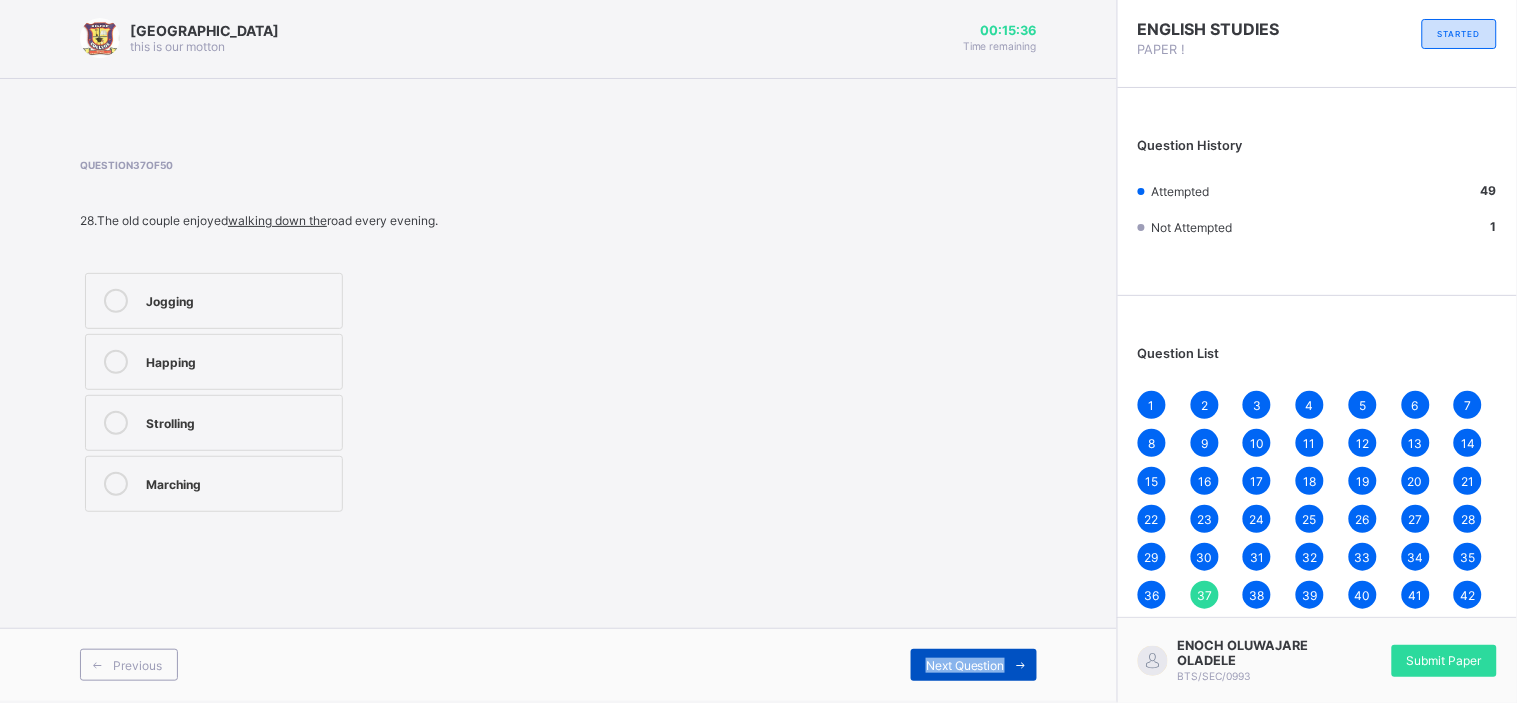 click on "Next Question" at bounding box center [965, 665] 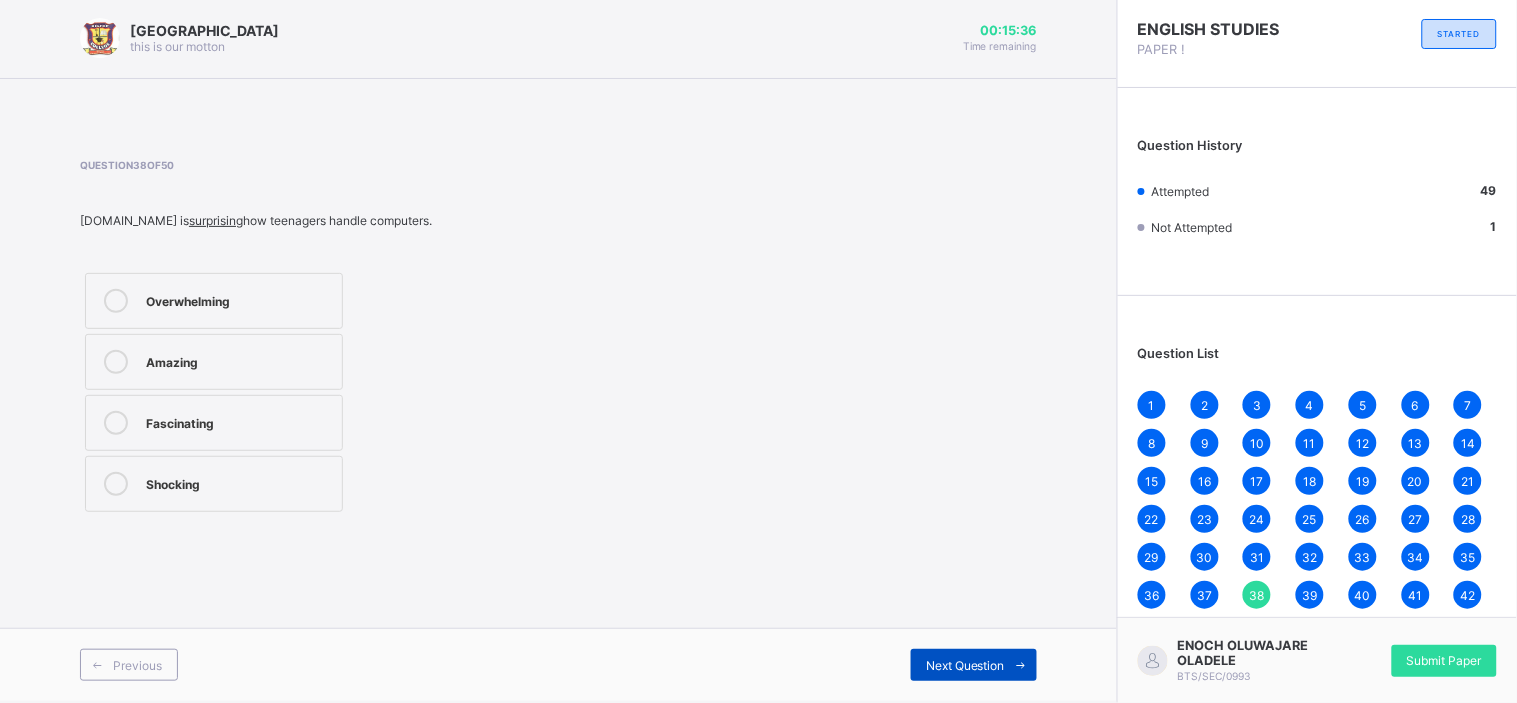 click on "Next Question" at bounding box center [965, 665] 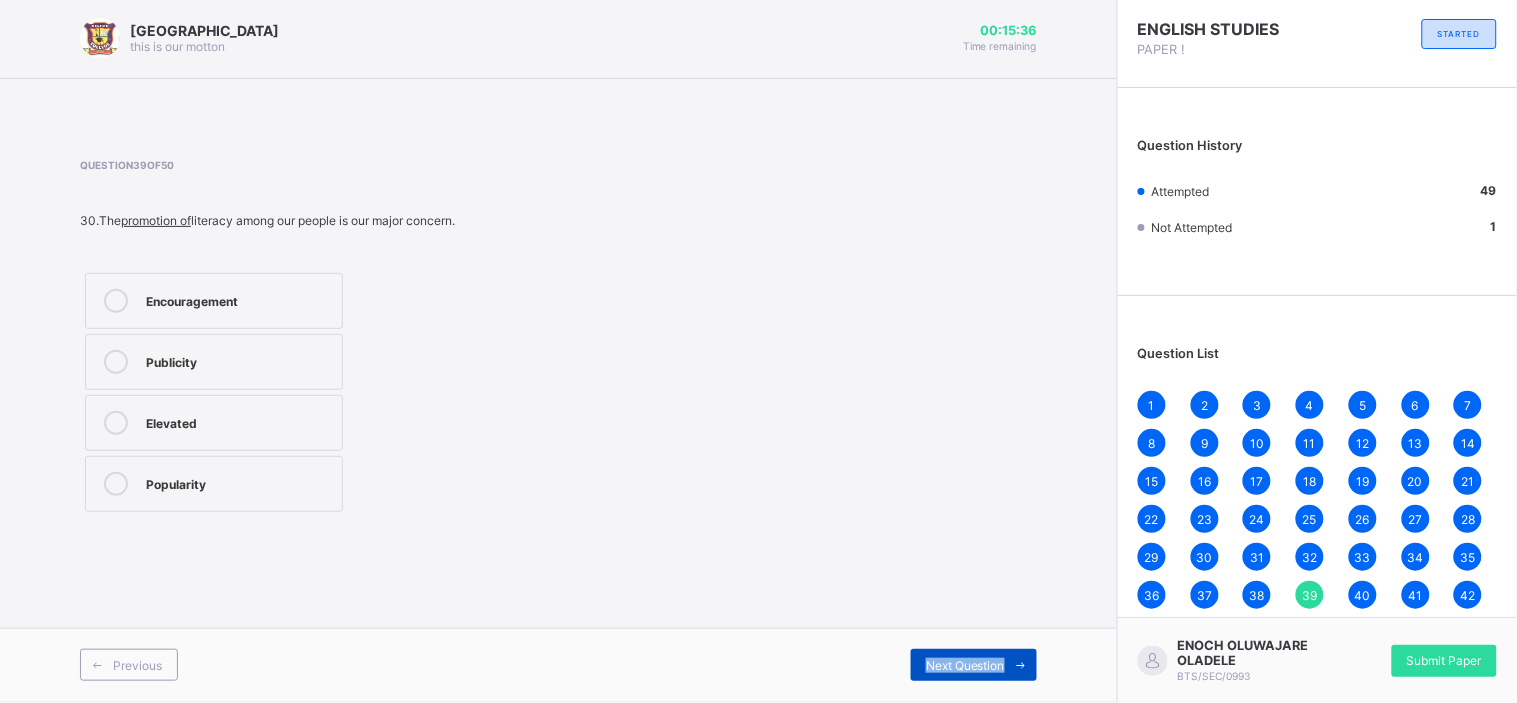 click on "Next Question" at bounding box center (965, 665) 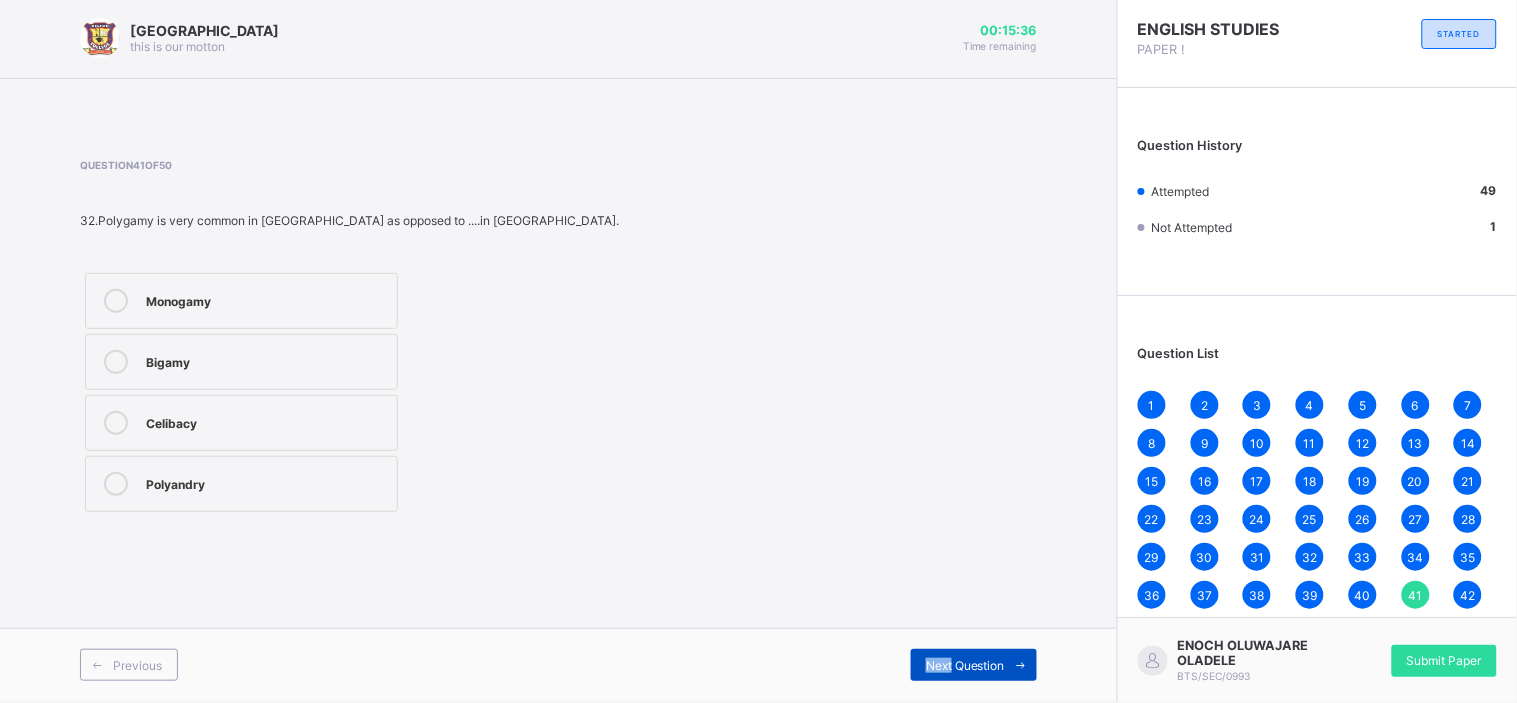 click on "Next Question" at bounding box center (965, 665) 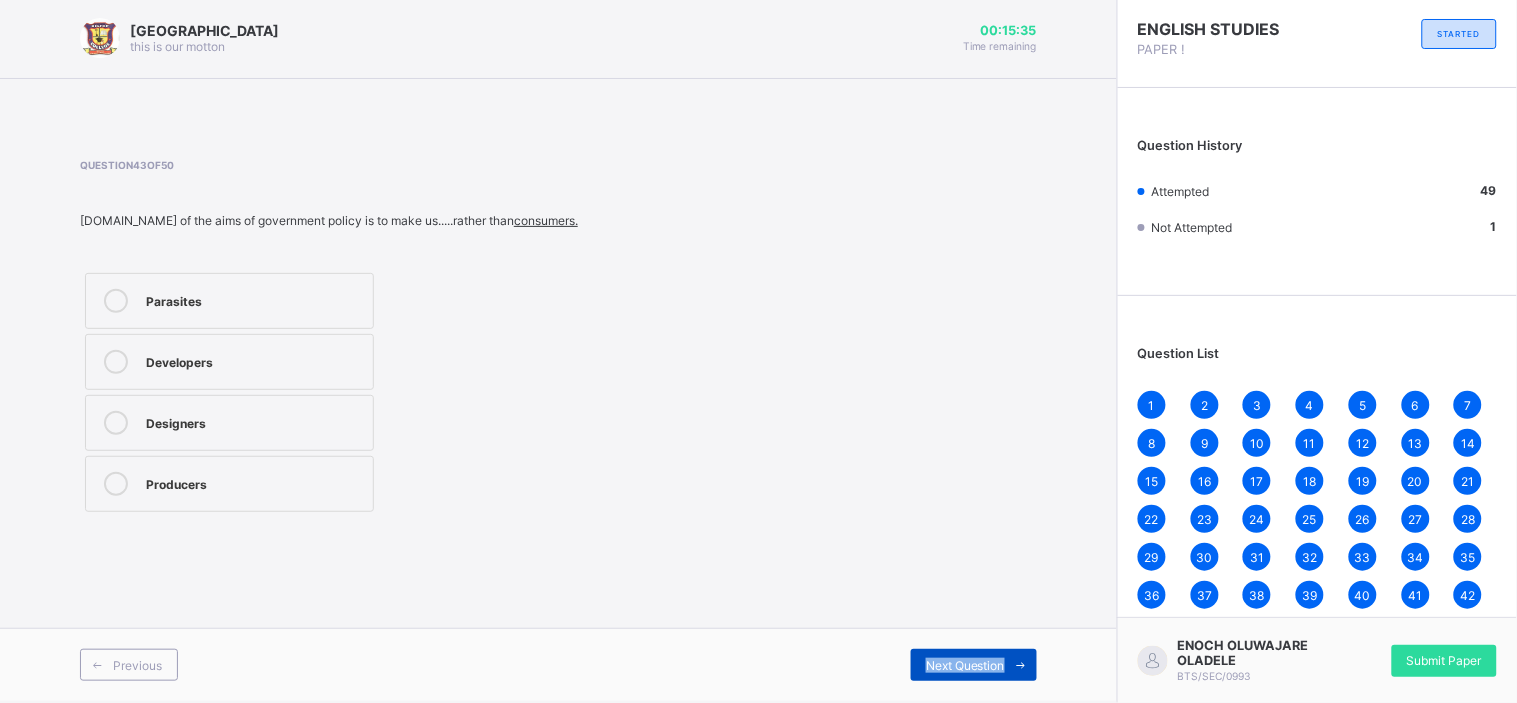 click on "Next Question" at bounding box center [965, 665] 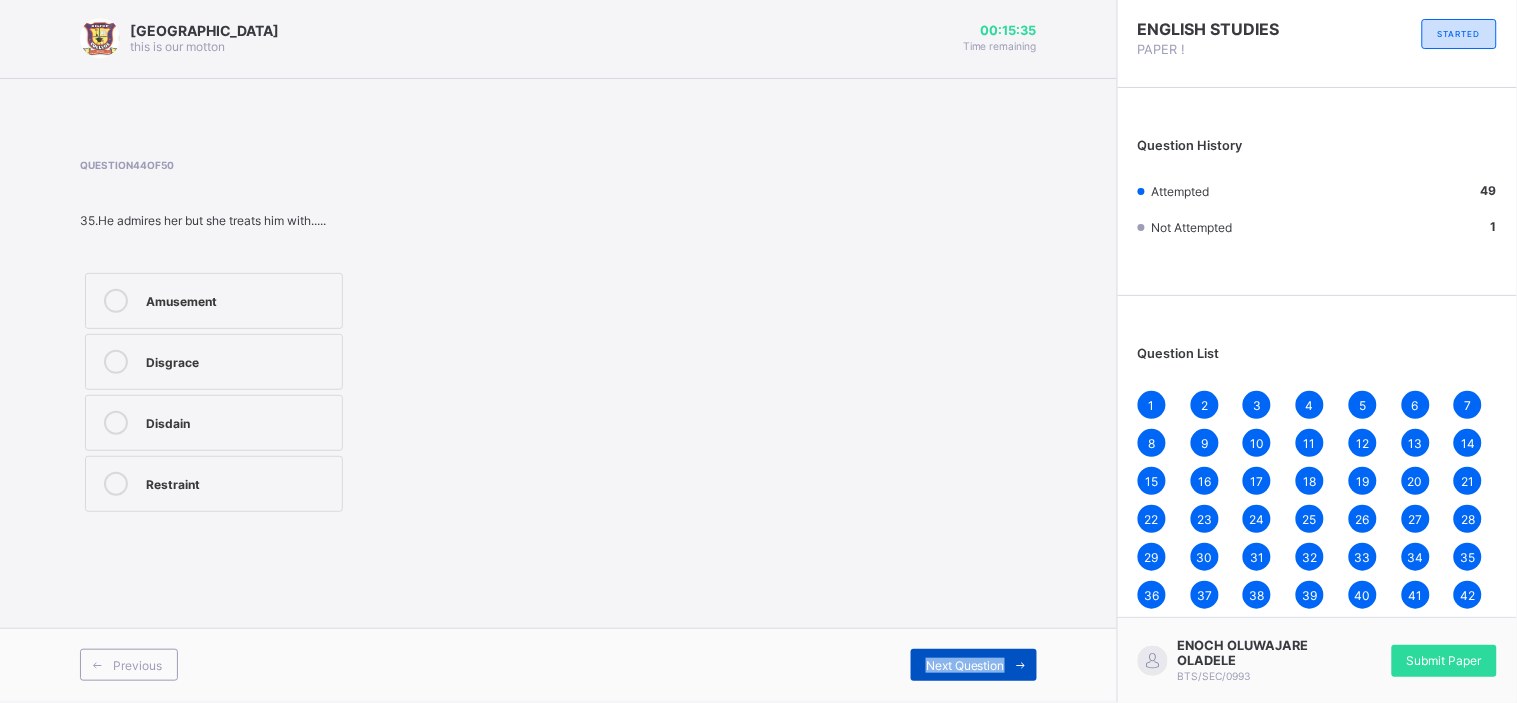 click on "Next Question" at bounding box center [965, 665] 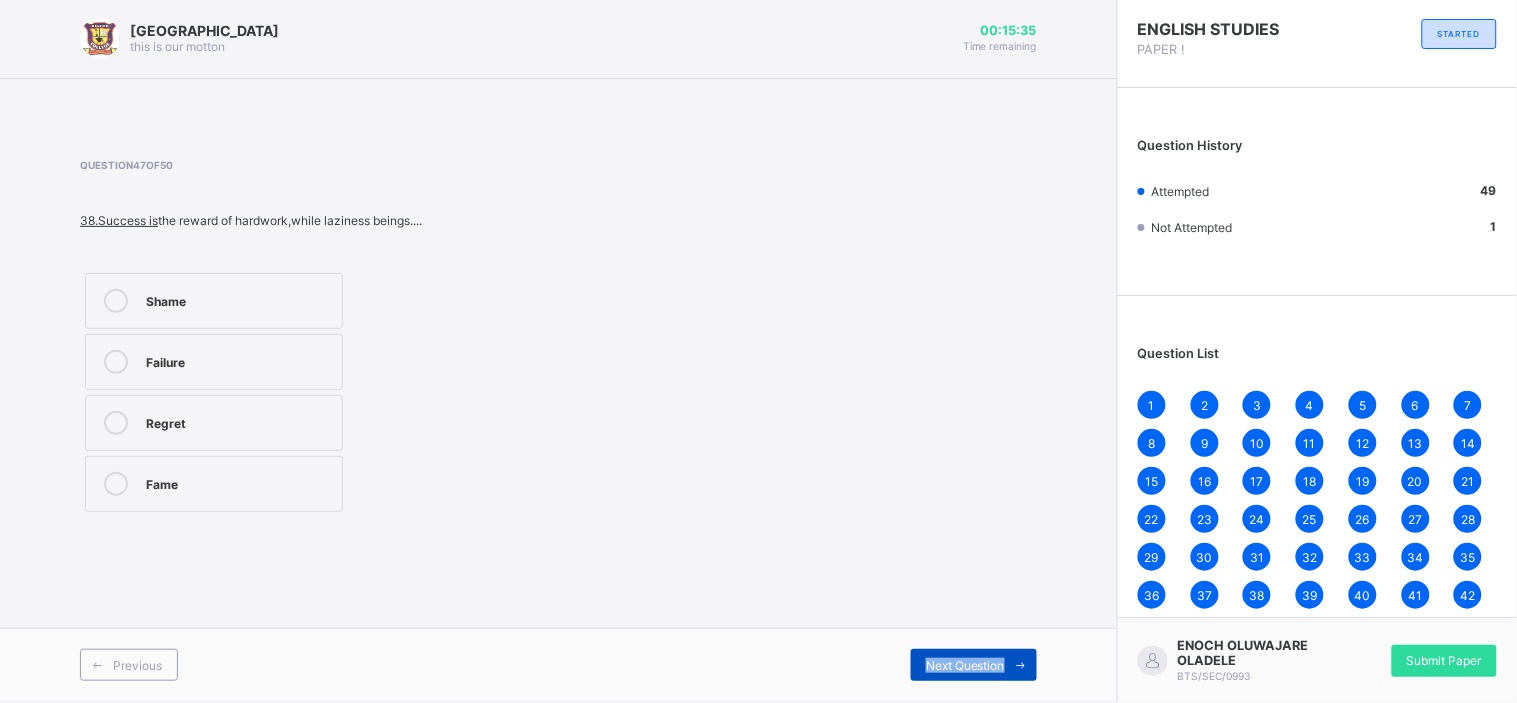 click on "Next Question" at bounding box center [965, 665] 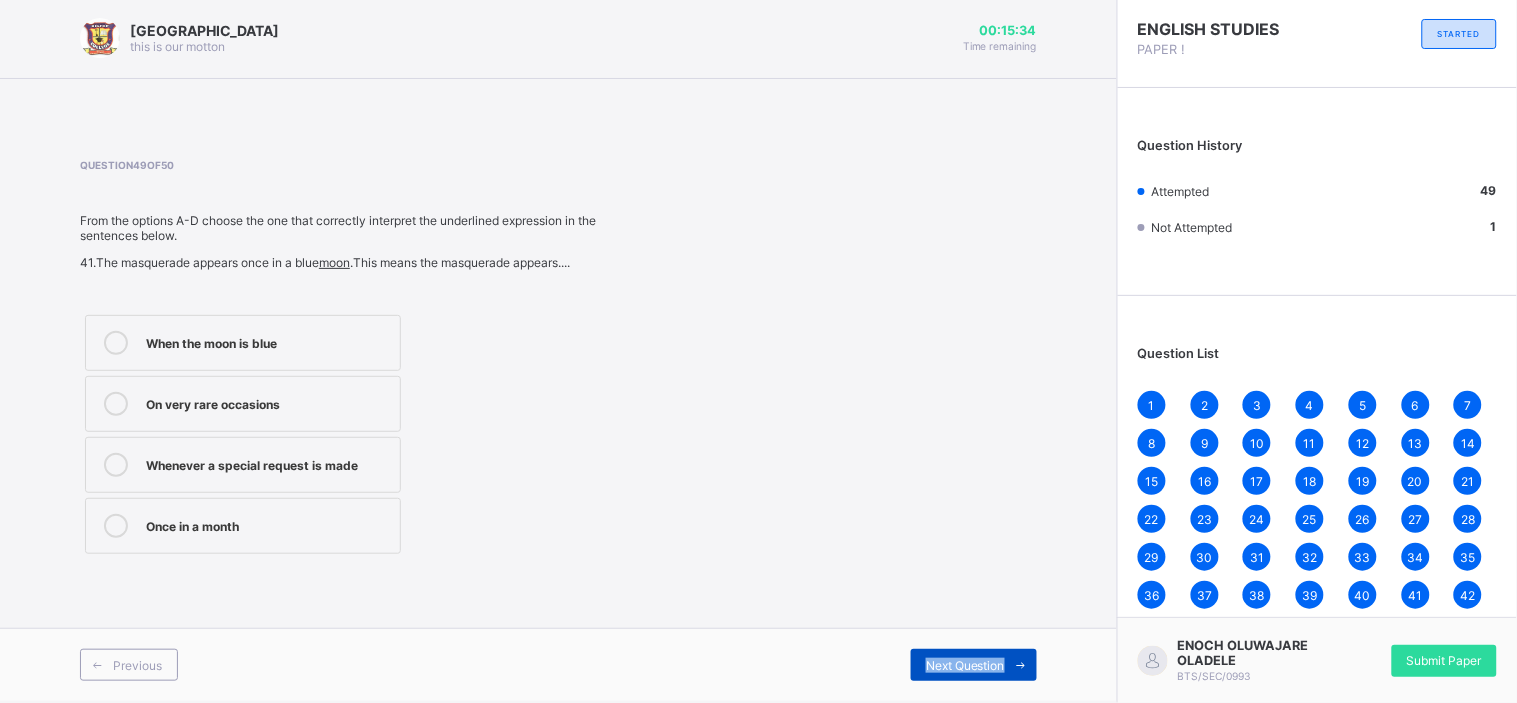 click on "Next Question" at bounding box center (965, 665) 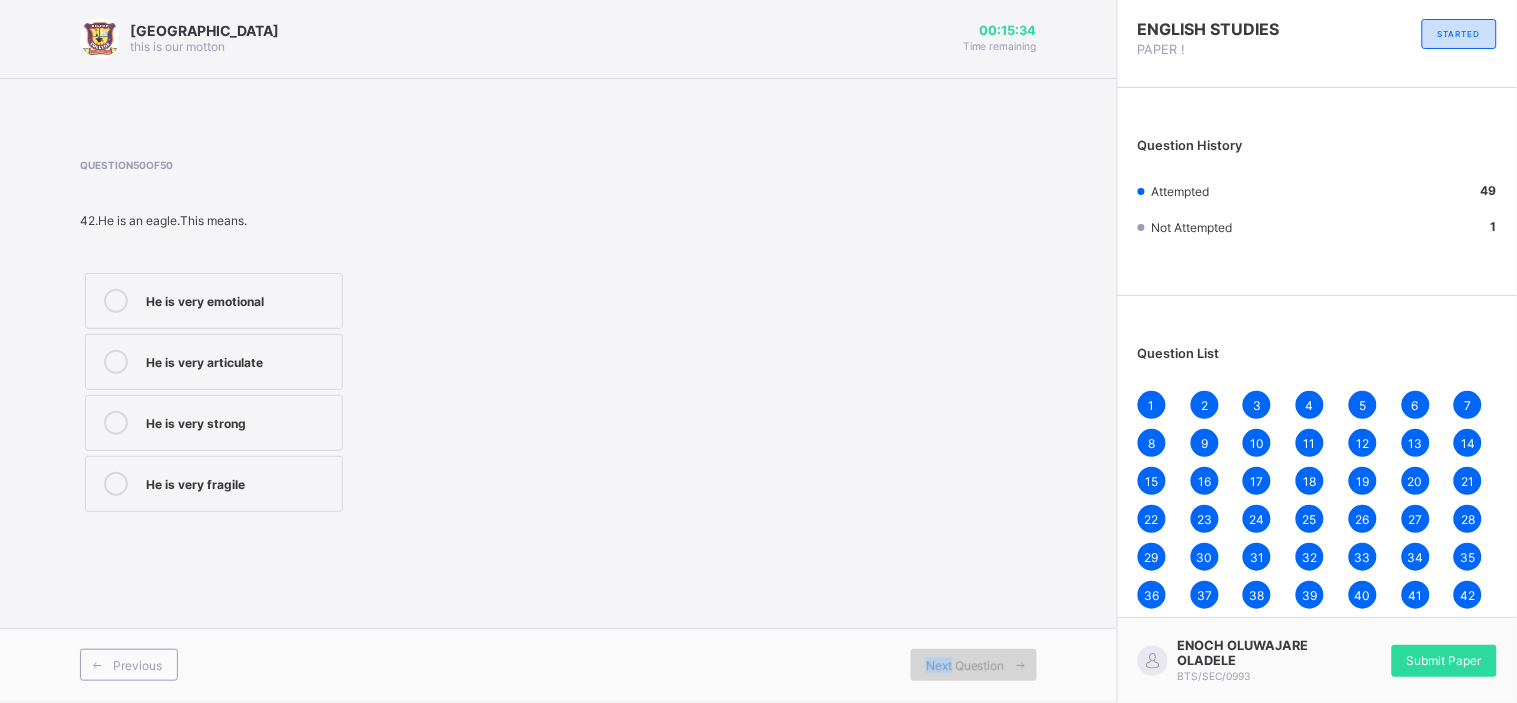 click on "Next Question" at bounding box center (965, 665) 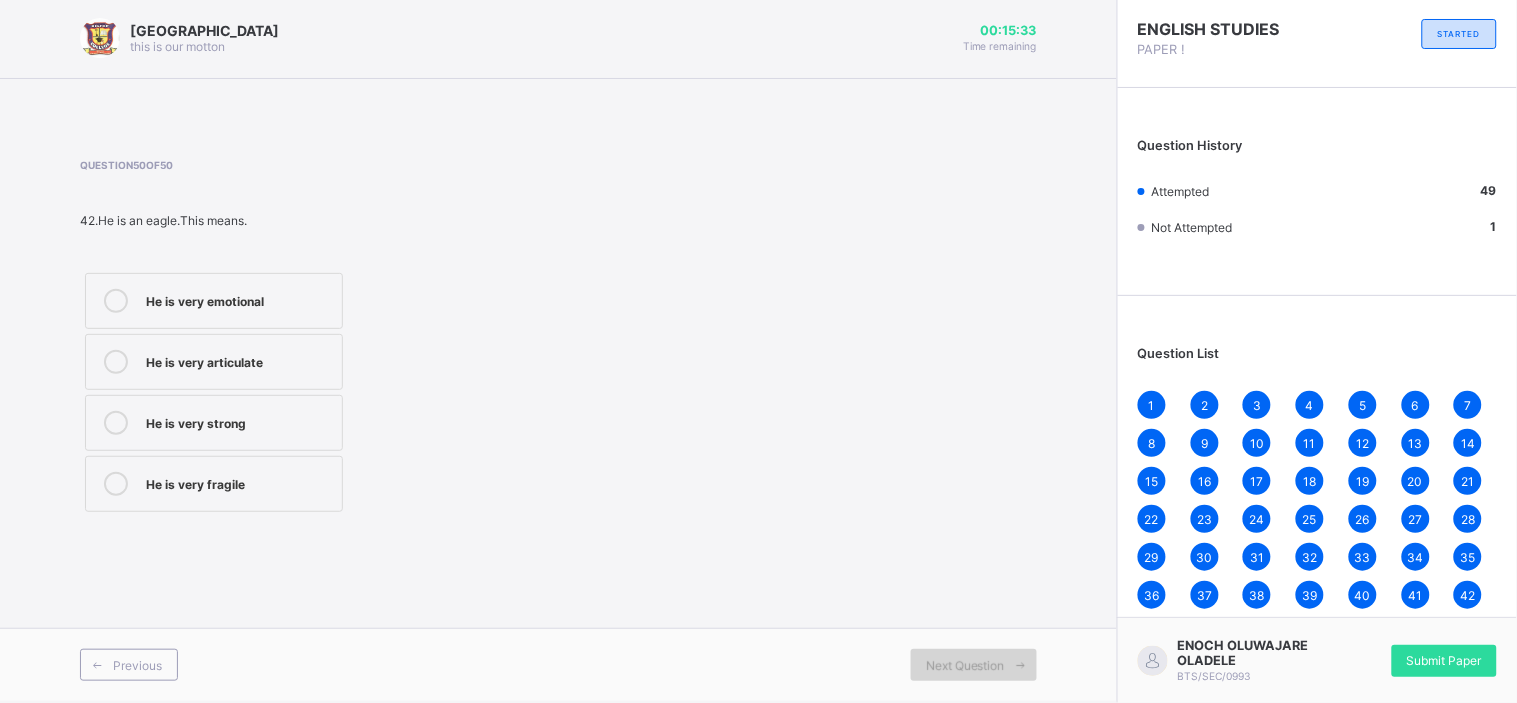 click on "Next Question" at bounding box center [965, 665] 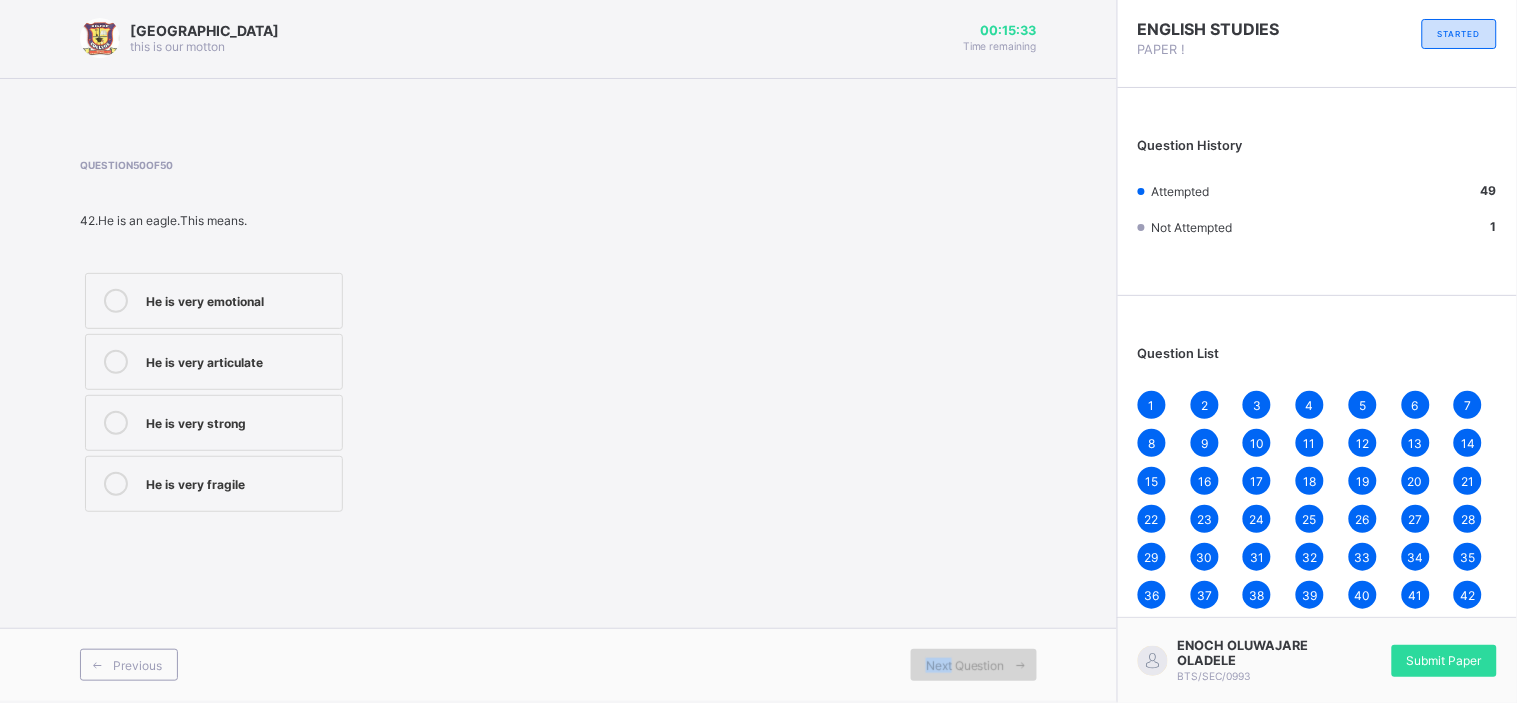 click on "Next Question" at bounding box center [965, 665] 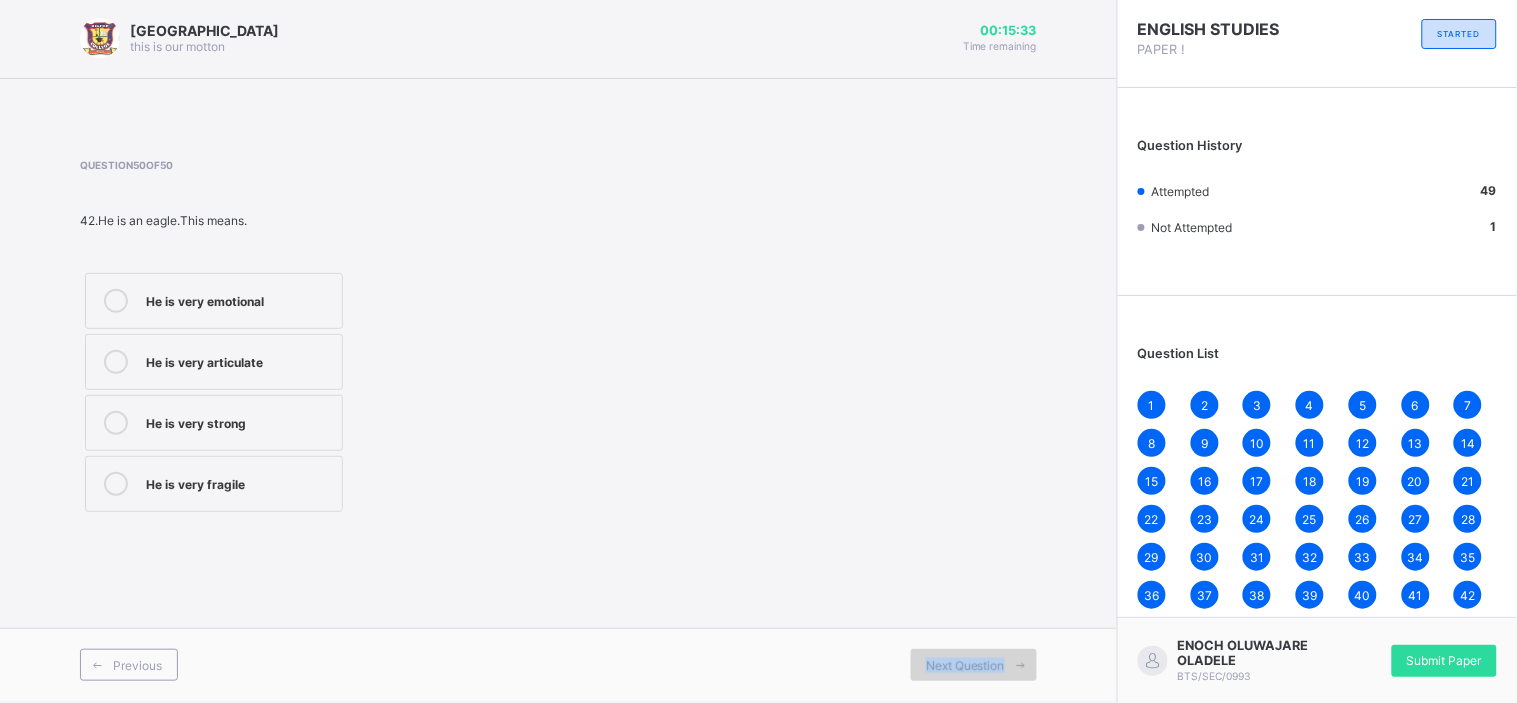 click on "Next Question" at bounding box center [965, 665] 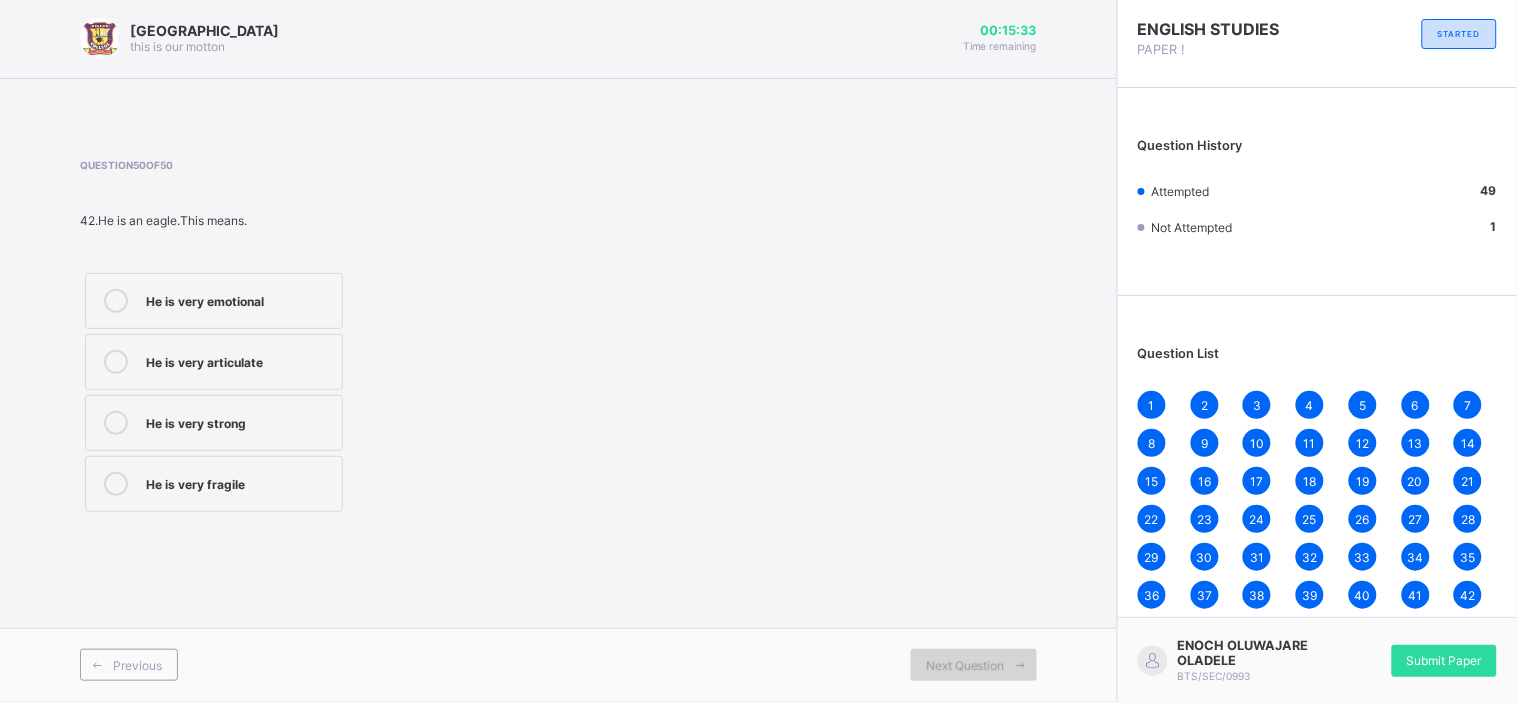 click on "Next Question" at bounding box center (965, 665) 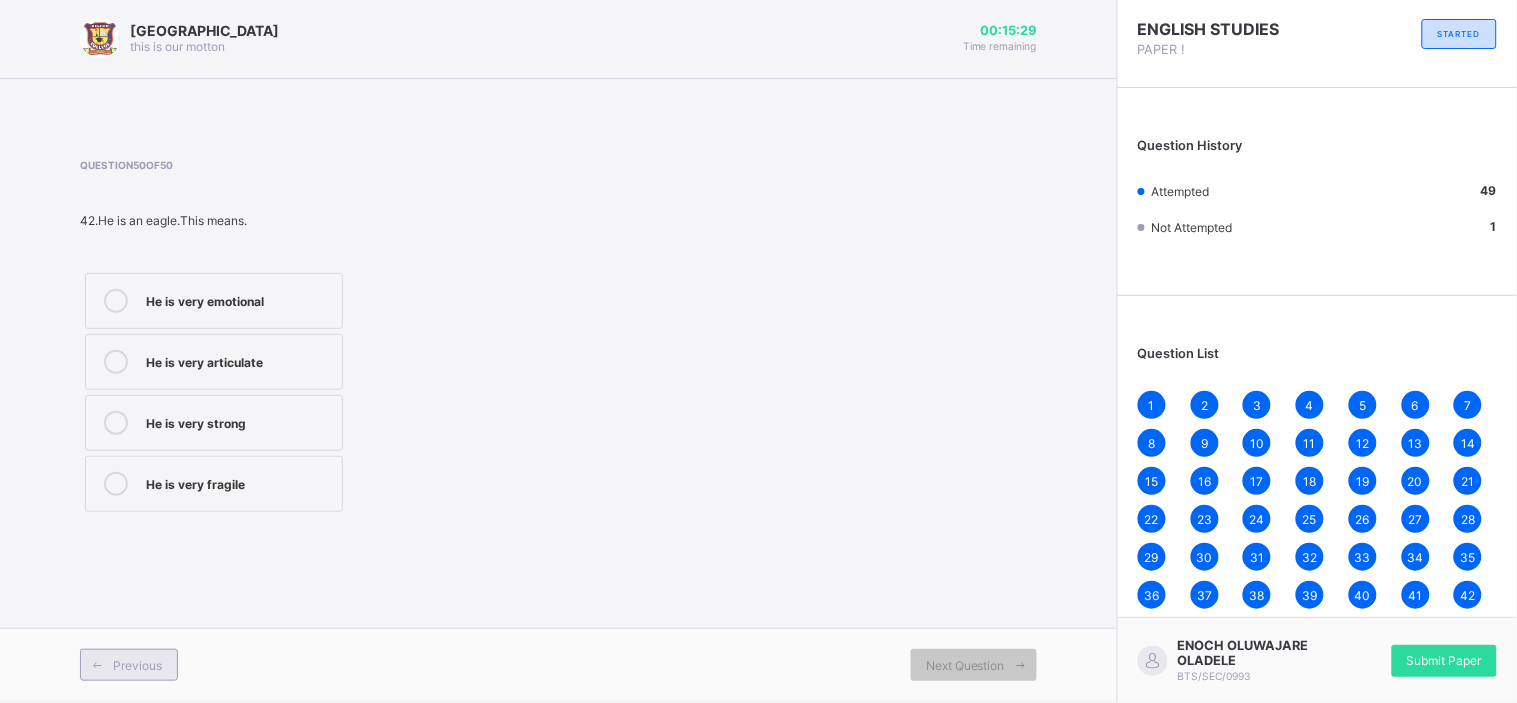 click at bounding box center [97, 665] 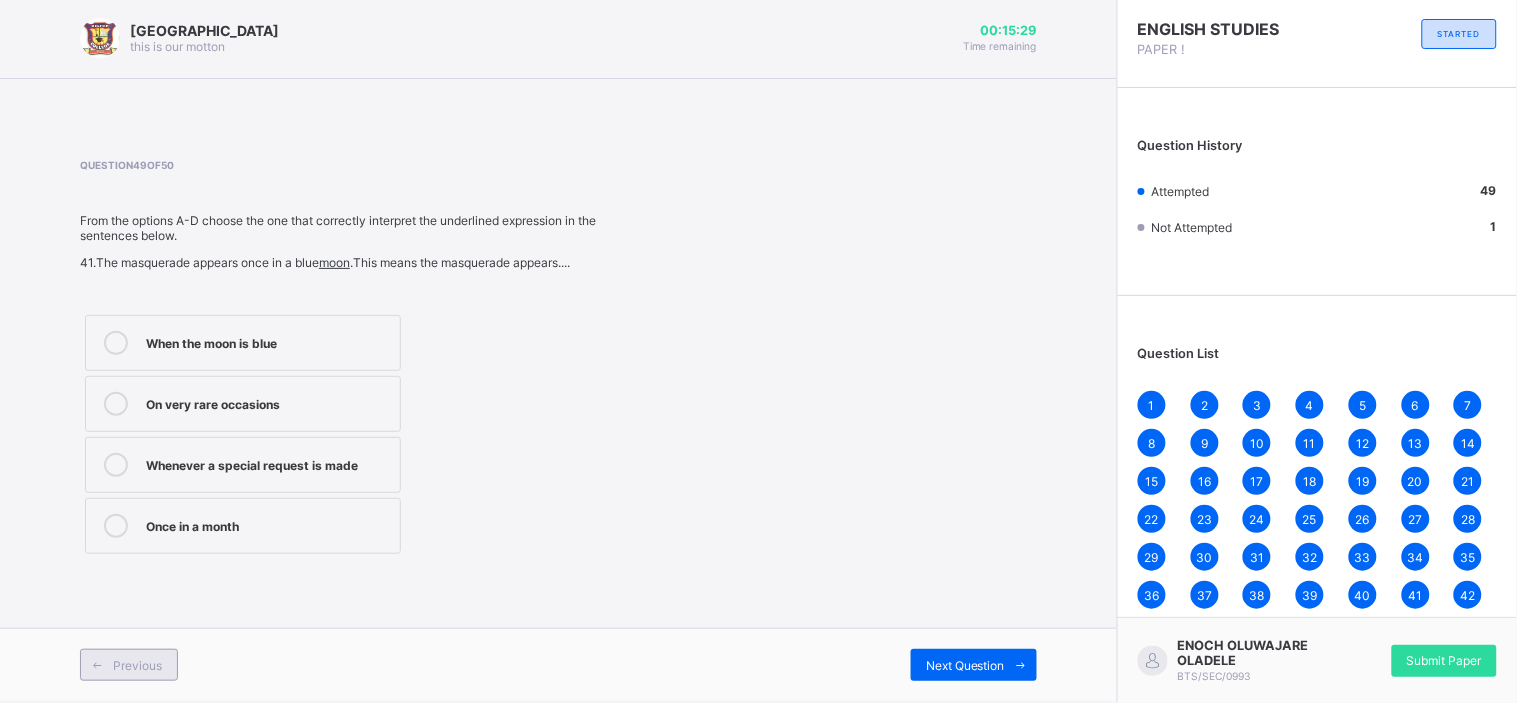 click at bounding box center [97, 665] 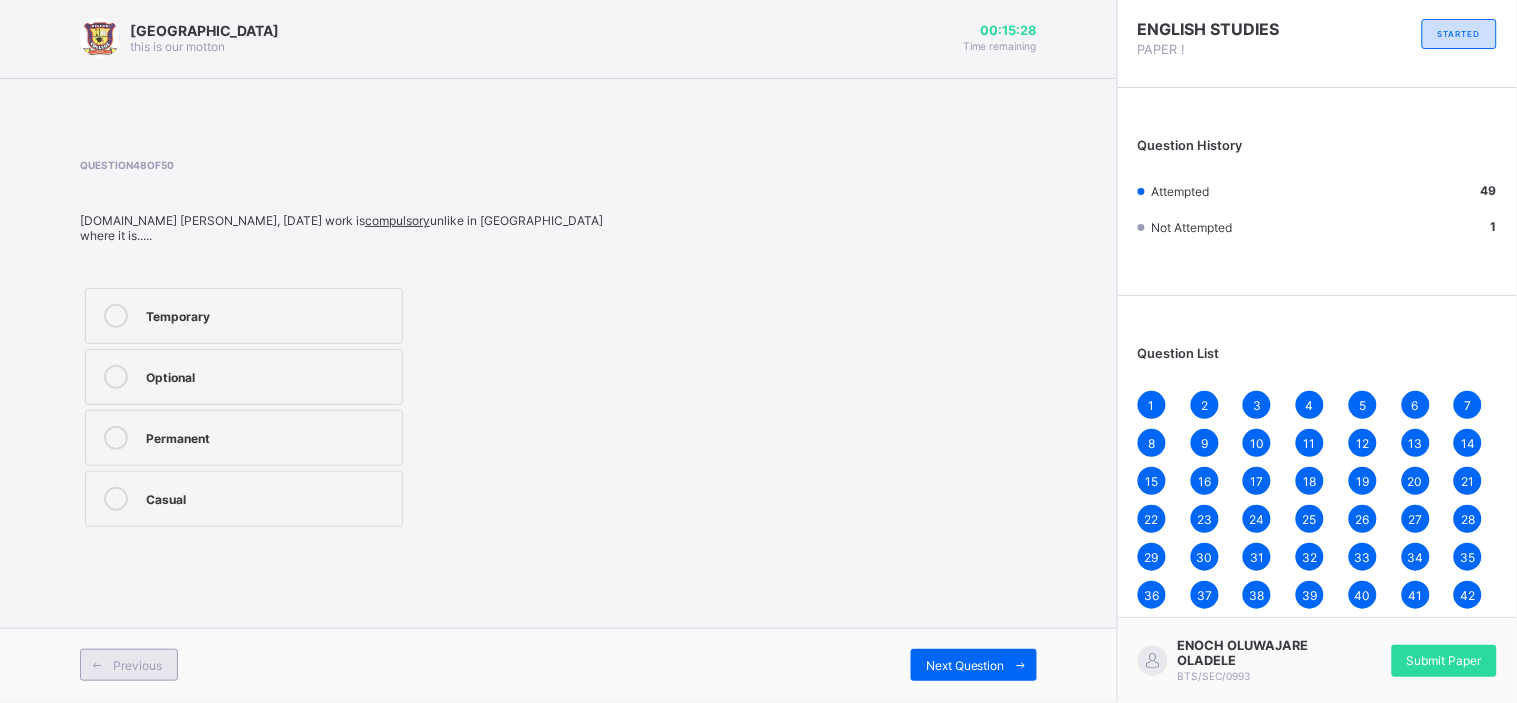 click at bounding box center [97, 665] 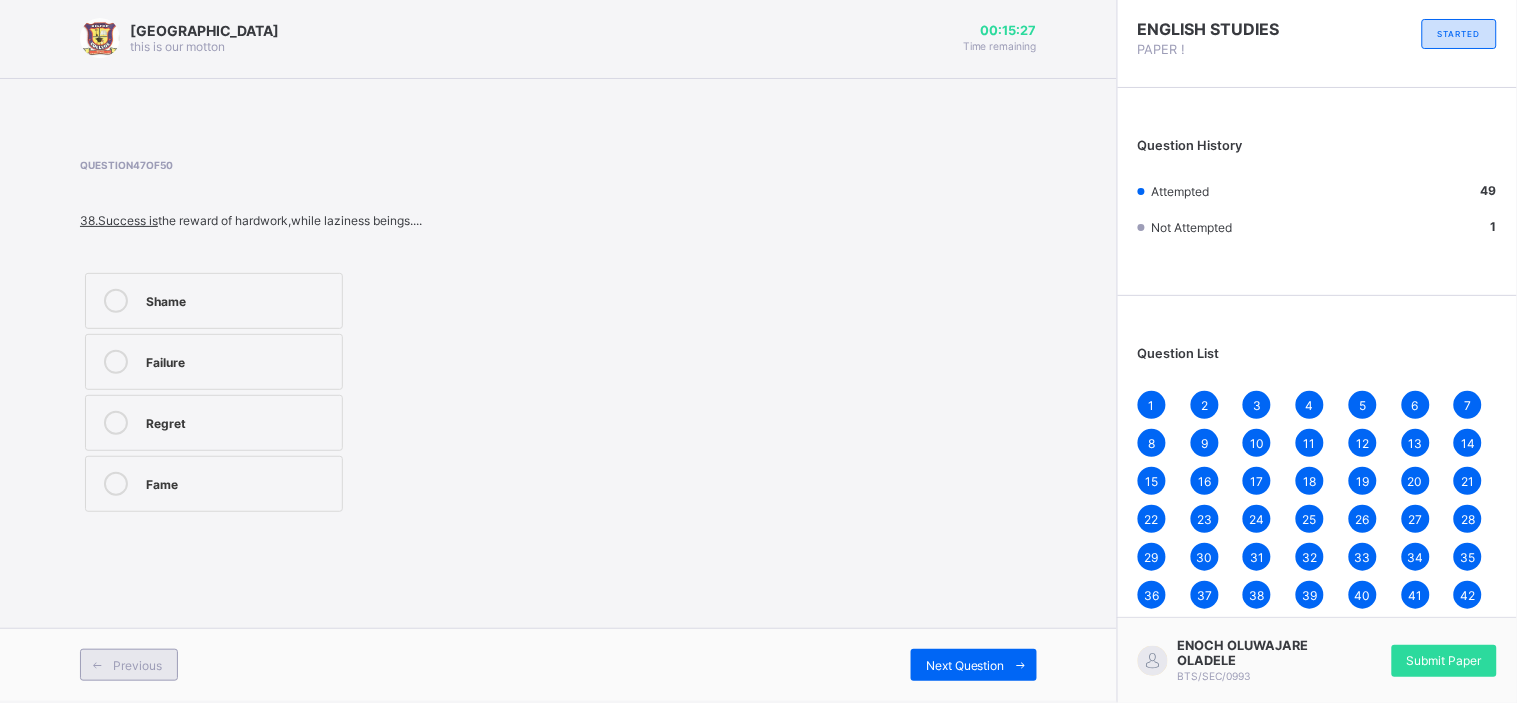 click at bounding box center [97, 665] 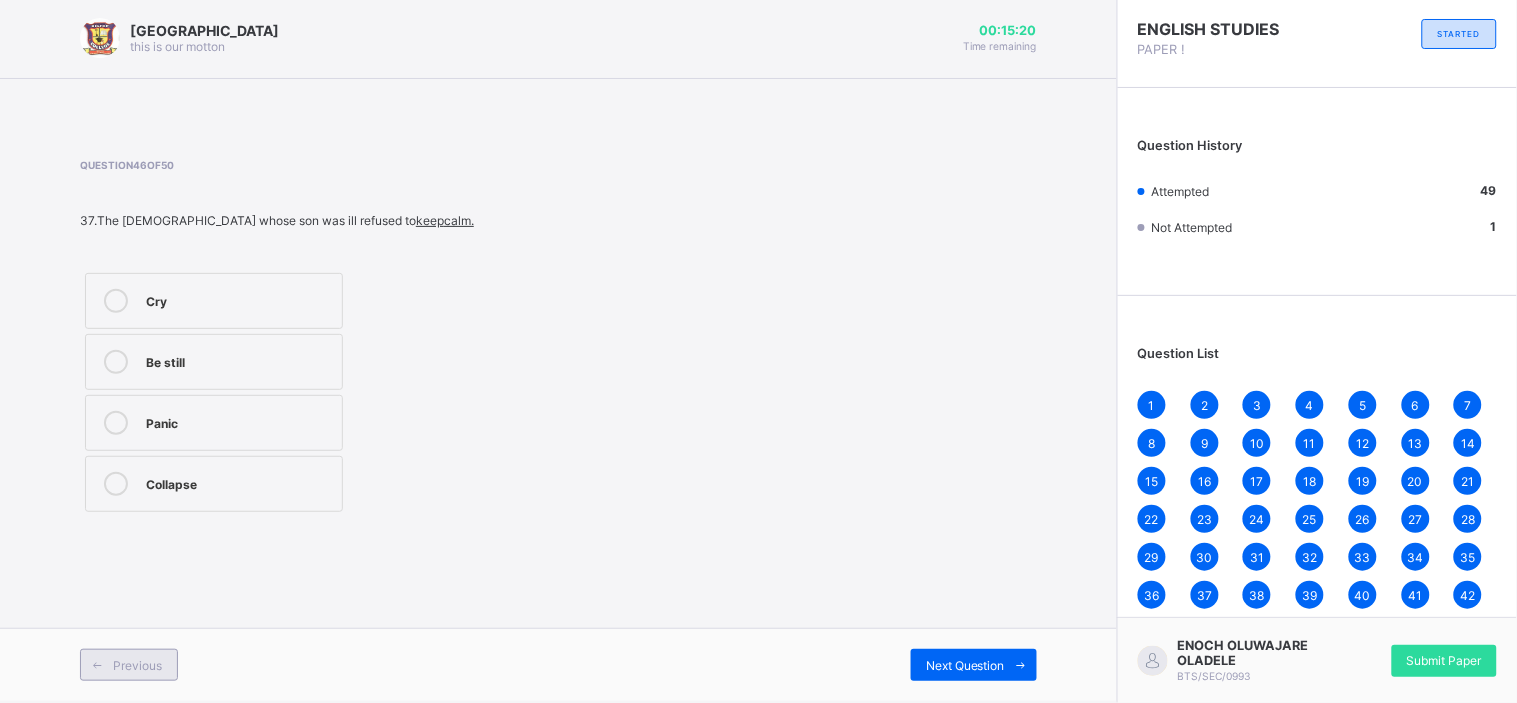 click on "Previous" at bounding box center (129, 665) 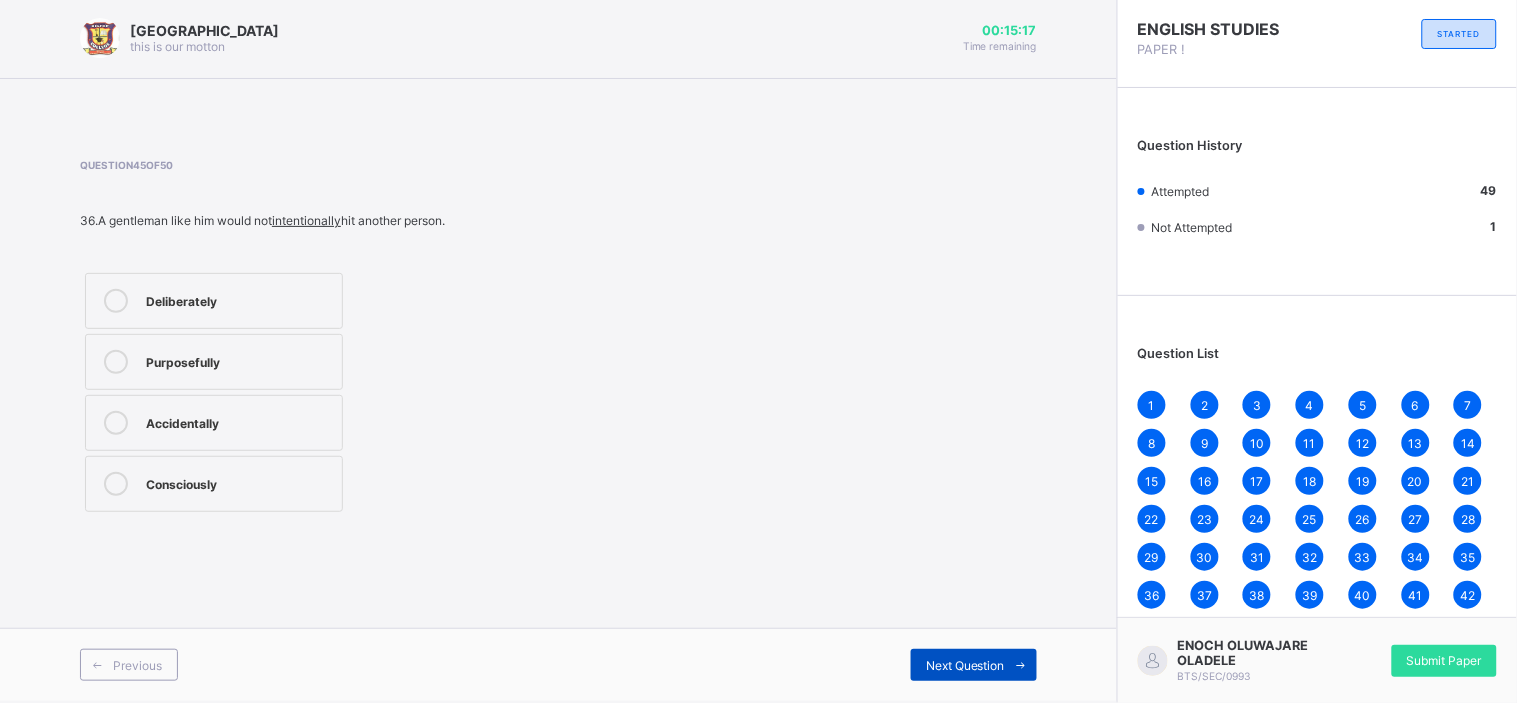 click on "Next Question" at bounding box center (974, 665) 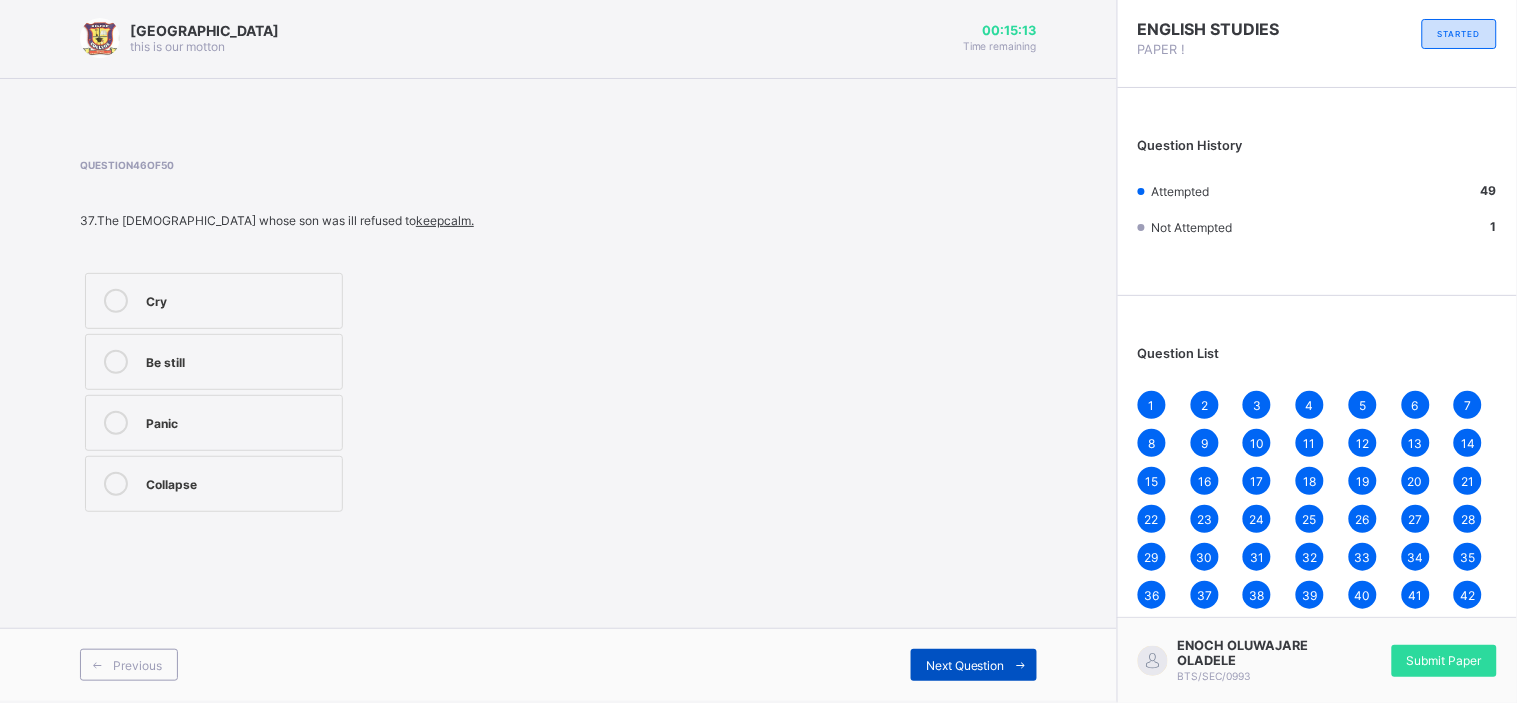 click on "Next Question" at bounding box center (974, 665) 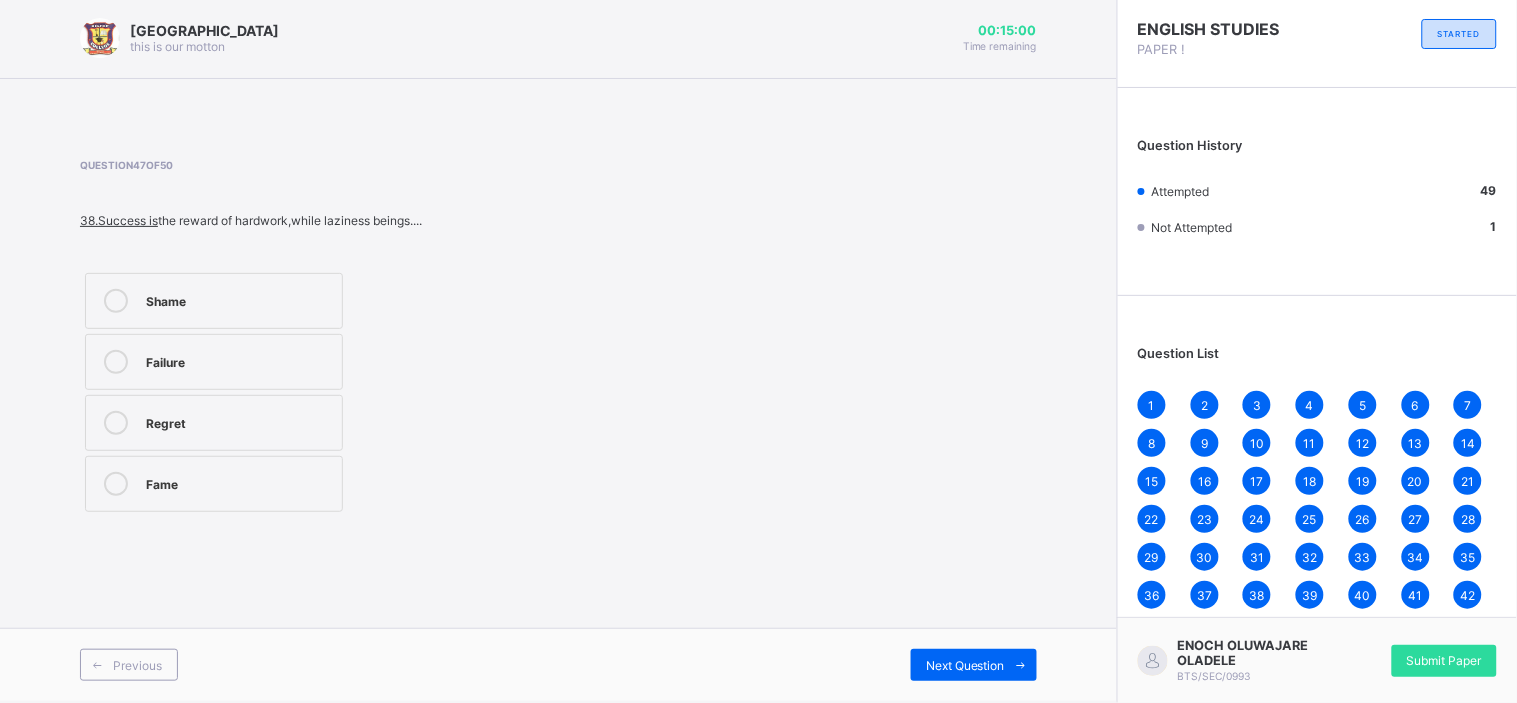 click on "Shame" at bounding box center (239, 299) 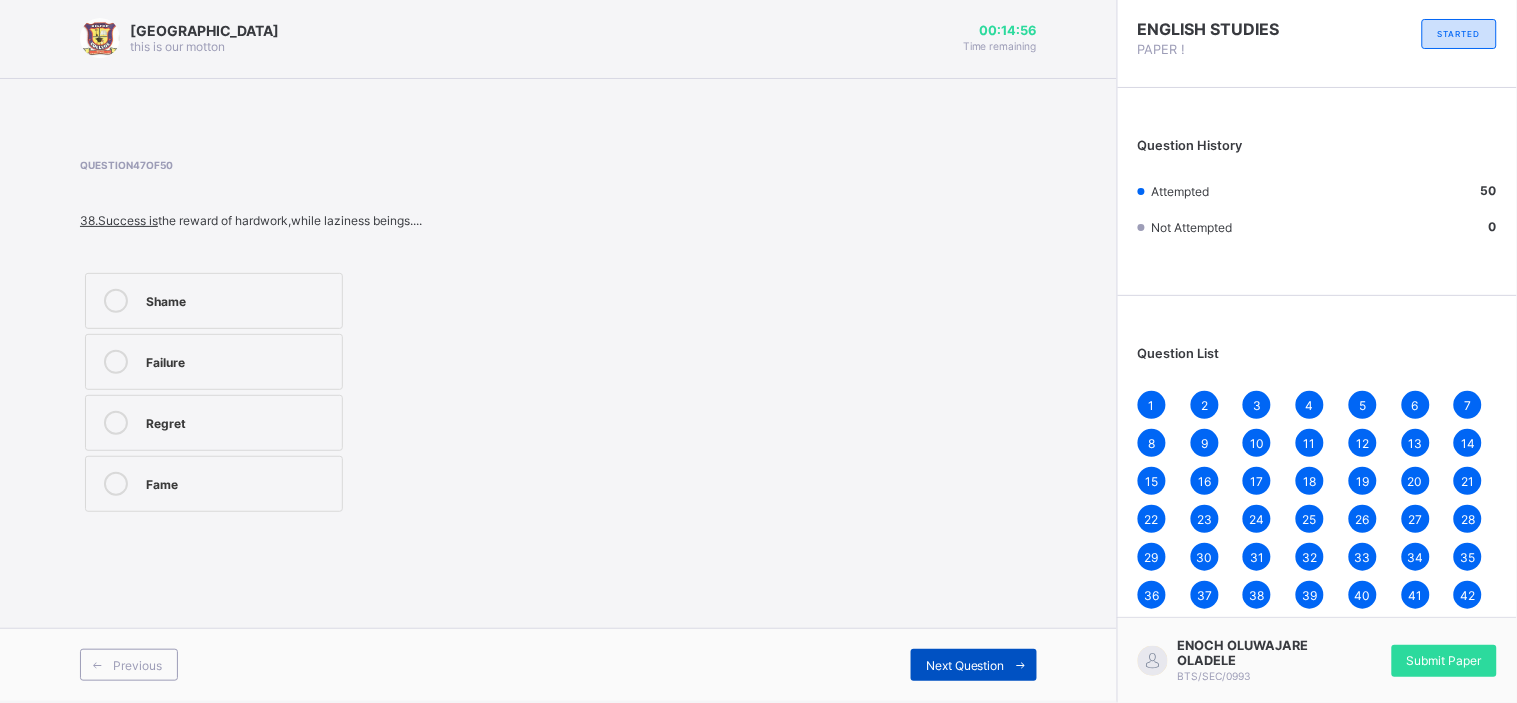 click on "Next Question" at bounding box center (974, 665) 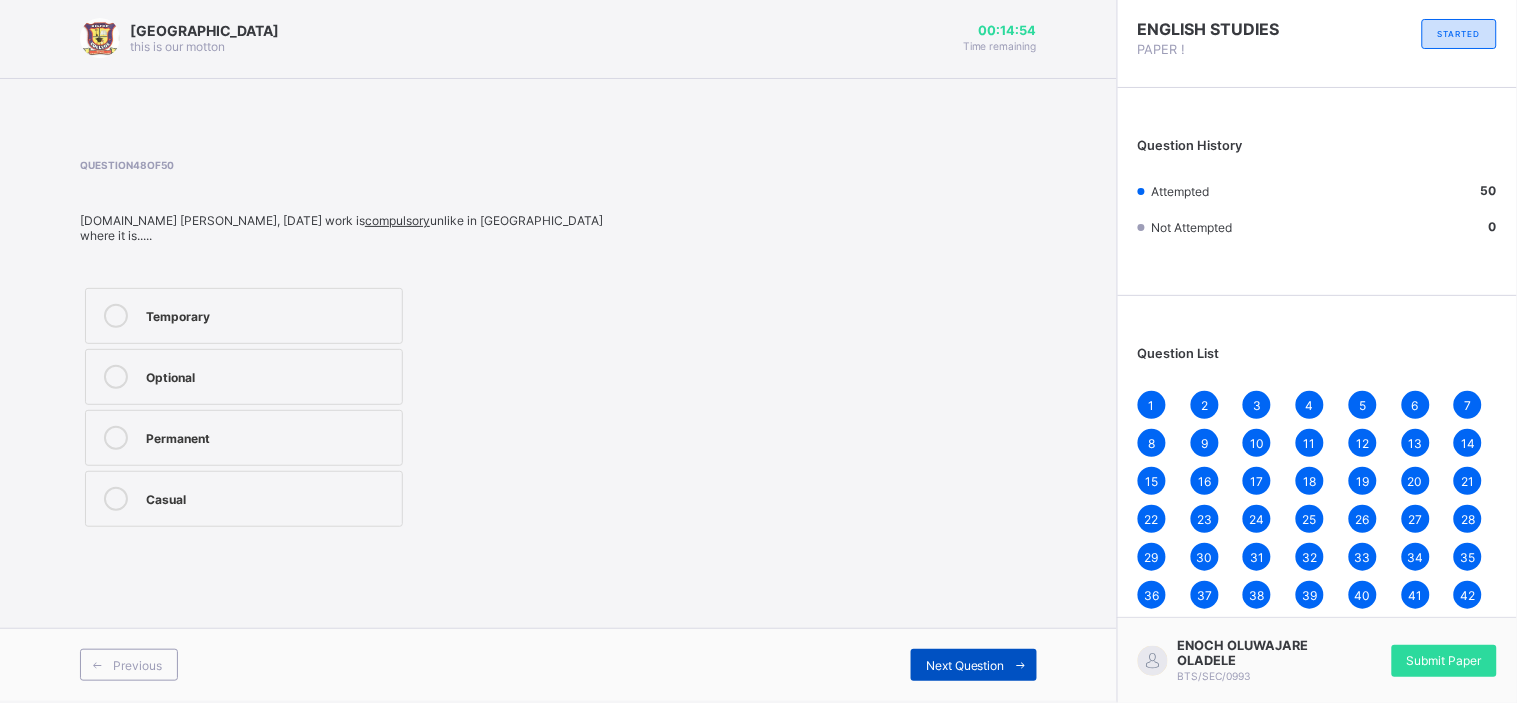 click on "Next Question" at bounding box center (974, 665) 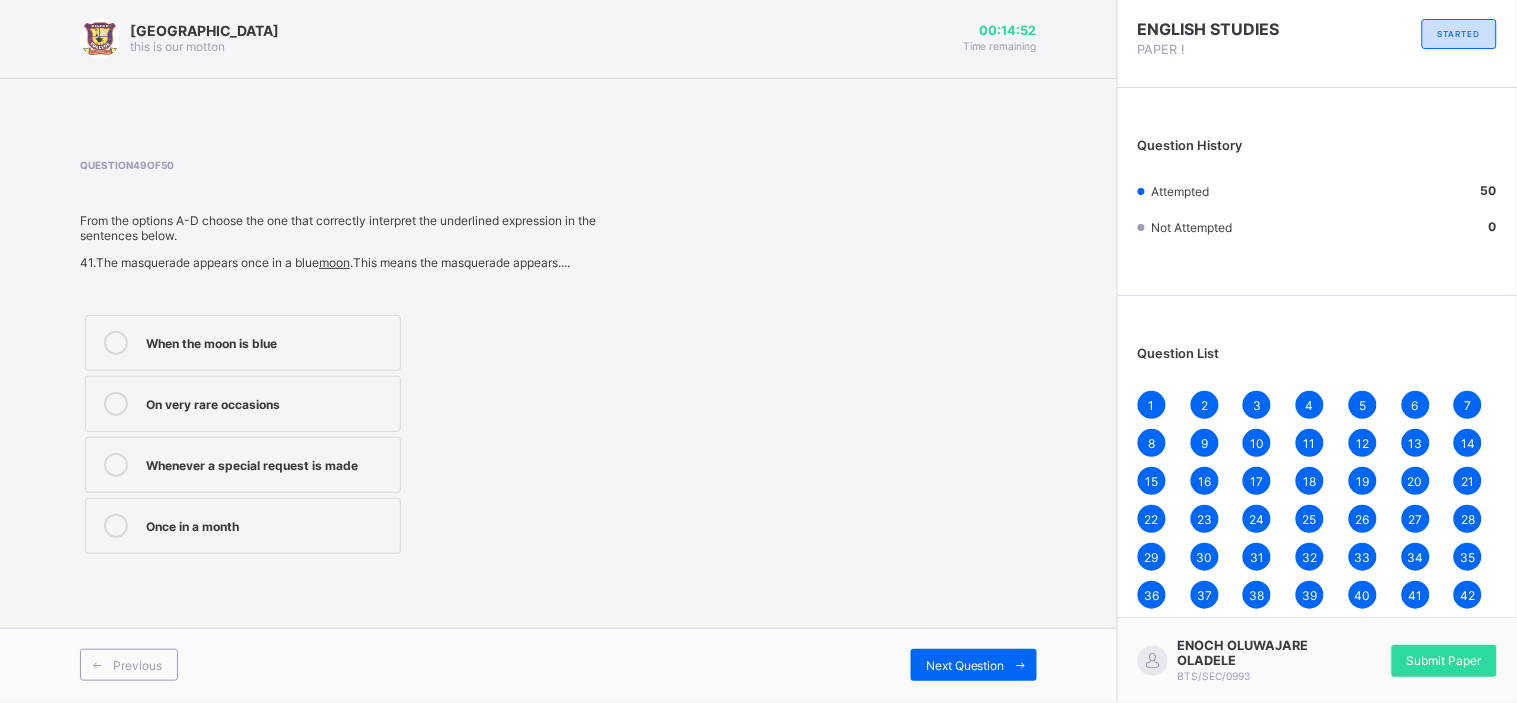 click on "Previous Next Question" at bounding box center (558, 664) 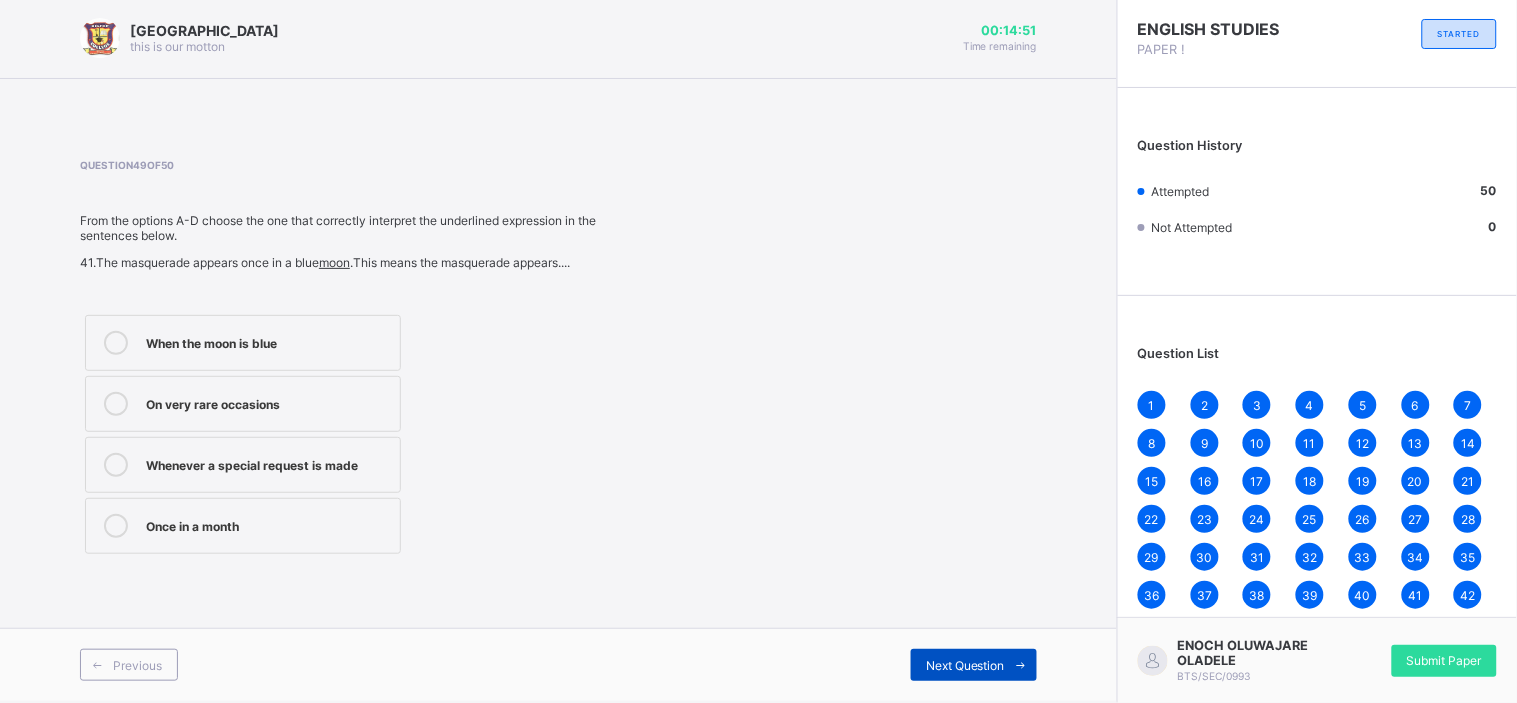 click on "Next Question" at bounding box center (974, 665) 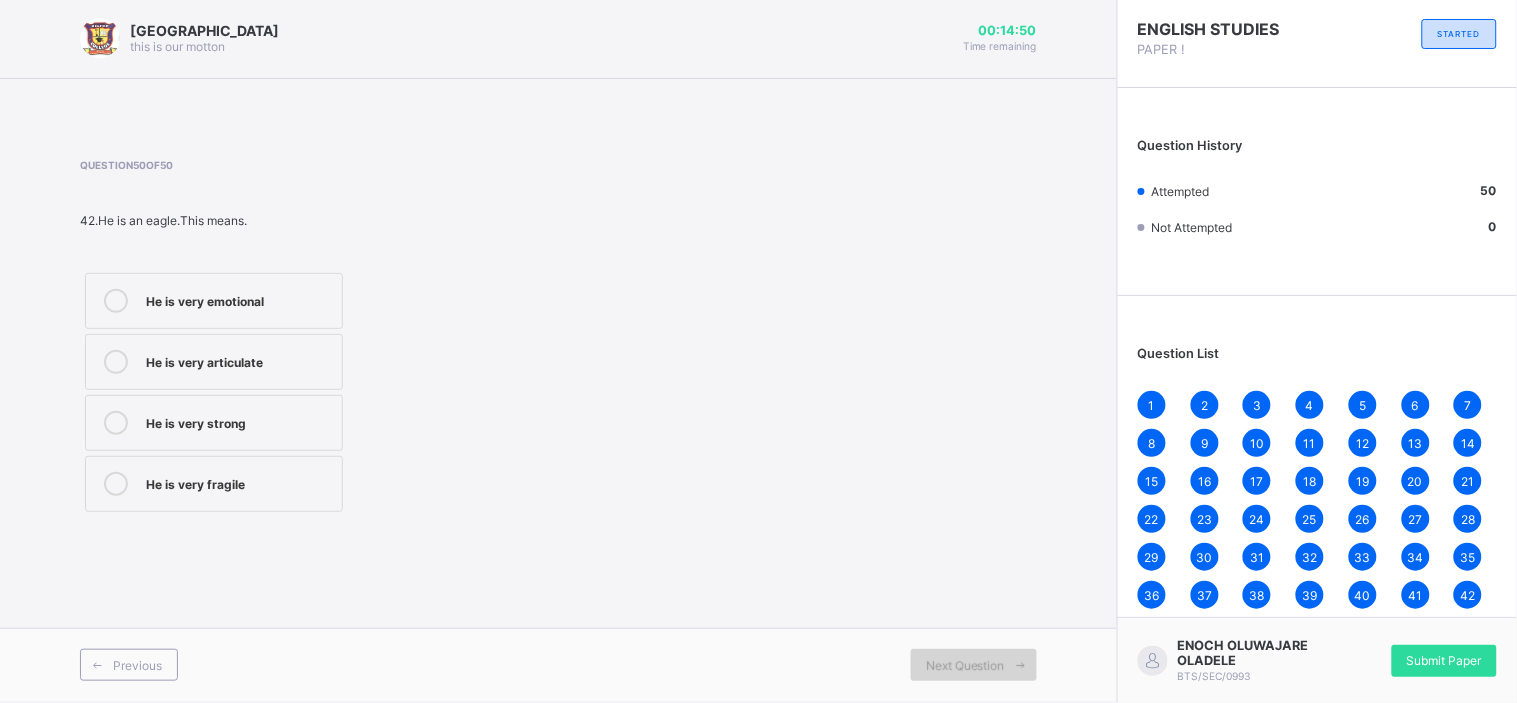 click on "Next Question" at bounding box center [974, 665] 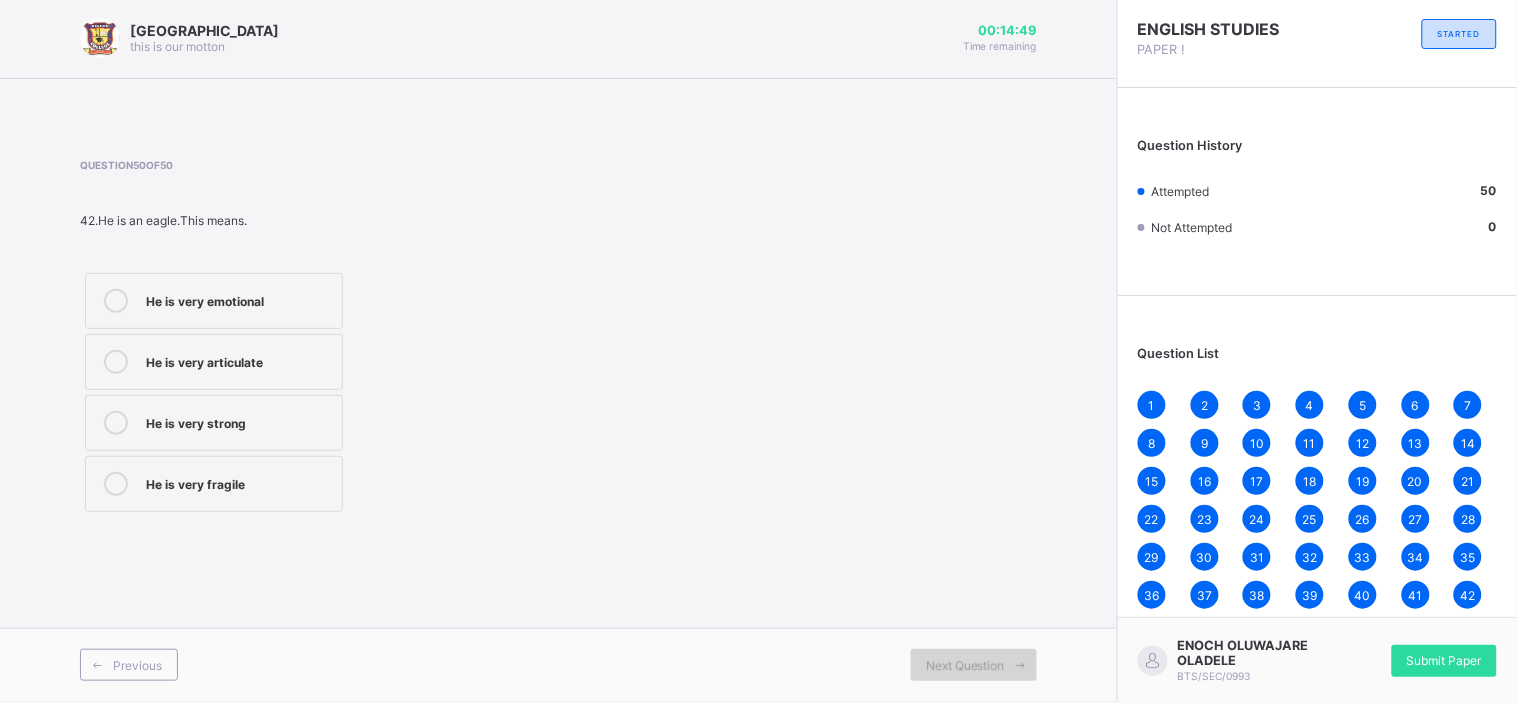 click on "Next Question" at bounding box center [974, 665] 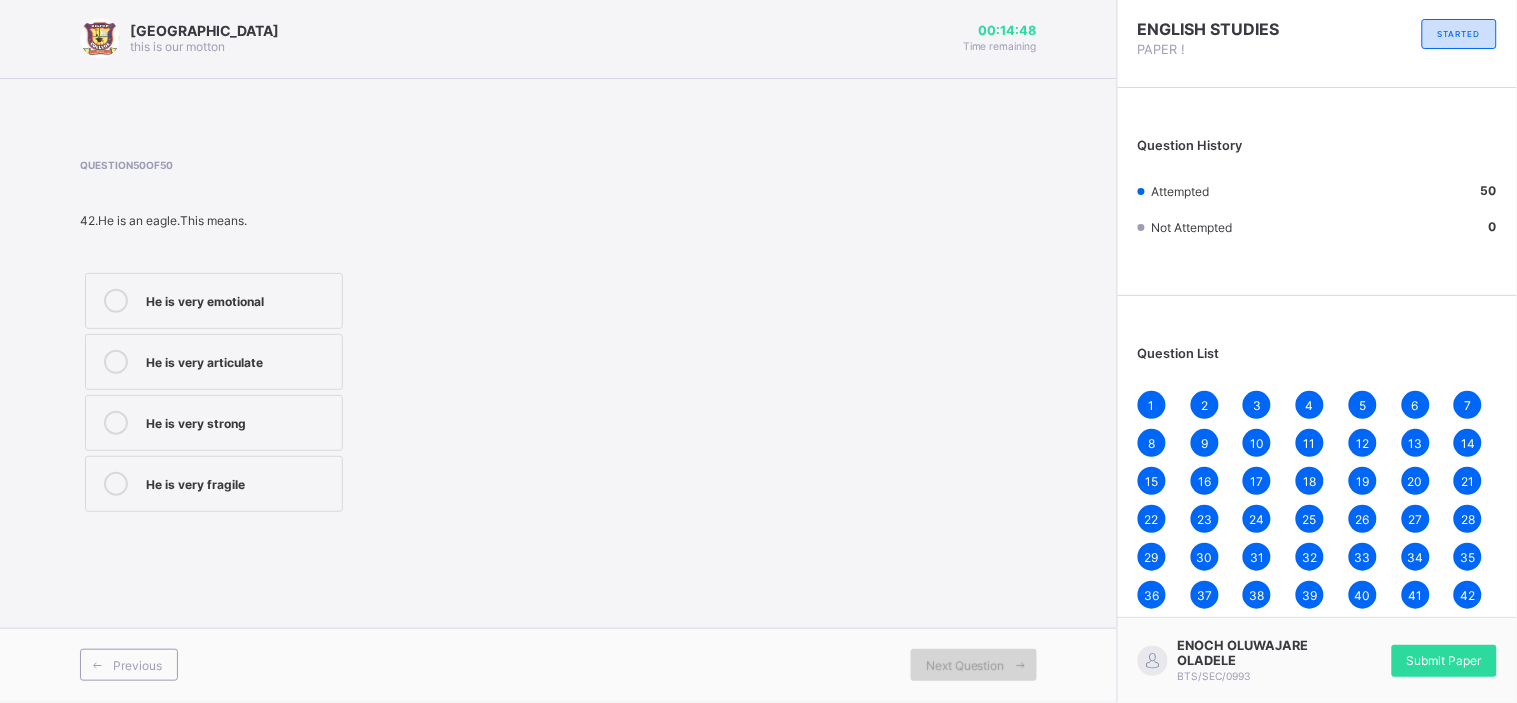 click on "Next Question" at bounding box center [974, 665] 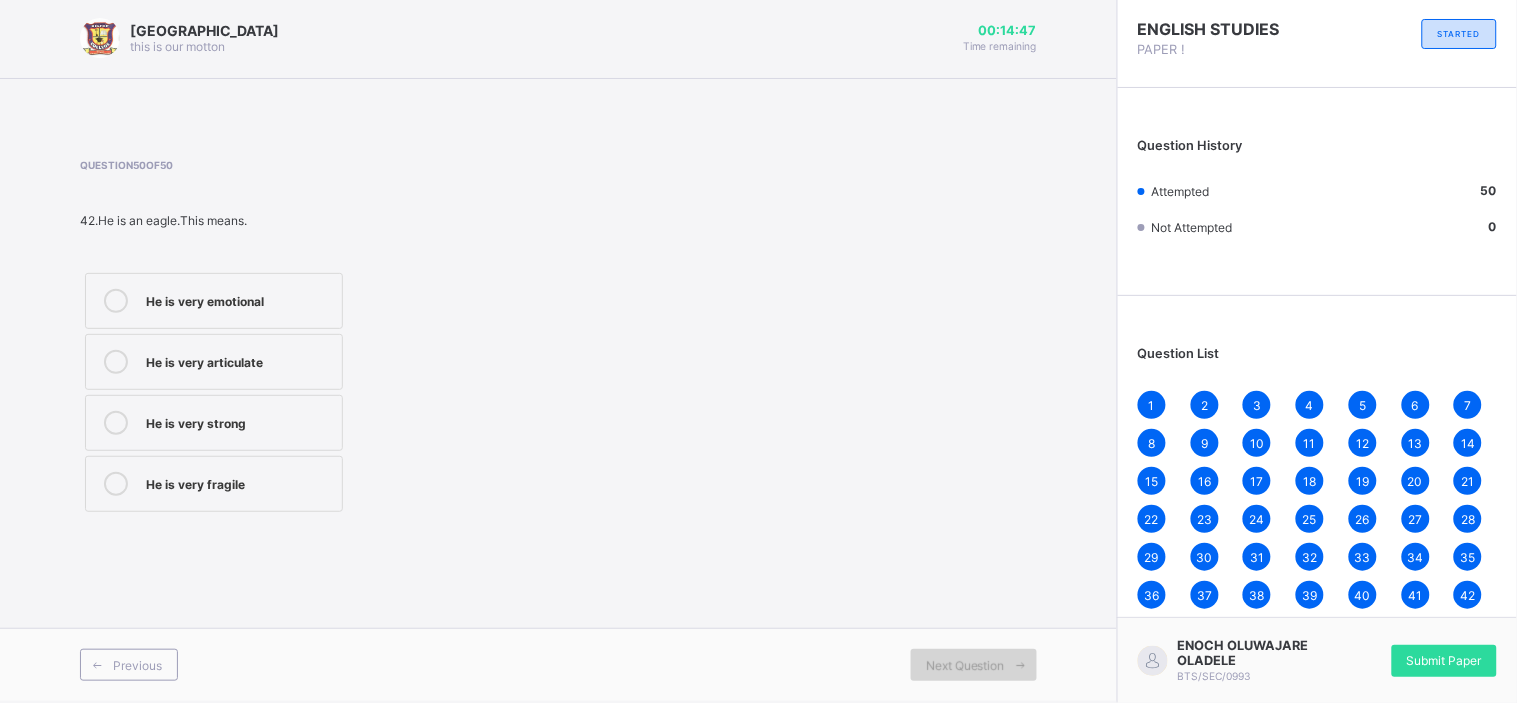 click on "Next Question" at bounding box center (974, 665) 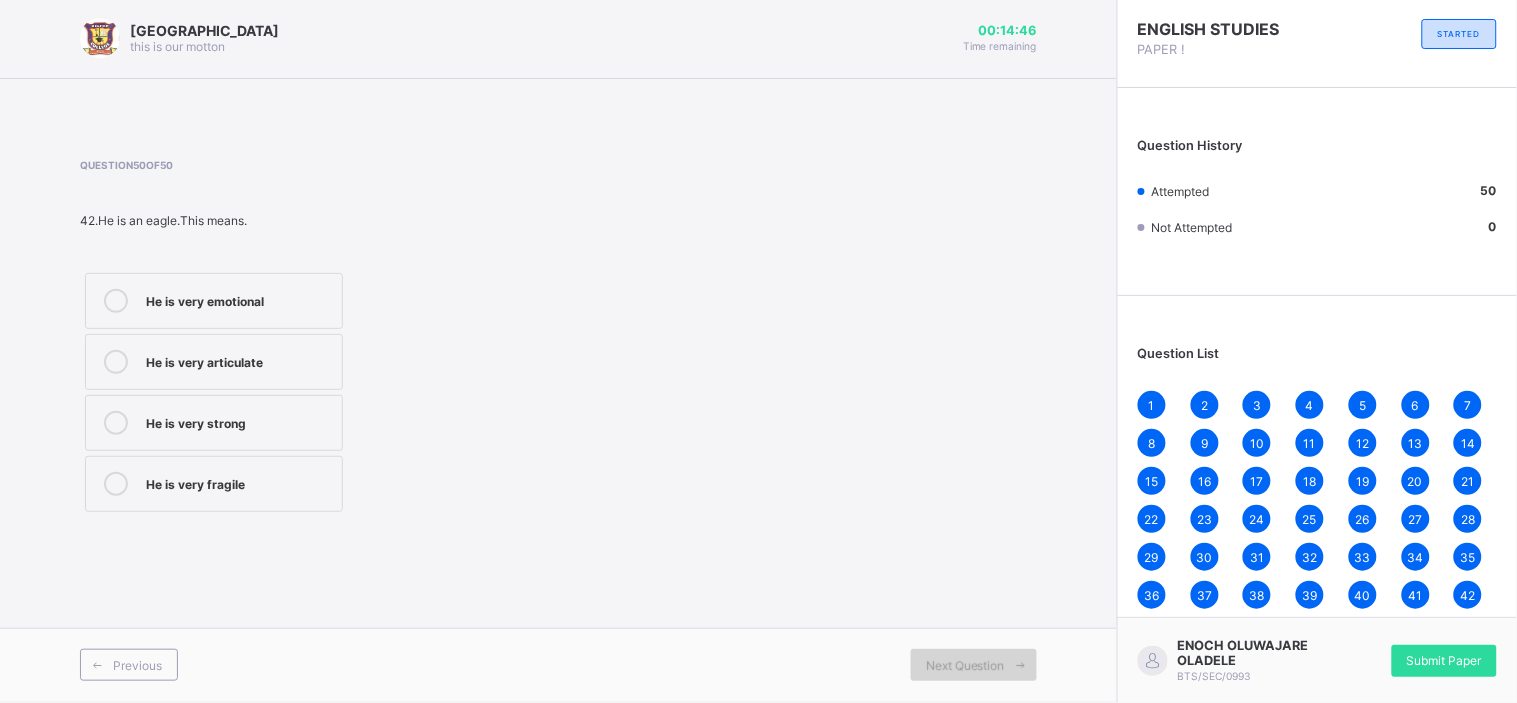 click on "Next Question" at bounding box center [974, 665] 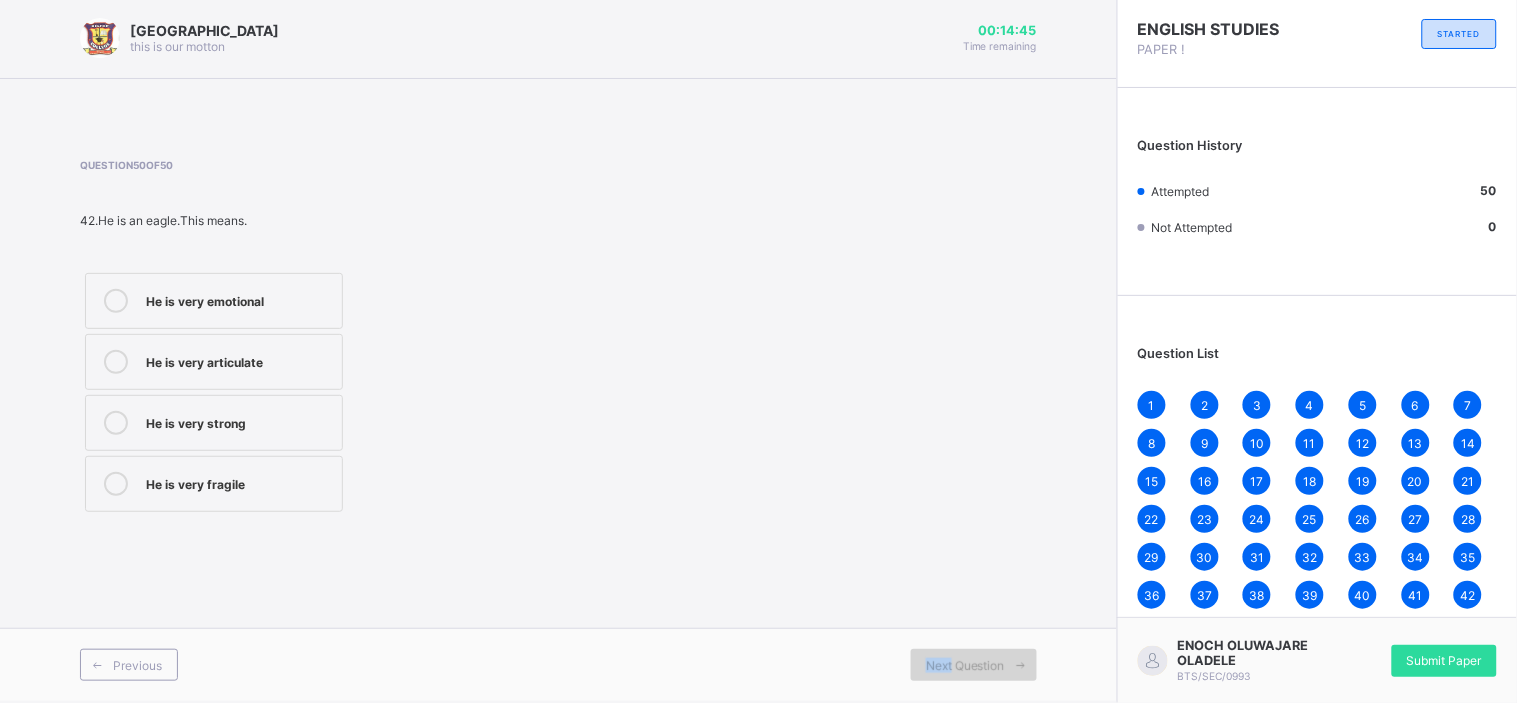click on "Next Question" at bounding box center (974, 665) 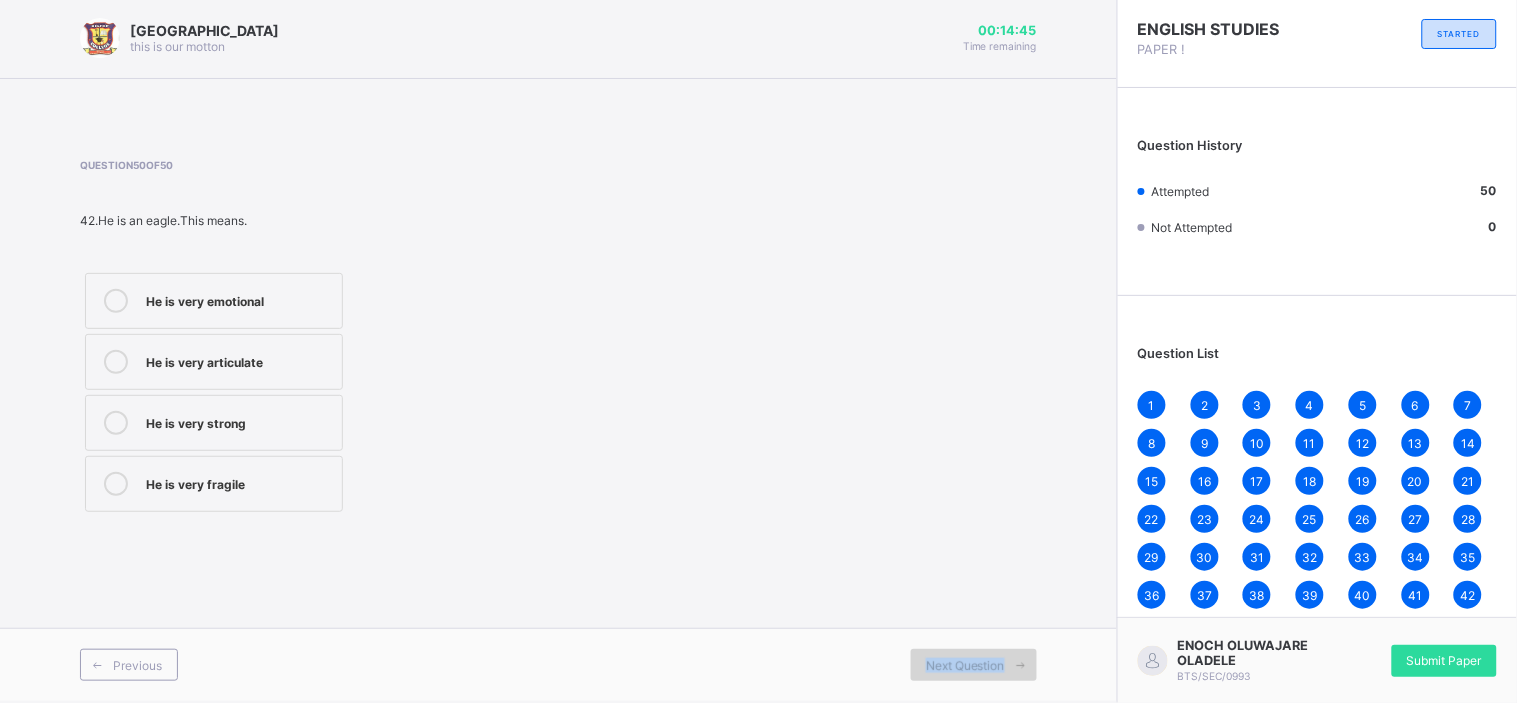 click on "Next Question" at bounding box center (974, 665) 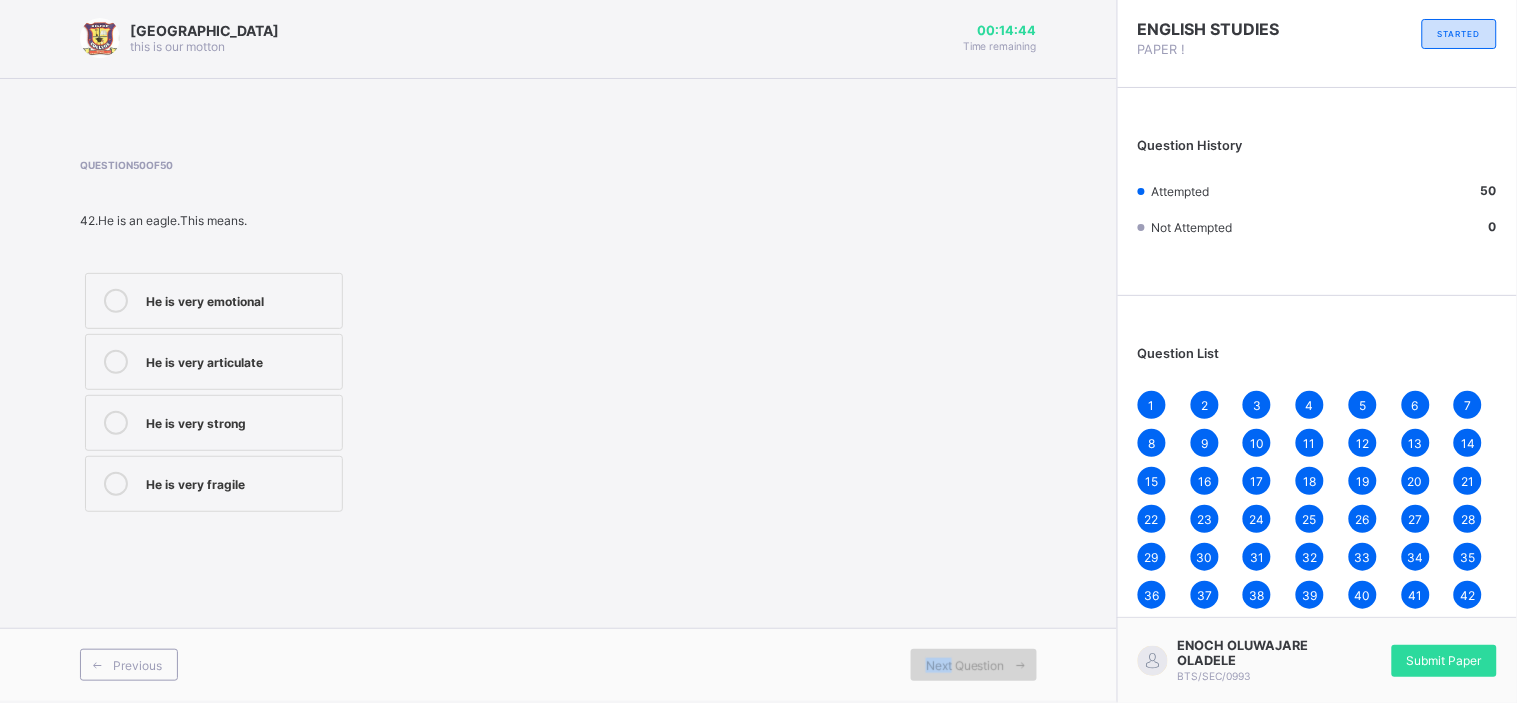 click on "Next Question" at bounding box center [974, 665] 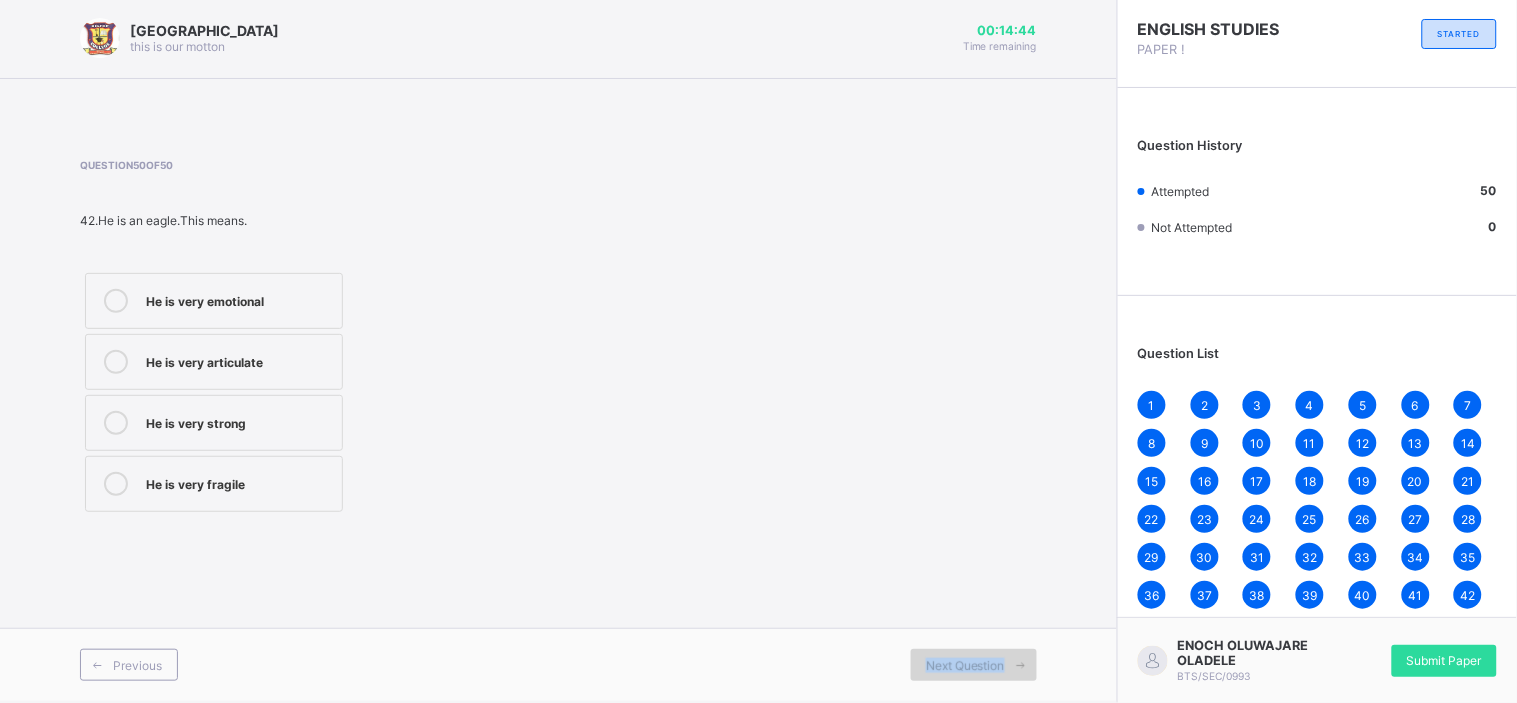 click on "Next Question" at bounding box center [974, 665] 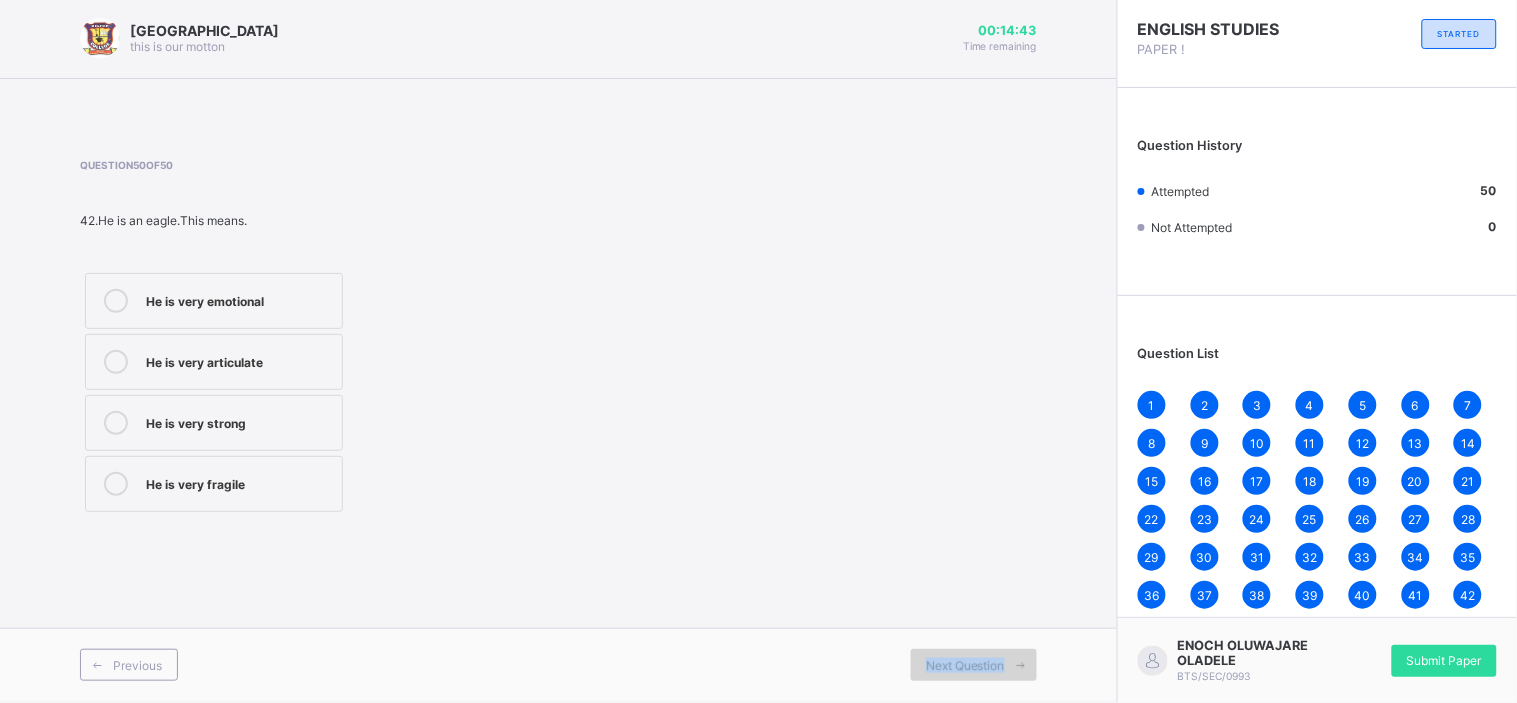 click on "Next Question" at bounding box center (974, 665) 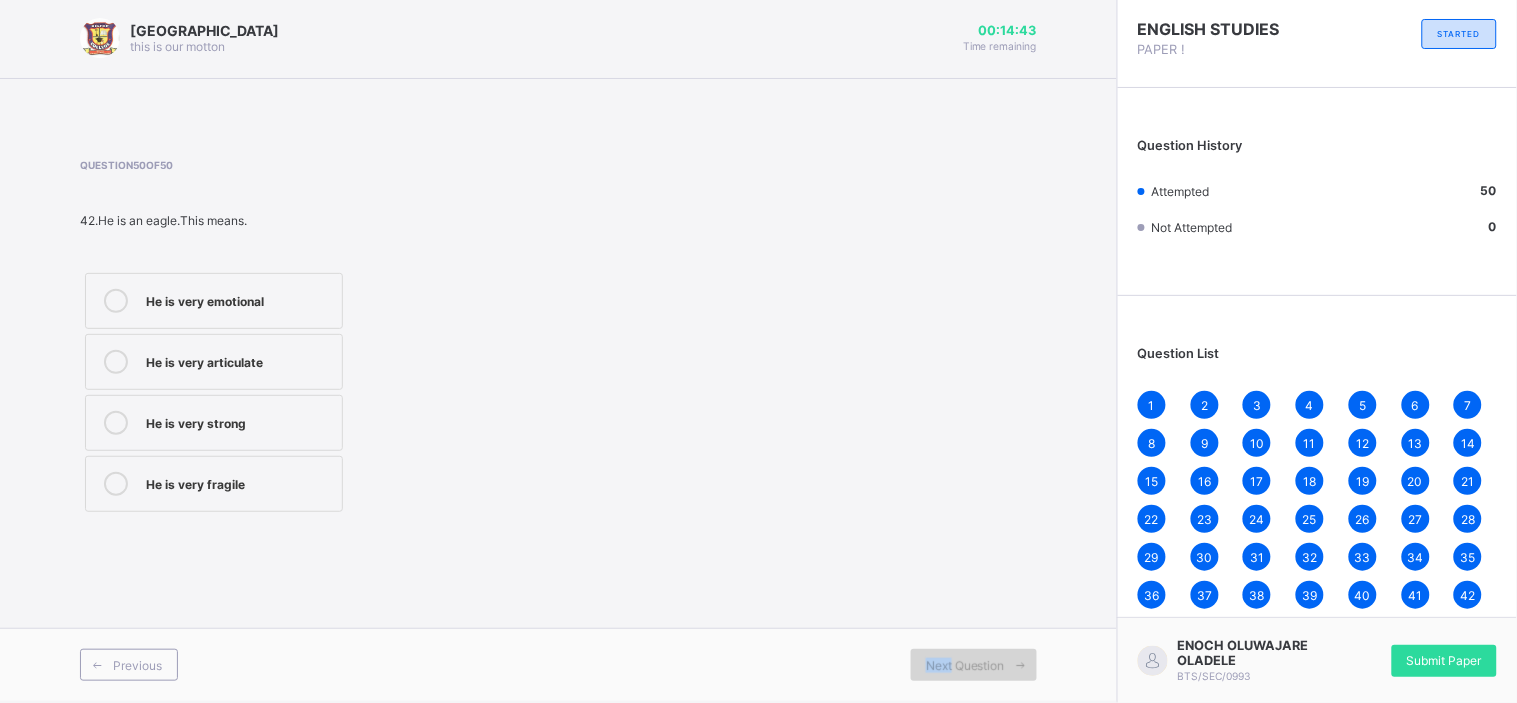 click on "Next Question" at bounding box center (974, 665) 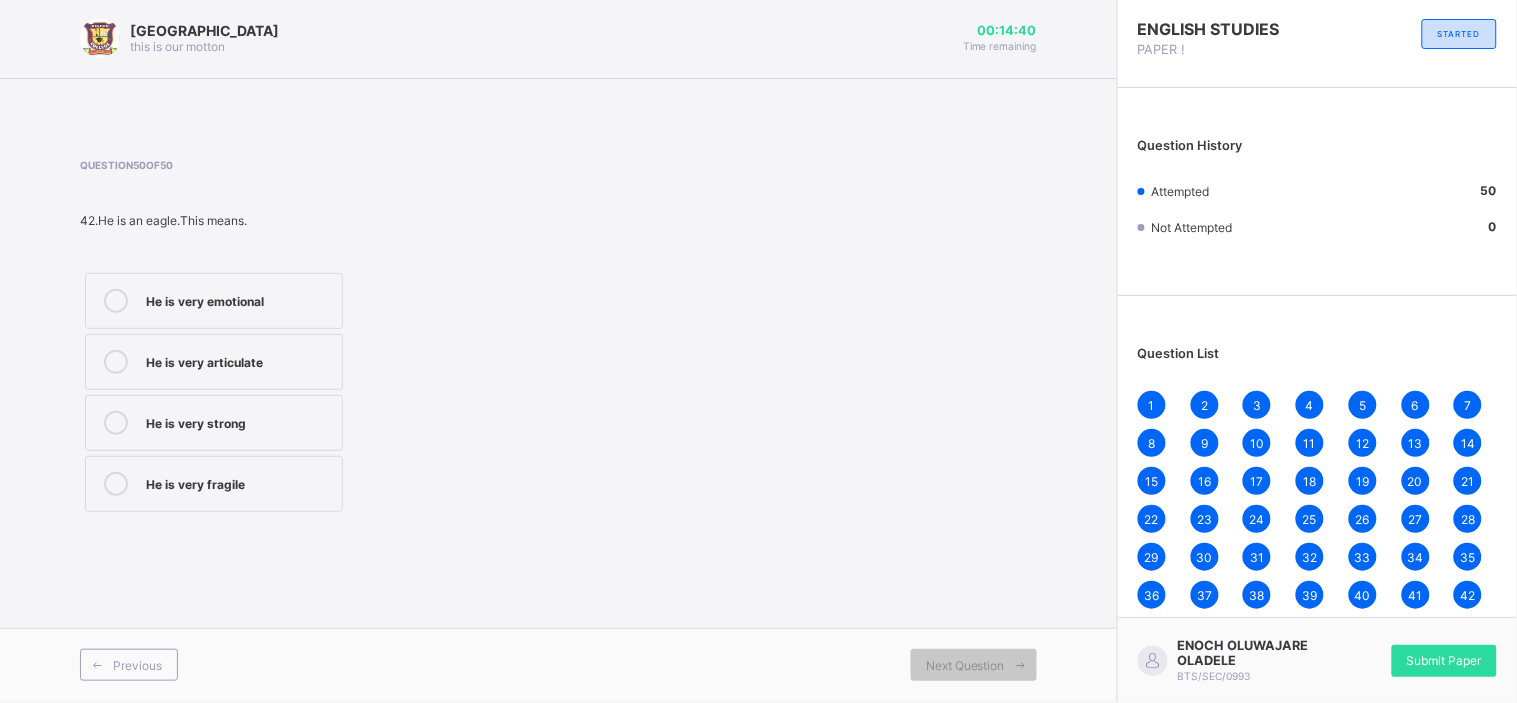 click on "1" at bounding box center [1152, 405] 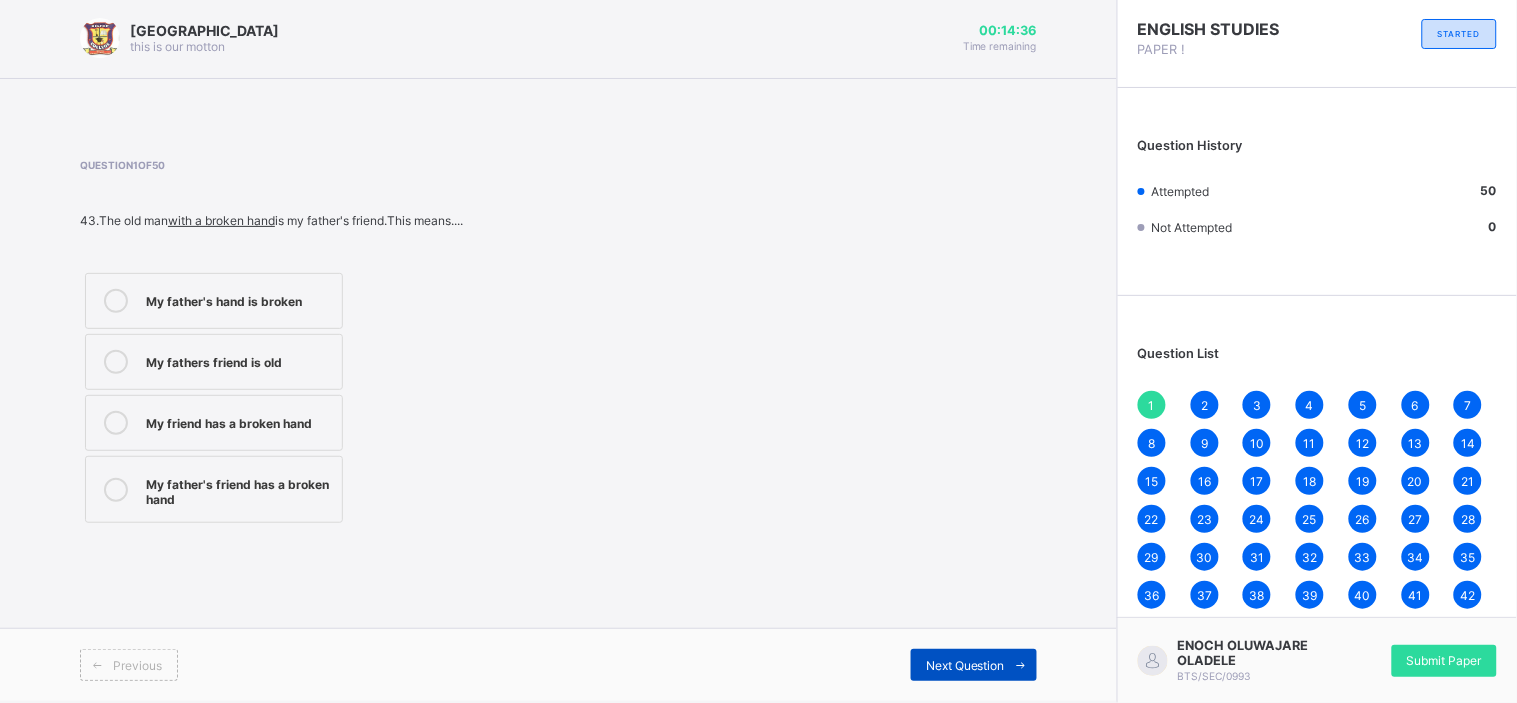 click on "Next Question" at bounding box center (965, 665) 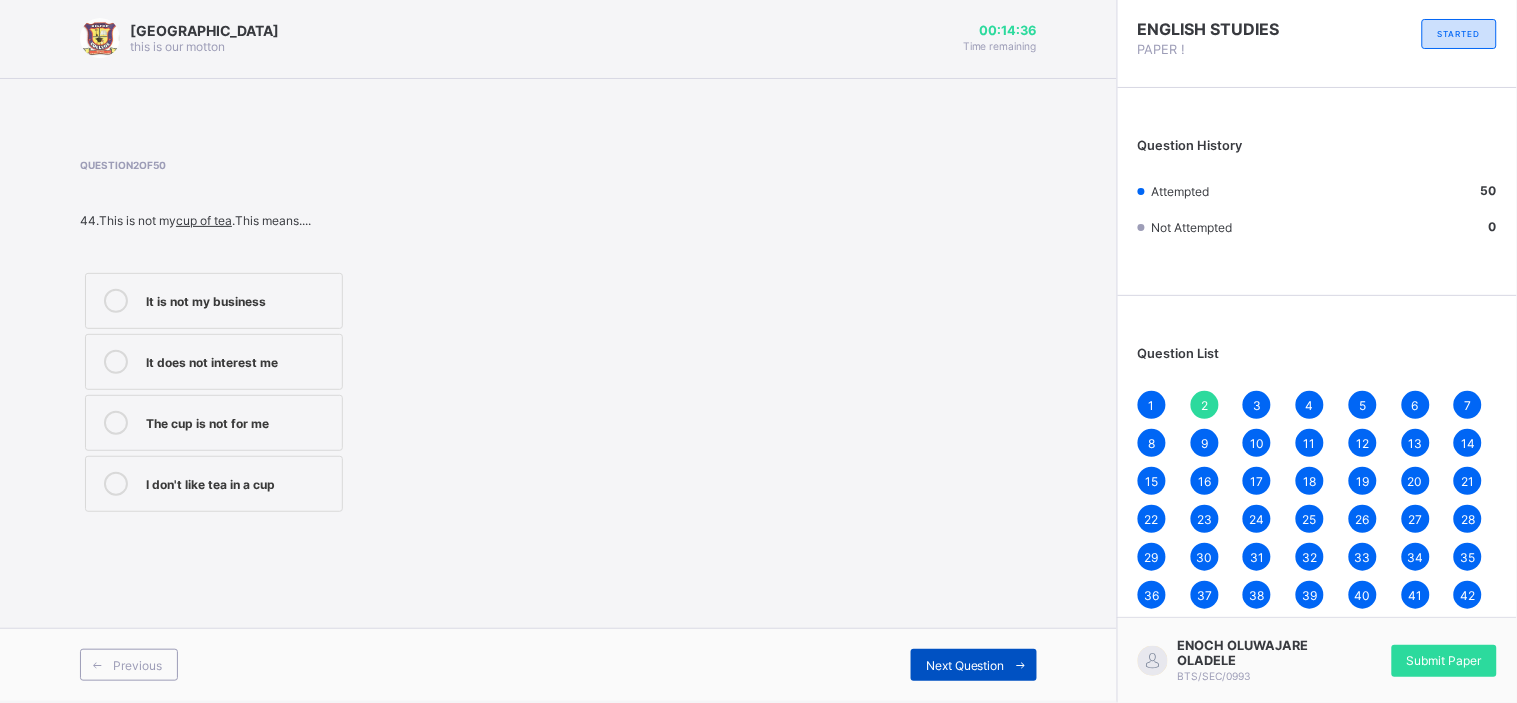 click on "Next Question" at bounding box center [965, 665] 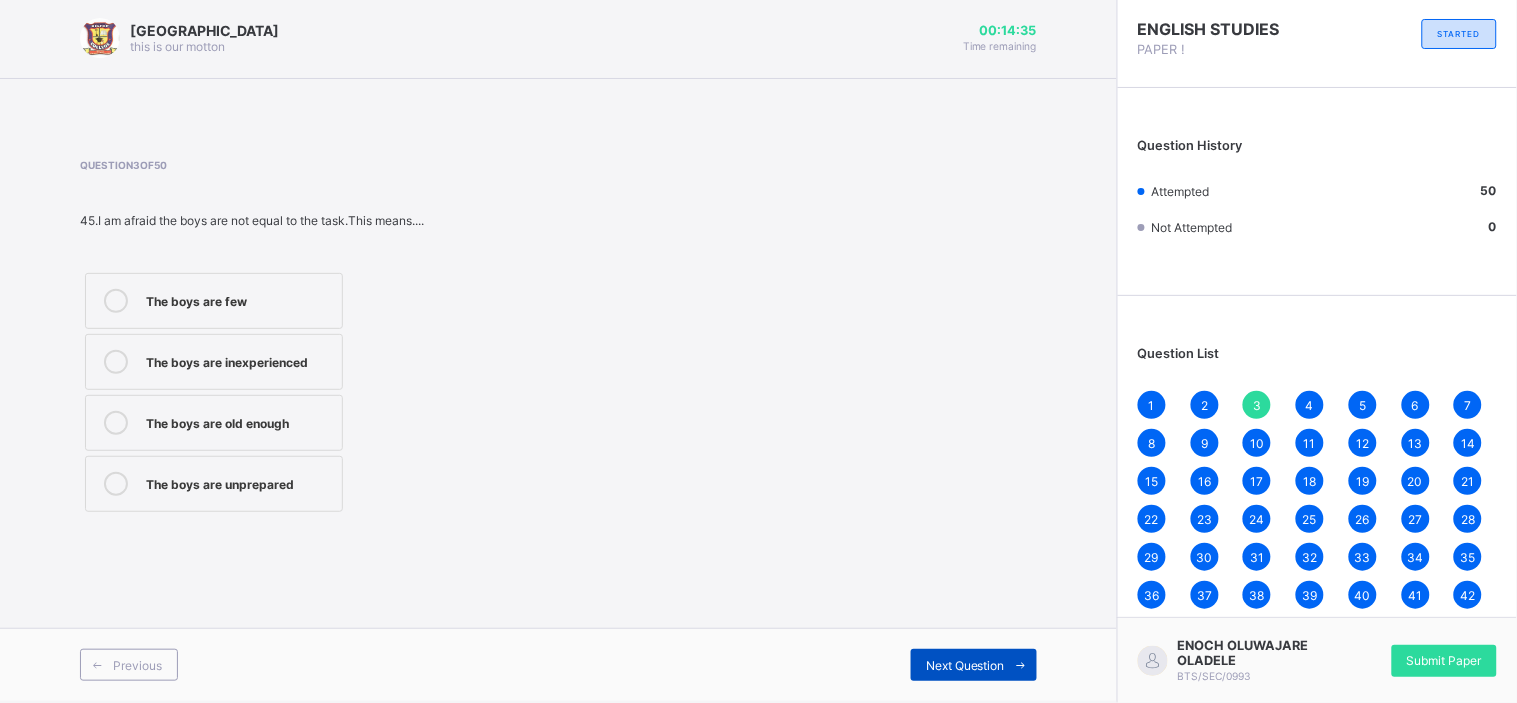 click on "Next Question" at bounding box center (965, 665) 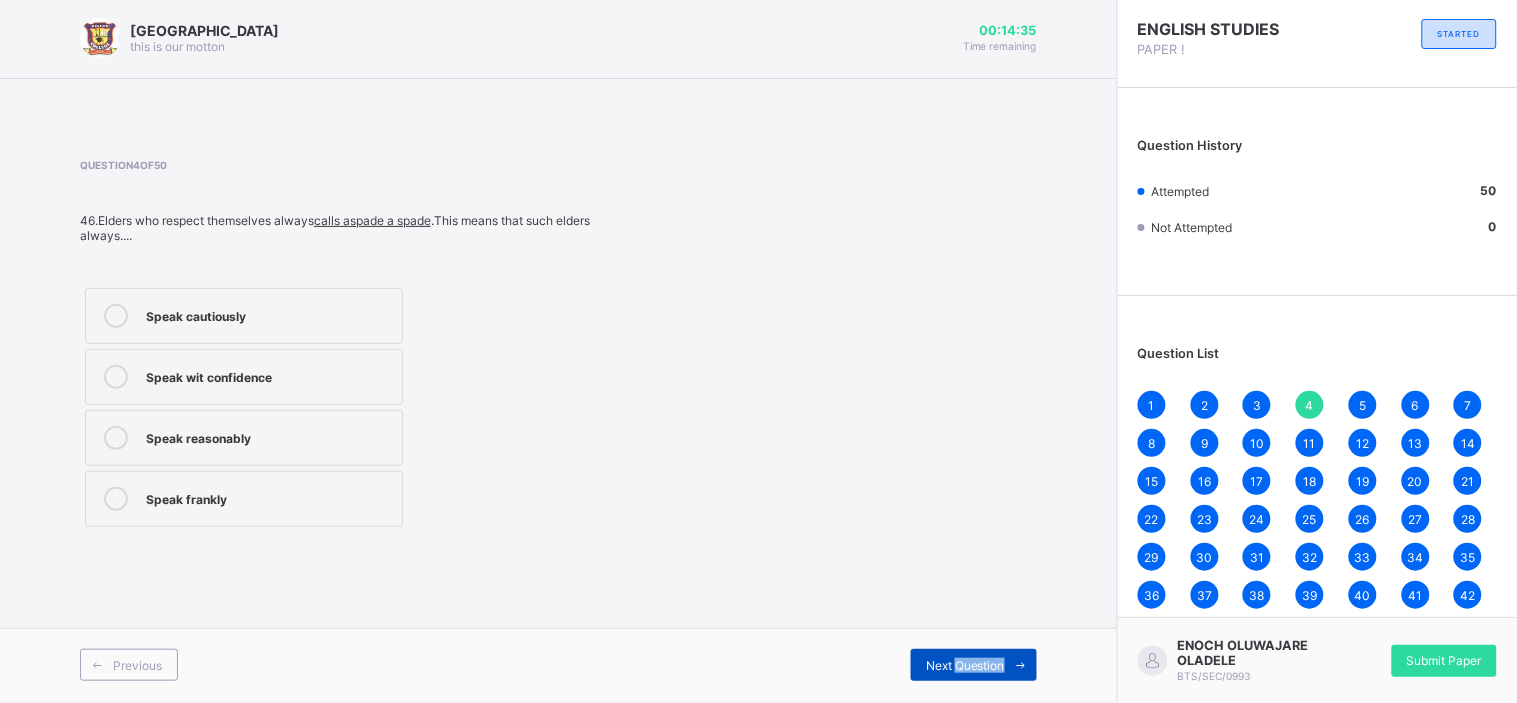 click on "Next Question" at bounding box center (965, 665) 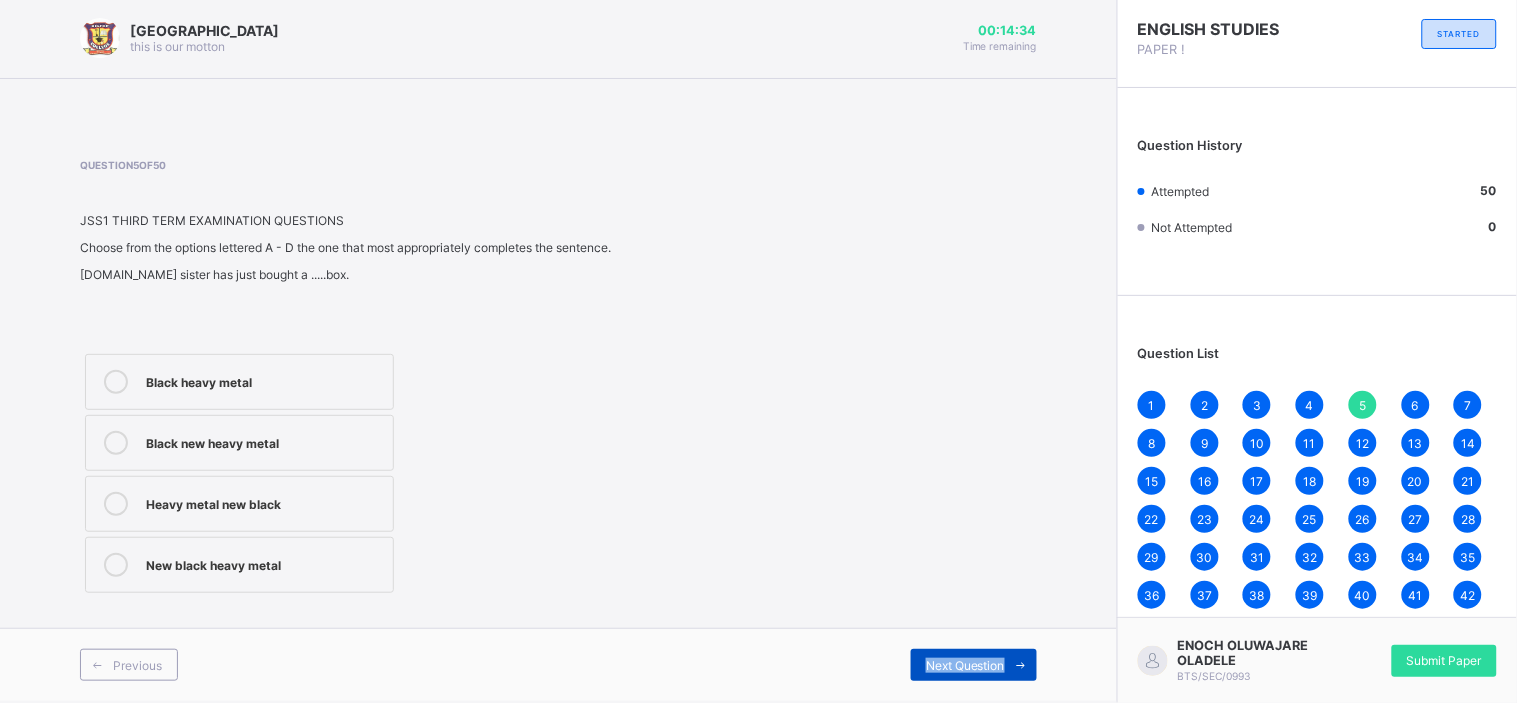 click on "Next Question" at bounding box center [965, 665] 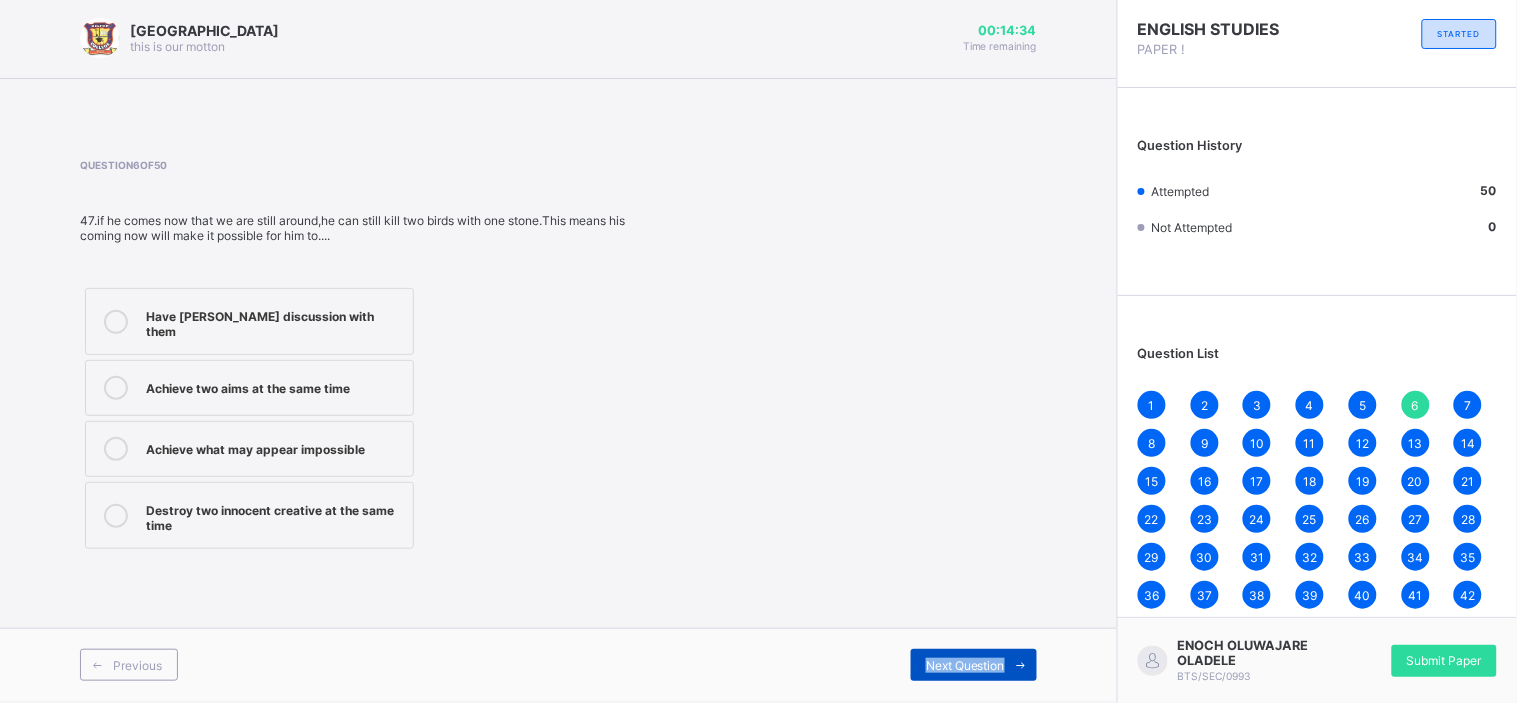 click on "Next Question" at bounding box center (965, 665) 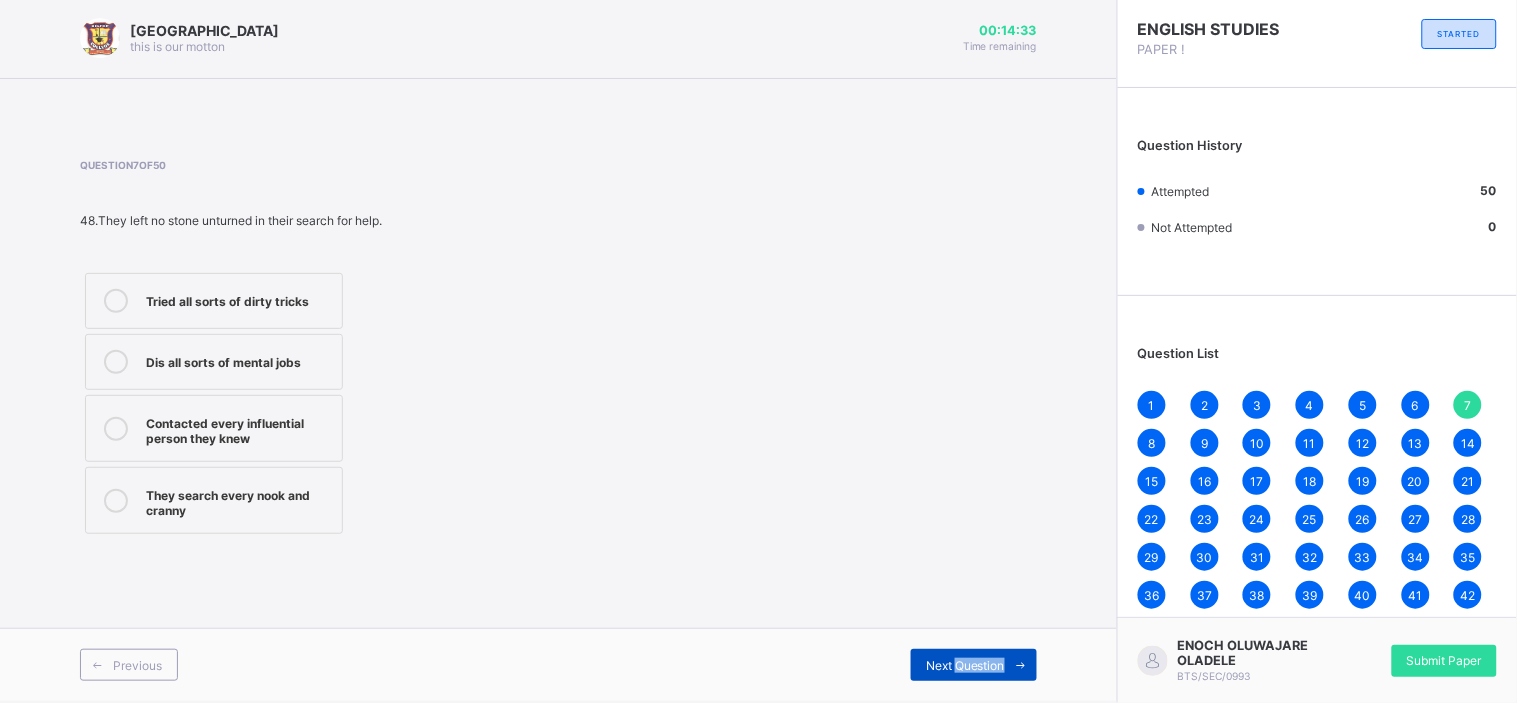 click on "Next Question" at bounding box center (965, 665) 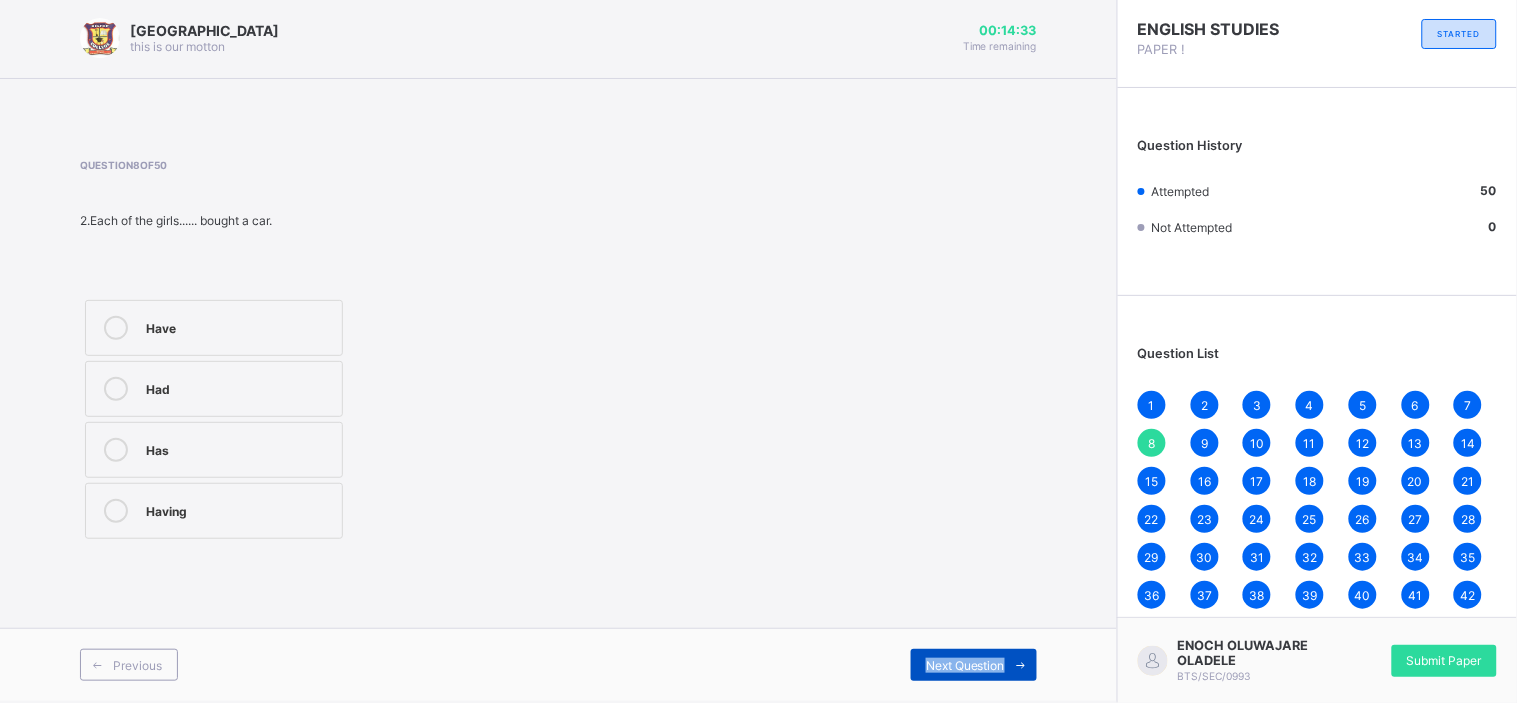 click on "Next Question" at bounding box center (965, 665) 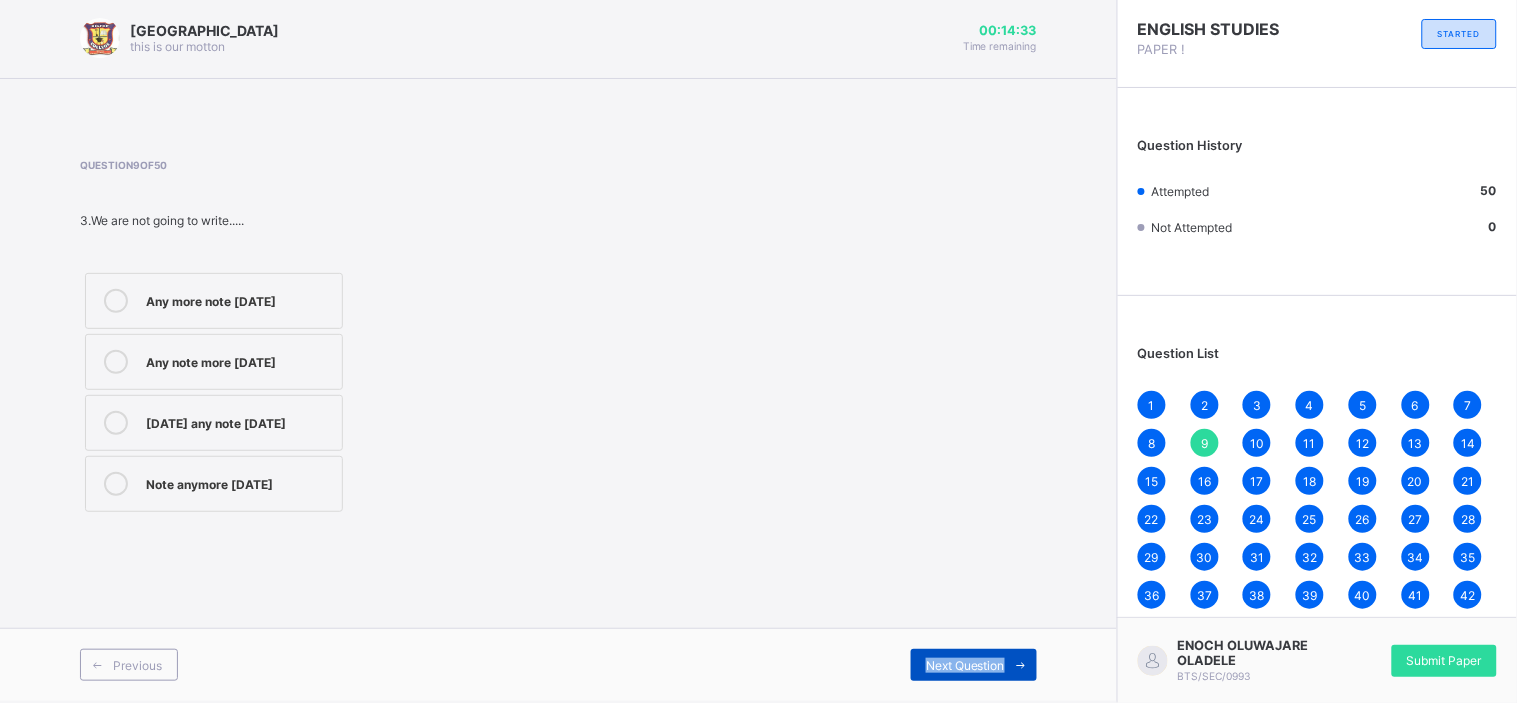 click on "Next Question" at bounding box center (965, 665) 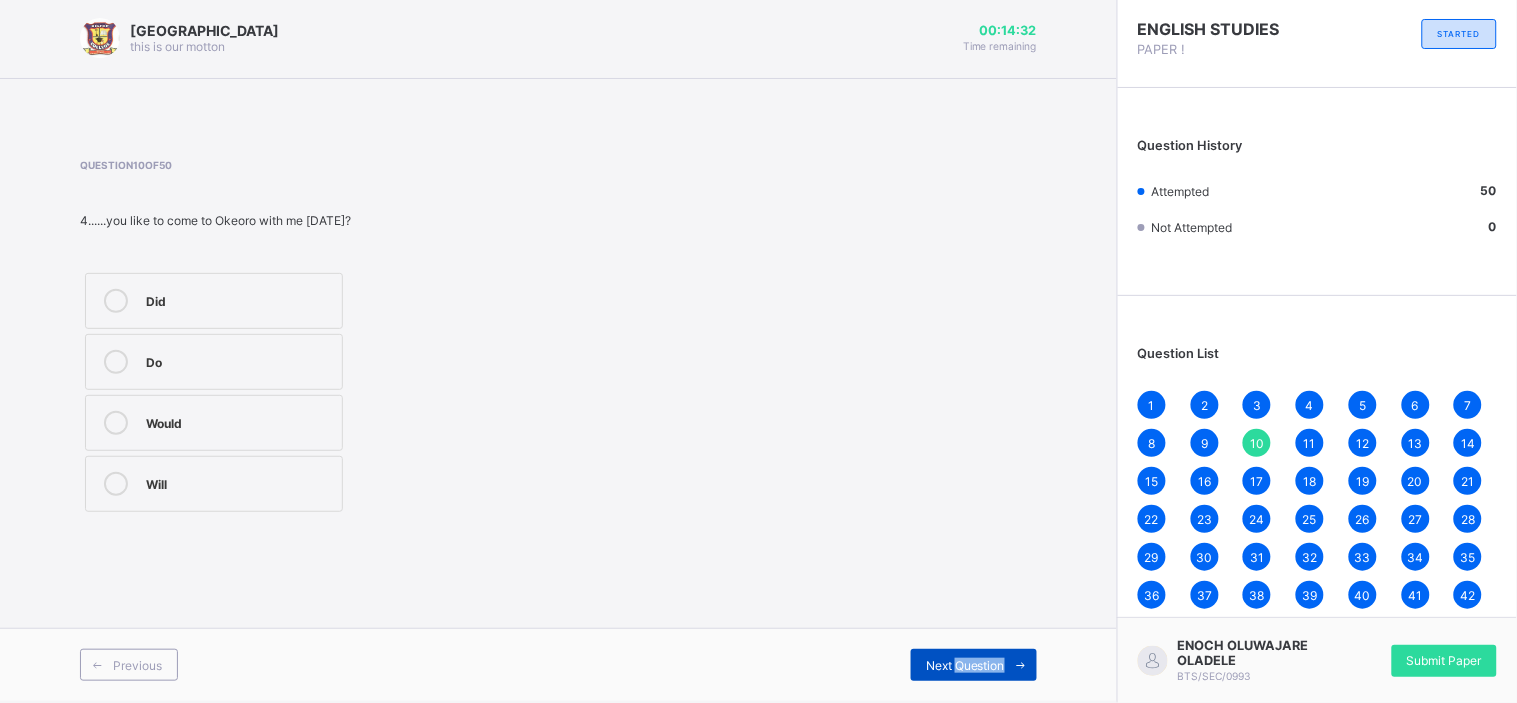 click on "Next Question" at bounding box center [965, 665] 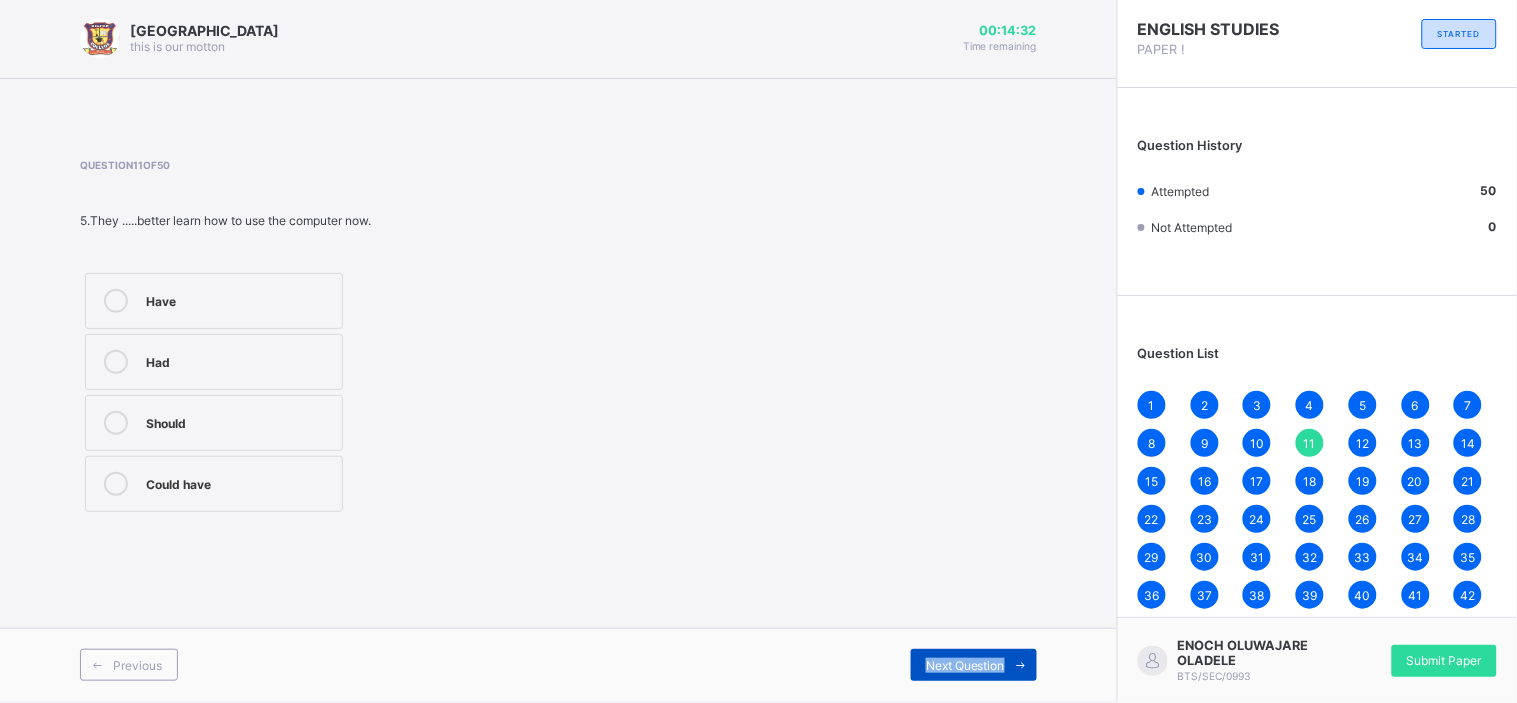 click on "Next Question" at bounding box center (965, 665) 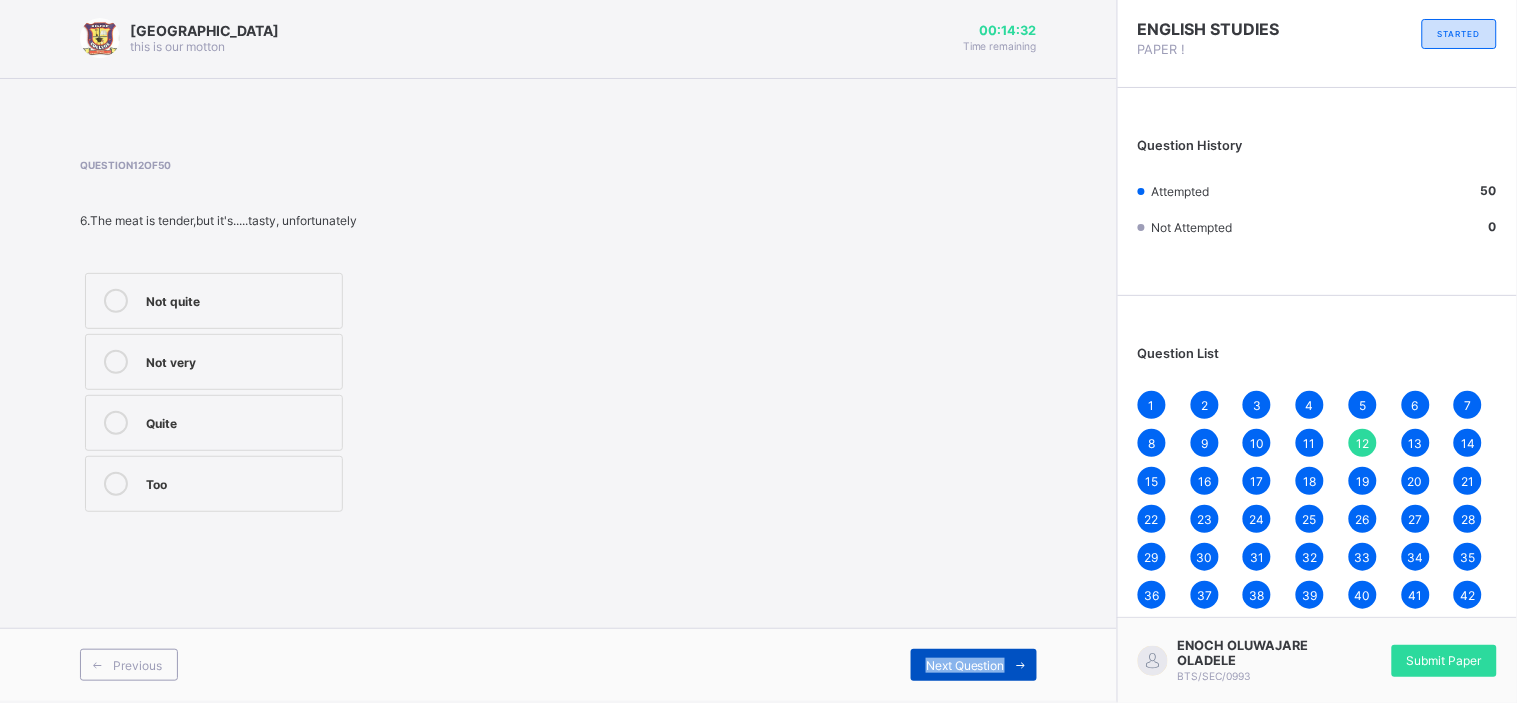 click on "Next Question" at bounding box center (965, 665) 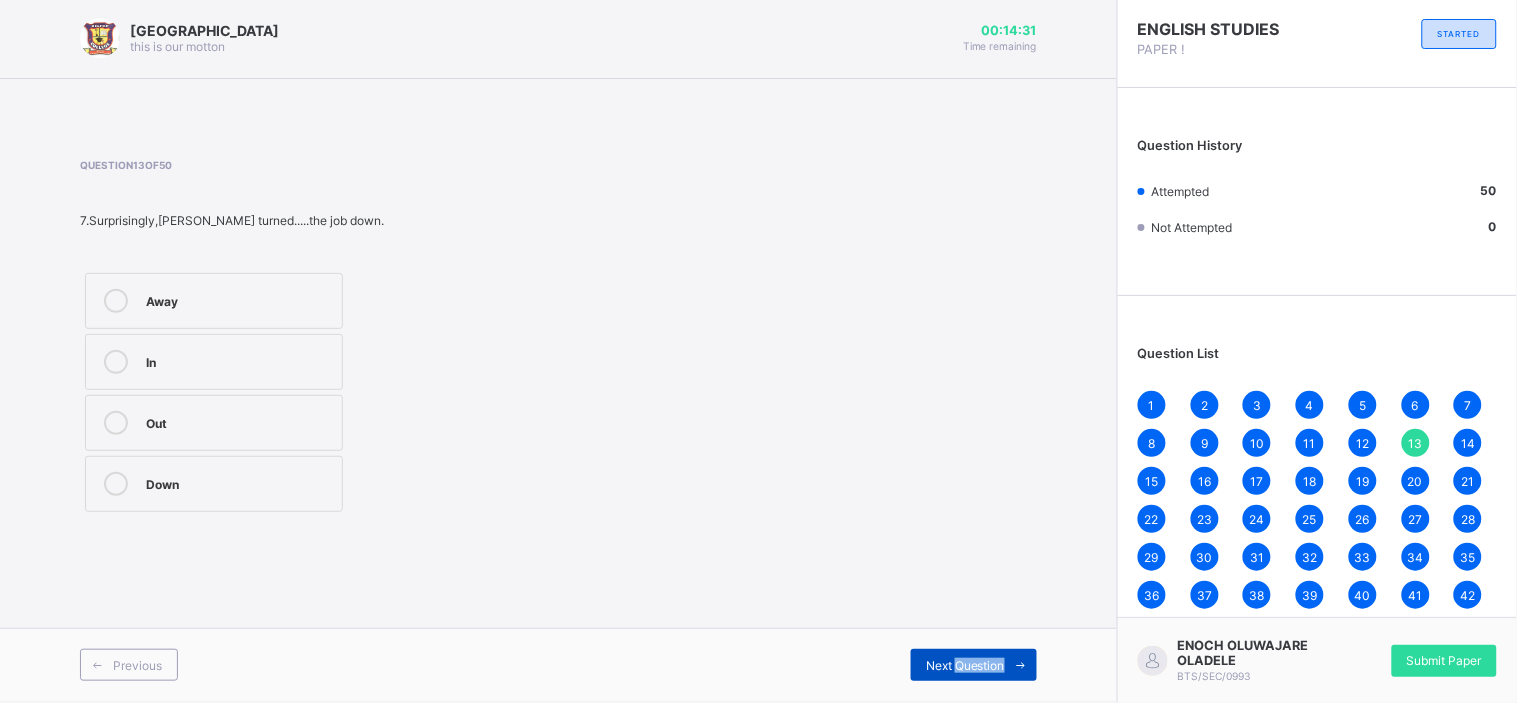 click on "Next Question" at bounding box center [965, 665] 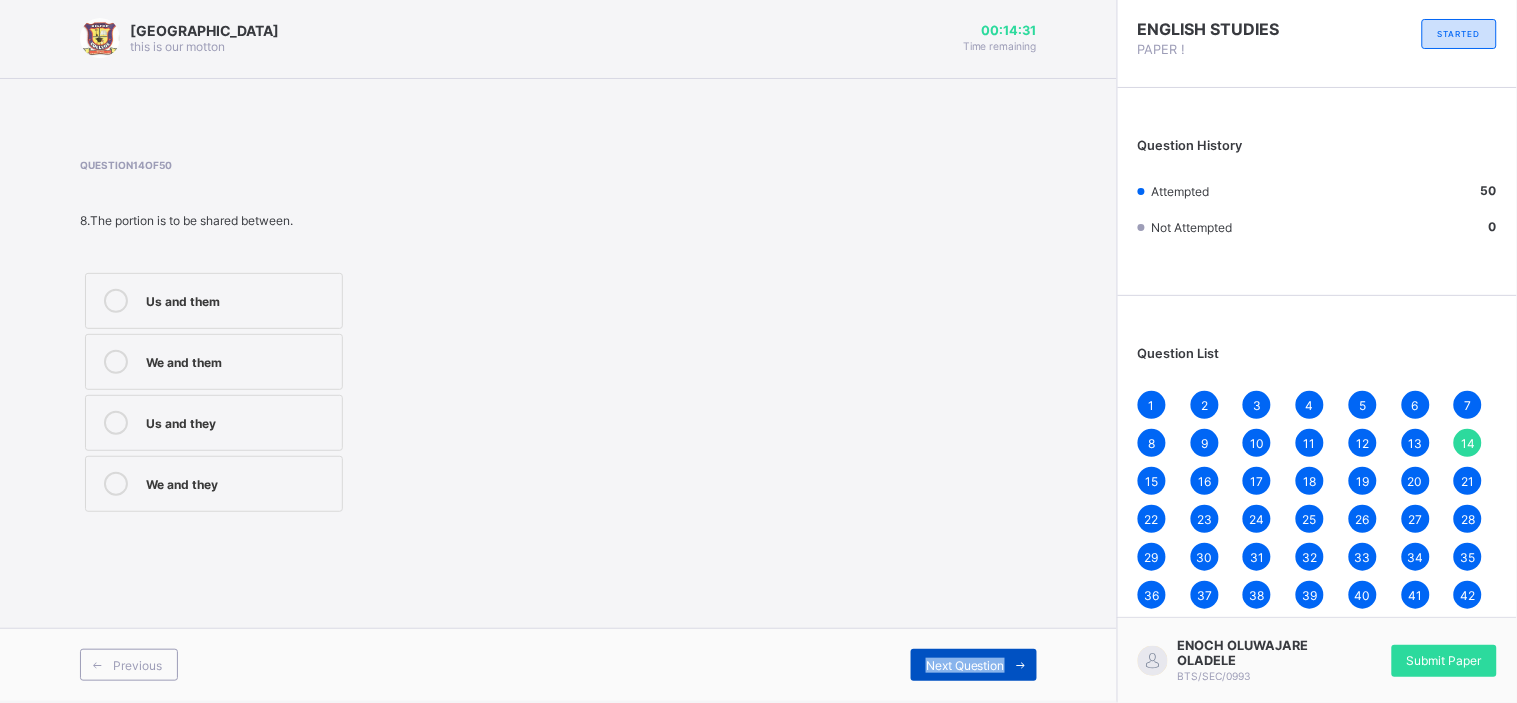 click on "Next Question" at bounding box center (965, 665) 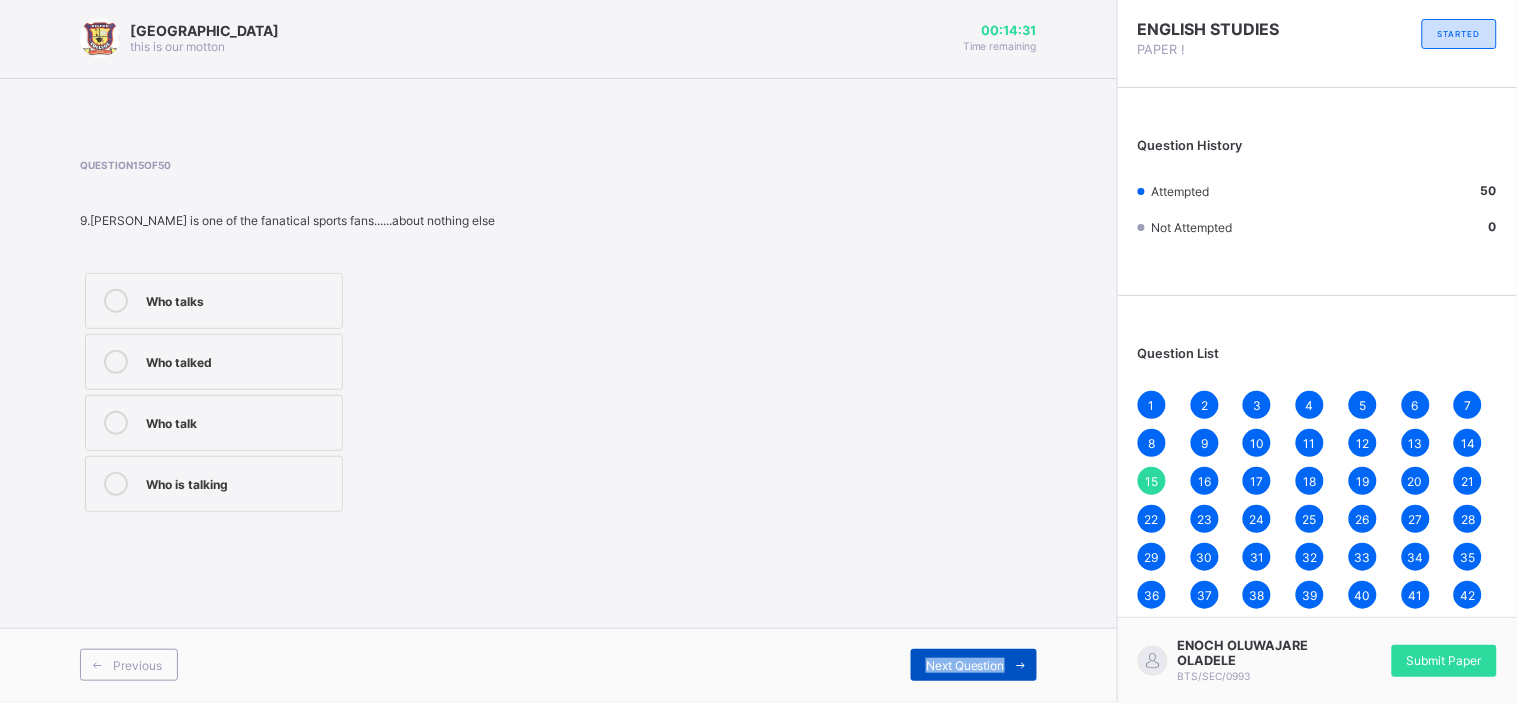 click on "Next Question" at bounding box center (965, 665) 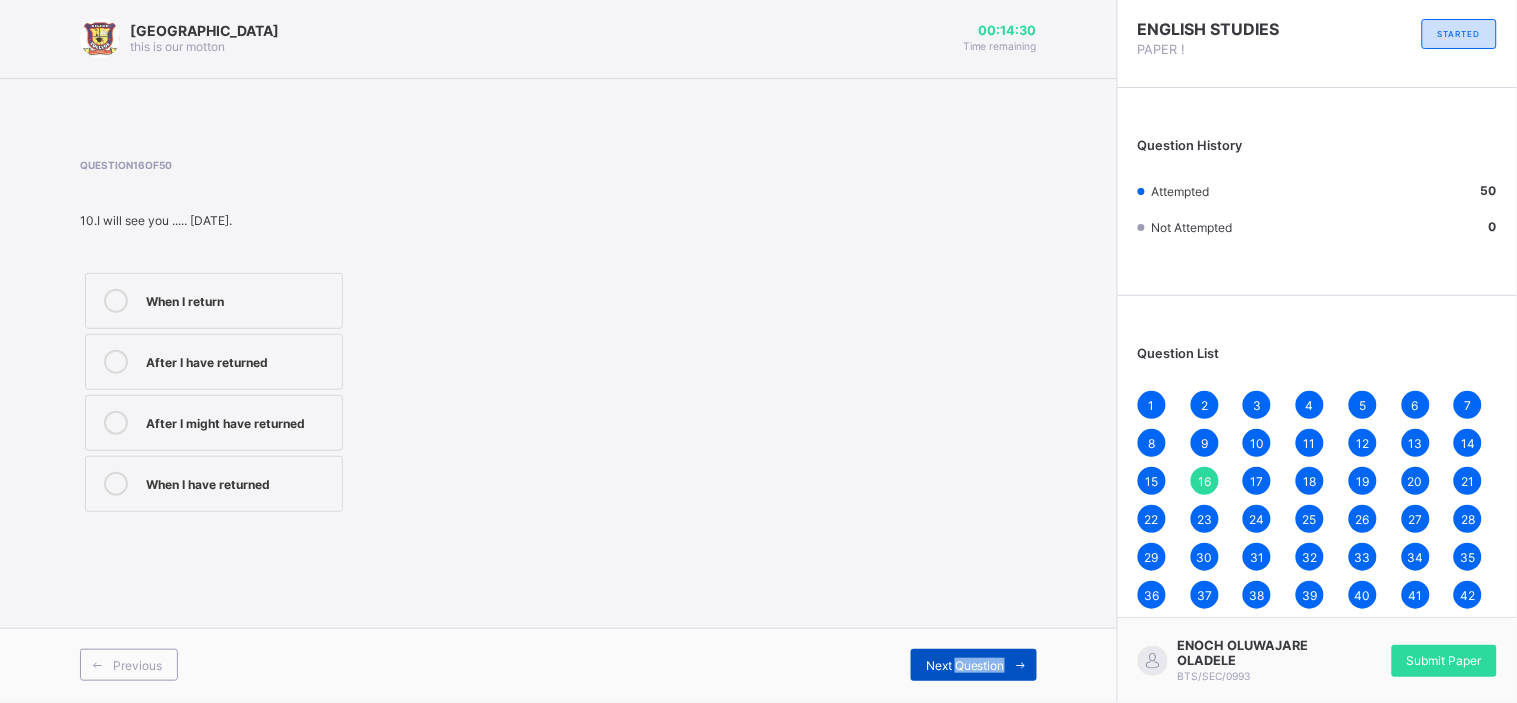 click on "Next Question" at bounding box center [965, 665] 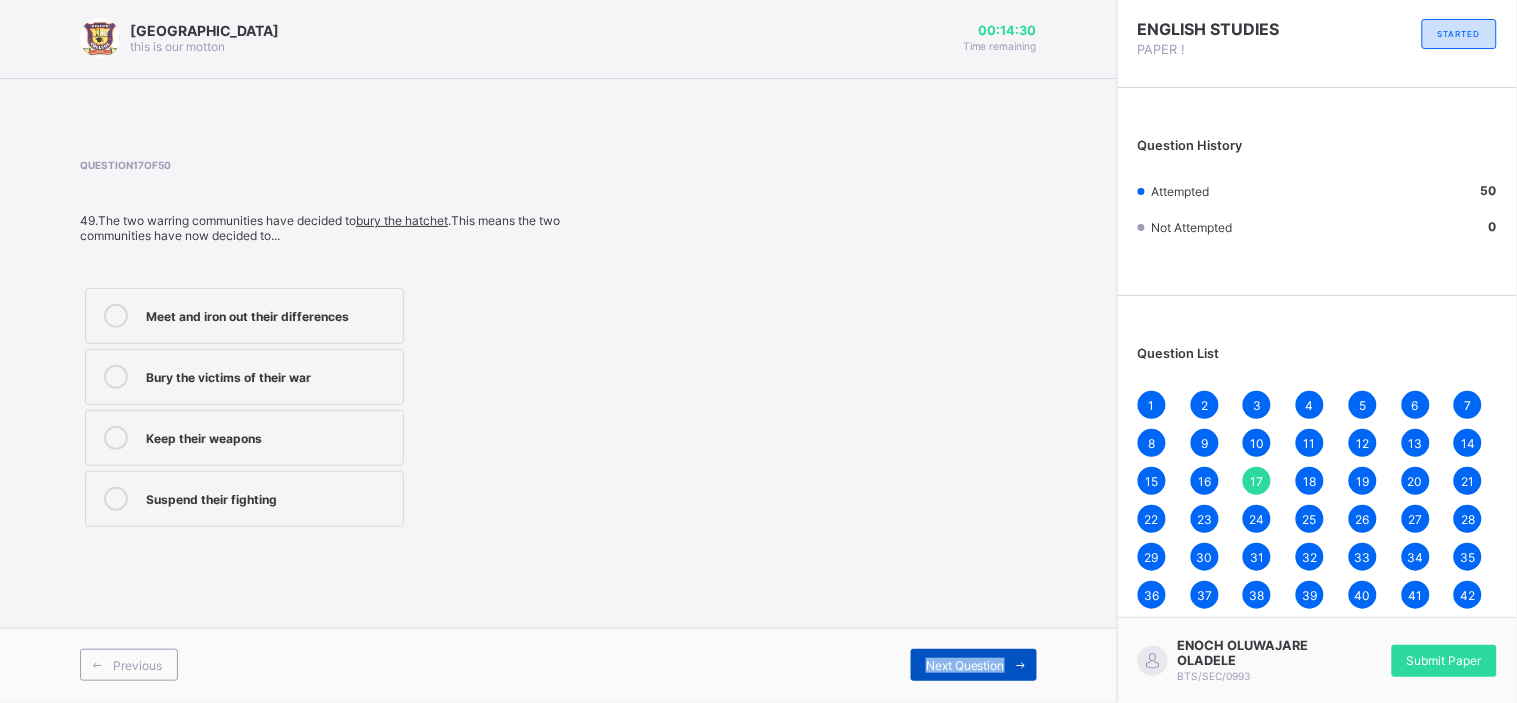 click on "Next Question" at bounding box center (965, 665) 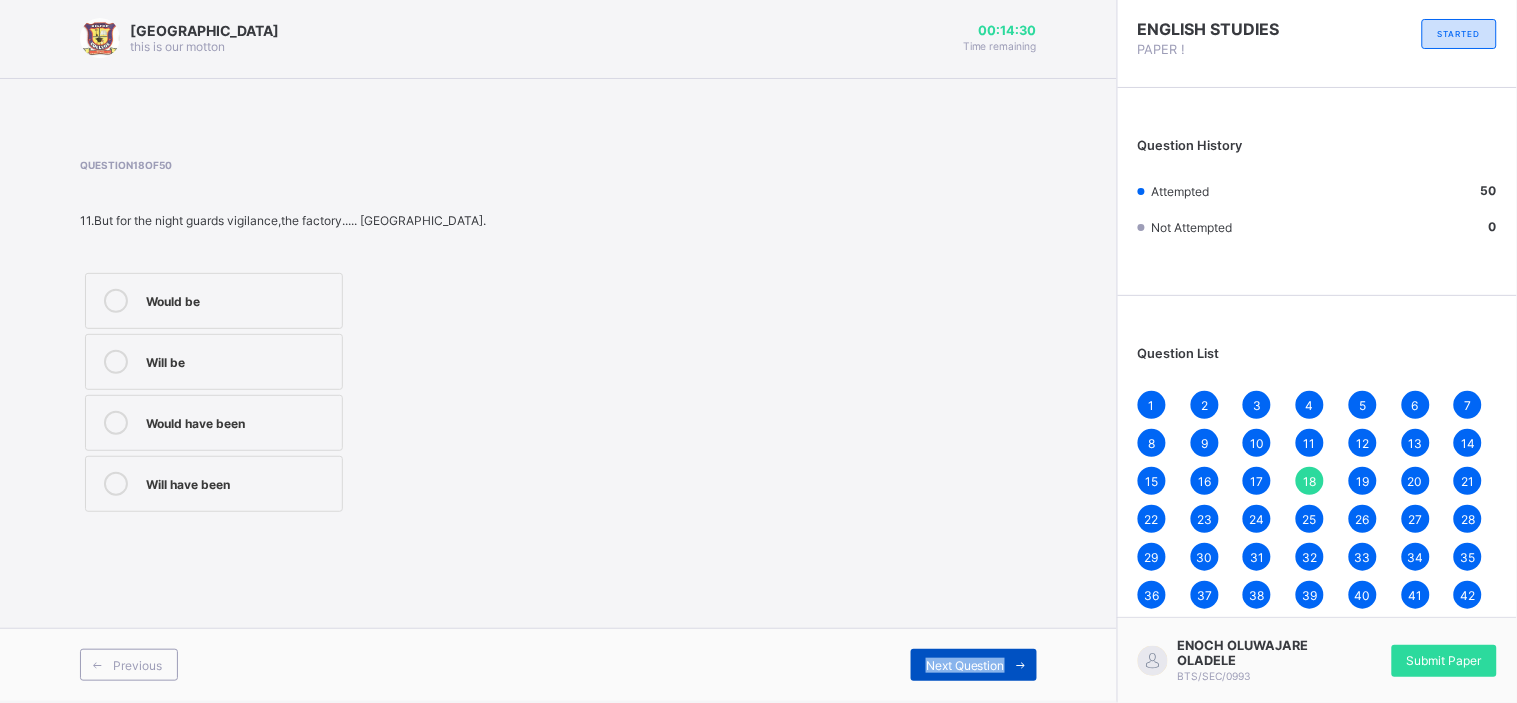 click on "Next Question" at bounding box center [965, 665] 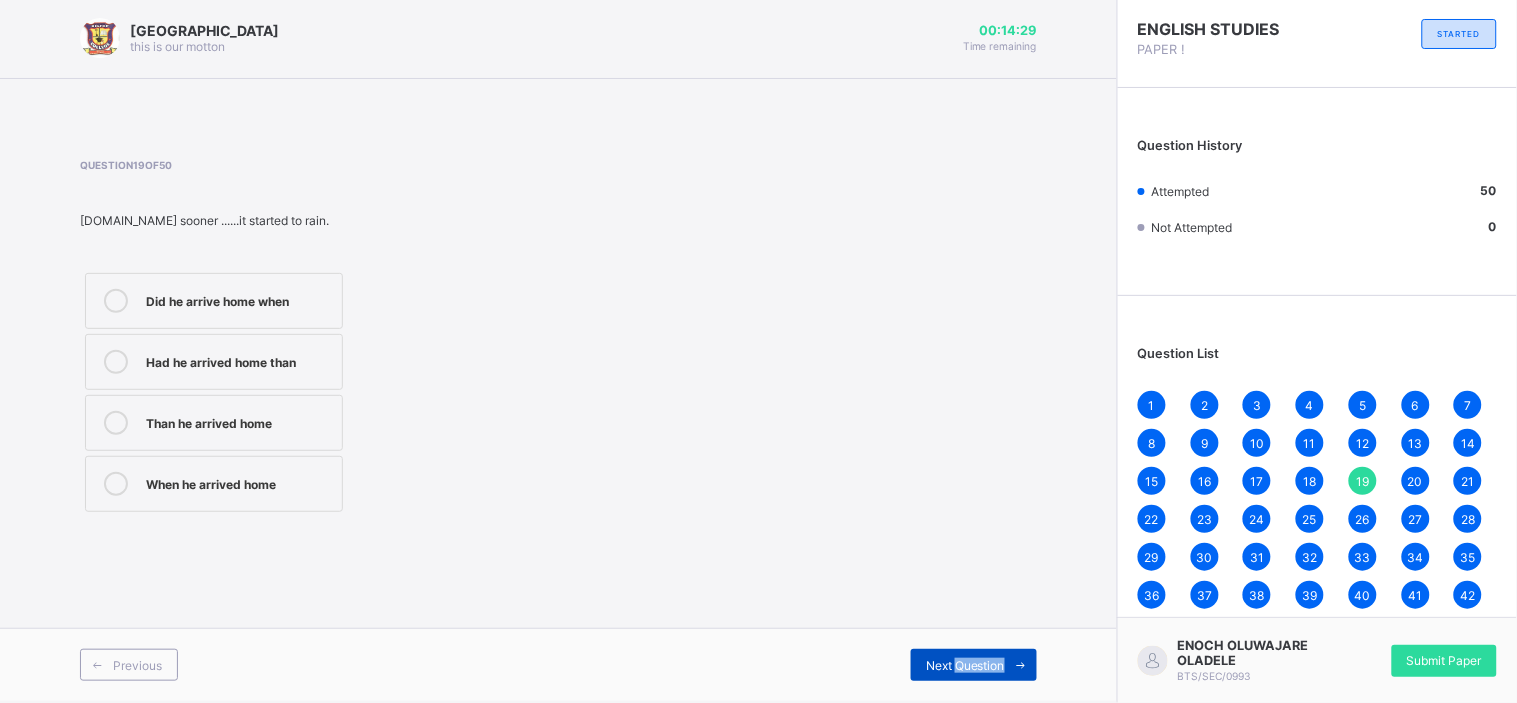 click on "Next Question" at bounding box center (965, 665) 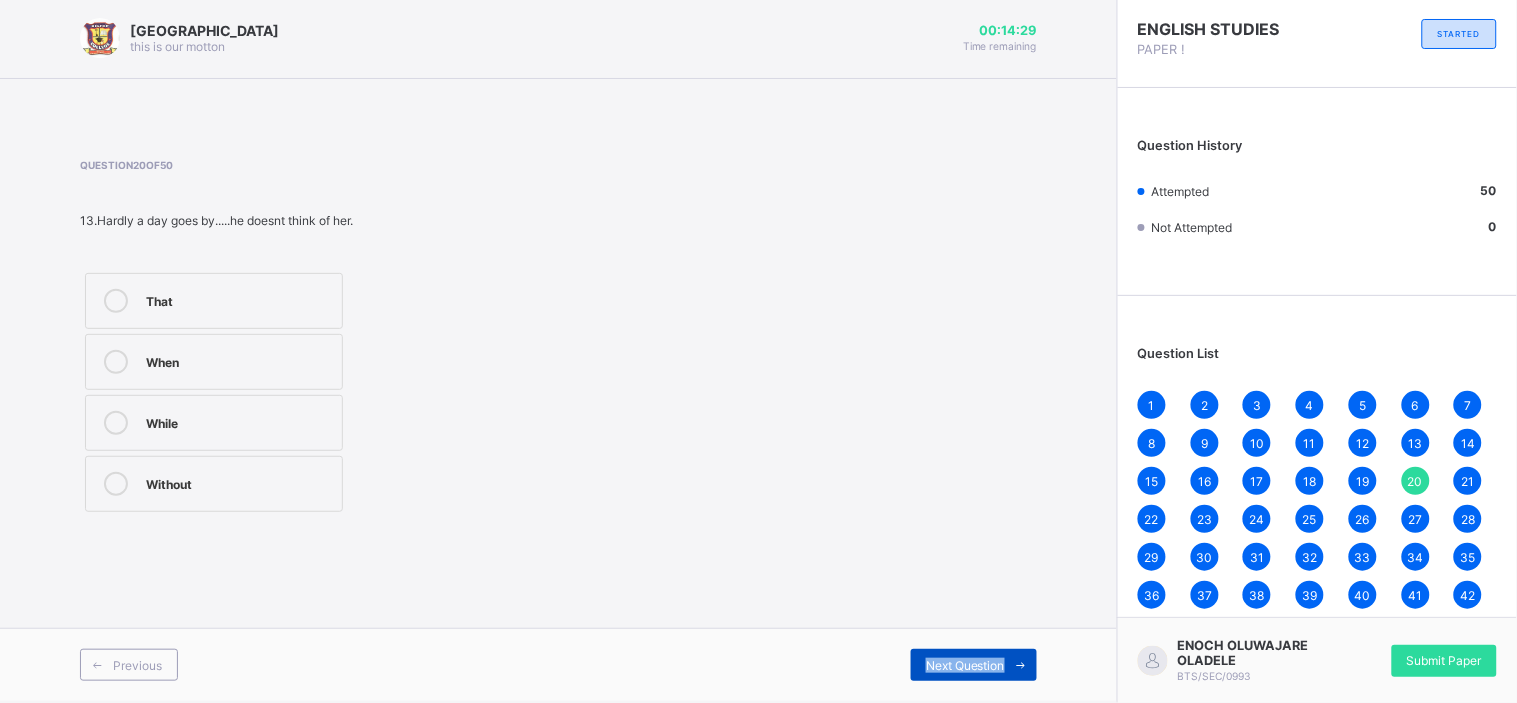 click on "Next Question" at bounding box center (965, 665) 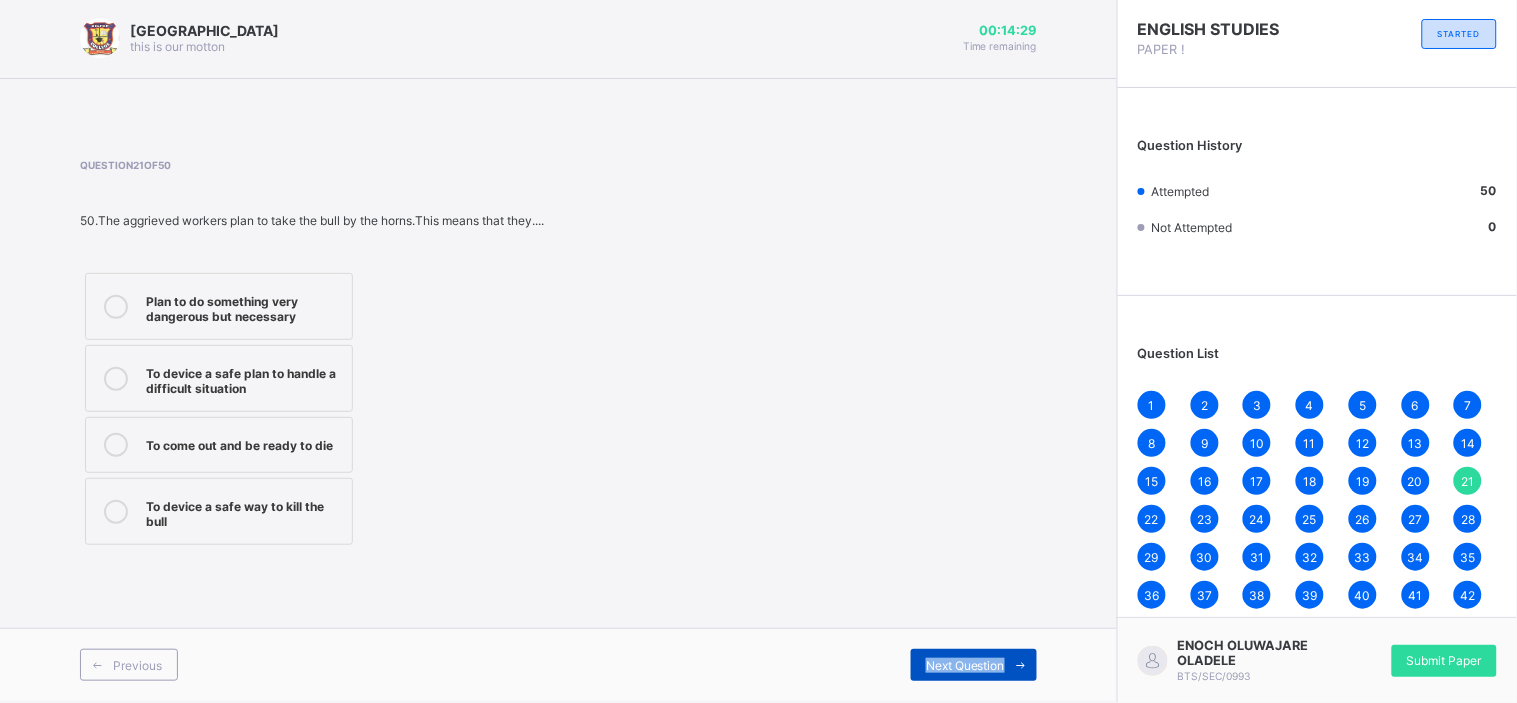 click on "Next Question" at bounding box center (965, 665) 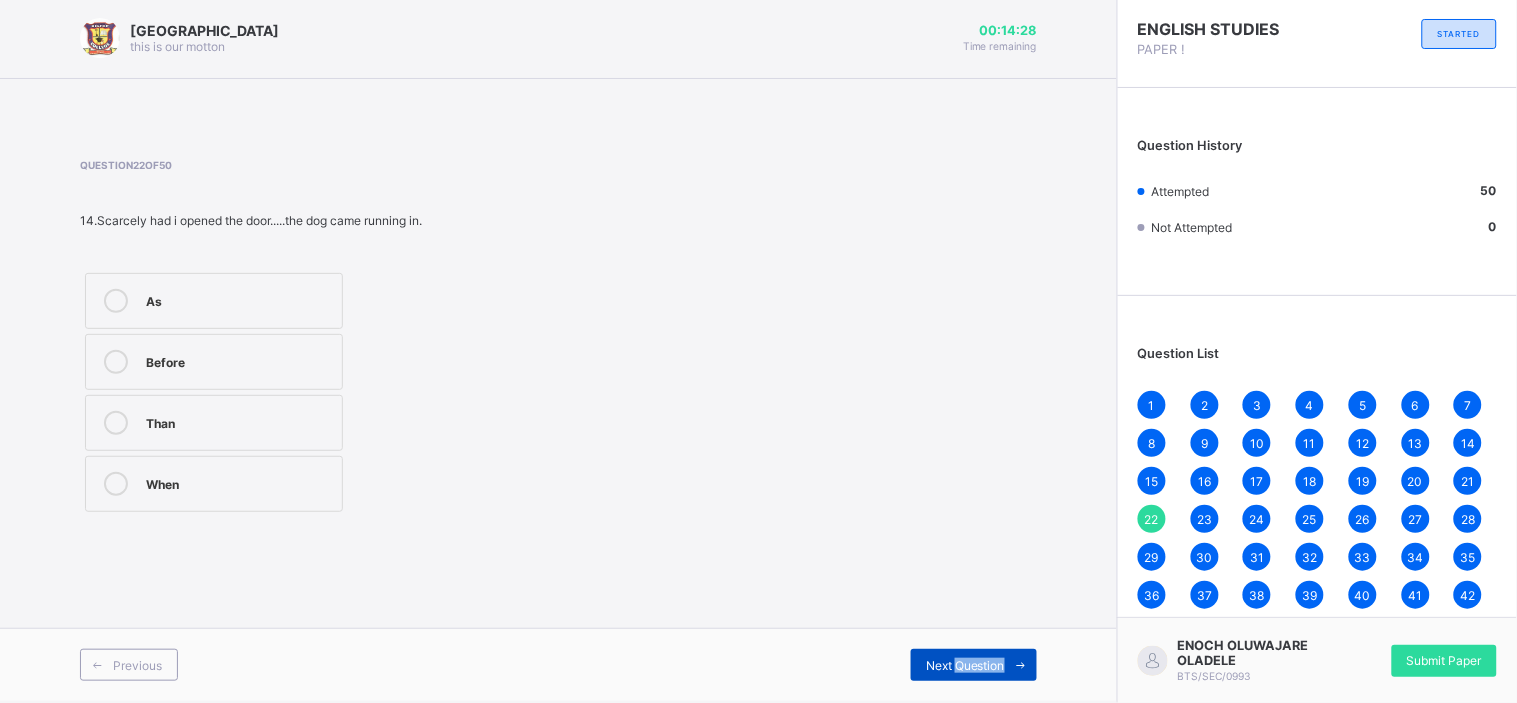 click on "Next Question" at bounding box center [965, 665] 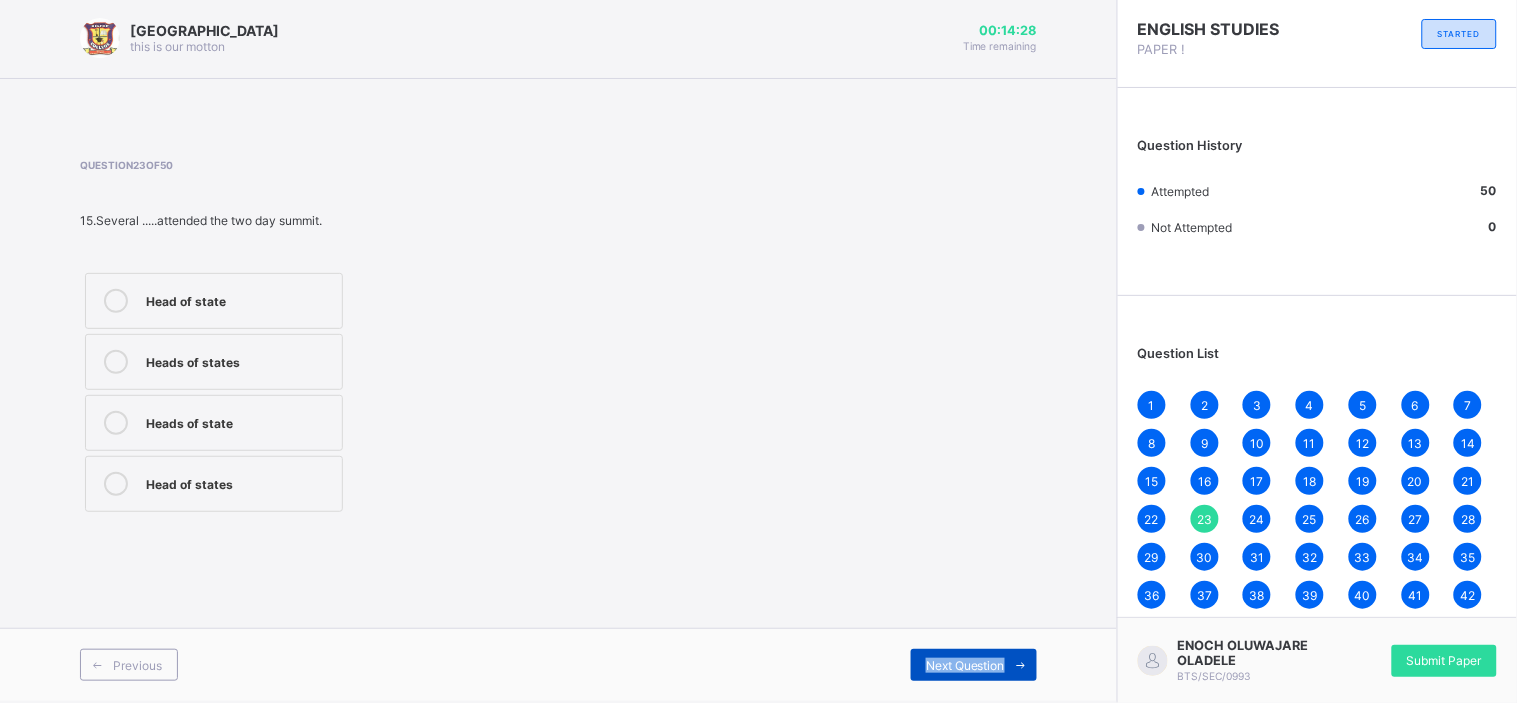 click on "Next Question" at bounding box center (965, 665) 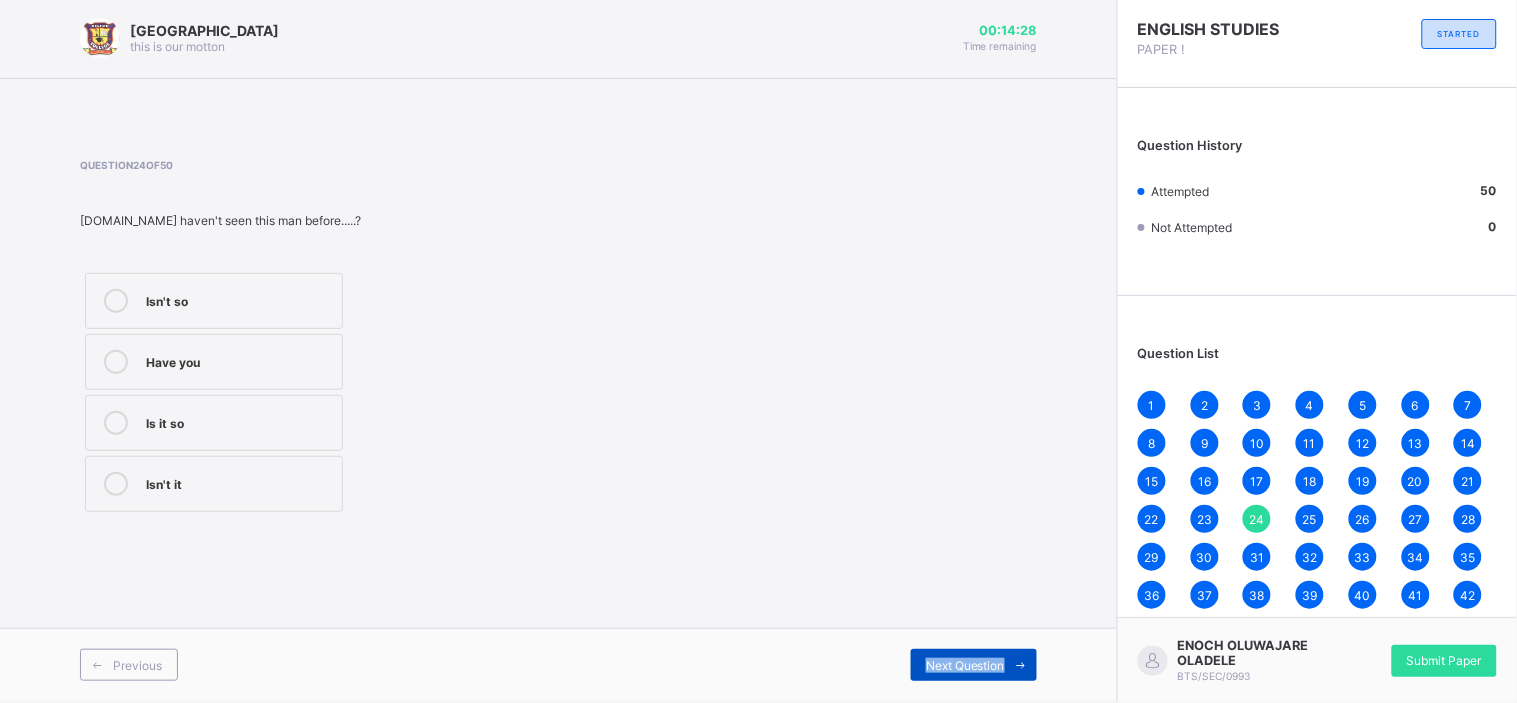 click on "Next Question" at bounding box center (965, 665) 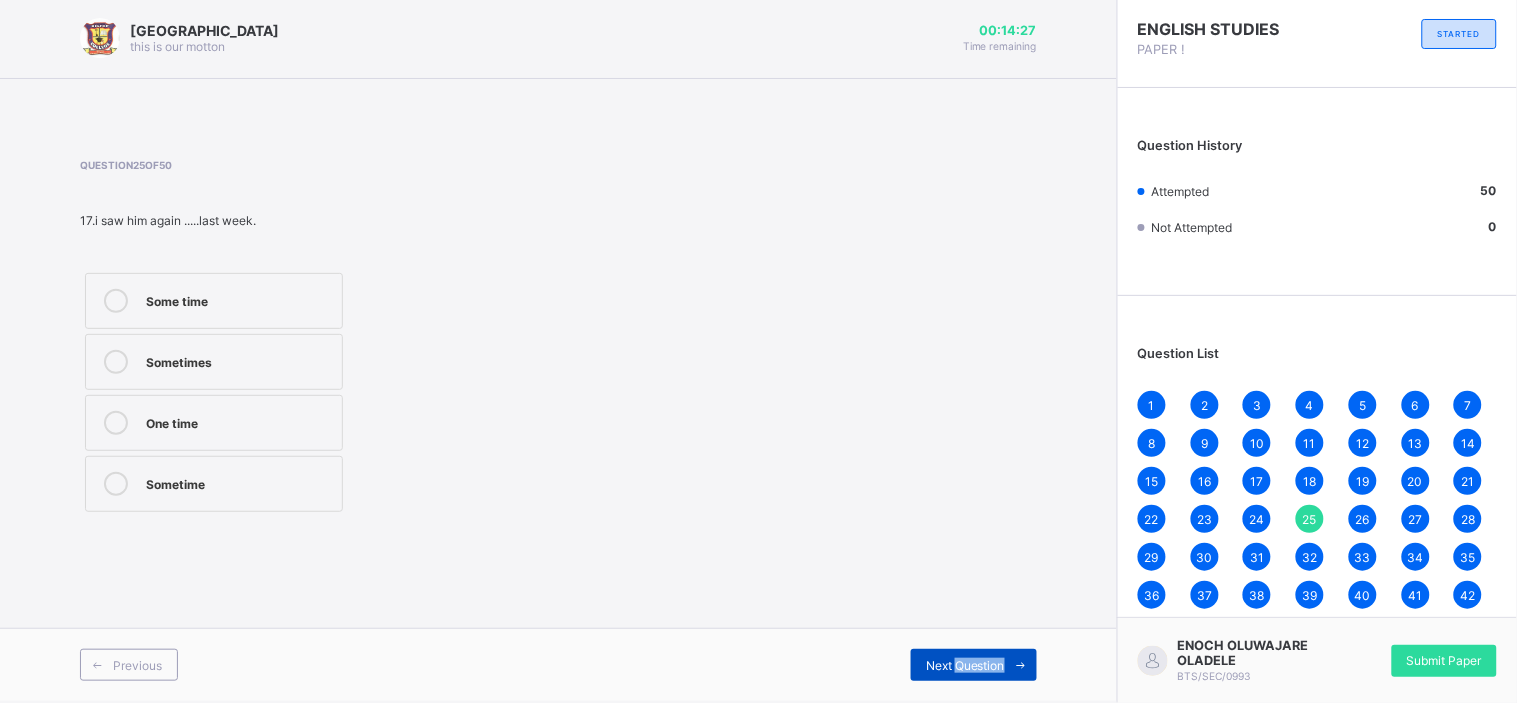 click on "Next Question" at bounding box center (965, 665) 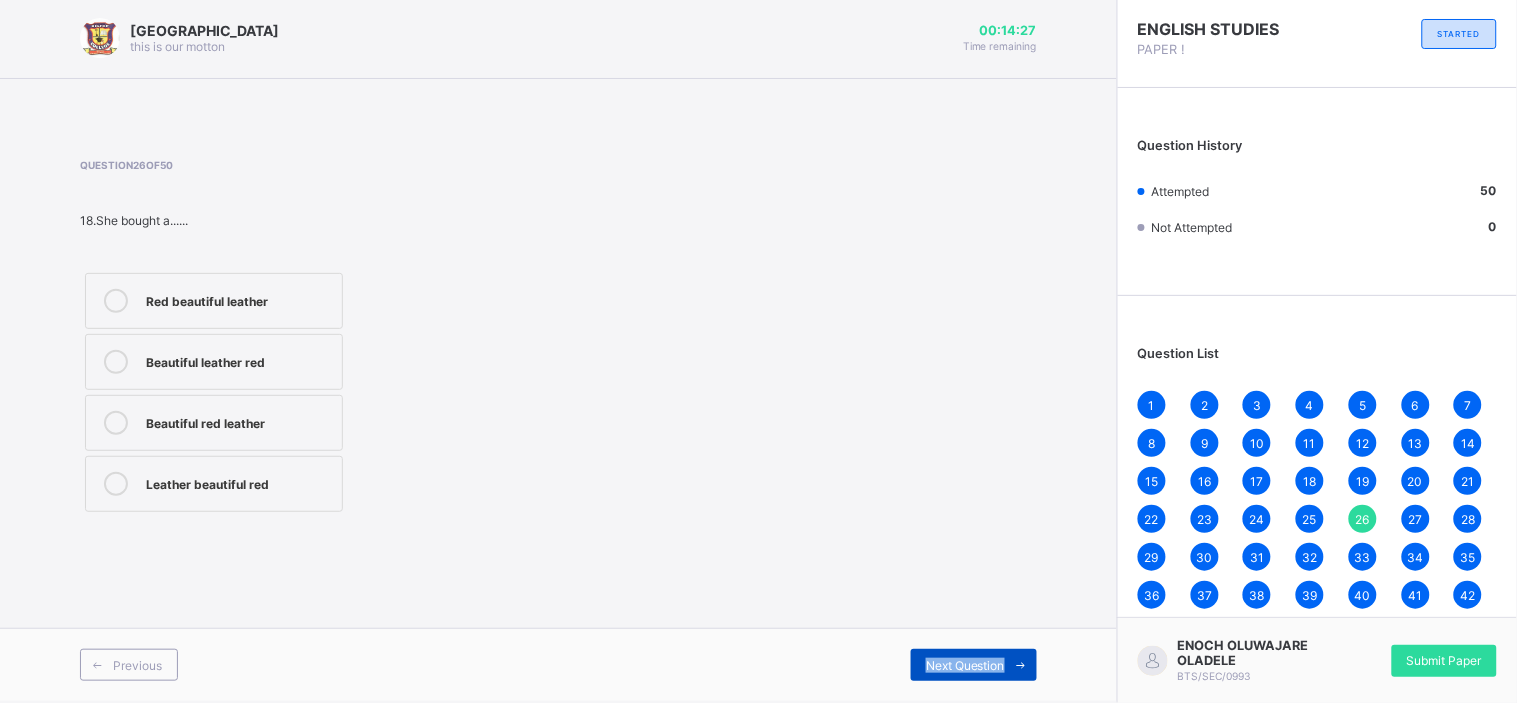 click on "Next Question" at bounding box center [965, 665] 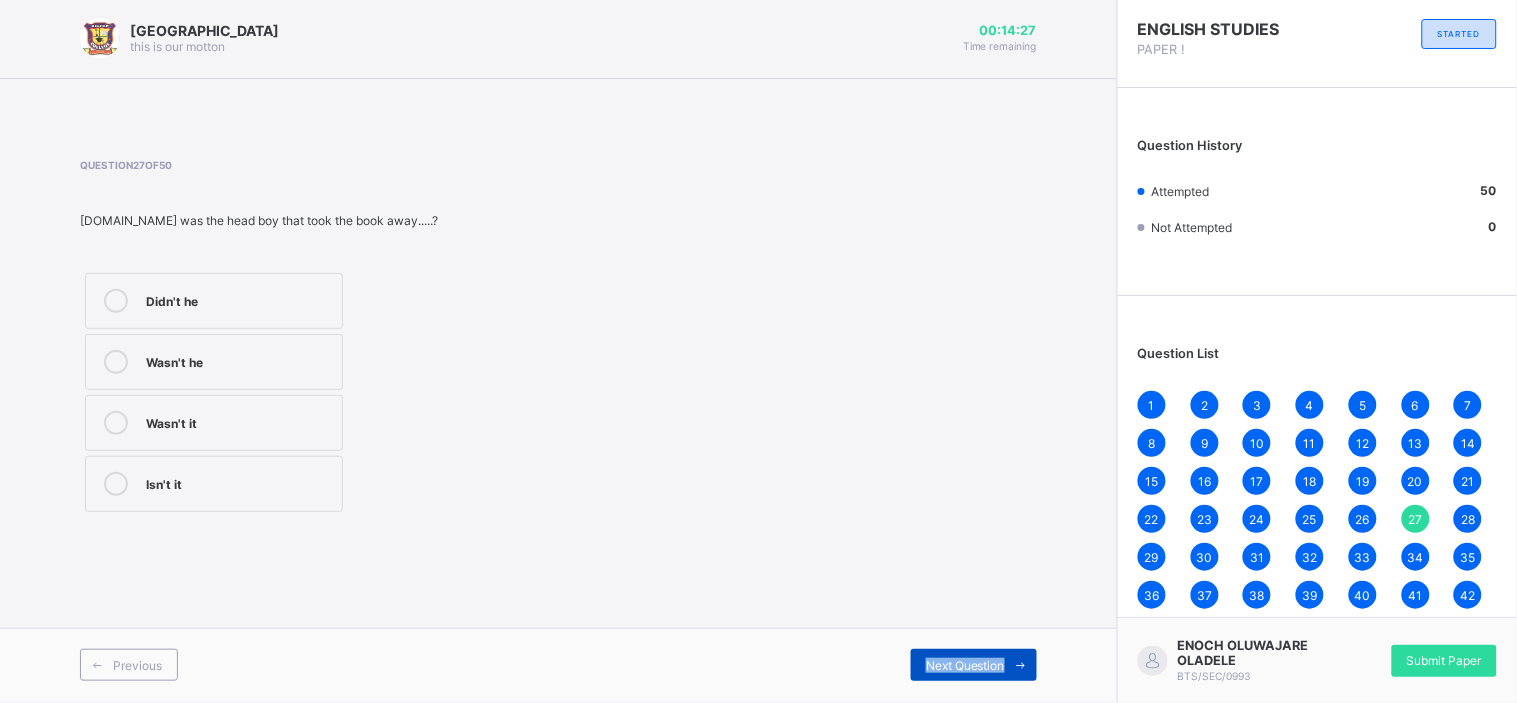 click on "Next Question" at bounding box center (965, 665) 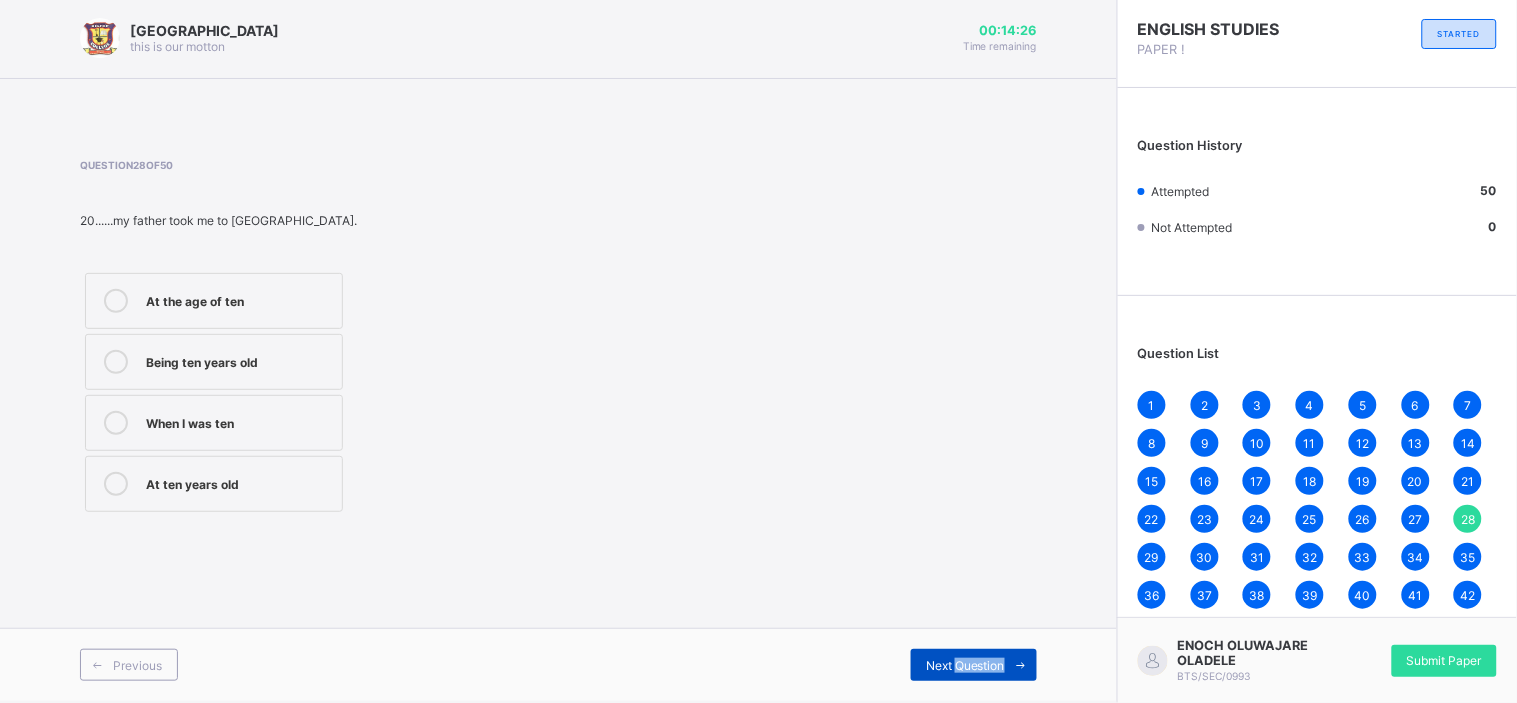 click on "Next Question" at bounding box center [965, 665] 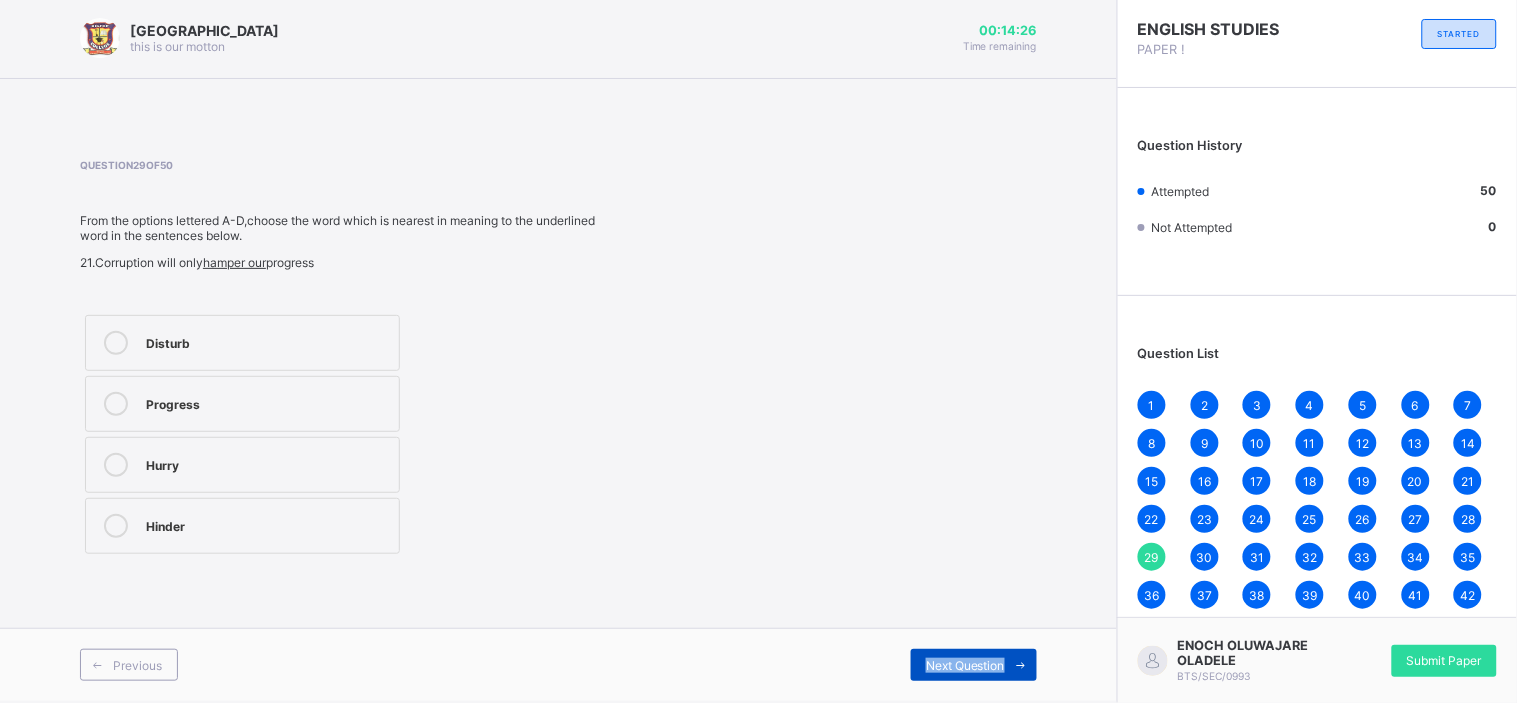 click on "Next Question" at bounding box center (965, 665) 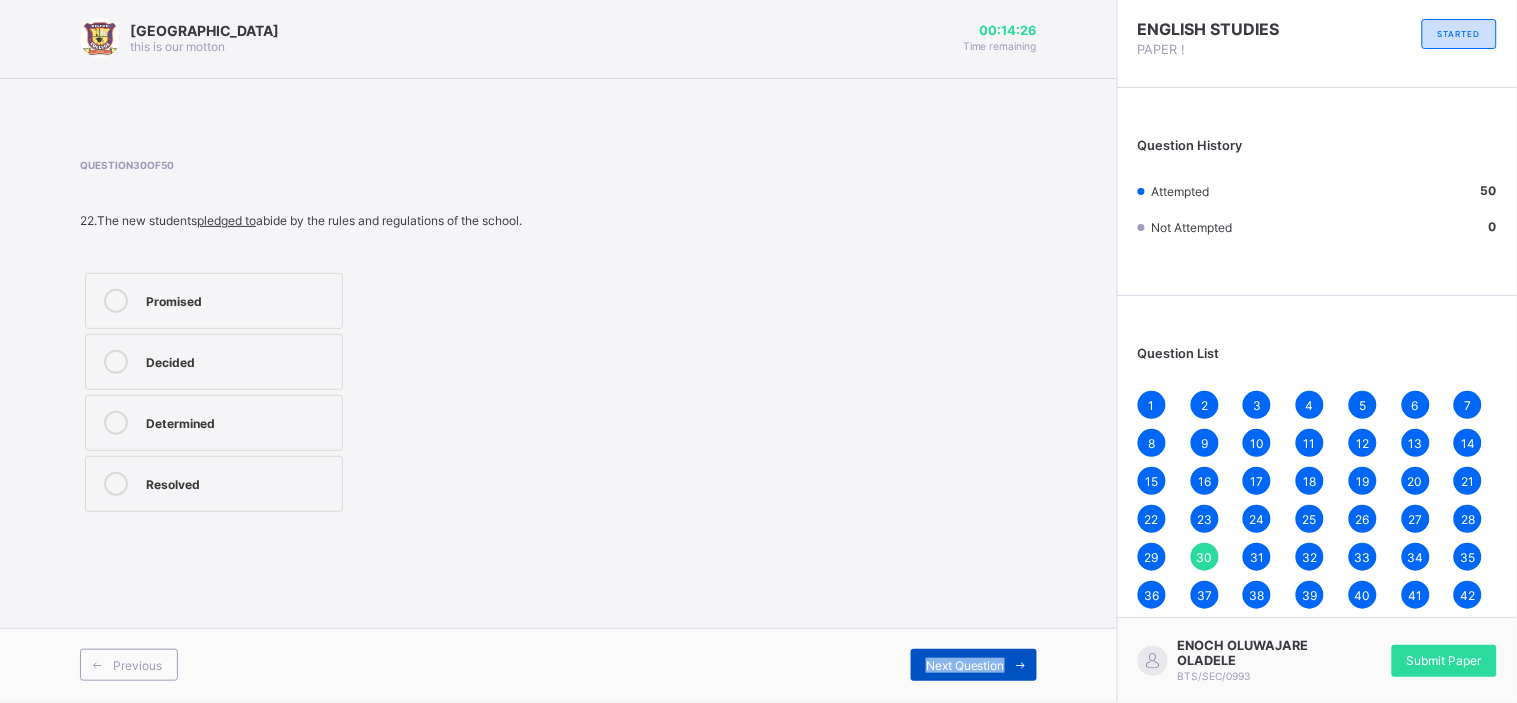 click on "Next Question" at bounding box center (965, 665) 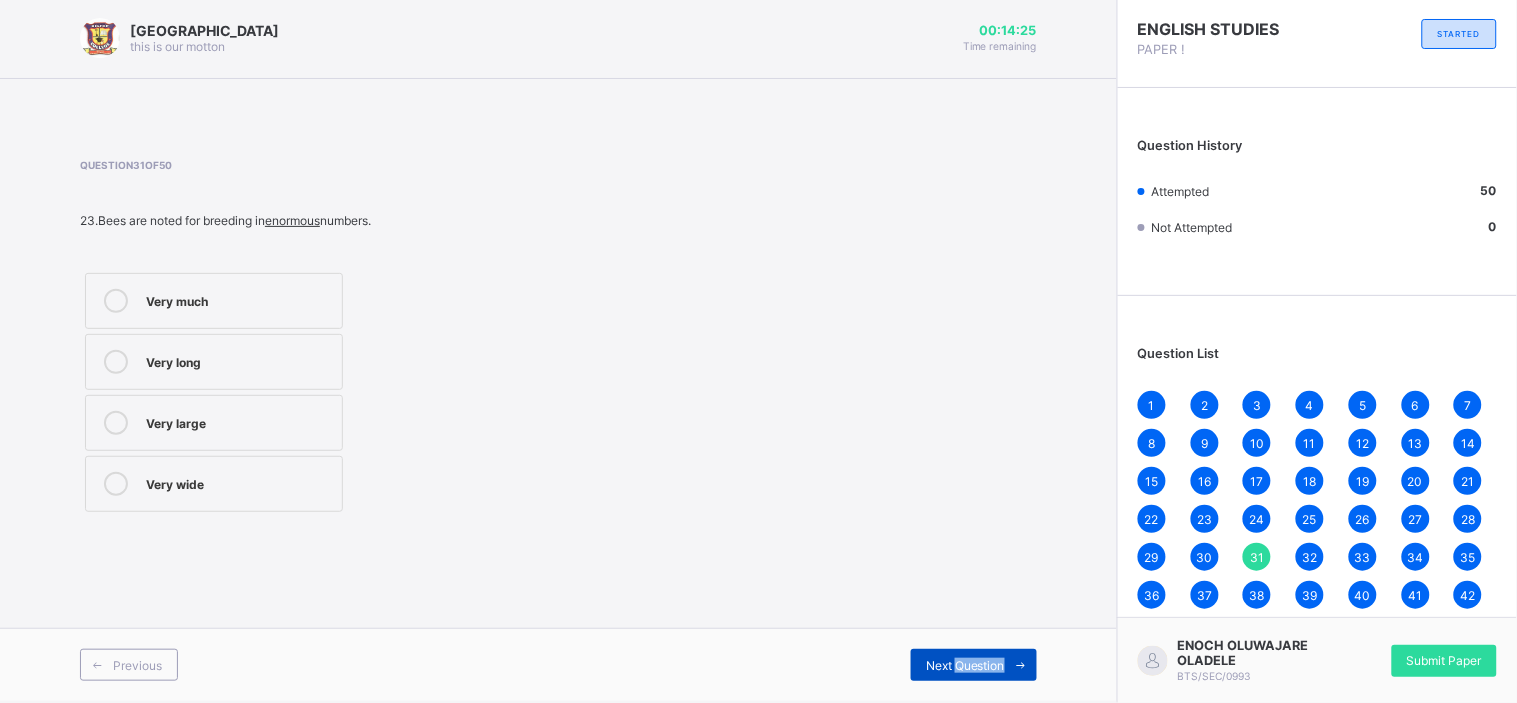 click on "Next Question" at bounding box center [965, 665] 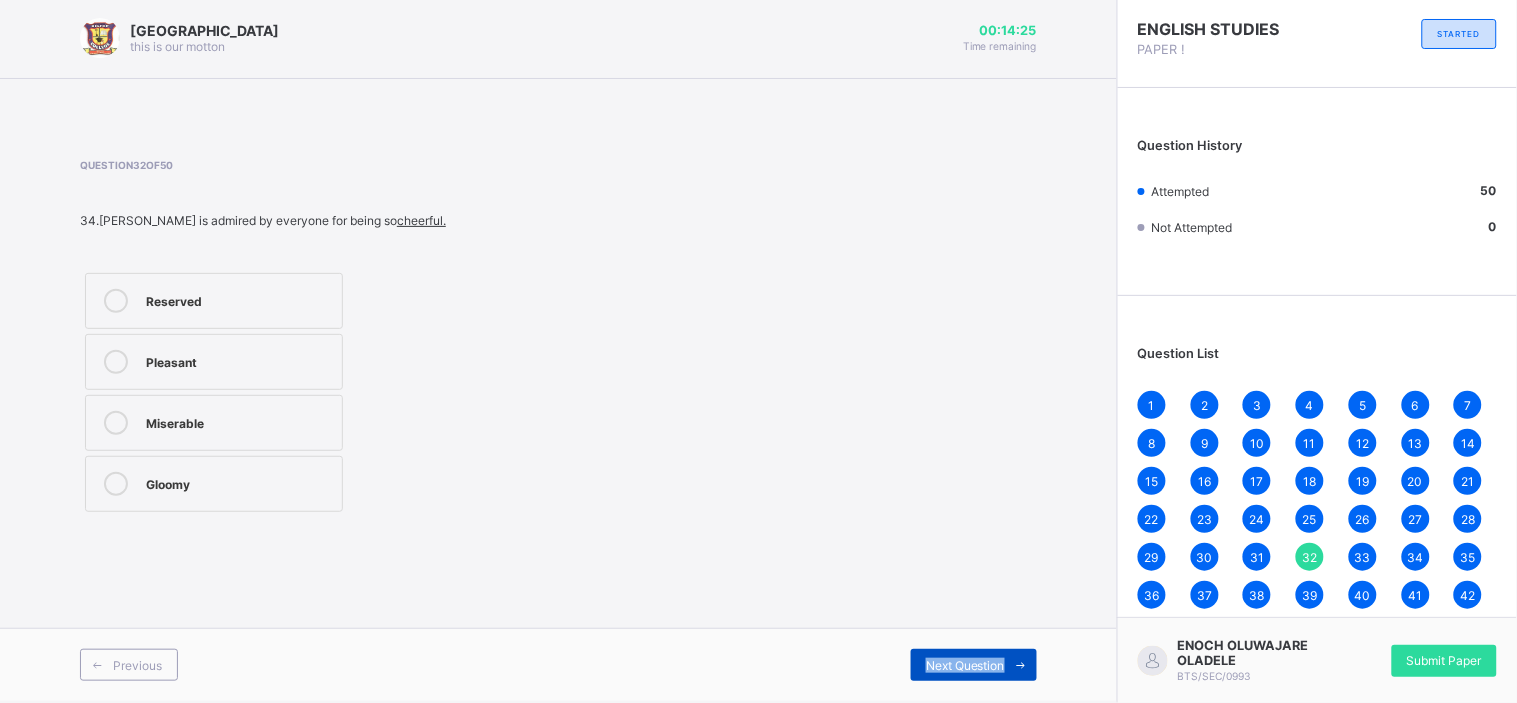 click on "Next Question" at bounding box center (965, 665) 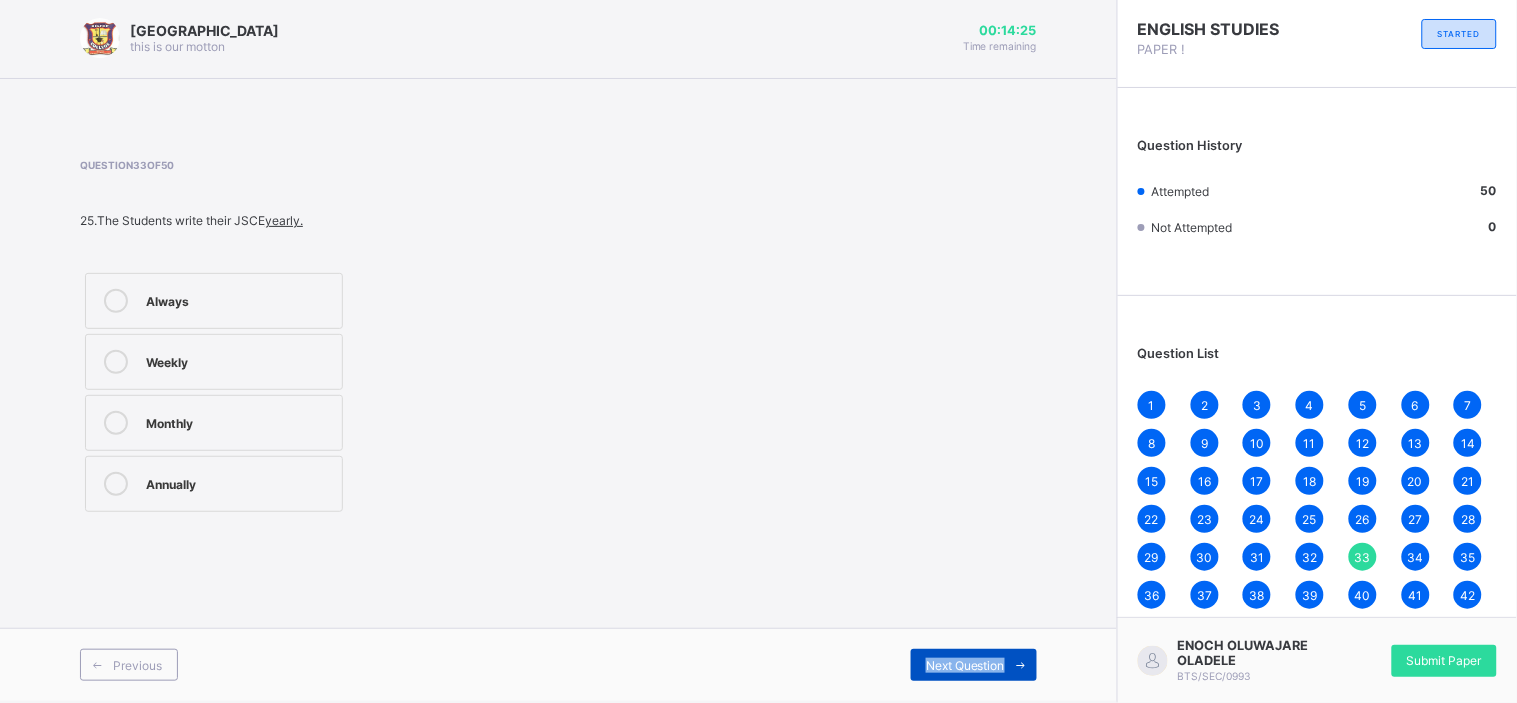 click on "Next Question" at bounding box center [965, 665] 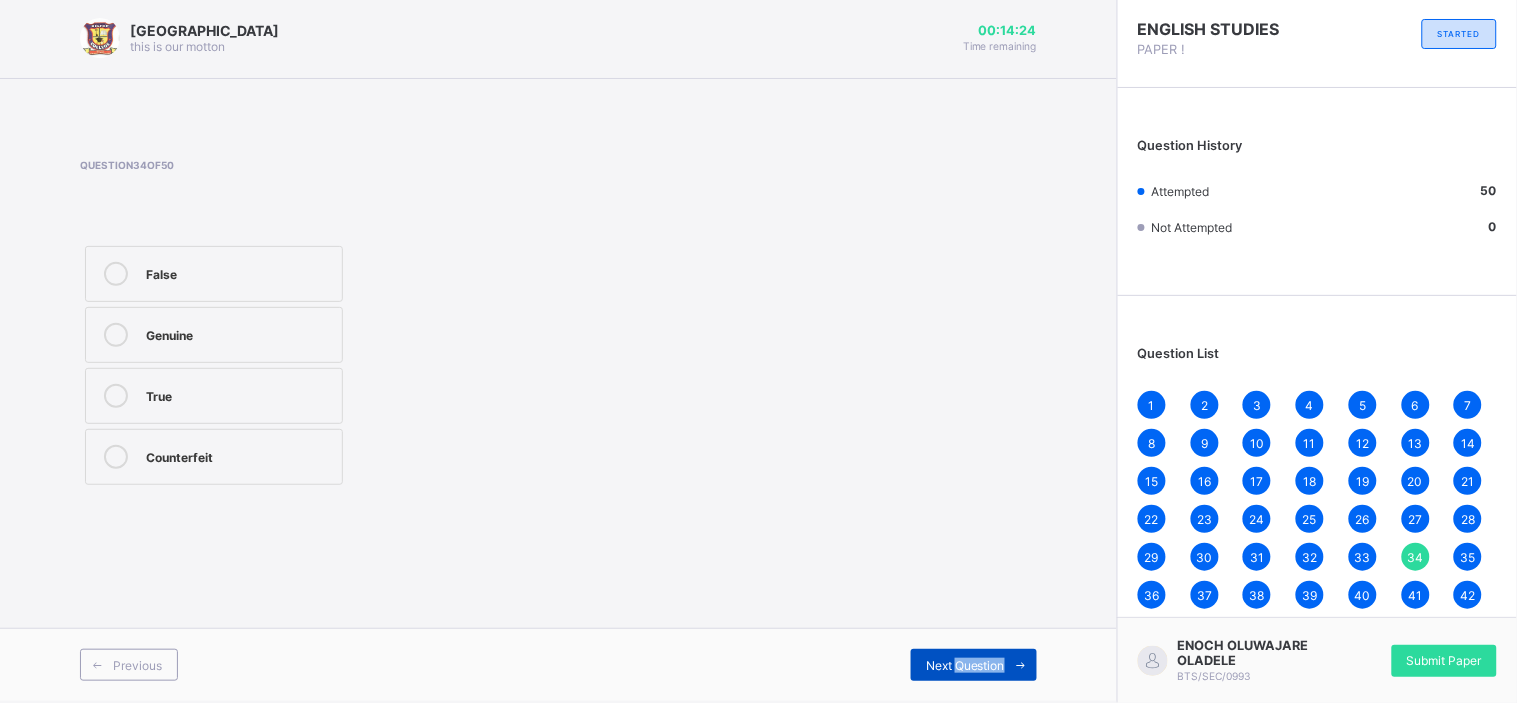 click on "Next Question" at bounding box center [965, 665] 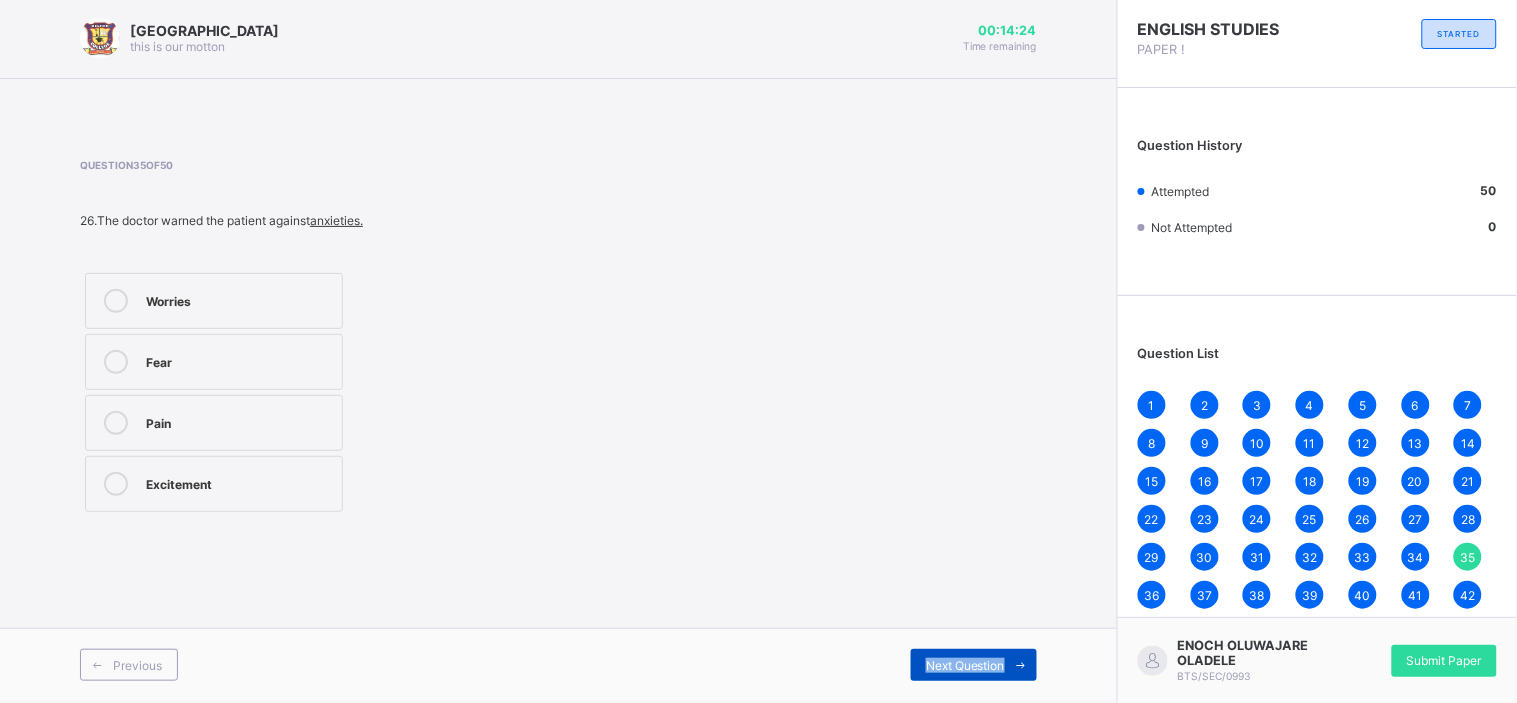 click on "Next Question" at bounding box center (965, 665) 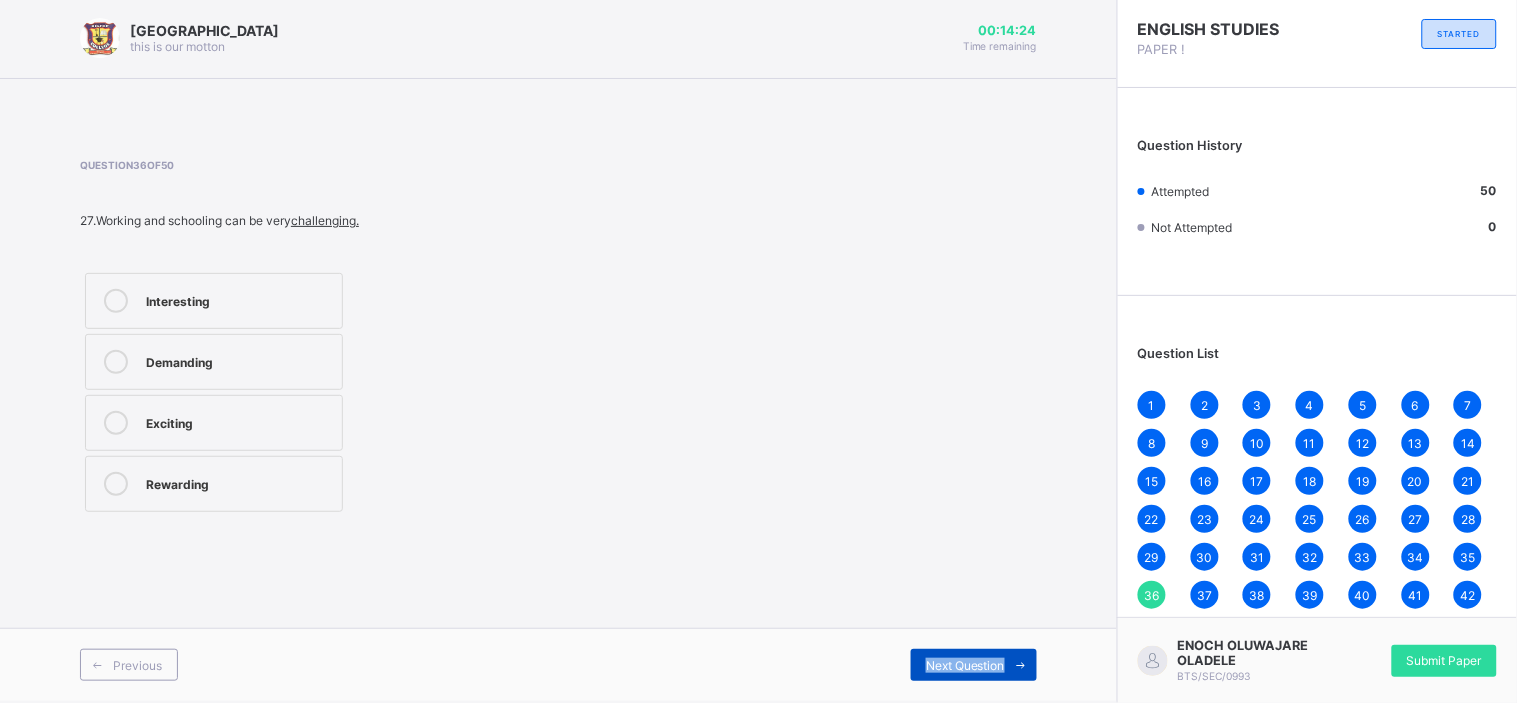click on "Next Question" at bounding box center (965, 665) 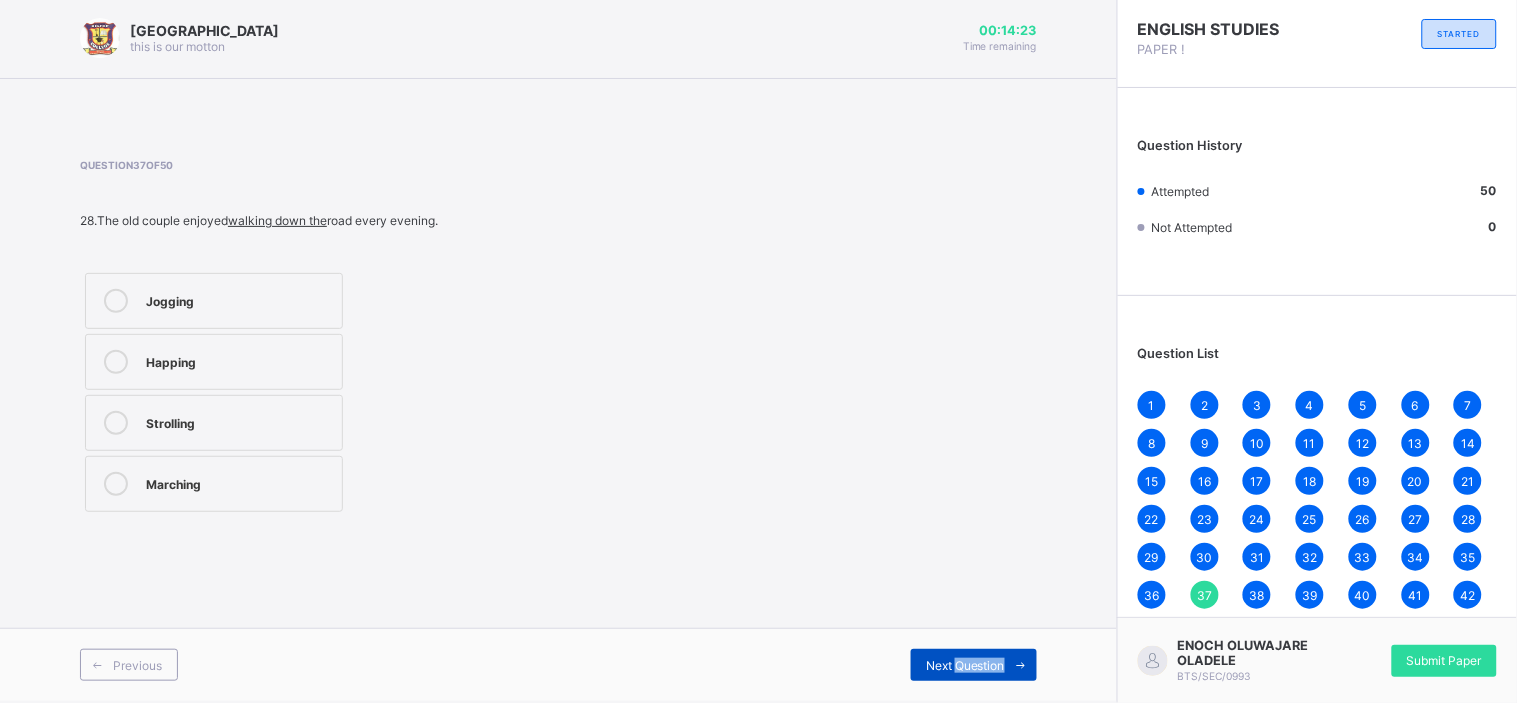 click on "Next Question" at bounding box center [965, 665] 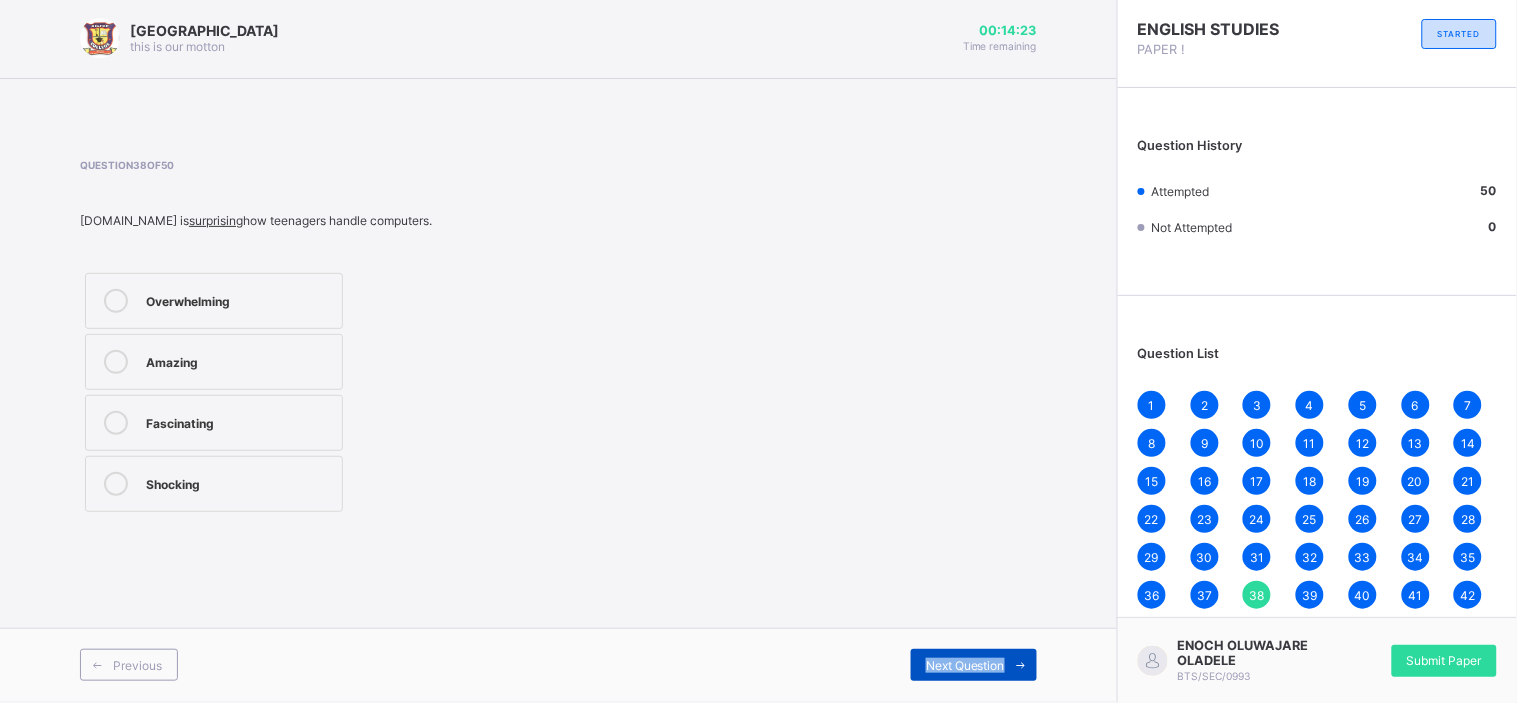 click on "Next Question" at bounding box center (965, 665) 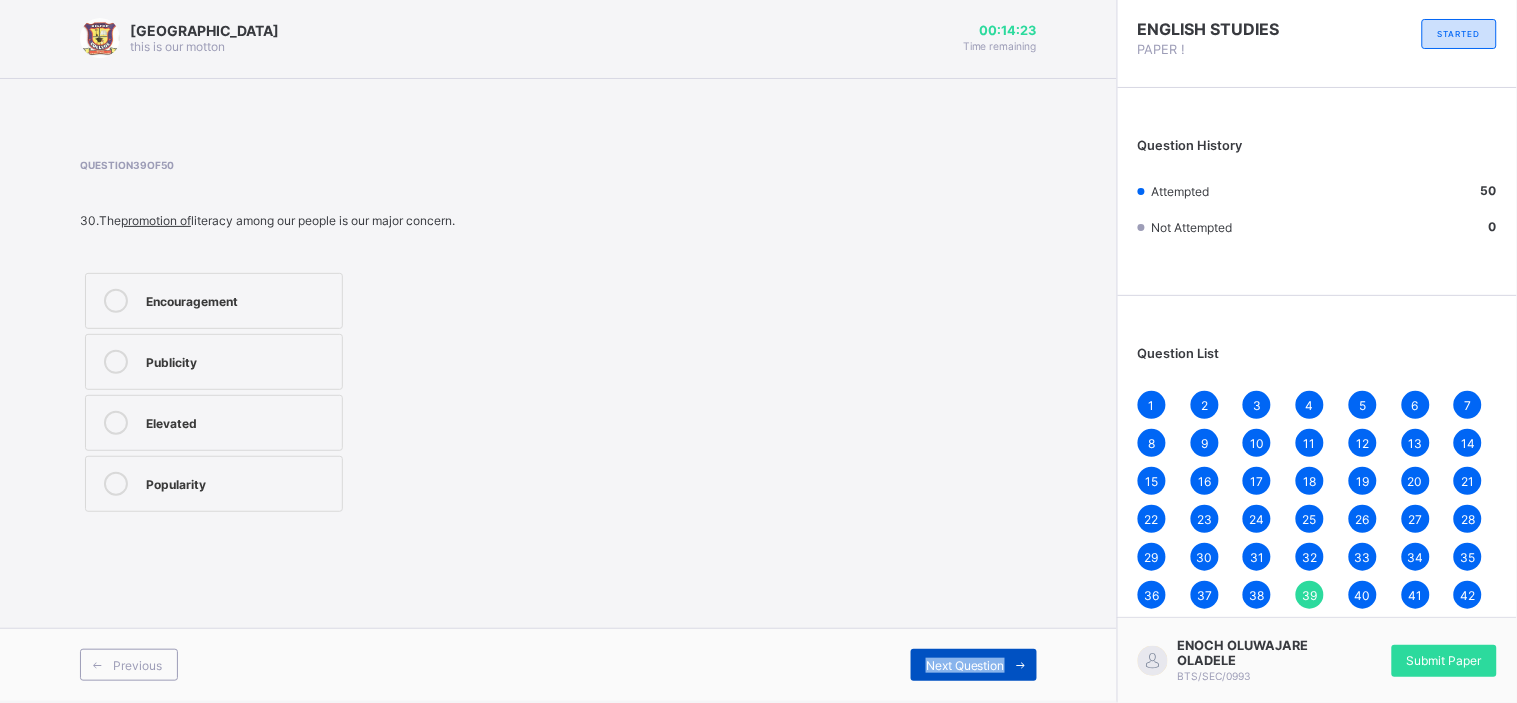 click on "Next Question" at bounding box center [965, 665] 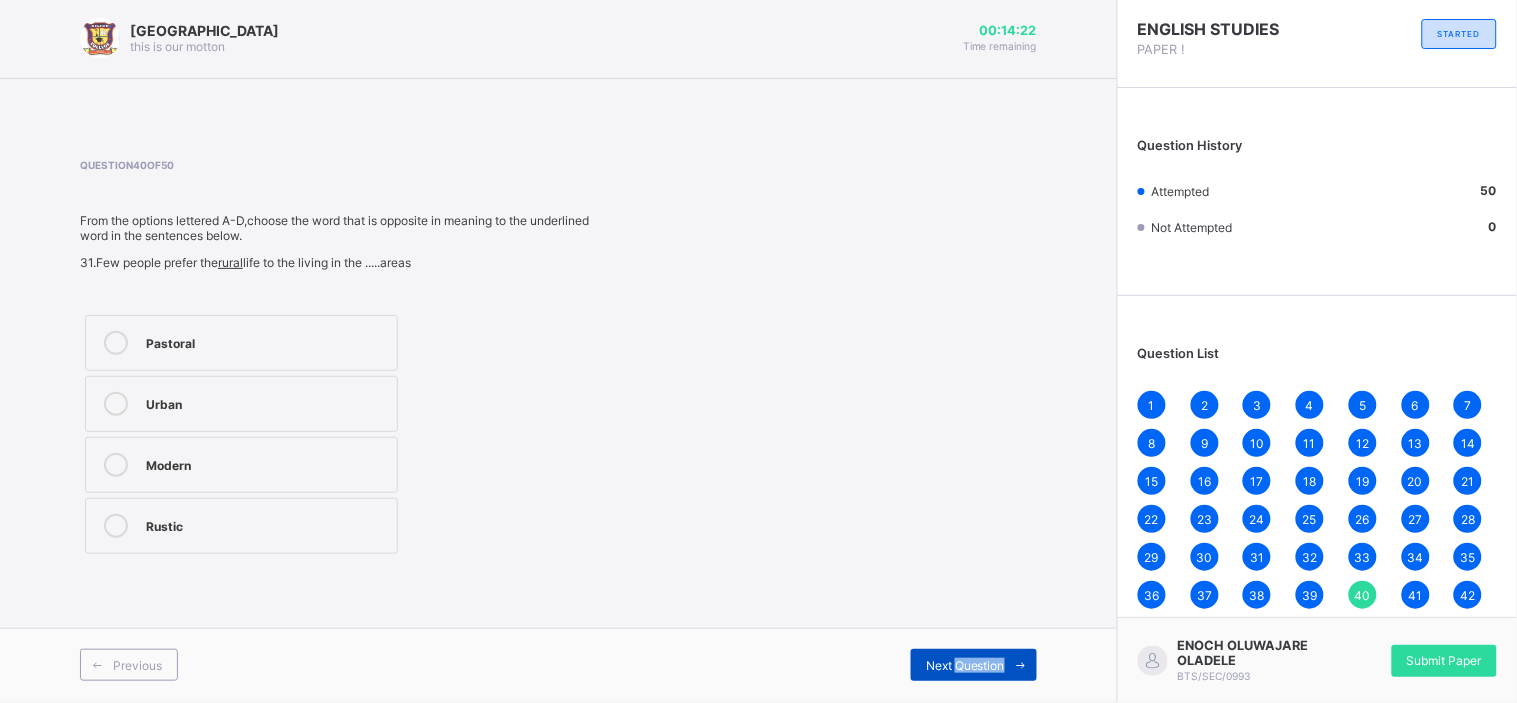 click on "Next Question" at bounding box center (965, 665) 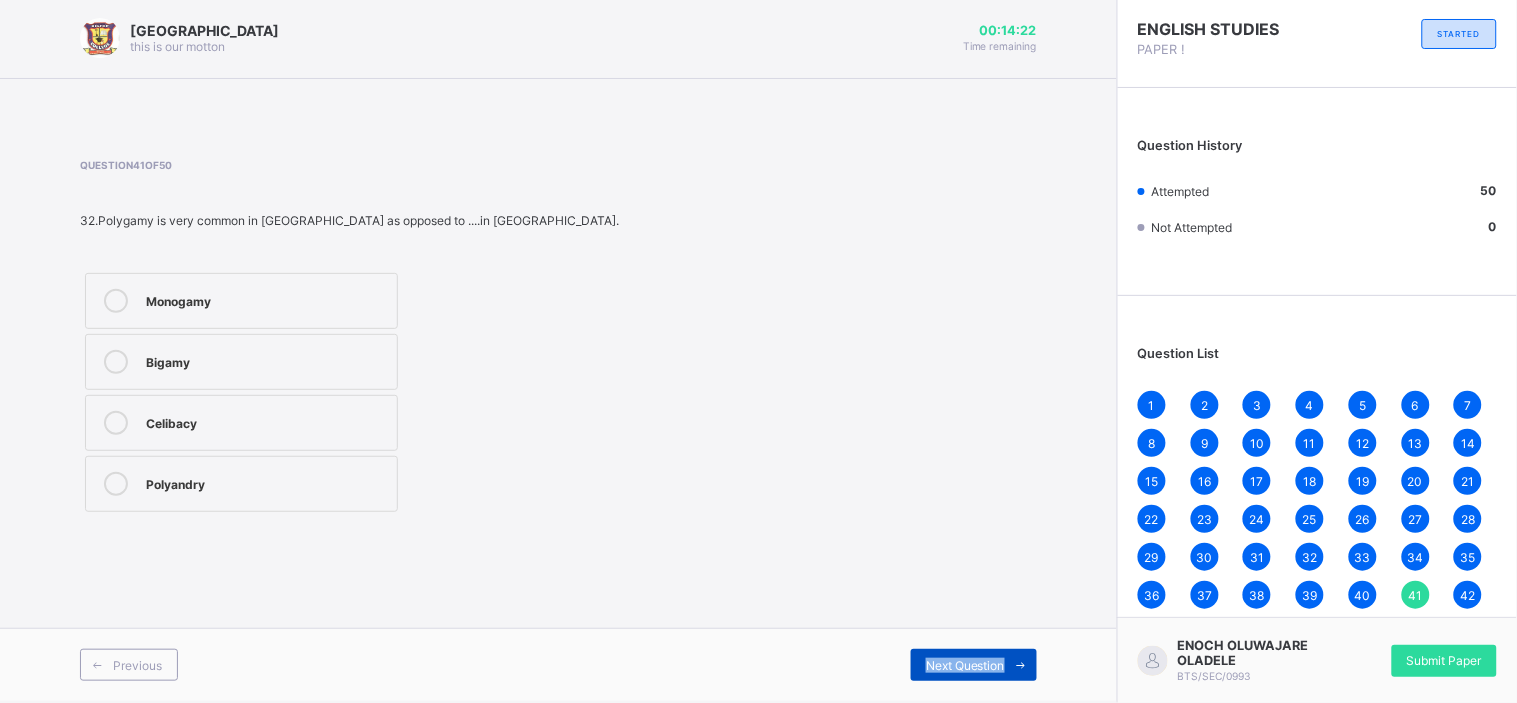 click on "Next Question" at bounding box center (965, 665) 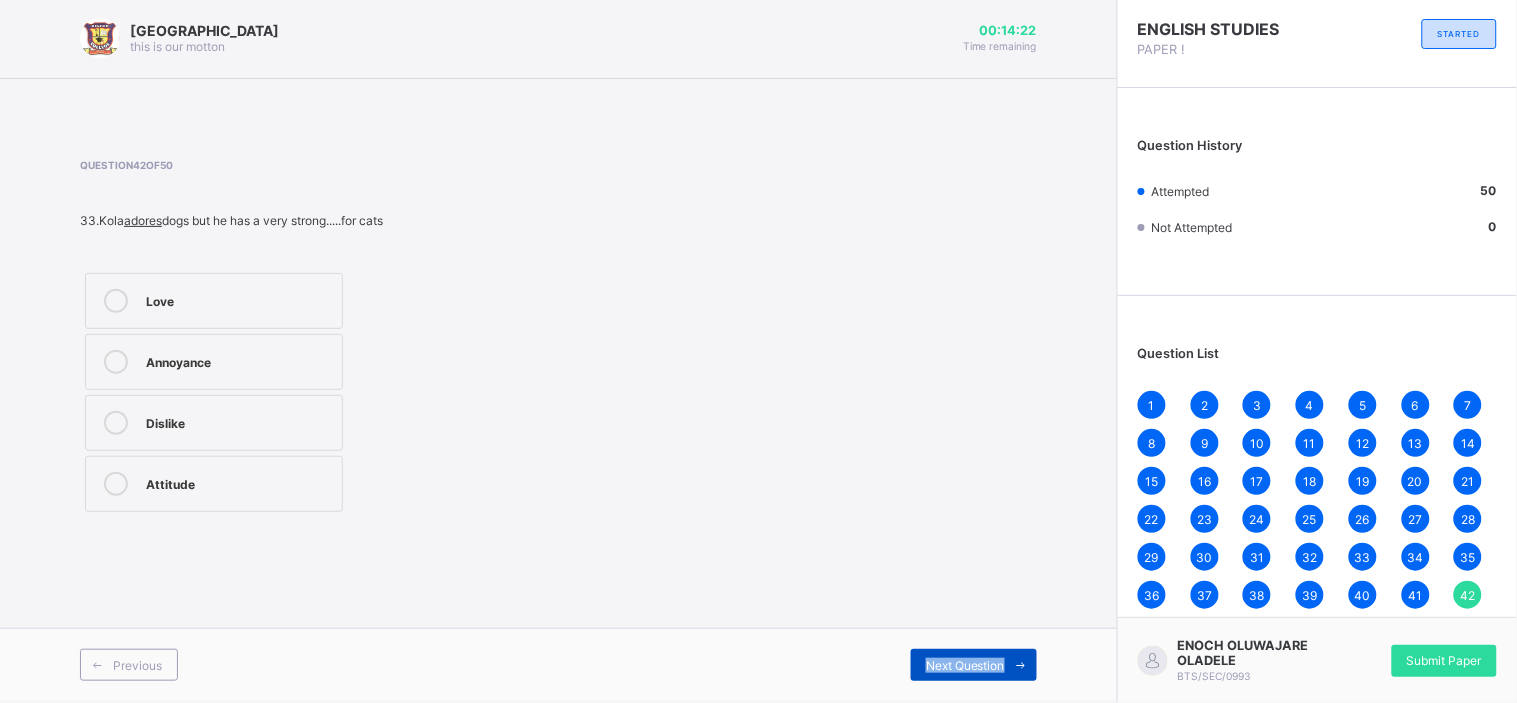 click on "Next Question" at bounding box center [965, 665] 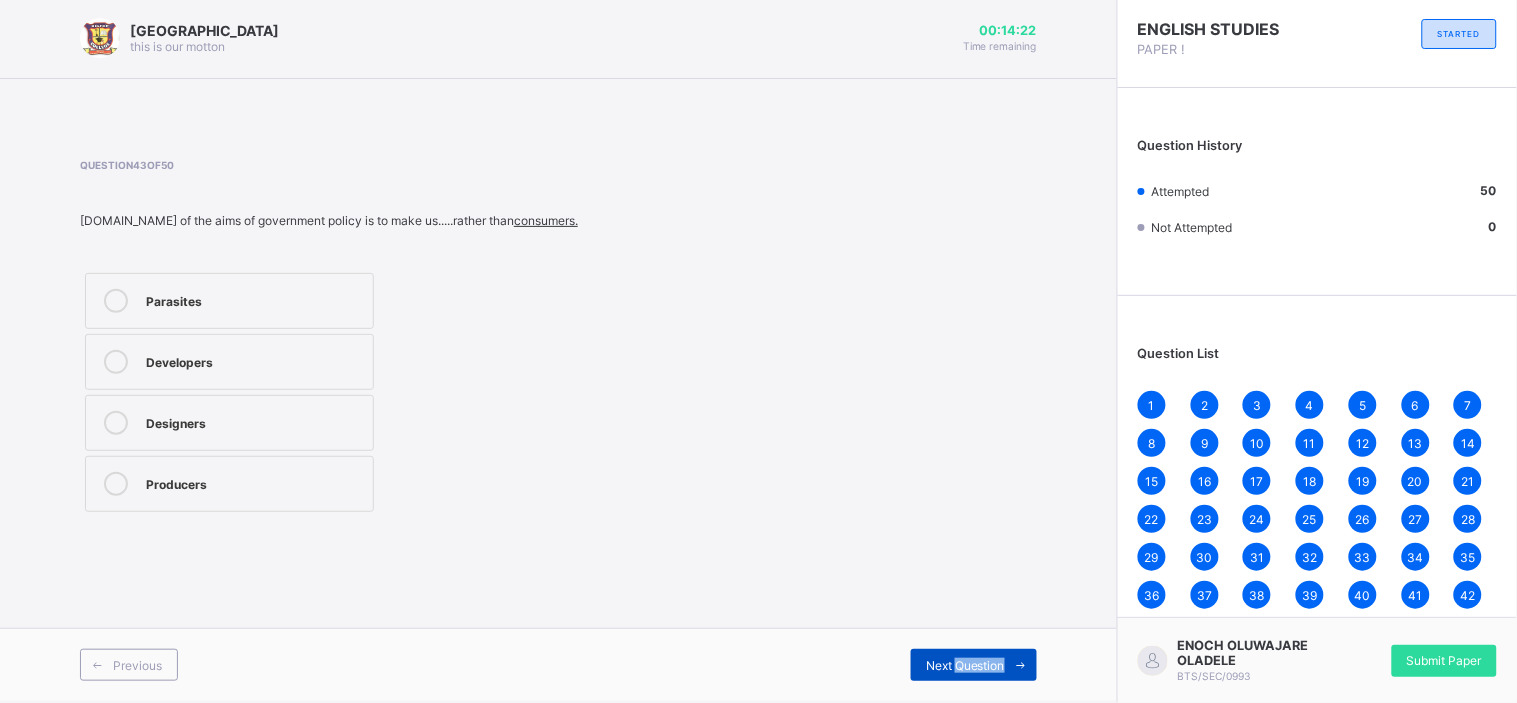 click on "Next Question" at bounding box center (965, 665) 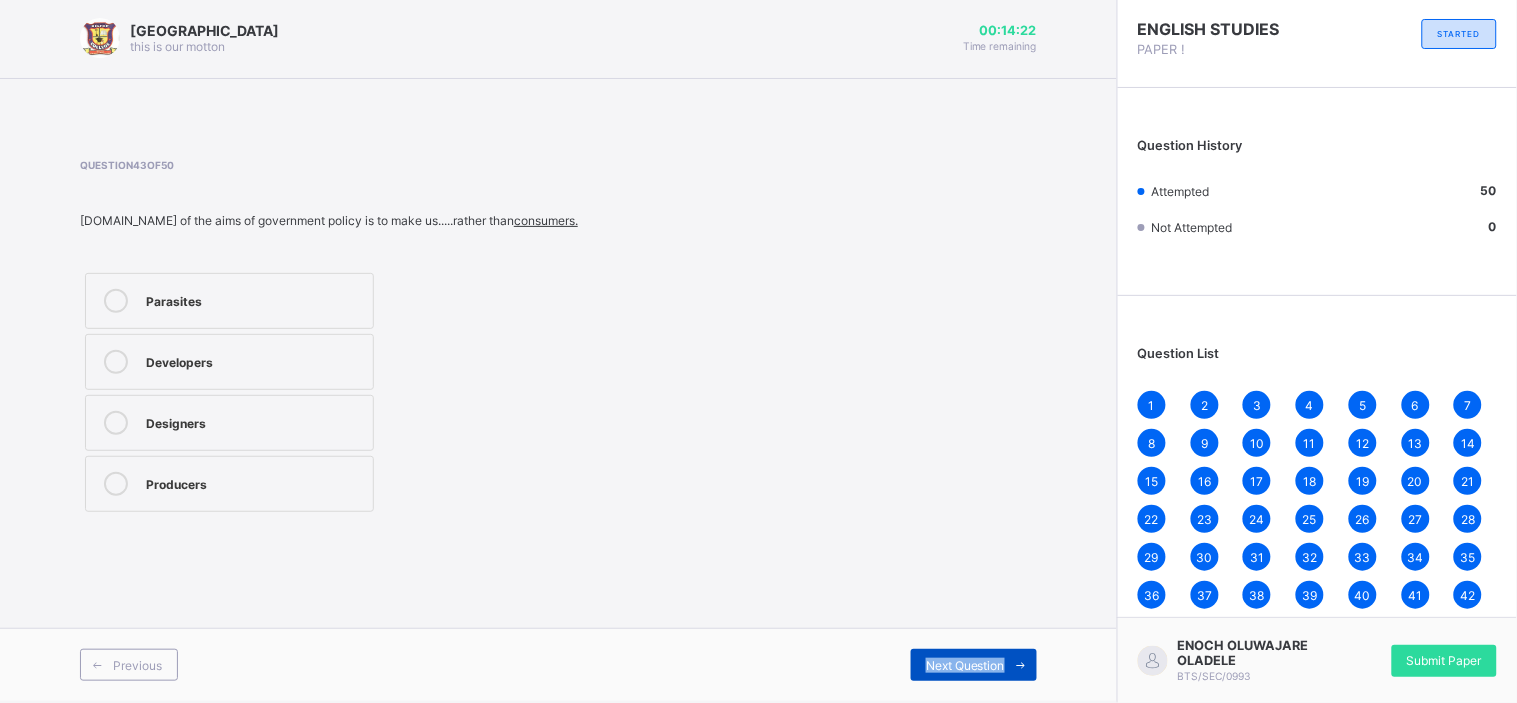 click on "Next Question" at bounding box center (965, 665) 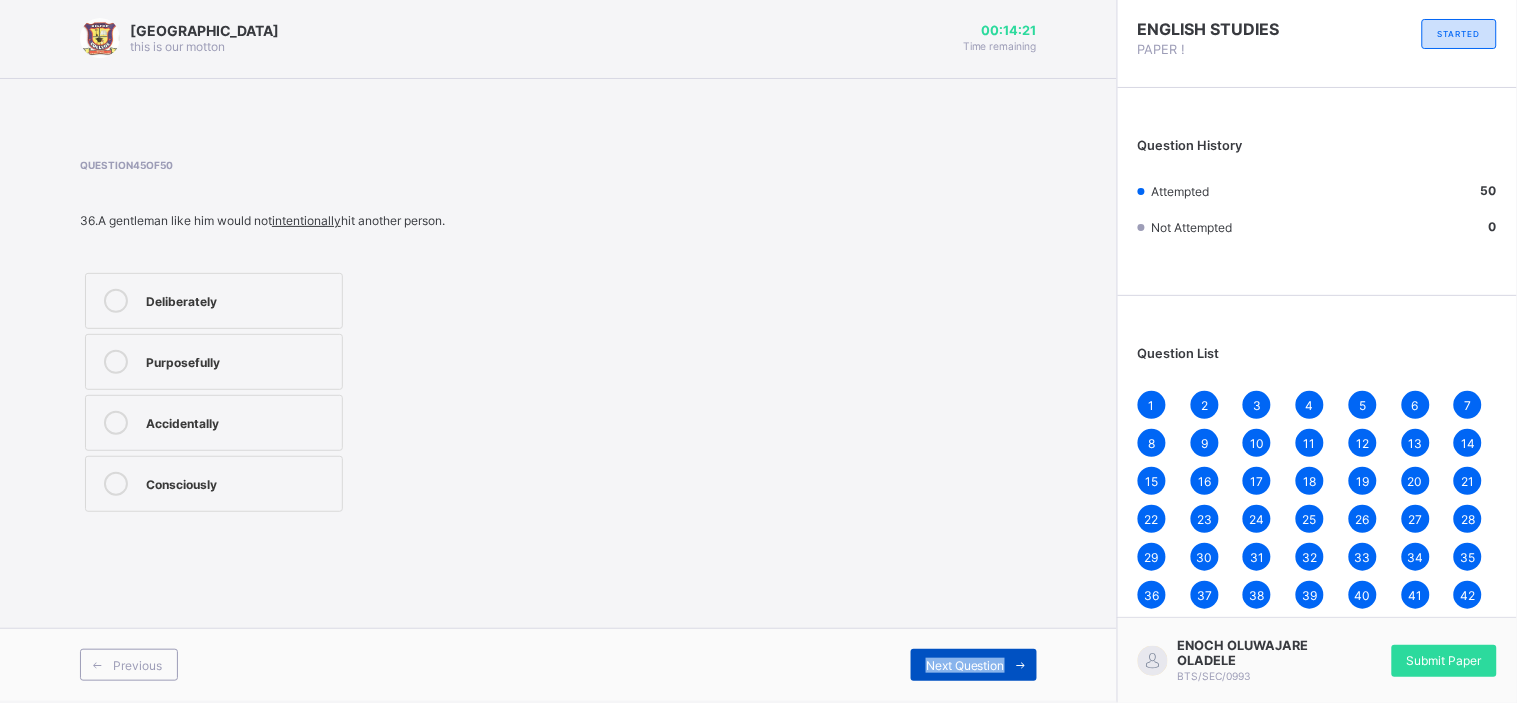 click on "Next Question" at bounding box center (965, 665) 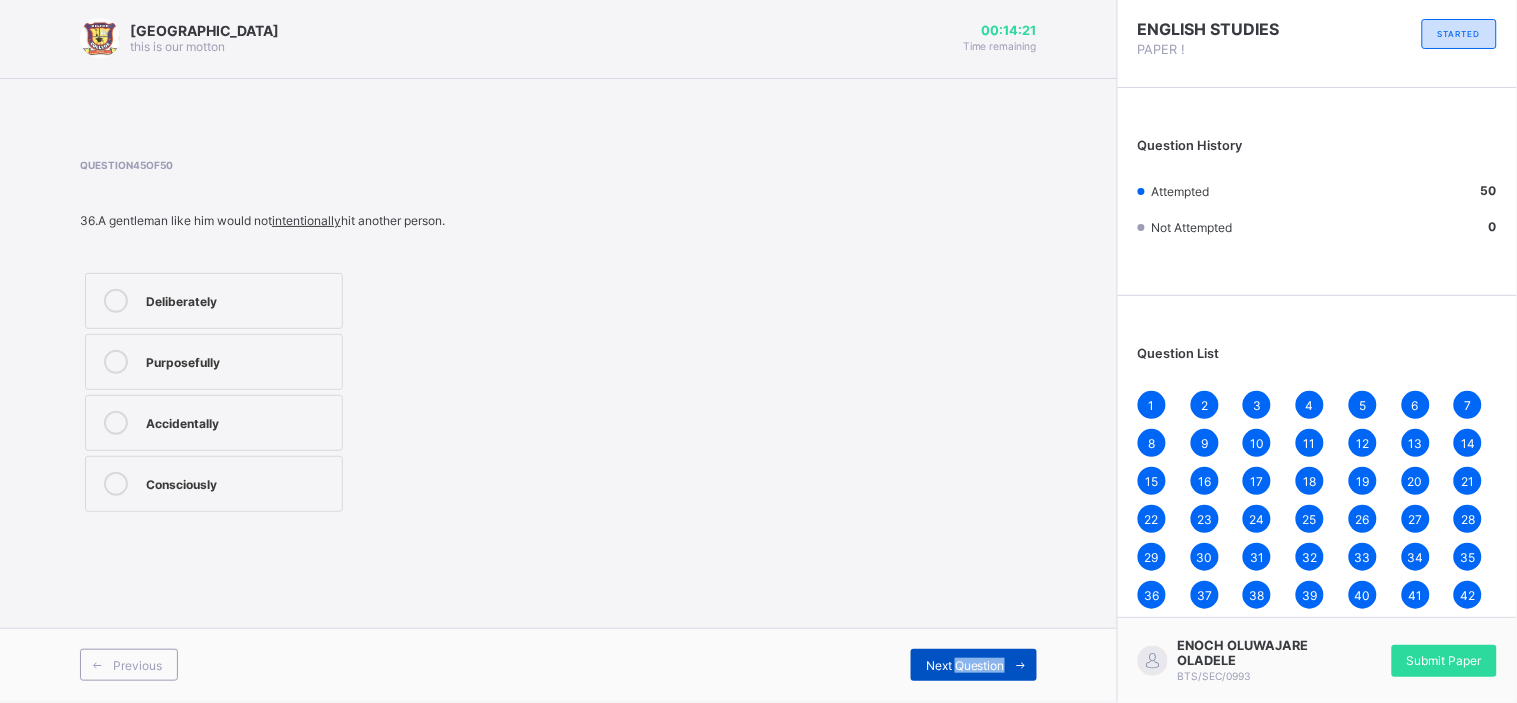 click on "Next Question" at bounding box center [965, 665] 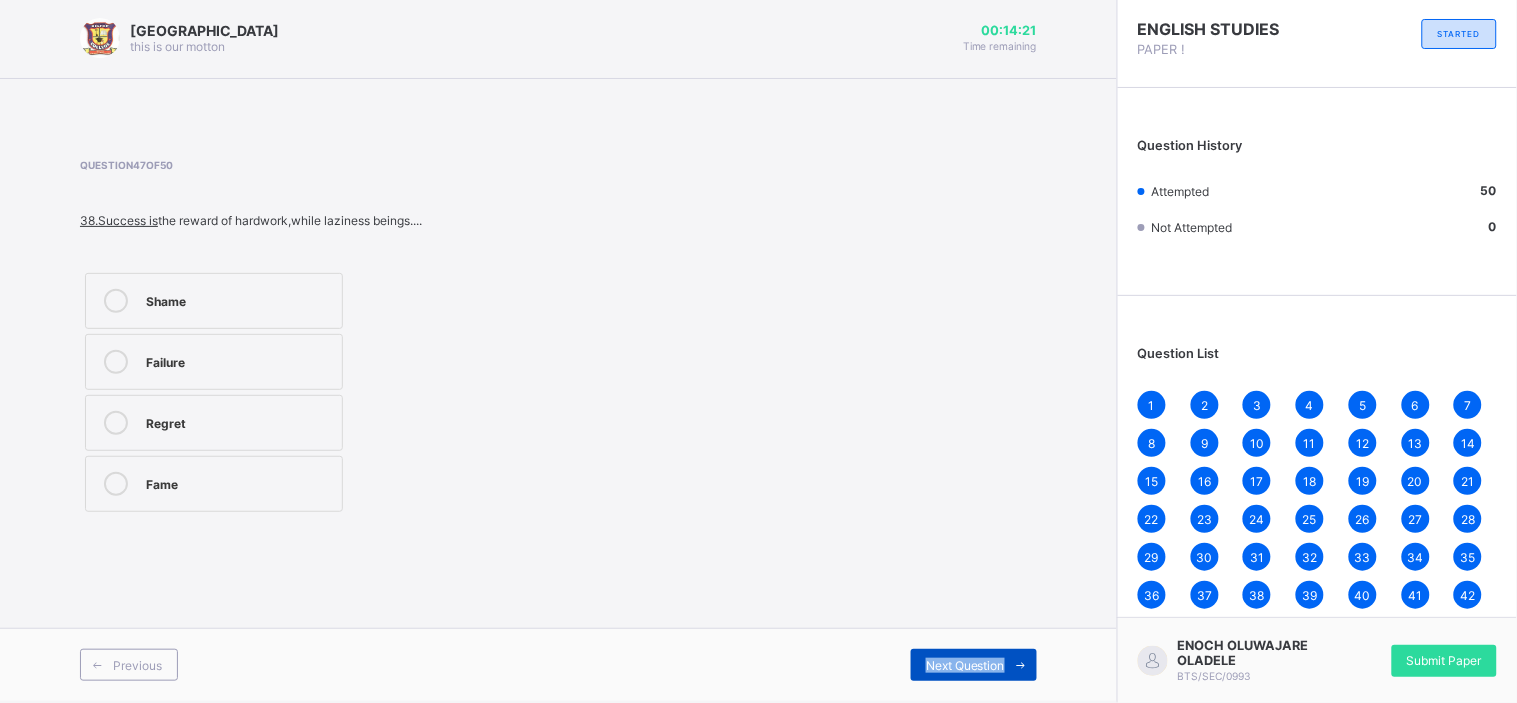 click on "Next Question" at bounding box center [965, 665] 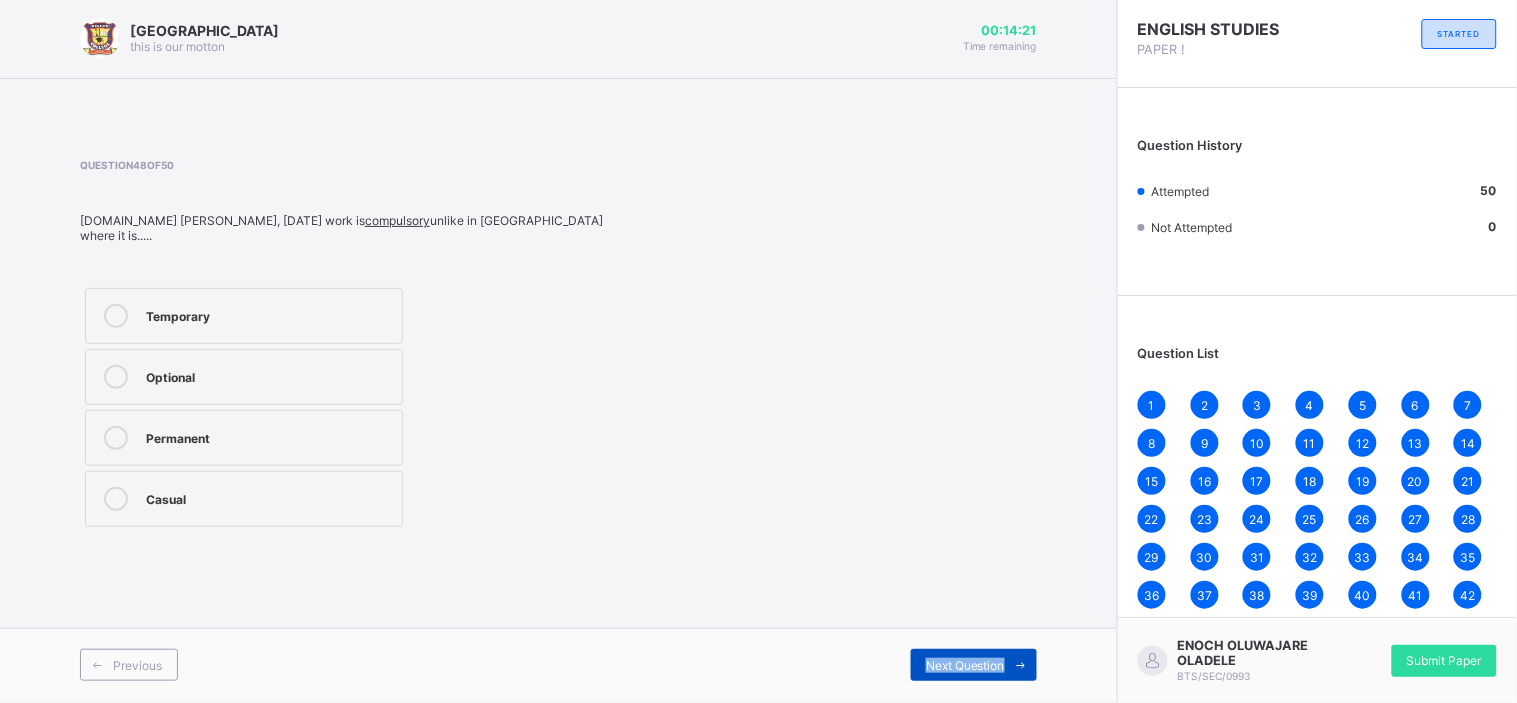 click on "Next Question" at bounding box center [965, 665] 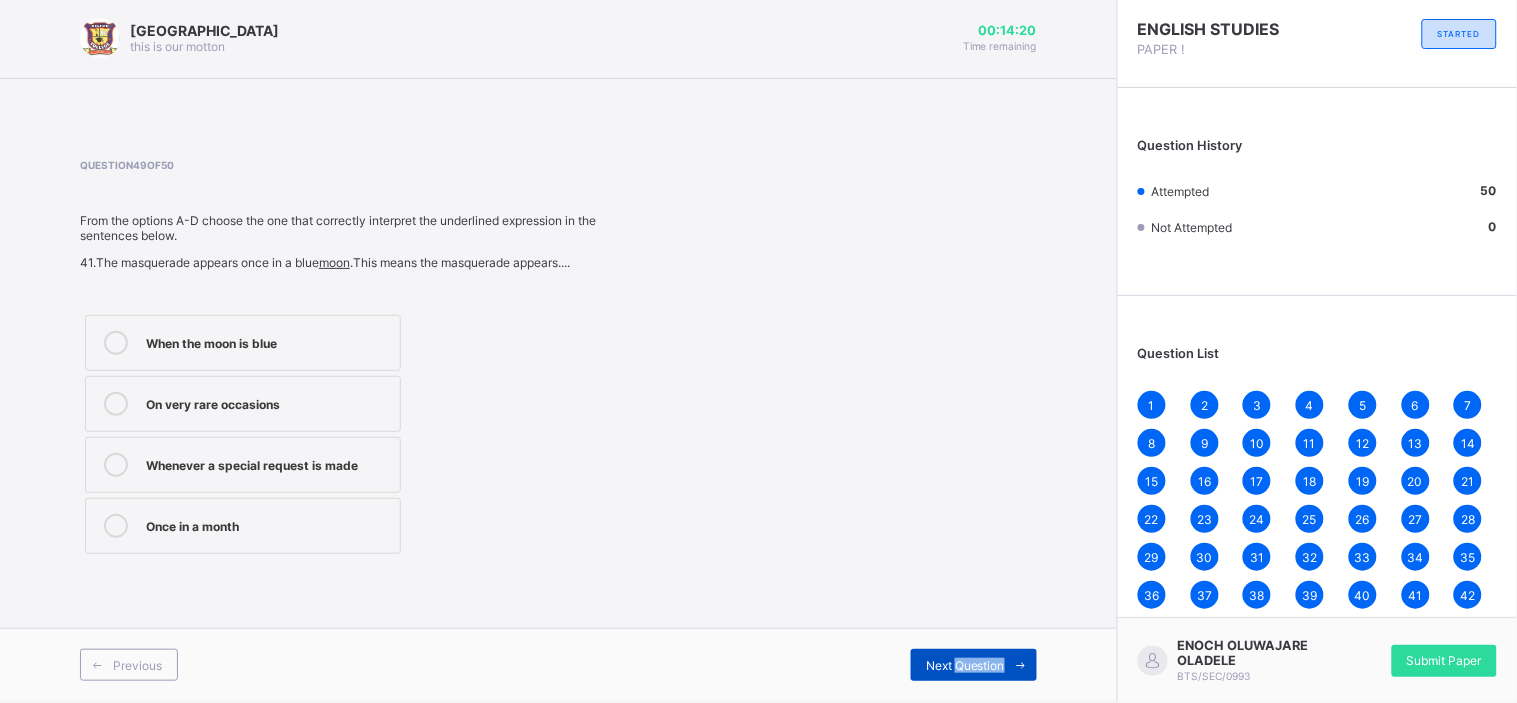 click on "Next Question" at bounding box center [965, 665] 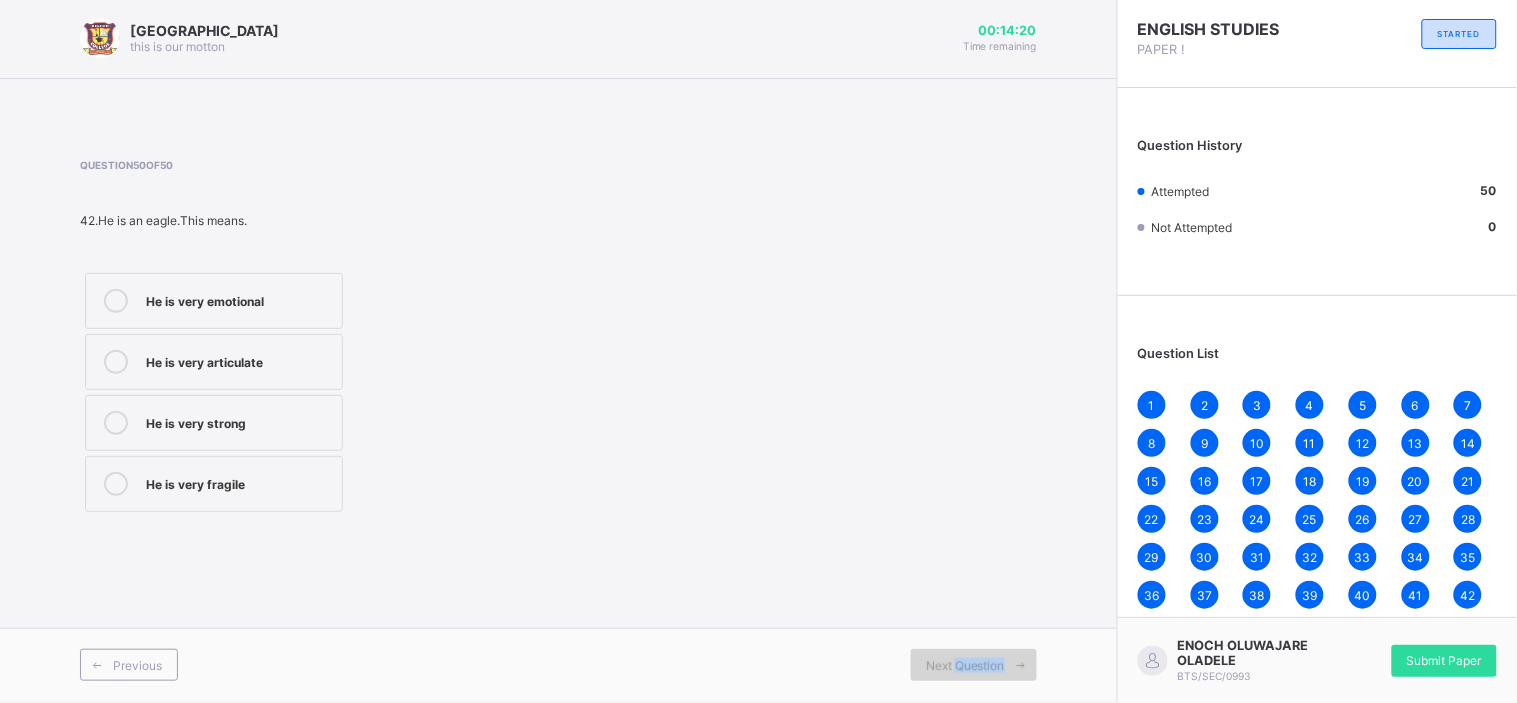 click on "Next Question" at bounding box center (965, 665) 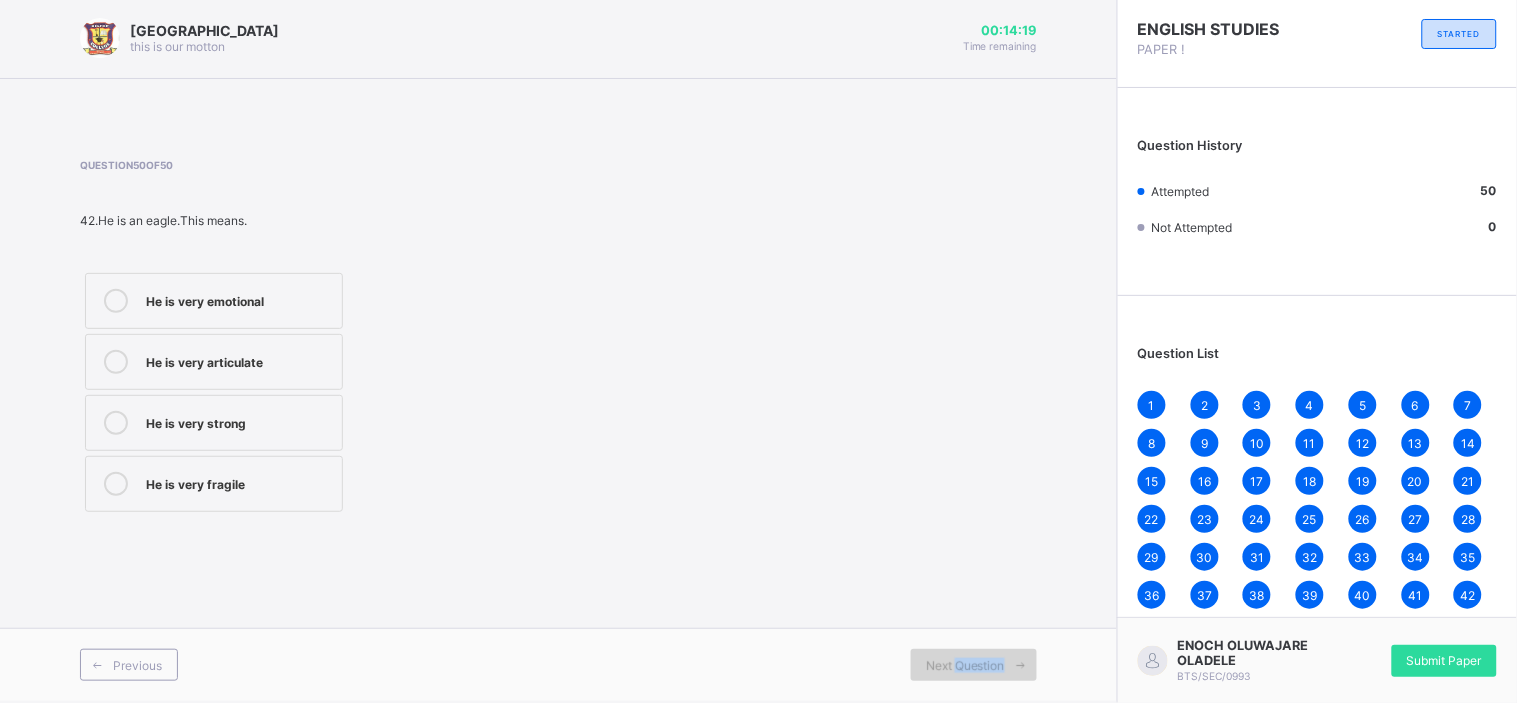 click on "Next Question" at bounding box center [965, 665] 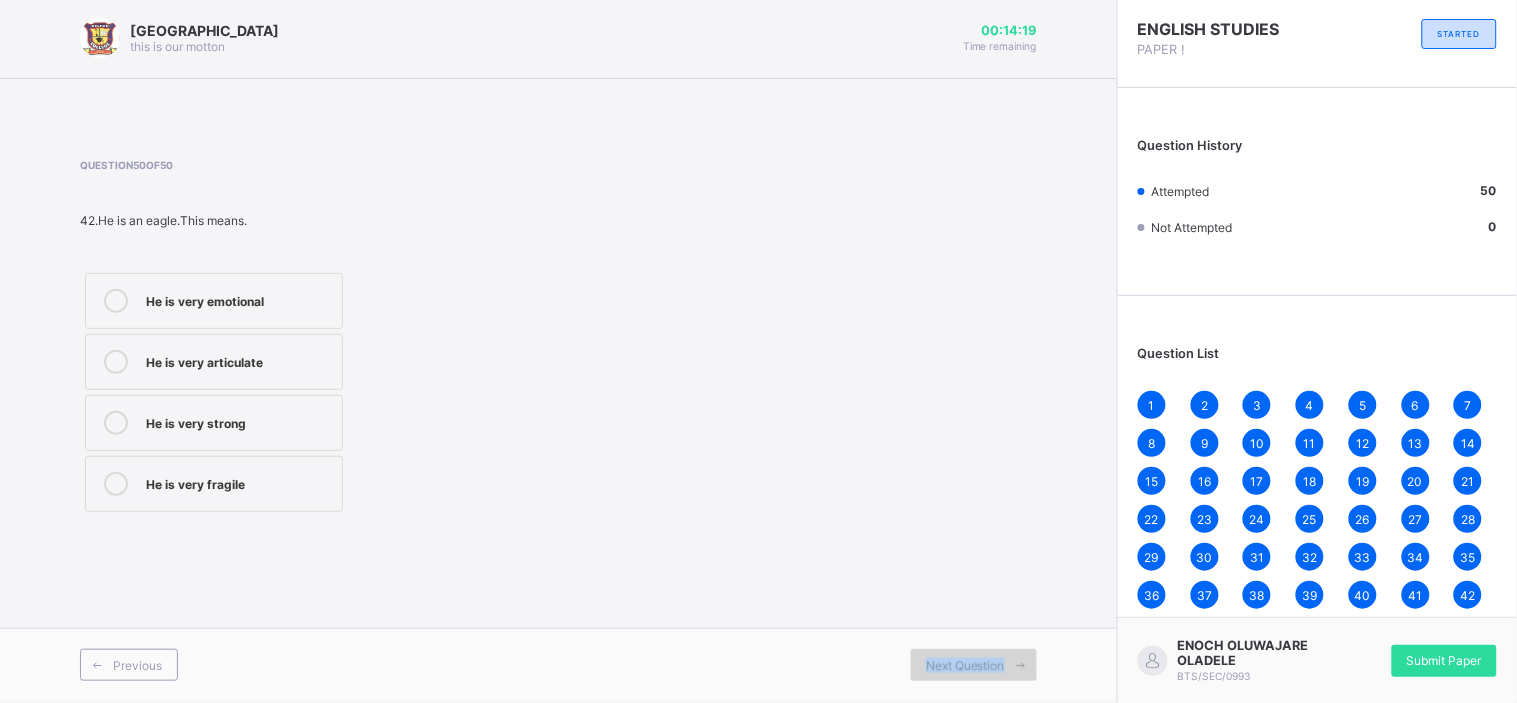 click on "Next Question" at bounding box center (965, 665) 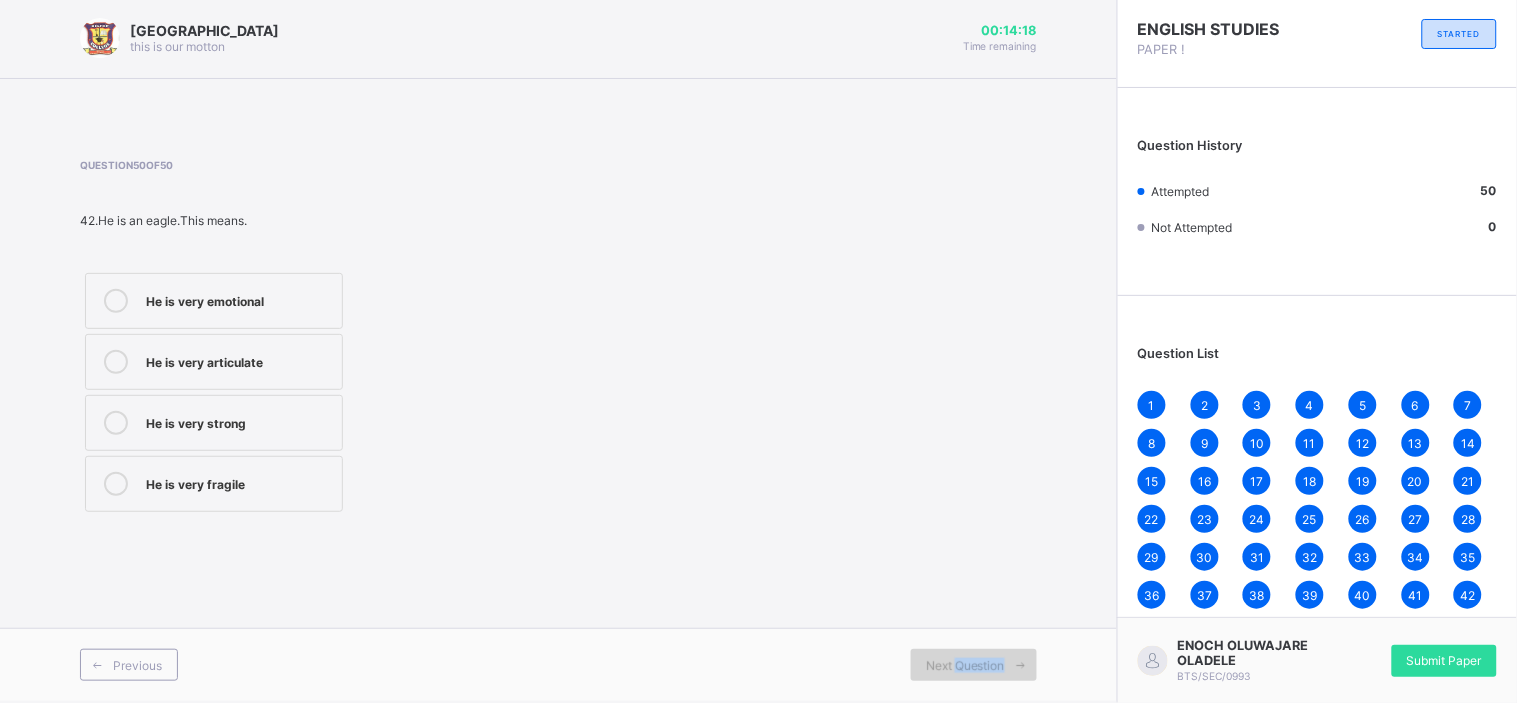 click on "Next Question" at bounding box center [965, 665] 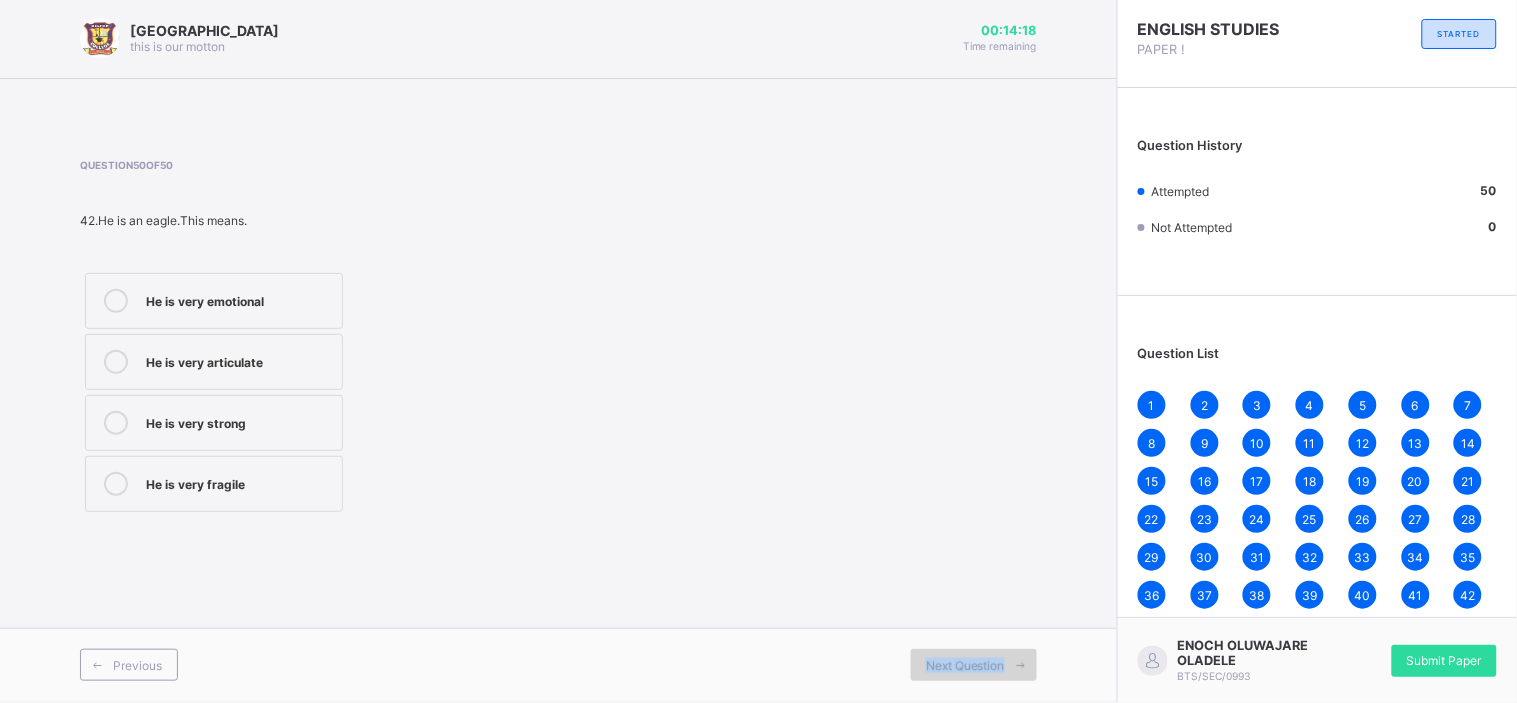 click on "Next Question" at bounding box center [965, 665] 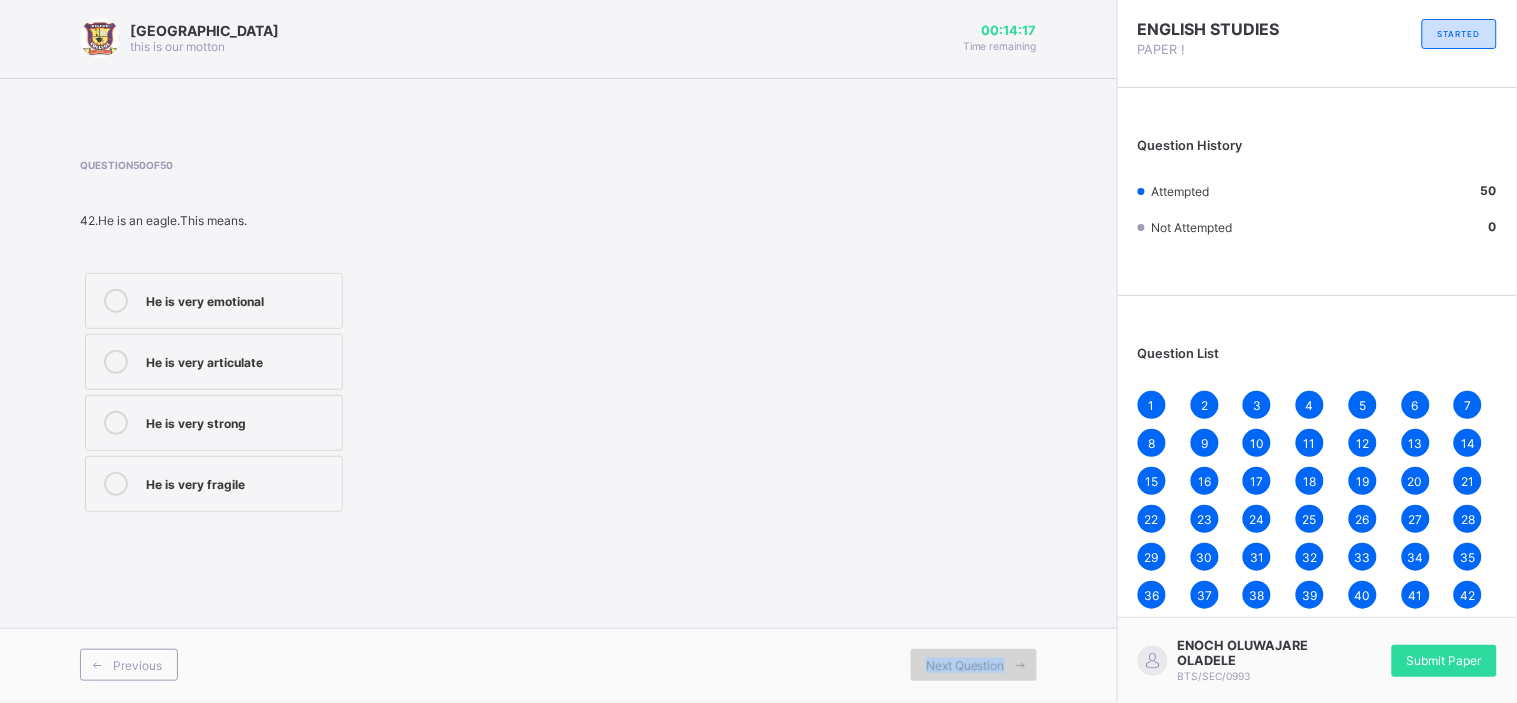 click on "Next Question" at bounding box center (965, 665) 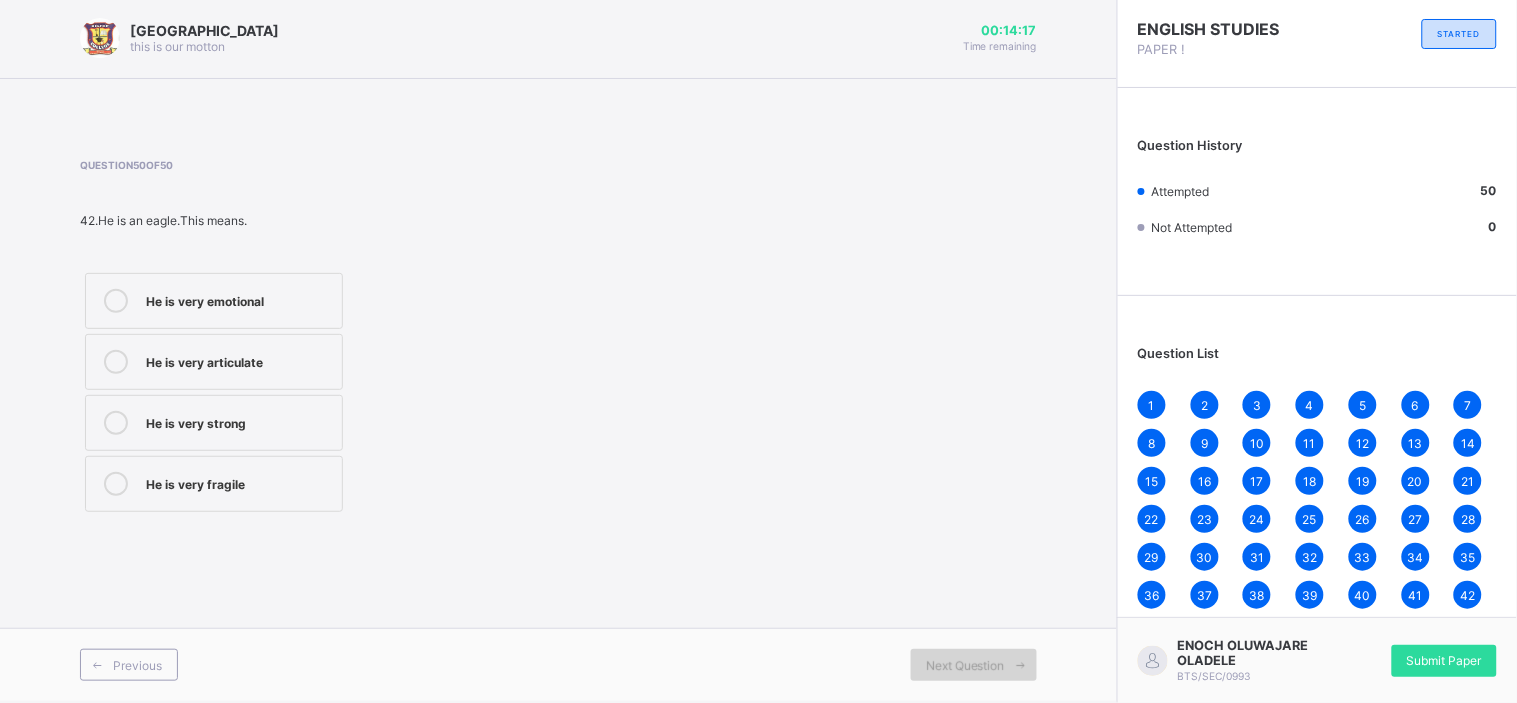 click on "Next Question" at bounding box center (965, 665) 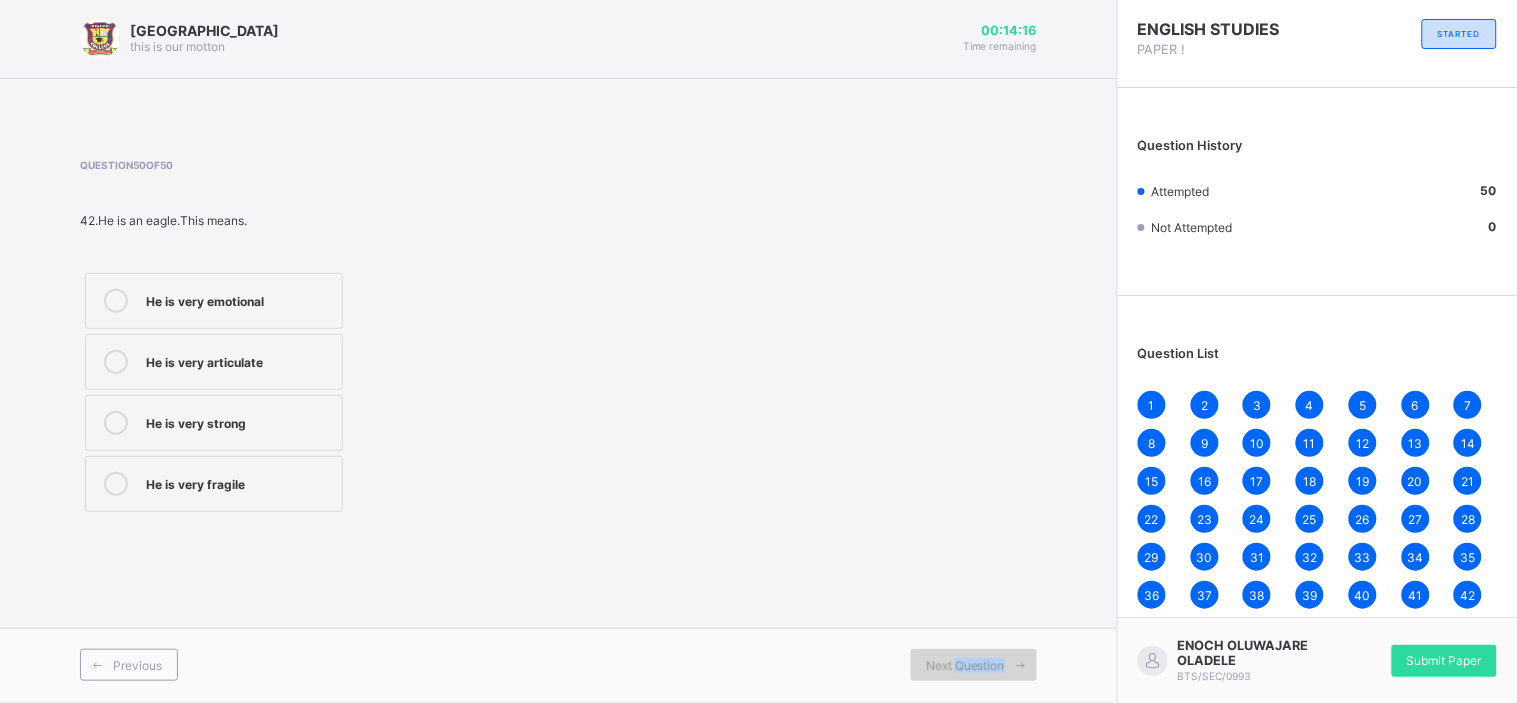 click on "Next Question" at bounding box center (965, 665) 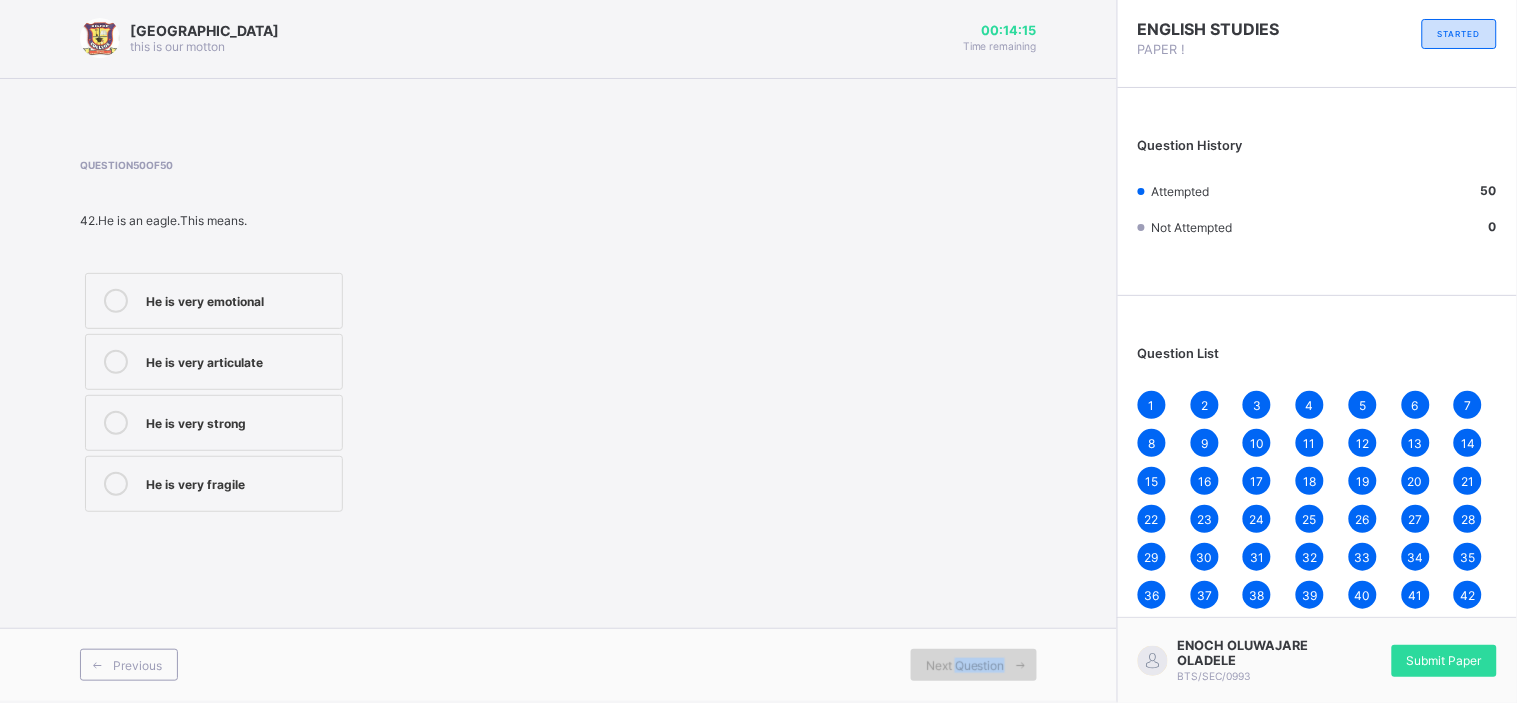 click on "Next Question" at bounding box center [965, 665] 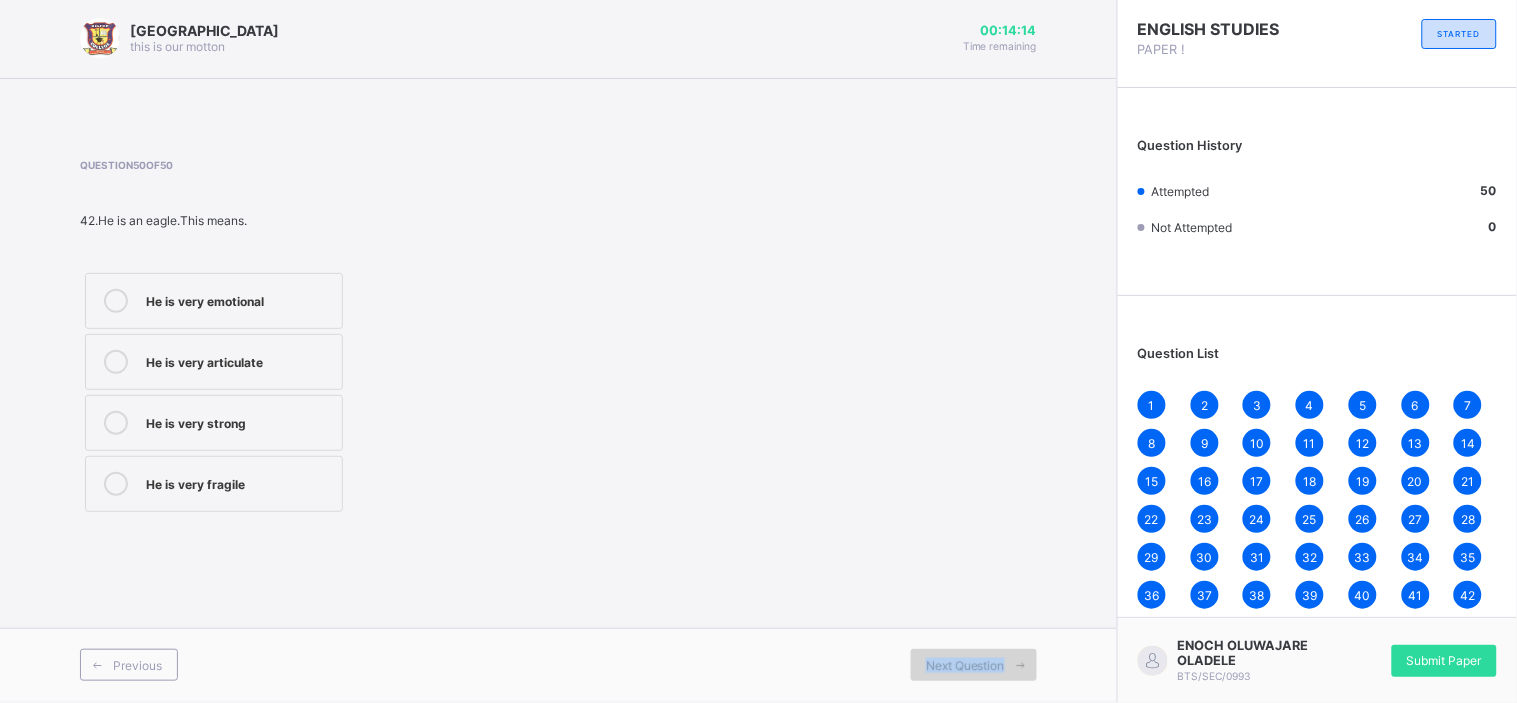 click on "Next Question" at bounding box center (965, 665) 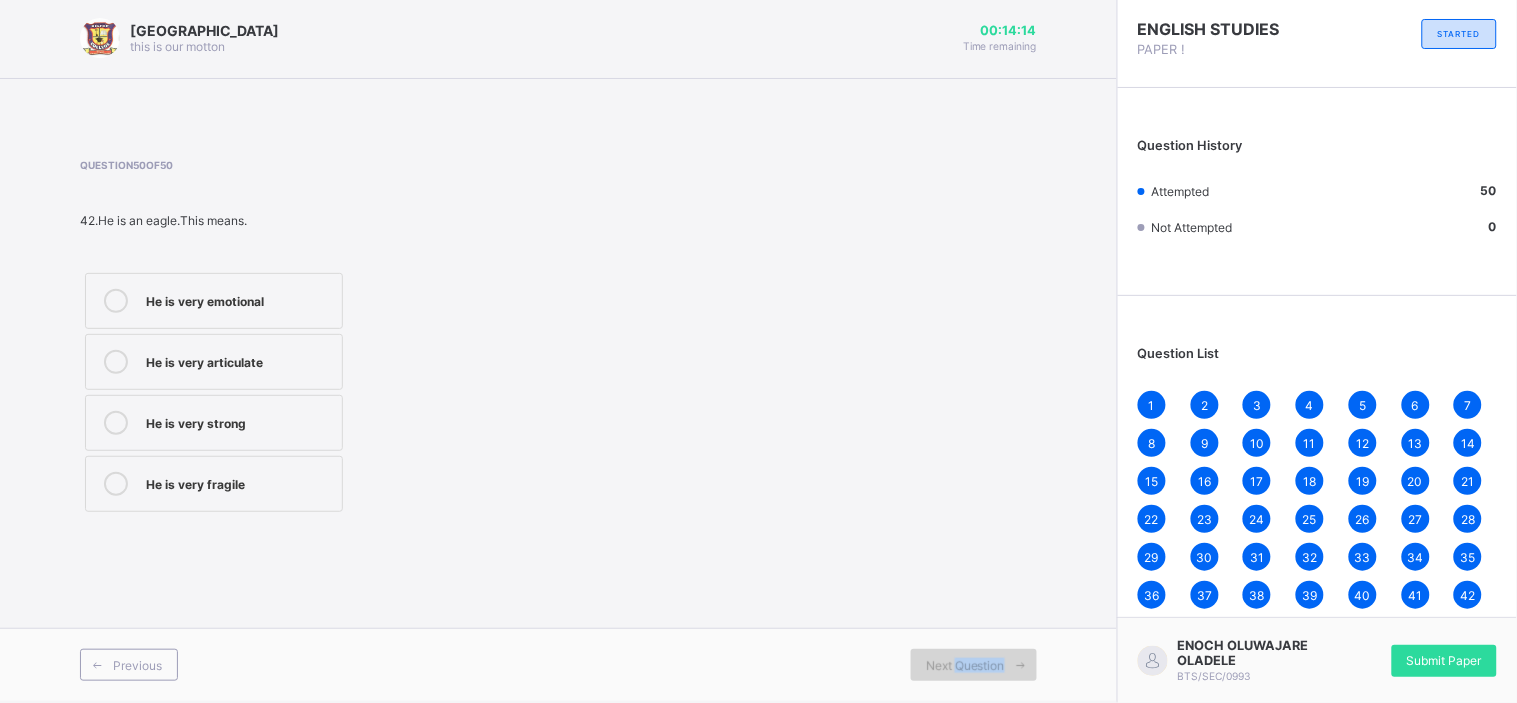 click on "Next Question" at bounding box center (965, 665) 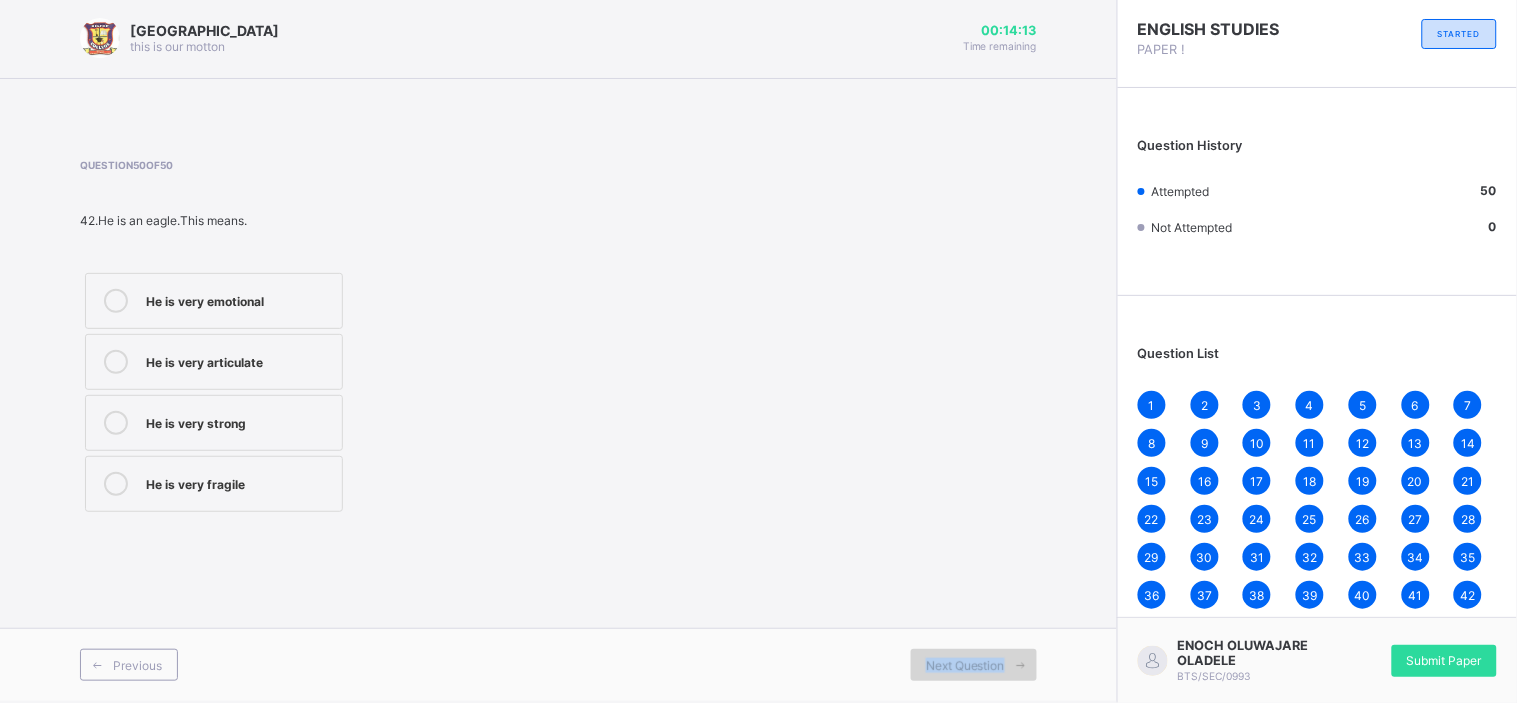 click on "Next Question" at bounding box center [965, 665] 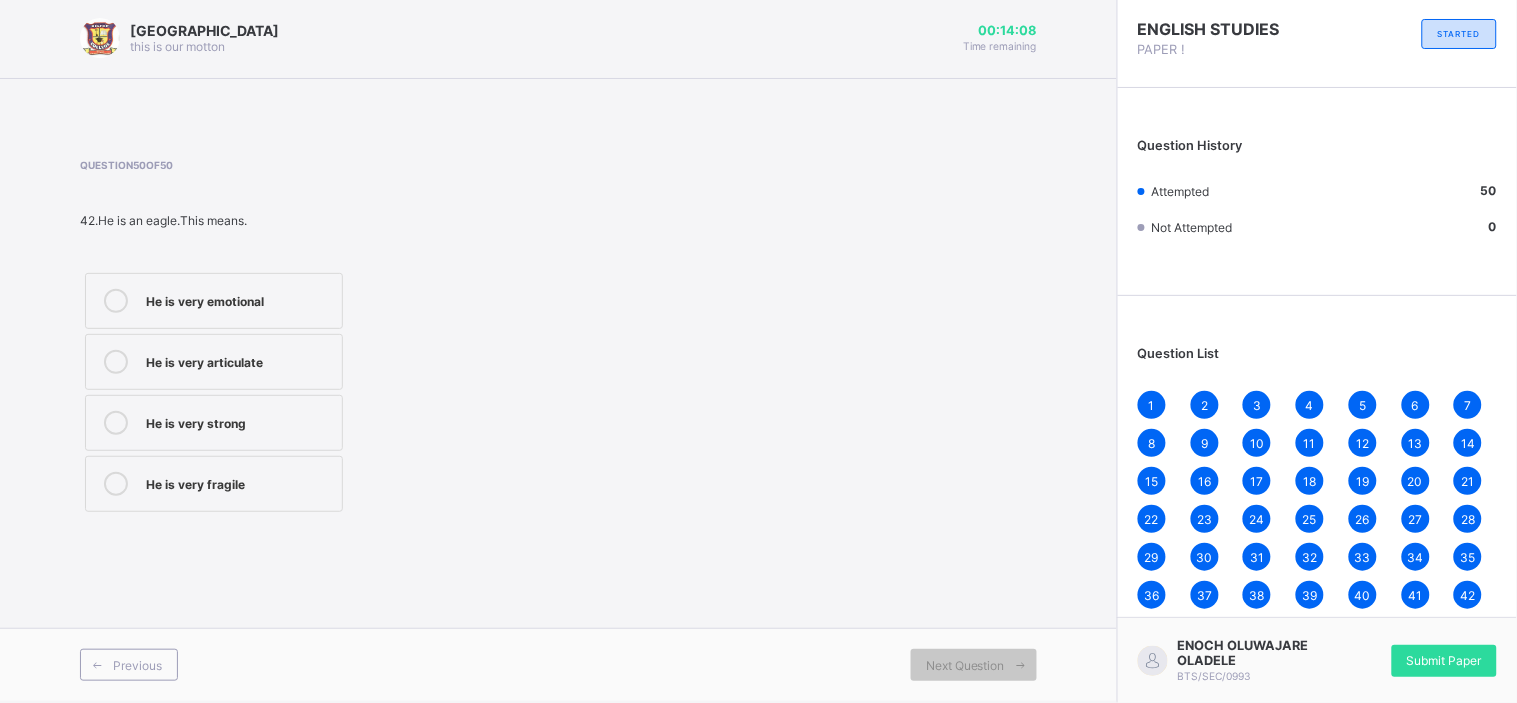 click on "42" at bounding box center (1468, 595) 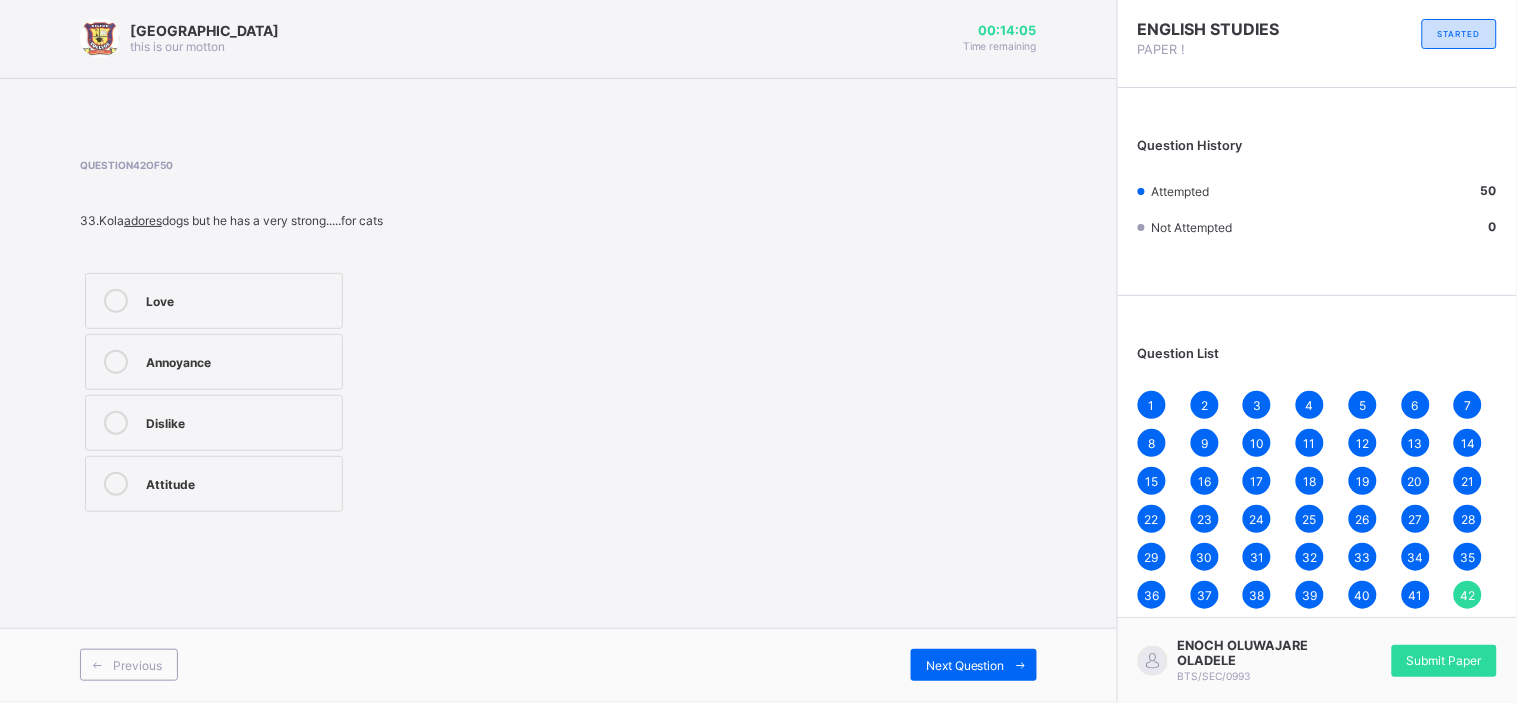 click on "Previous Next Question" at bounding box center [558, 664] 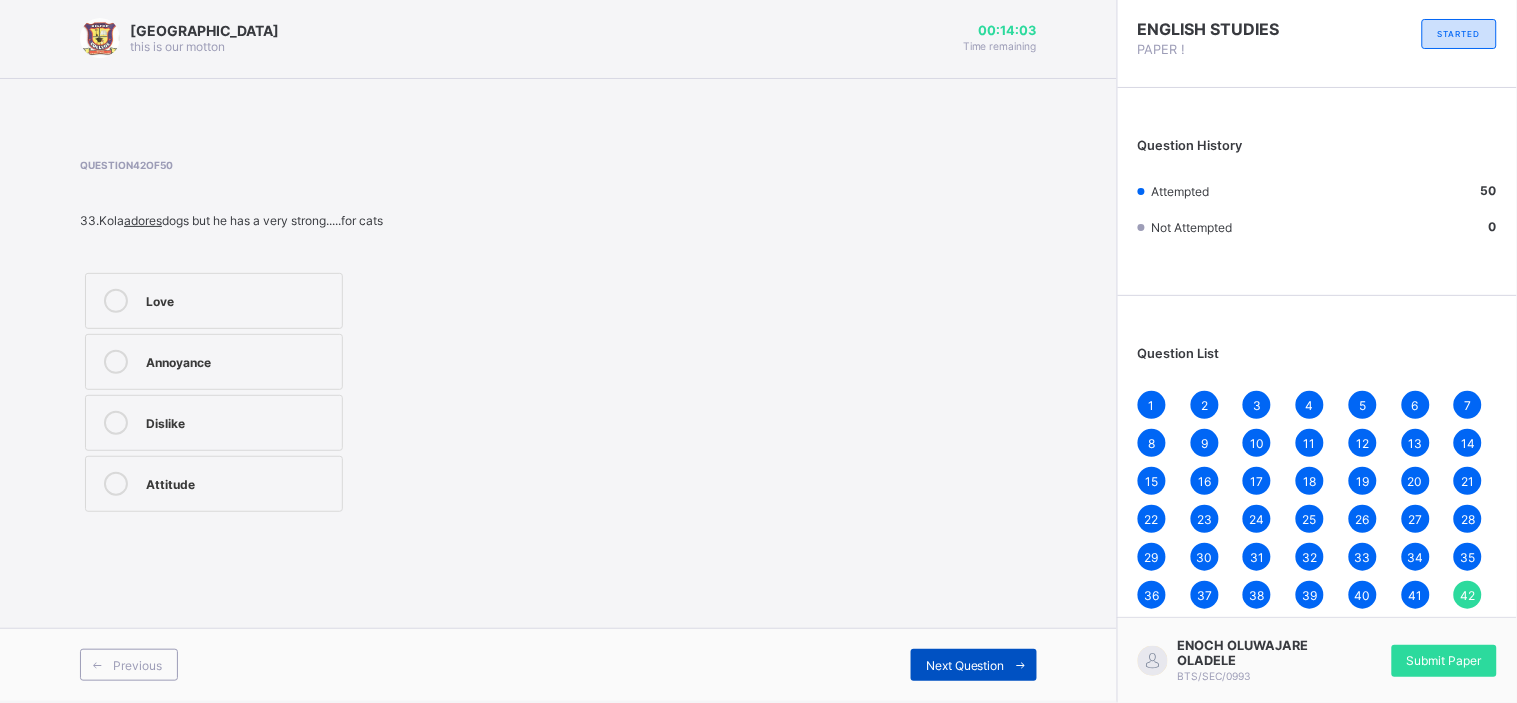 click on "Next Question" at bounding box center [974, 665] 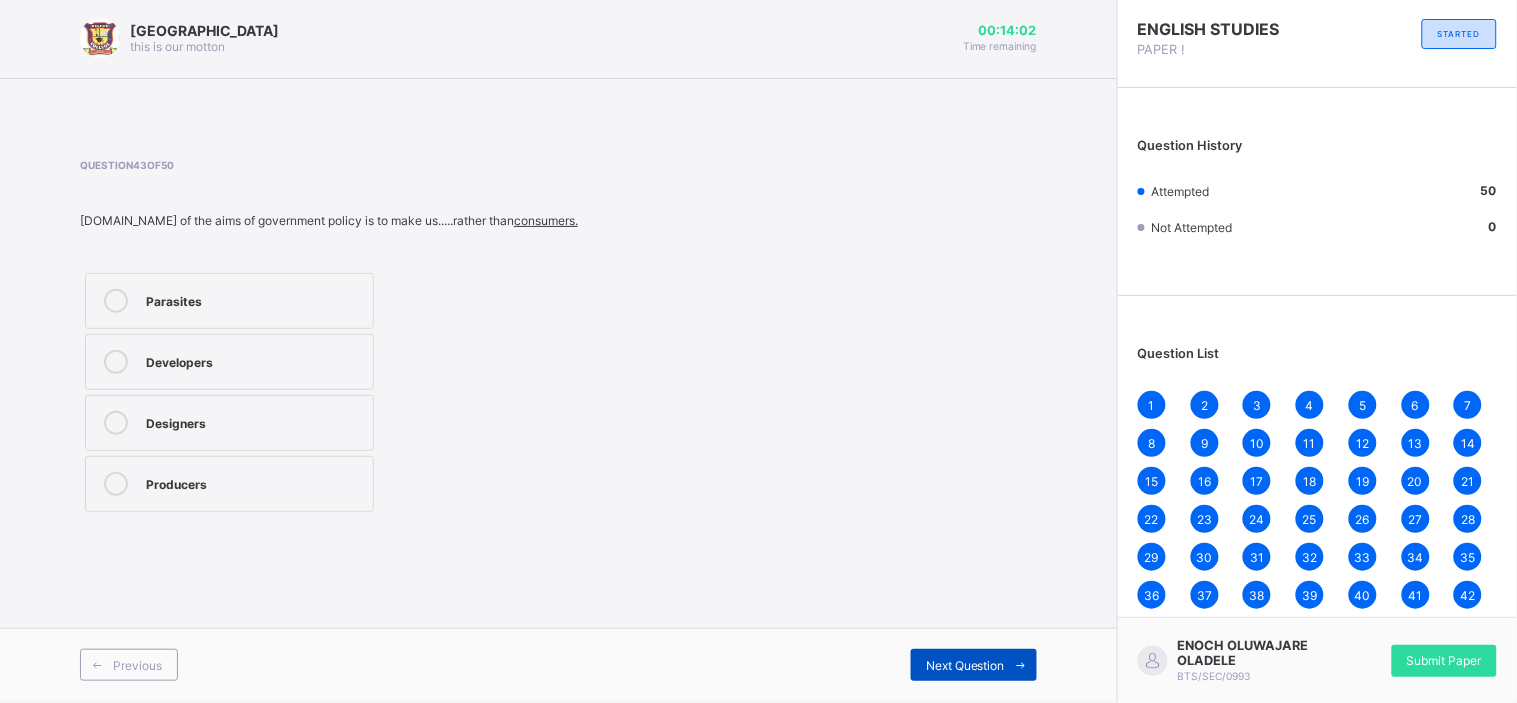 click on "Next Question" at bounding box center (974, 665) 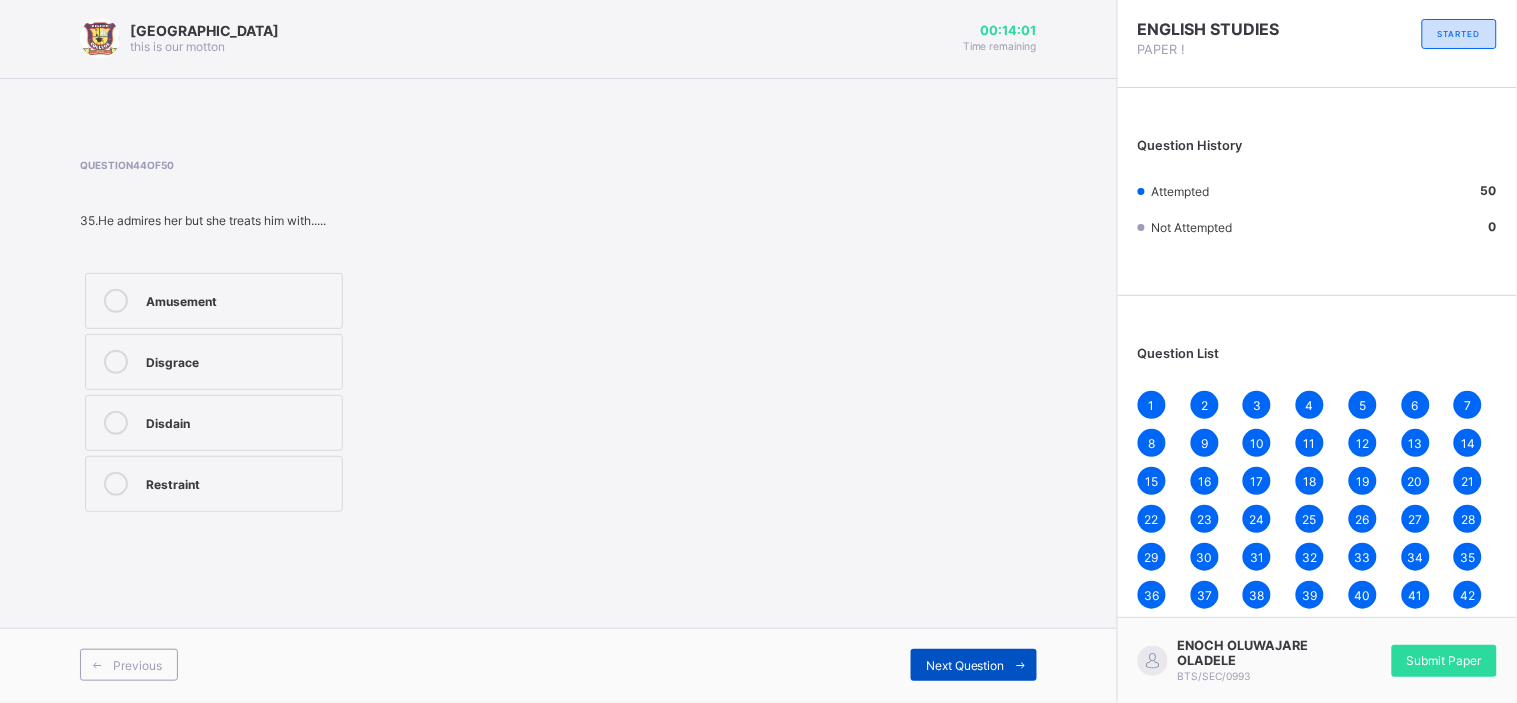 click on "Next Question" at bounding box center [974, 665] 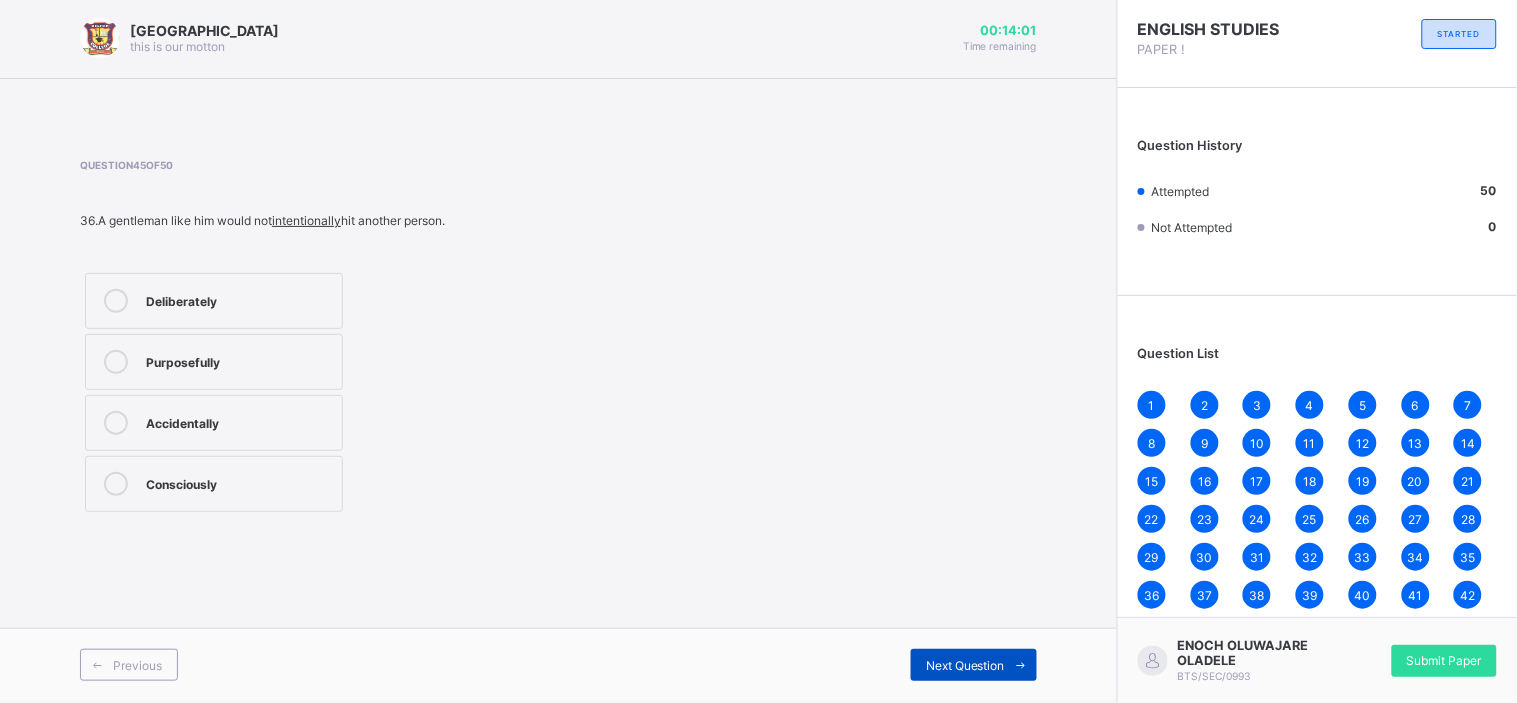 click on "Next Question" at bounding box center [974, 665] 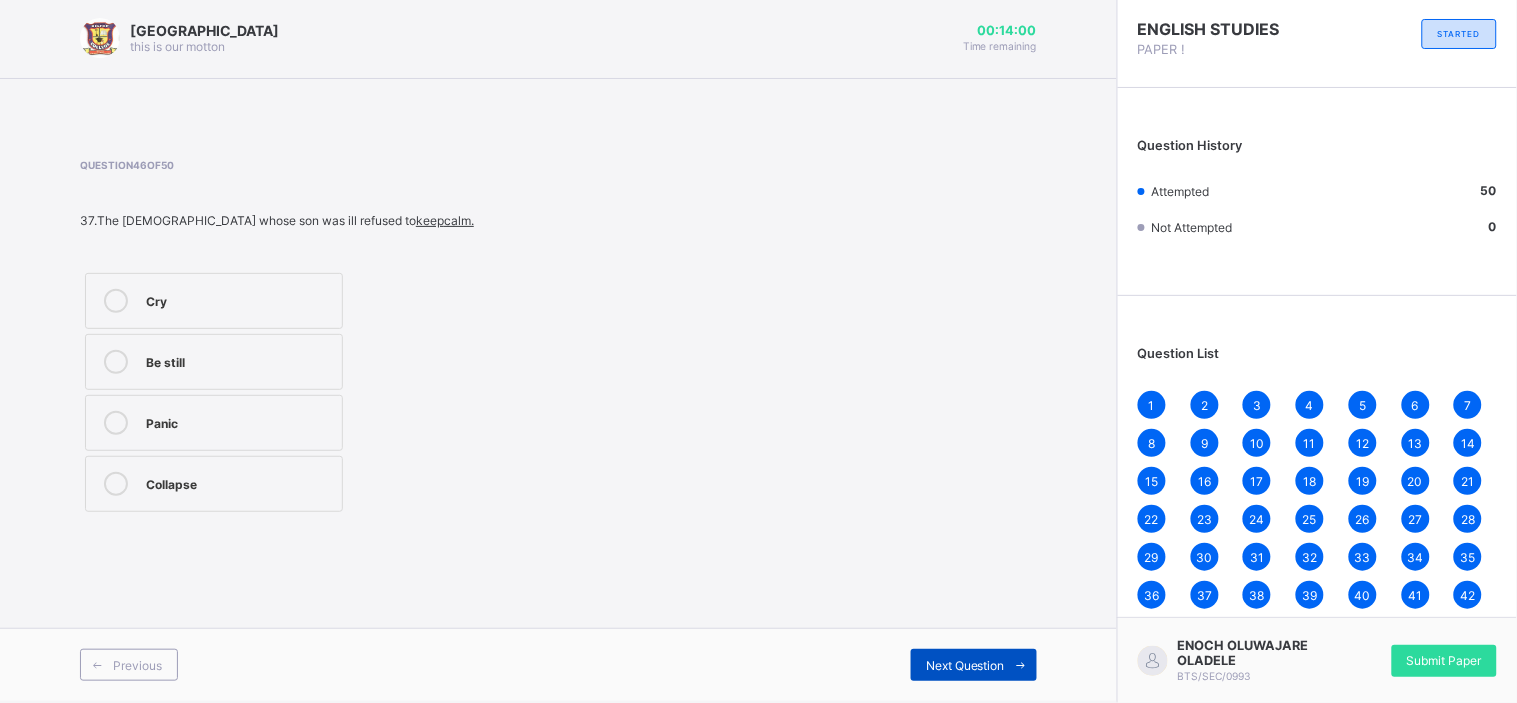 click on "Next Question" at bounding box center (974, 665) 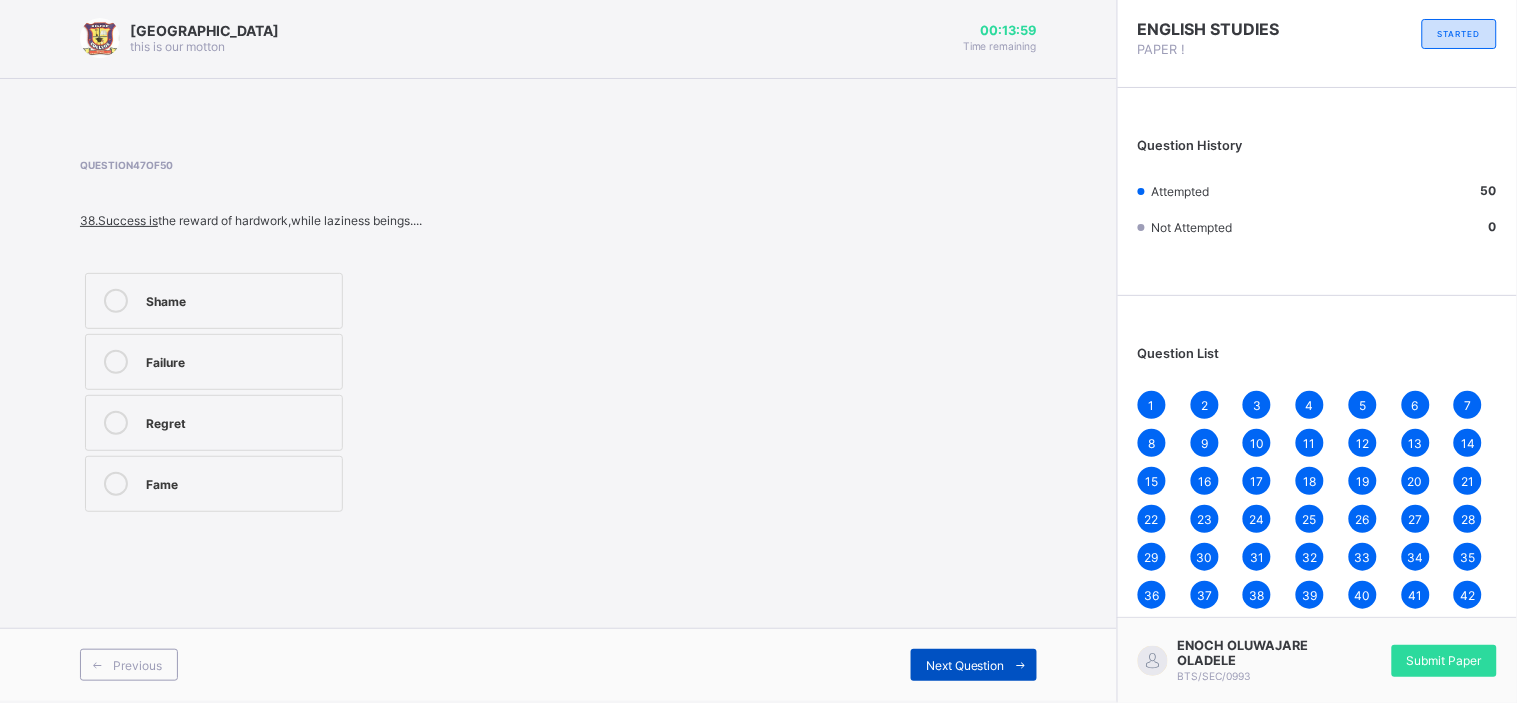 click on "Next Question" at bounding box center (974, 665) 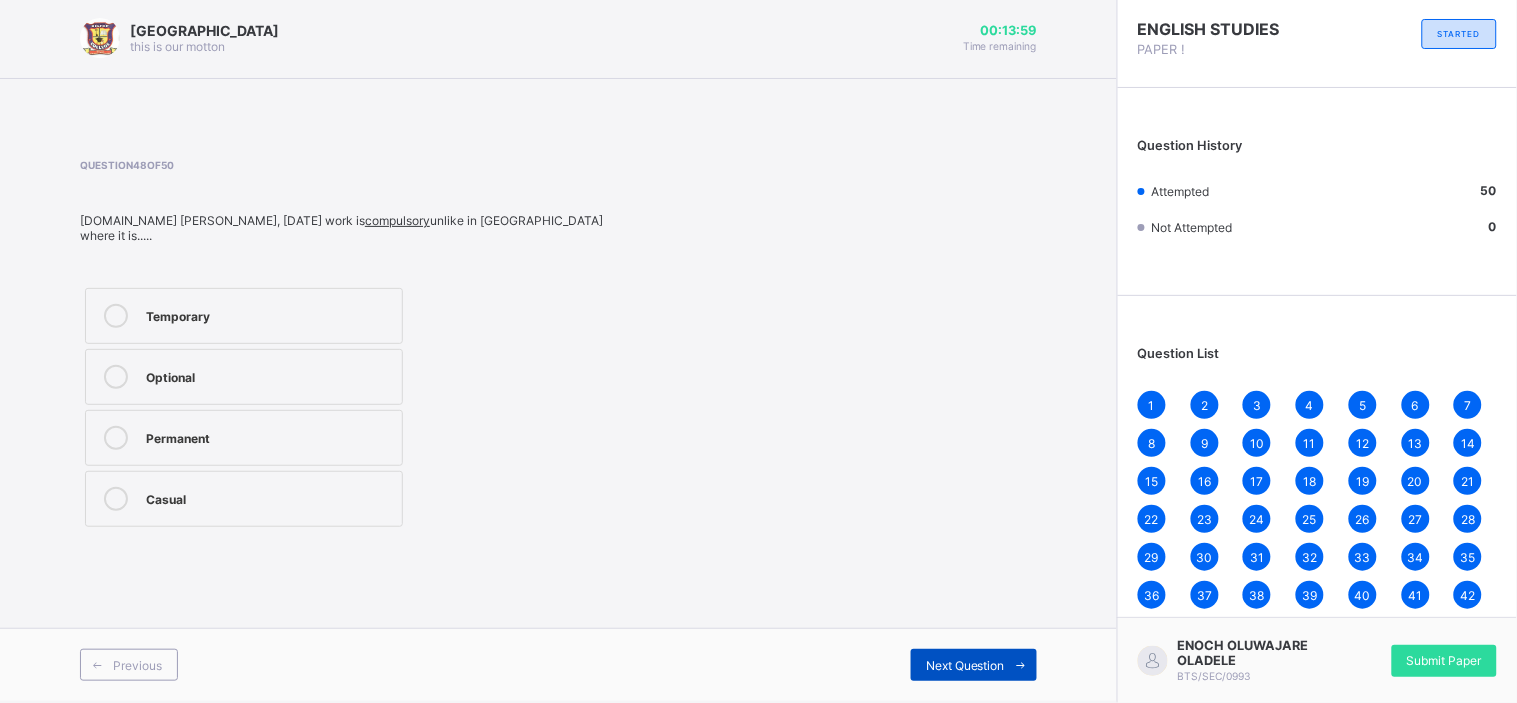 click on "Next Question" at bounding box center (974, 665) 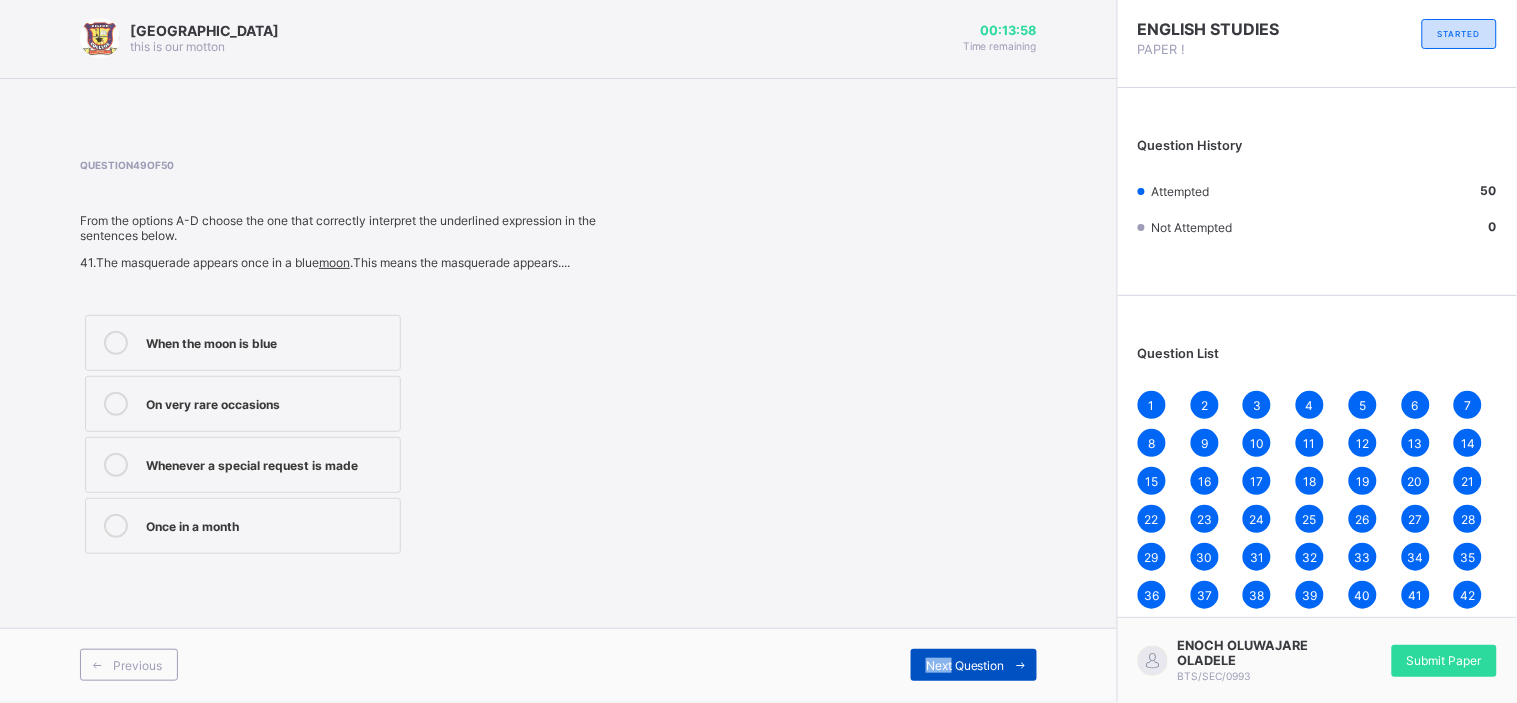 click on "Next Question" at bounding box center [974, 665] 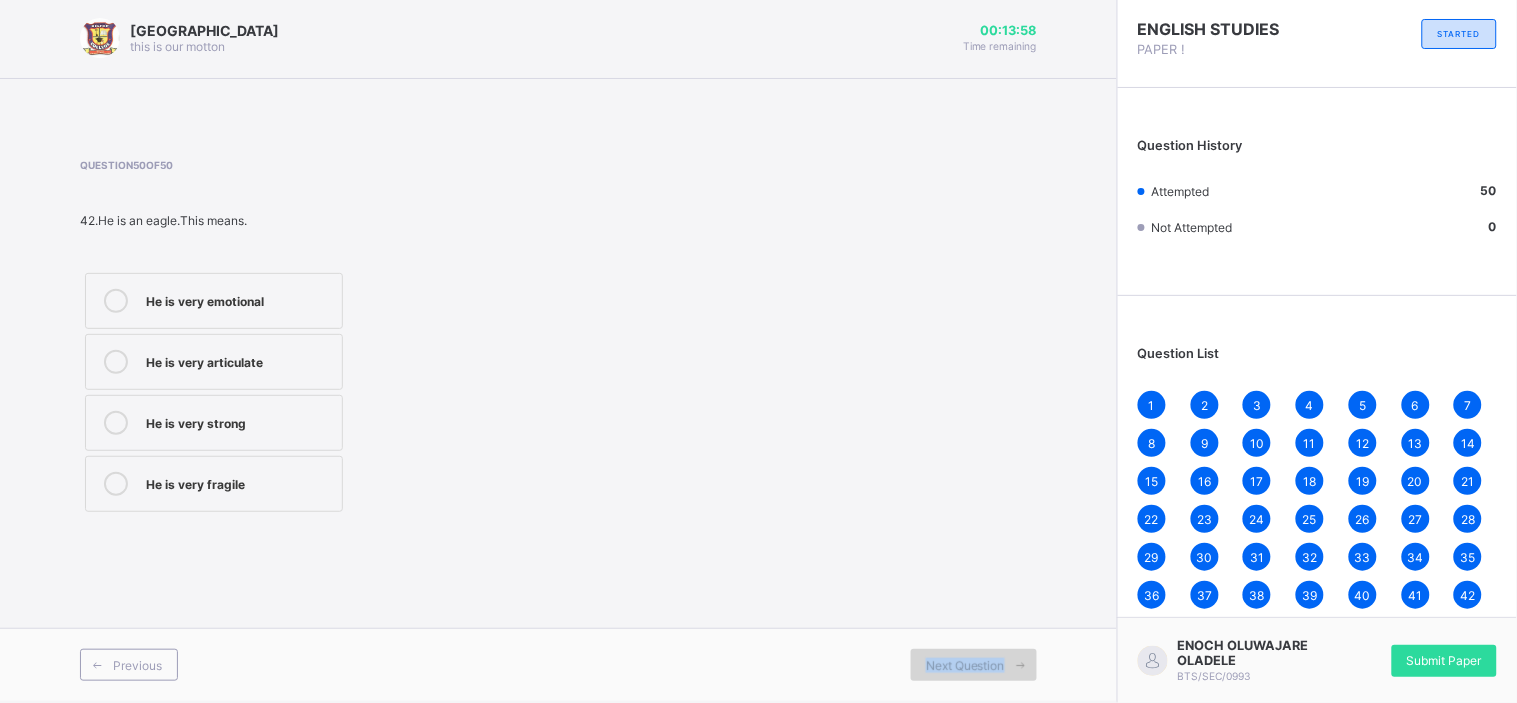 click on "Next Question" at bounding box center [974, 665] 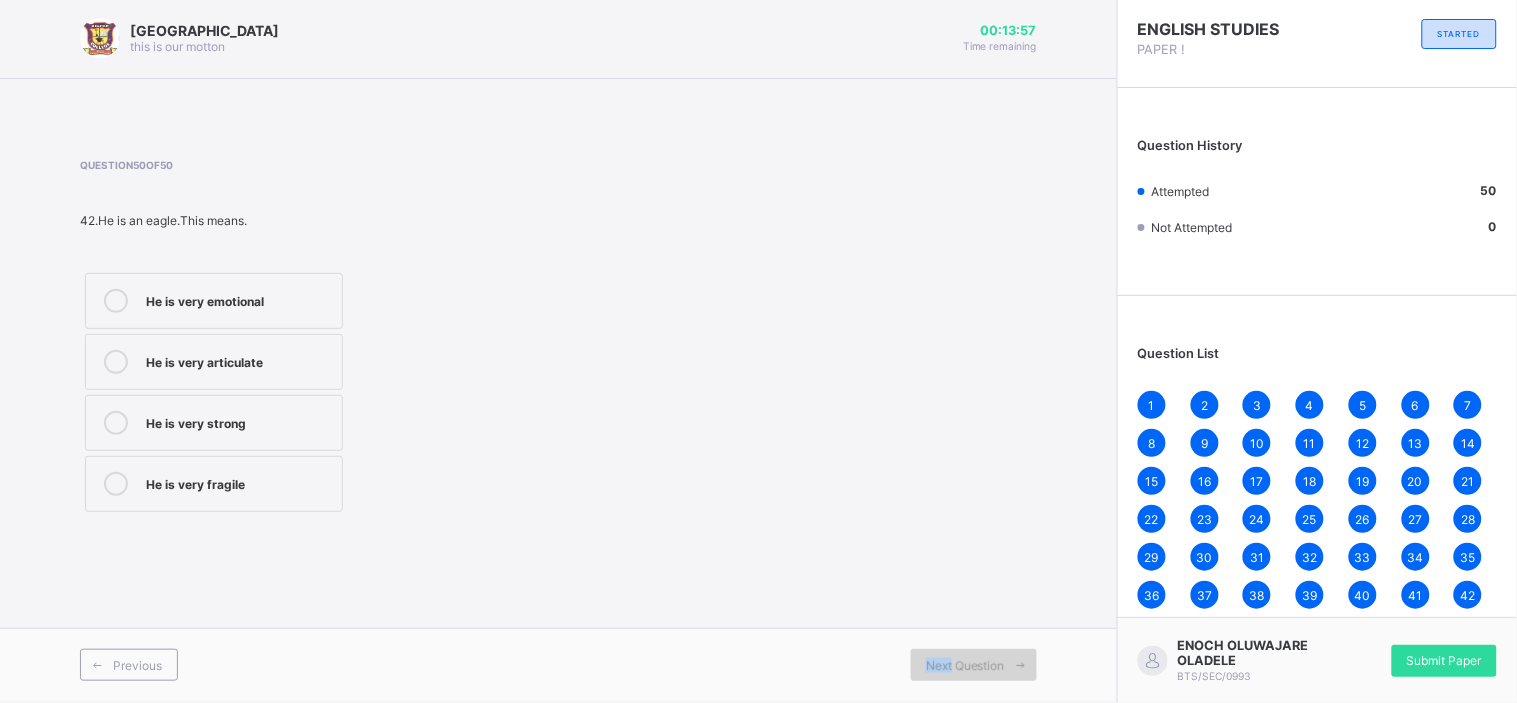 click on "Next Question" at bounding box center [974, 665] 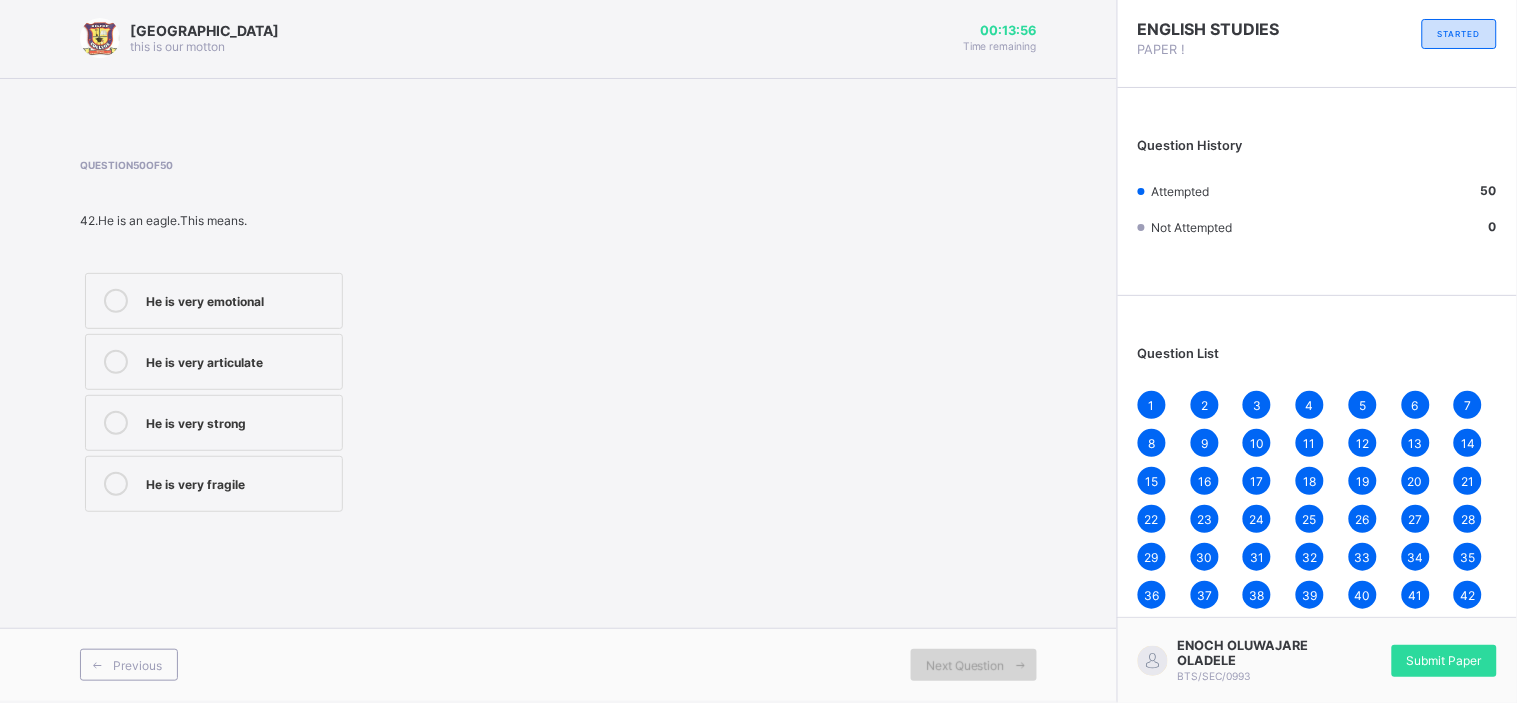 click on "Next Question" at bounding box center (974, 665) 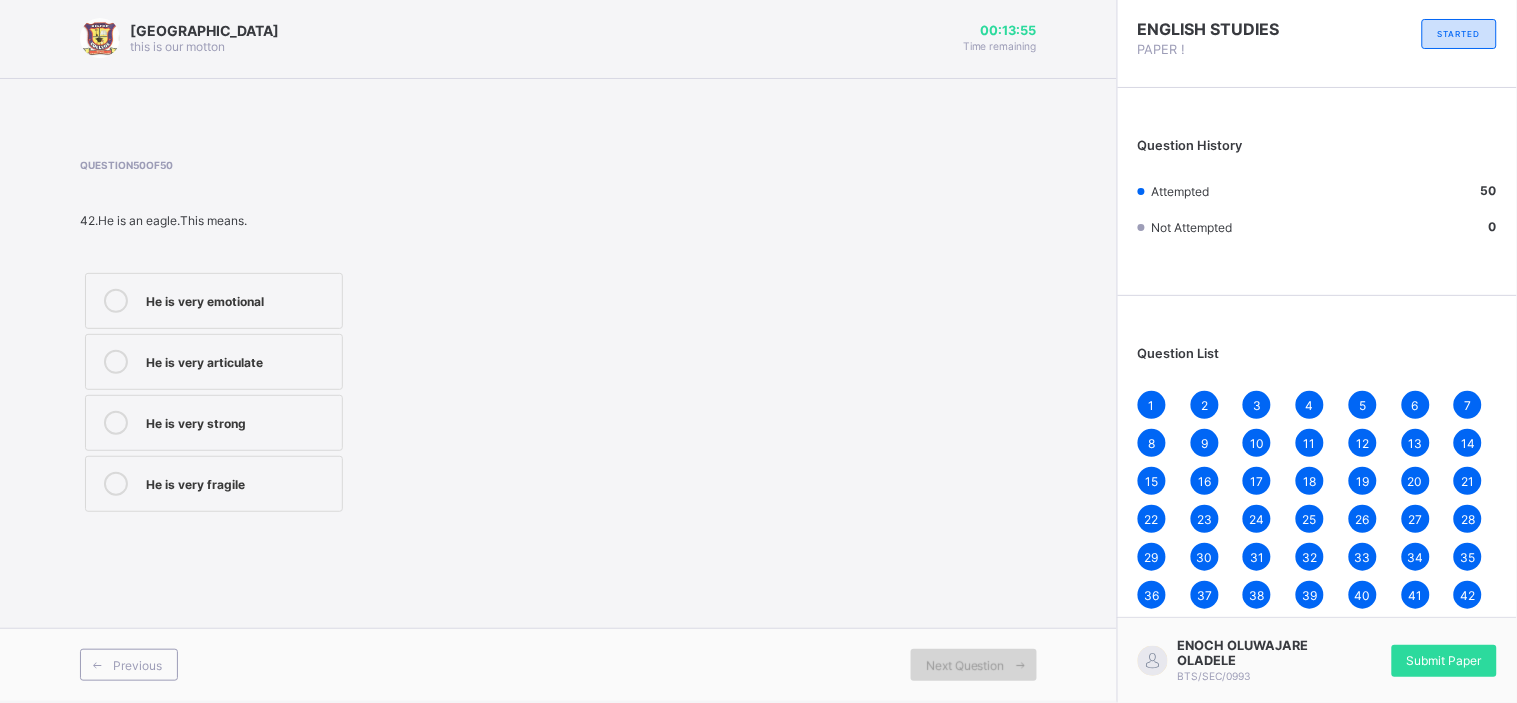click on "Next Question" at bounding box center (974, 665) 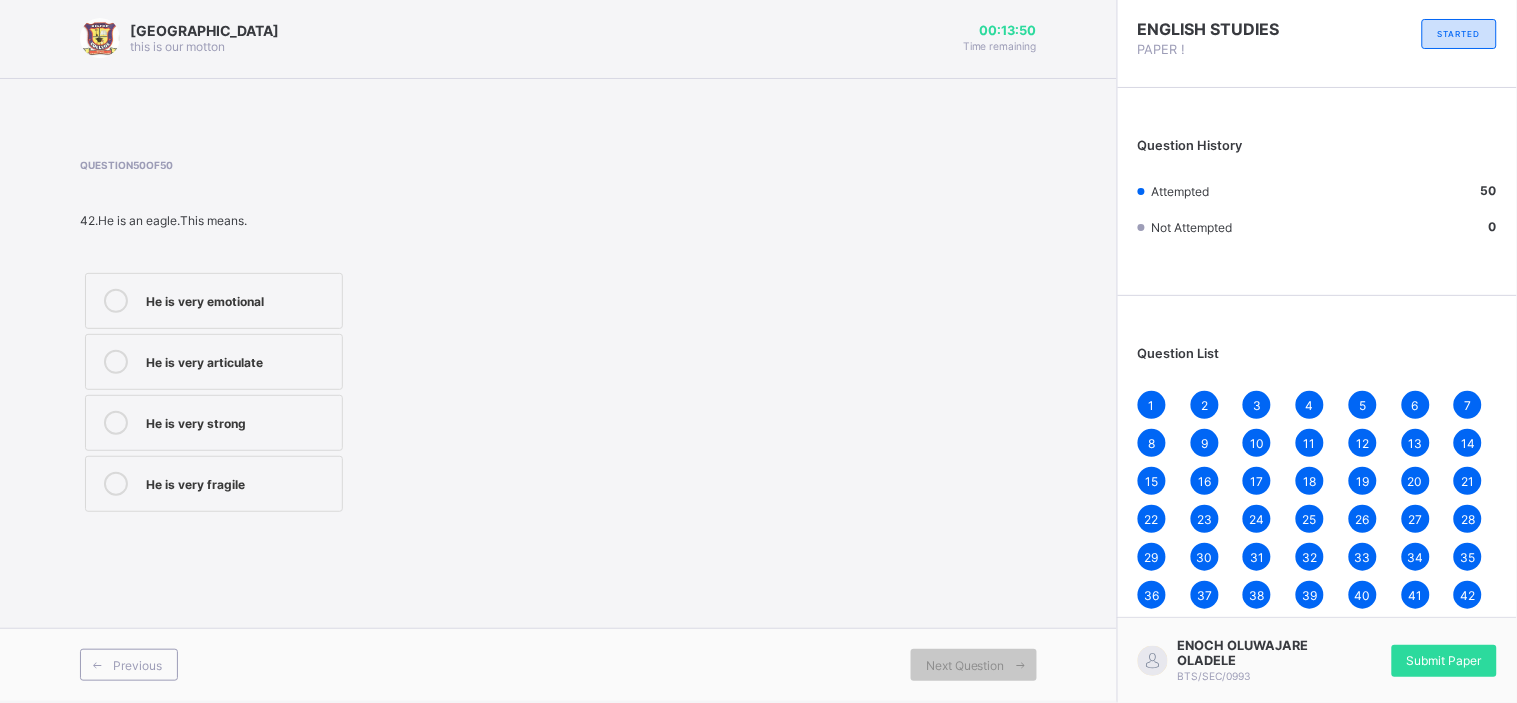 click on "42" at bounding box center [1468, 595] 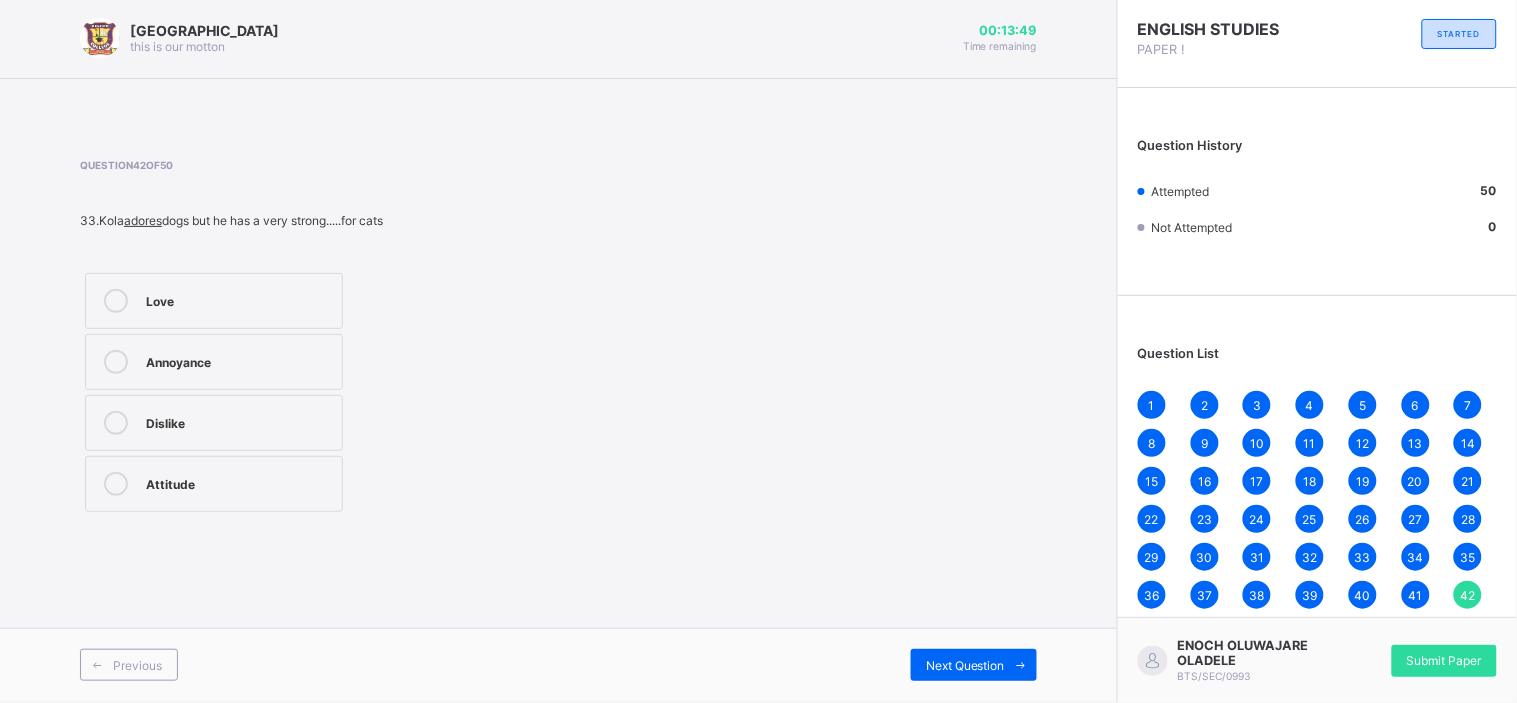 click on "42" at bounding box center [1468, 595] 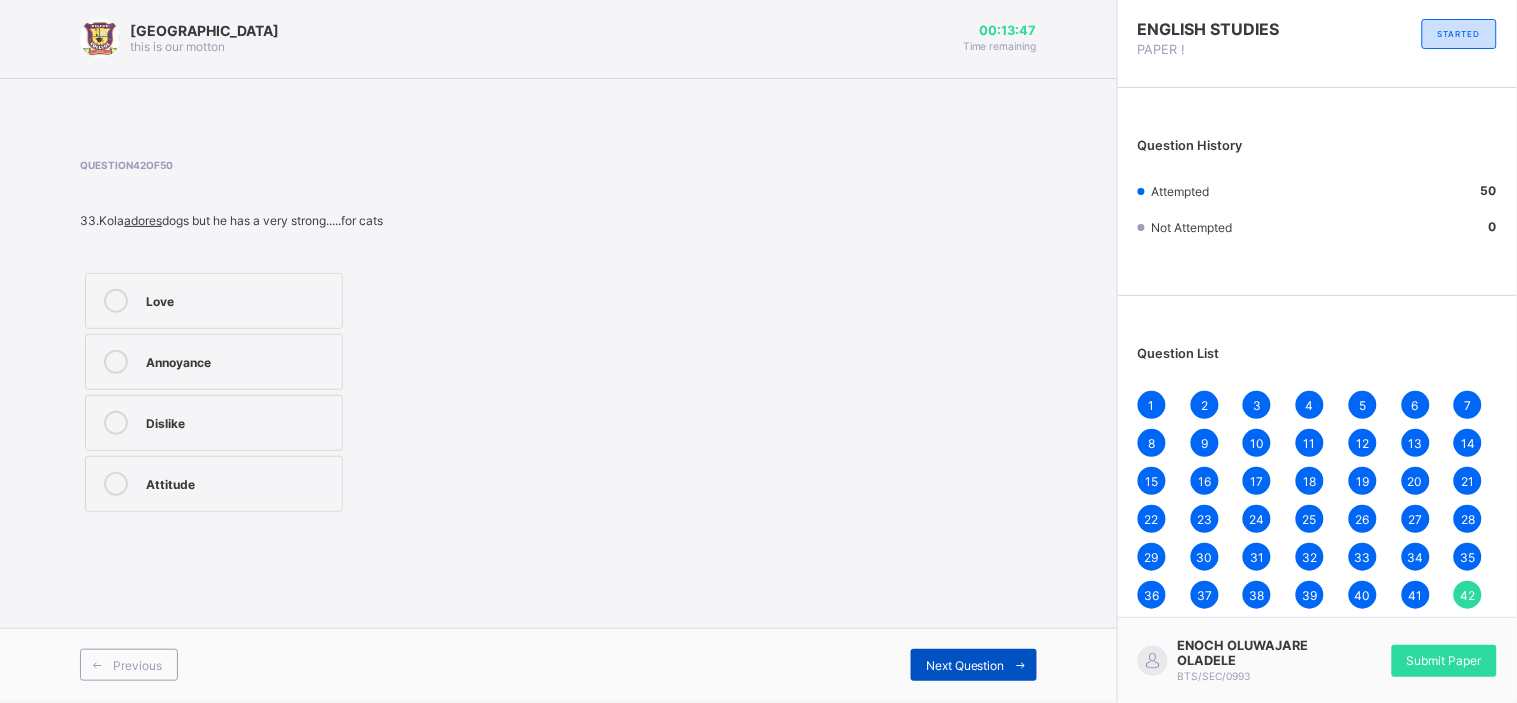 click at bounding box center (1021, 665) 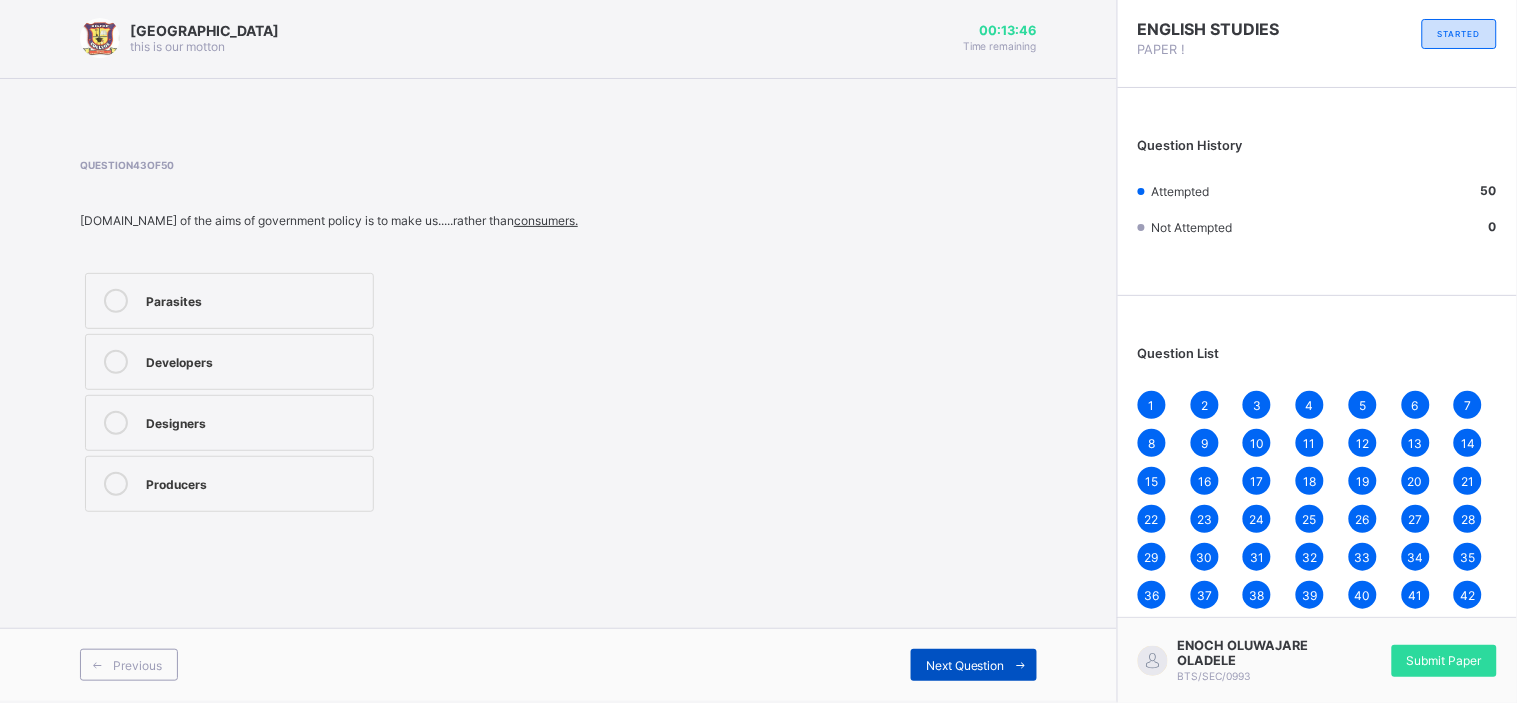 click at bounding box center [1021, 665] 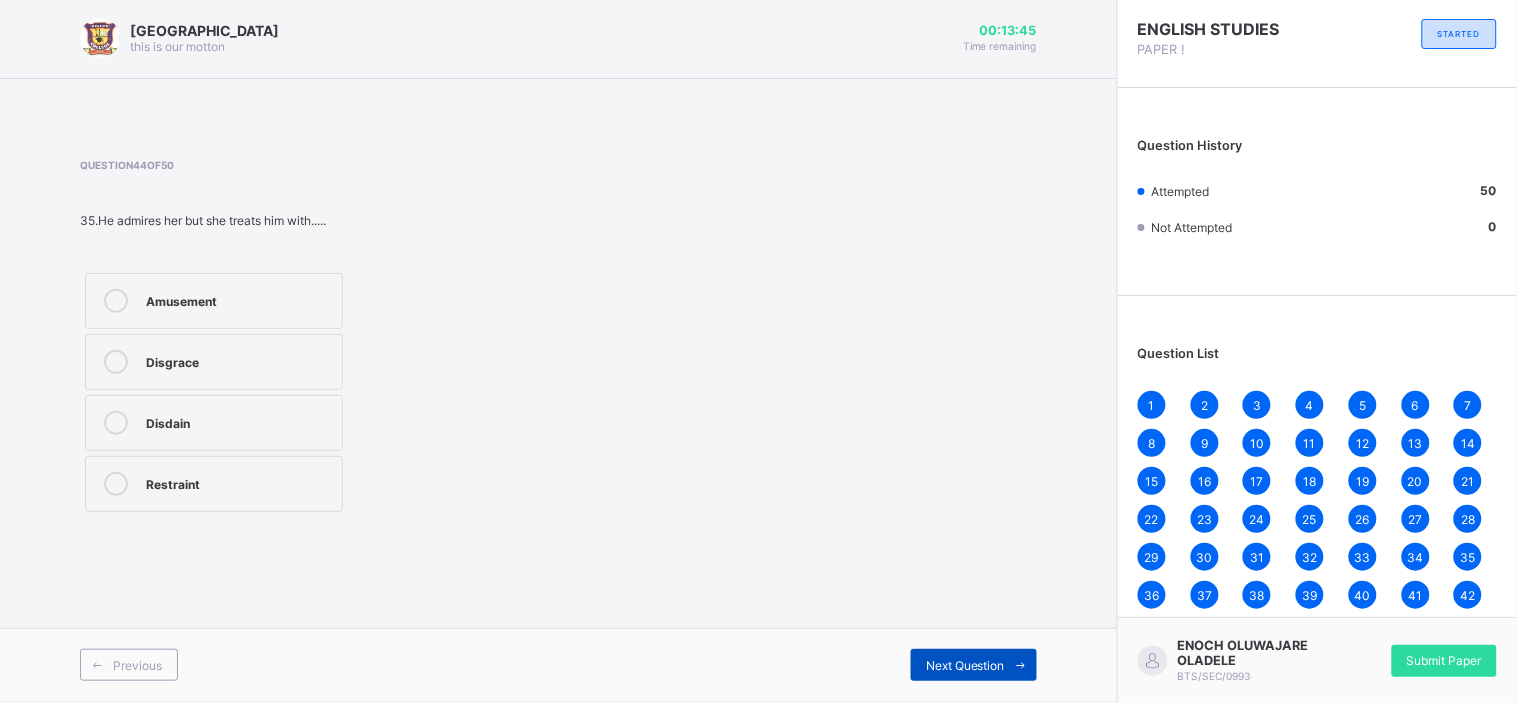 click at bounding box center [1021, 665] 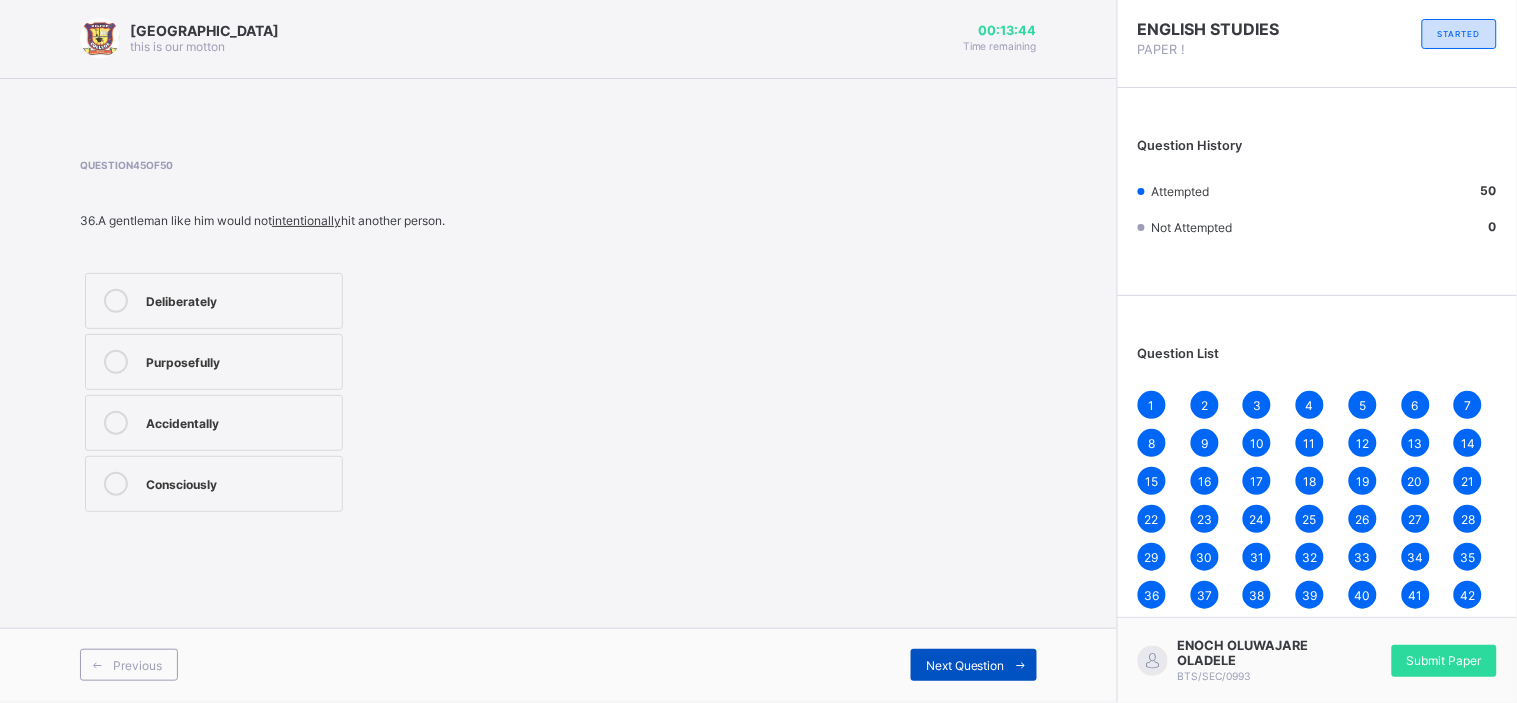 click at bounding box center [1021, 665] 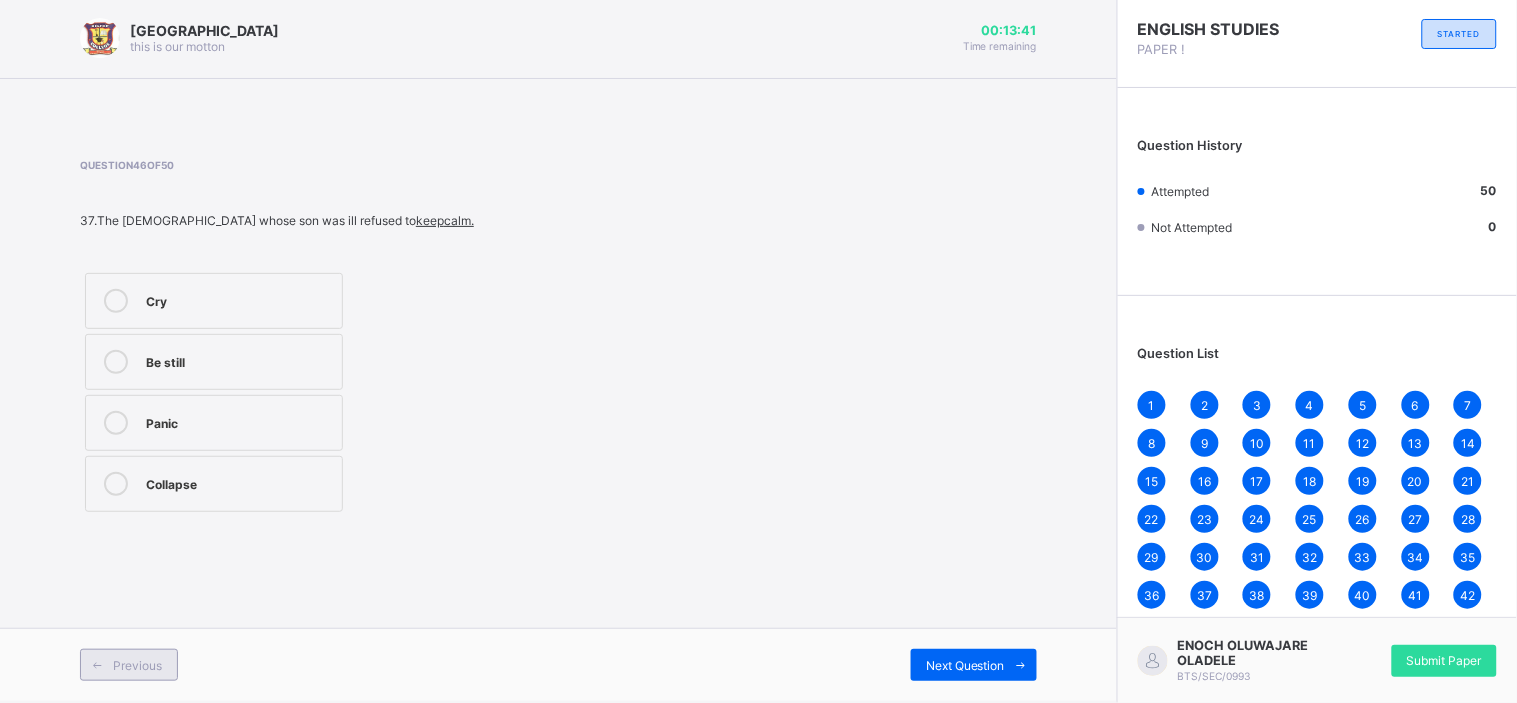 click on "Previous" at bounding box center [137, 665] 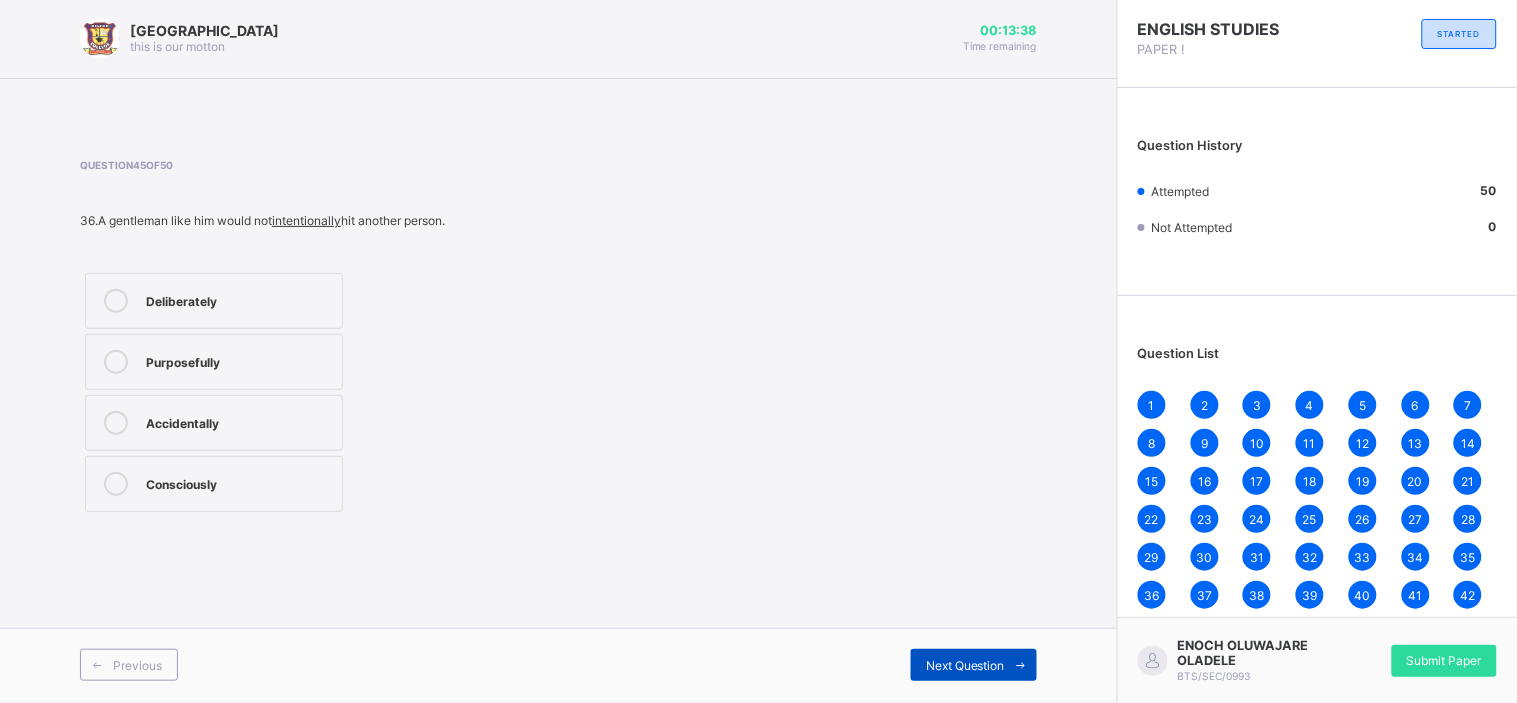 click on "Next Question" at bounding box center (965, 665) 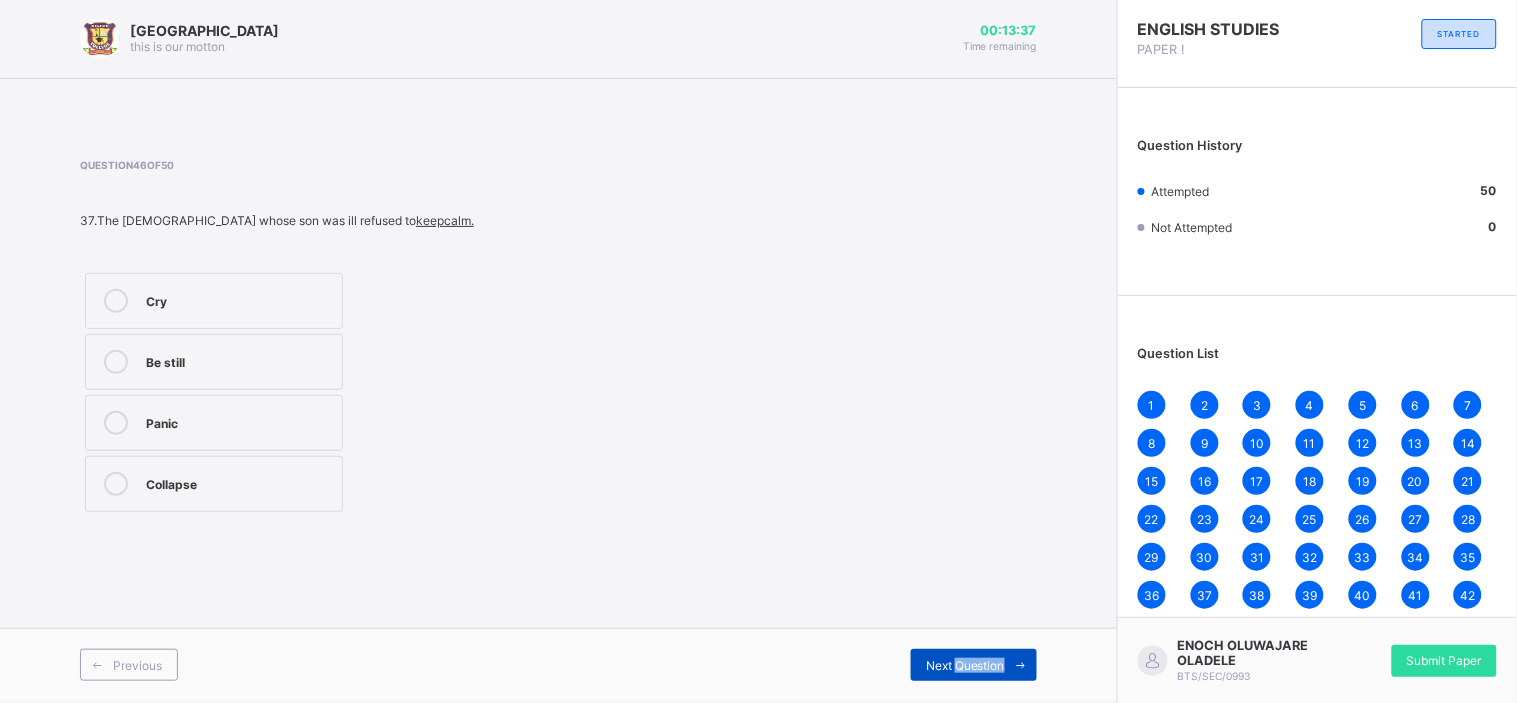 click on "Next Question" at bounding box center (965, 665) 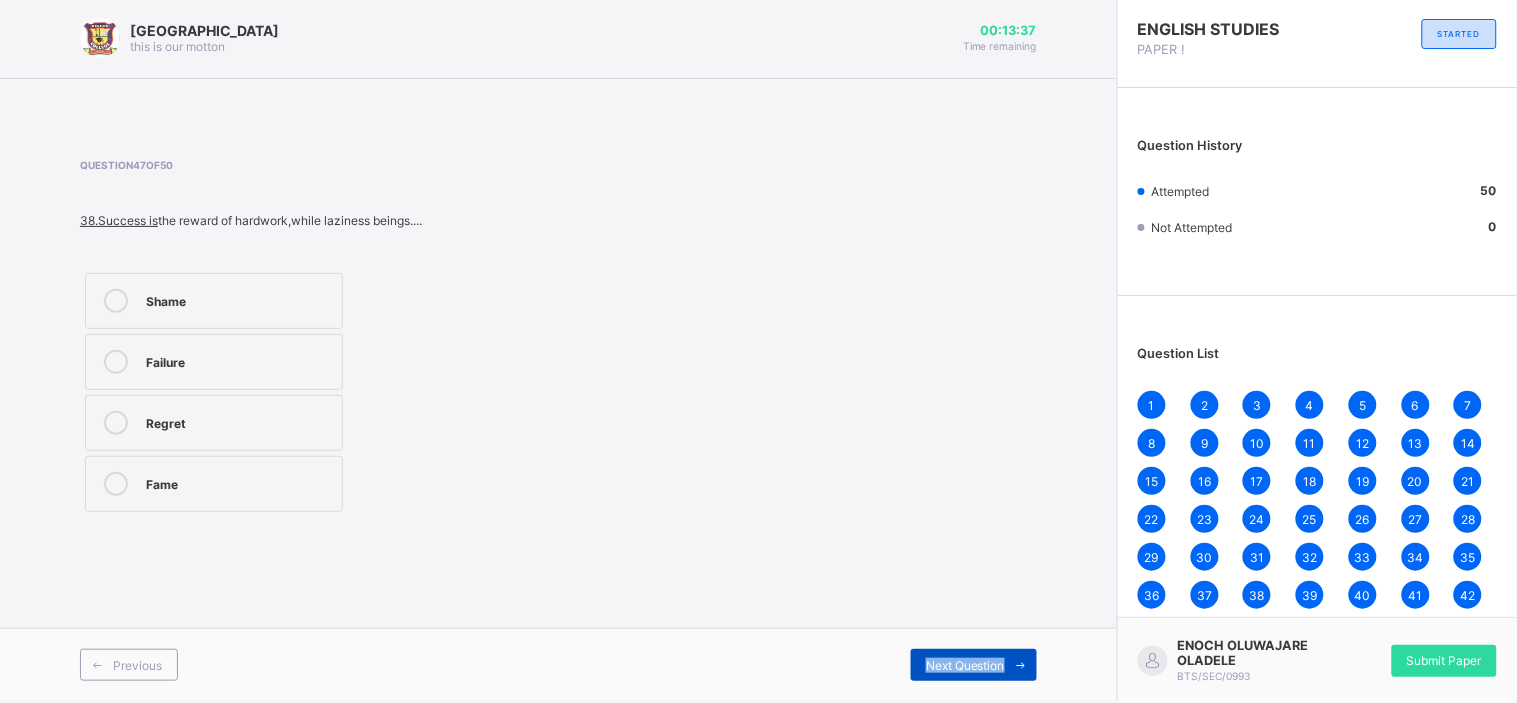 click on "Next Question" at bounding box center (965, 665) 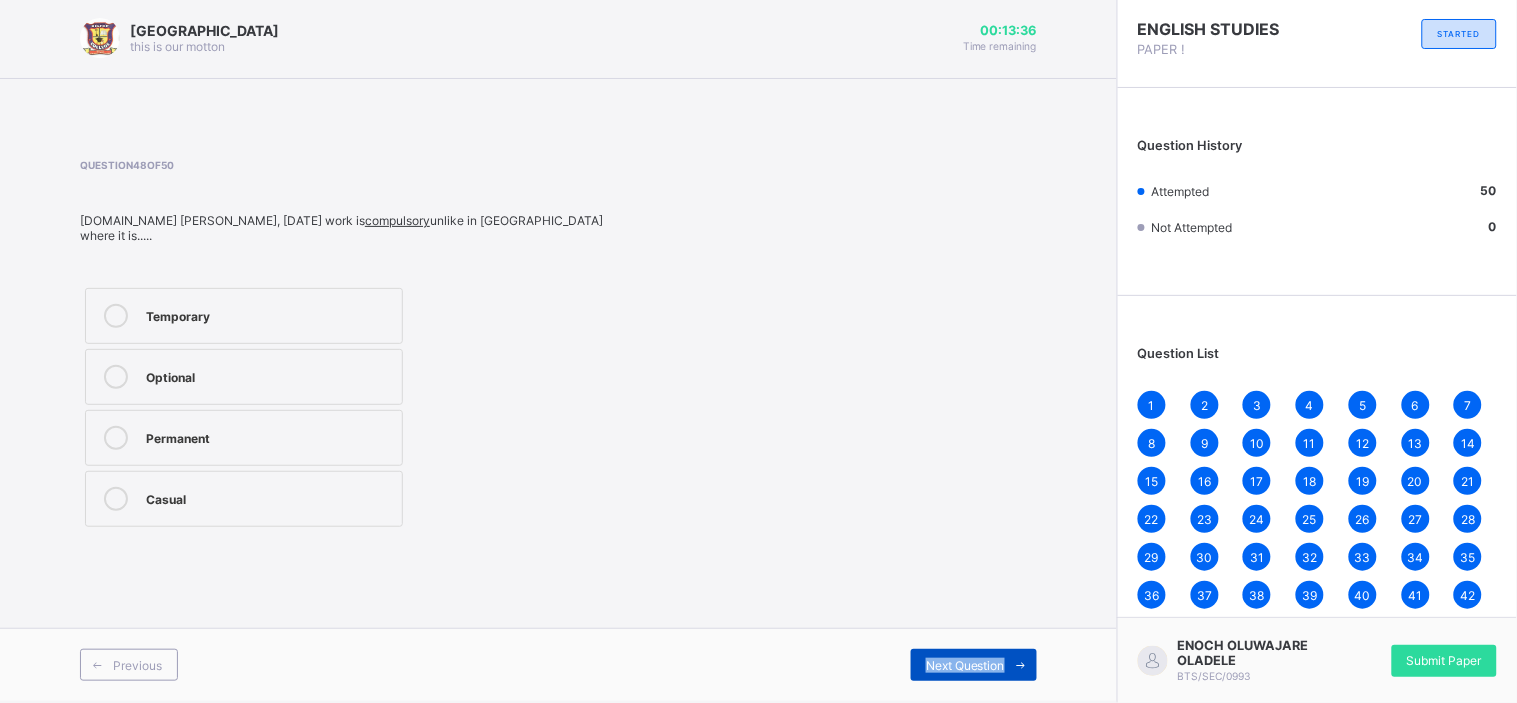 click on "Next Question" at bounding box center [965, 665] 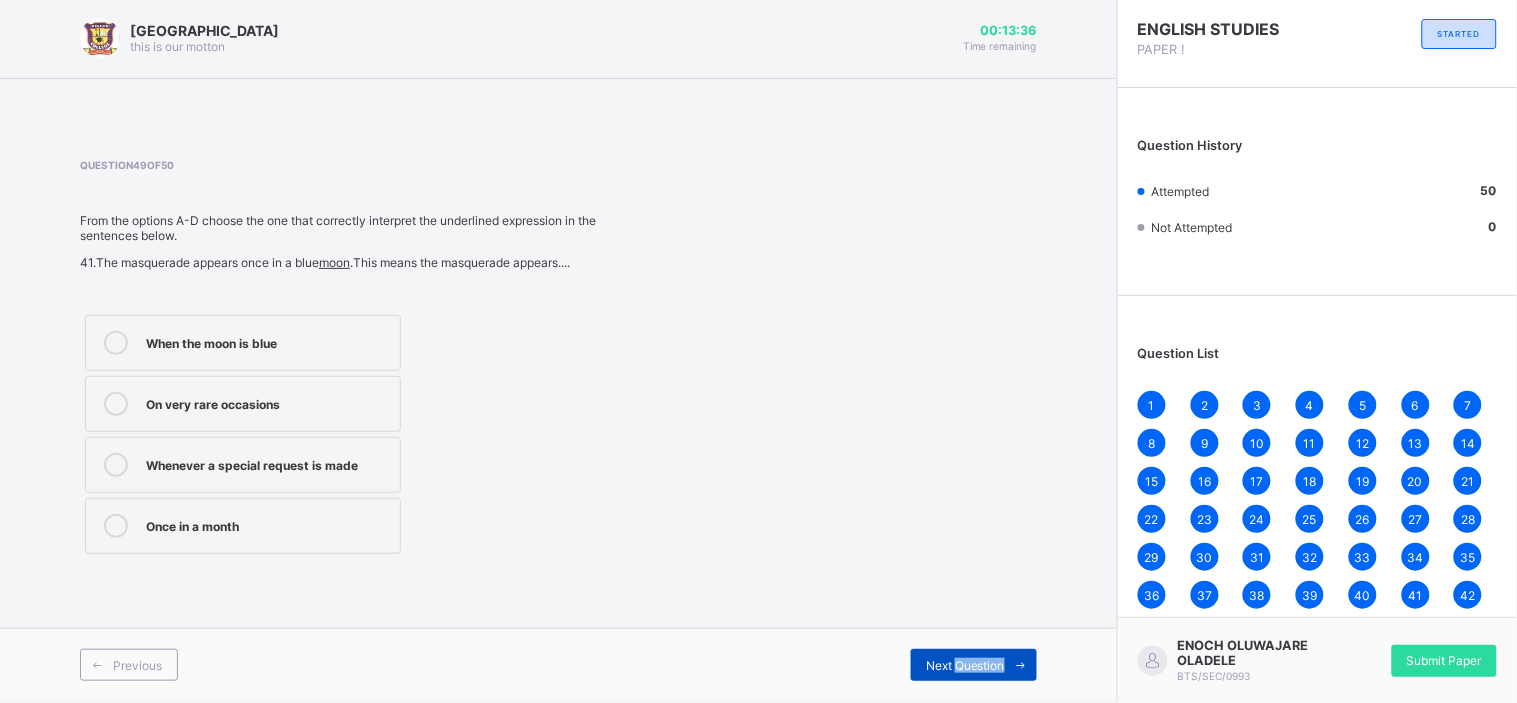 click on "Next Question" at bounding box center (965, 665) 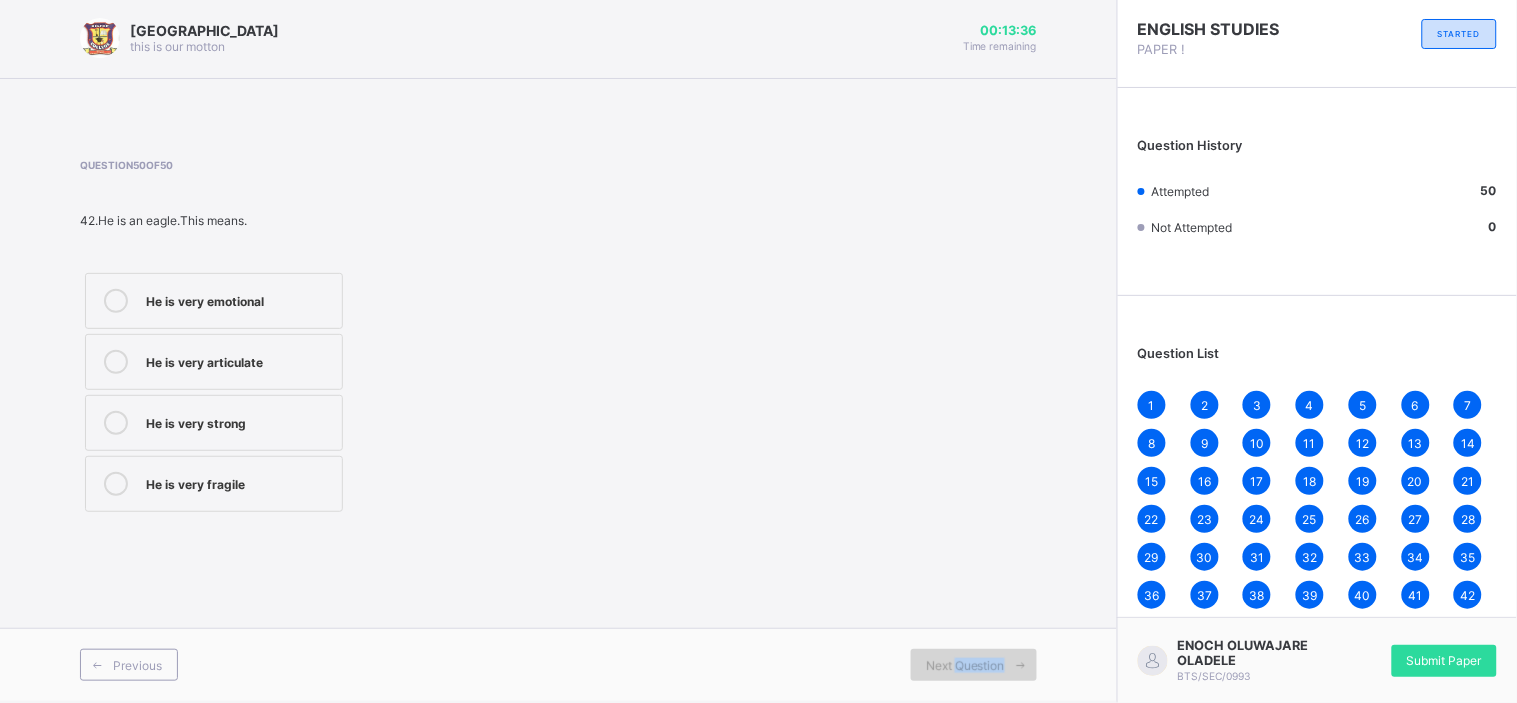 click on "Next Question" at bounding box center [965, 665] 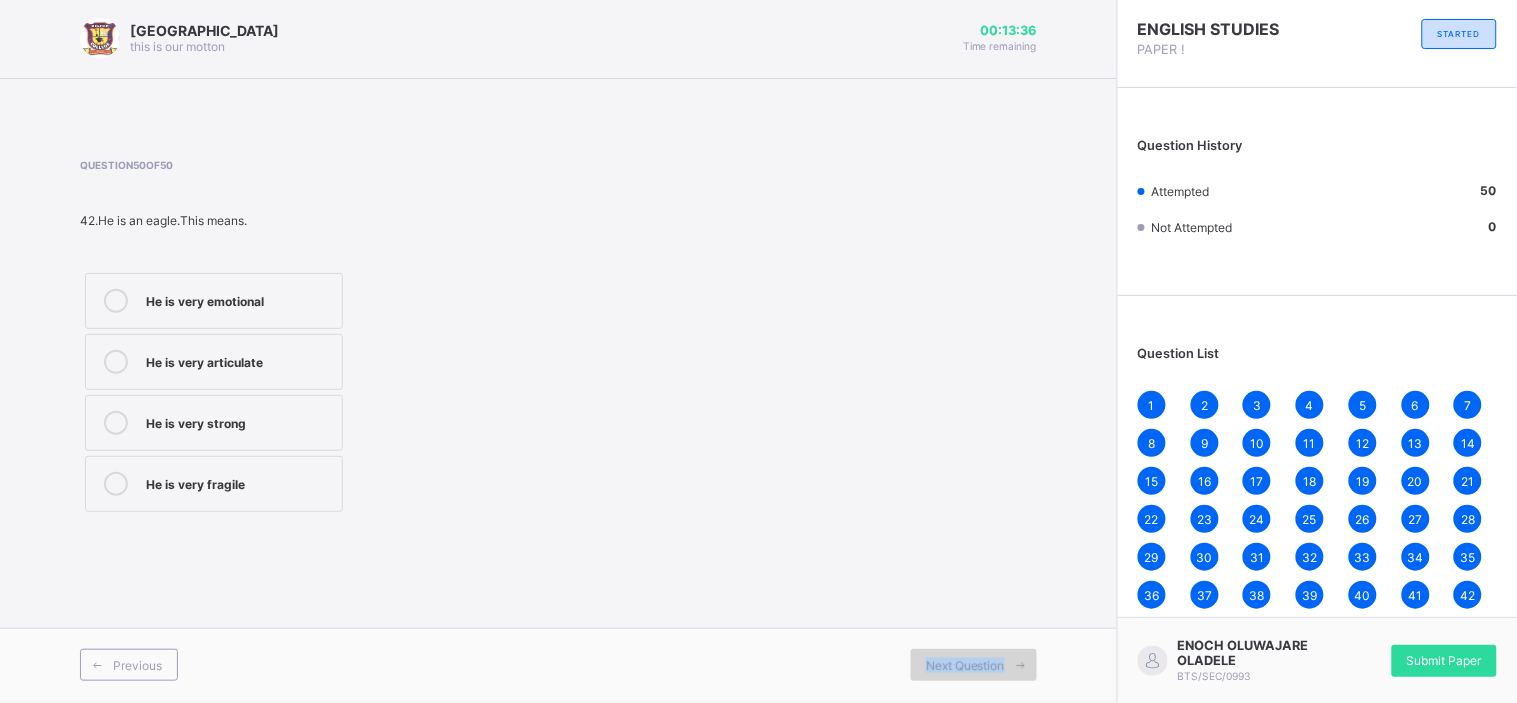 click on "Next Question" at bounding box center (965, 665) 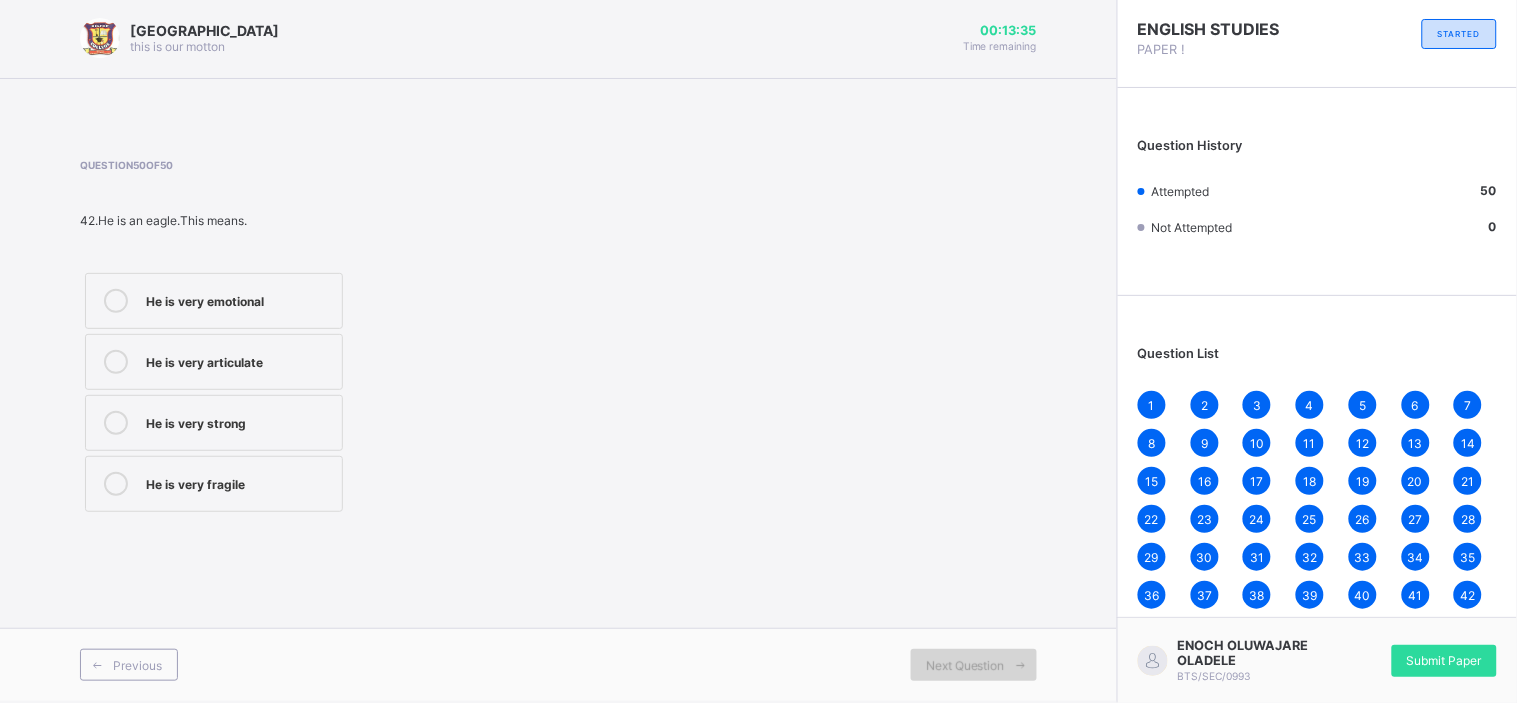 click on "Next Question" at bounding box center (965, 665) 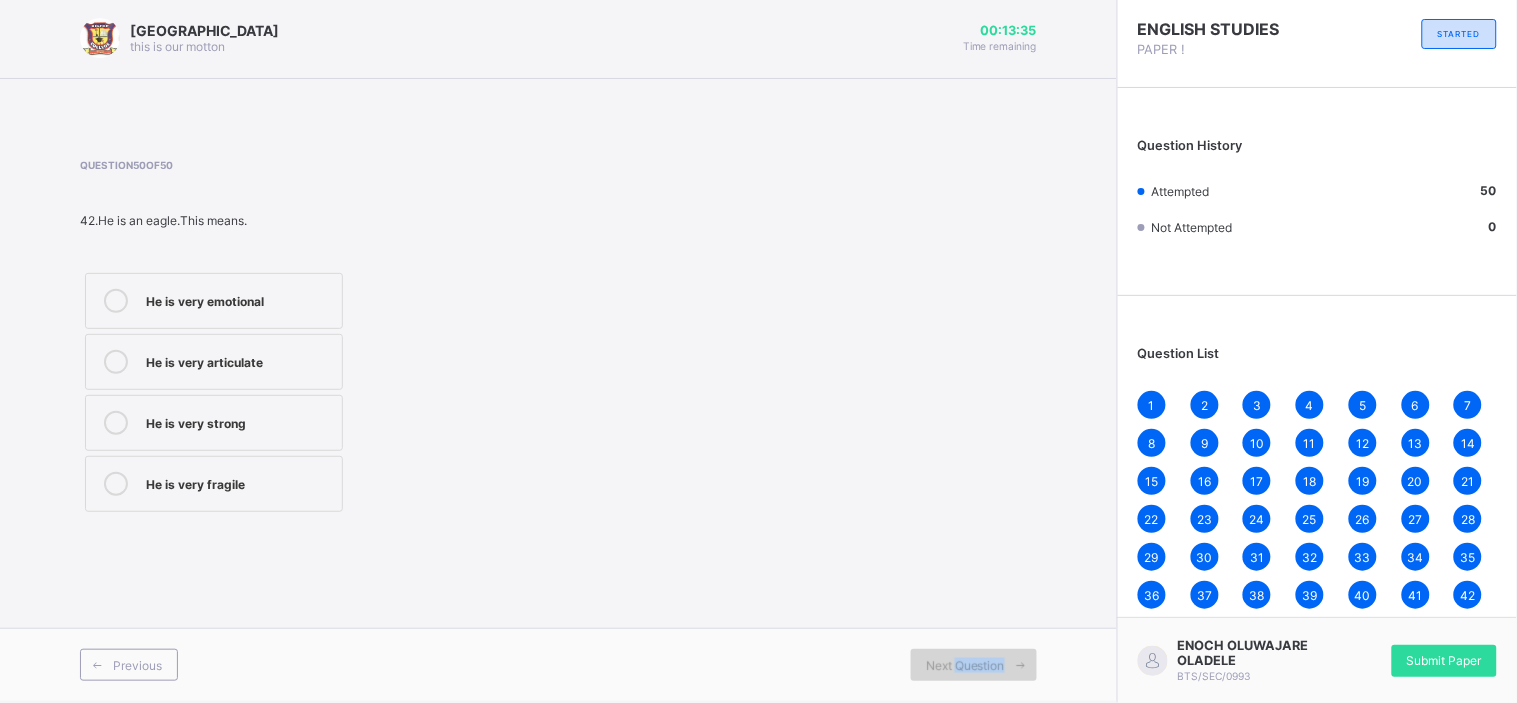 click on "Next Question" at bounding box center [965, 665] 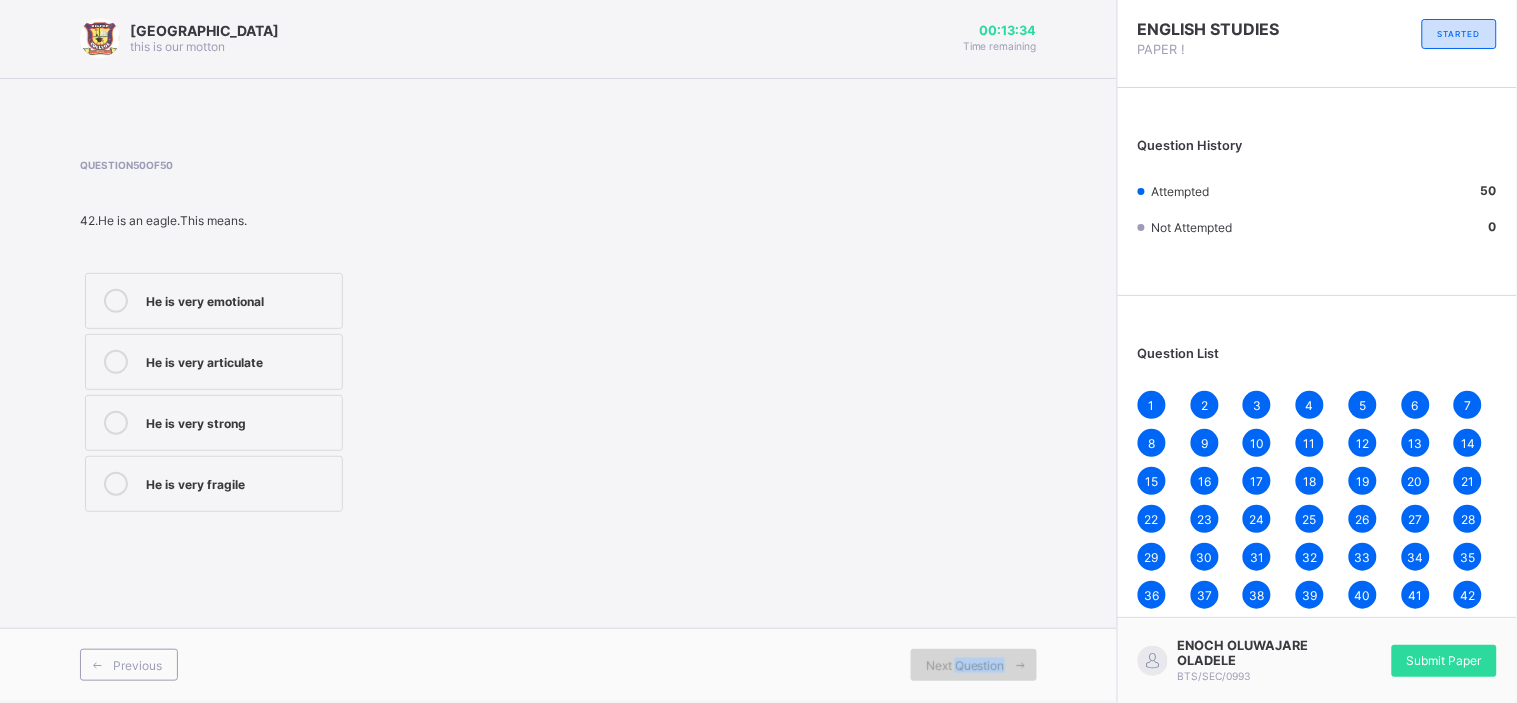 click on "Next Question" at bounding box center [965, 665] 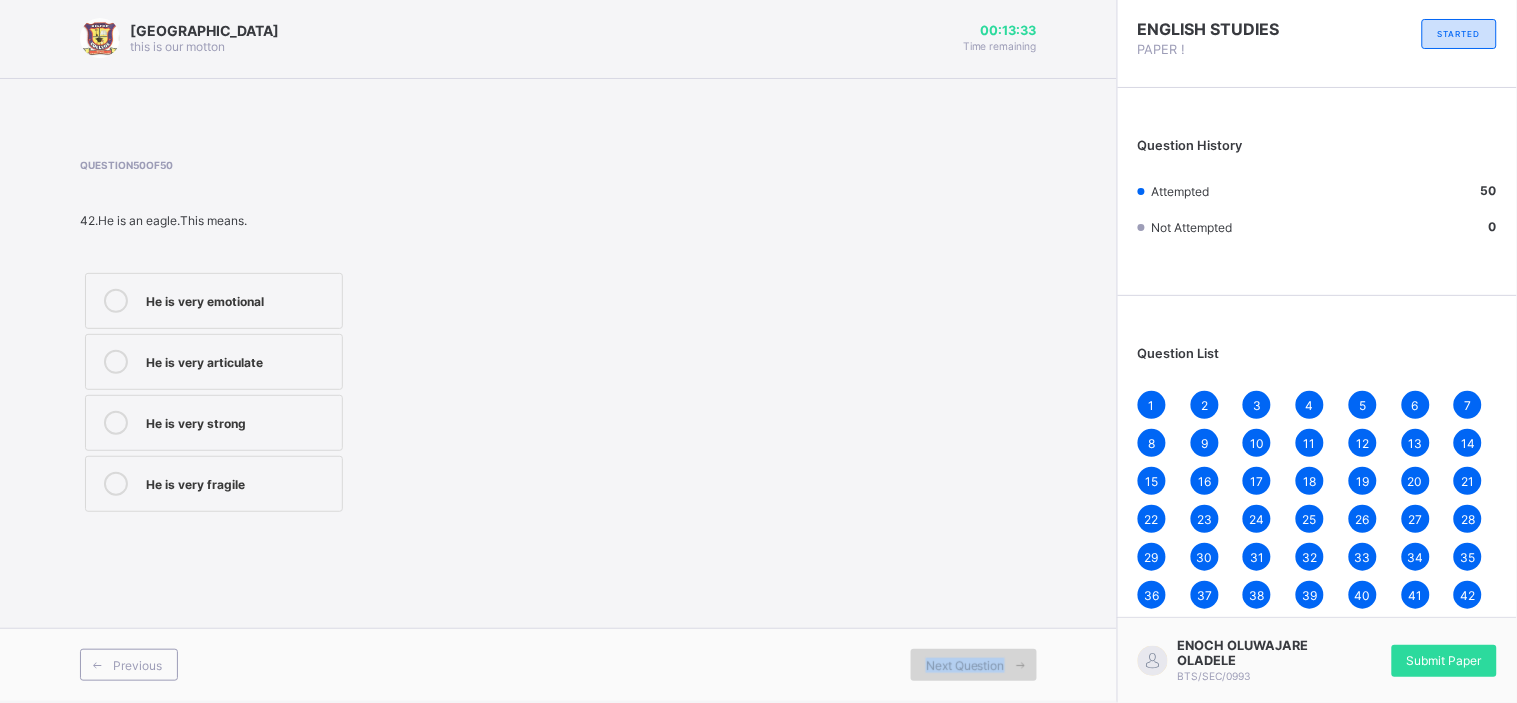 click on "Next Question" at bounding box center (965, 665) 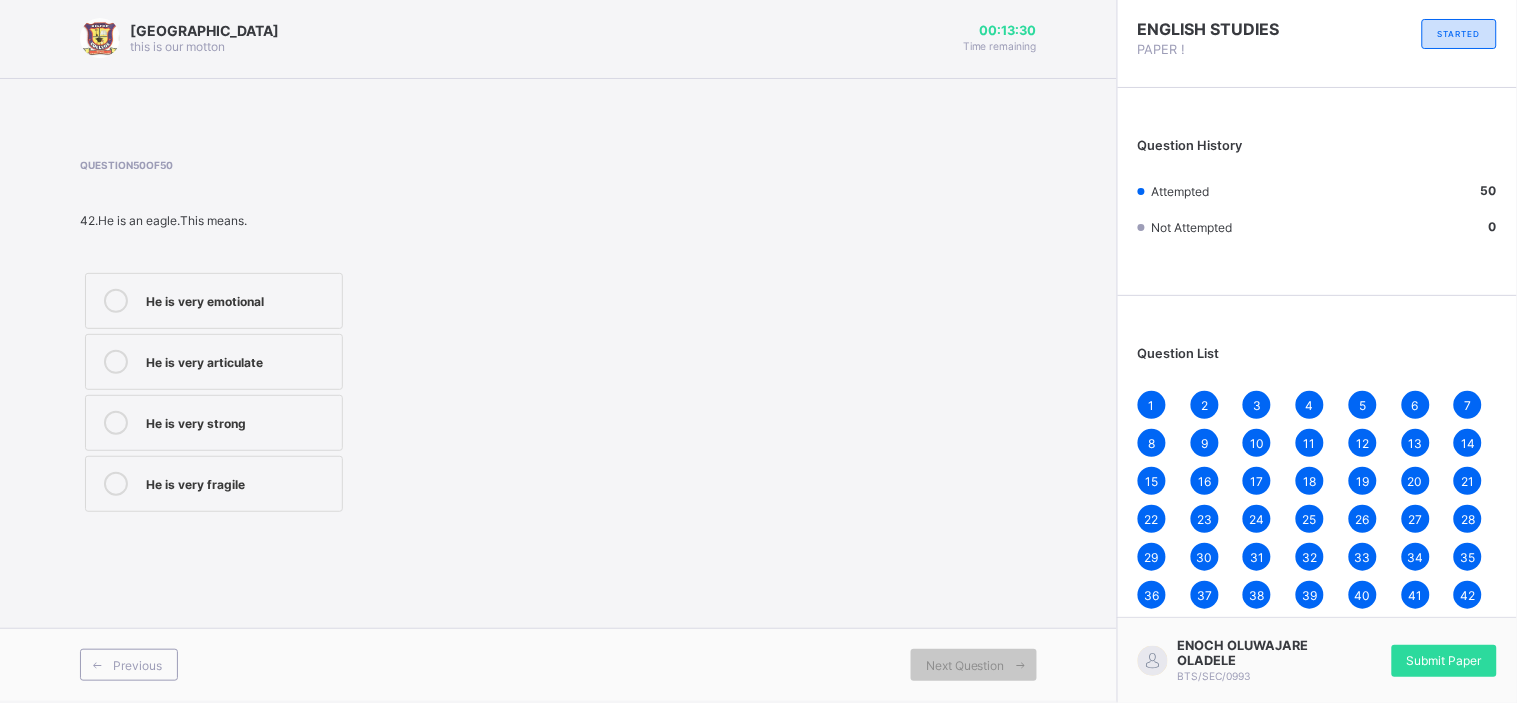 scroll, scrollTop: 0, scrollLeft: 0, axis: both 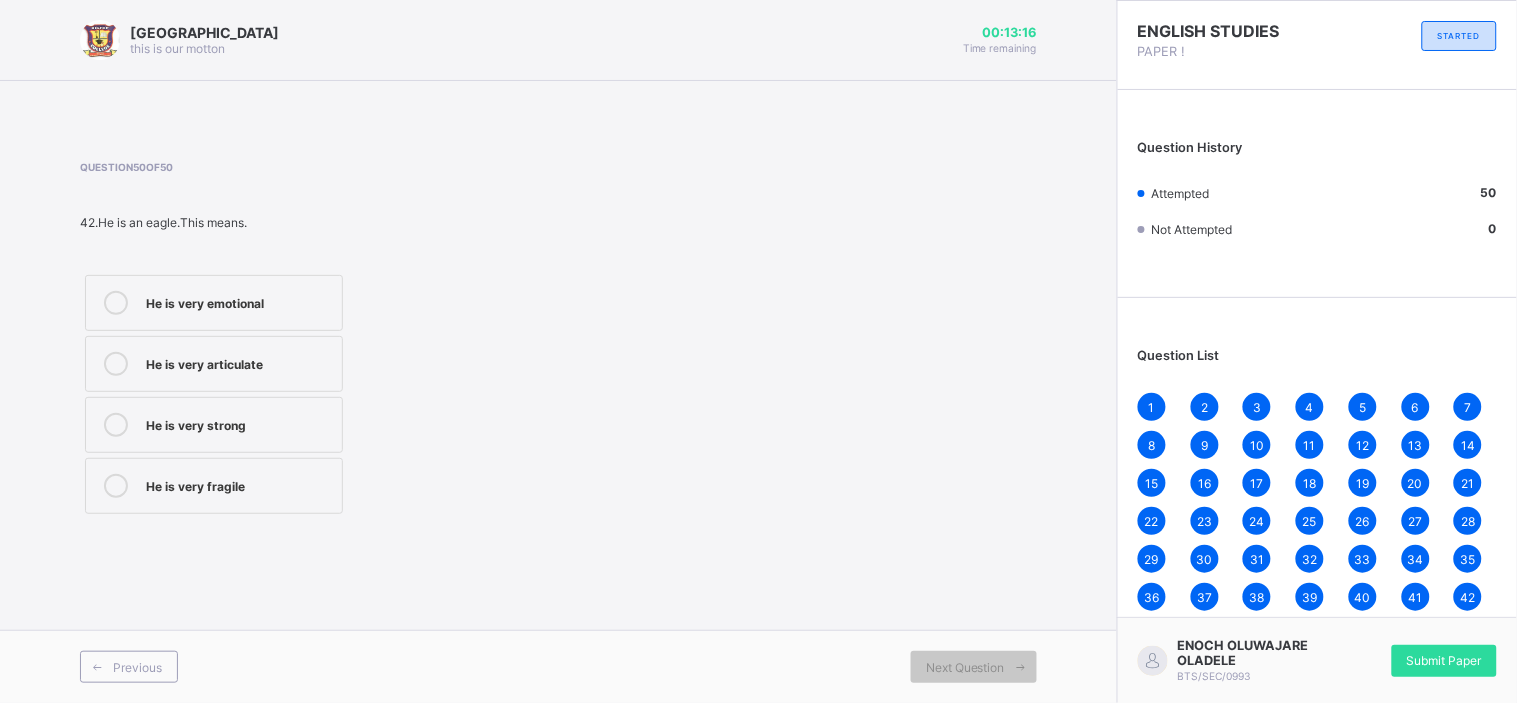 click on "Next Question" at bounding box center (965, 667) 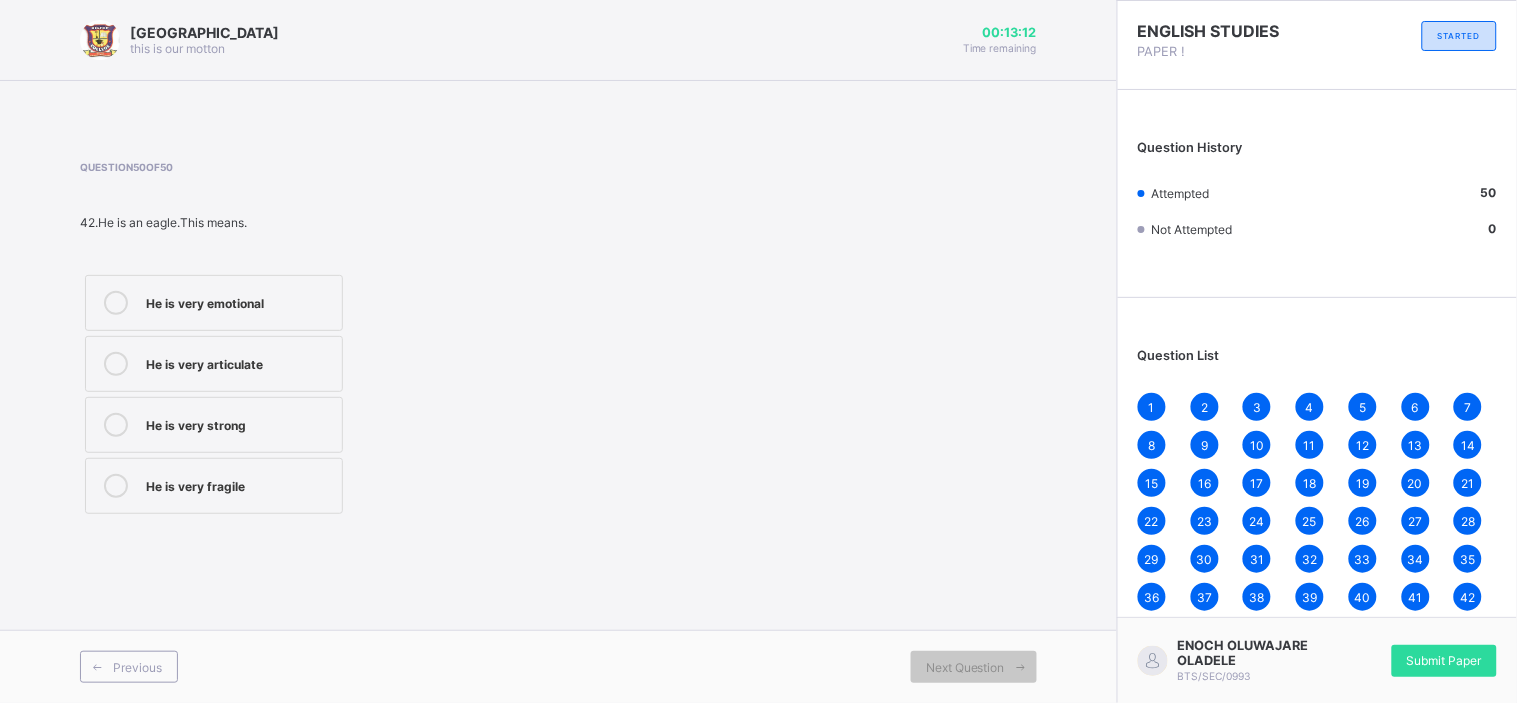 click on "42" at bounding box center [1468, 597] 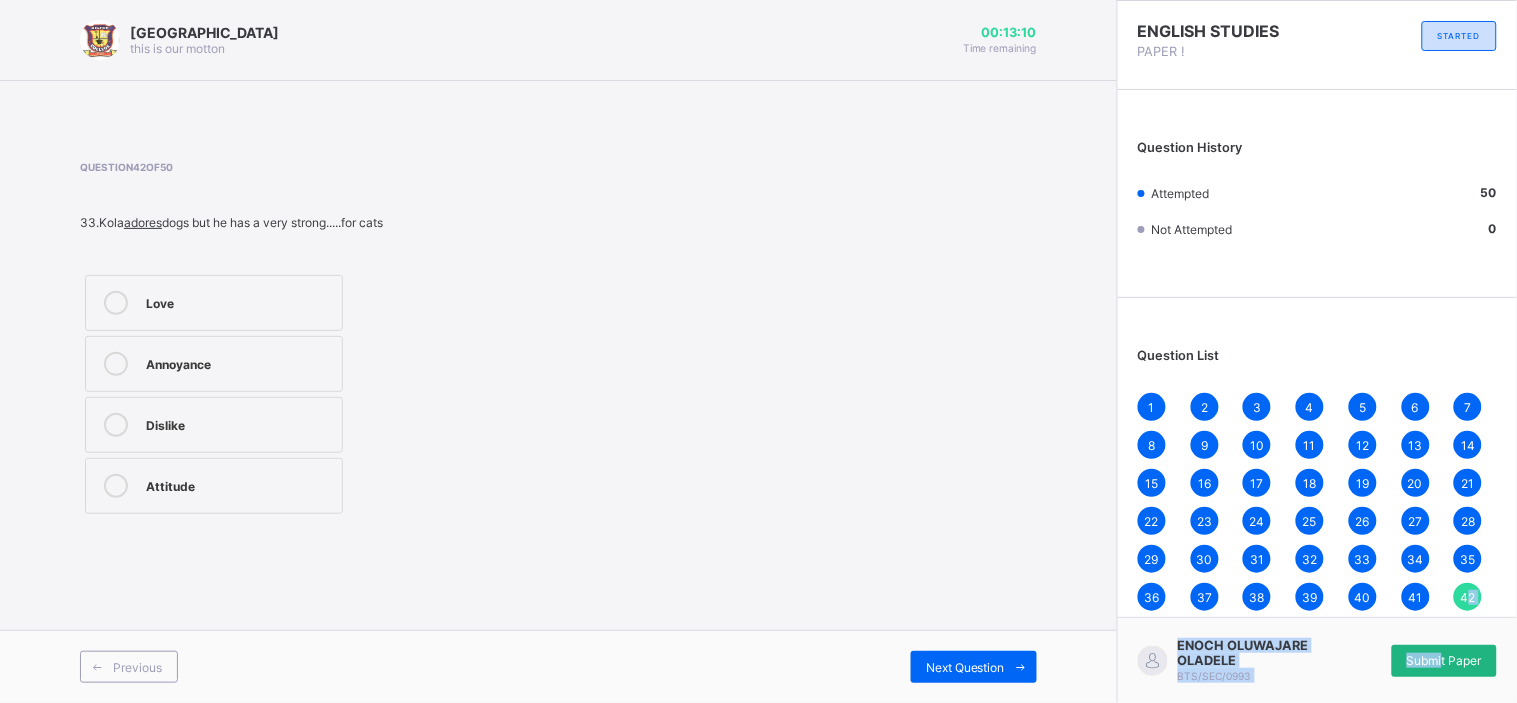 drag, startPoint x: 1467, startPoint y: 593, endPoint x: 1441, endPoint y: 654, distance: 66.309875 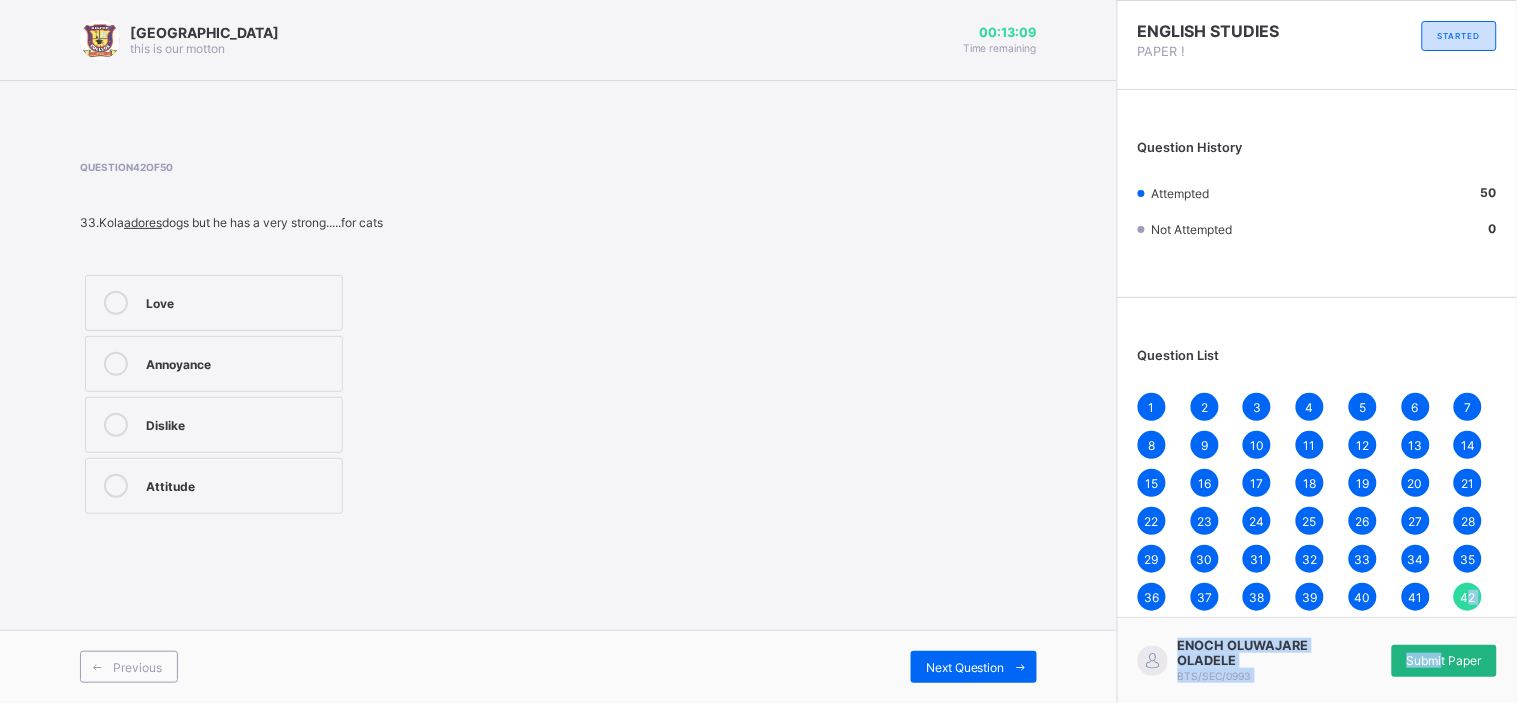 click on "Submit Paper" at bounding box center [1444, 660] 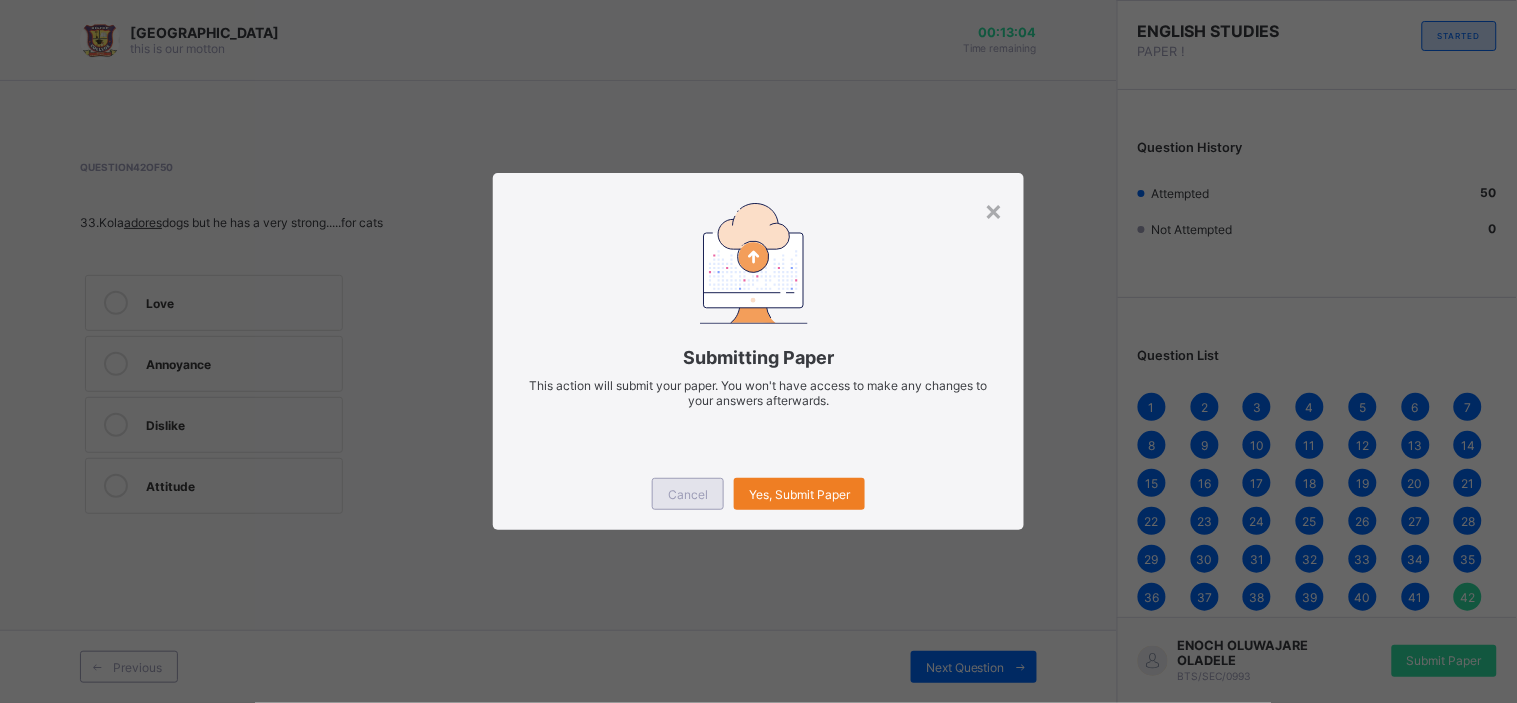 click on "Cancel" at bounding box center (688, 494) 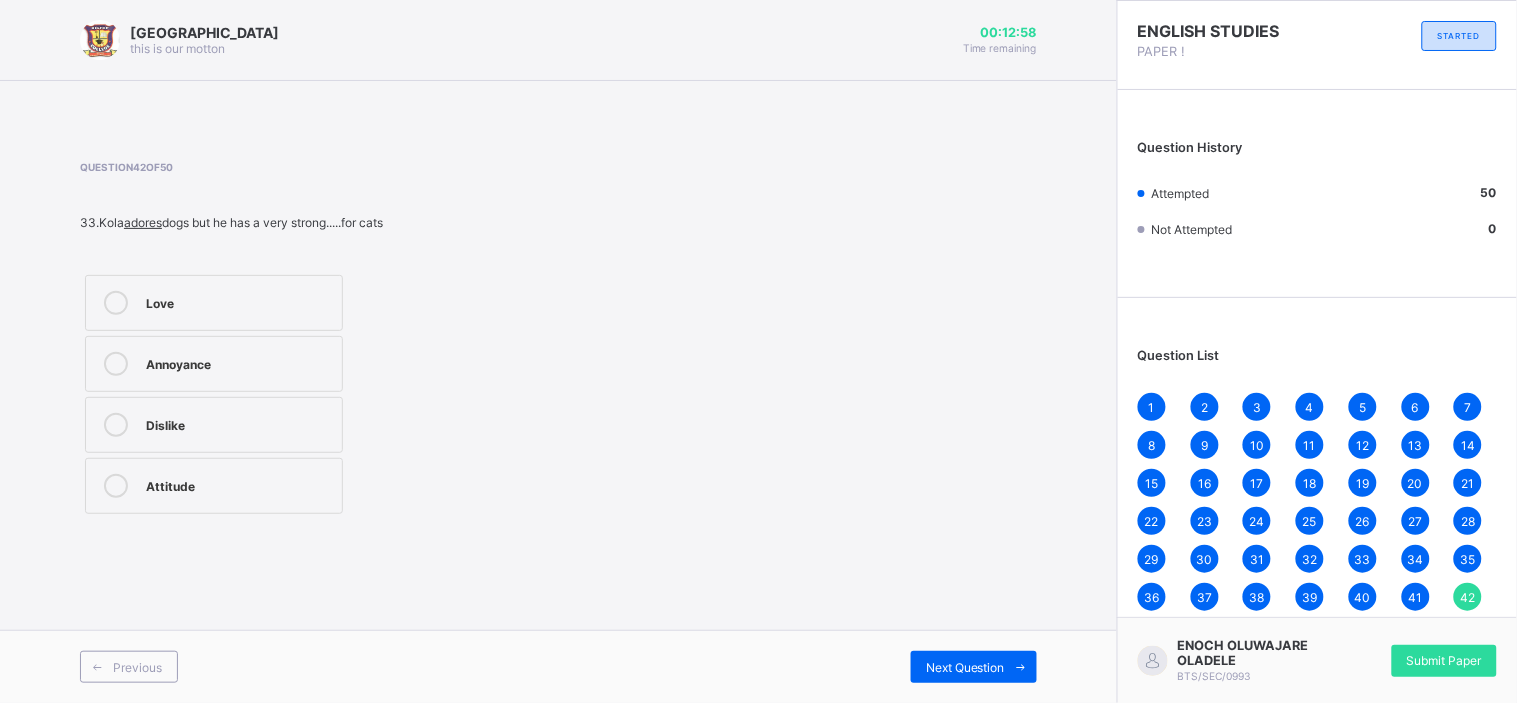 click on "42" at bounding box center [1468, 597] 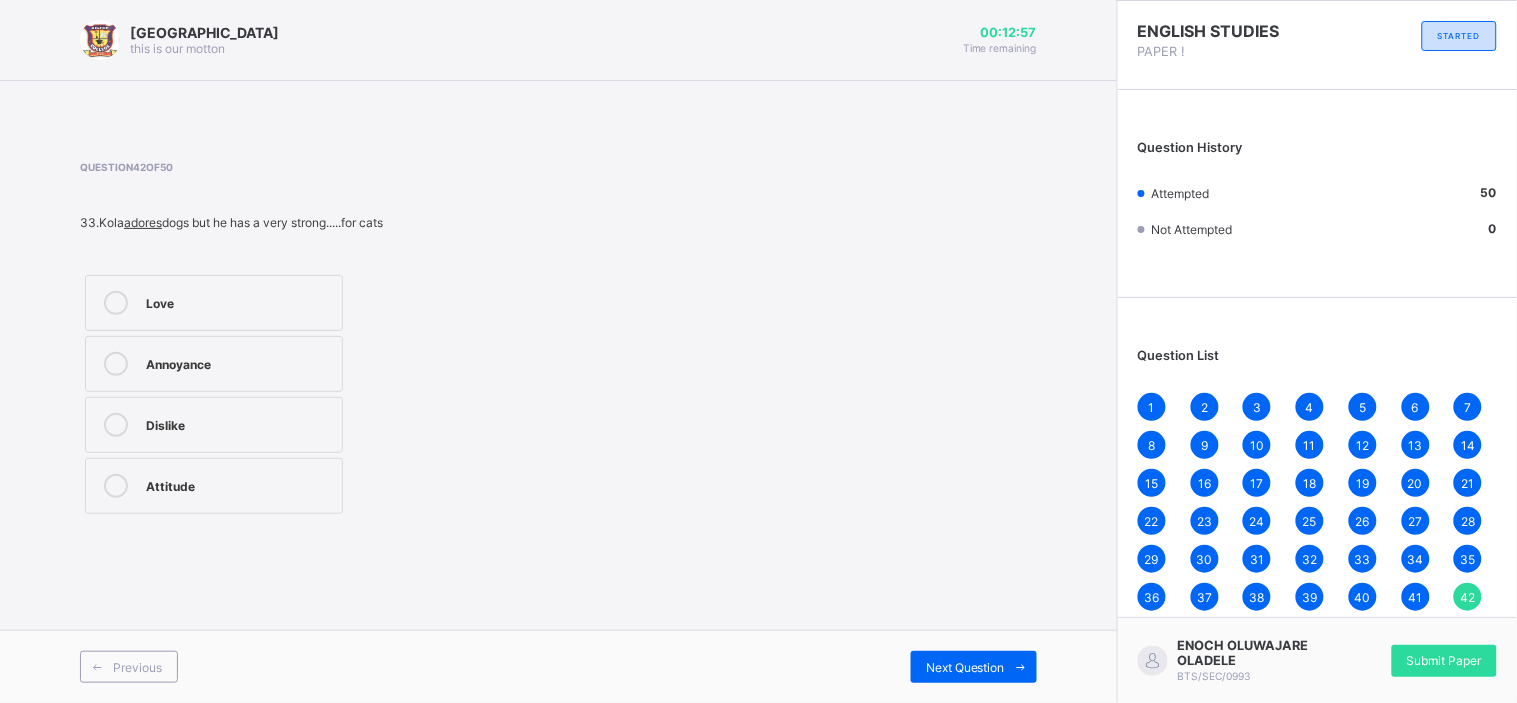 click on "1 2 3 4 5 6 7 8 9 10 11 12 13 14 15 16 17 18 19 20 21 22 23 24 25 26 27 28 29 30 31 32 33 34 35 36 37 38 39 40 41 42 43 44 45 46 47 48 49 50" at bounding box center (1317, 540) 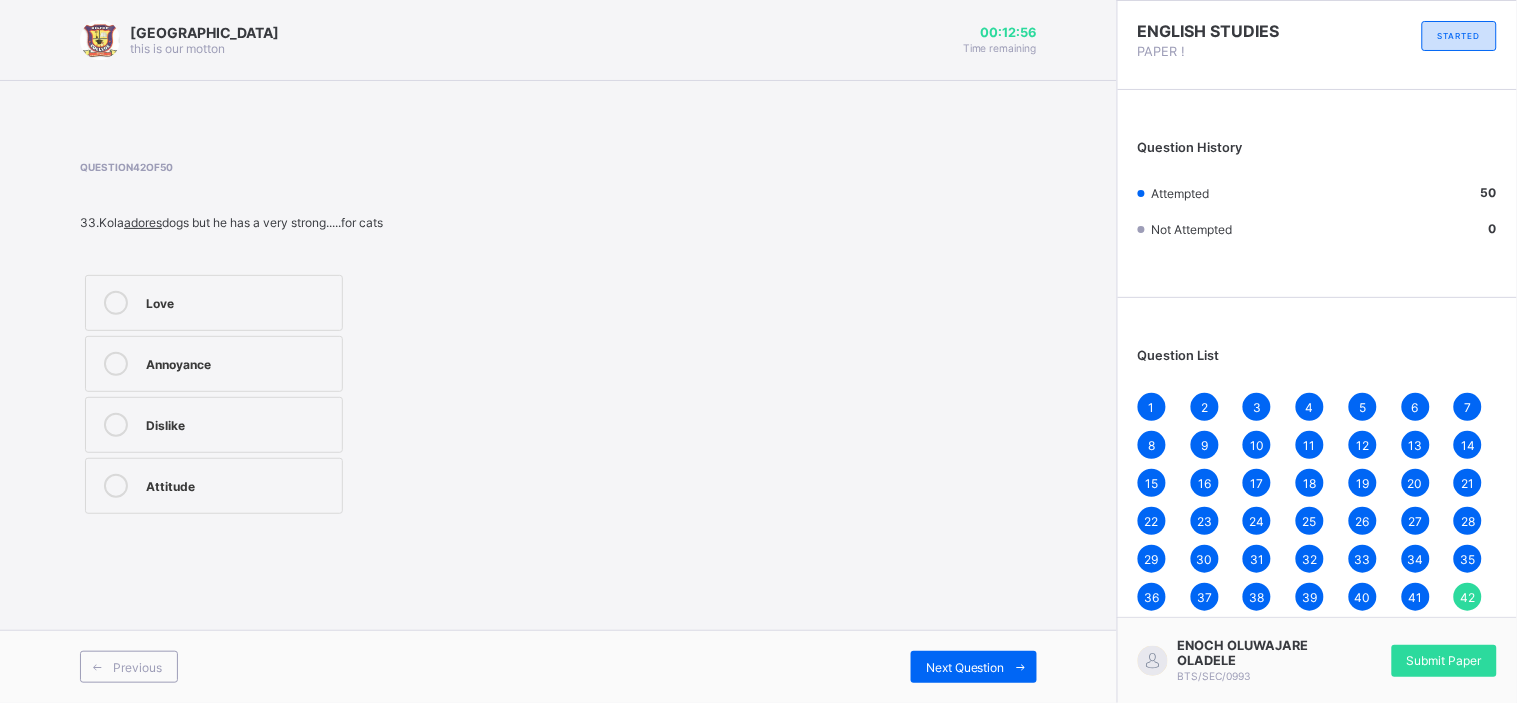 click on "42" at bounding box center [1468, 597] 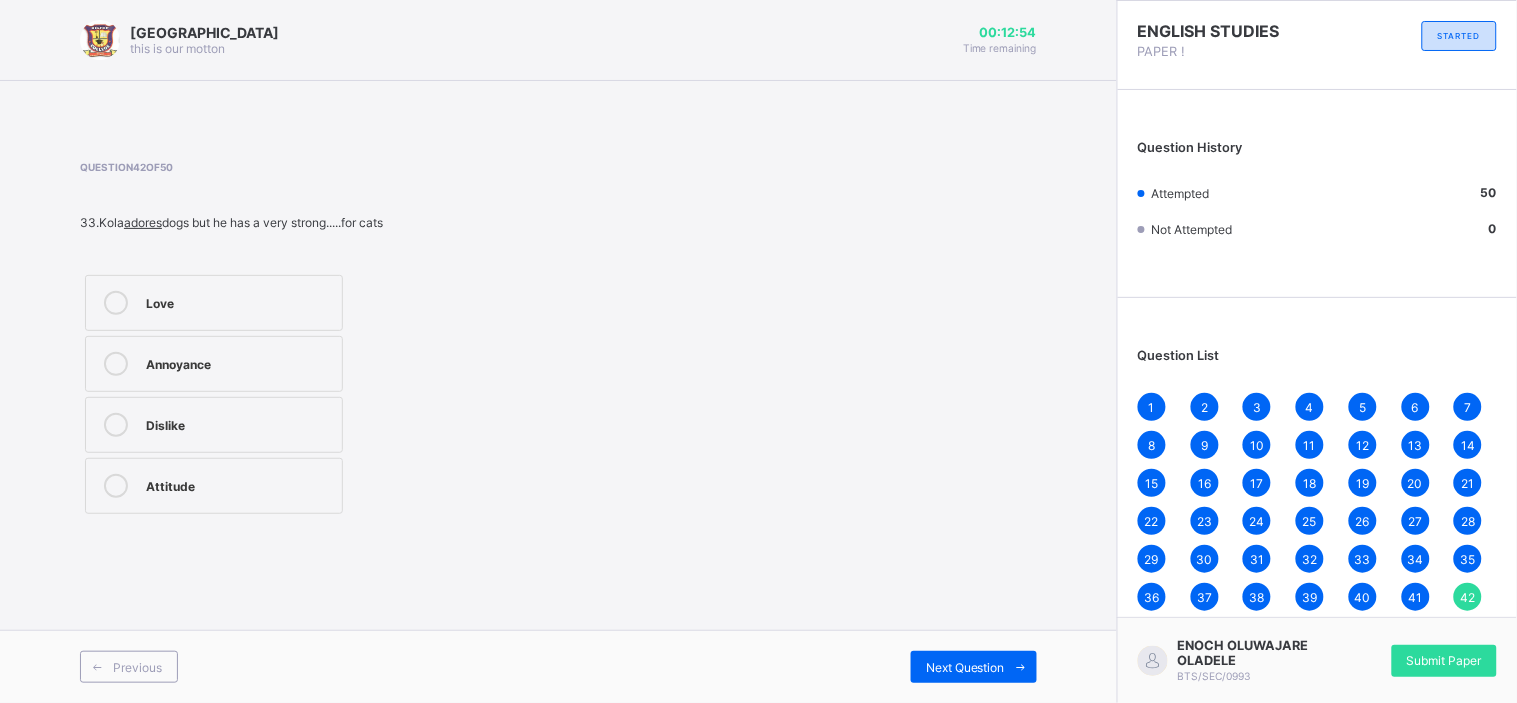 click on "42" at bounding box center [1468, 597] 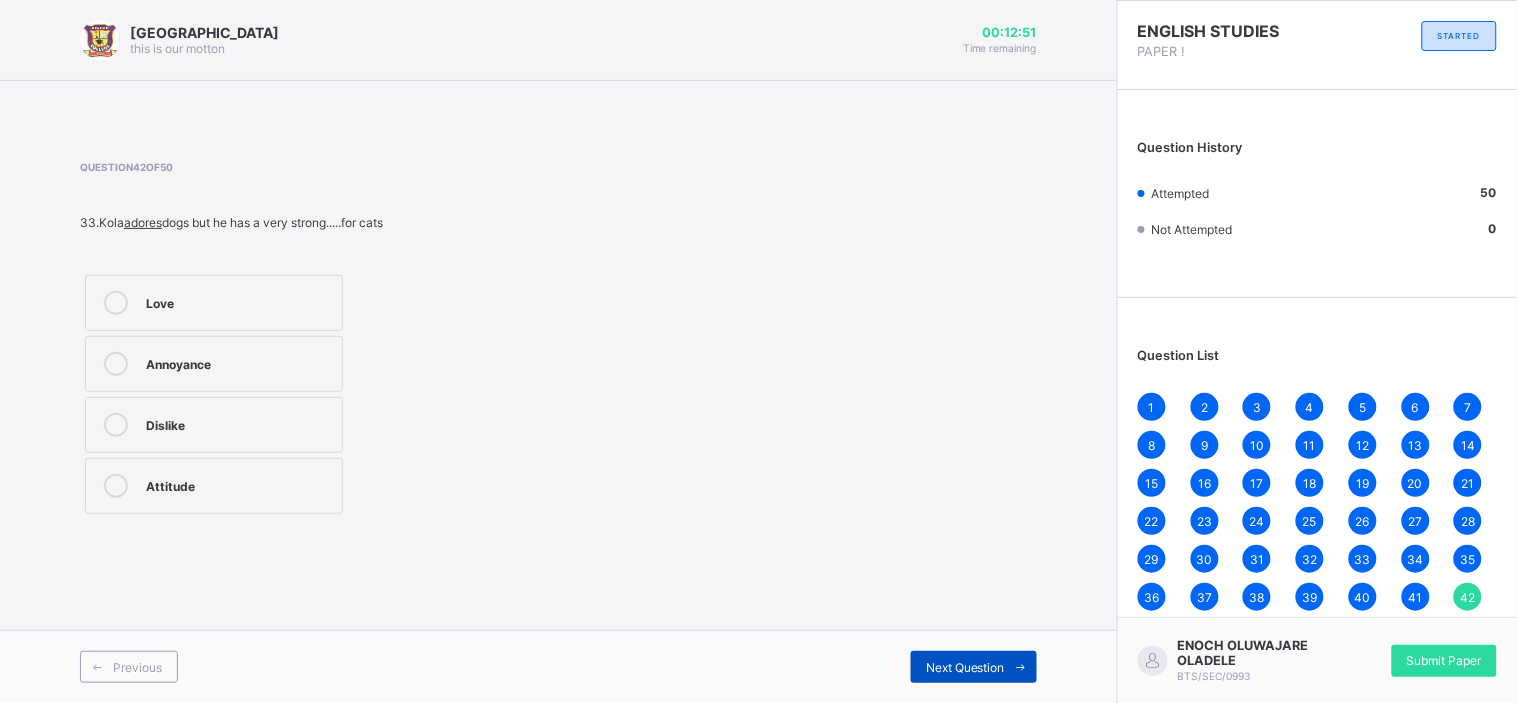 click on "Next Question" at bounding box center (974, 667) 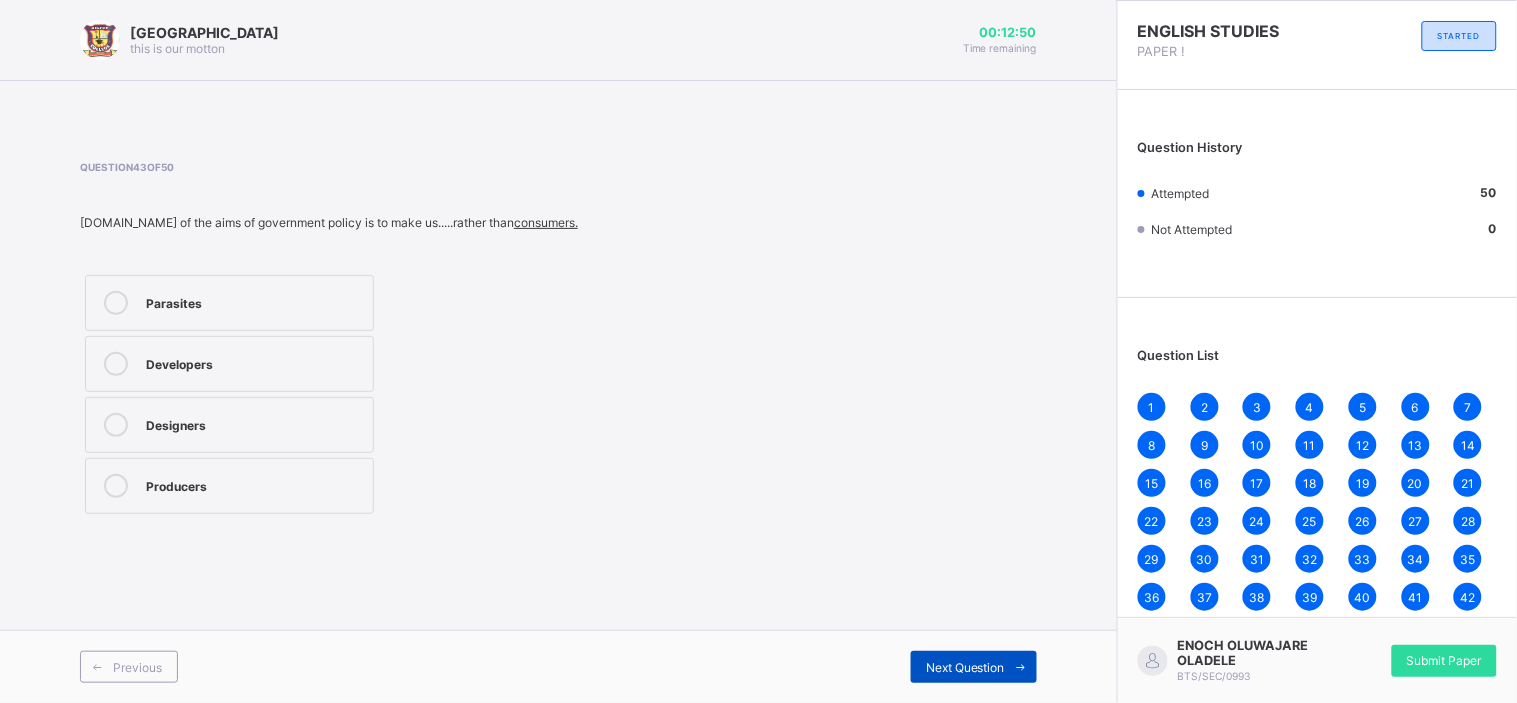 click on "Next Question" at bounding box center [974, 667] 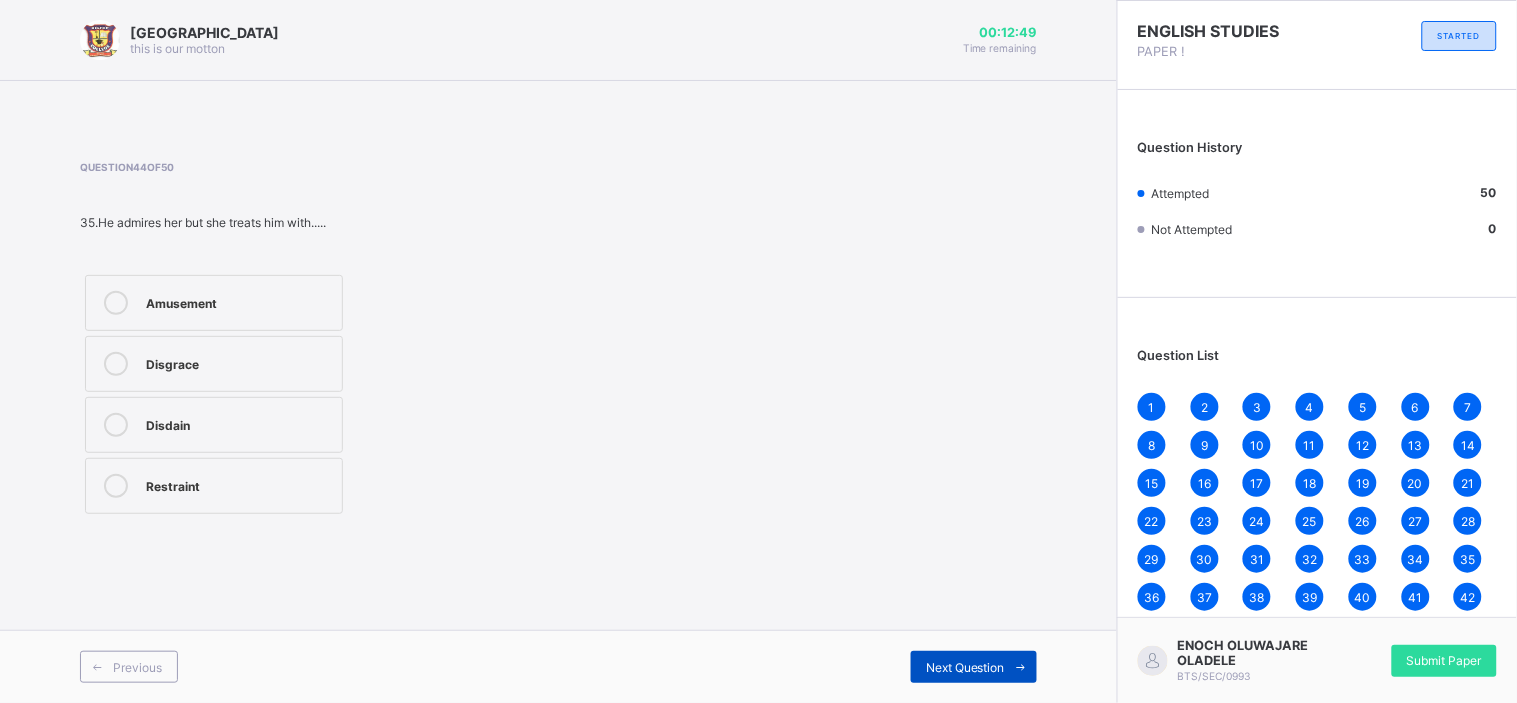click on "Next Question" at bounding box center (974, 667) 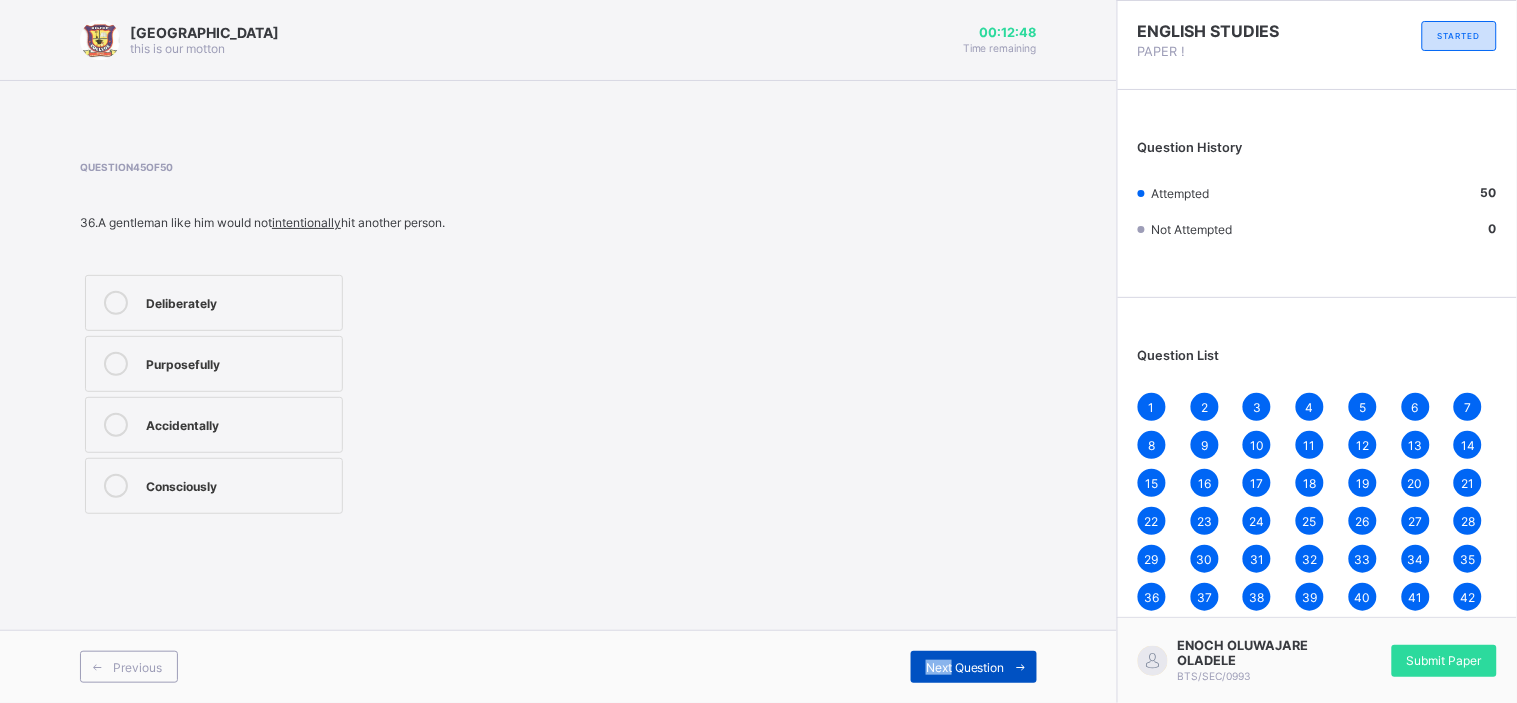 click on "Next Question" at bounding box center [974, 667] 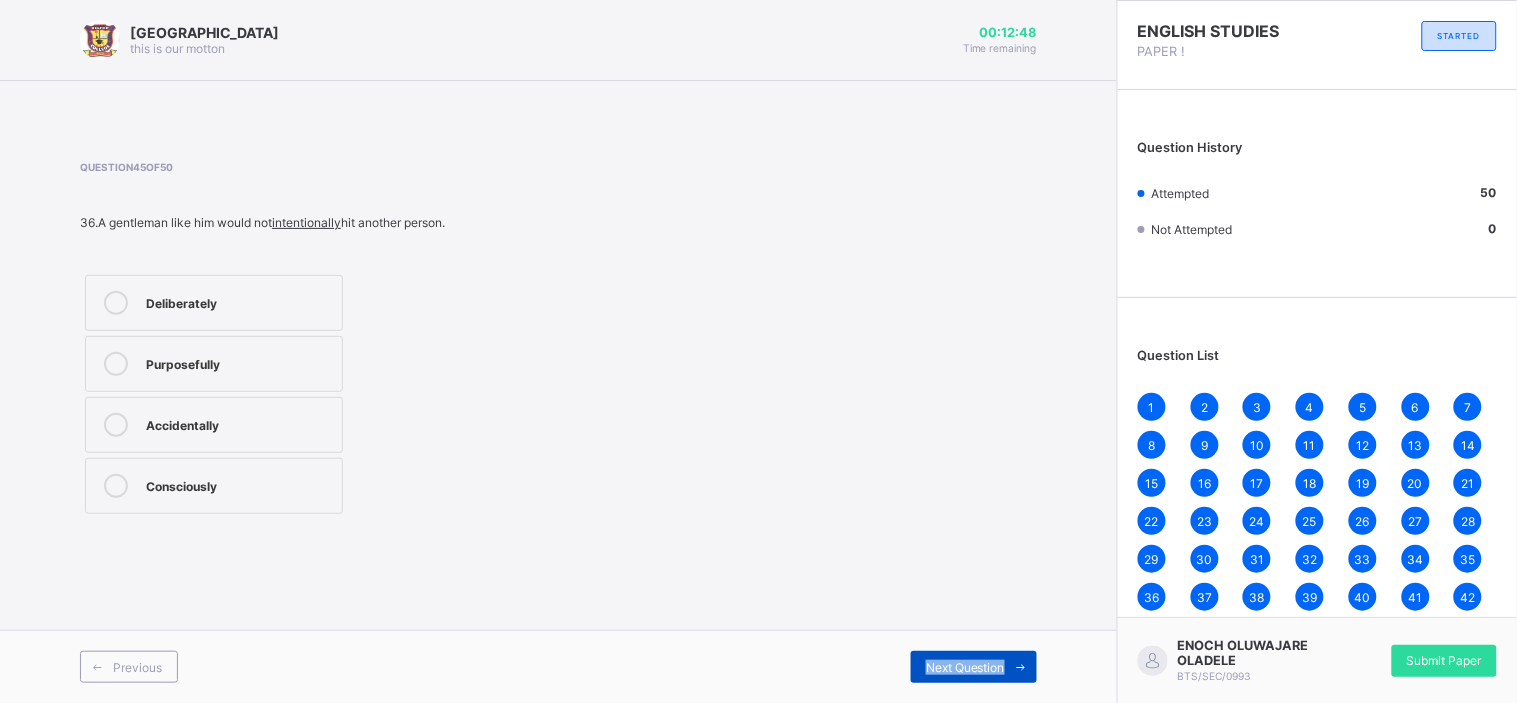 click on "Next Question" at bounding box center [974, 667] 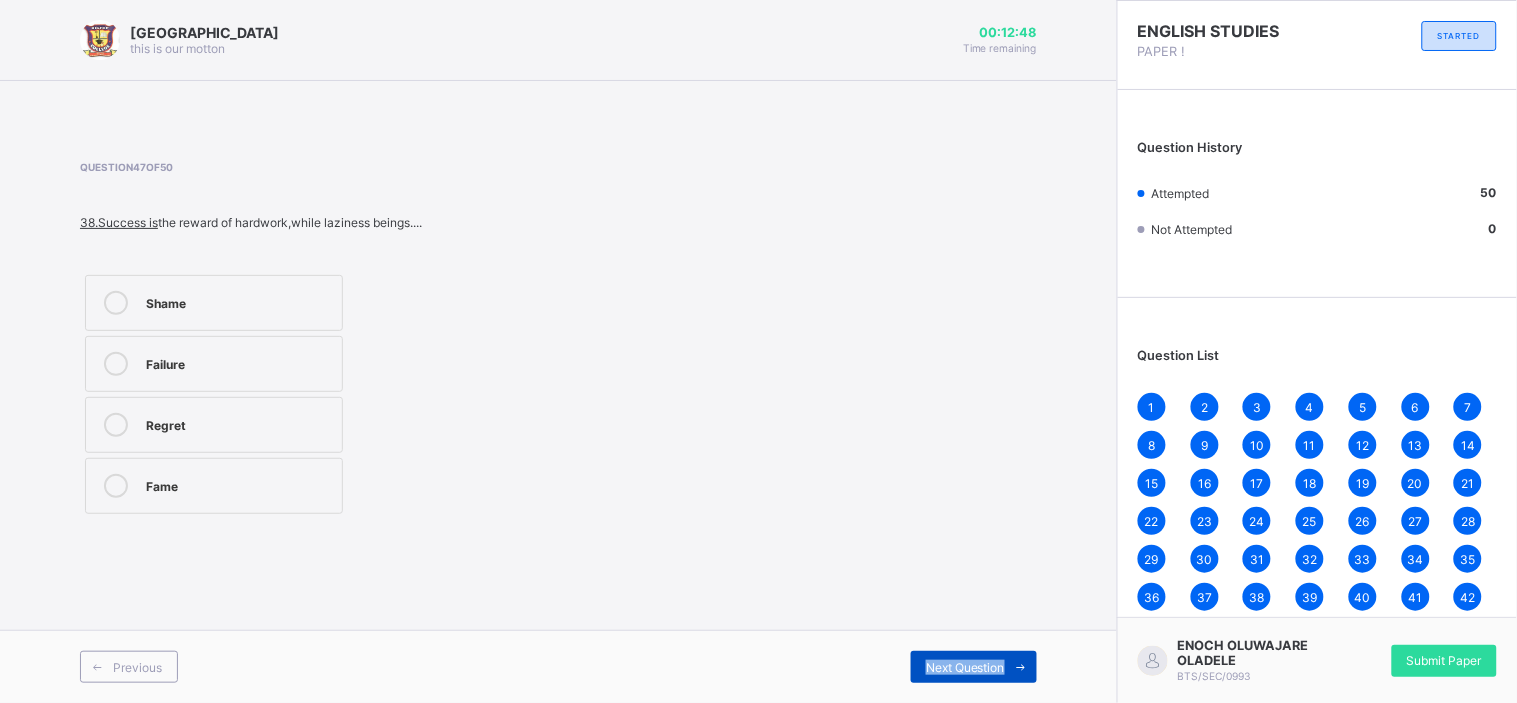 click on "Next Question" at bounding box center (974, 667) 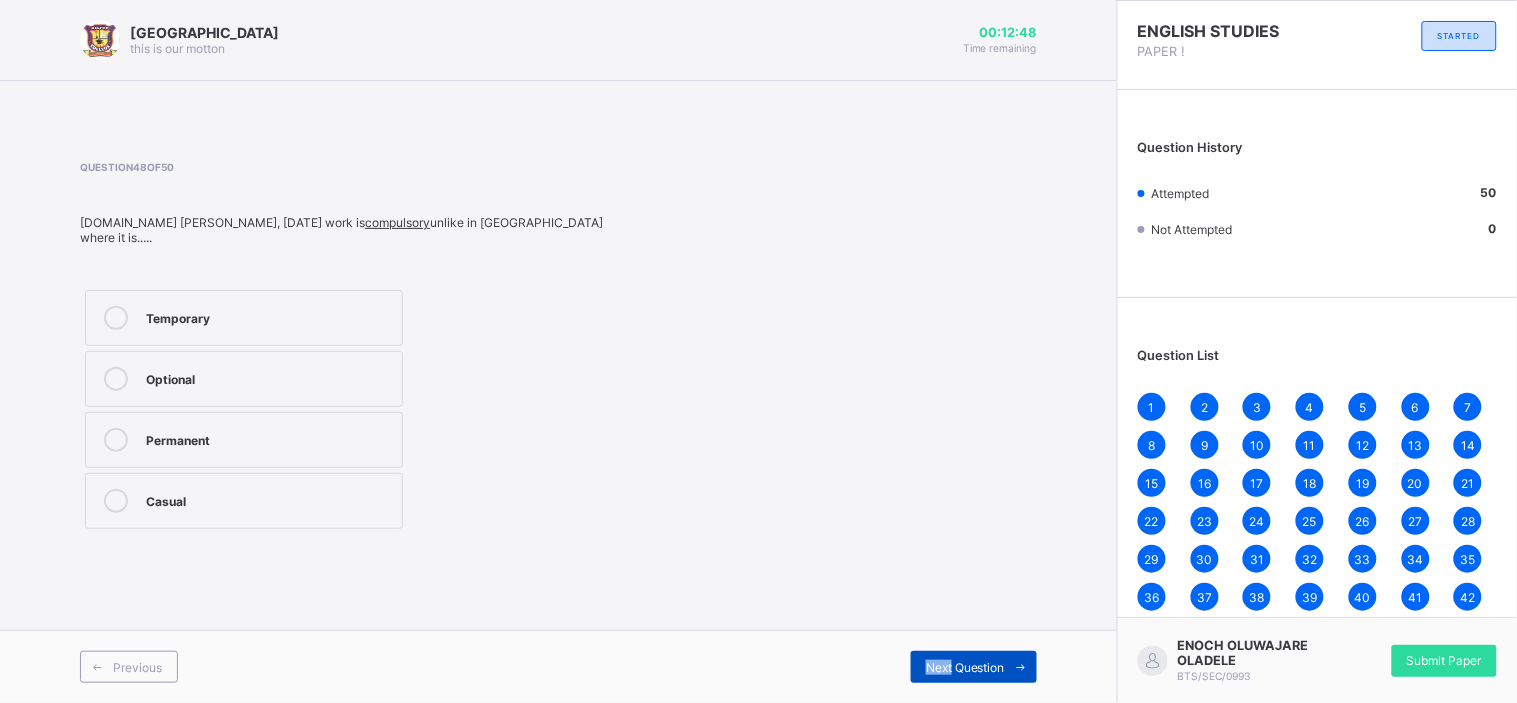 click on "Next Question" at bounding box center (974, 667) 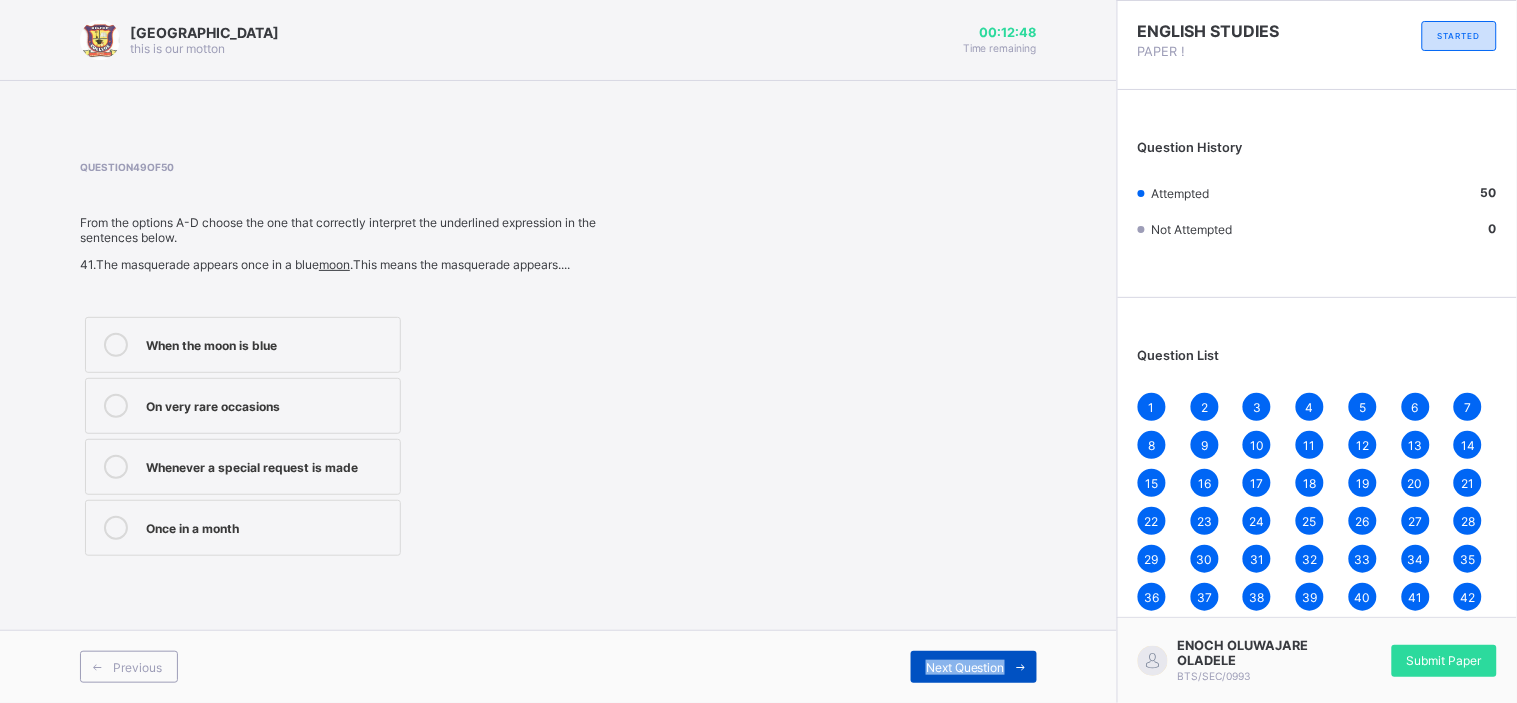 click on "Next Question" at bounding box center (974, 667) 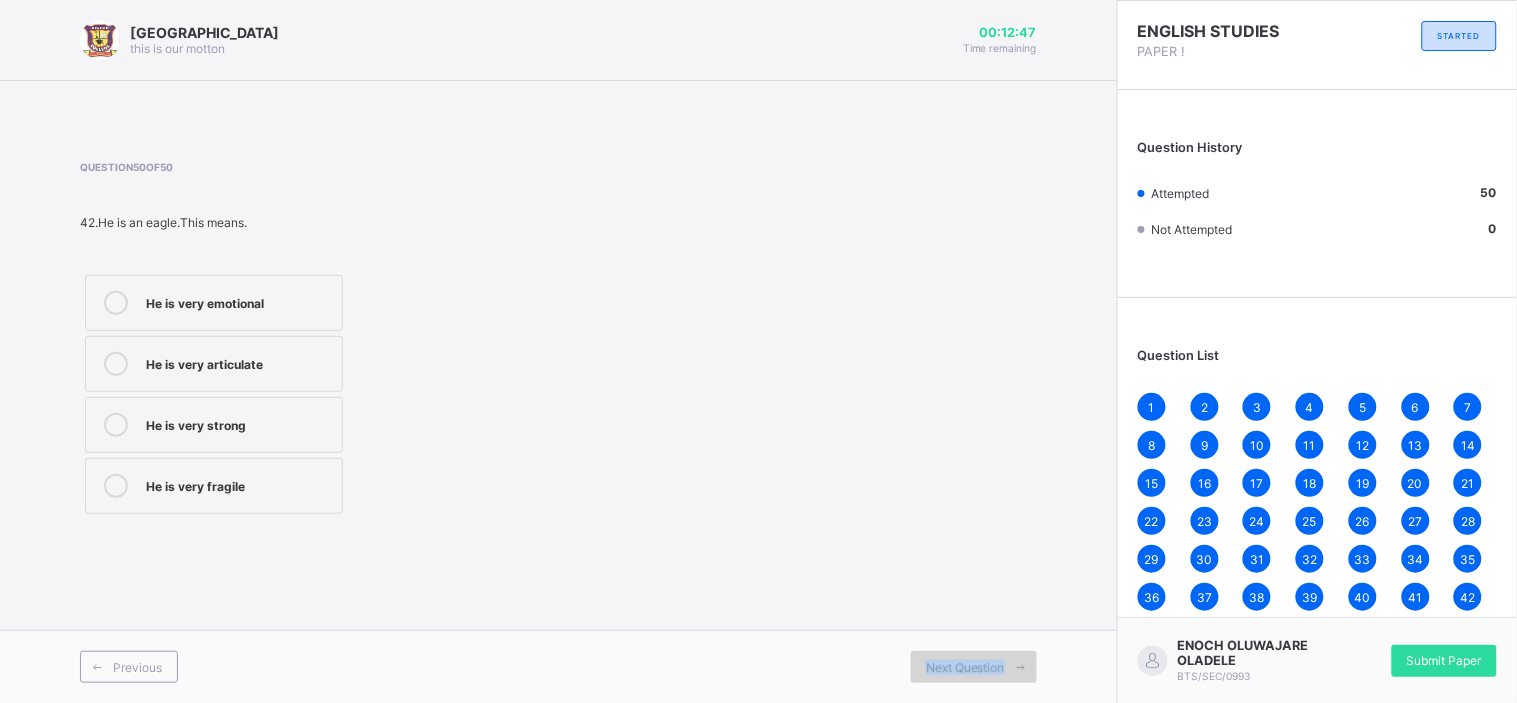 click on "Next Question" at bounding box center [974, 667] 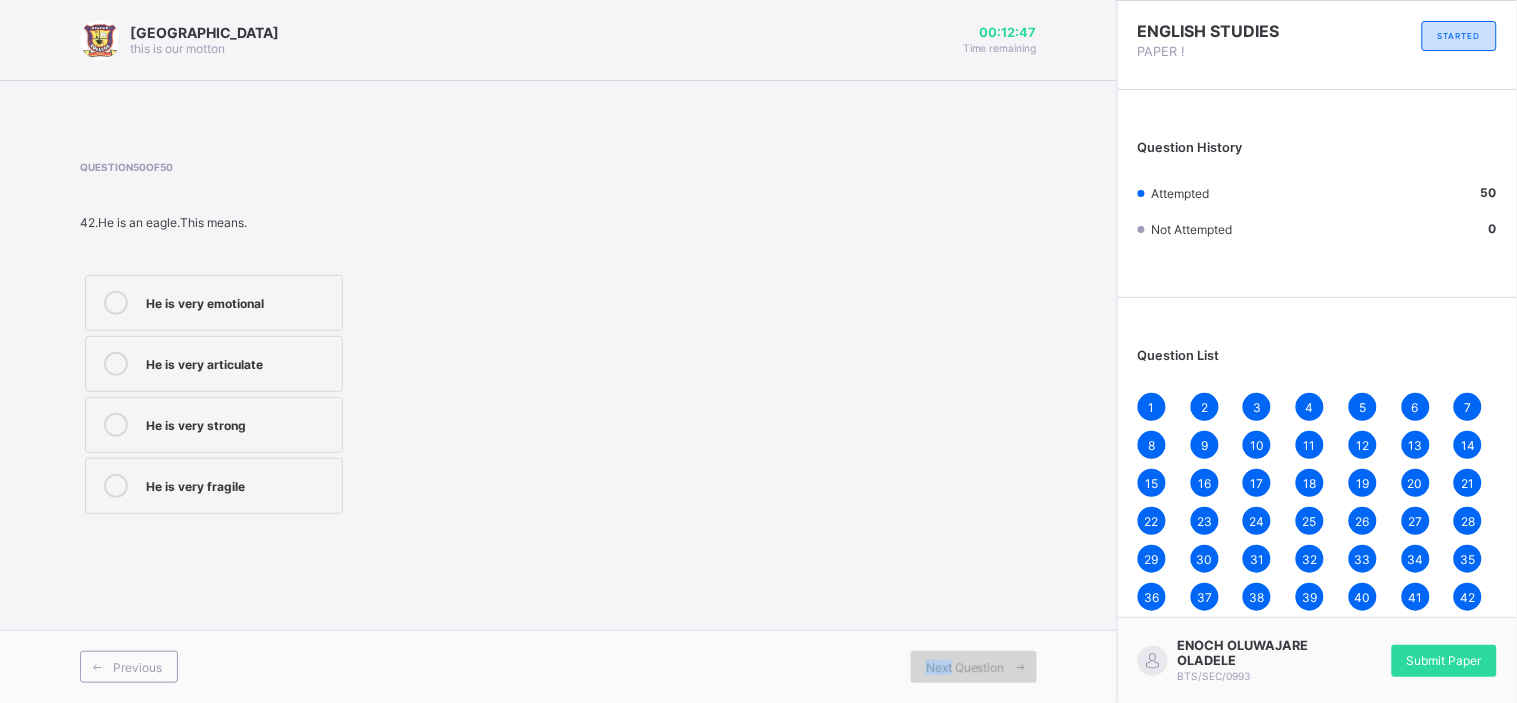 click on "Next Question" at bounding box center (974, 667) 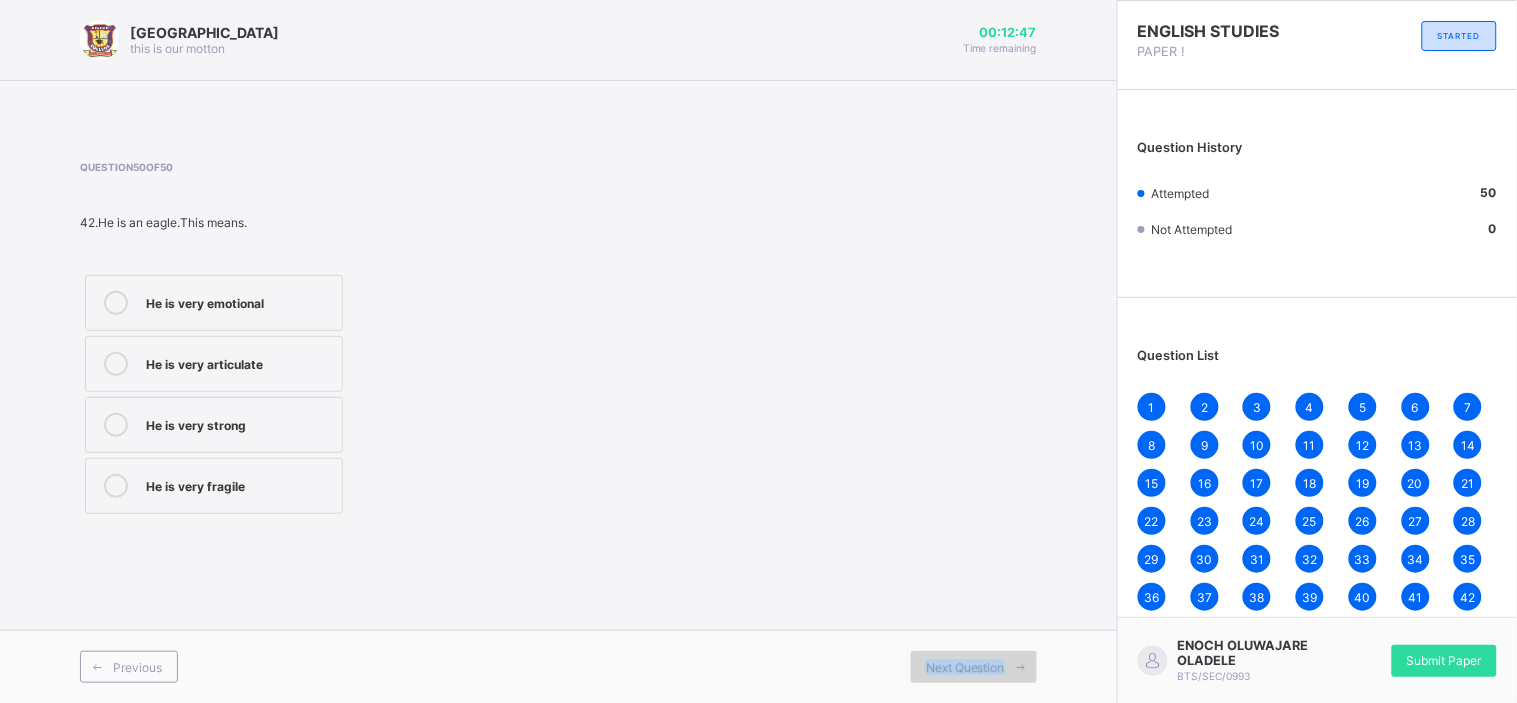 click on "Next Question" at bounding box center (974, 667) 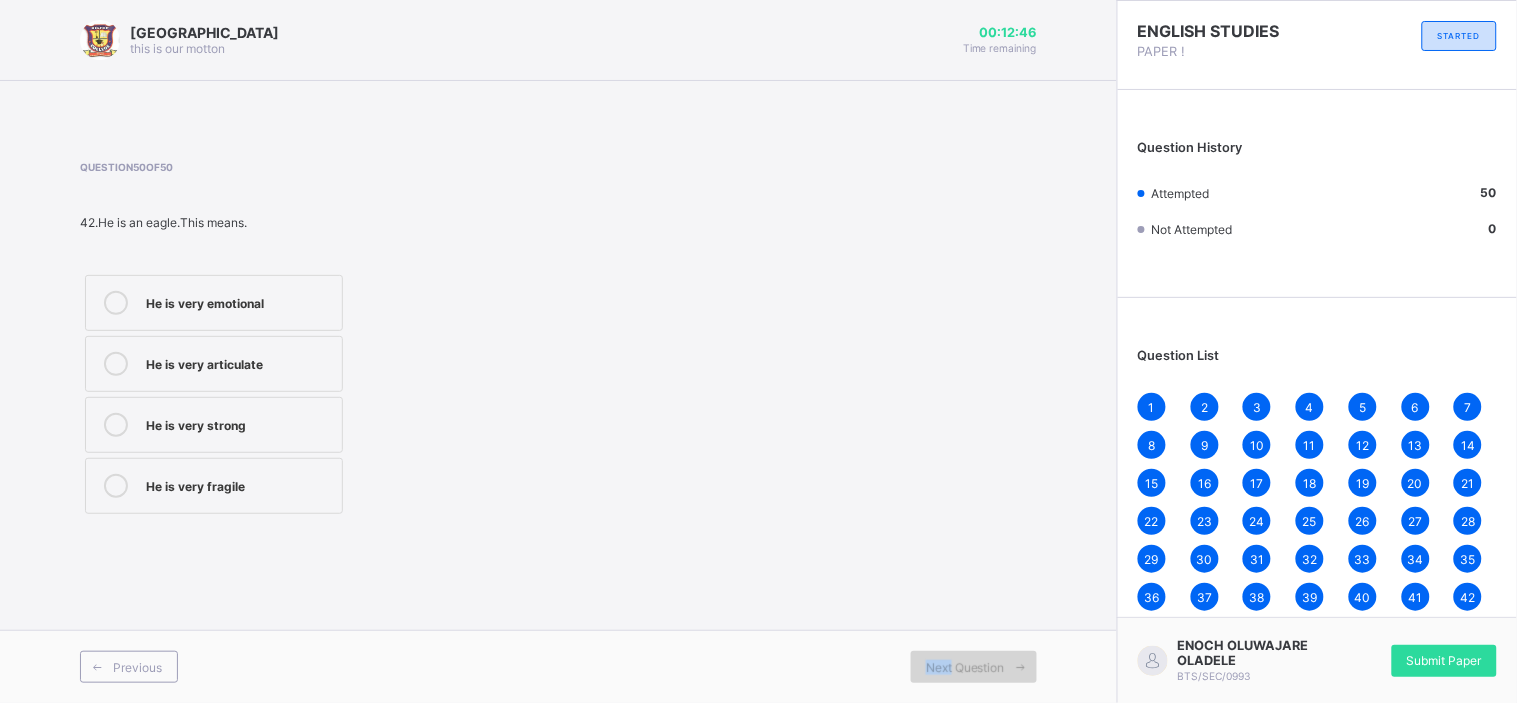 click on "Next Question" at bounding box center [974, 667] 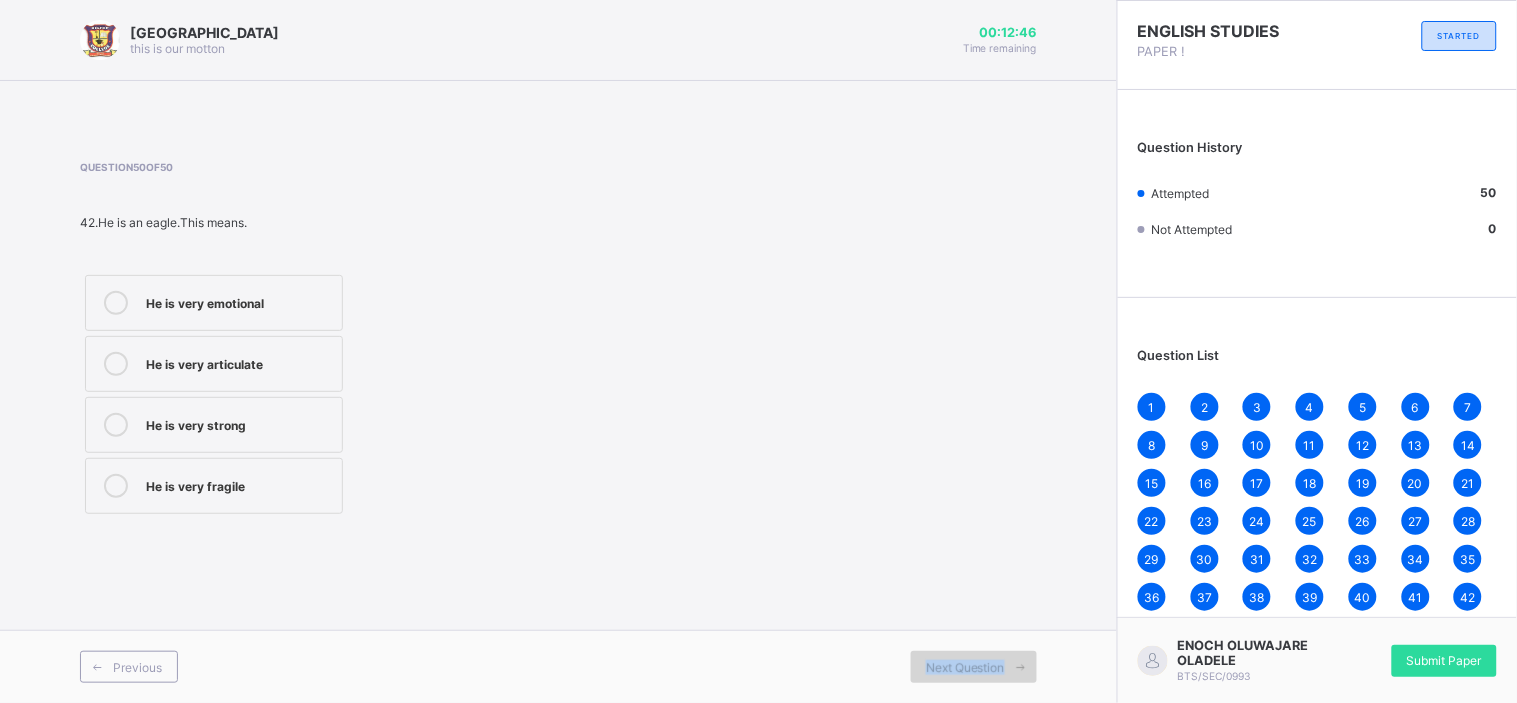 click on "Next Question" at bounding box center (974, 667) 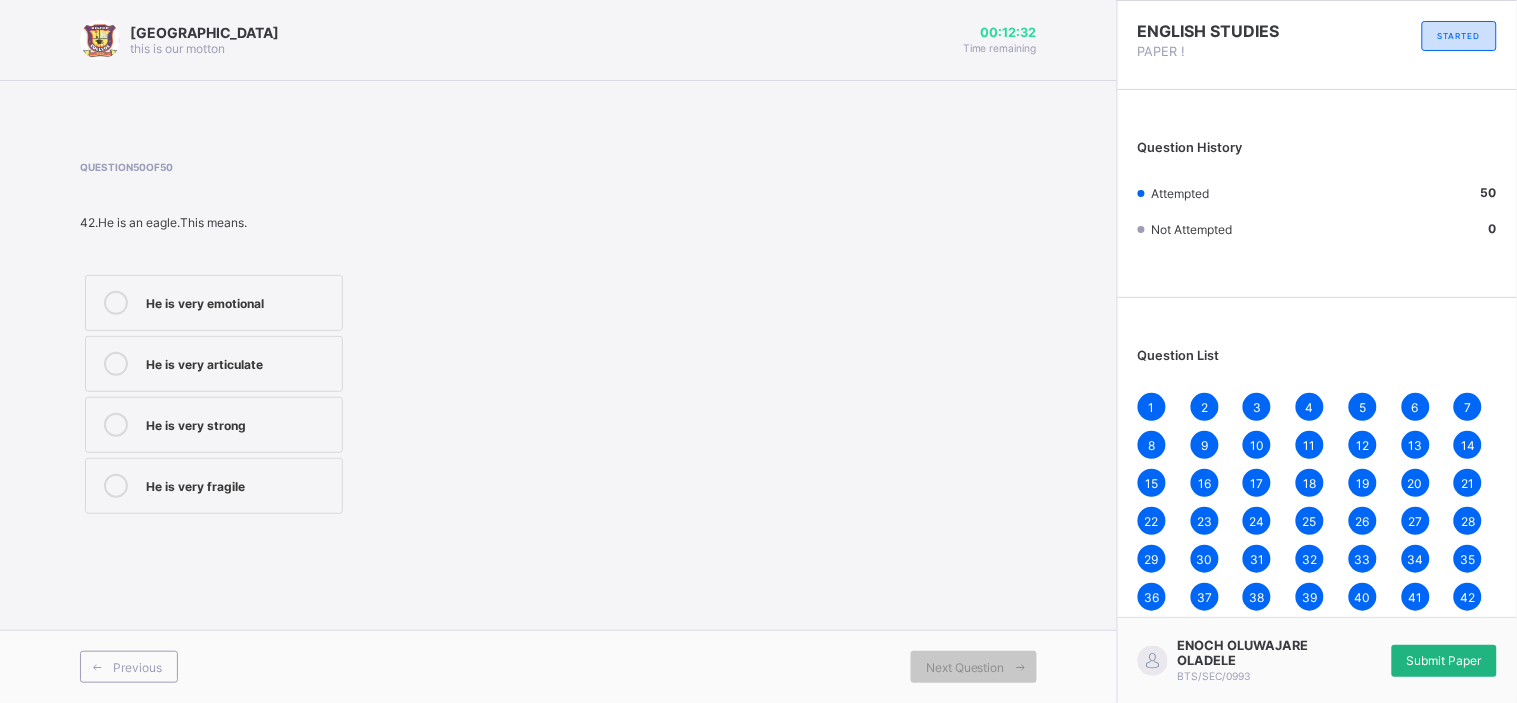 click on "Submit Paper" at bounding box center (1444, 661) 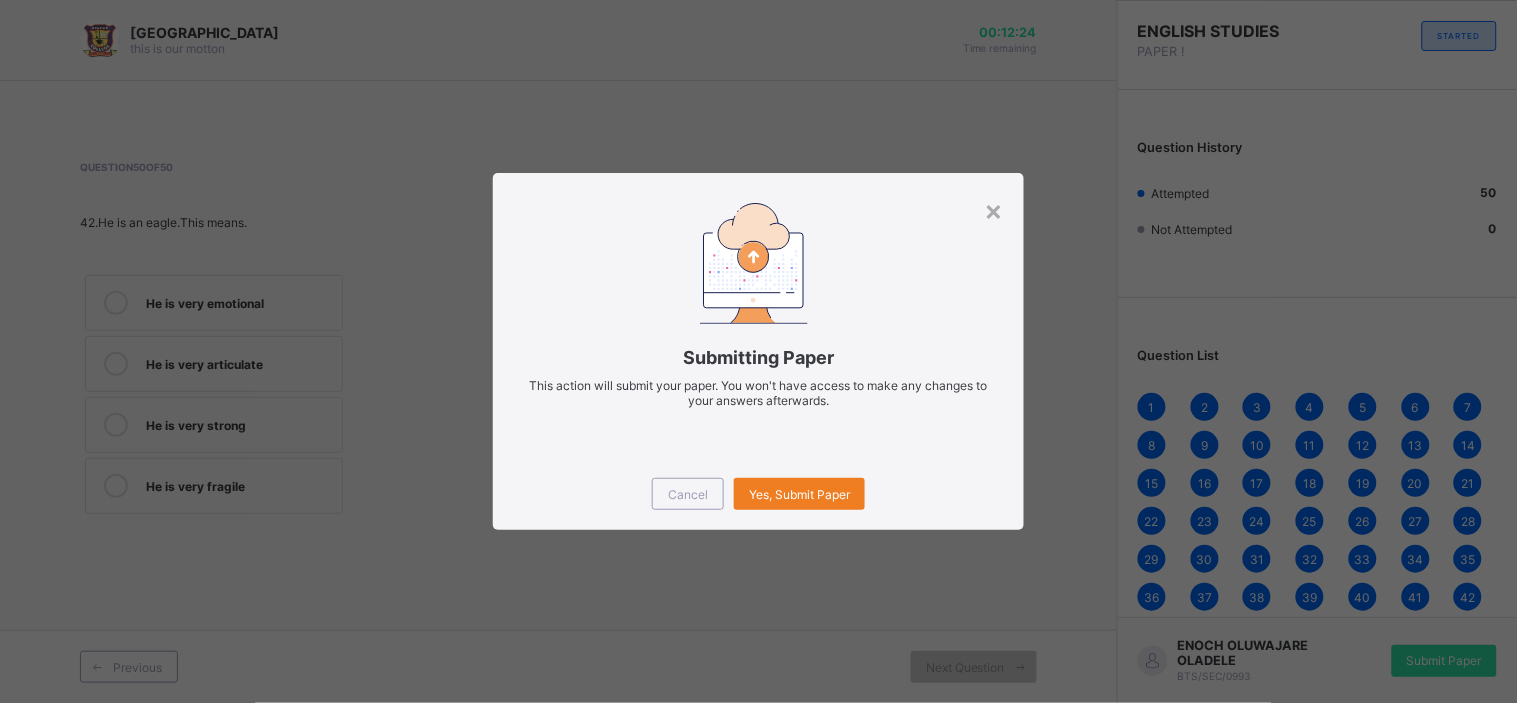 click on "Cancel Yes, Submit Paper" at bounding box center [758, 494] 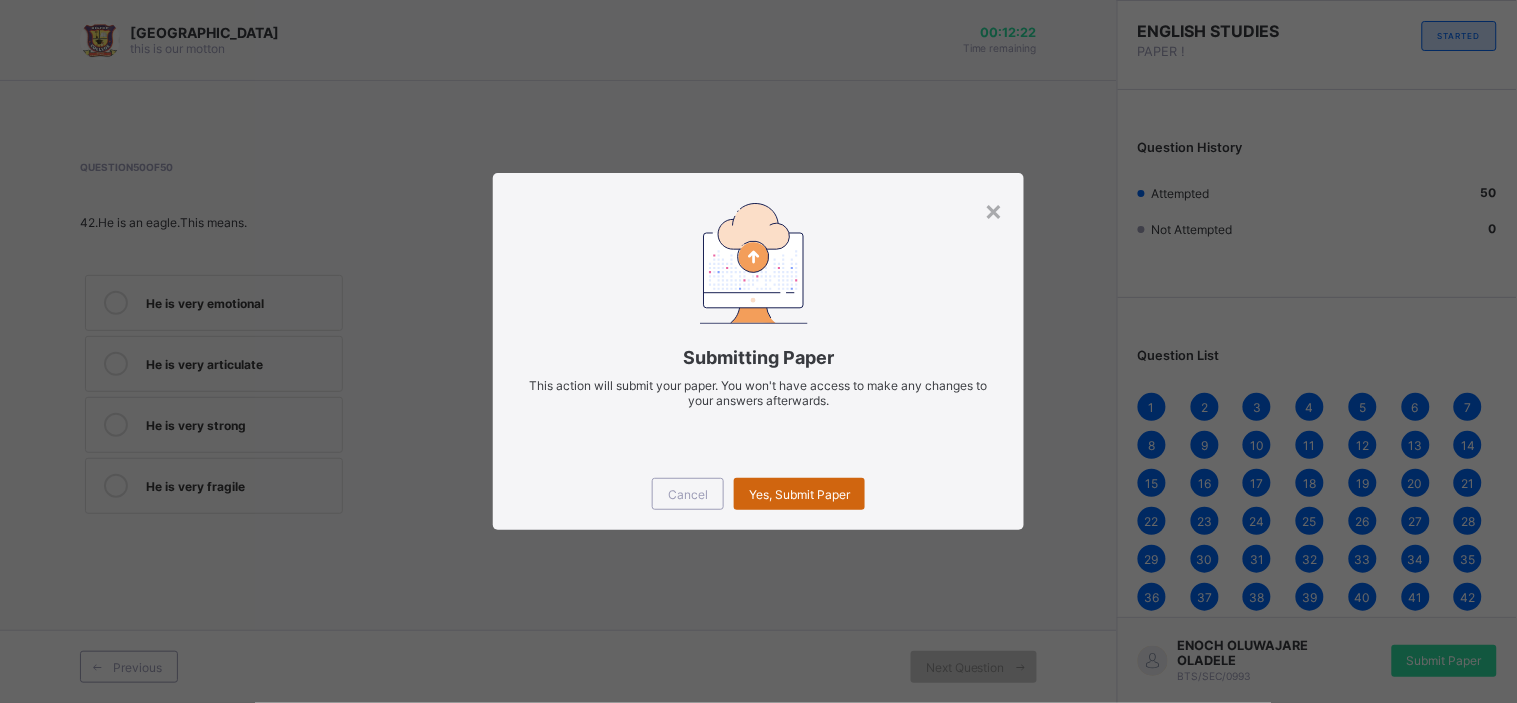click on "Yes, Submit Paper" at bounding box center [799, 494] 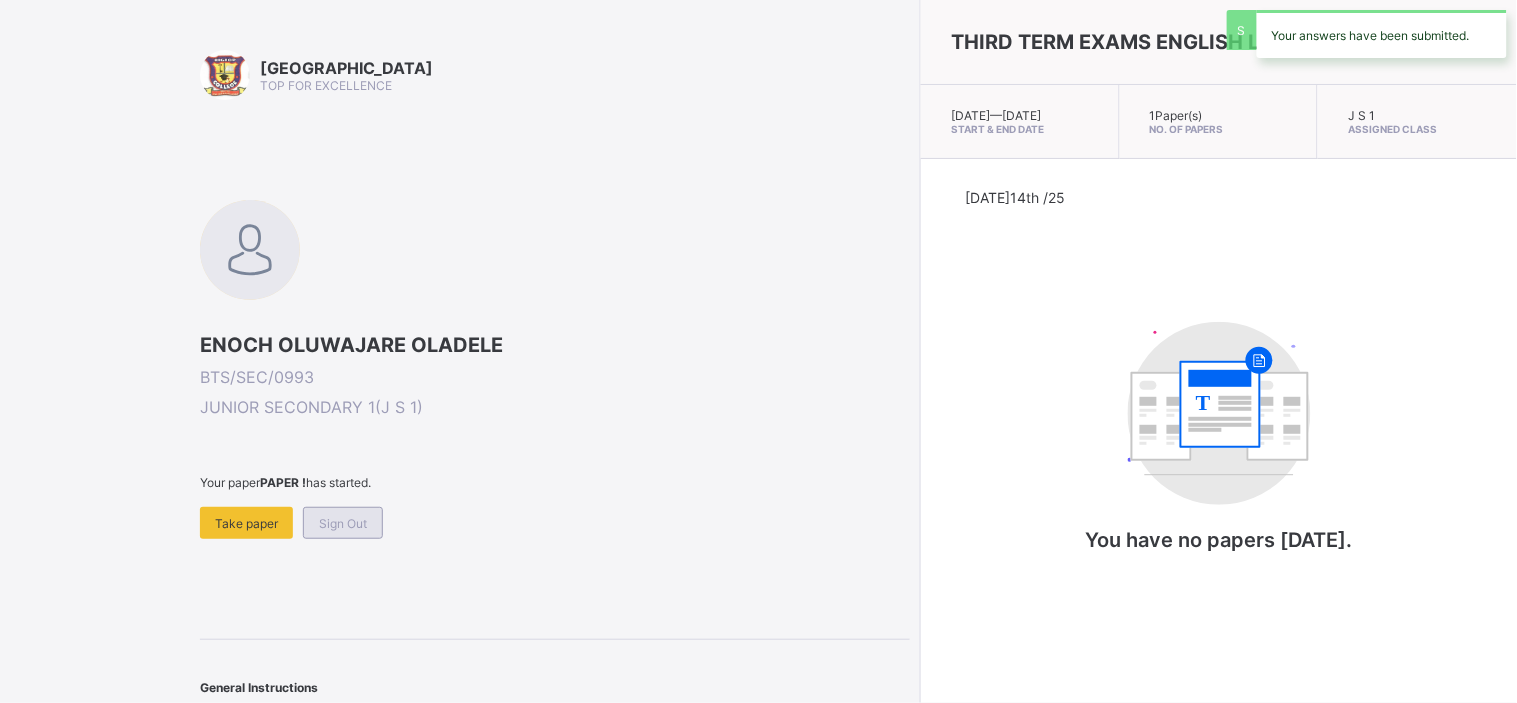 click on "Sign Out" at bounding box center (343, 523) 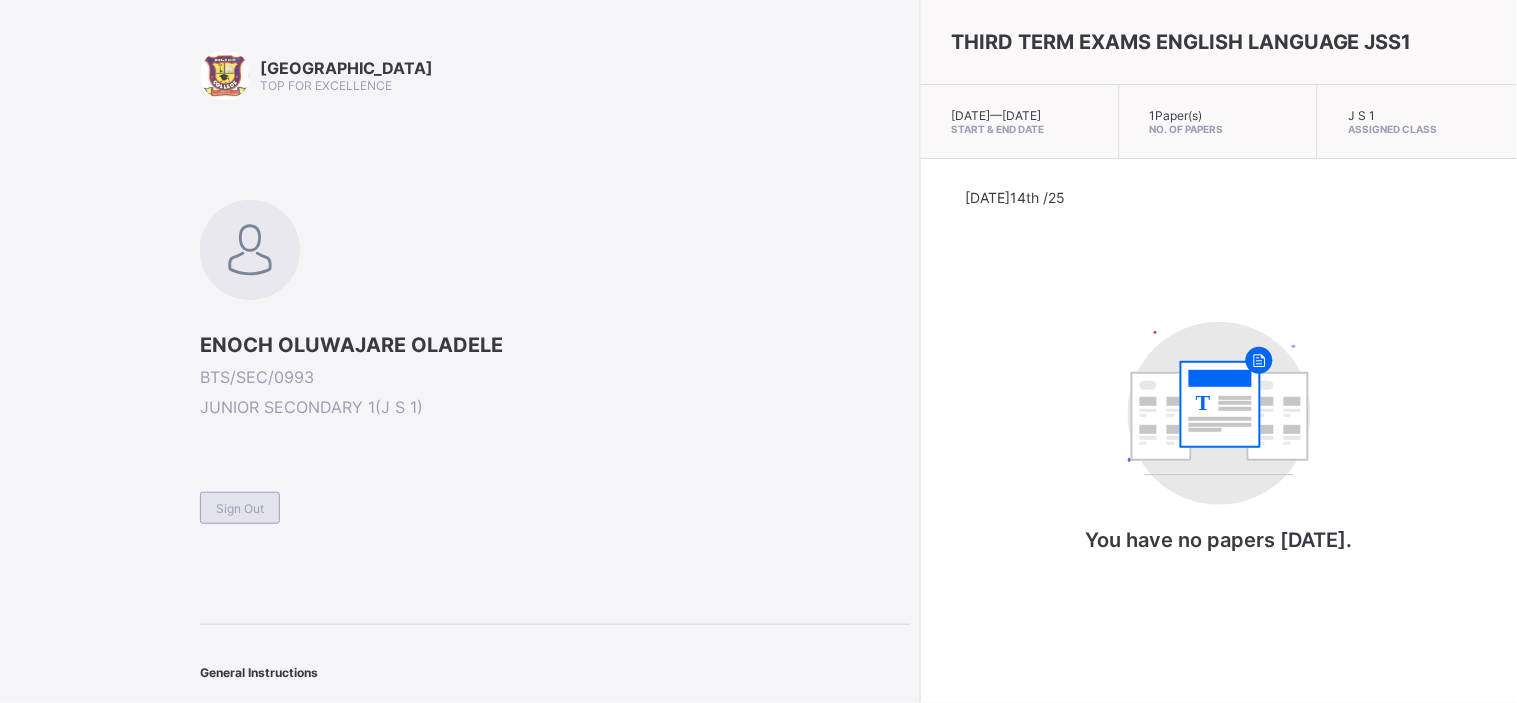 click on "Sign Out" at bounding box center [240, 508] 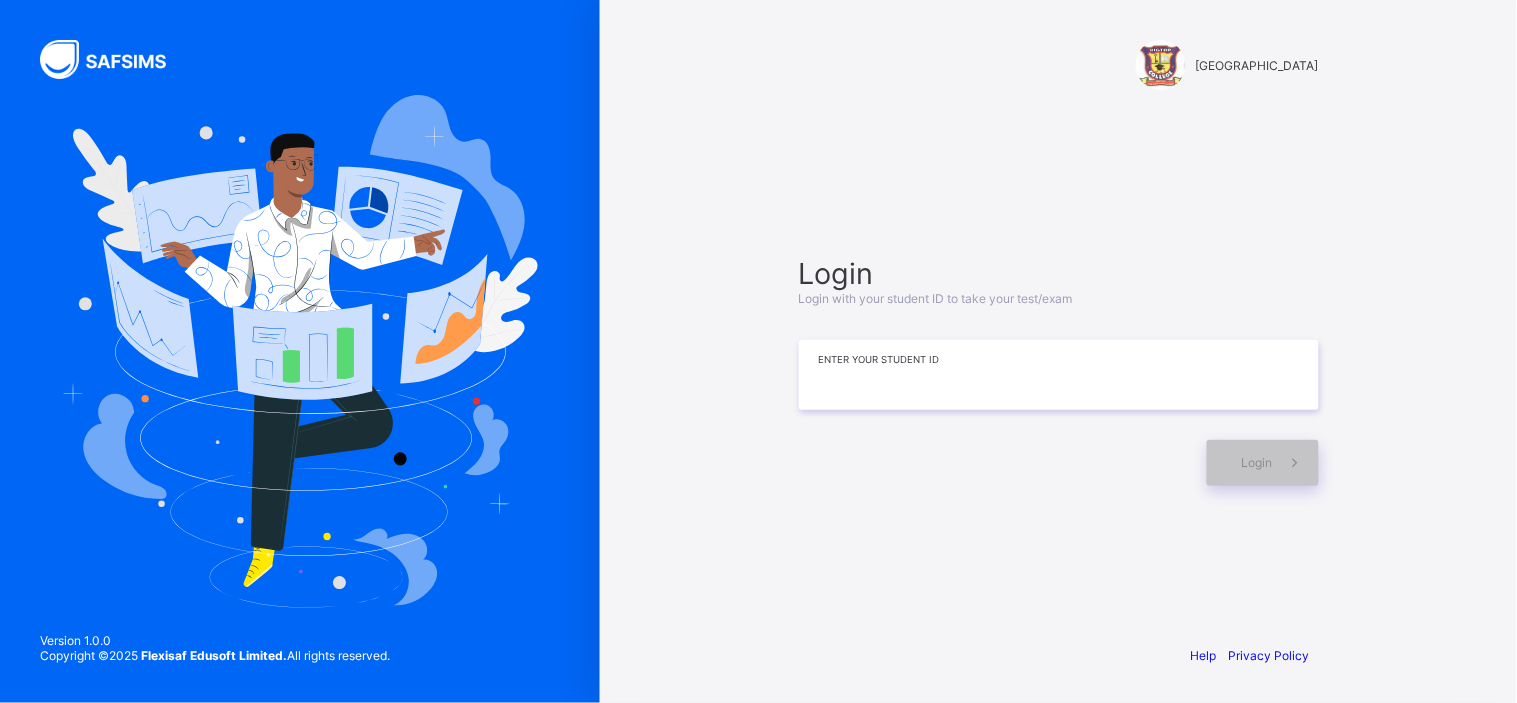click at bounding box center (1059, 375) 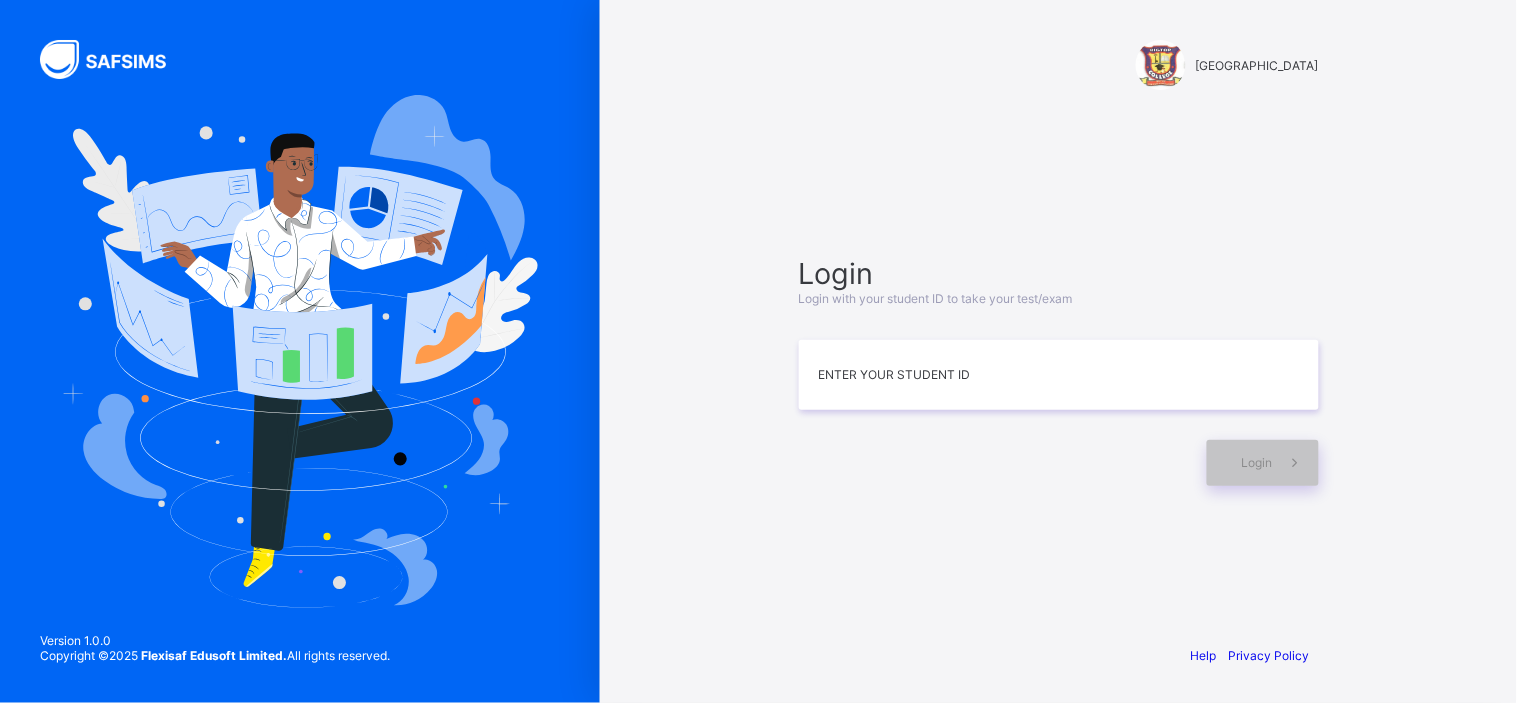 click on "Login Login with your student ID to take your test/exam Enter your Student ID Login" at bounding box center [1059, 370] 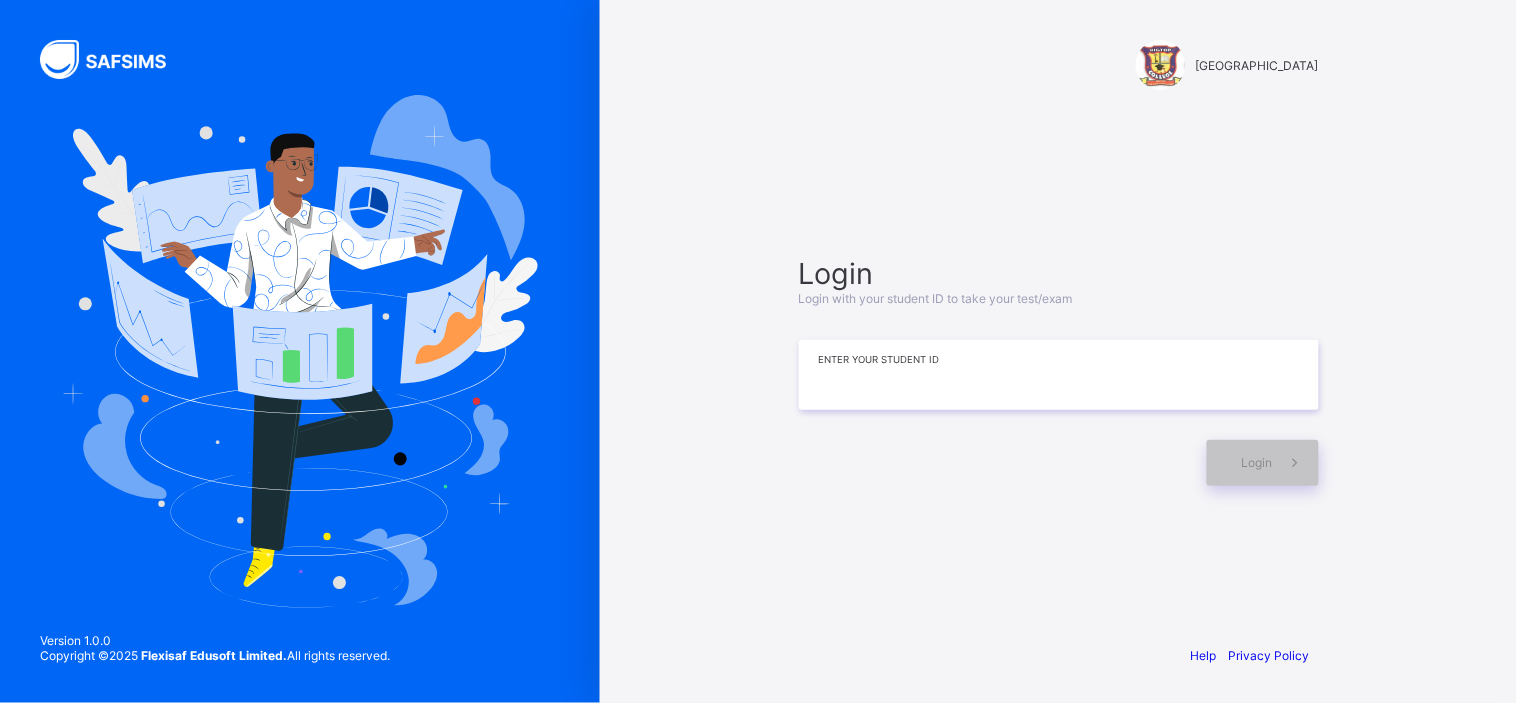 click at bounding box center (1059, 375) 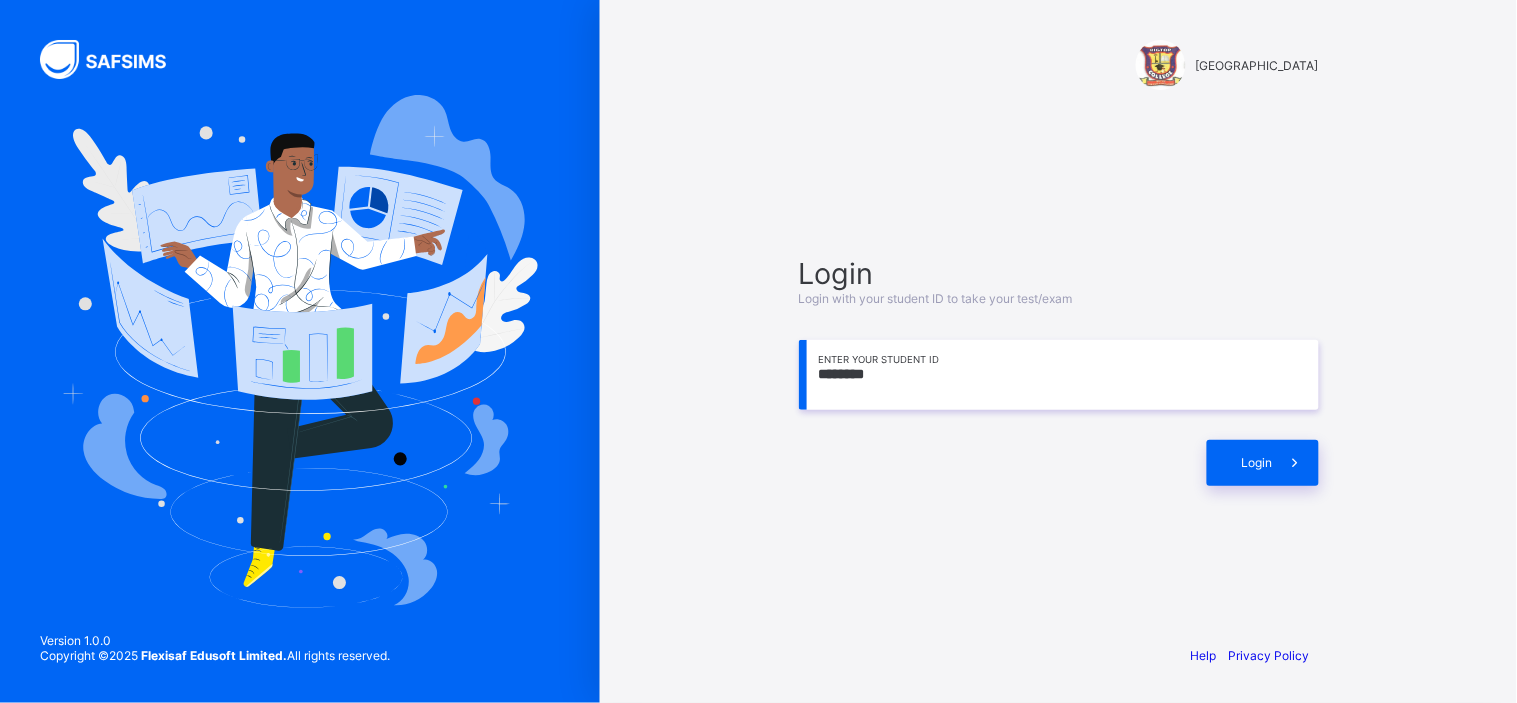 click on "********" at bounding box center [1059, 375] 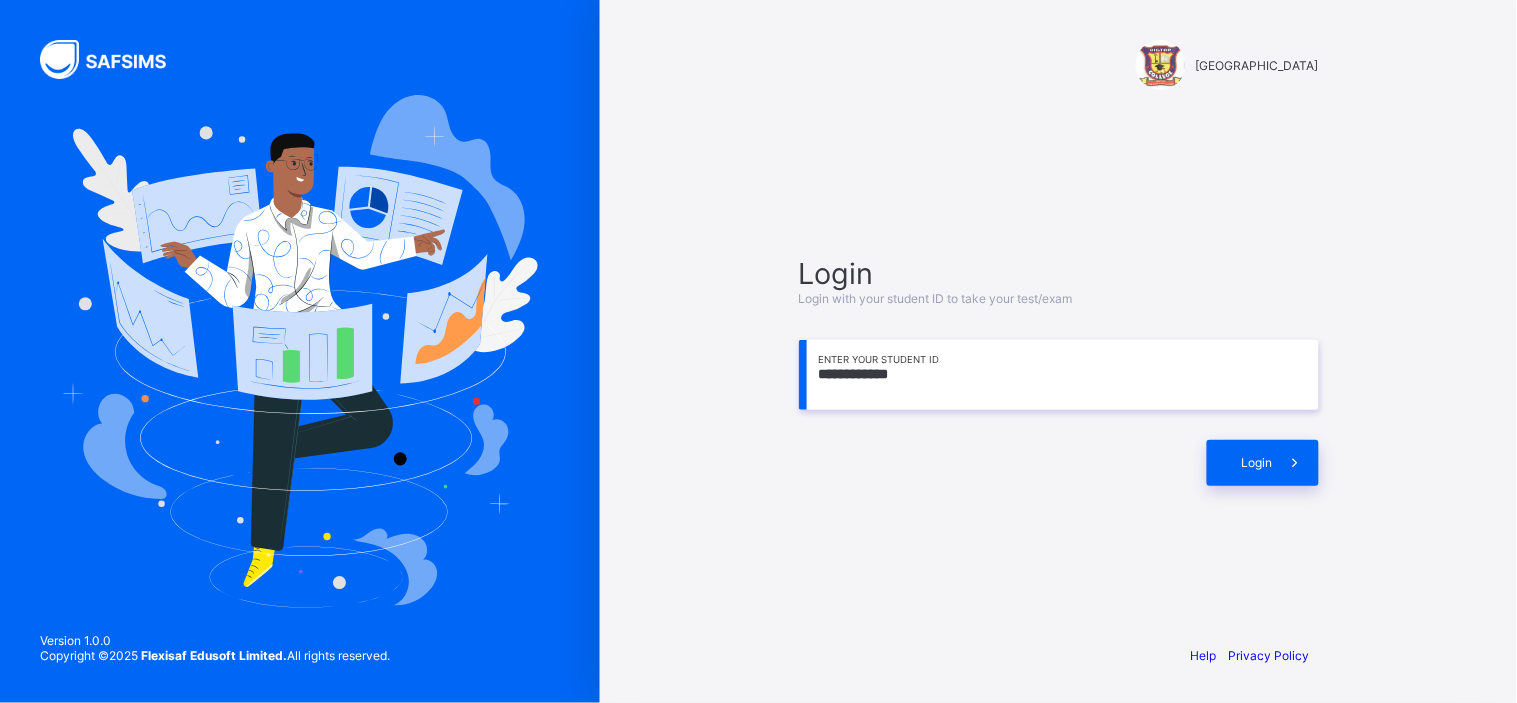 type on "**********" 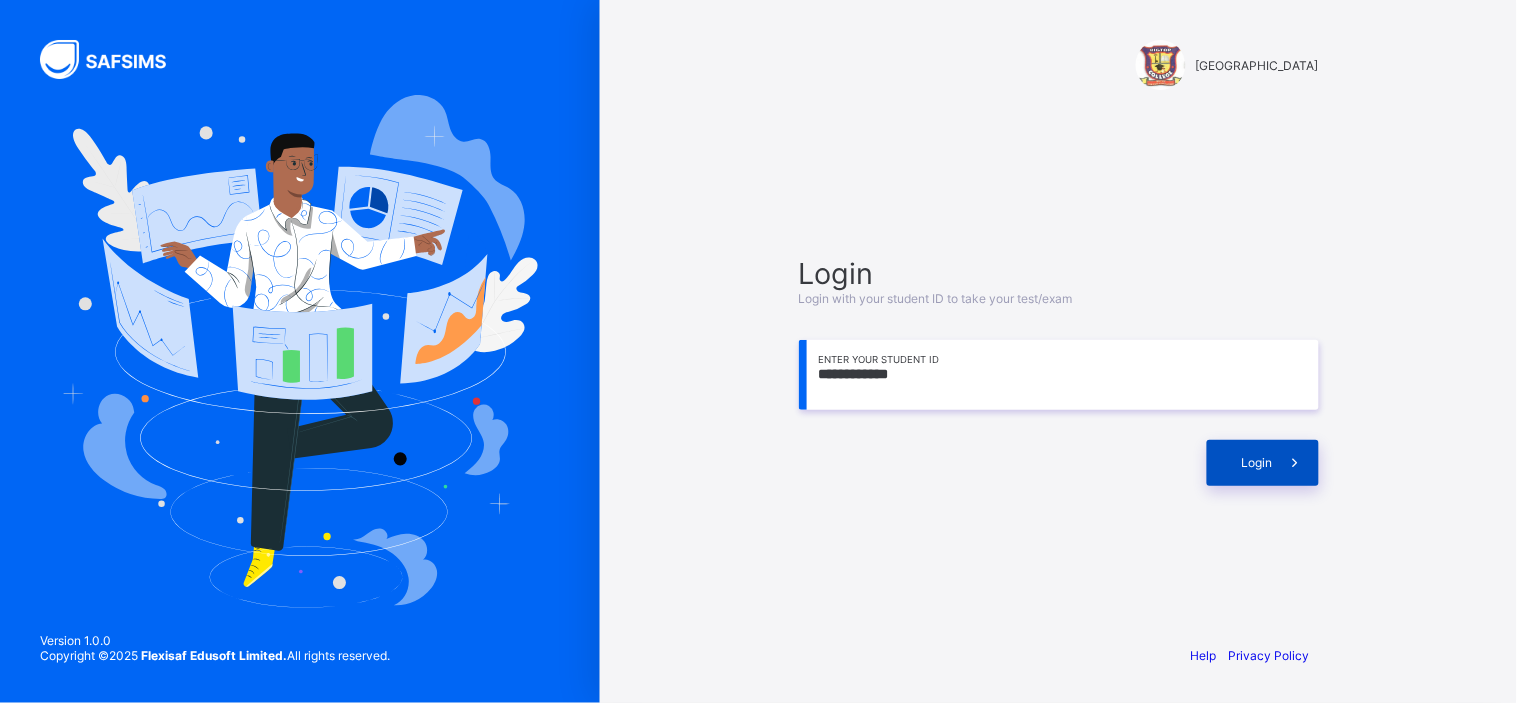click on "Login" at bounding box center [1263, 463] 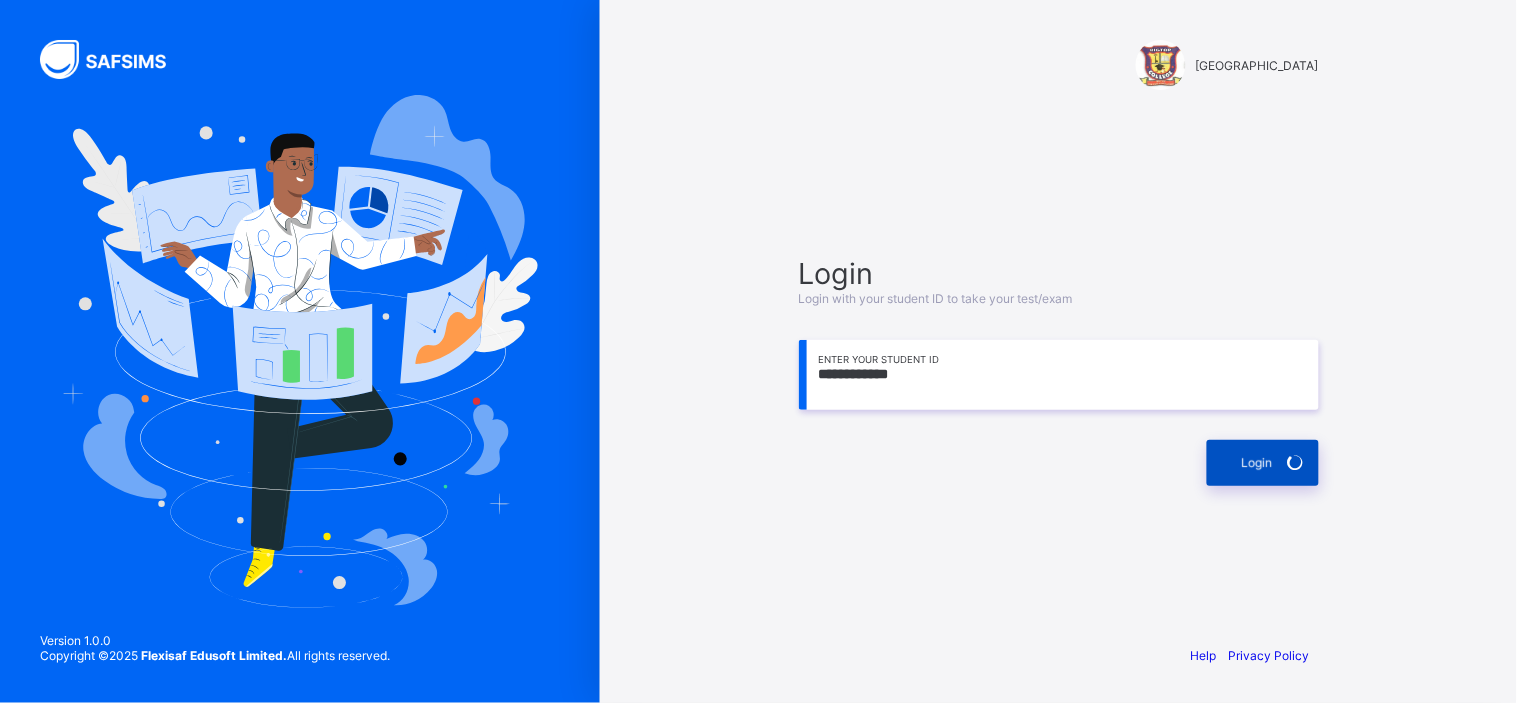 click on "Login" at bounding box center [1263, 463] 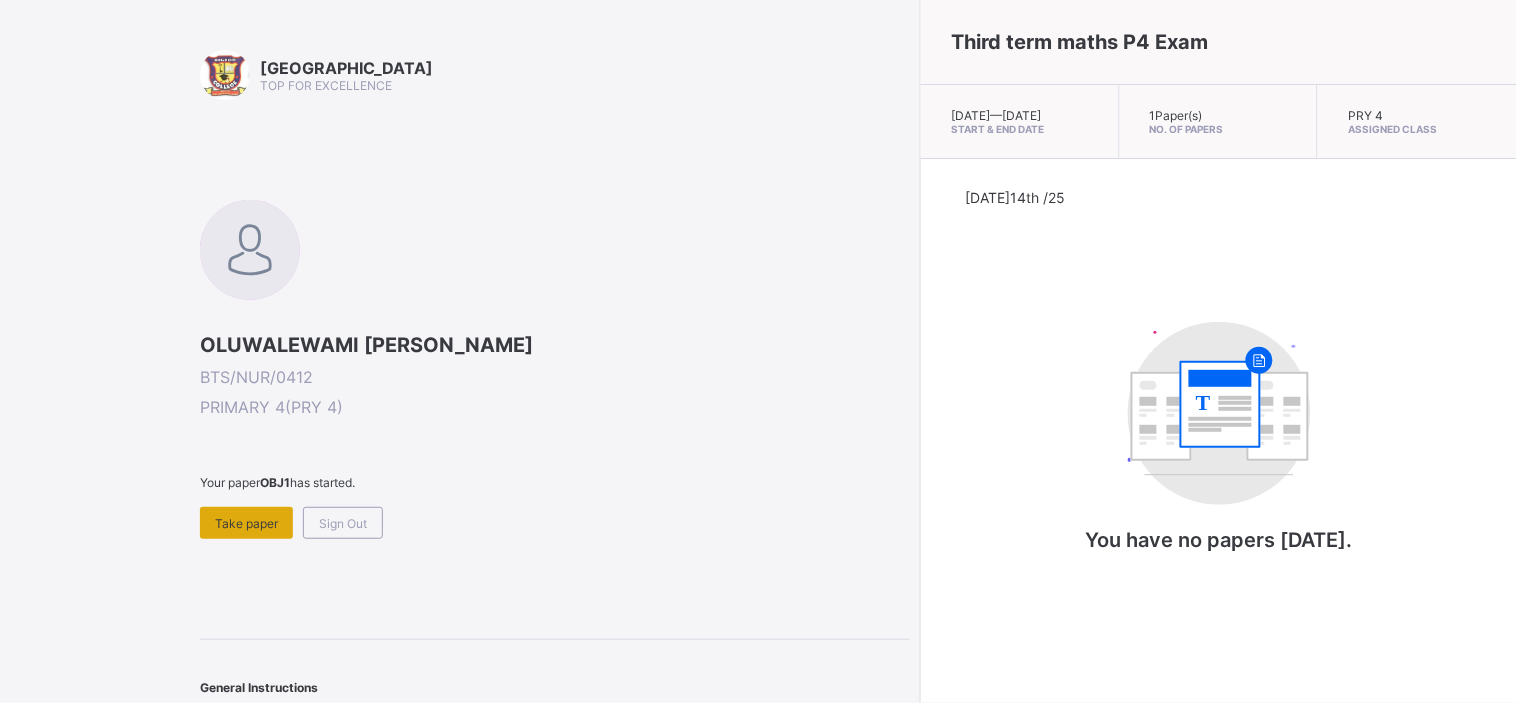 click on "Take paper" at bounding box center (246, 523) 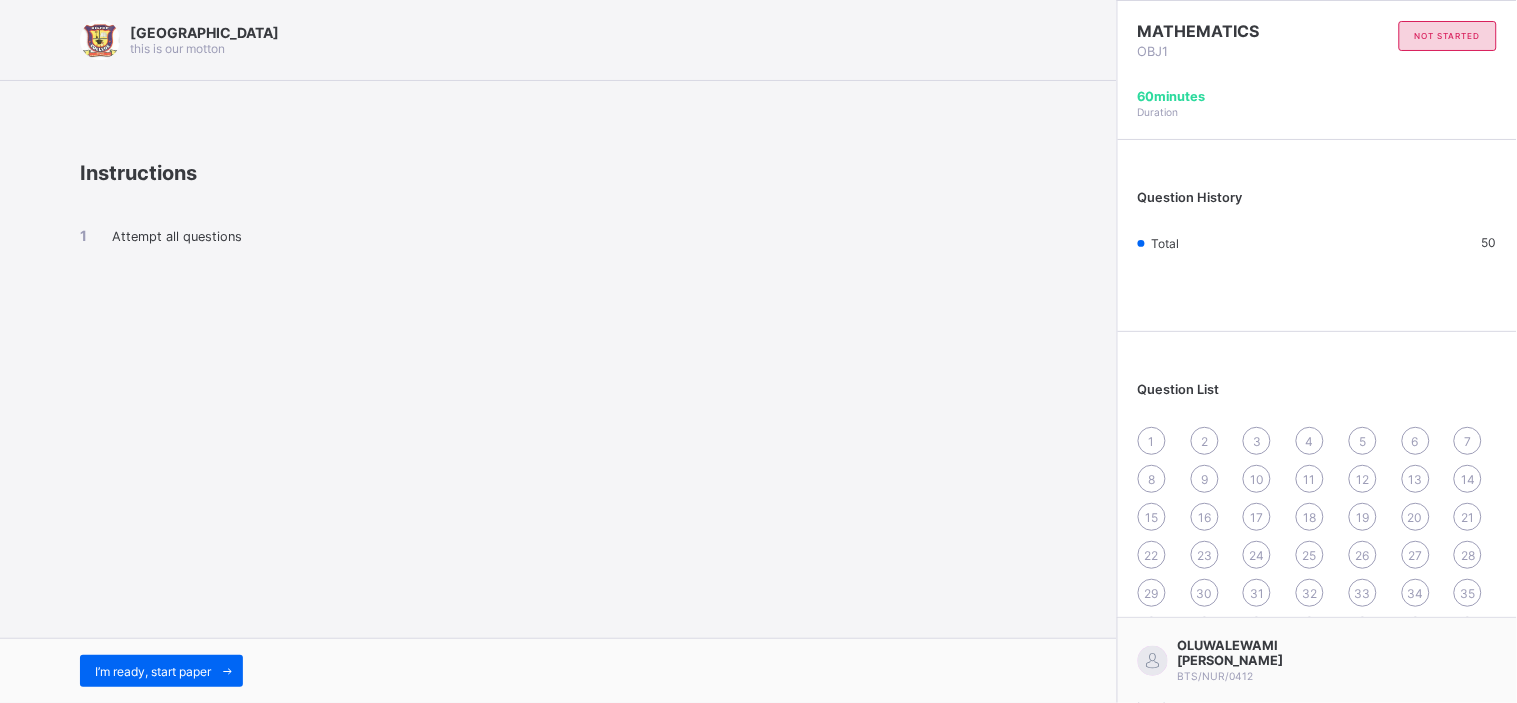 click on "1" at bounding box center [1152, 441] 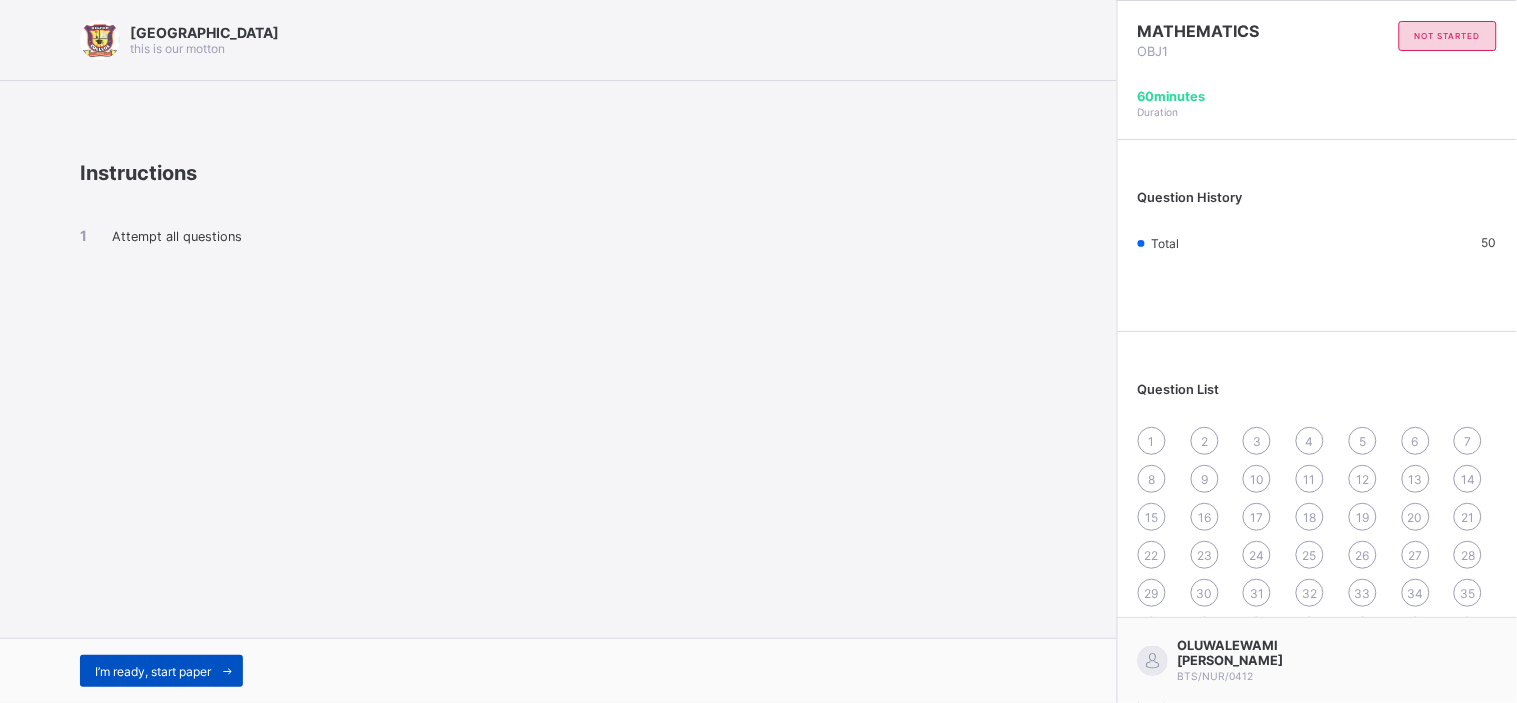 click on "I’m ready, start paper" at bounding box center [153, 671] 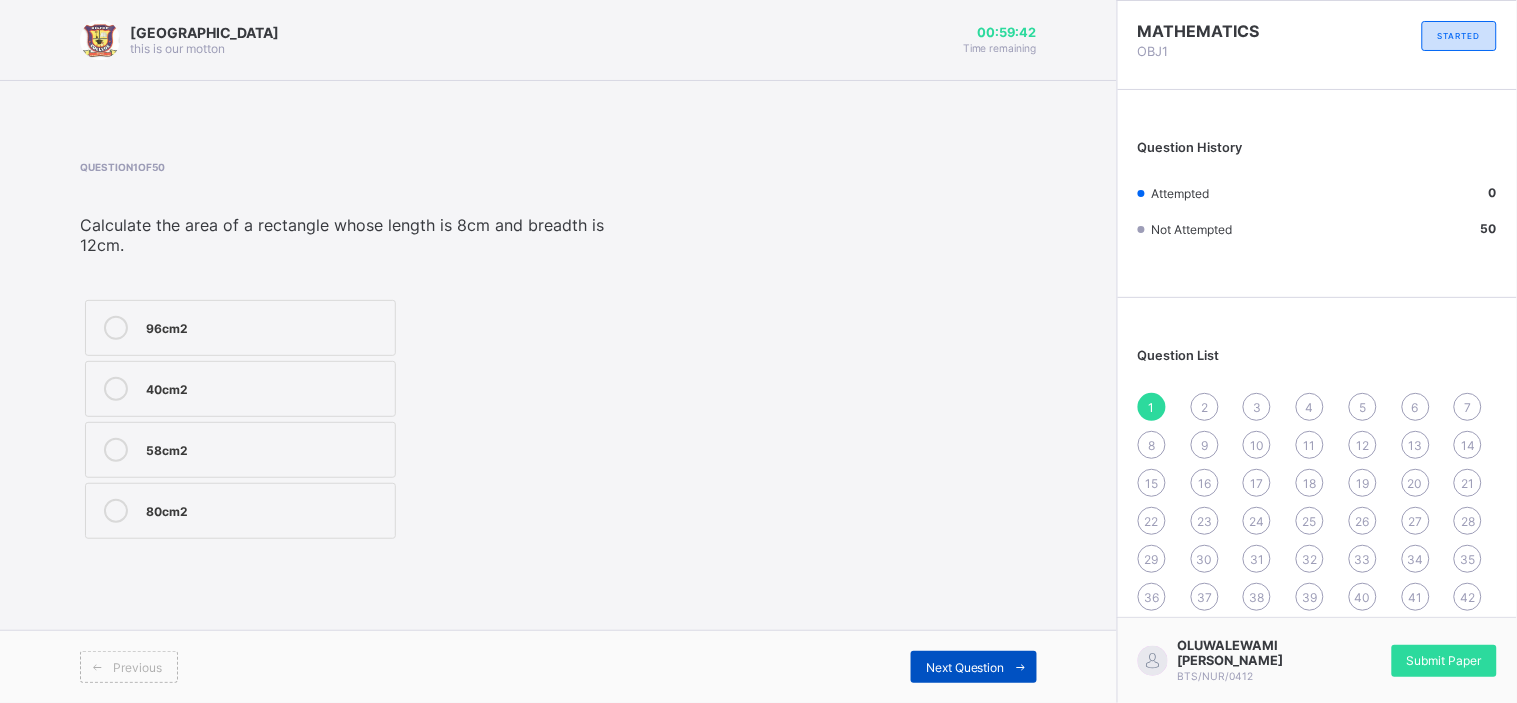 click on "Next Question" at bounding box center (965, 667) 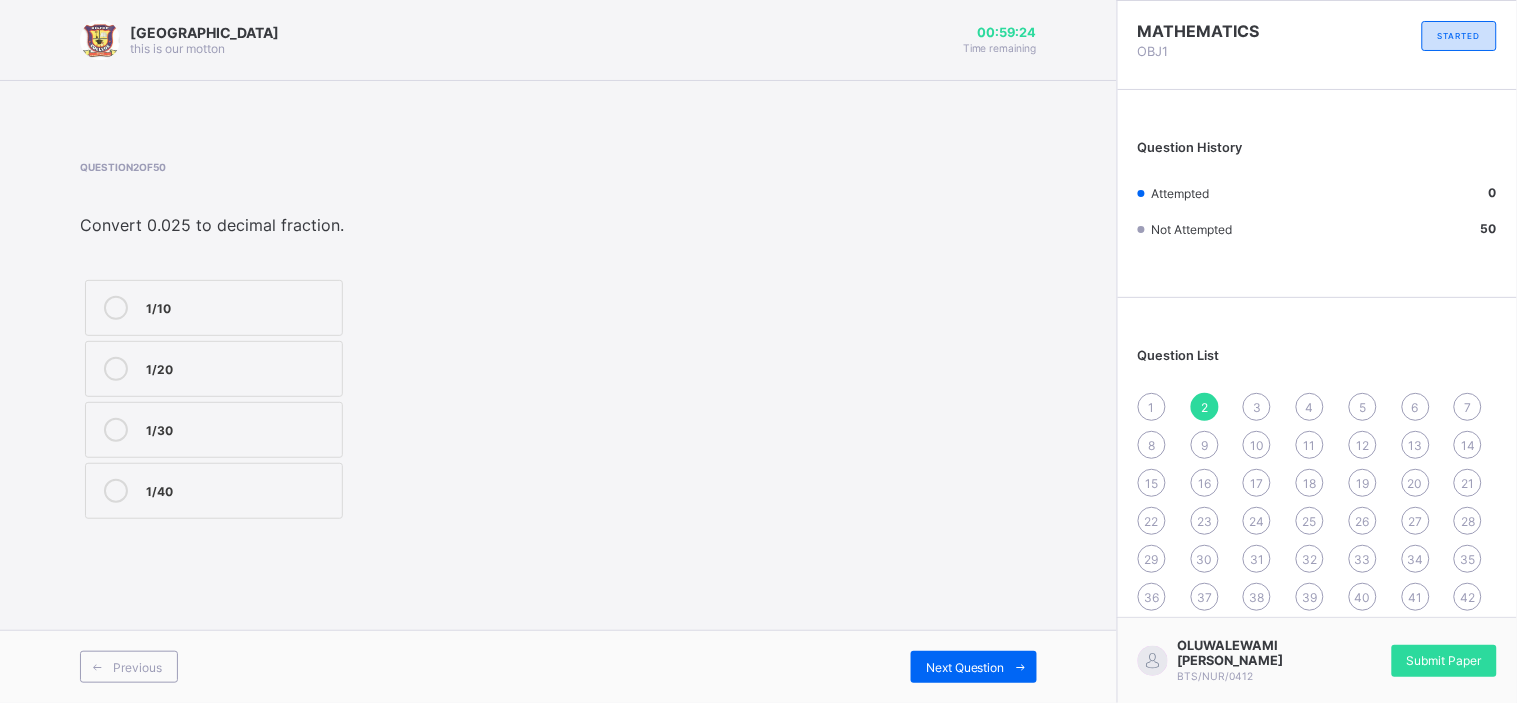 click on "1/10" at bounding box center [239, 306] 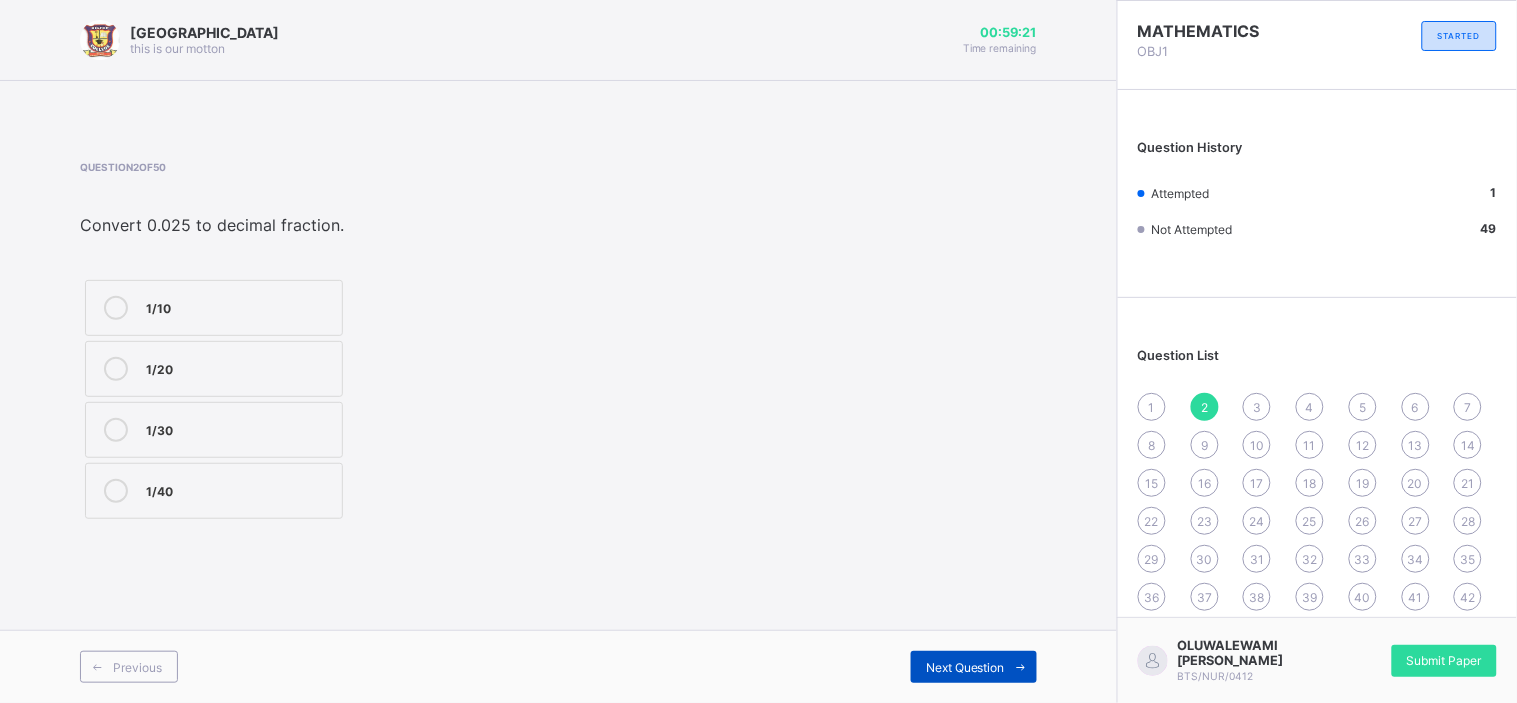 click on "Next Question" at bounding box center [965, 667] 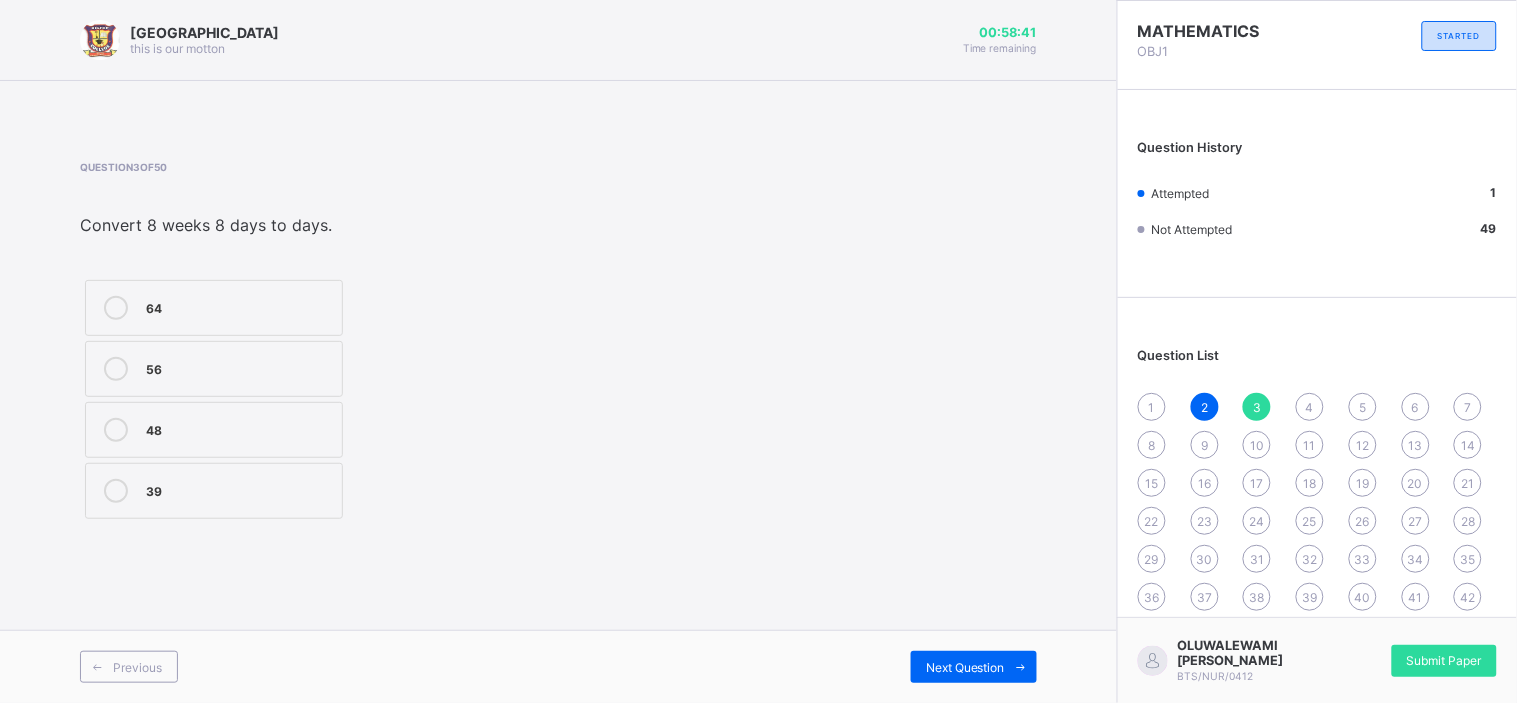 click on "56" at bounding box center (239, 369) 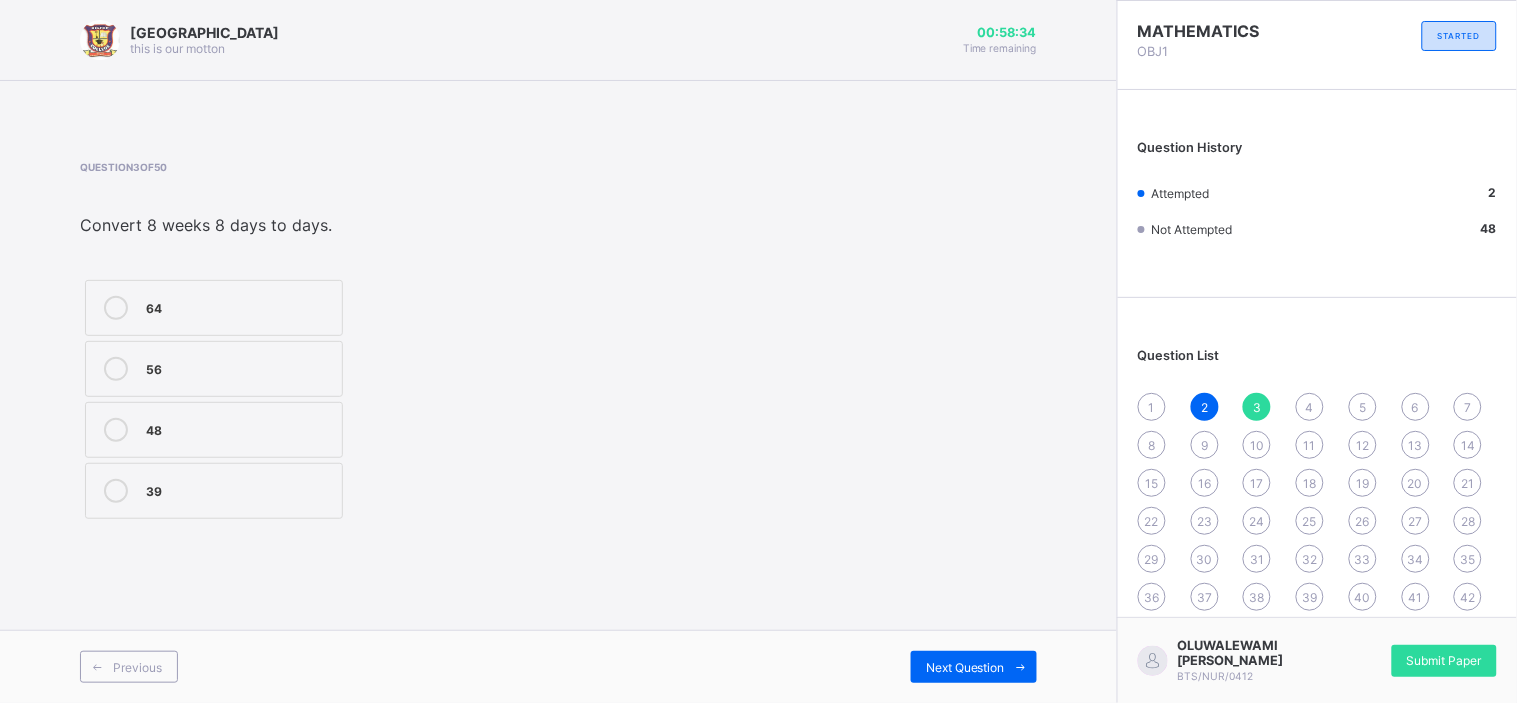 click on "64" at bounding box center [239, 306] 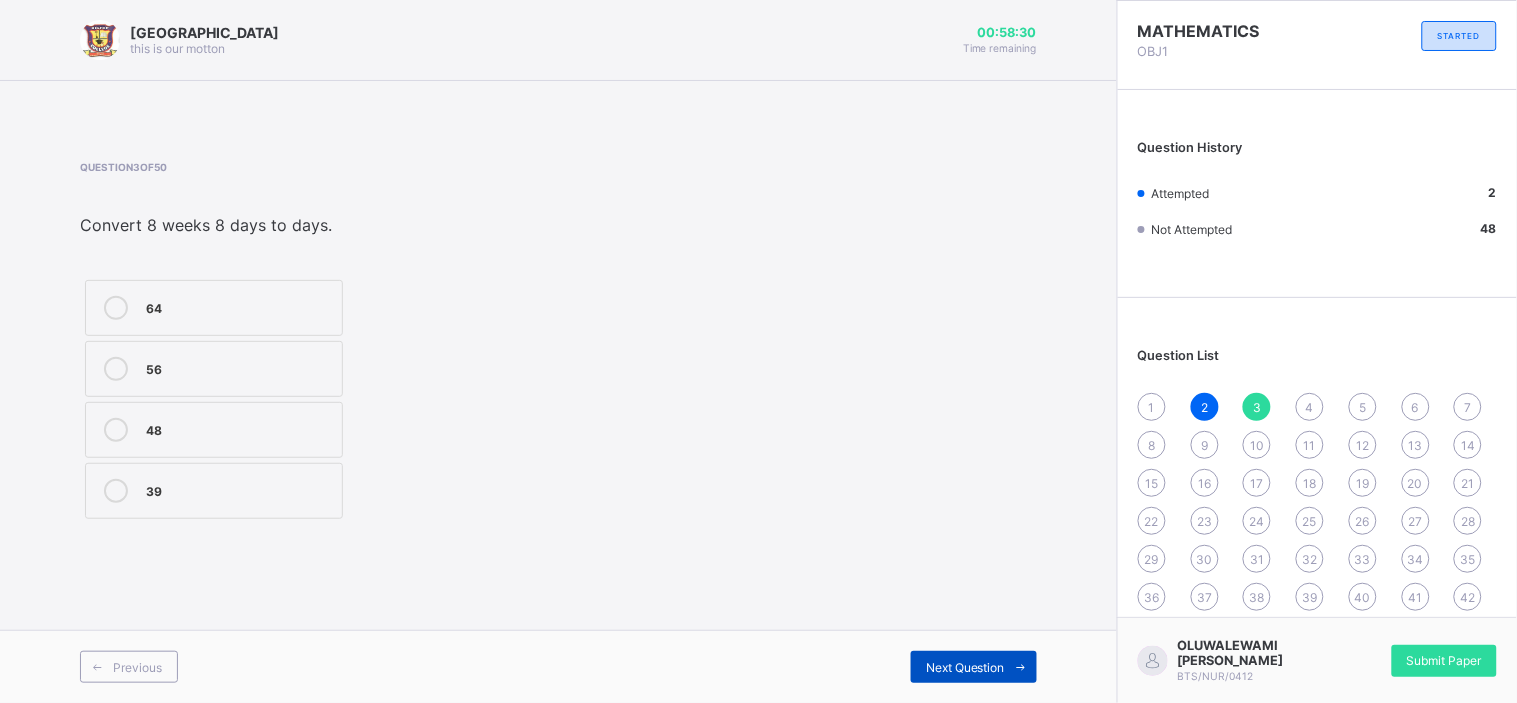 click on "Next Question" at bounding box center [965, 667] 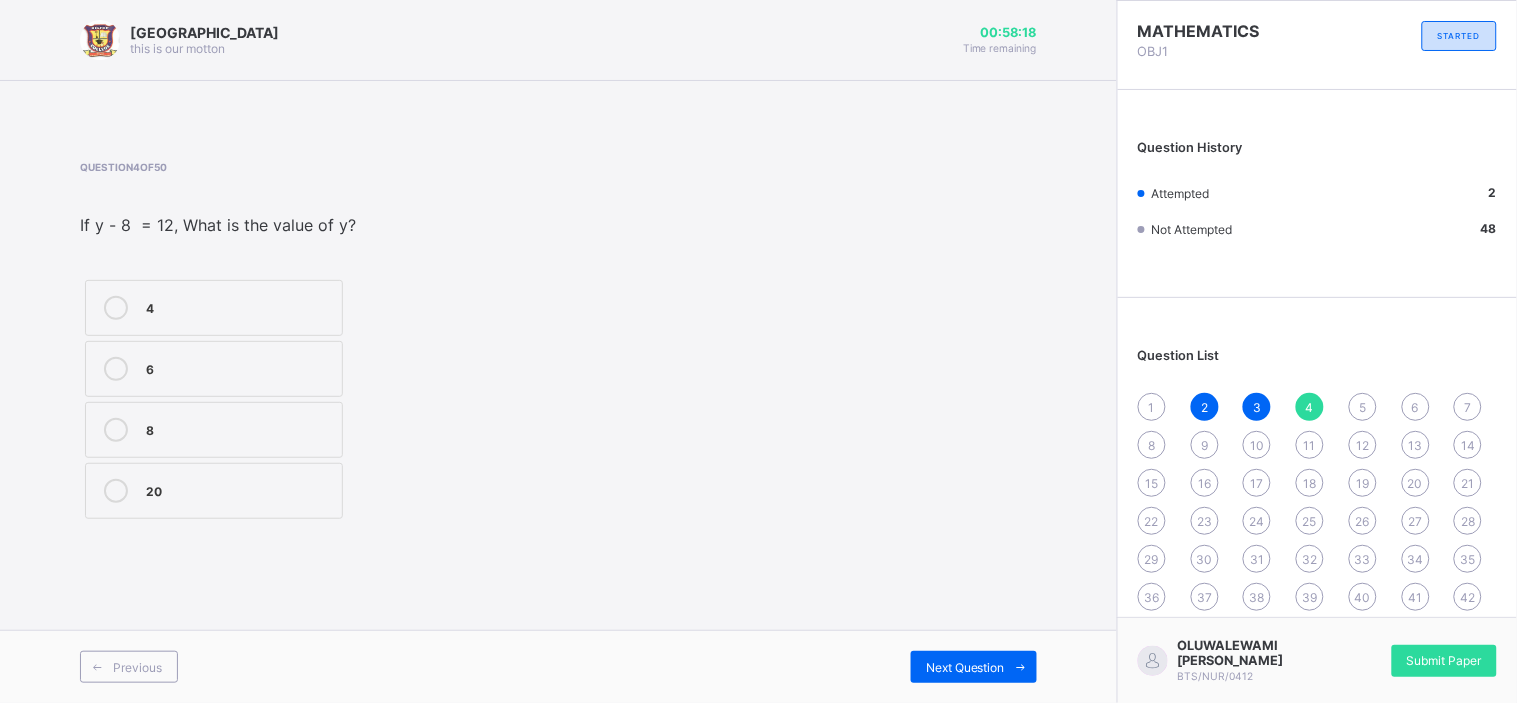click on "20" at bounding box center [239, 489] 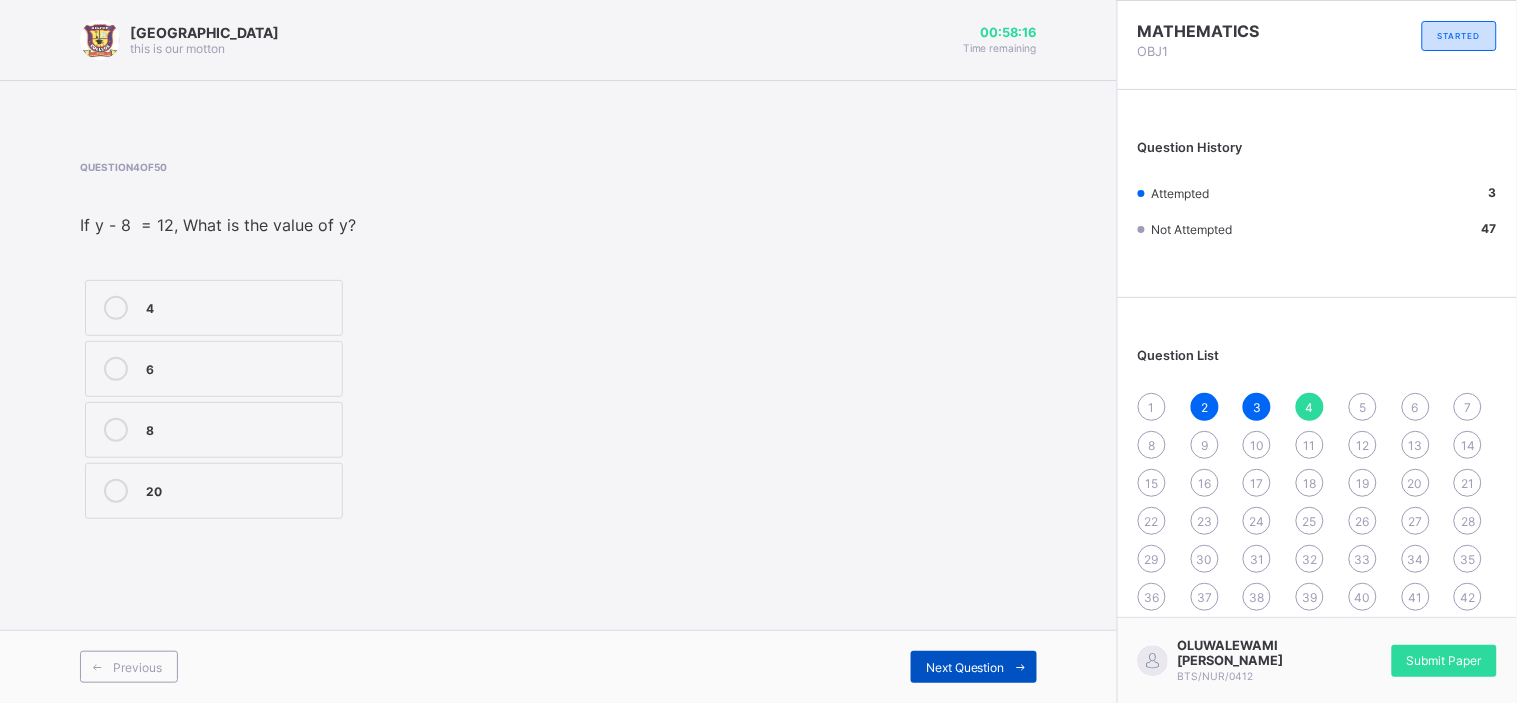 click on "Next Question" at bounding box center (965, 667) 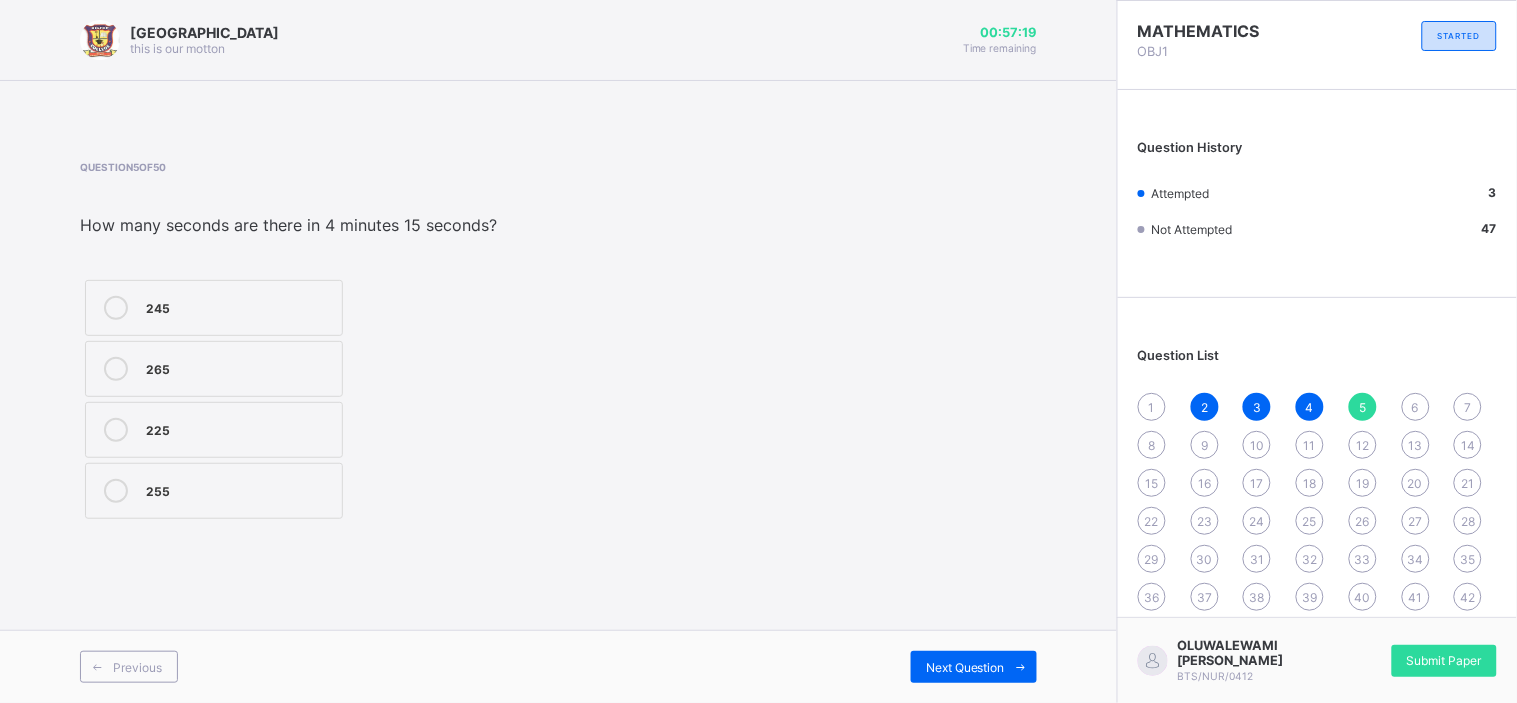 click on "245 265 225 255" at bounding box center [303, 399] 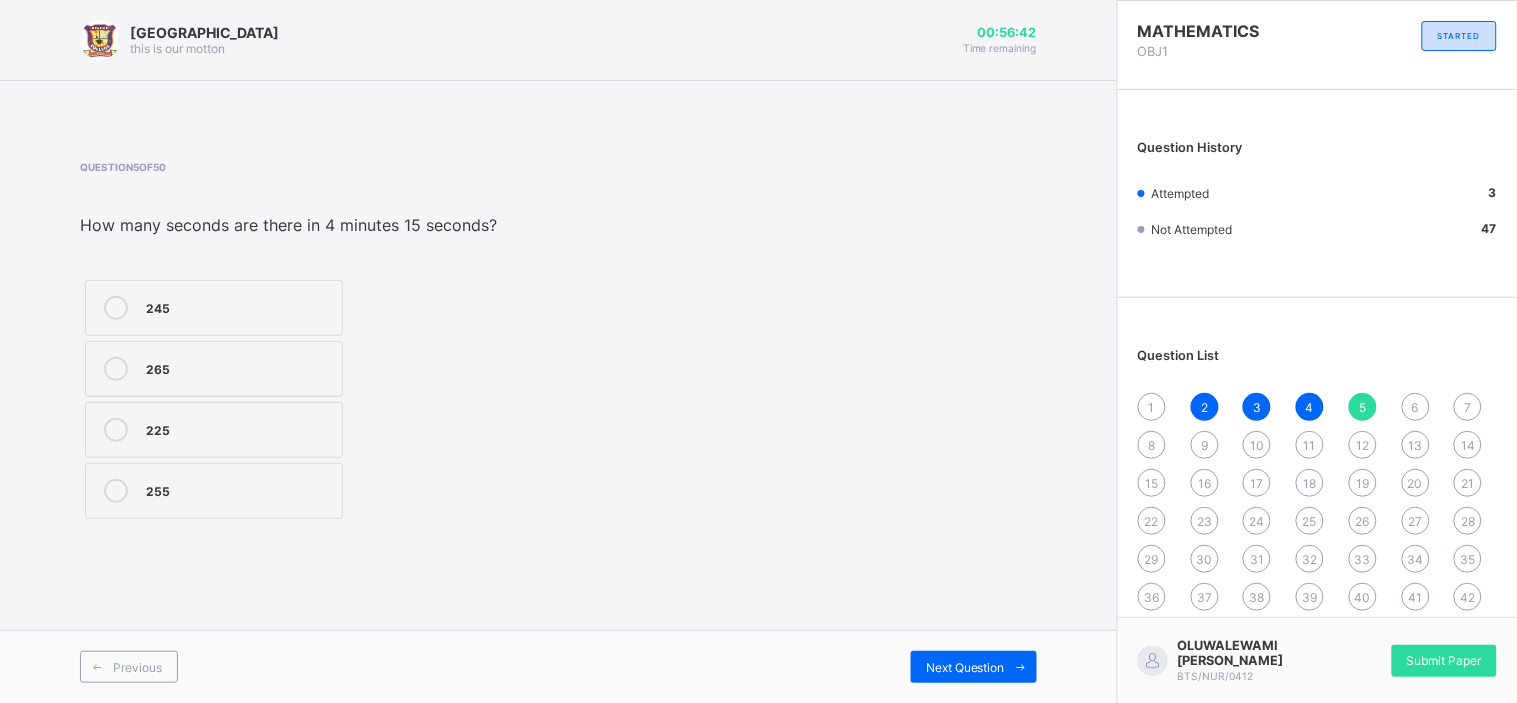 click on "255" at bounding box center (239, 489) 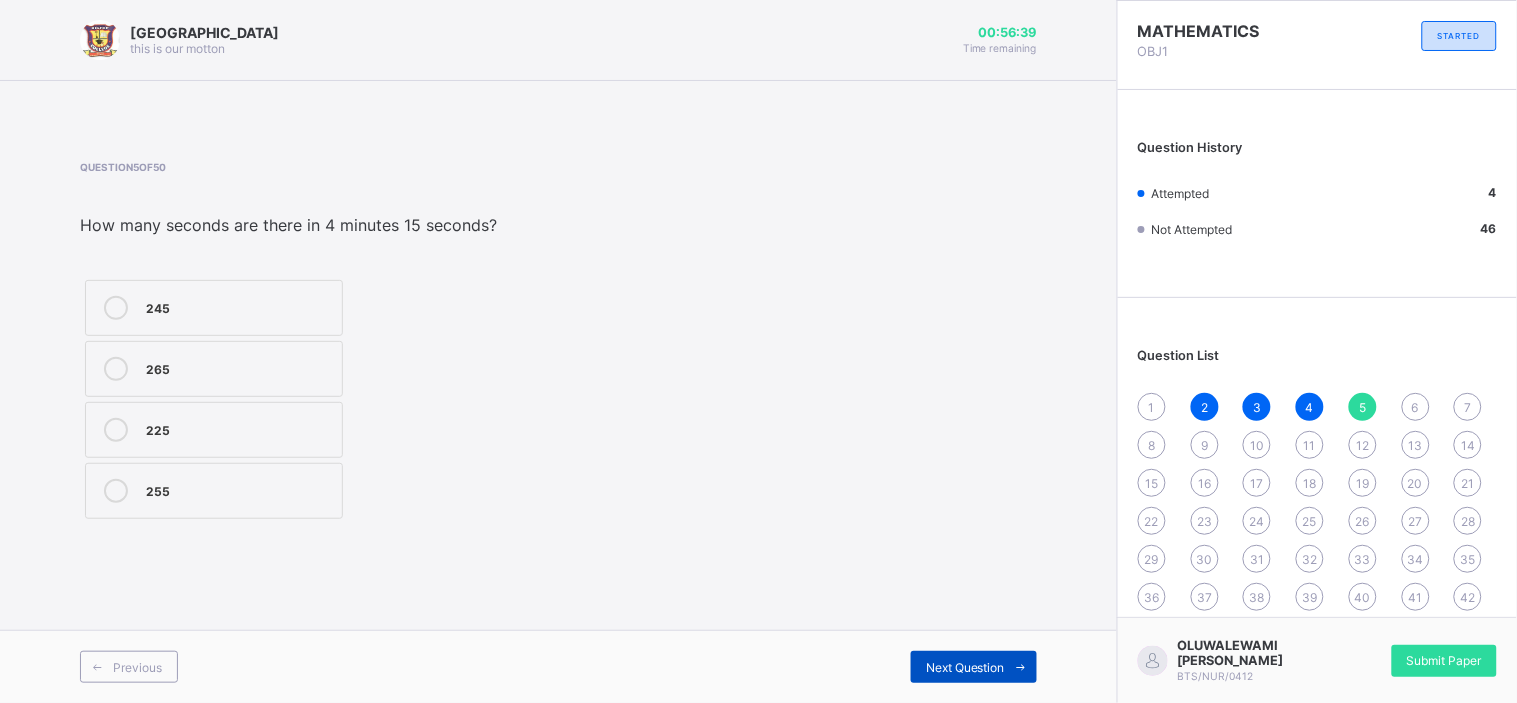 click on "Next Question" at bounding box center [965, 667] 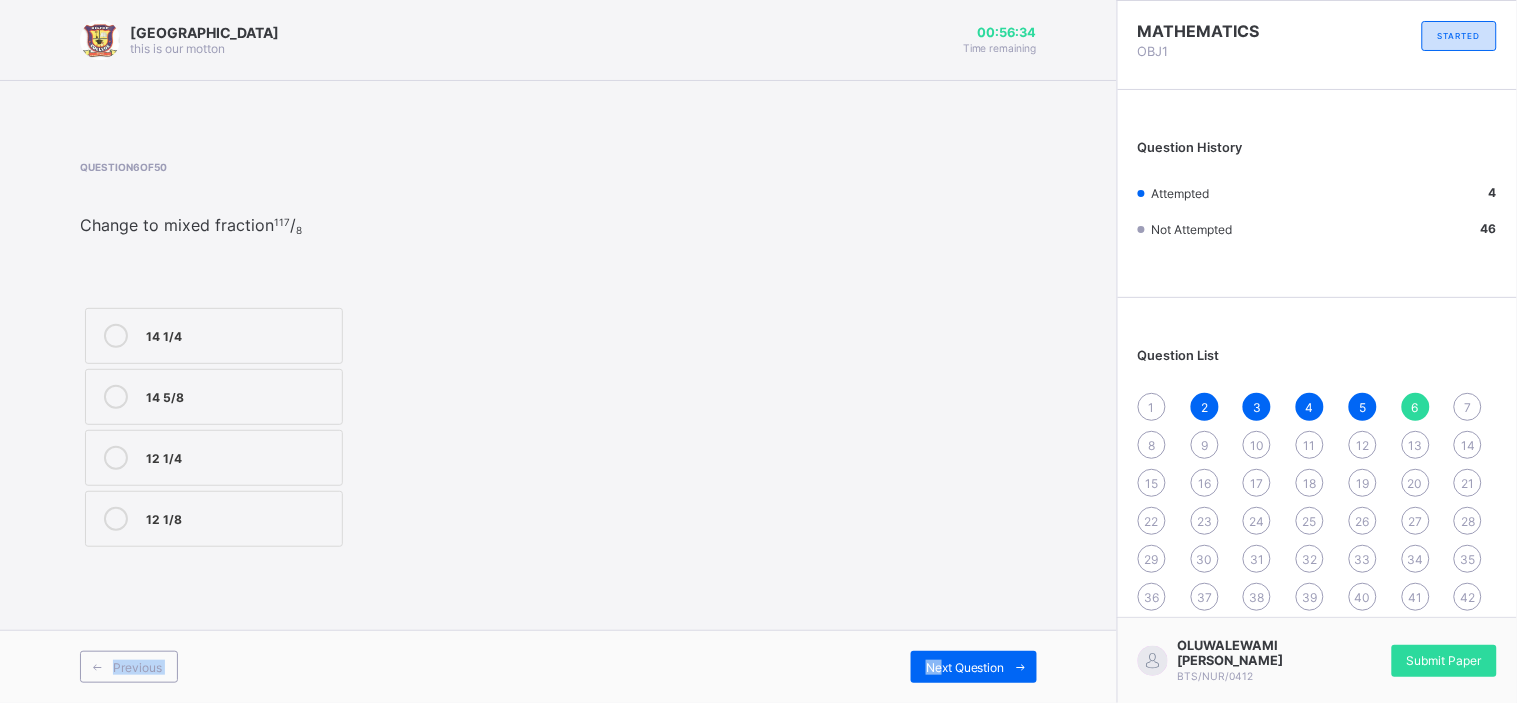 drag, startPoint x: 939, startPoint y: 663, endPoint x: 710, endPoint y: 492, distance: 285.80063 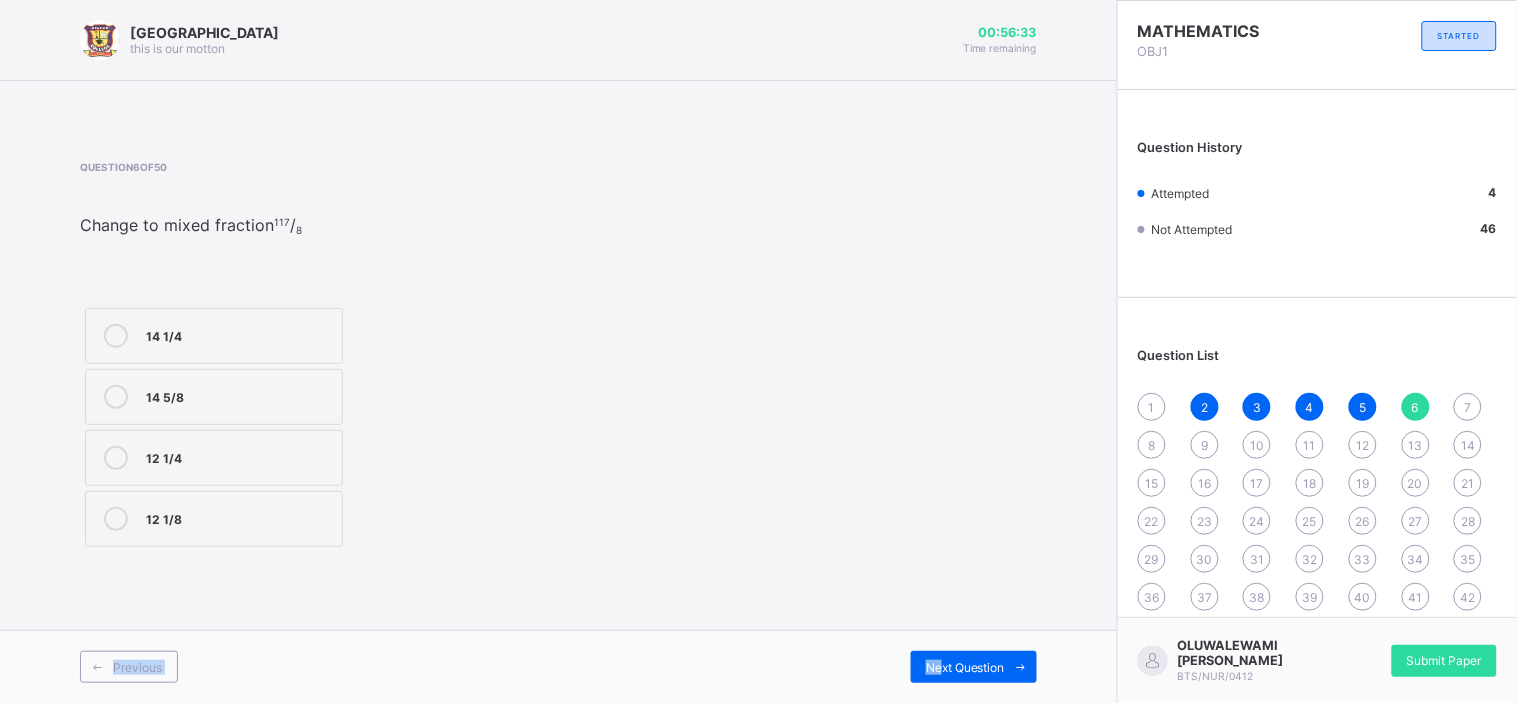 click on "Question  6  of  50 ​ Change to mixed fraction  117 / 8 14 1/4 14 5/8 12 1/4 12 1/8" at bounding box center (558, 356) 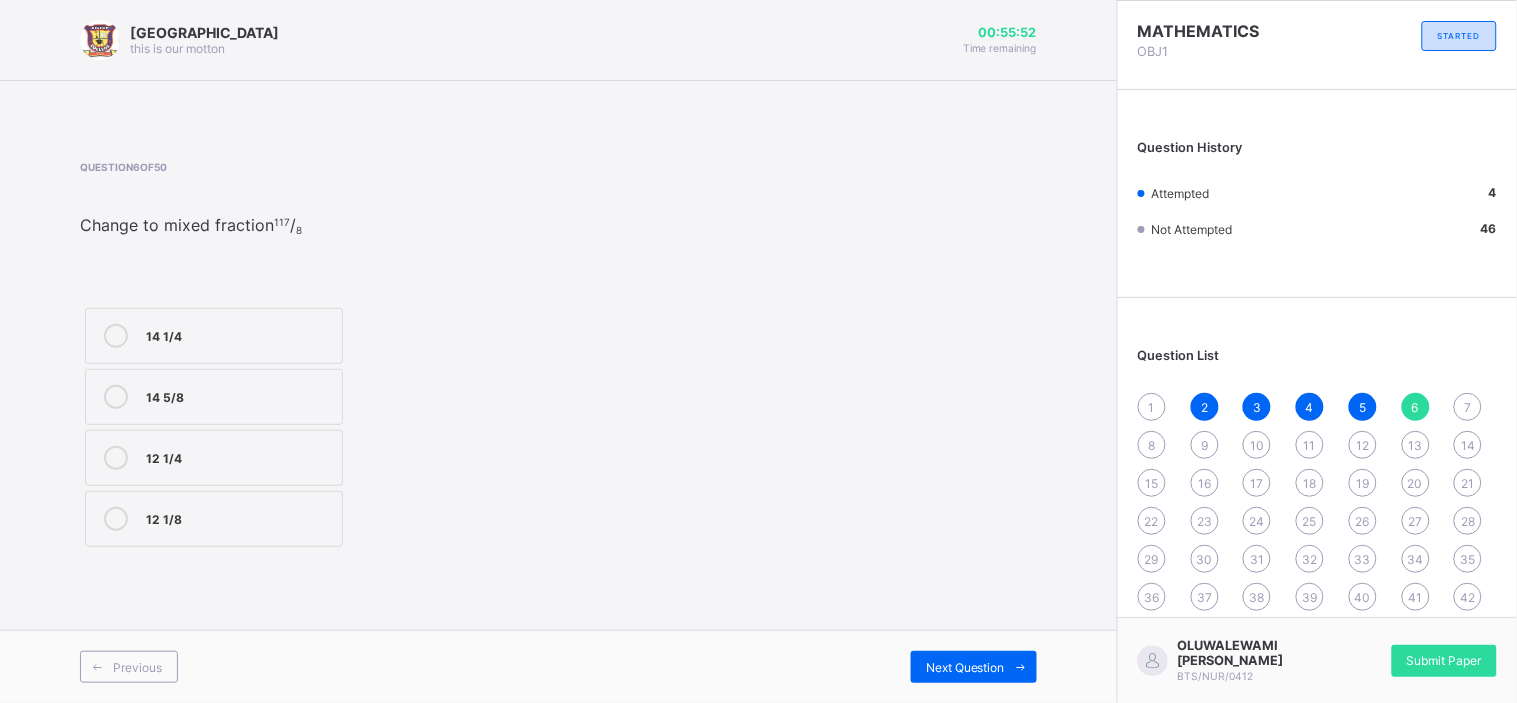 click on "14 5/8" at bounding box center [214, 397] 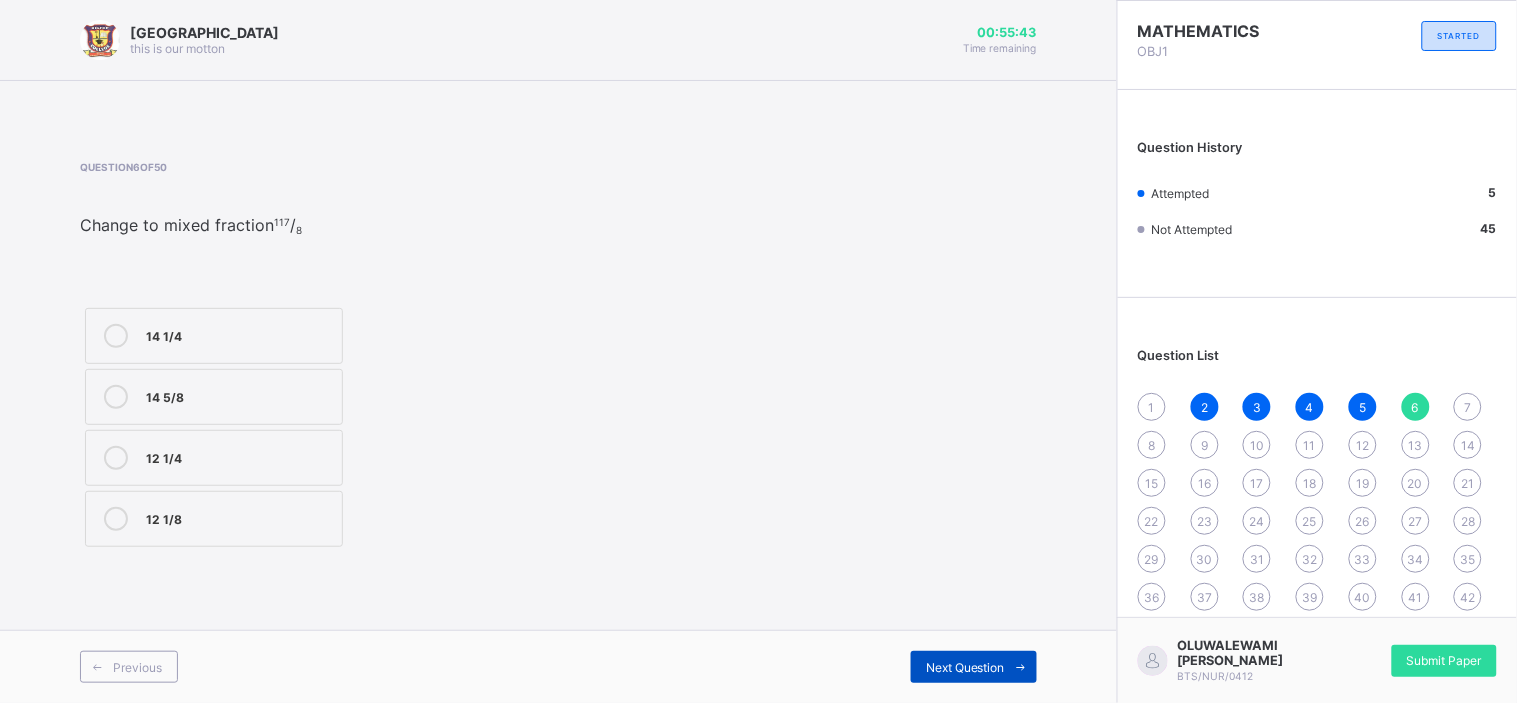 click on "Next Question" at bounding box center [965, 667] 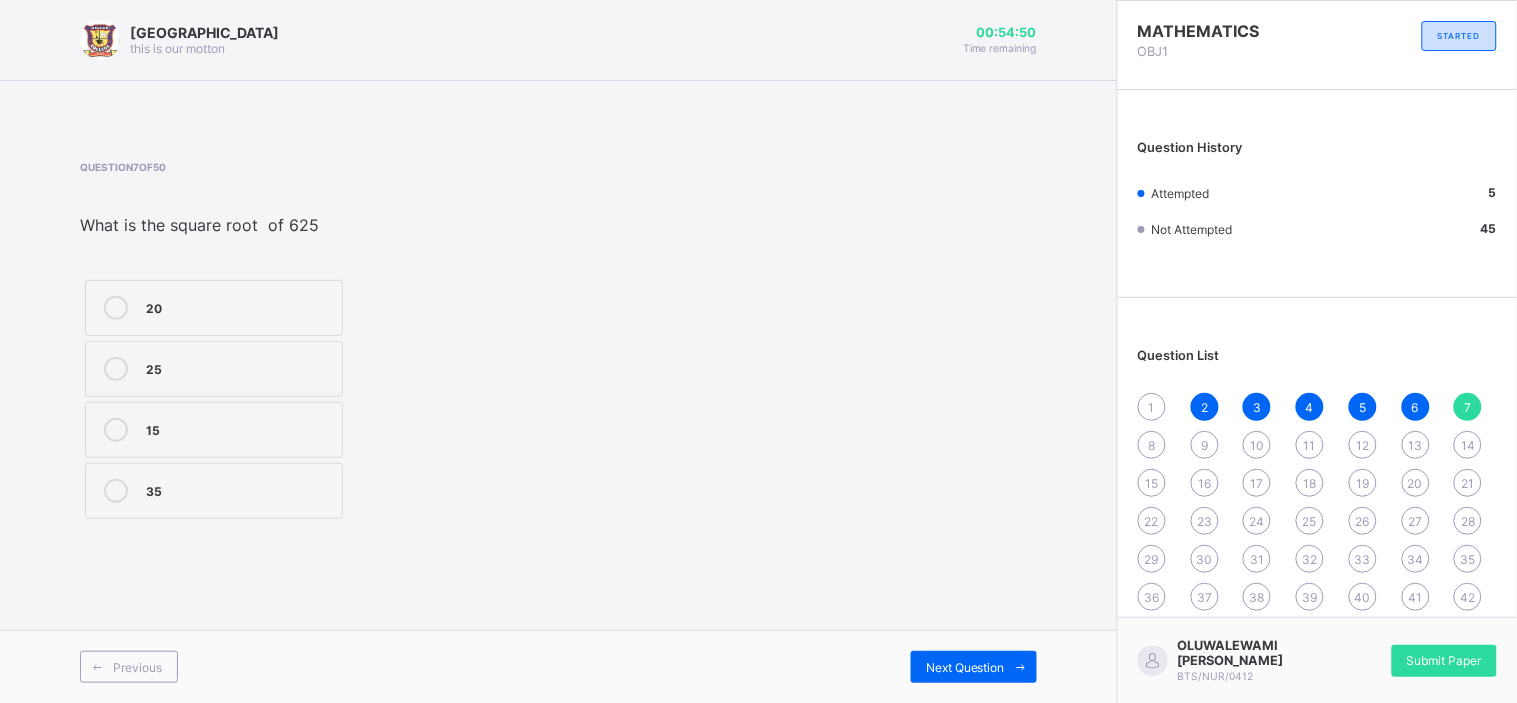 click on "25" at bounding box center (239, 367) 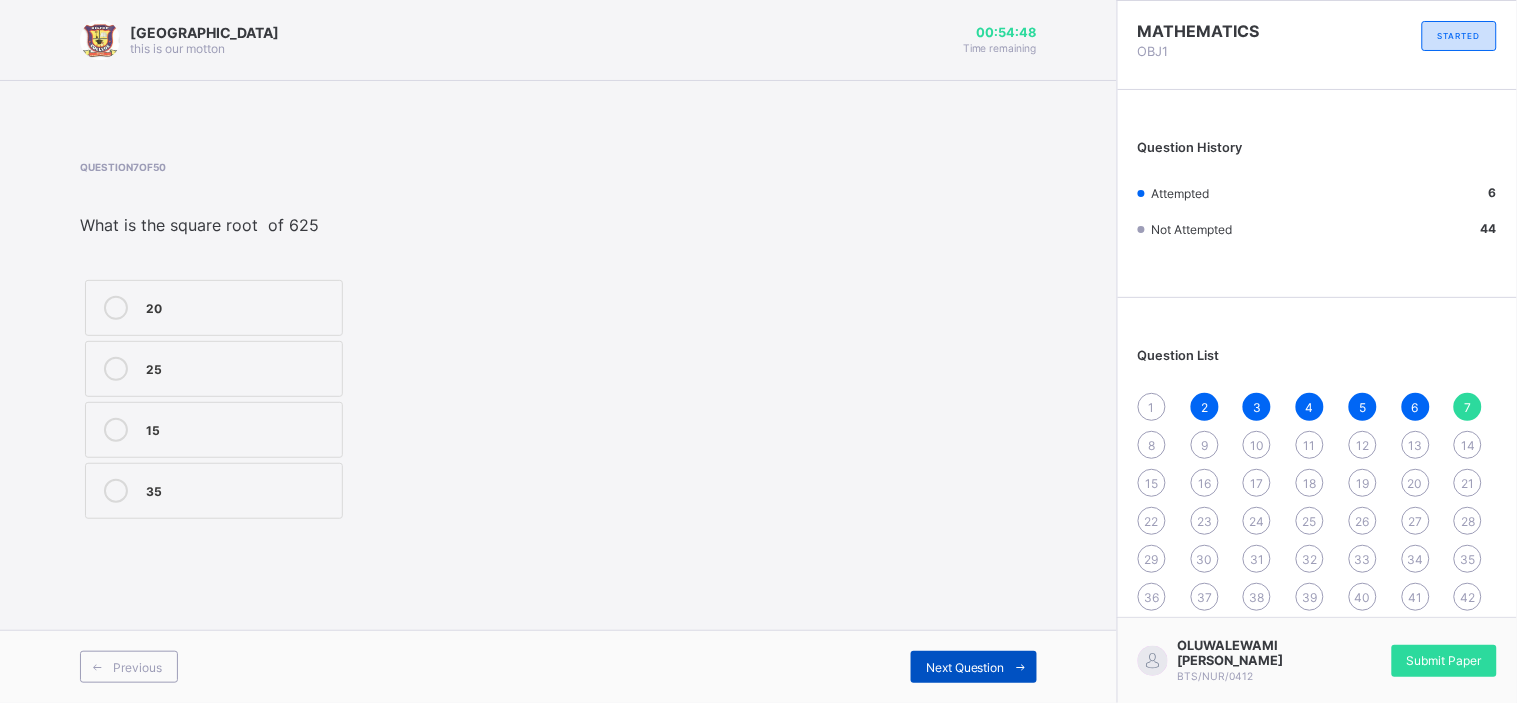 click on "Next Question" at bounding box center [965, 667] 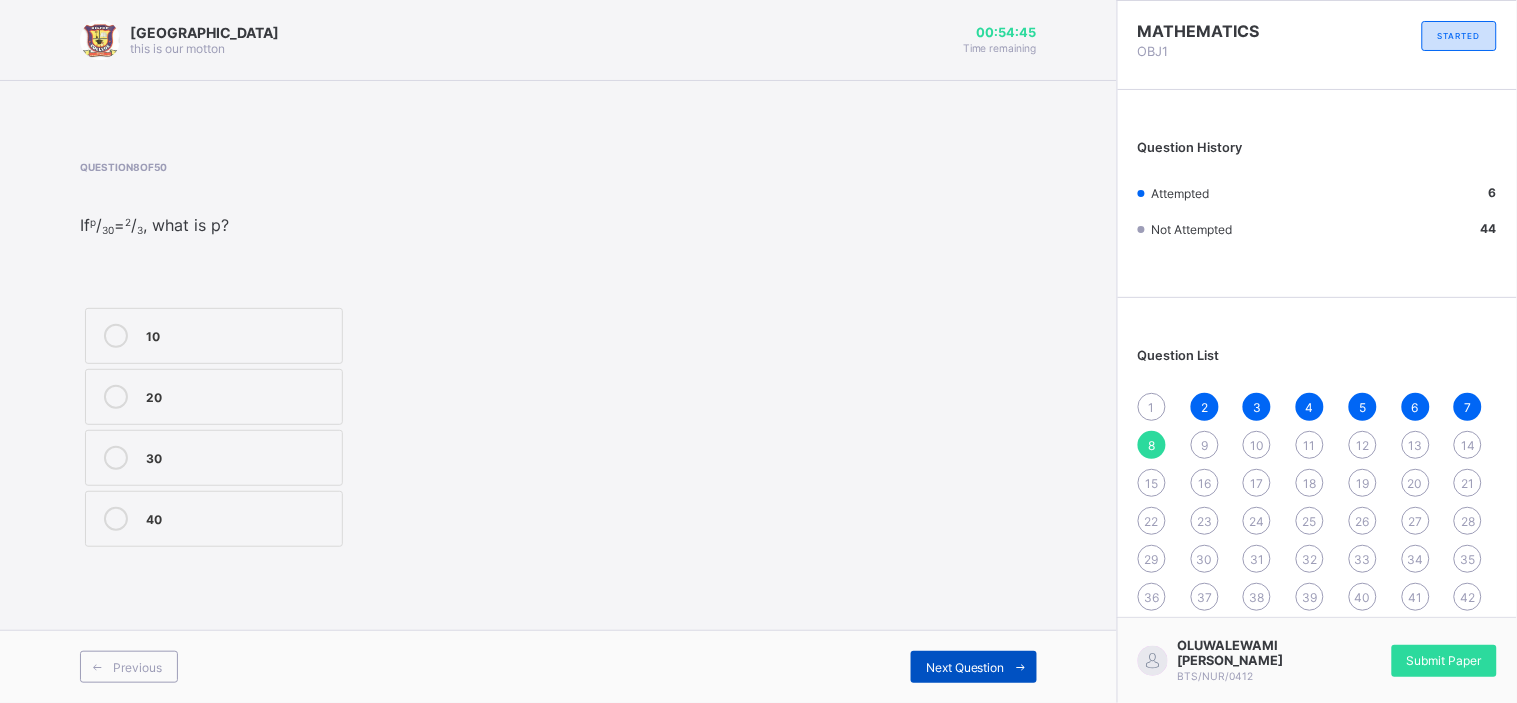 click on "Next Question" at bounding box center (965, 667) 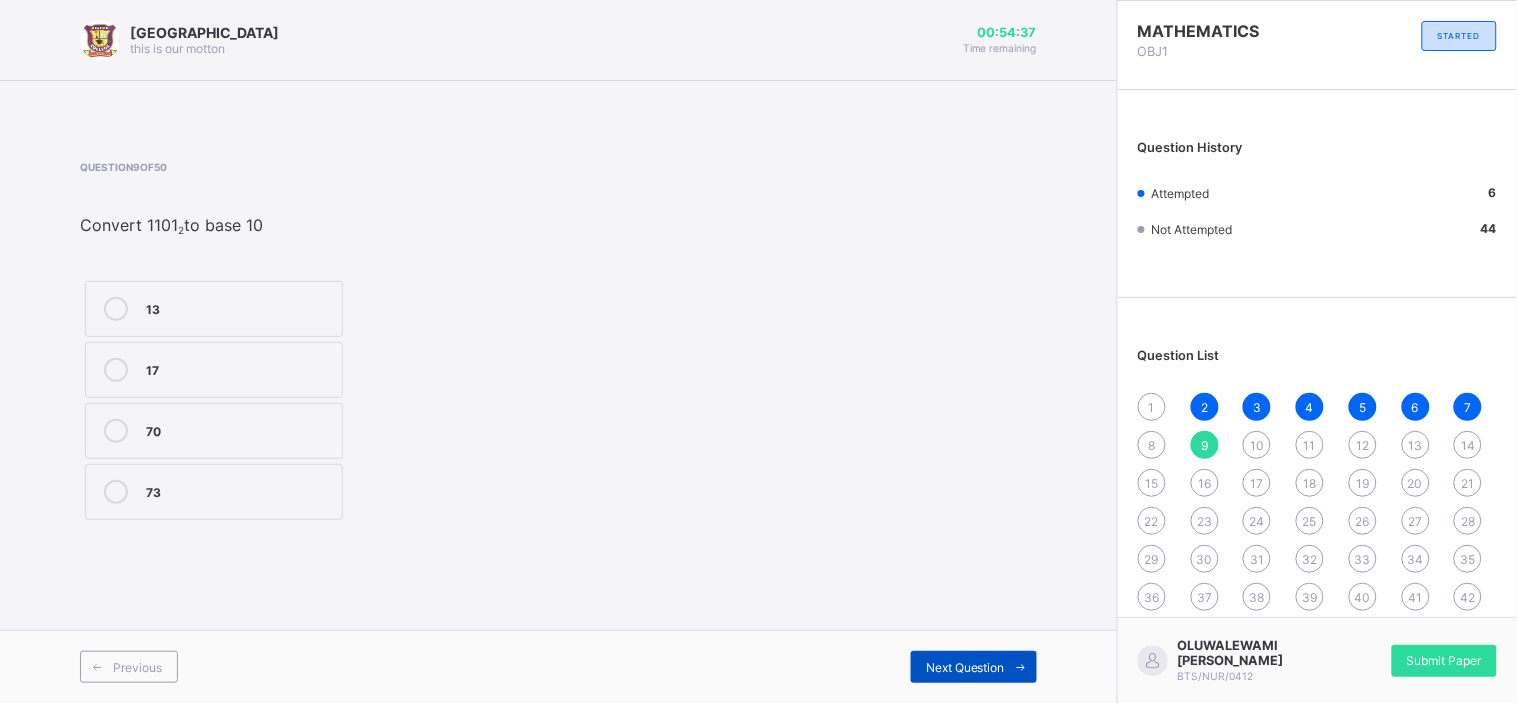 click on "Next Question" at bounding box center (965, 667) 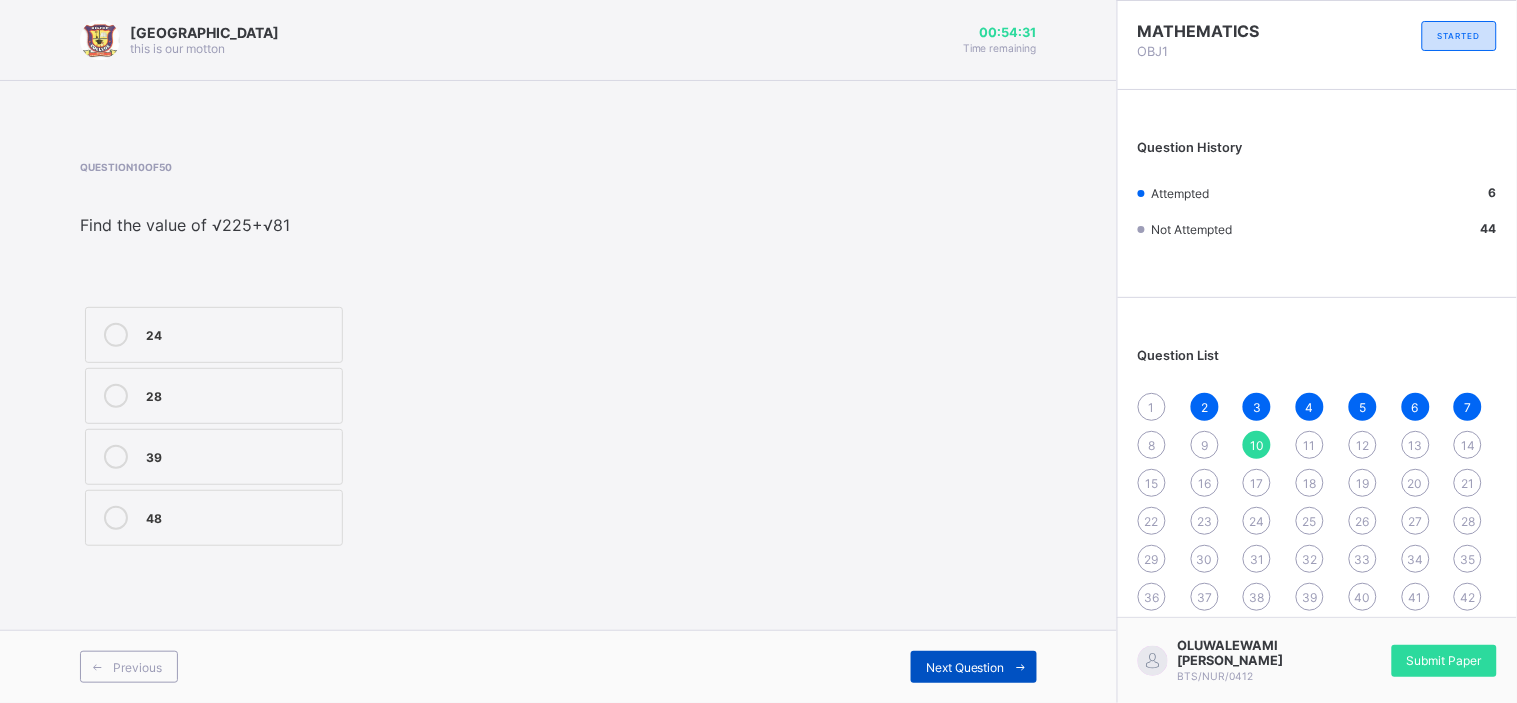 click on "Next Question" at bounding box center [965, 667] 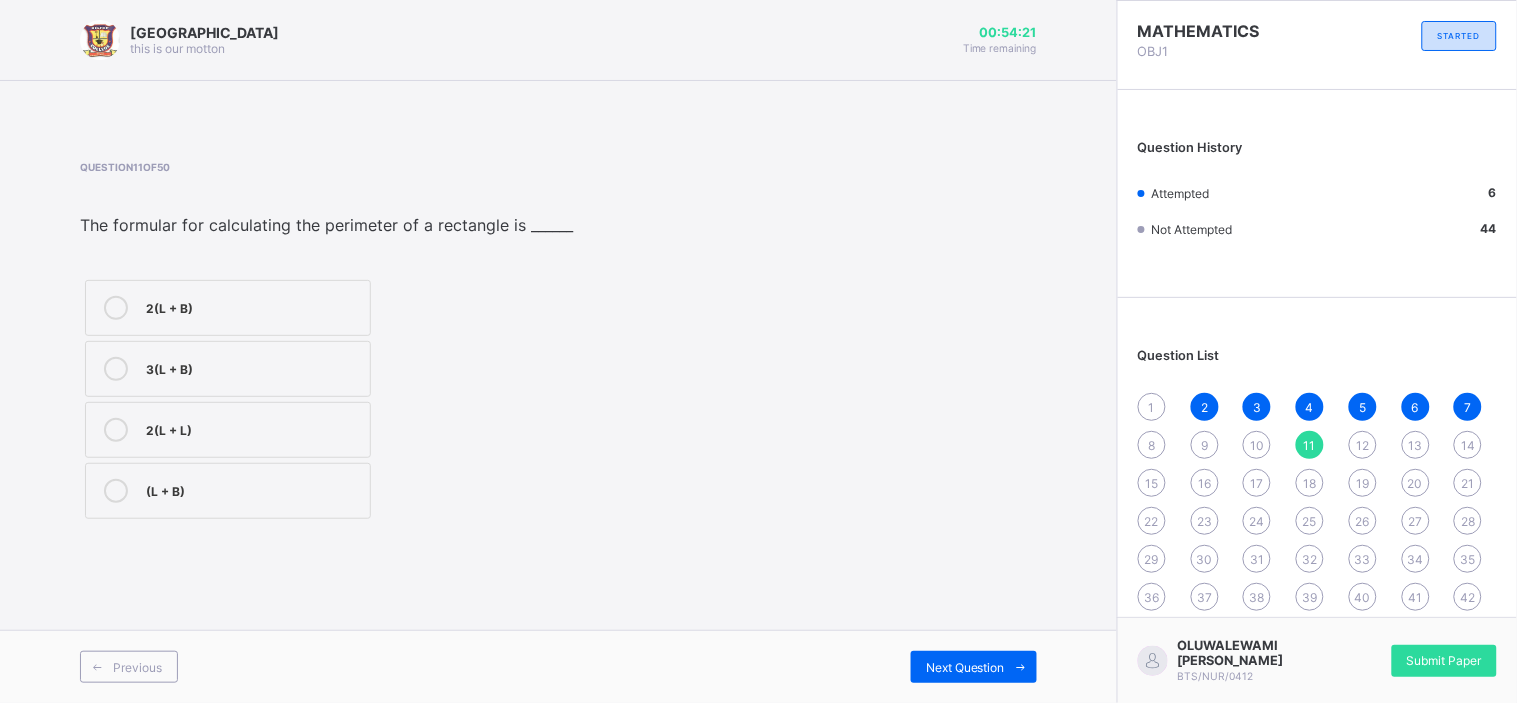 click on "42" at bounding box center (1468, 597) 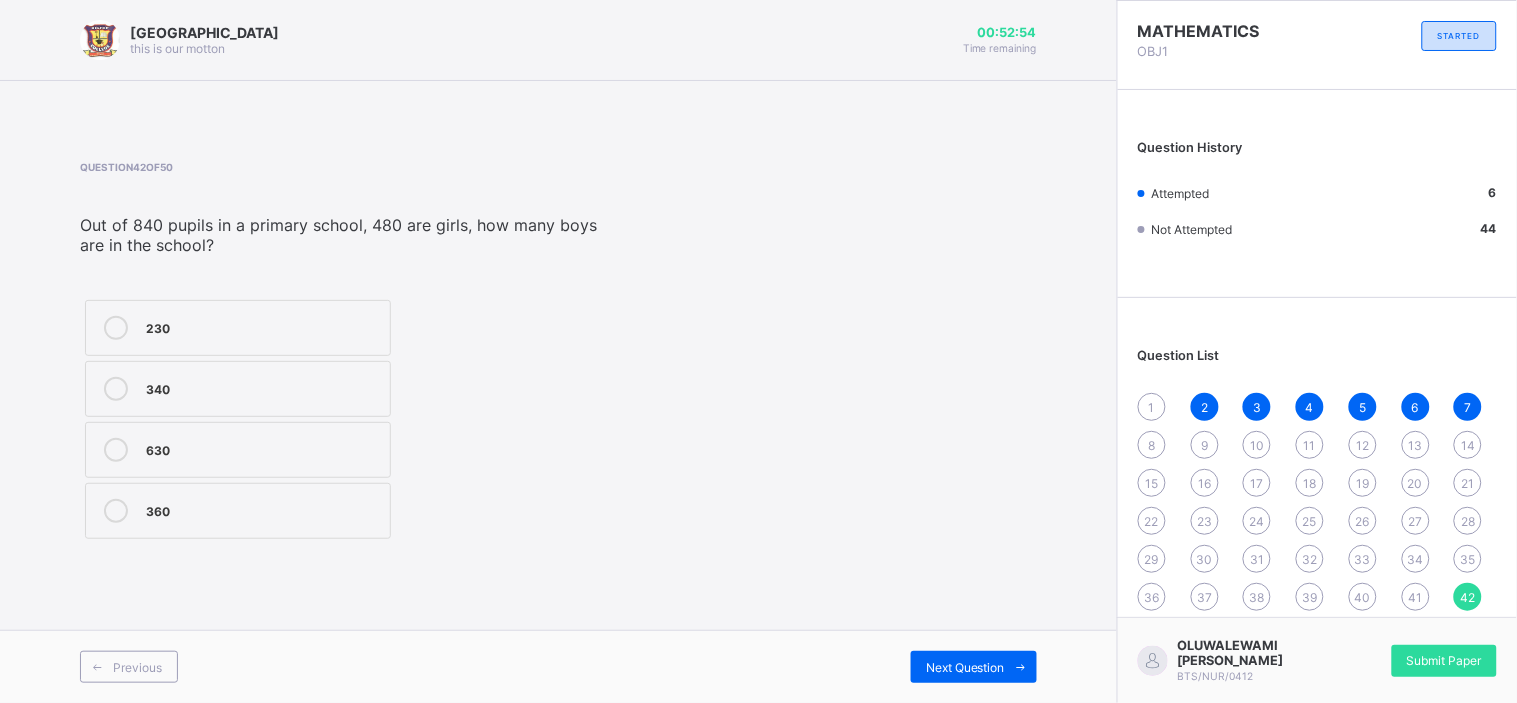 click on "360" at bounding box center [238, 511] 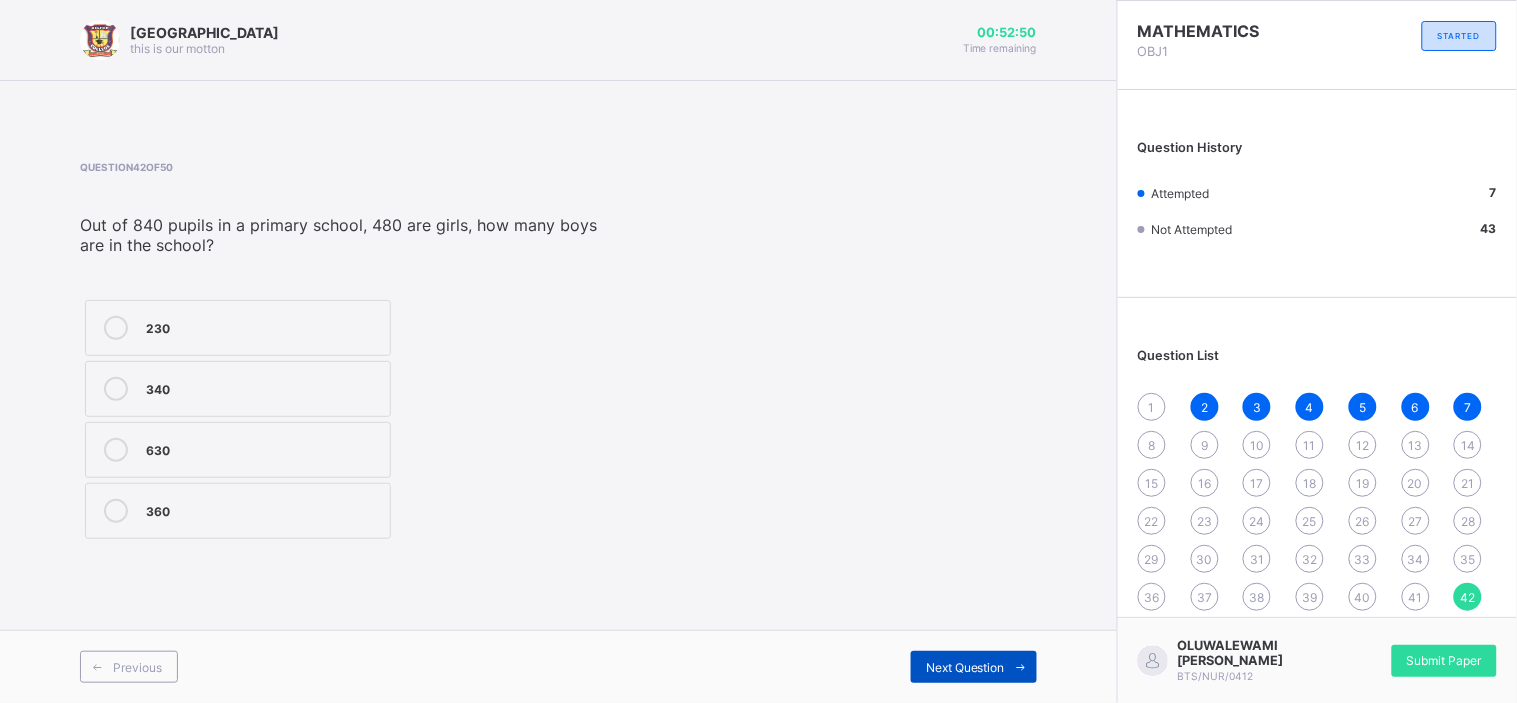 click on "Next Question" at bounding box center (965, 667) 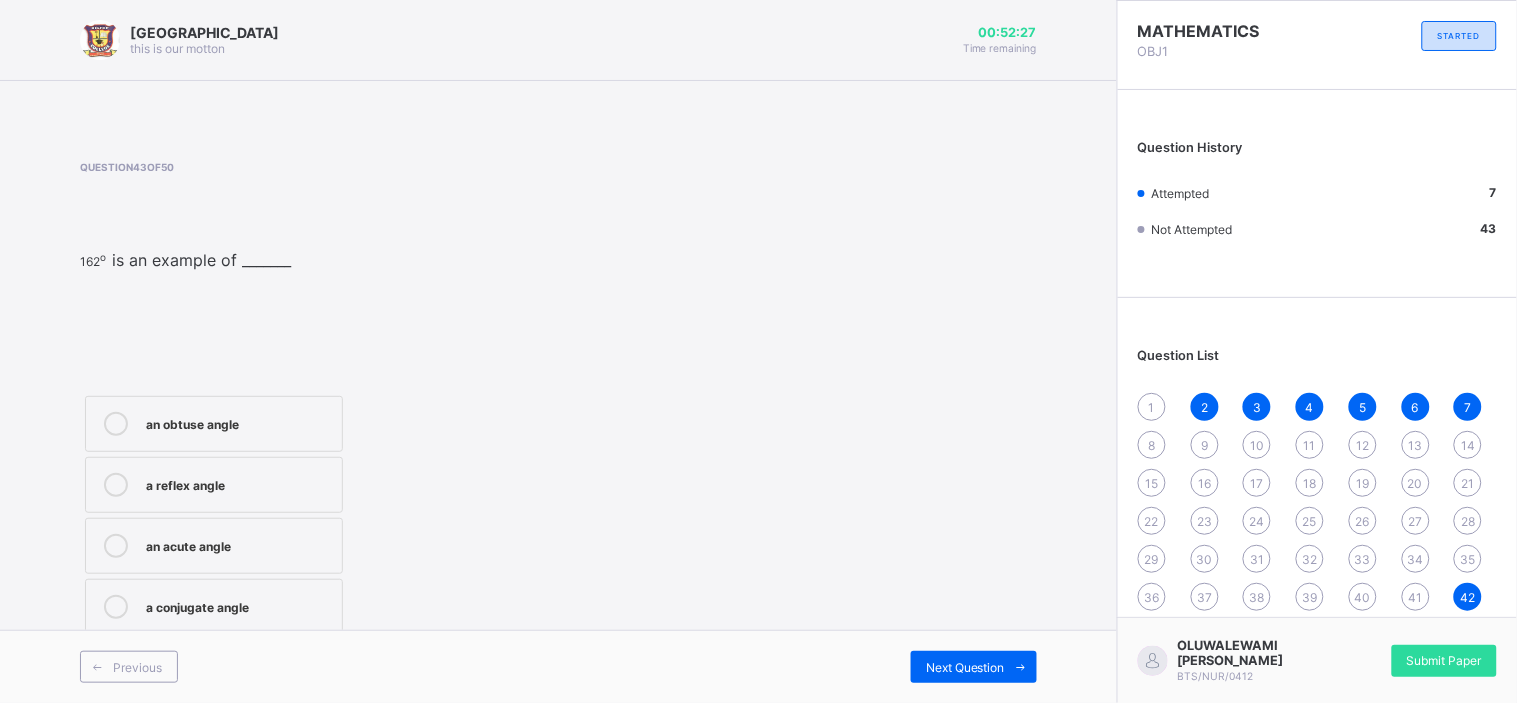 click on "36" at bounding box center [1152, 597] 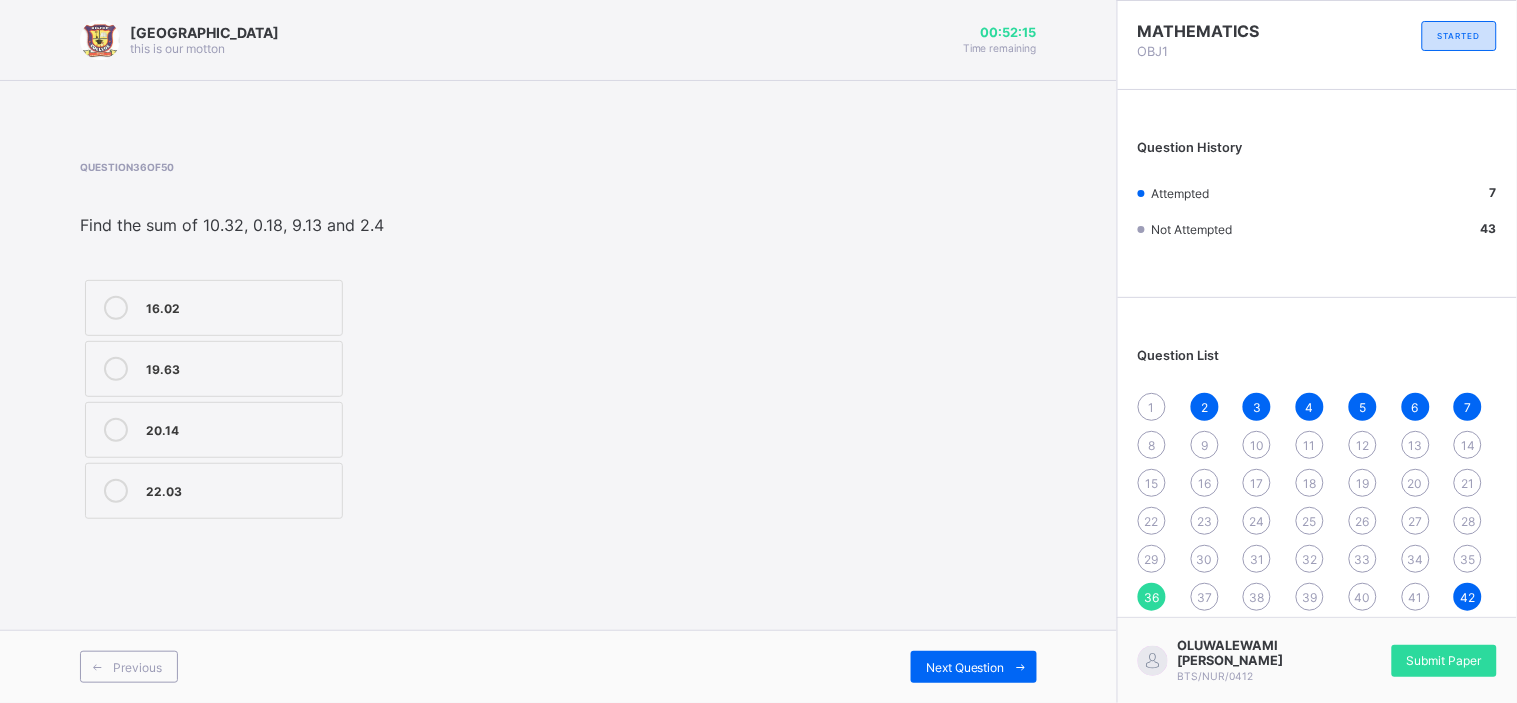 click on "36" at bounding box center (1152, 597) 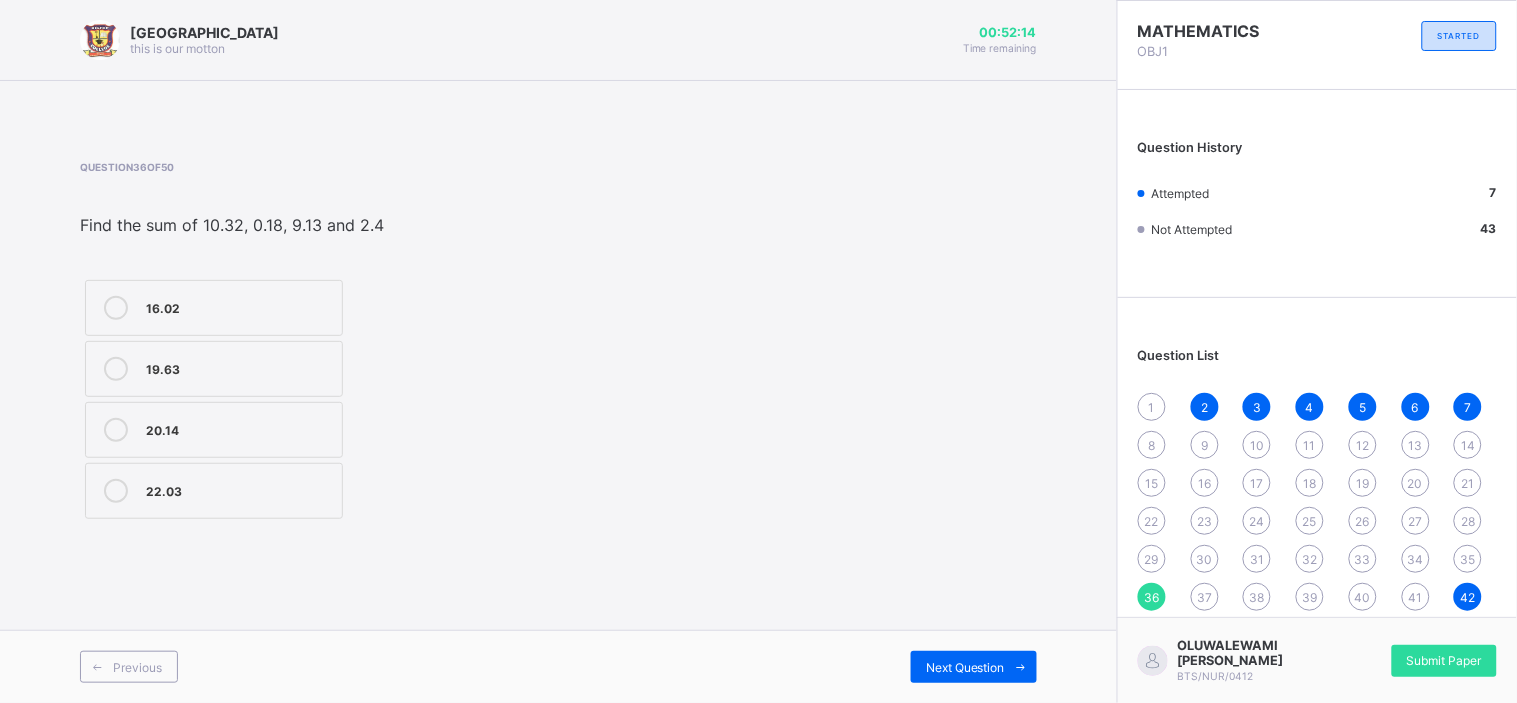 click on "36" at bounding box center [1152, 597] 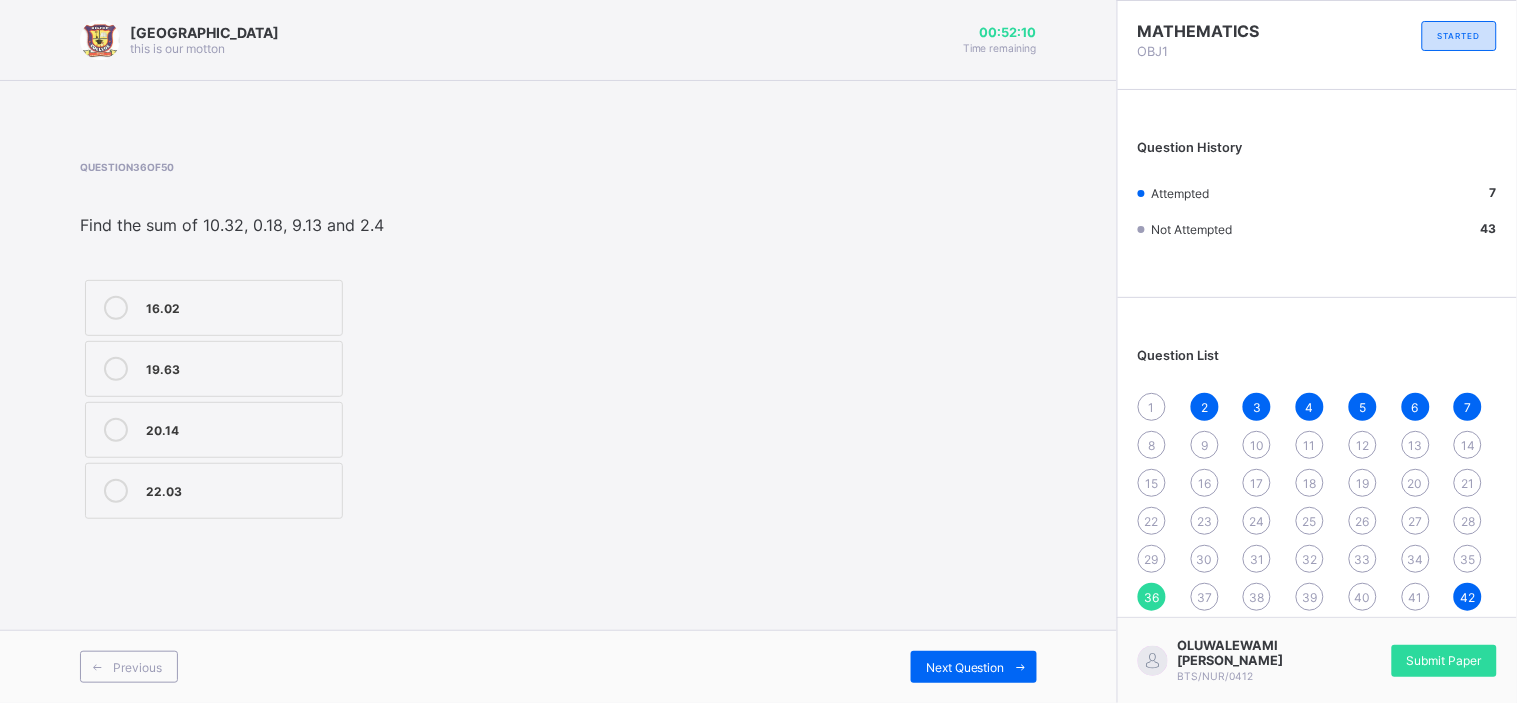 click on "37" at bounding box center [1204, 597] 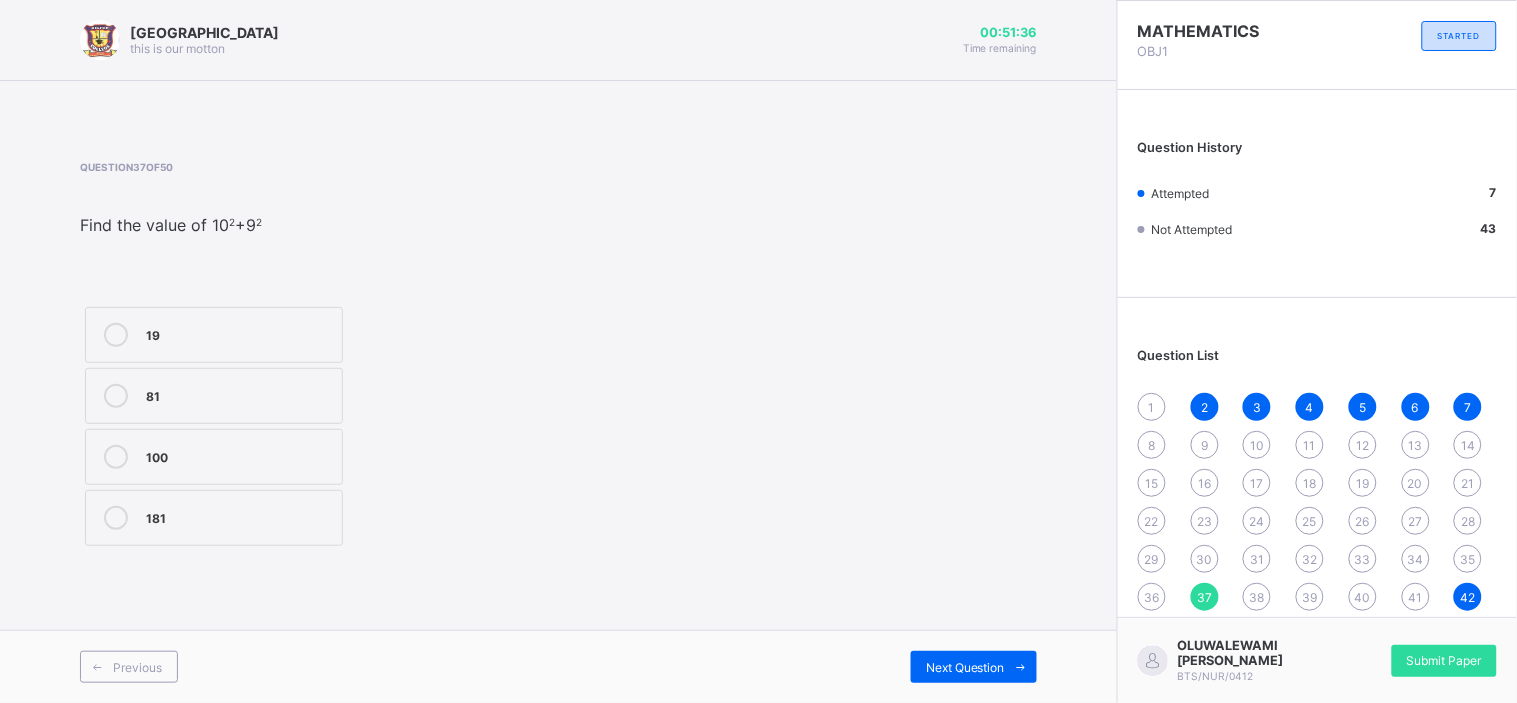 click on "81" at bounding box center [239, 394] 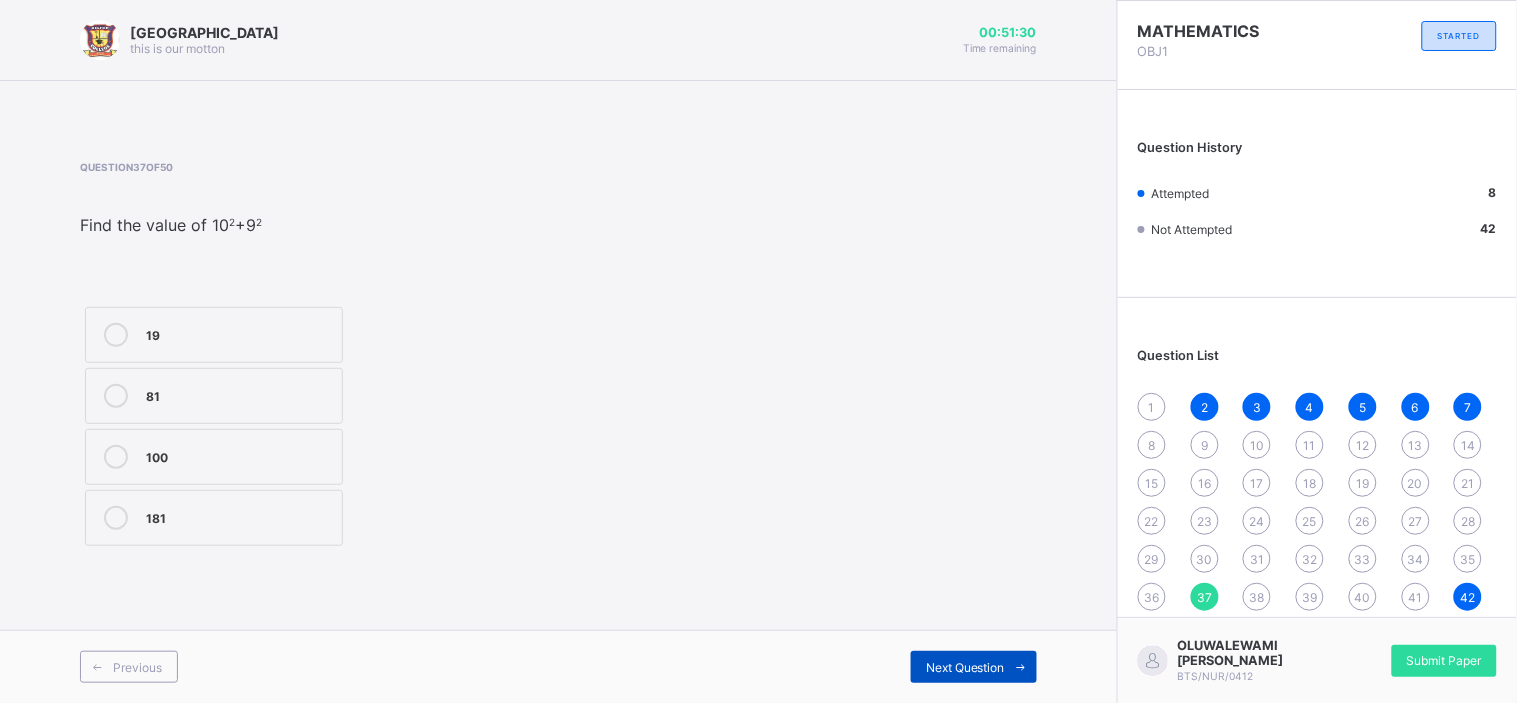 click on "Next Question" at bounding box center [965, 667] 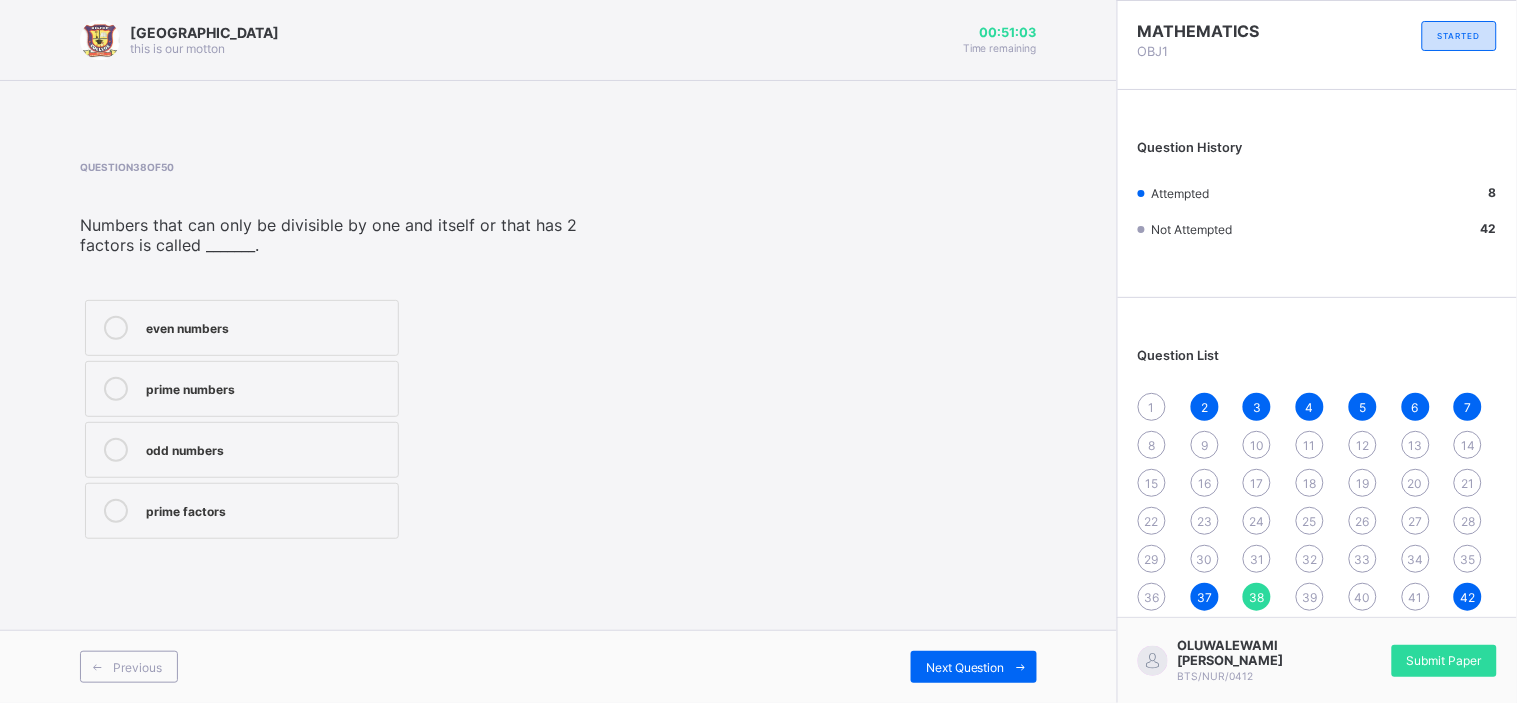 click on "even numbers" at bounding box center (267, 328) 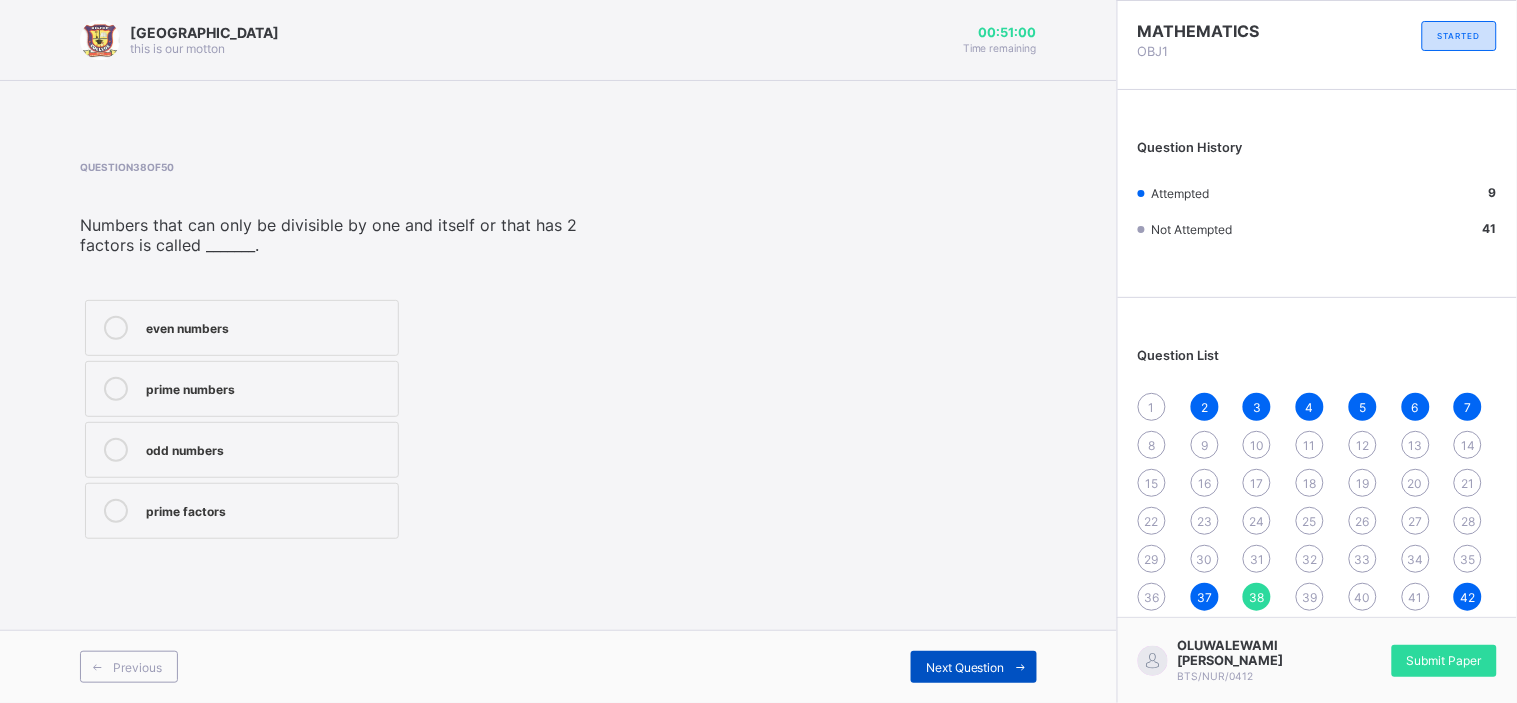 click on "Next Question" at bounding box center (965, 667) 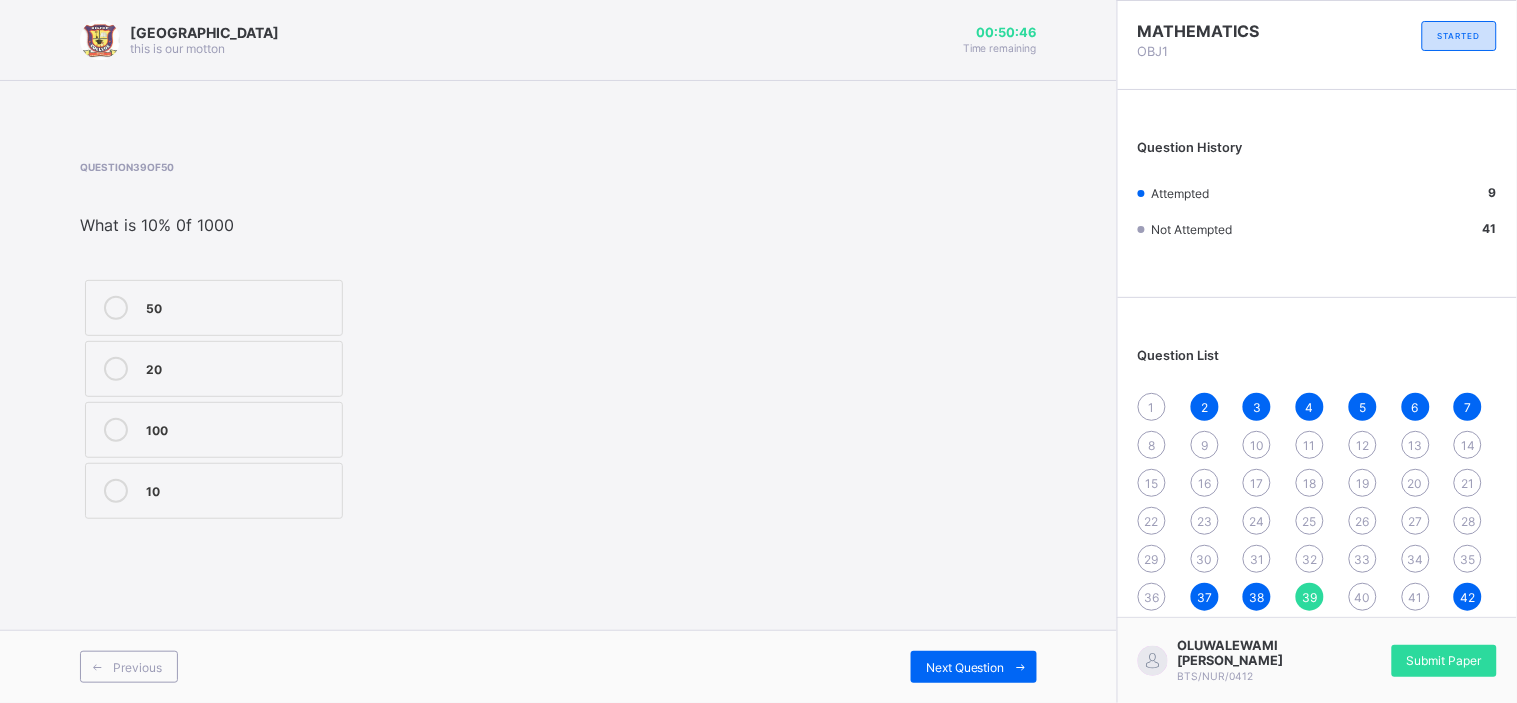 click on "100" at bounding box center [214, 430] 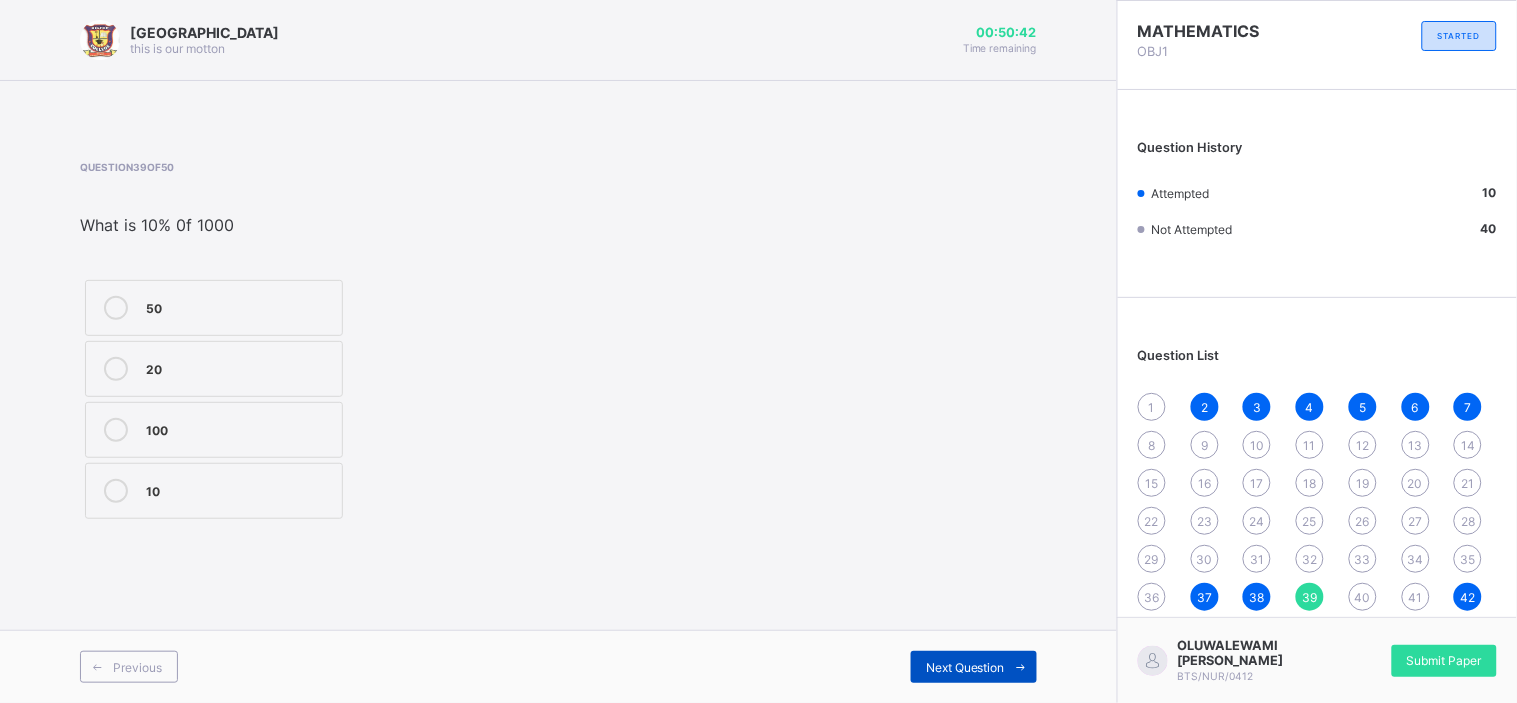 click on "Next Question" at bounding box center [974, 667] 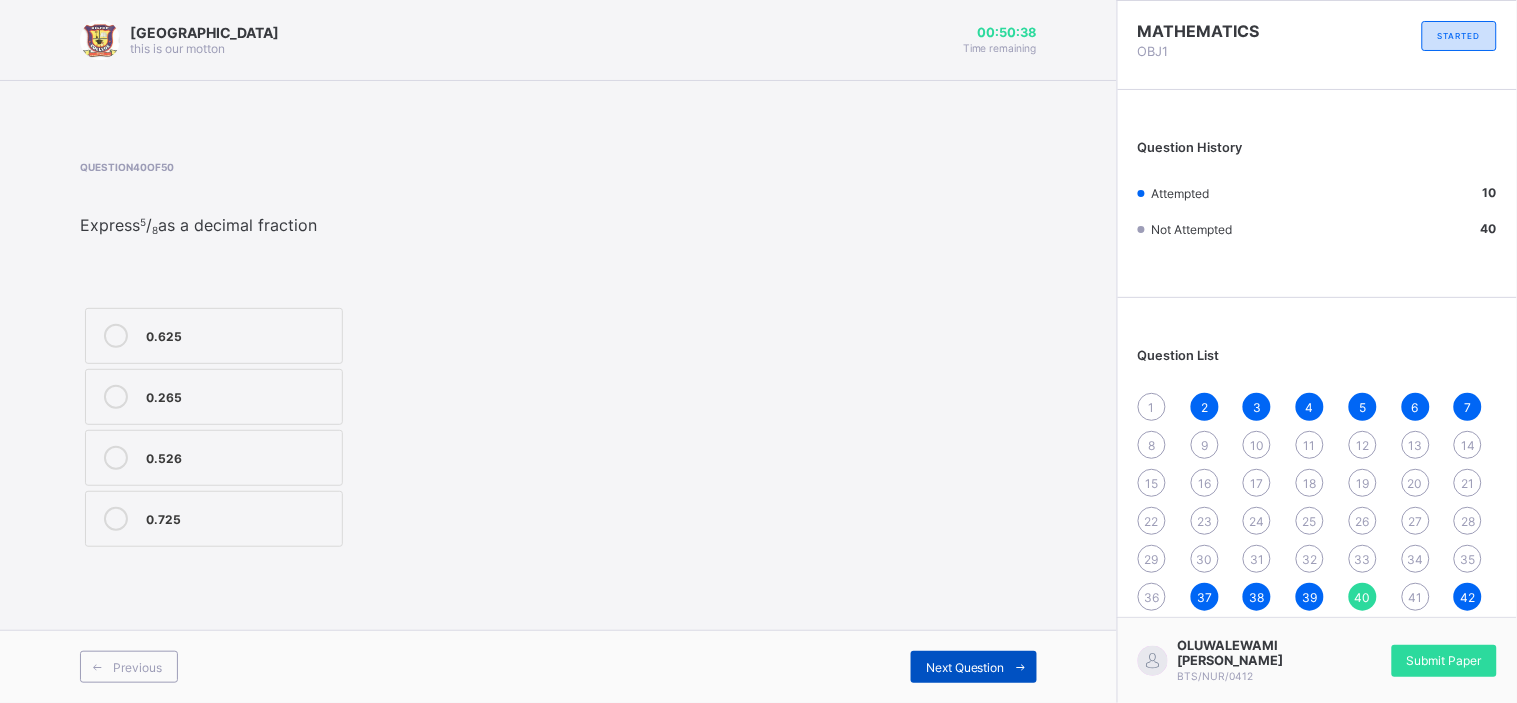 click on "Next Question" at bounding box center (974, 667) 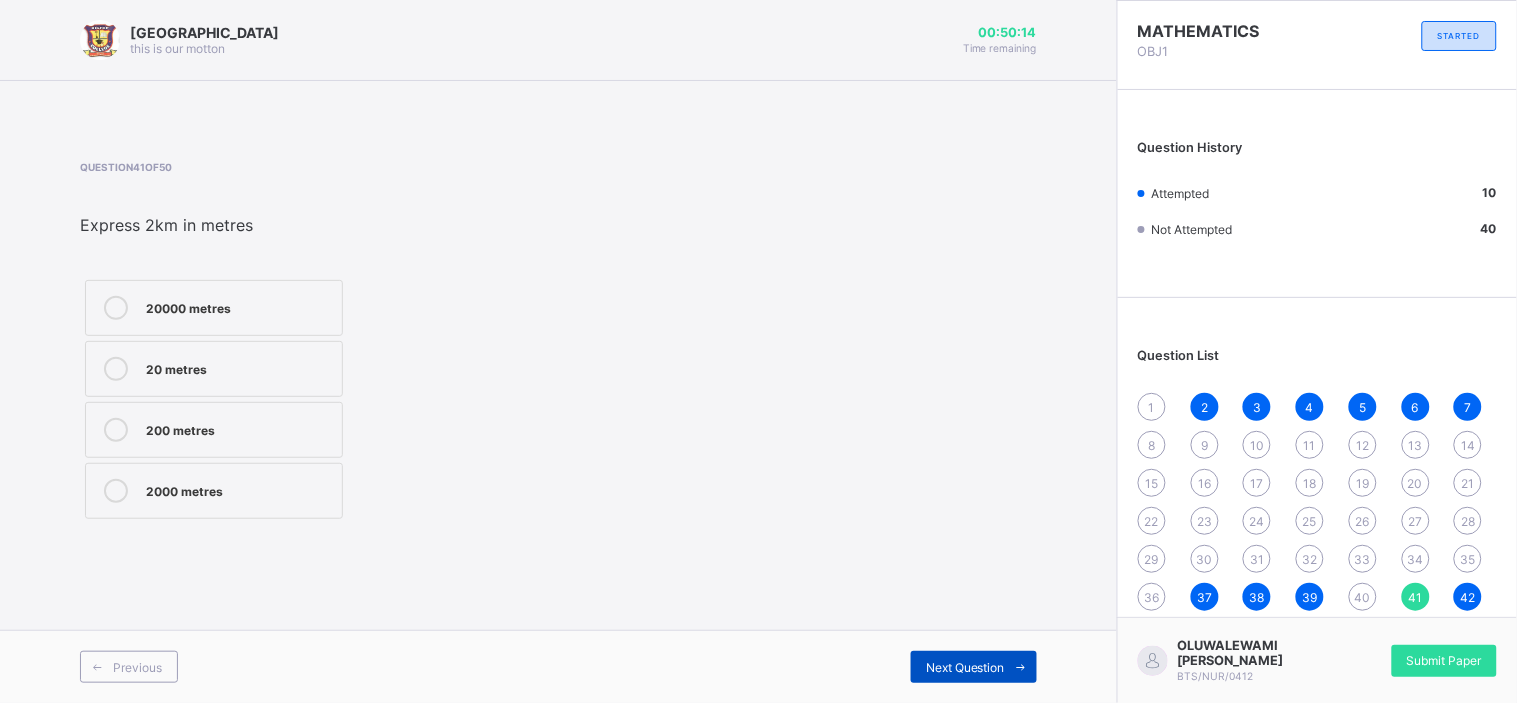click on "Next Question" at bounding box center (965, 667) 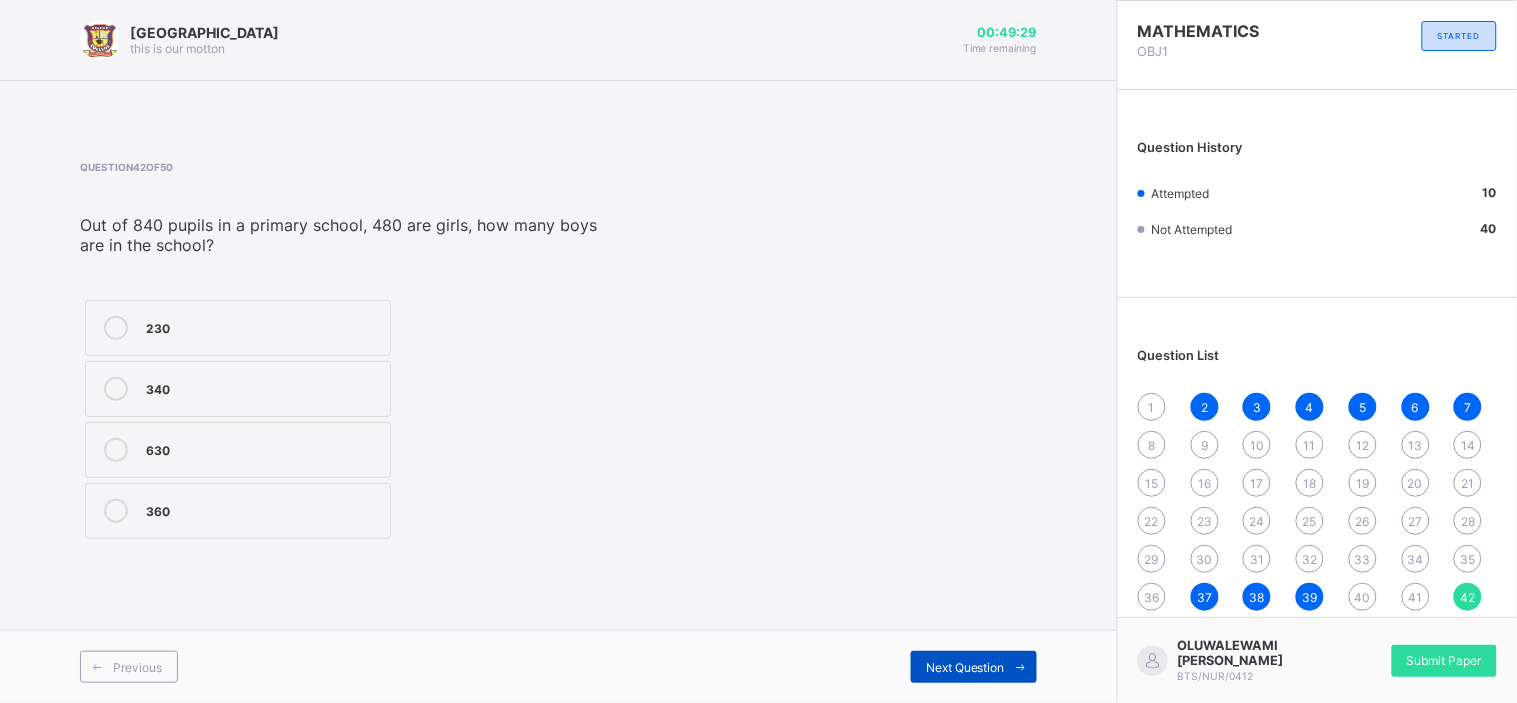 click on "Next Question" at bounding box center (965, 667) 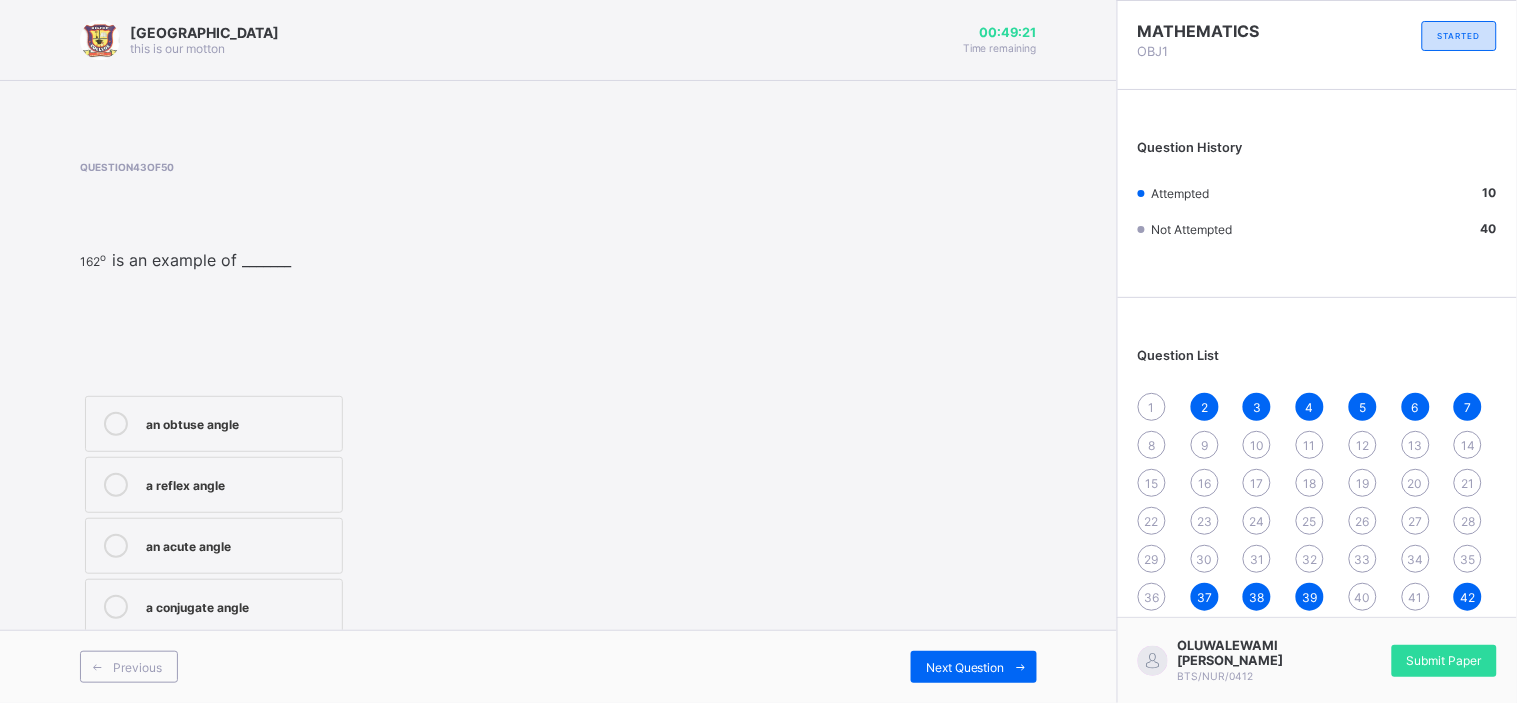 click on "40" at bounding box center [1363, 597] 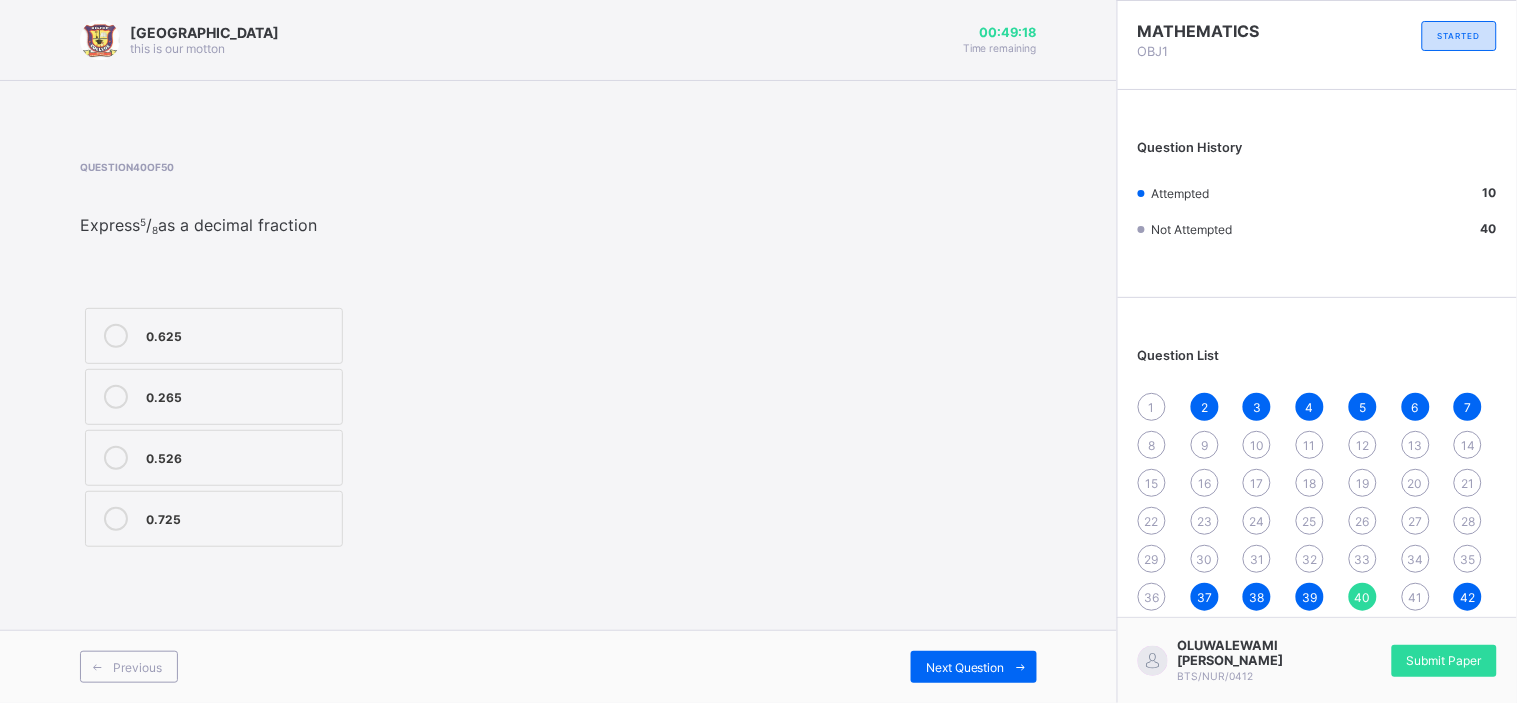 click on "41" at bounding box center [1416, 597] 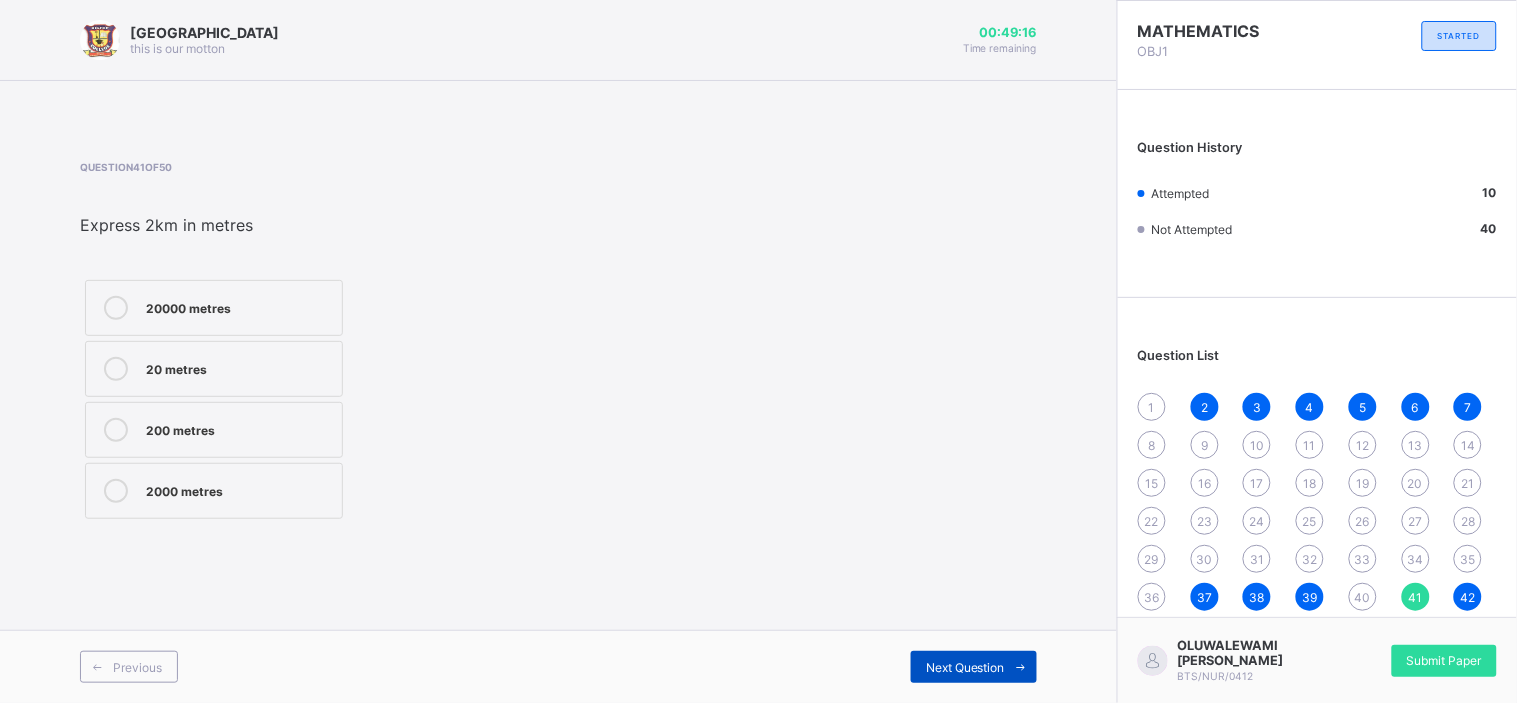 click at bounding box center [1021, 667] 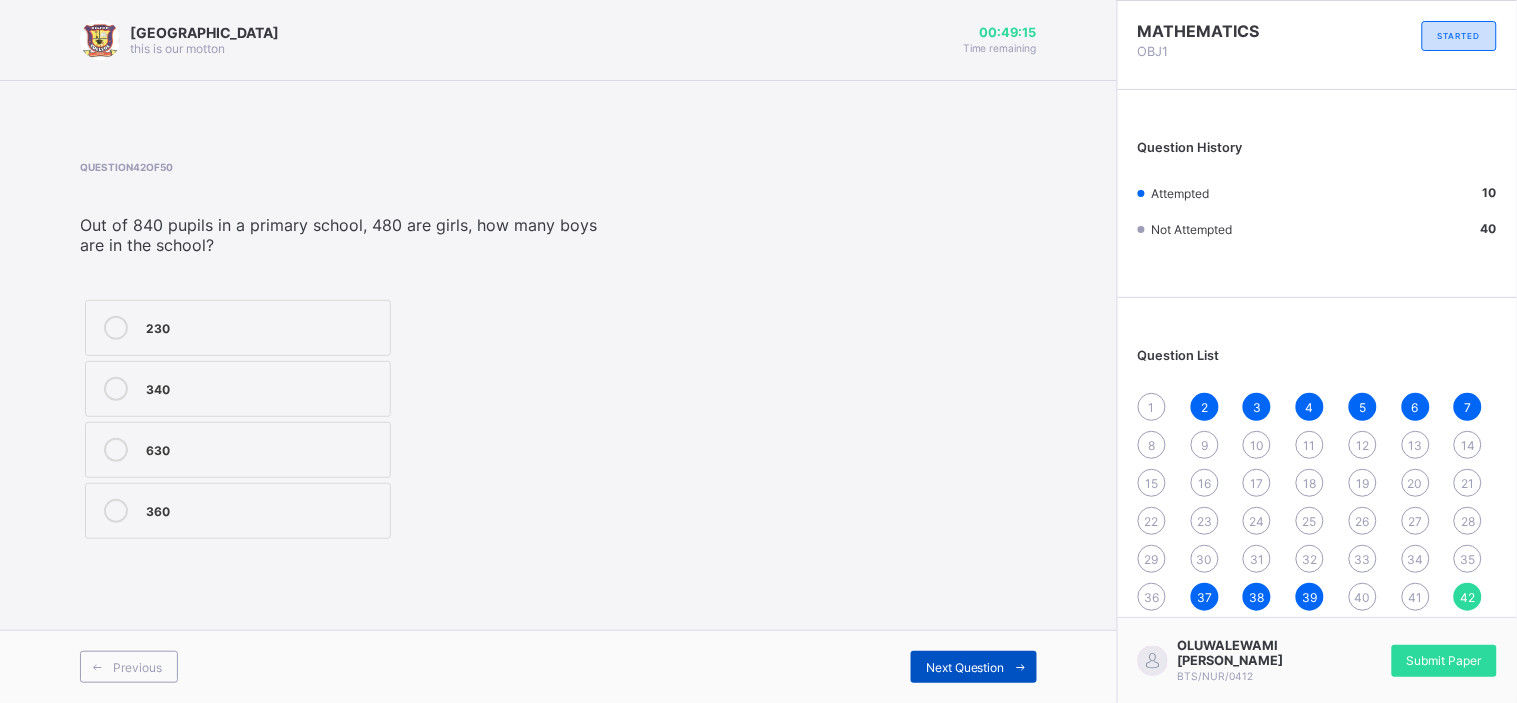 click at bounding box center [1021, 667] 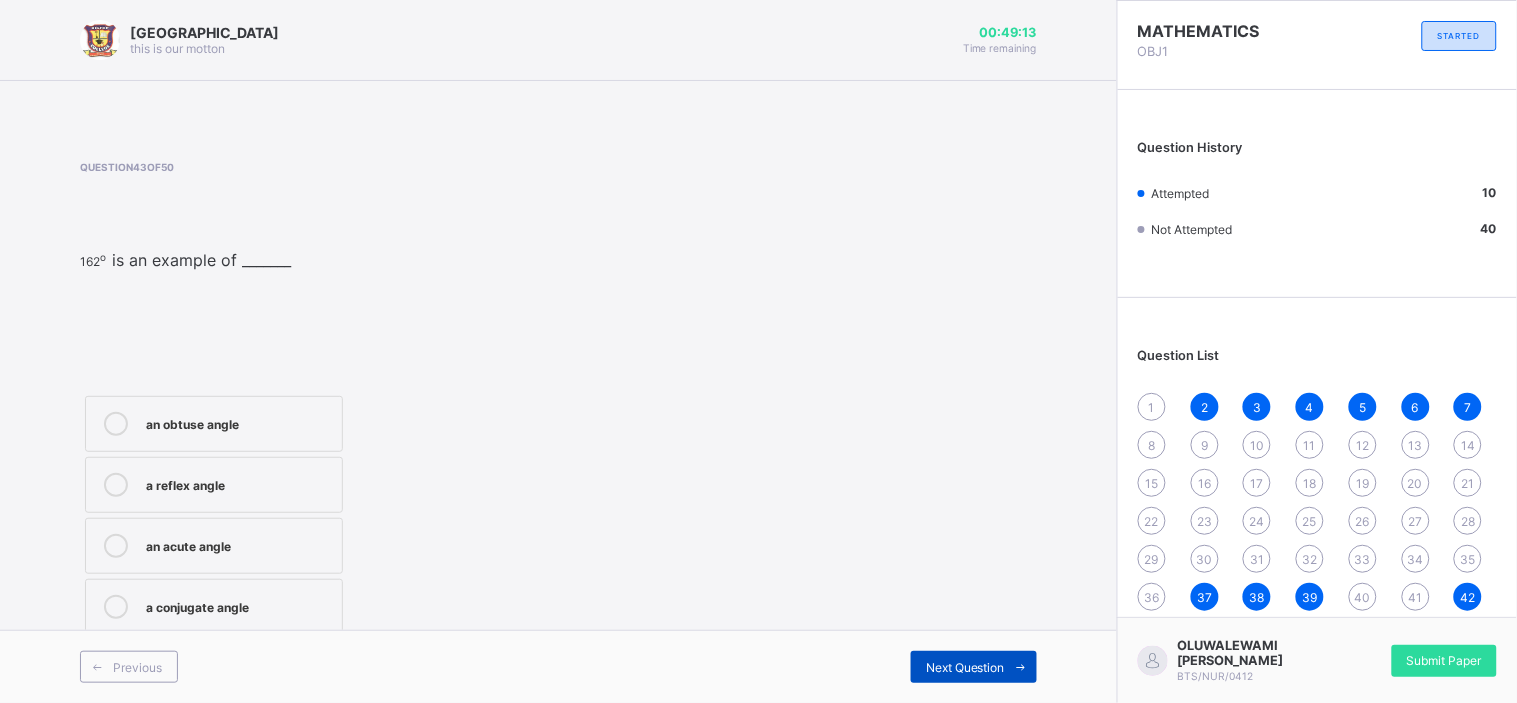 click at bounding box center [1021, 667] 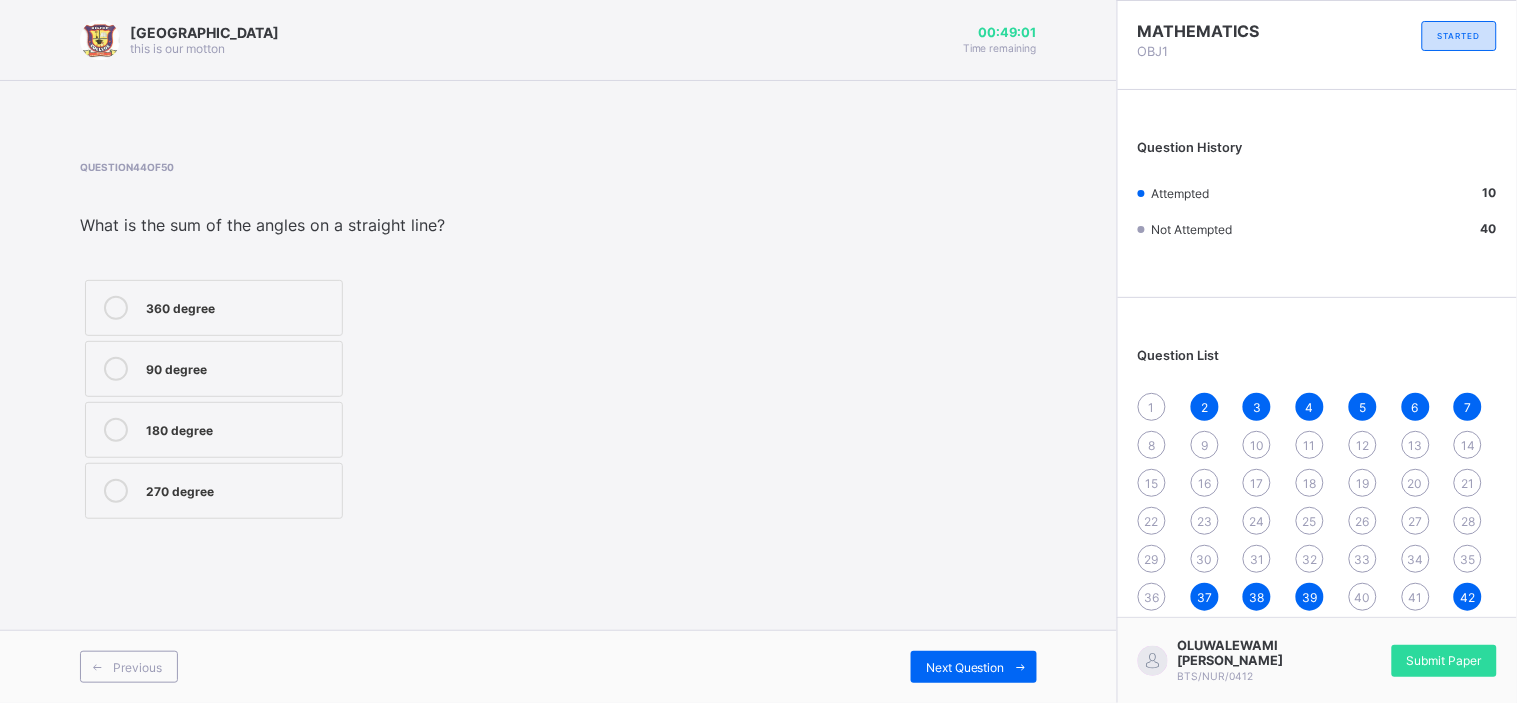 click on "90 degree" at bounding box center [239, 369] 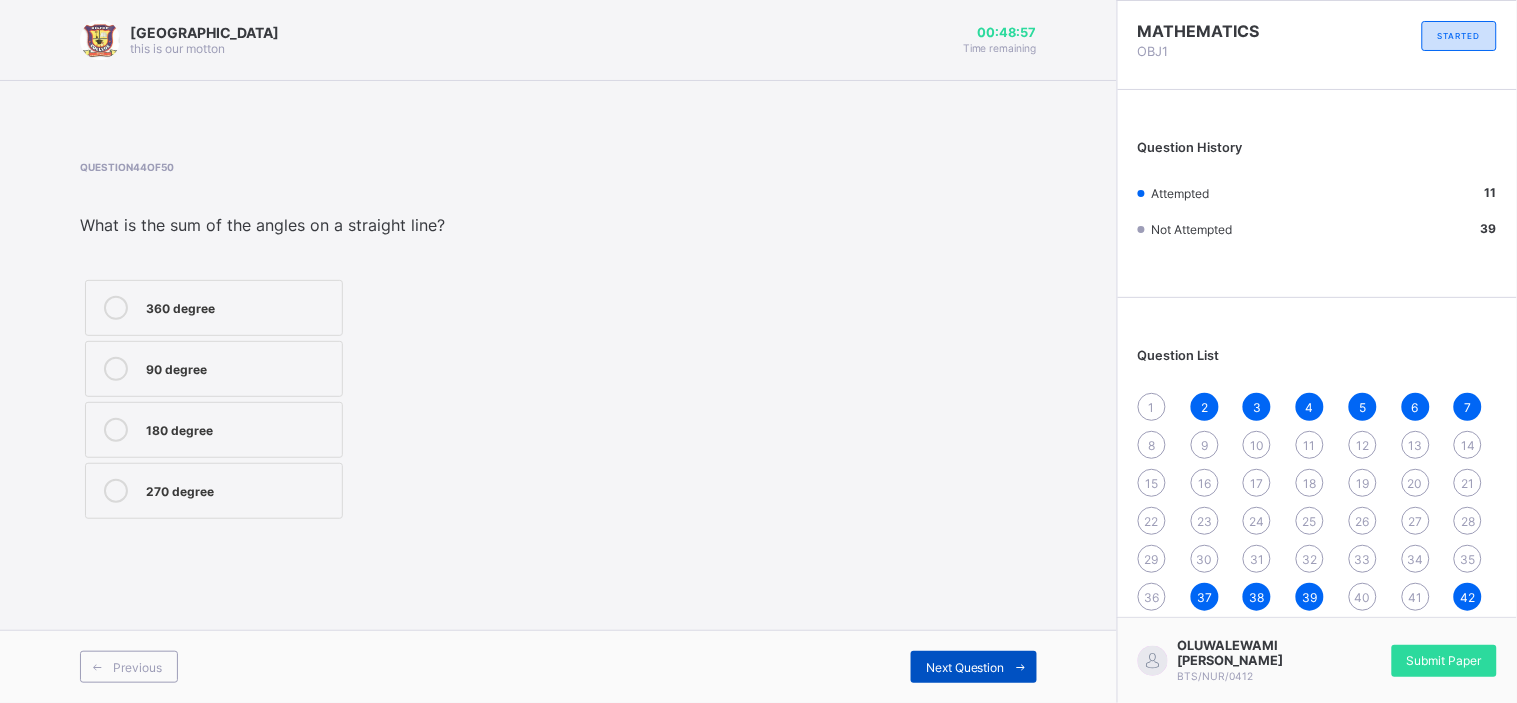 click on "Next Question" at bounding box center [965, 667] 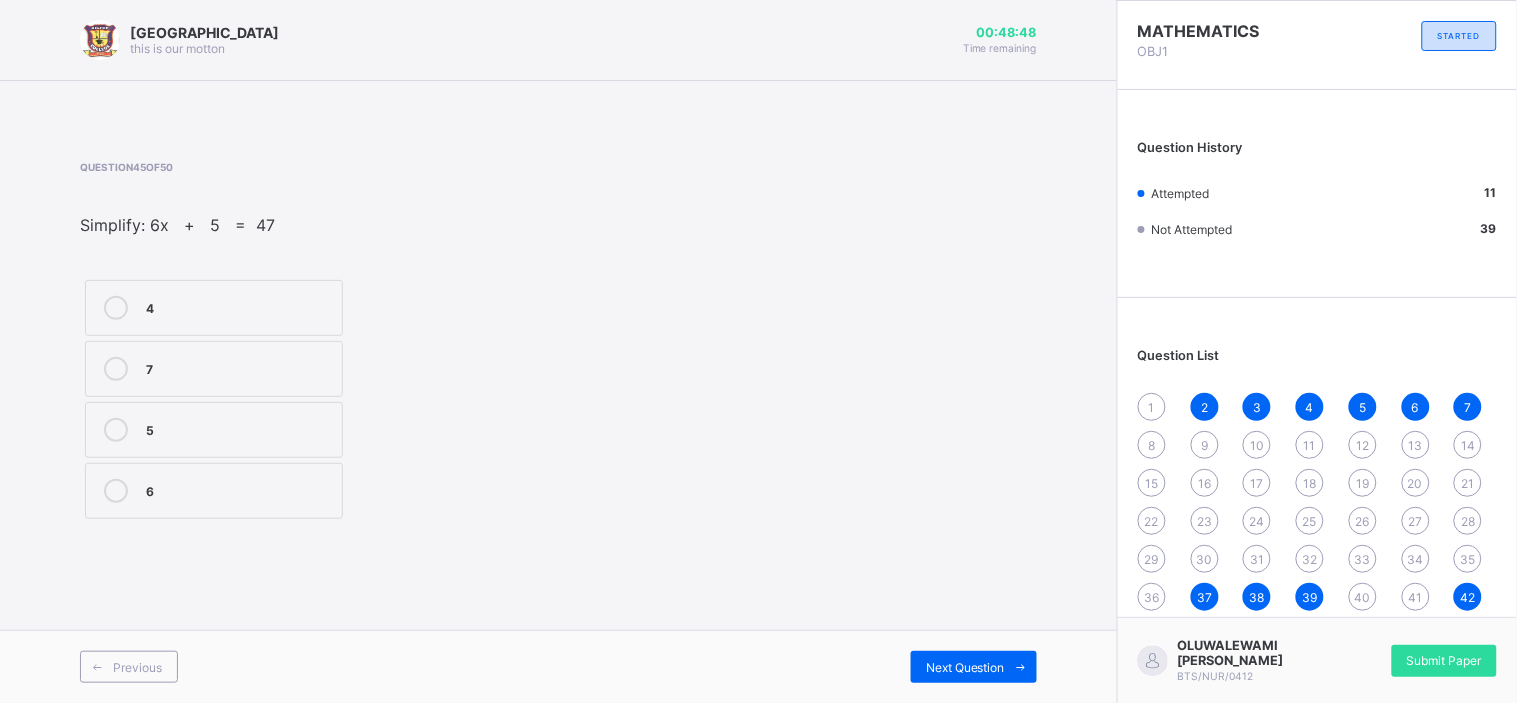 click on "7" at bounding box center (239, 367) 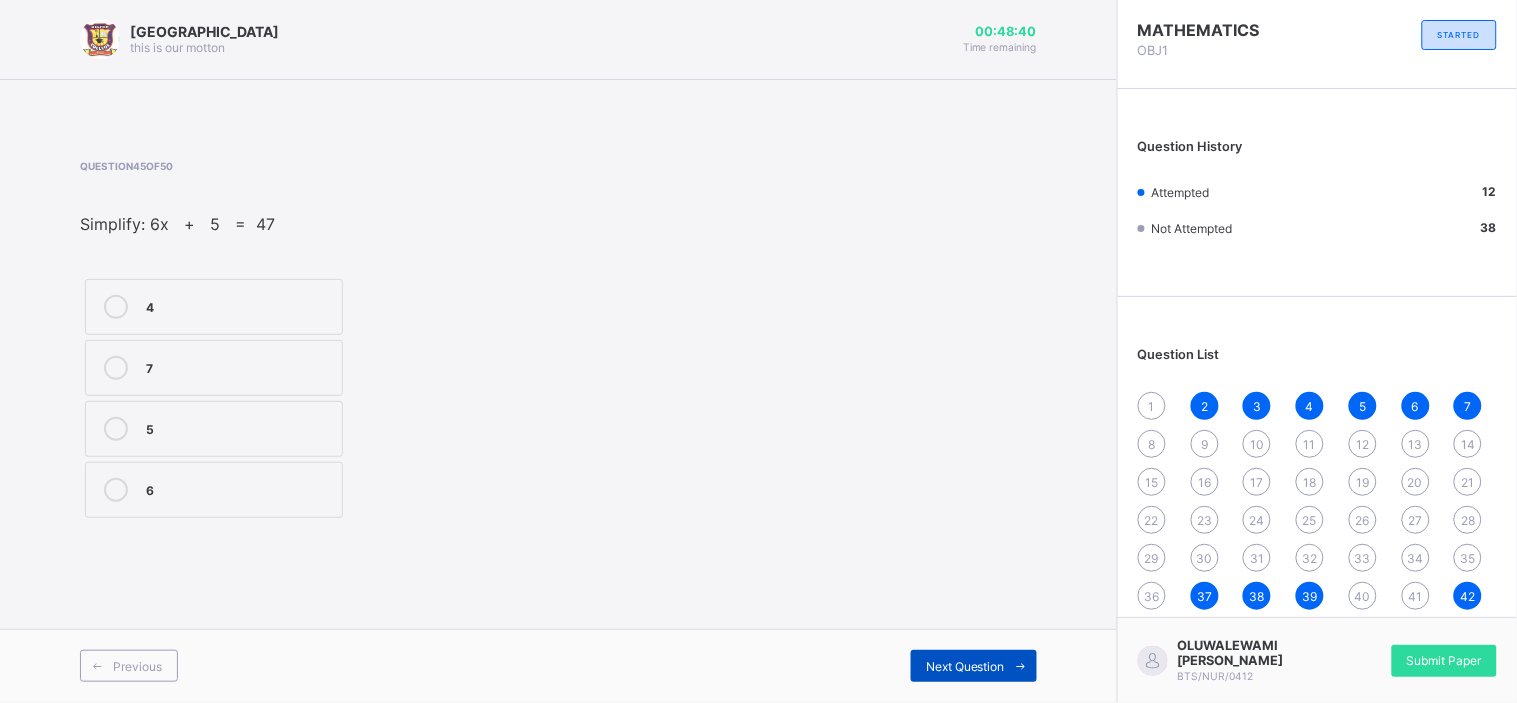 scroll, scrollTop: 2, scrollLeft: 0, axis: vertical 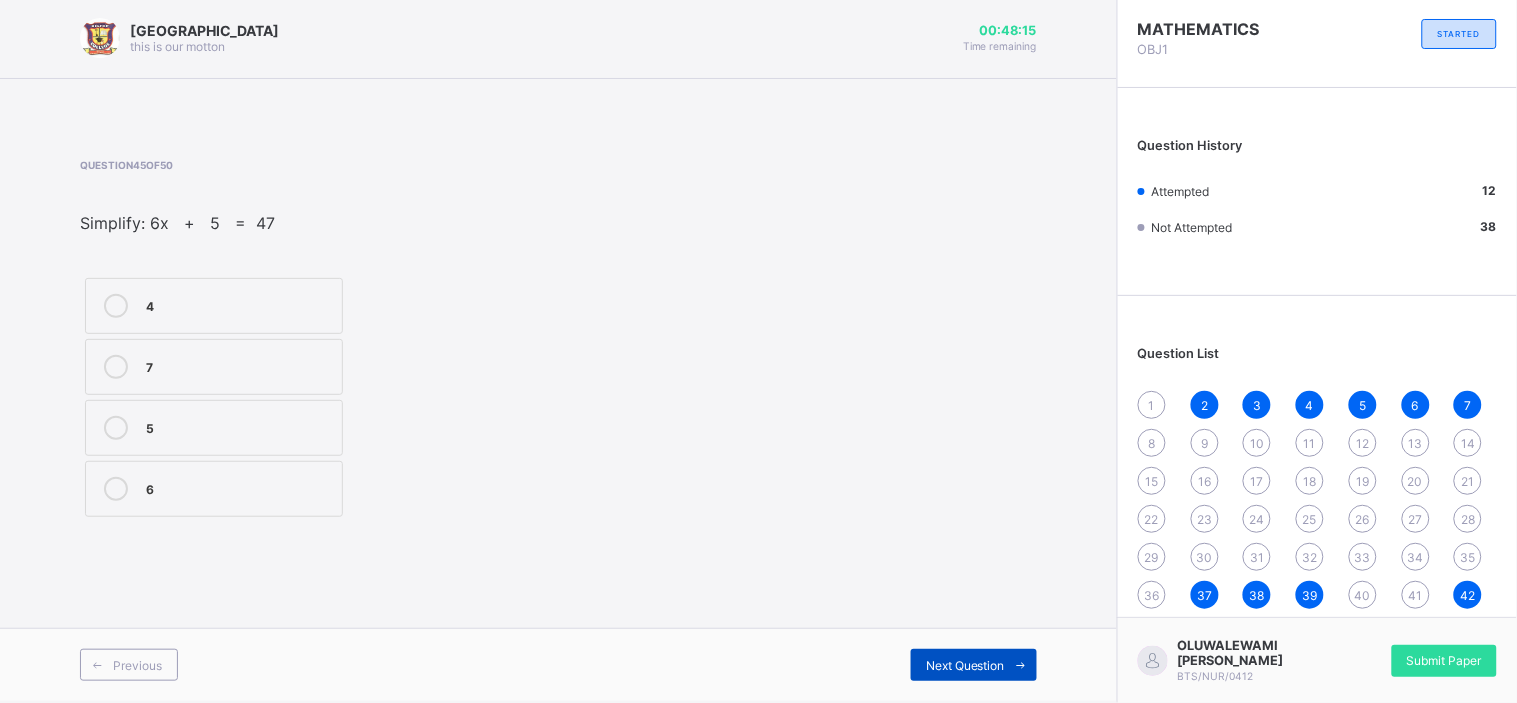 click on "Next Question" at bounding box center (974, 665) 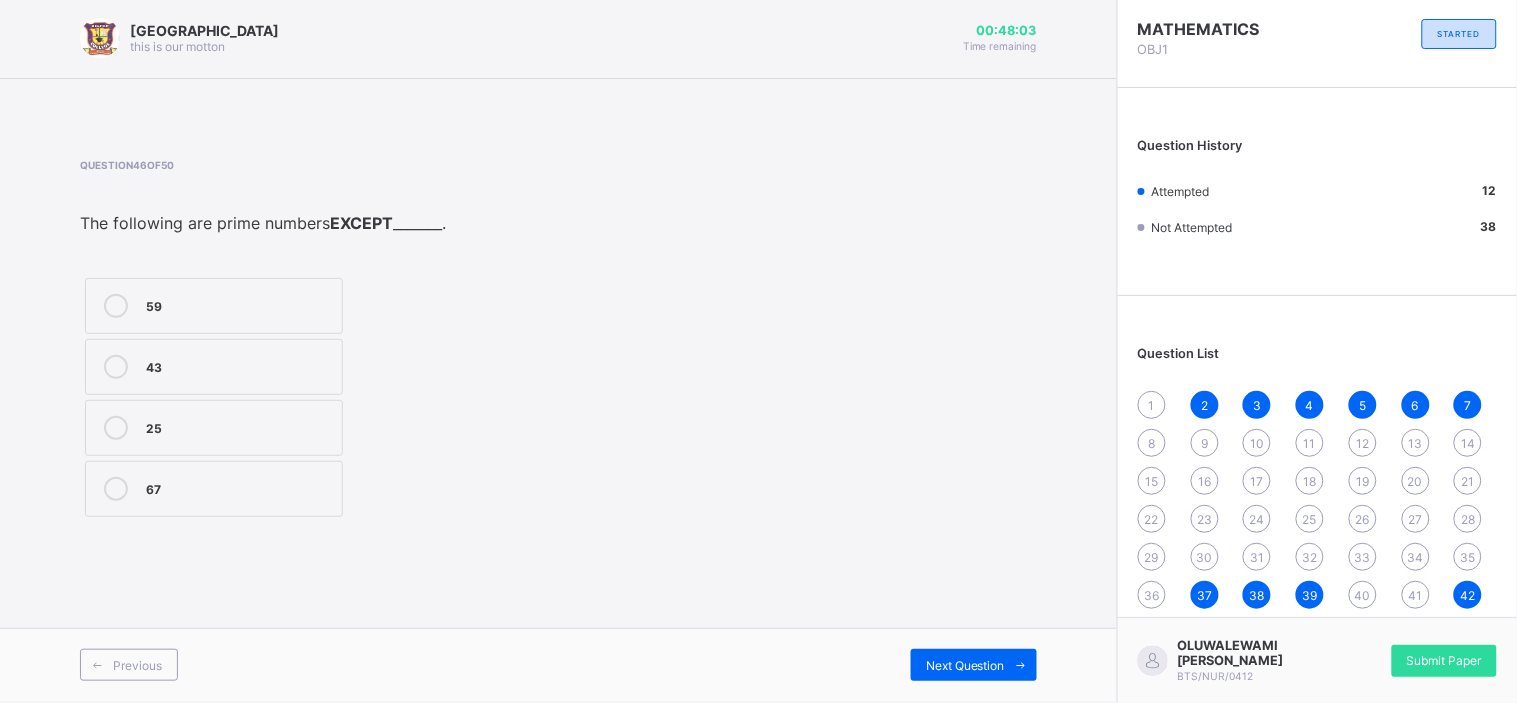 click on "BIGTOP COLLEGE this is our motton 00:48:03 Time remaining Question  46  of  50 The following are prime numbers  EXCEPT  _______.   59 43 25 67 Previous Next Question" at bounding box center [558, 349] 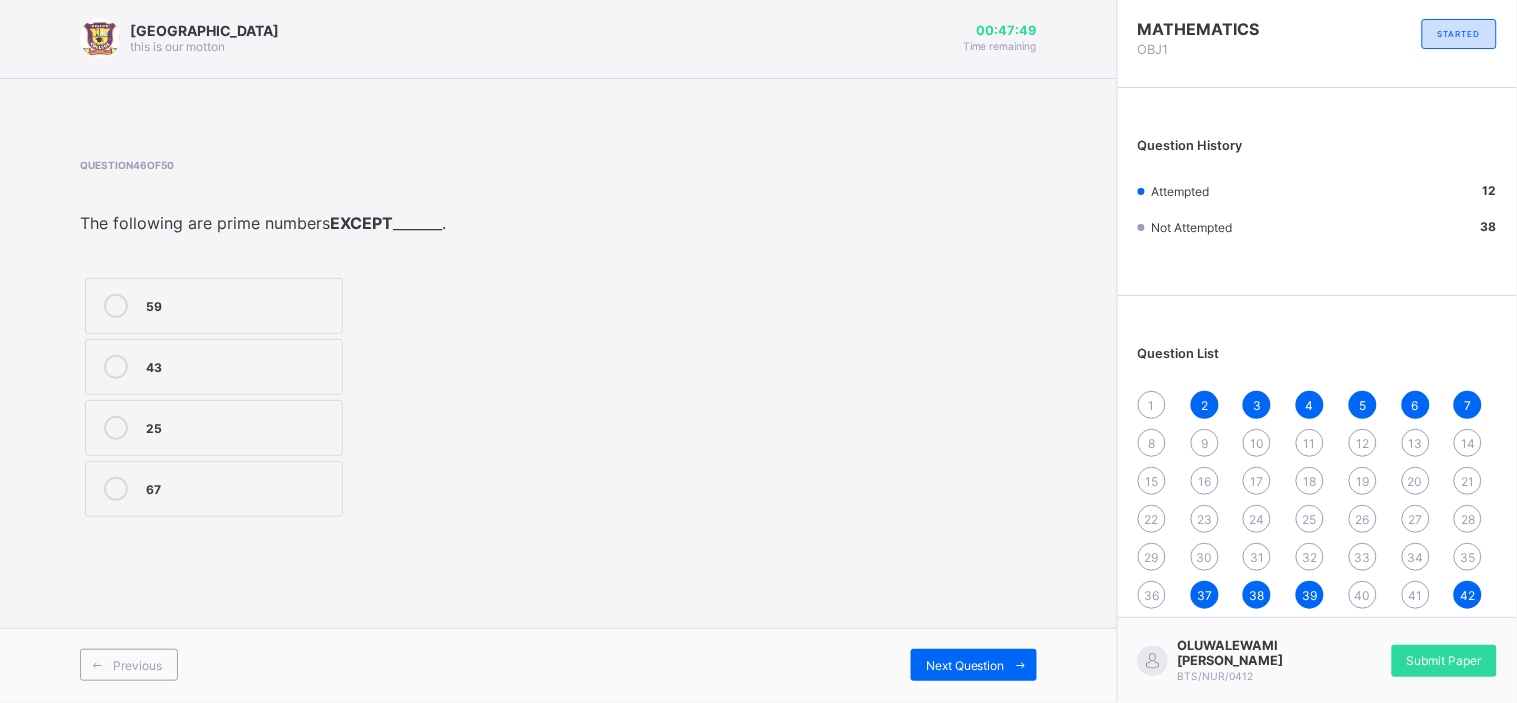 click on "43" at bounding box center (214, 367) 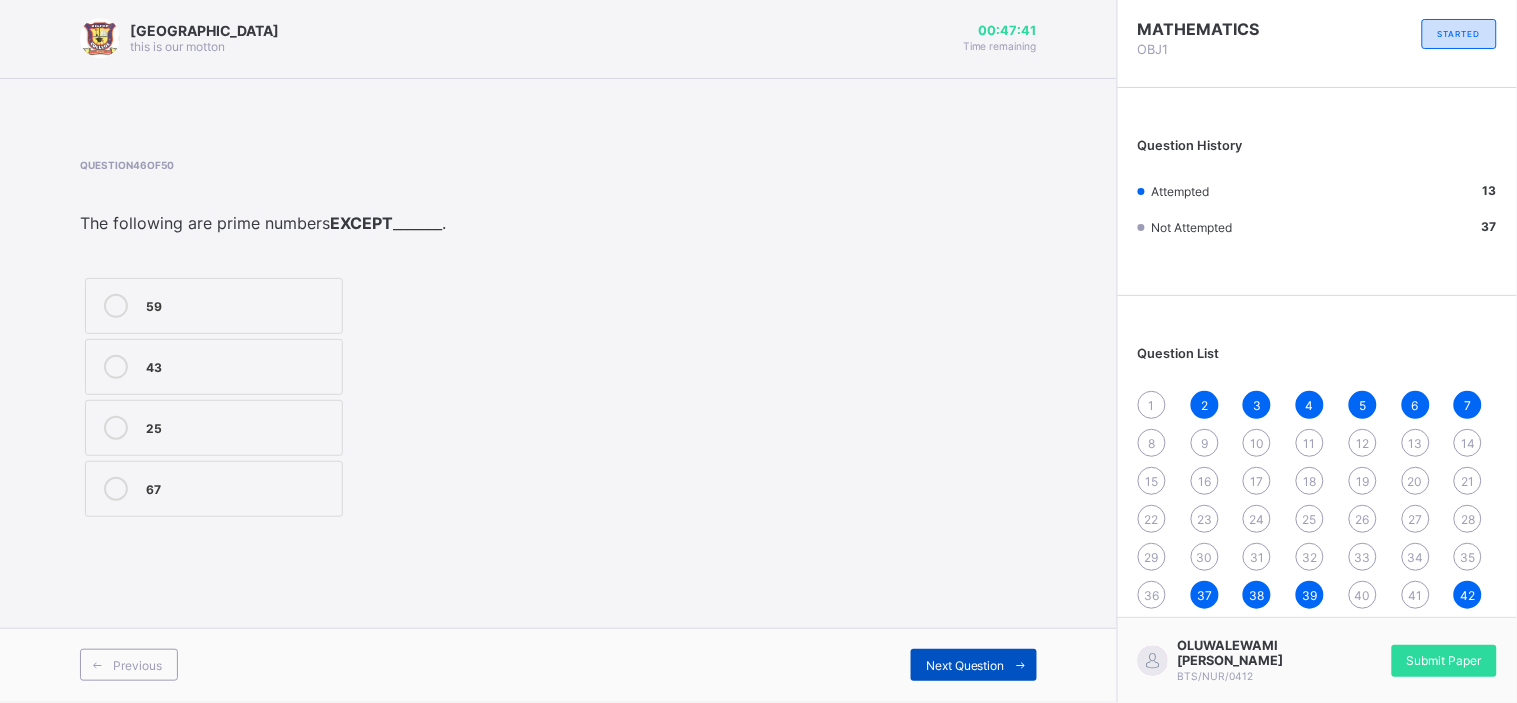 click on "Next Question" at bounding box center [965, 665] 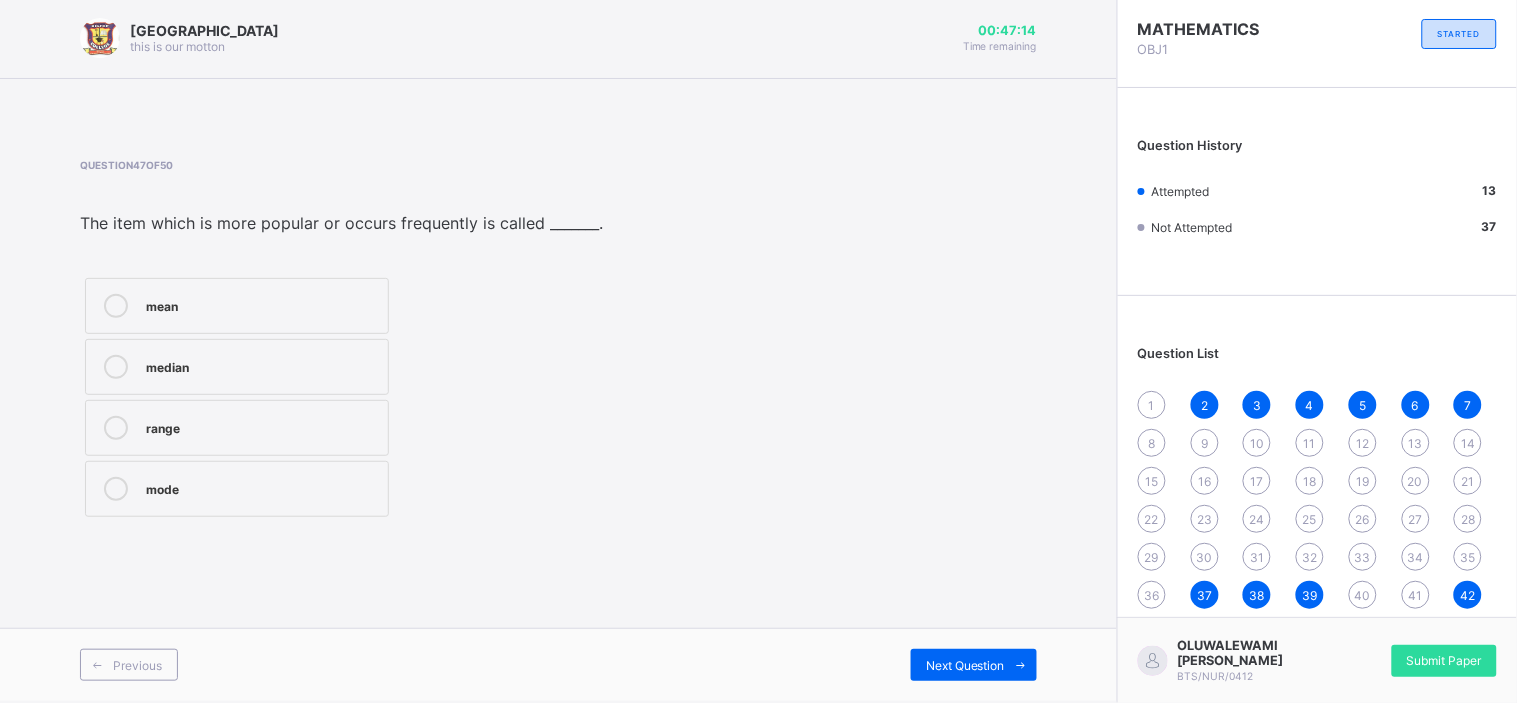 click on "median" at bounding box center [237, 367] 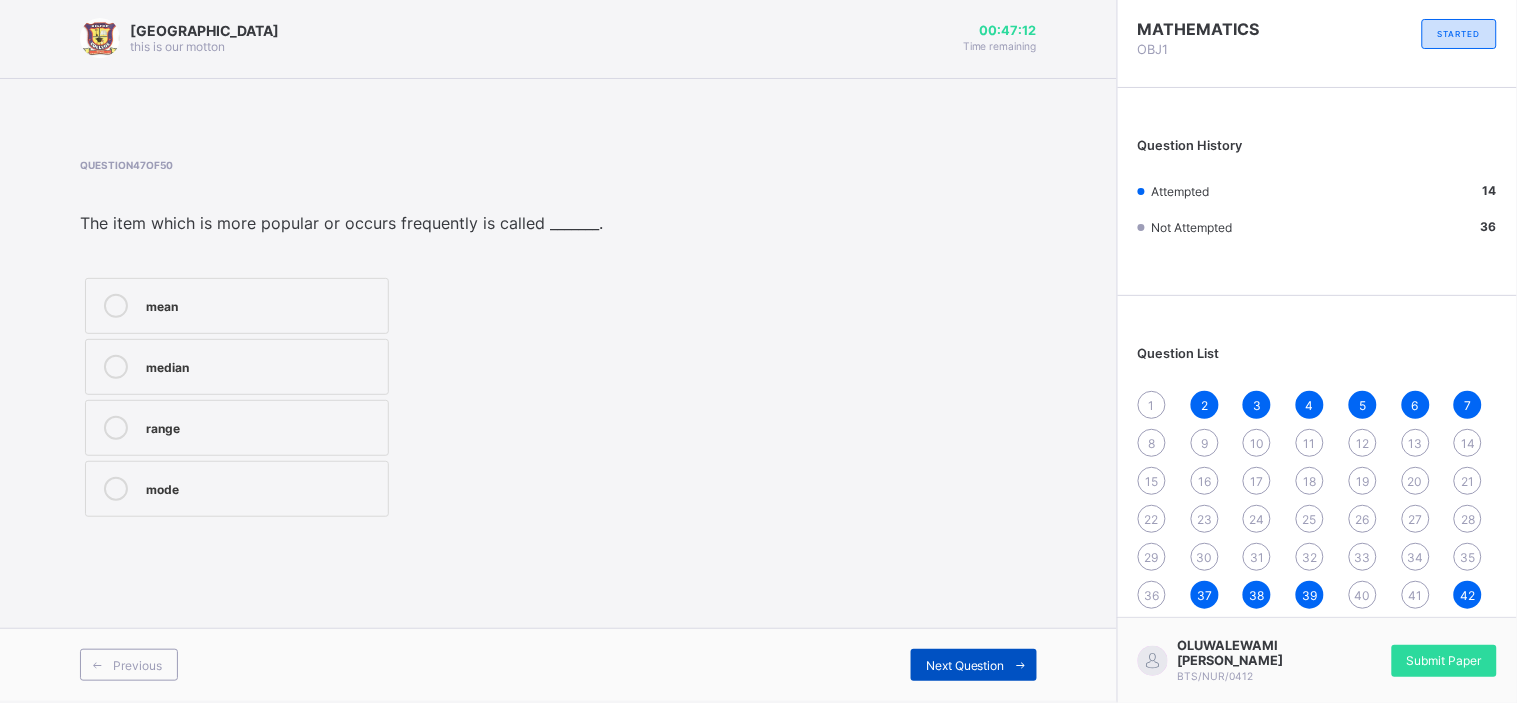 click on "Next Question" at bounding box center (974, 665) 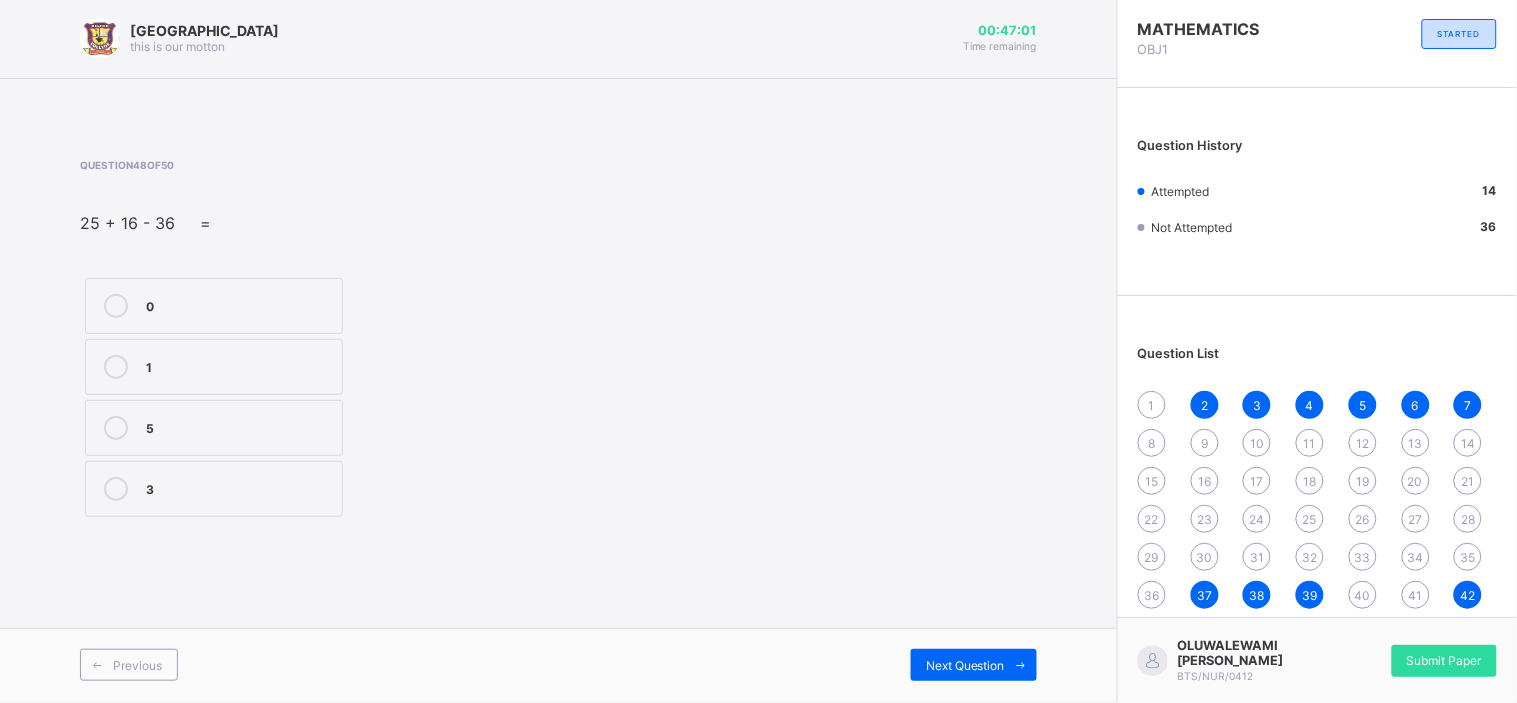 click on "5" at bounding box center [214, 428] 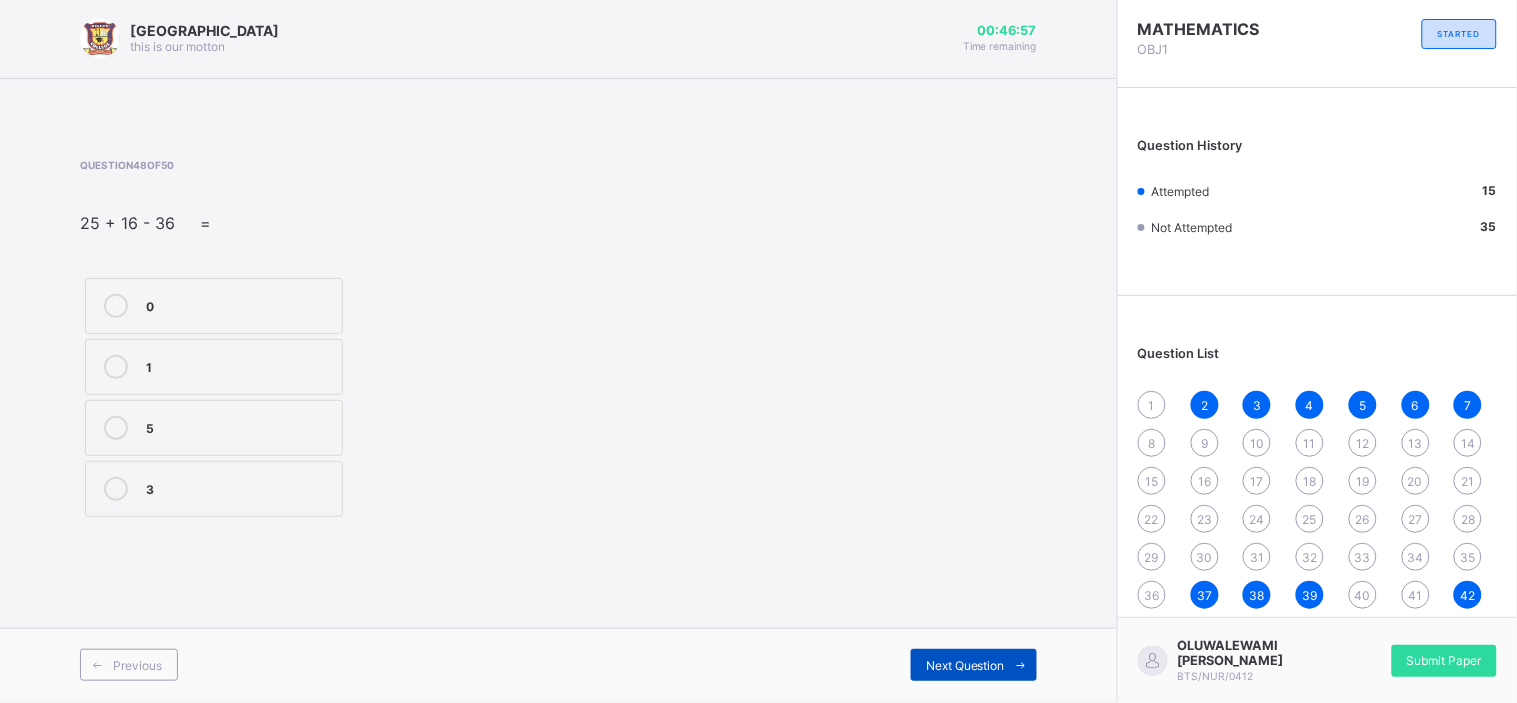 click on "Next Question" at bounding box center [965, 665] 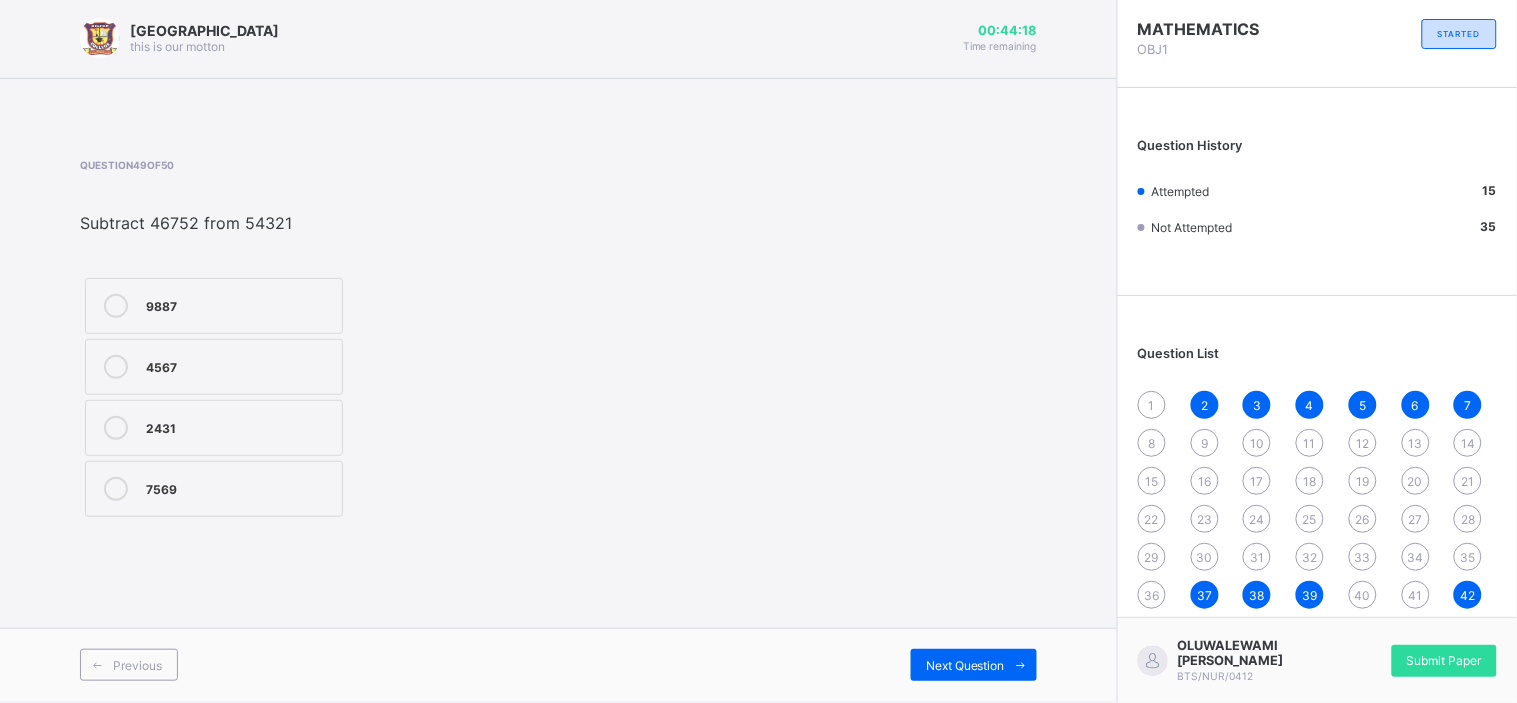 click on "7569" at bounding box center (214, 489) 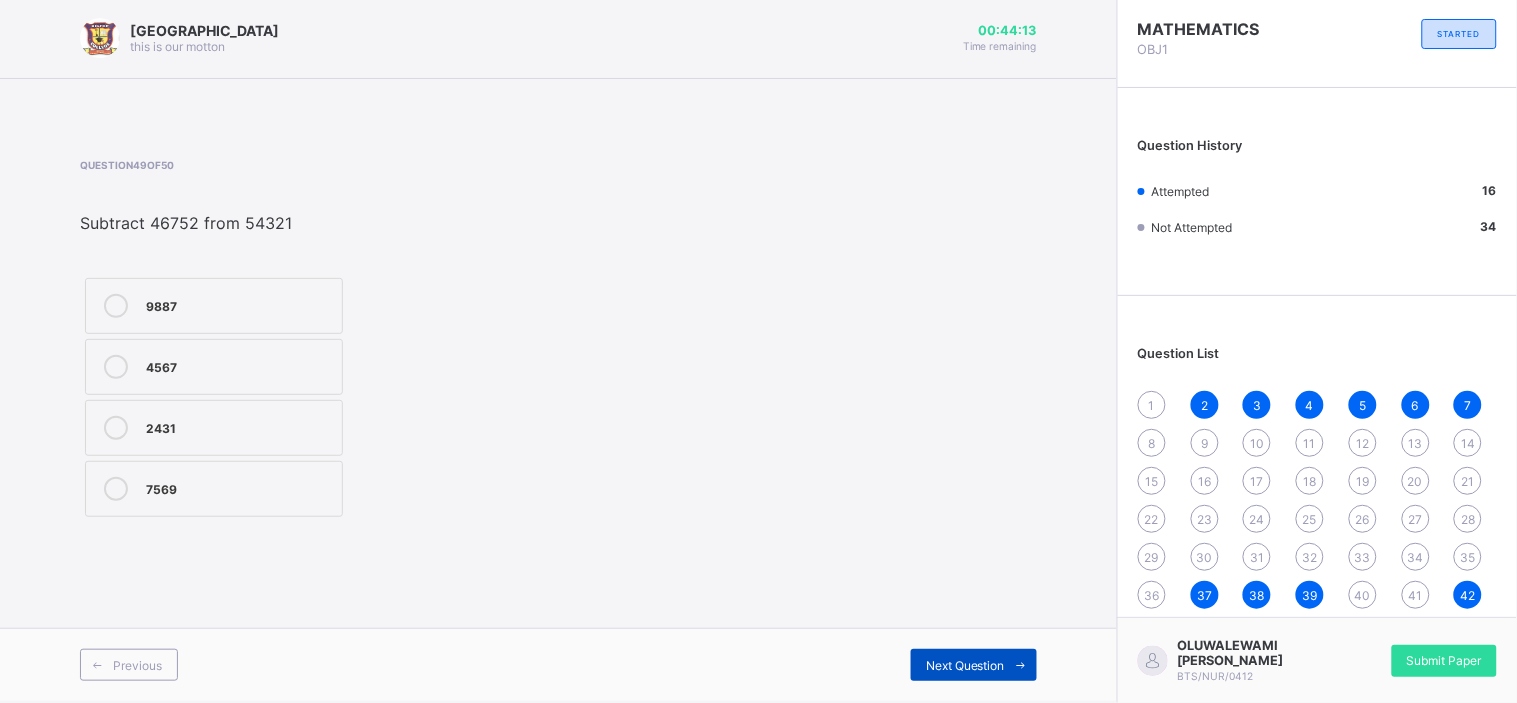 click at bounding box center (1021, 665) 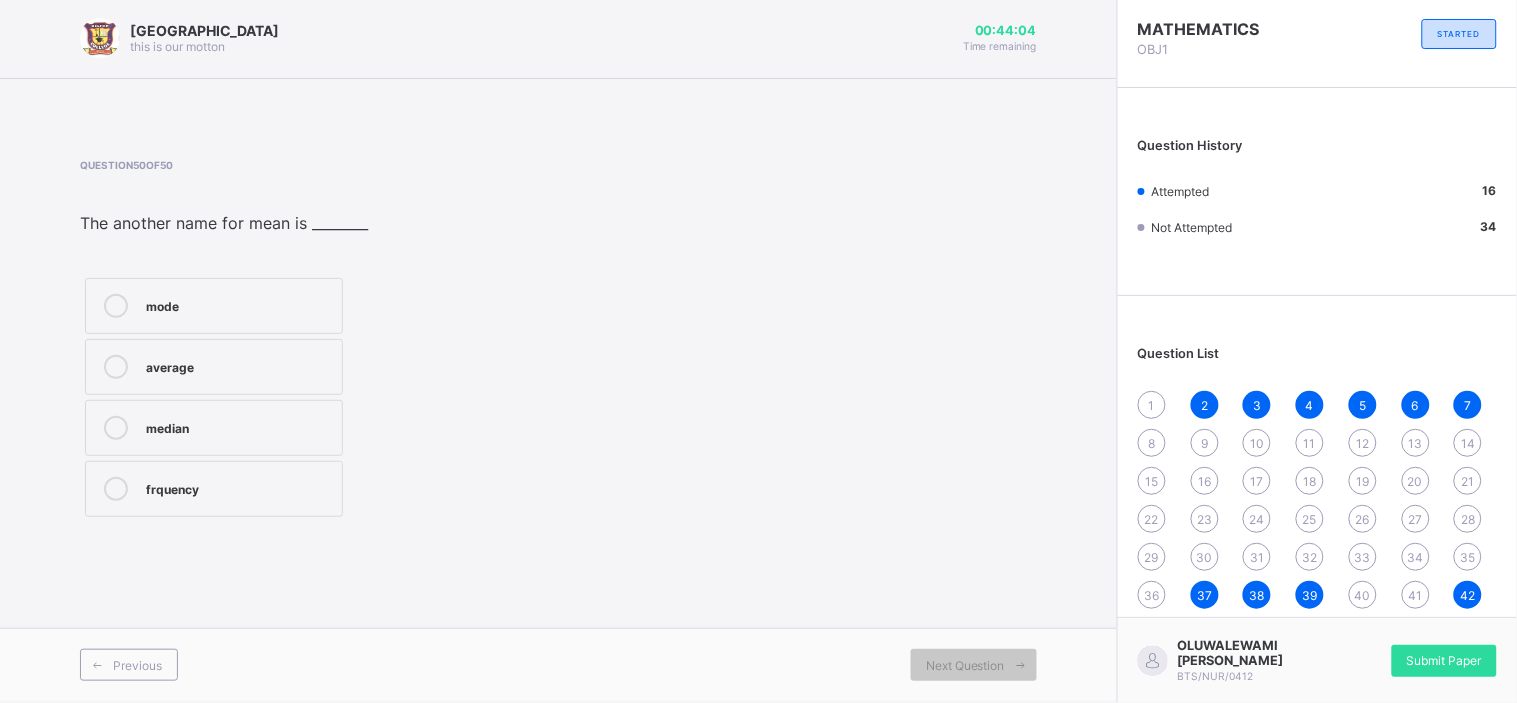 click on "average" at bounding box center (214, 367) 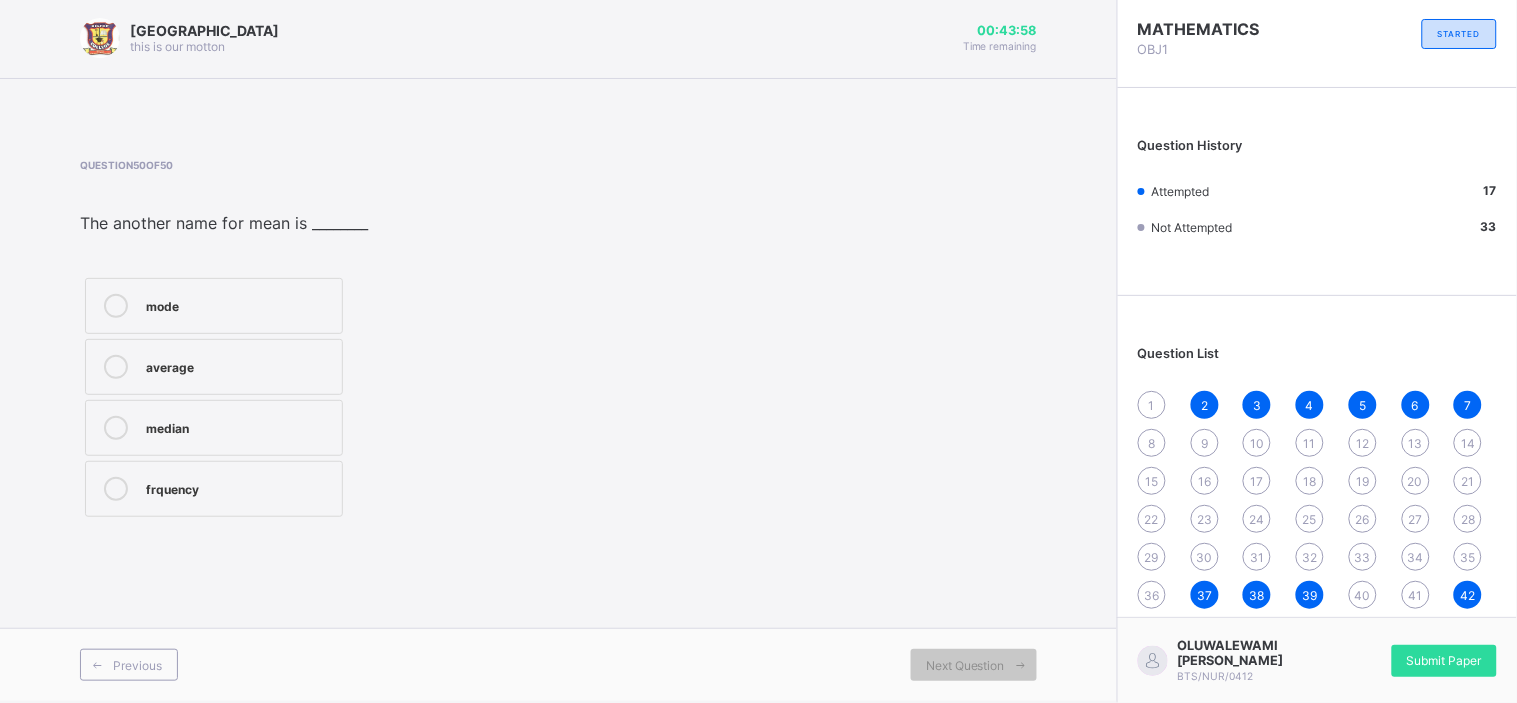 click on "29" at bounding box center (1152, 557) 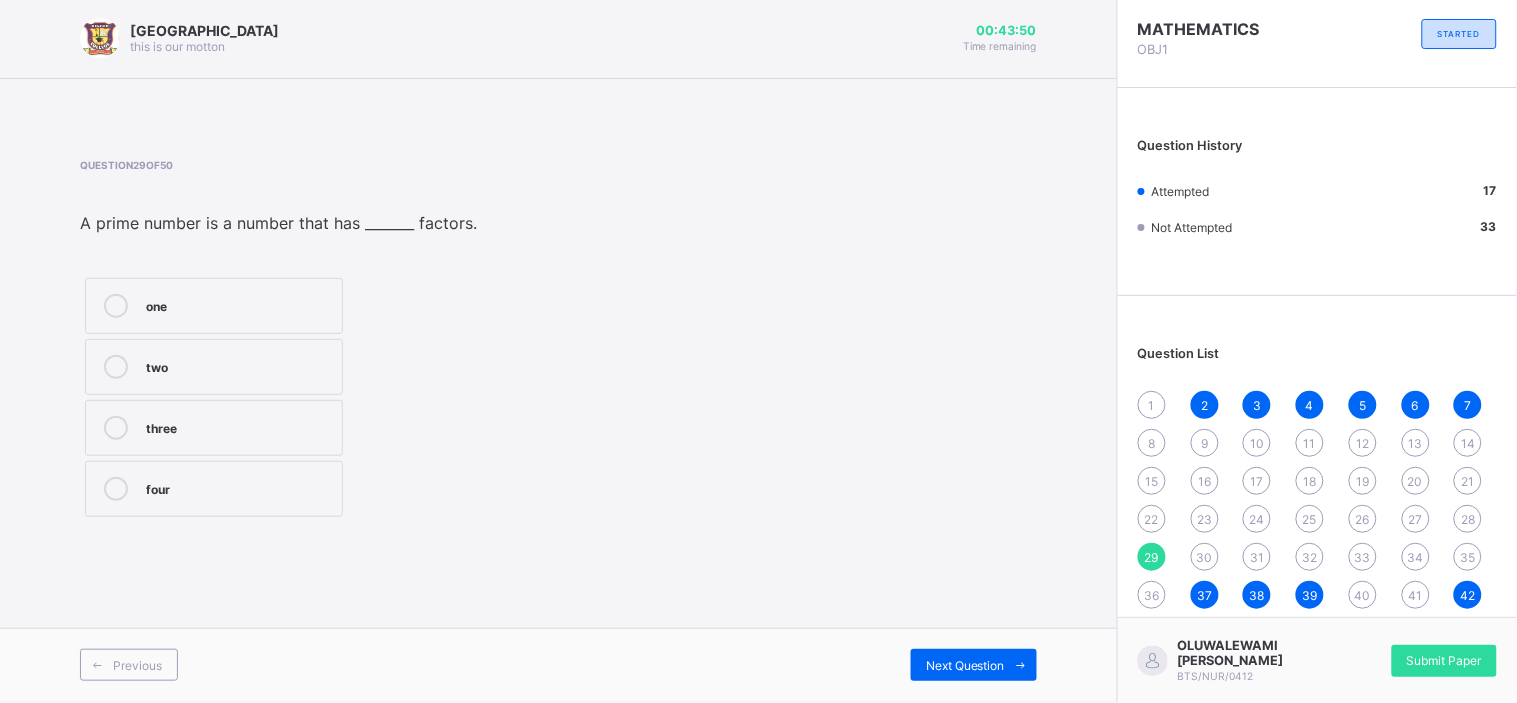 click on "four" at bounding box center [214, 489] 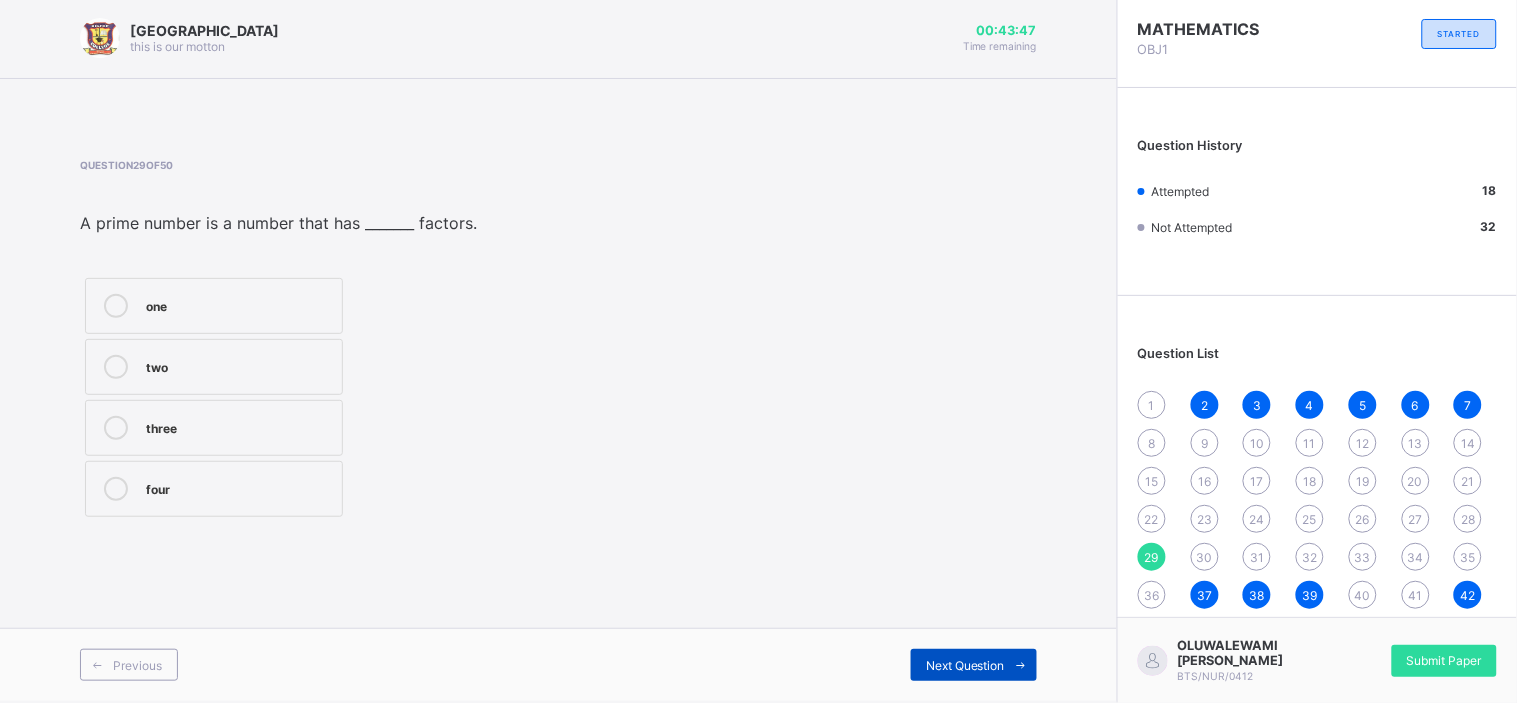 click on "Next Question" at bounding box center [965, 665] 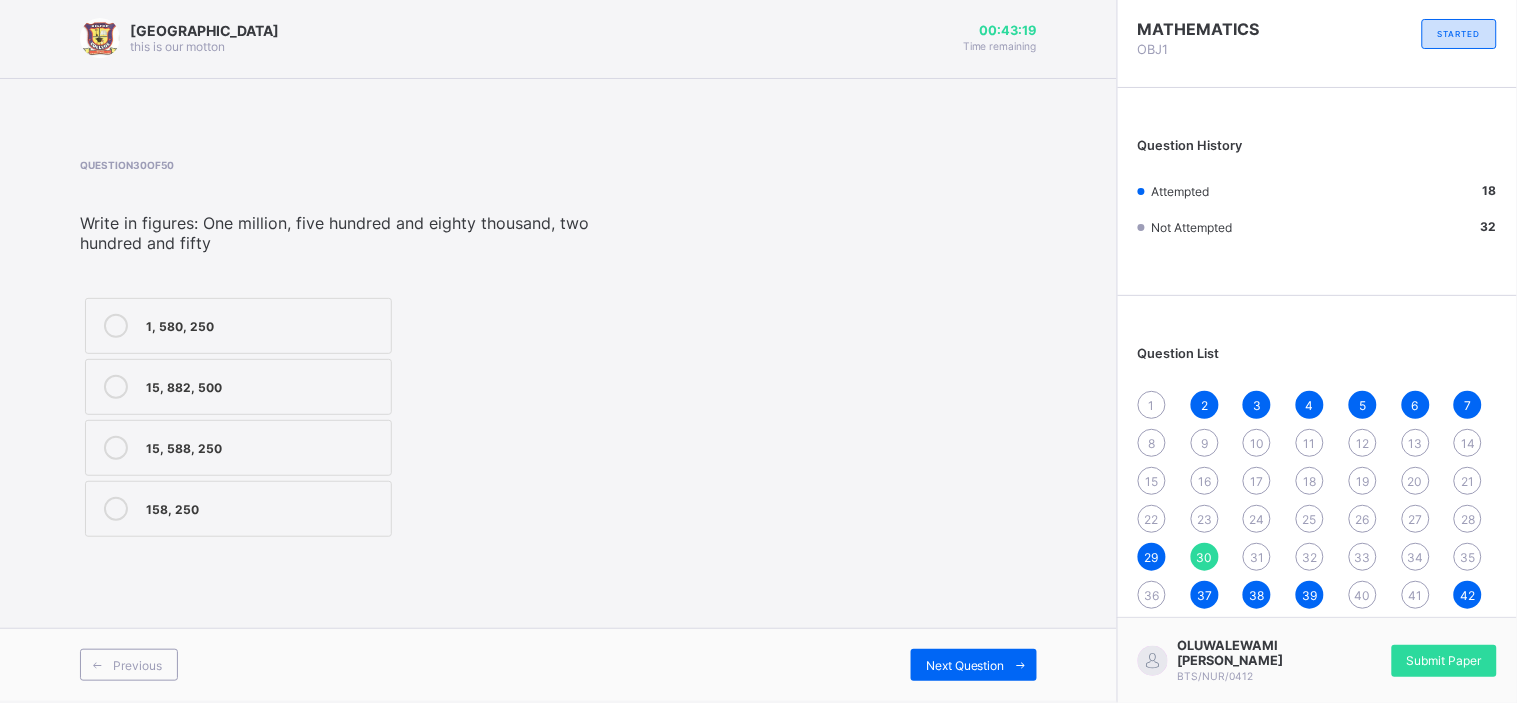 click on "1, 580, 250" at bounding box center (238, 326) 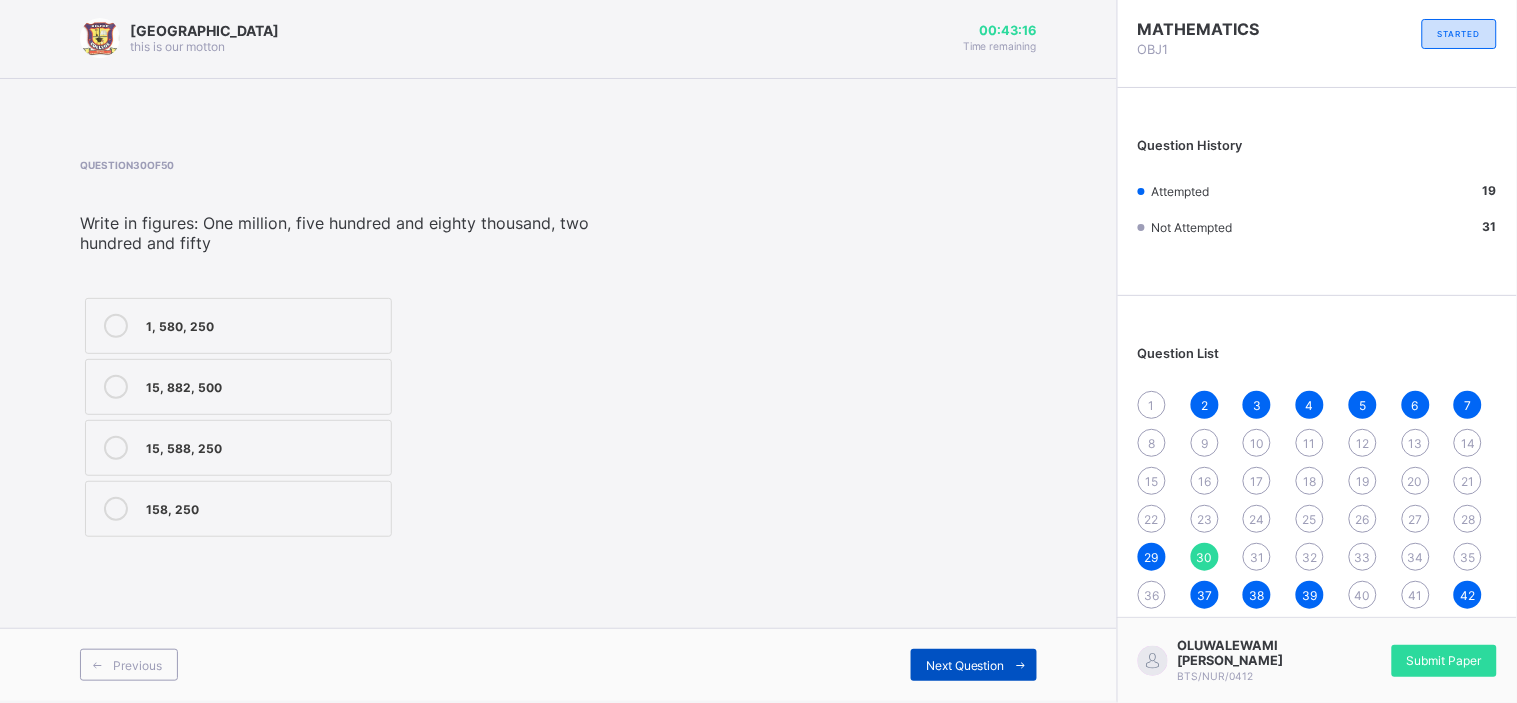 click on "Next Question" at bounding box center (965, 665) 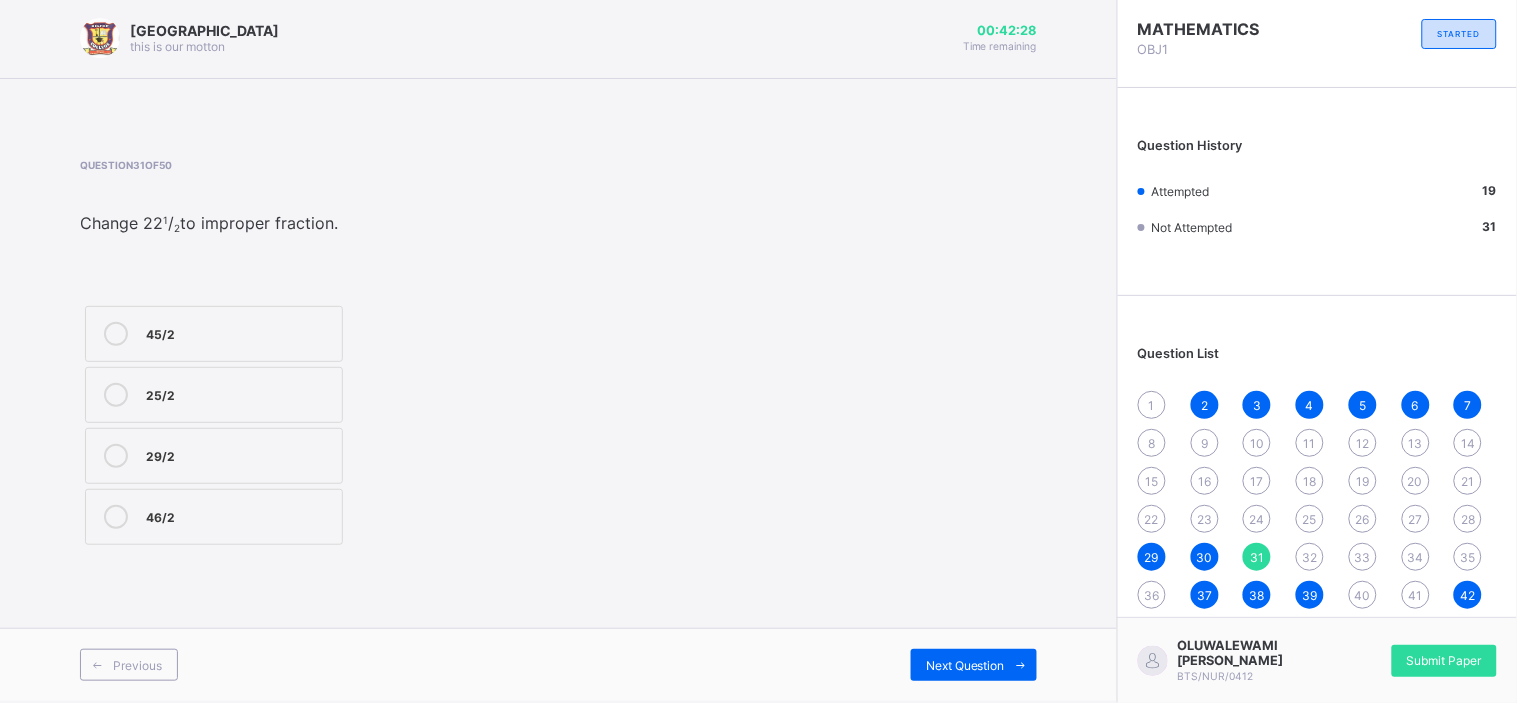 click on "45/2" at bounding box center (214, 334) 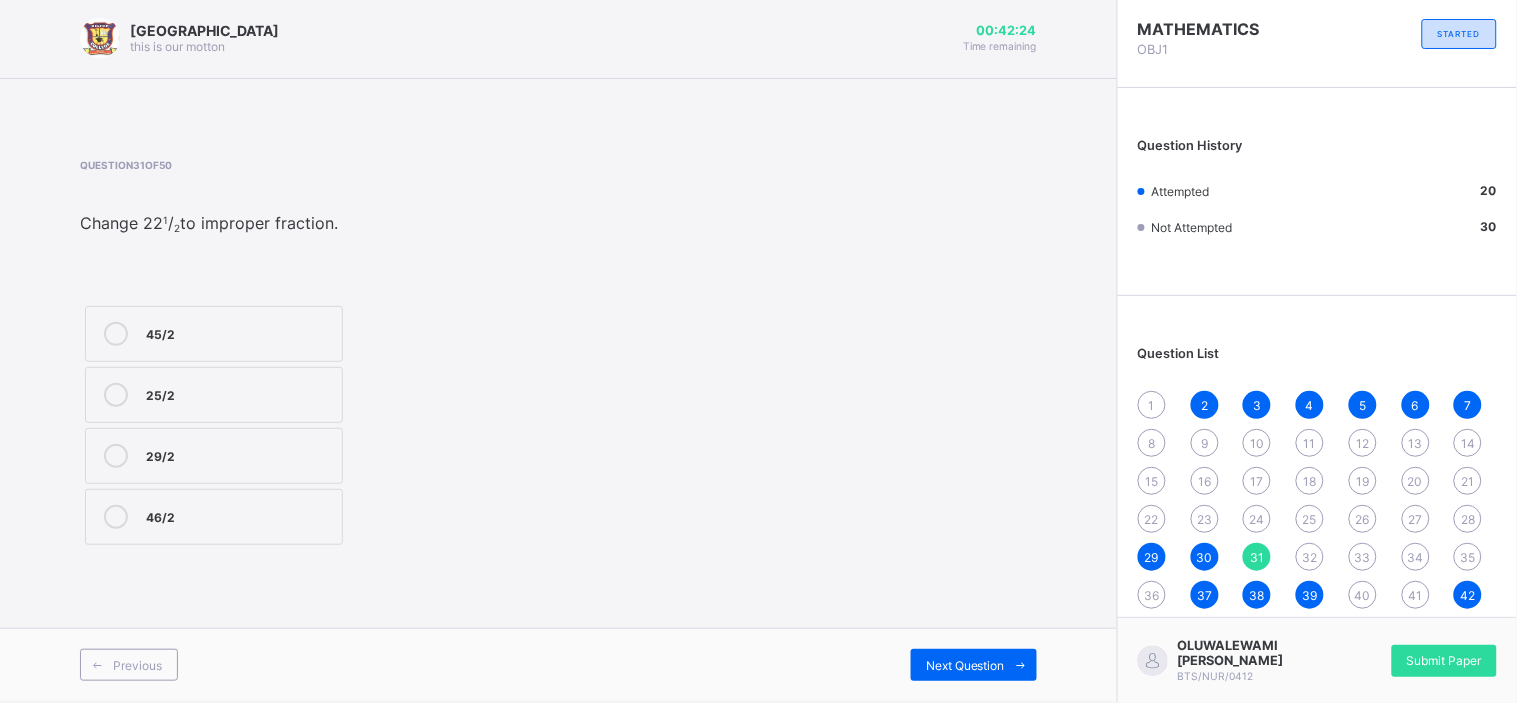 click on "45/2" at bounding box center (214, 334) 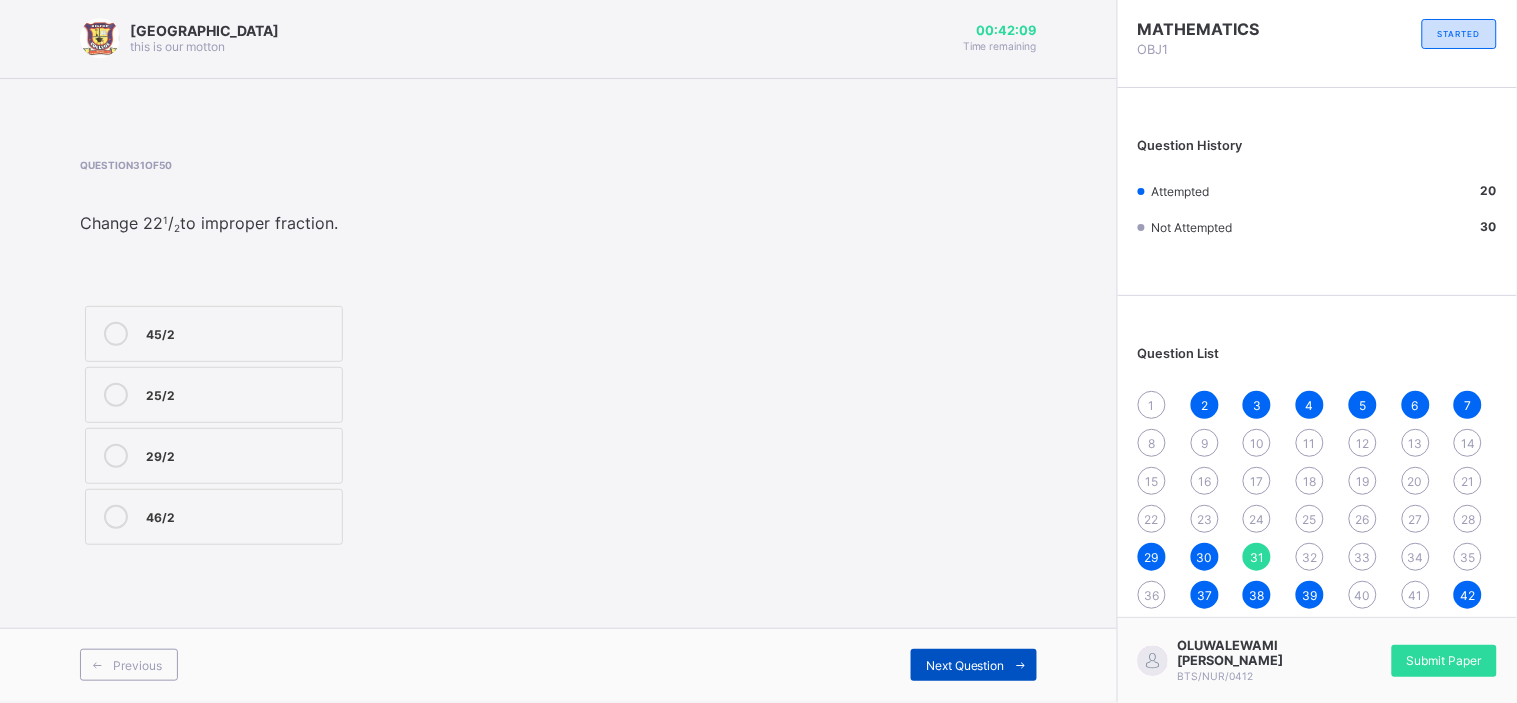 click on "Next Question" at bounding box center (965, 665) 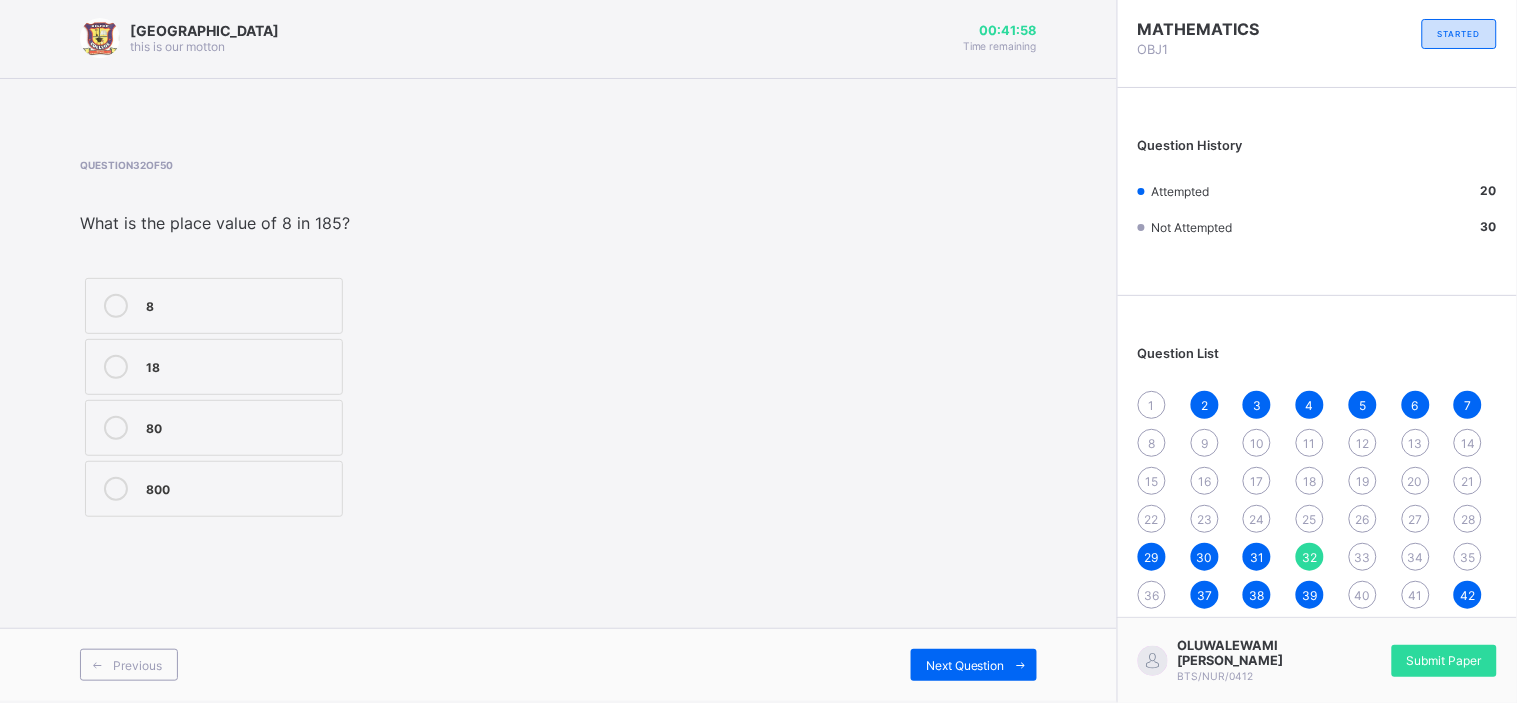 click on "18" at bounding box center [239, 365] 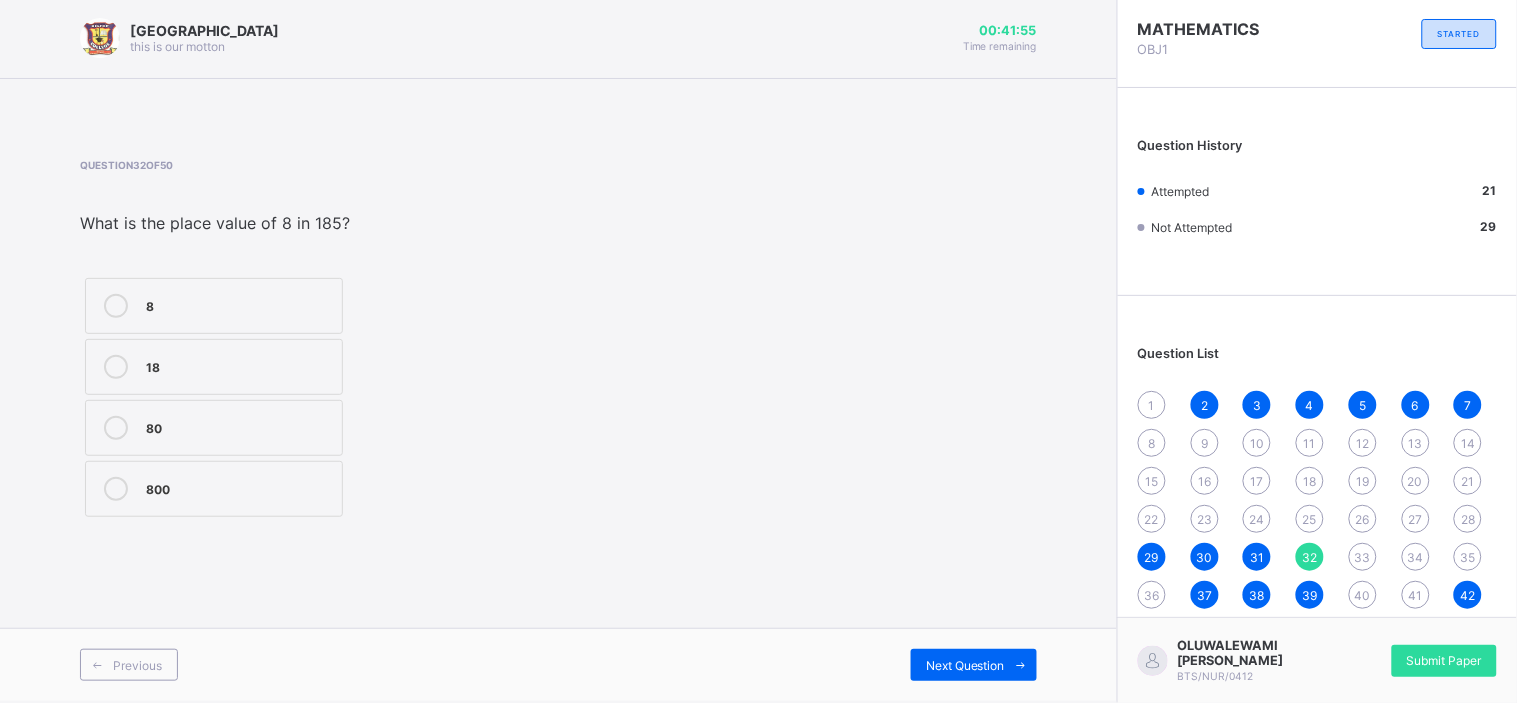 click on "8" at bounding box center (214, 306) 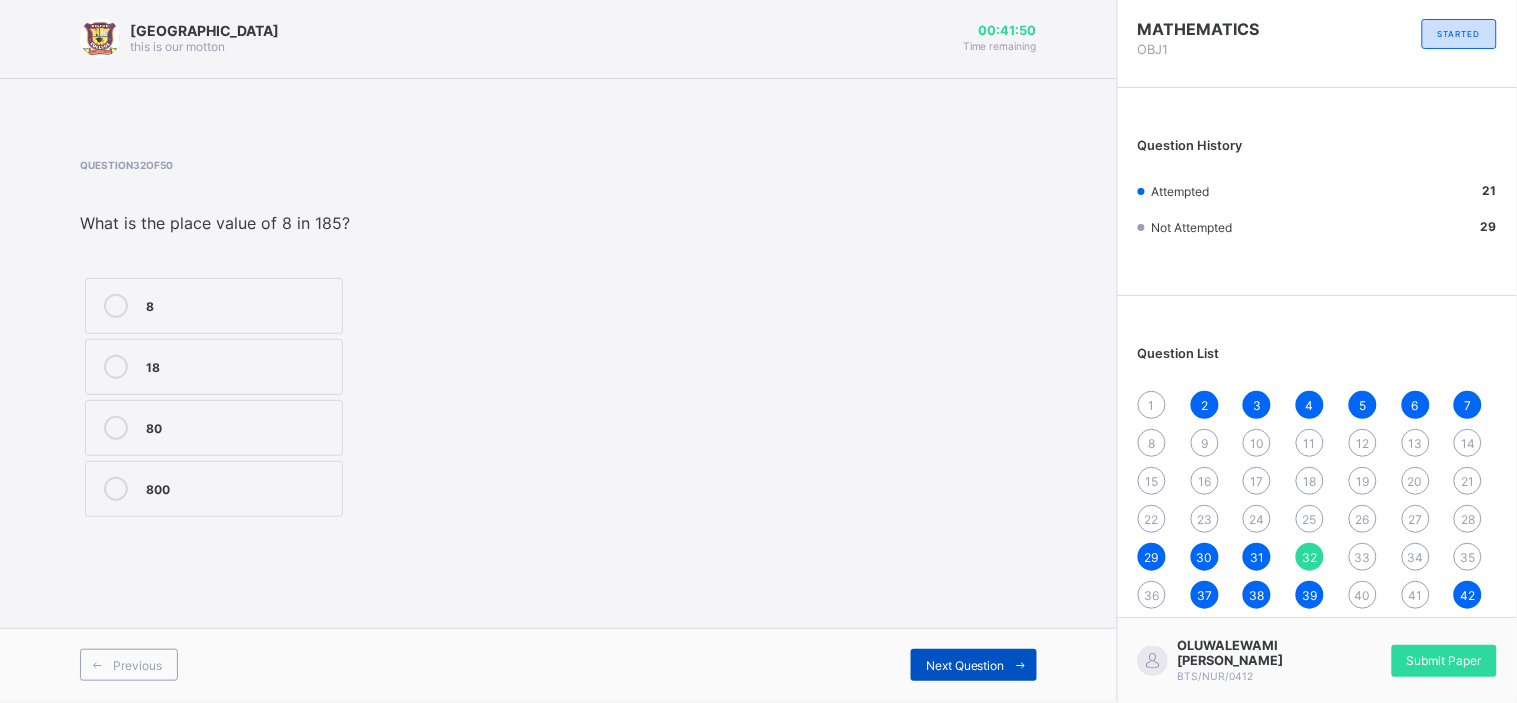 click on "Next Question" at bounding box center [965, 665] 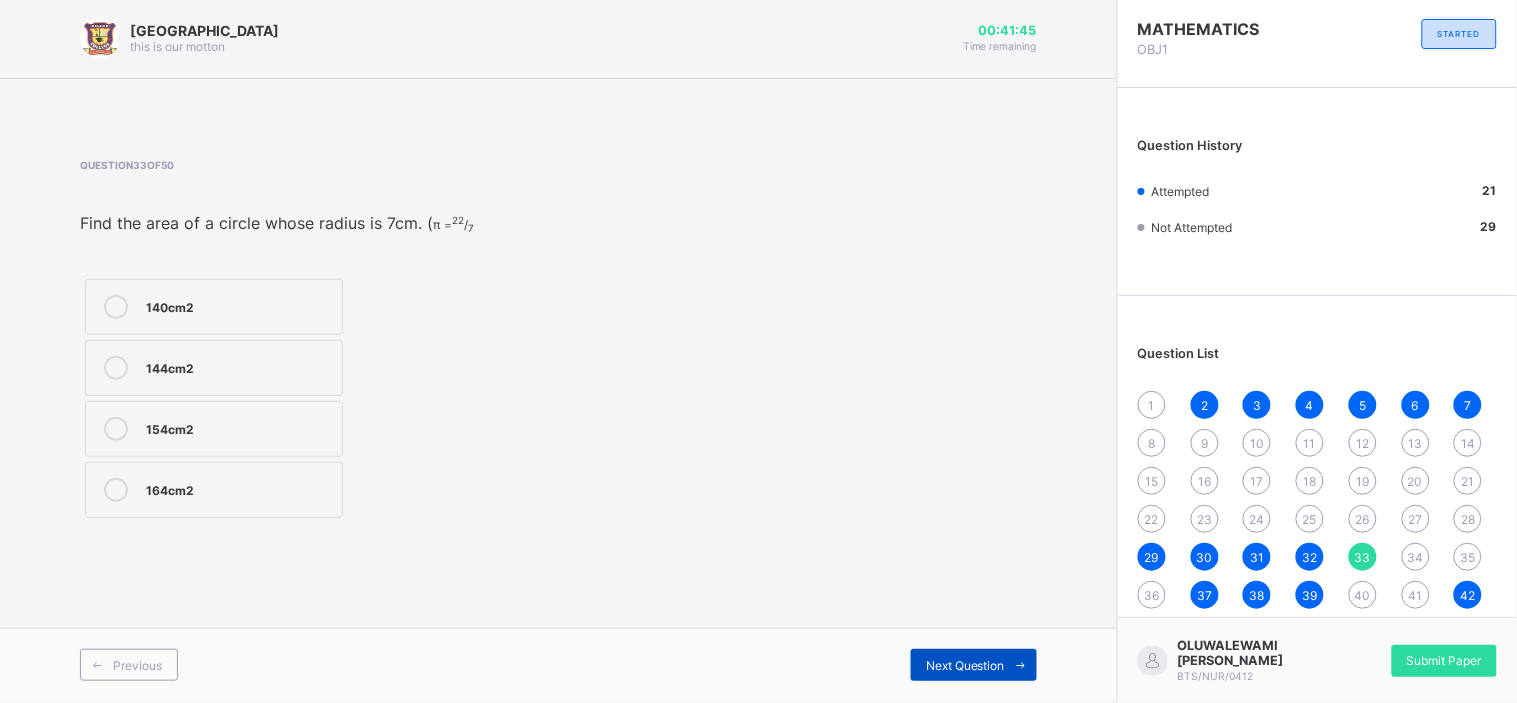 click on "Next Question" at bounding box center (965, 665) 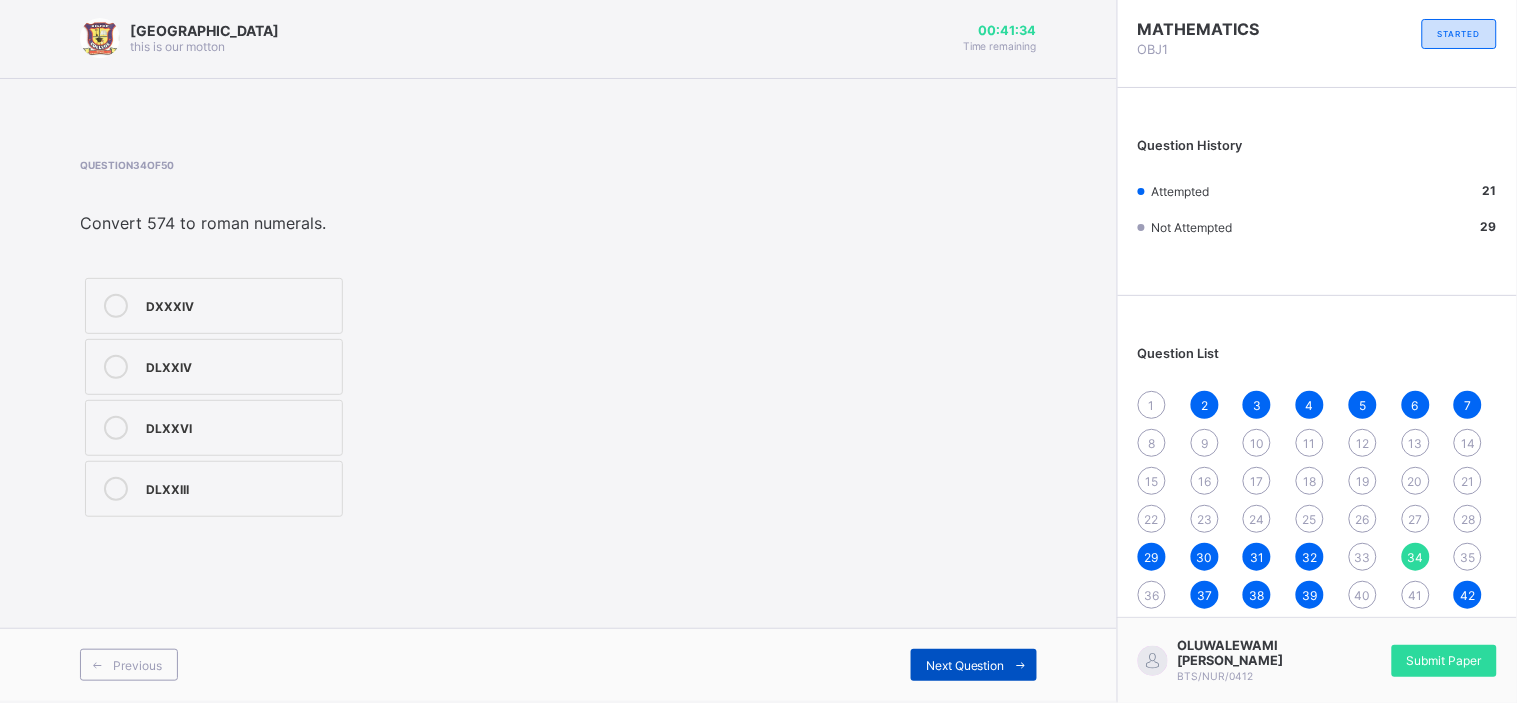 click on "Next Question" at bounding box center [965, 665] 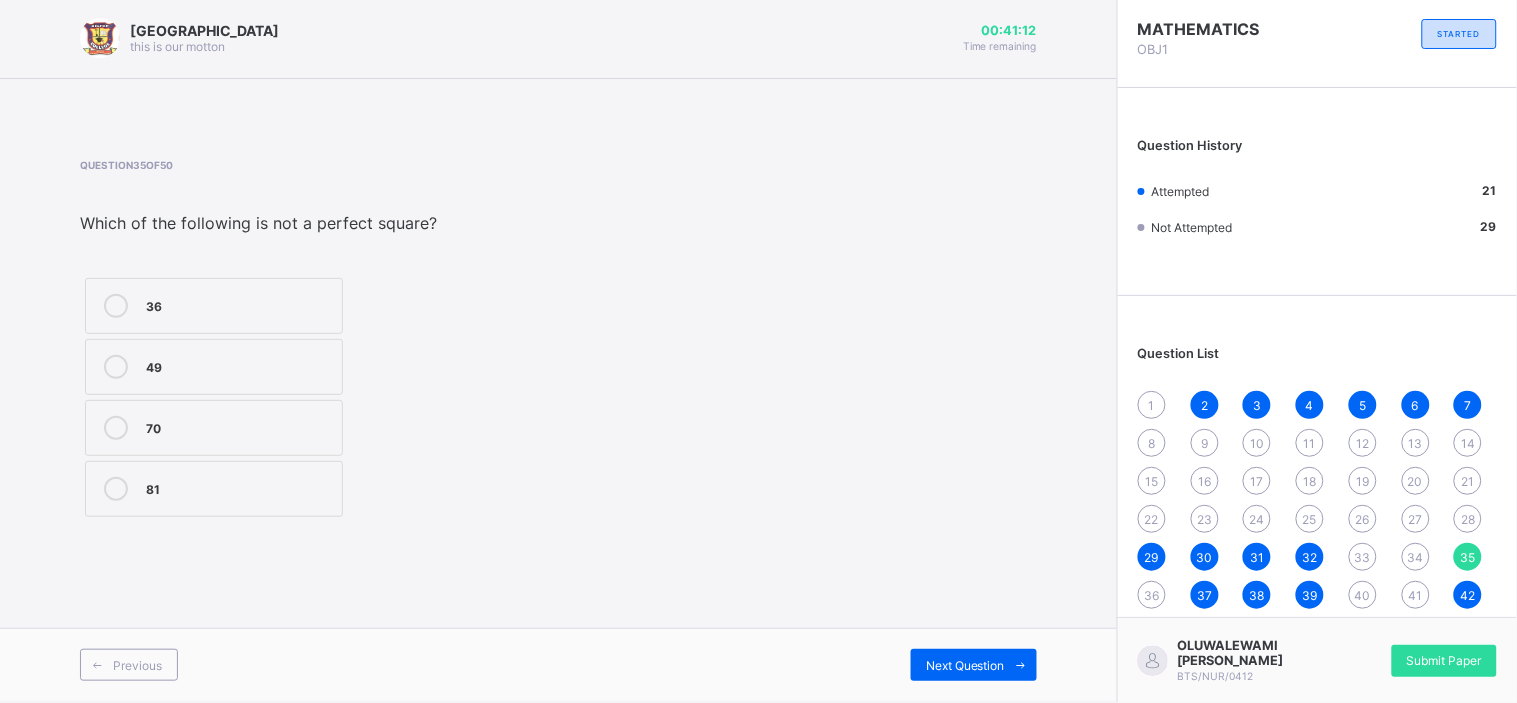 click on "34" at bounding box center [1416, 557] 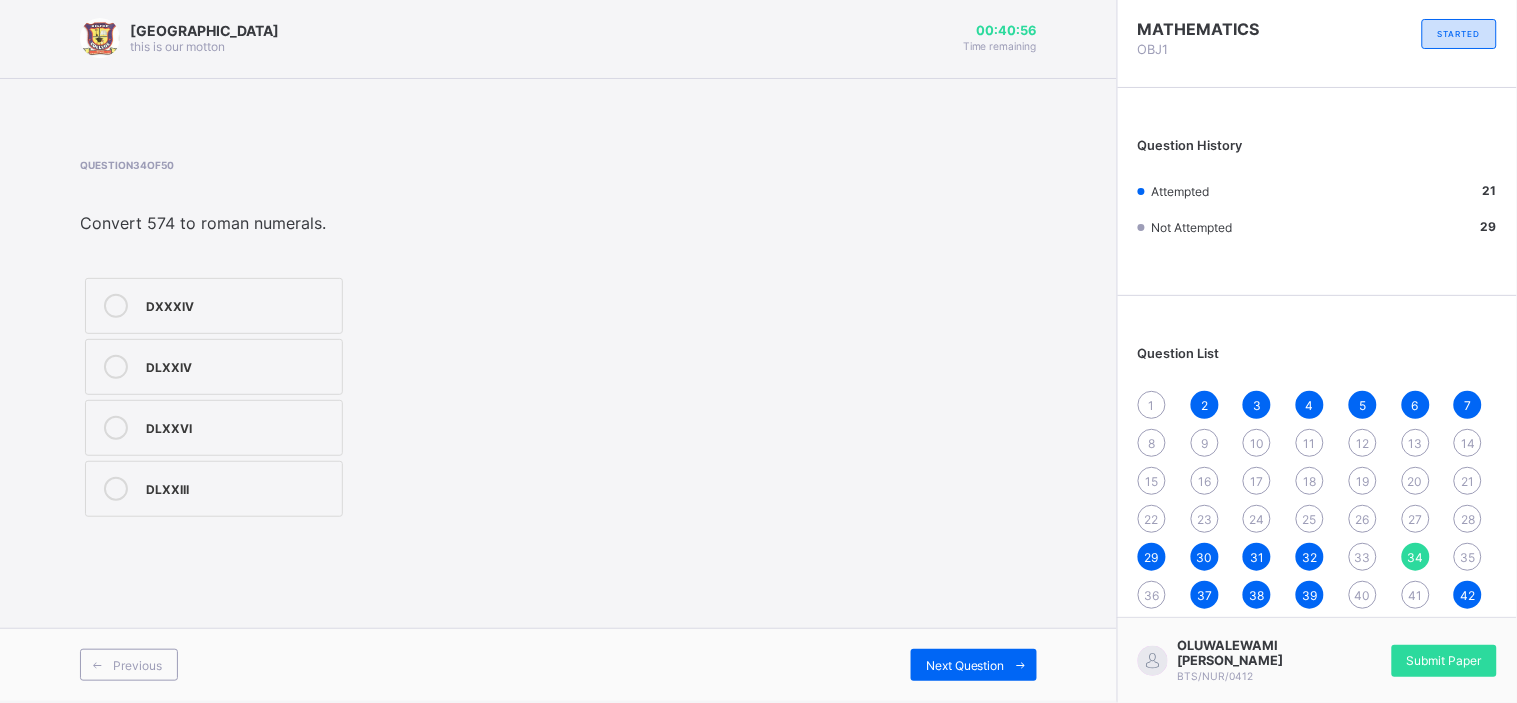 click on "DXXXIV" at bounding box center [214, 306] 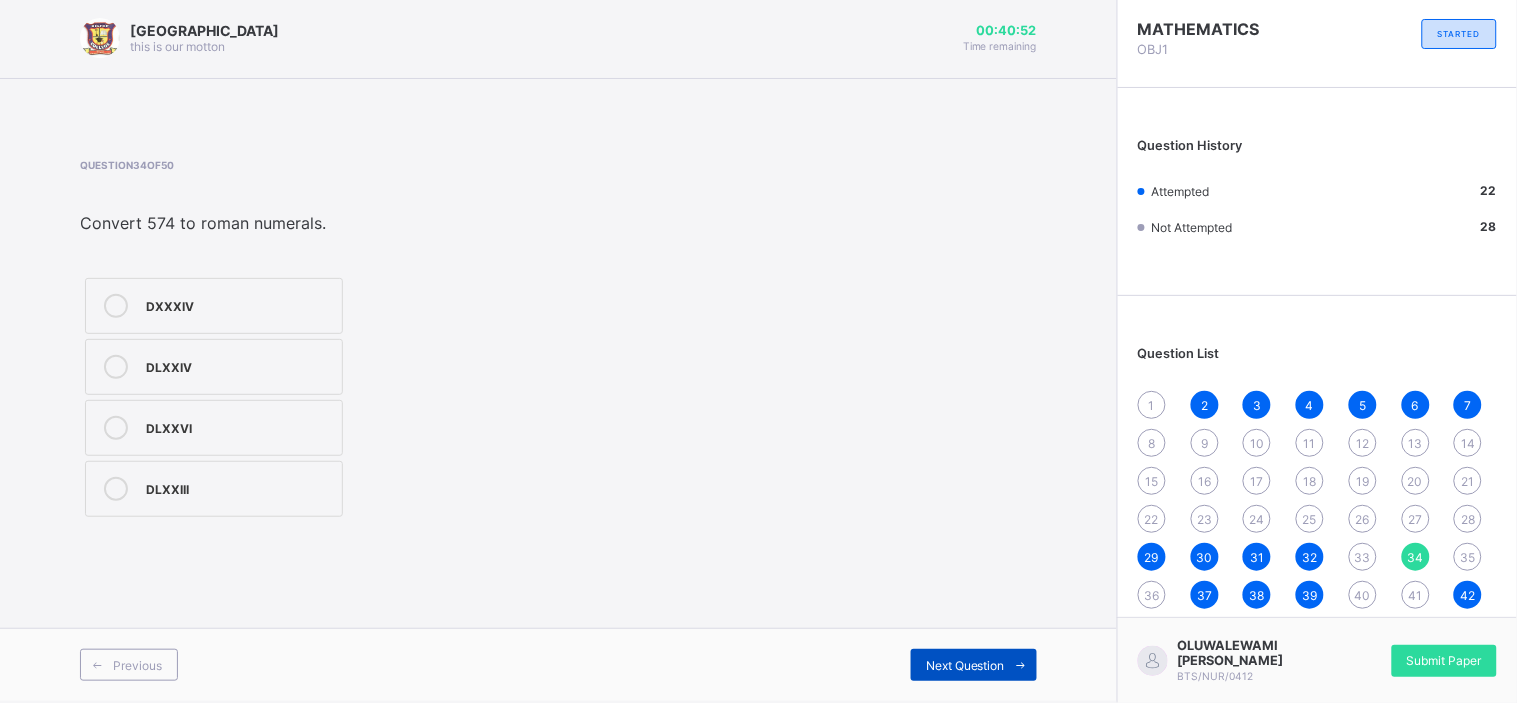 click on "Next Question" at bounding box center [974, 665] 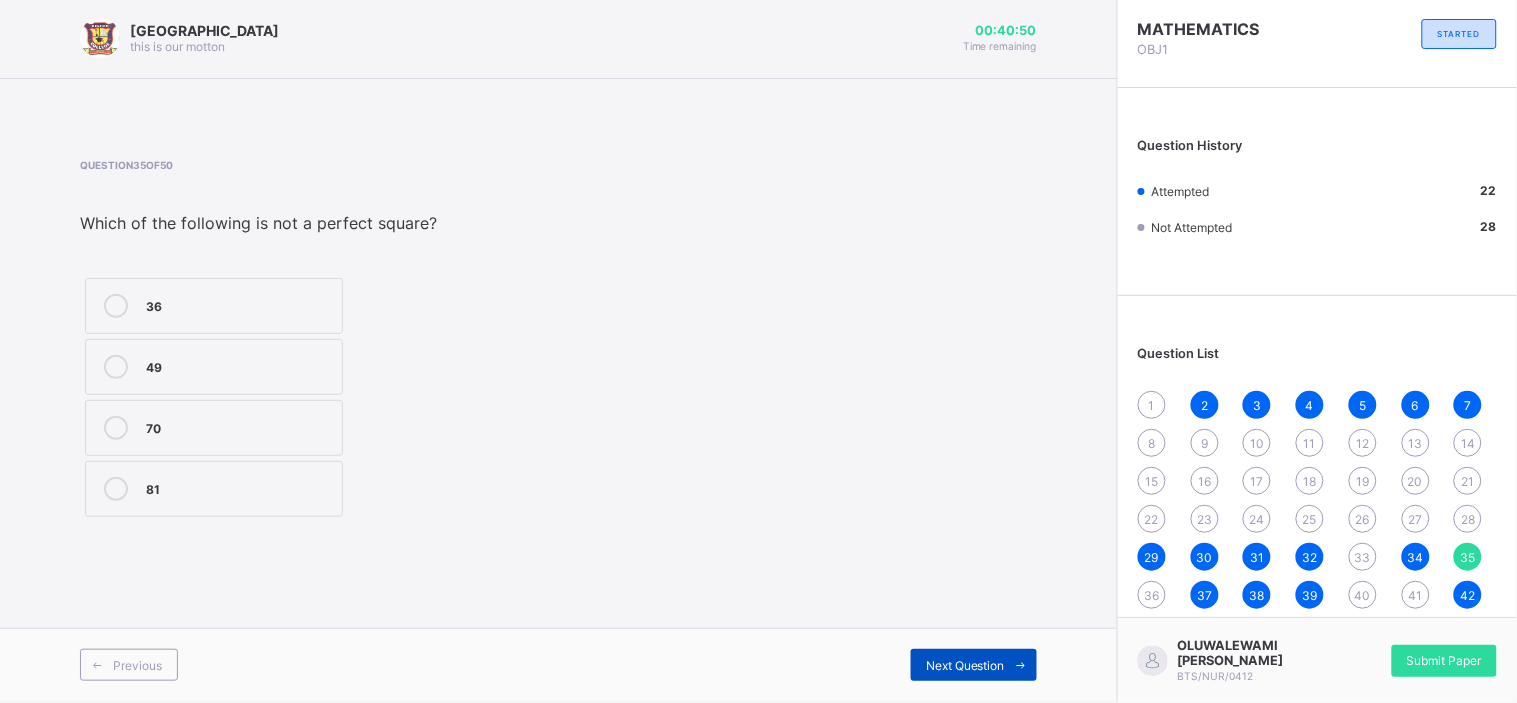 click on "Next Question" at bounding box center (974, 665) 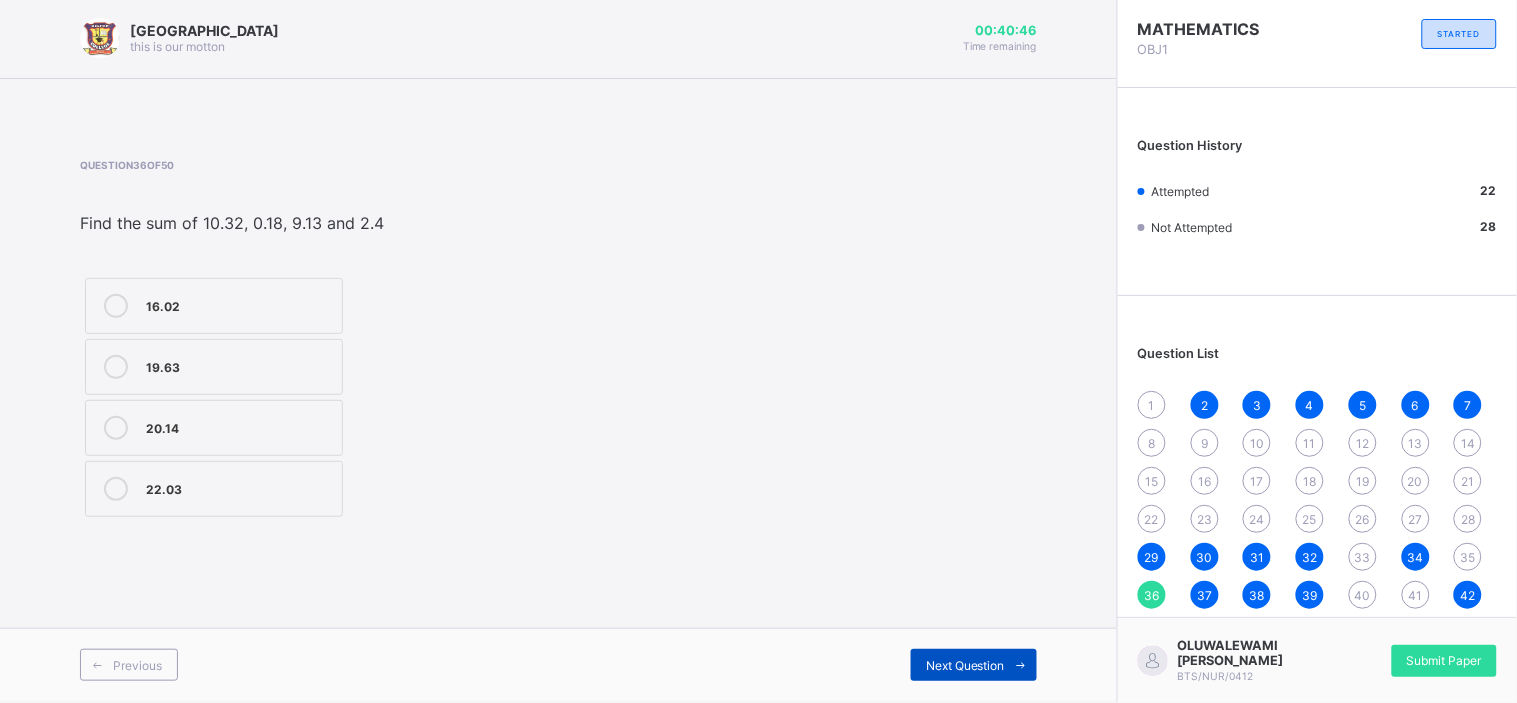 click on "Next Question" at bounding box center (974, 665) 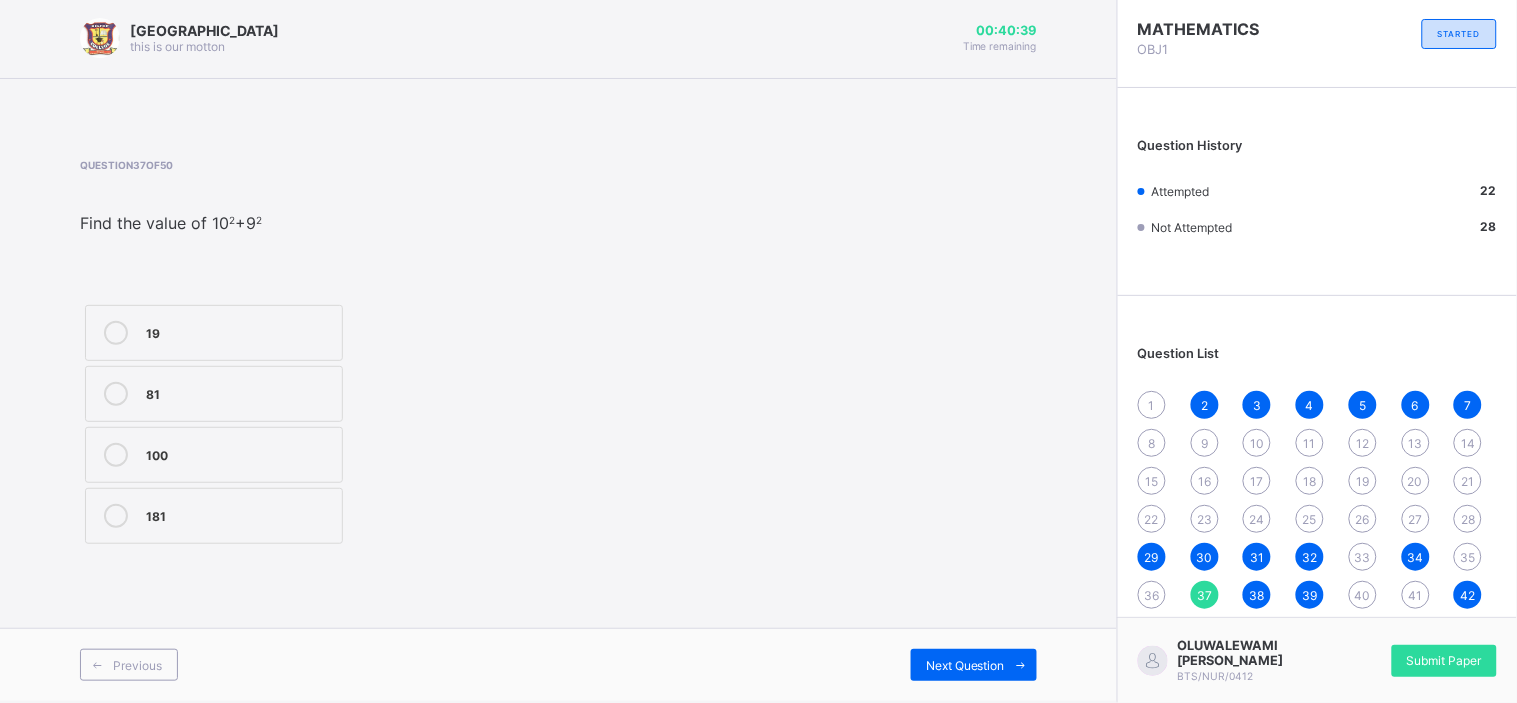 click on "35" at bounding box center [1468, 557] 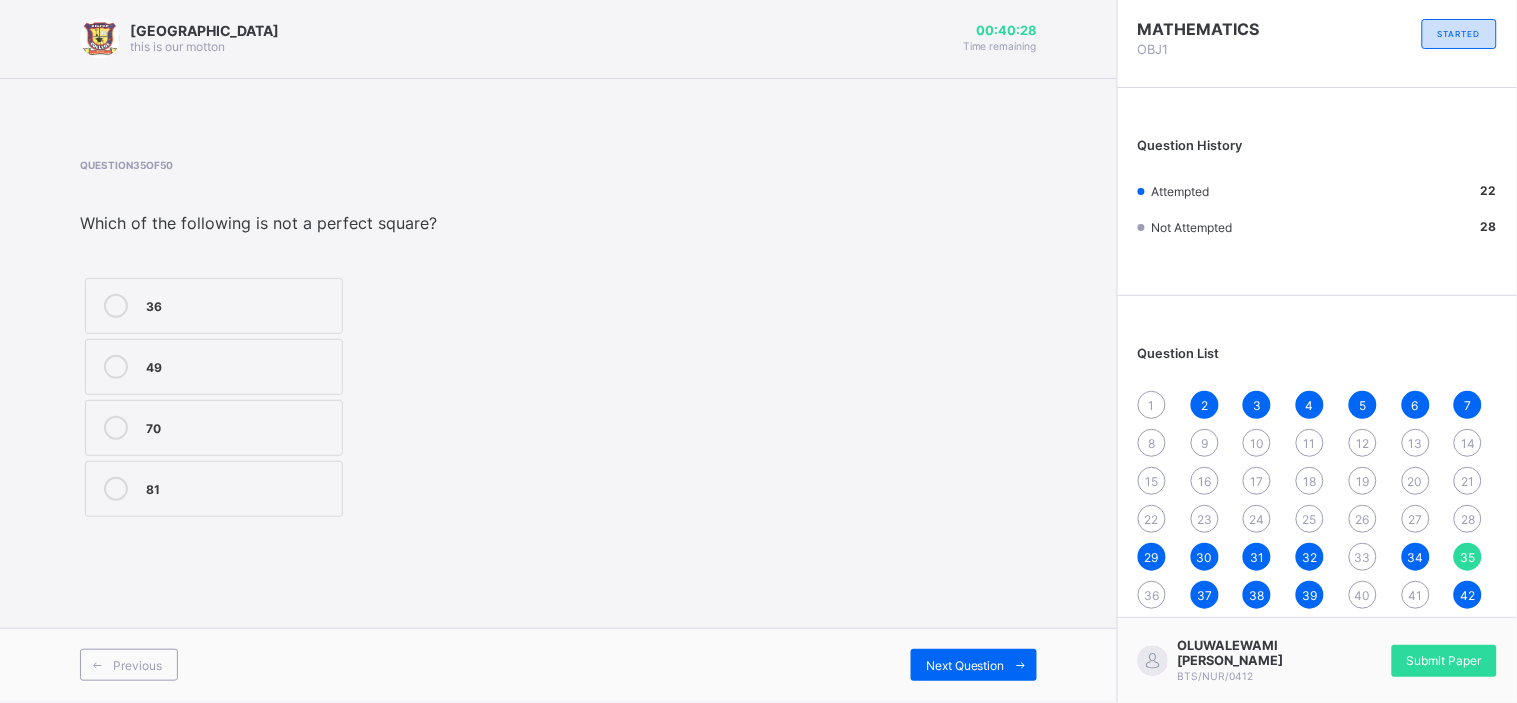 click on "81" at bounding box center (214, 489) 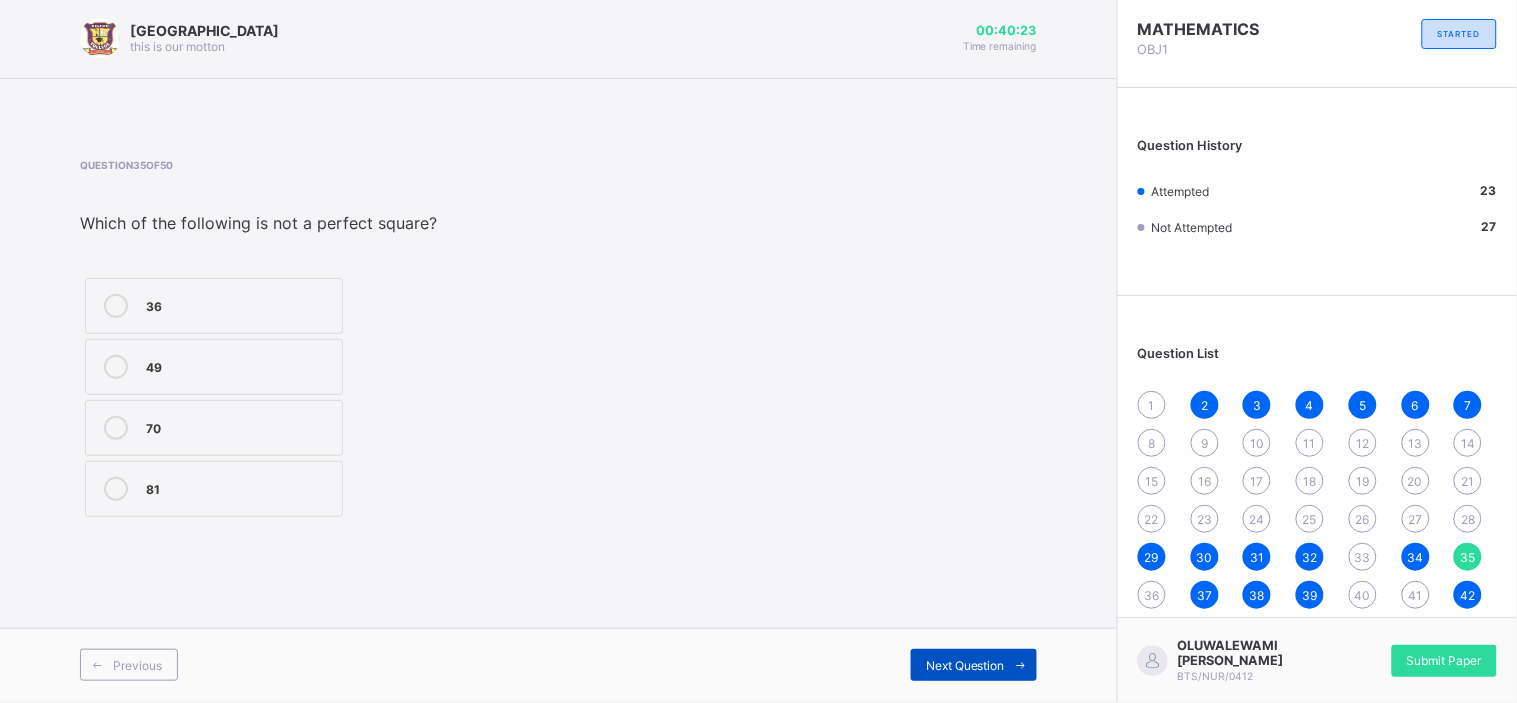 click on "Next Question" at bounding box center [965, 665] 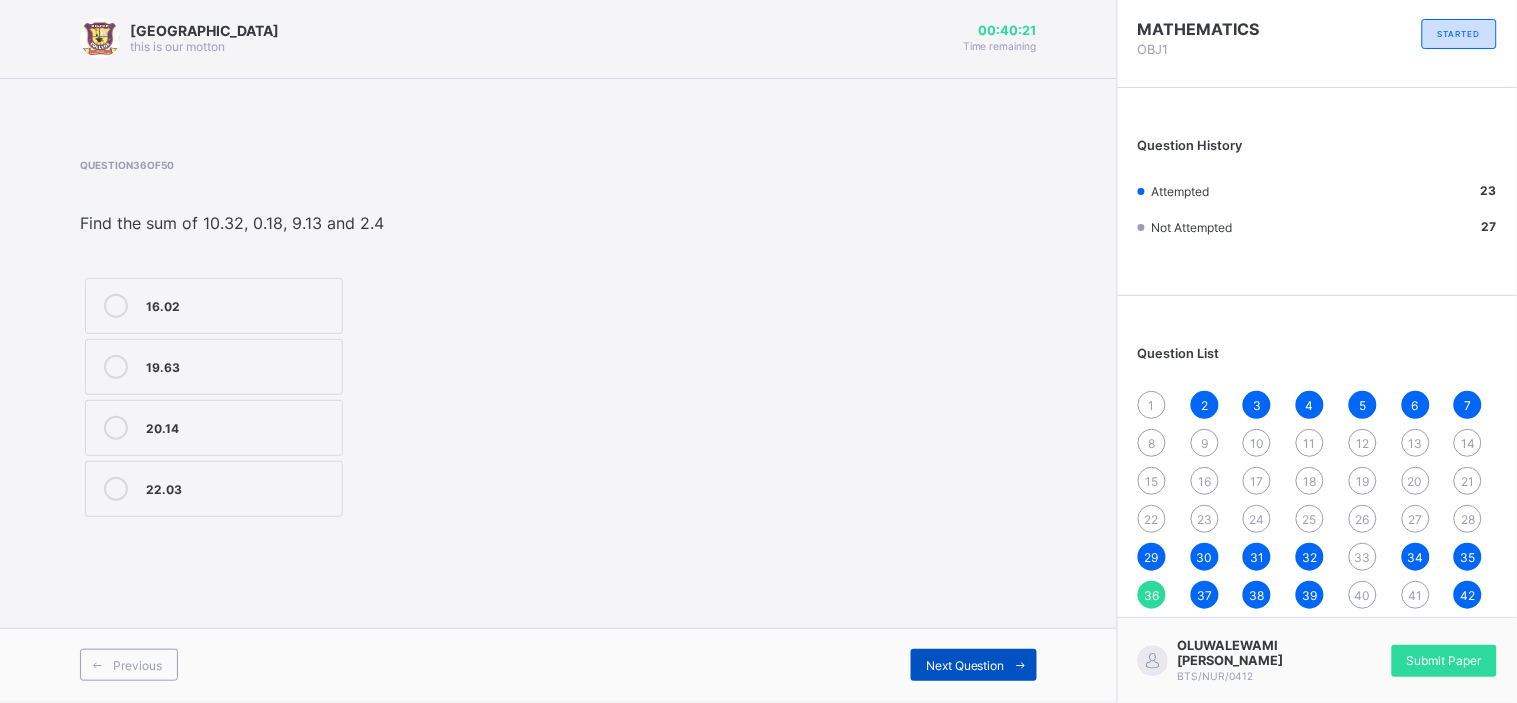 click on "Next Question" at bounding box center (965, 665) 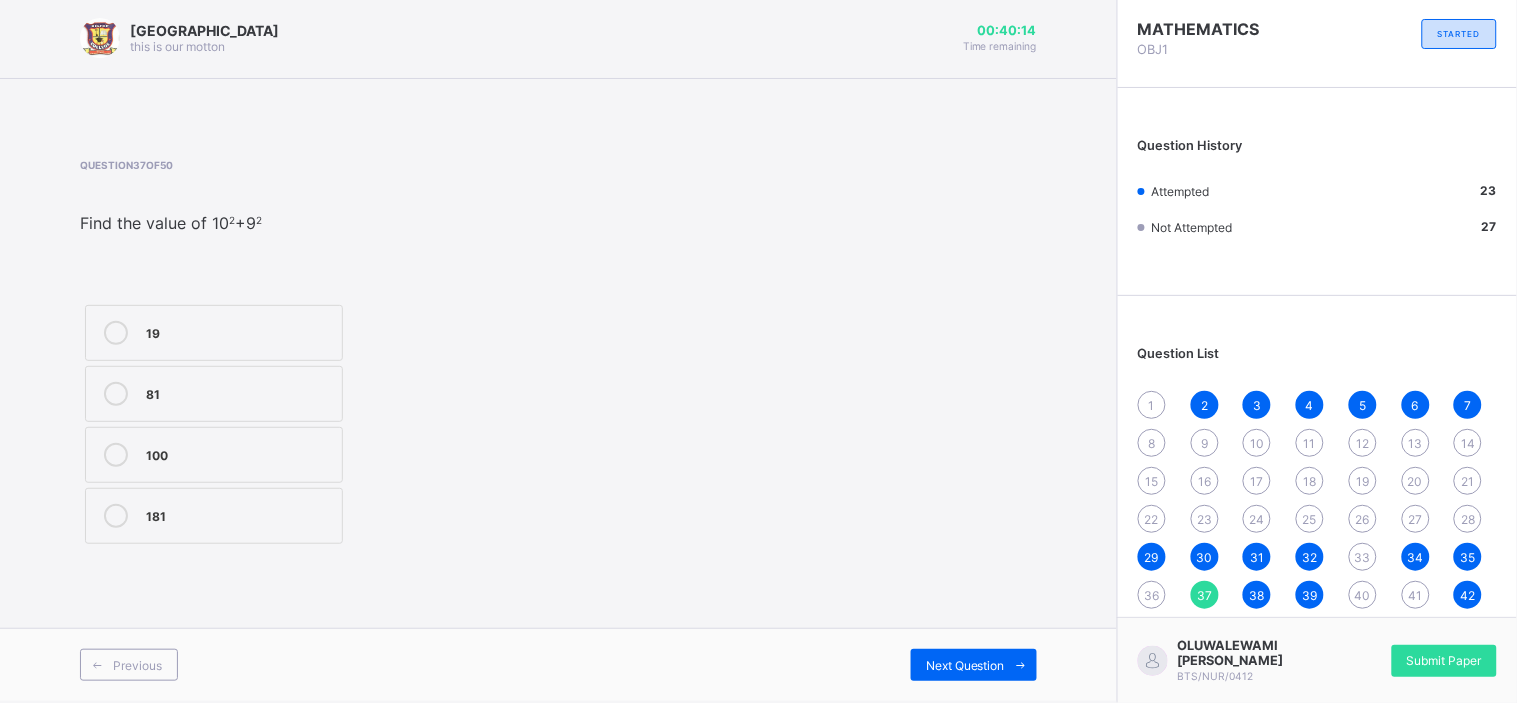 click on "22" at bounding box center (1152, 519) 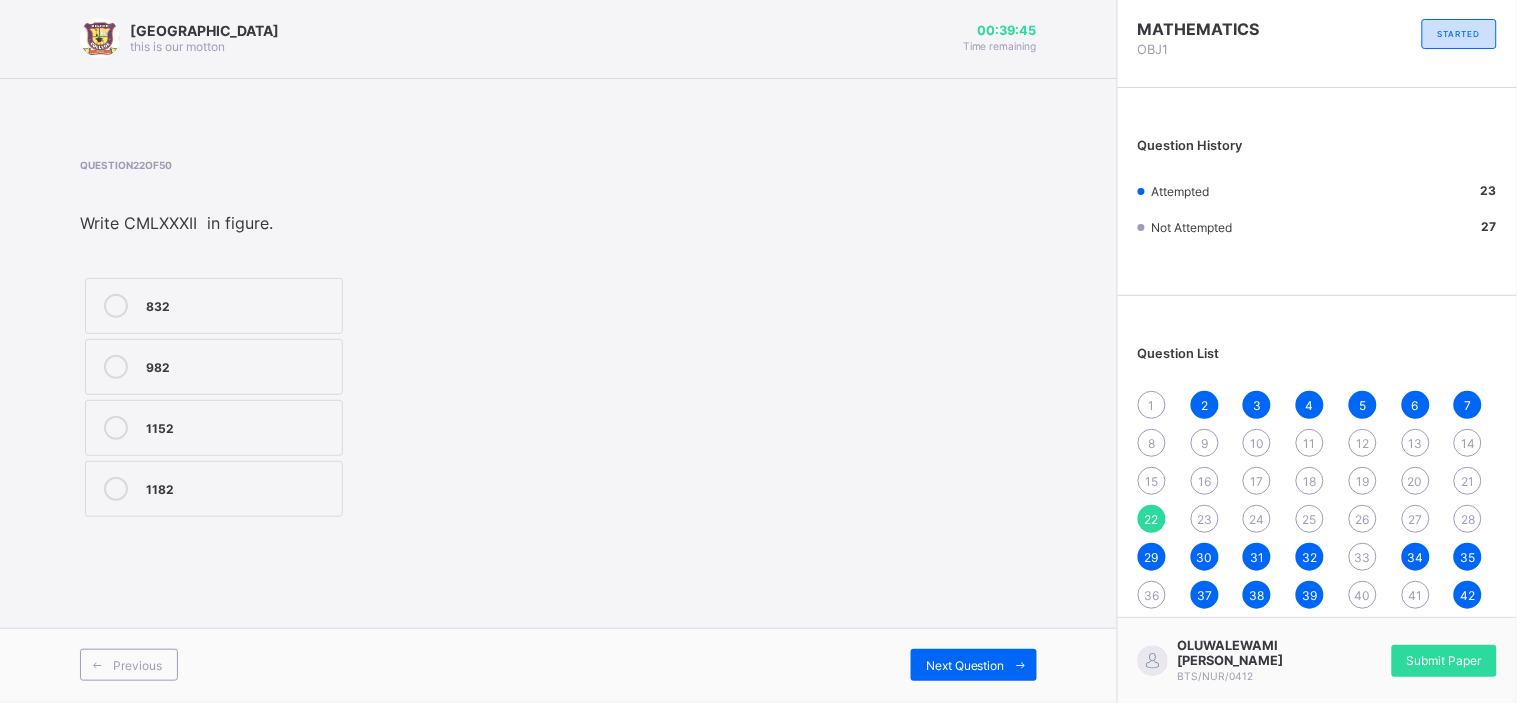 click on "1182" at bounding box center [214, 489] 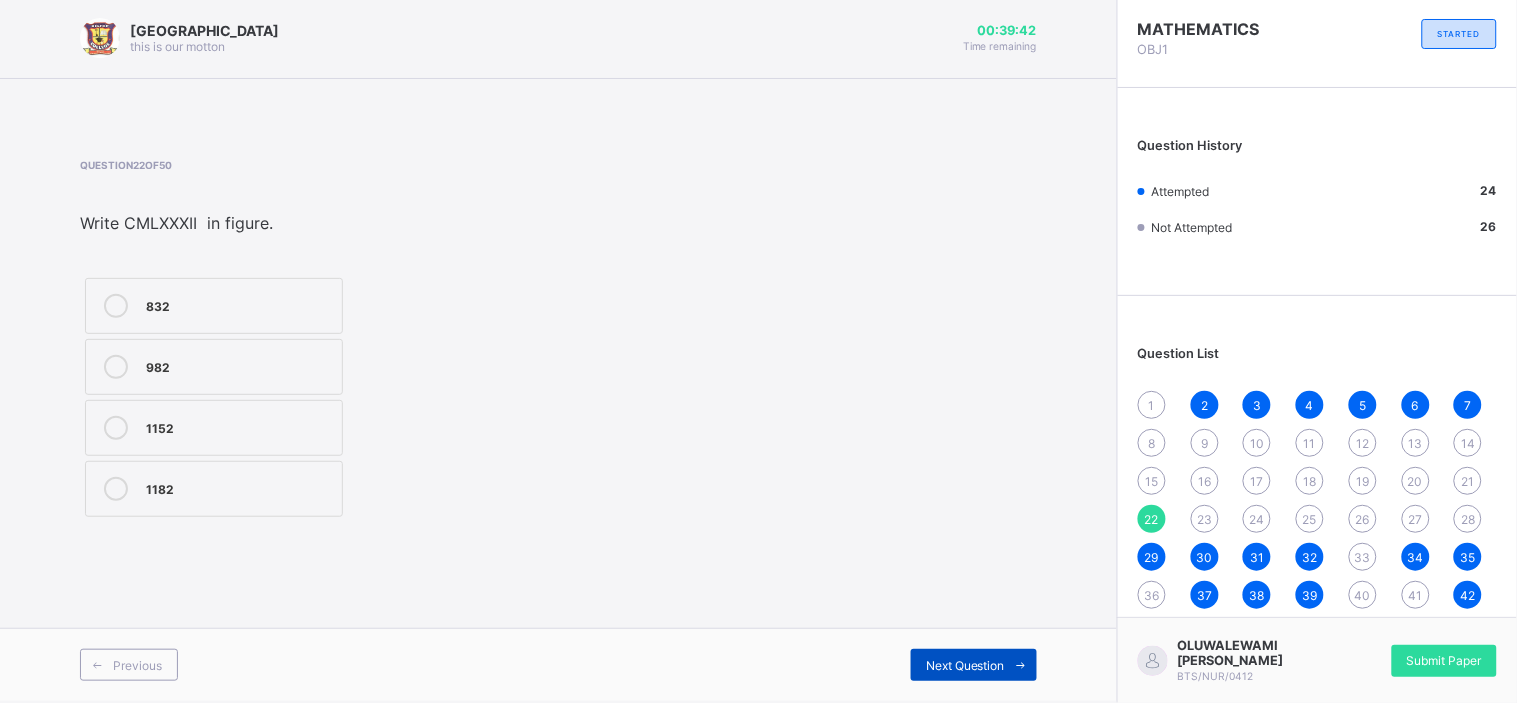 click on "Next Question" at bounding box center (974, 665) 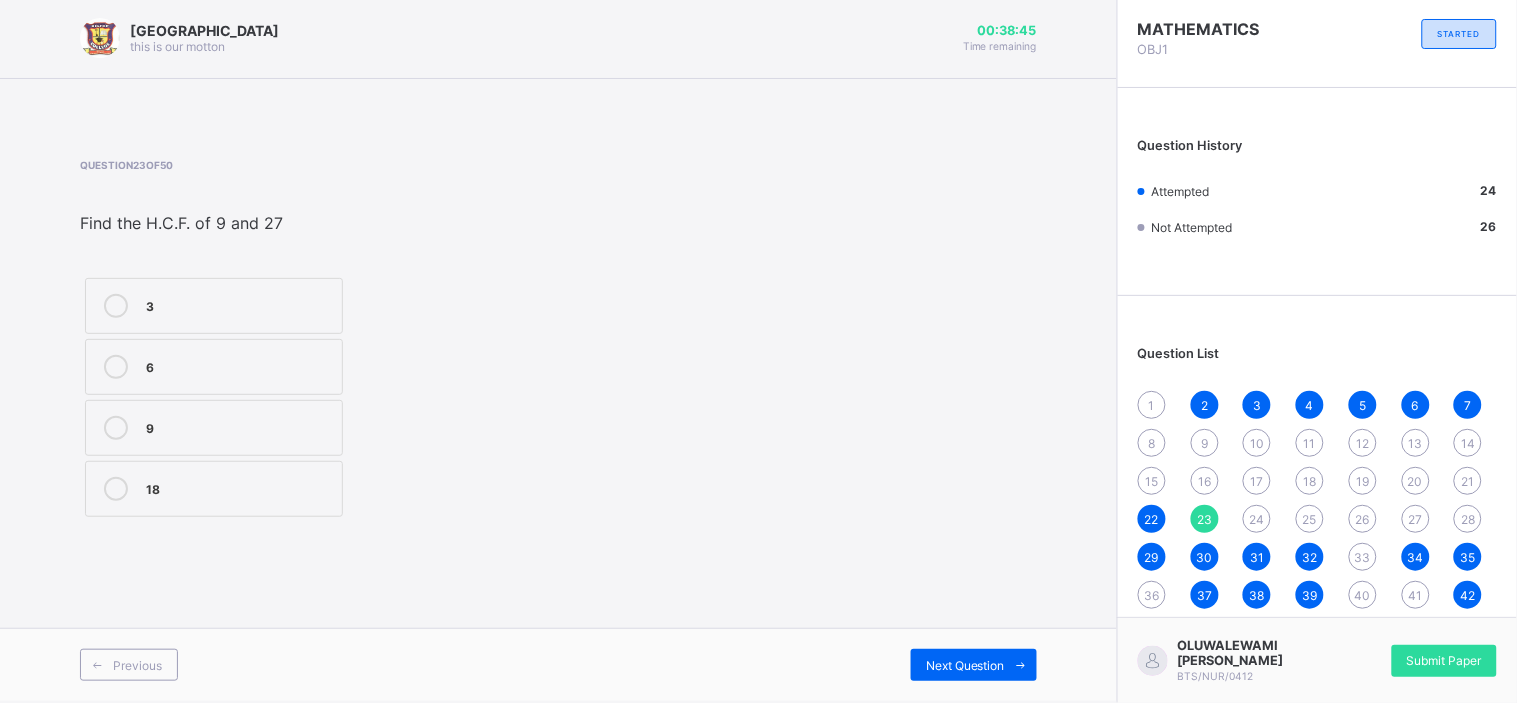 click on "3" at bounding box center (239, 304) 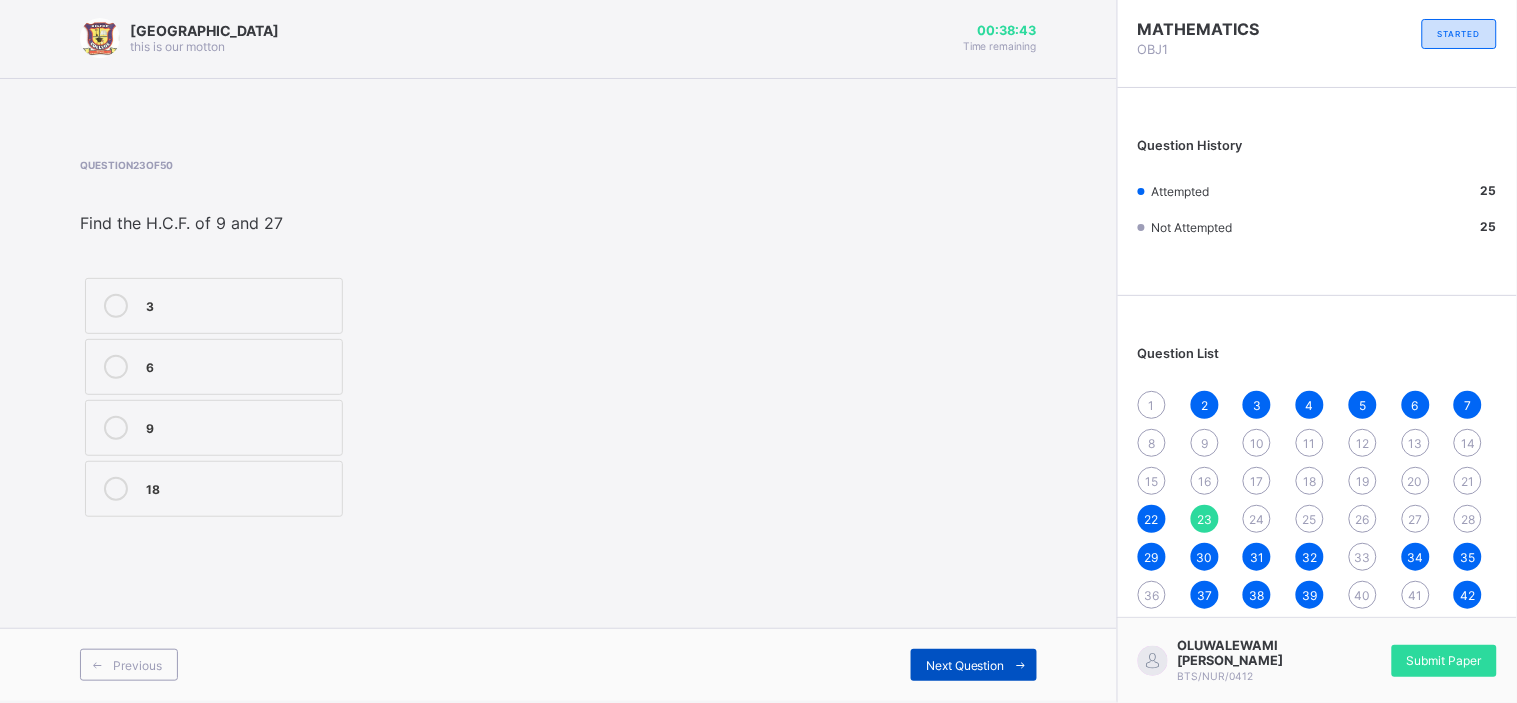 click on "Next Question" at bounding box center [974, 665] 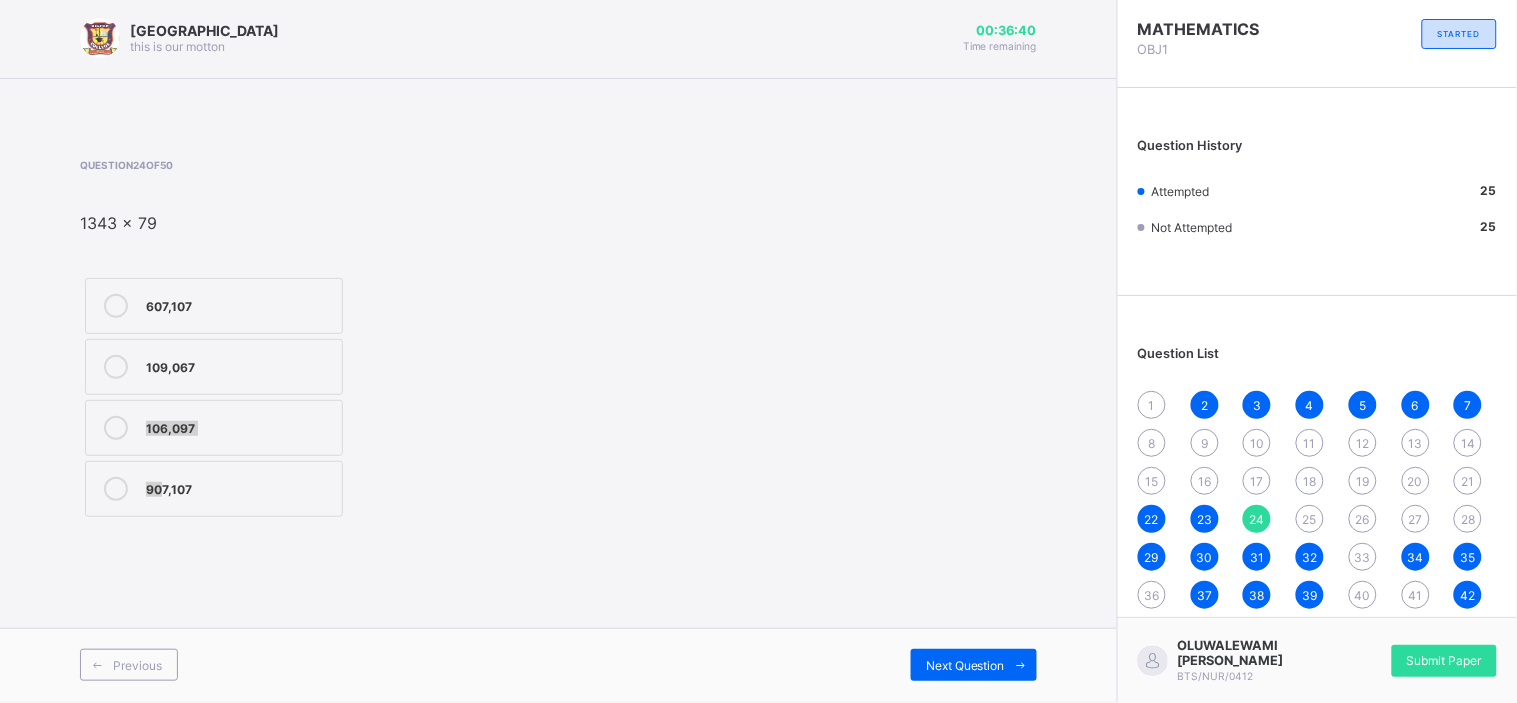 drag, startPoint x: 53, startPoint y: 437, endPoint x: 167, endPoint y: 484, distance: 123.308556 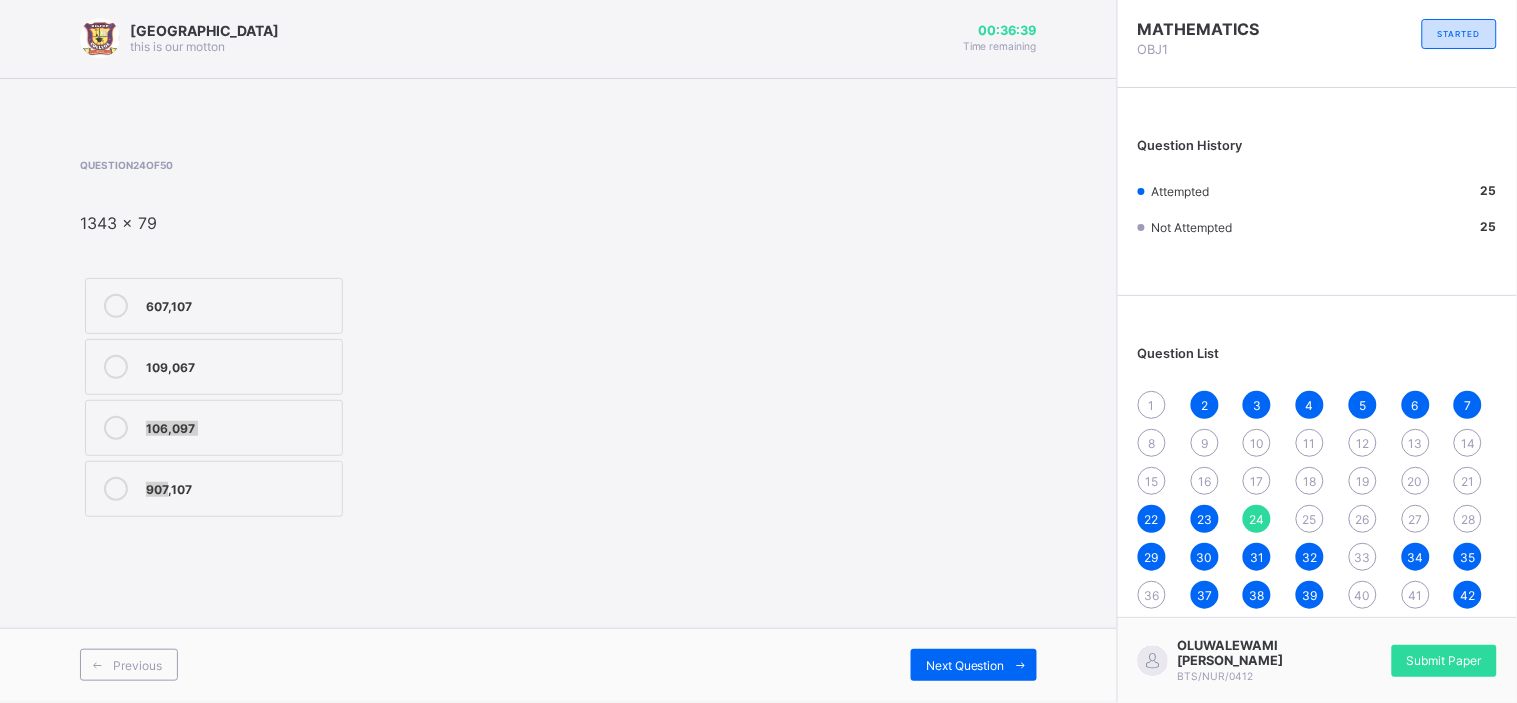 click on "907,107" at bounding box center [239, 487] 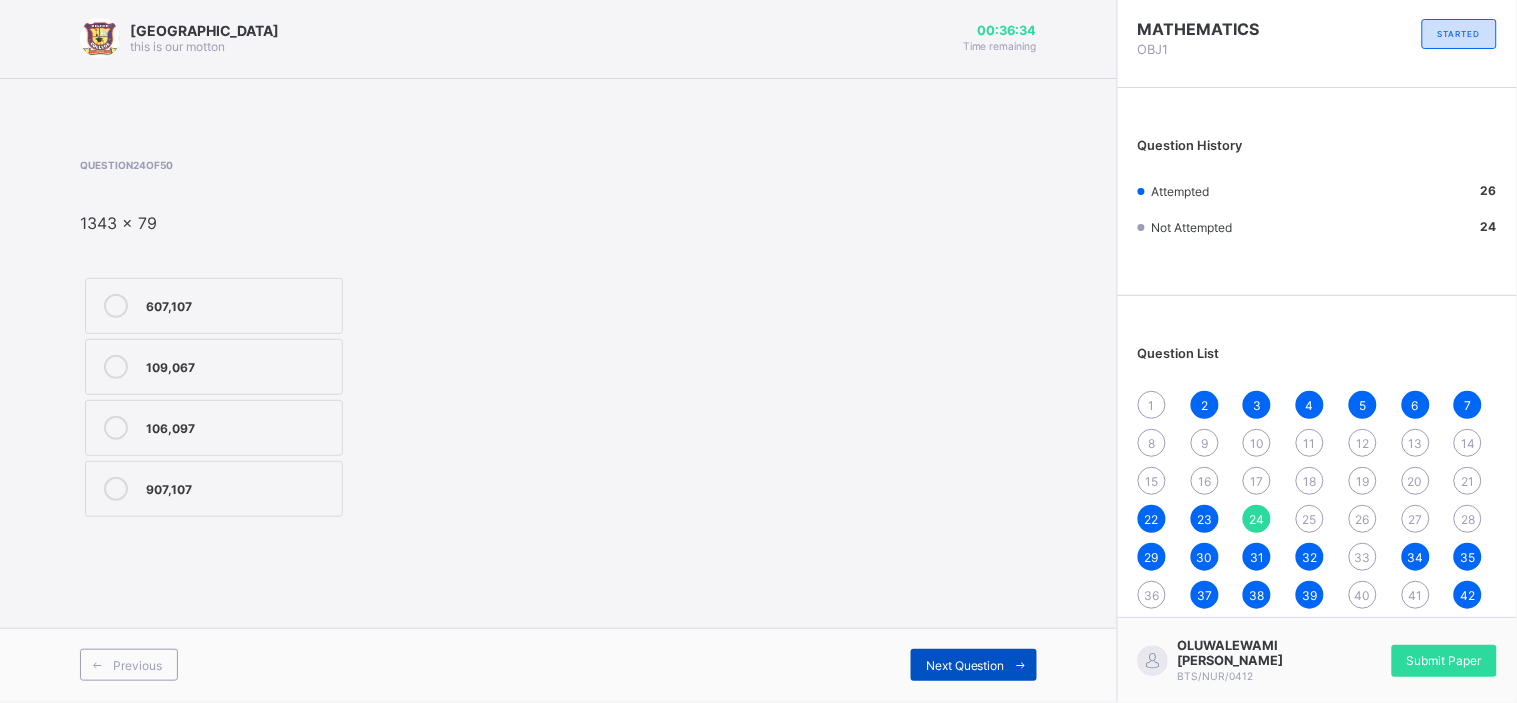 click on "Next Question" at bounding box center (974, 665) 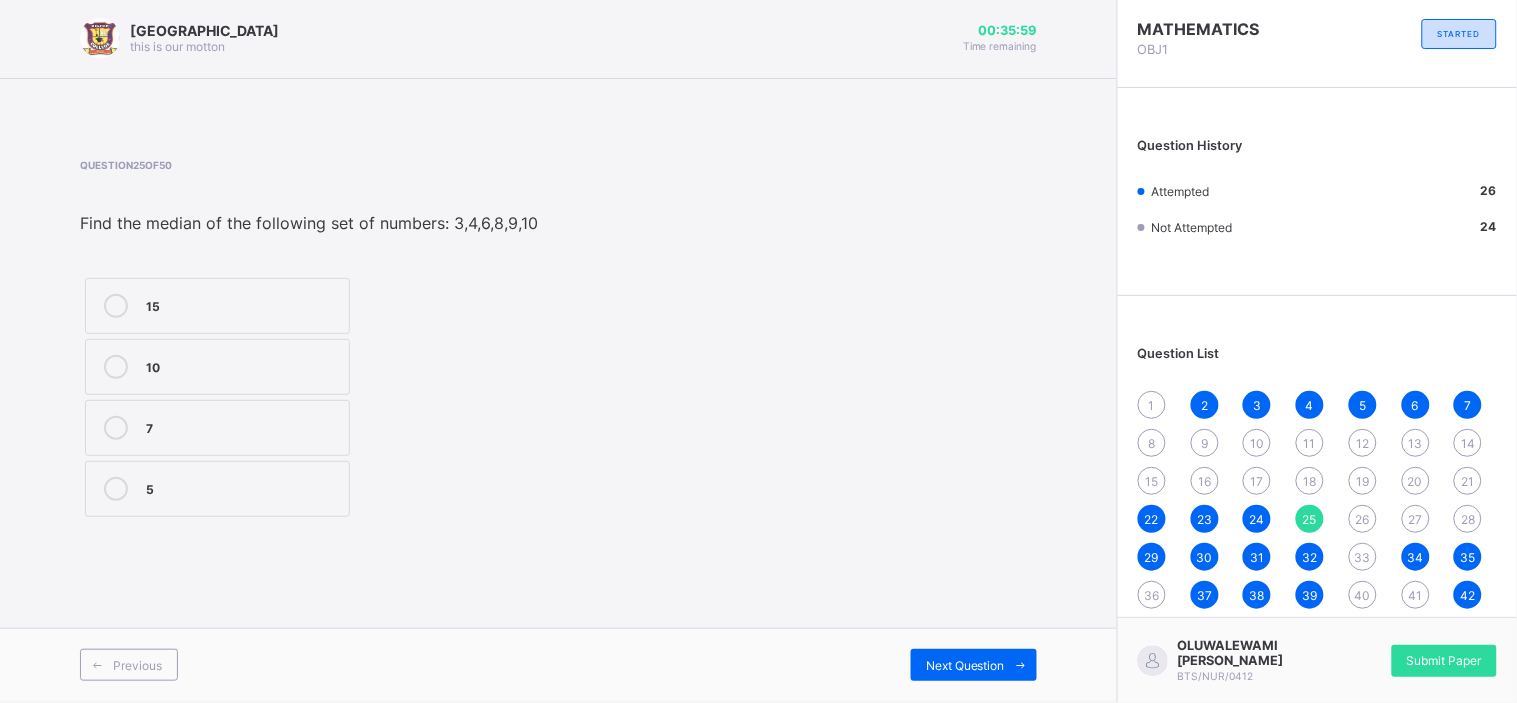 click on "15" at bounding box center [217, 306] 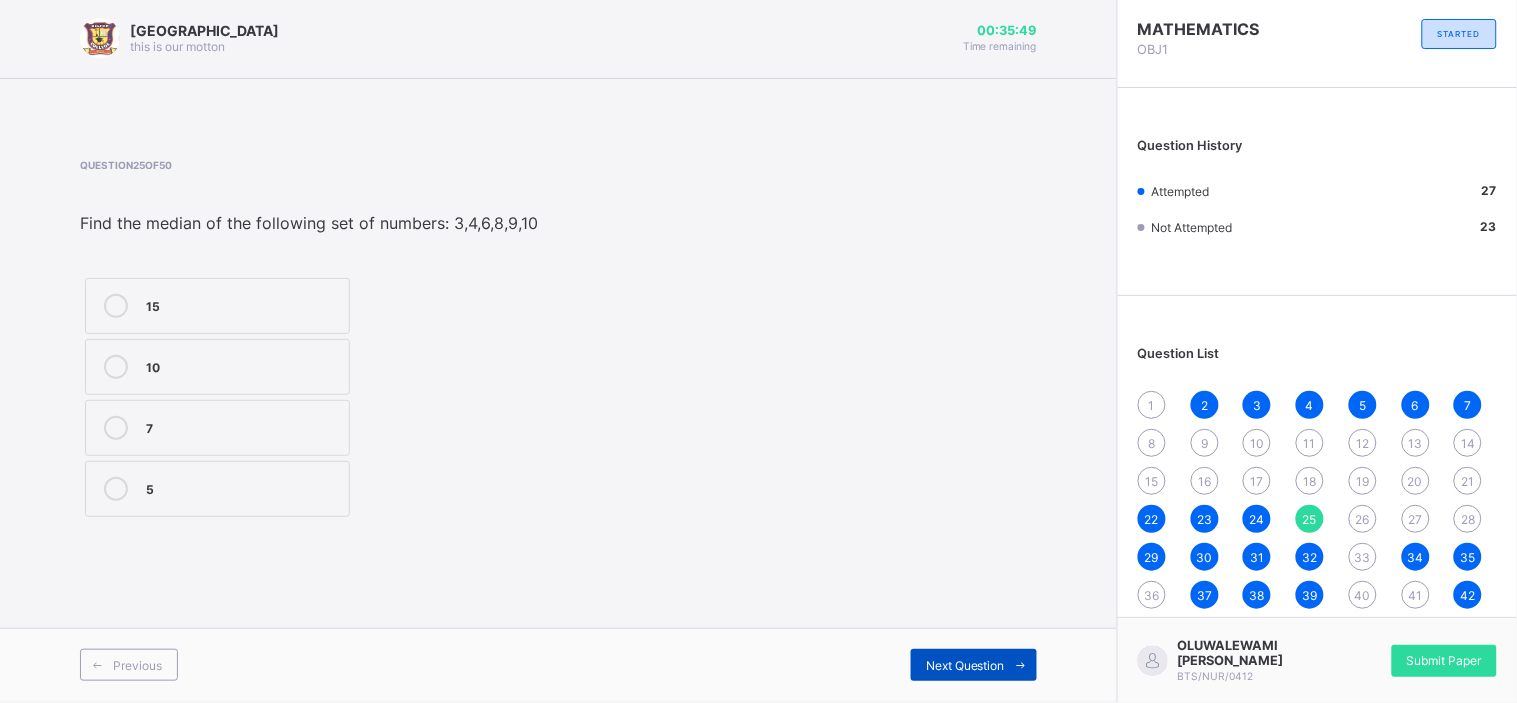 click on "Next Question" at bounding box center [974, 665] 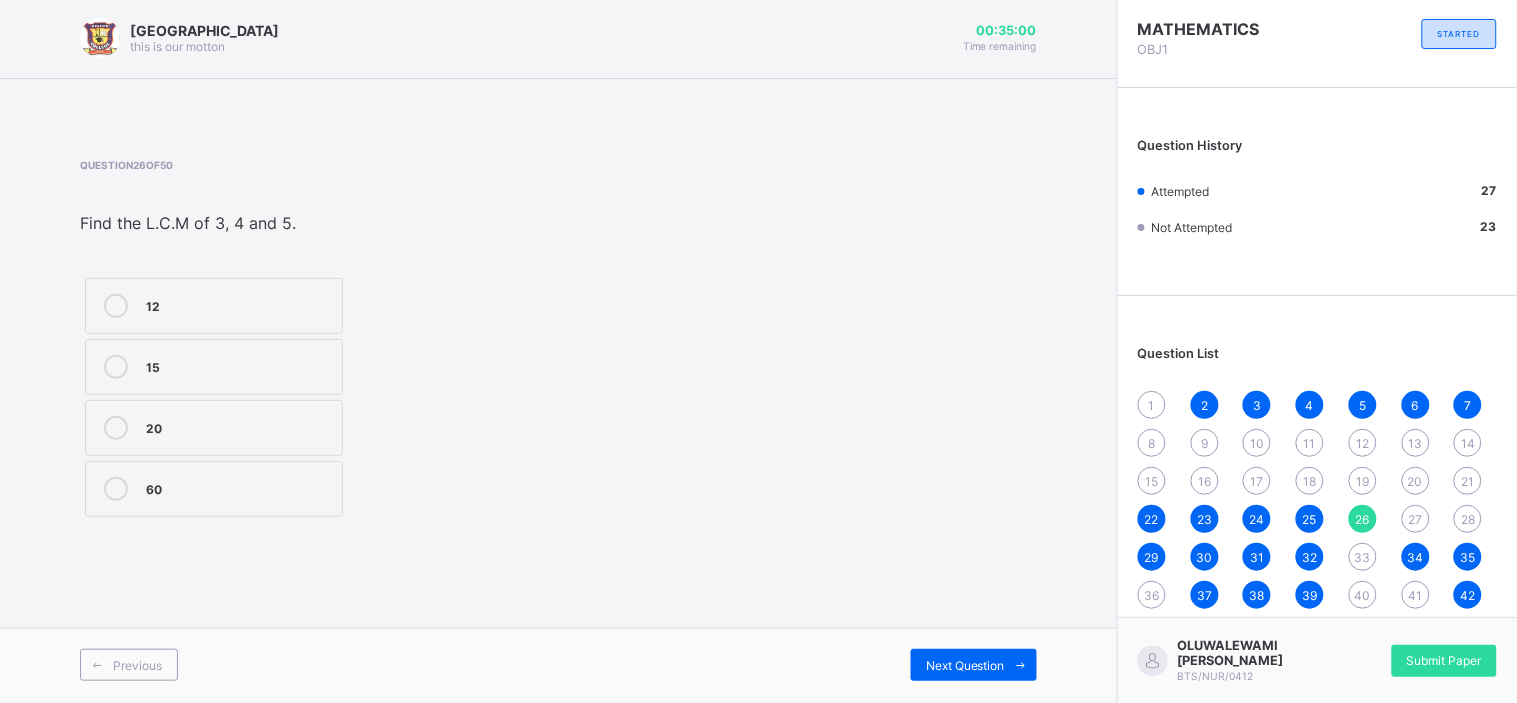 click at bounding box center (116, 489) 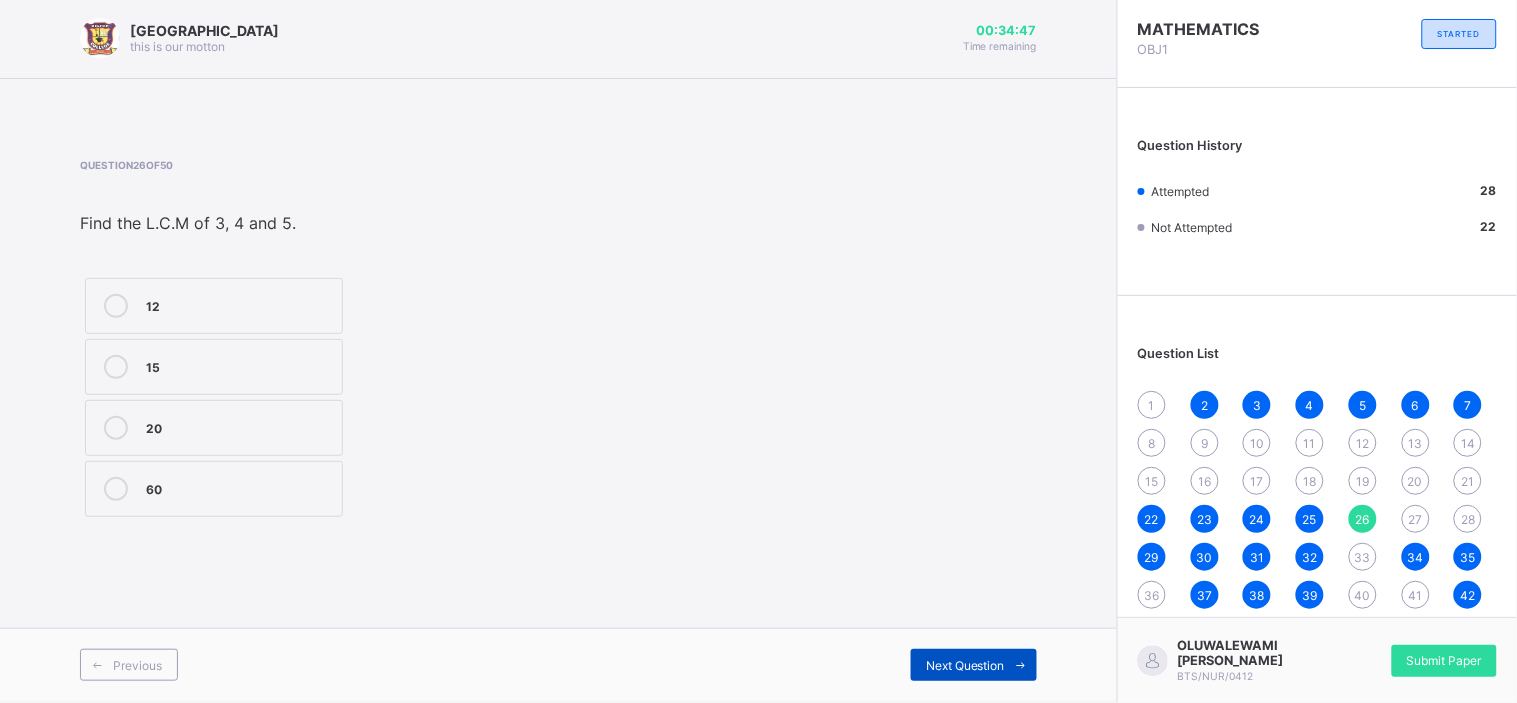 click on "Next Question" at bounding box center [974, 665] 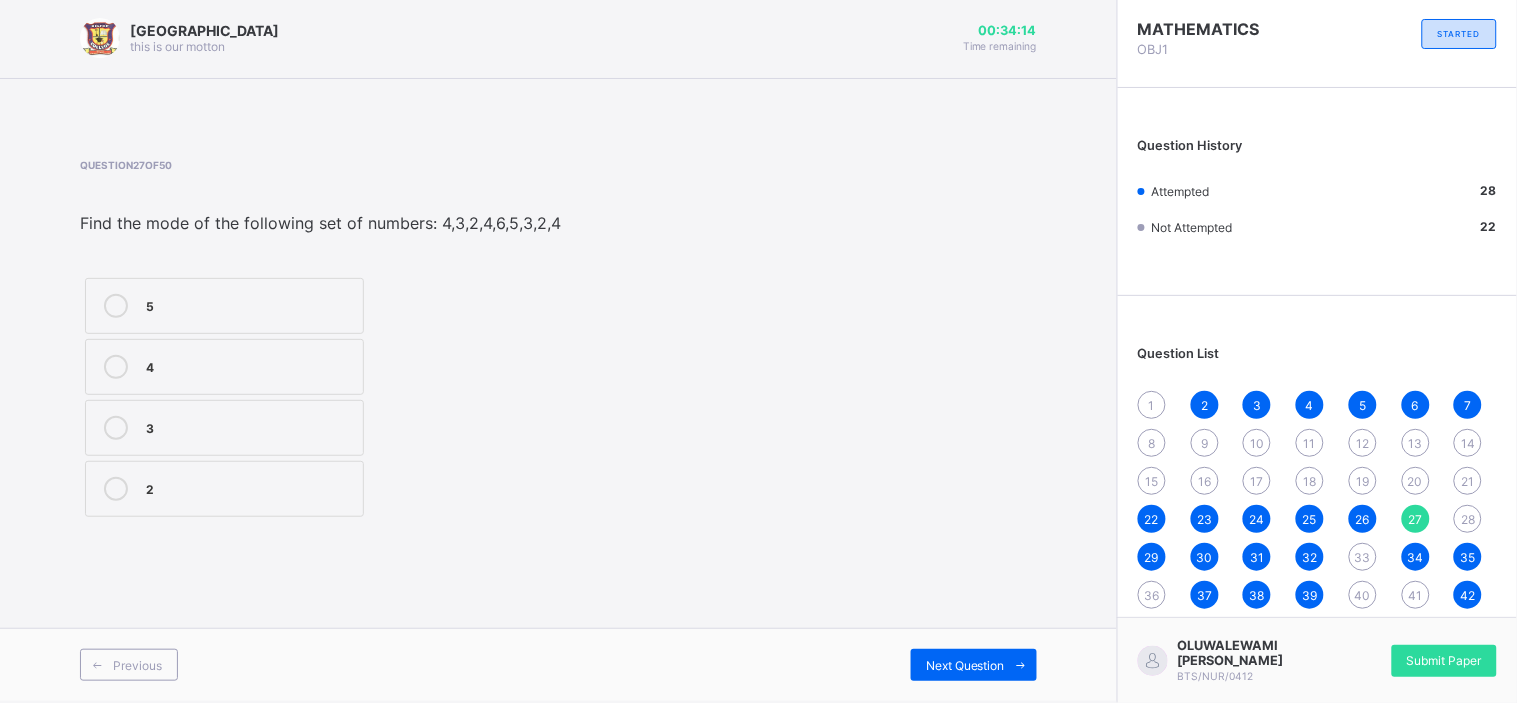 click on "4" at bounding box center [249, 367] 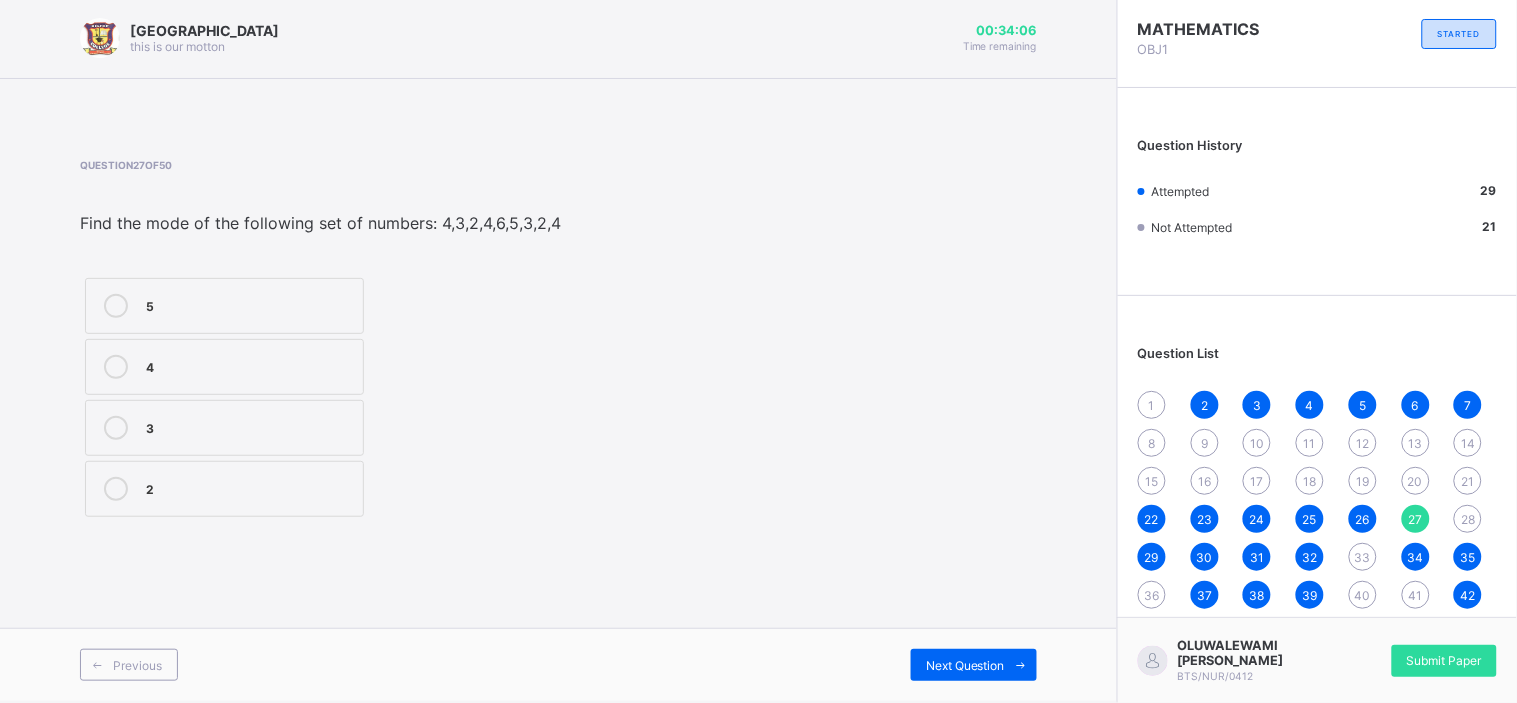 click on "5 4 3 2" at bounding box center (320, 397) 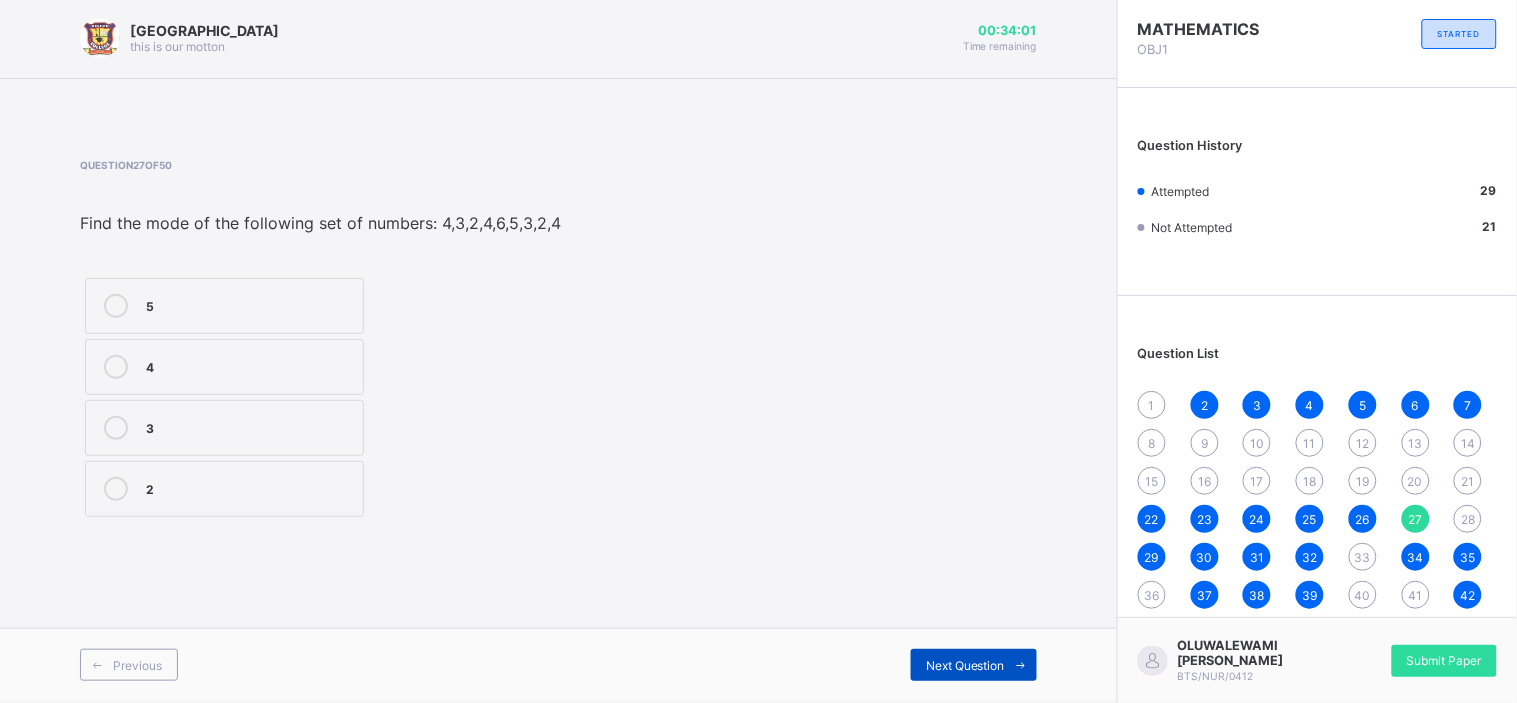 click on "Next Question" at bounding box center [965, 665] 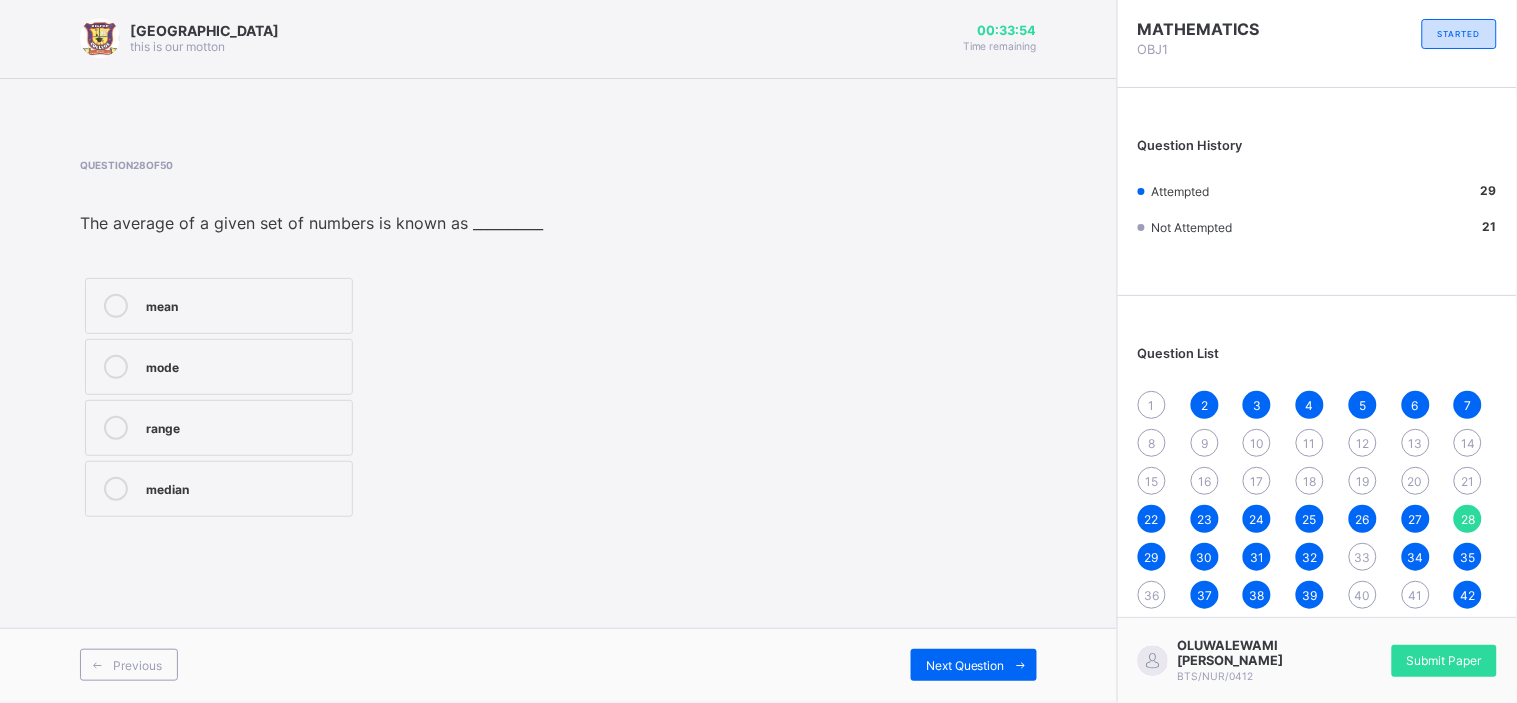click on "BIGTOP COLLEGE this is our motton 00:33:54 Time remaining Question  28  of  50 The average of a given set of numbers is known as __________ mean mode range median Previous Next Question" at bounding box center [558, 349] 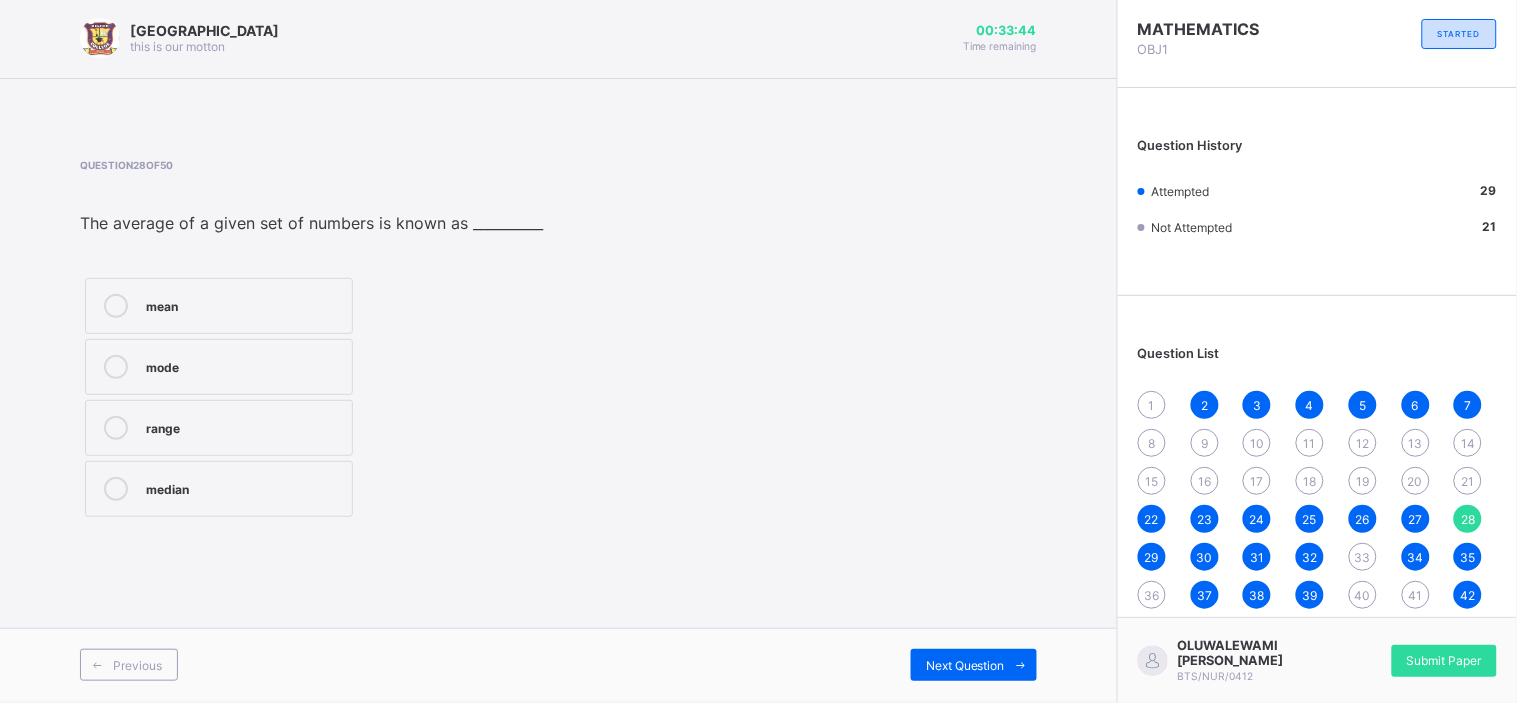 click on "7" at bounding box center (1468, 405) 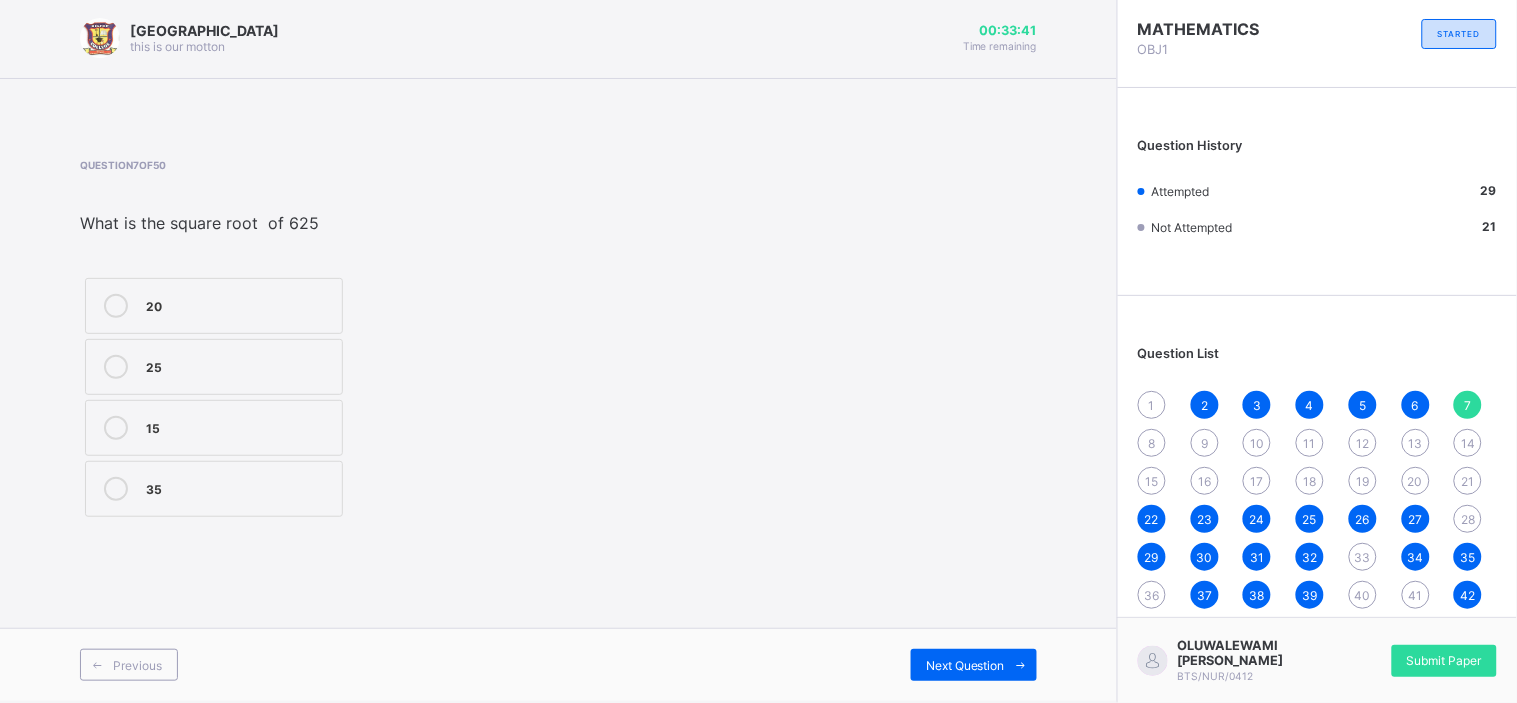 click on "6" at bounding box center (1416, 405) 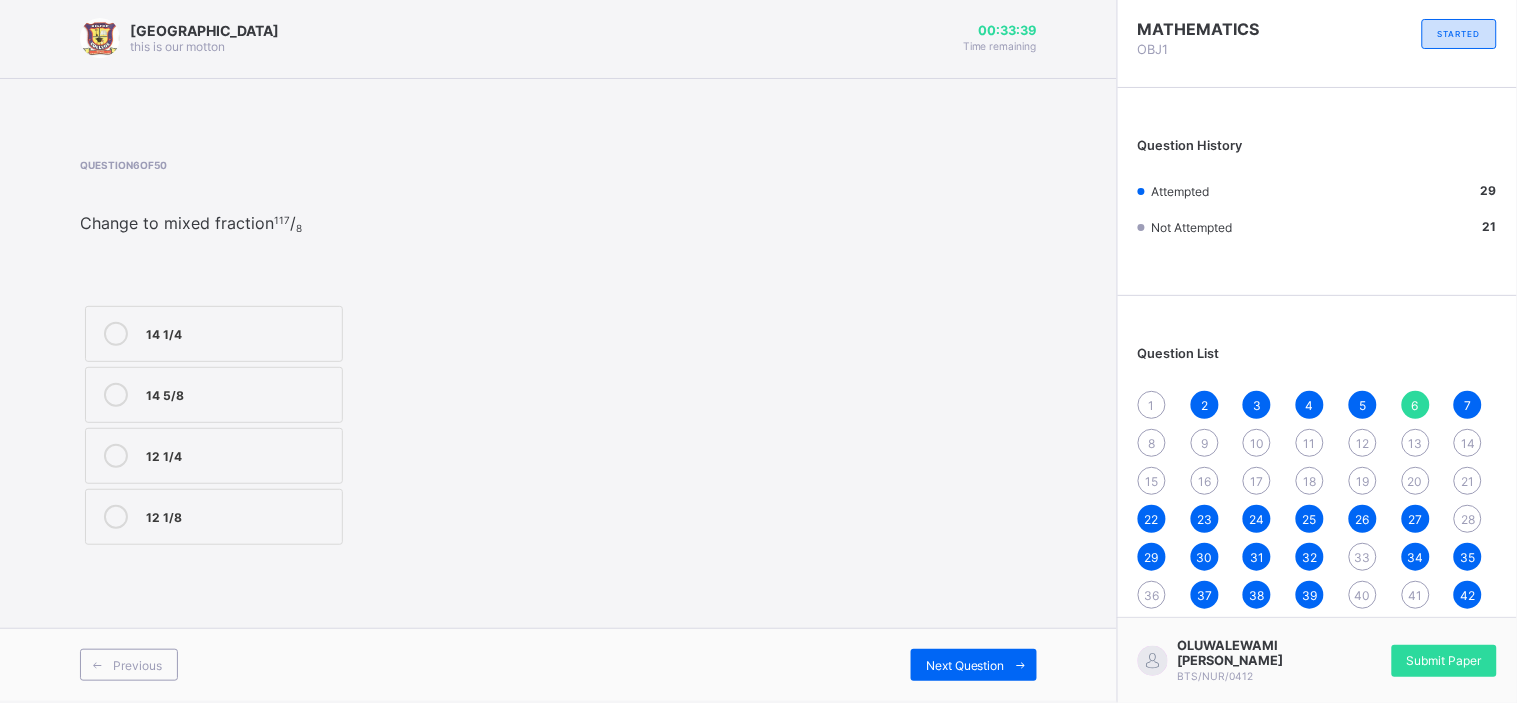 click on "5" at bounding box center [1363, 405] 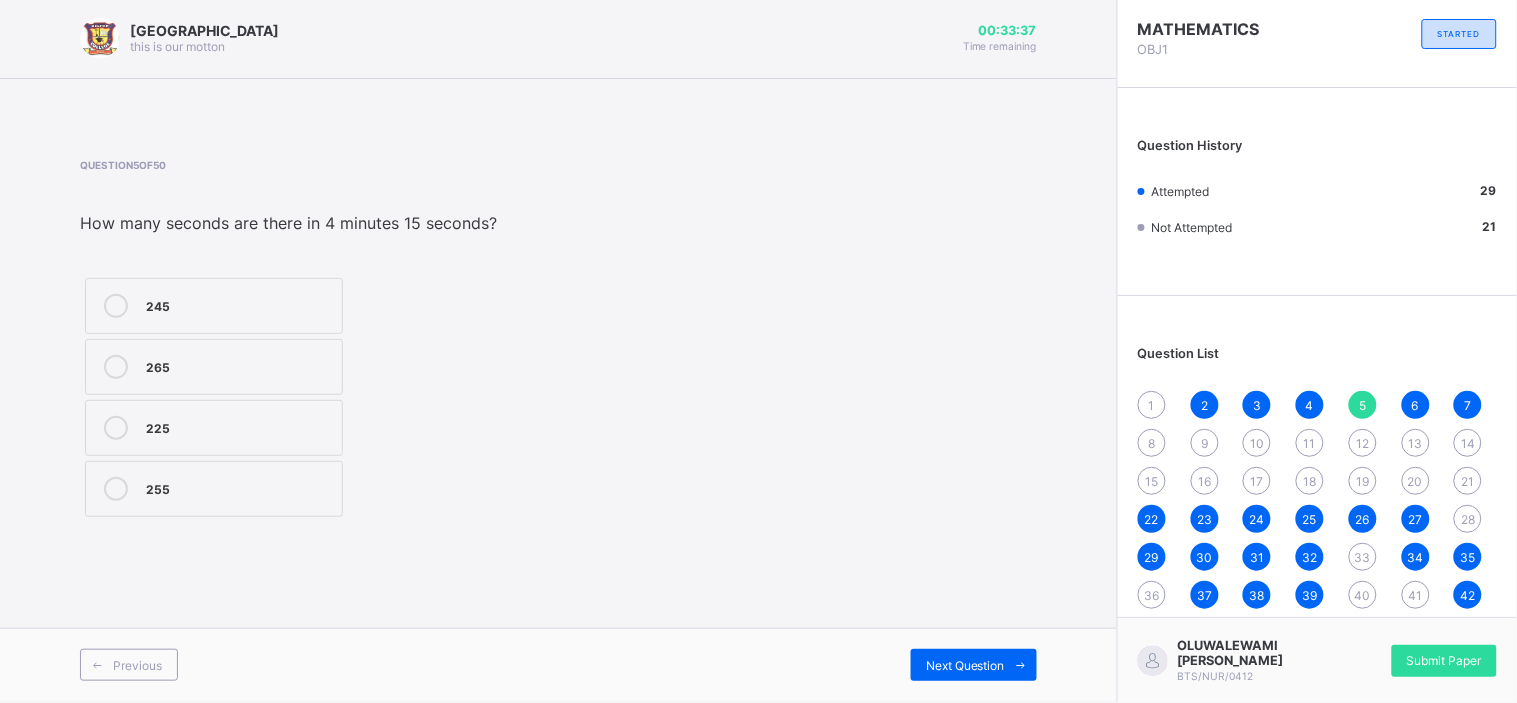 click on "4" at bounding box center (1310, 405) 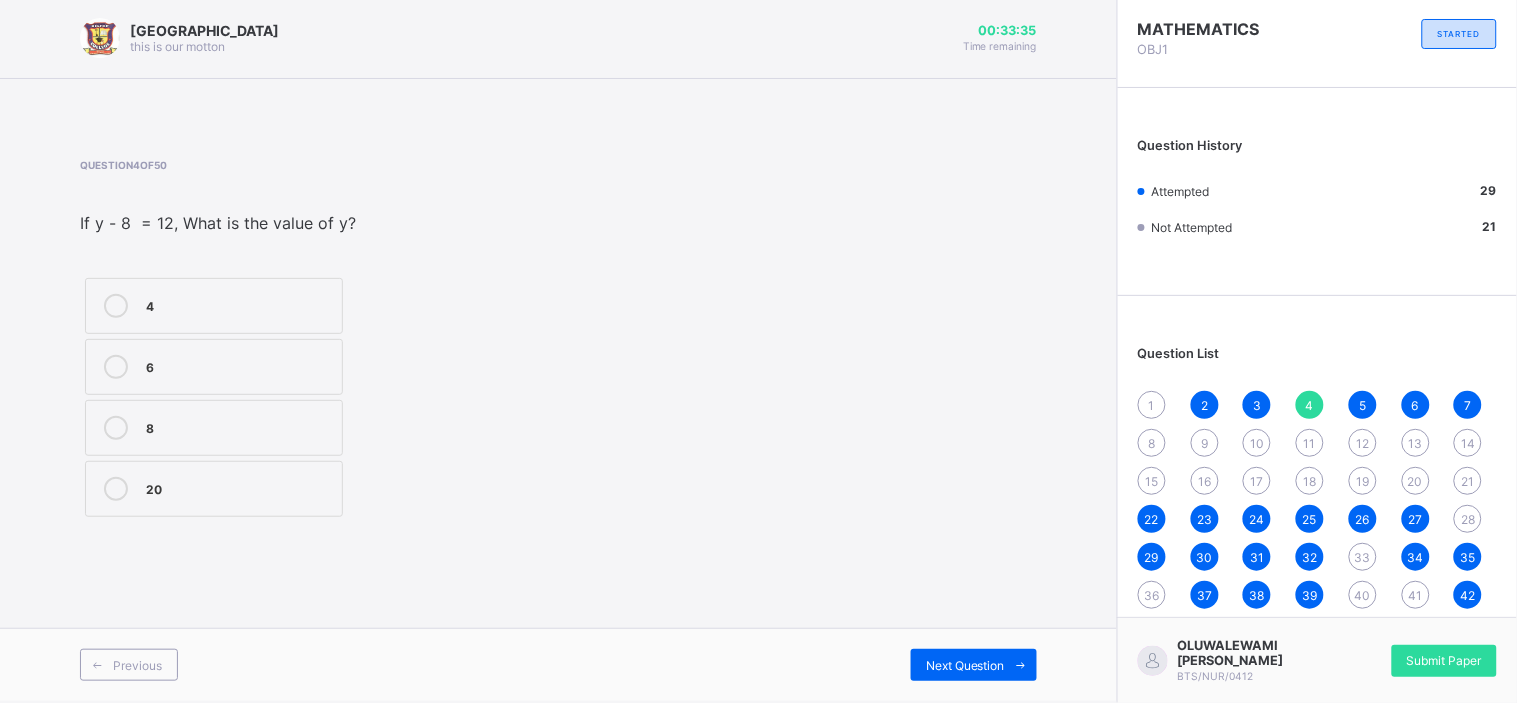 click on "4" at bounding box center [1310, 405] 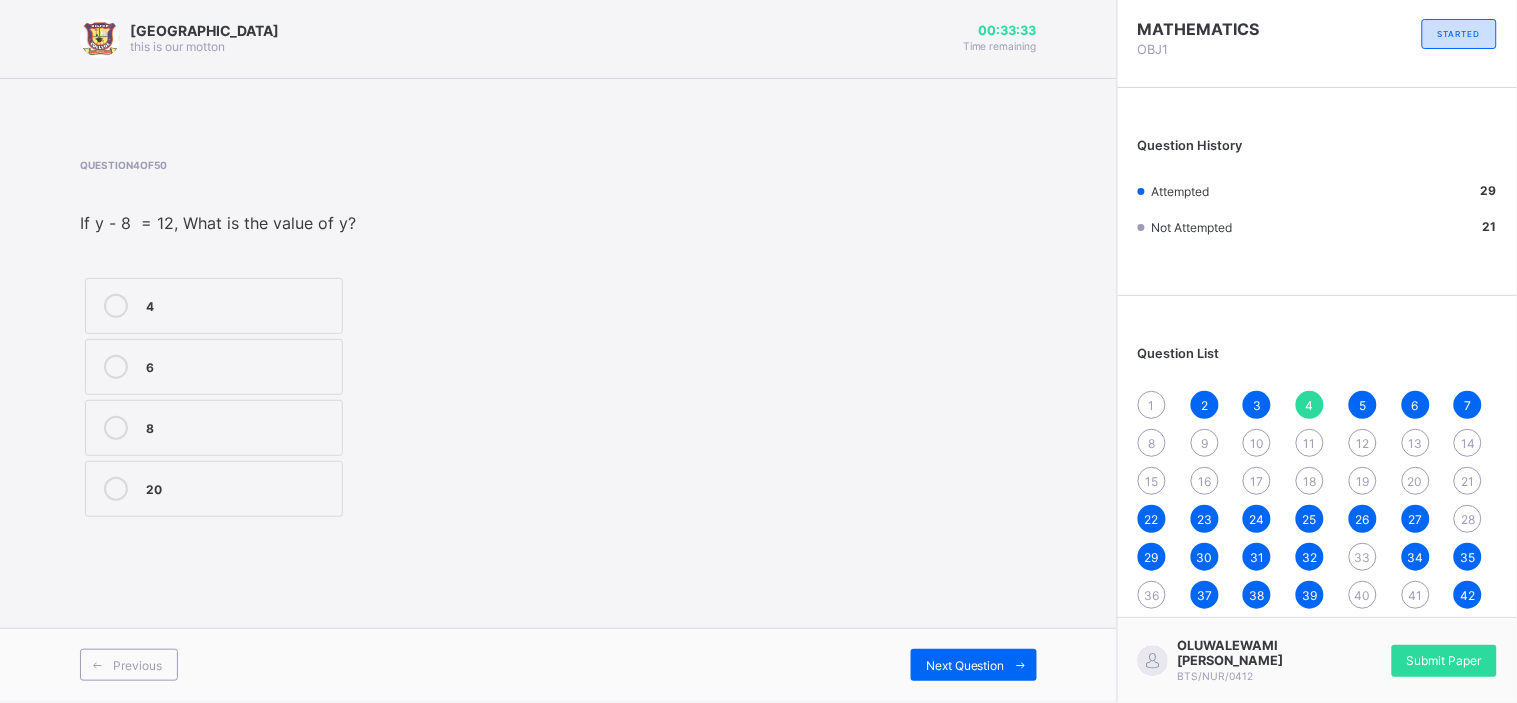 click on "4" at bounding box center (1310, 405) 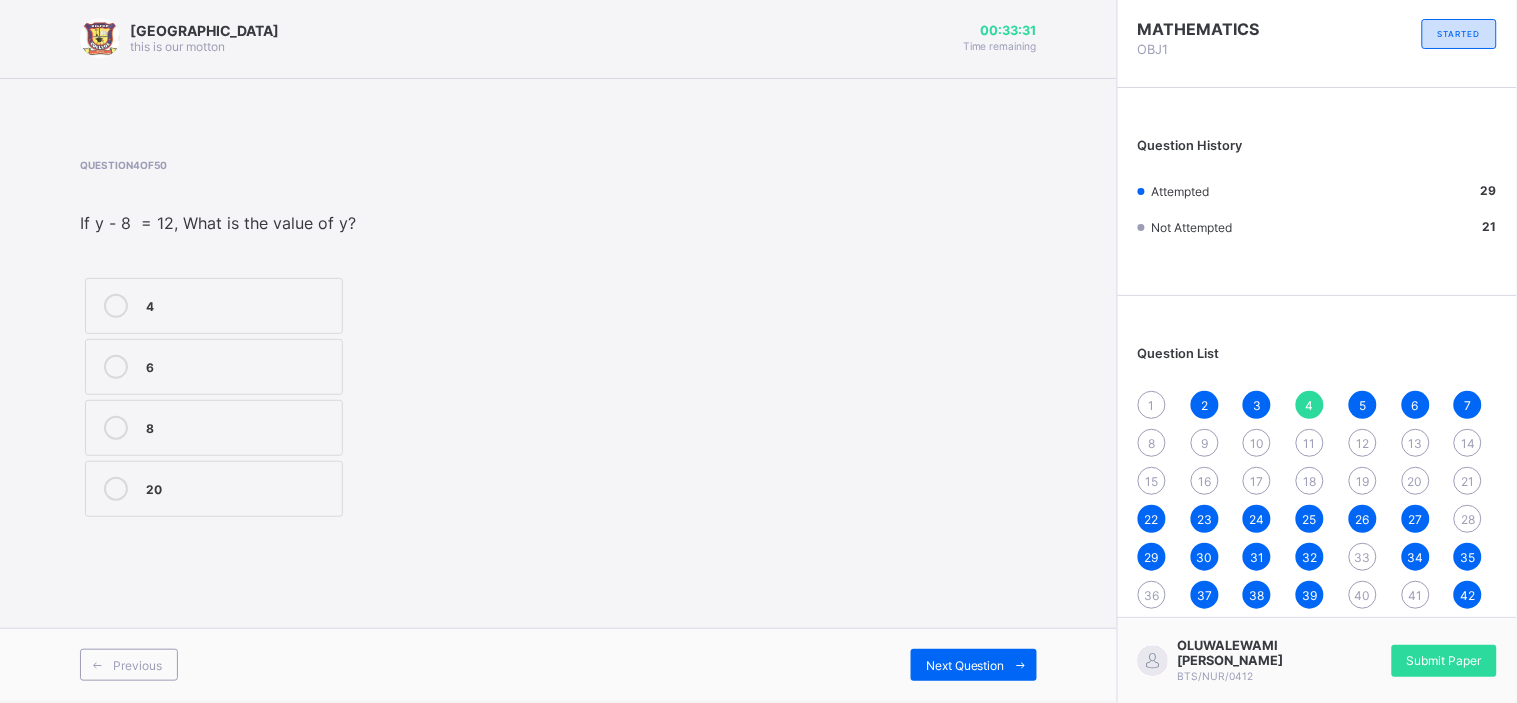 click on "3" at bounding box center (1257, 405) 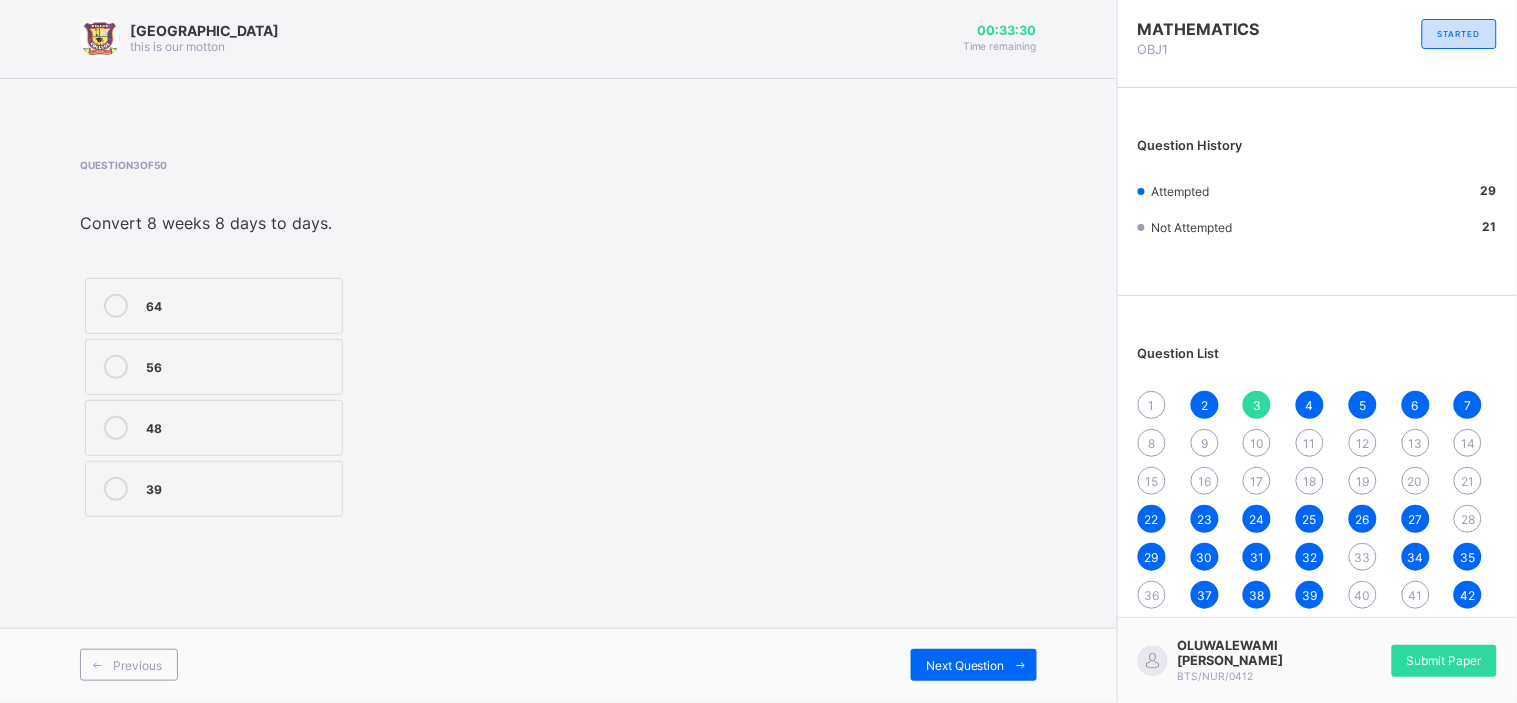 click on "2" at bounding box center (1205, 405) 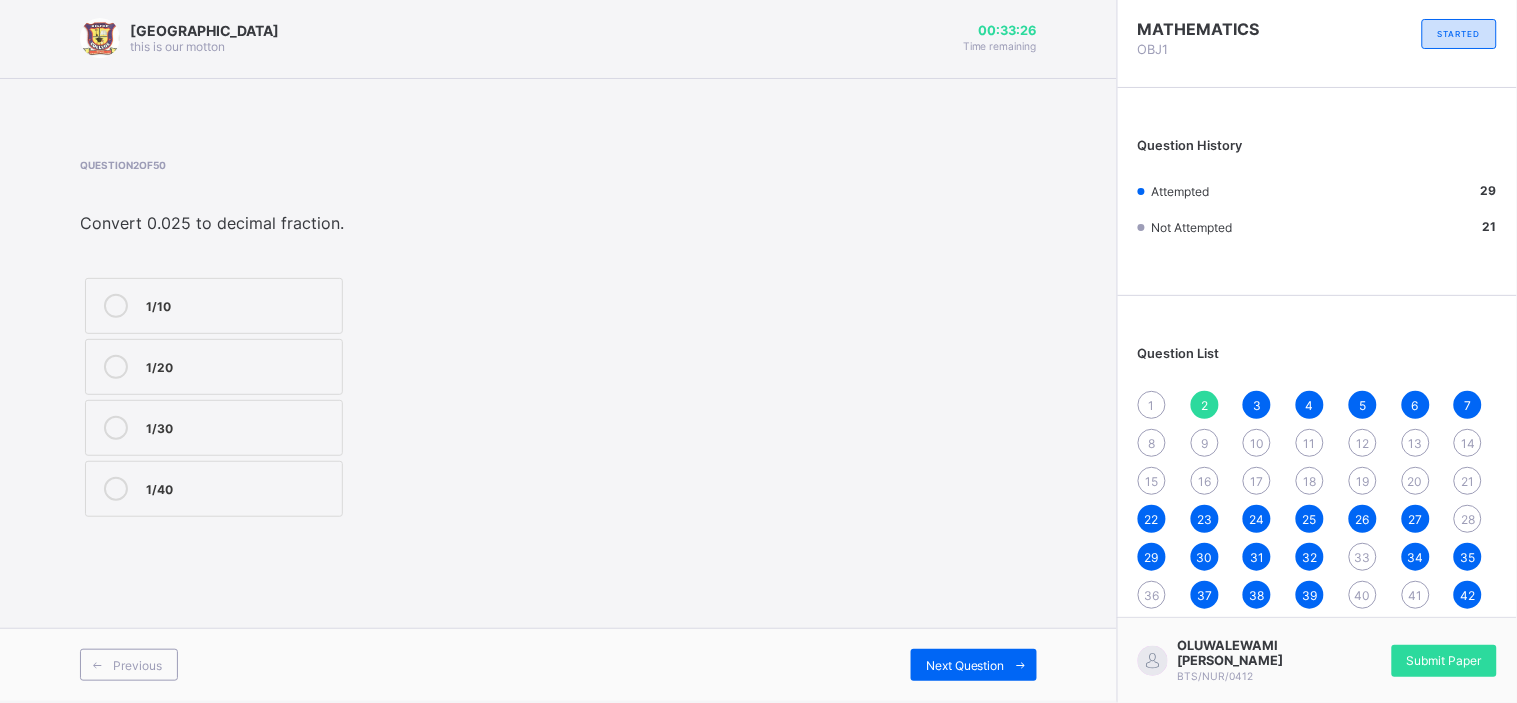 click on "35" at bounding box center [1468, 557] 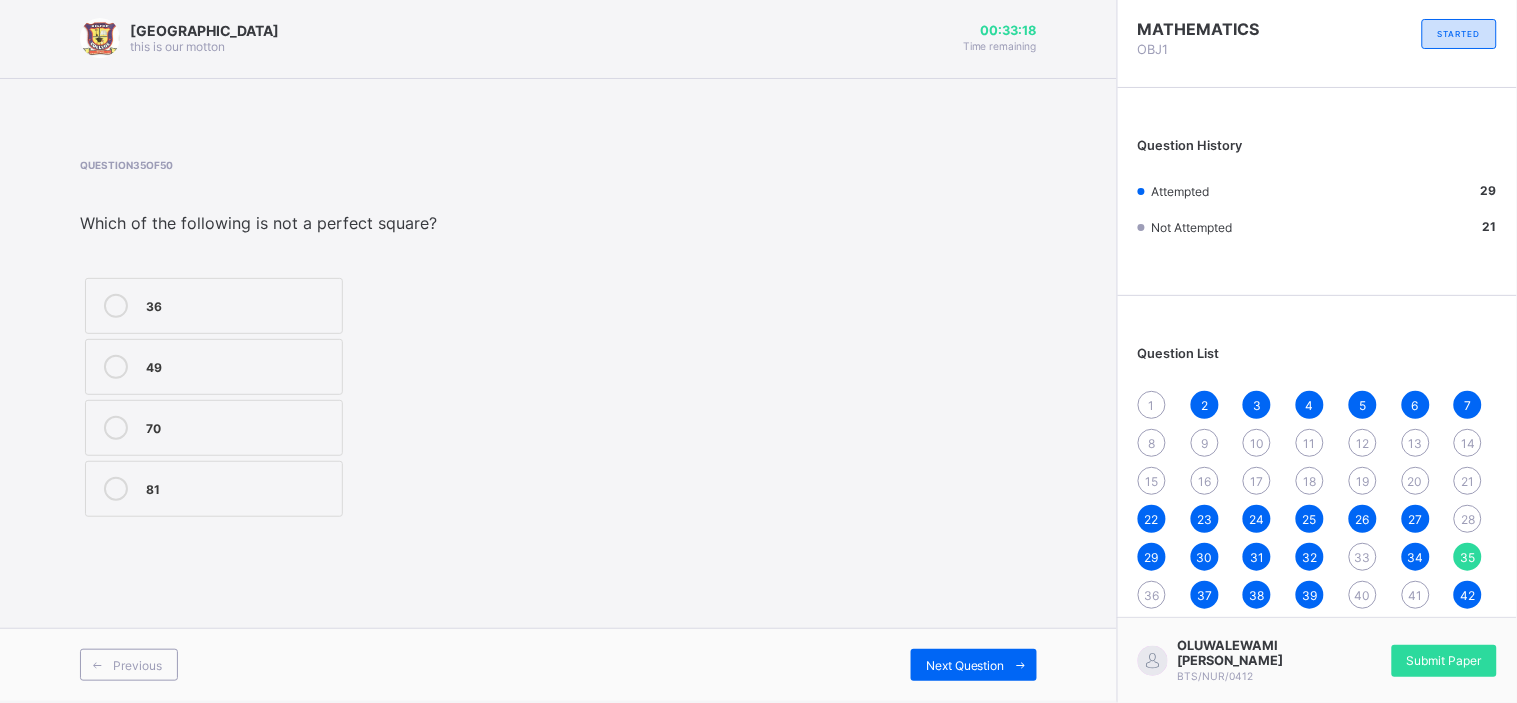 click on "33" at bounding box center (1363, 557) 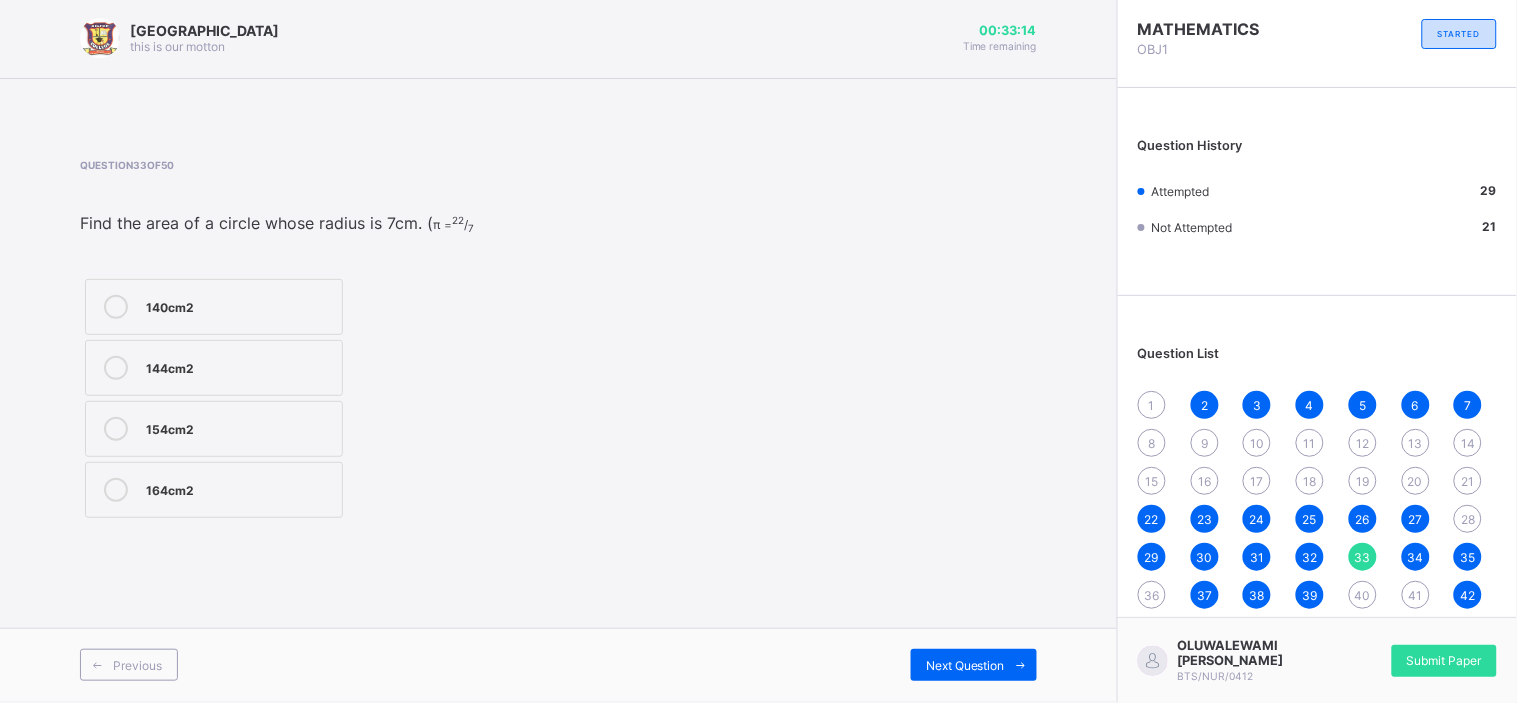 click on "28" at bounding box center [1468, 519] 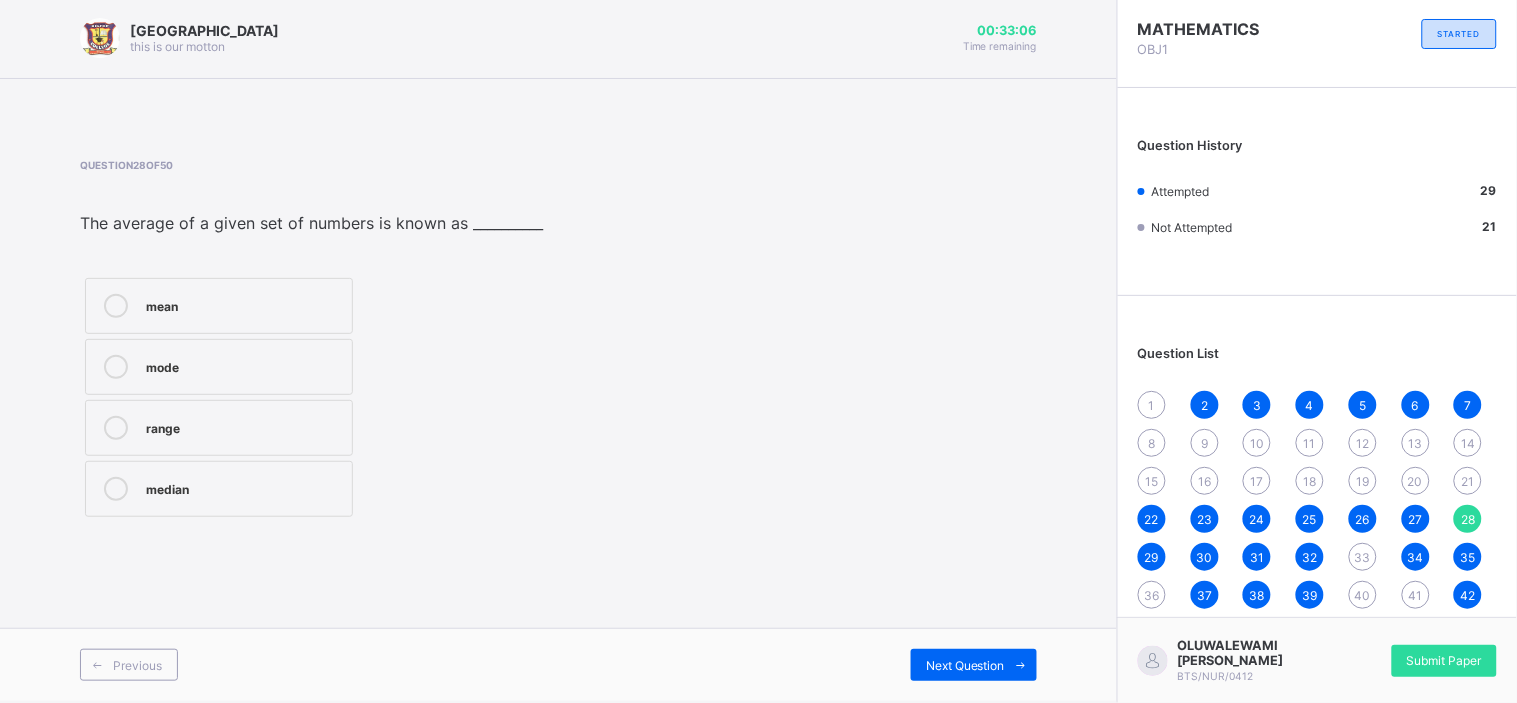 click on "39" at bounding box center (1310, 595) 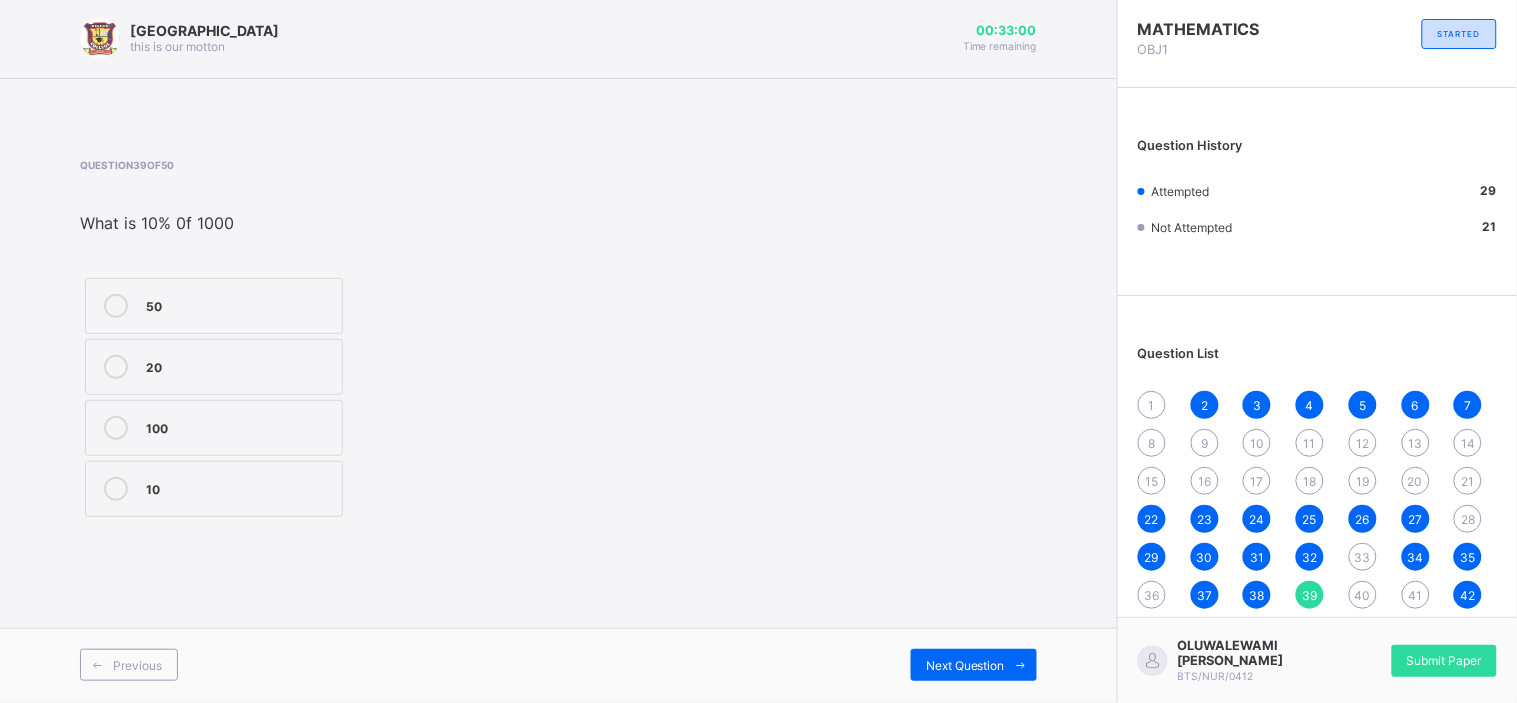click on "42" at bounding box center [1468, 595] 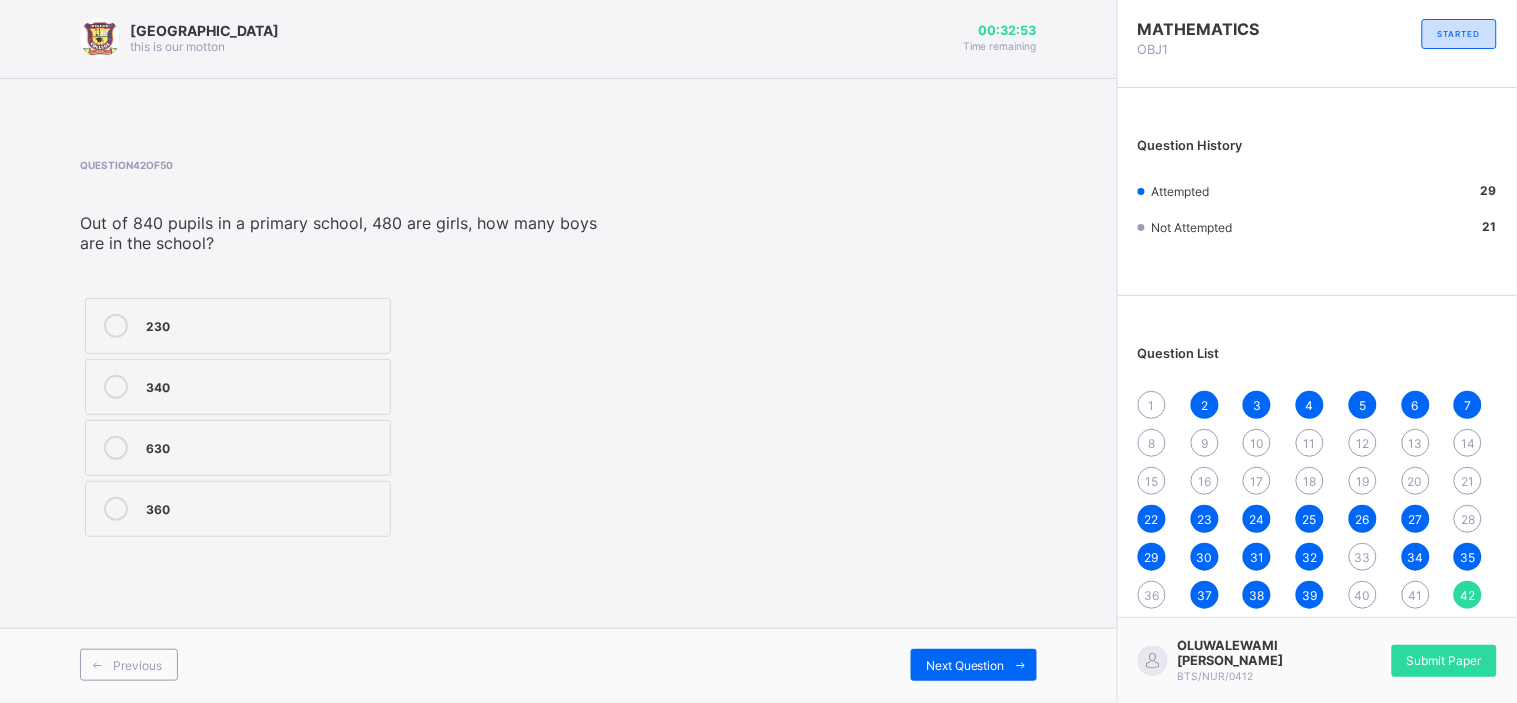 click on "28" at bounding box center [1468, 519] 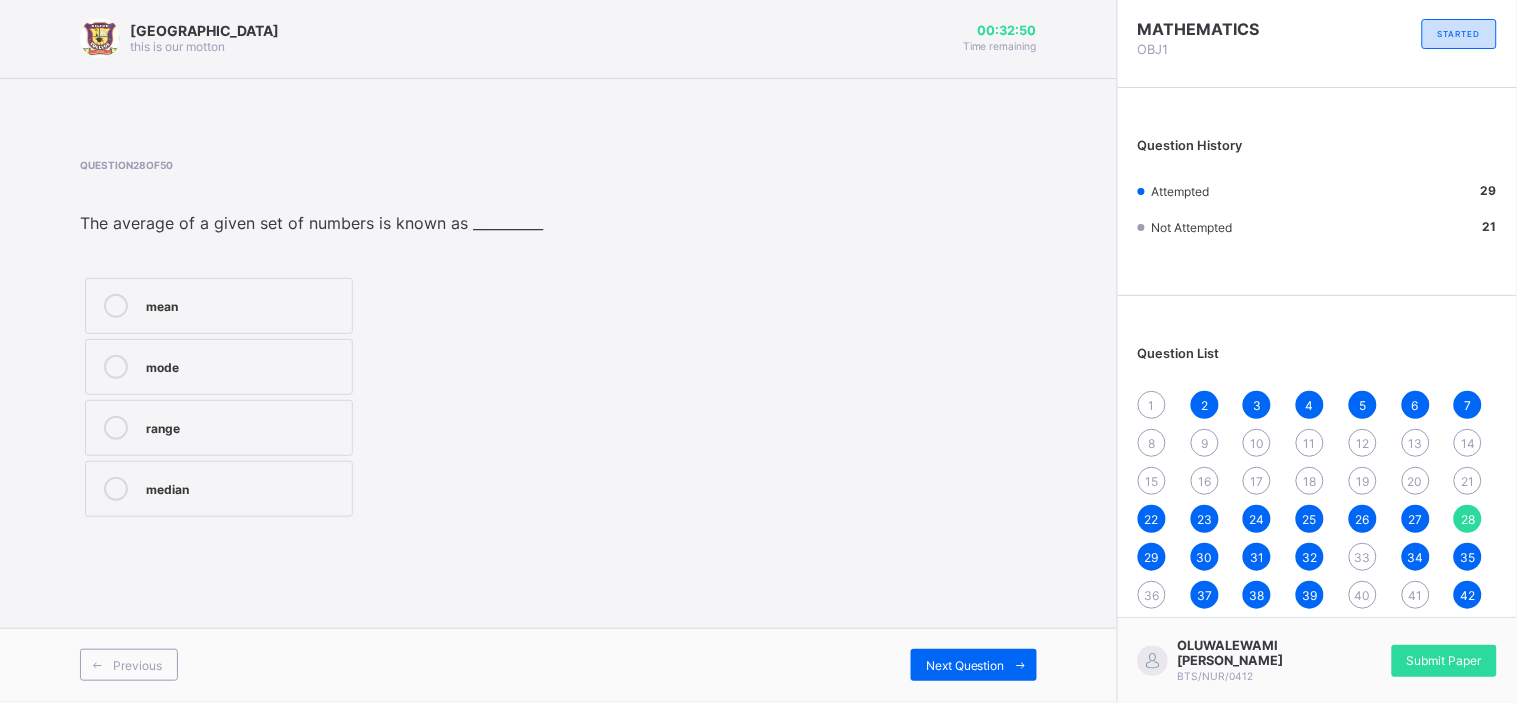 click on "median" at bounding box center [219, 489] 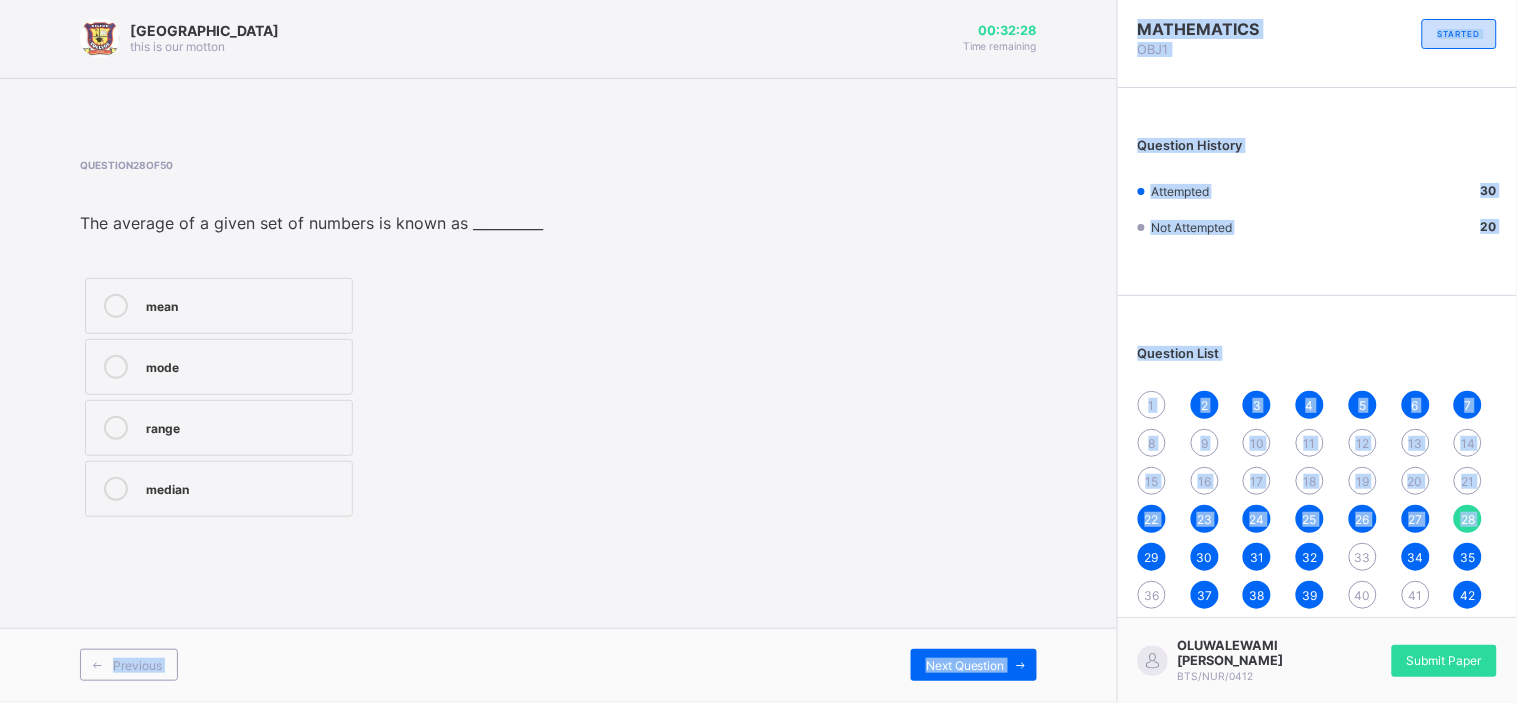 drag, startPoint x: 1145, startPoint y: 569, endPoint x: 889, endPoint y: 565, distance: 256.03125 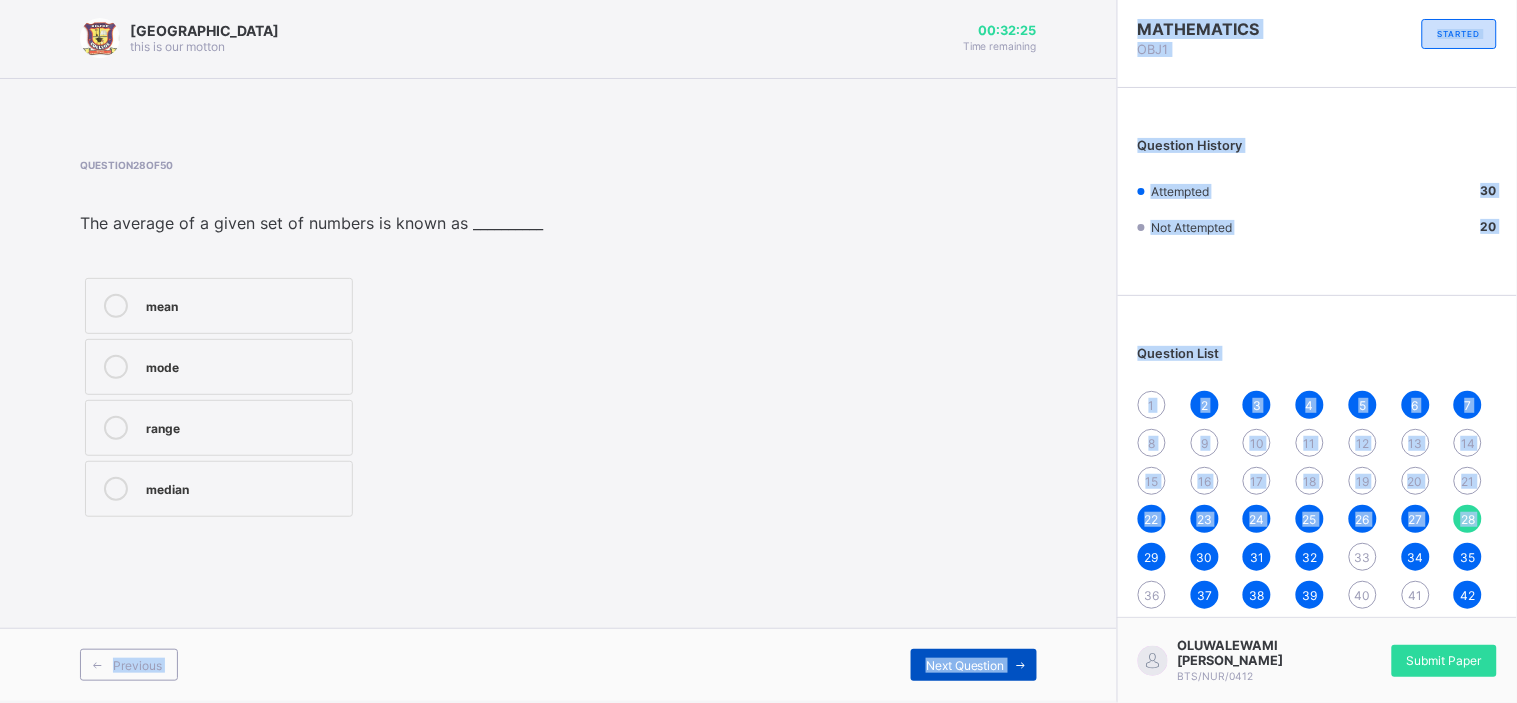 click on "Next Question" at bounding box center [965, 665] 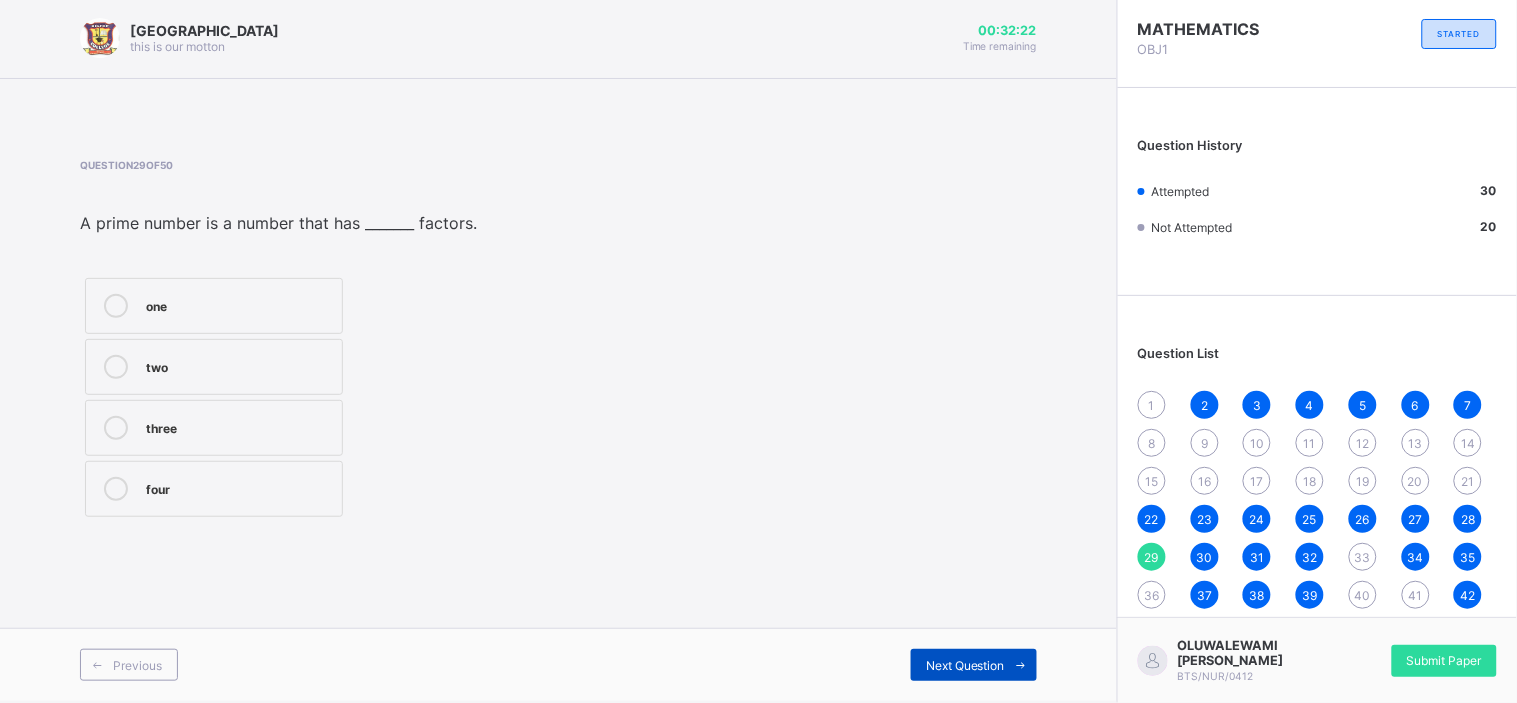 click on "Next Question" at bounding box center [965, 665] 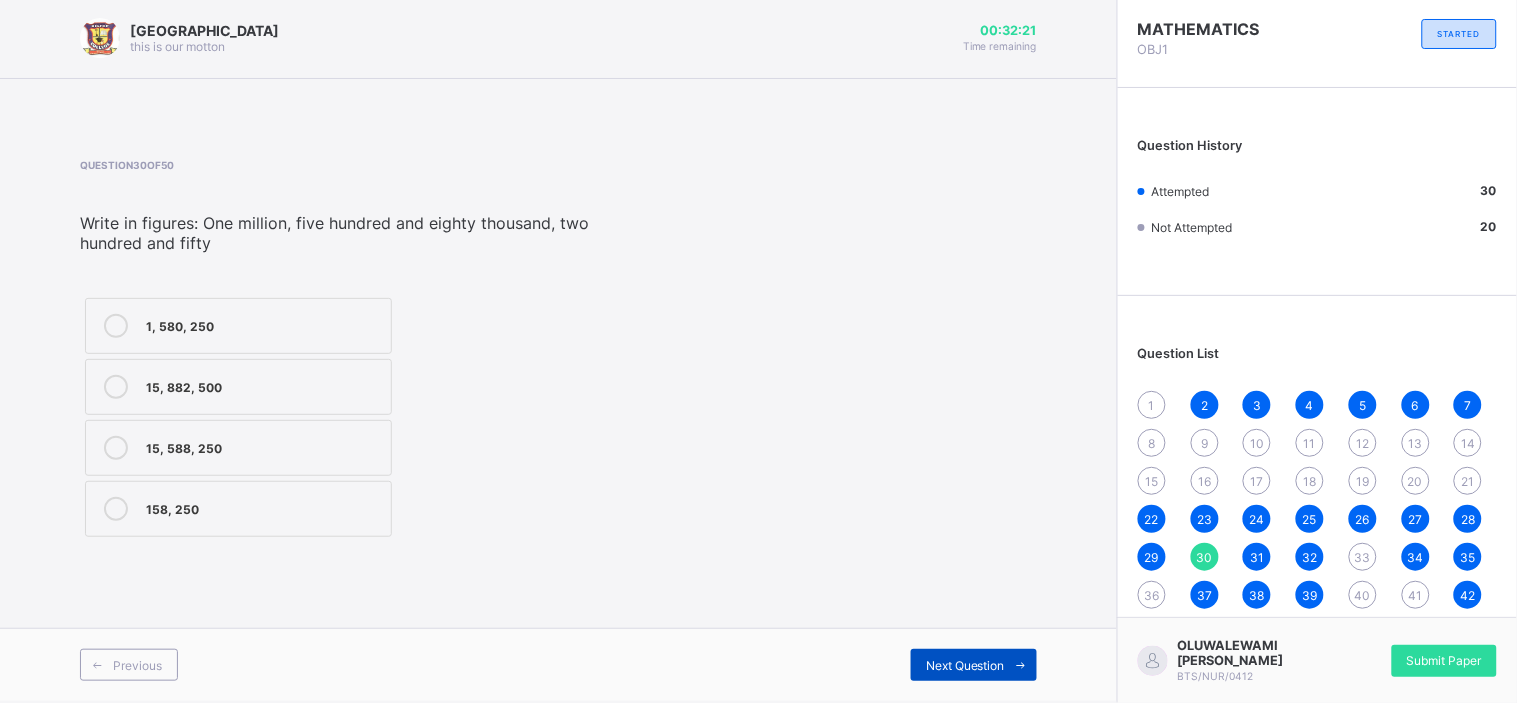 click on "Next Question" at bounding box center (965, 665) 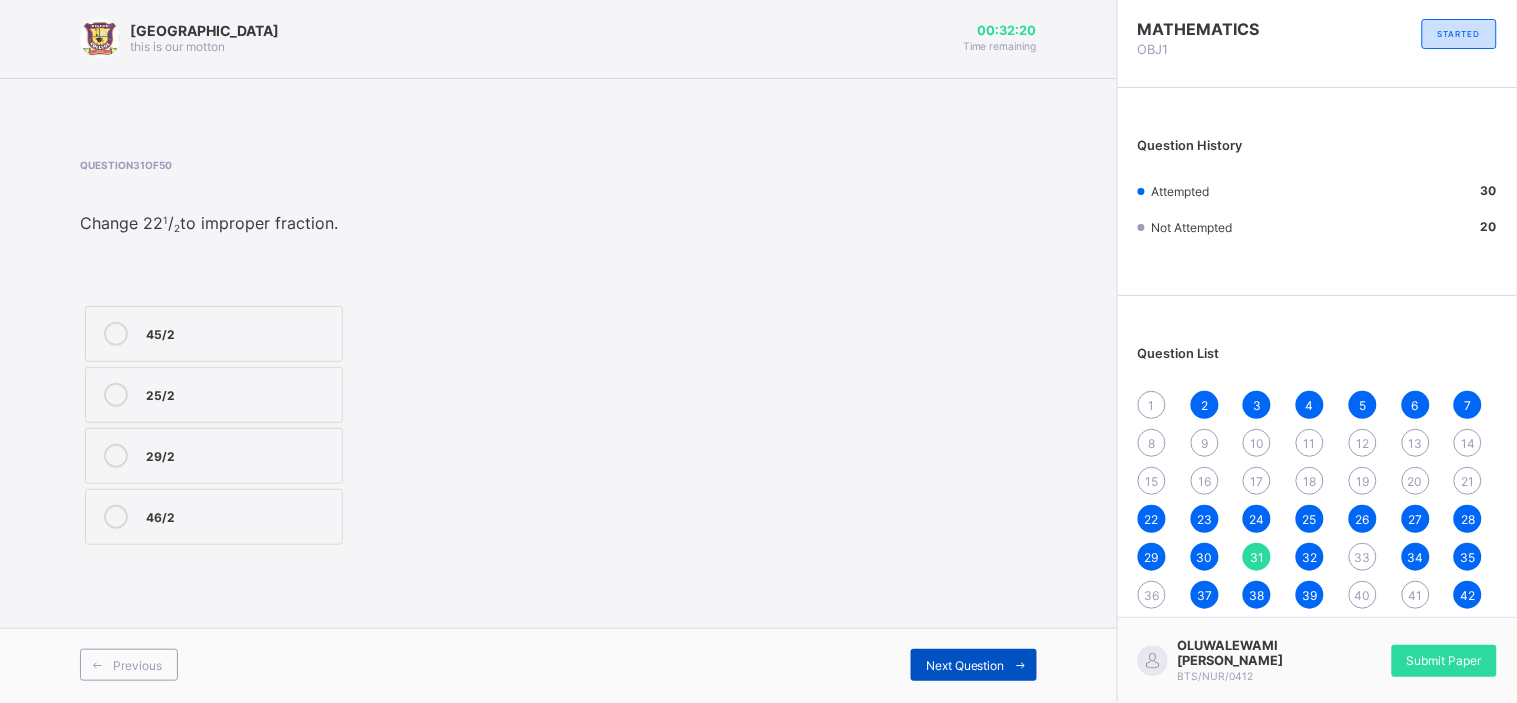 click on "Next Question" at bounding box center (965, 665) 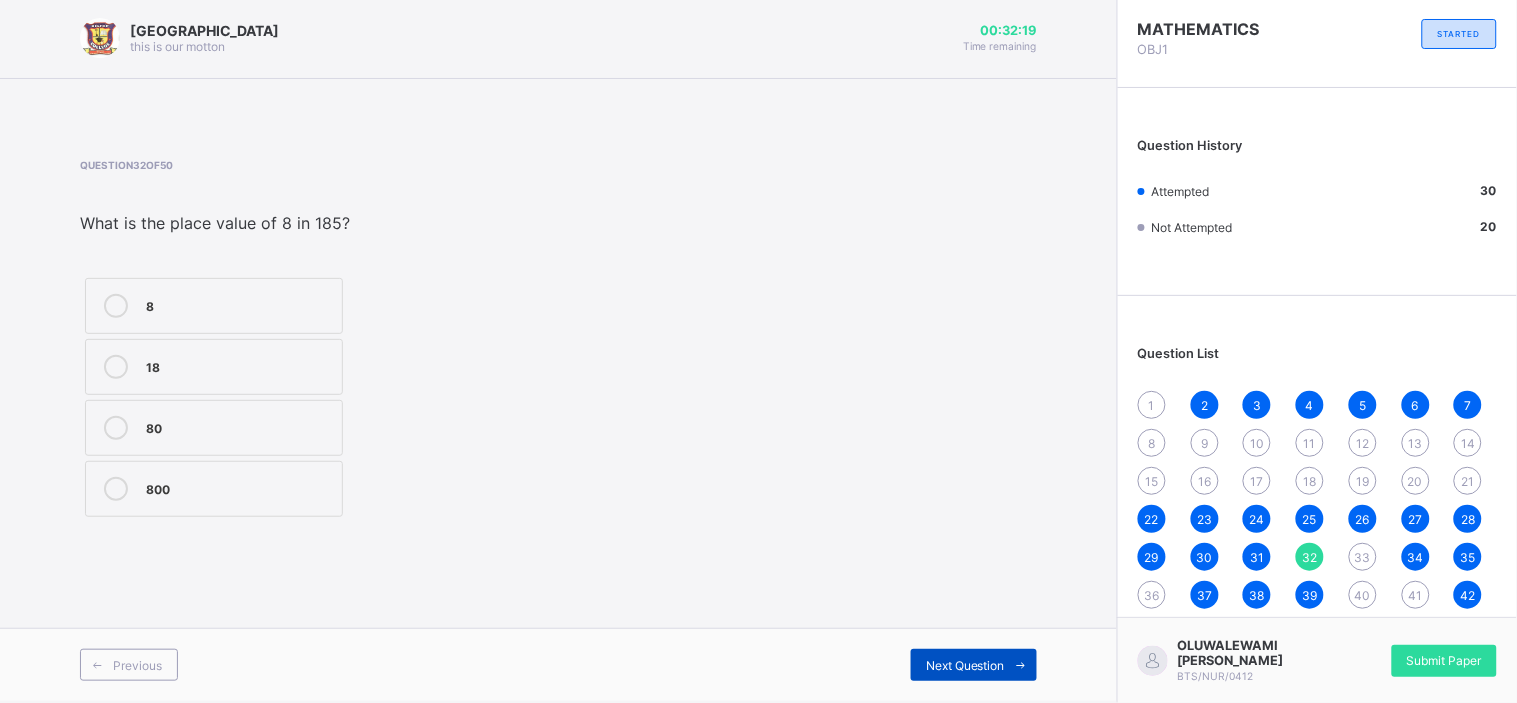 click on "Next Question" at bounding box center (965, 665) 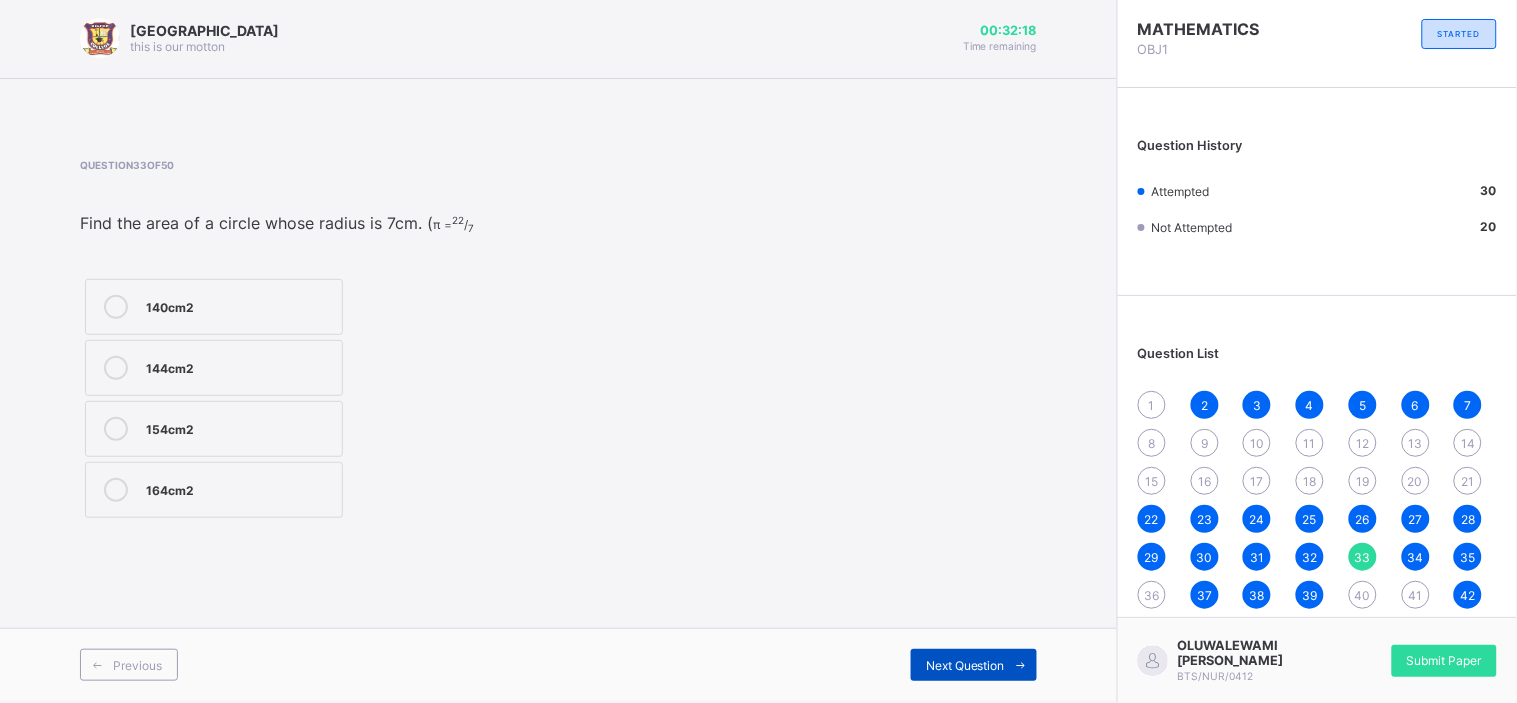 click on "Next Question" at bounding box center (965, 665) 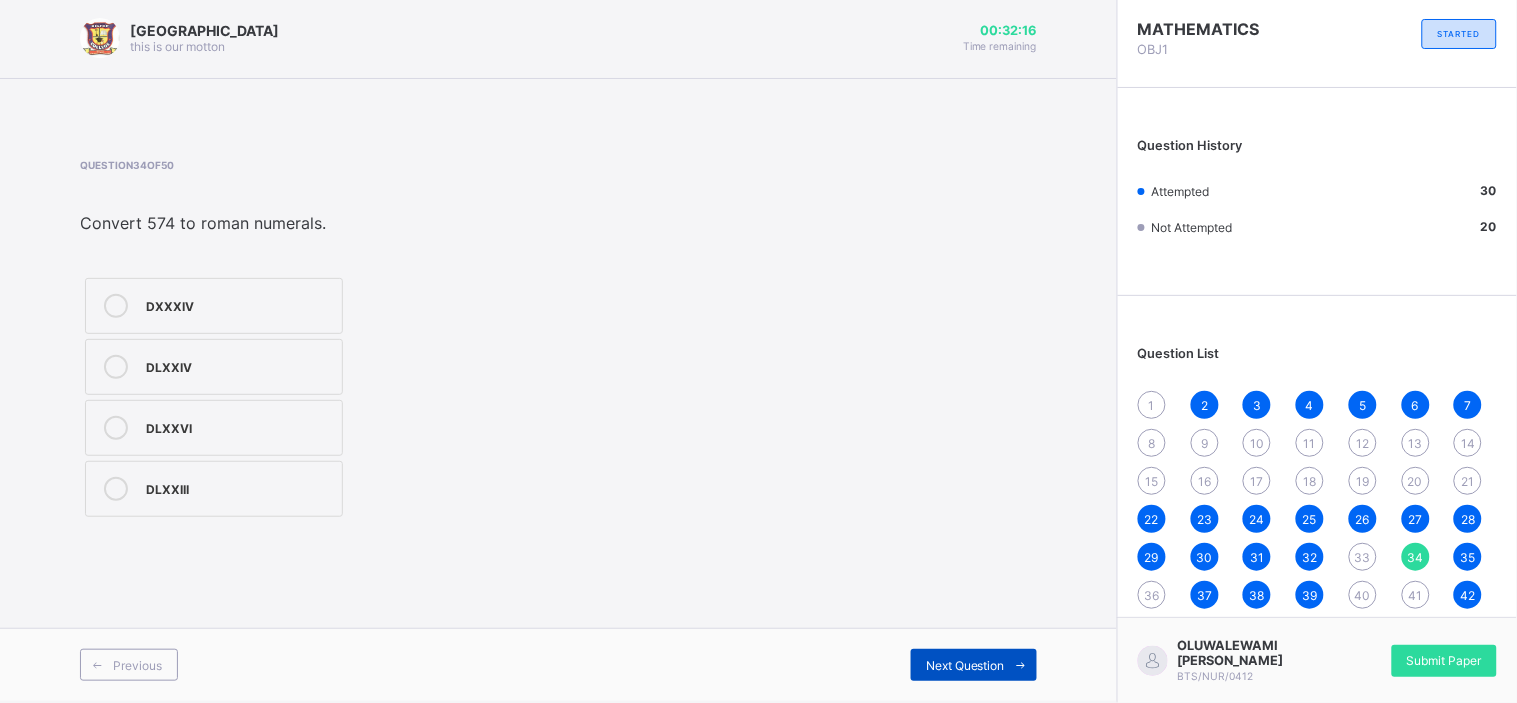 click on "Next Question" at bounding box center [965, 665] 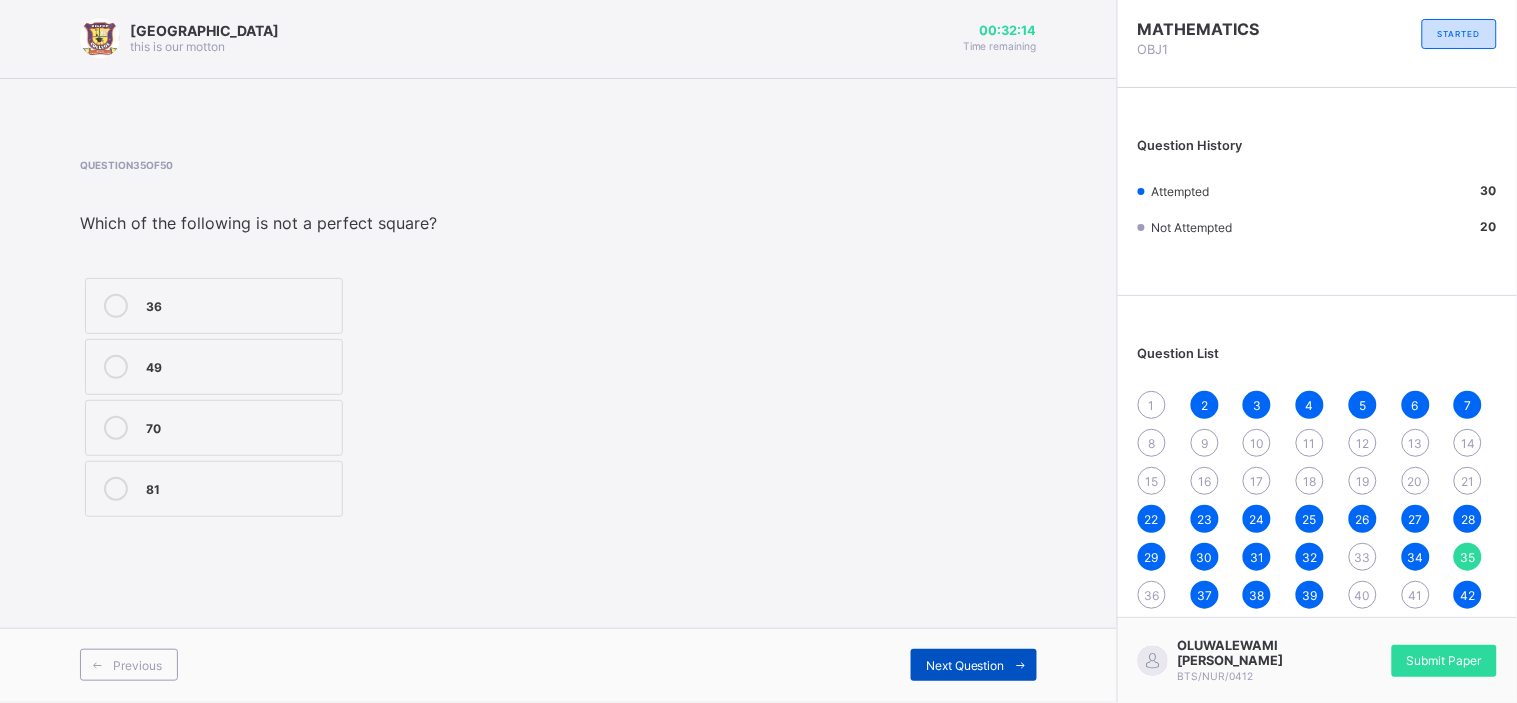 click on "Next Question" at bounding box center [965, 665] 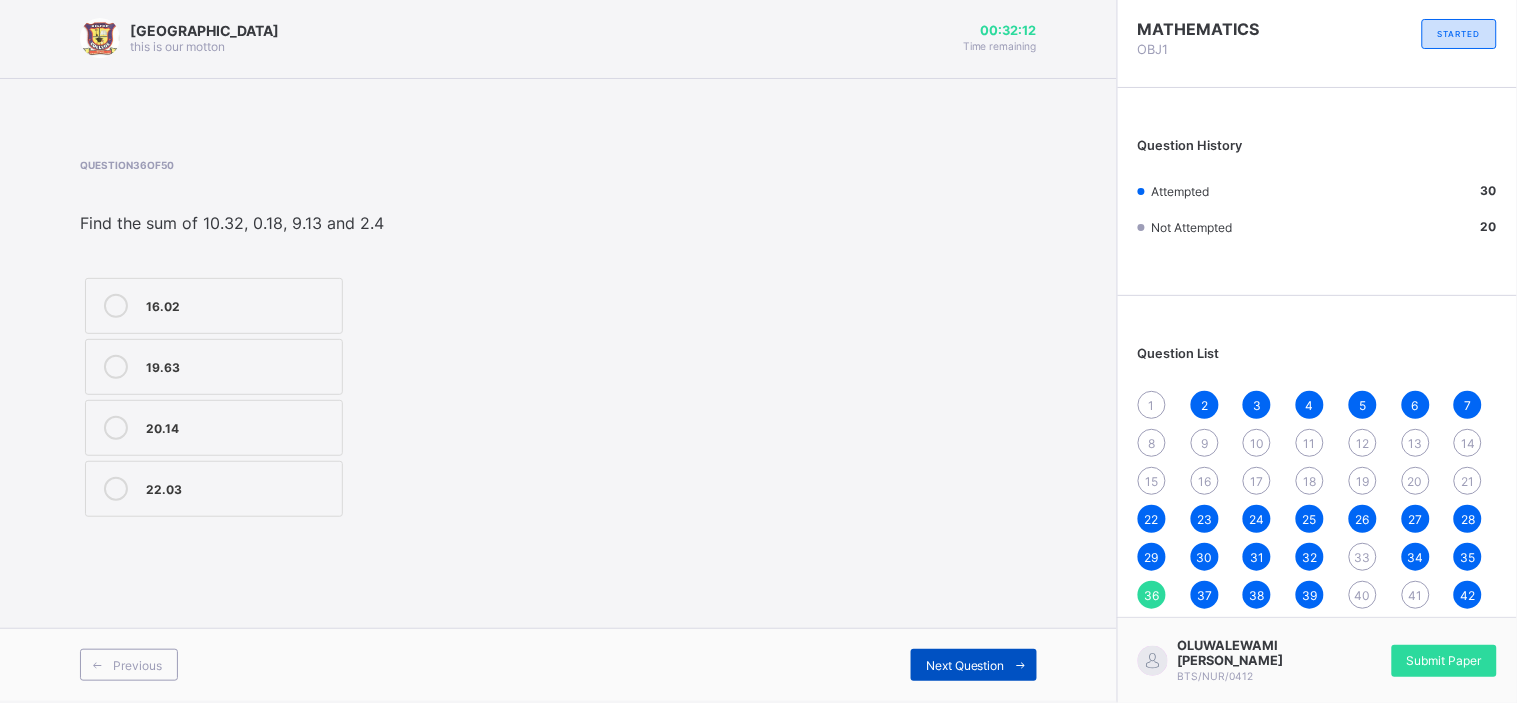 click on "Next Question" at bounding box center [965, 665] 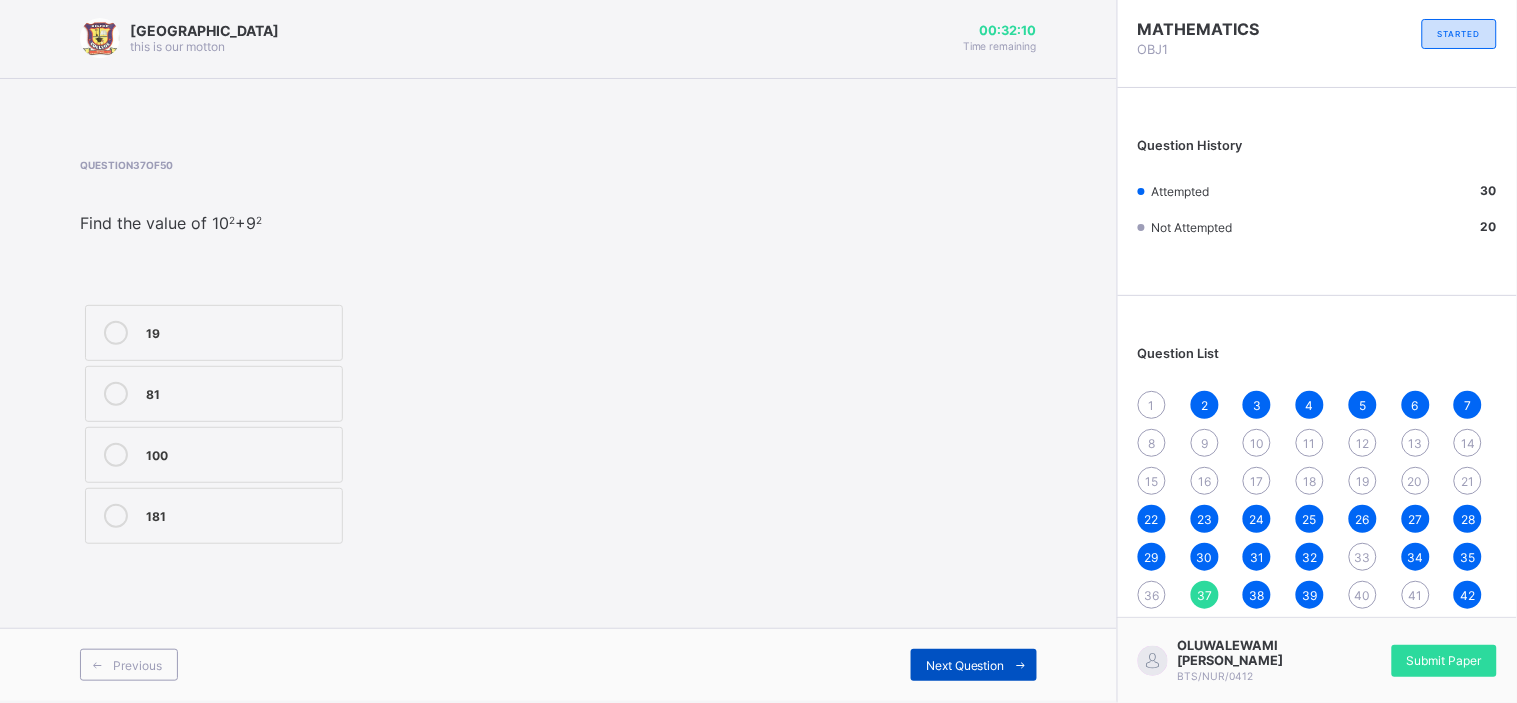 click on "Next Question" at bounding box center (965, 665) 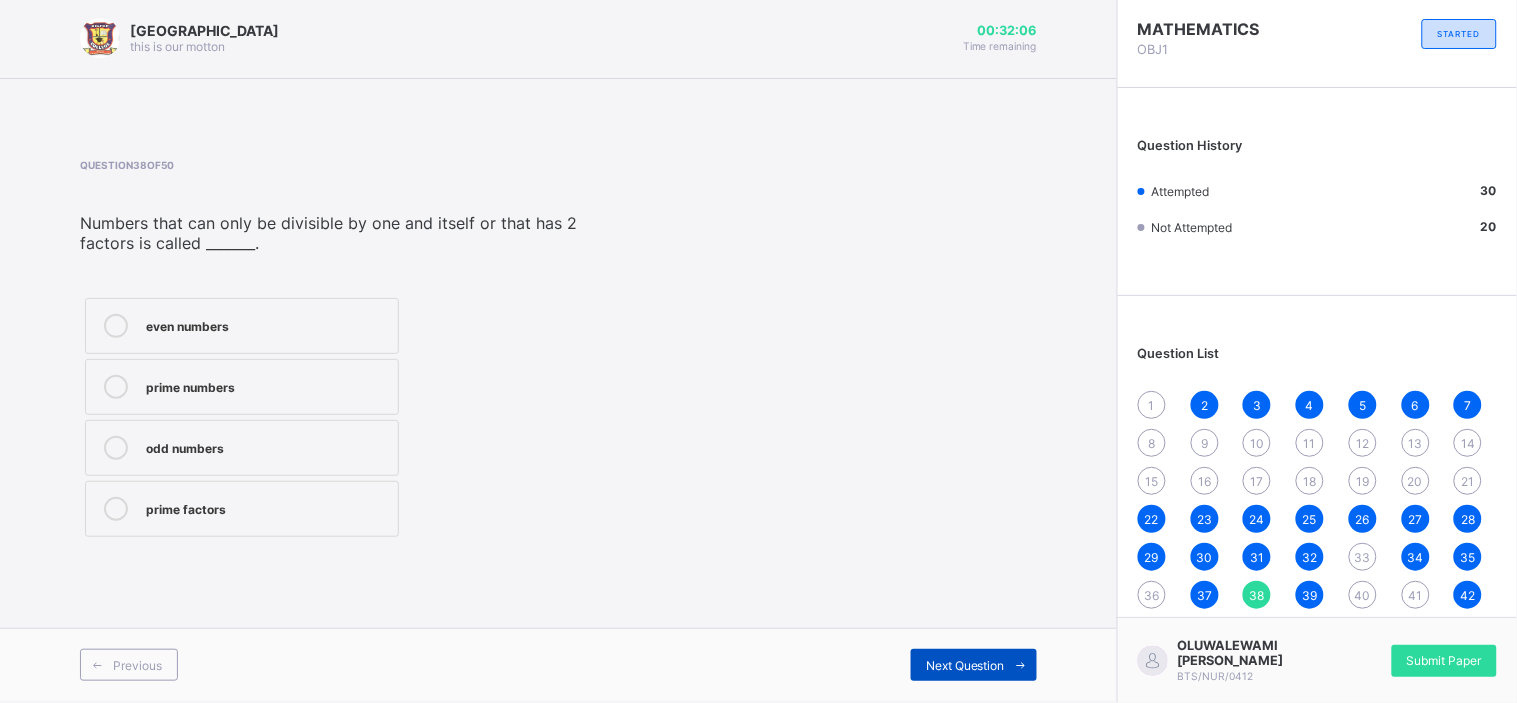 click on "Next Question" at bounding box center [965, 665] 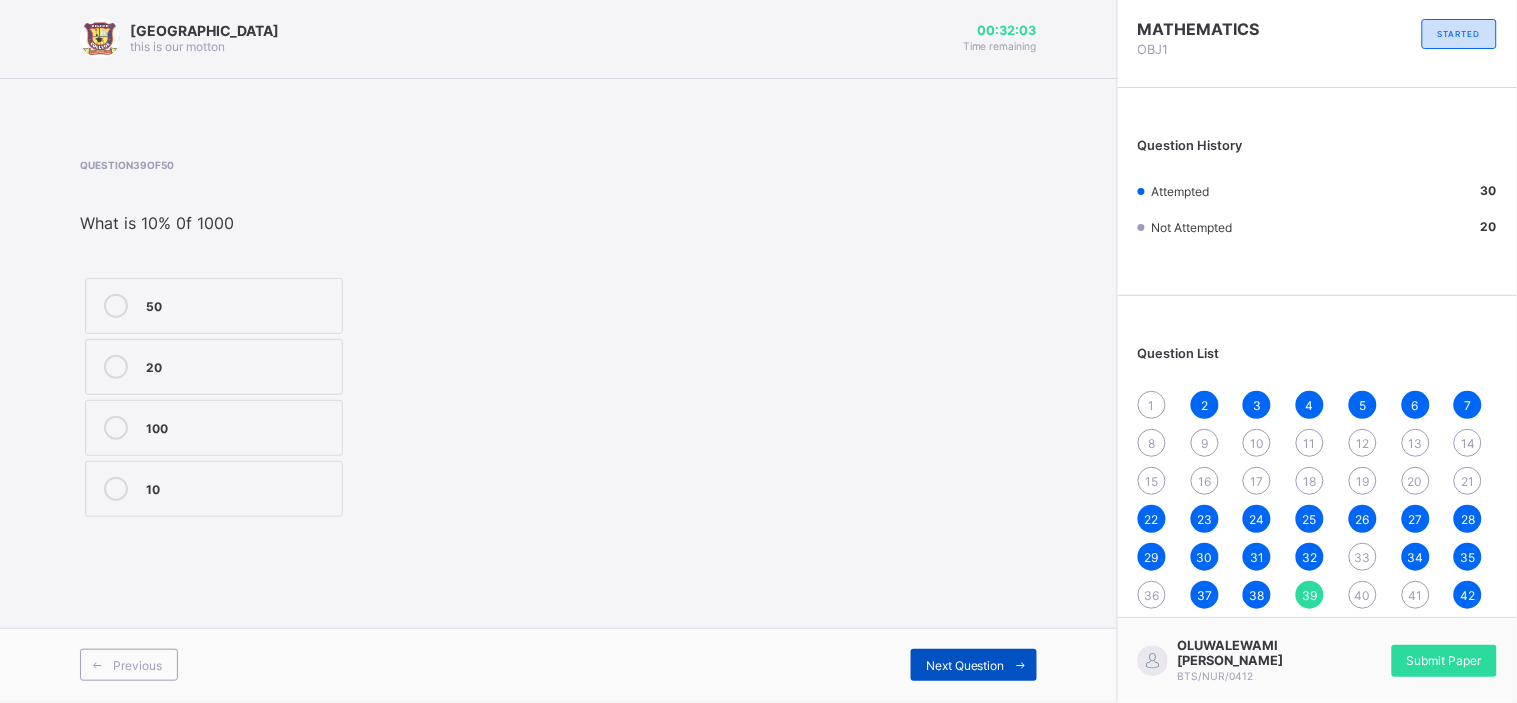 click on "Next Question" at bounding box center [965, 665] 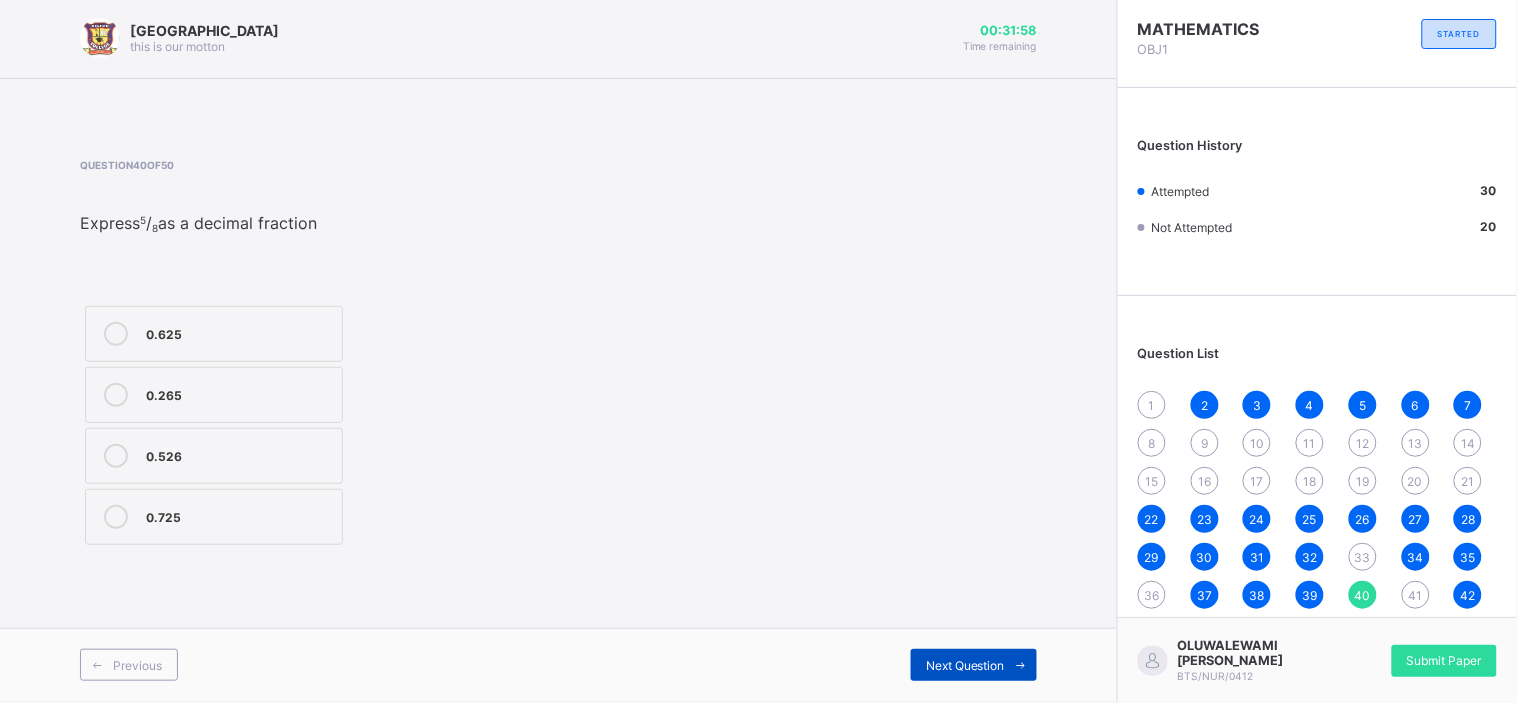 click on "Next Question" at bounding box center (965, 665) 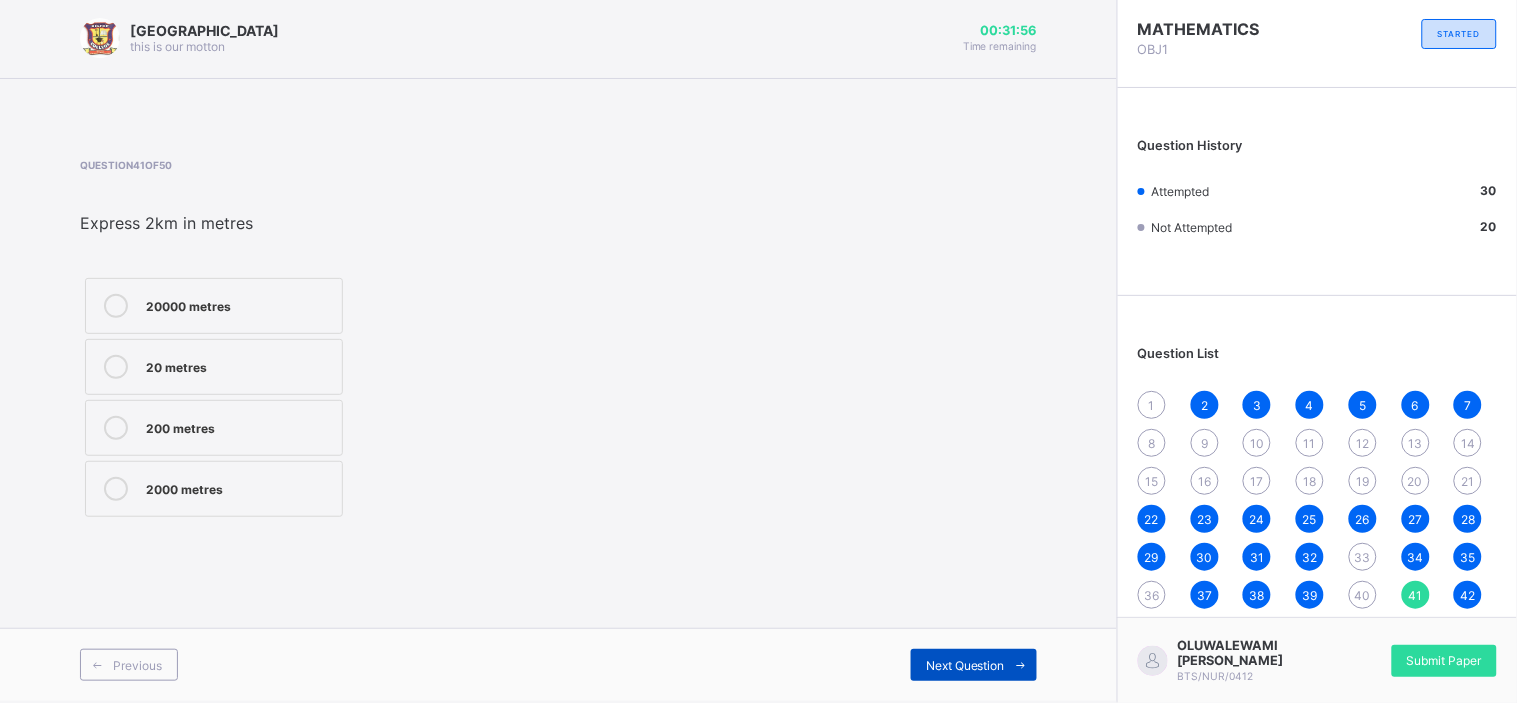 click on "Next Question" at bounding box center [965, 665] 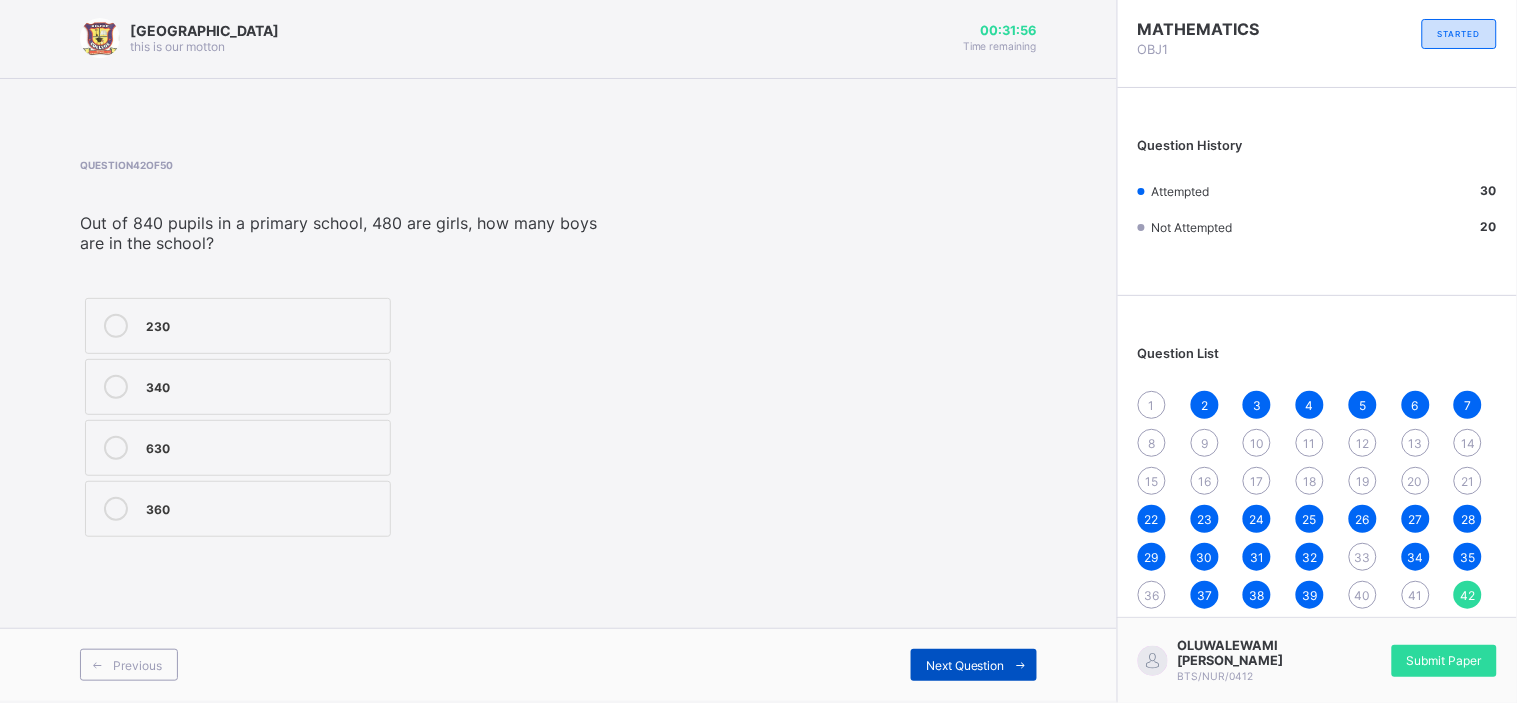 click on "Next Question" at bounding box center (965, 665) 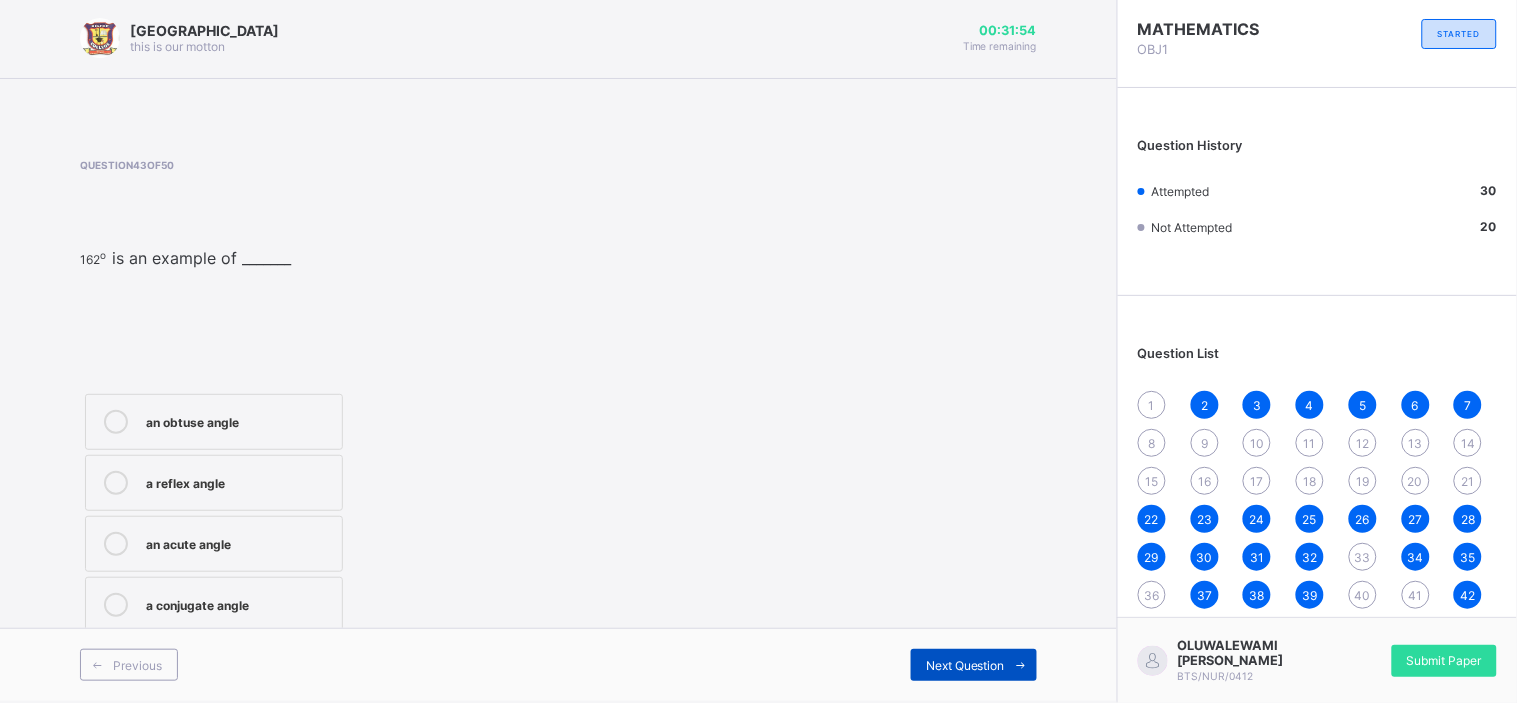 click on "Next Question" at bounding box center (965, 665) 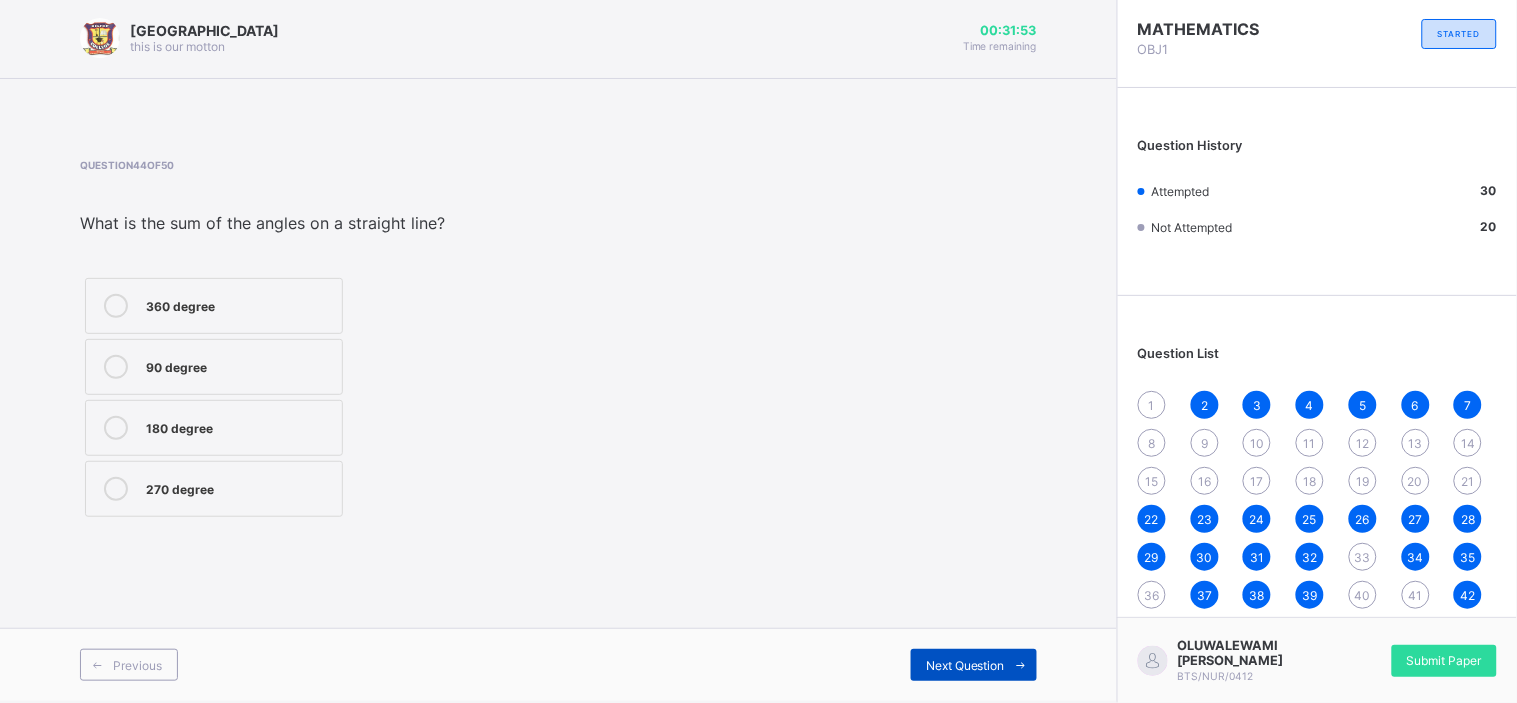 click on "Next Question" at bounding box center [965, 665] 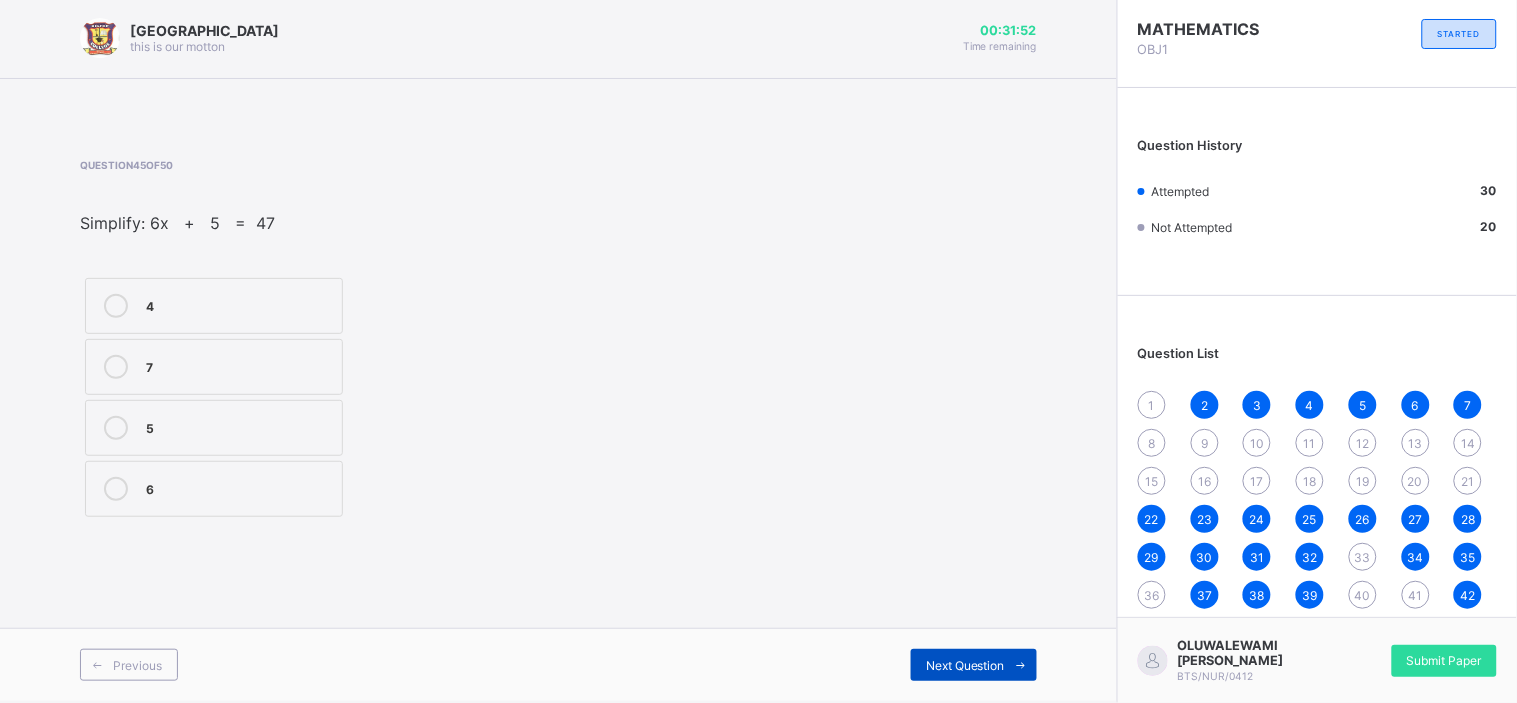 click on "Next Question" at bounding box center [965, 665] 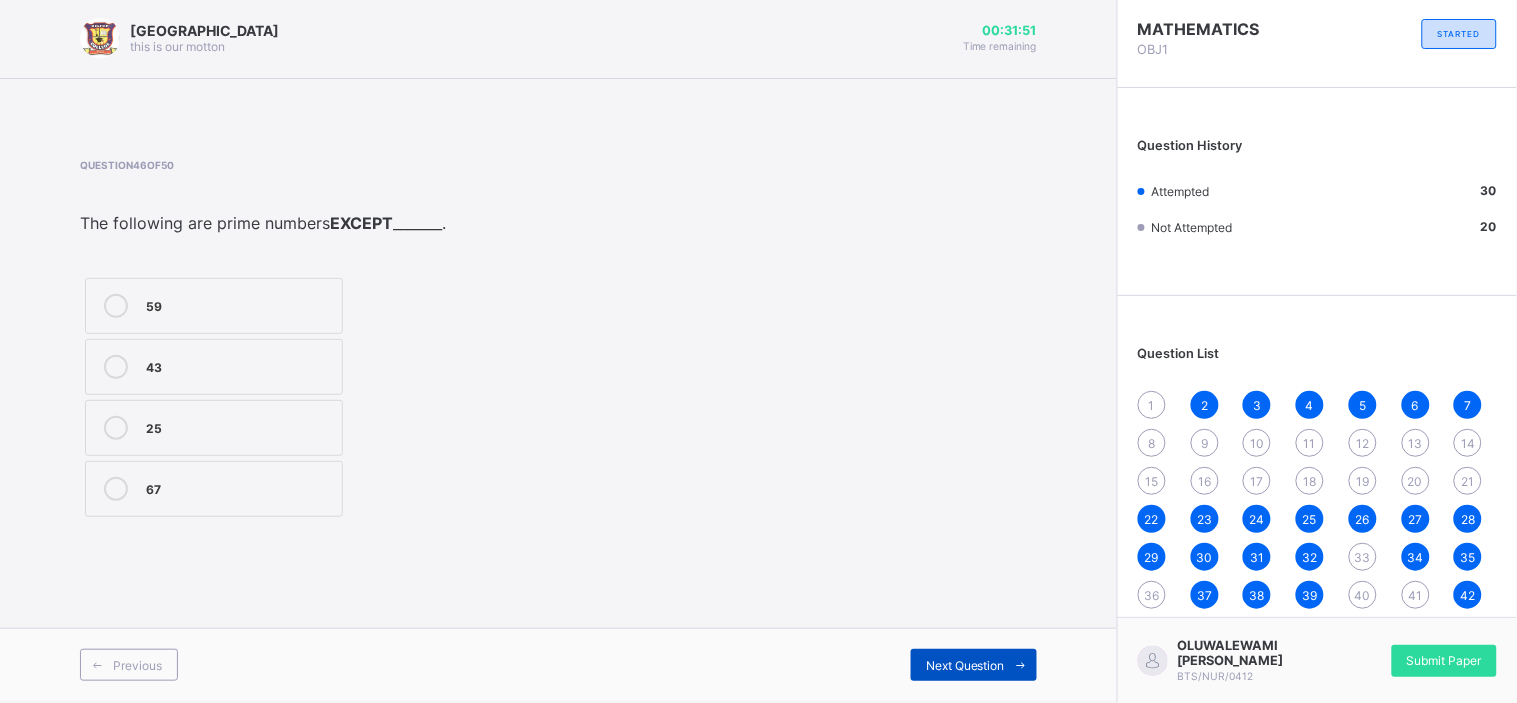 click on "Next Question" at bounding box center (965, 665) 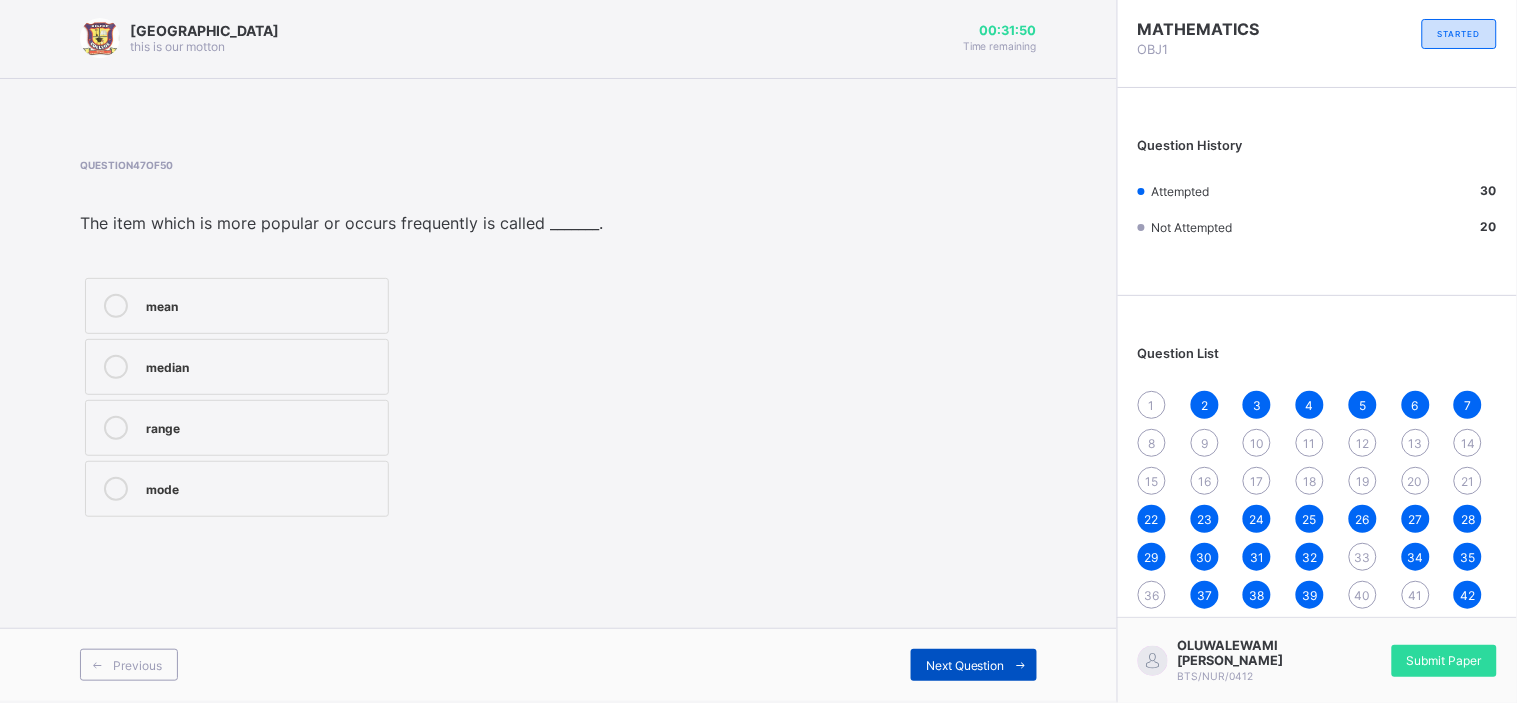 click on "Next Question" at bounding box center (965, 665) 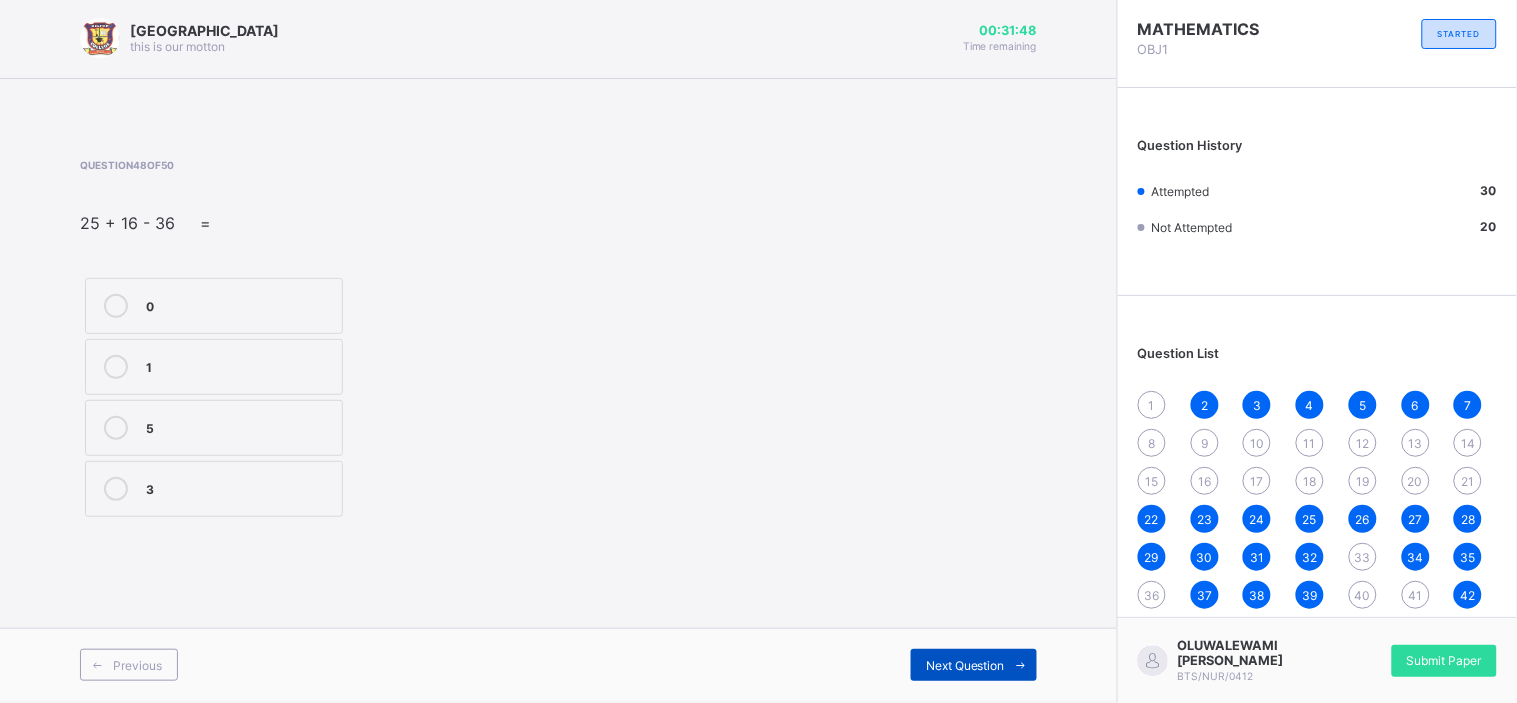click on "Next Question" at bounding box center [965, 665] 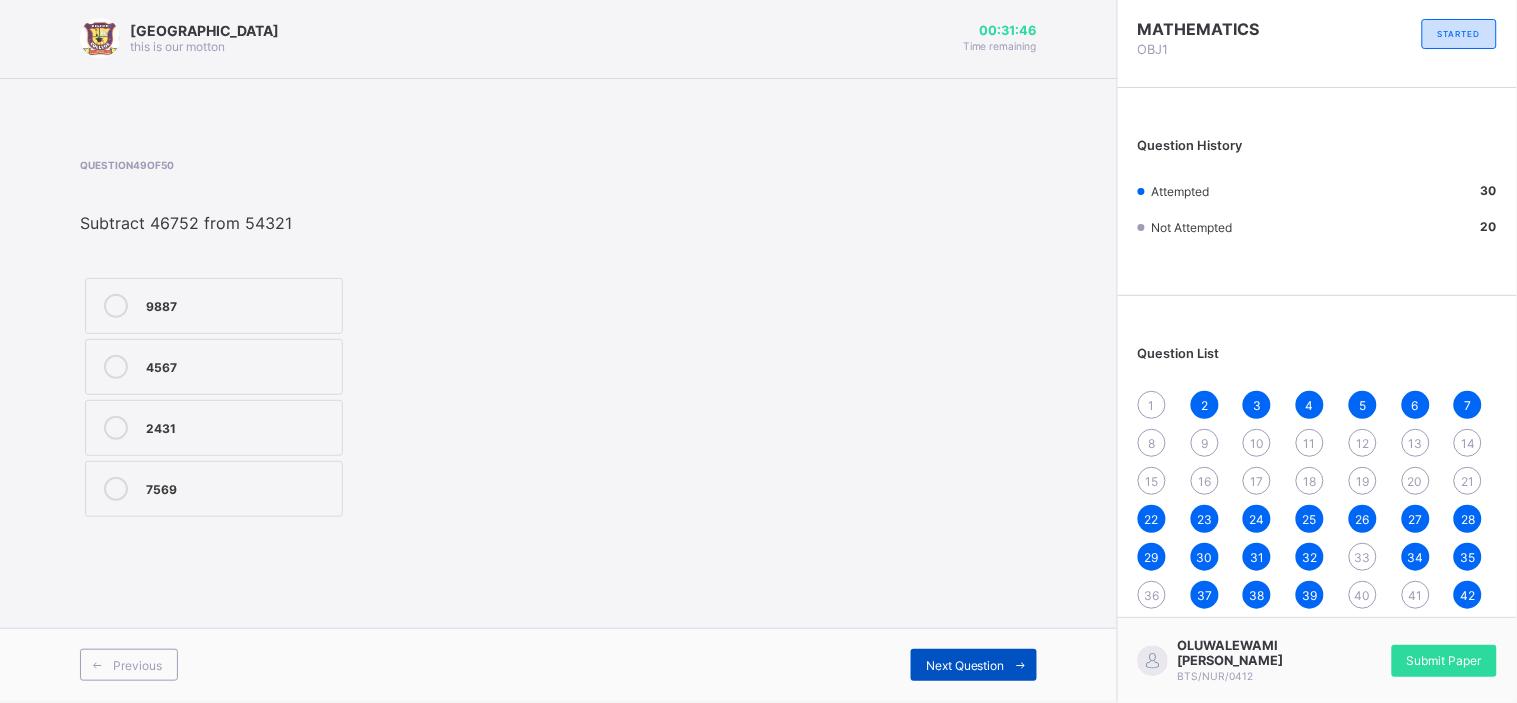 click on "Next Question" at bounding box center [965, 665] 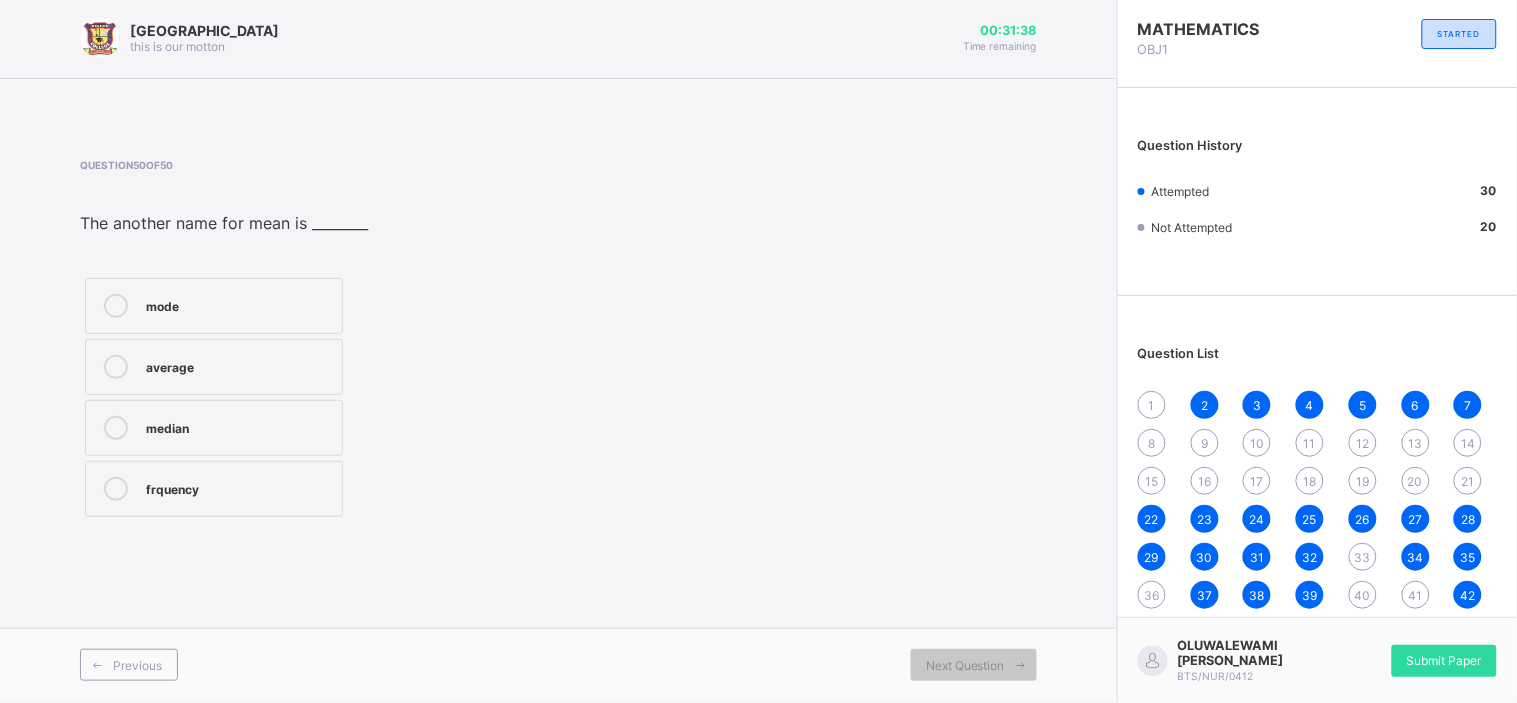 click on "28" at bounding box center (1468, 519) 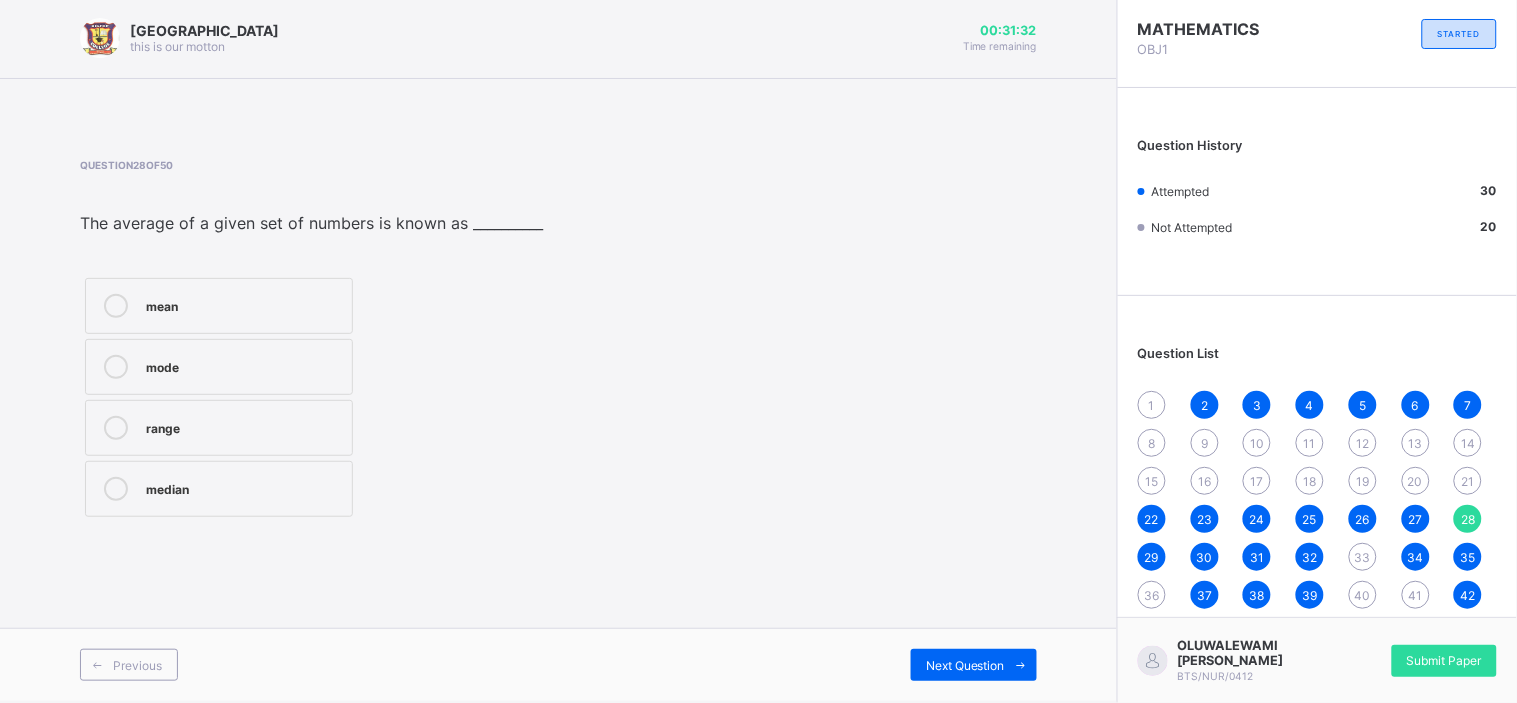 click on "15" at bounding box center [1152, 481] 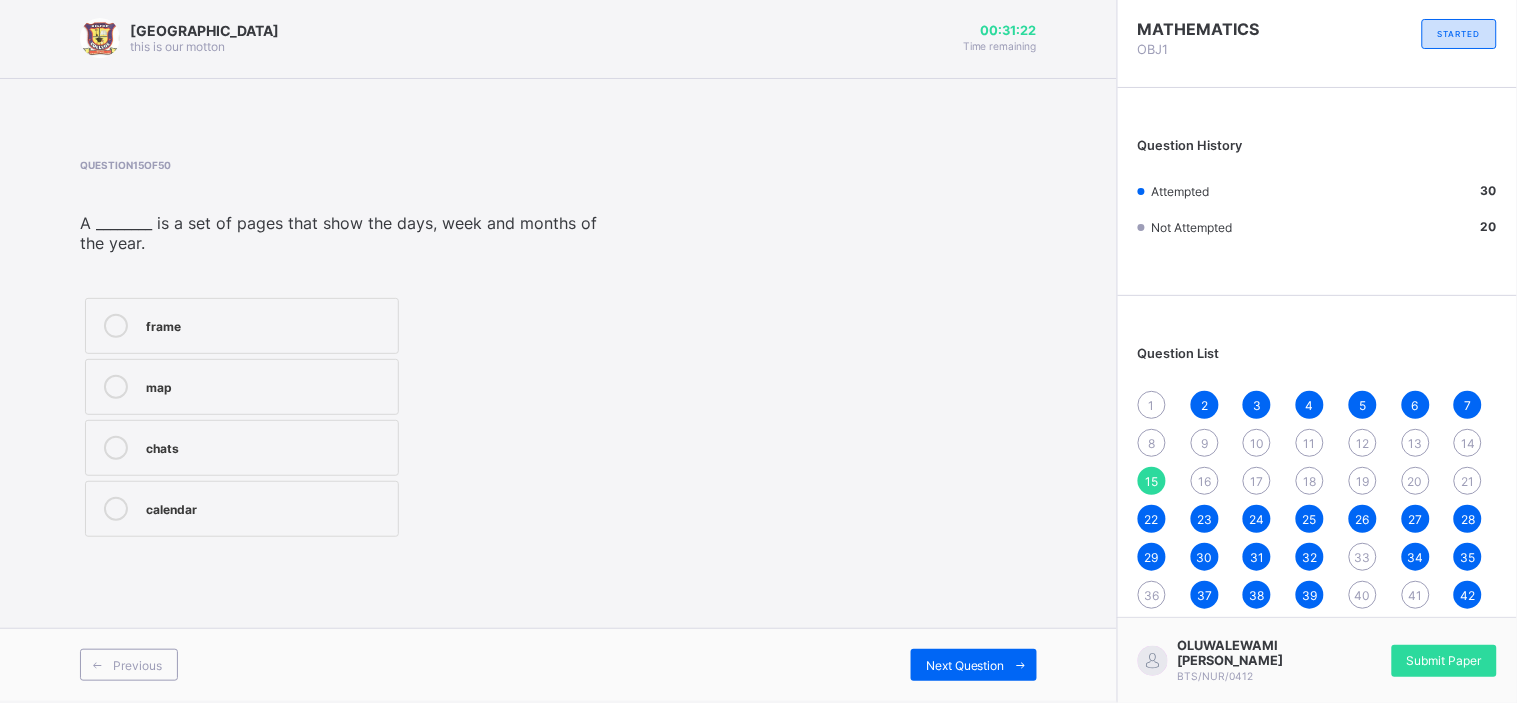 click on "calendar" at bounding box center [242, 509] 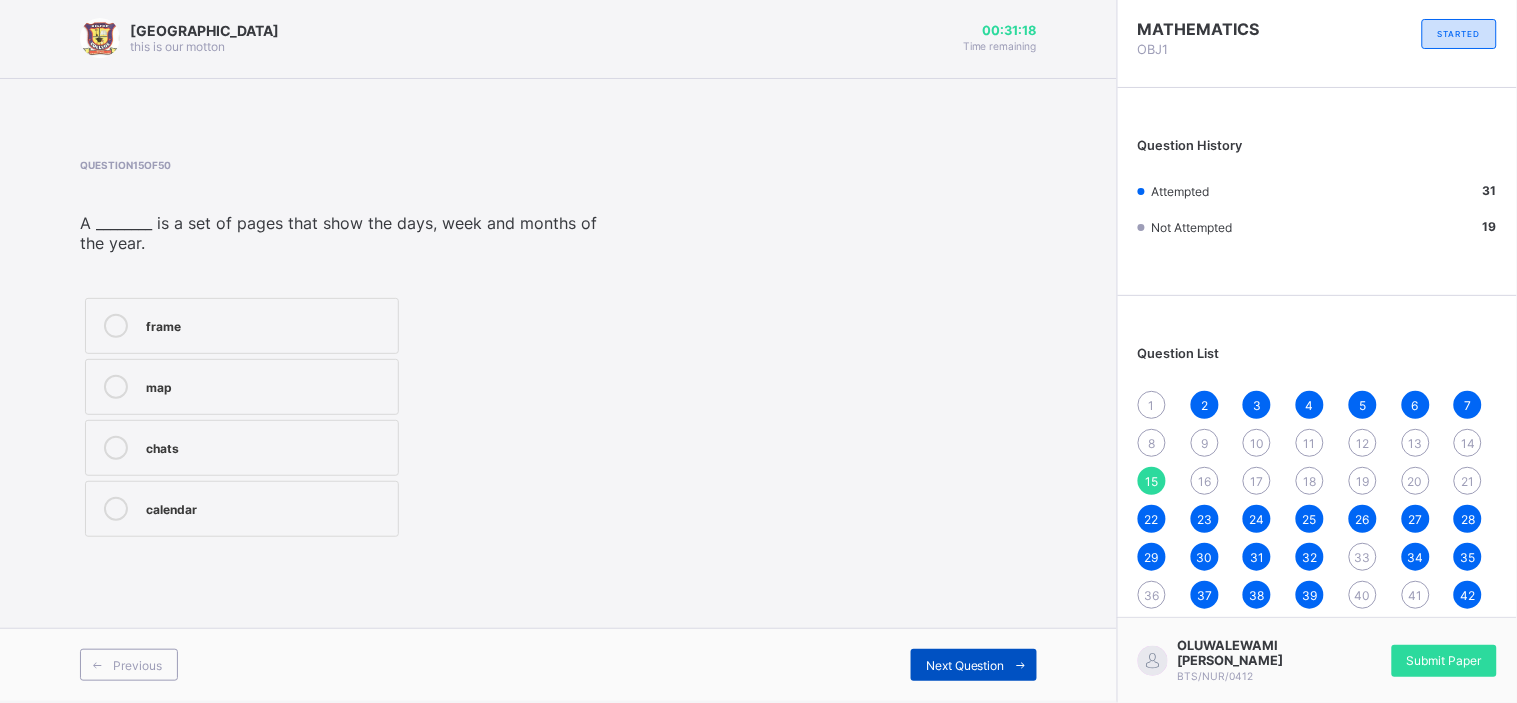 click at bounding box center [1021, 665] 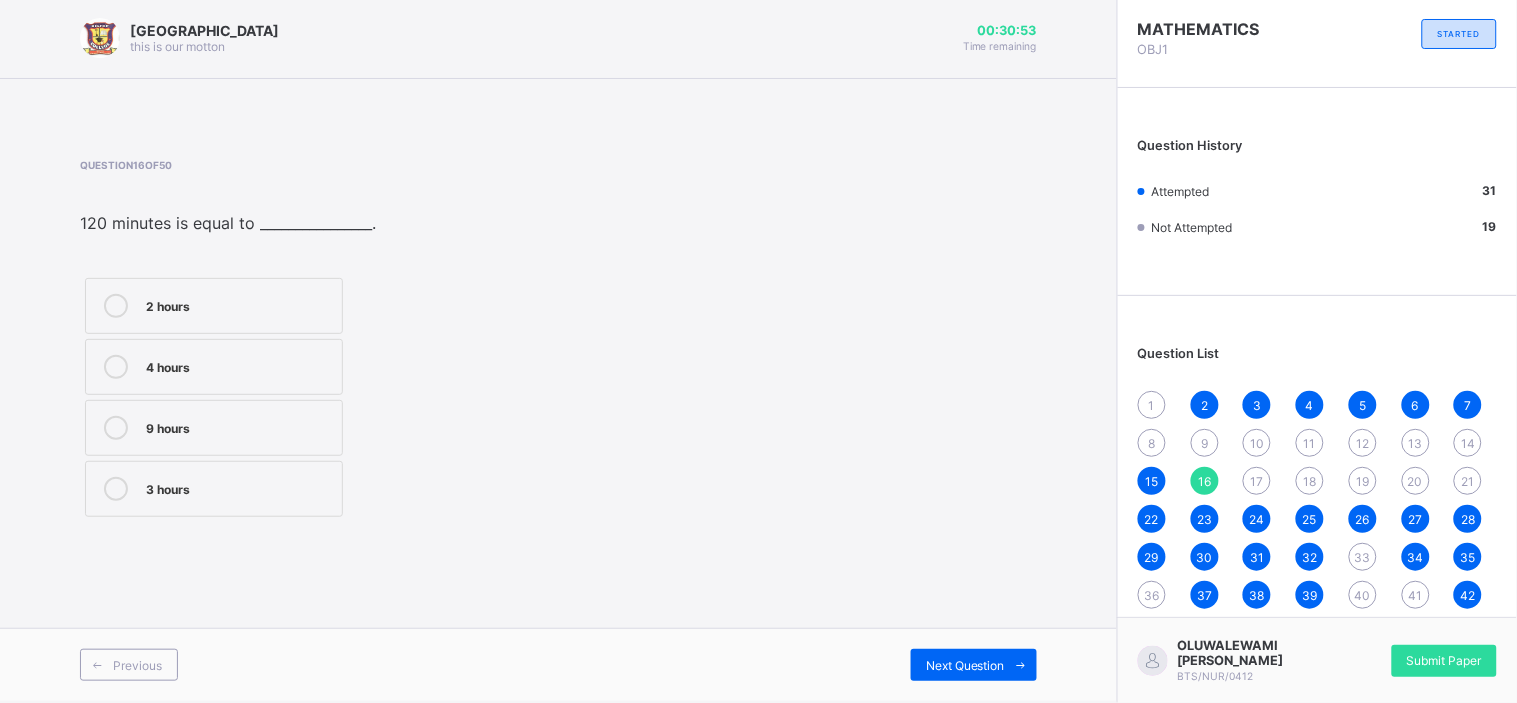 click on "2 hours" at bounding box center [239, 304] 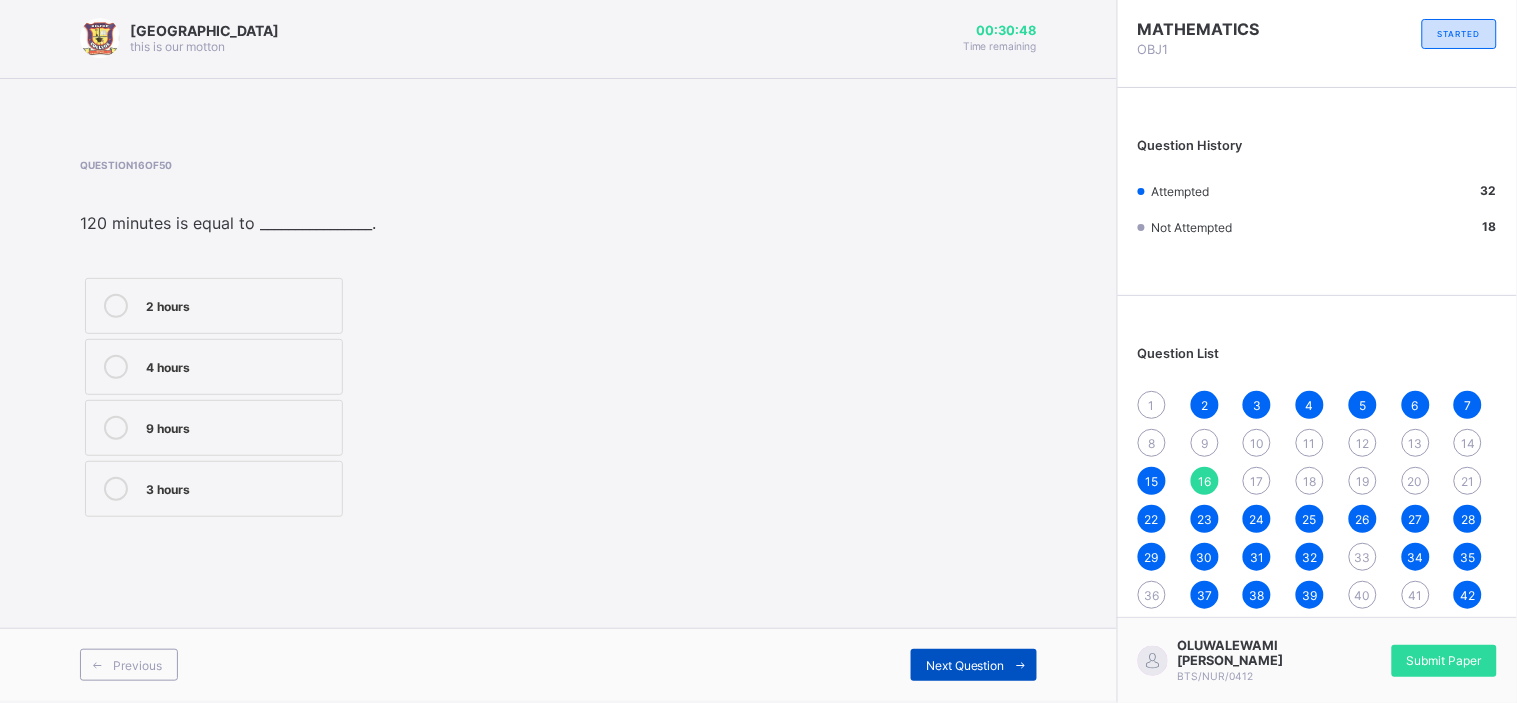 click on "Next Question" at bounding box center (965, 665) 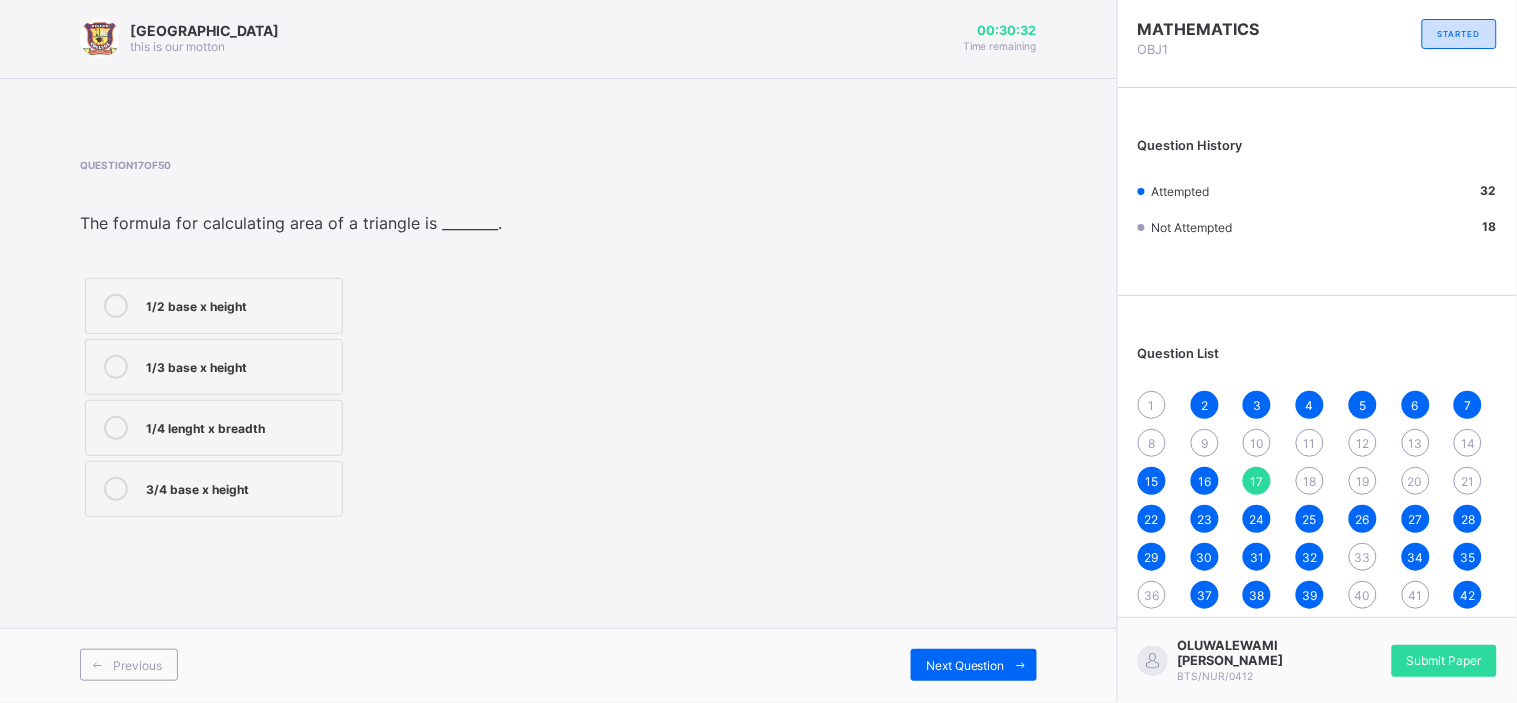 click on "1/4 lenght x breadth" at bounding box center (239, 426) 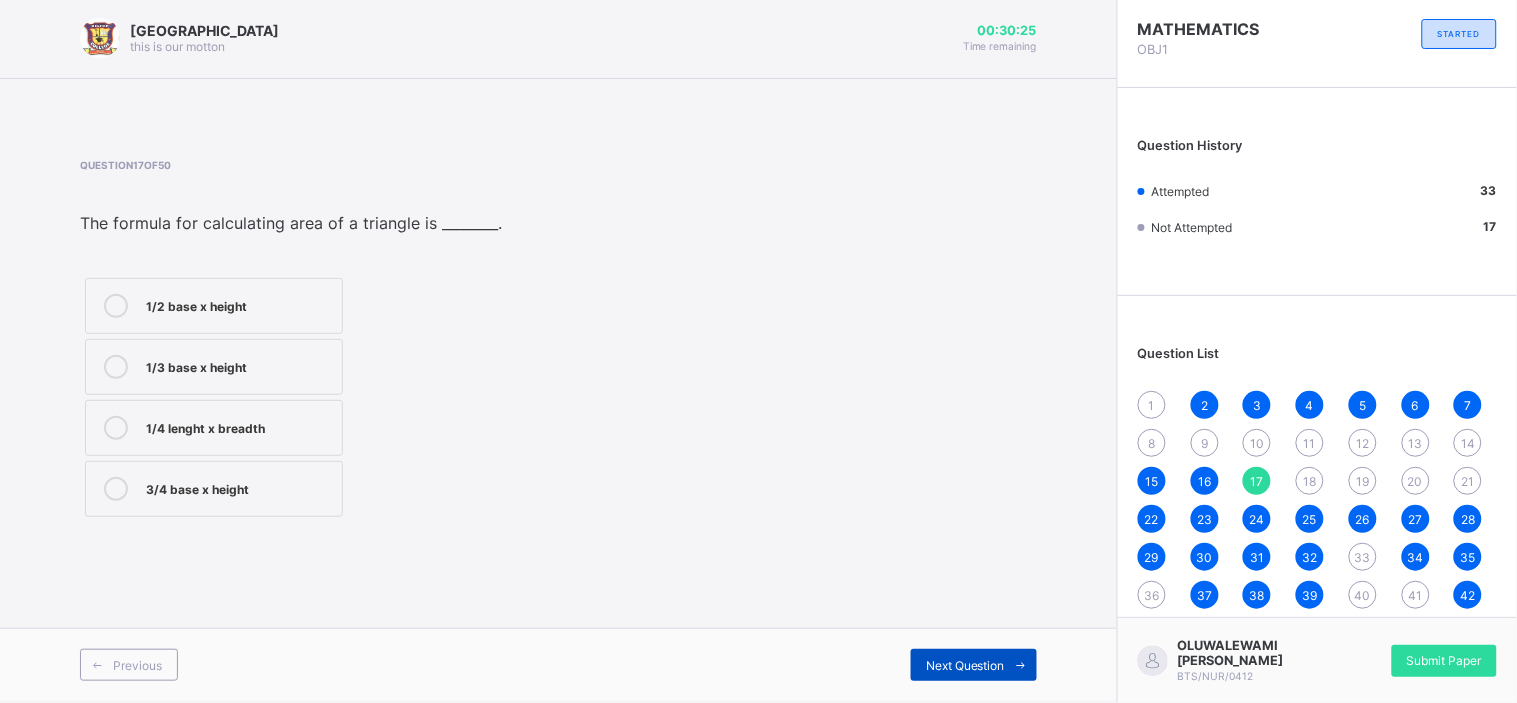 click on "Next Question" at bounding box center [974, 665] 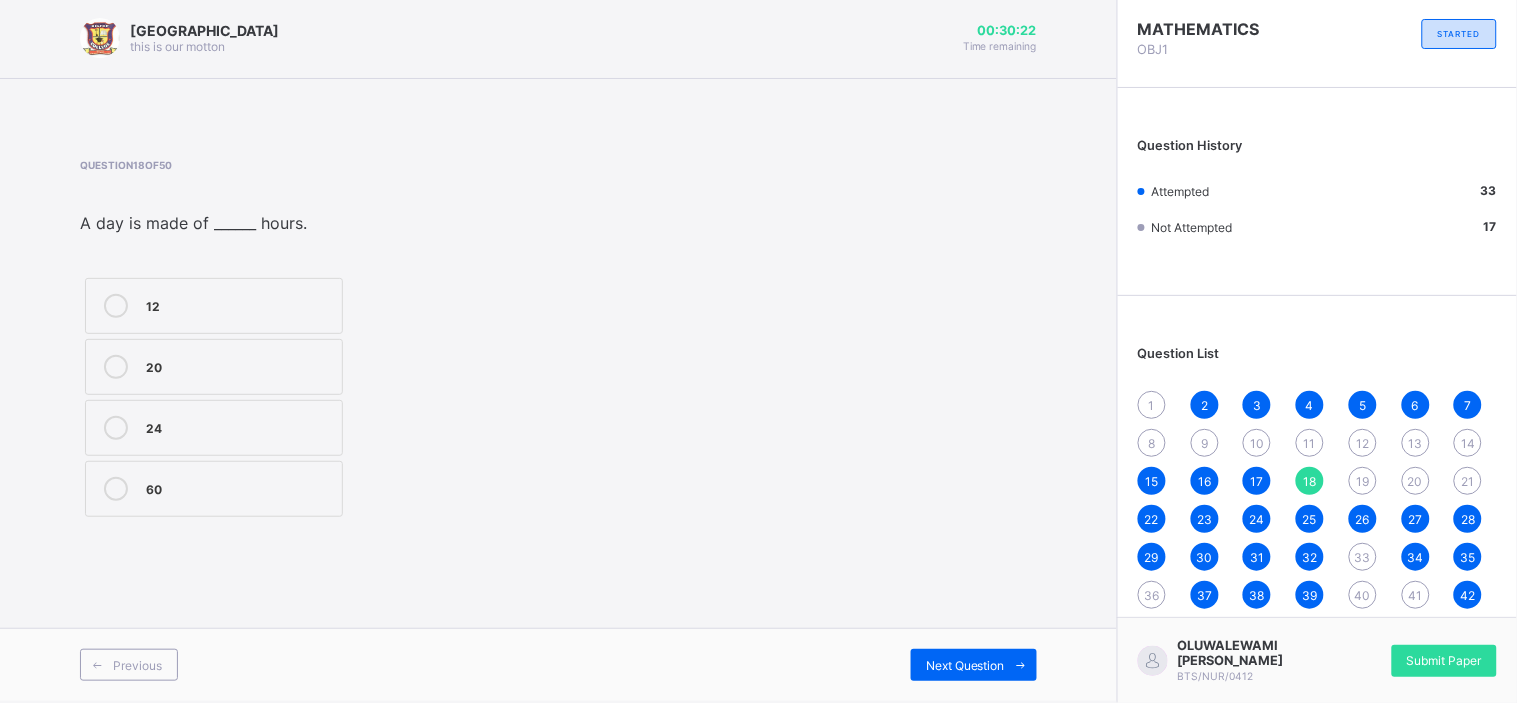 click on "24" at bounding box center (239, 426) 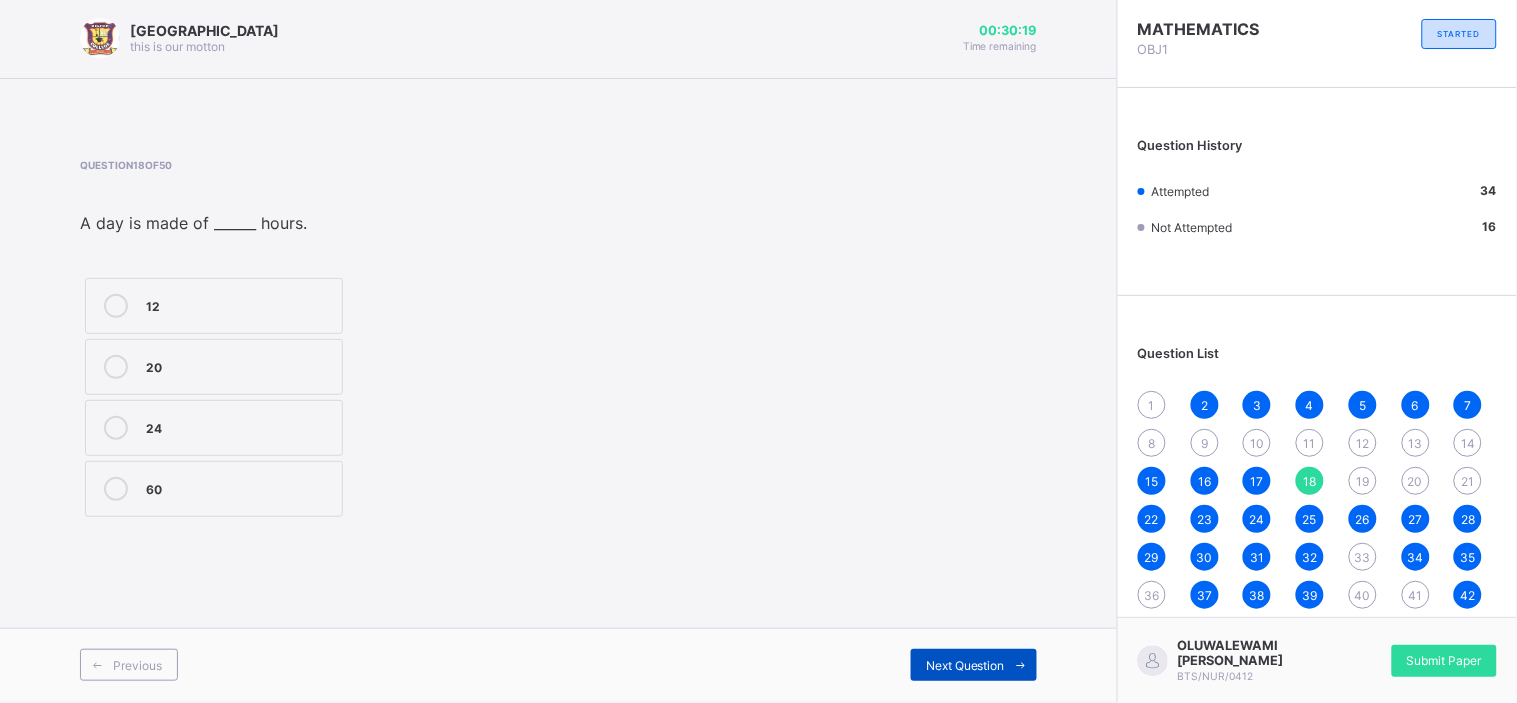 click on "Next Question" at bounding box center (965, 665) 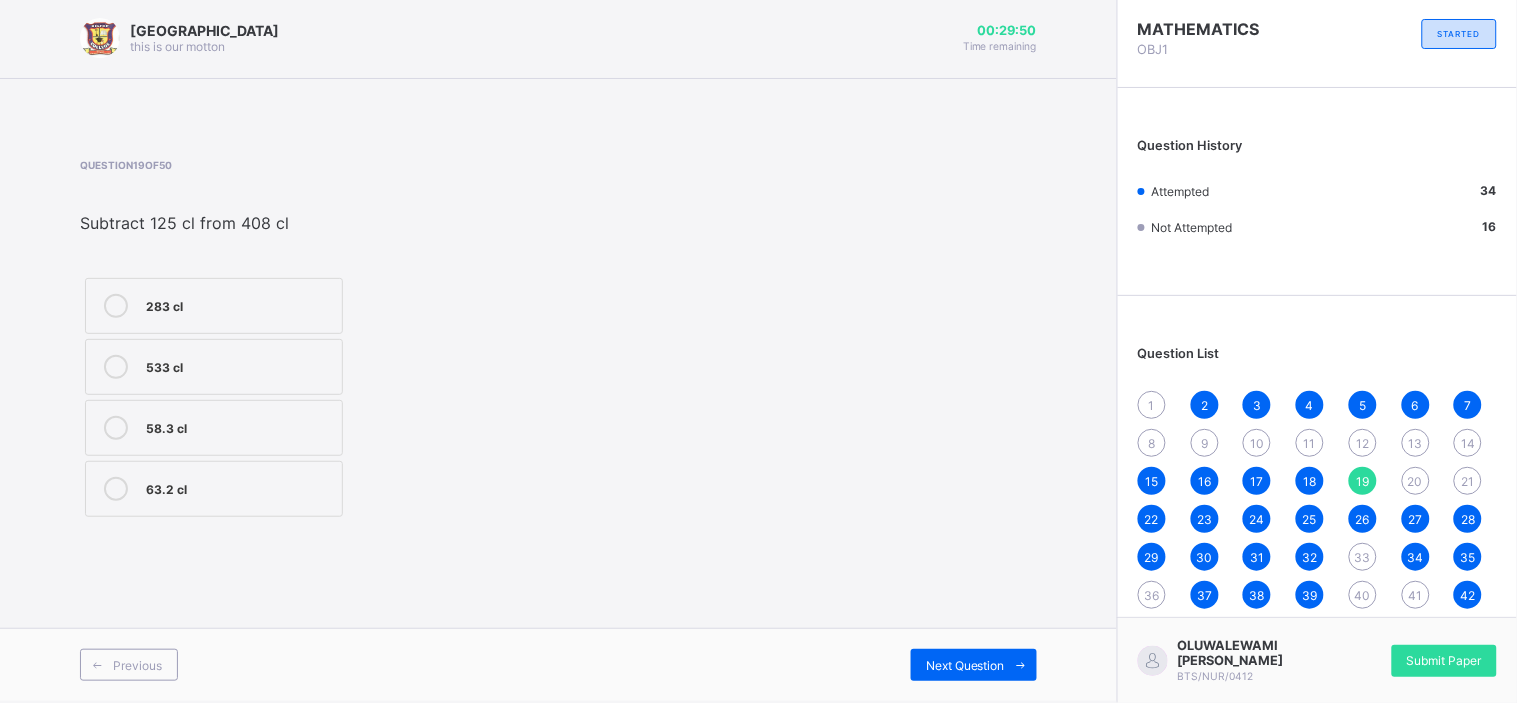 click on "283 cl" at bounding box center (239, 304) 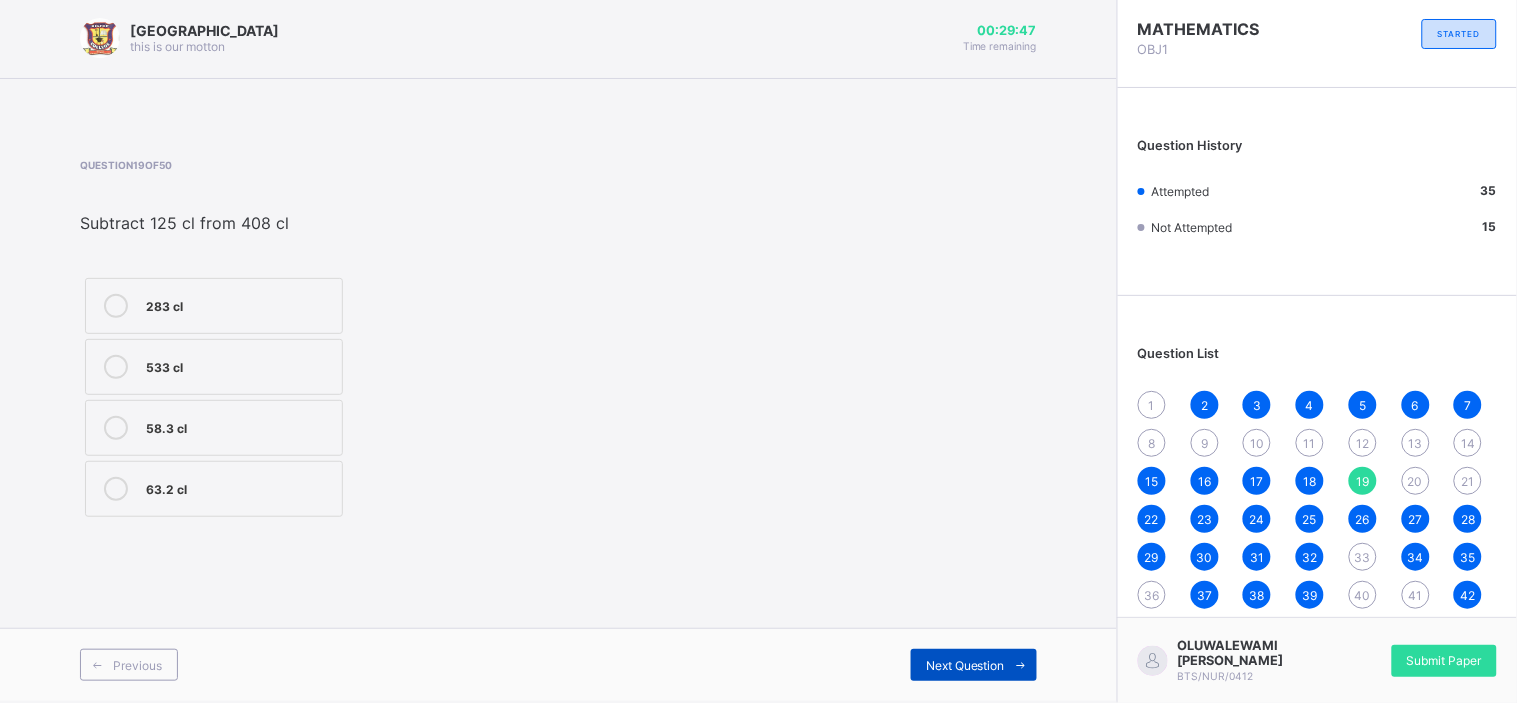 click on "Next Question" at bounding box center [974, 665] 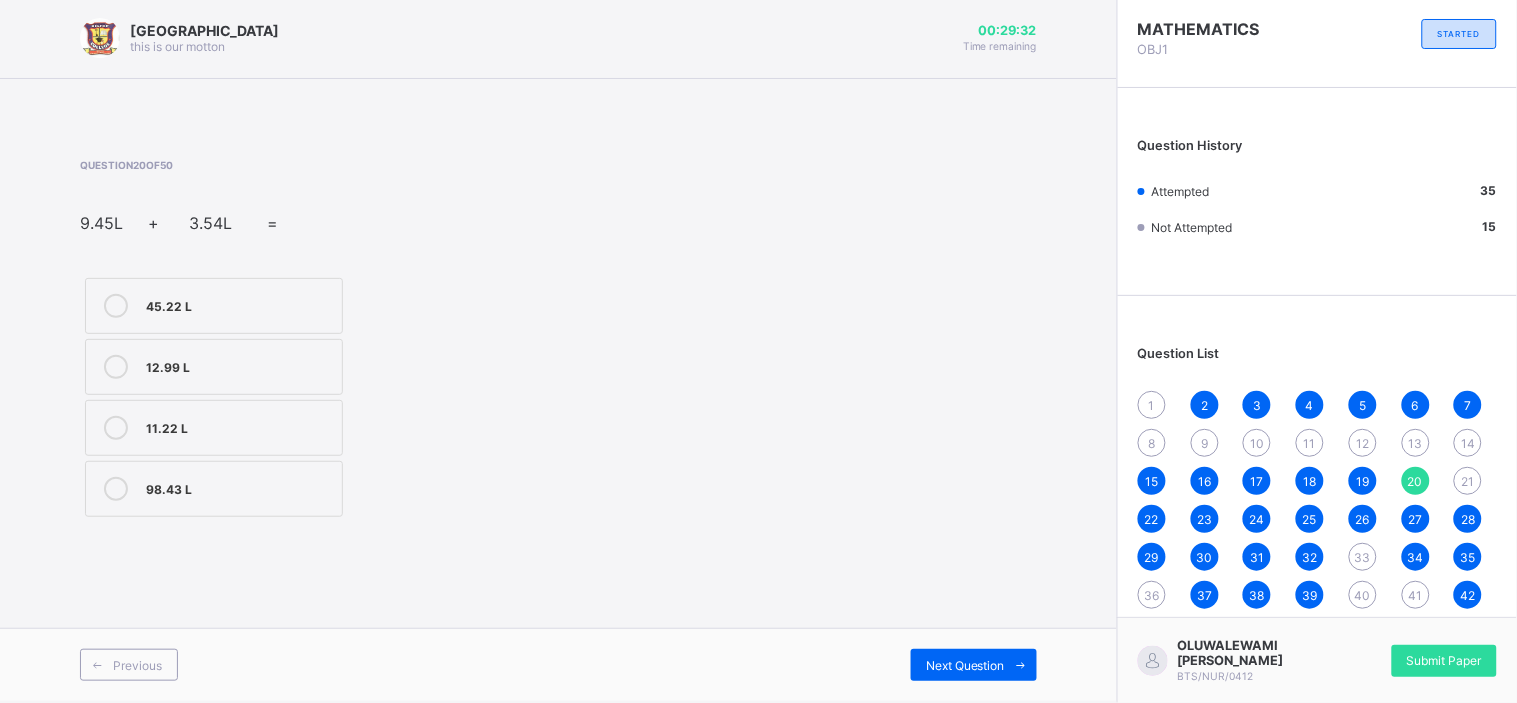 click on "12.99 L" at bounding box center (239, 365) 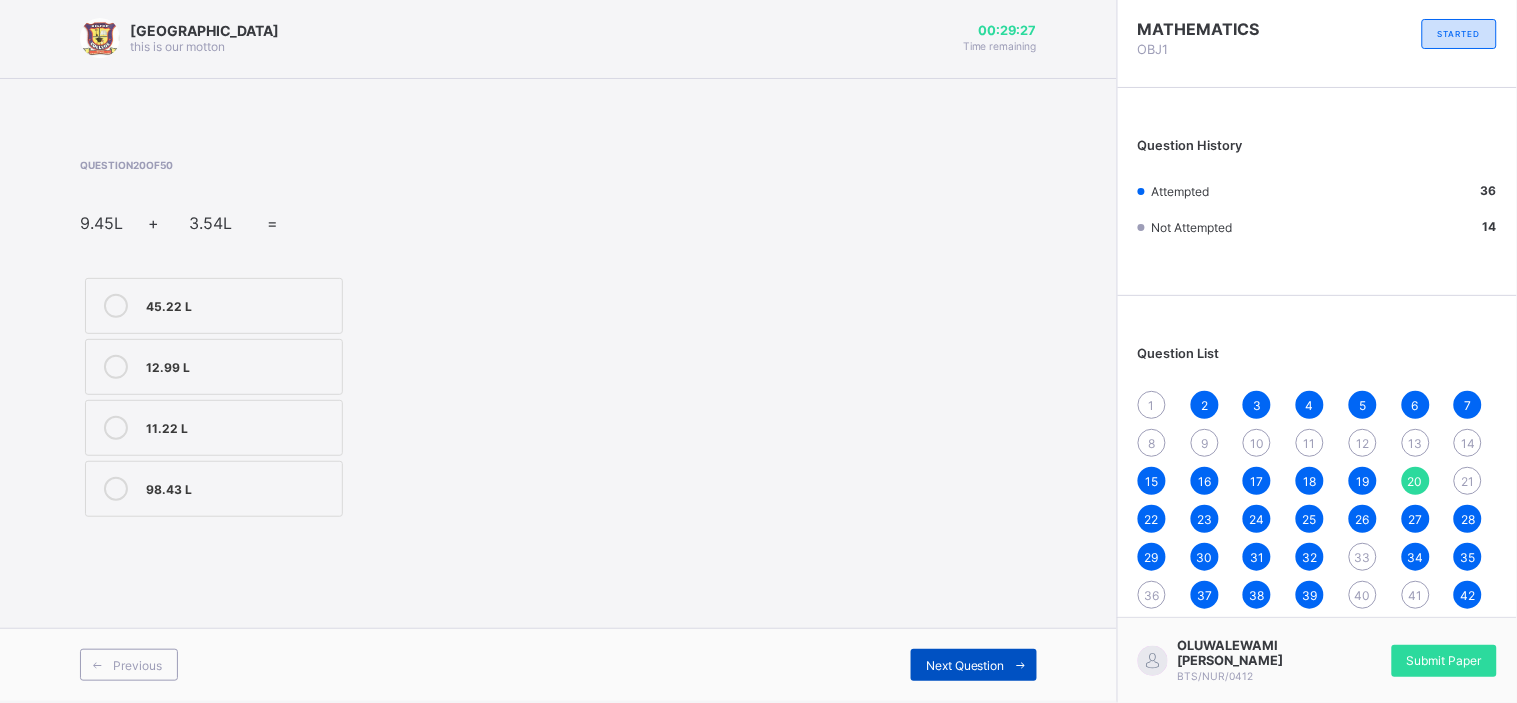 click on "Next Question" at bounding box center [965, 665] 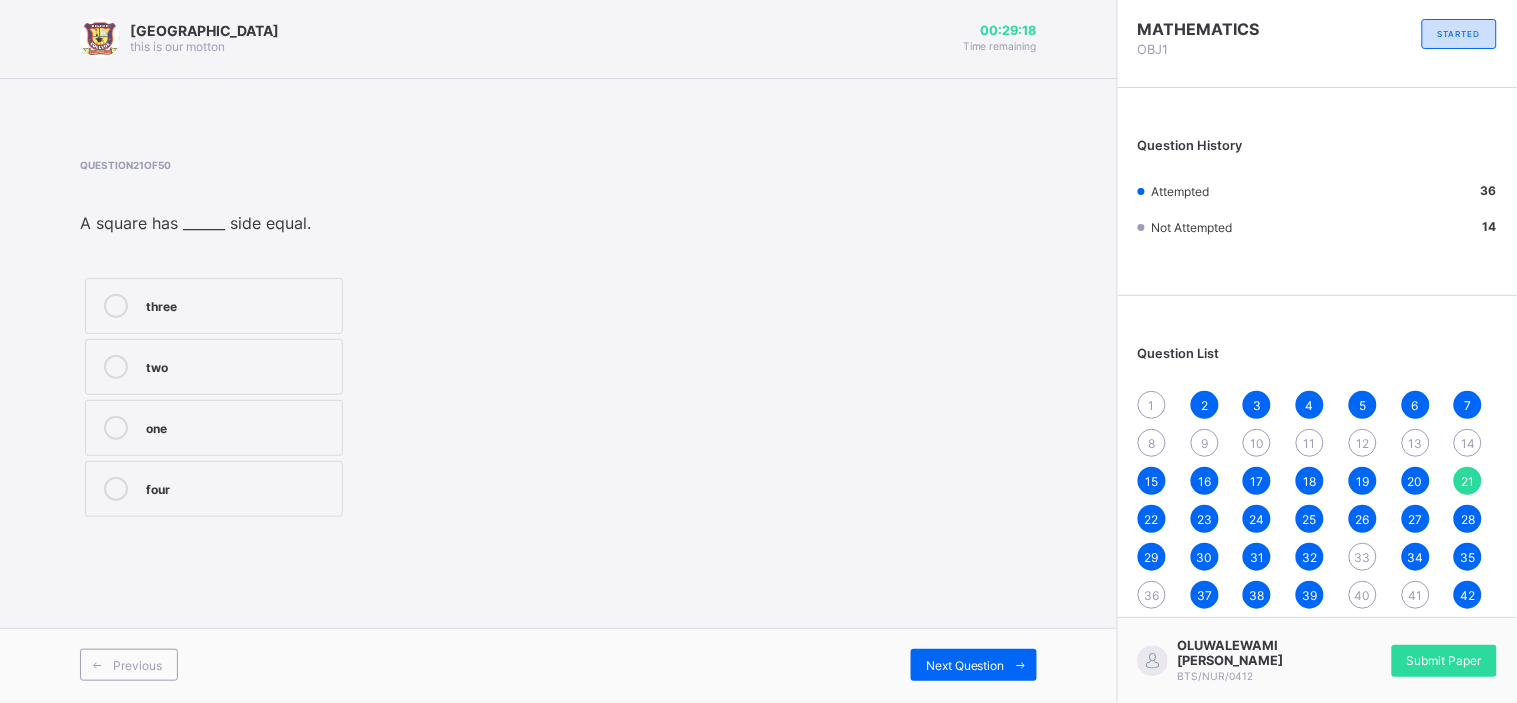 click on "four" at bounding box center [239, 487] 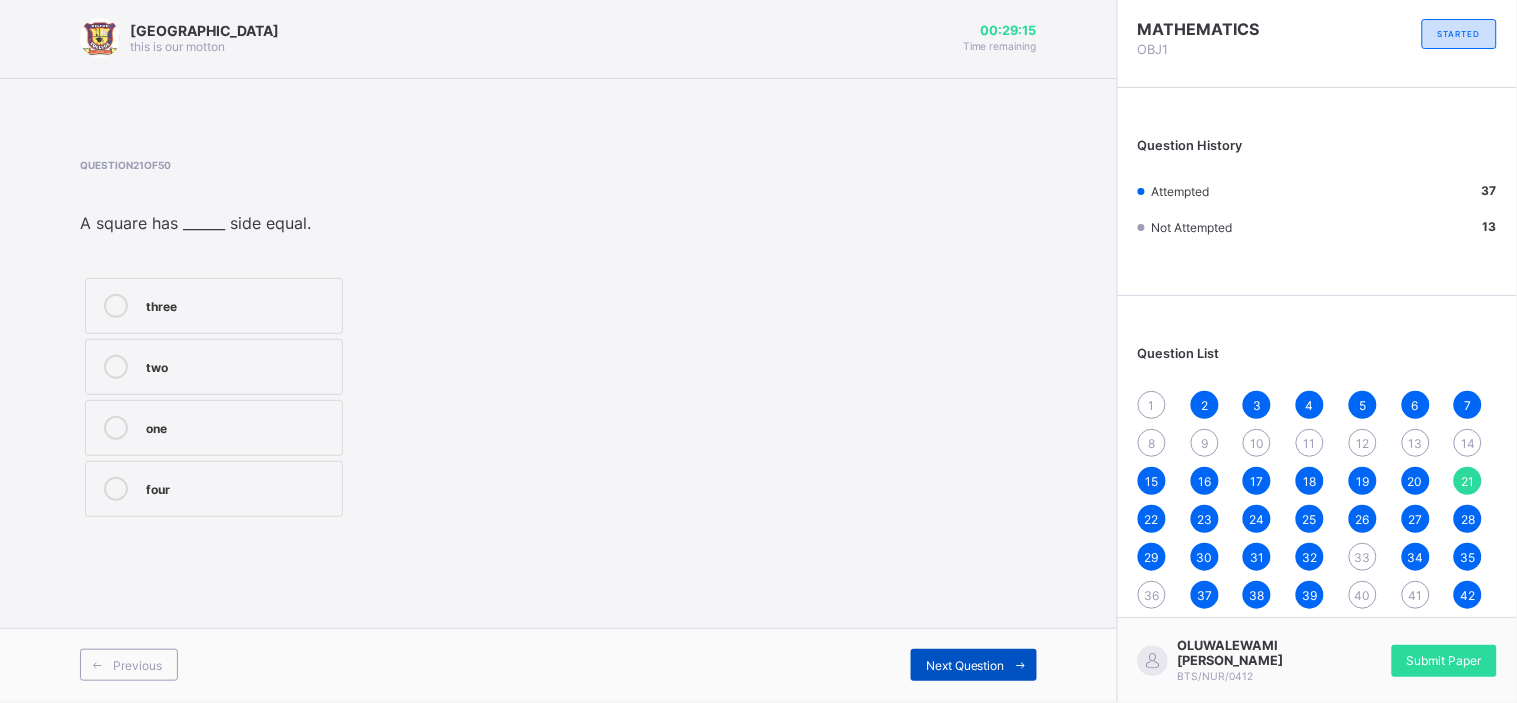 click on "Next Question" at bounding box center (965, 665) 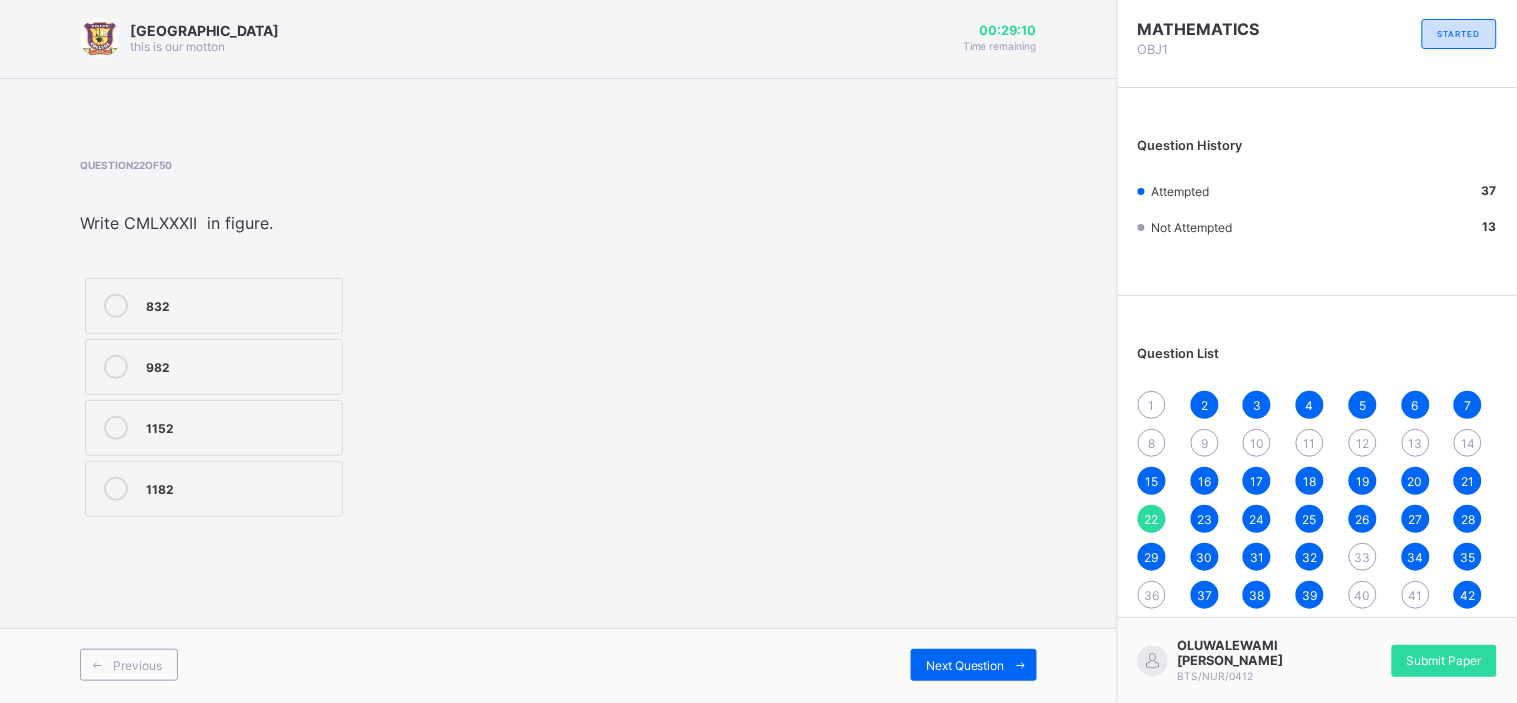 click on "8" at bounding box center (1152, 443) 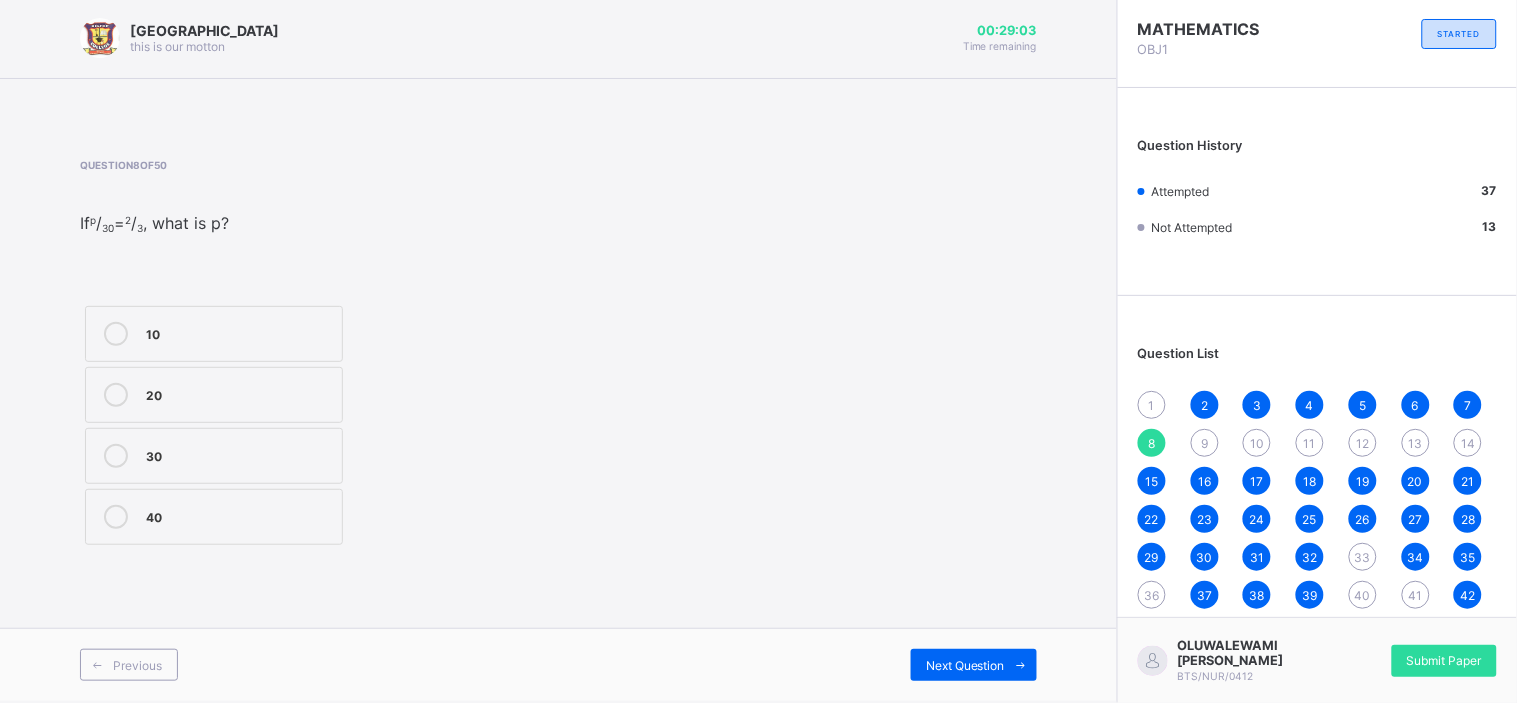 click on "14" at bounding box center (1468, 443) 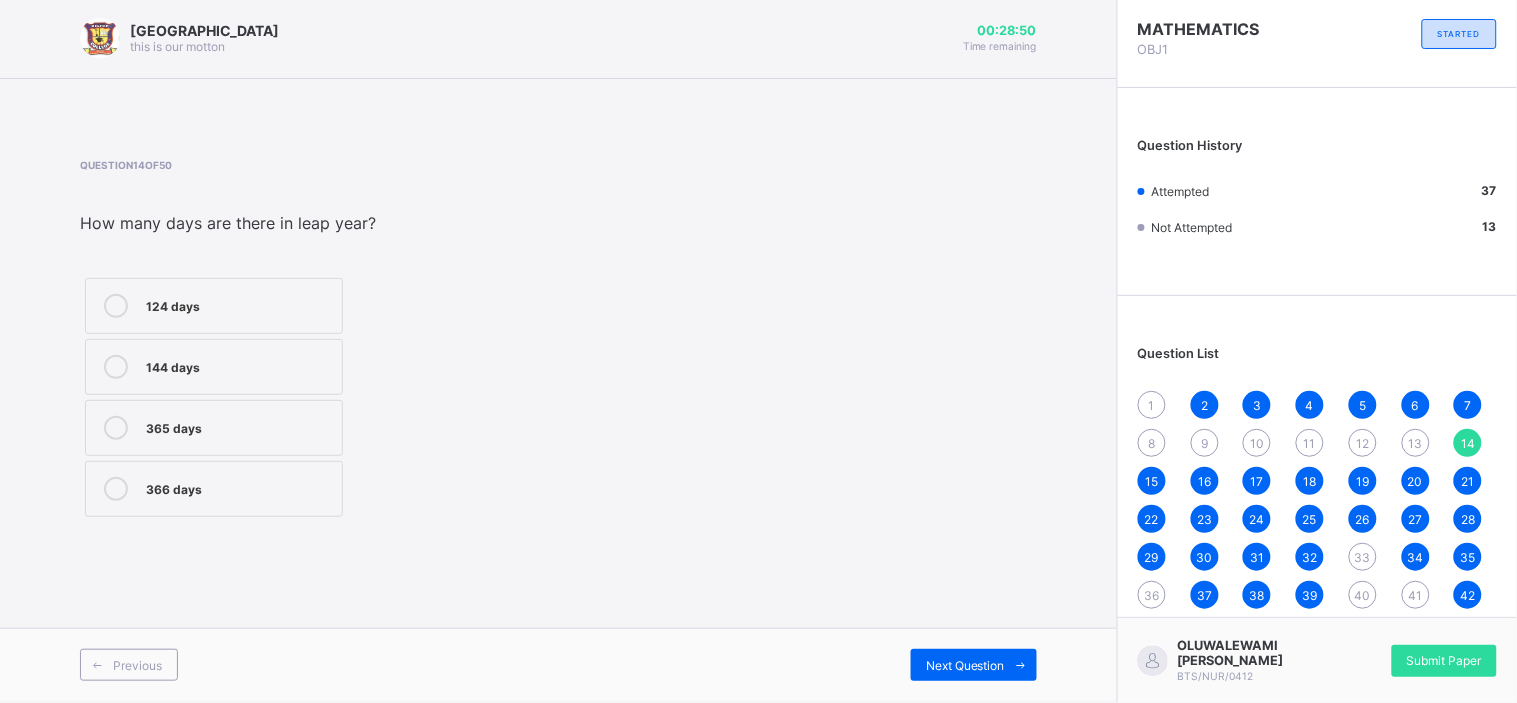 click on "365 days" at bounding box center (214, 428) 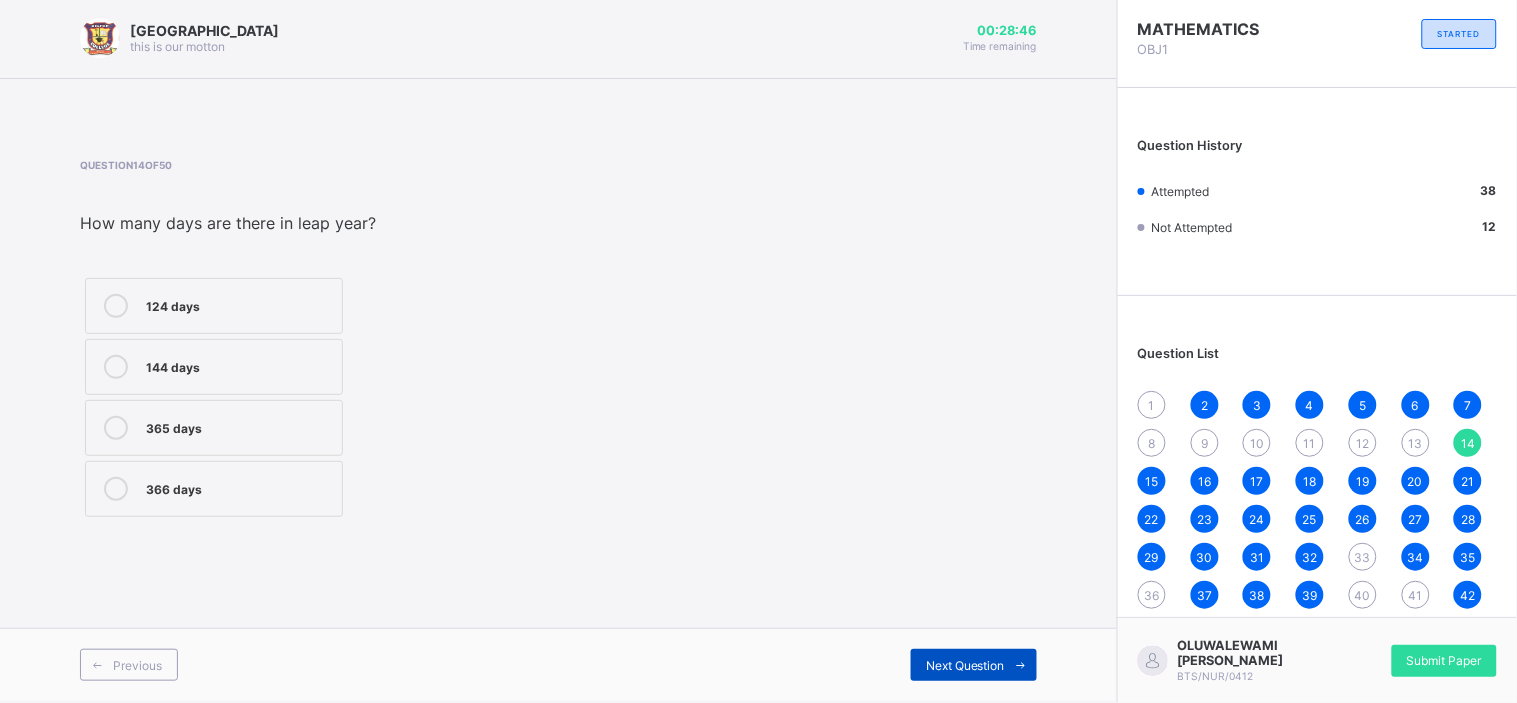 click at bounding box center (1021, 665) 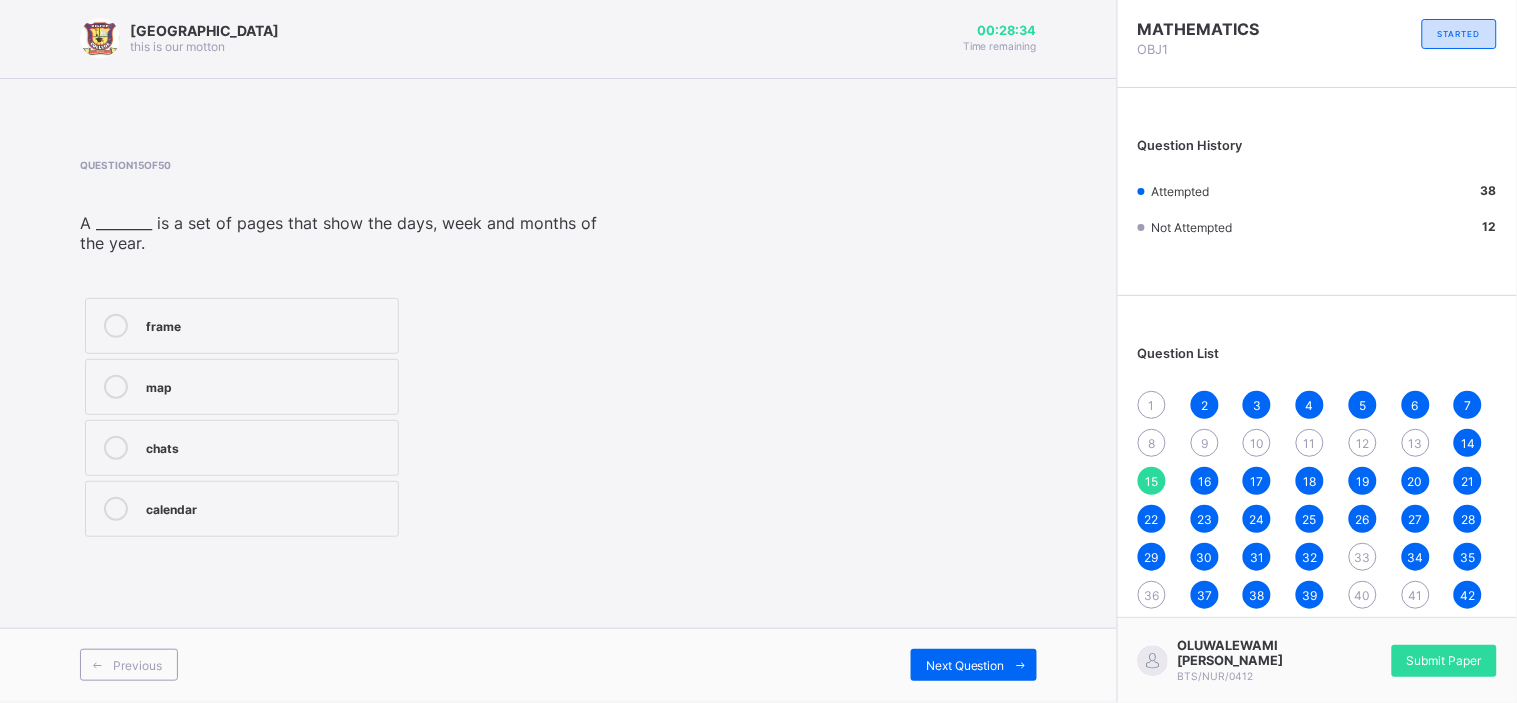 click on "13" at bounding box center [1416, 443] 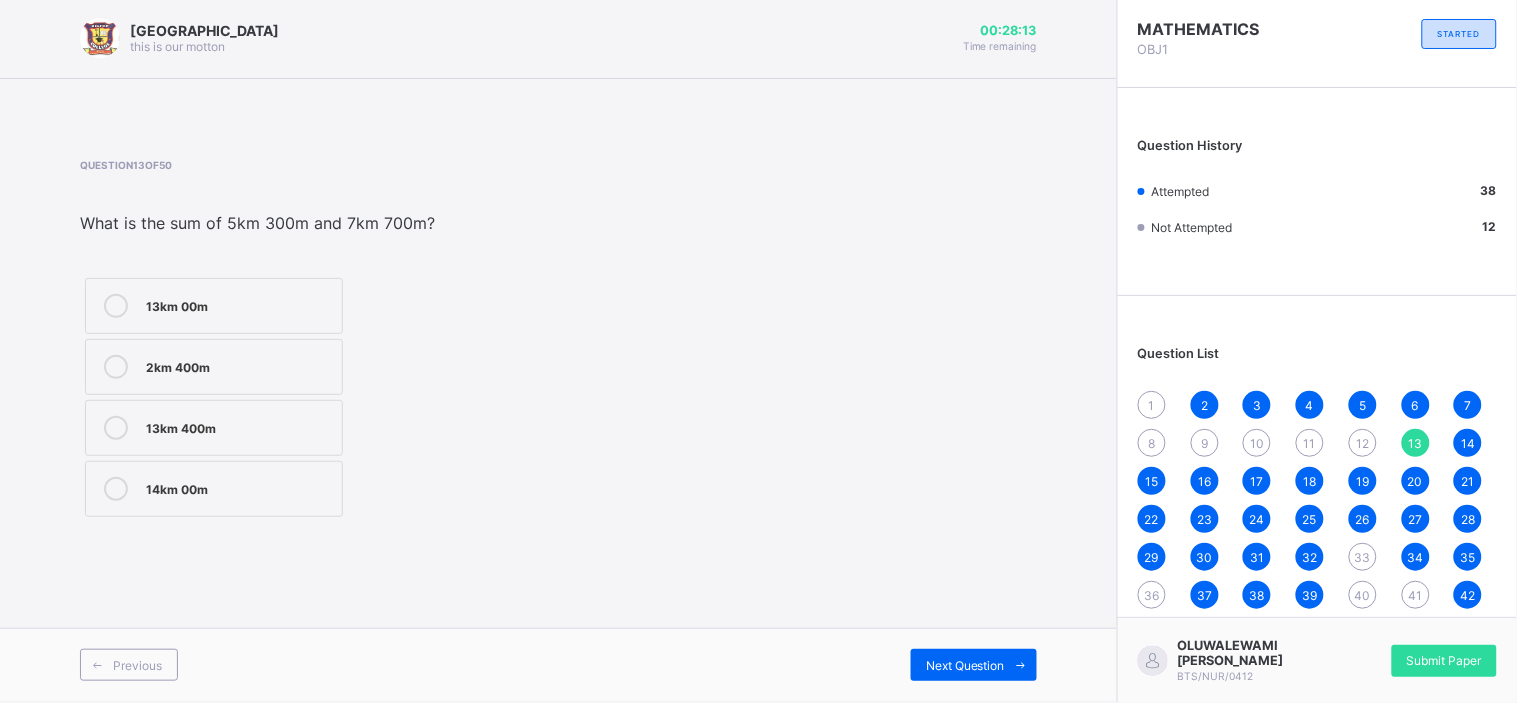 click on "13km 400m" at bounding box center (214, 428) 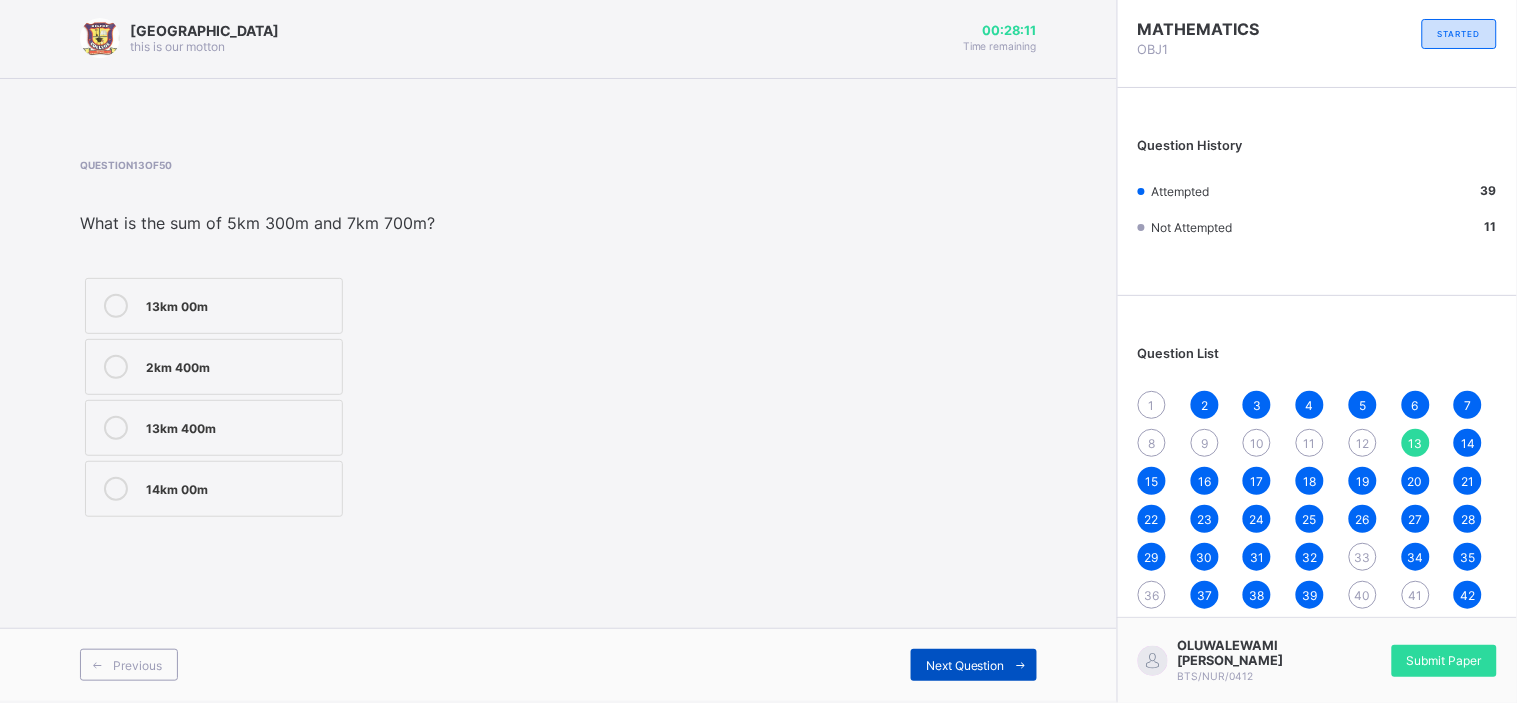 click on "Next Question" at bounding box center (965, 665) 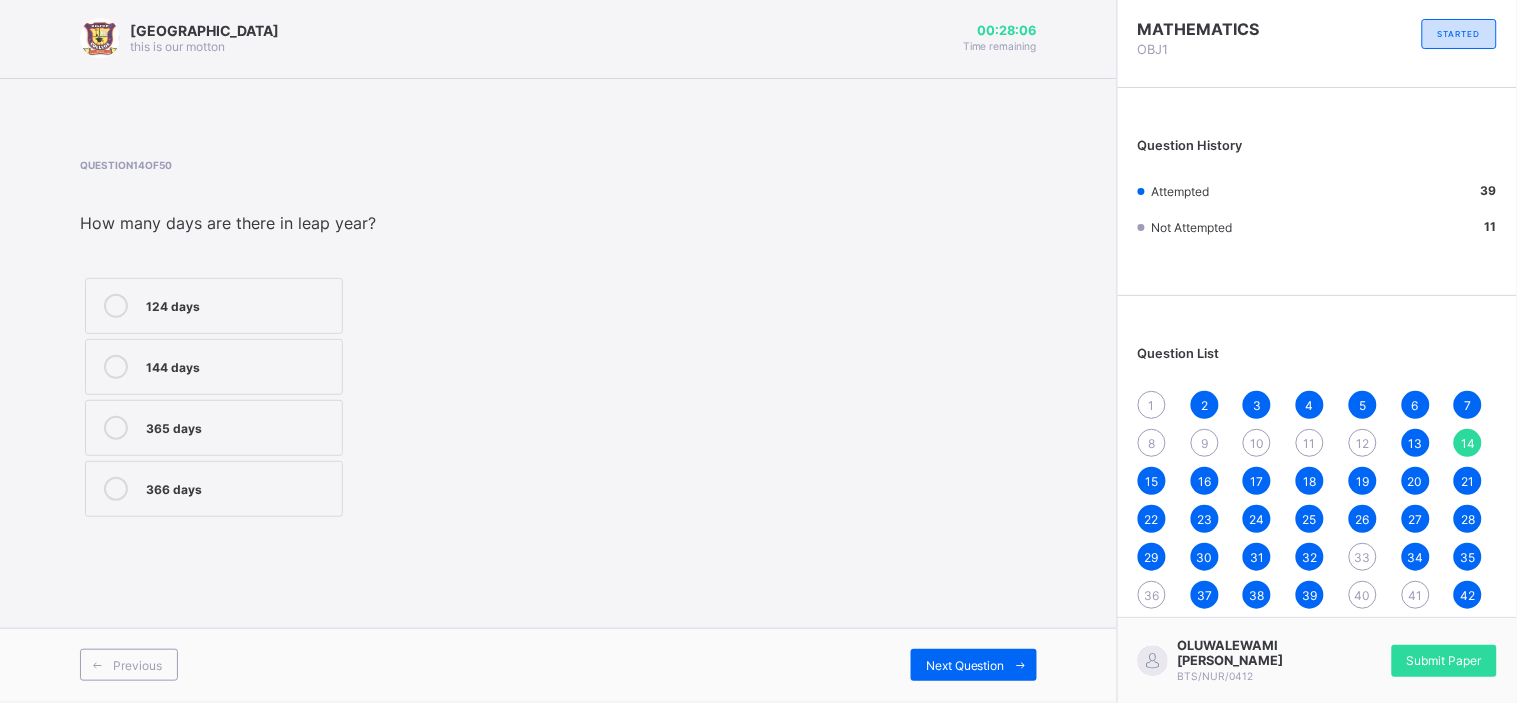 click on "12" at bounding box center (1362, 443) 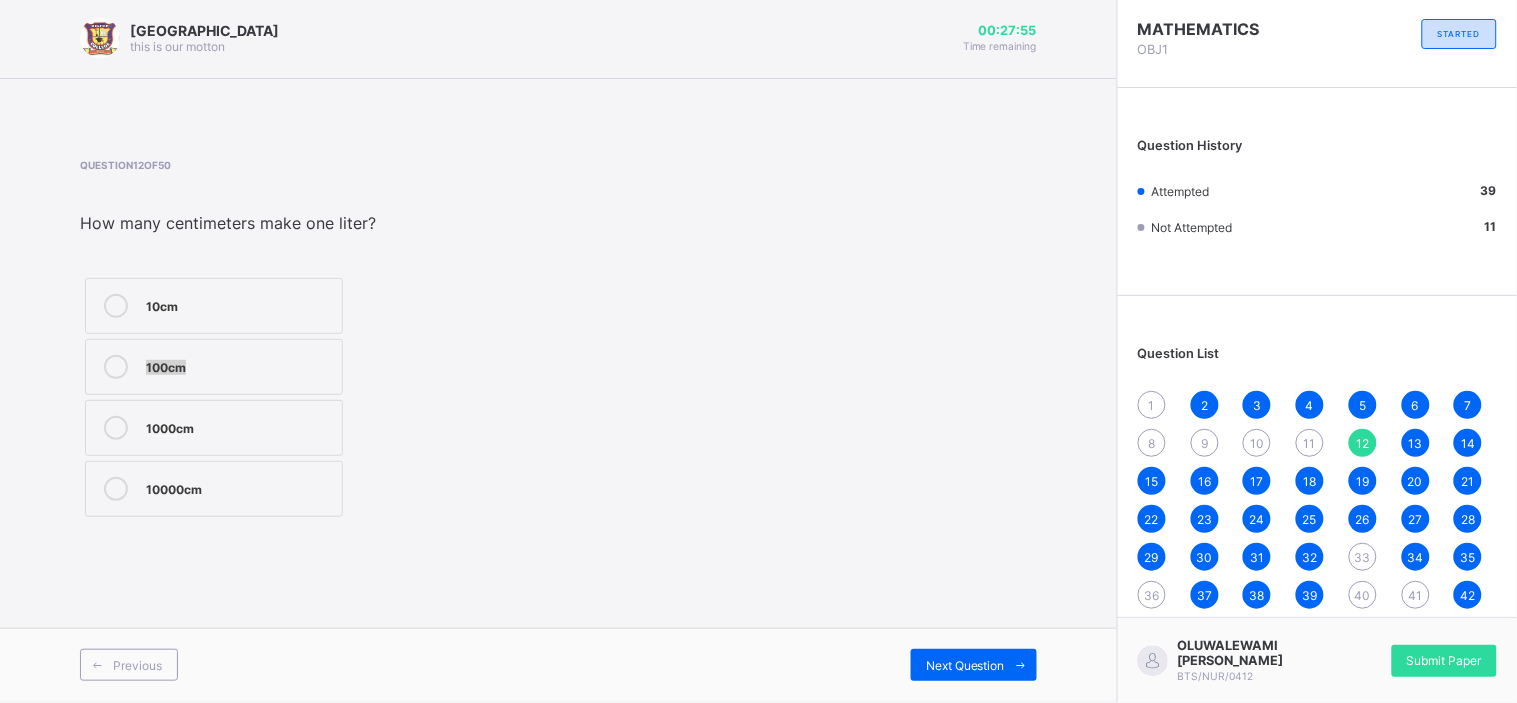 drag, startPoint x: 196, startPoint y: 363, endPoint x: 192, endPoint y: 327, distance: 36.221542 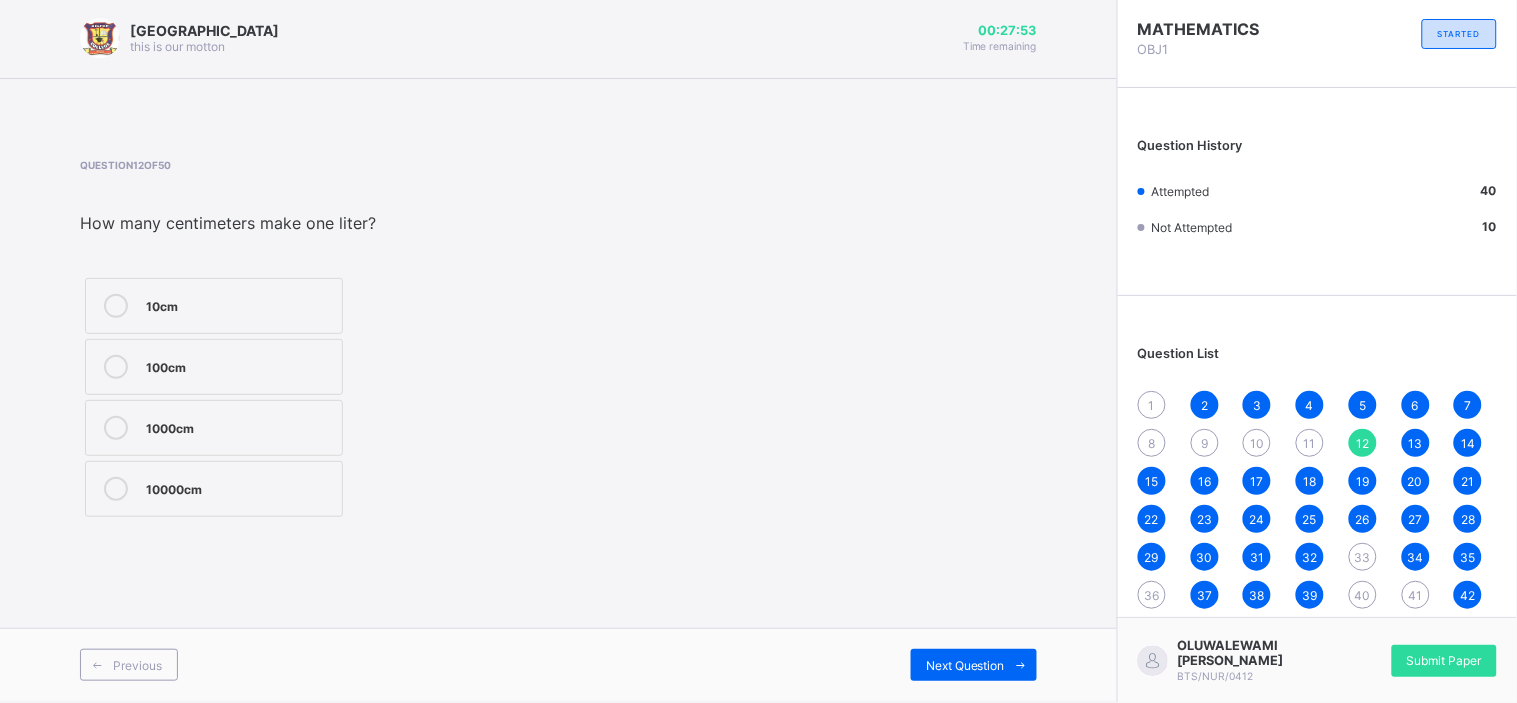 click on "100cm" at bounding box center [239, 365] 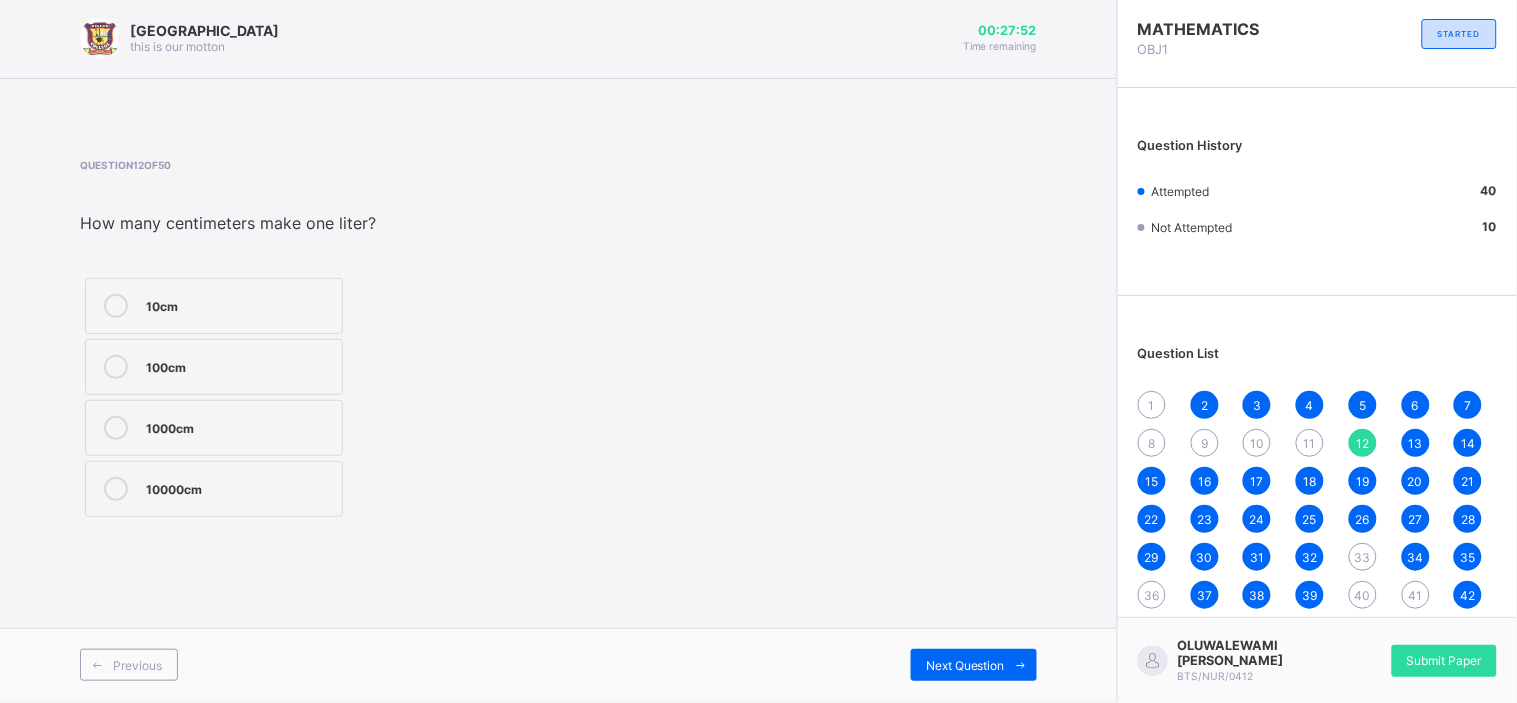 click on "100cm" at bounding box center [239, 365] 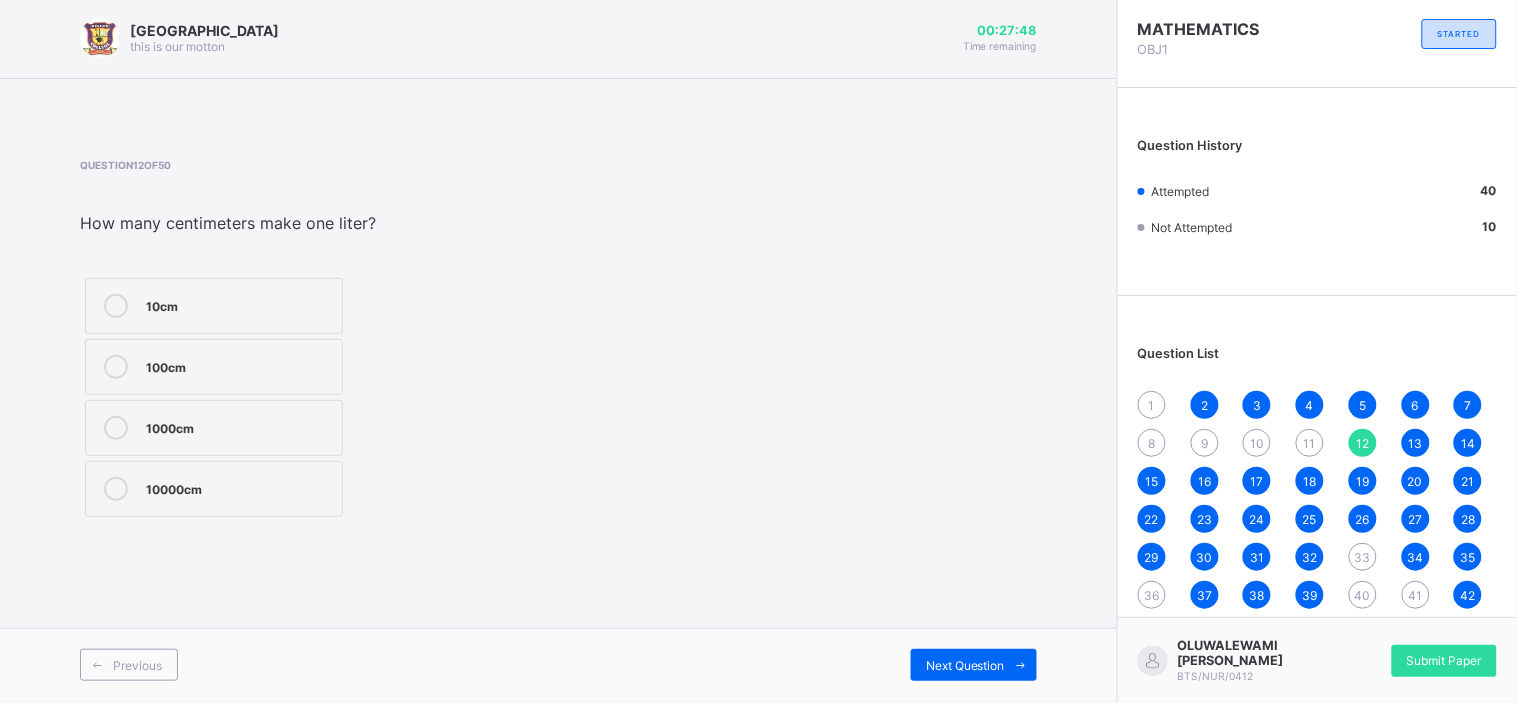 click on "Previous Next Question" at bounding box center [558, 664] 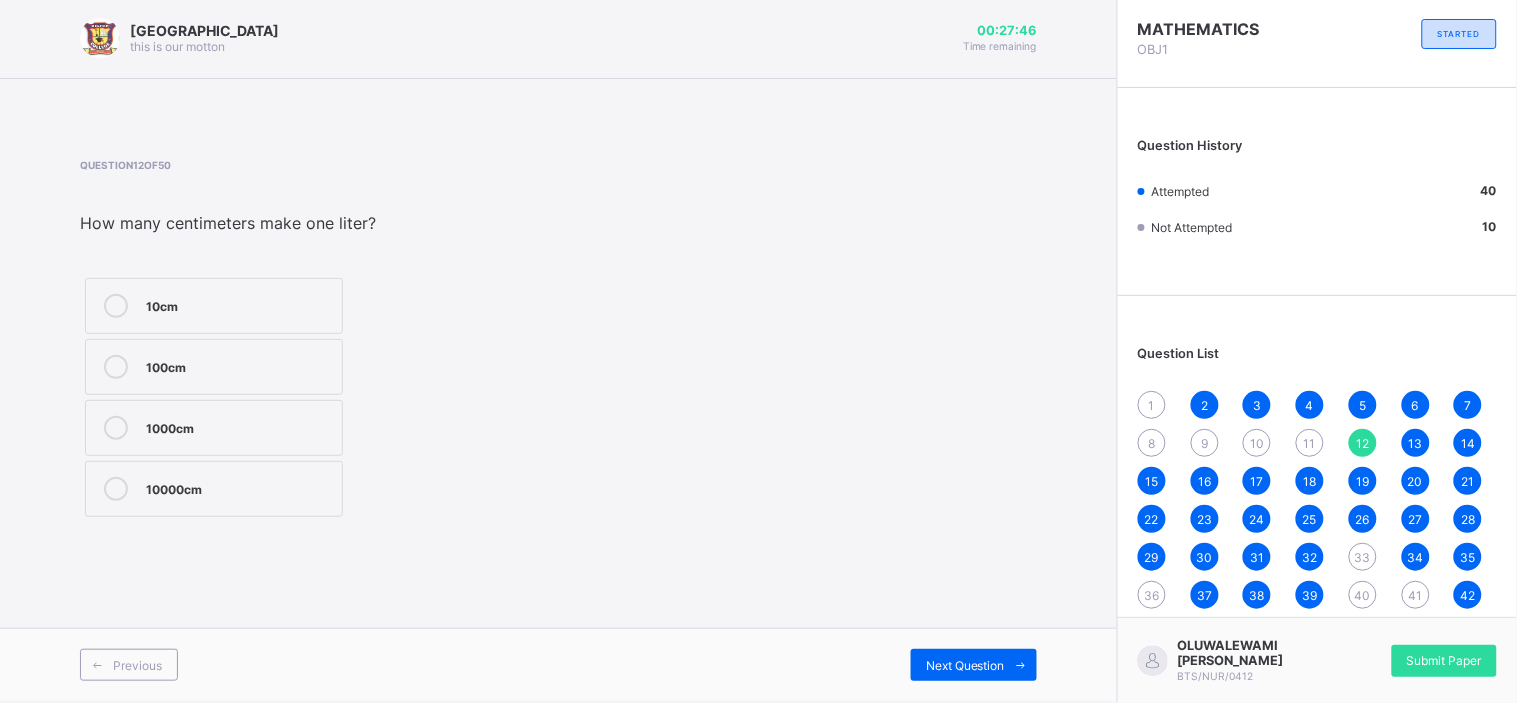 click on "Previous Next Question" at bounding box center [558, 664] 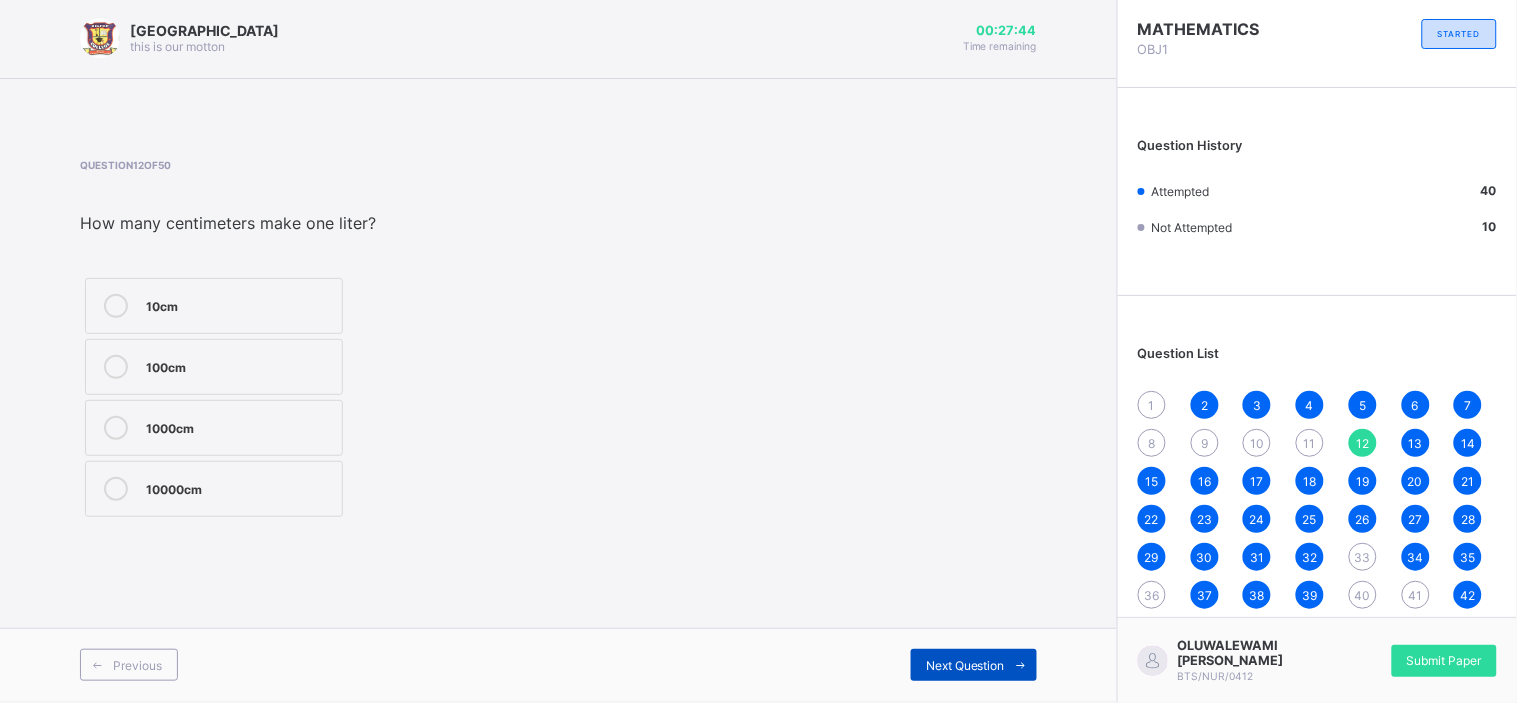 click on "Next Question" at bounding box center [965, 665] 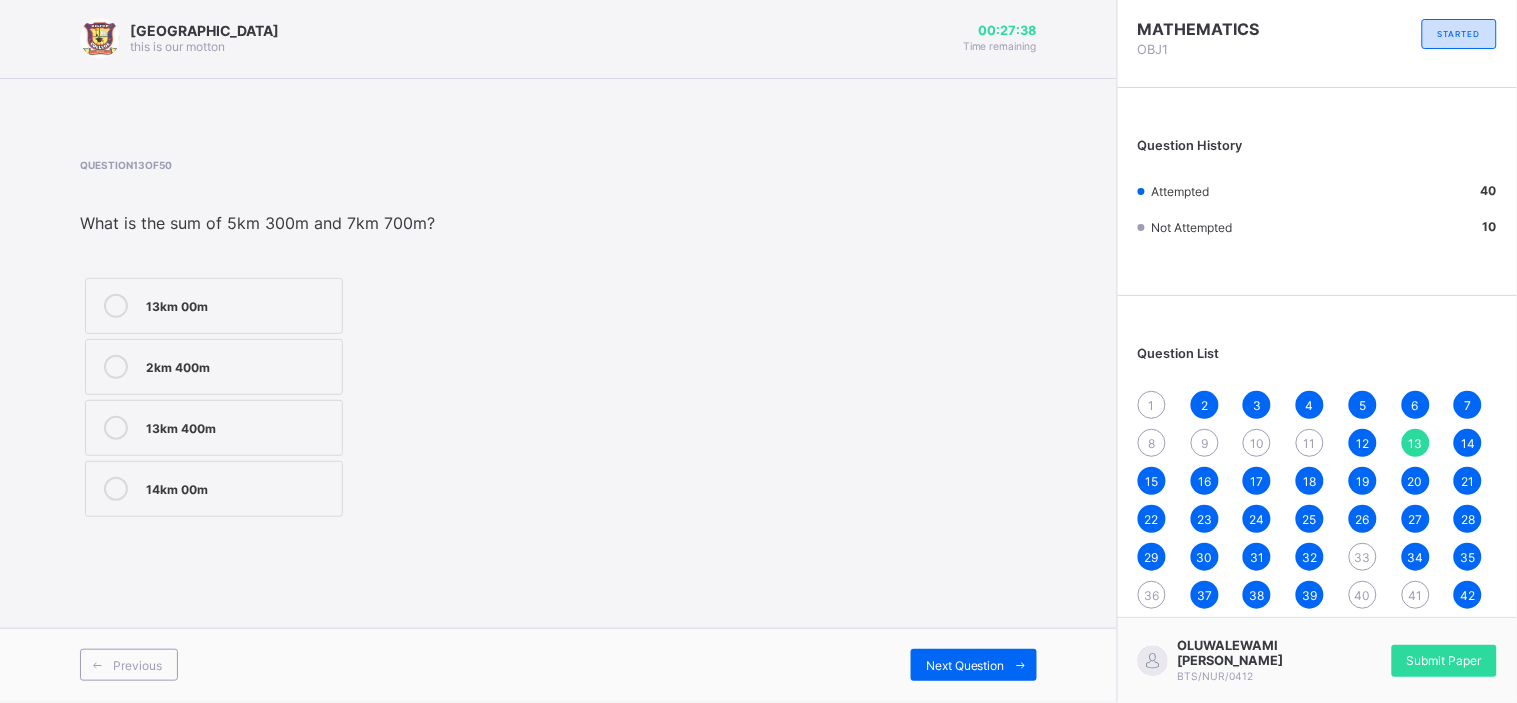 click on "11" at bounding box center [1310, 443] 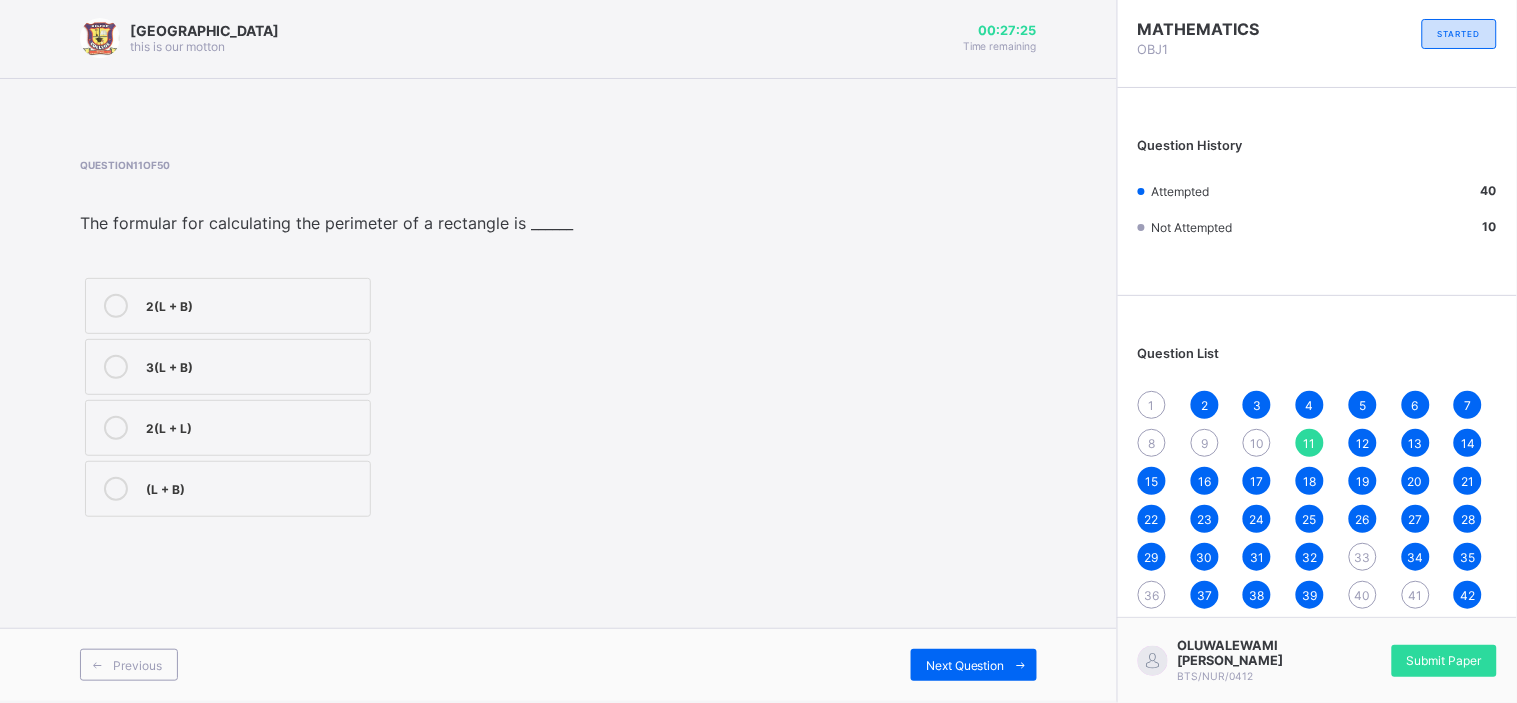 click on "2(L + B)" at bounding box center (253, 304) 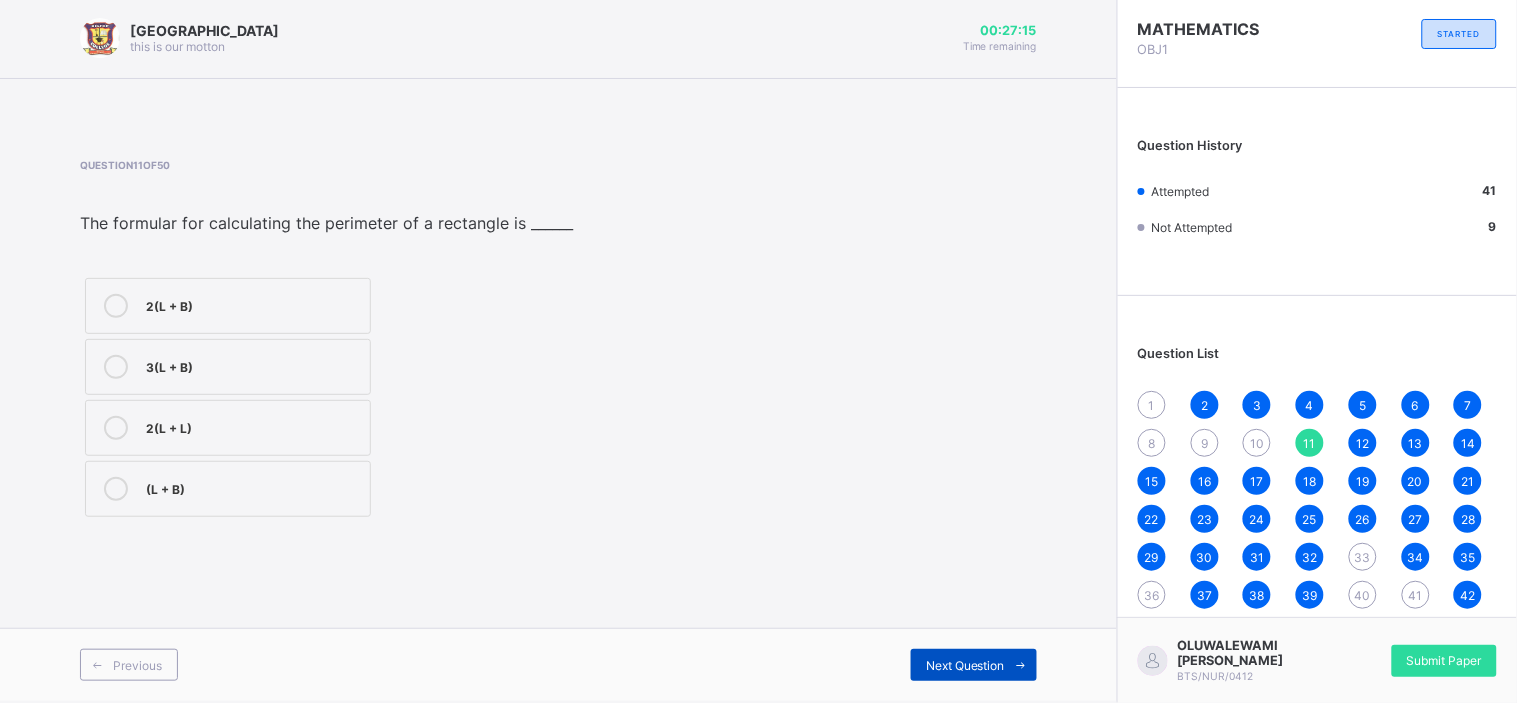 click on "Next Question" at bounding box center (974, 665) 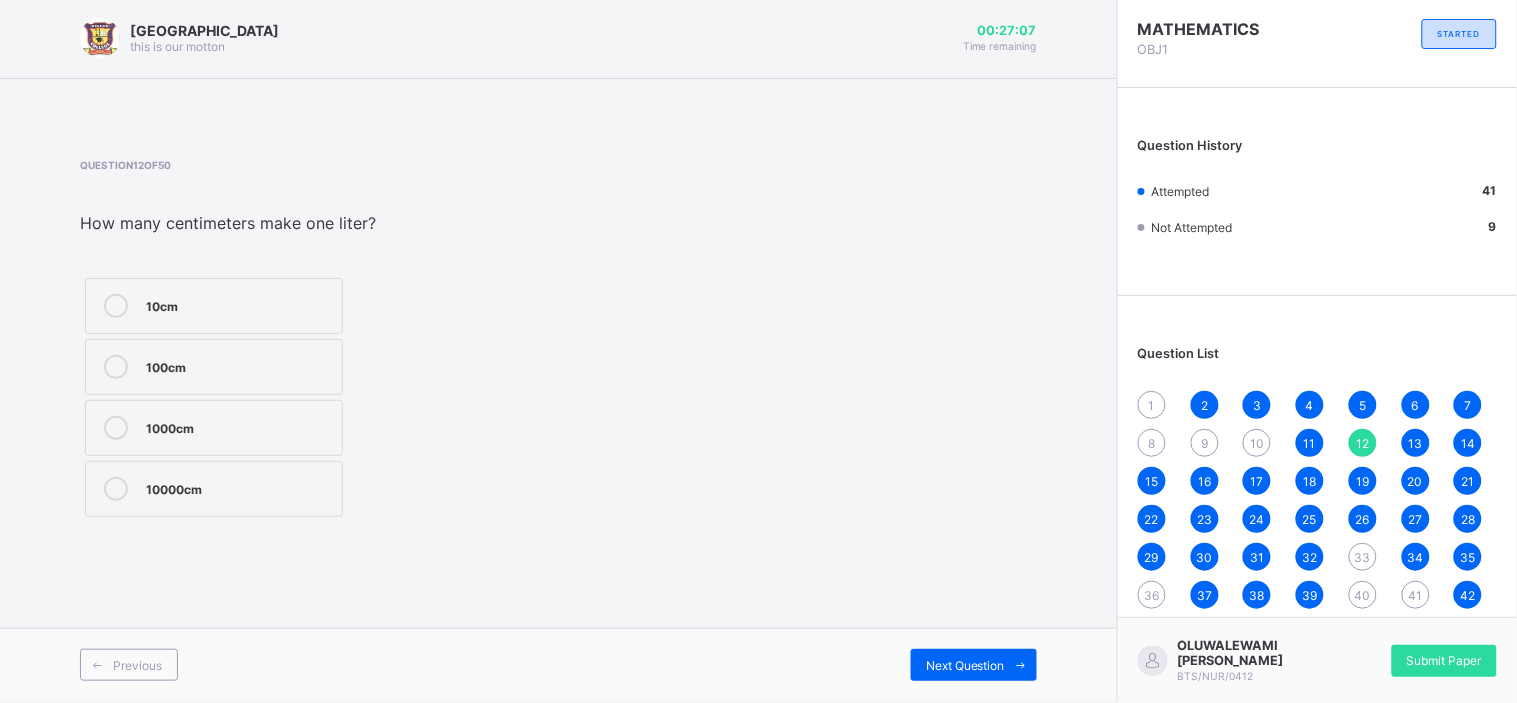 click on "10" at bounding box center [1257, 443] 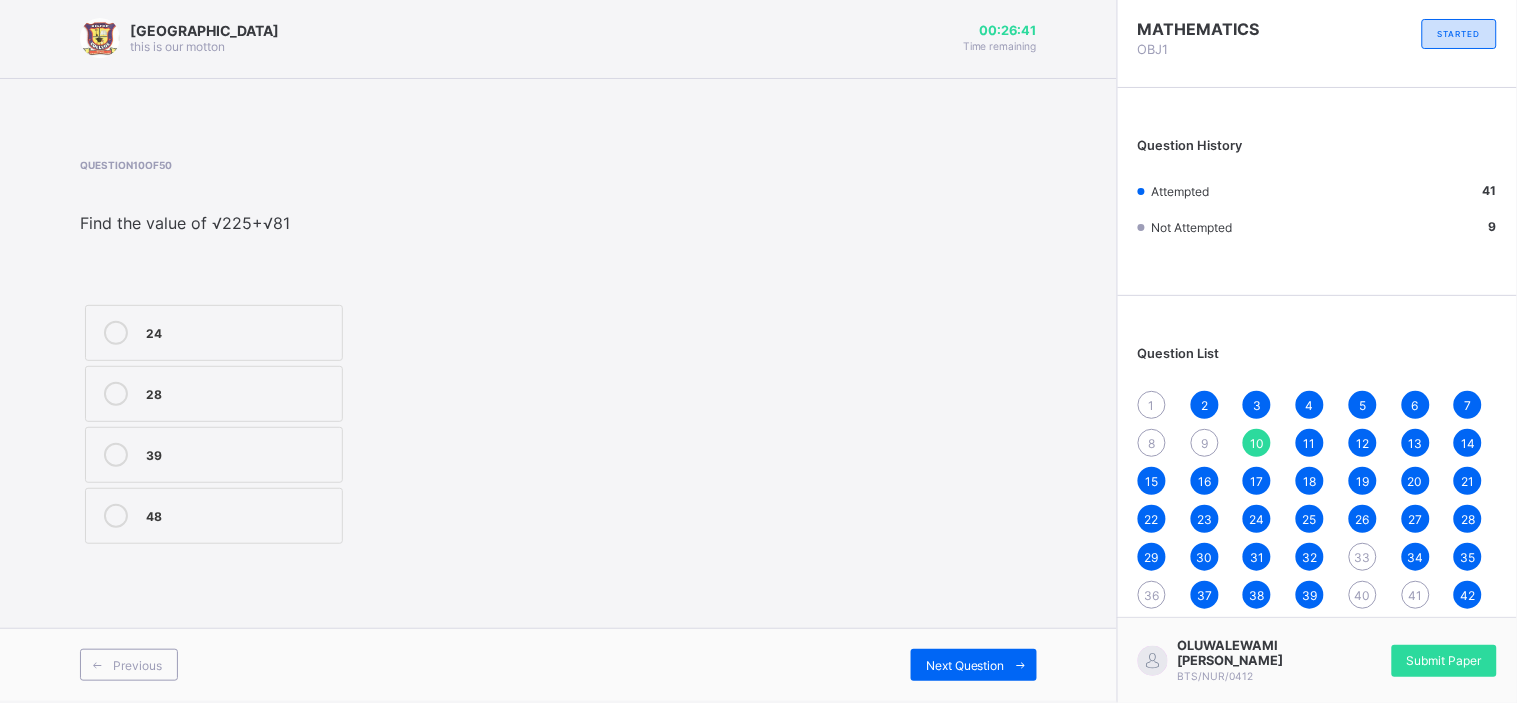 click on "39" at bounding box center [214, 455] 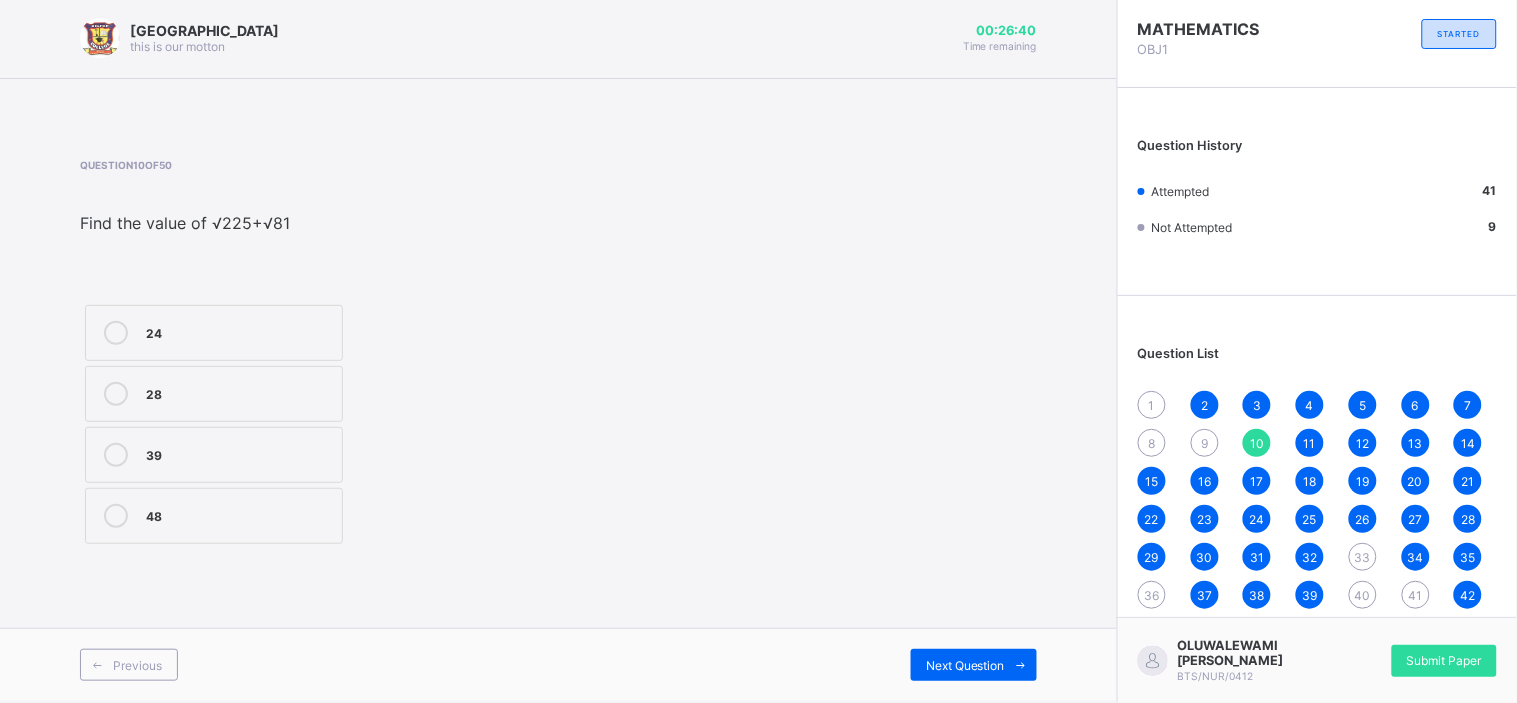 click on "39" at bounding box center (214, 455) 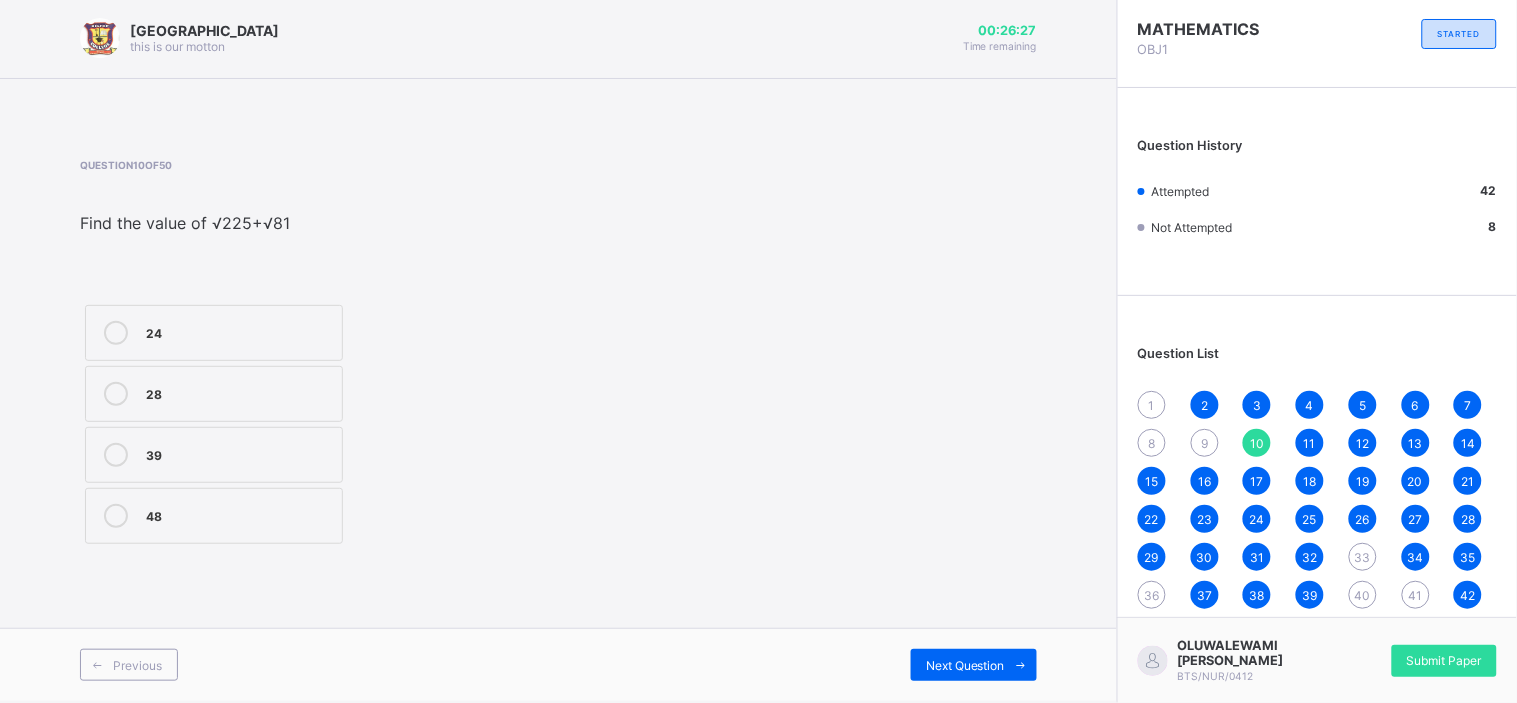 click on "39" at bounding box center [239, 453] 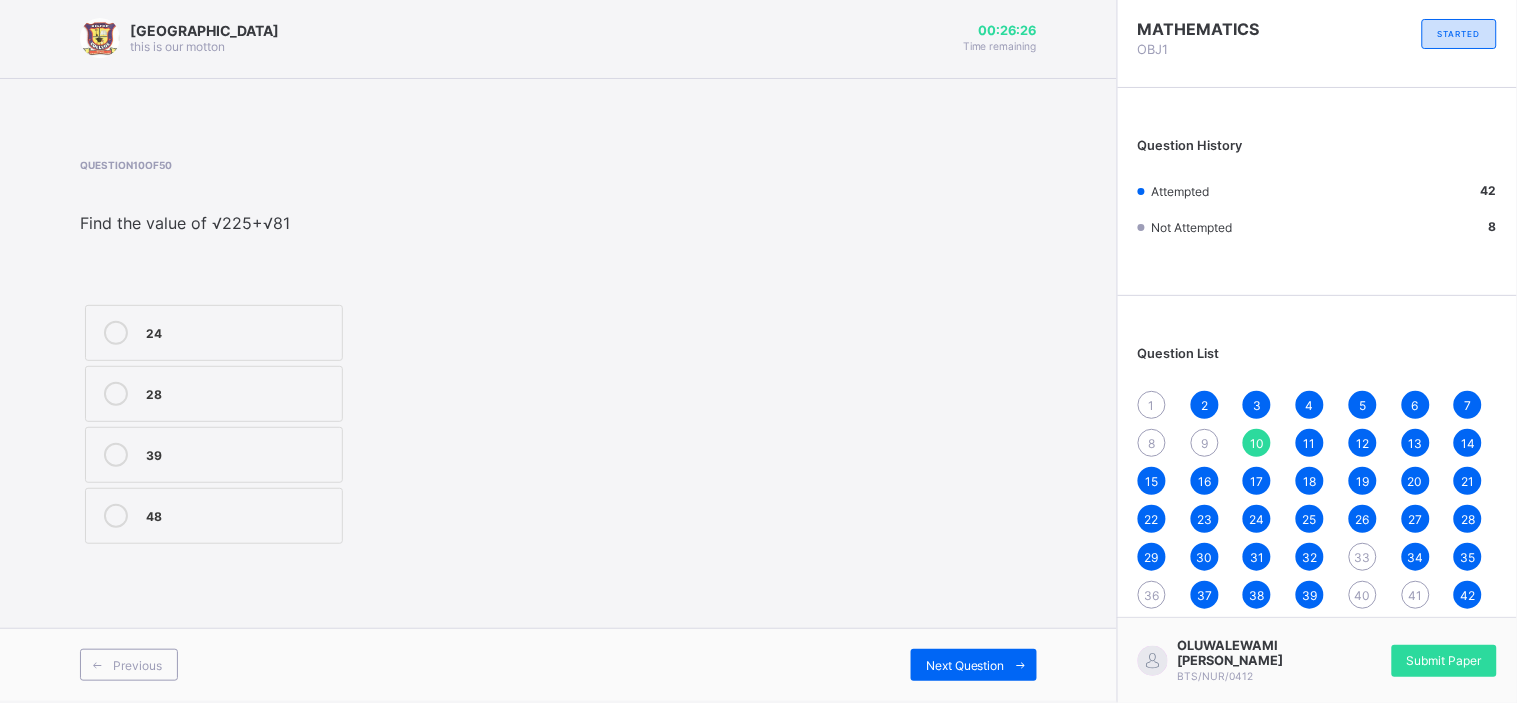 click on "39" at bounding box center [239, 453] 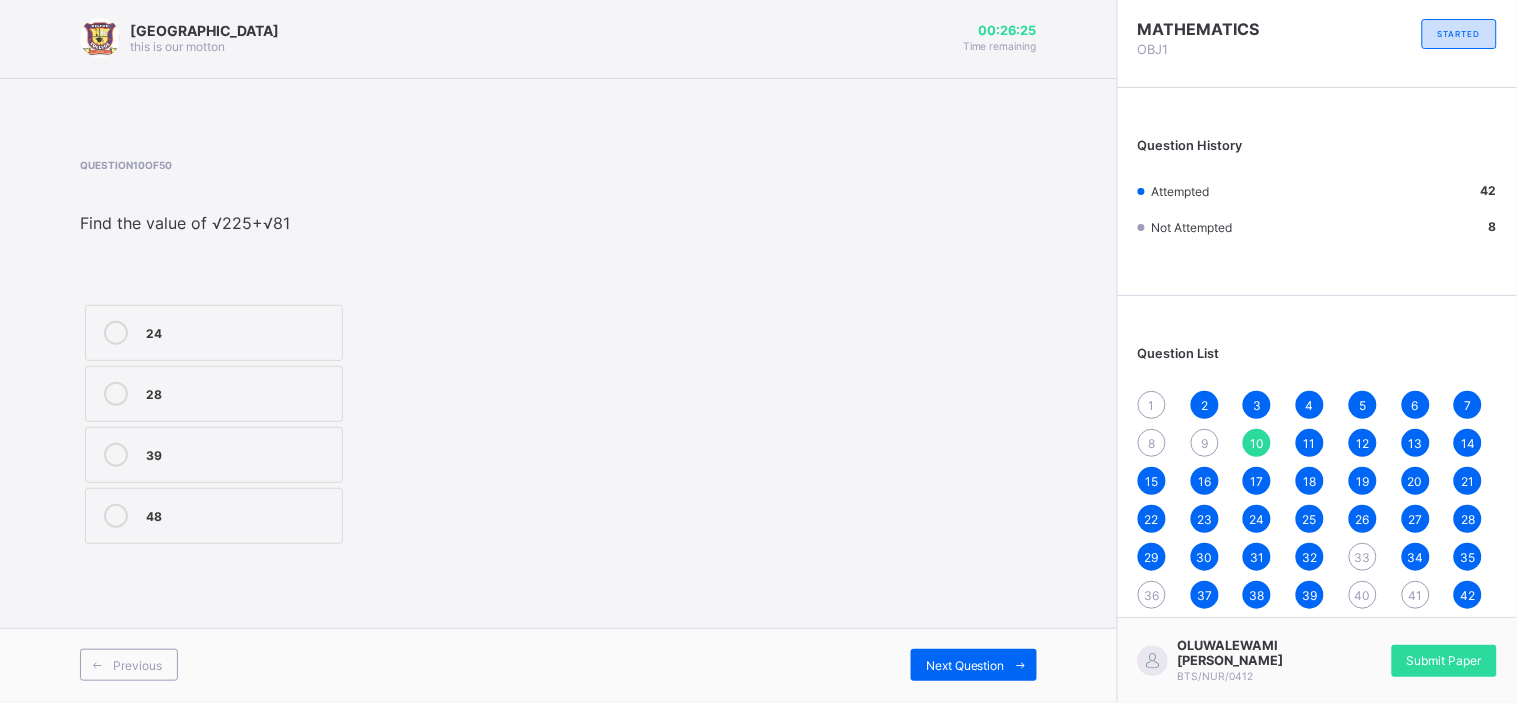 click on "39" at bounding box center [239, 453] 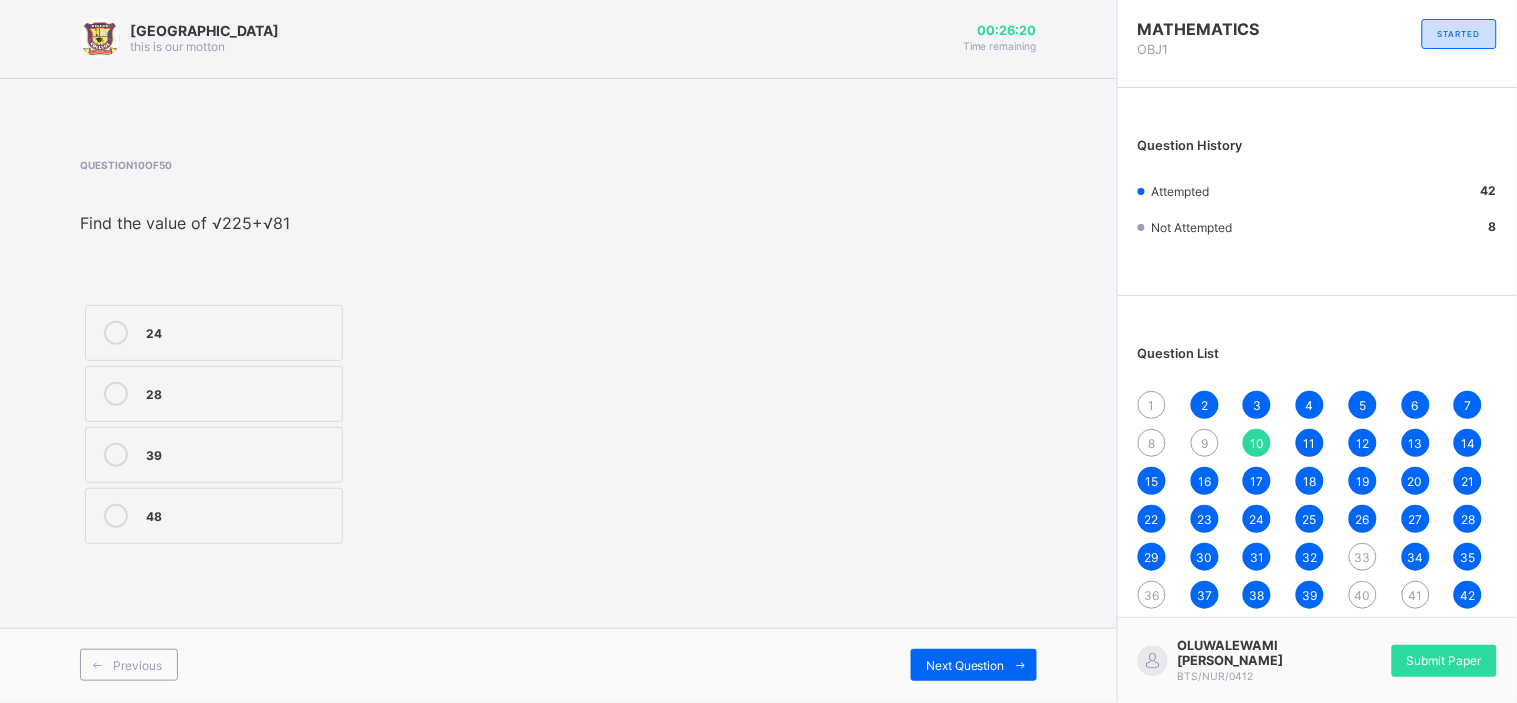 click on "9" at bounding box center [1204, 443] 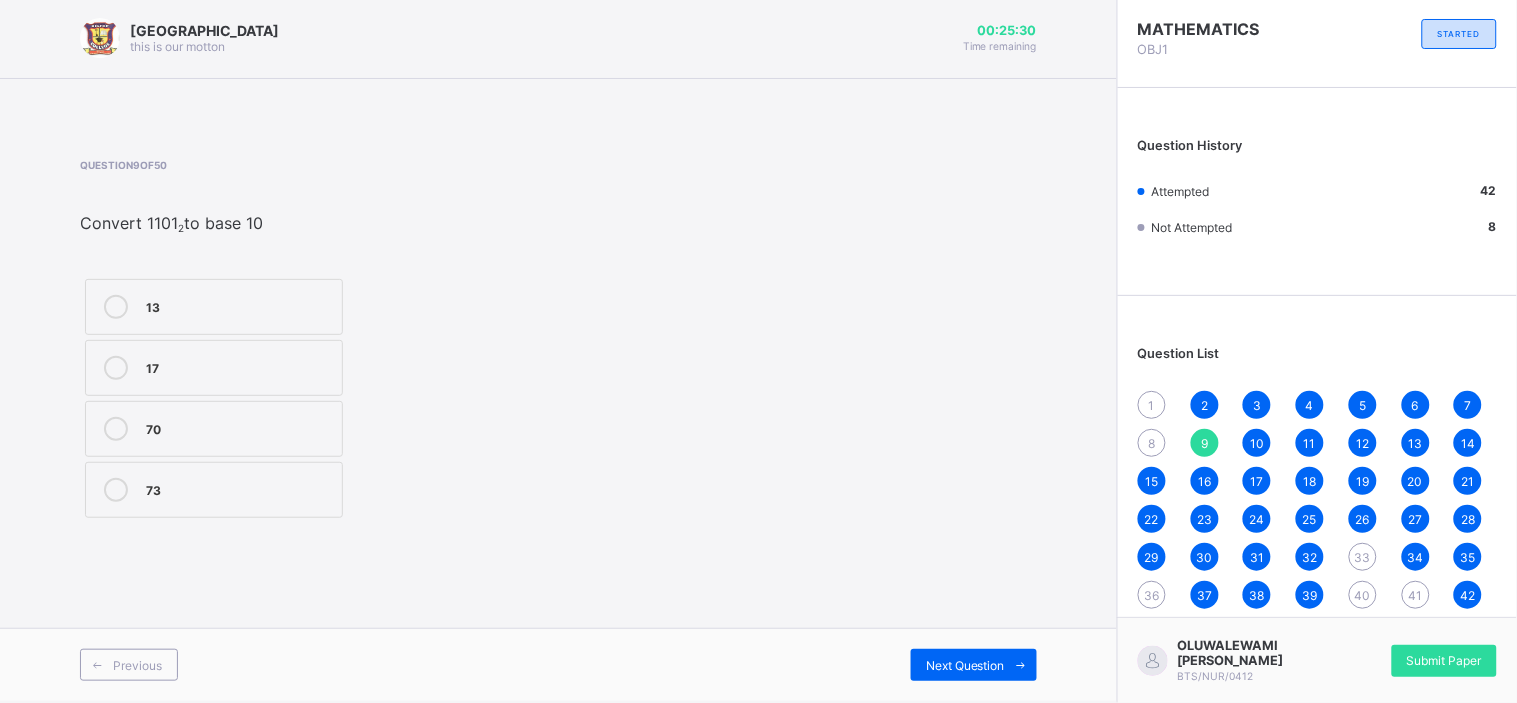click on "13" at bounding box center (214, 307) 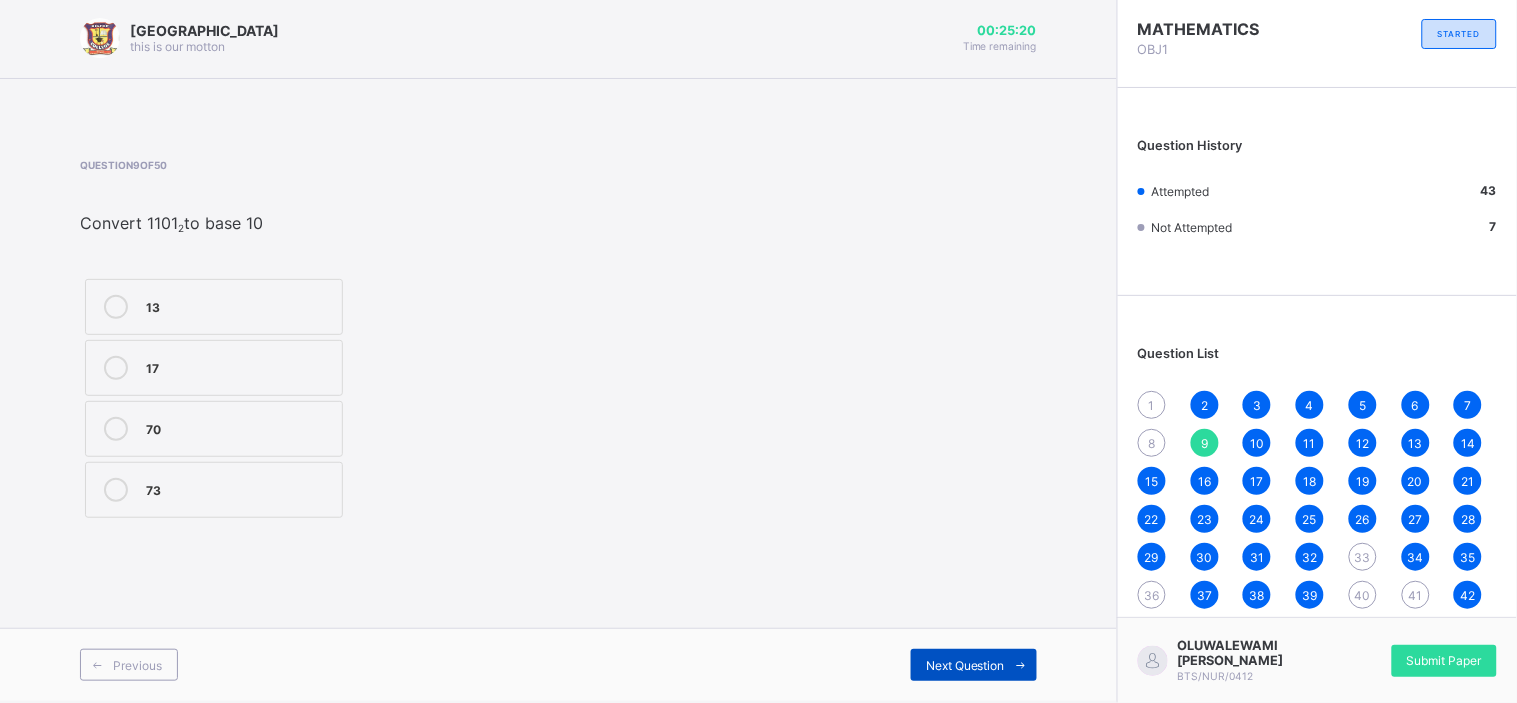 click on "Next Question" at bounding box center (965, 665) 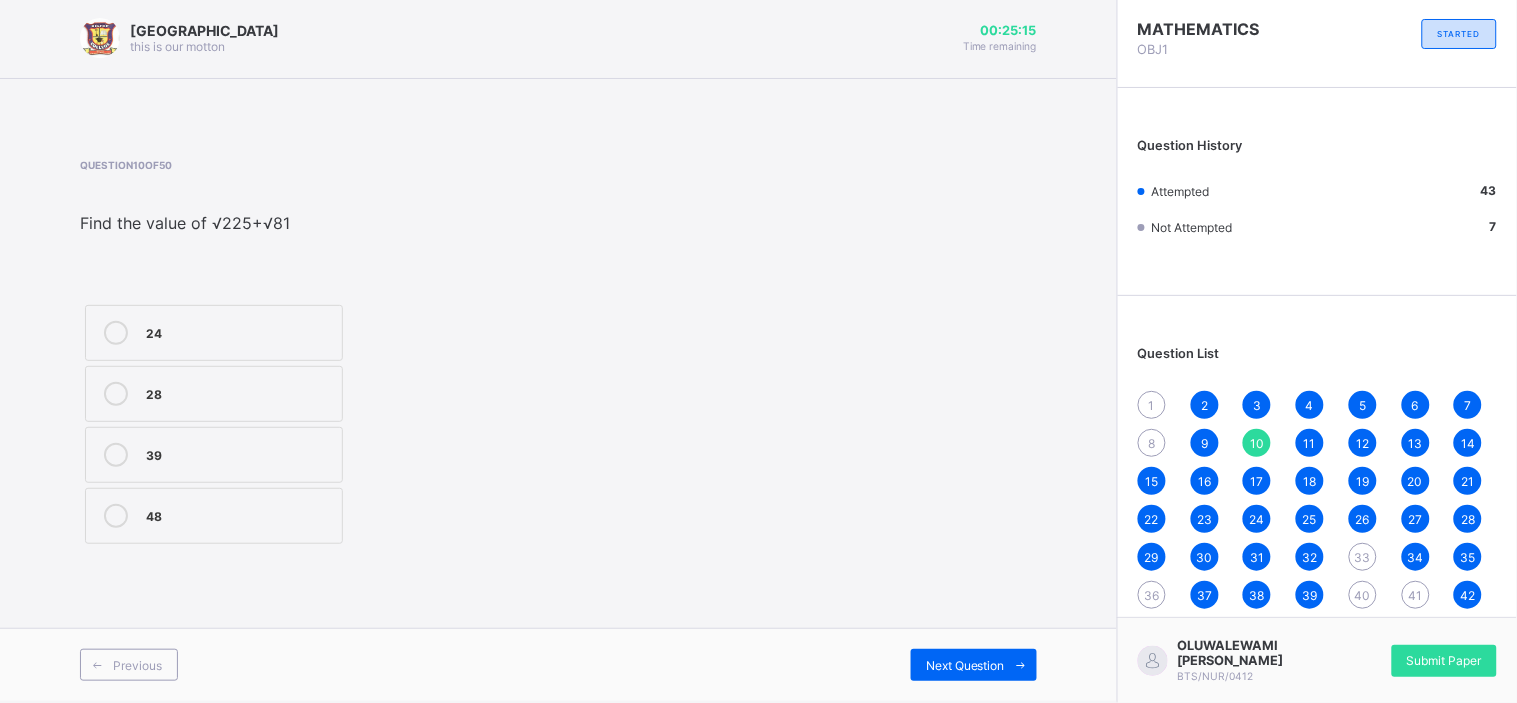 click on "8" at bounding box center [1152, 443] 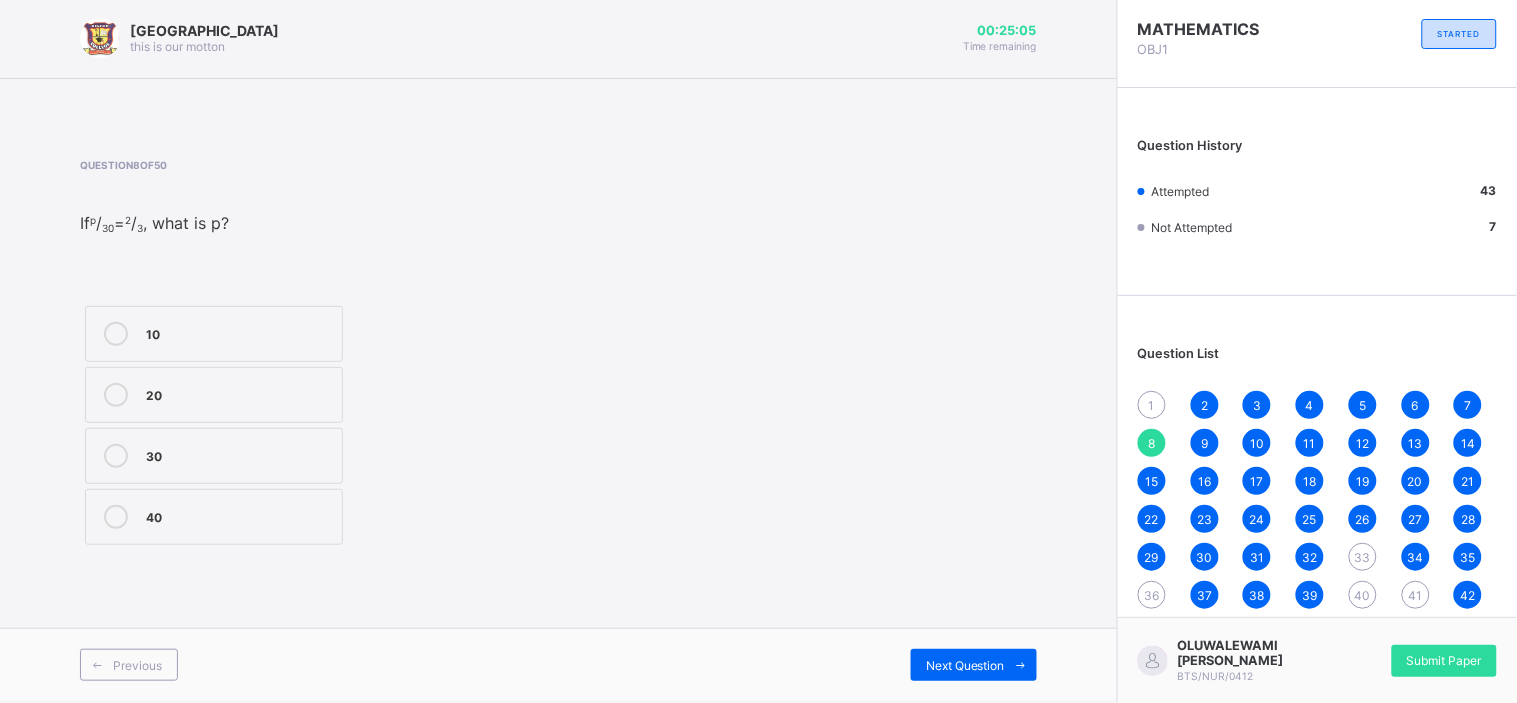 click at bounding box center [116, 456] 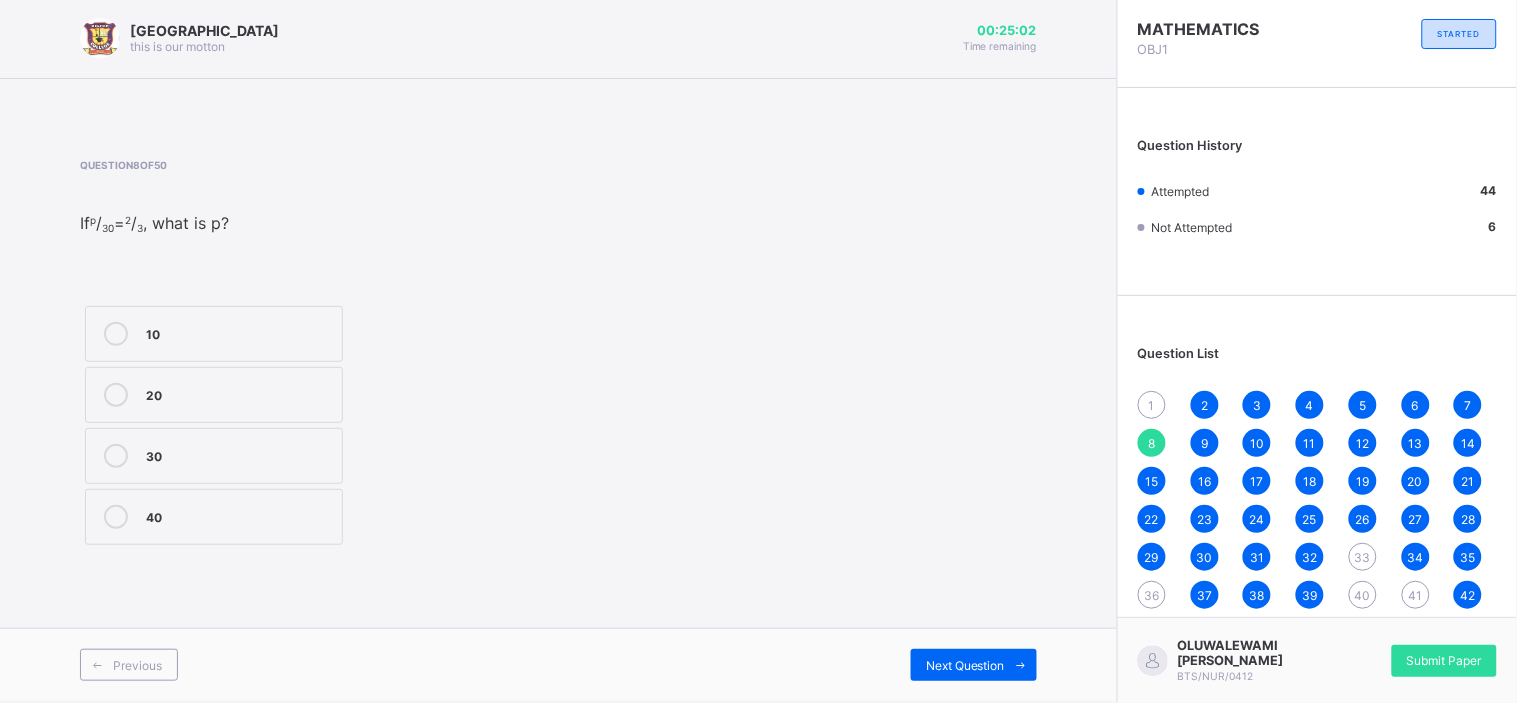 click on "1" at bounding box center (1152, 405) 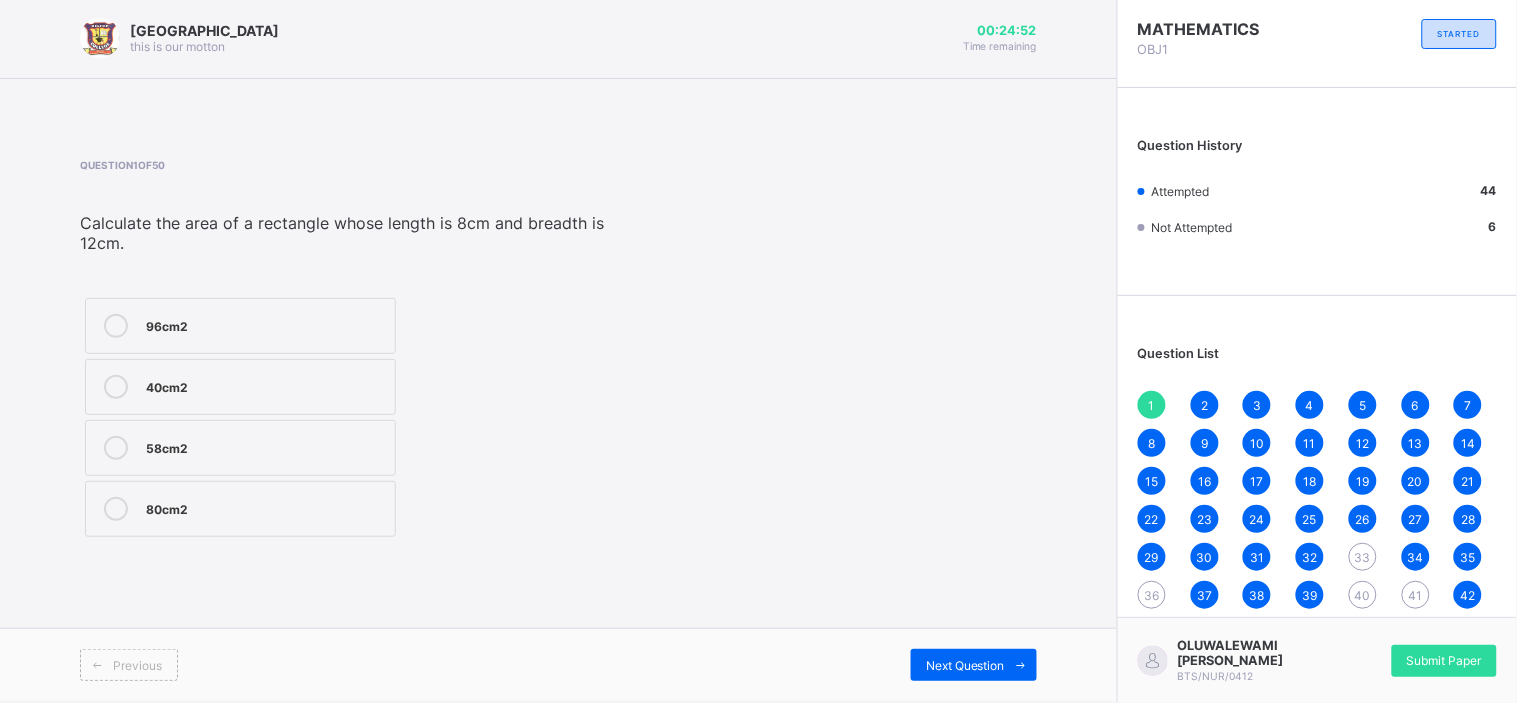 click on "42" at bounding box center [1468, 595] 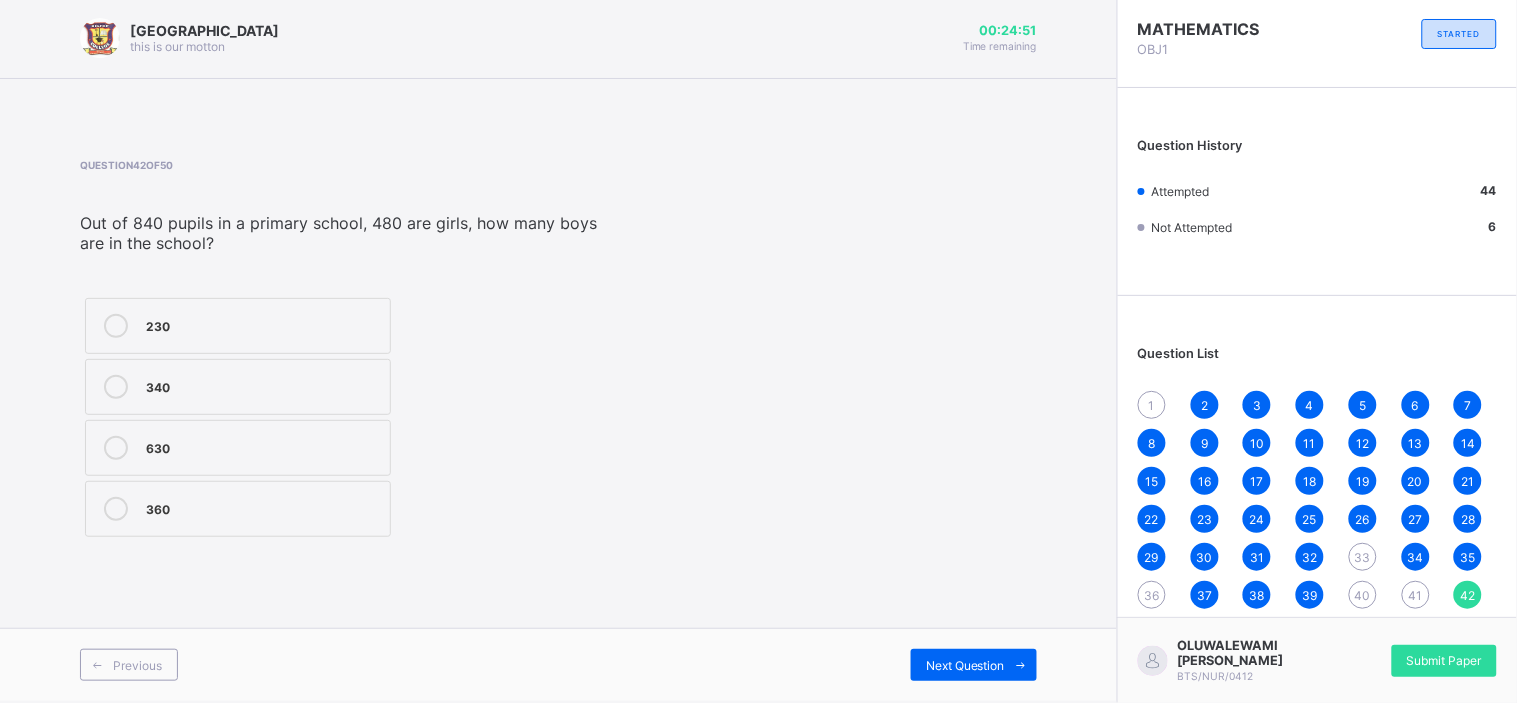 click on "42" at bounding box center (1468, 595) 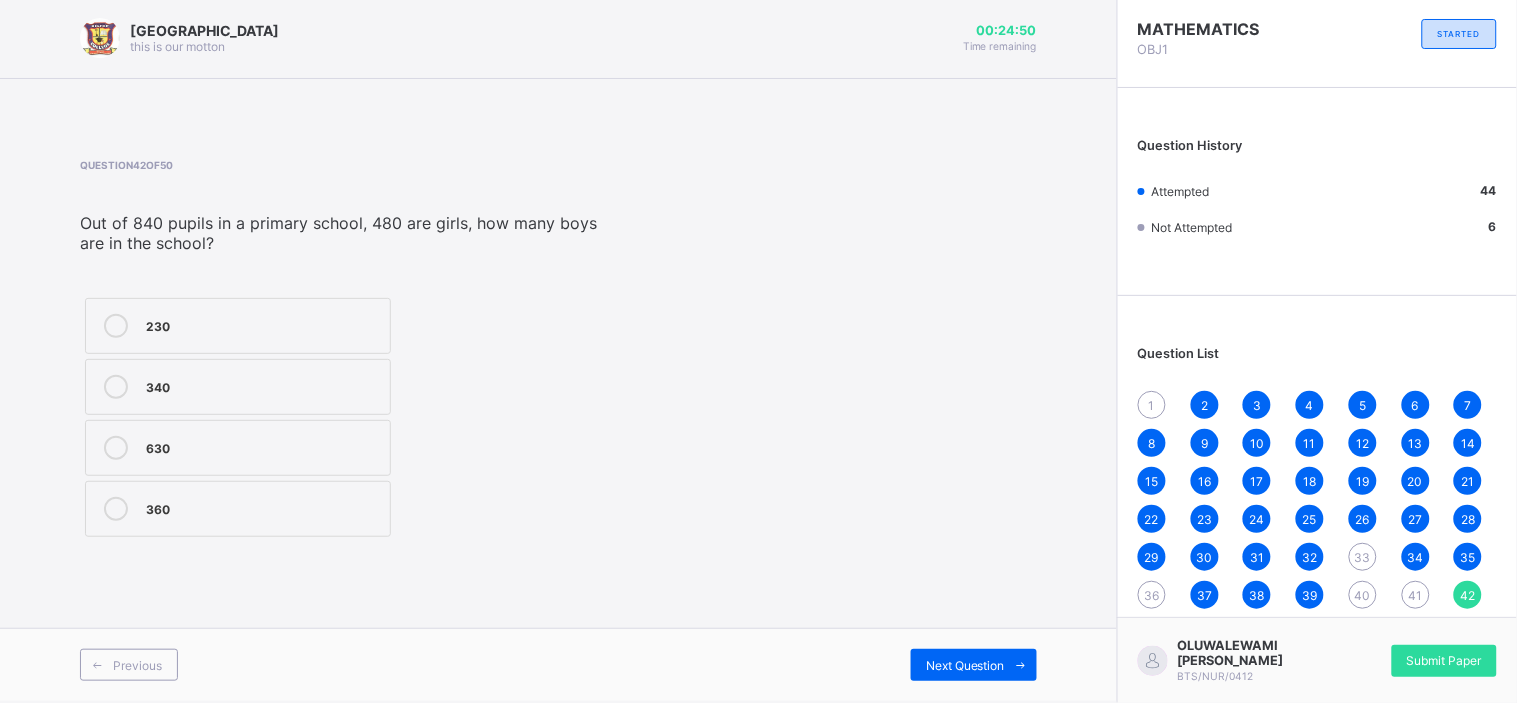 click on "42" at bounding box center [1468, 595] 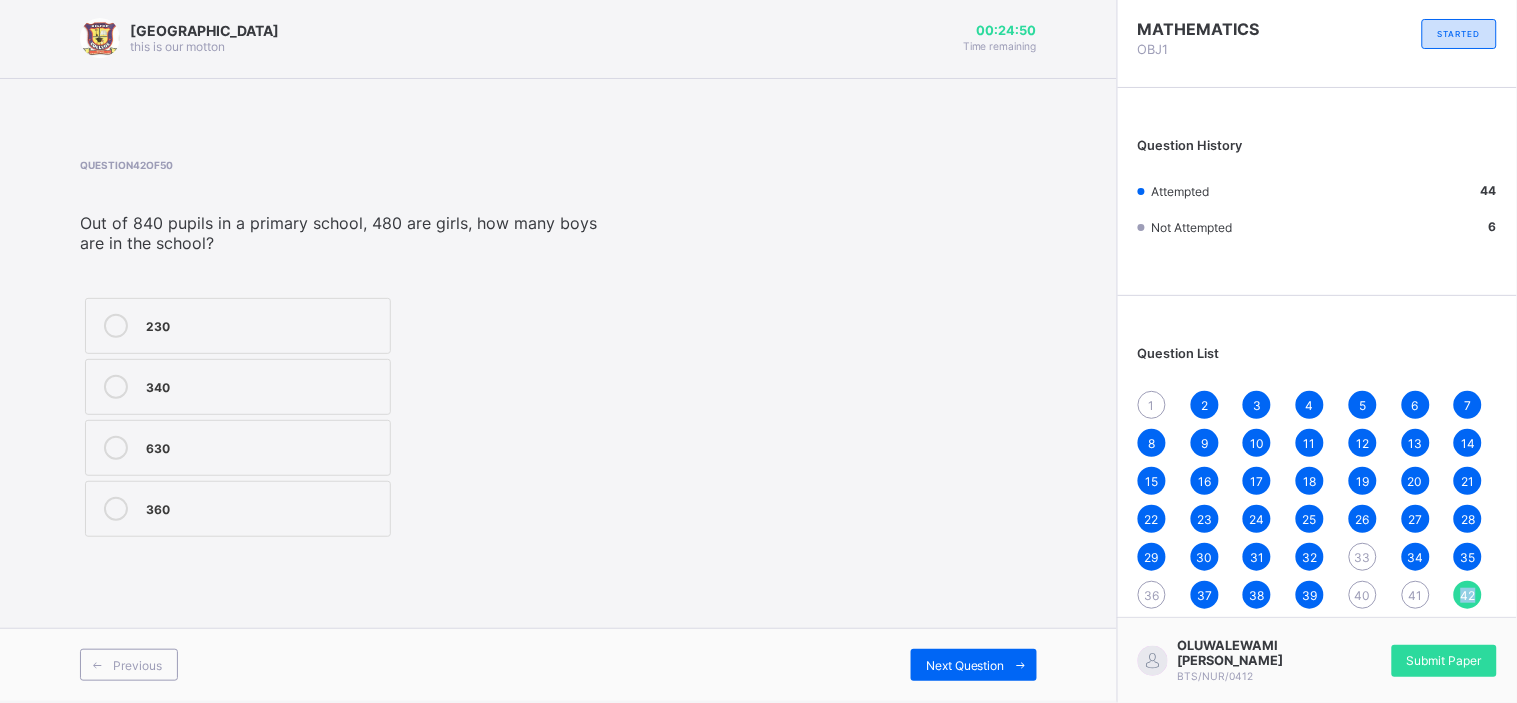 click on "42" at bounding box center [1468, 595] 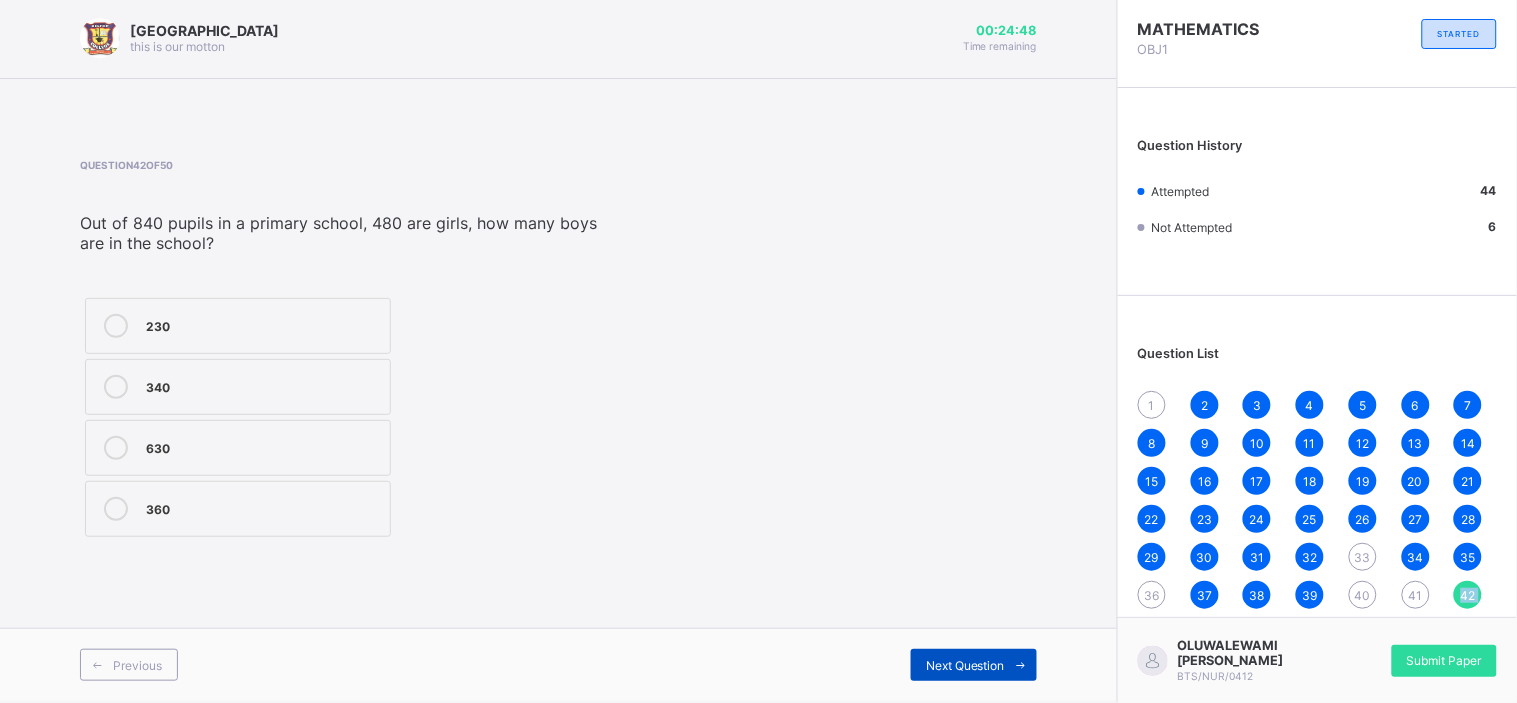 click at bounding box center [1021, 665] 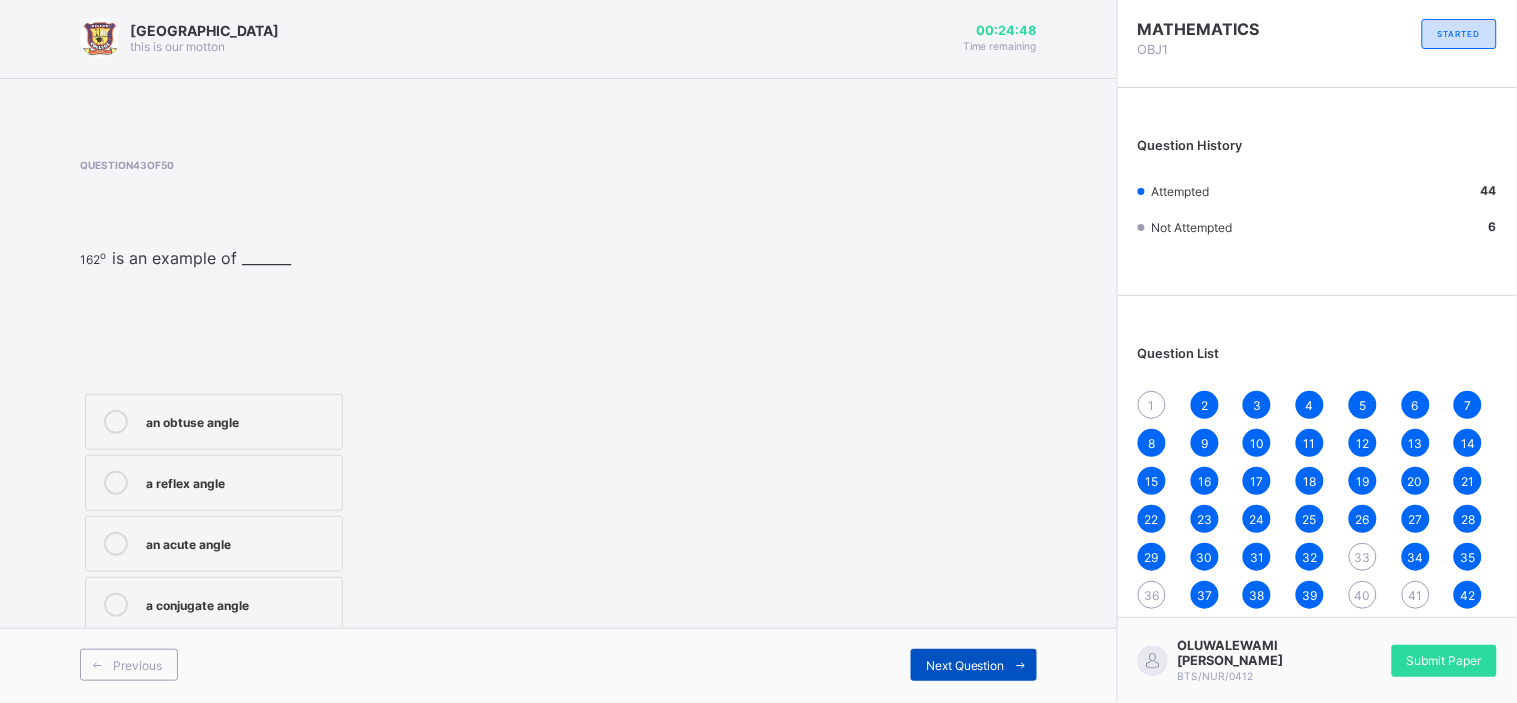click at bounding box center [1021, 665] 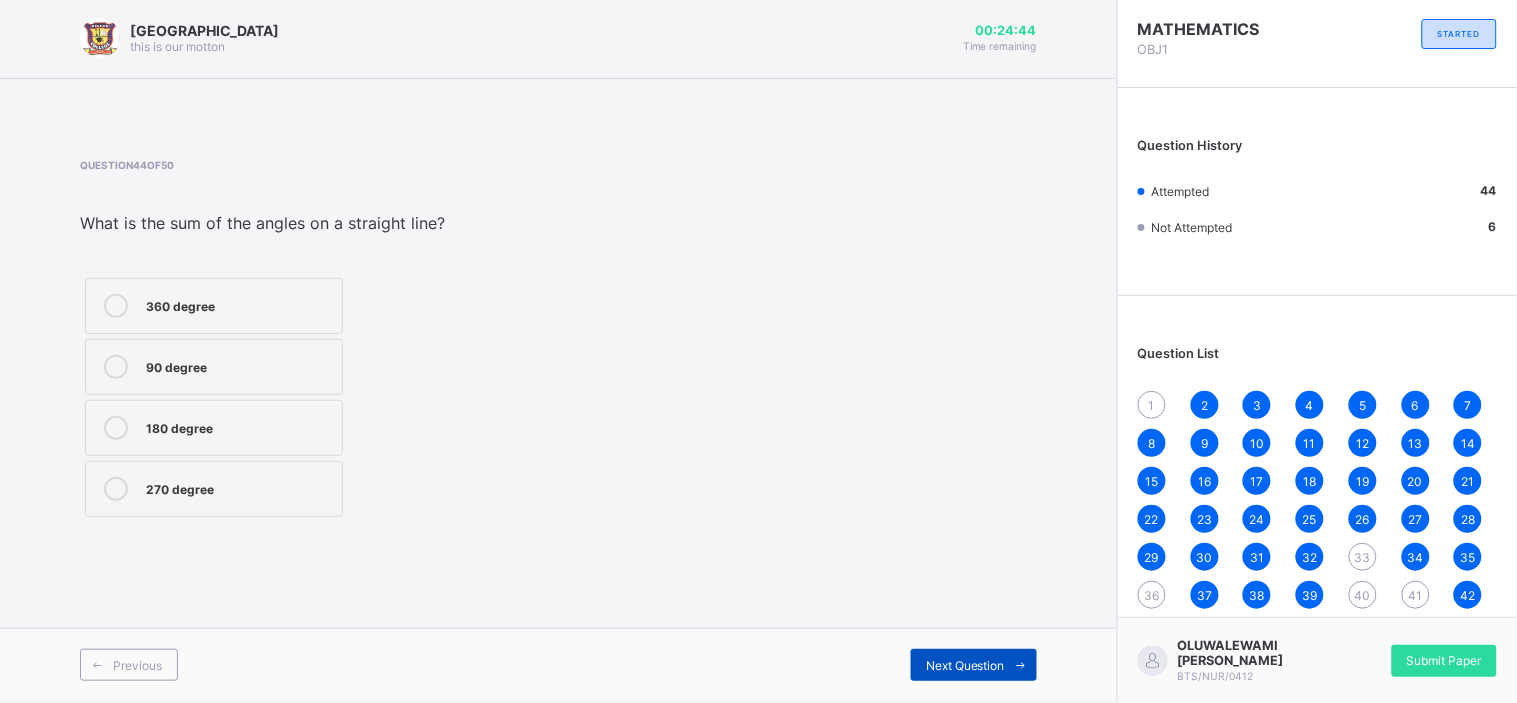 scroll, scrollTop: 0, scrollLeft: 0, axis: both 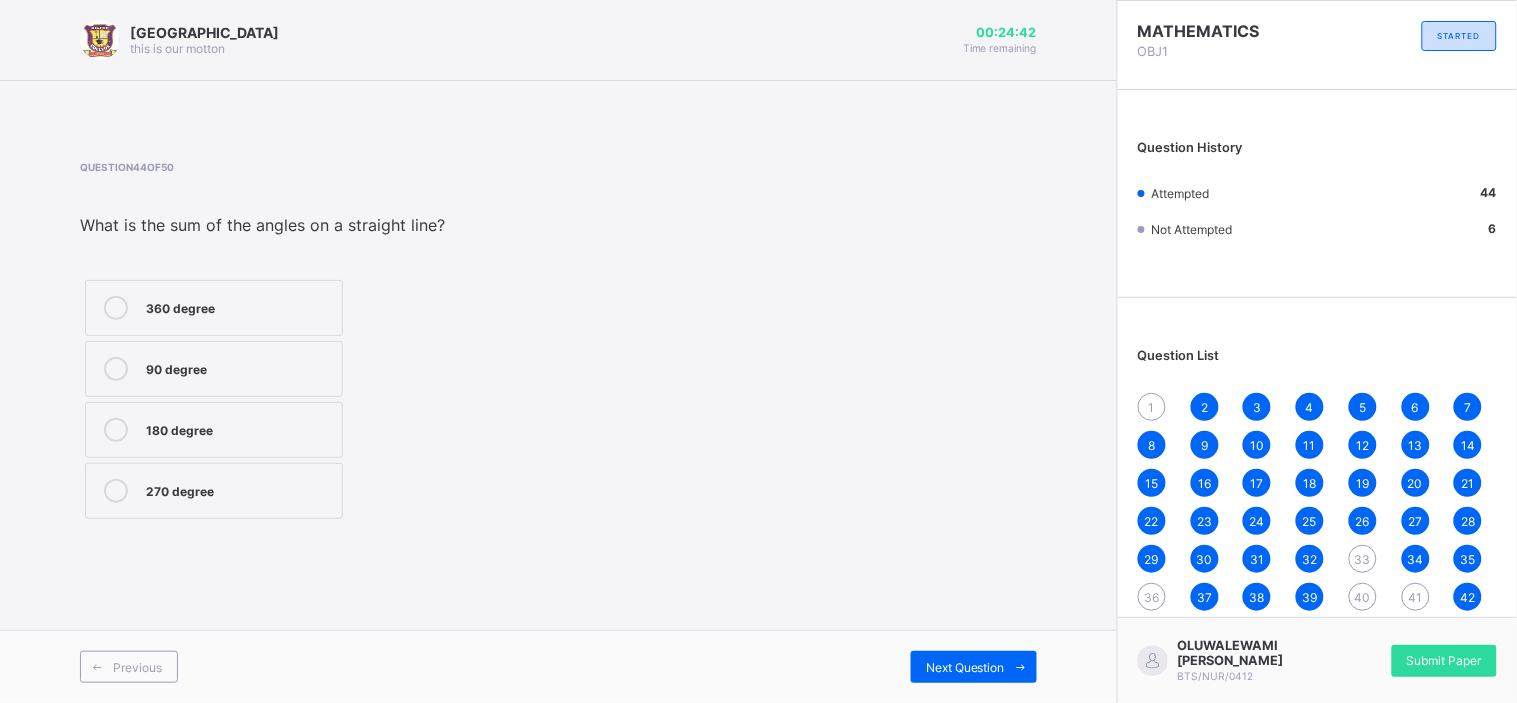 click on "1" at bounding box center [1152, 407] 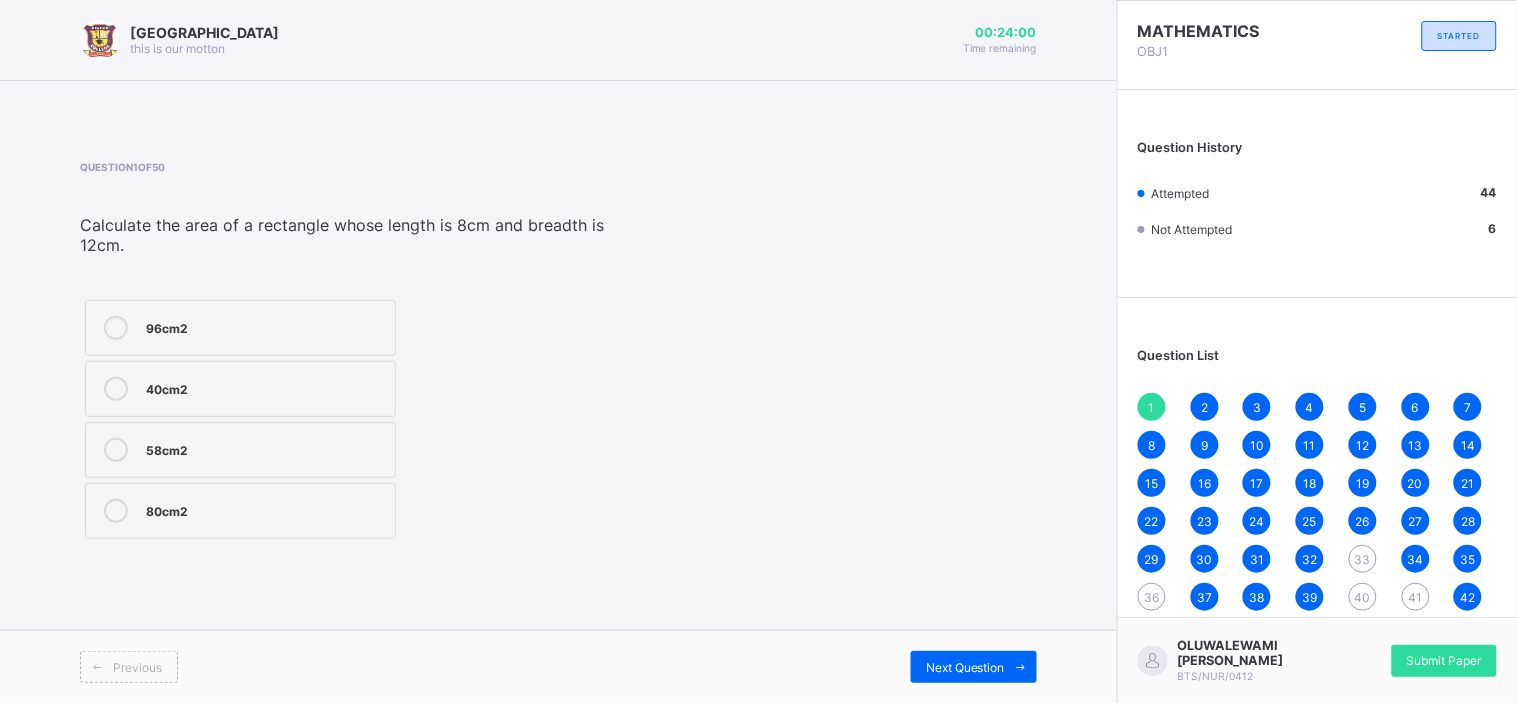 click on "96cm2 40cm2 58cm2 80cm2" at bounding box center [348, 419] 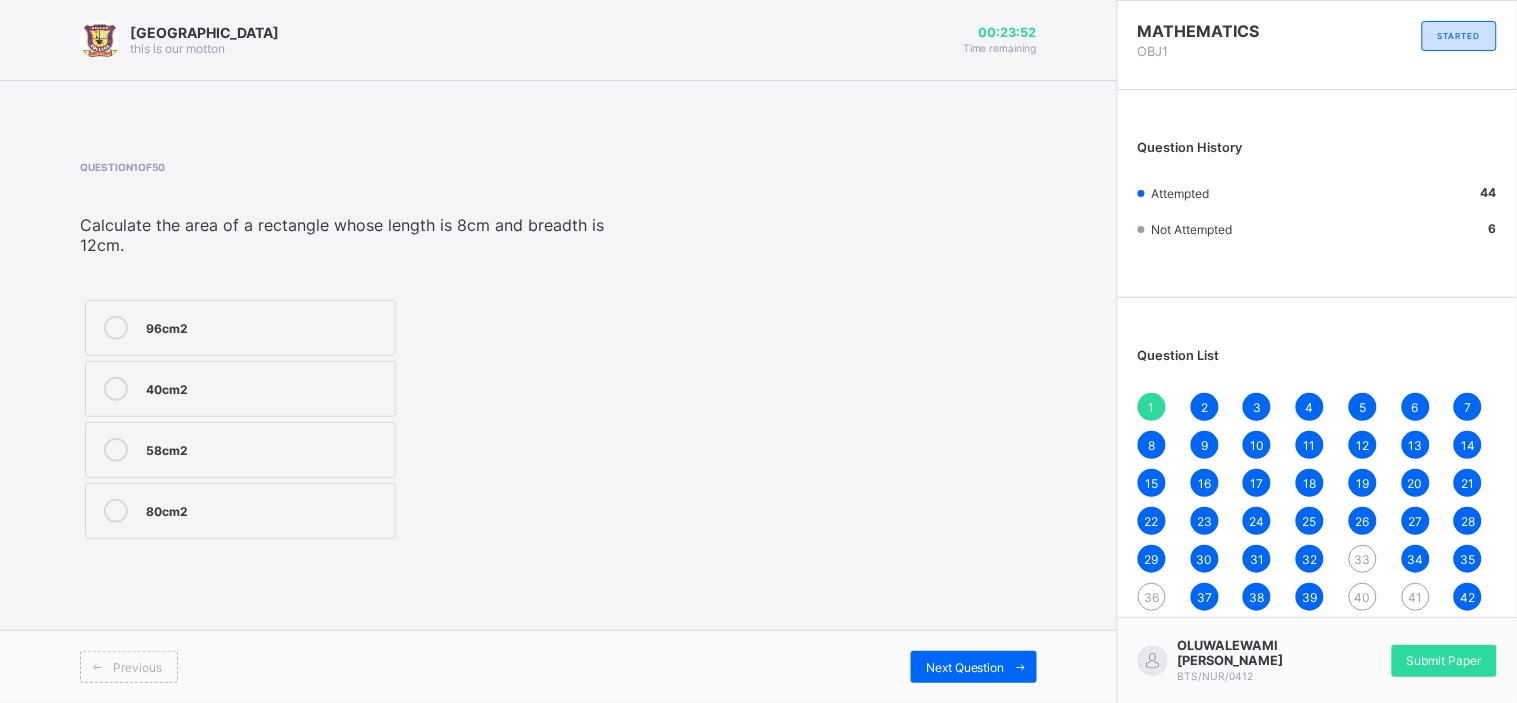click on "96cm2" at bounding box center (265, 326) 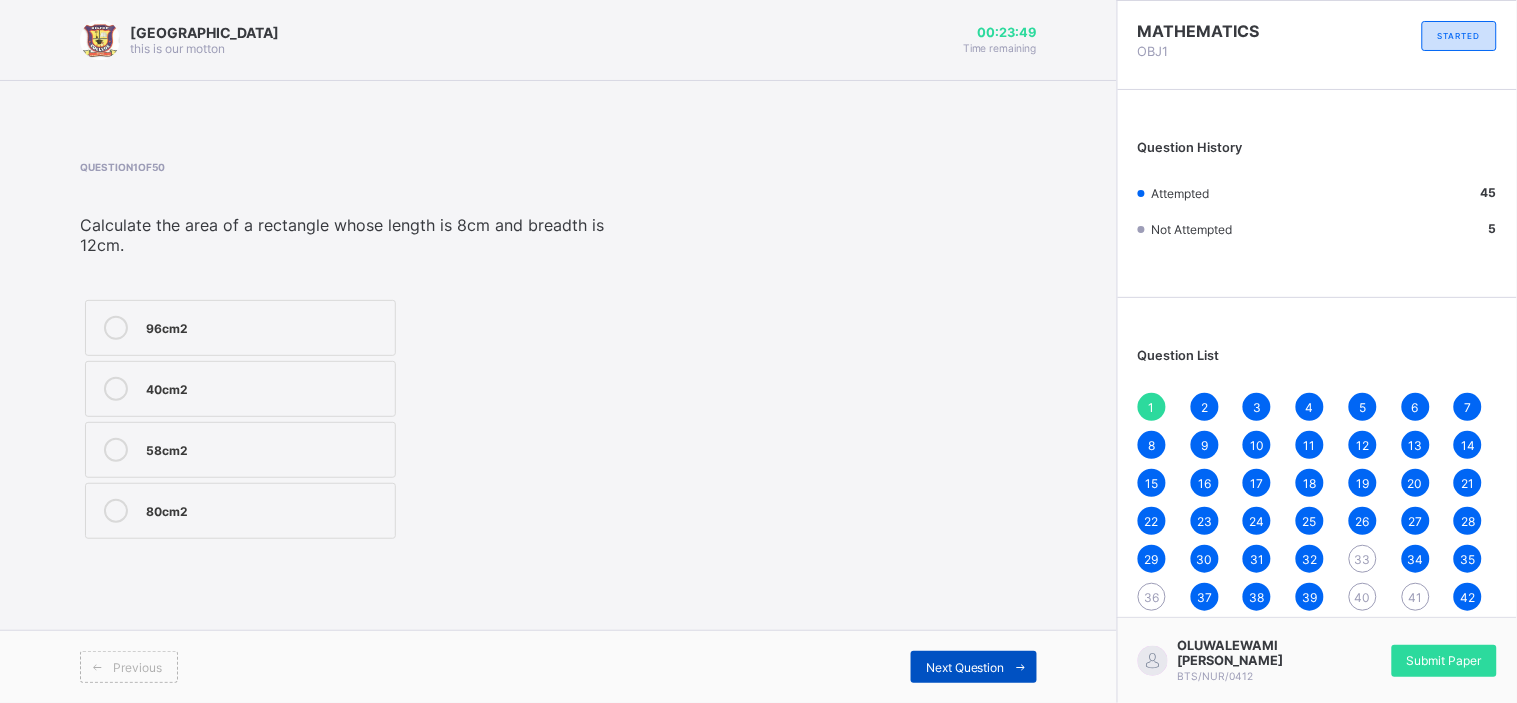click on "Next Question" at bounding box center (974, 667) 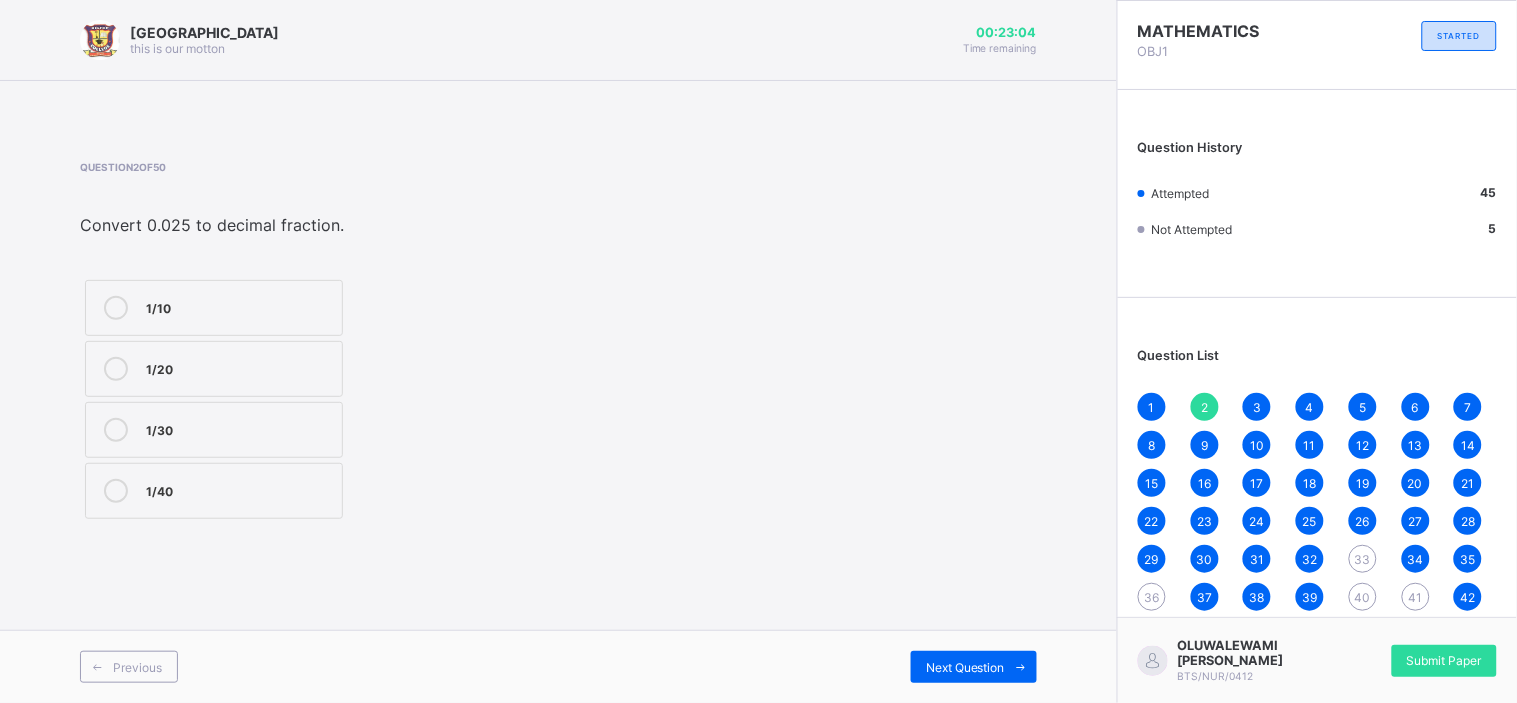 click on "33" at bounding box center [1363, 559] 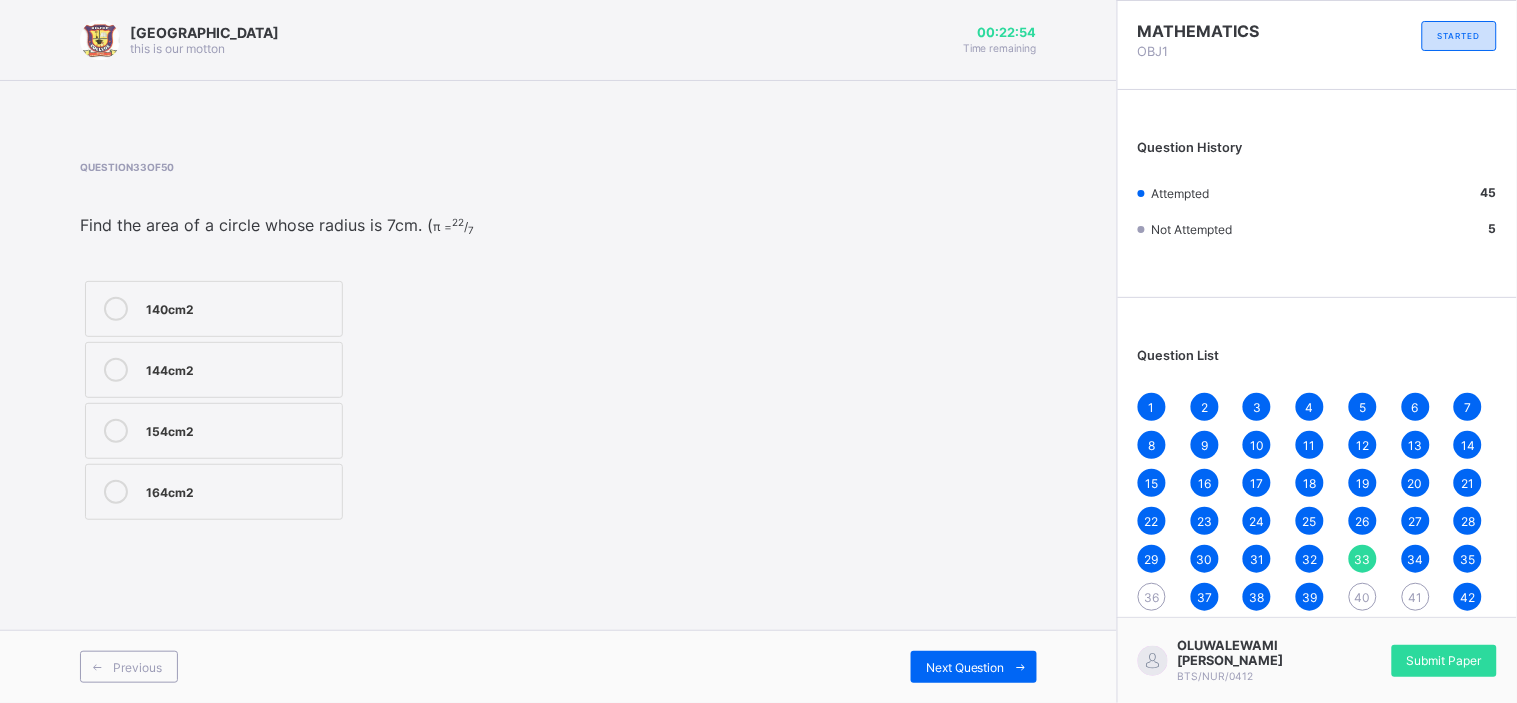 click on "144cm2" at bounding box center [239, 368] 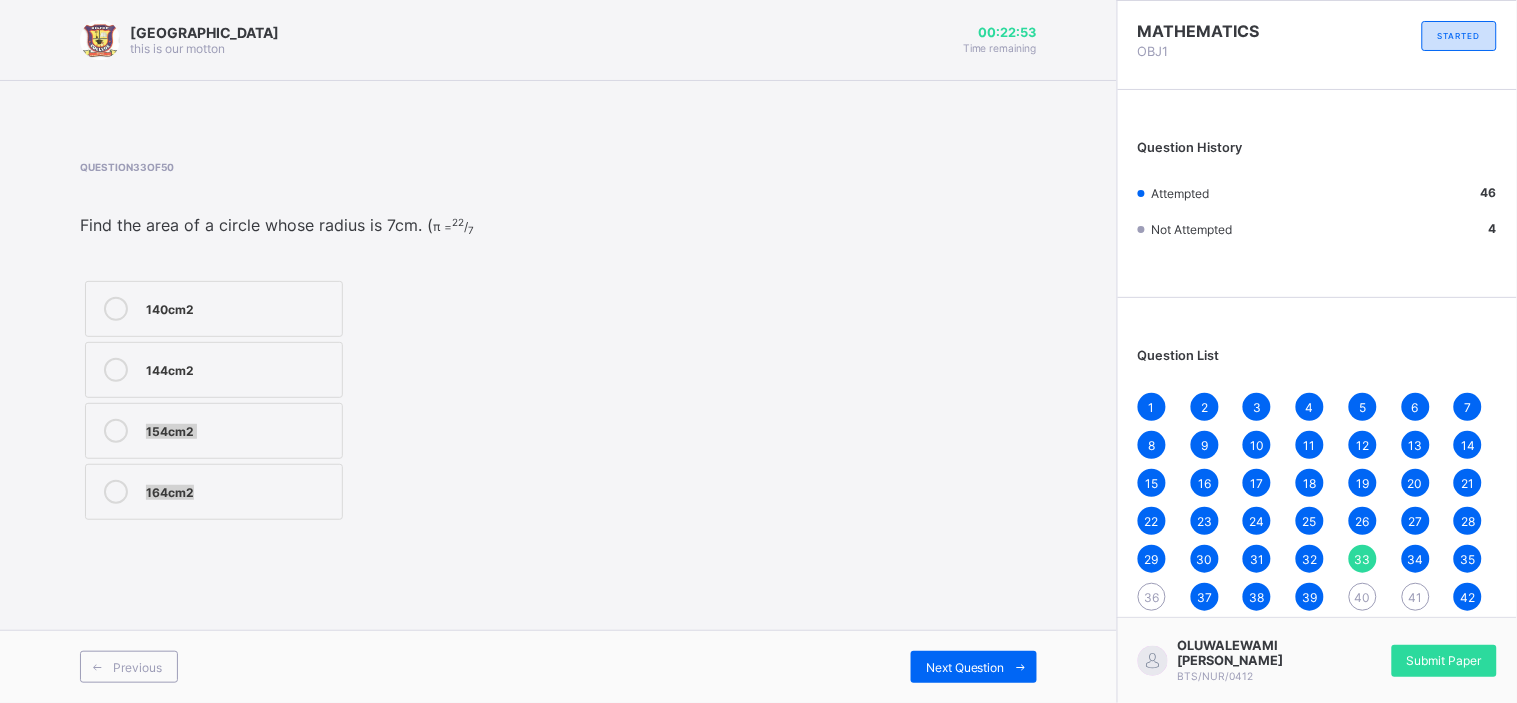 drag, startPoint x: 215, startPoint y: 370, endPoint x: 677, endPoint y: 585, distance: 509.57727 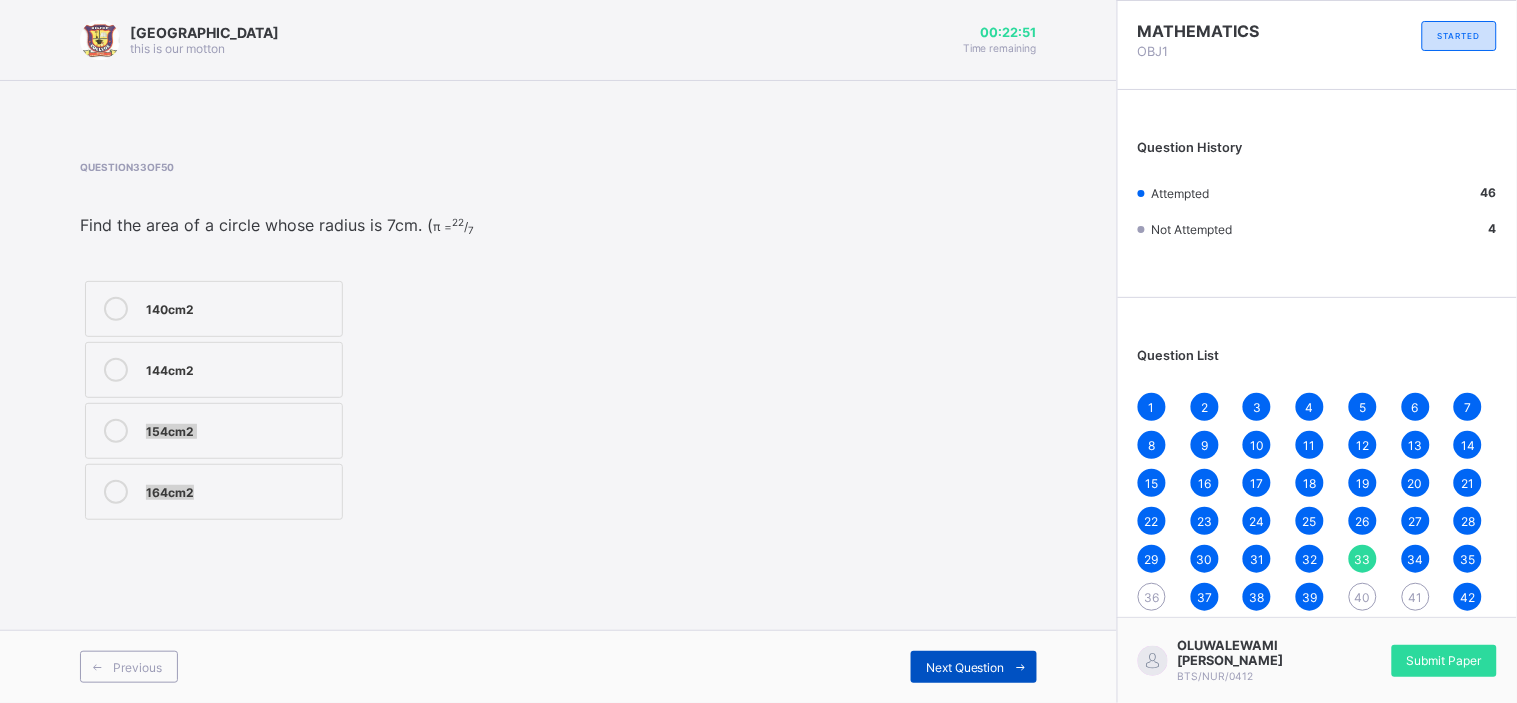 click on "Next Question" at bounding box center [974, 667] 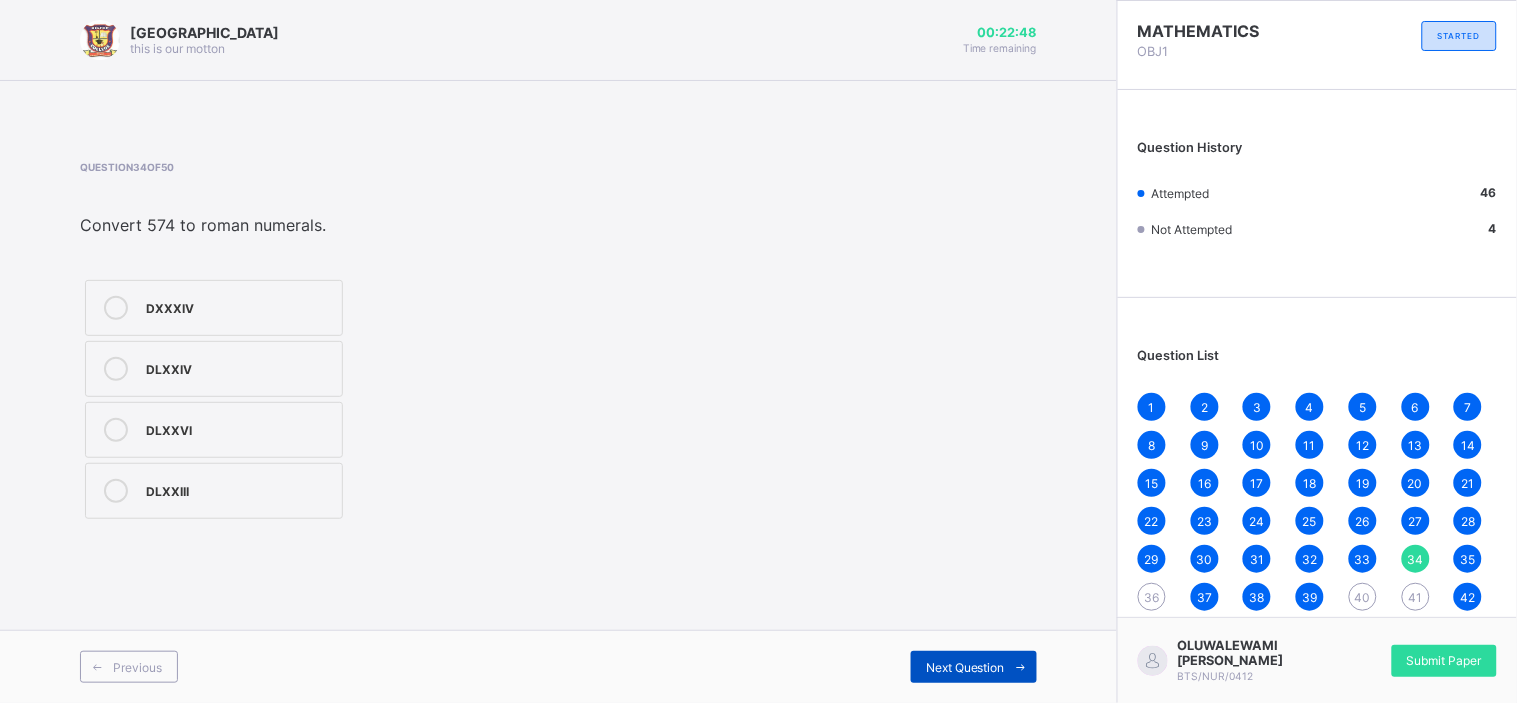 click at bounding box center [1021, 667] 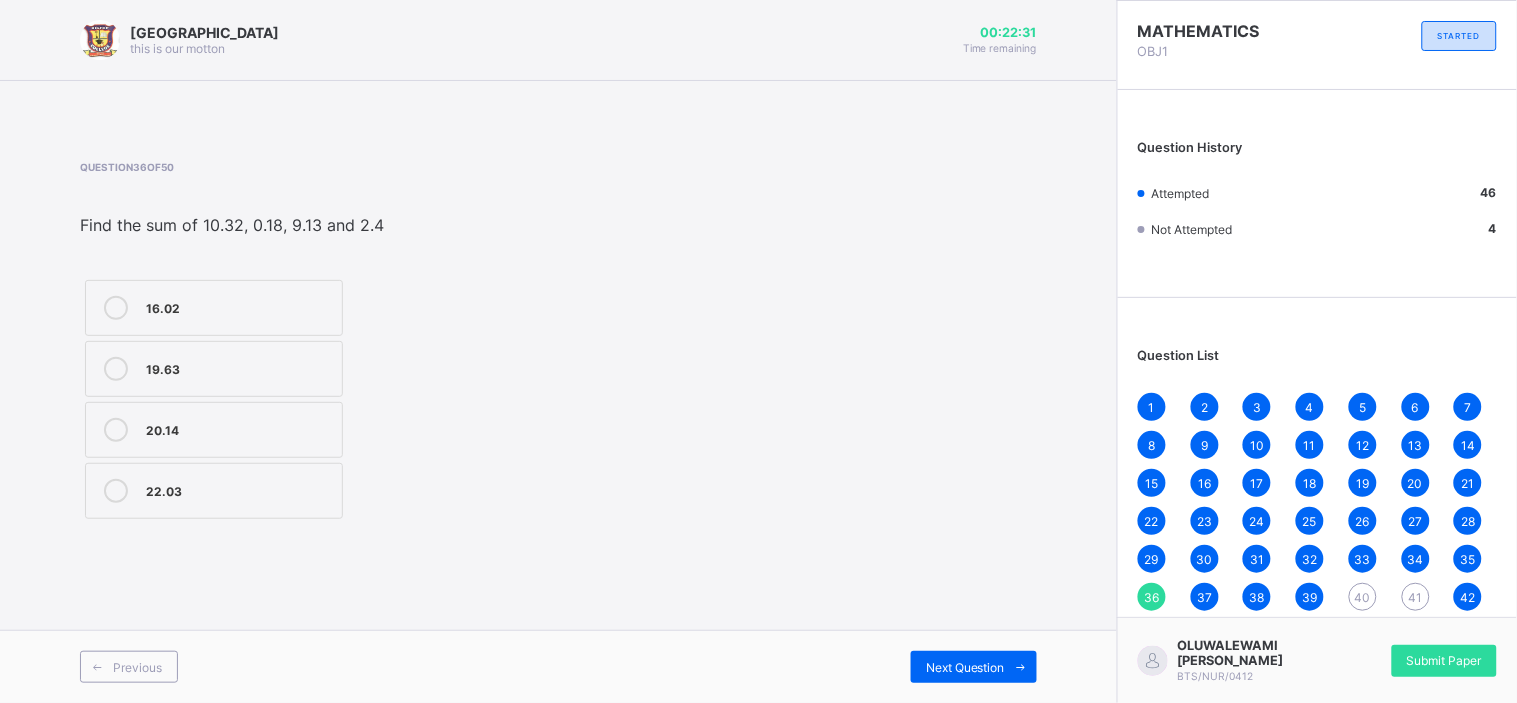 click on "20.14" at bounding box center [239, 430] 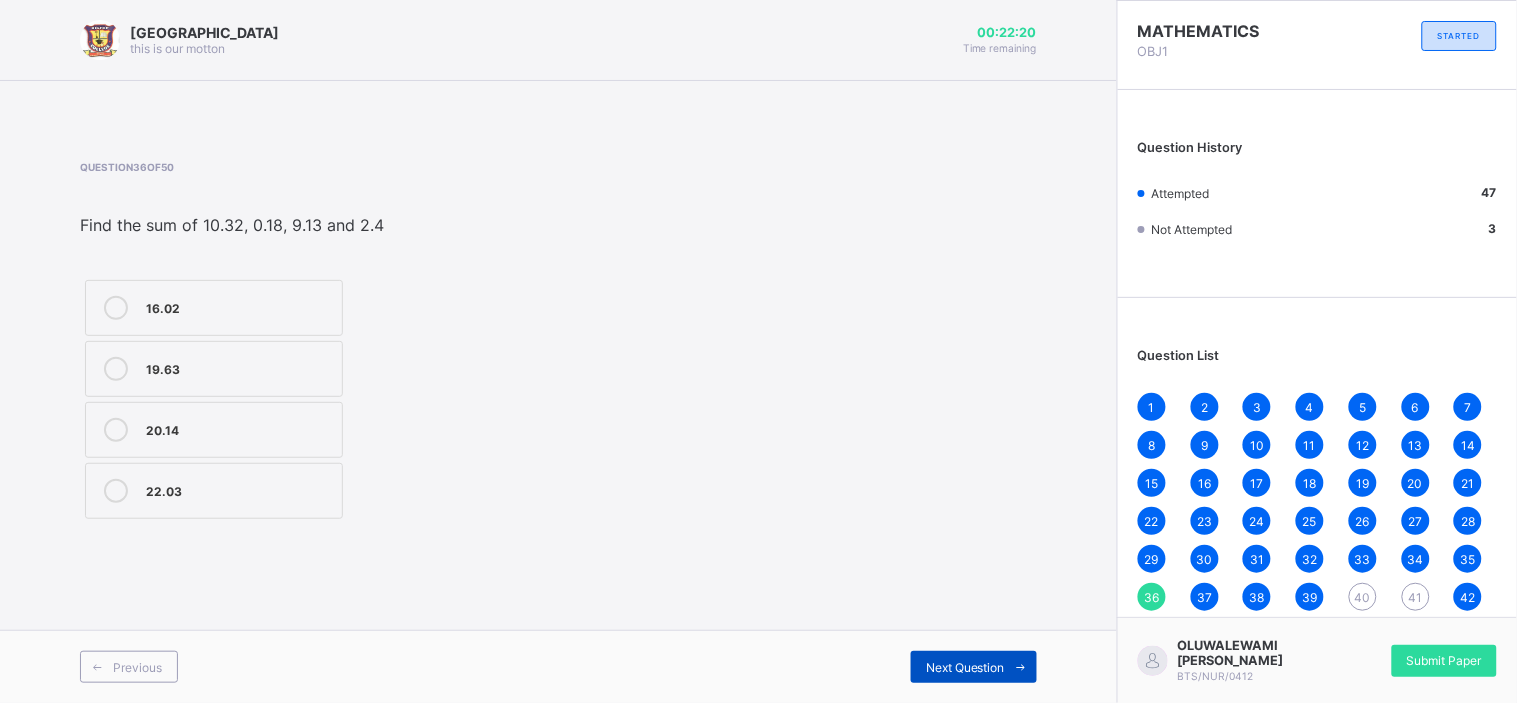 click on "Next Question" at bounding box center [974, 667] 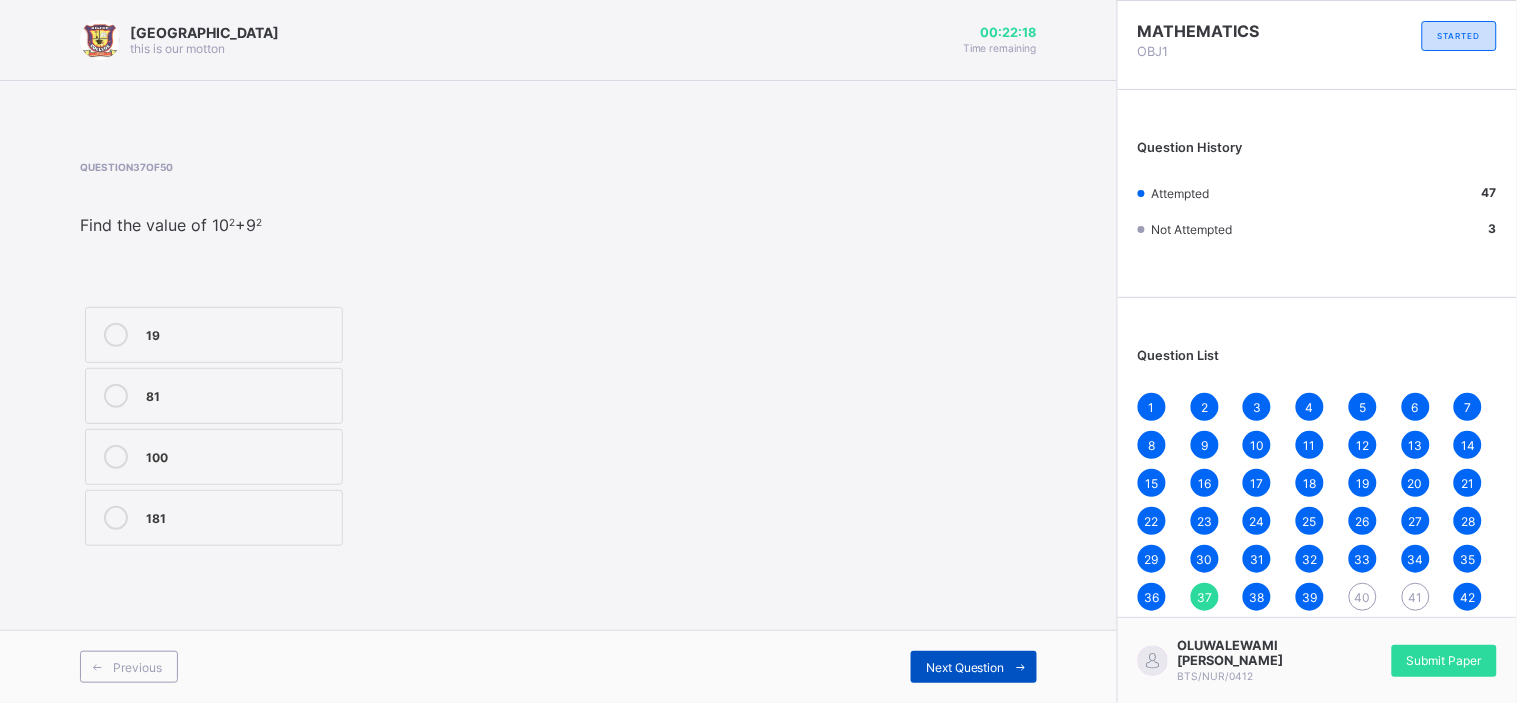 click on "Next Question" at bounding box center [965, 667] 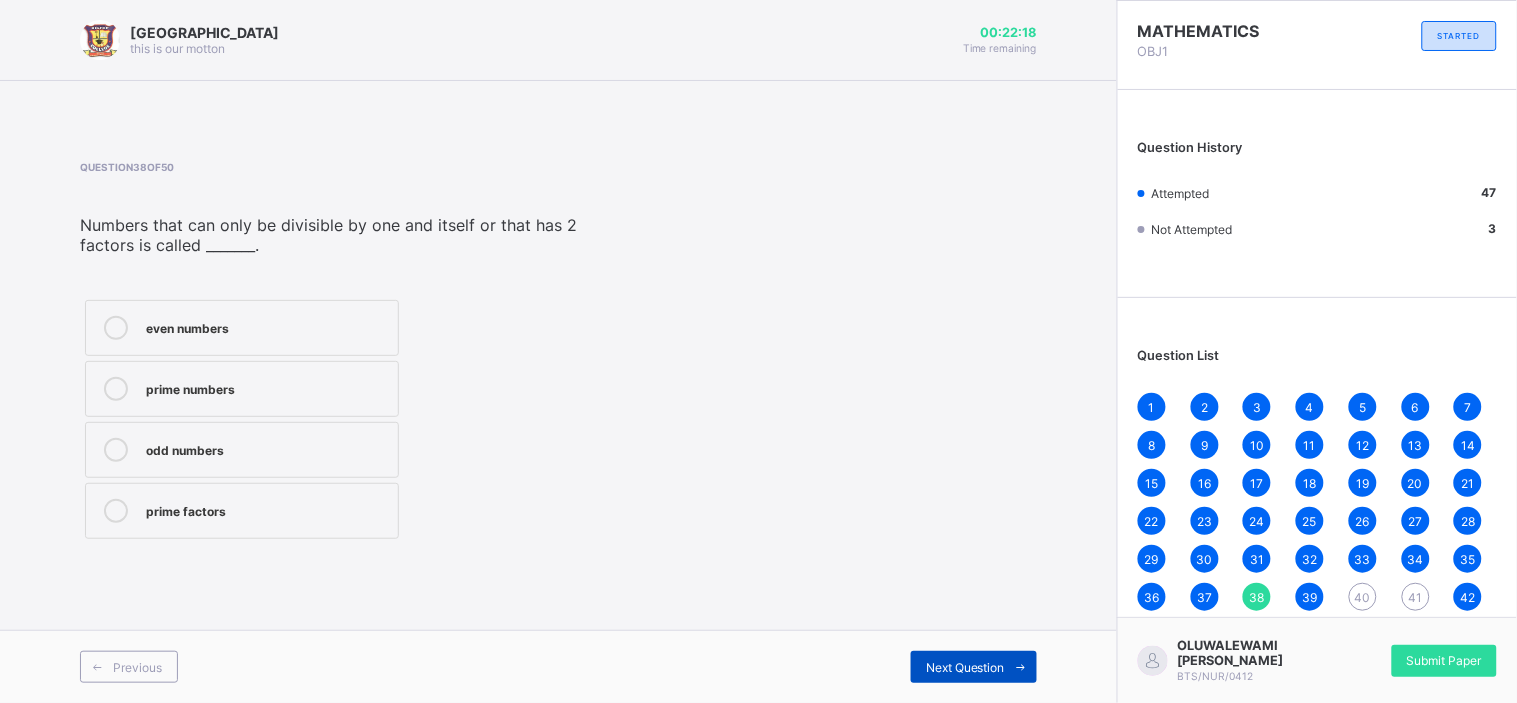 click on "Next Question" at bounding box center [965, 667] 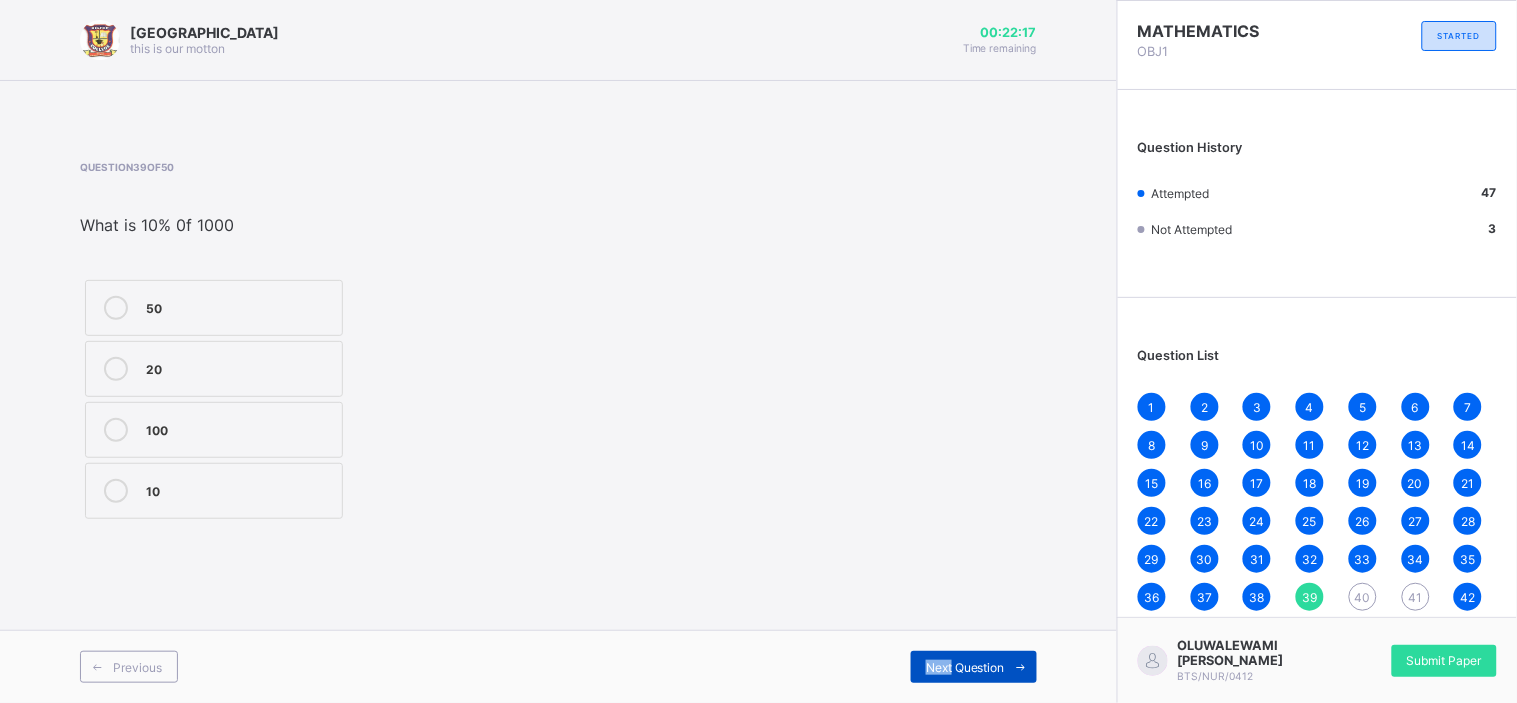 click on "Next Question" at bounding box center (965, 667) 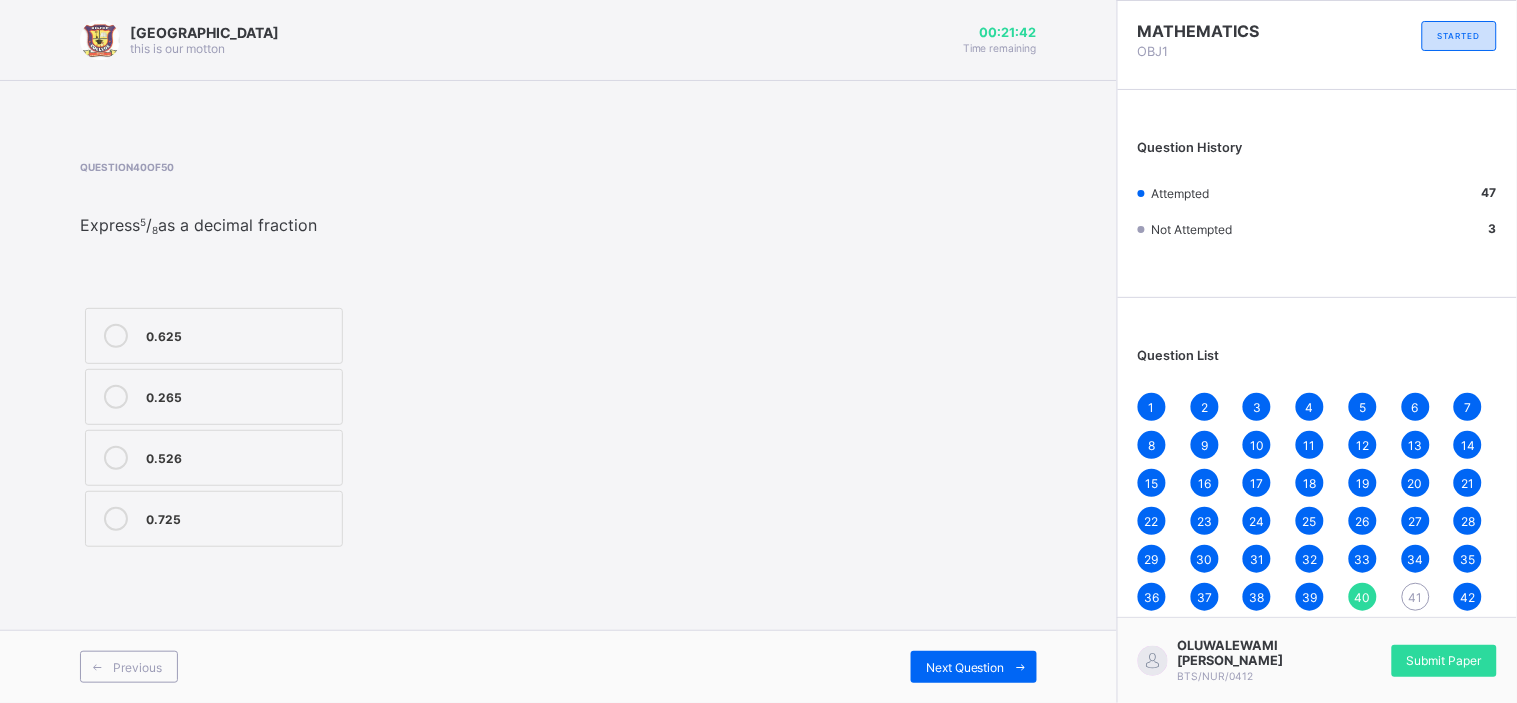 click on "0.265" at bounding box center [214, 397] 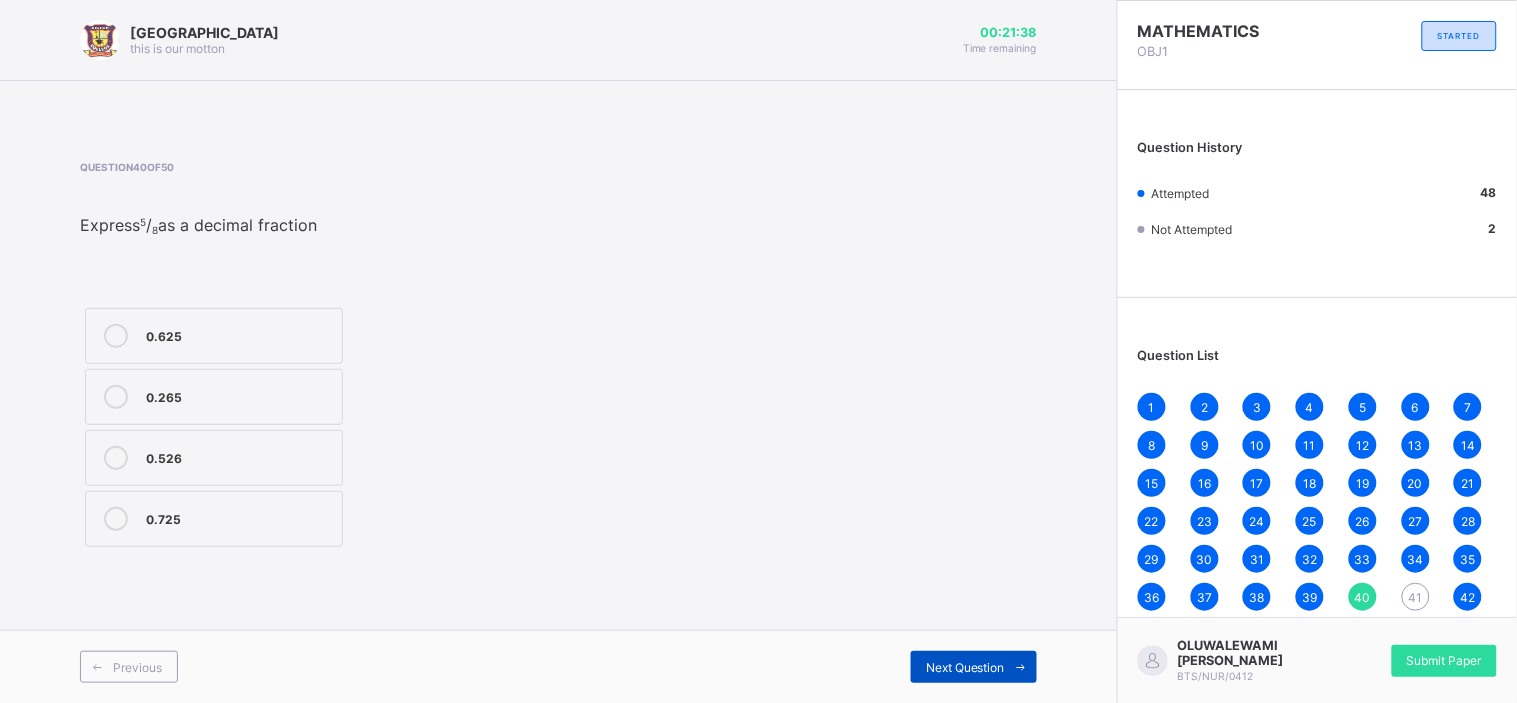 click at bounding box center [1021, 667] 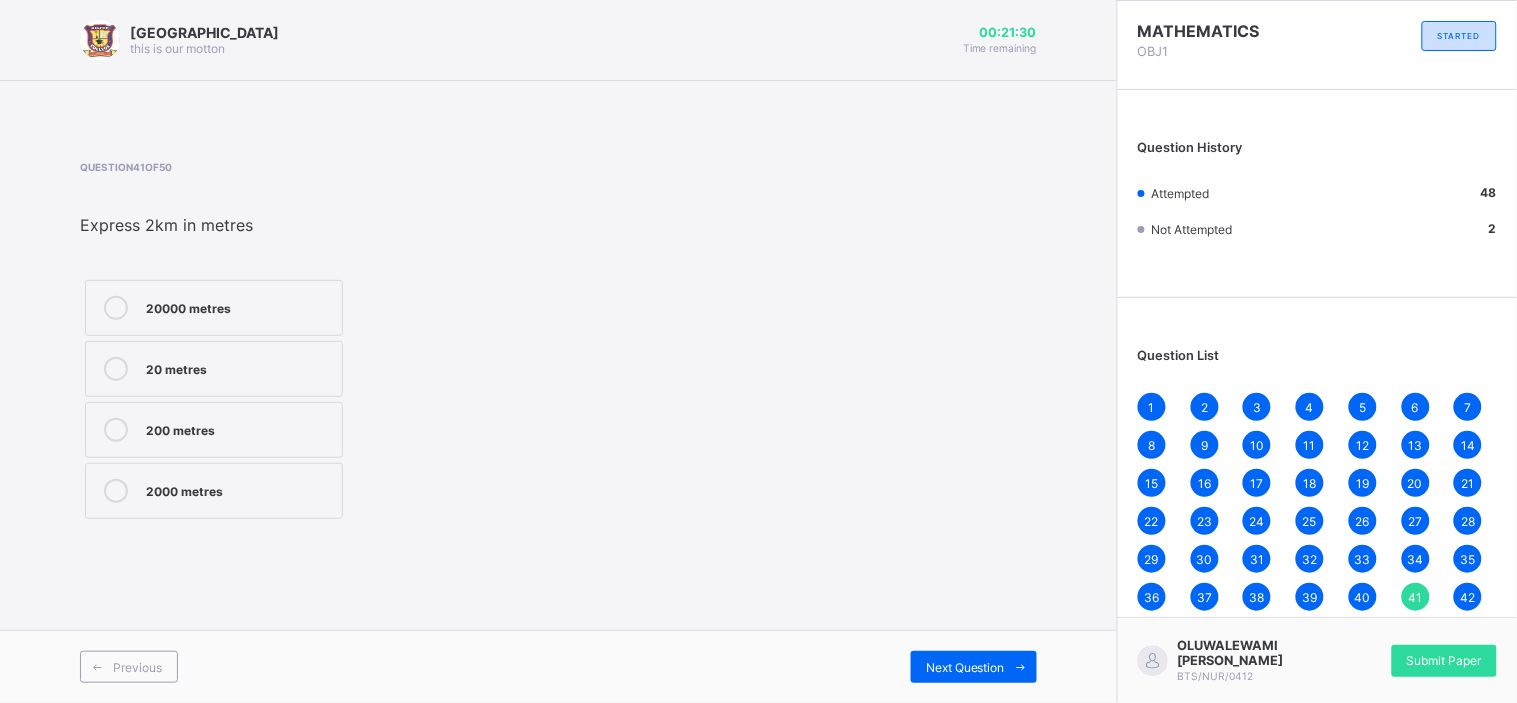 click on "20 metres" at bounding box center (239, 367) 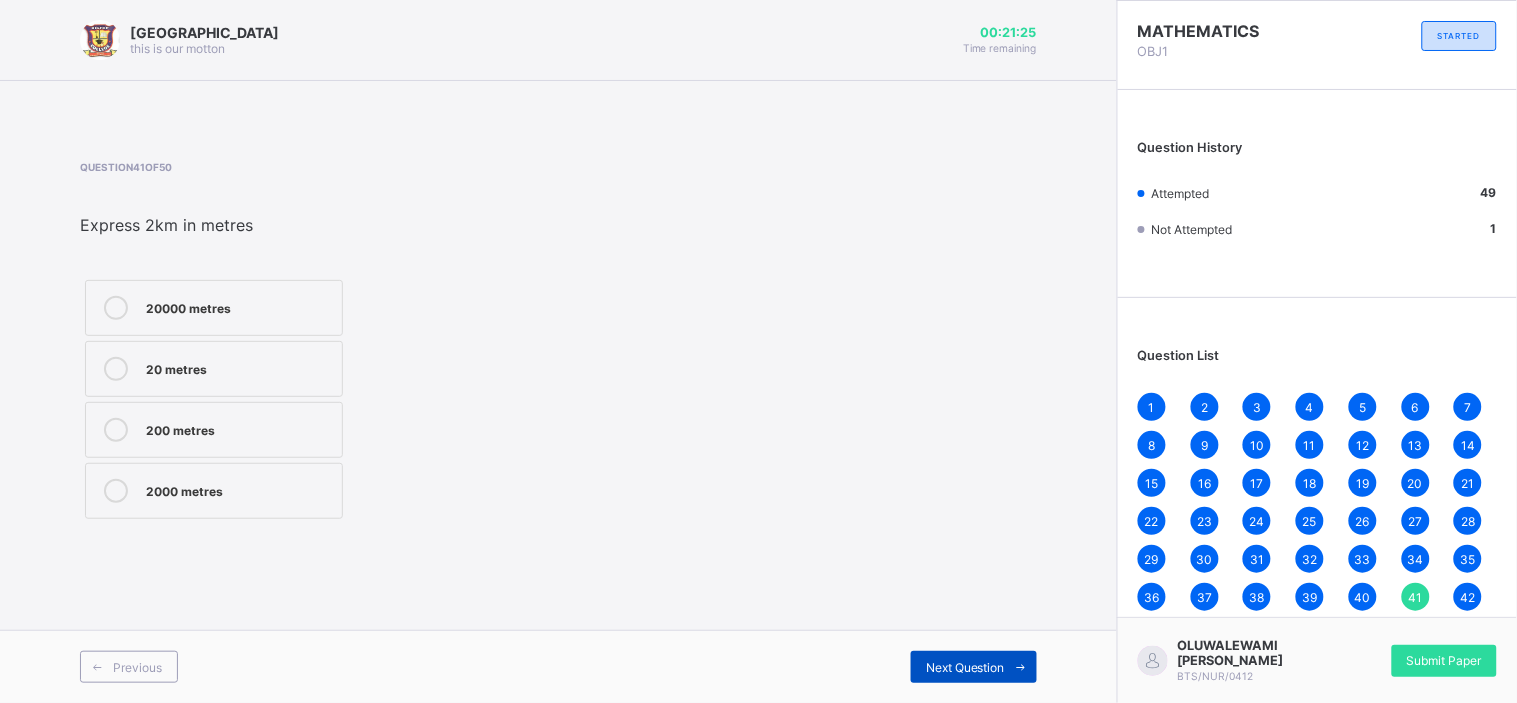 click on "Next Question" at bounding box center [965, 667] 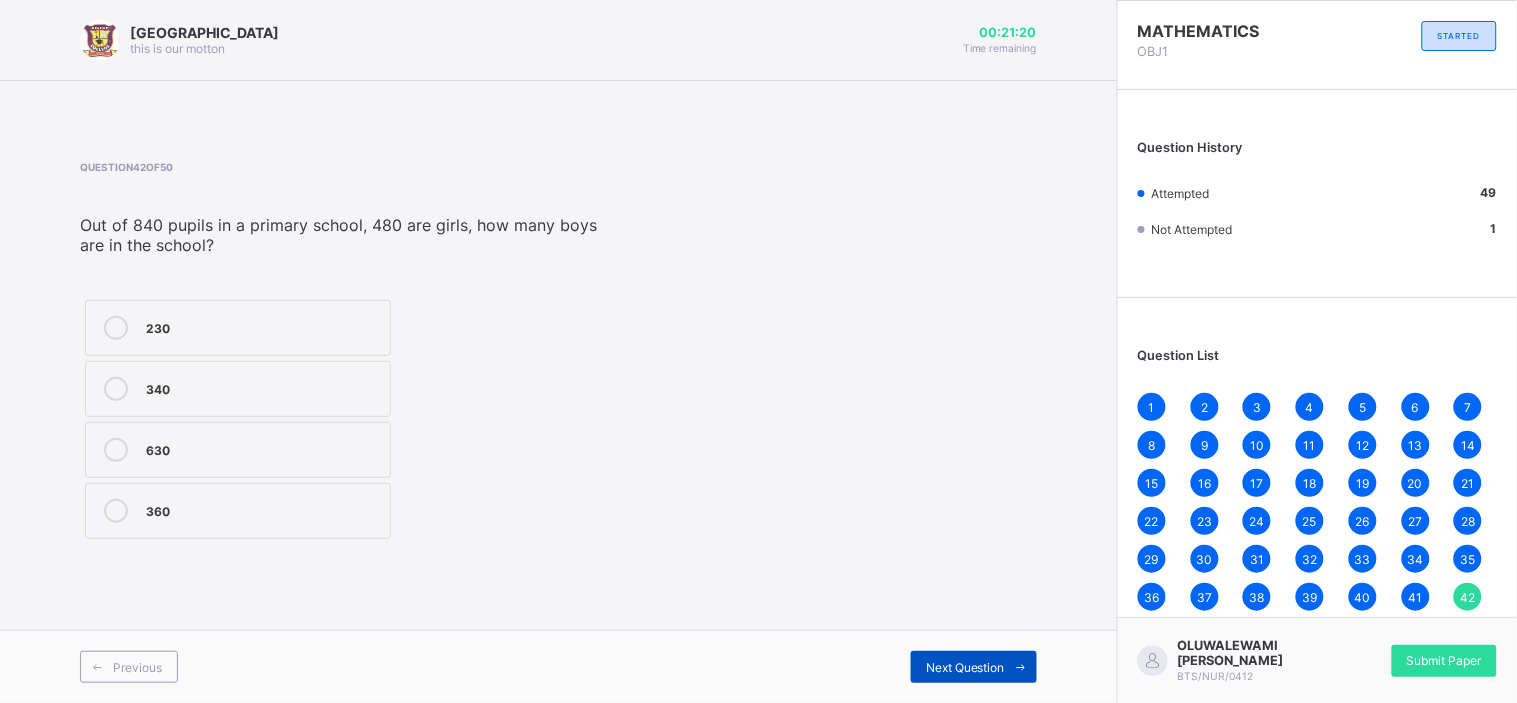 click on "Next Question" at bounding box center [965, 667] 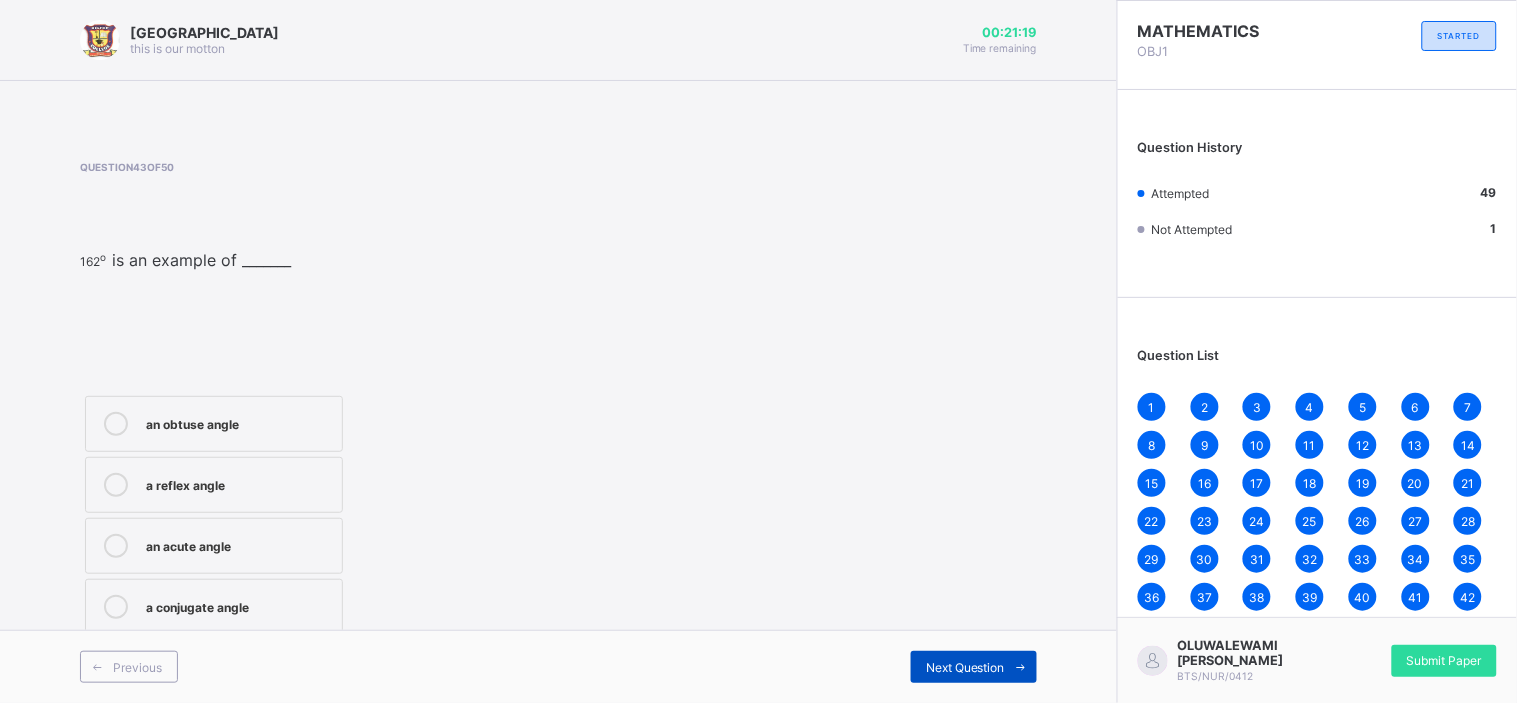 click on "Next Question" at bounding box center (965, 667) 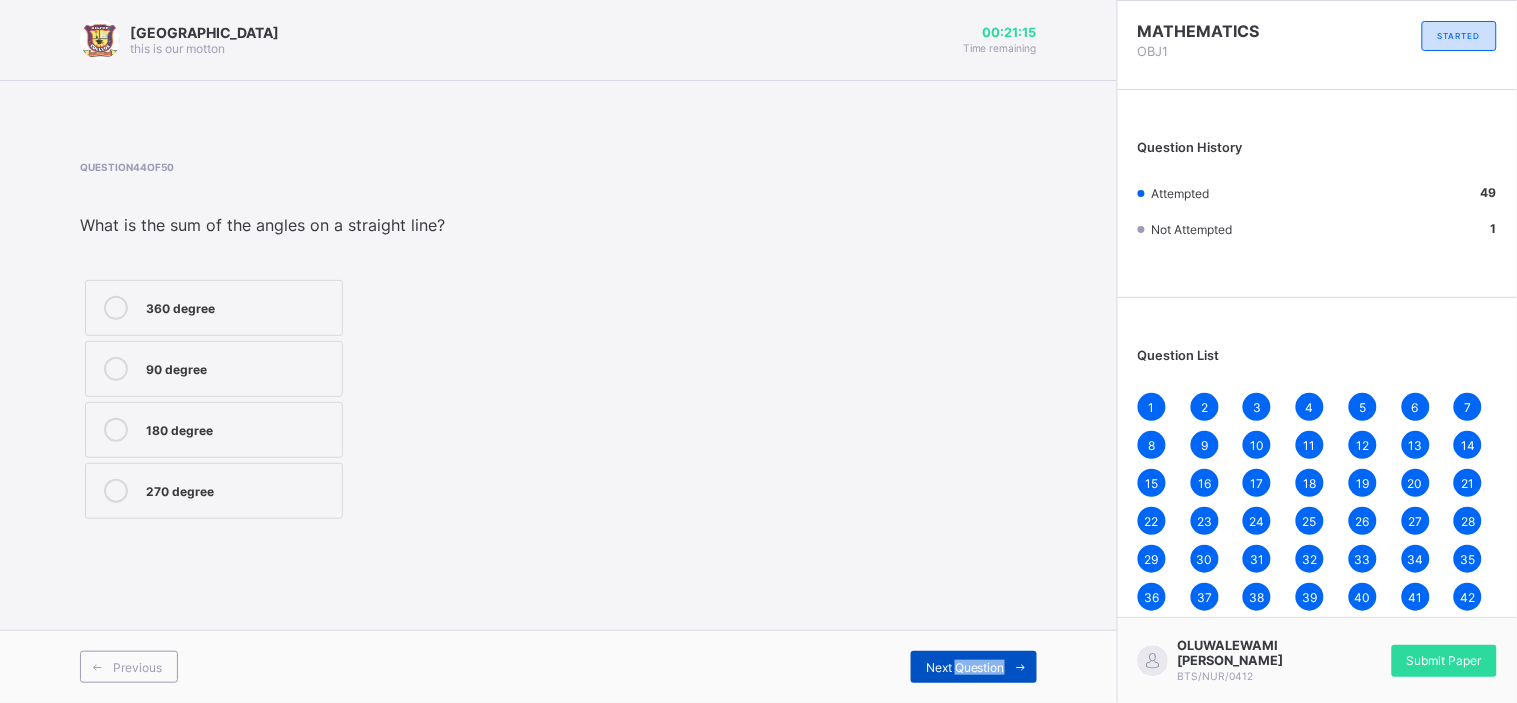 click on "Next Question" at bounding box center [974, 667] 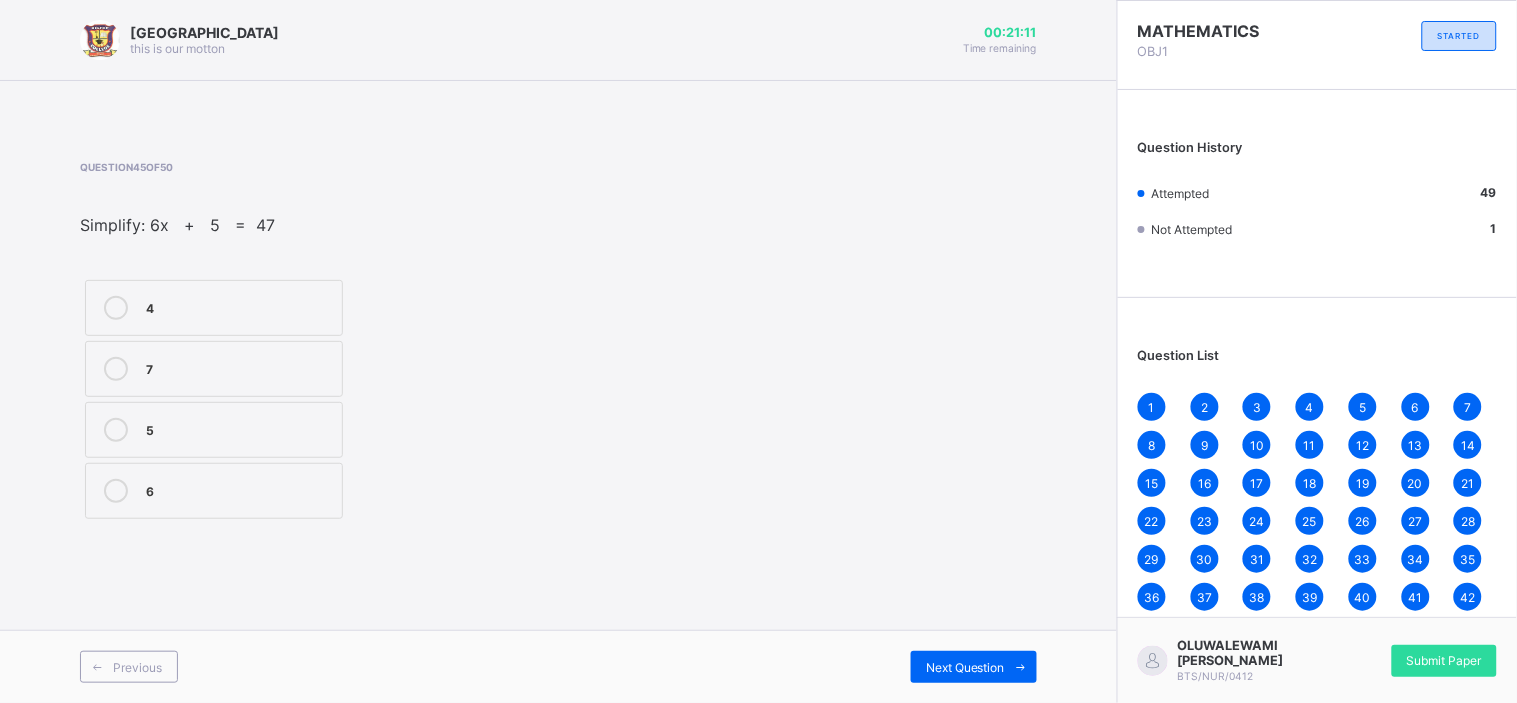 click on "42" at bounding box center [1468, 597] 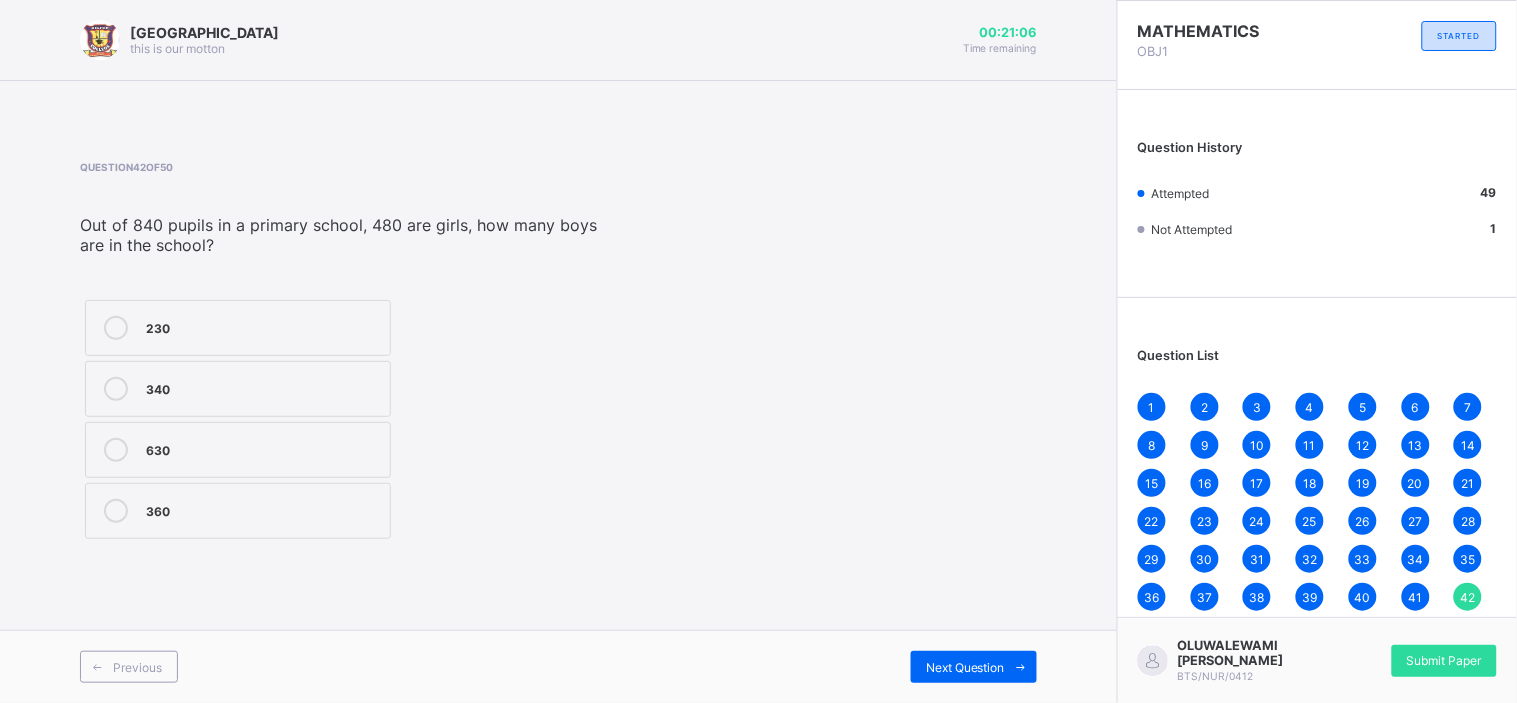 click on "Previous Next Question" at bounding box center (558, 666) 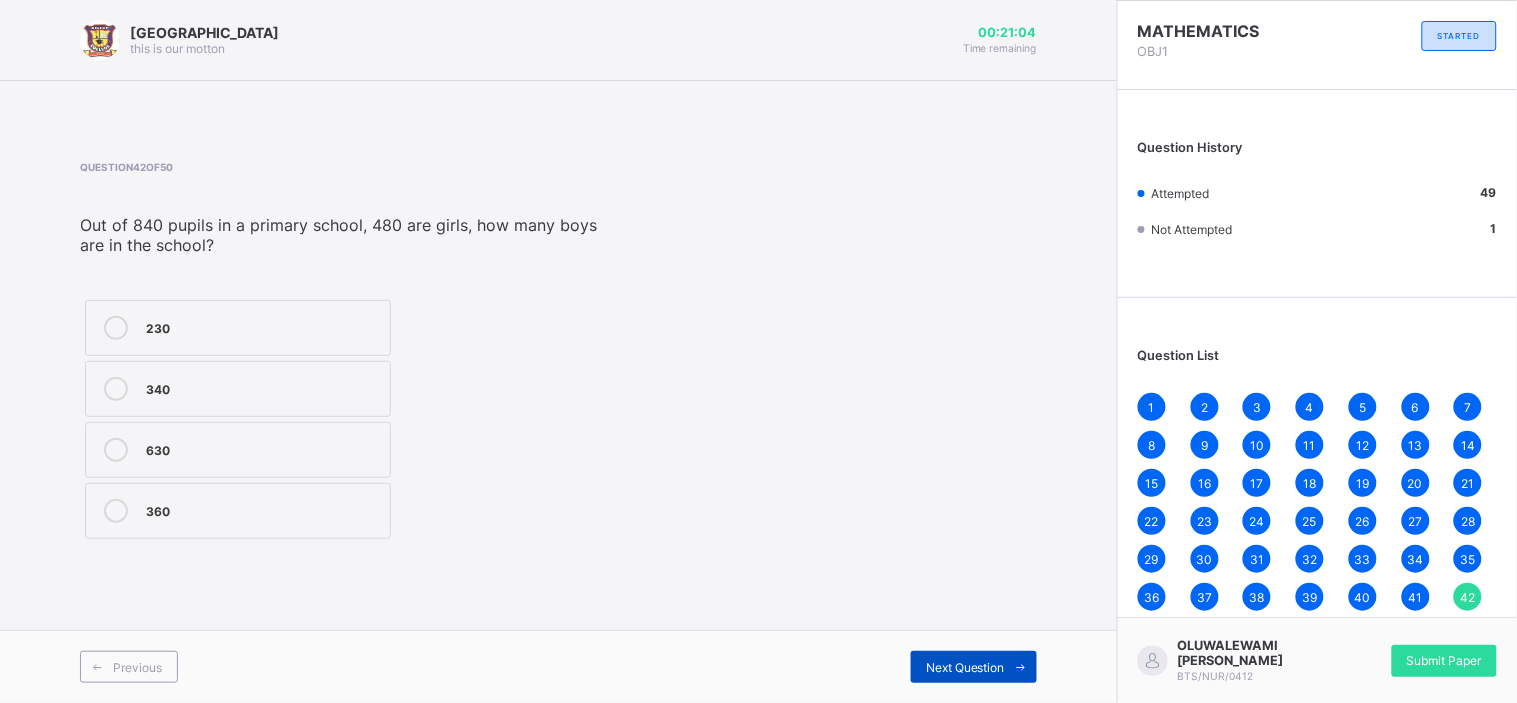 click on "Next Question" at bounding box center (965, 667) 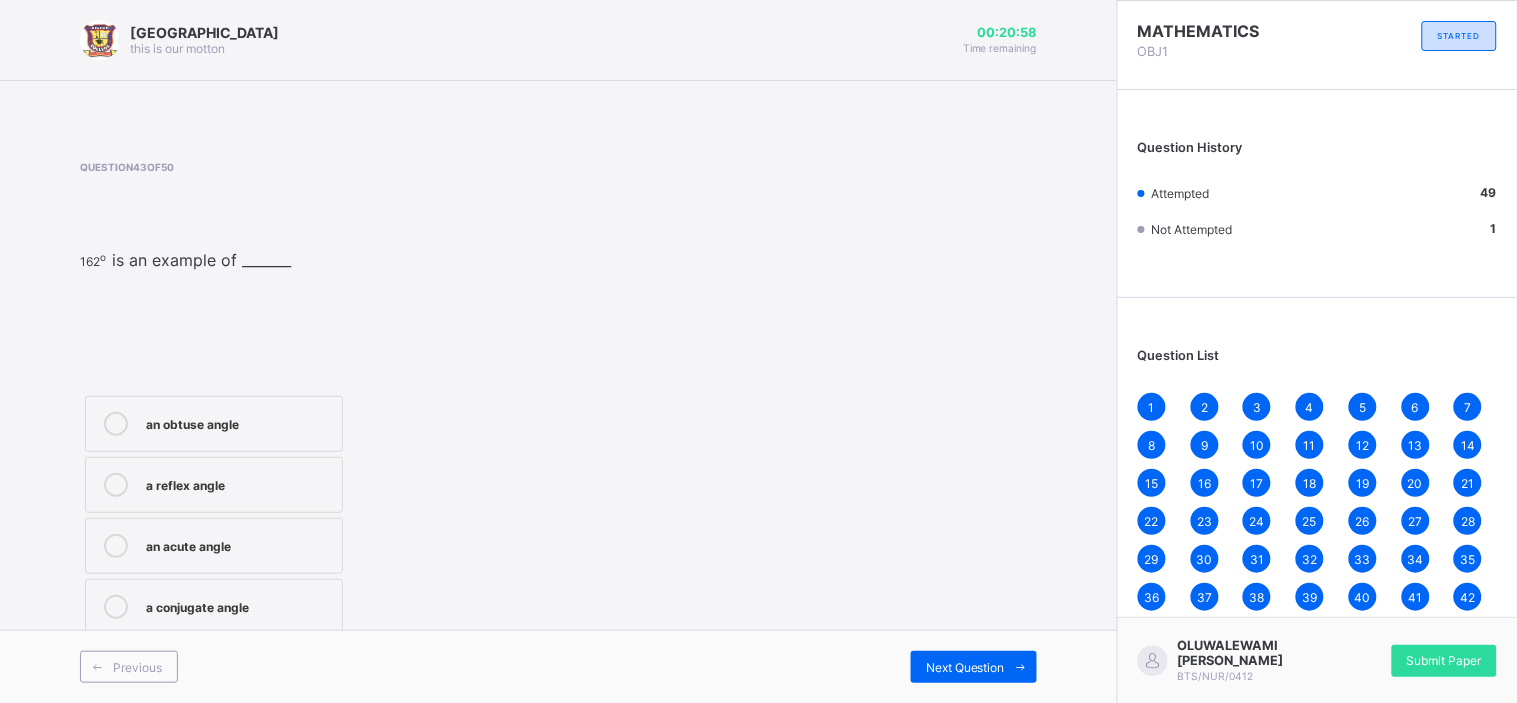 click on "a reflex angle" at bounding box center [239, 483] 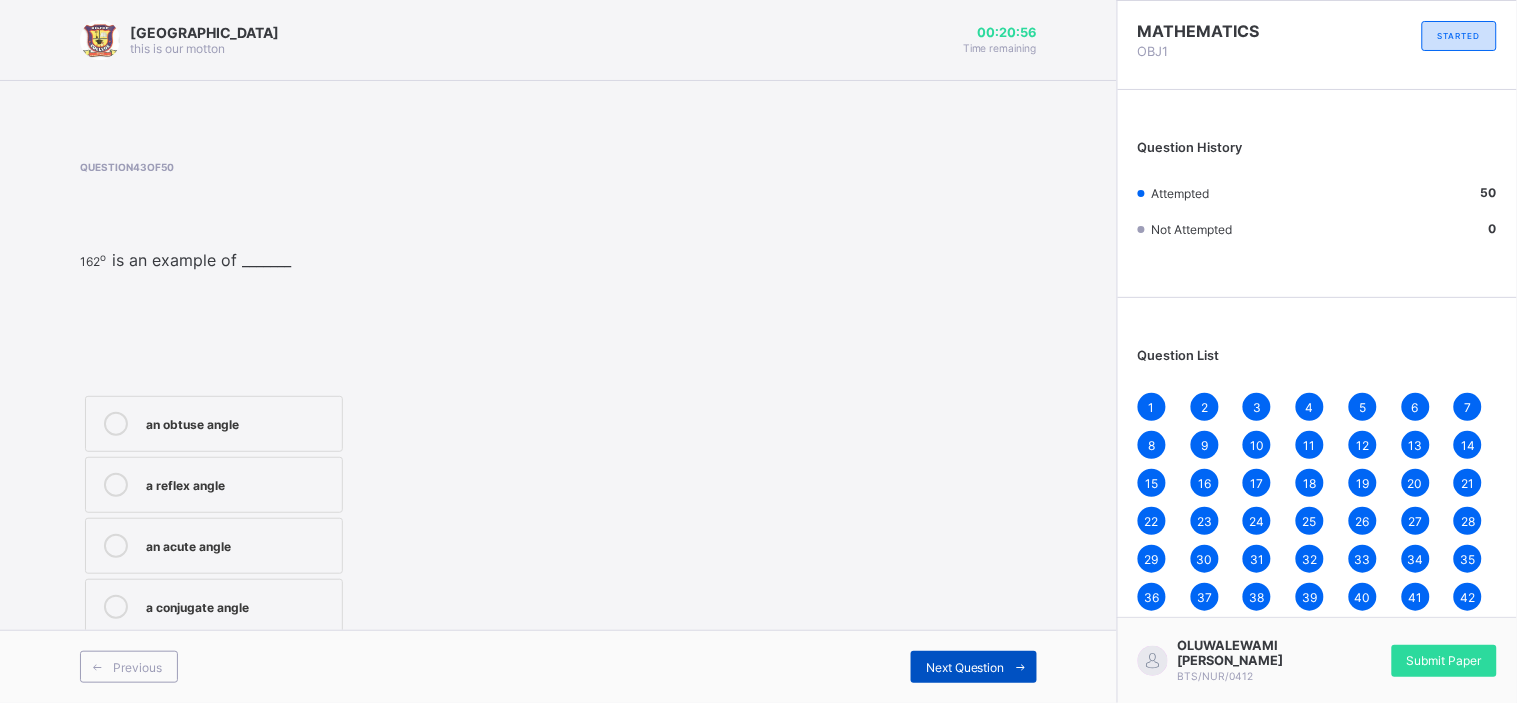 click on "Next Question" at bounding box center [965, 667] 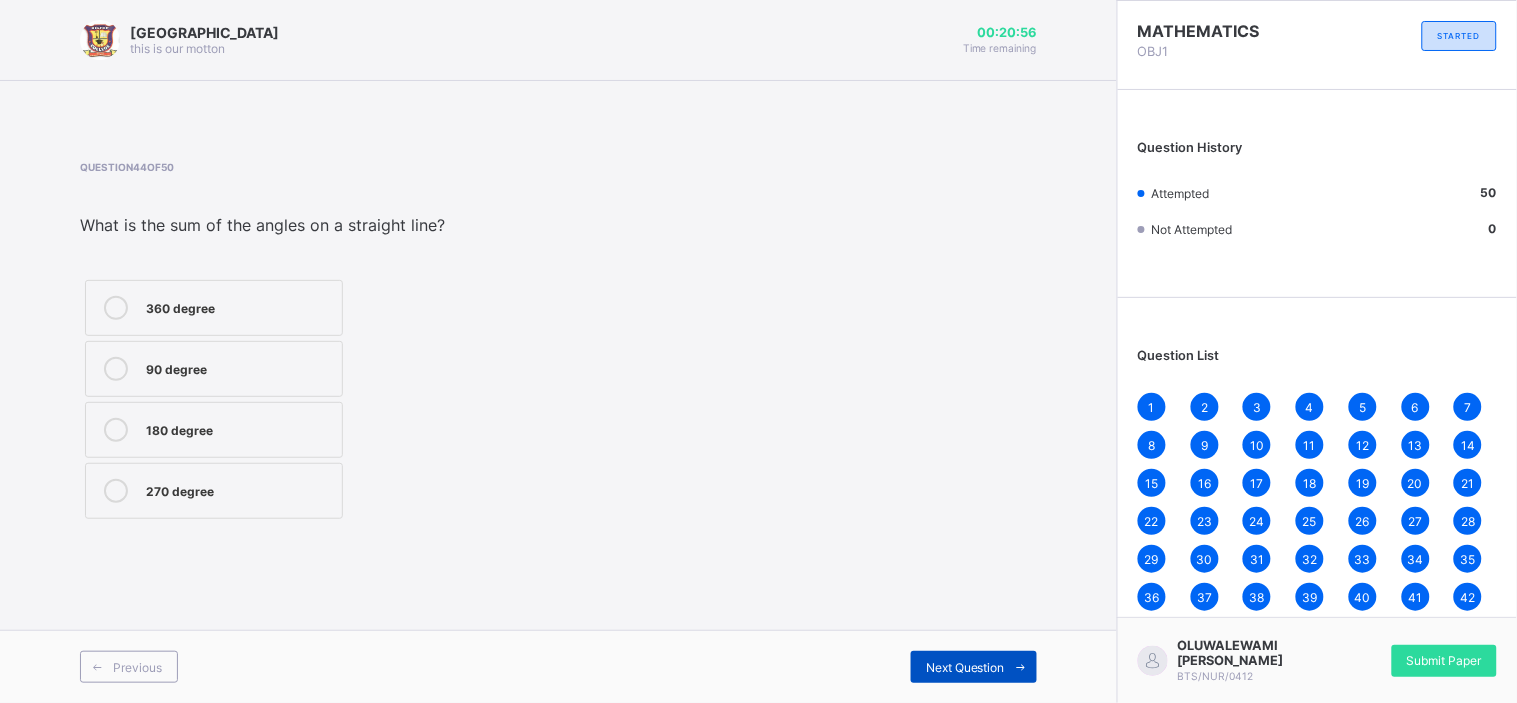 click on "Next Question" at bounding box center (965, 667) 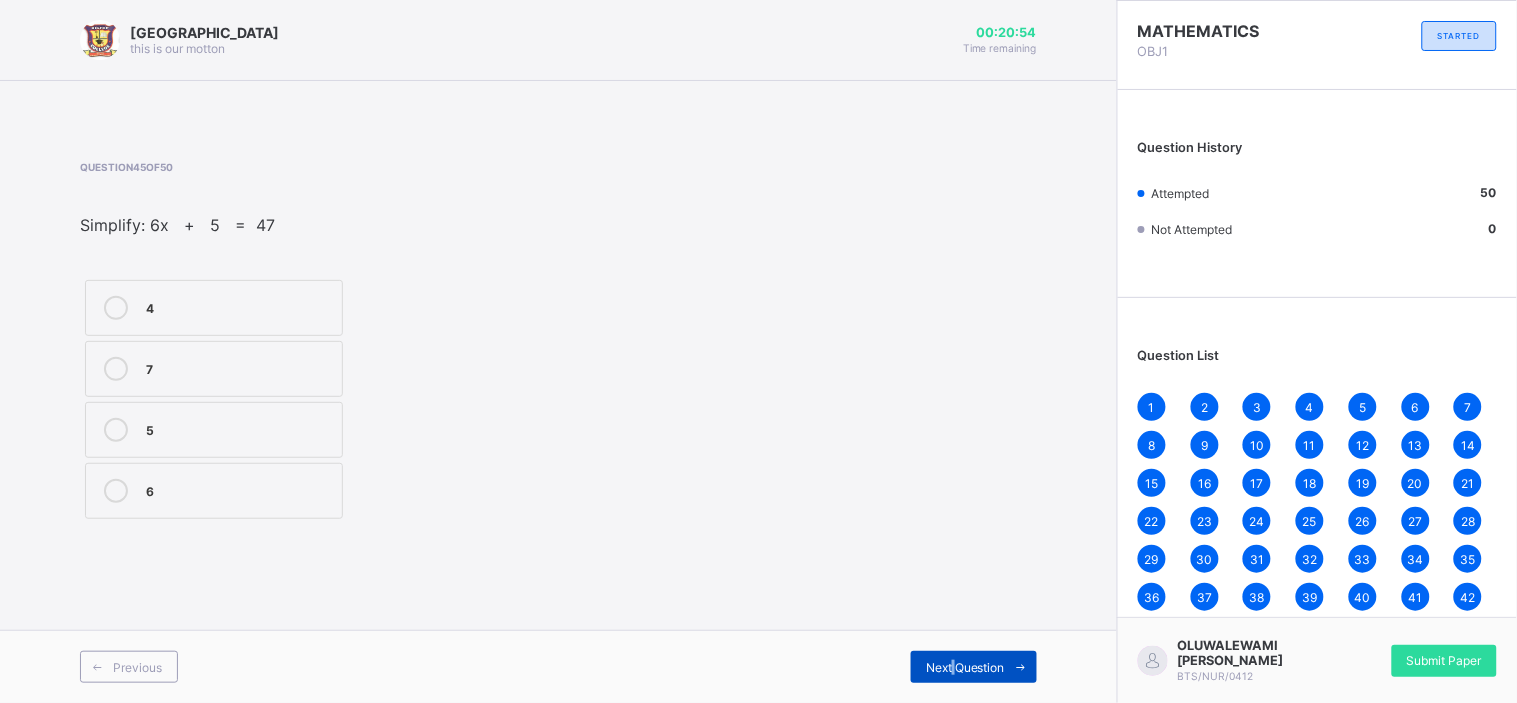 click on "Next Question" at bounding box center [965, 667] 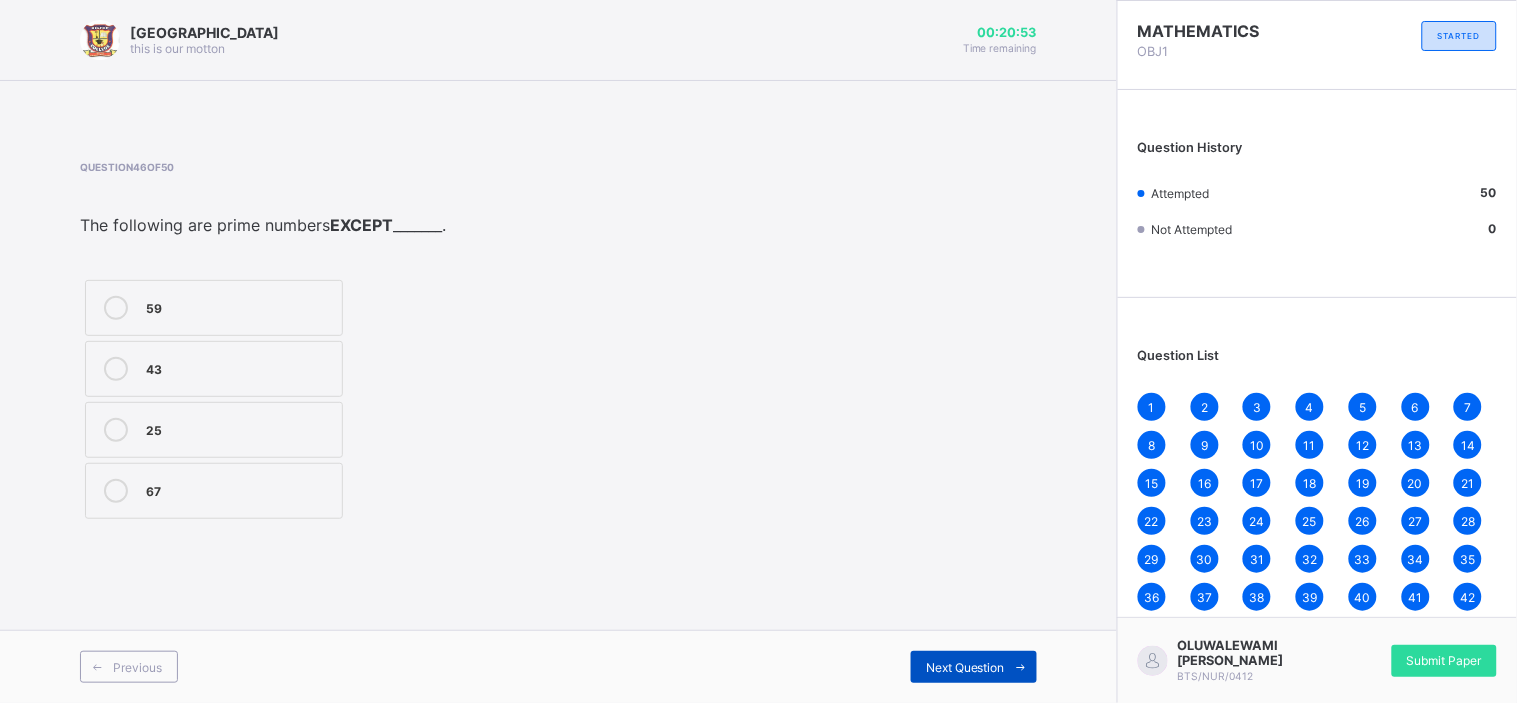 click on "Next Question" at bounding box center [965, 667] 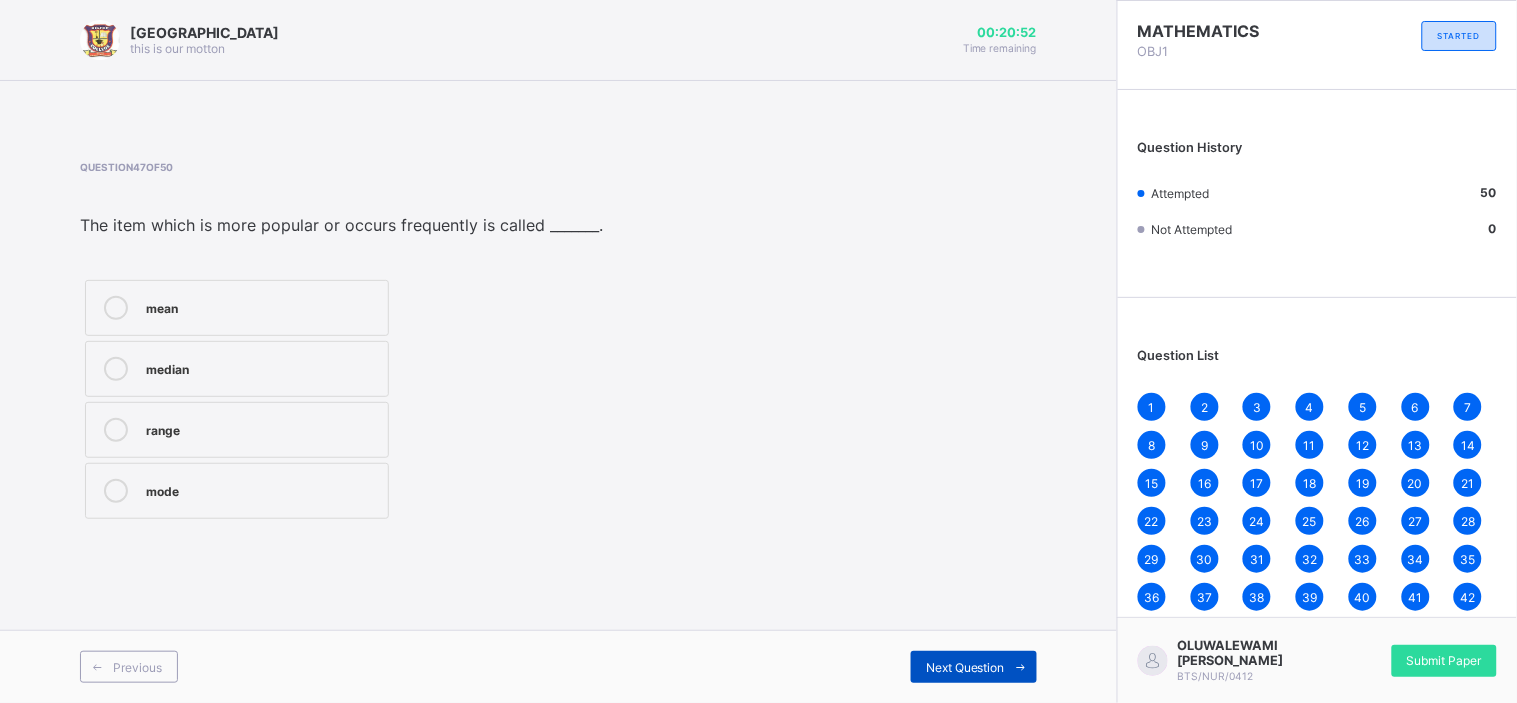 click on "Next Question" at bounding box center (965, 667) 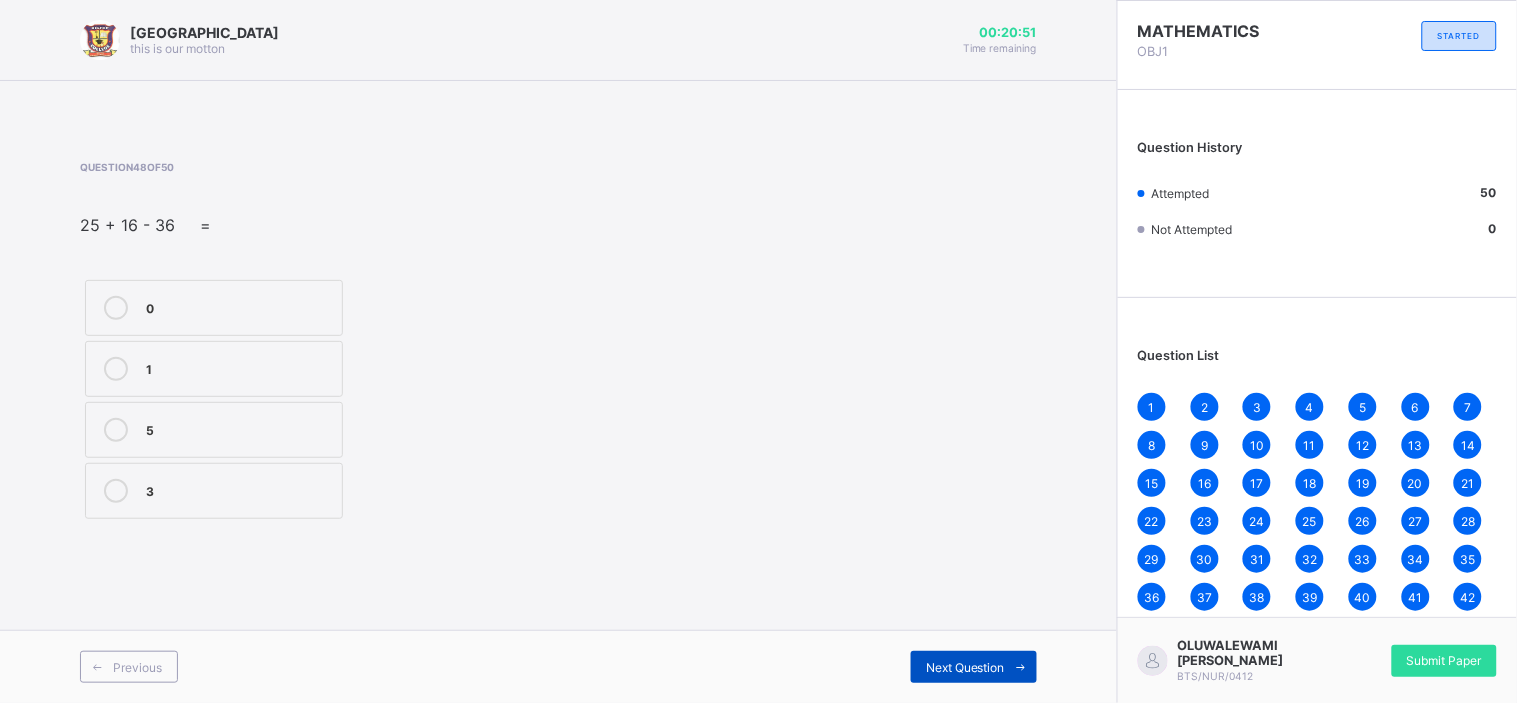 click on "Next Question" at bounding box center (965, 667) 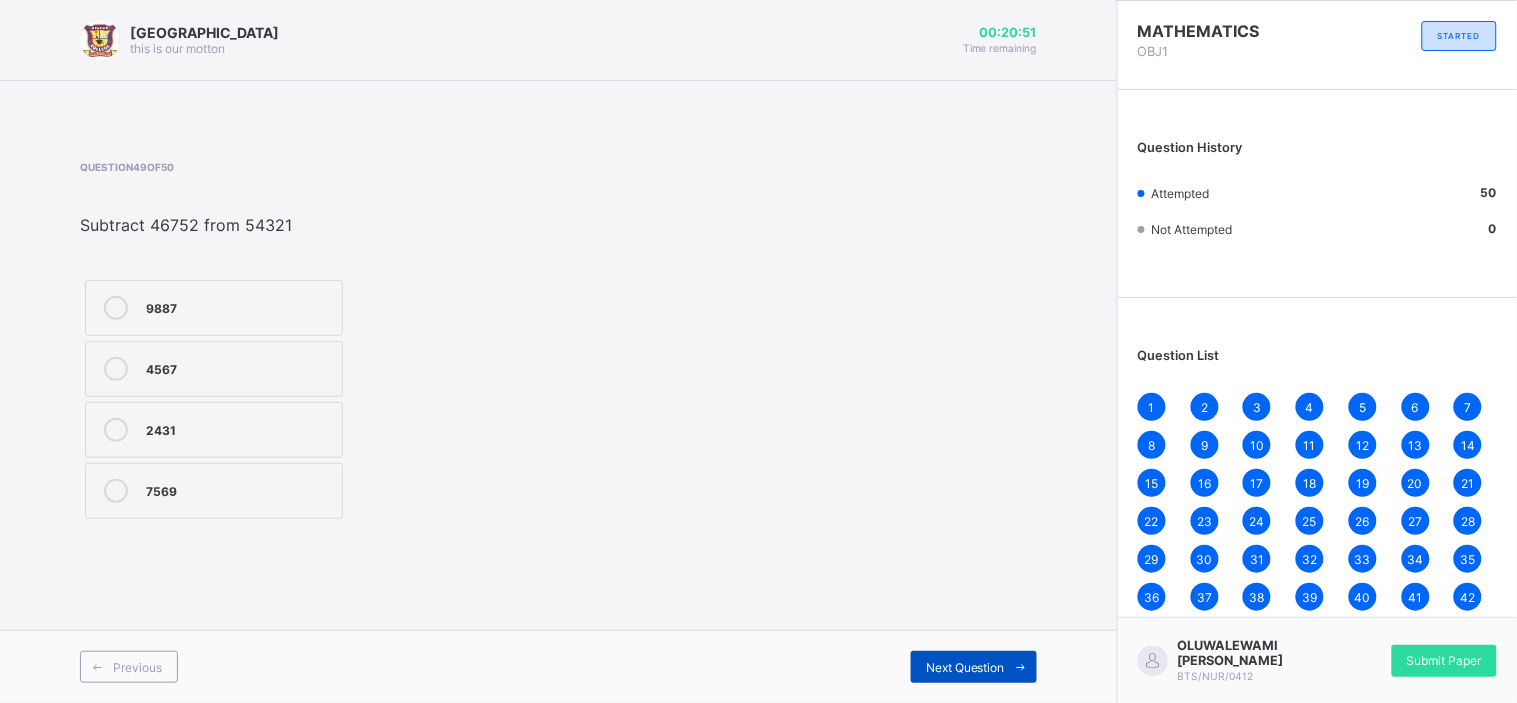 click on "Next Question" at bounding box center [965, 667] 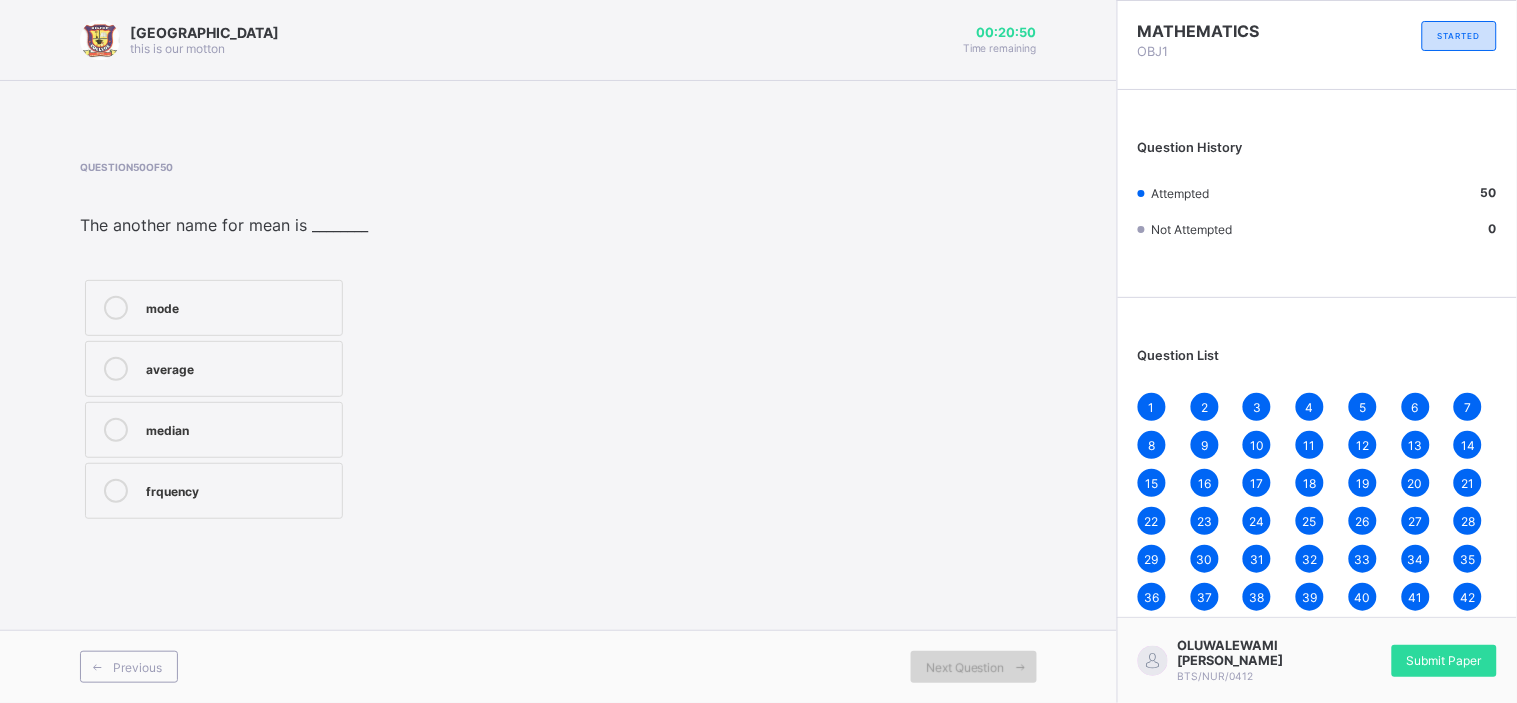 click on "Next Question" at bounding box center [965, 667] 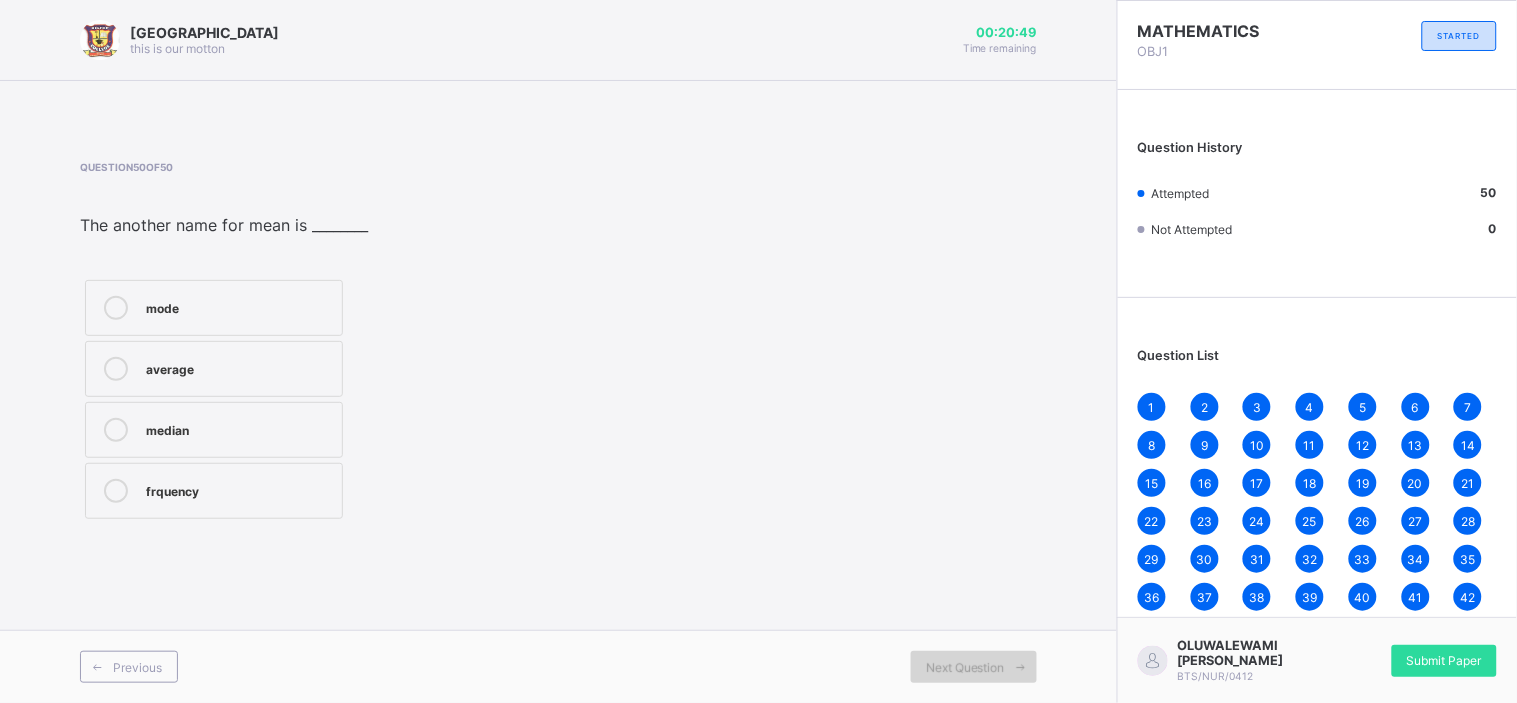 click on "Next Question" at bounding box center (965, 667) 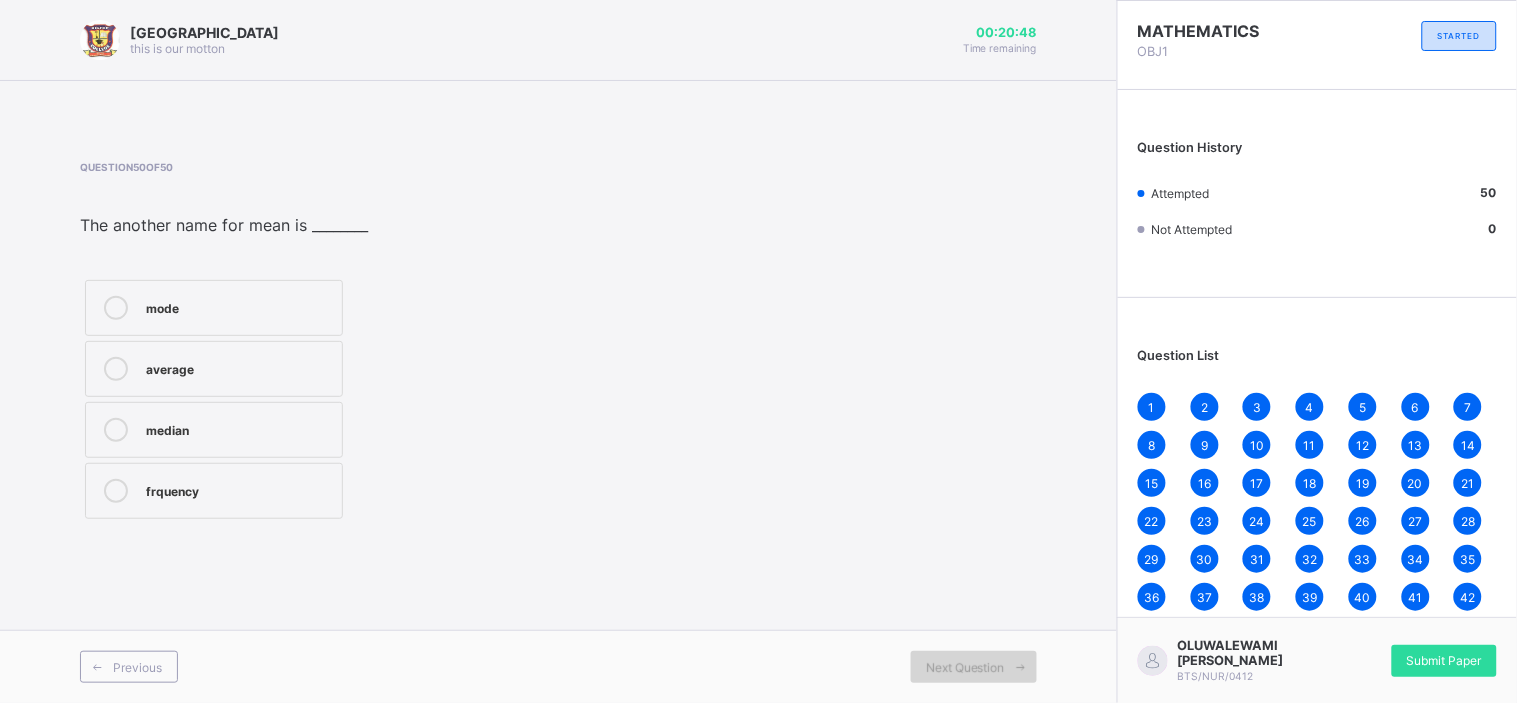 click on "Next Question" at bounding box center (965, 667) 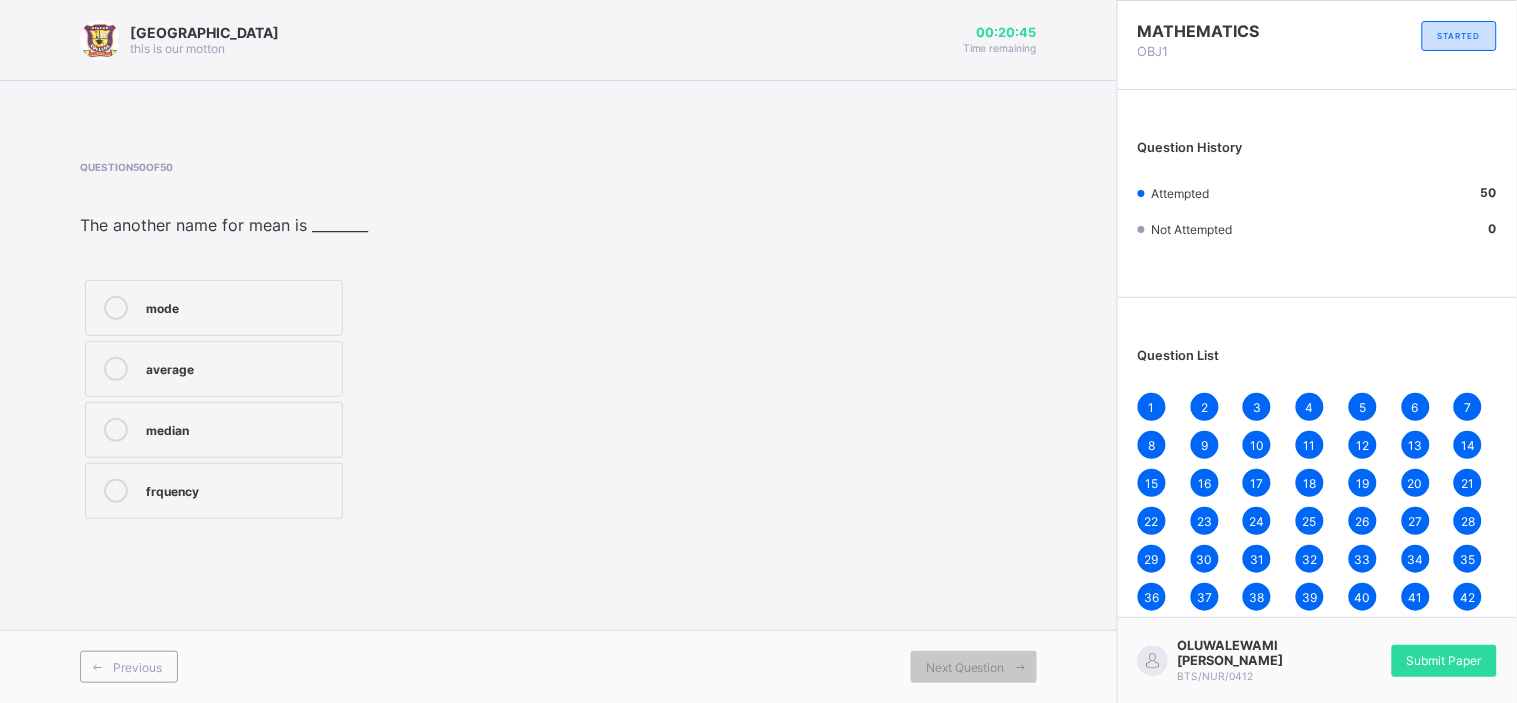 click on "1" at bounding box center [1152, 407] 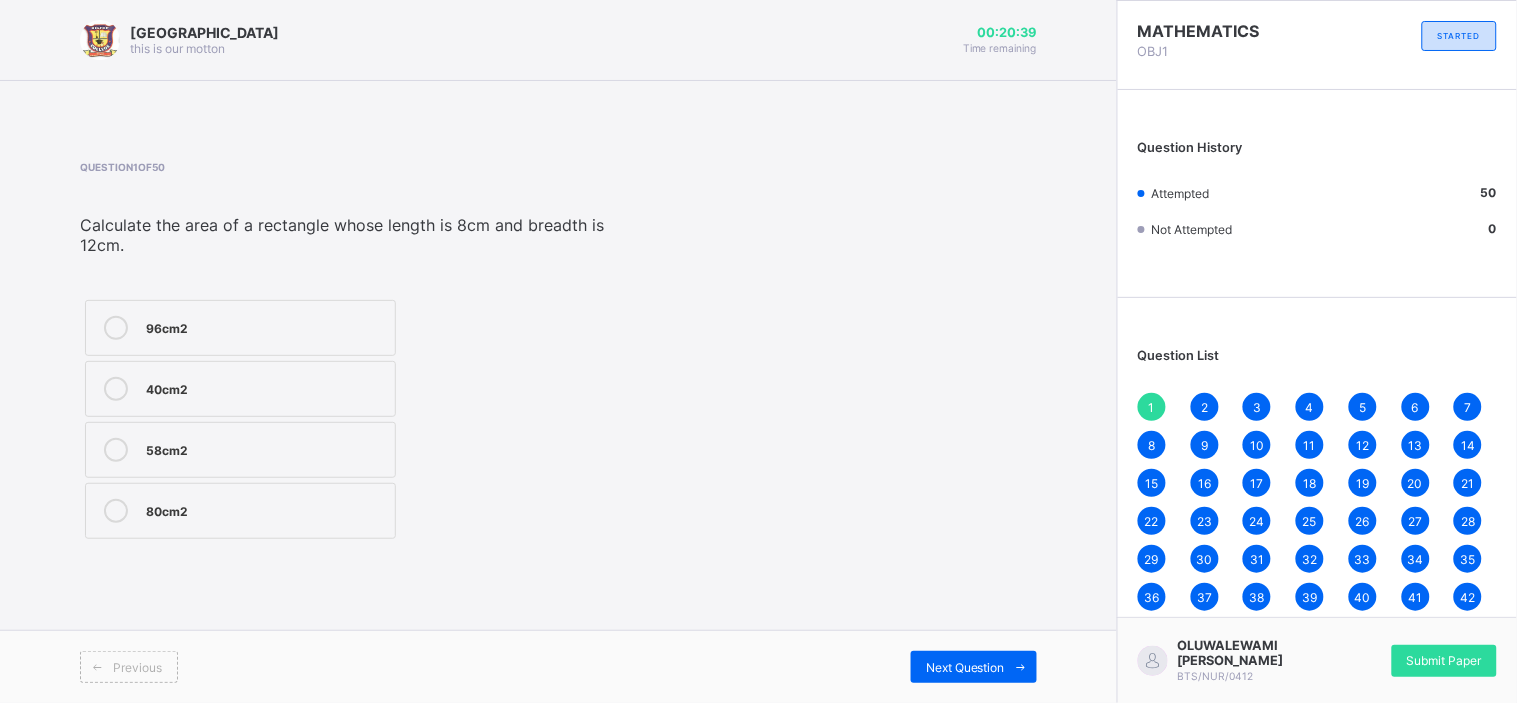 click on "1" at bounding box center (1152, 407) 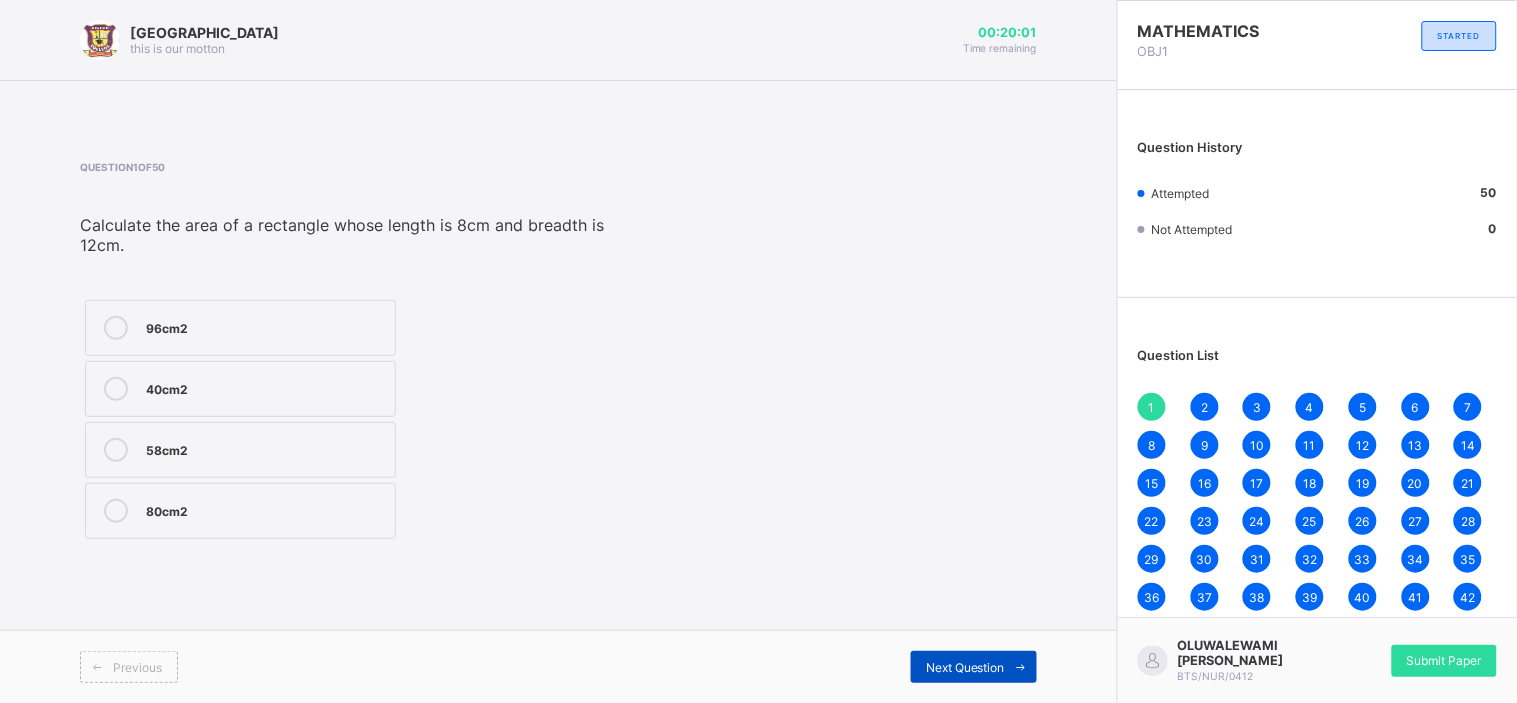 click at bounding box center (1021, 667) 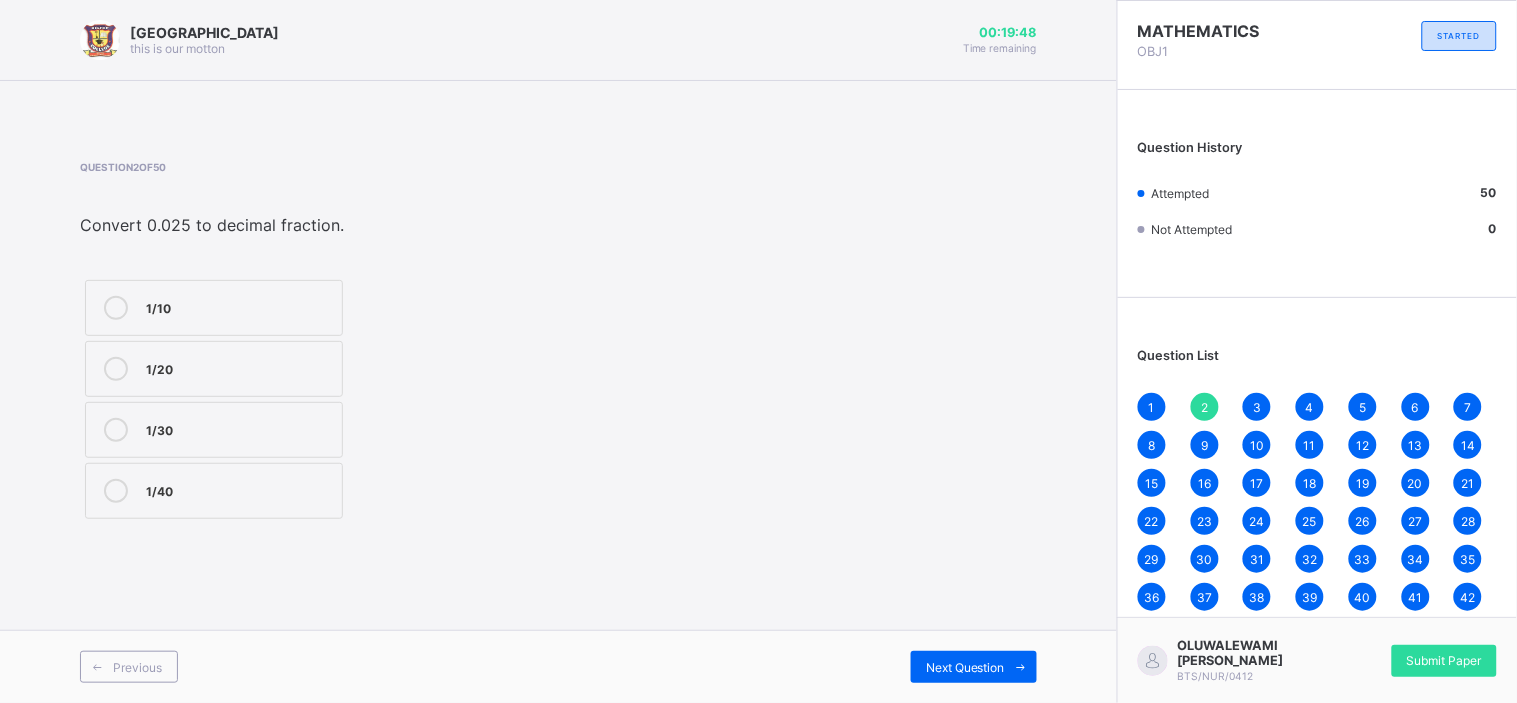click on "1/20" at bounding box center [239, 369] 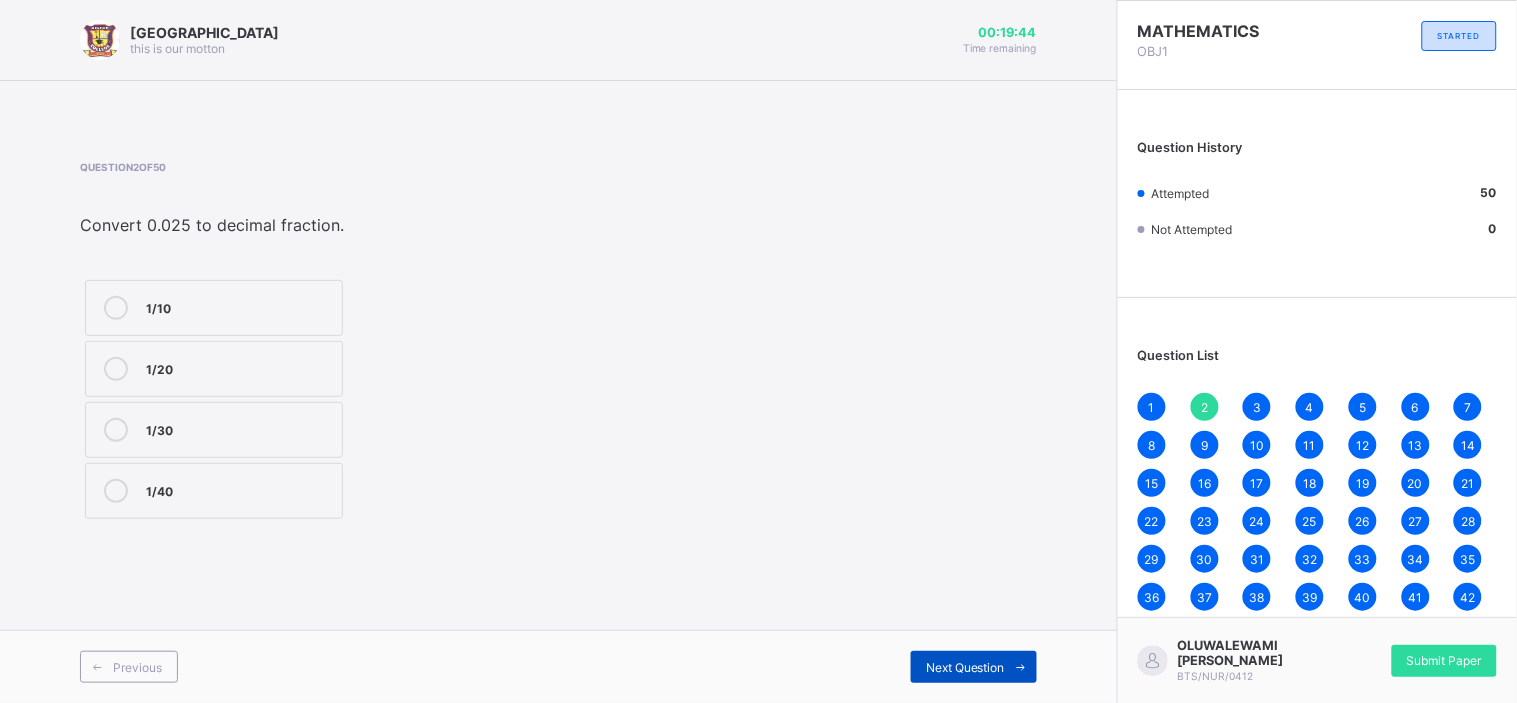 click on "Next Question" at bounding box center (965, 667) 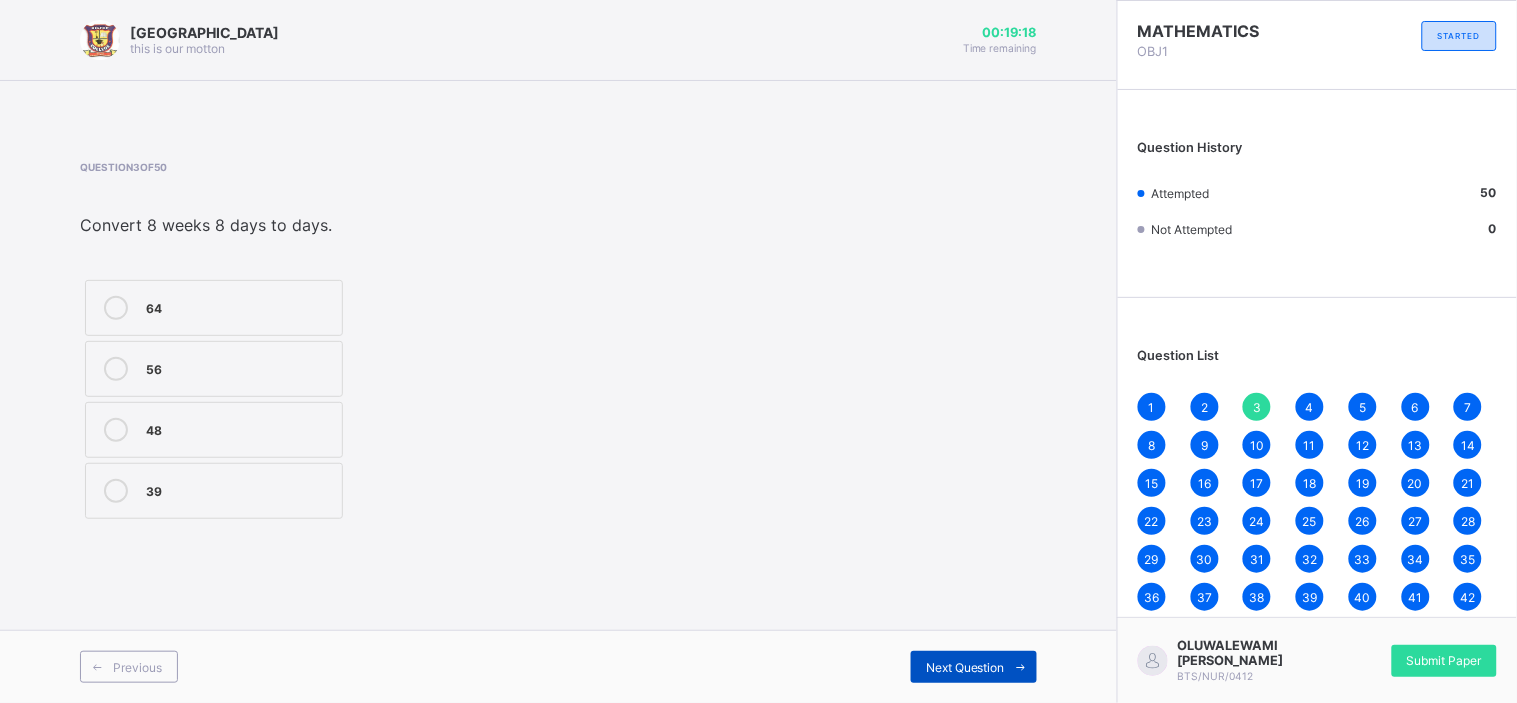 click at bounding box center (1021, 667) 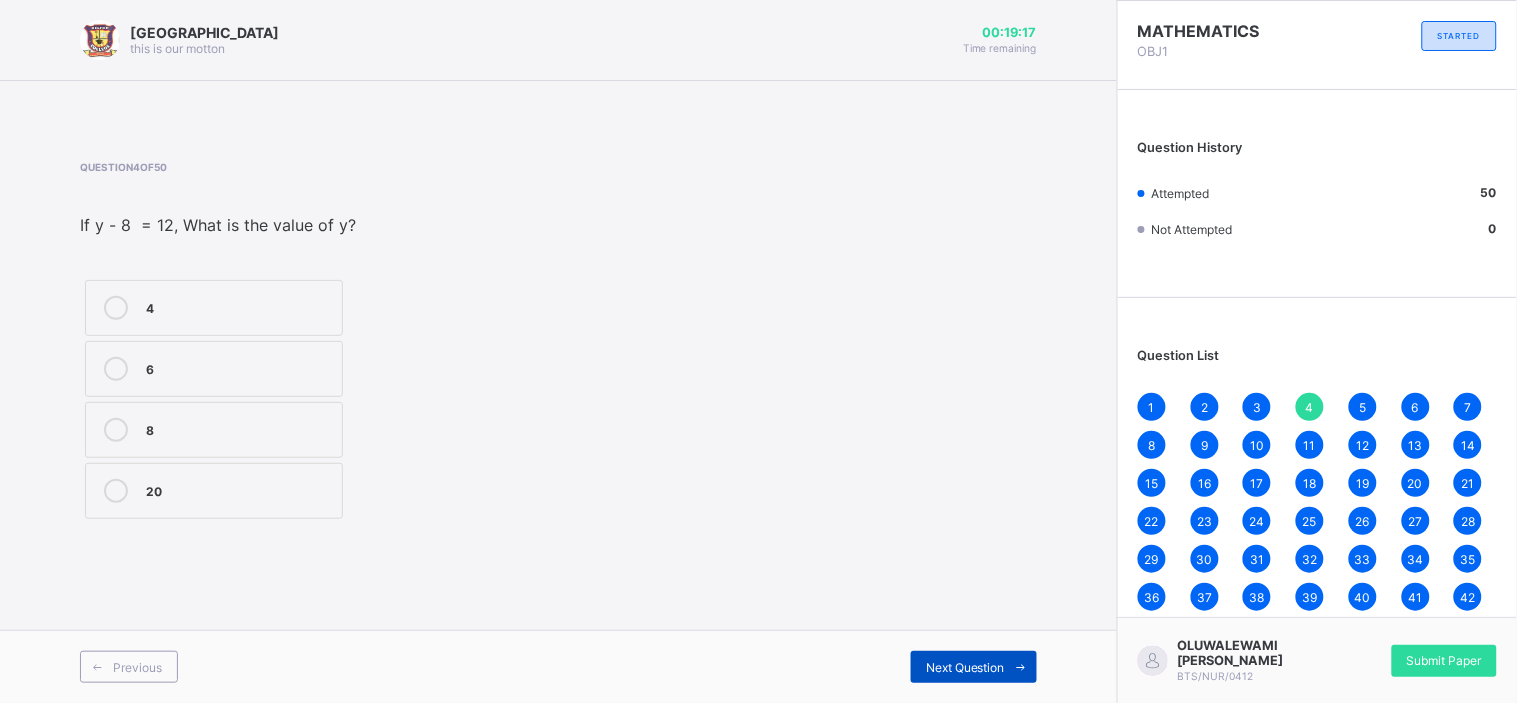 click at bounding box center [1021, 667] 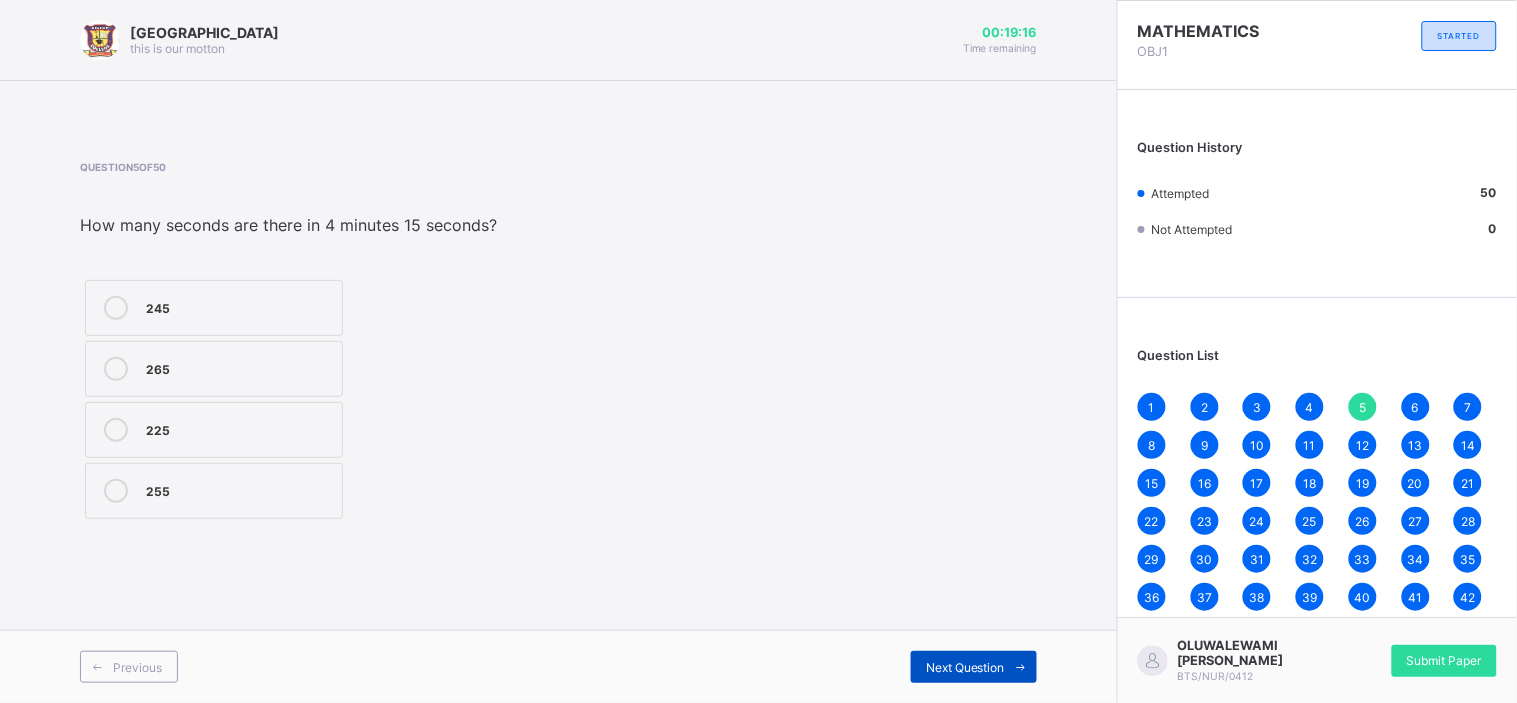 click at bounding box center (1021, 667) 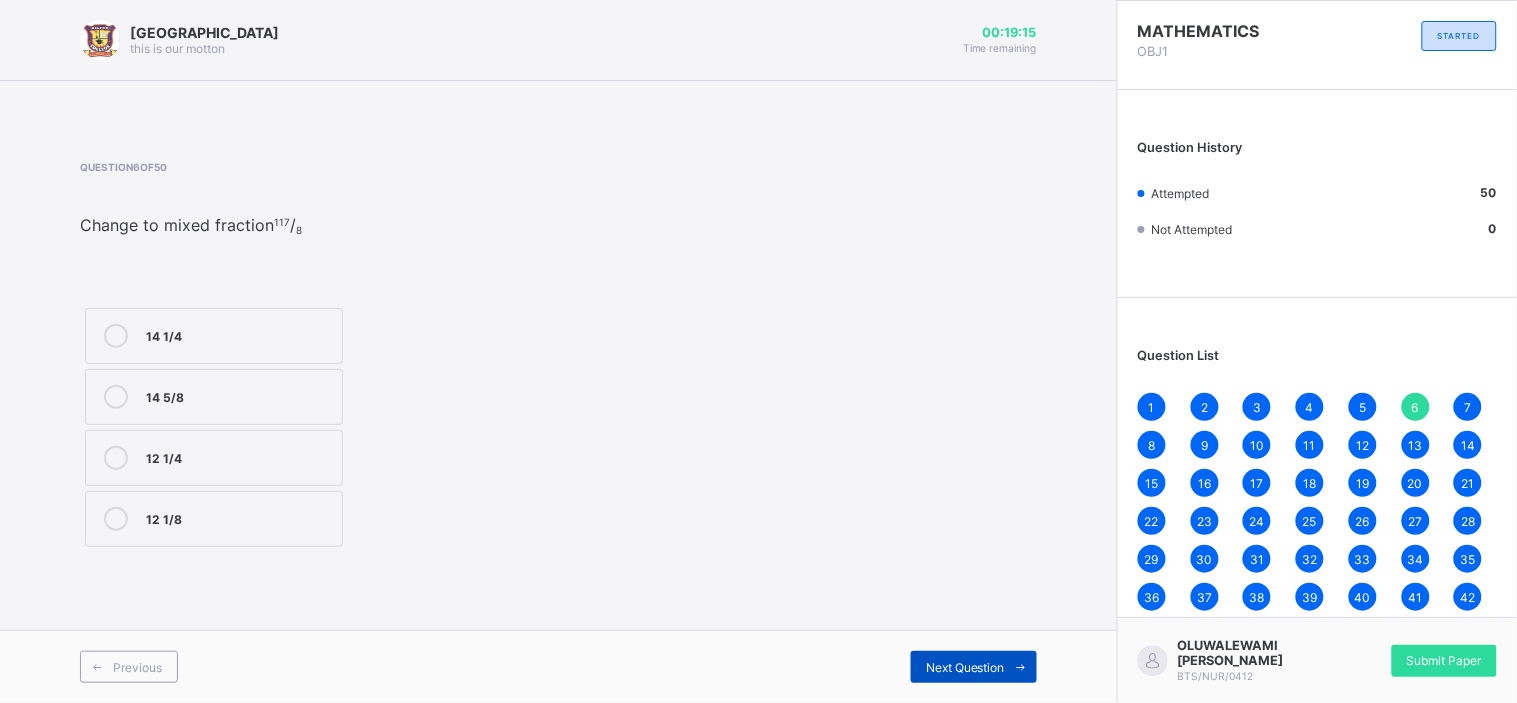 click at bounding box center (1021, 667) 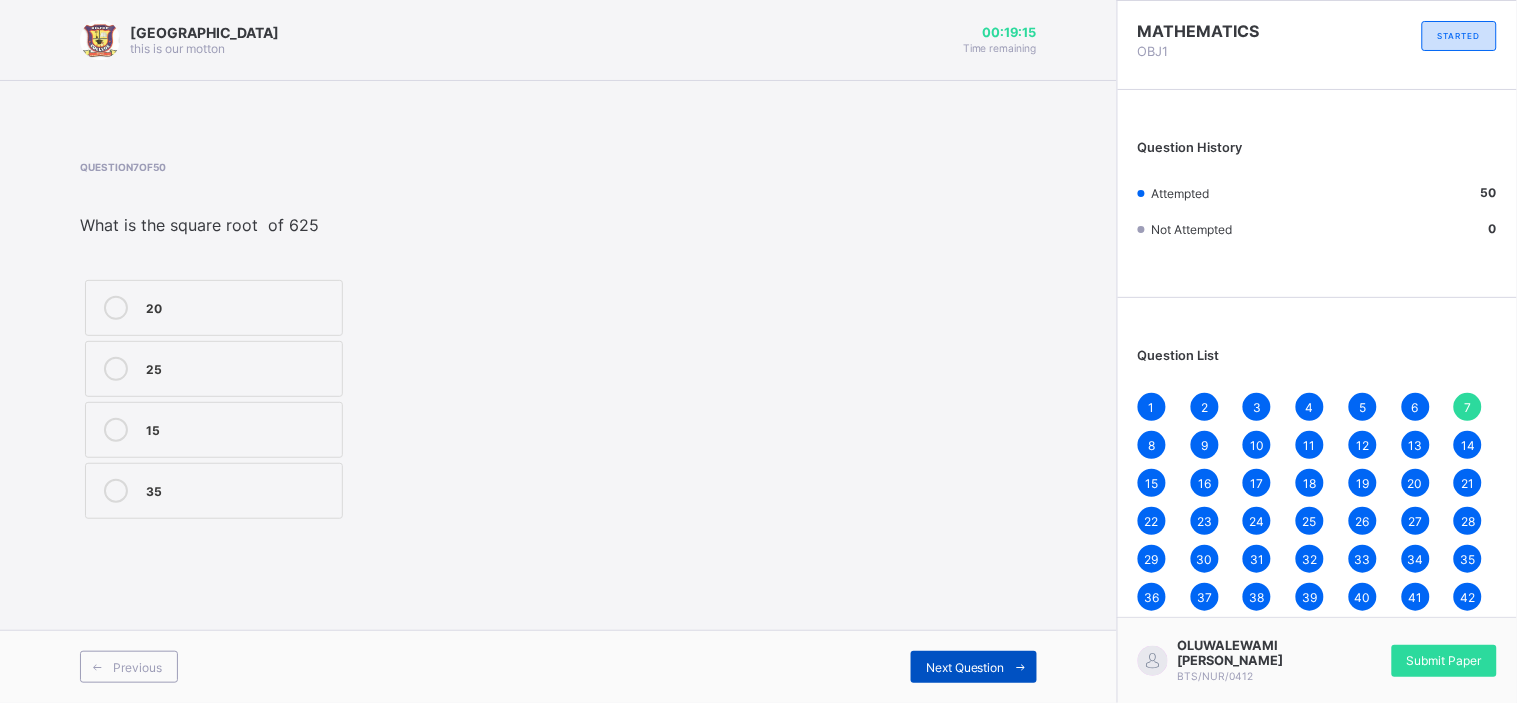 click at bounding box center (1021, 667) 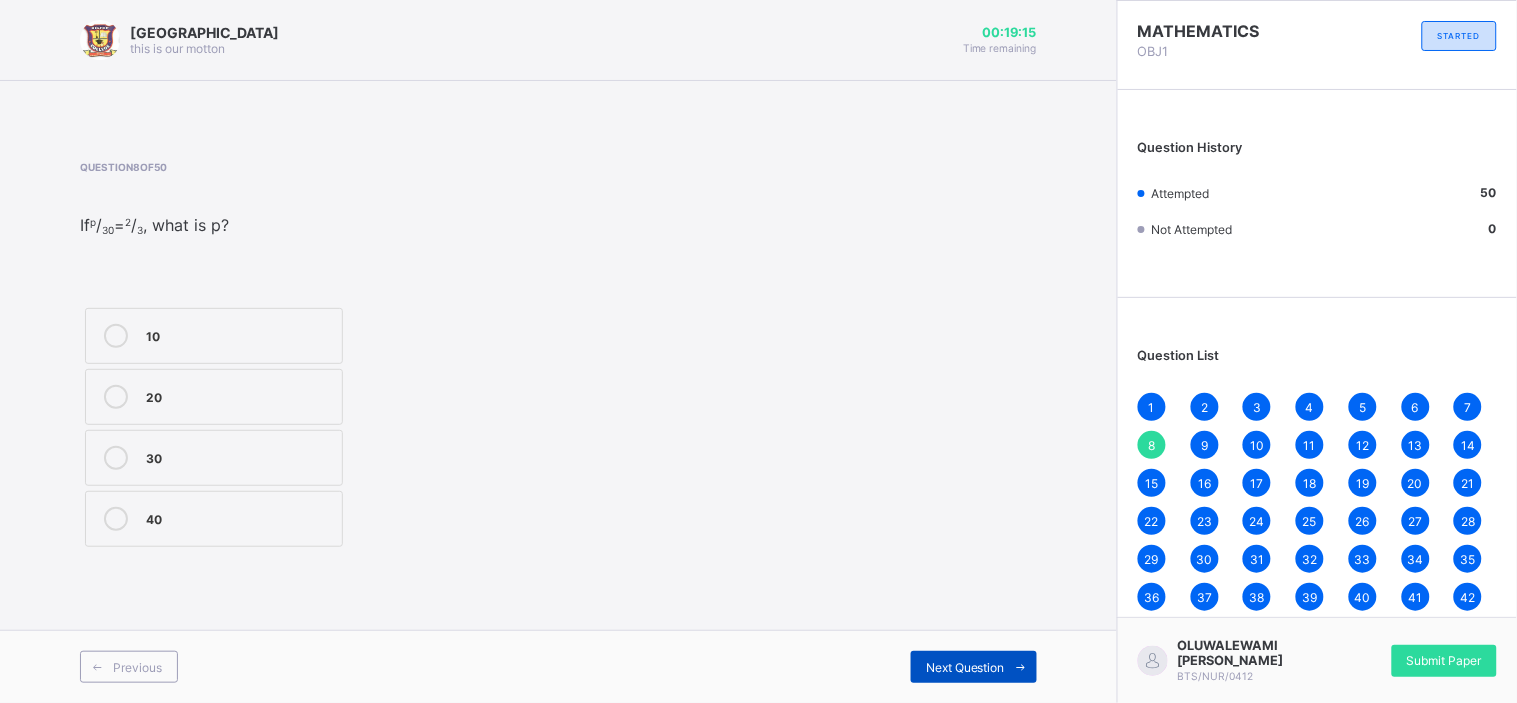 click at bounding box center [1021, 667] 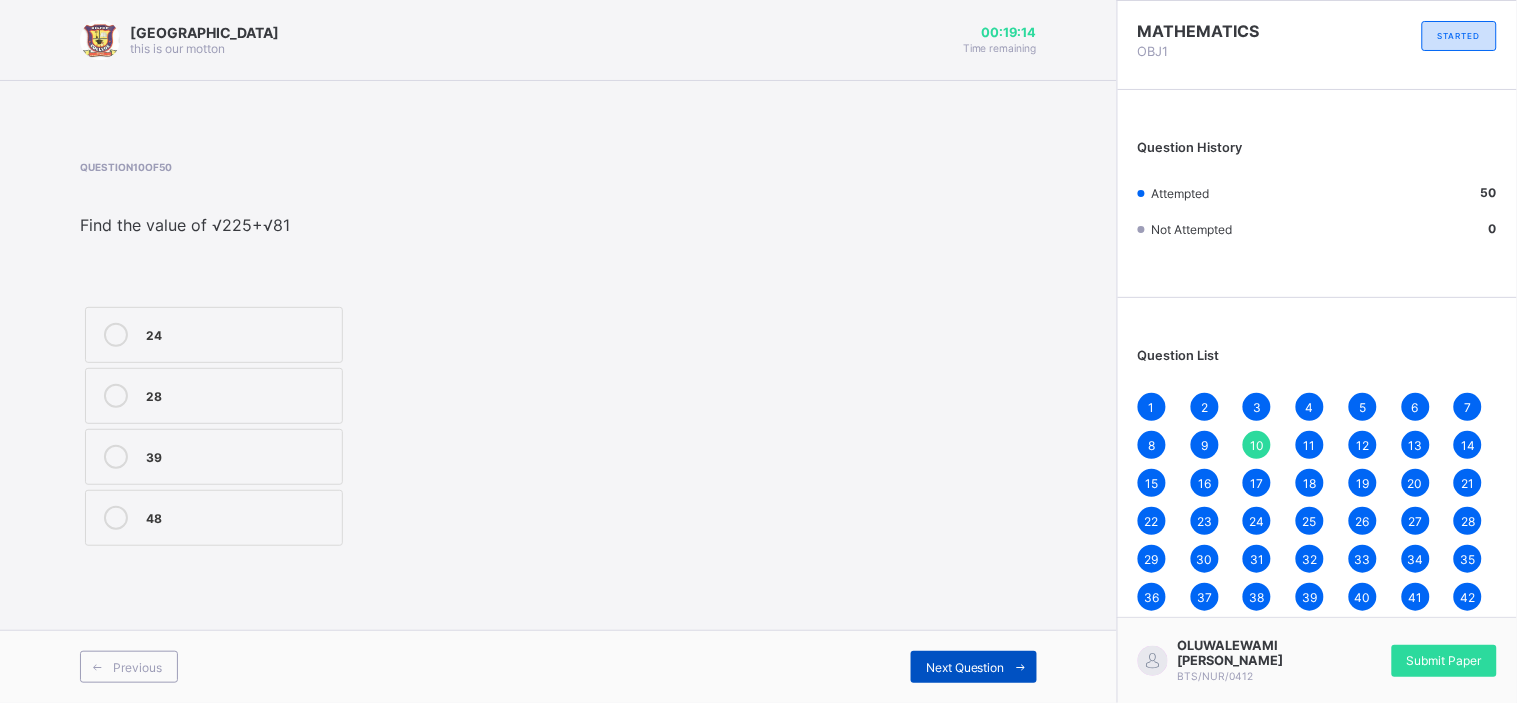 click at bounding box center [1021, 667] 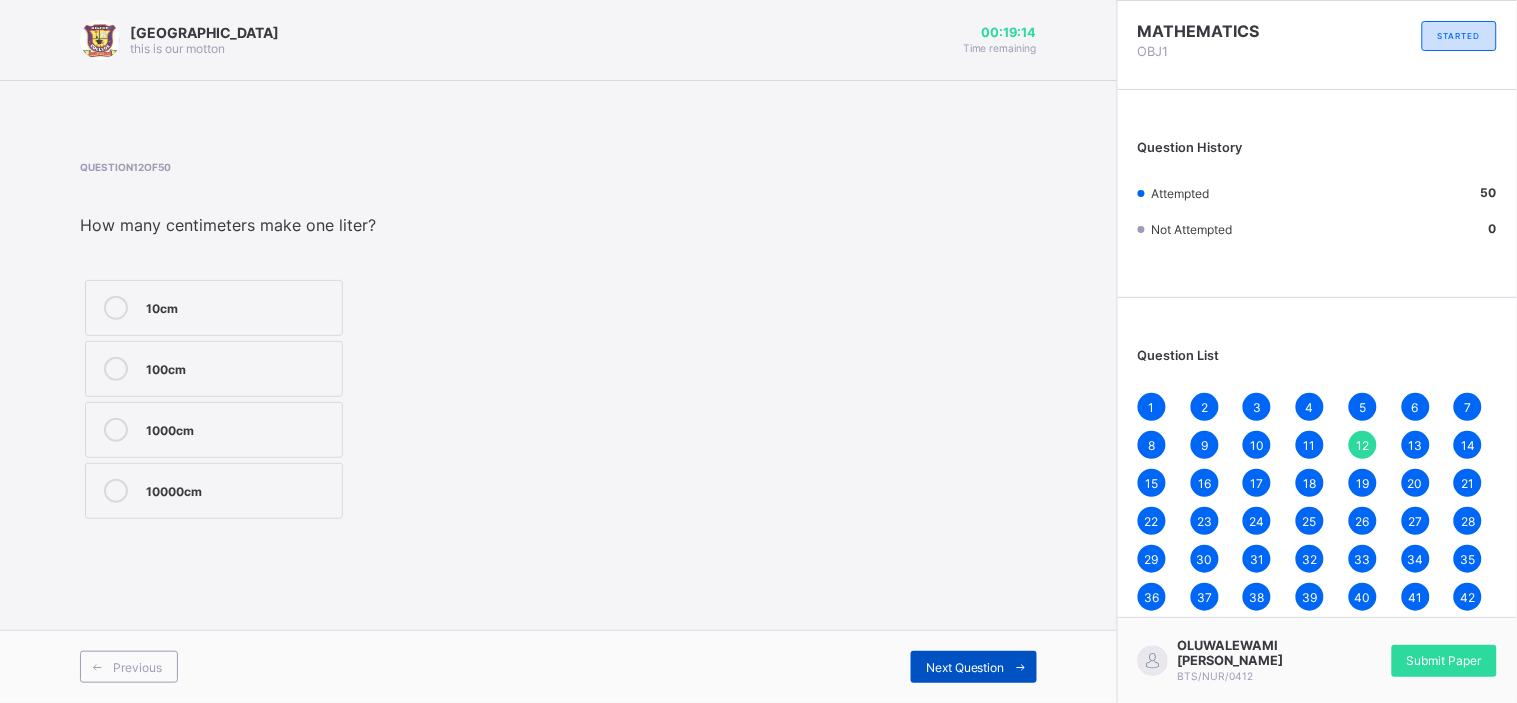 click at bounding box center [1021, 667] 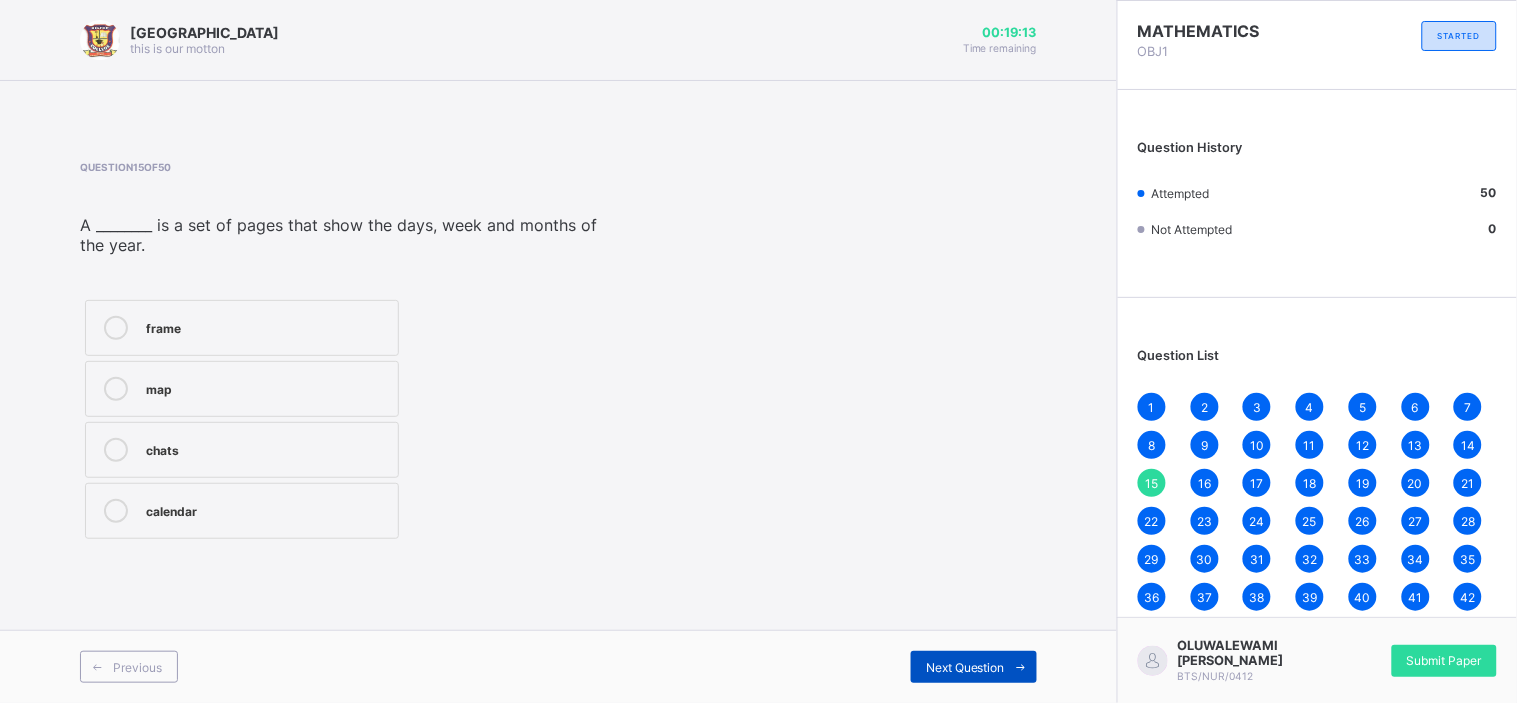 click at bounding box center (1021, 667) 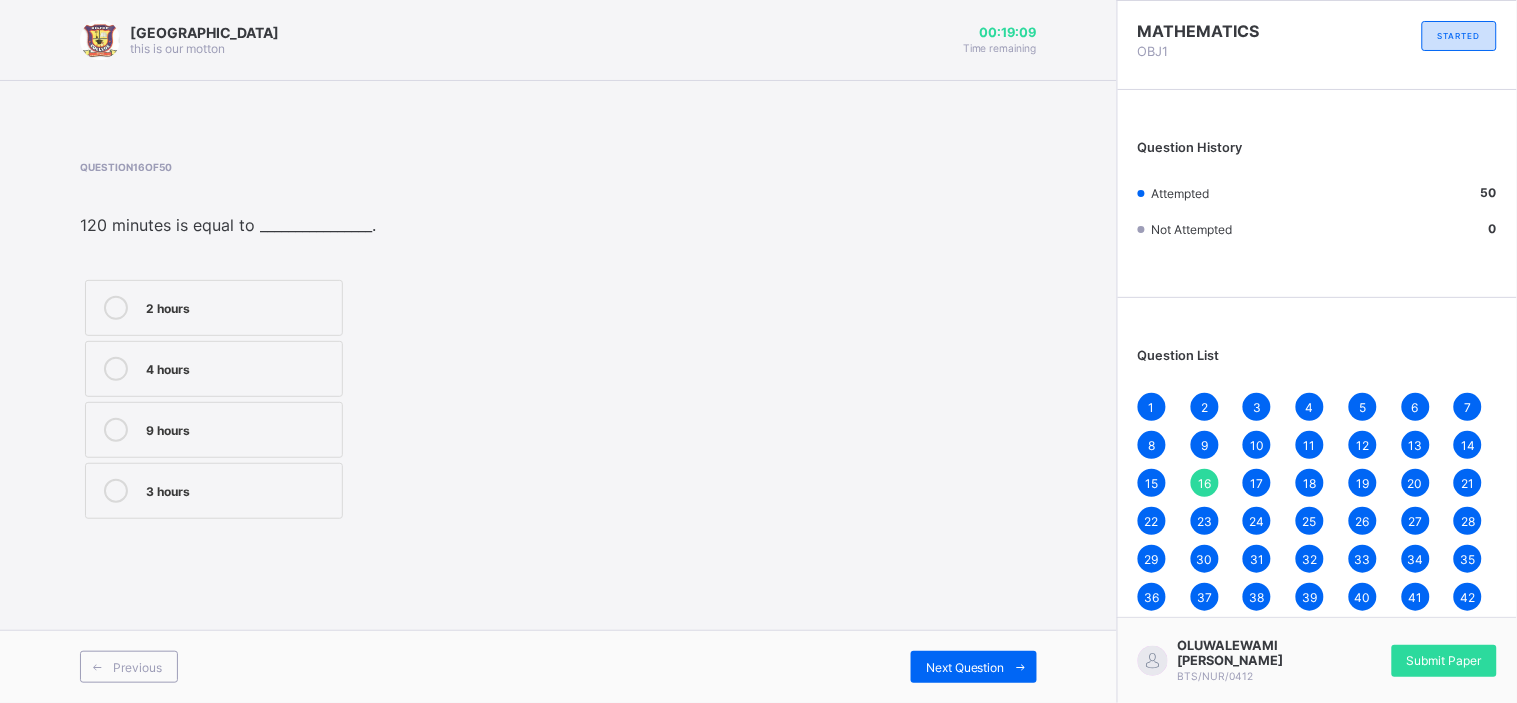 click on "11" at bounding box center (1310, 445) 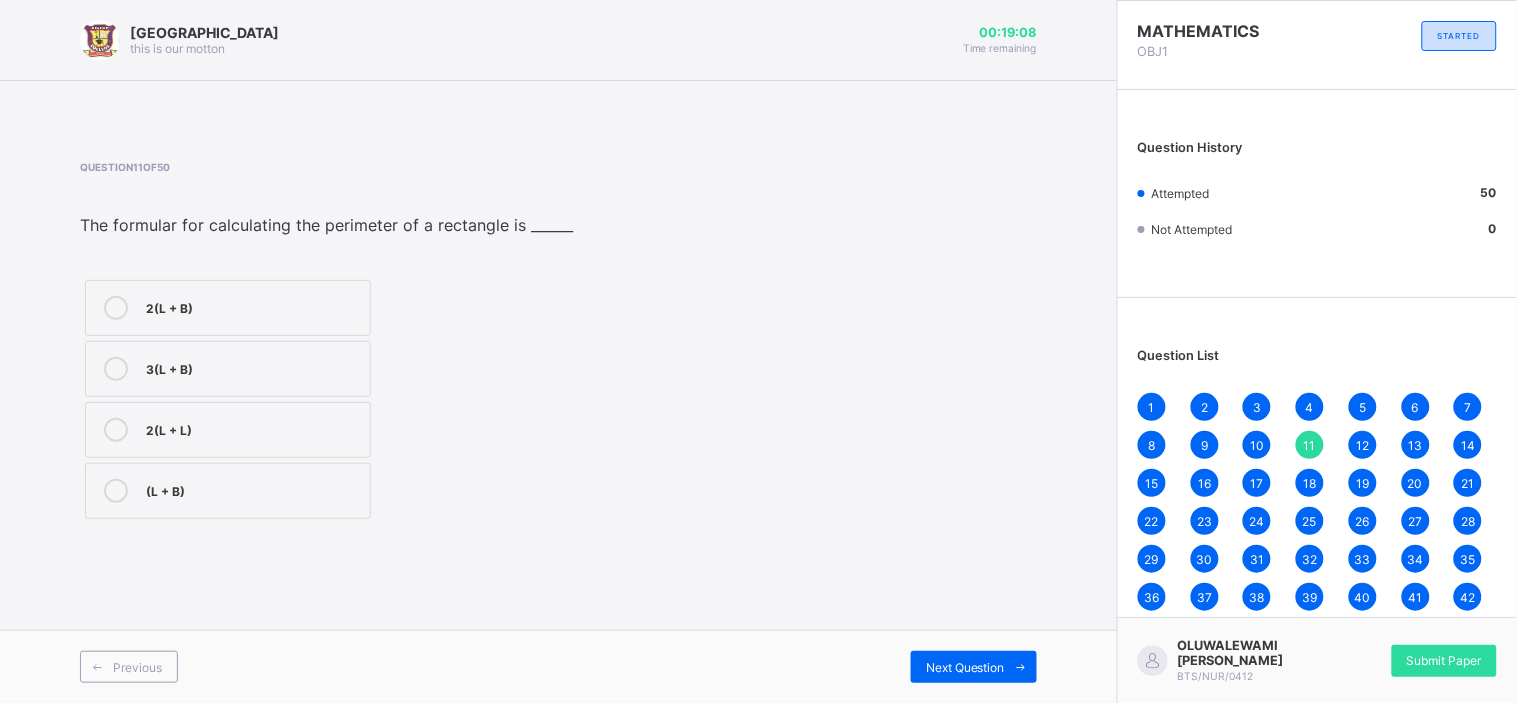 click on "11" at bounding box center (1310, 445) 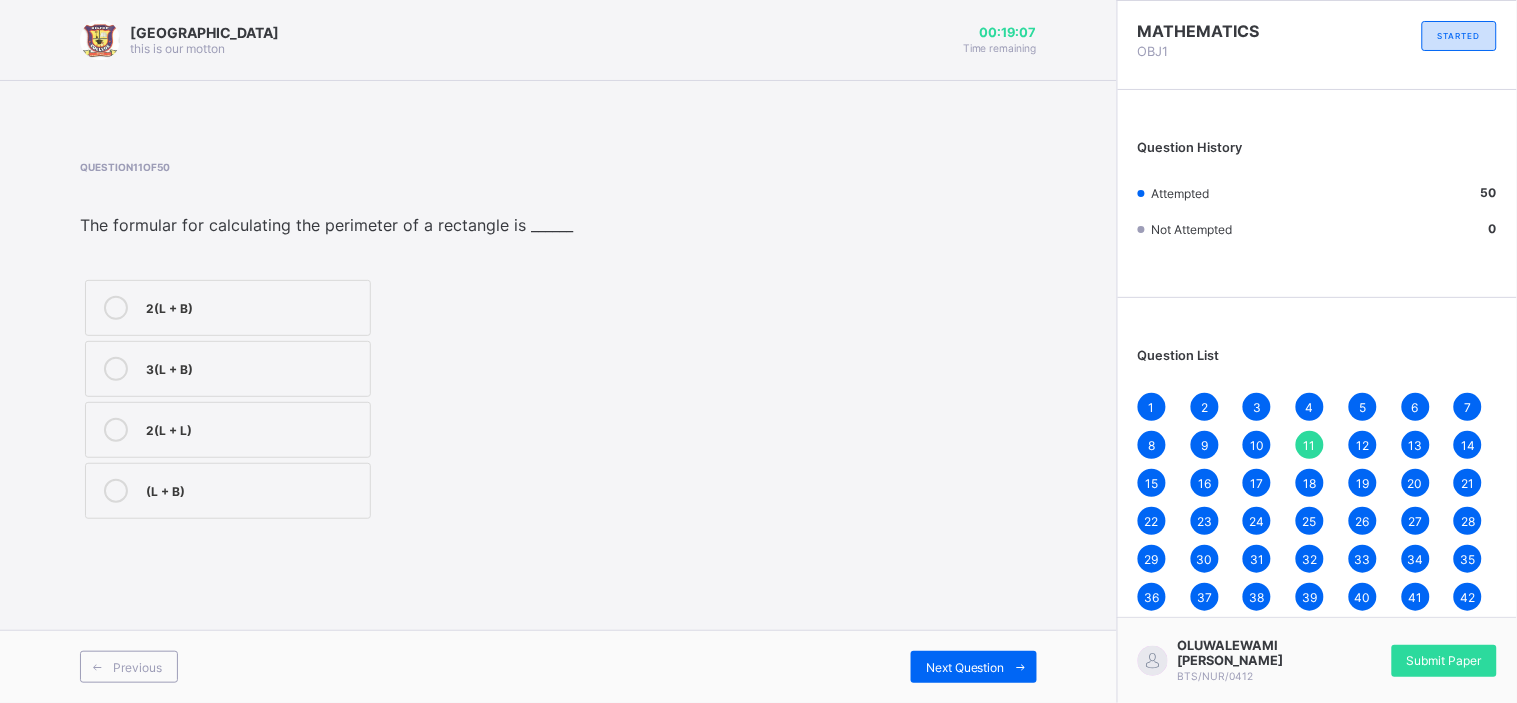 click on "11" at bounding box center [1310, 445] 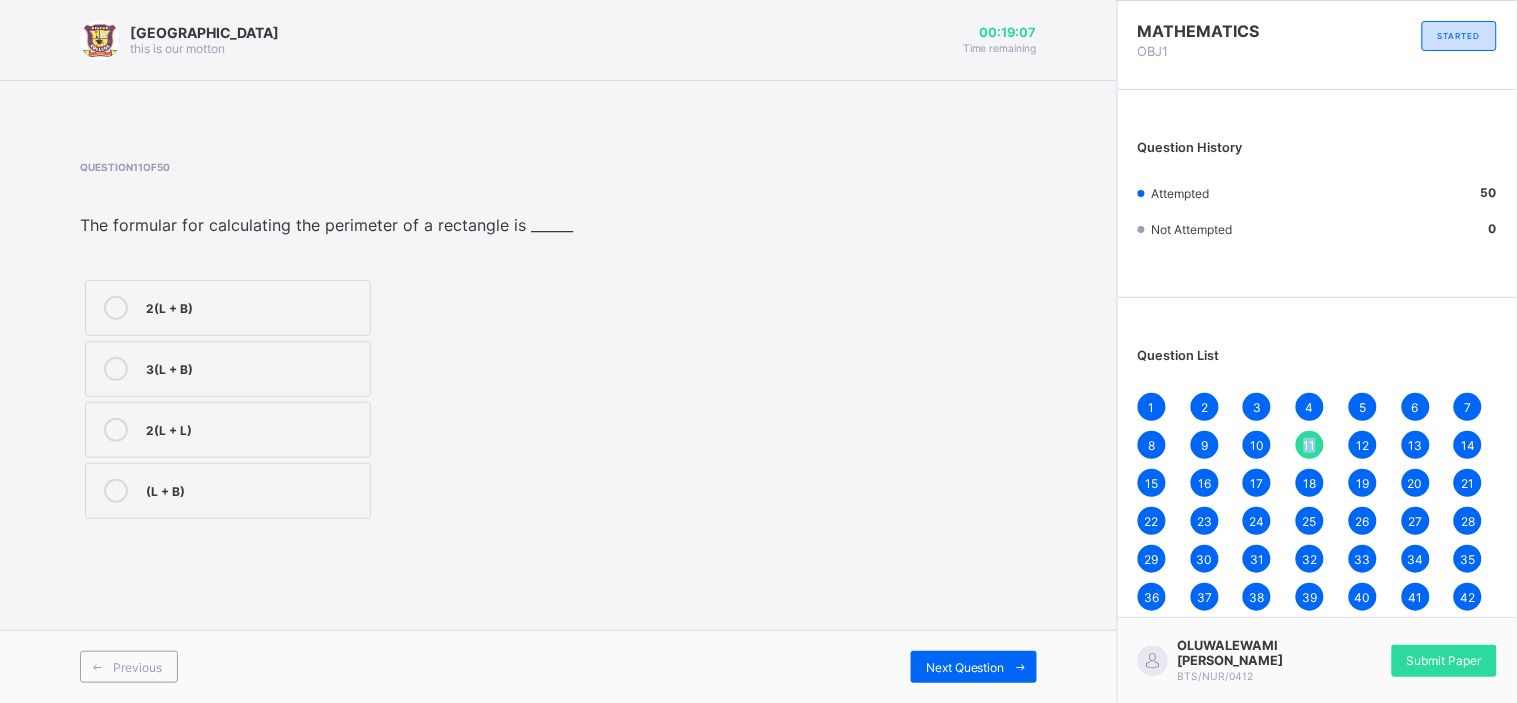 click on "11" at bounding box center (1310, 445) 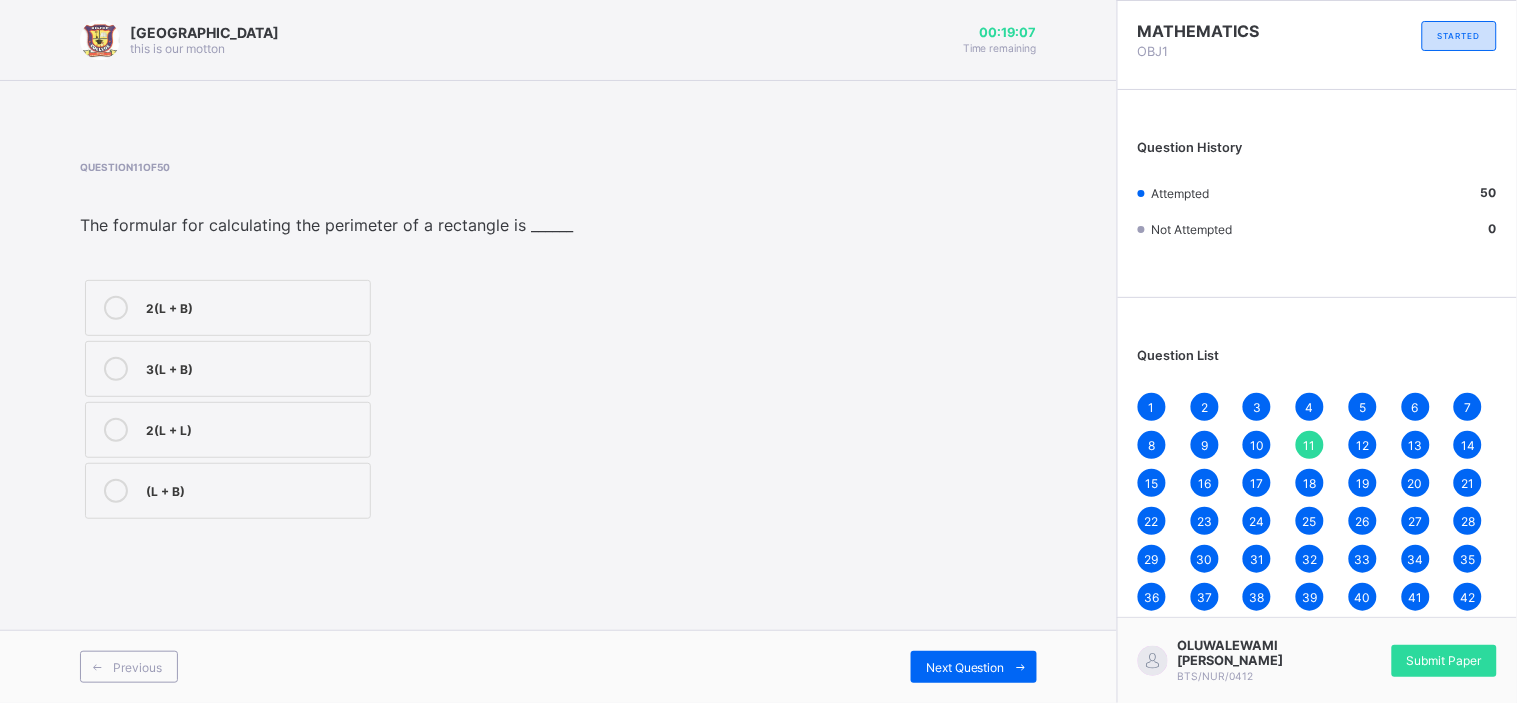 click on "11" at bounding box center [1310, 445] 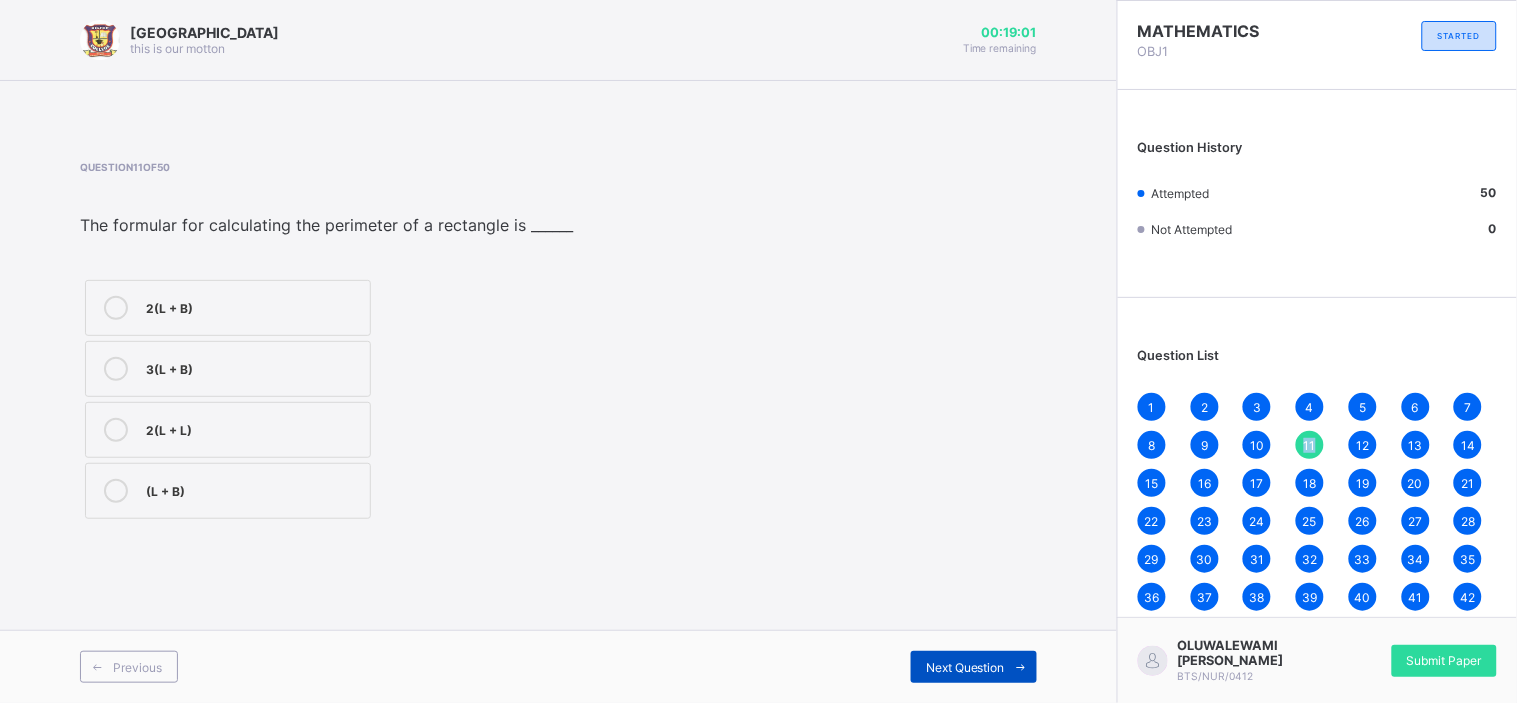 click on "Next Question" at bounding box center (974, 667) 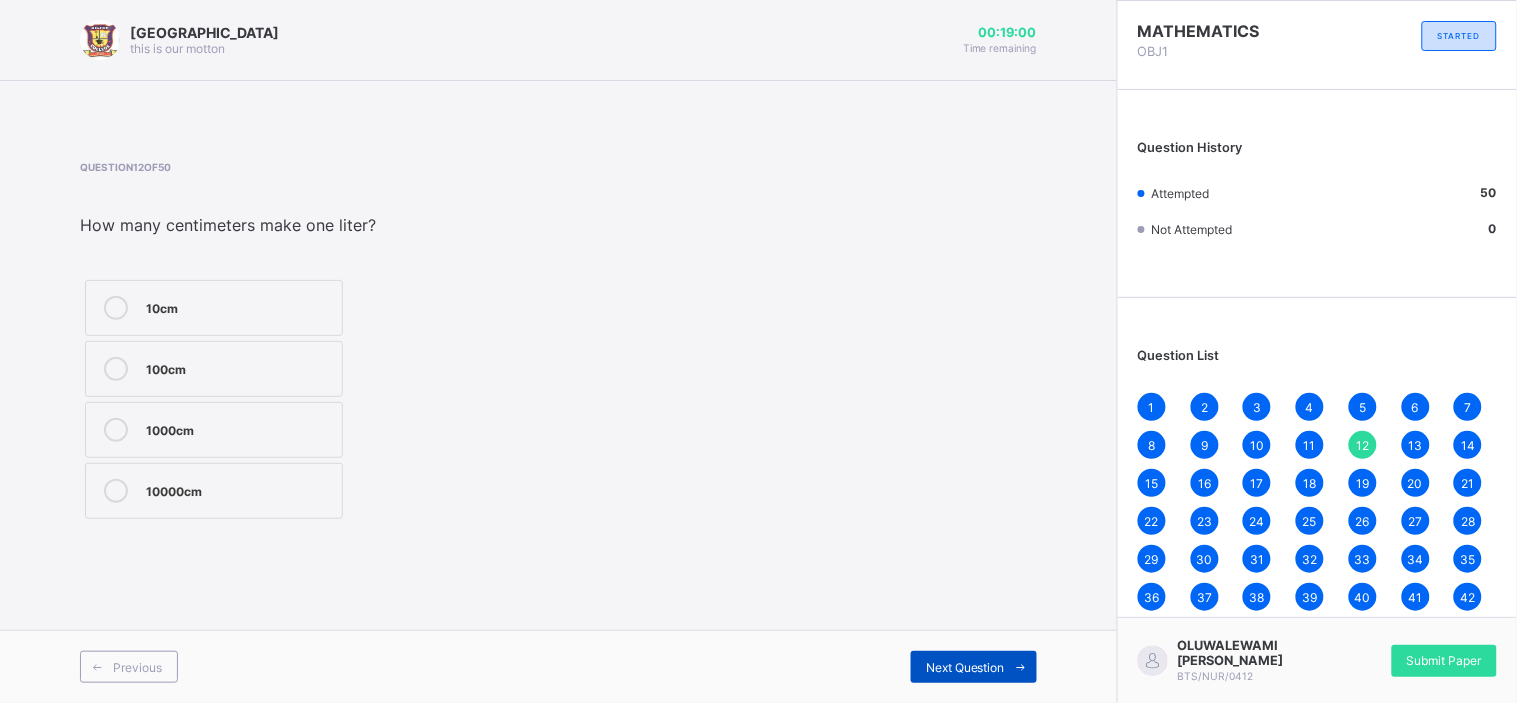 click on "Next Question" at bounding box center (974, 667) 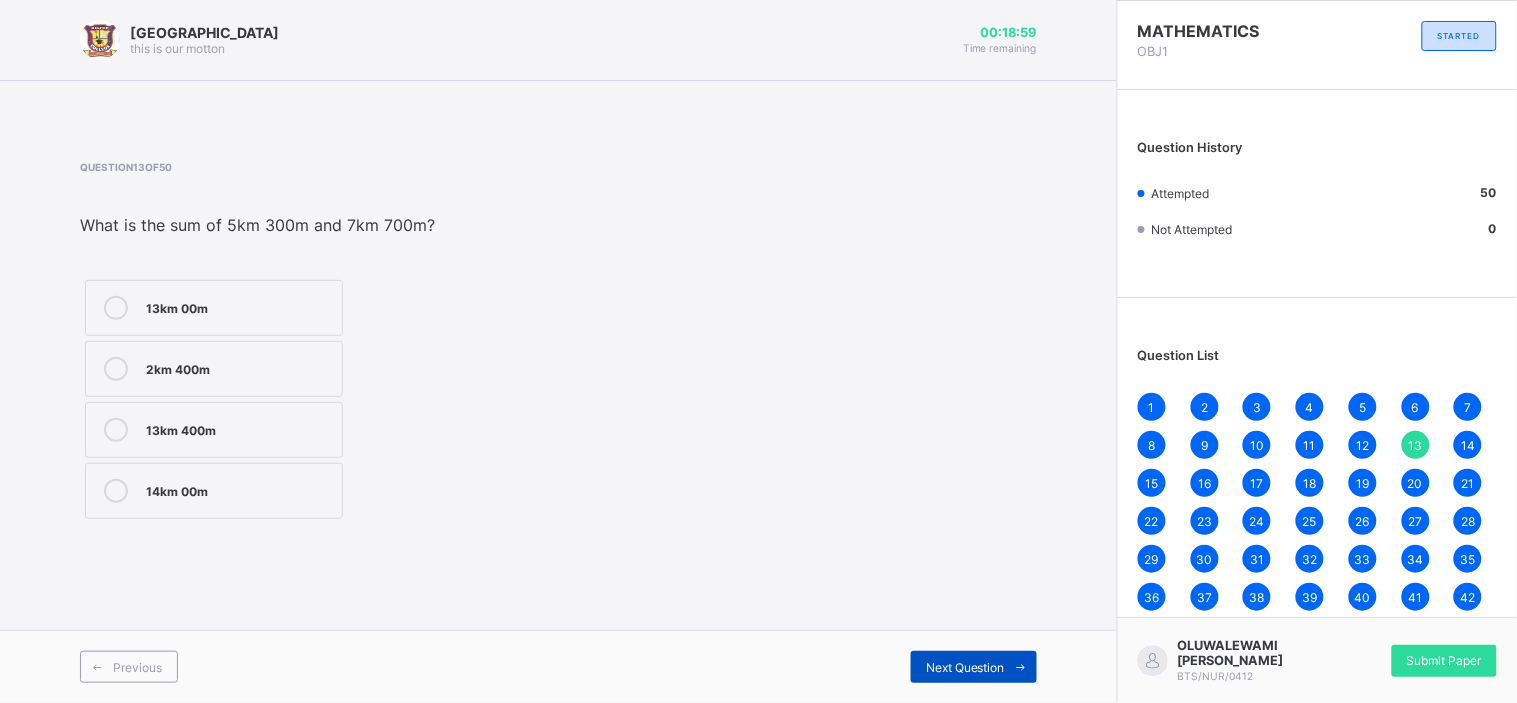 click on "Next Question" at bounding box center [974, 667] 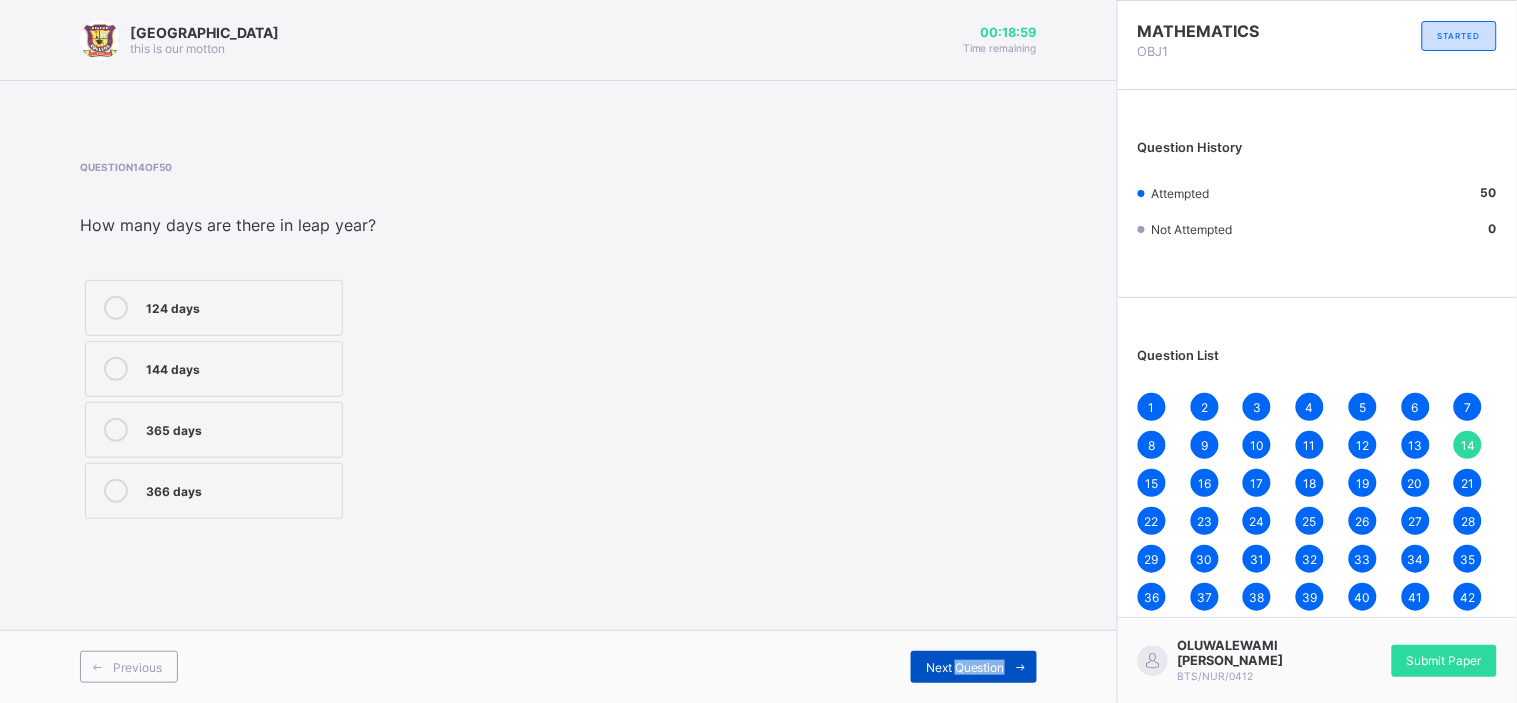click on "Next Question" at bounding box center (974, 667) 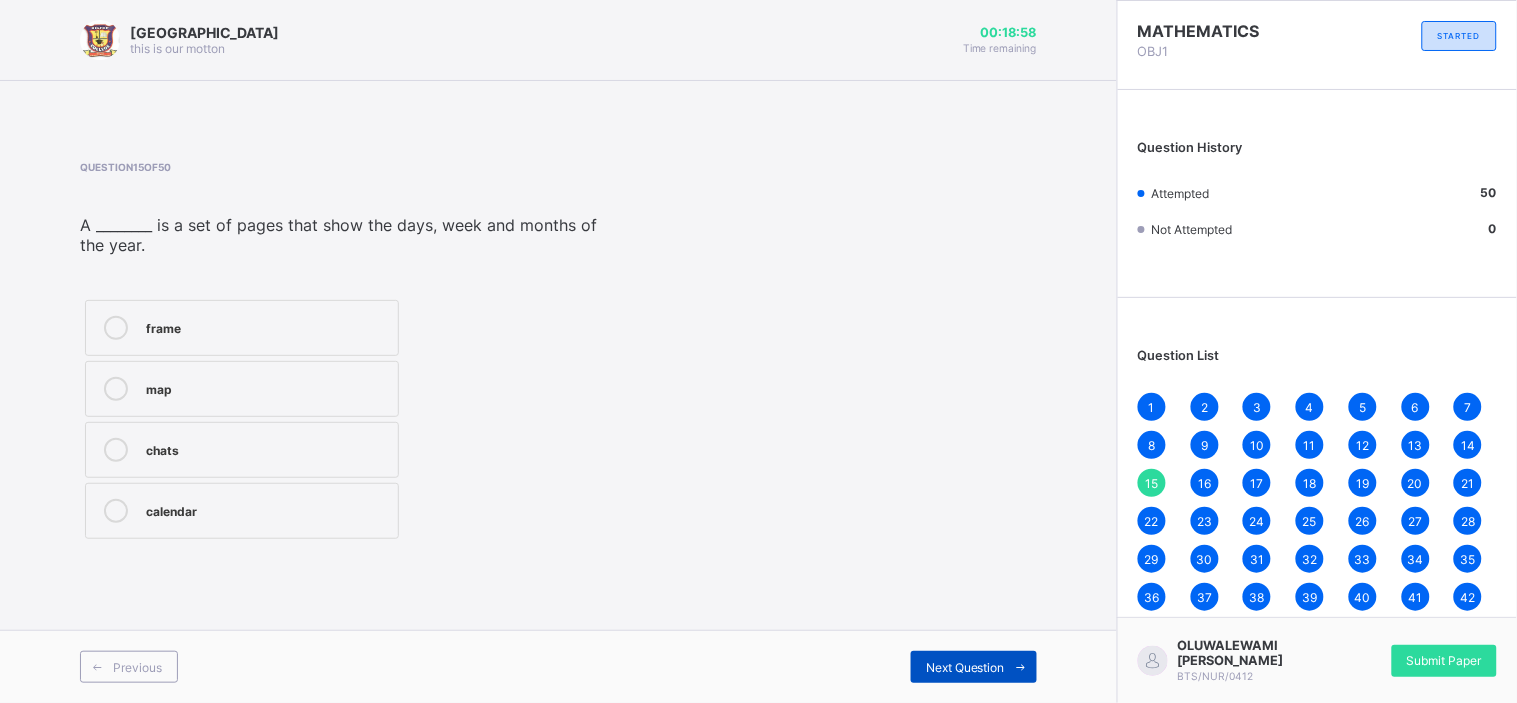 click on "Next Question" at bounding box center [974, 667] 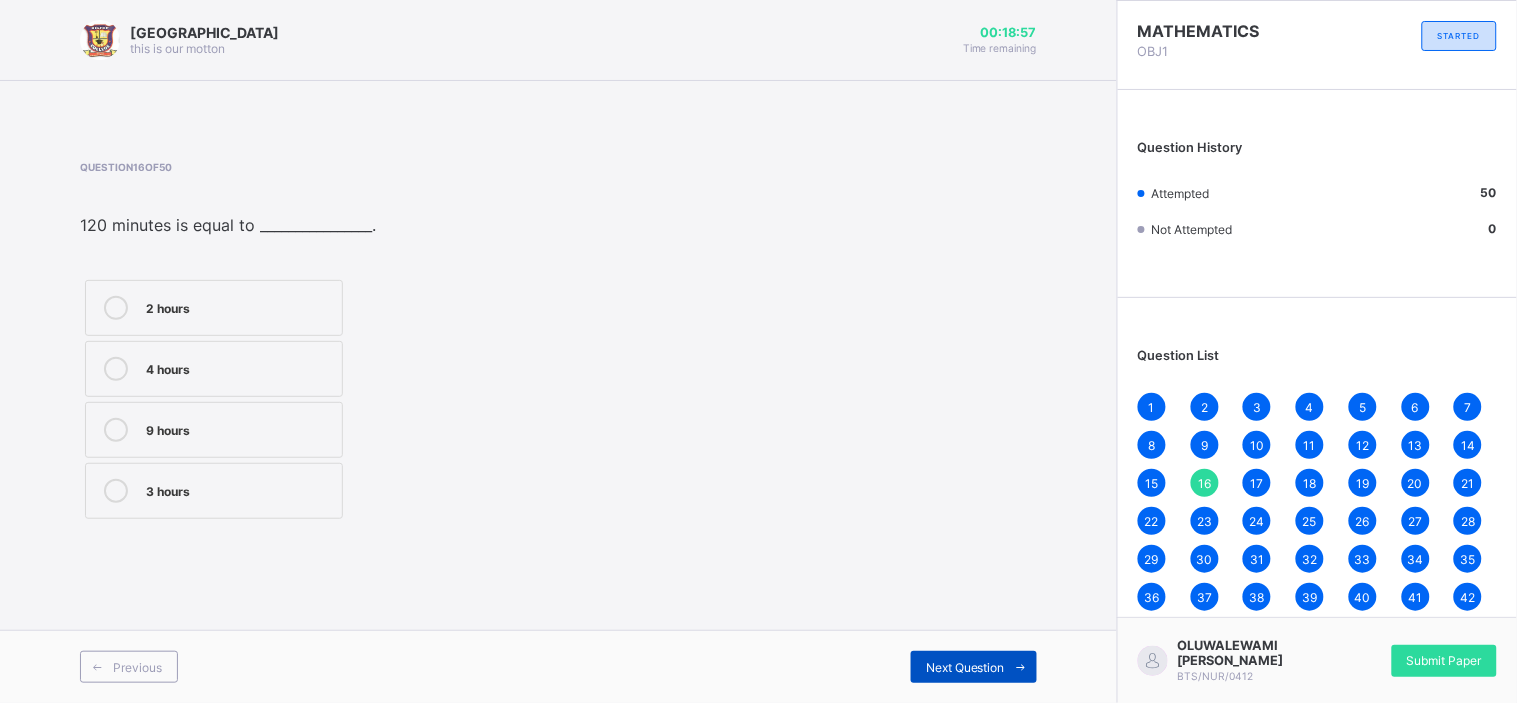 click on "Next Question" at bounding box center [974, 667] 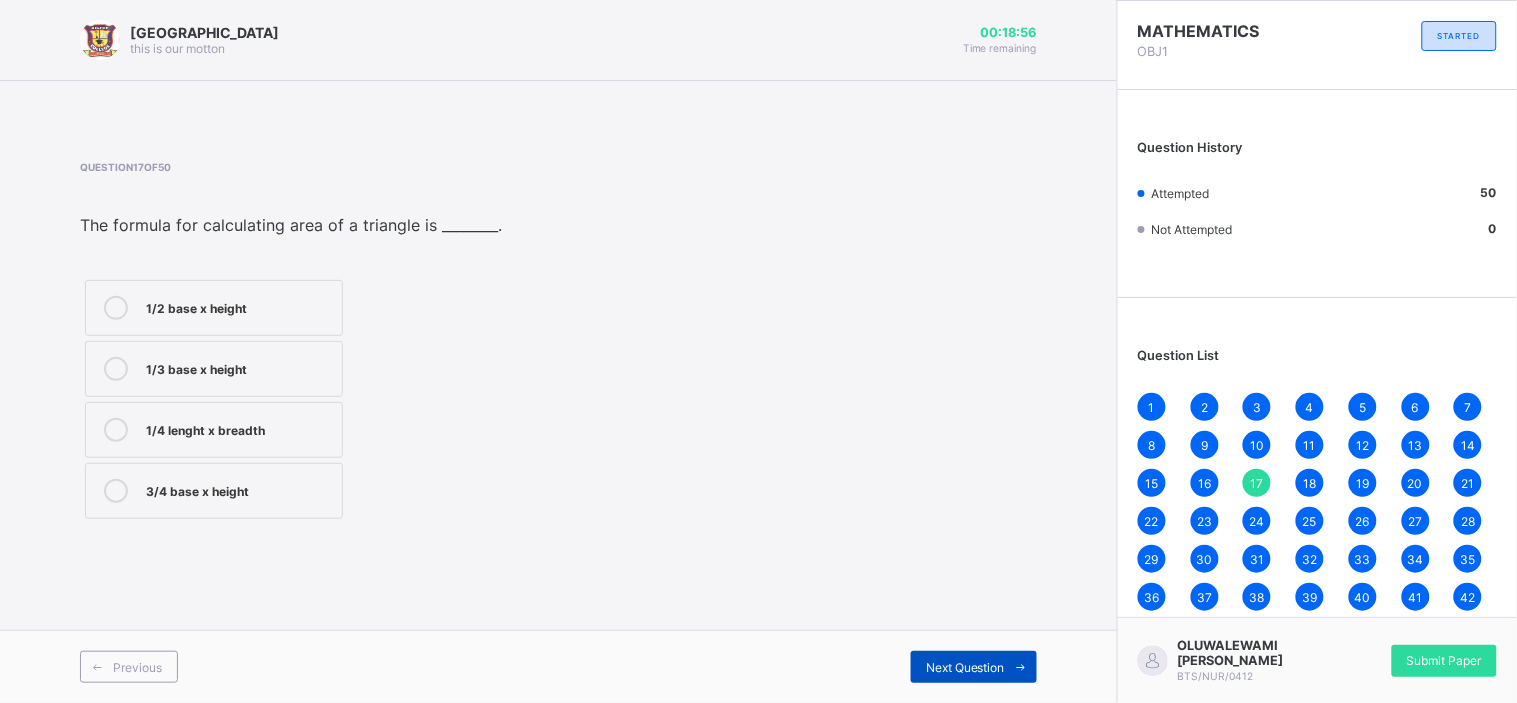 click on "Next Question" at bounding box center (974, 667) 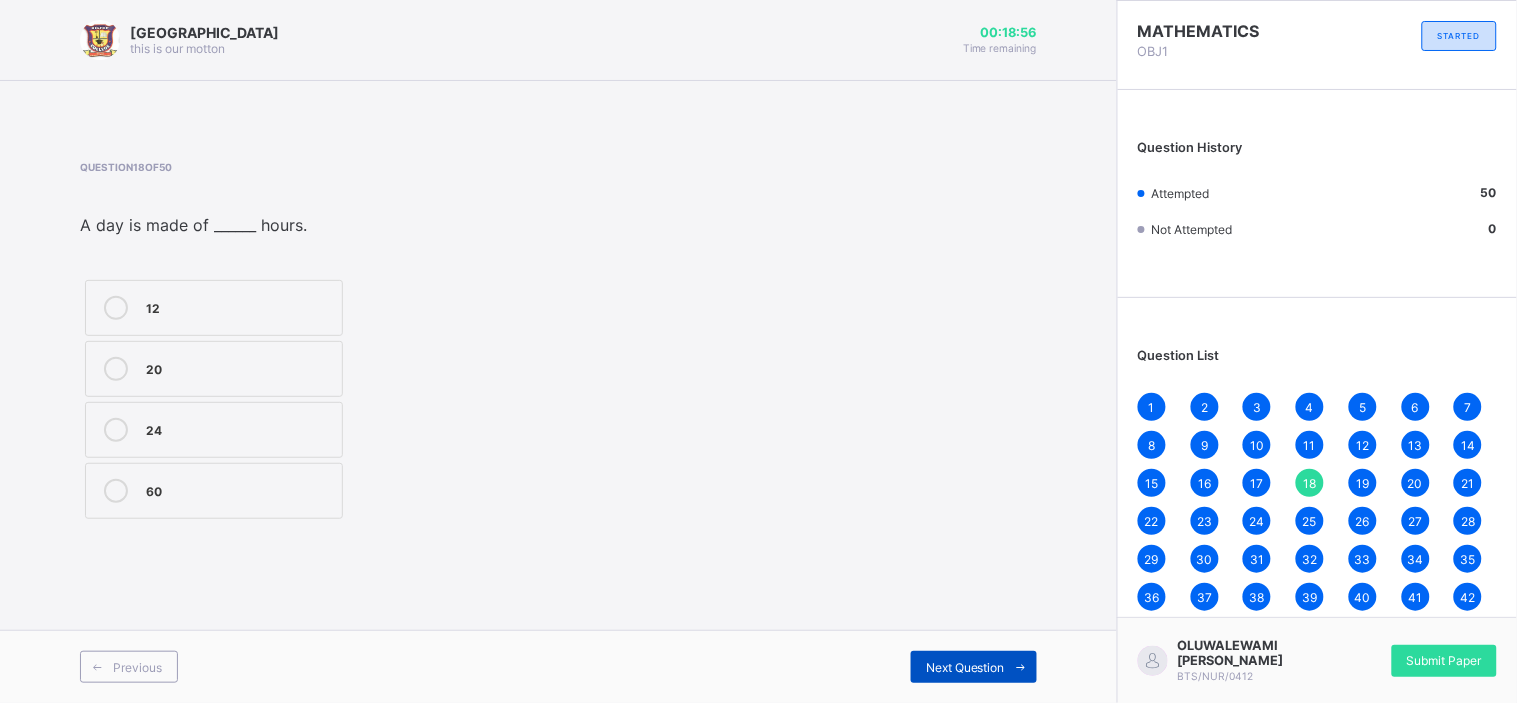 click on "Next Question" at bounding box center (974, 667) 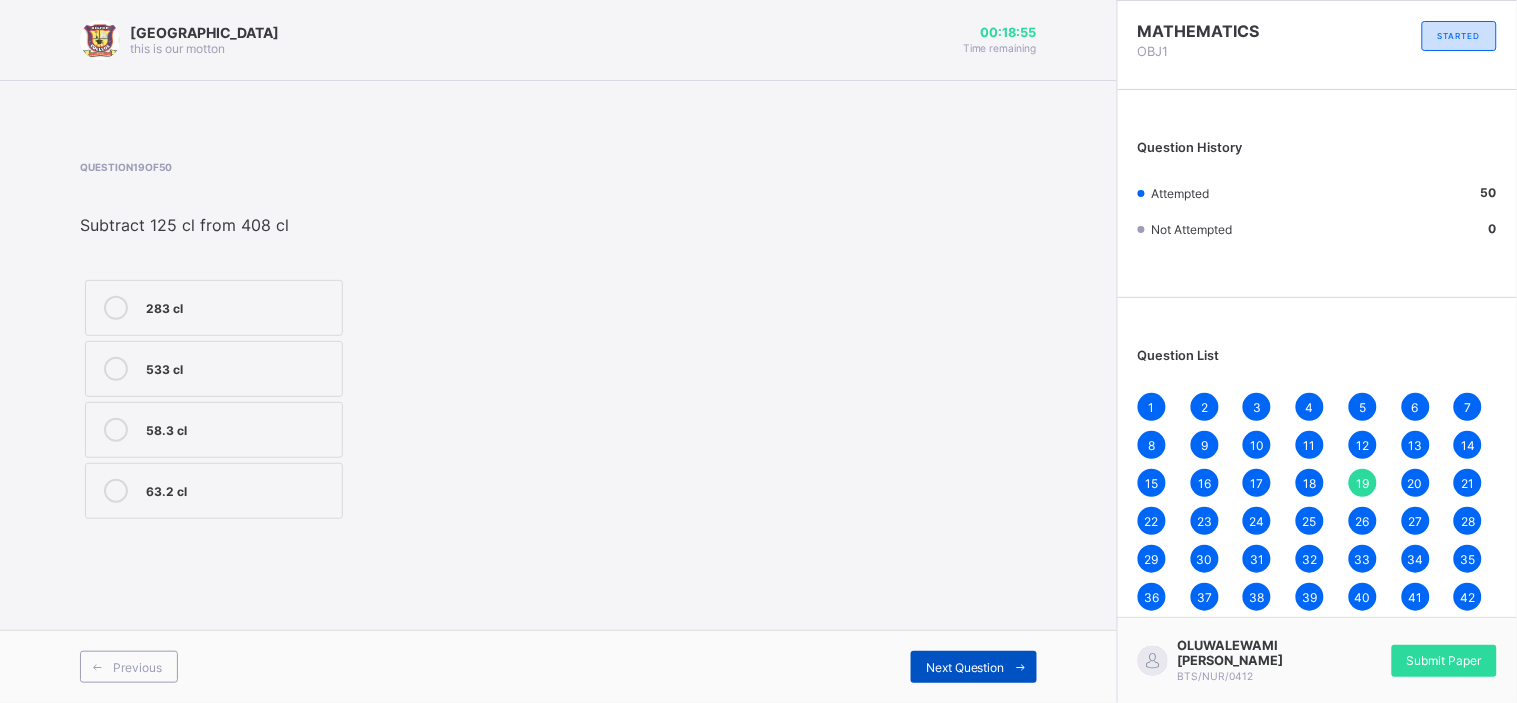 click on "Next Question" at bounding box center (974, 667) 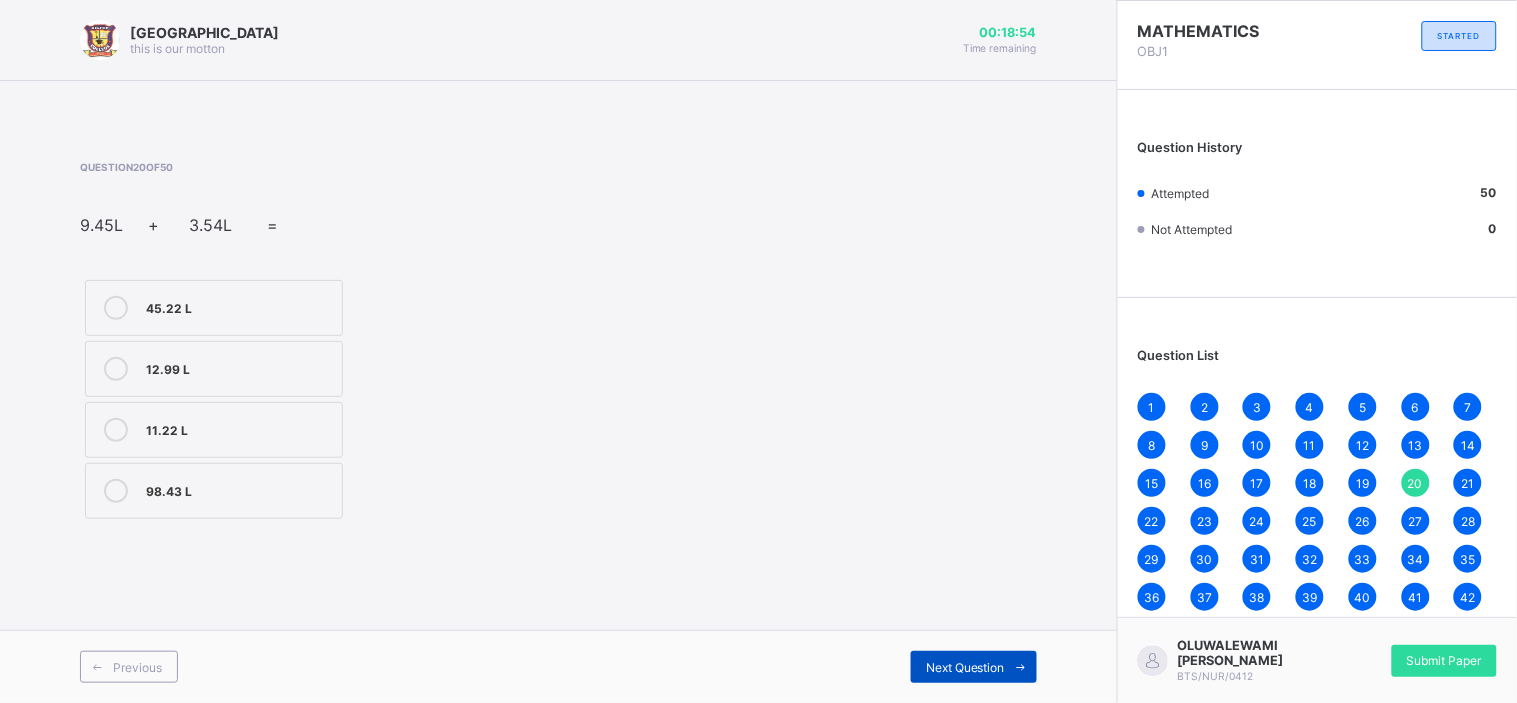 click on "Next Question" at bounding box center [974, 667] 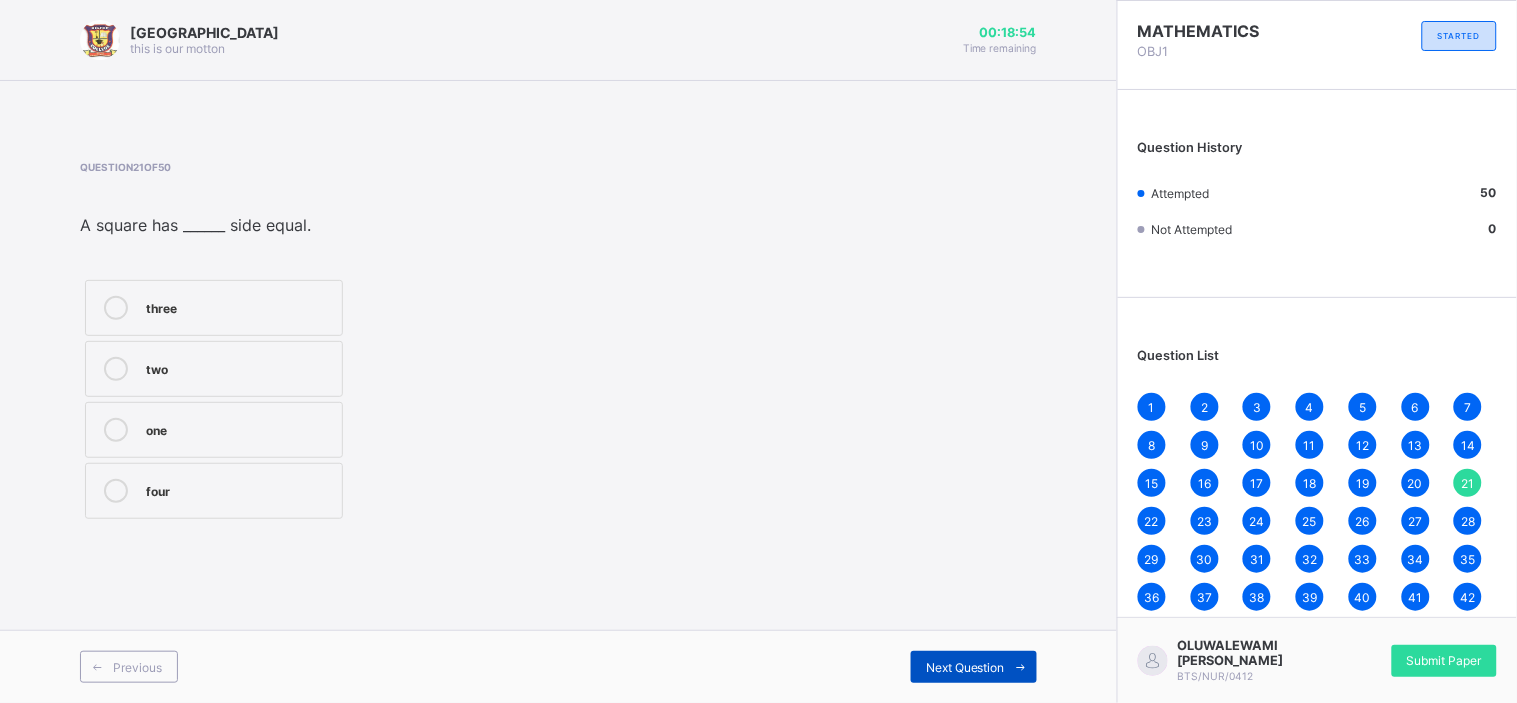 click on "Next Question" at bounding box center (974, 667) 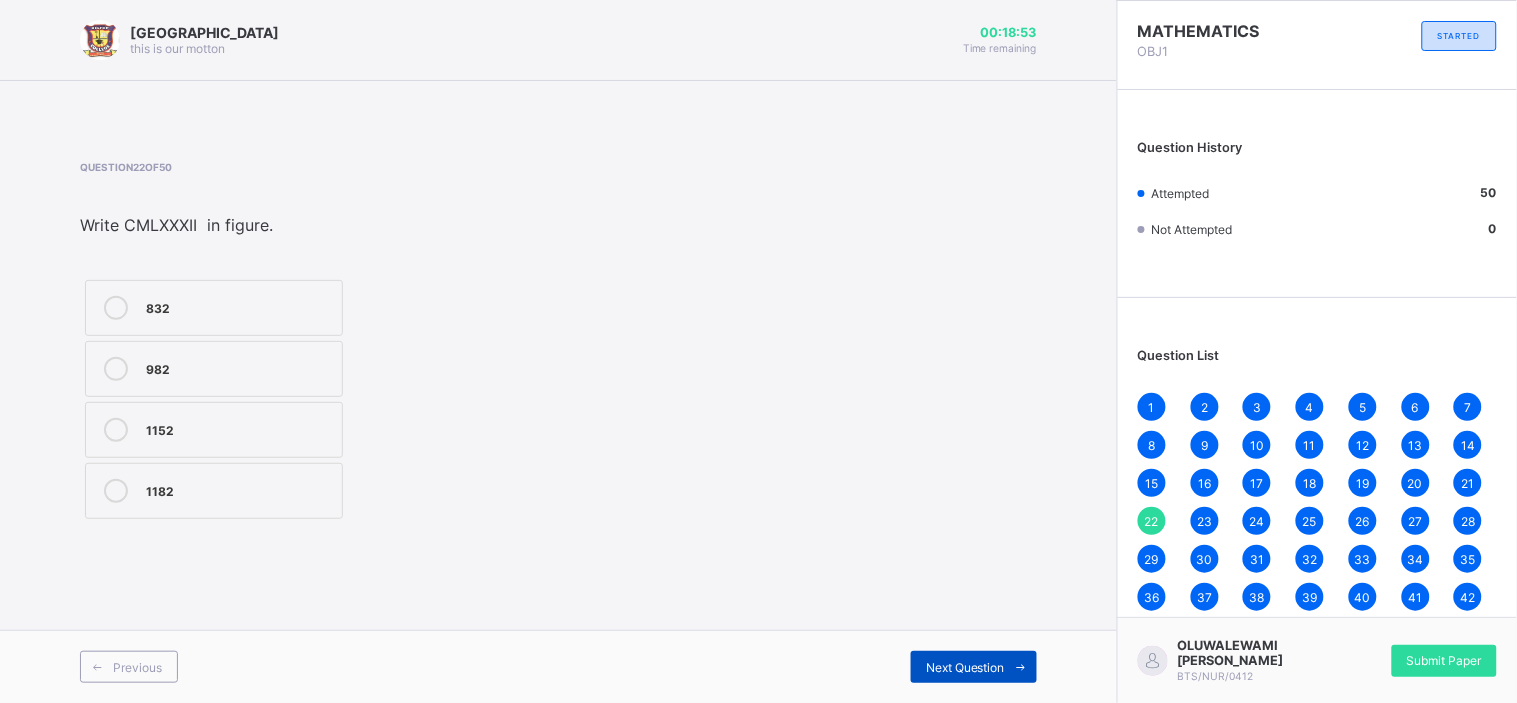 click on "Next Question" at bounding box center [974, 667] 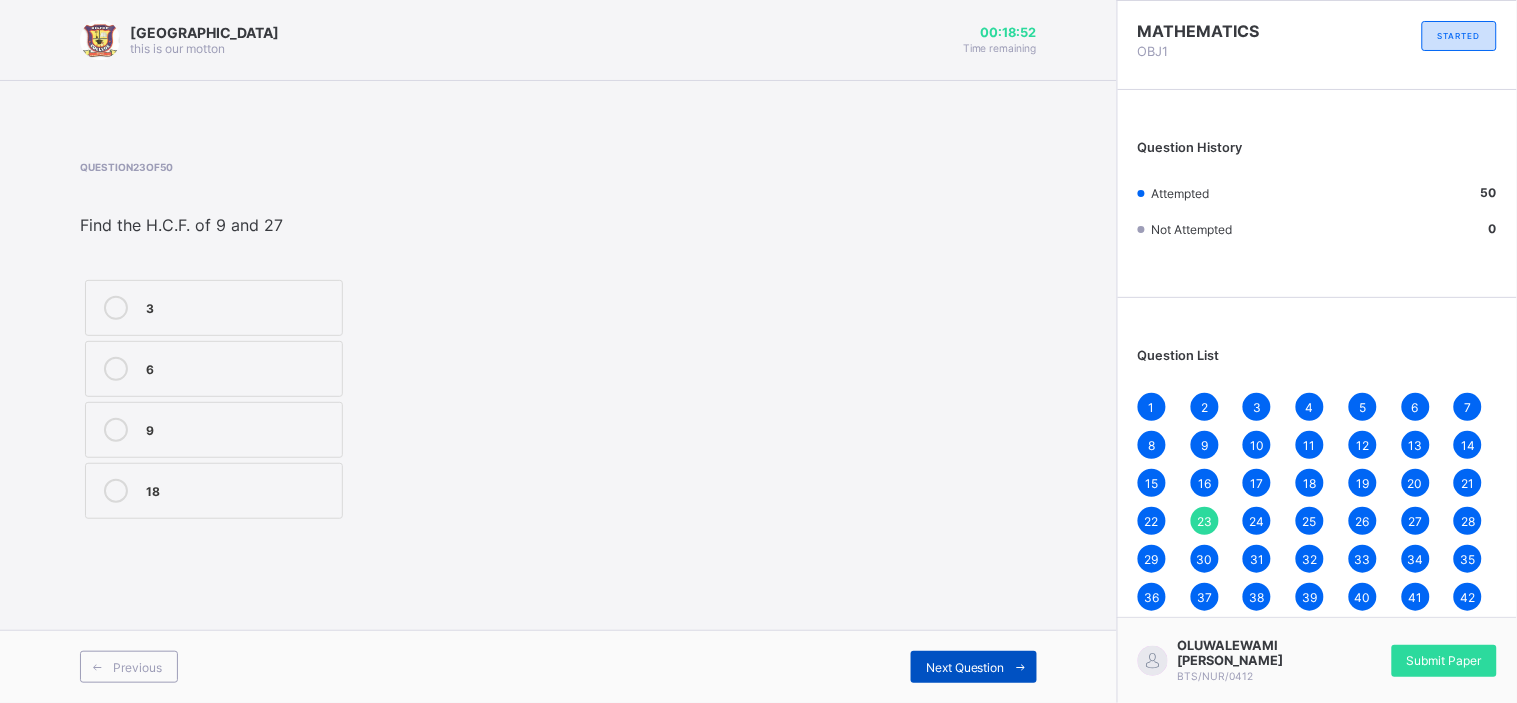 click on "Next Question" at bounding box center (974, 667) 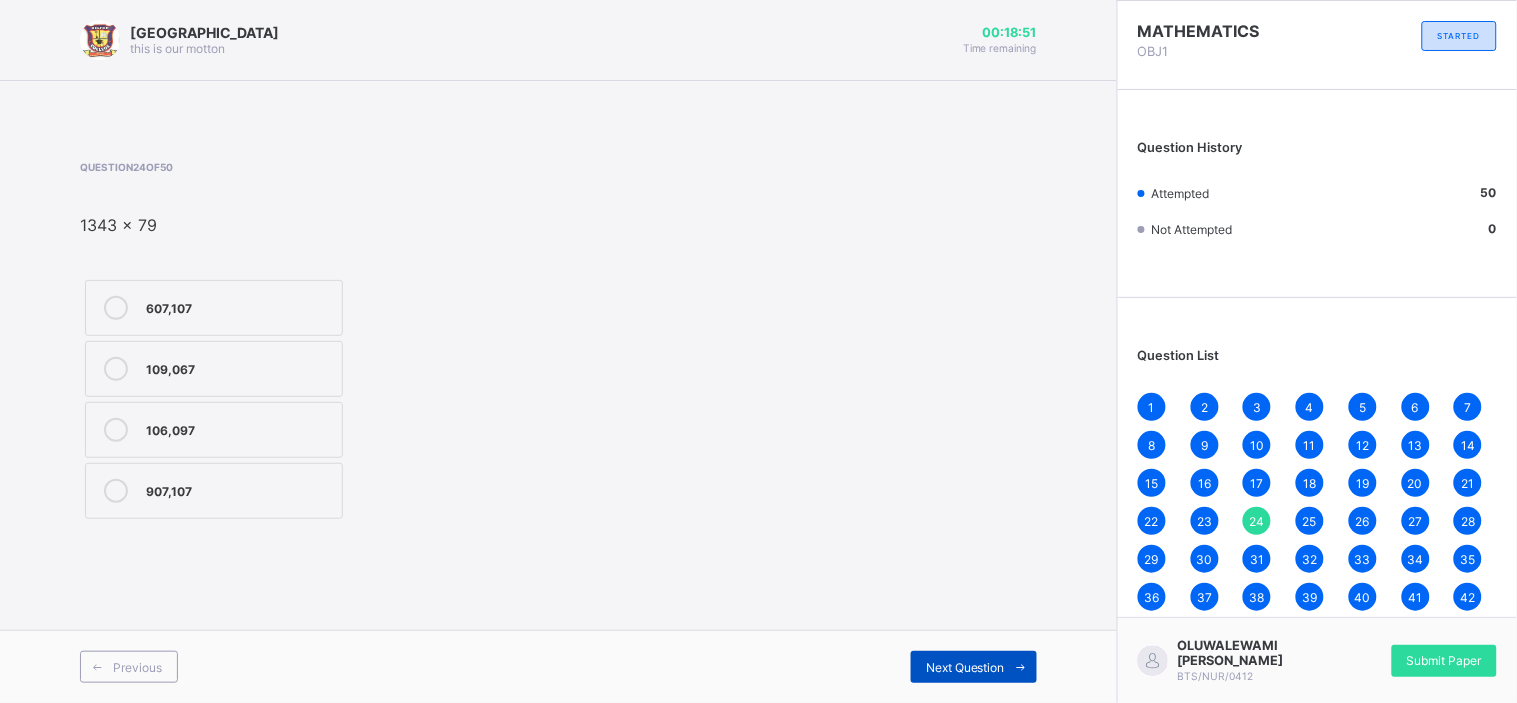 click on "Next Question" at bounding box center [974, 667] 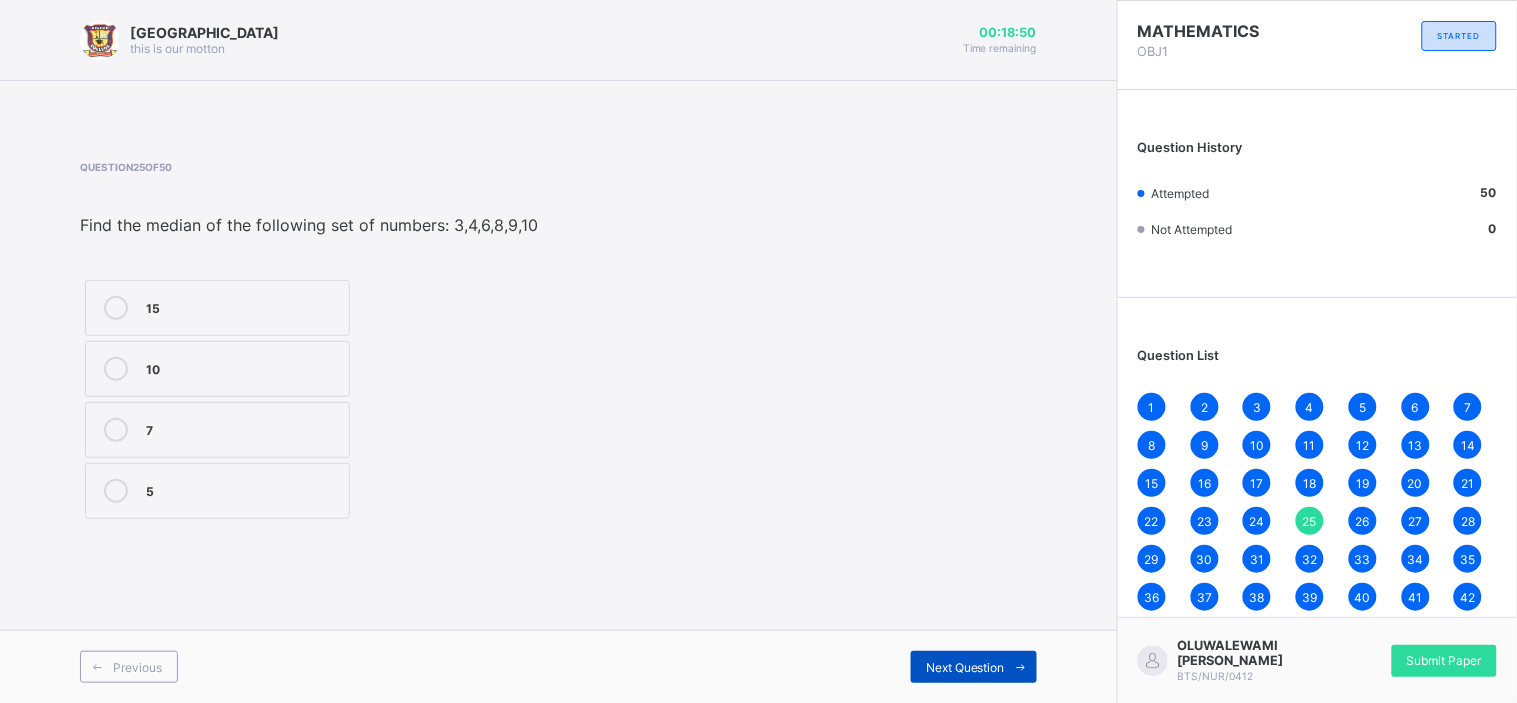 click on "Next Question" at bounding box center (974, 667) 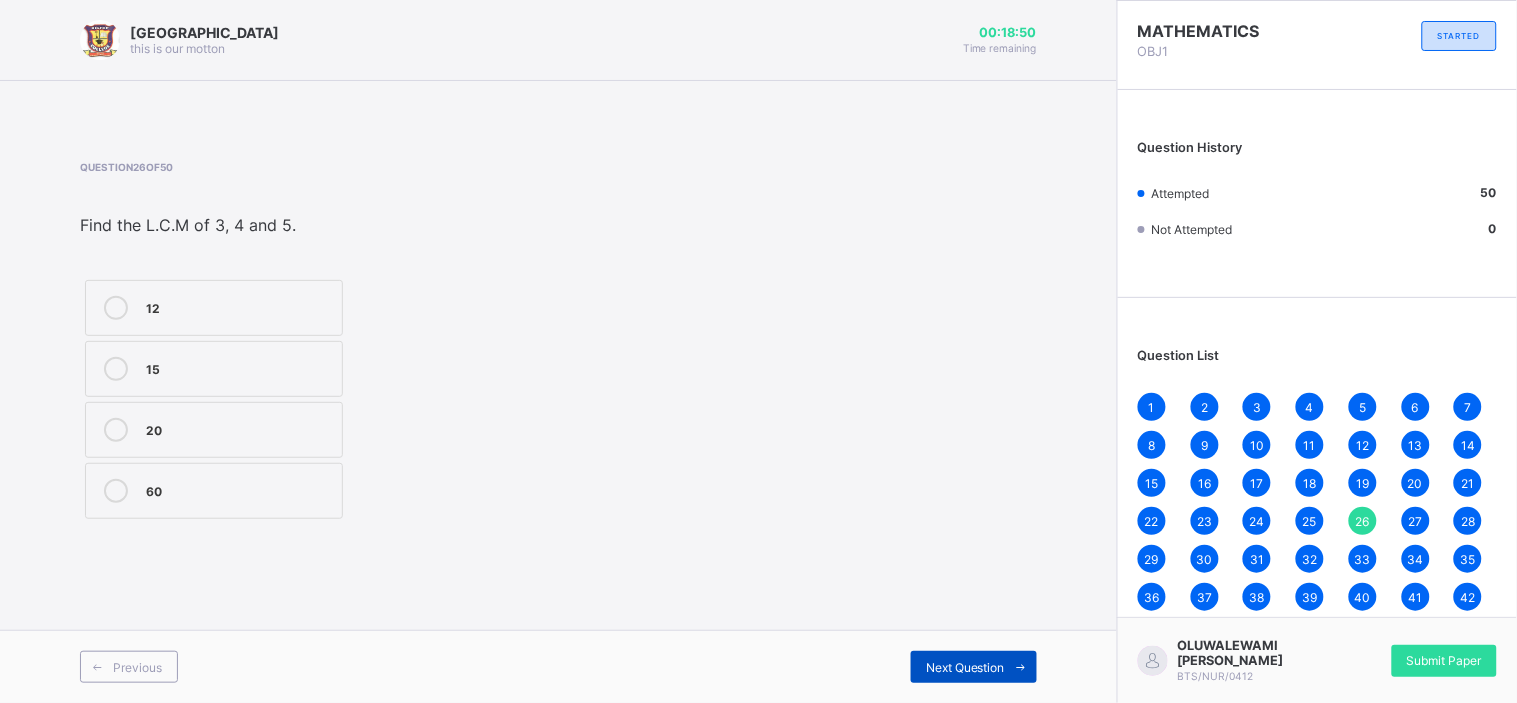 click on "Next Question" at bounding box center [974, 667] 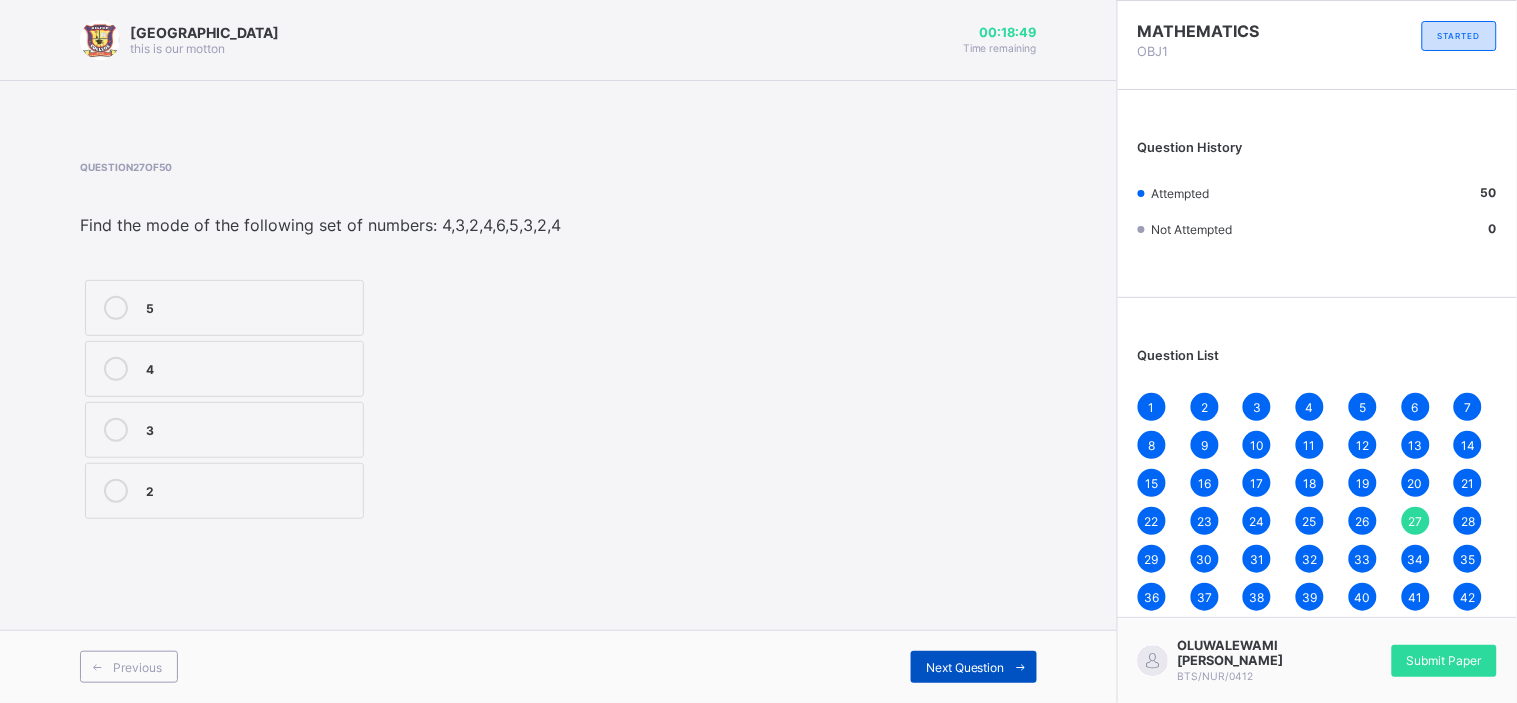 click on "Next Question" at bounding box center [974, 667] 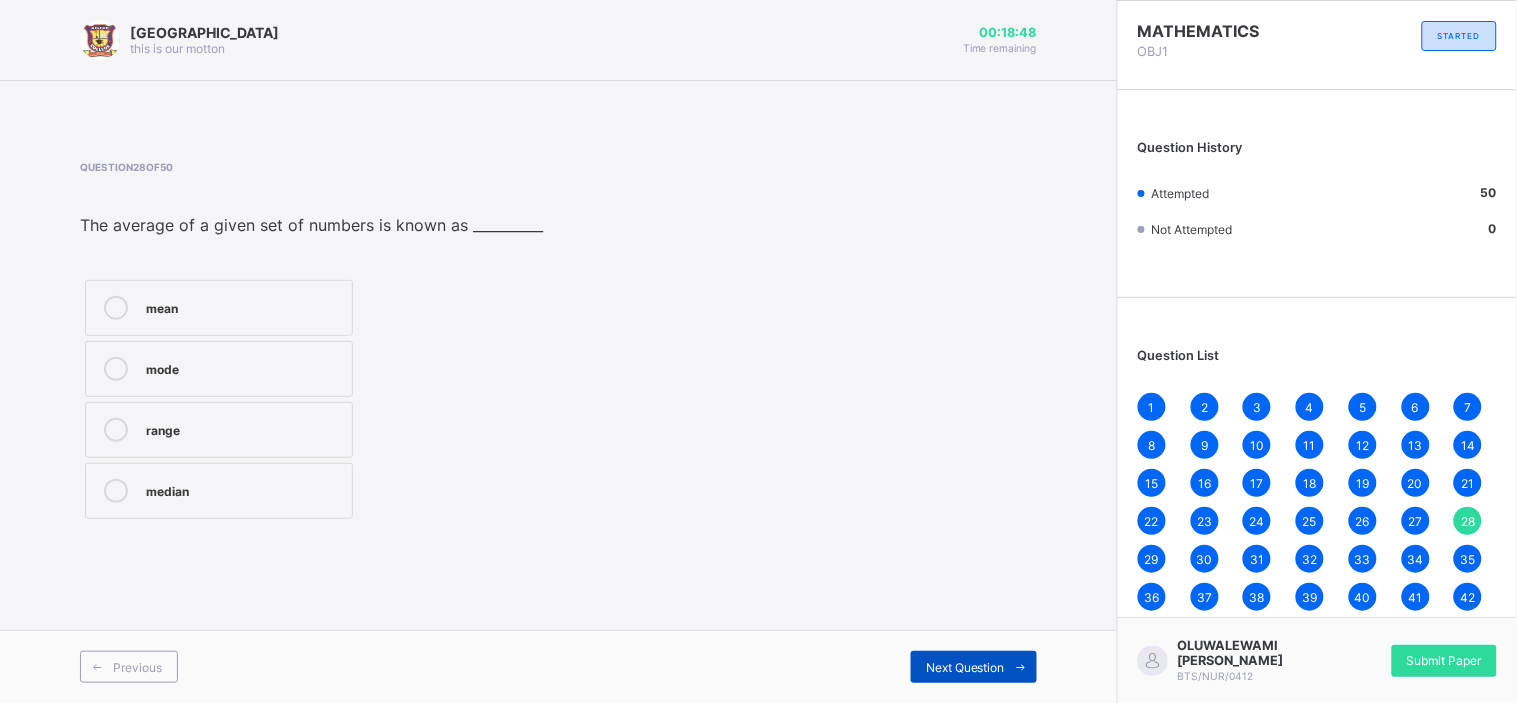click on "Next Question" at bounding box center [974, 667] 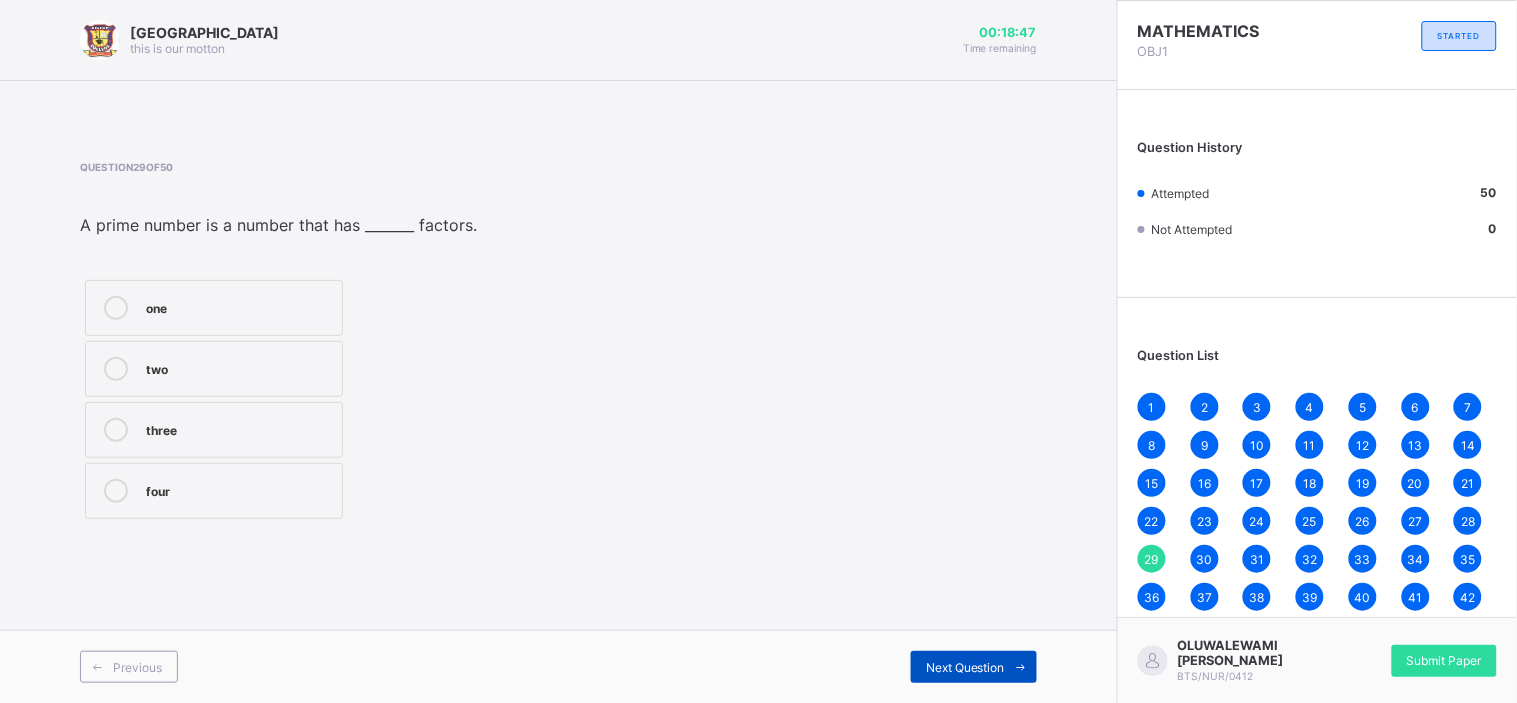 click on "Next Question" at bounding box center (974, 667) 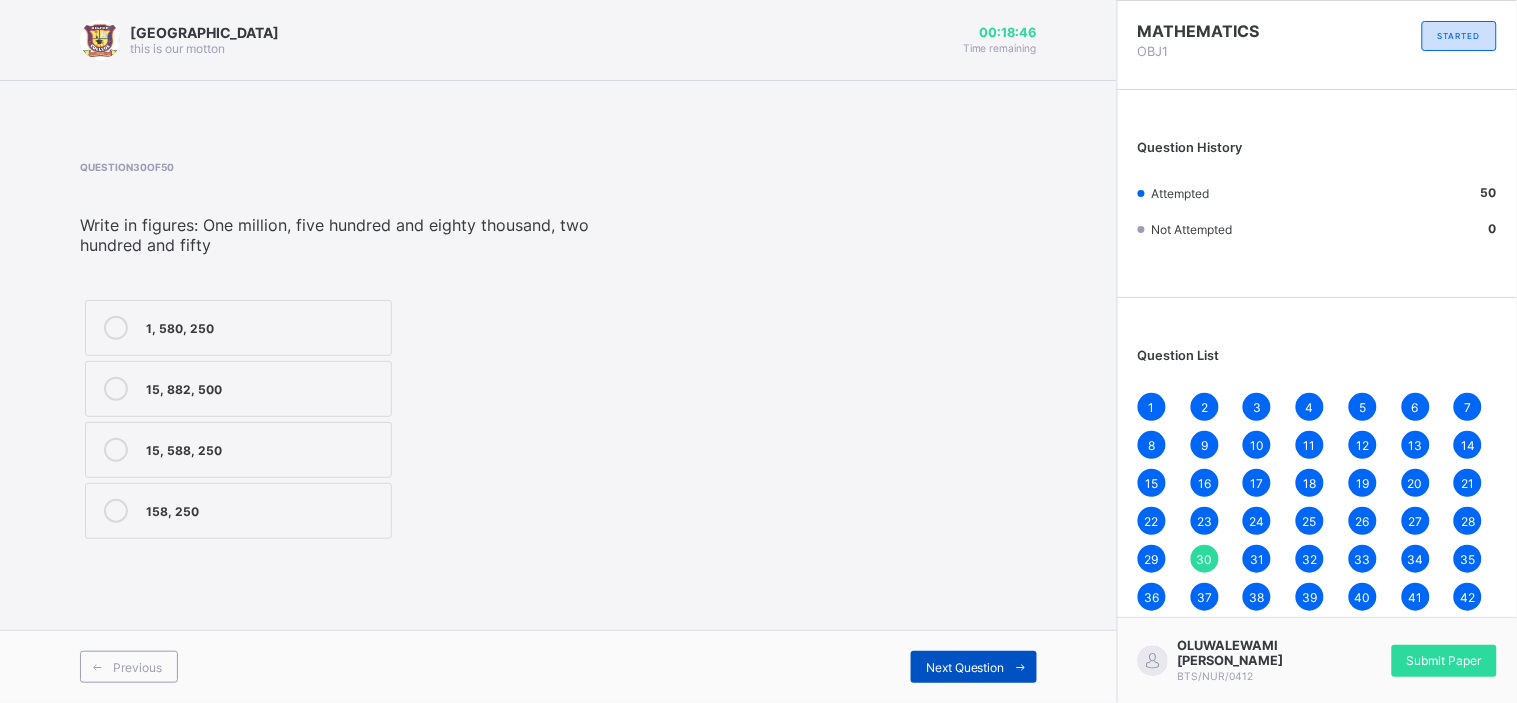 click on "Next Question" at bounding box center [974, 667] 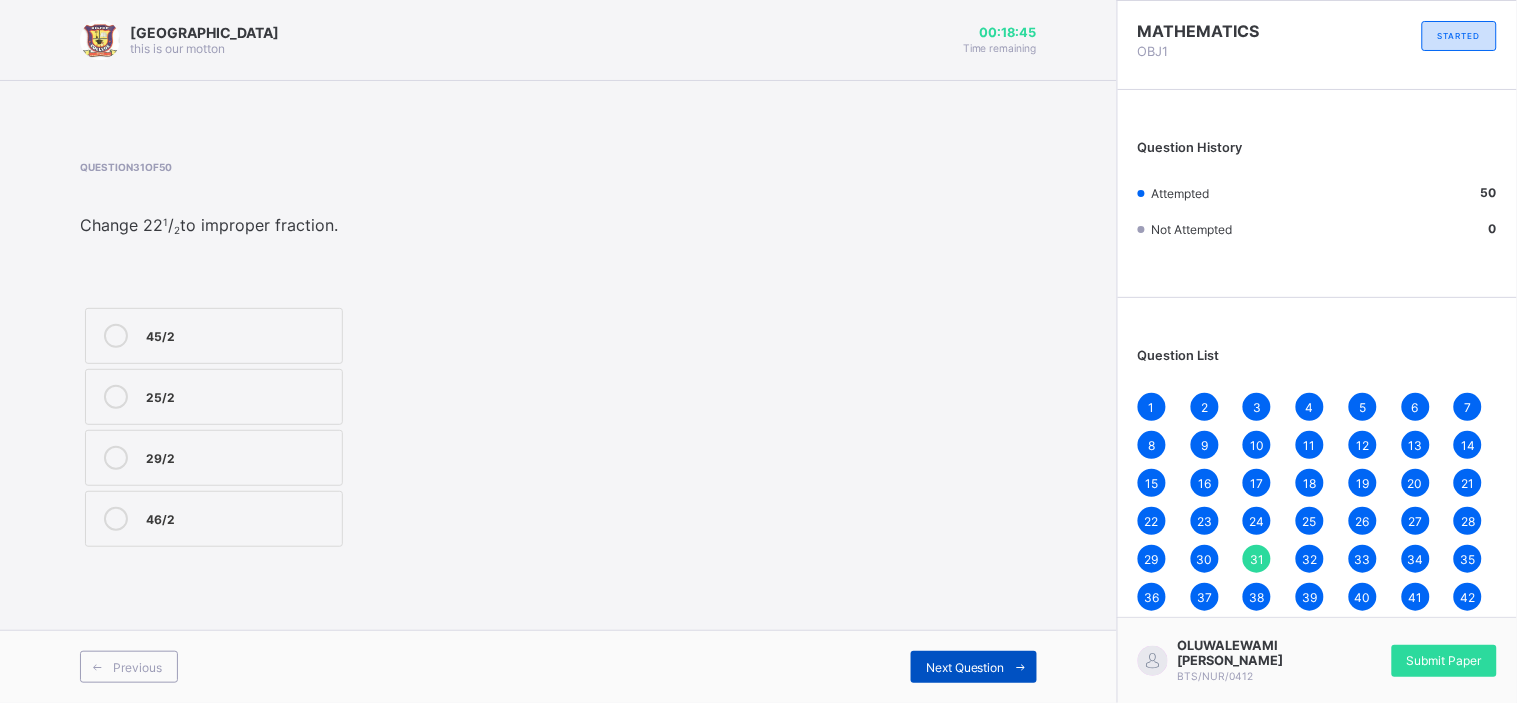 click on "Next Question" at bounding box center [974, 667] 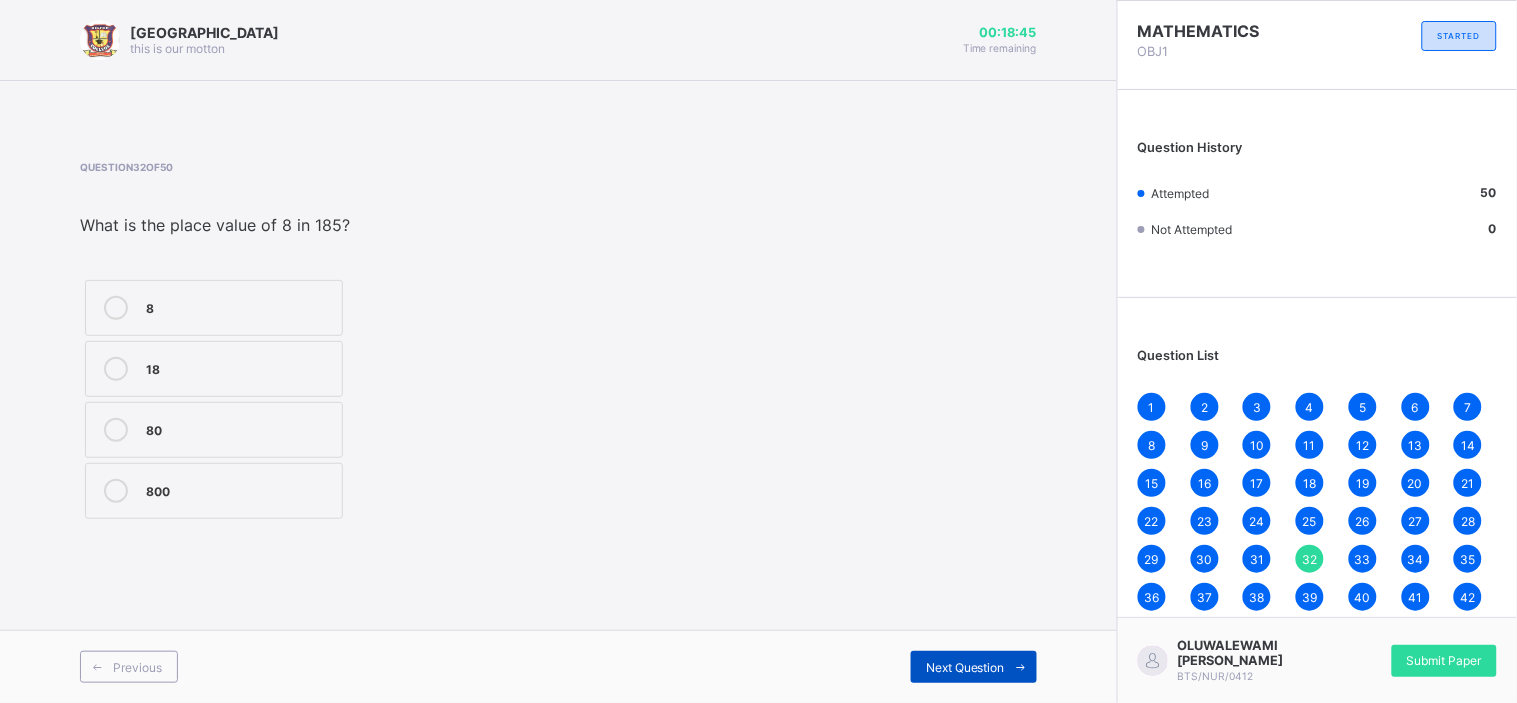 click on "Next Question" at bounding box center [974, 667] 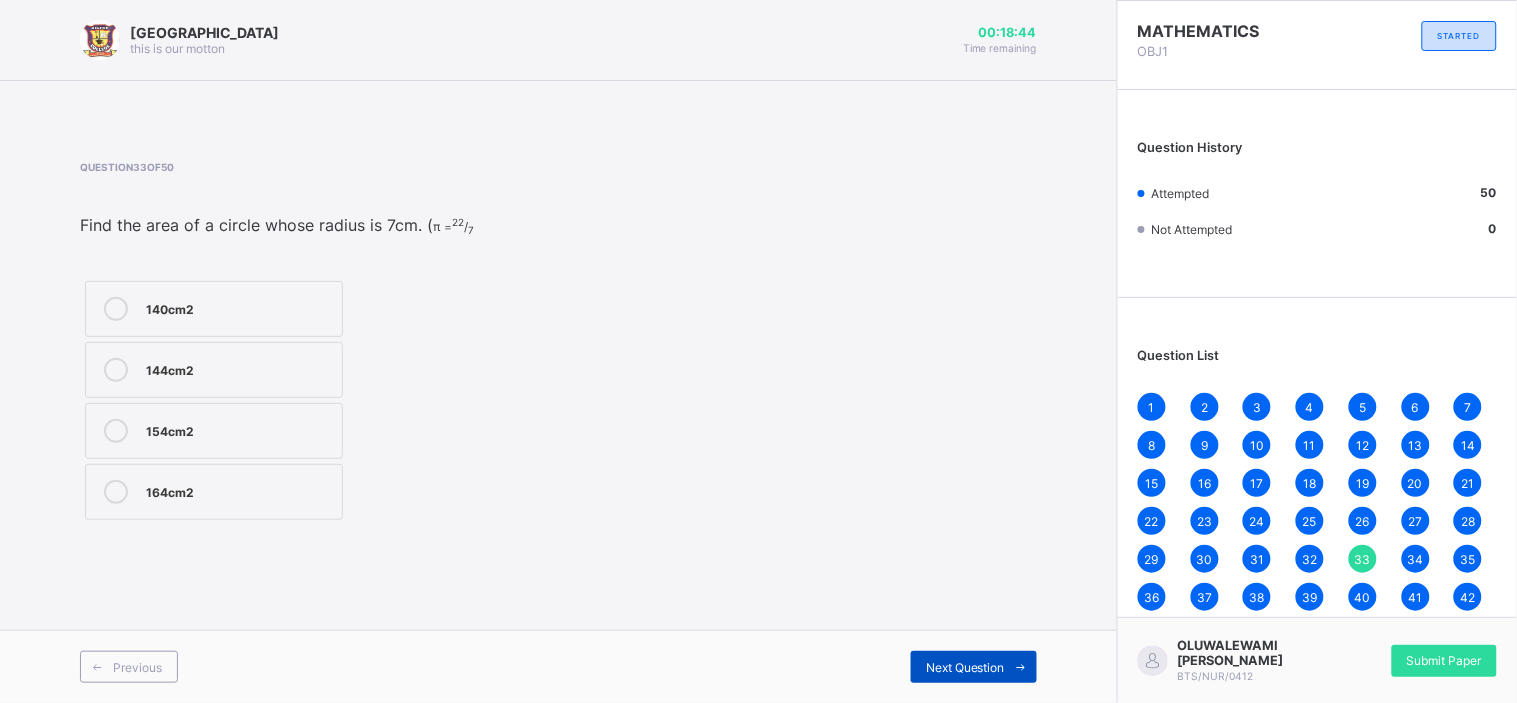 click on "Next Question" at bounding box center (974, 667) 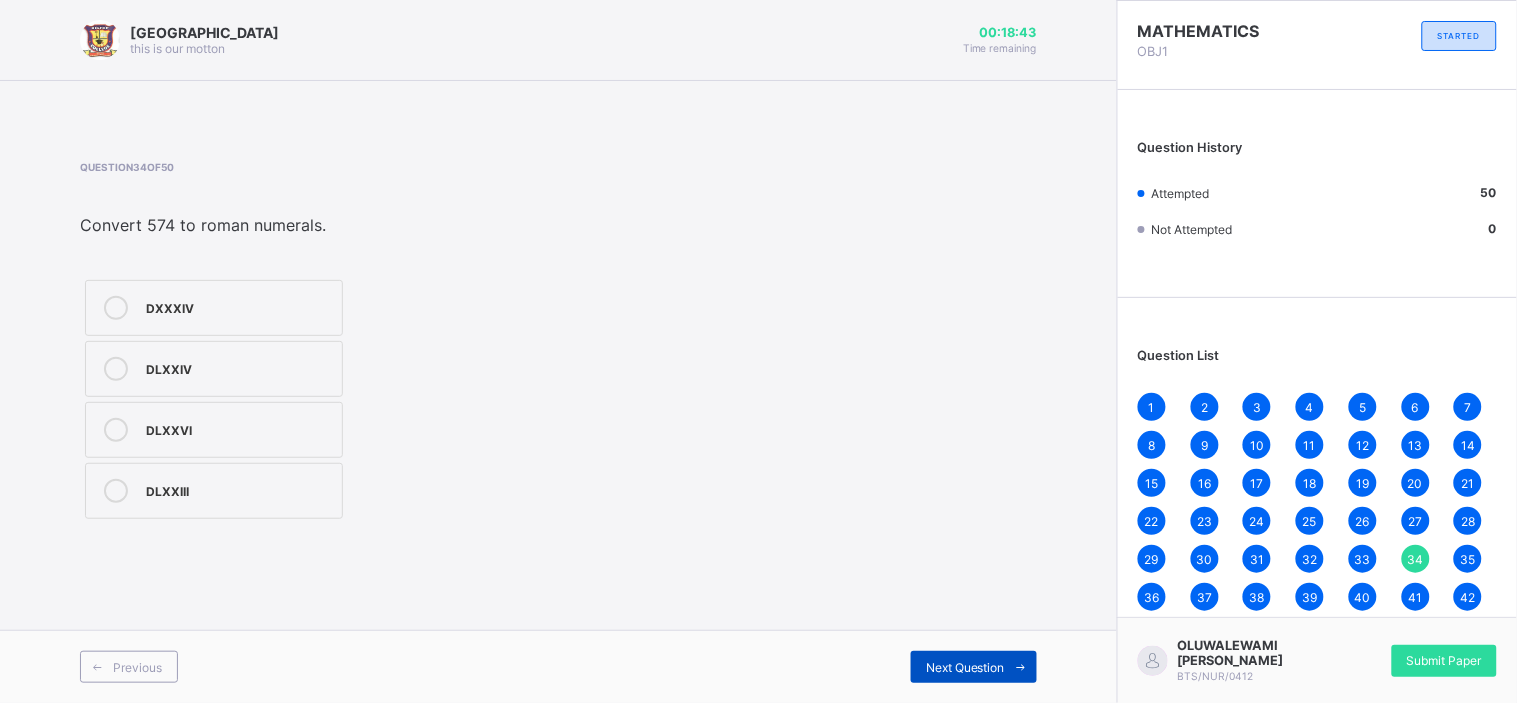 click on "Next Question" at bounding box center (974, 667) 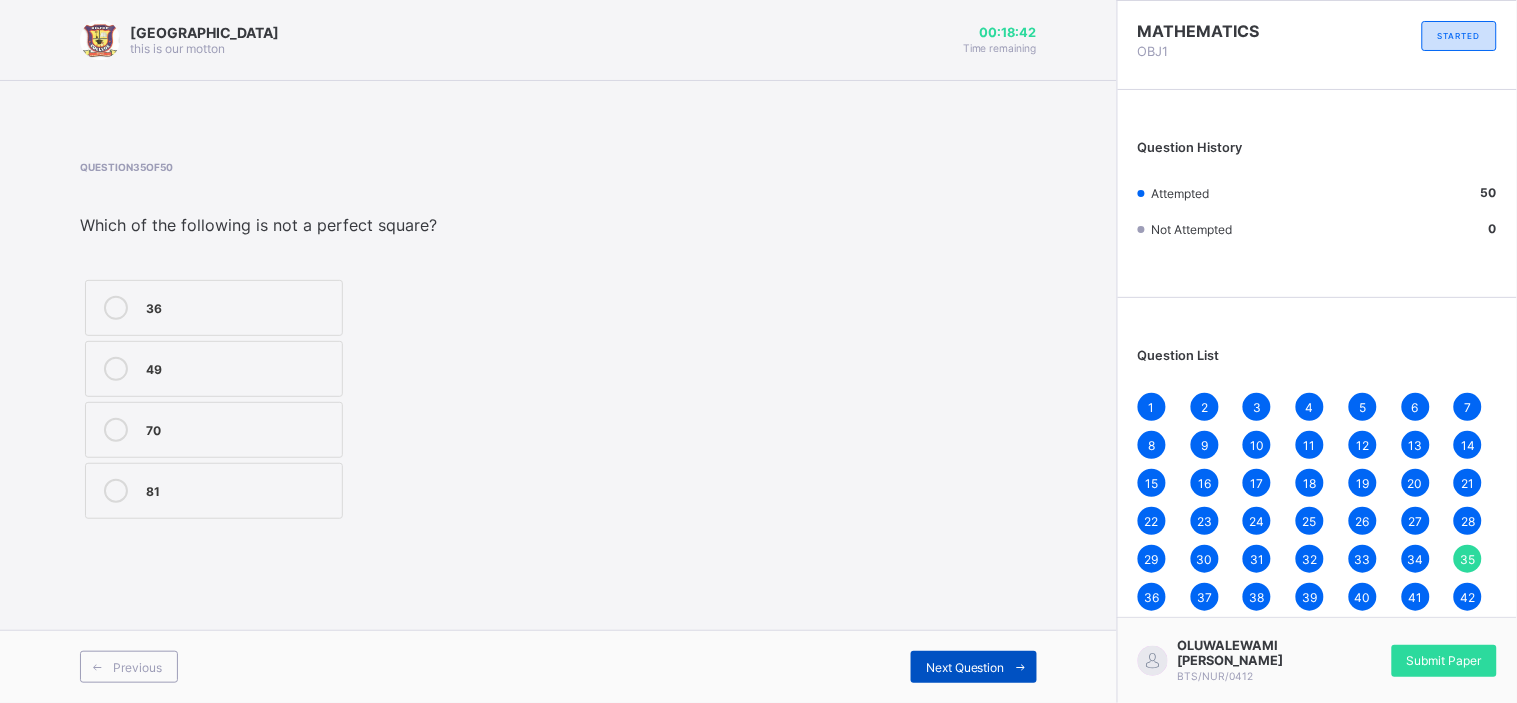 click on "Next Question" at bounding box center [974, 667] 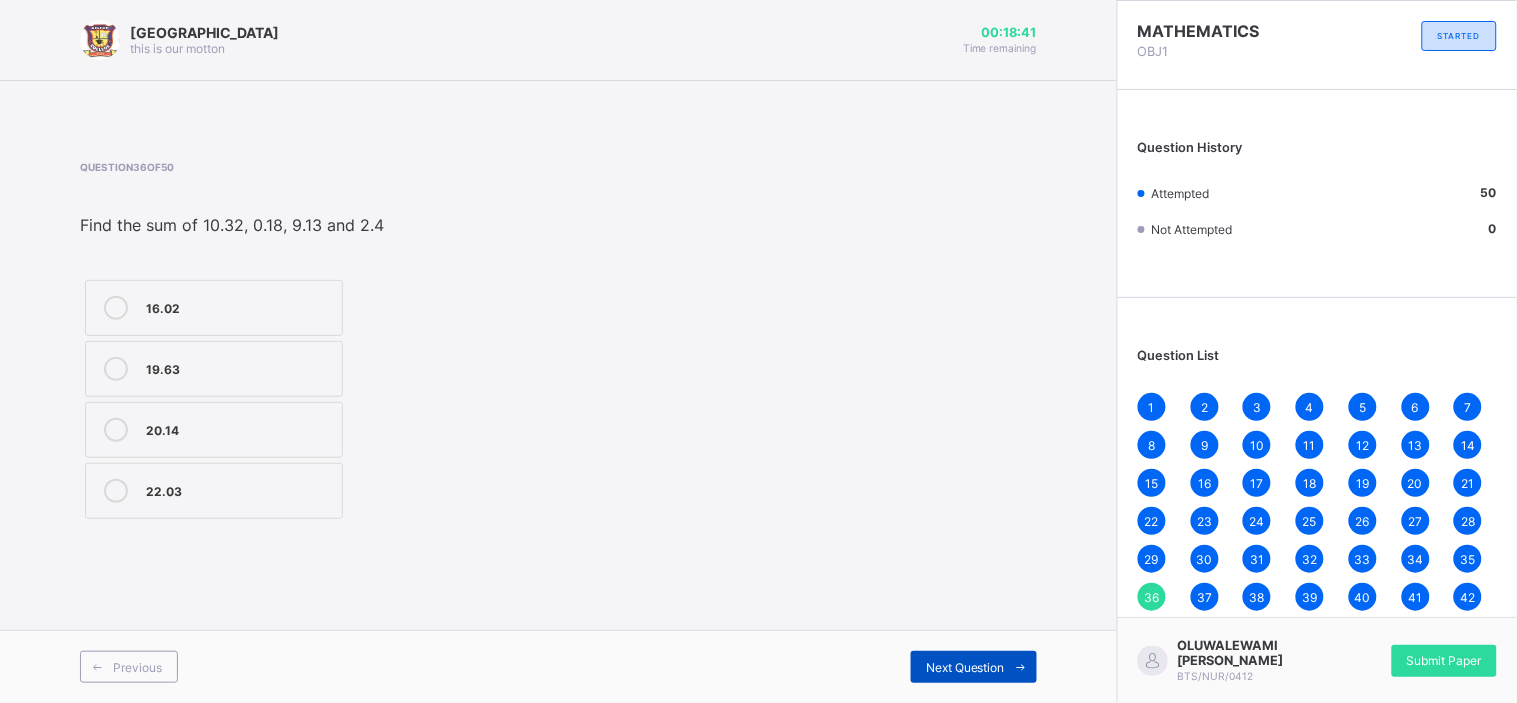 click on "Next Question" at bounding box center [974, 667] 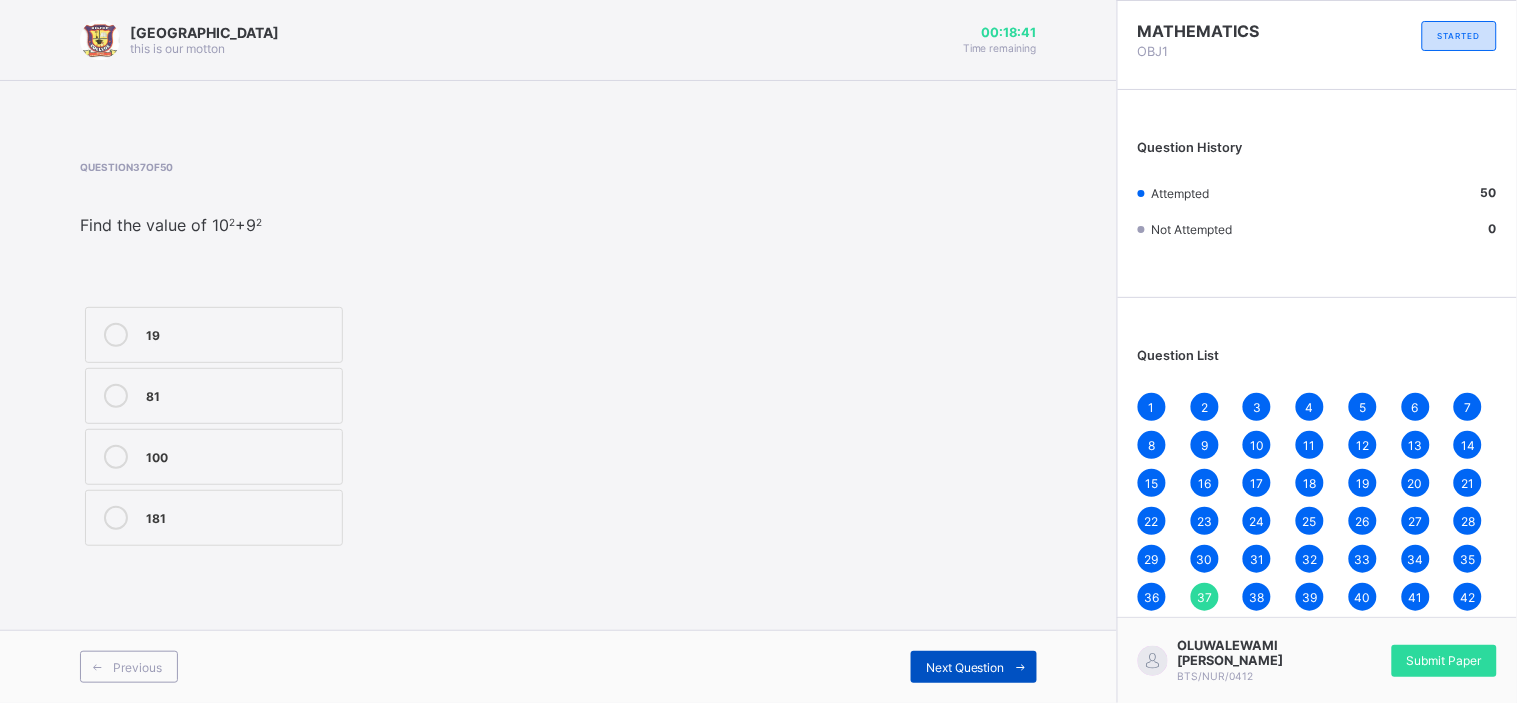 click on "Next Question" at bounding box center [974, 667] 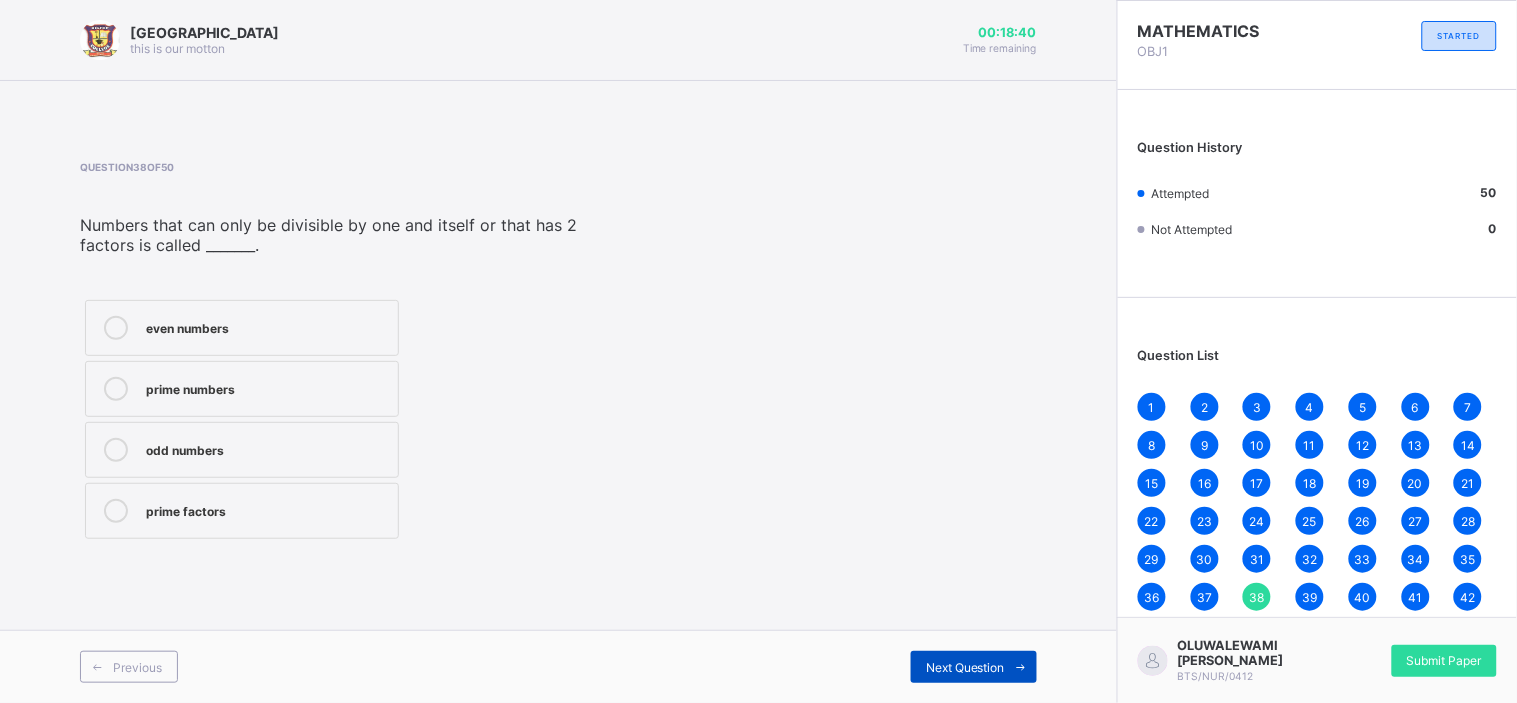 click on "Next Question" at bounding box center [974, 667] 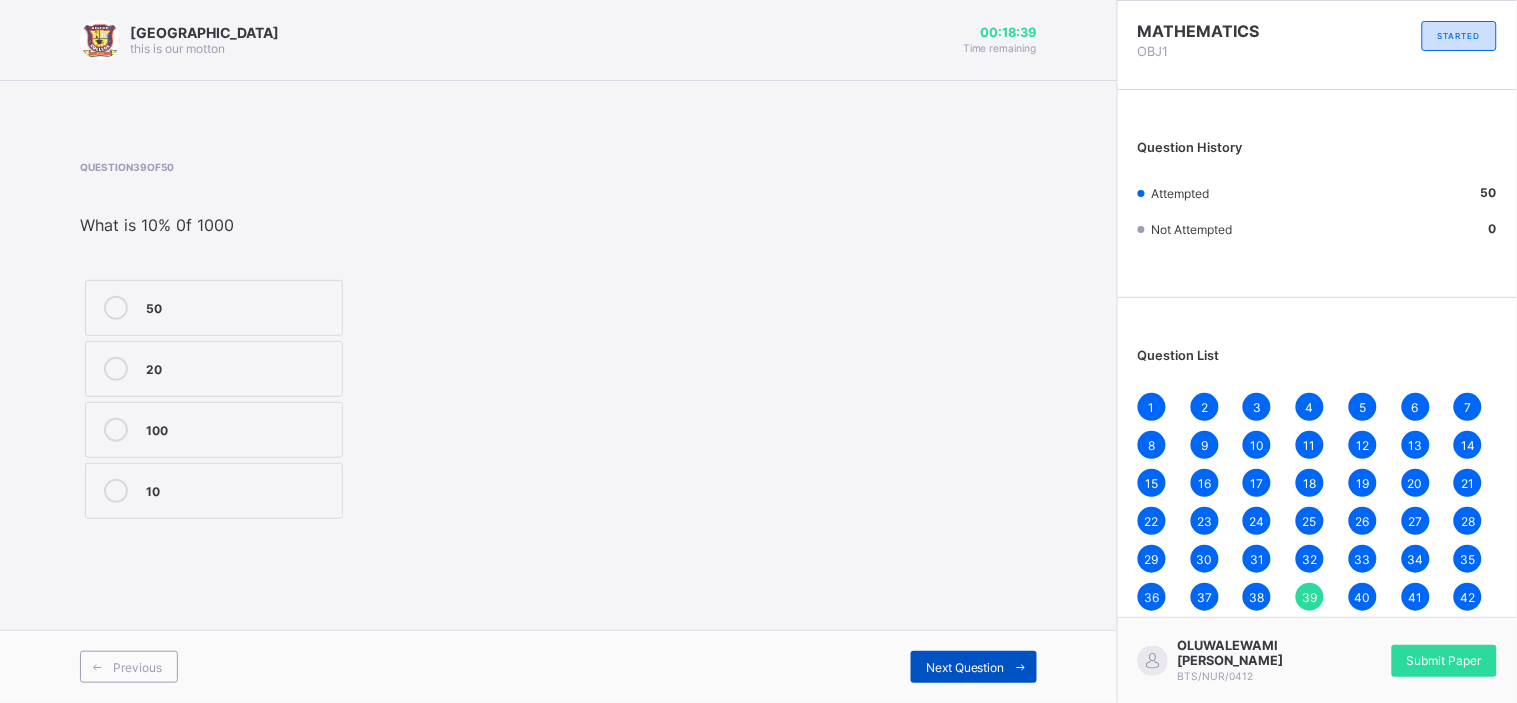 click on "Next Question" at bounding box center (974, 667) 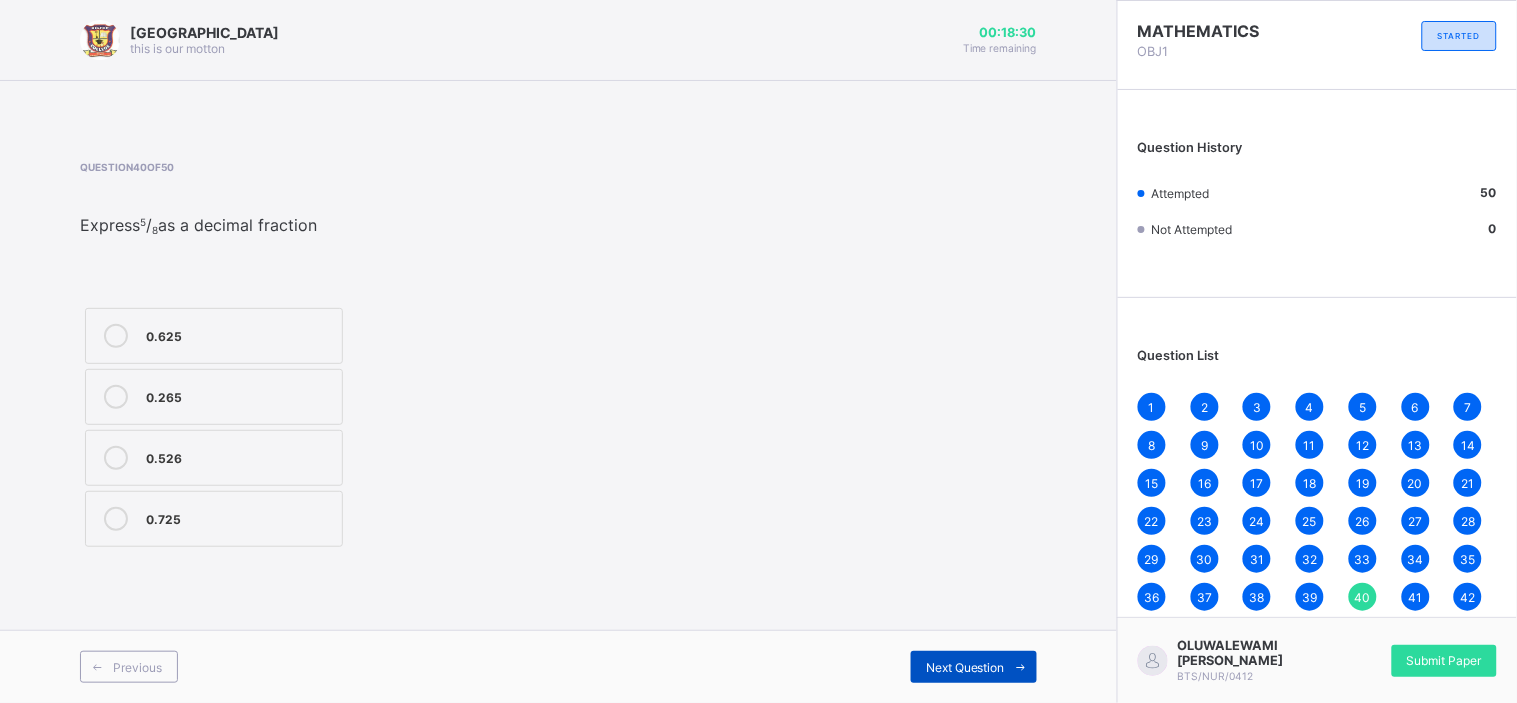 click on "Next Question" at bounding box center [974, 667] 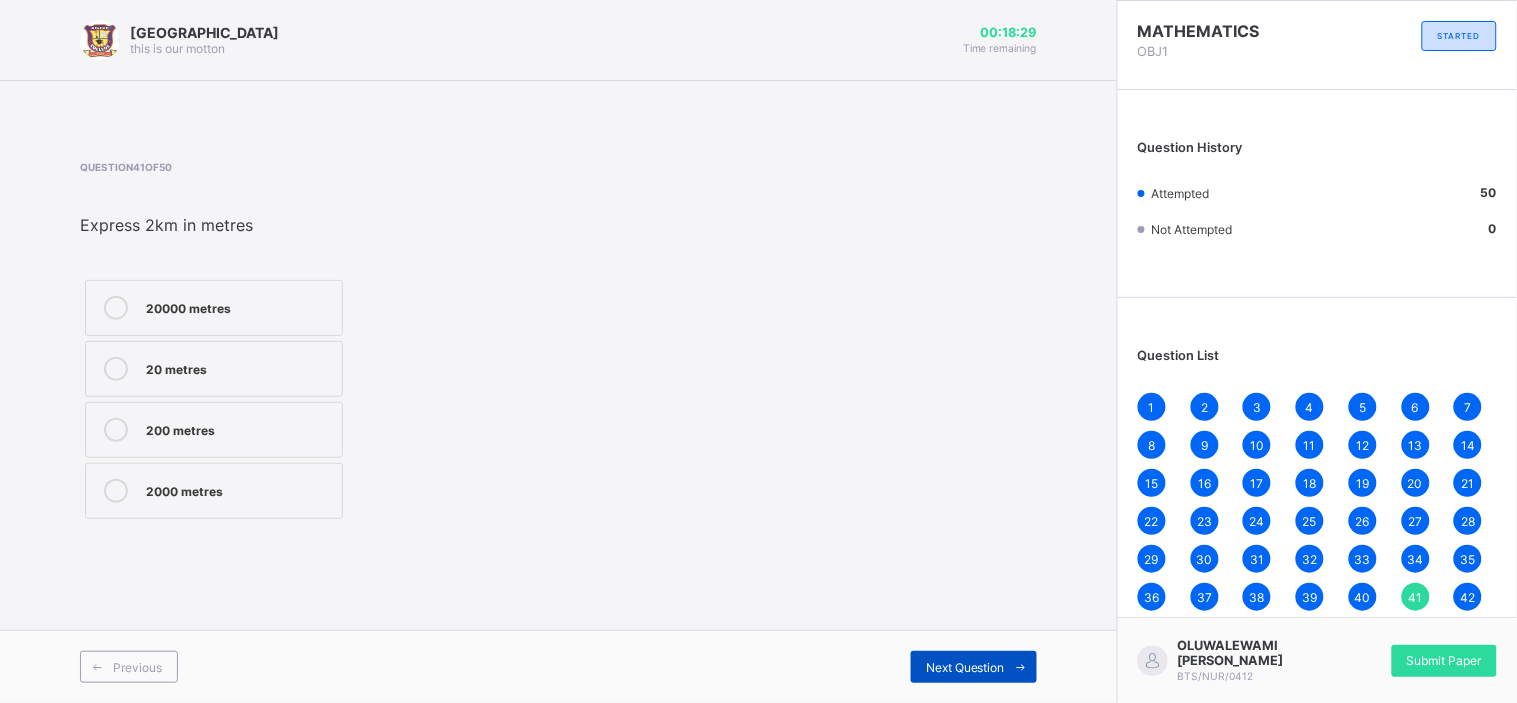 click on "Next Question" at bounding box center (974, 667) 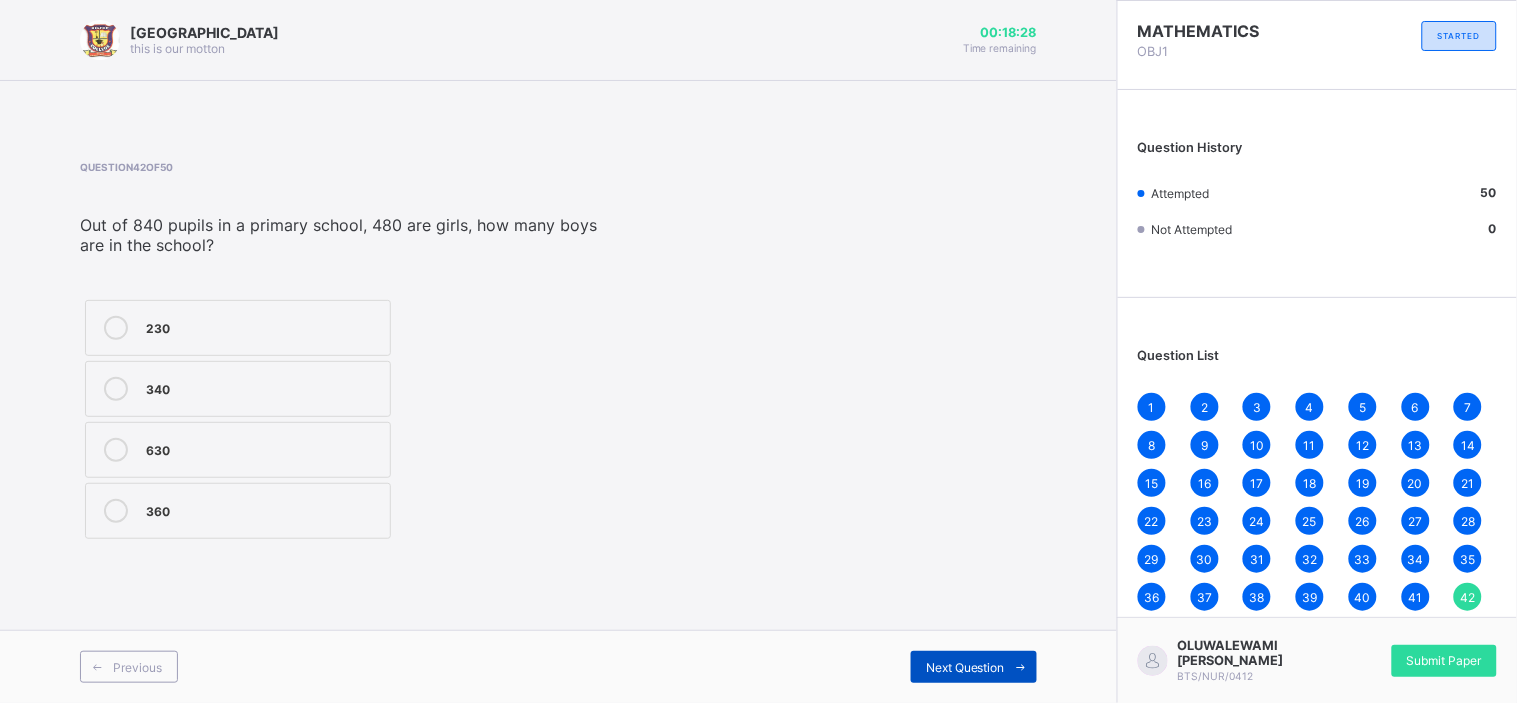 click on "Next Question" at bounding box center (974, 667) 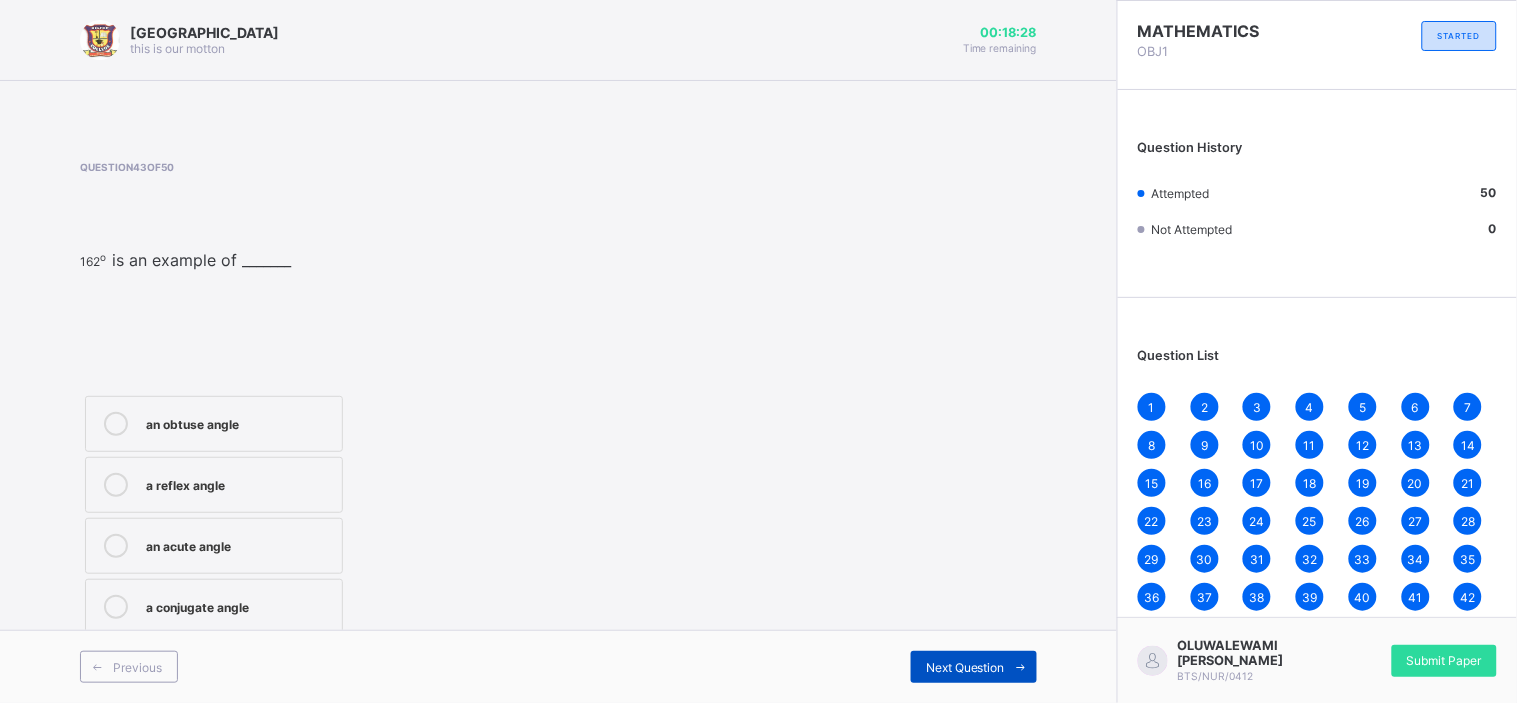 click on "Next Question" at bounding box center [974, 667] 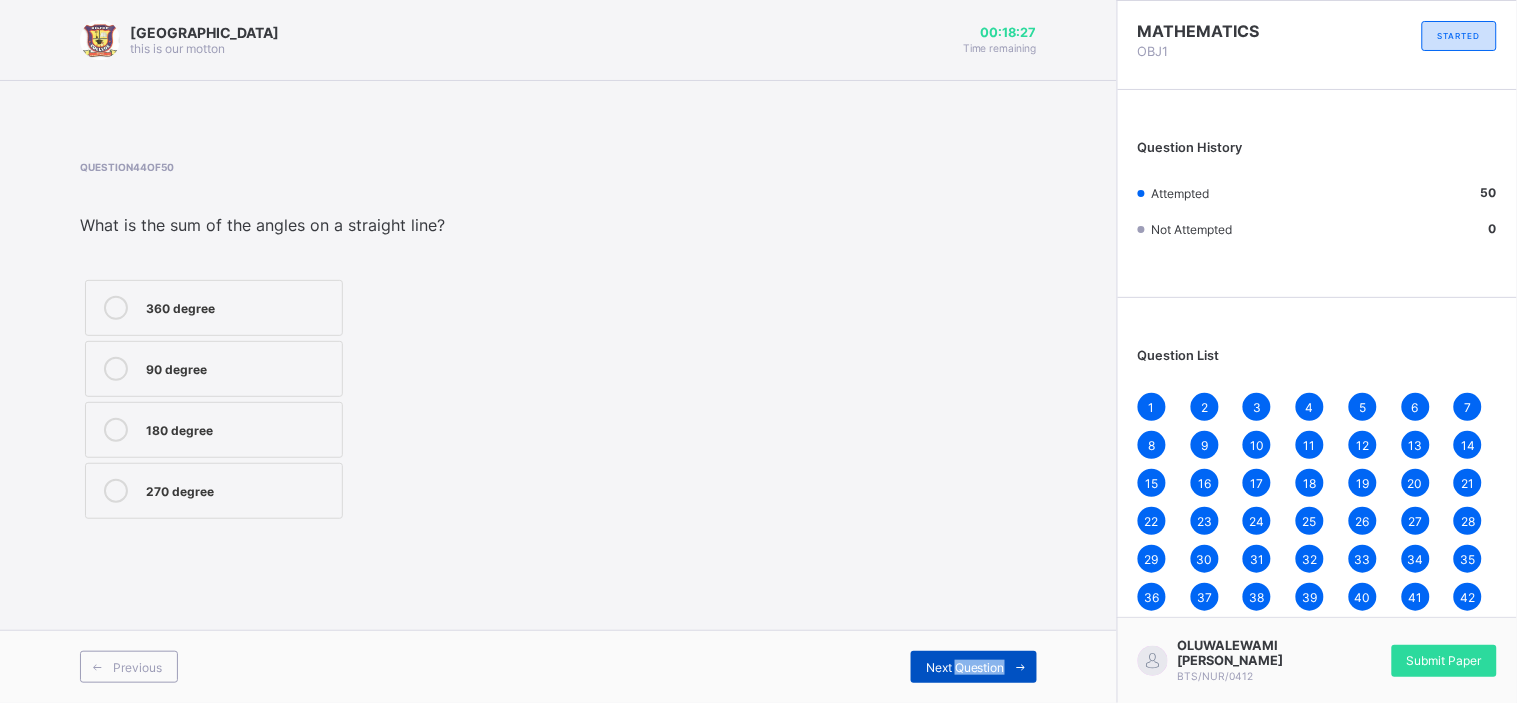click on "Next Question" at bounding box center (974, 667) 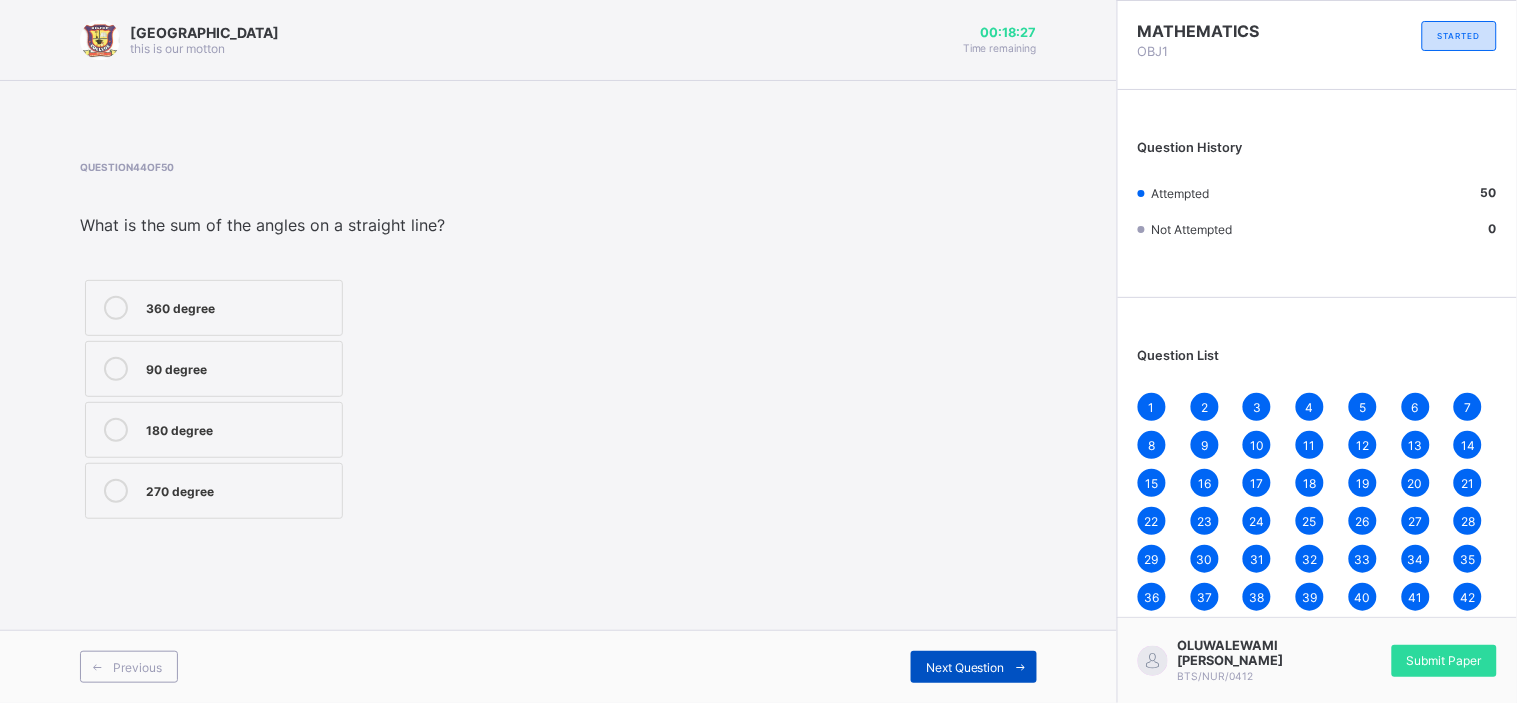 click on "Next Question" at bounding box center (974, 667) 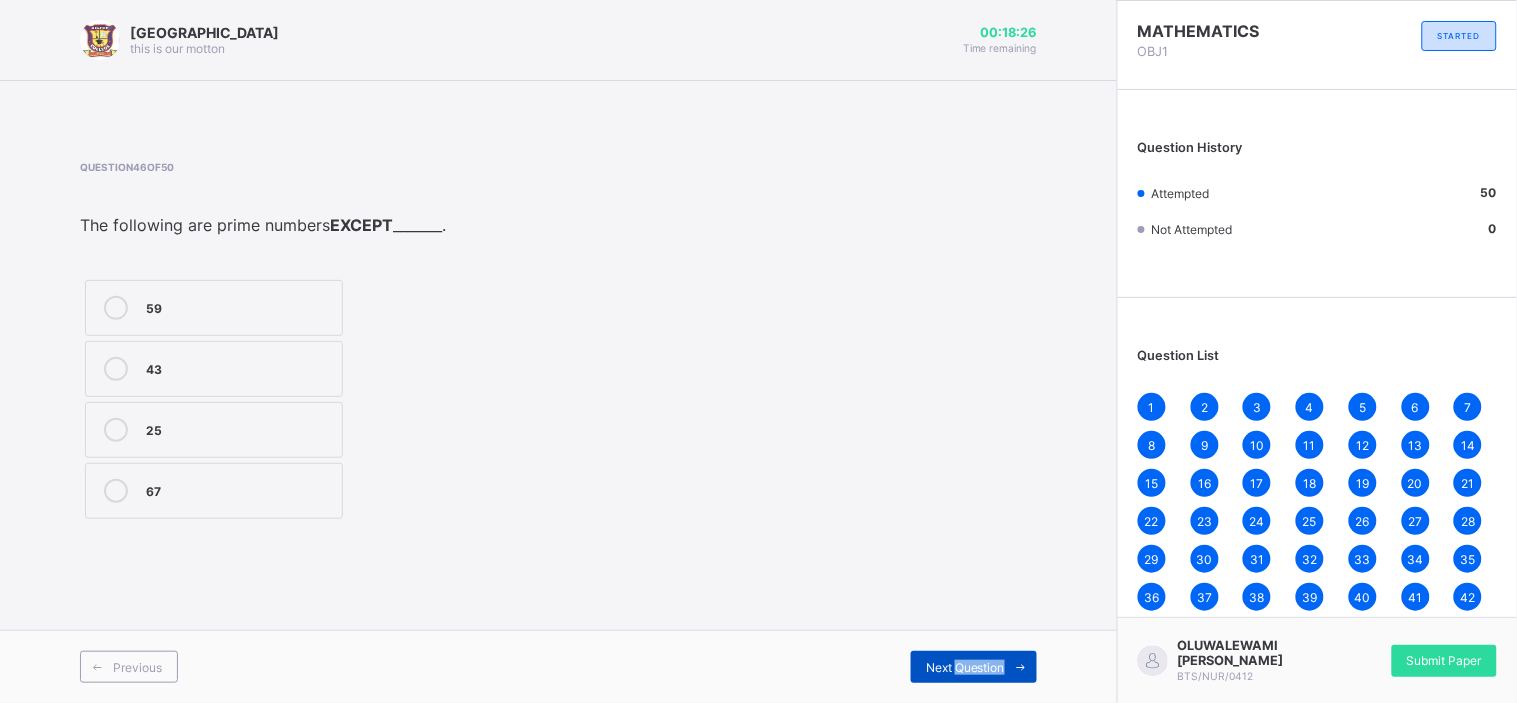 click on "Next Question" at bounding box center [974, 667] 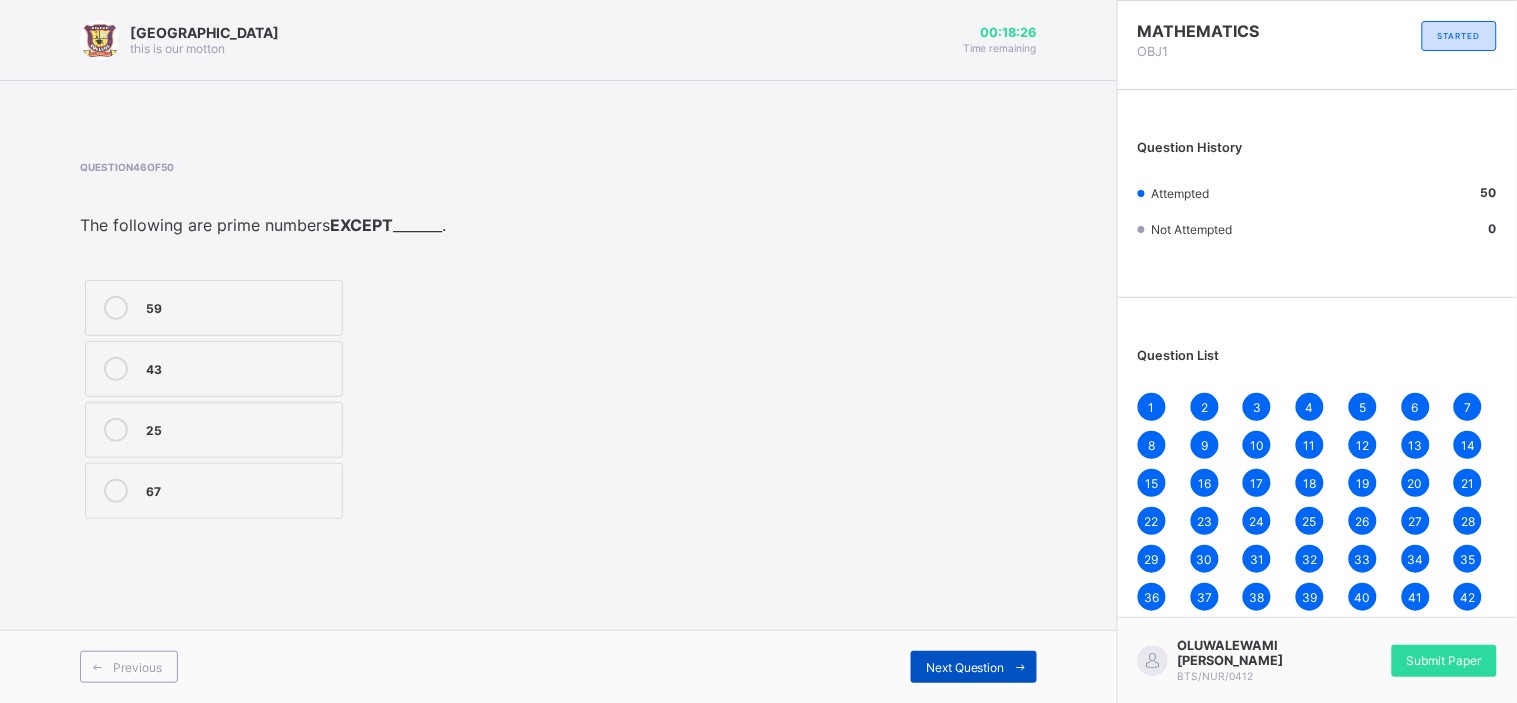 click on "Next Question" at bounding box center (974, 667) 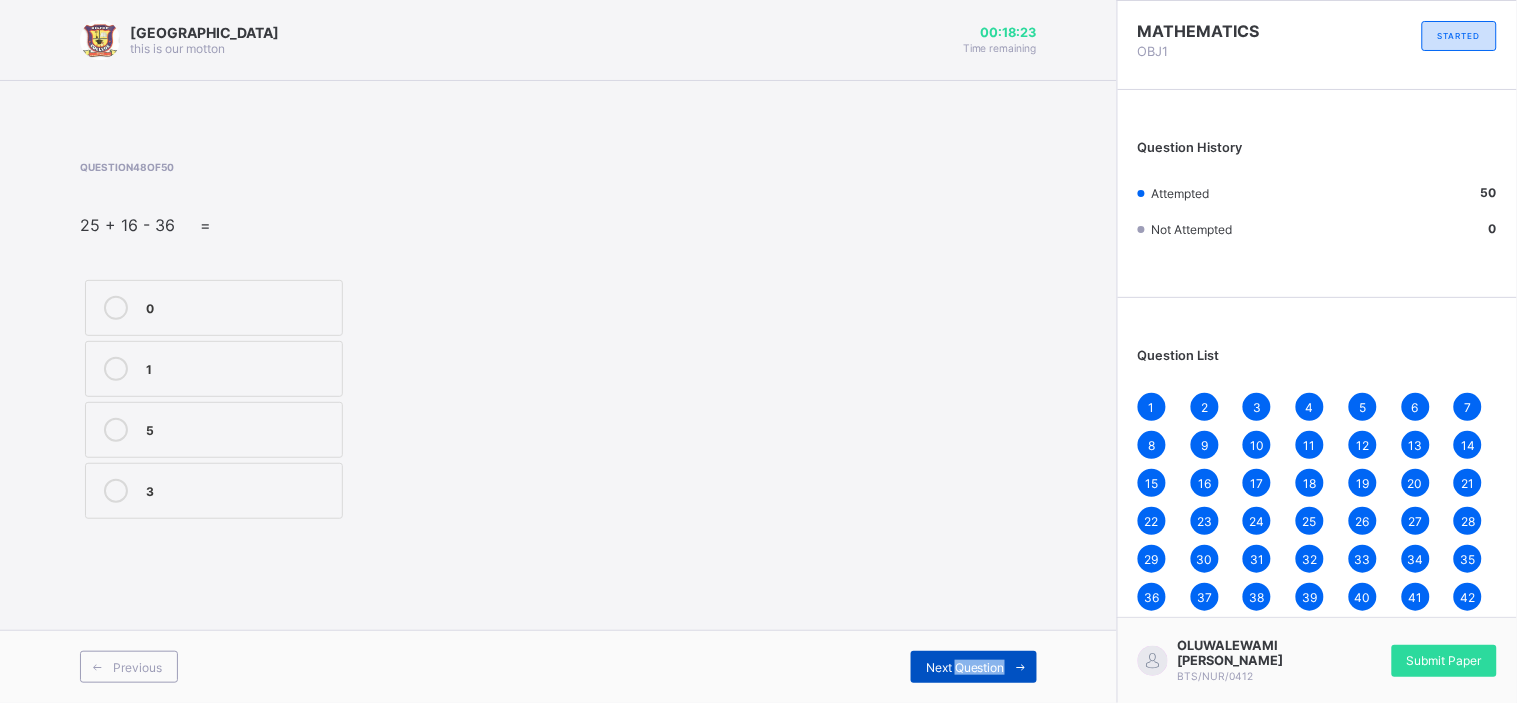 click on "Next Question" at bounding box center [965, 667] 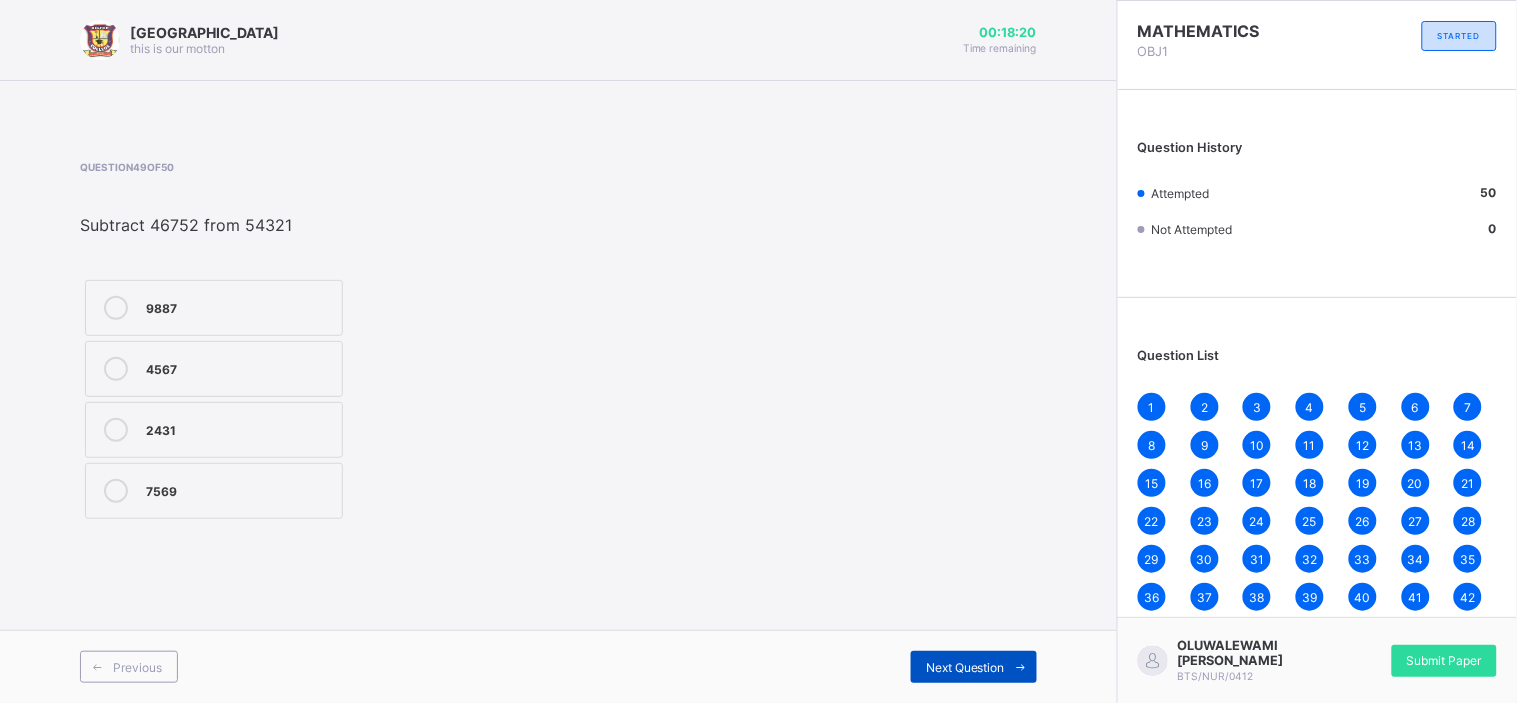 click on "Next Question" at bounding box center [965, 667] 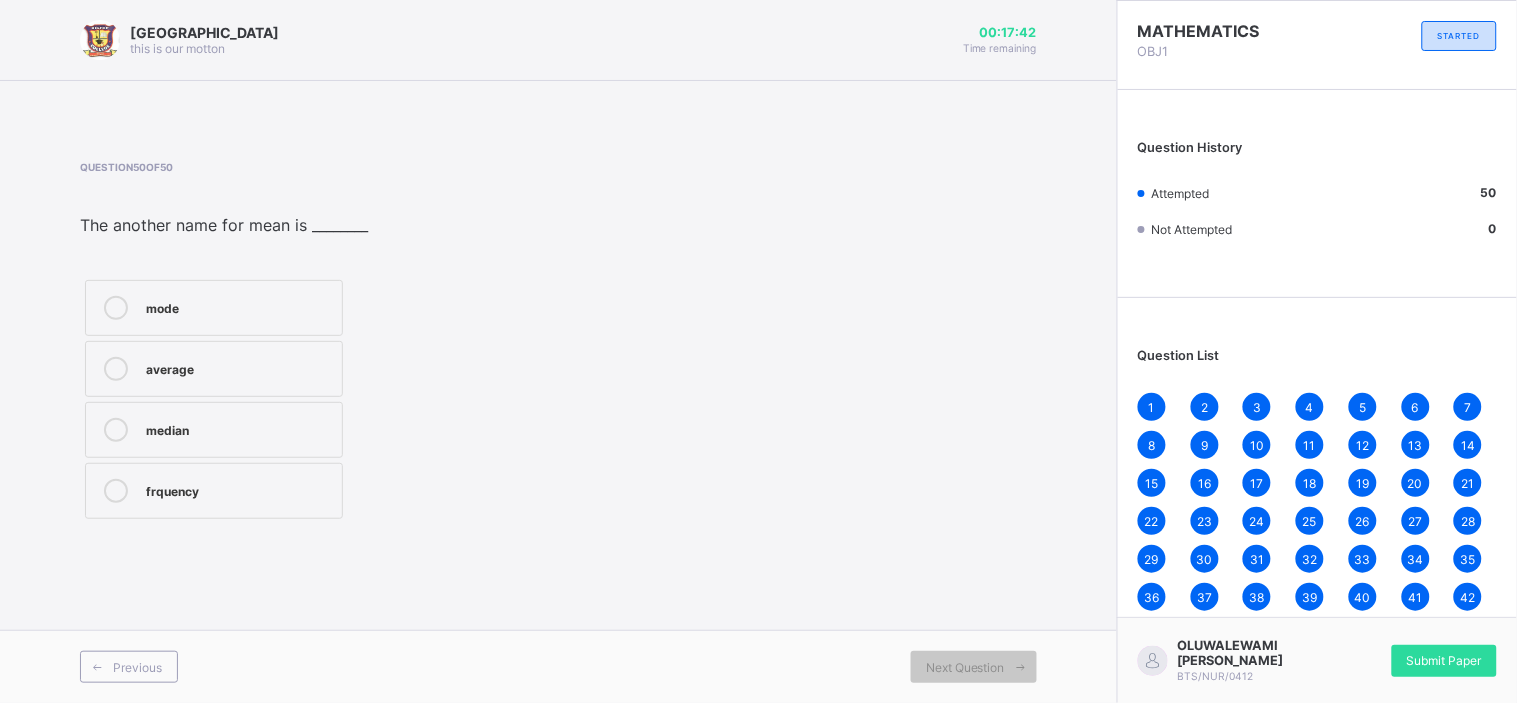 click on "22" at bounding box center [1152, 521] 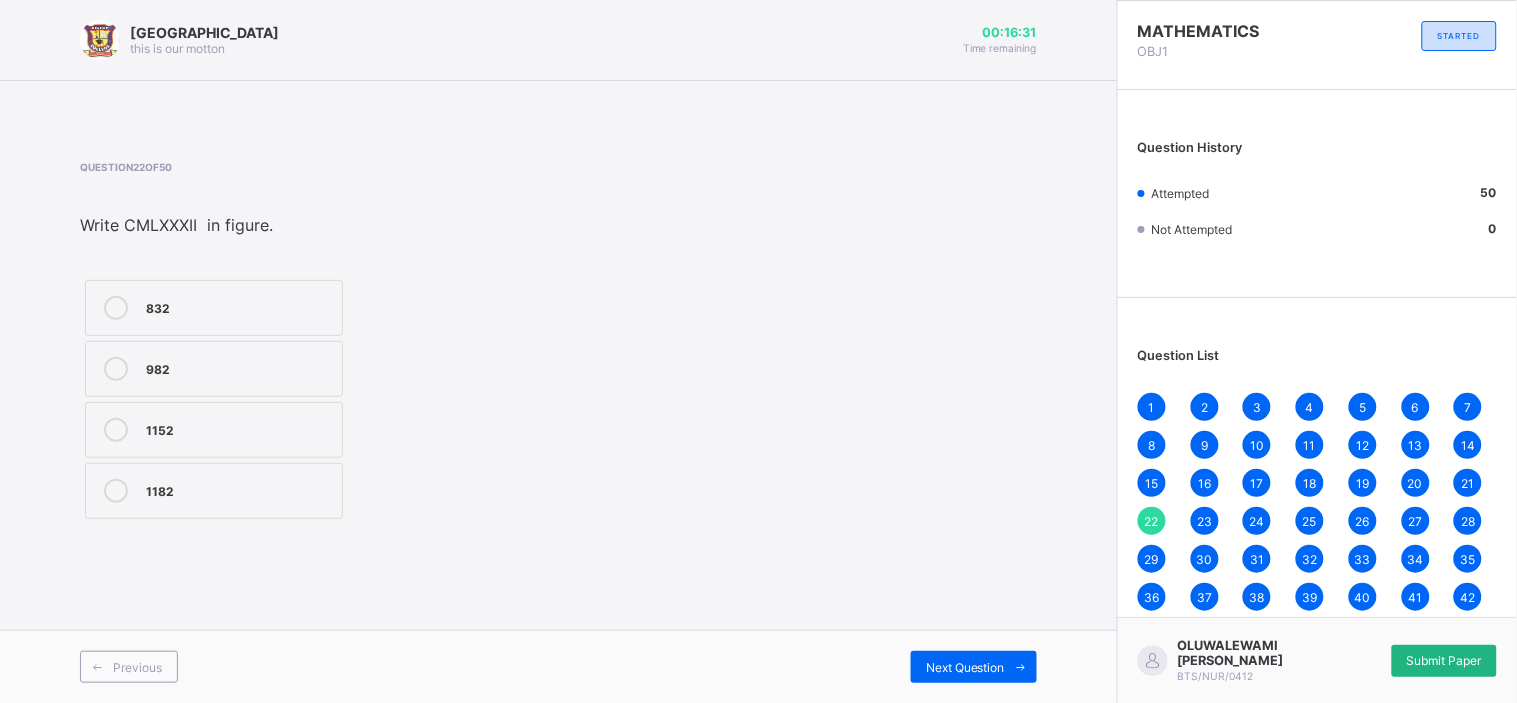 click on "Submit Paper" at bounding box center (1444, 660) 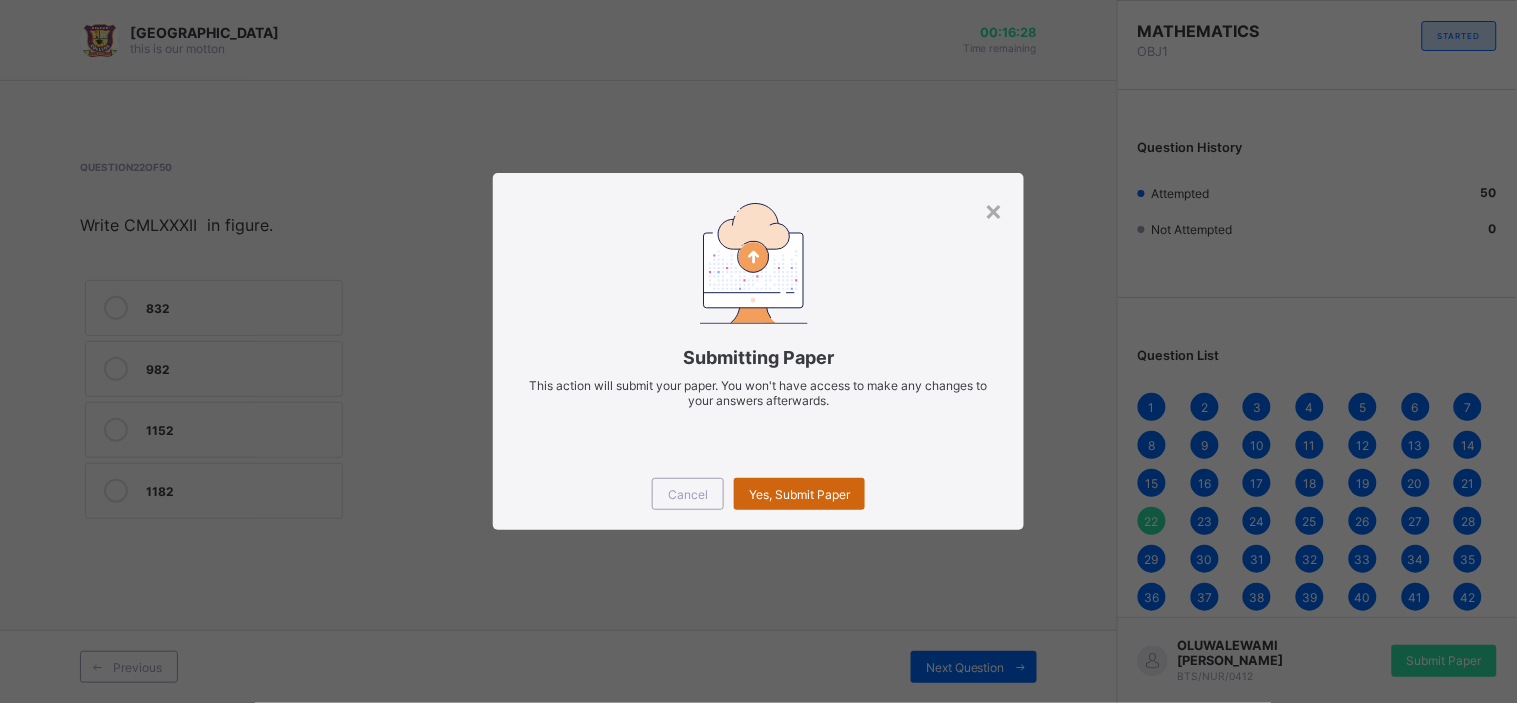 click on "Yes, Submit Paper" at bounding box center [799, 494] 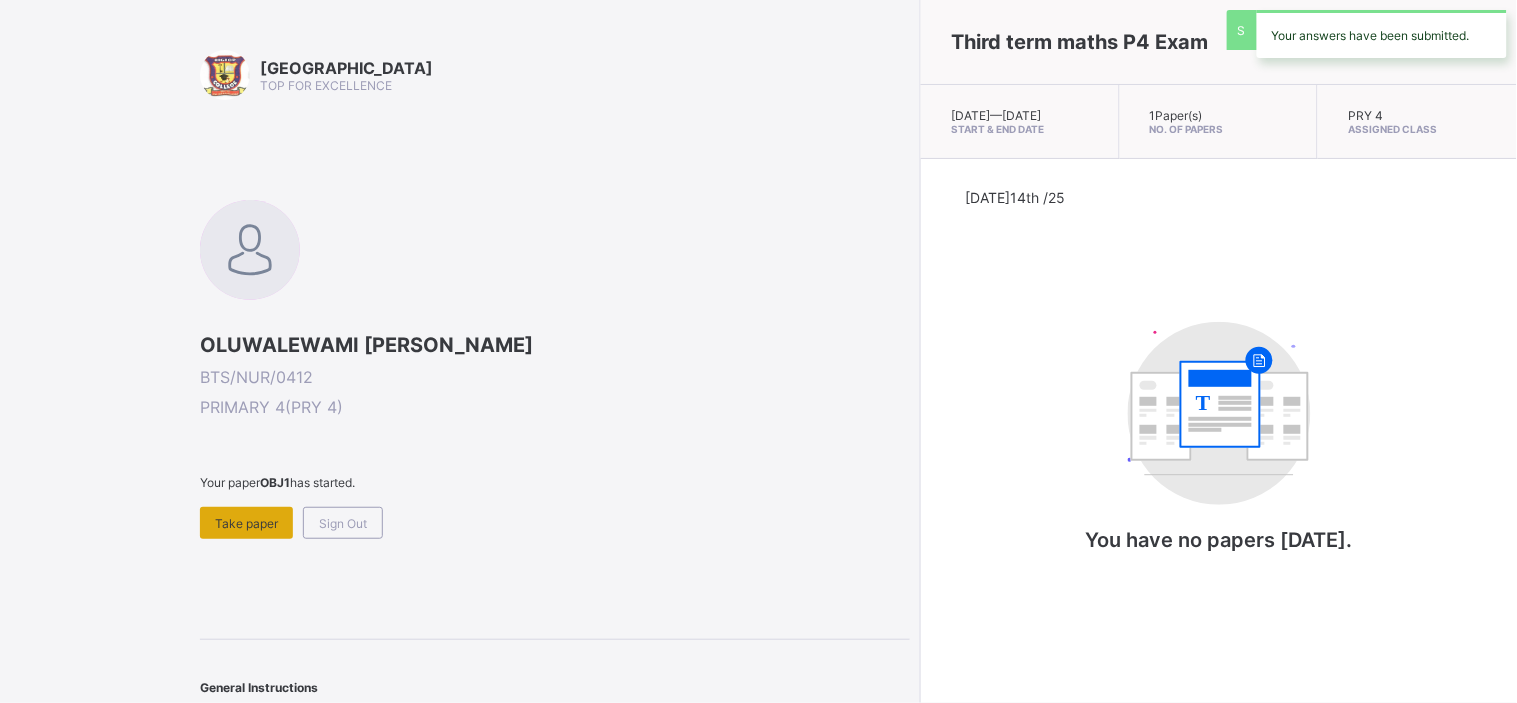 click on "Take paper" at bounding box center [246, 523] 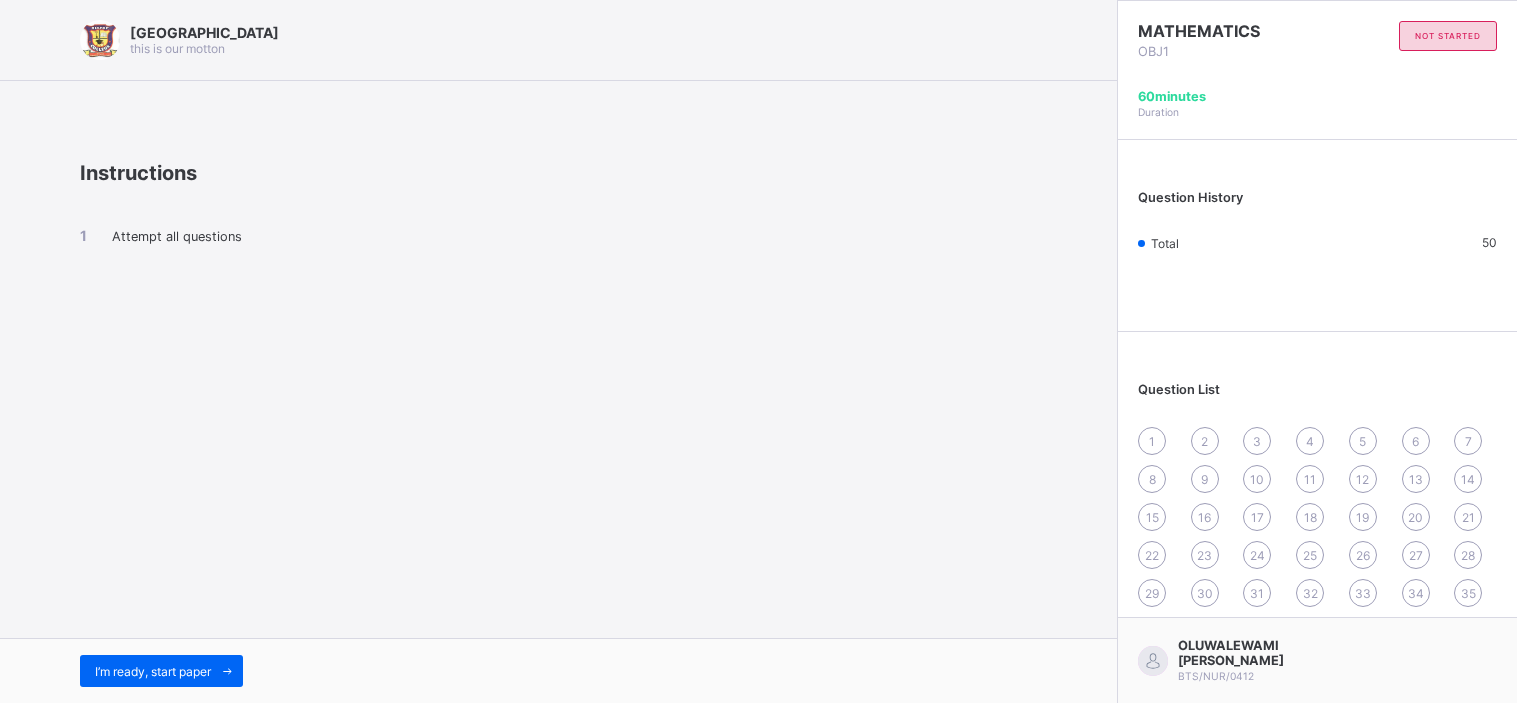 scroll, scrollTop: 0, scrollLeft: 0, axis: both 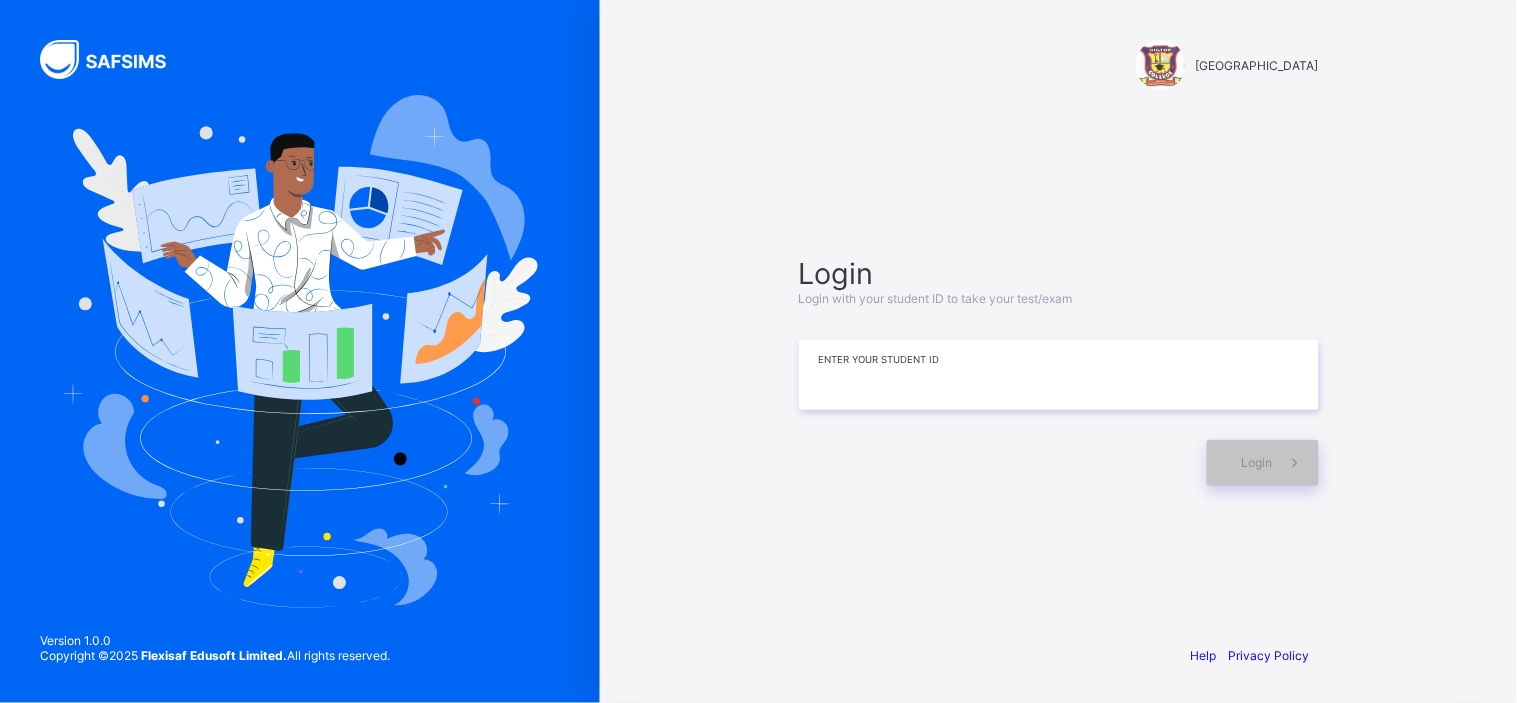 click at bounding box center (1059, 375) 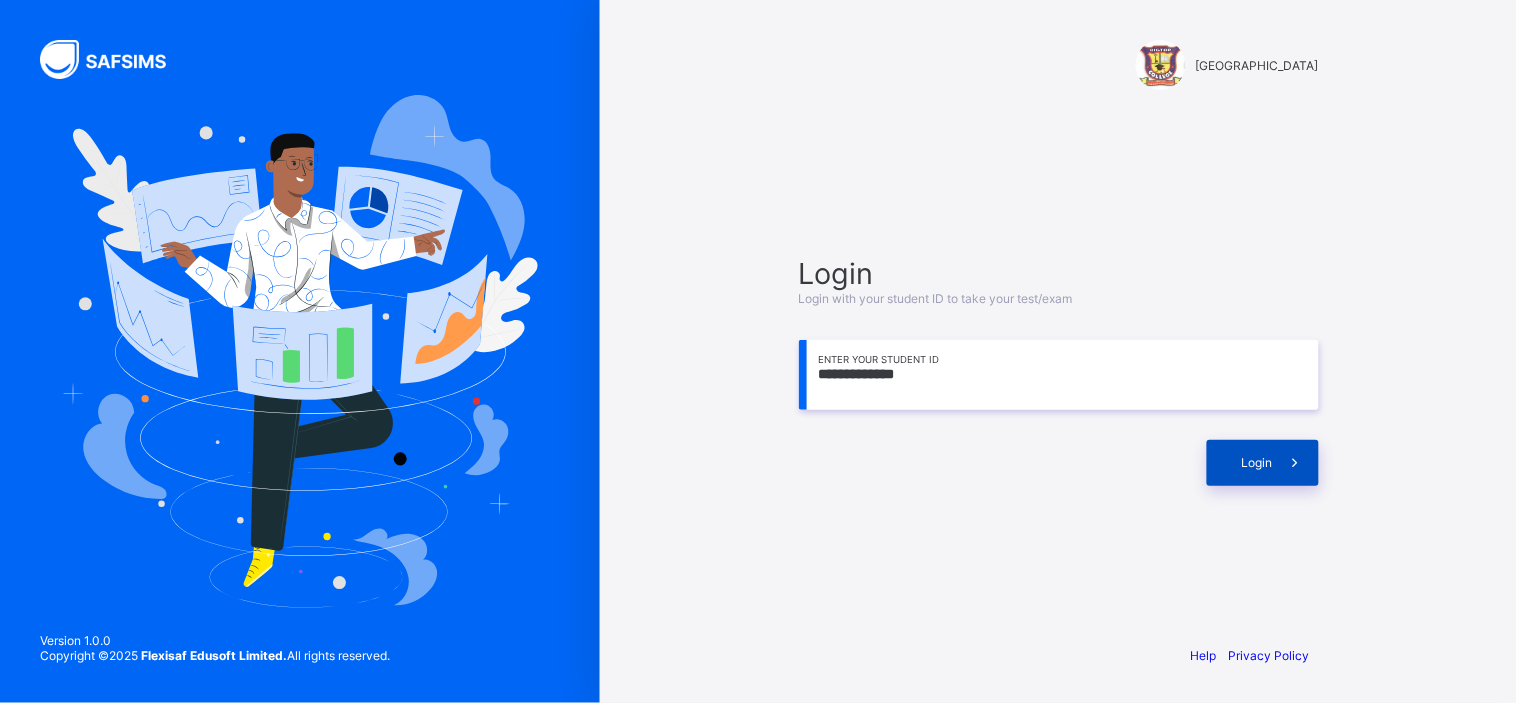 type on "**********" 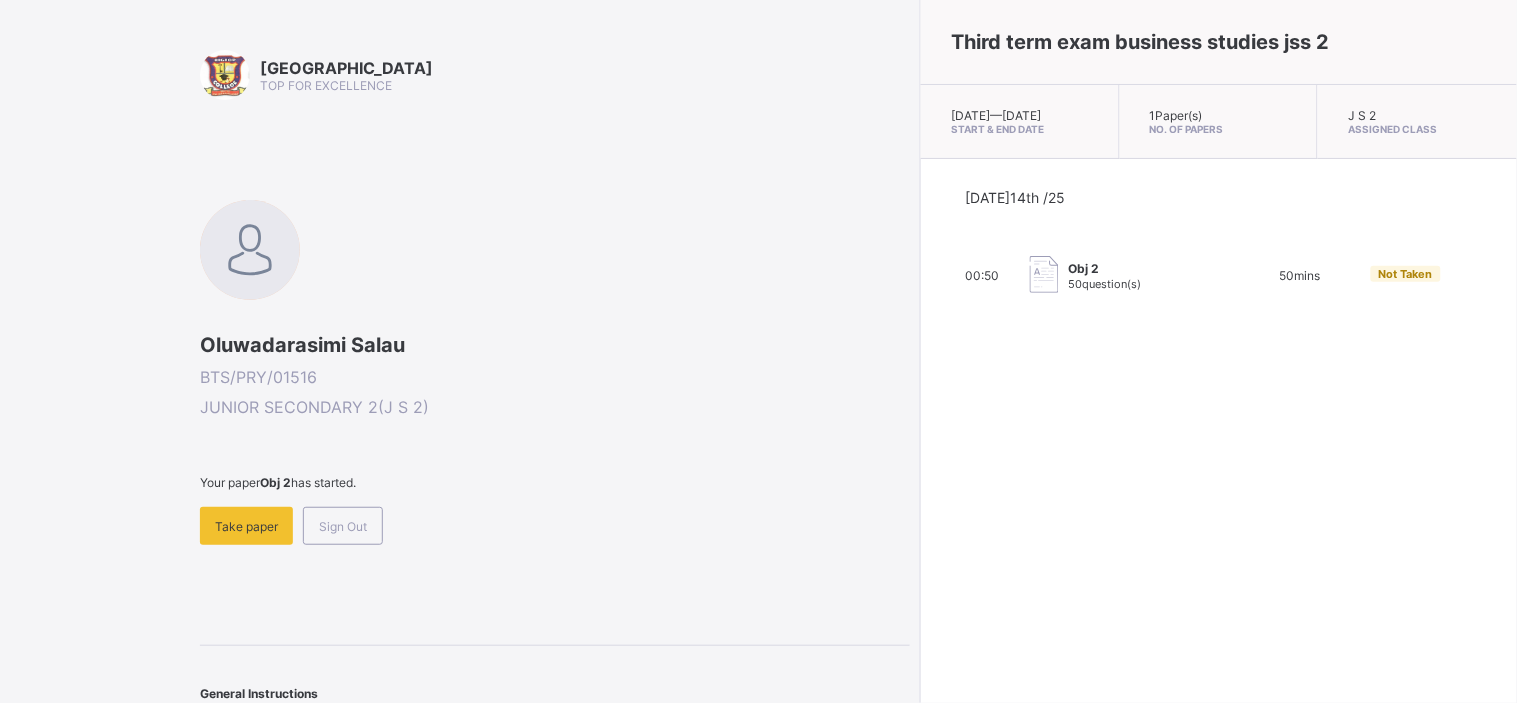 click at bounding box center (1044, 274) 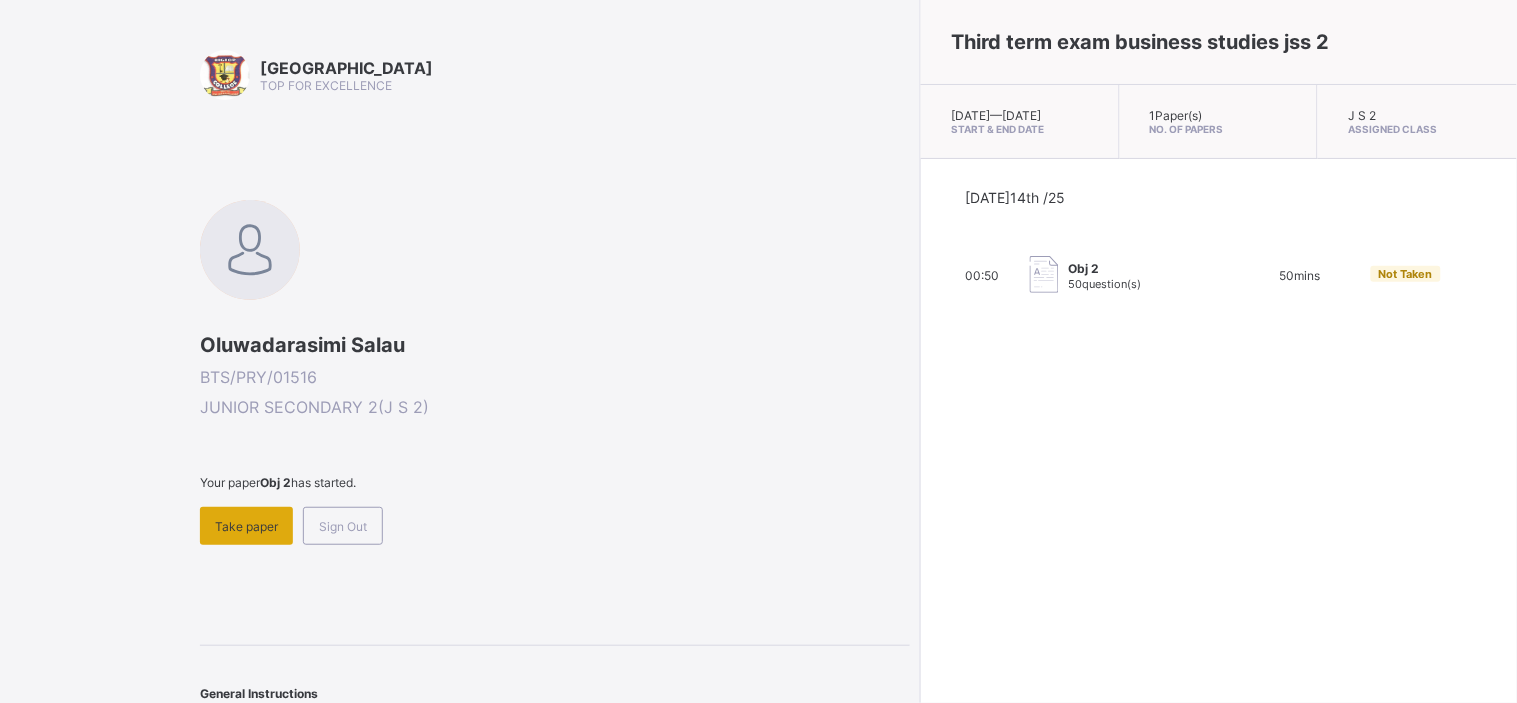 click on "Take paper" at bounding box center (246, 526) 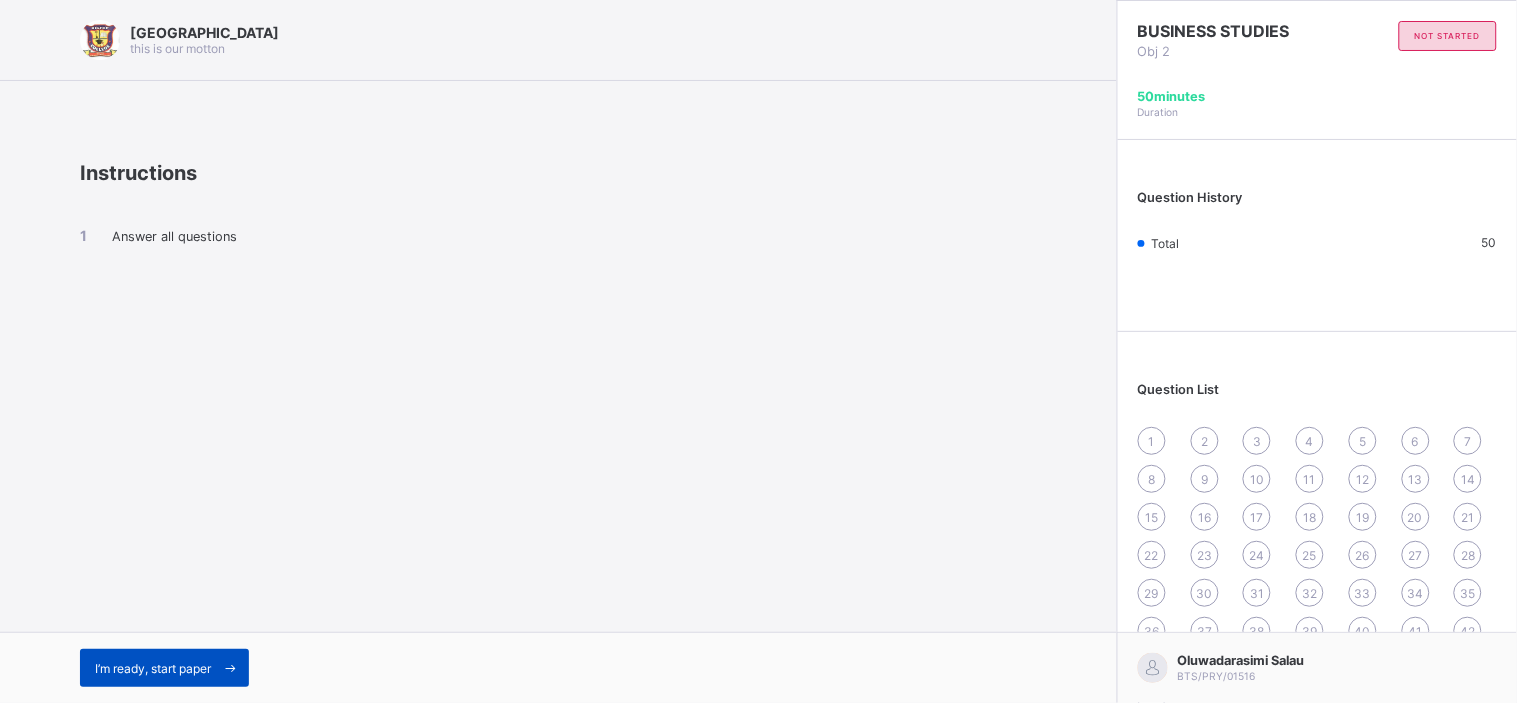 click on "I’m ready, start paper" at bounding box center [164, 668] 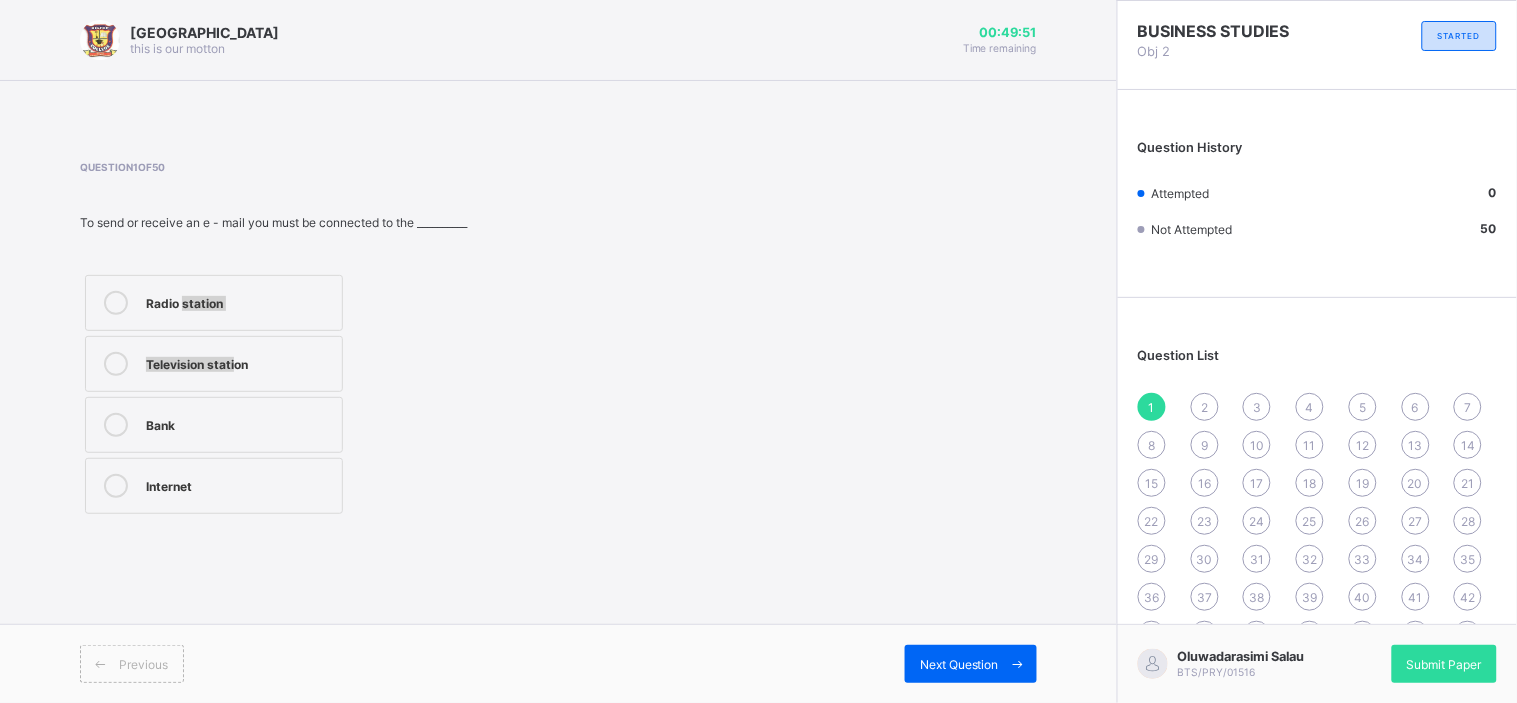 drag, startPoint x: 236, startPoint y: 338, endPoint x: 183, endPoint y: 294, distance: 68.88396 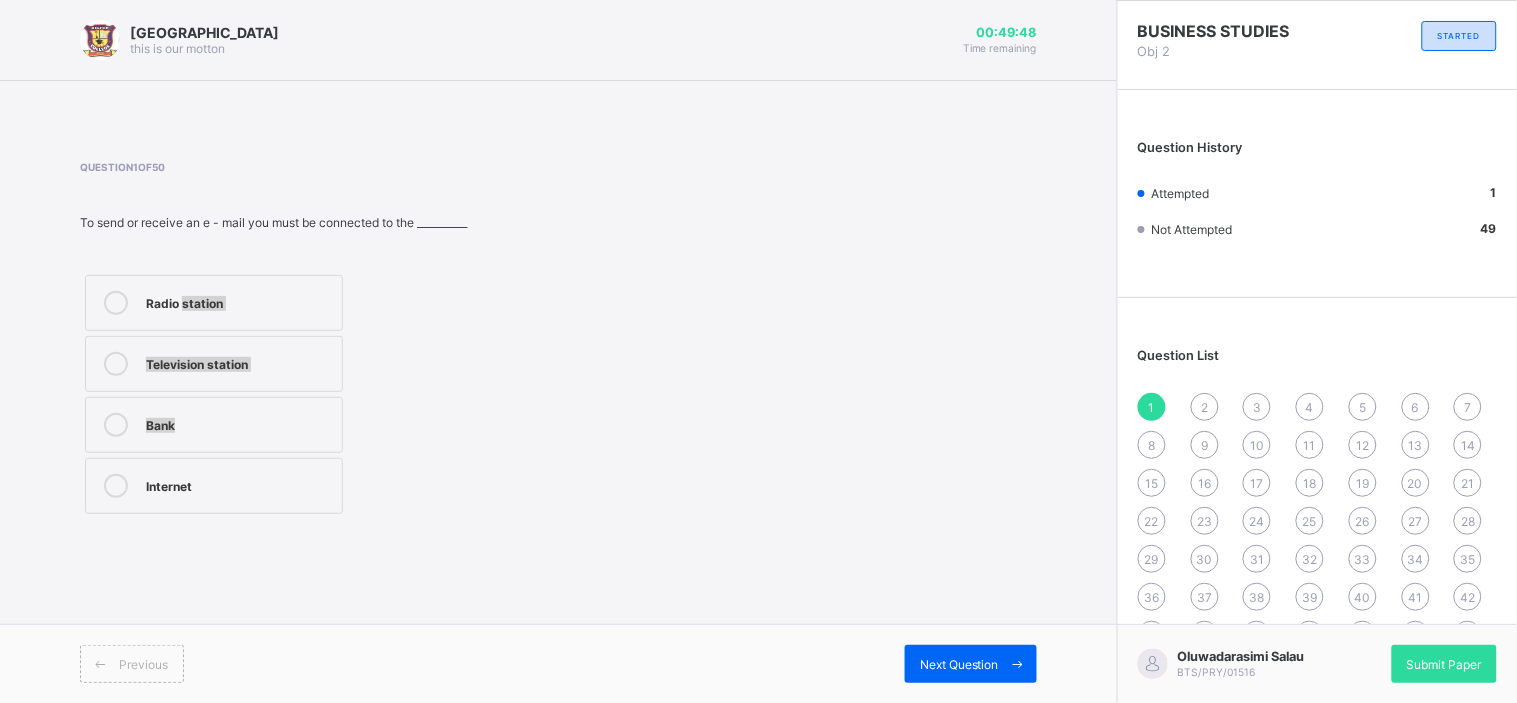 drag, startPoint x: 183, startPoint y: 294, endPoint x: 200, endPoint y: 444, distance: 150.96027 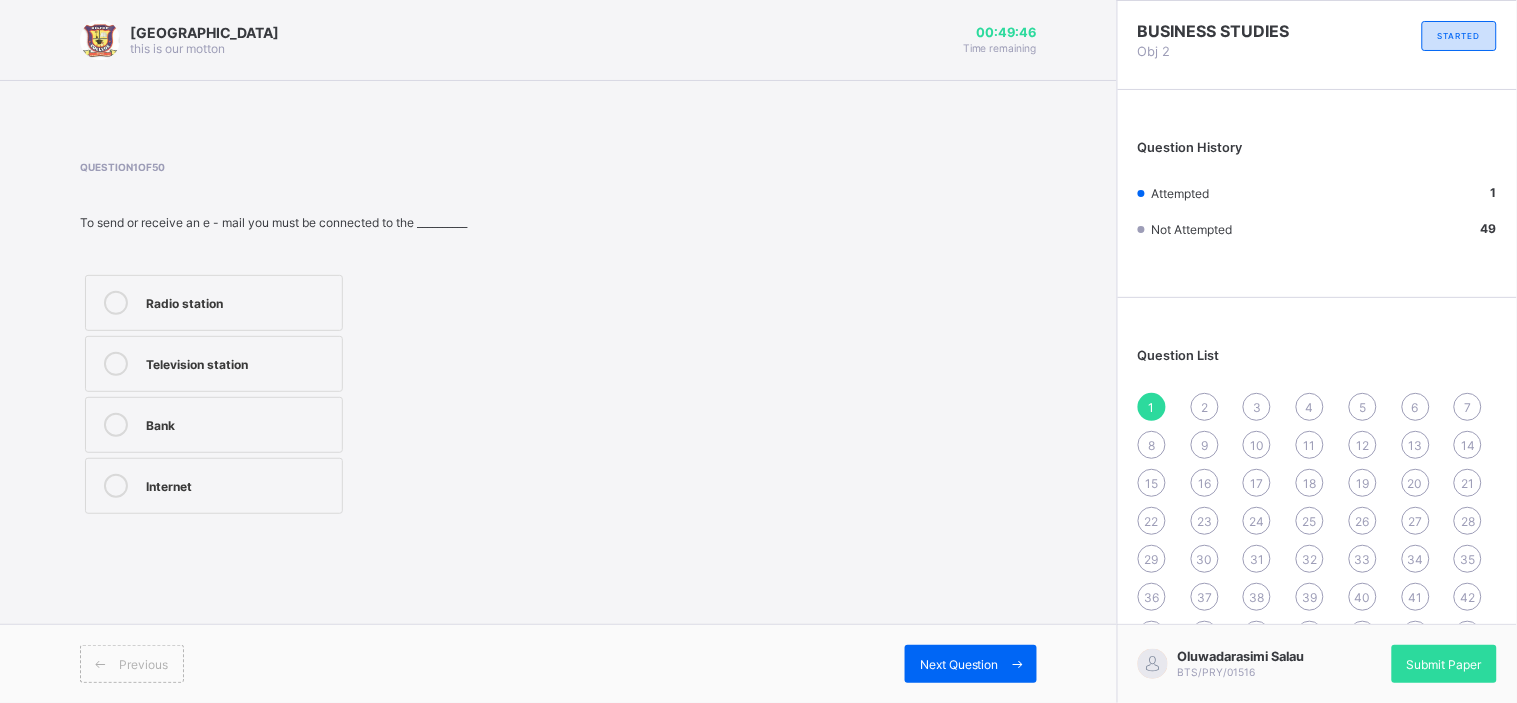click on "Internet" at bounding box center (214, 486) 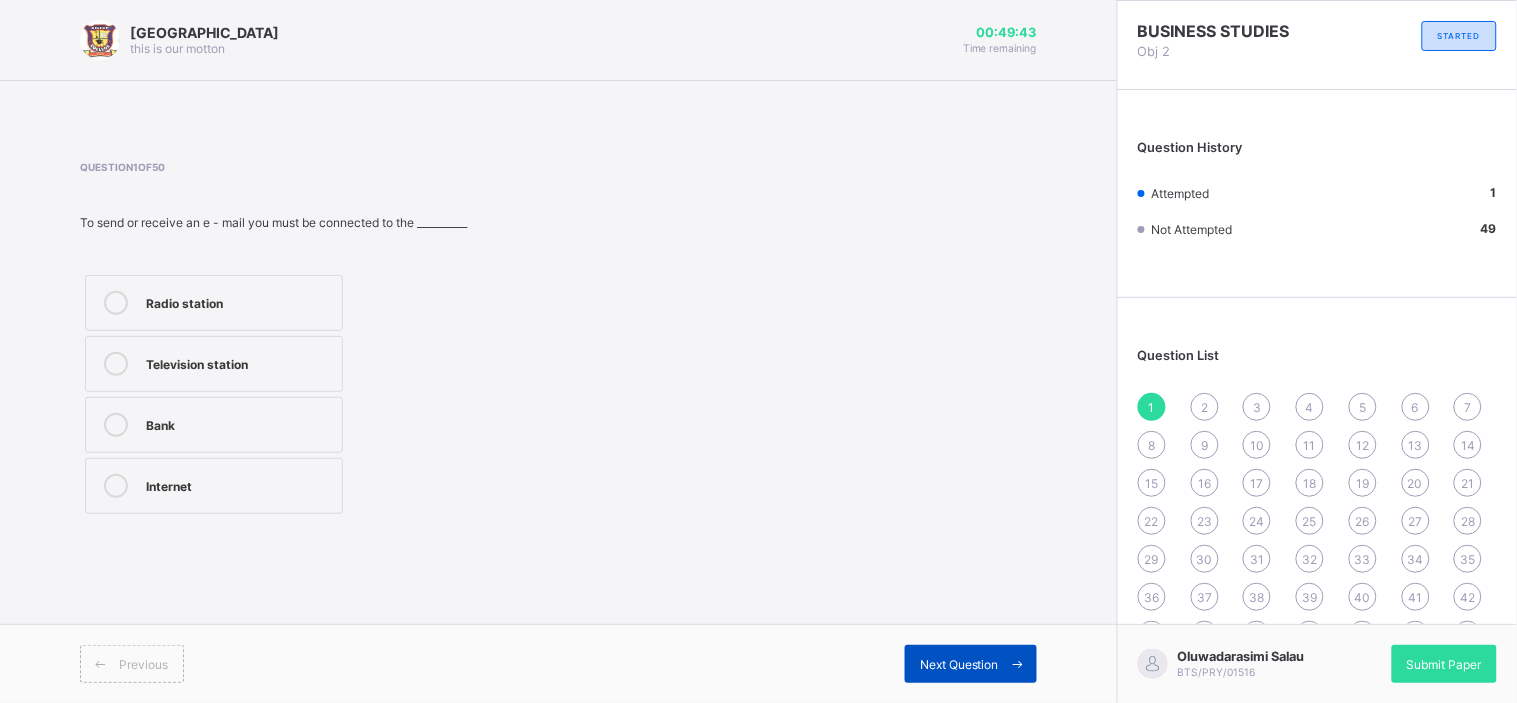 click on "Next Question" at bounding box center (971, 664) 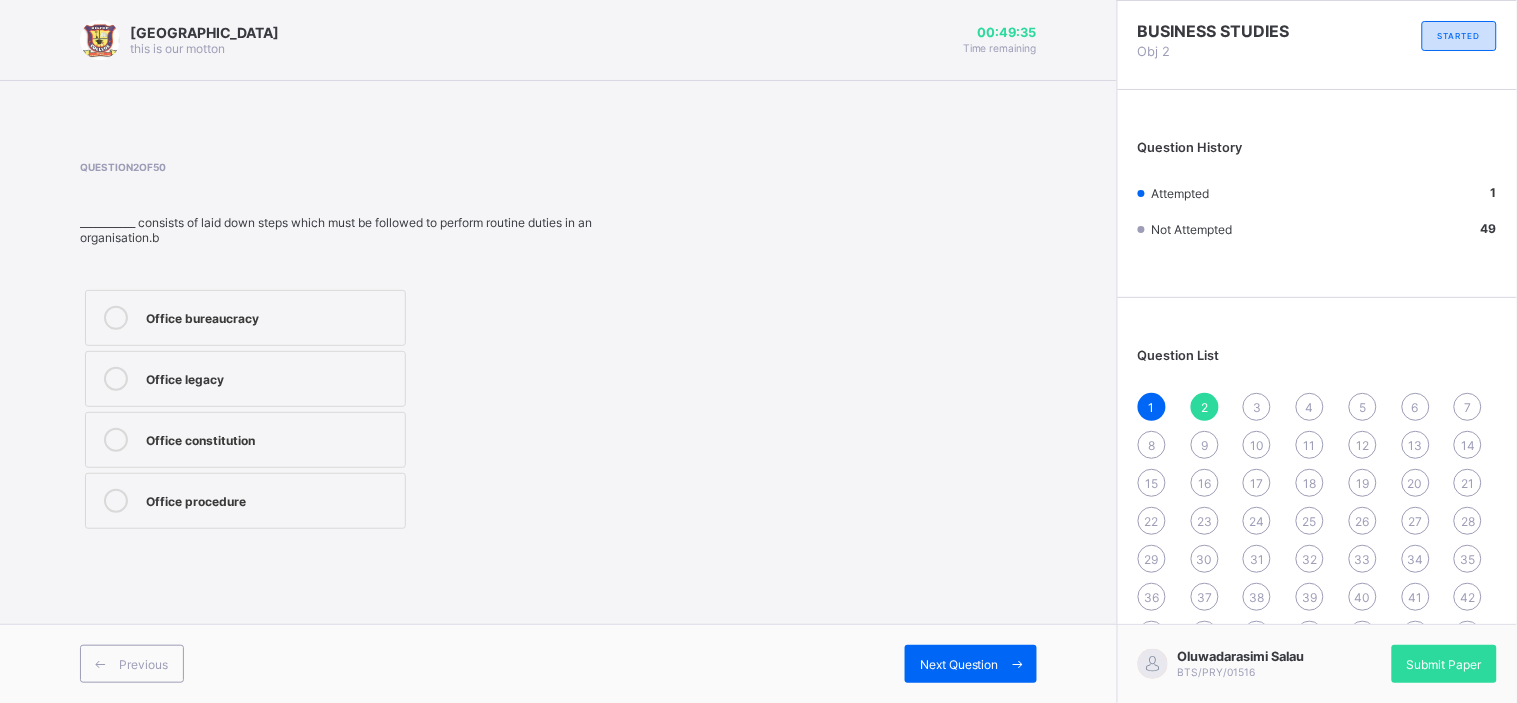 click on "Question  2  of  50 ___________ consists of laid down steps which must be followed to perform routine duties in an organisation.b Office bureaucracy  Office legacy  Office constitution  Office procedure" at bounding box center (558, 347) 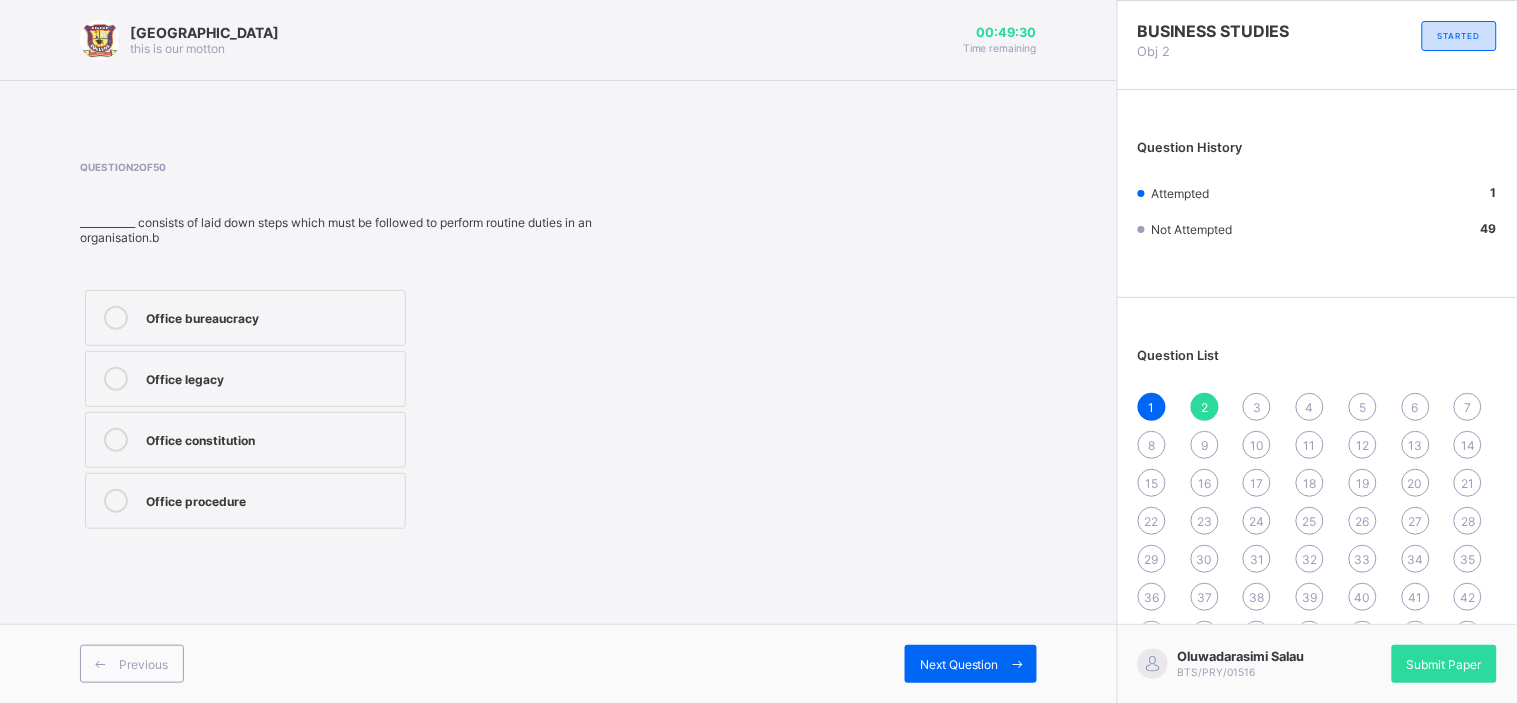 click on "Office procedure" at bounding box center [245, 501] 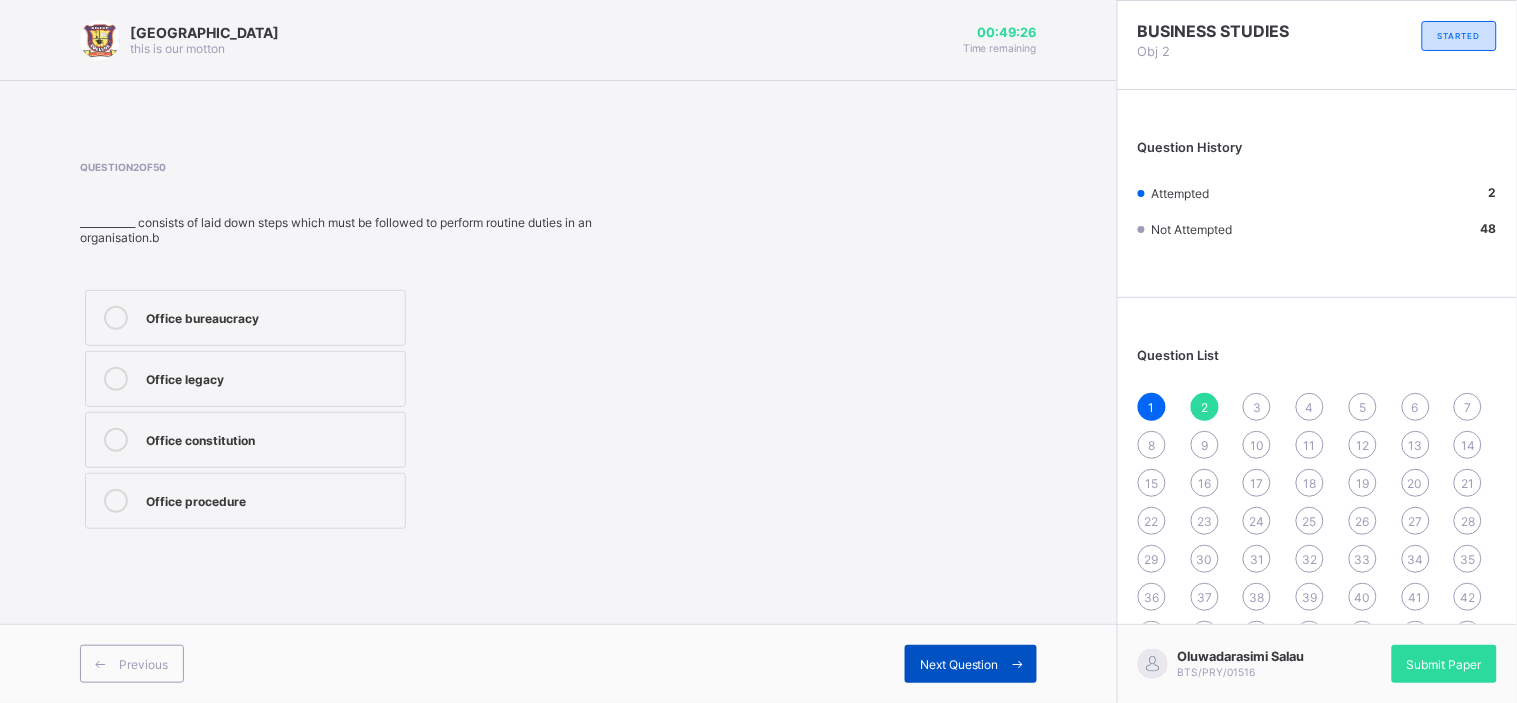 click on "Next Question" at bounding box center [959, 664] 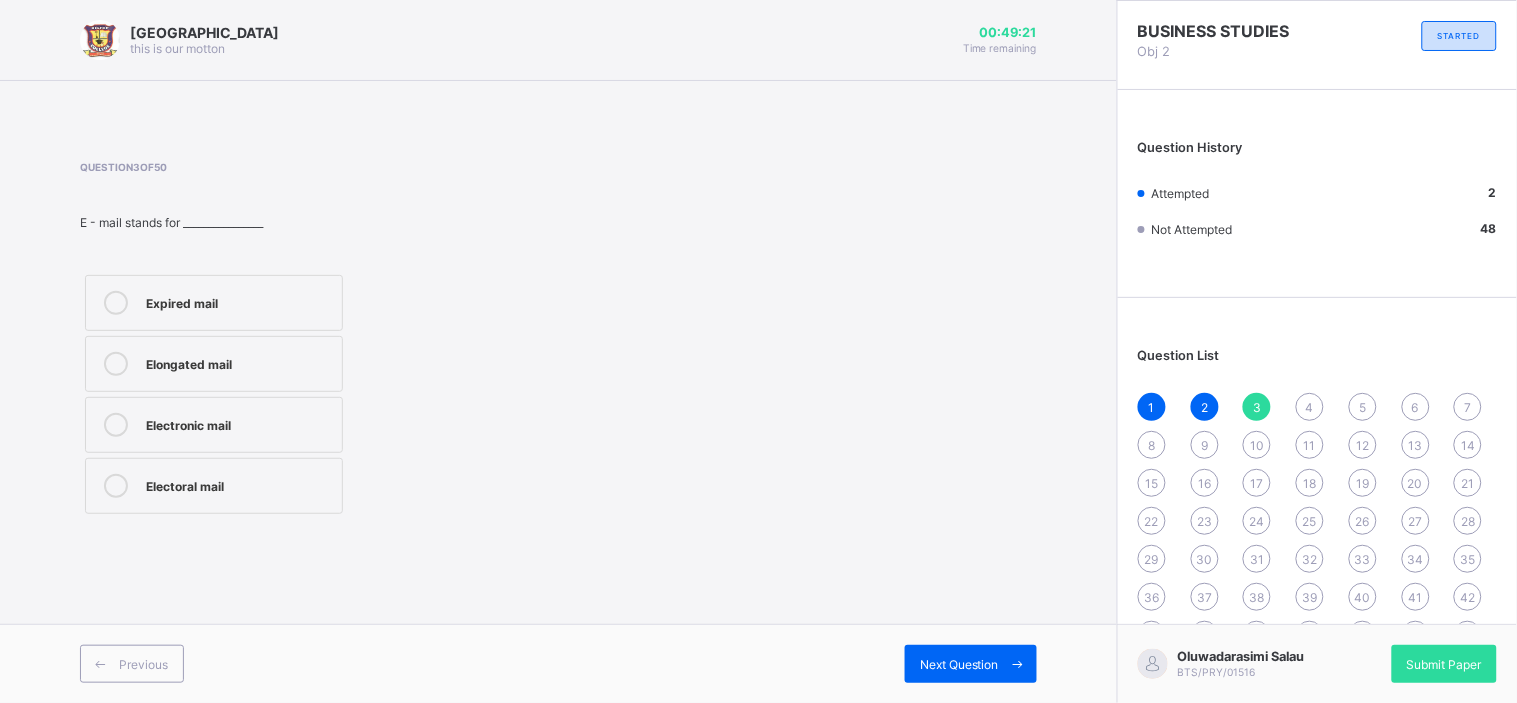 click on "Electronic mail" at bounding box center [214, 425] 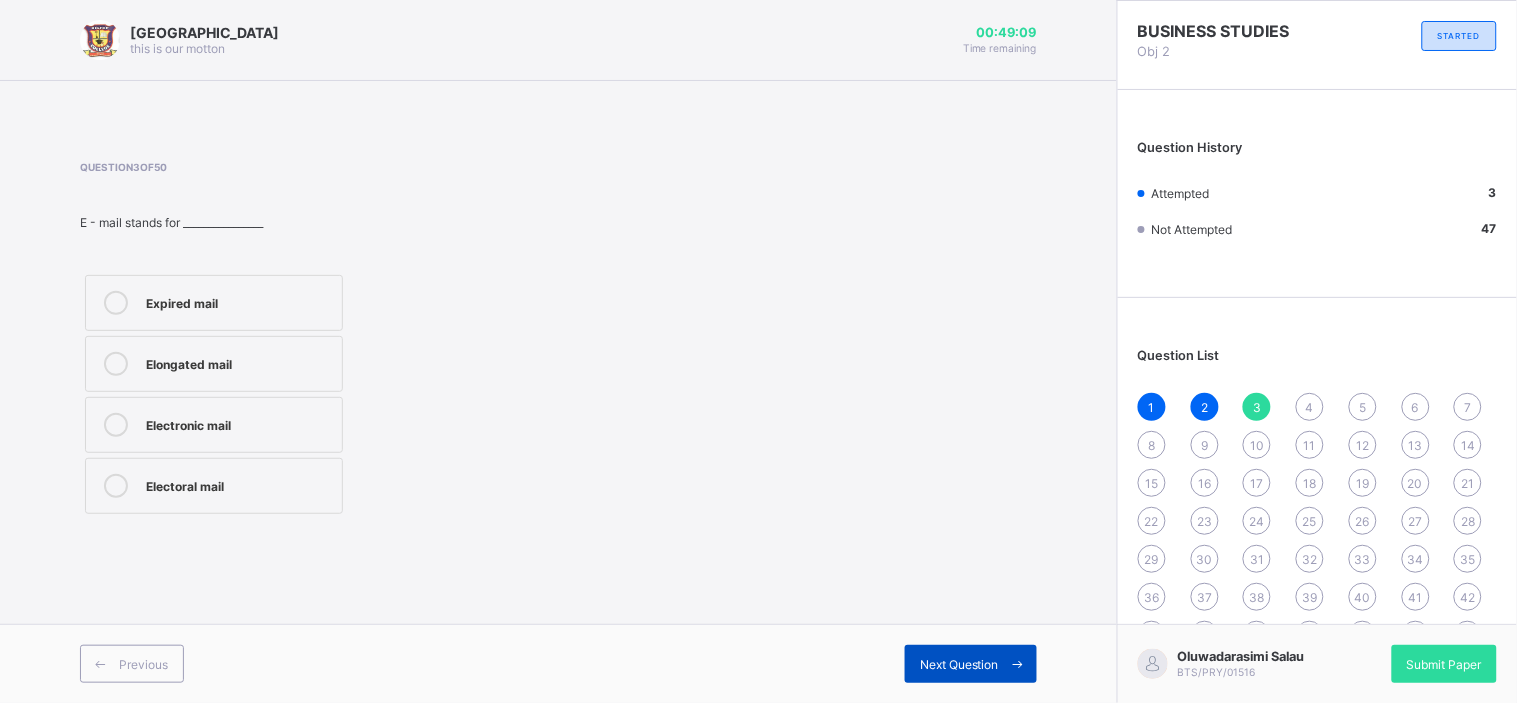 click on "Next Question" at bounding box center (971, 664) 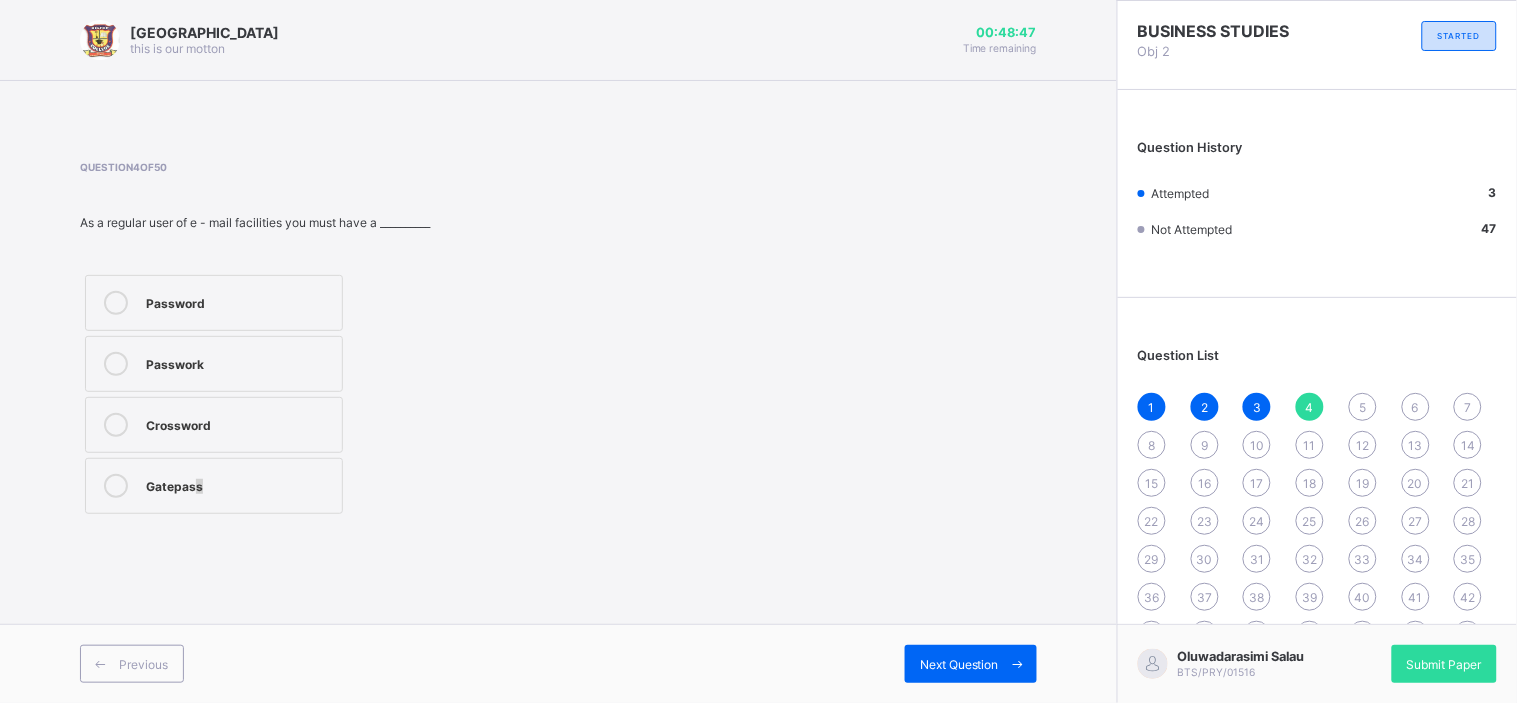 drag, startPoint x: 223, startPoint y: 510, endPoint x: 47, endPoint y: 515, distance: 176.07101 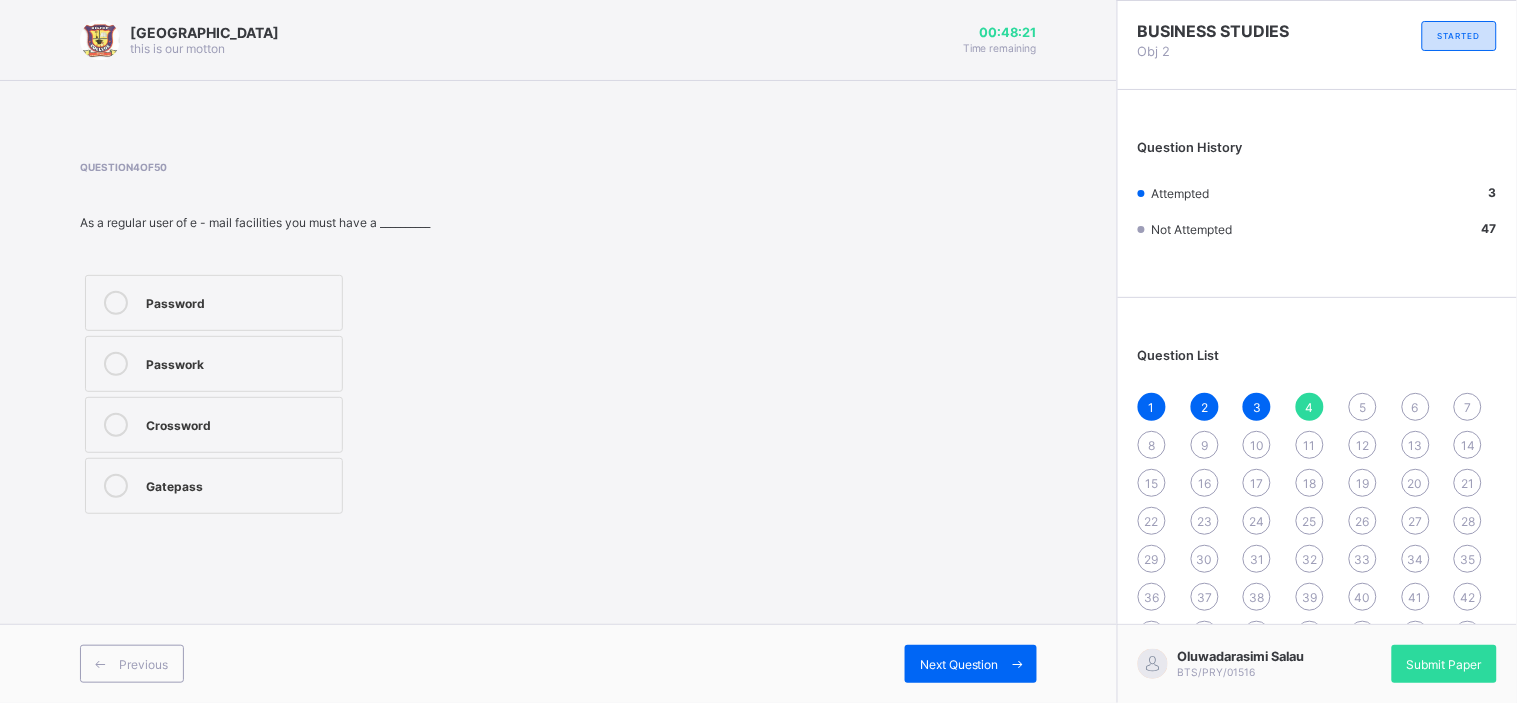click on "Password" at bounding box center [214, 303] 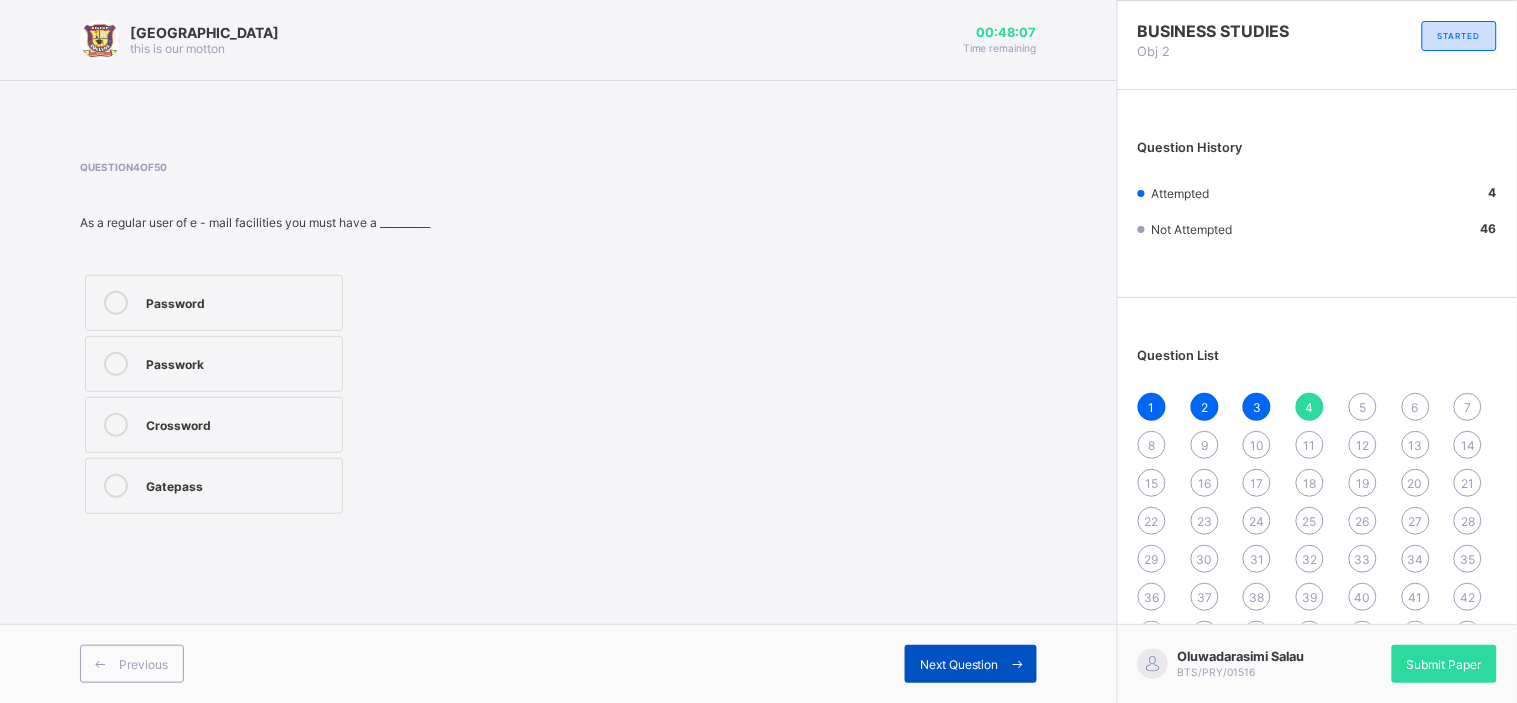 click at bounding box center [1018, 664] 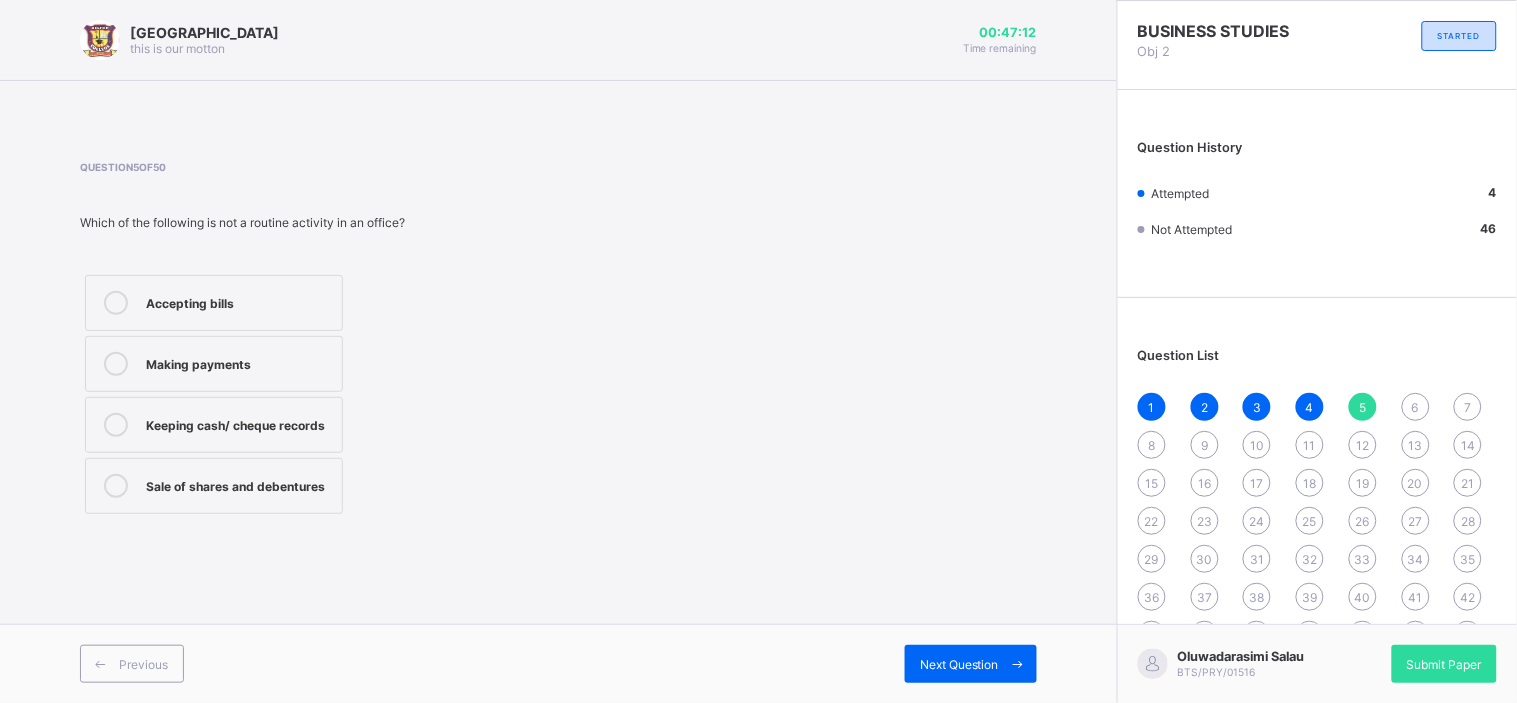 click on "Sale of shares and debentures" at bounding box center (214, 486) 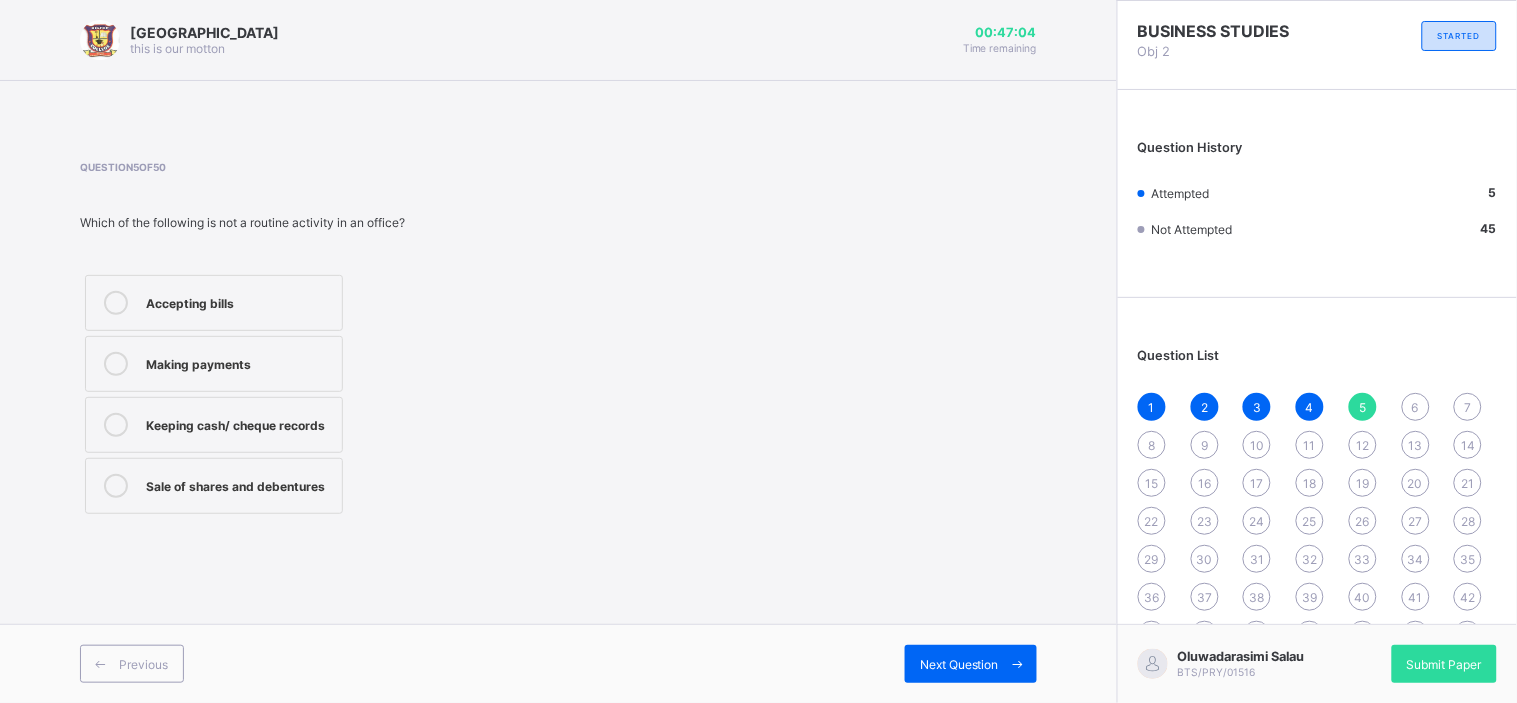 click on "Accepting bills" at bounding box center (239, 301) 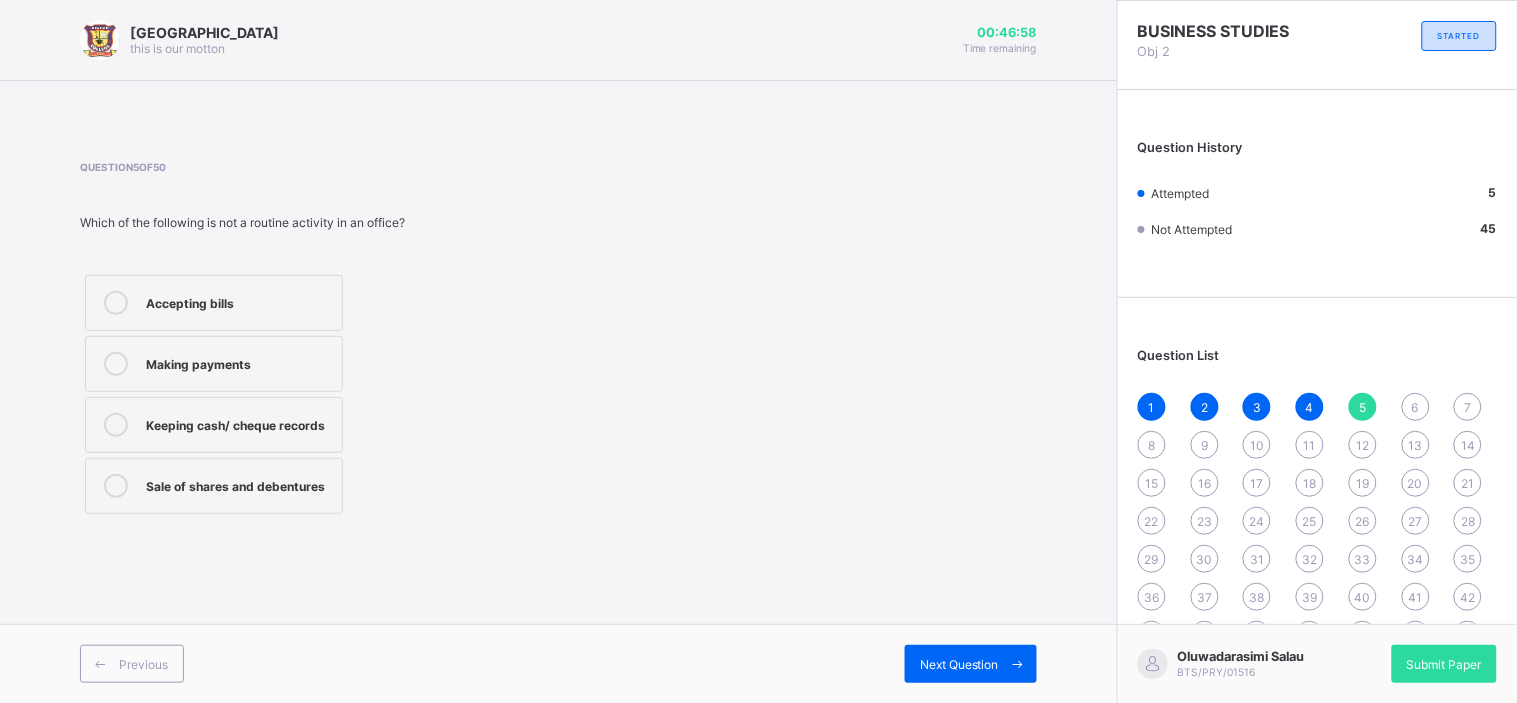 click on "Sale of shares and debentures" at bounding box center [239, 484] 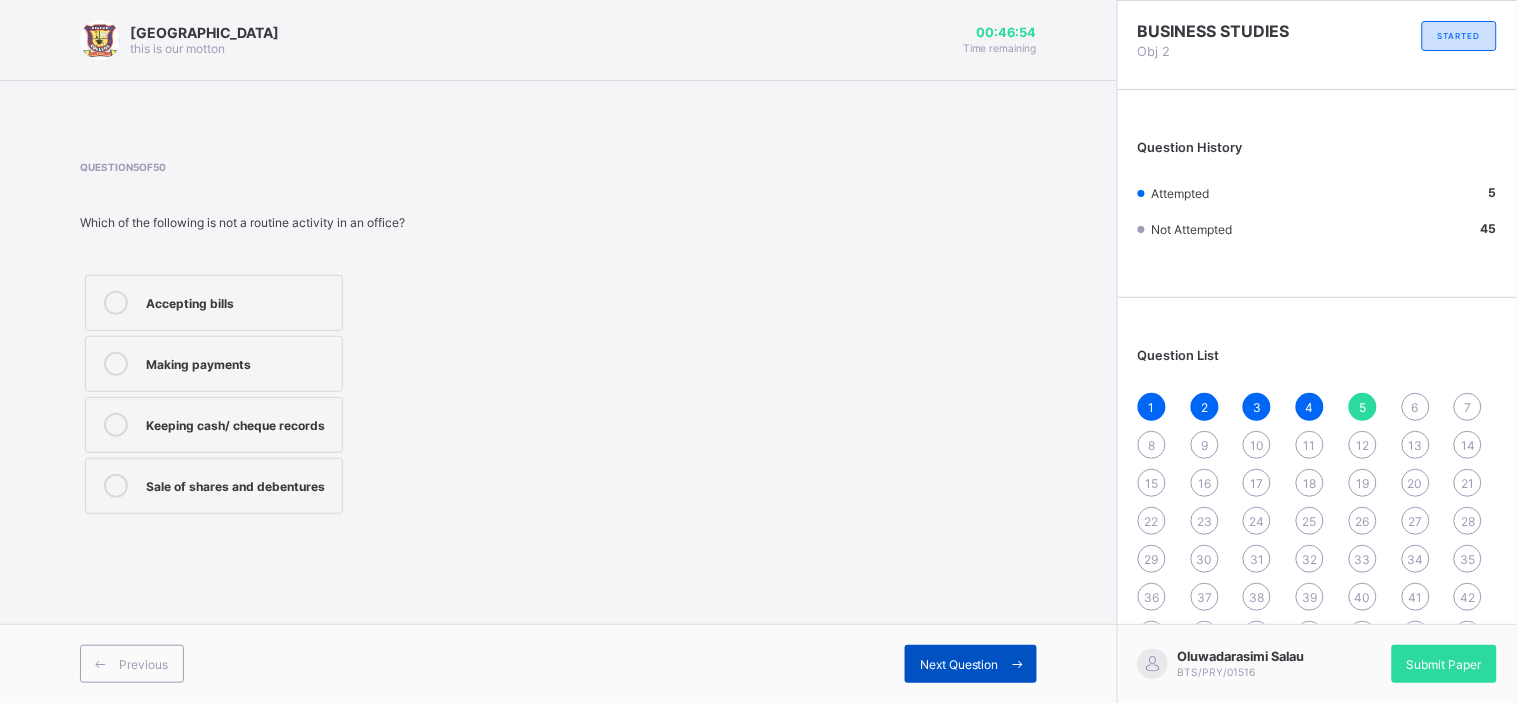 click on "Next Question" at bounding box center [959, 664] 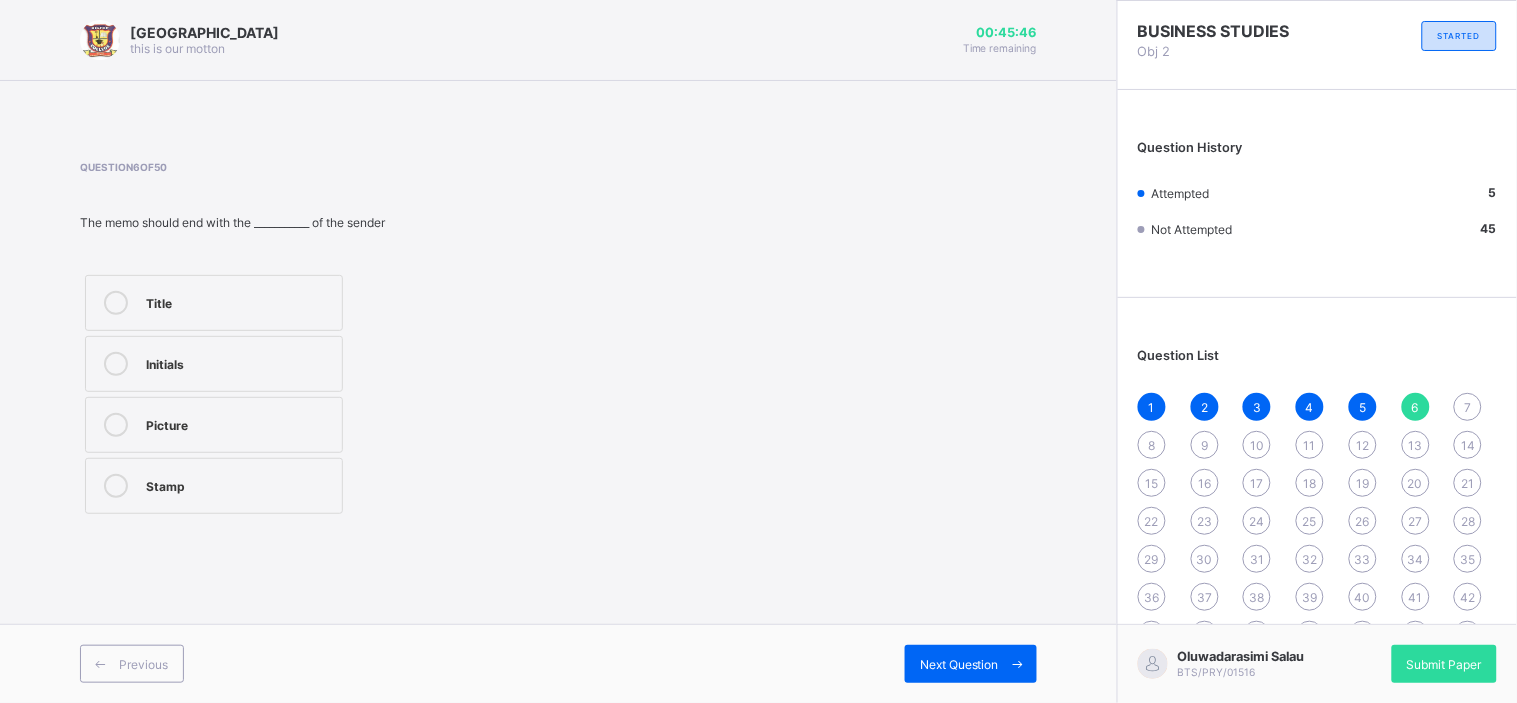 click on "Title" at bounding box center [214, 303] 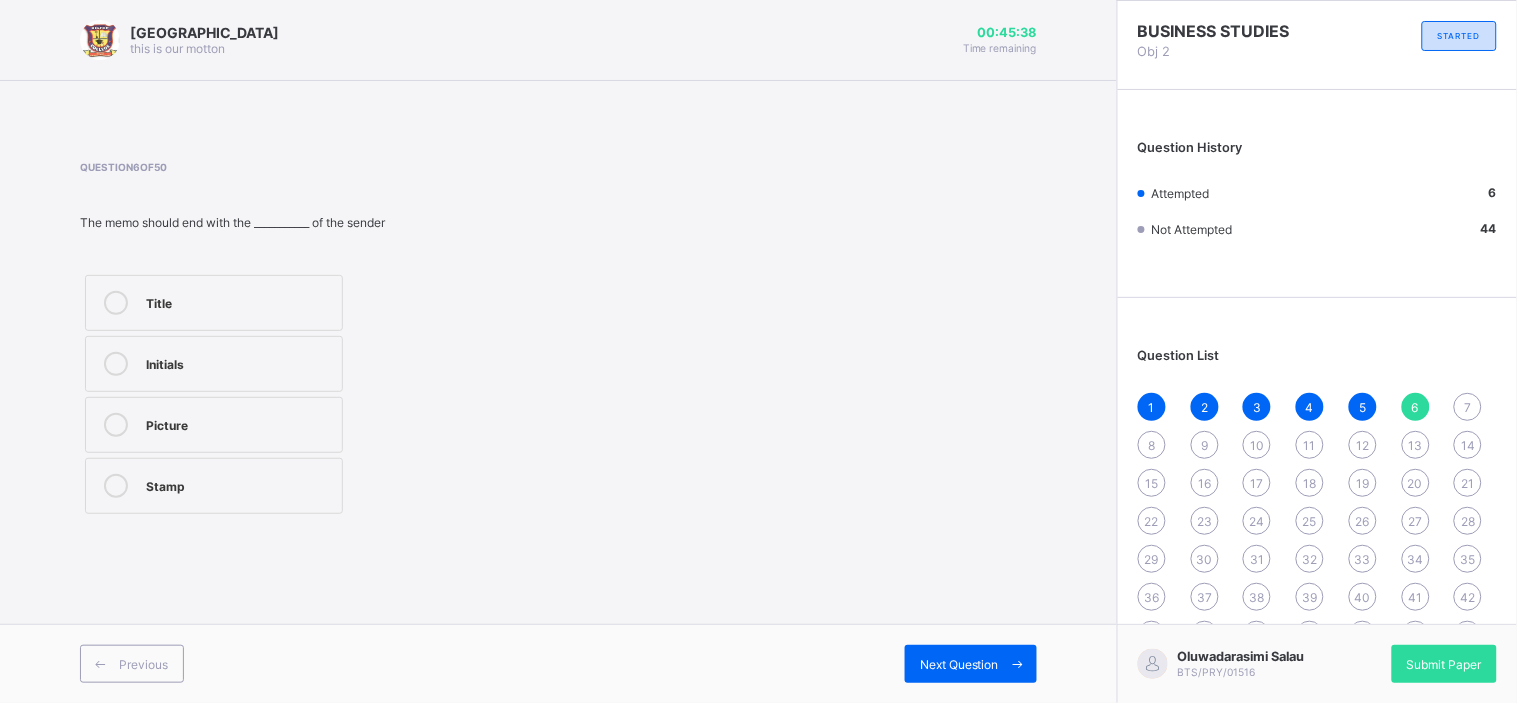 click on "Picture" at bounding box center (239, 425) 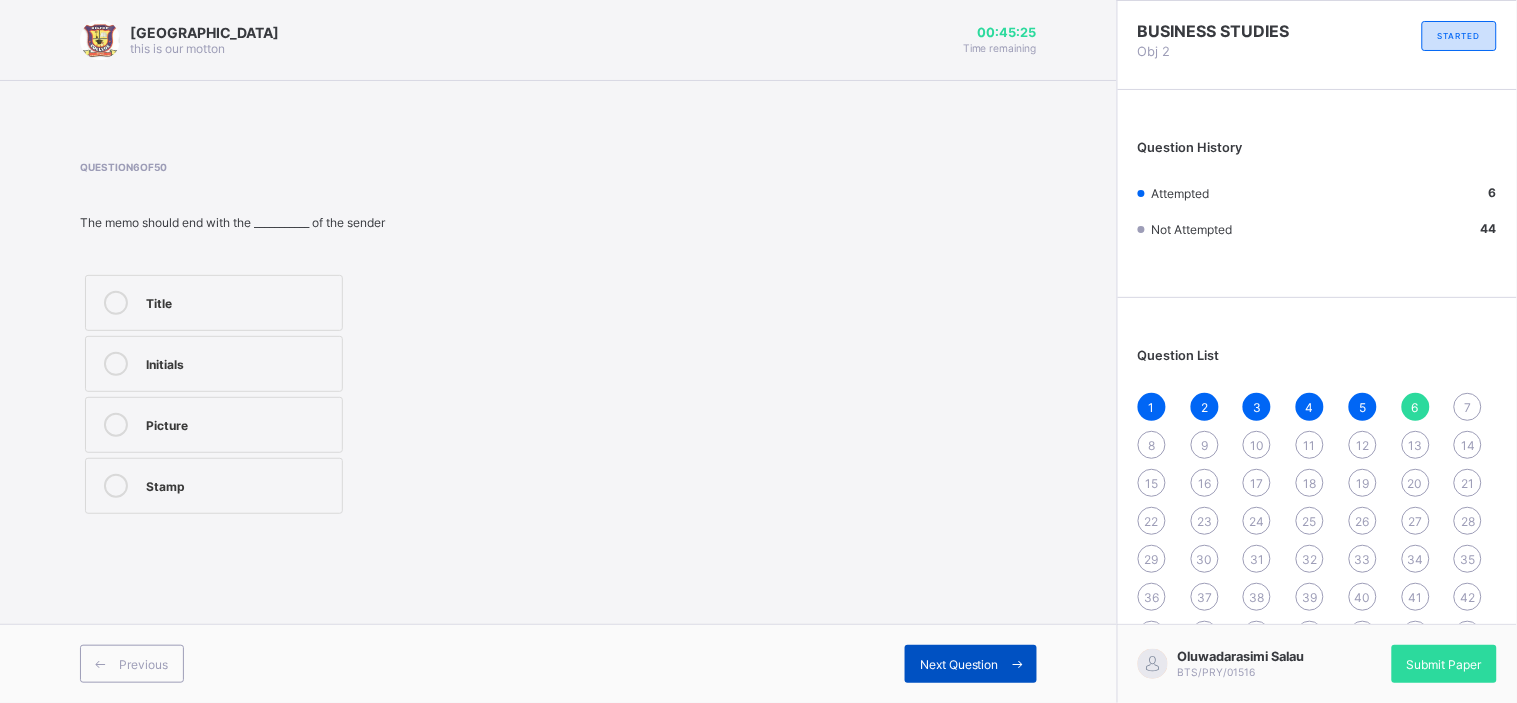 click on "Next Question" at bounding box center (971, 664) 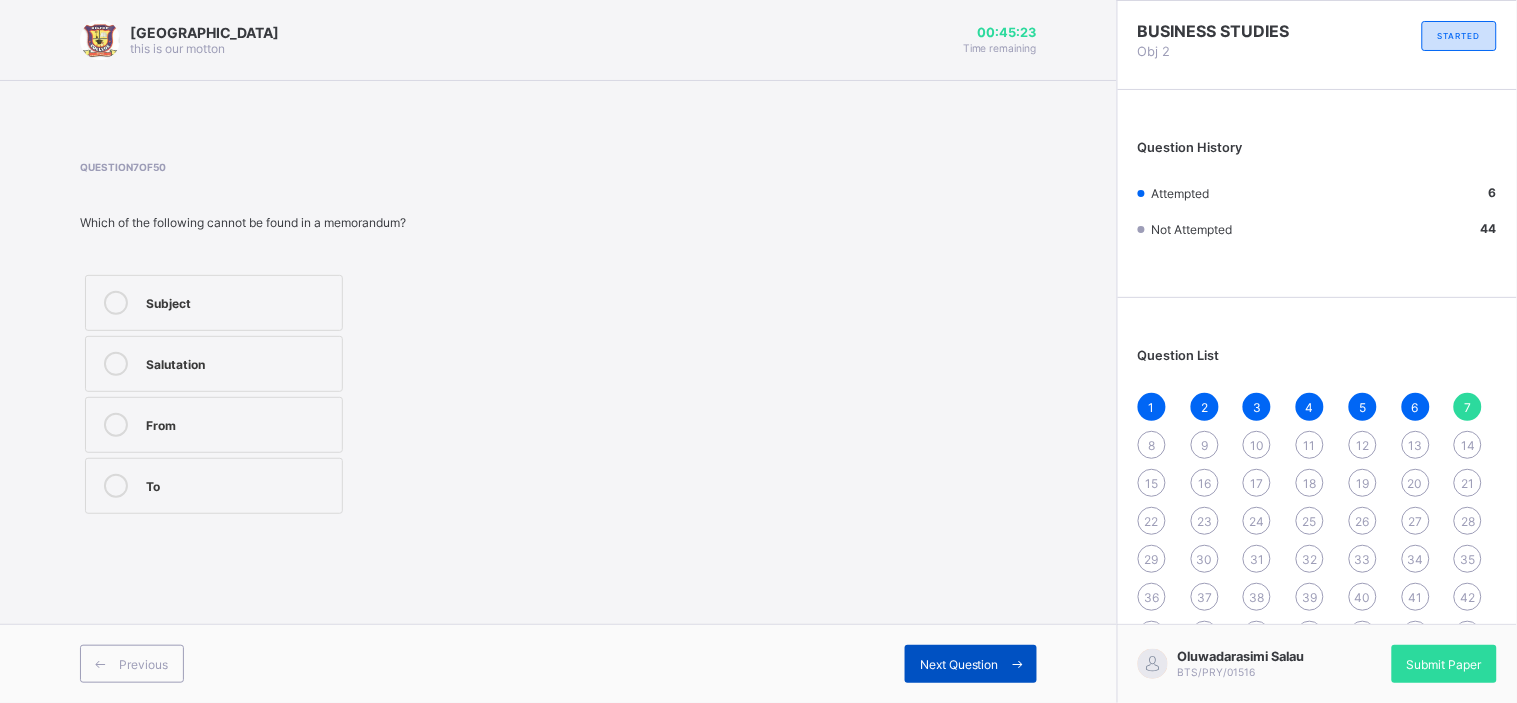 click on "Next Question" at bounding box center [971, 664] 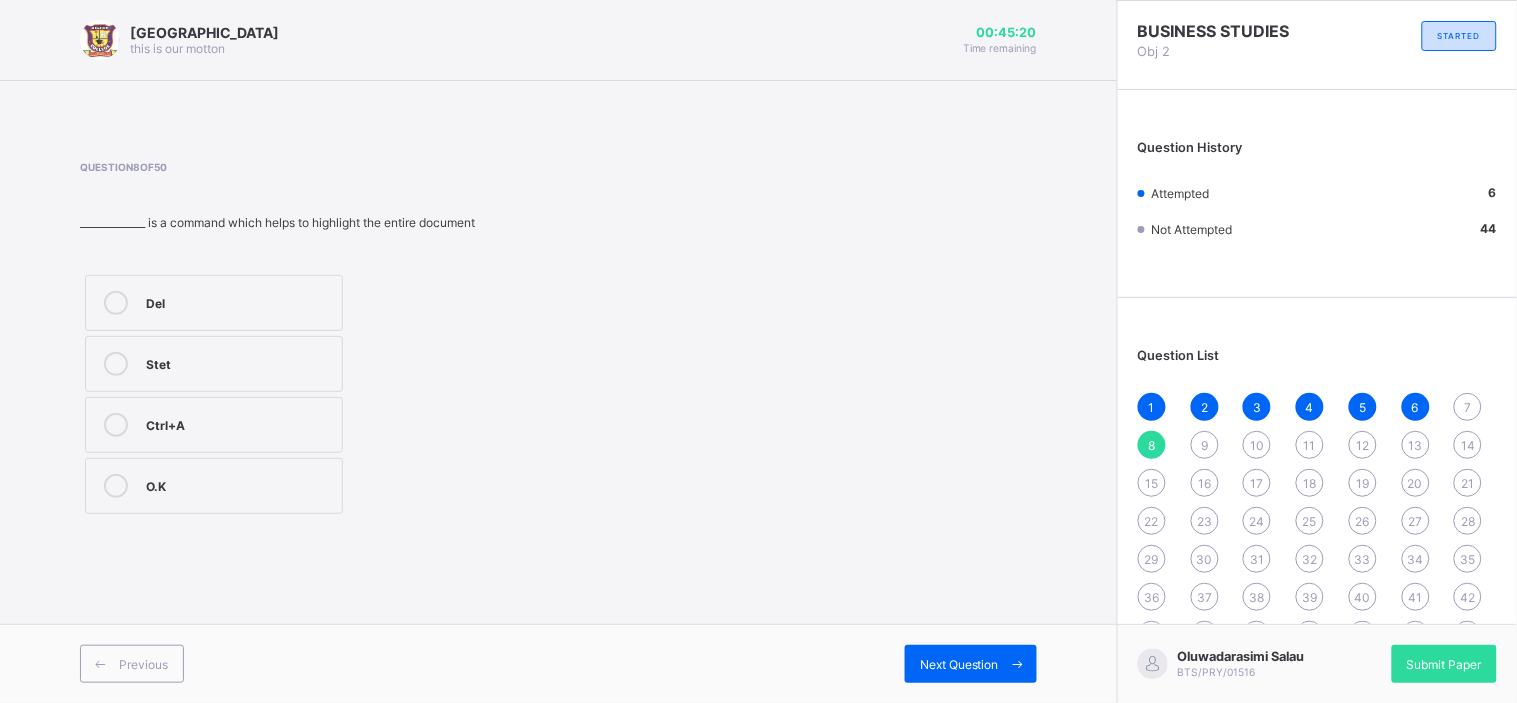 click on "7" at bounding box center (1468, 407) 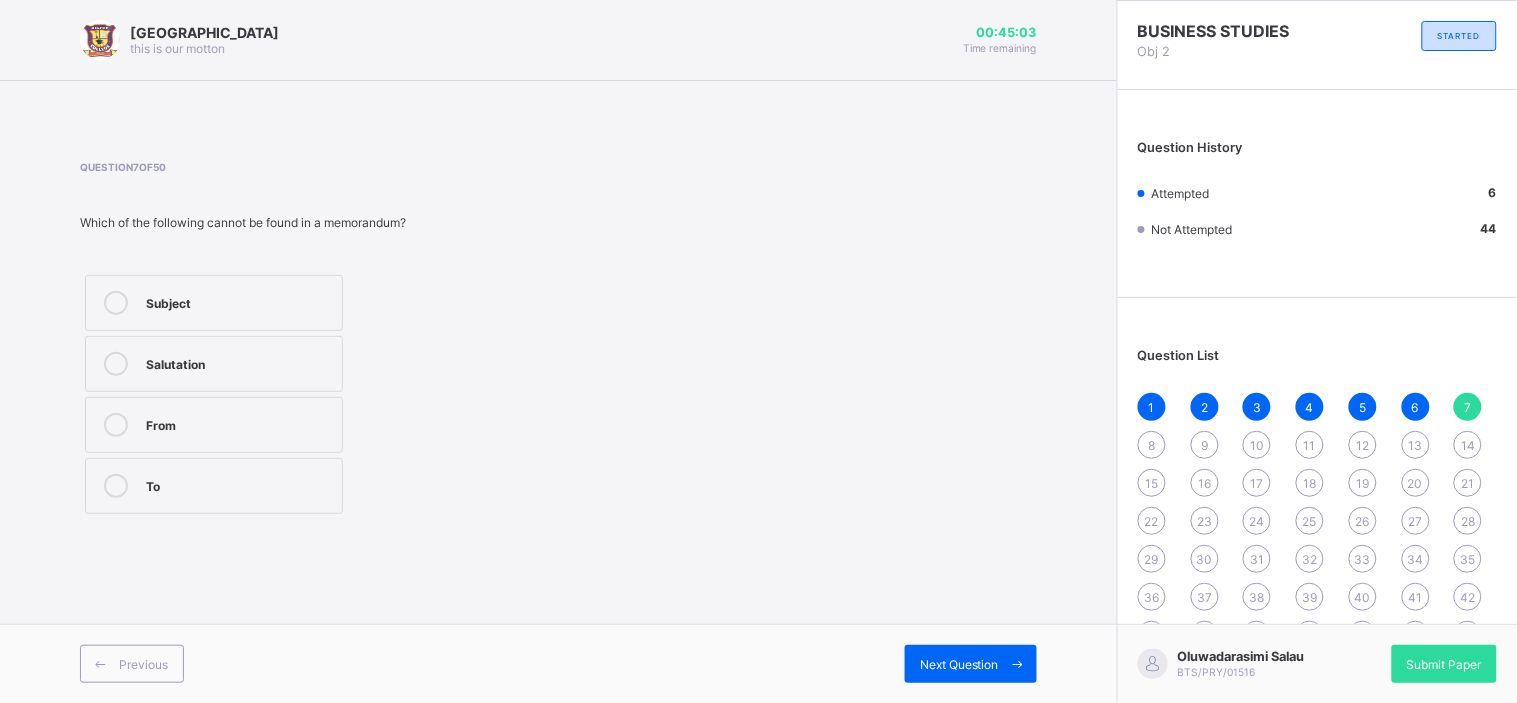 click on "BIGTOP COLLEGE this is our [PERSON_NAME] 00:45:03 Time remaining Question  7  of  50 Which of the following cannot be found in a memorandum? Subject  Salutation  From  To Previous Next Question" at bounding box center (558, 351) 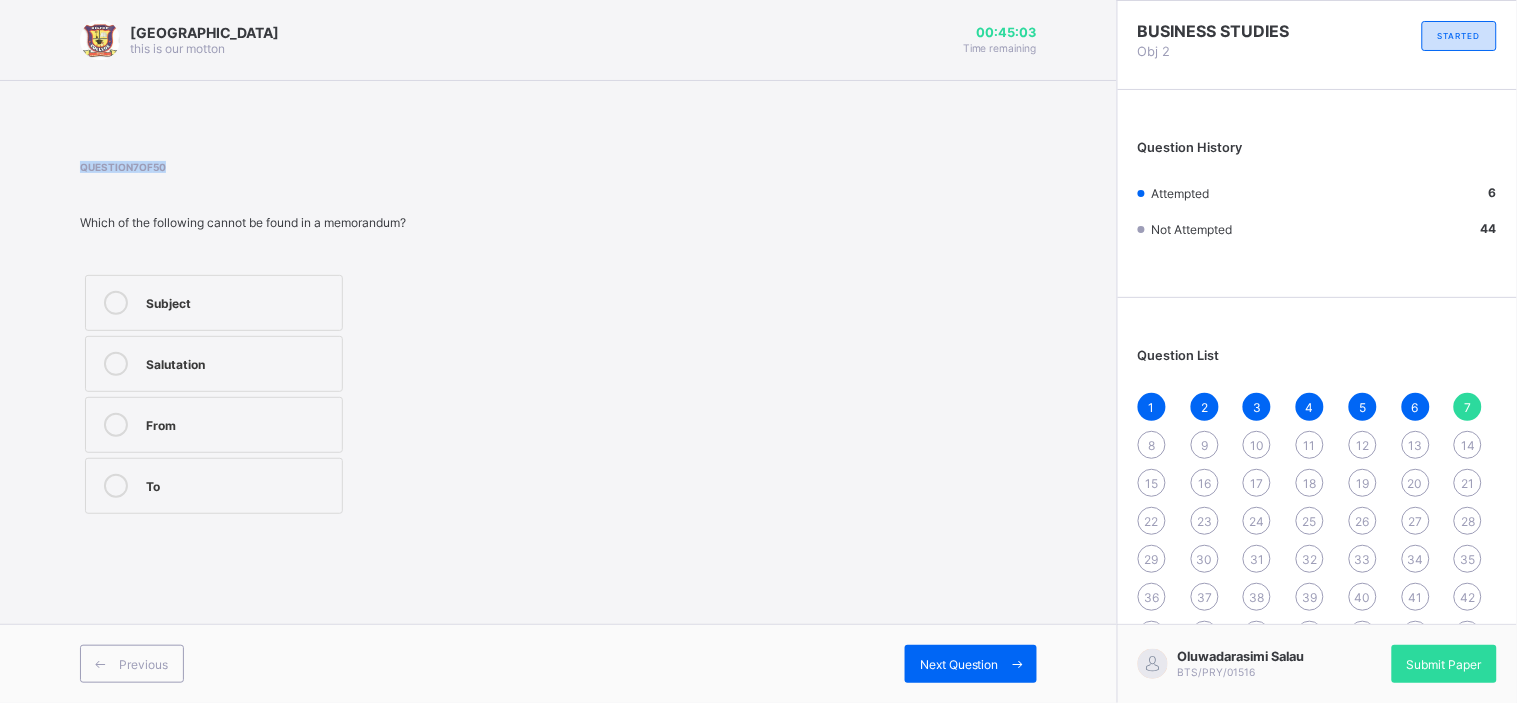 drag, startPoint x: 1109, startPoint y: 138, endPoint x: 1010, endPoint y: 117, distance: 101.20277 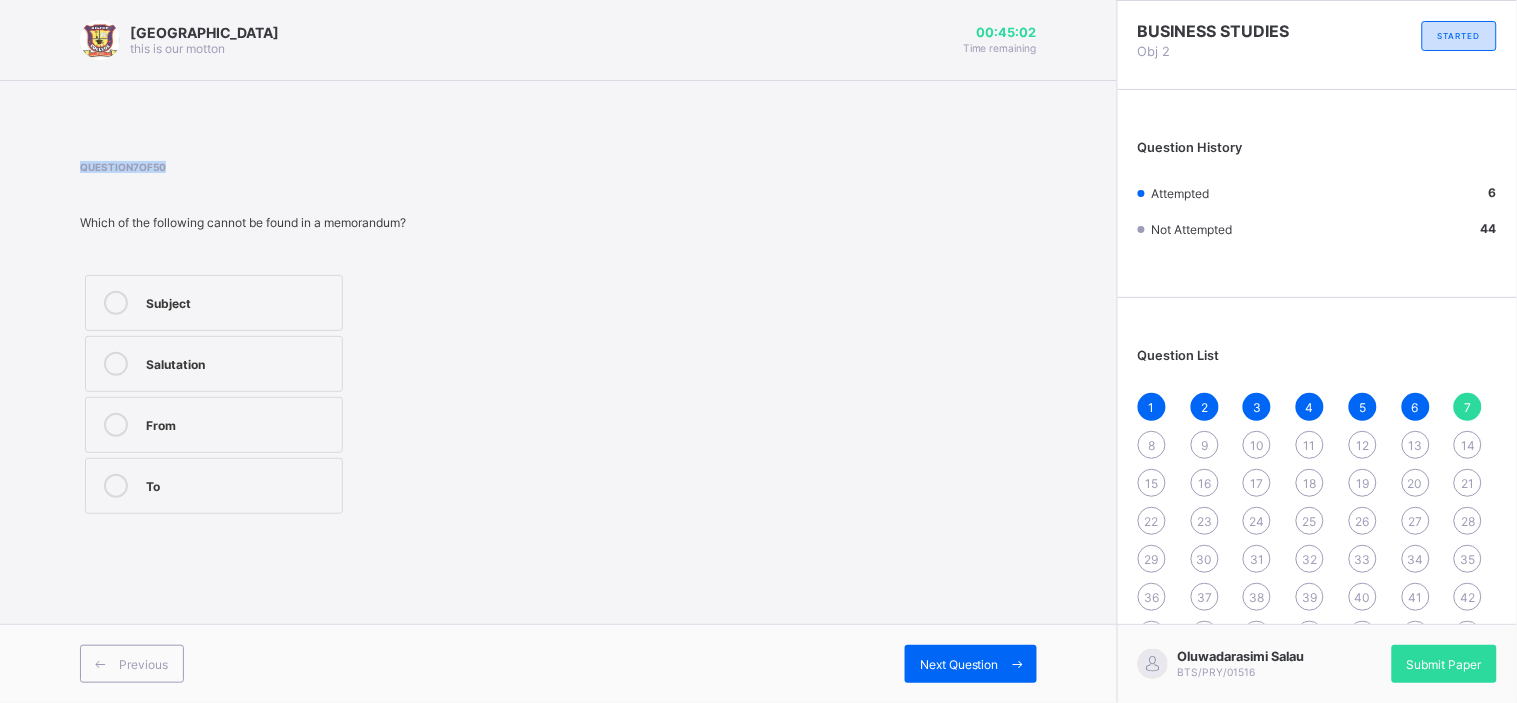 click on "Question  7  of  50 Which of the following cannot be found in a memorandum? Subject  Salutation  From  To" at bounding box center (303, 340) 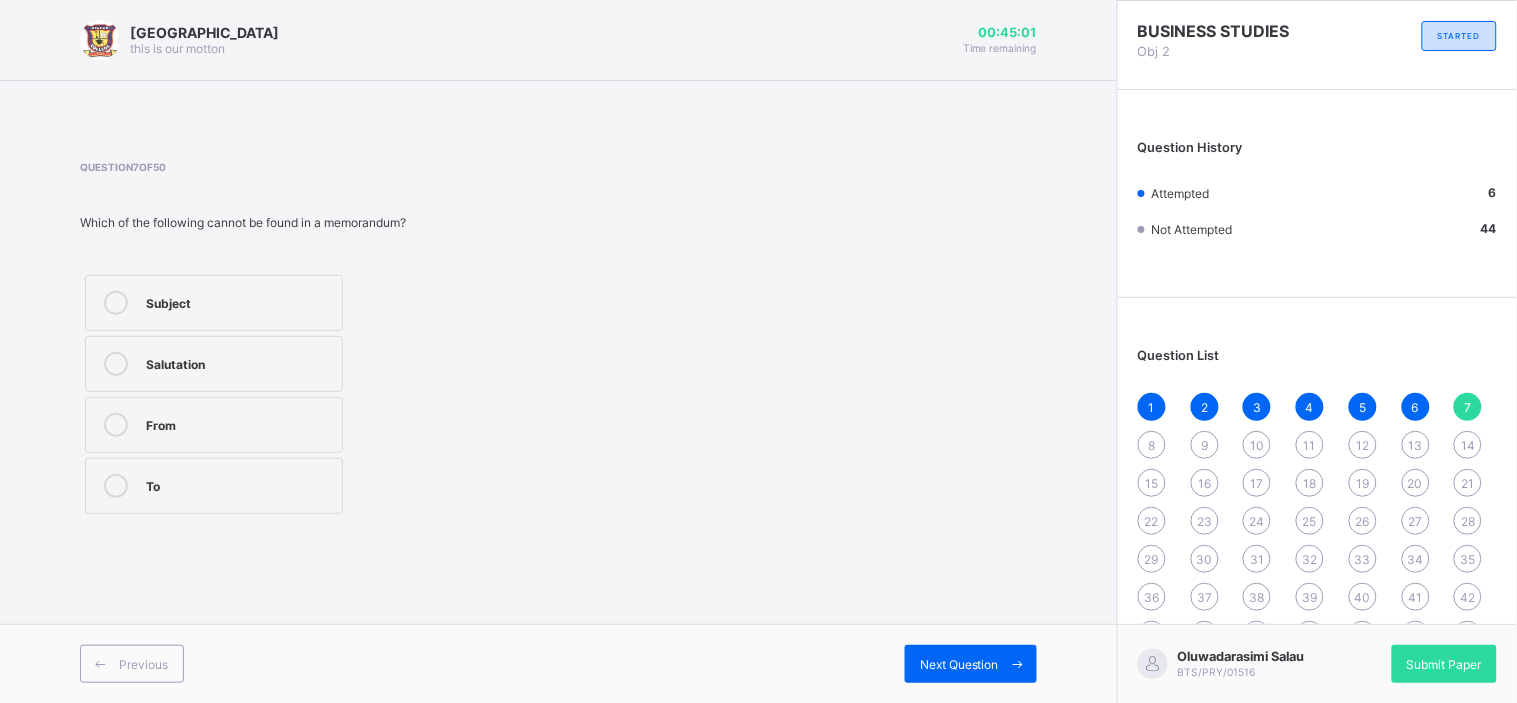 click on "Question  7  of  50 Which of the following cannot be found in a memorandum? Subject  Salutation  From  To" at bounding box center [303, 340] 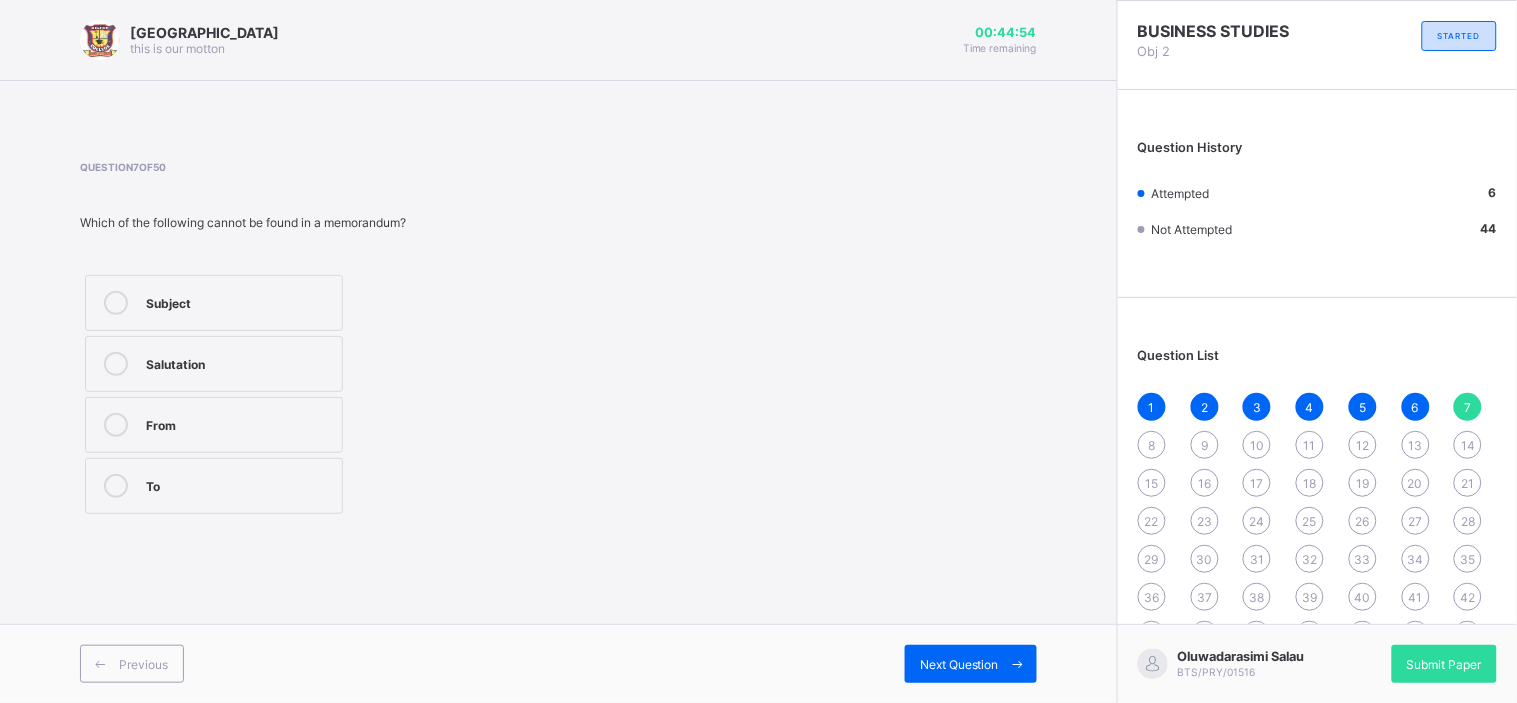 click on "From" at bounding box center (239, 423) 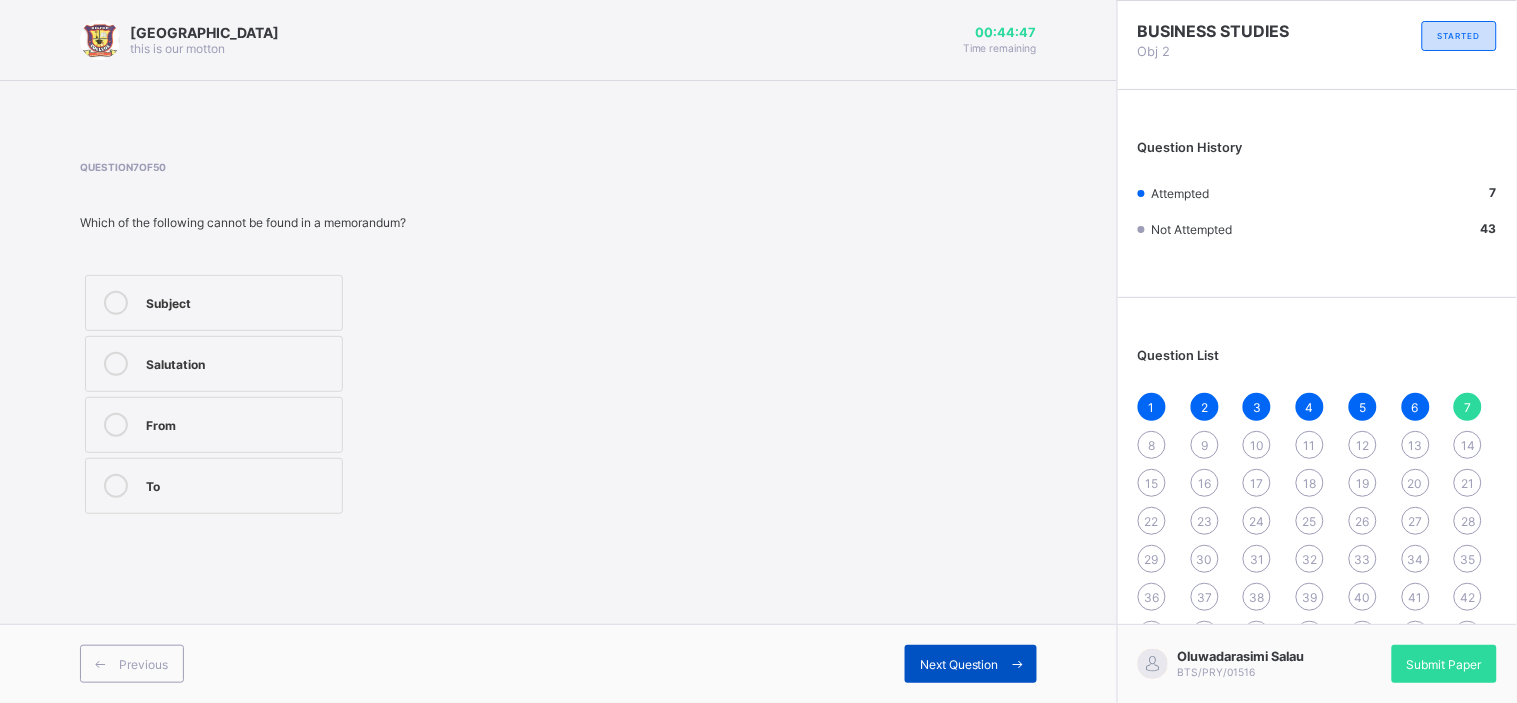 click on "Next Question" at bounding box center (959, 664) 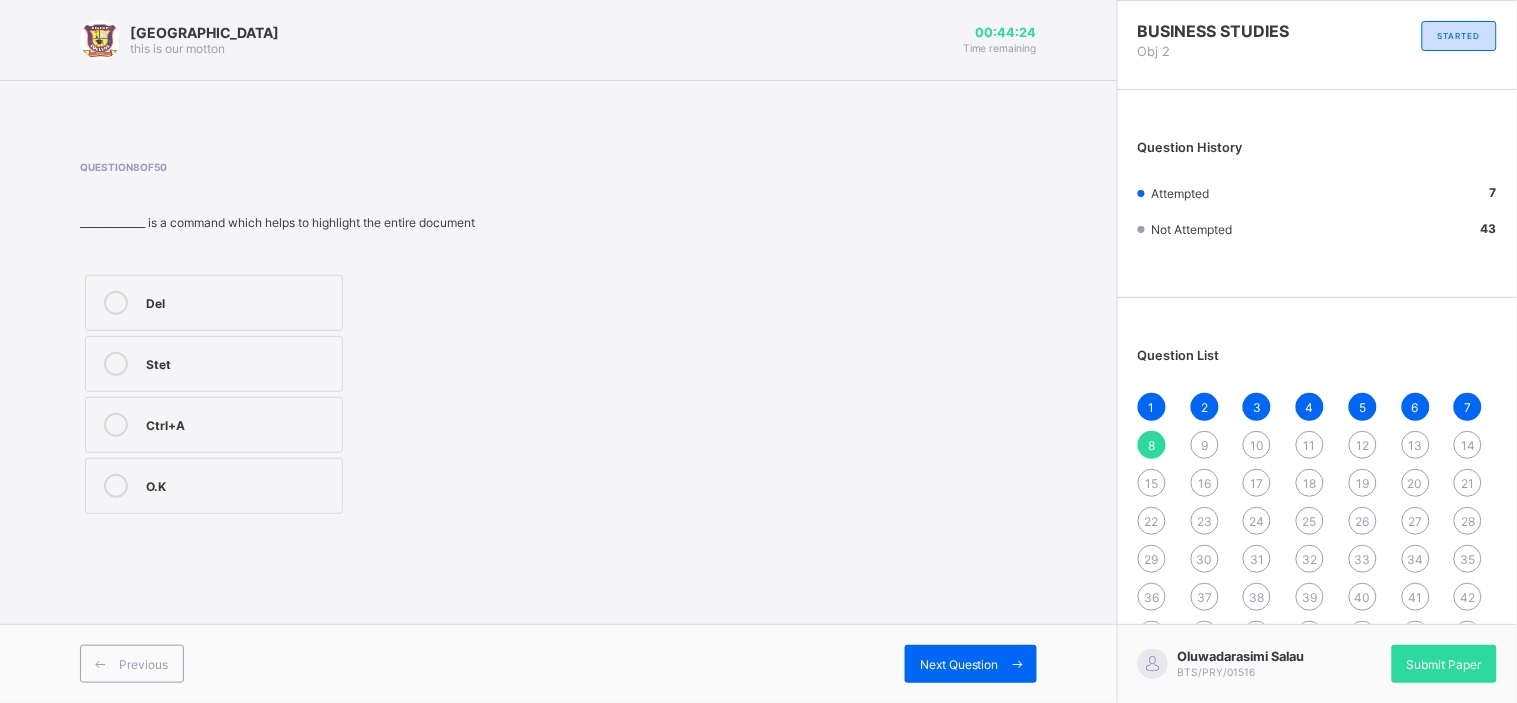 click on "Ctrl+A" at bounding box center (239, 423) 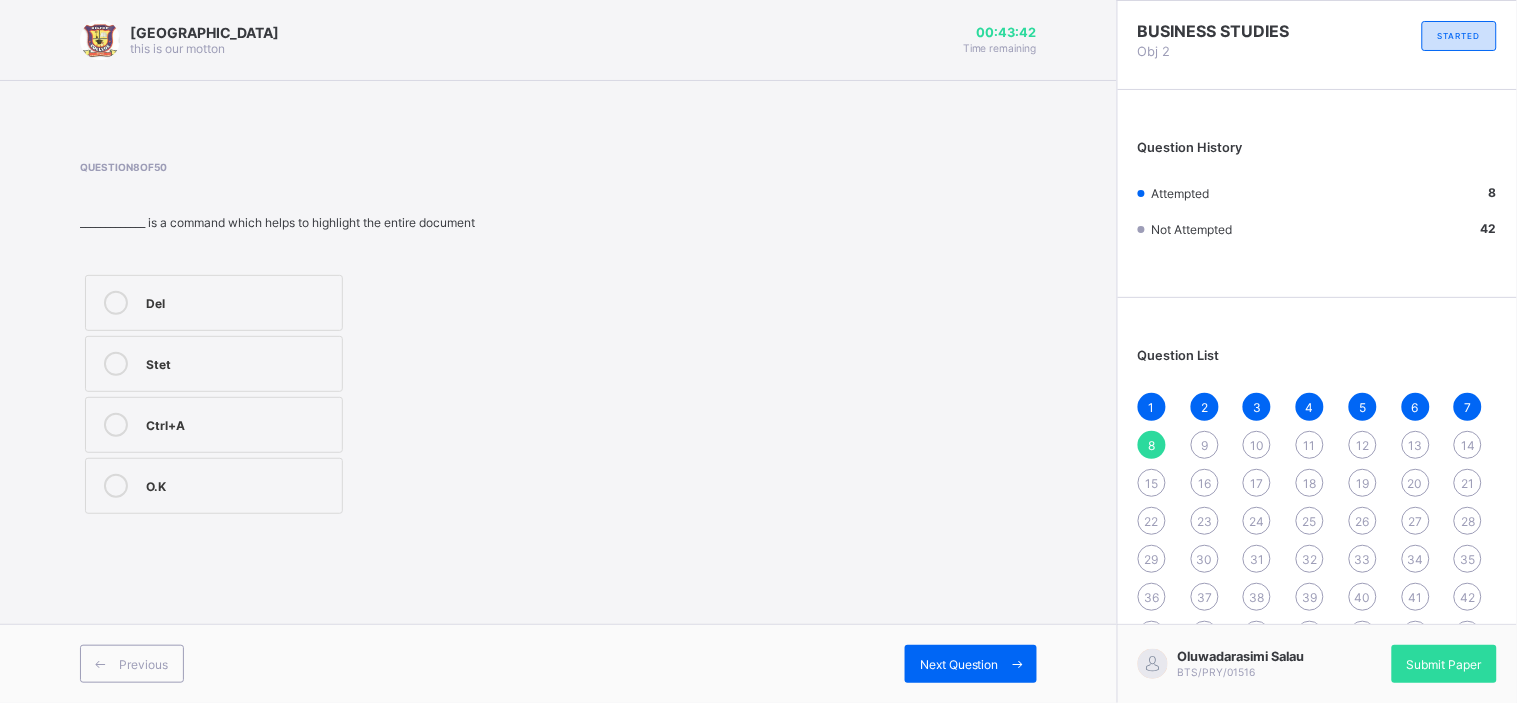 click on "Ctrl+A" at bounding box center (239, 423) 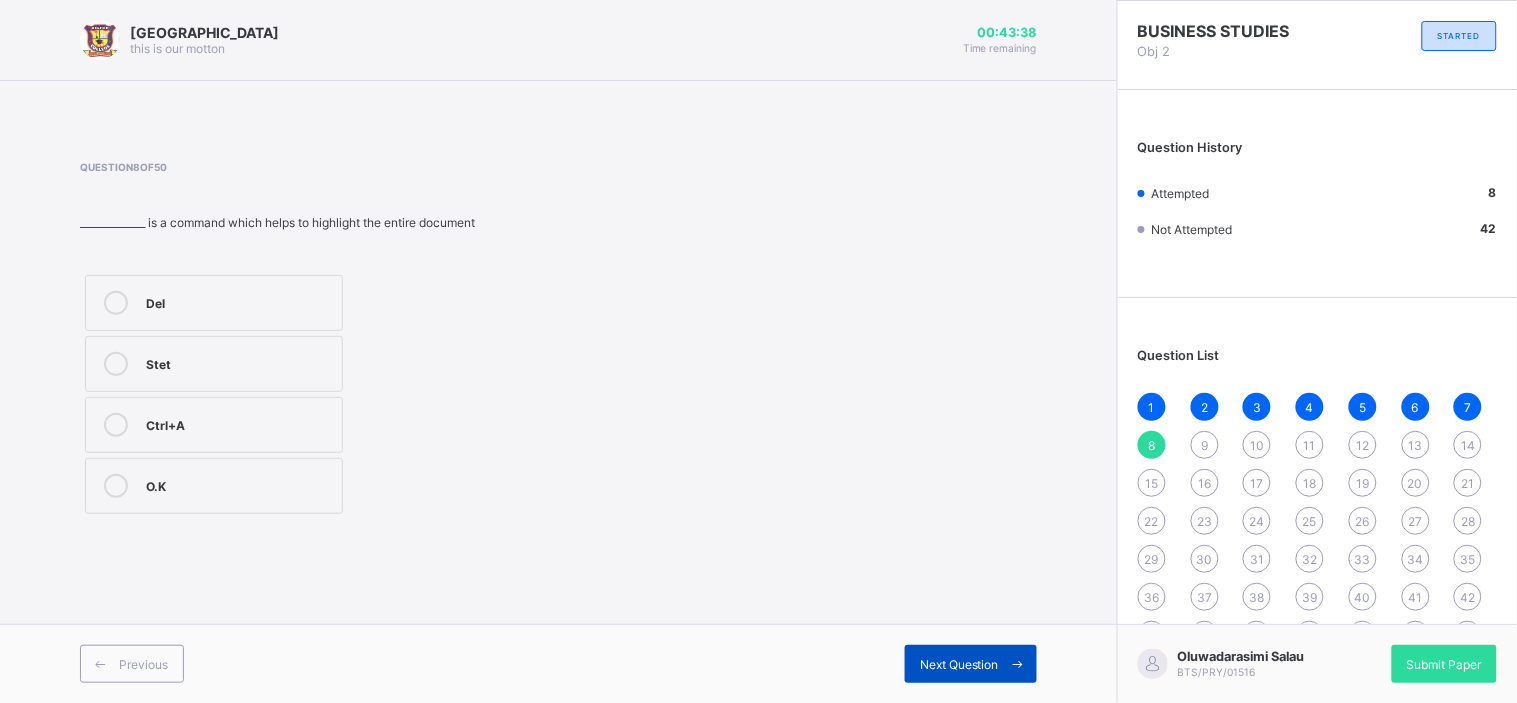 click on "Next Question" at bounding box center (971, 664) 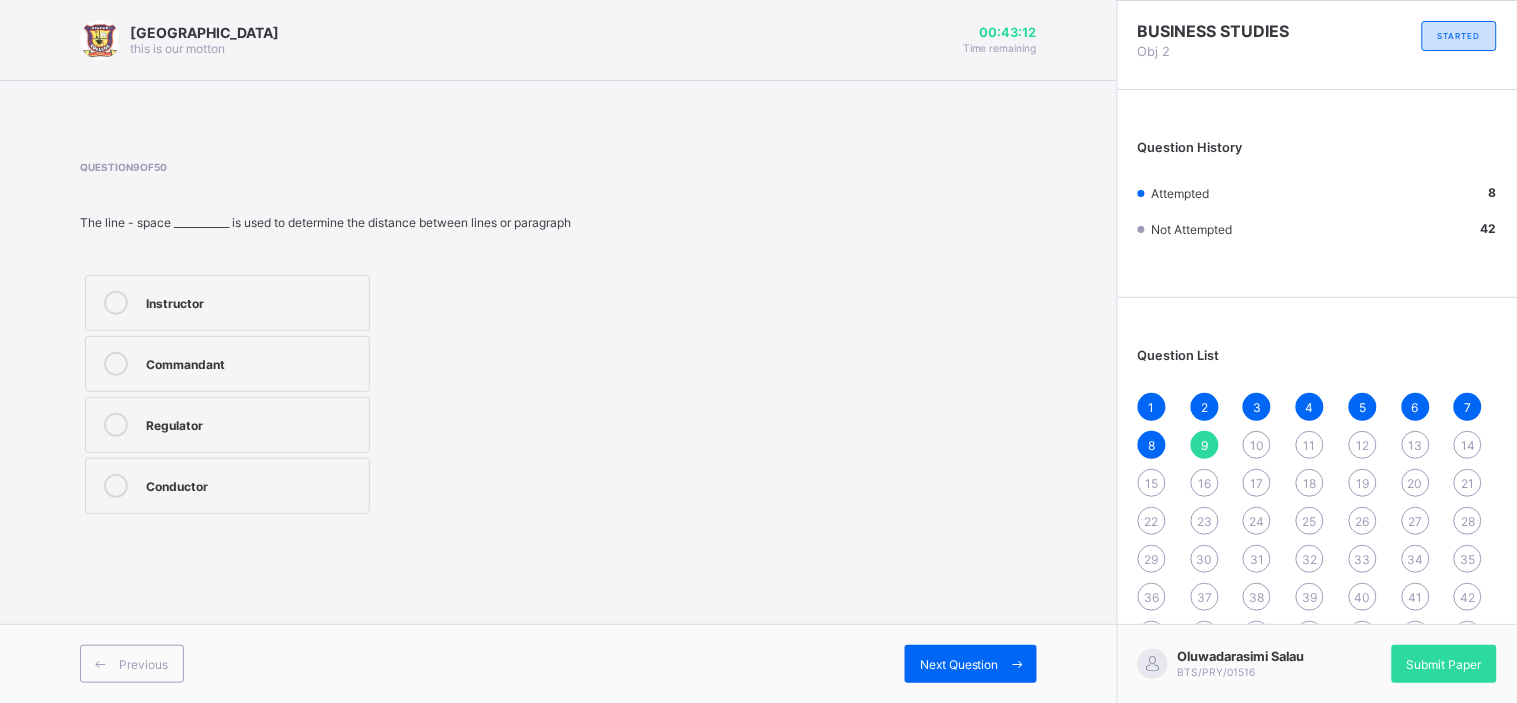click on "Commandant" at bounding box center [252, 362] 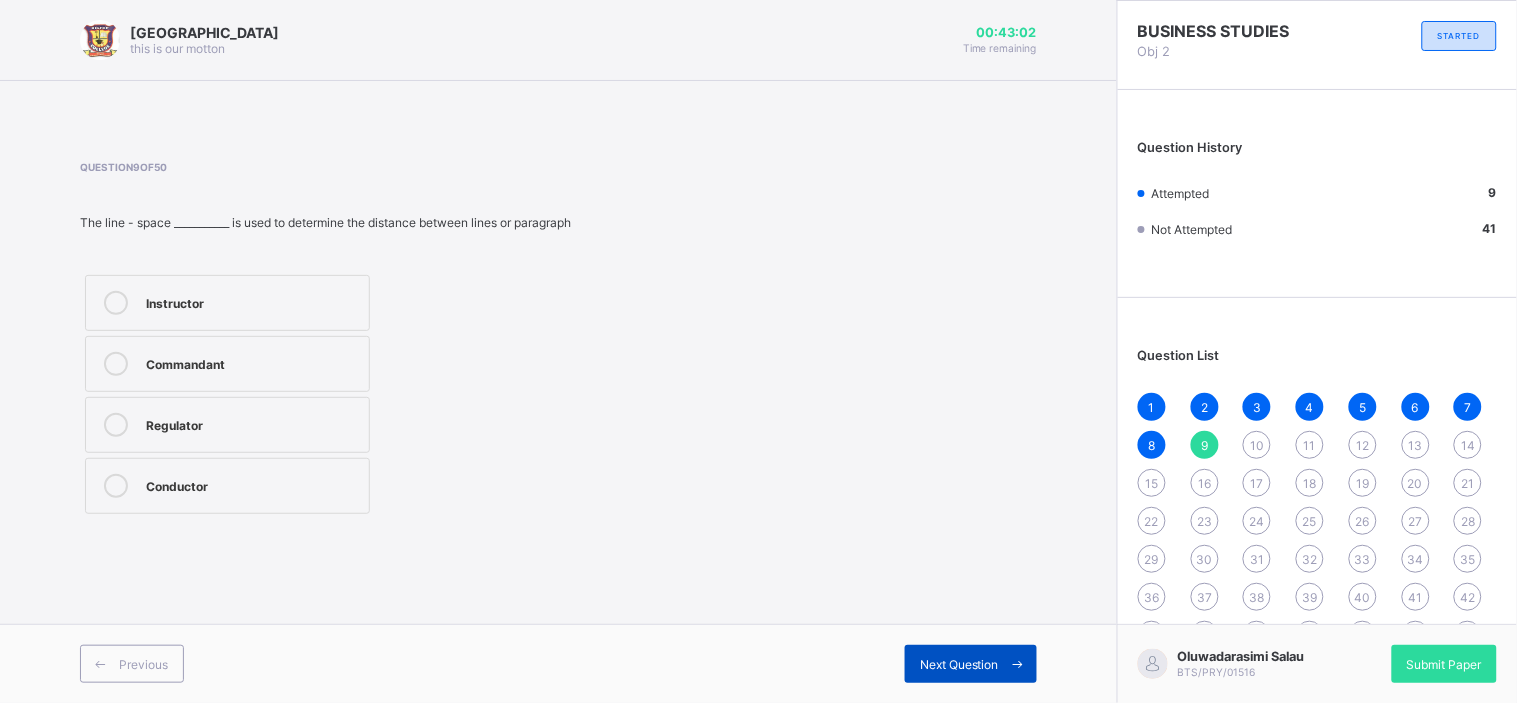 click on "Next Question" at bounding box center [971, 664] 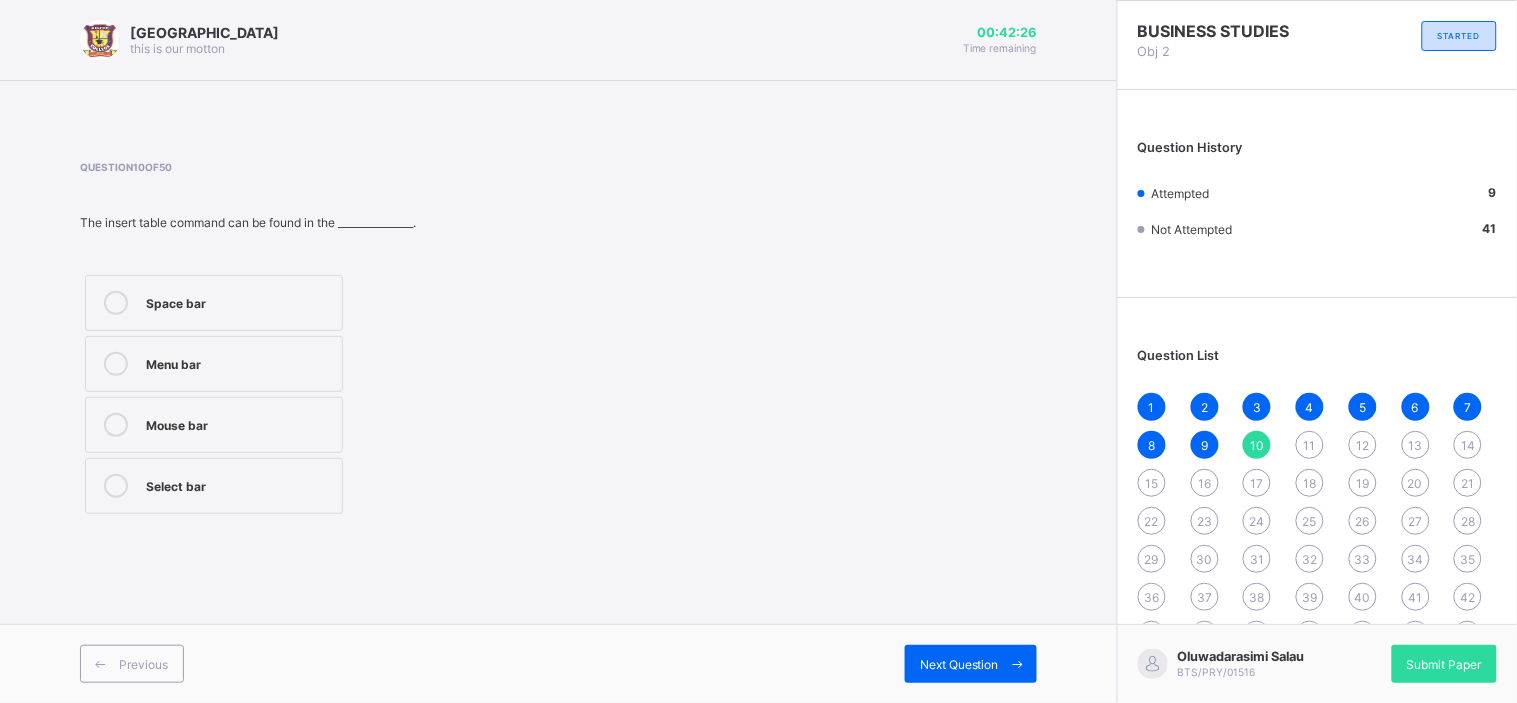 click on "Menu bar" at bounding box center (239, 364) 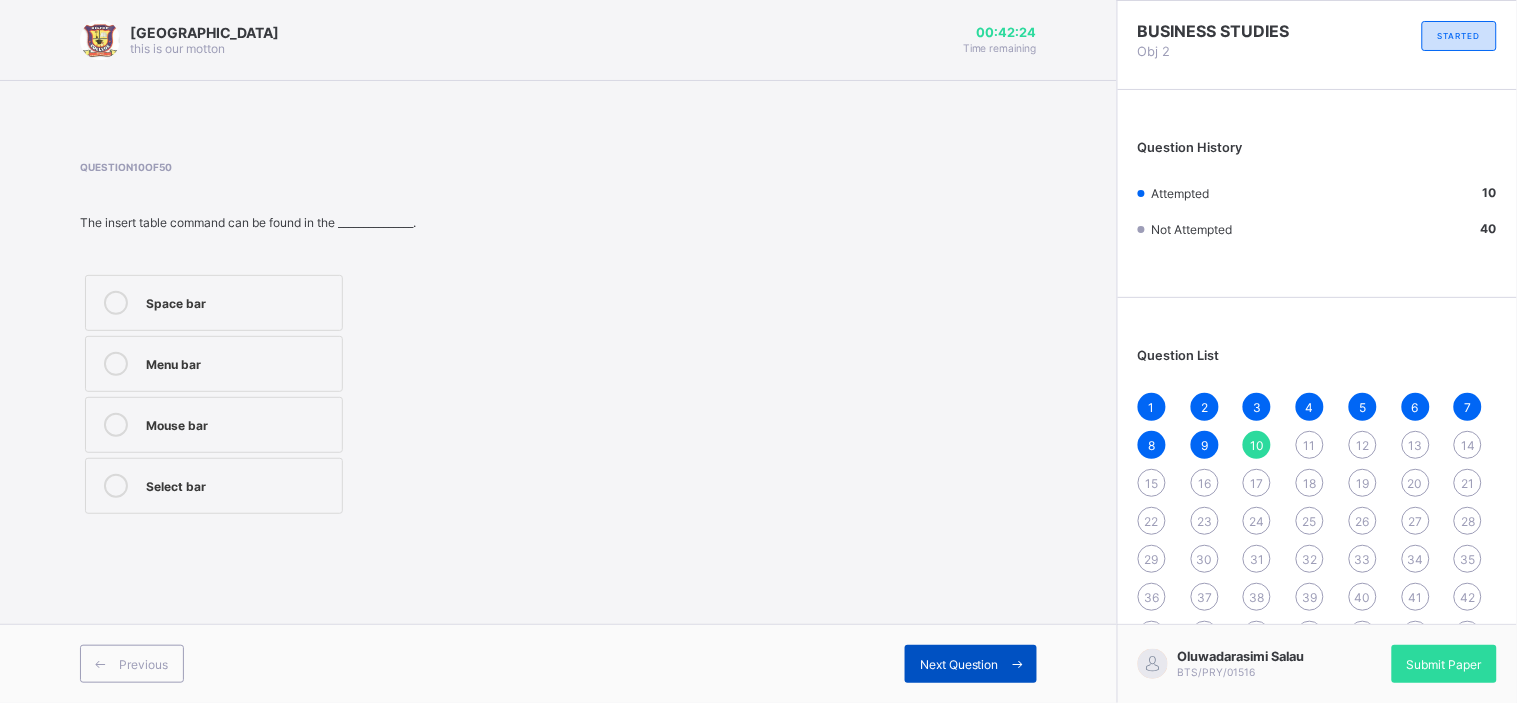 click on "Next Question" at bounding box center [971, 664] 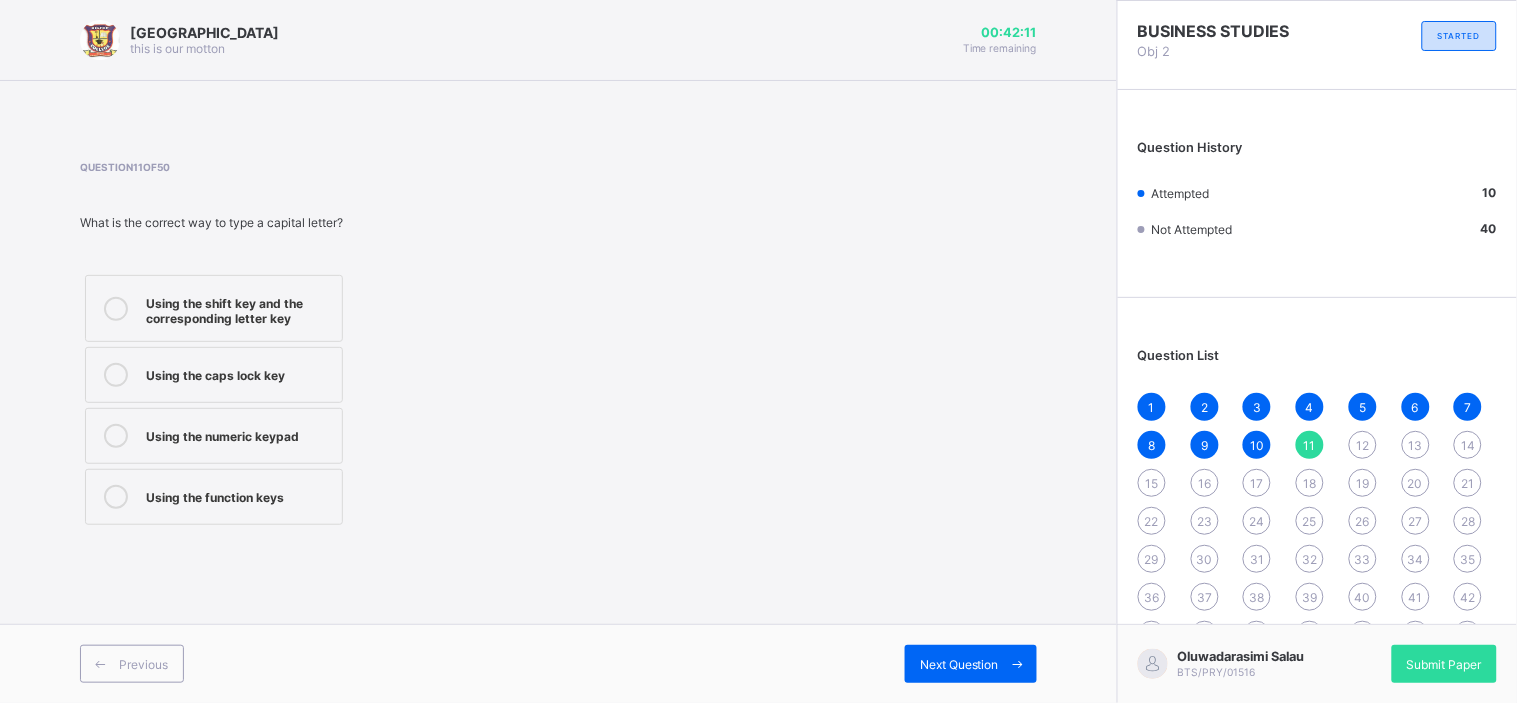 click on "Using the caps lock key" at bounding box center (239, 373) 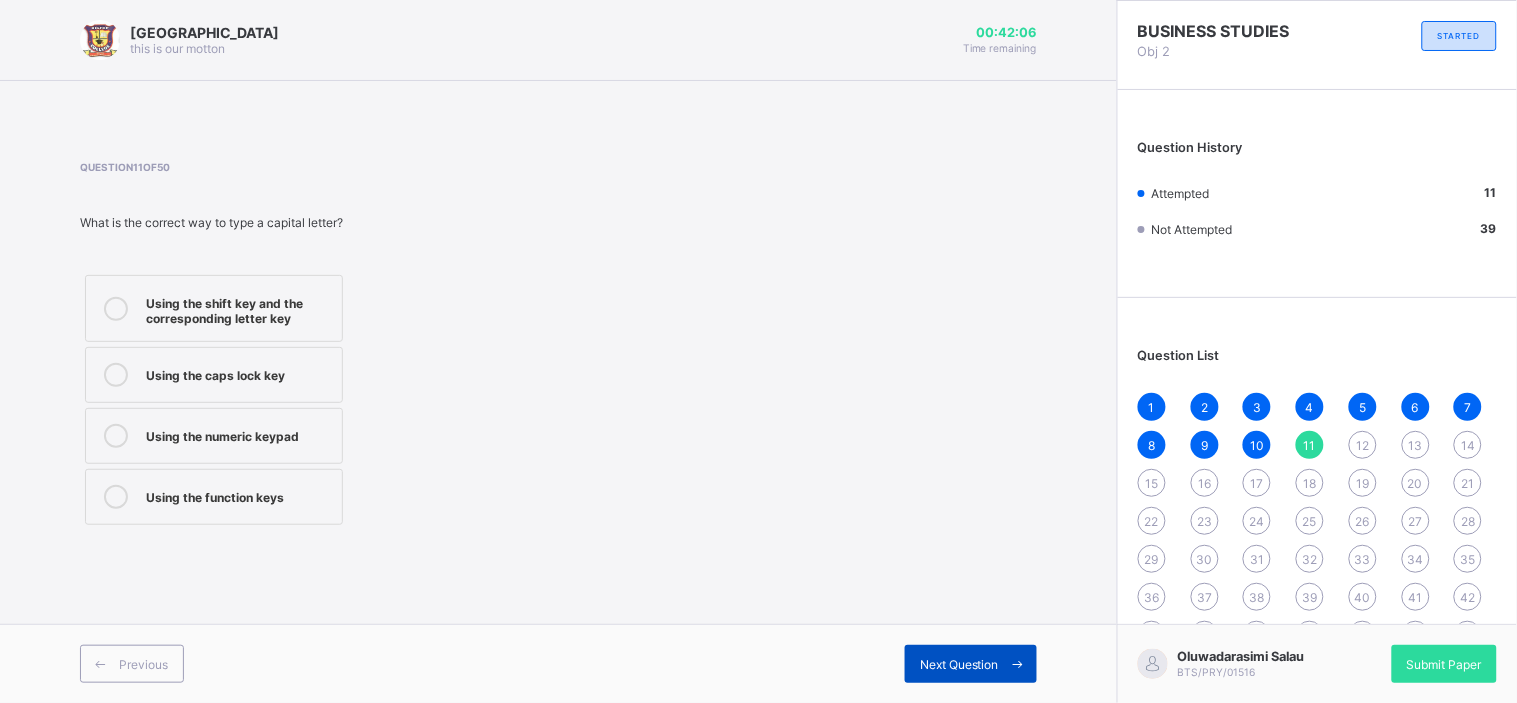 click at bounding box center (1018, 664) 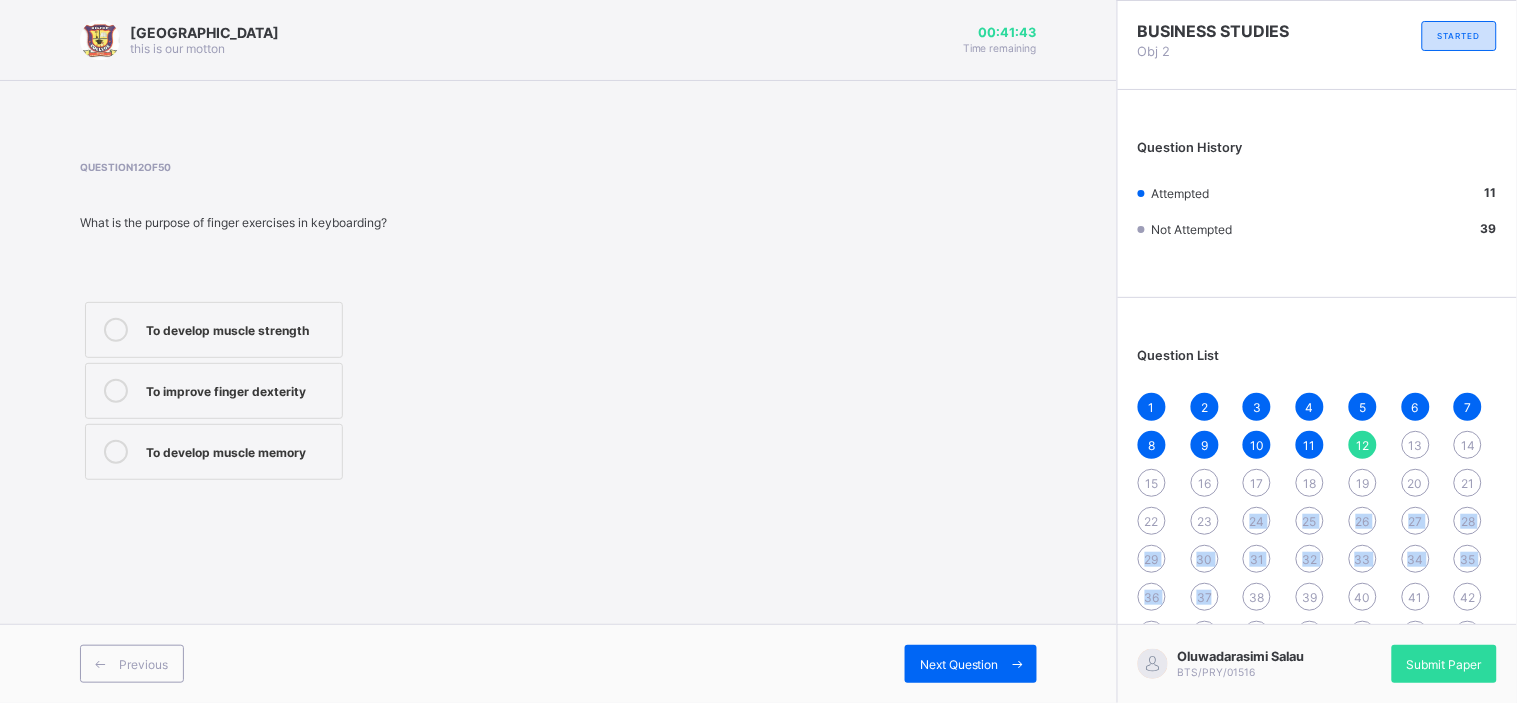 drag, startPoint x: 1211, startPoint y: 585, endPoint x: 1235, endPoint y: 493, distance: 95.07891 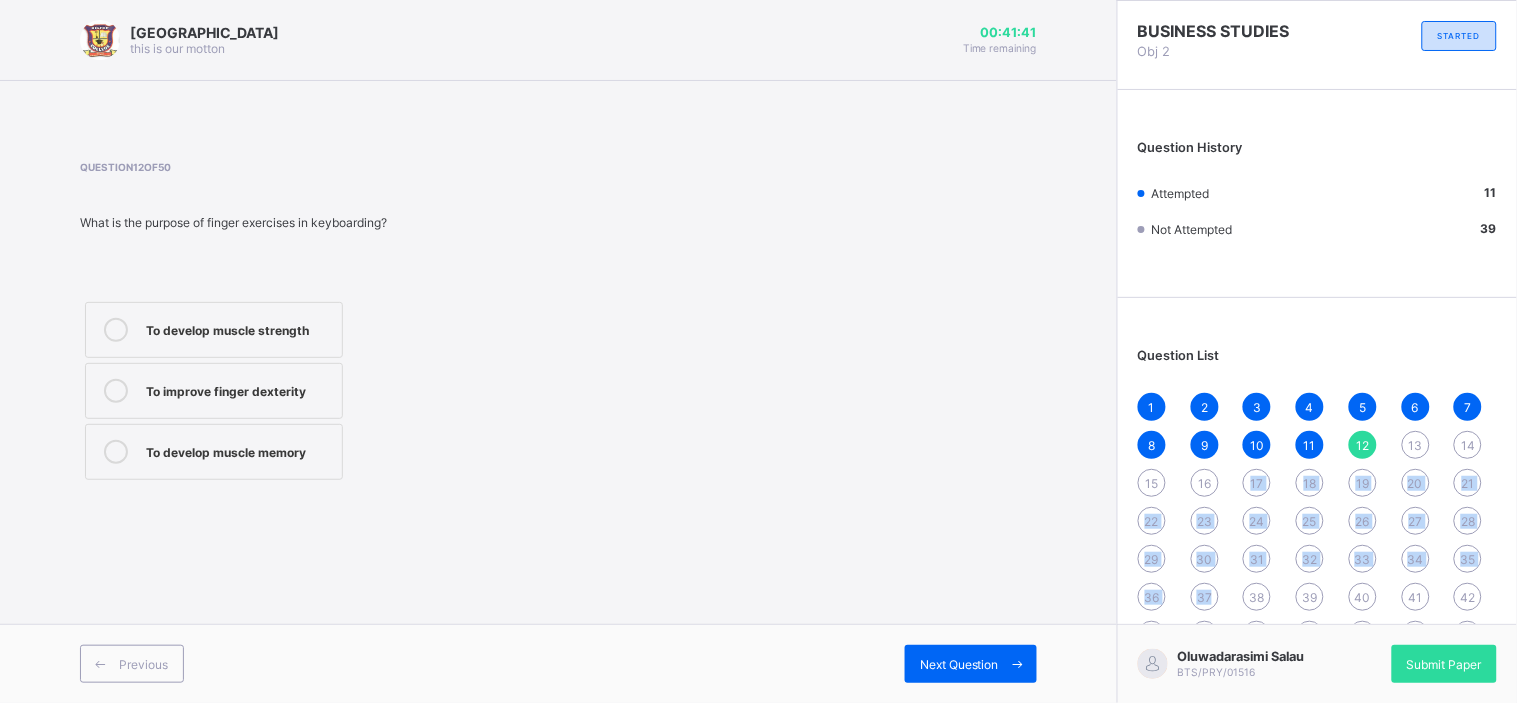 click on "Question  12  of  50 What is the purpose of finger exercises in keyboarding?
To develop muscle strength   To improve finger dexterity To develop muscle memory" at bounding box center (558, 323) 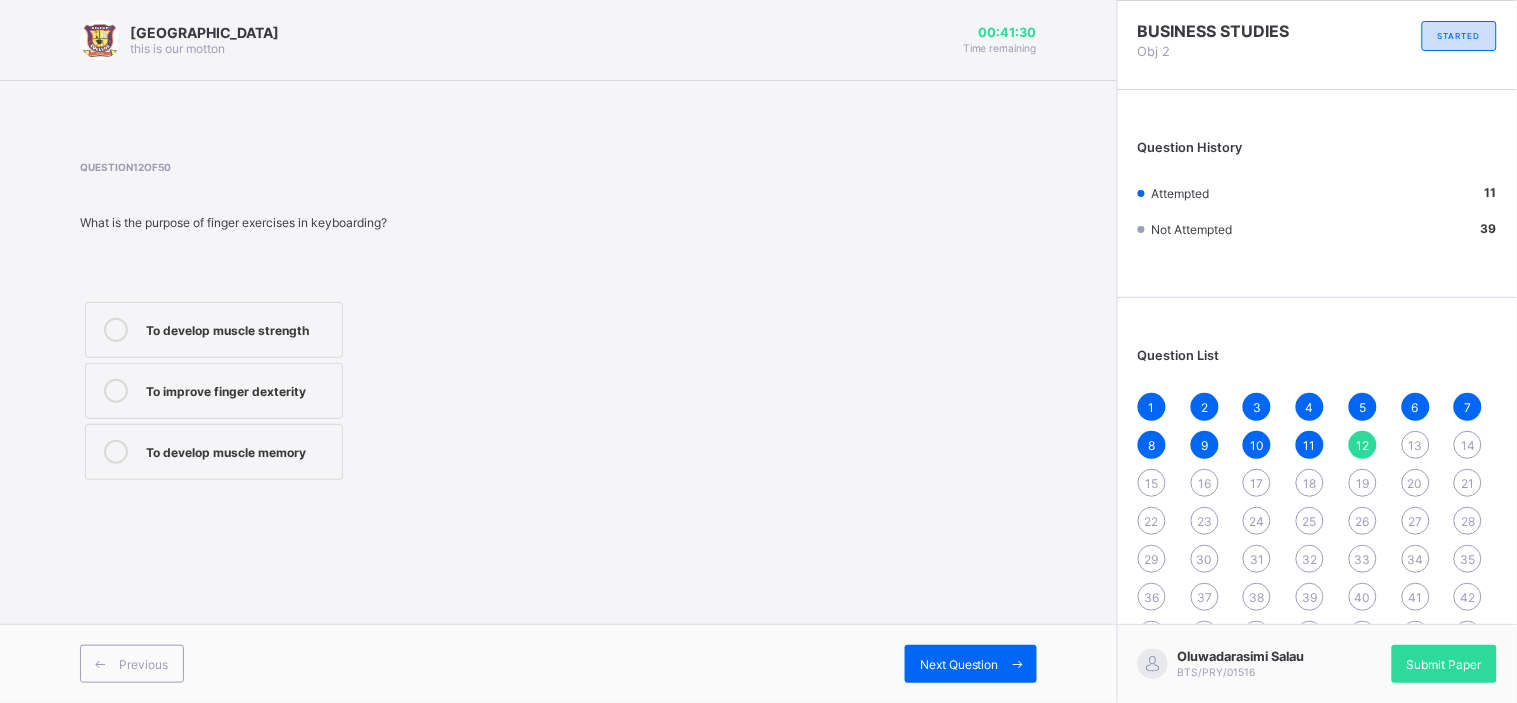 click on "To improve finger dexterity" at bounding box center [239, 389] 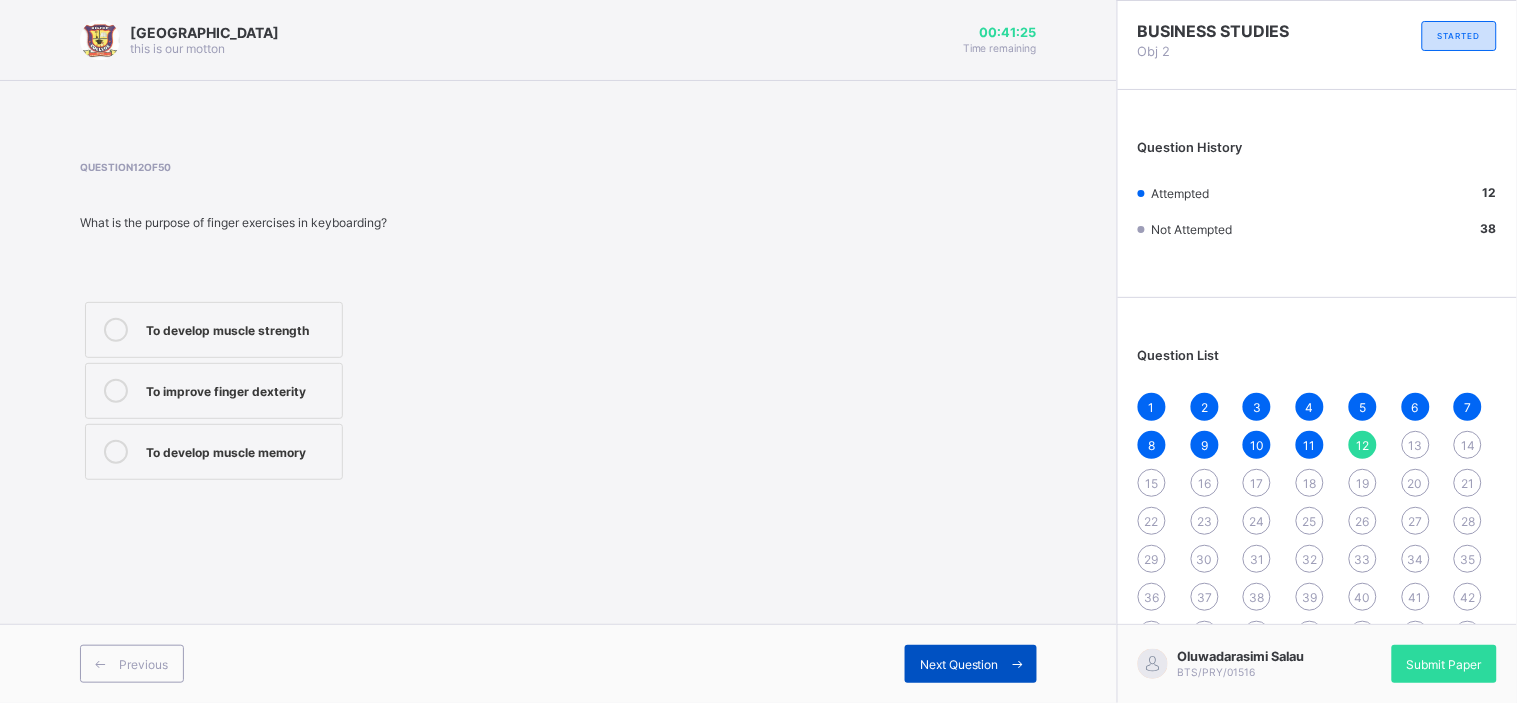 click on "Next Question" at bounding box center [959, 664] 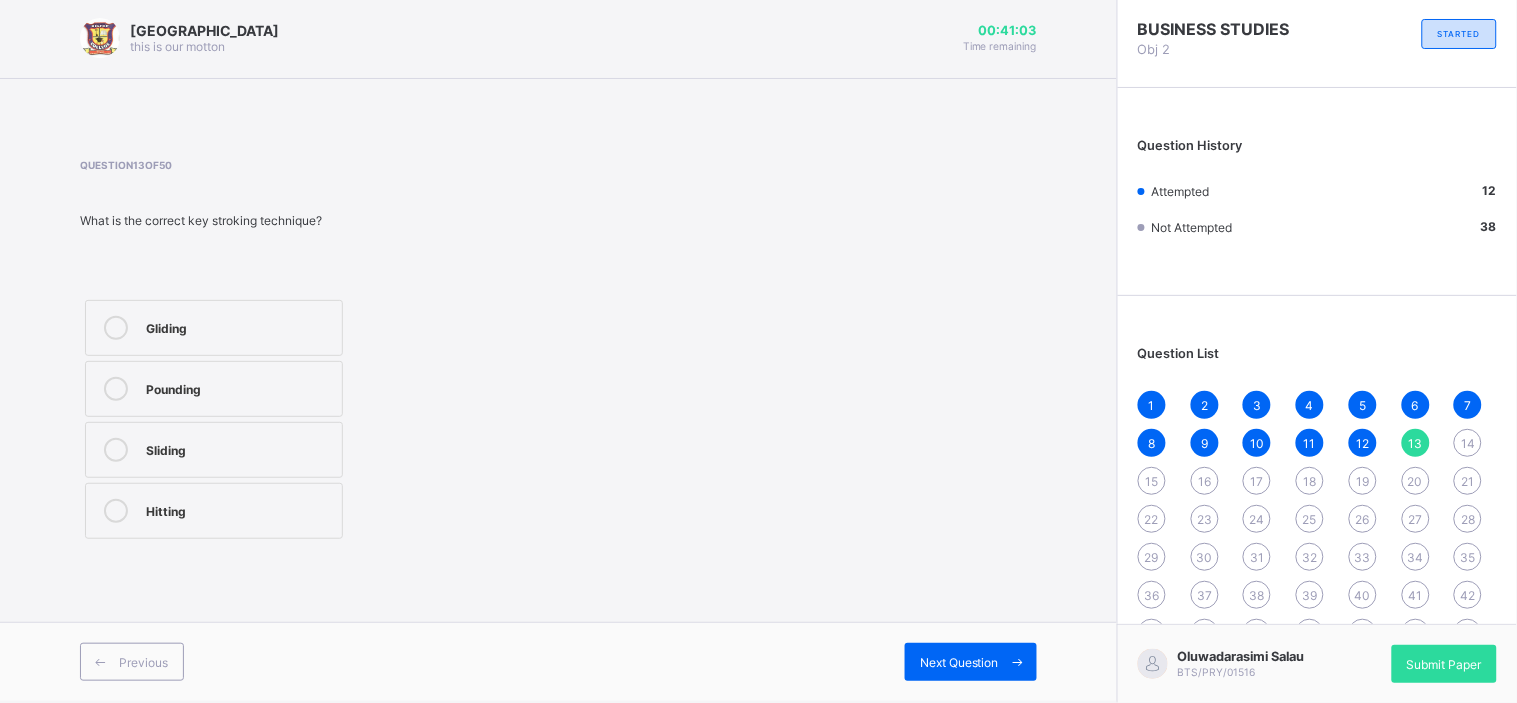 scroll, scrollTop: 1, scrollLeft: 0, axis: vertical 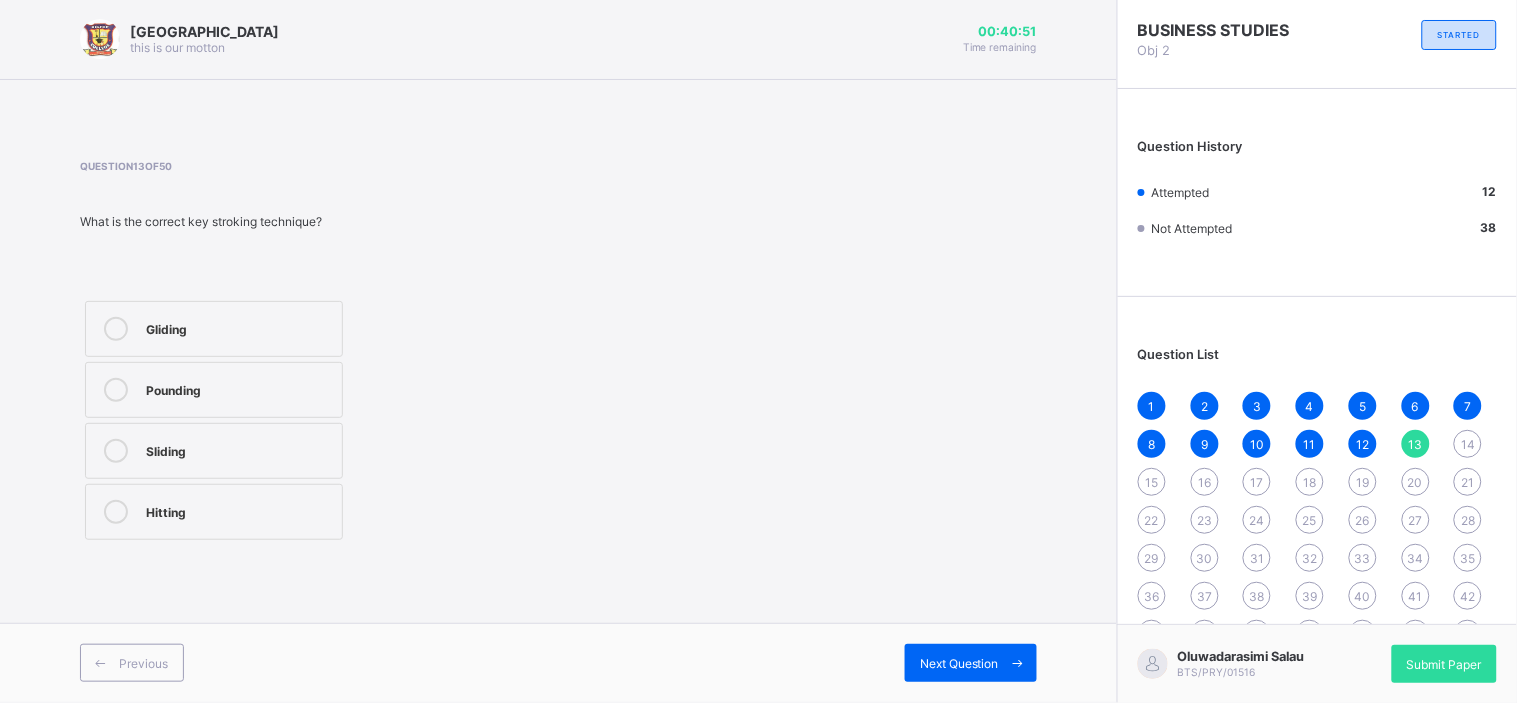 drag, startPoint x: 254, startPoint y: 350, endPoint x: 267, endPoint y: 318, distance: 34.539833 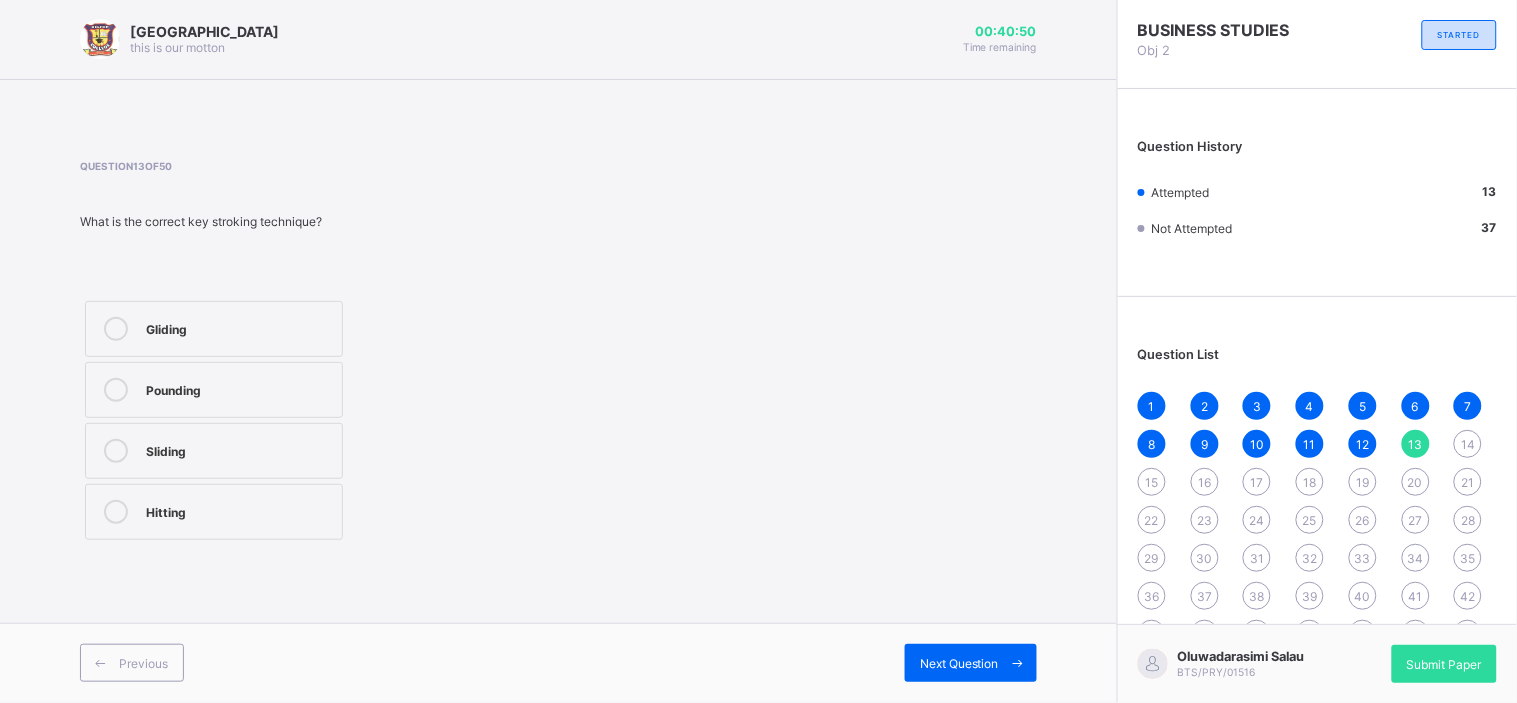 click on "Gliding" at bounding box center [239, 327] 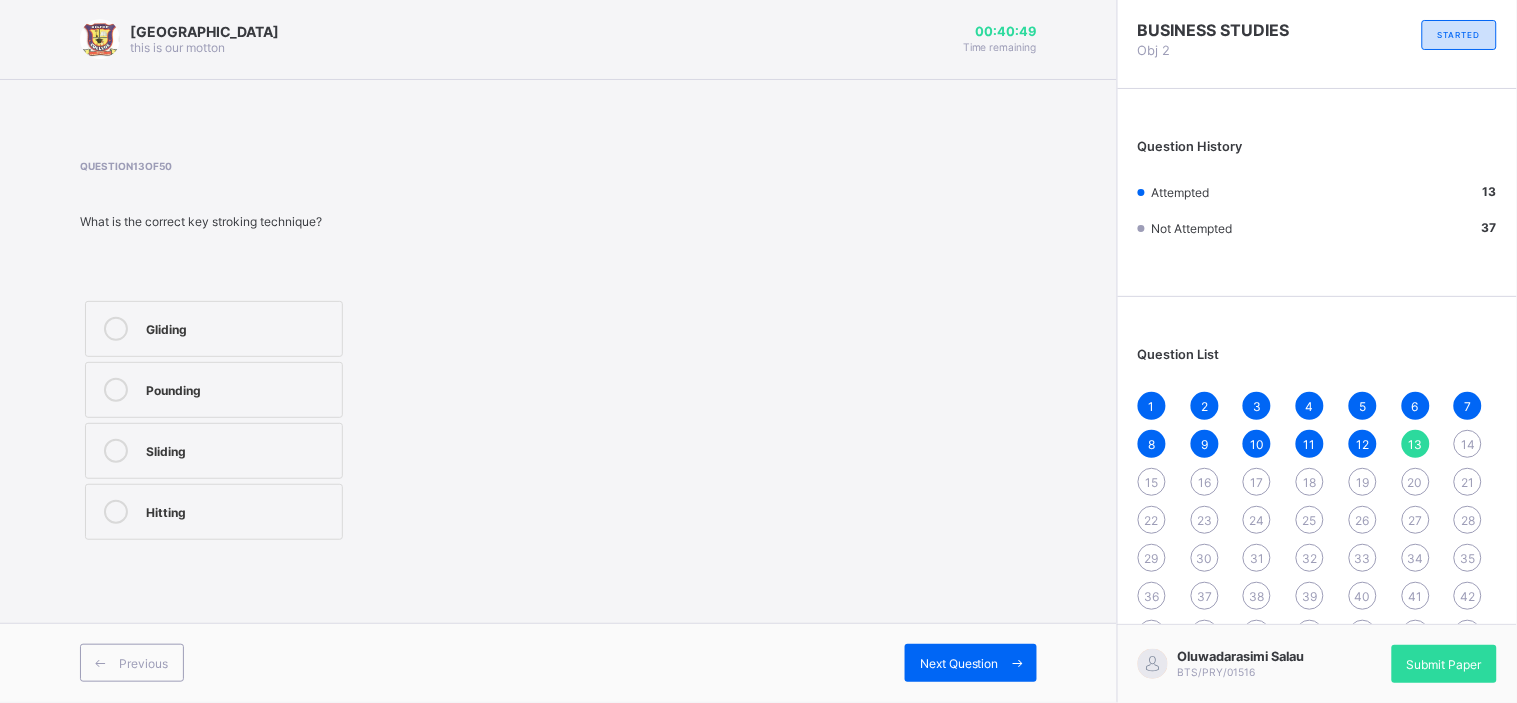 click on "Gliding" at bounding box center [239, 327] 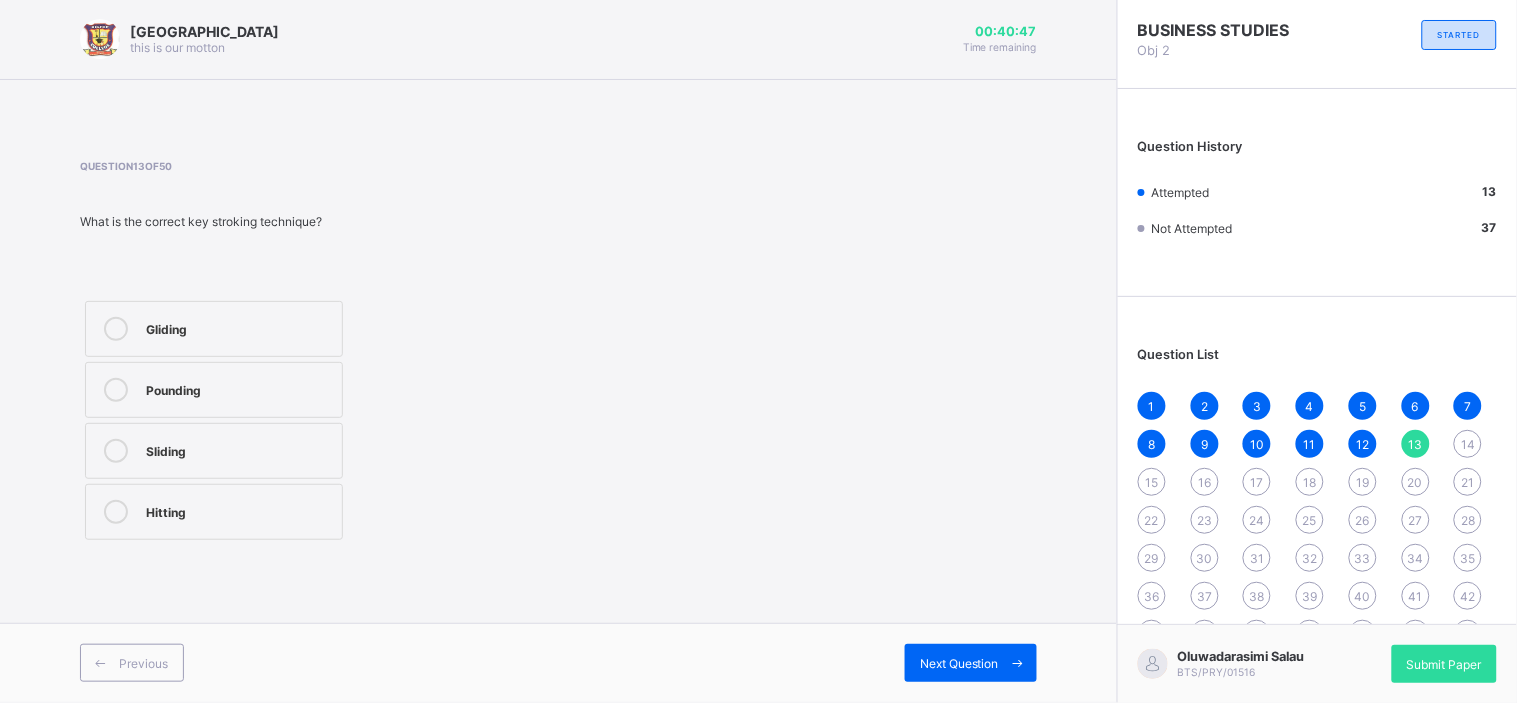 click on "Pounding" at bounding box center (214, 390) 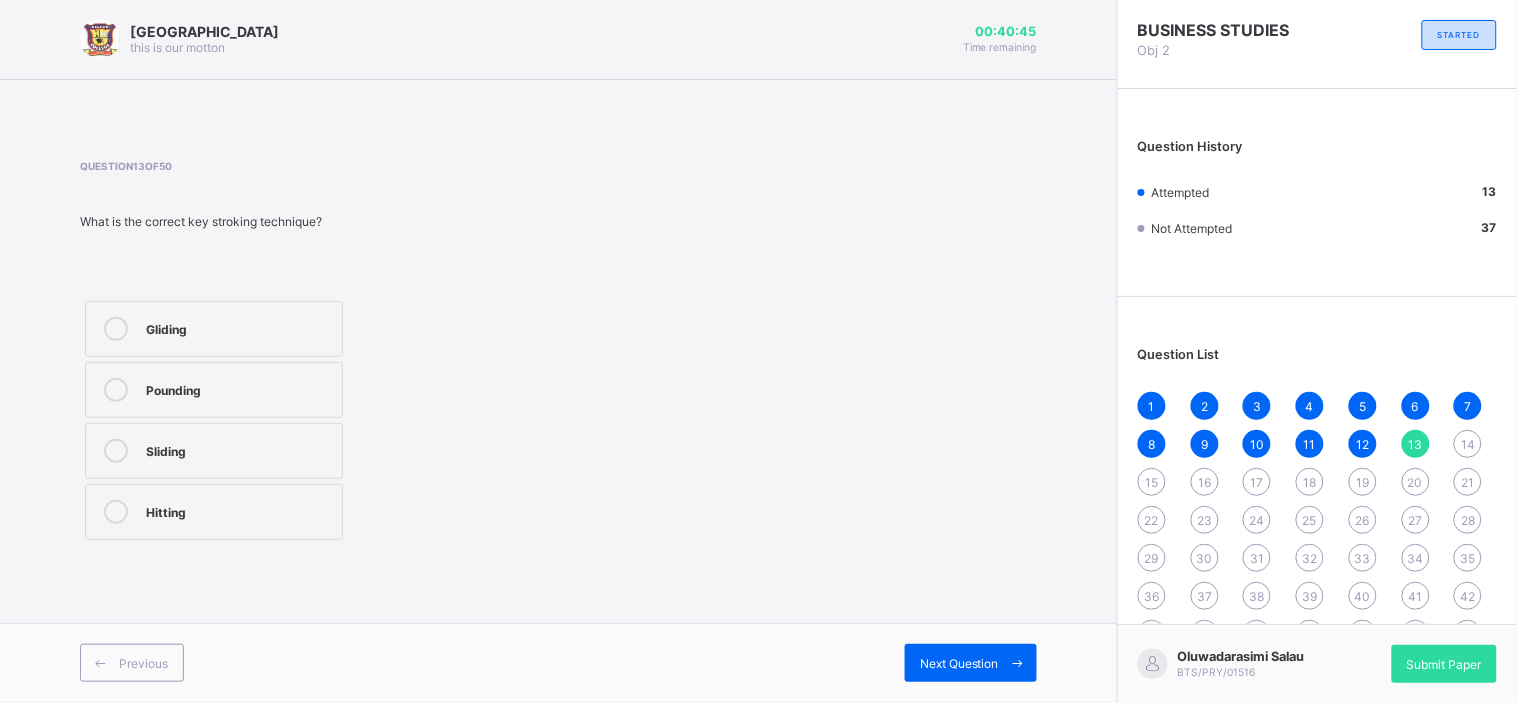 click on "Gliding" at bounding box center (214, 329) 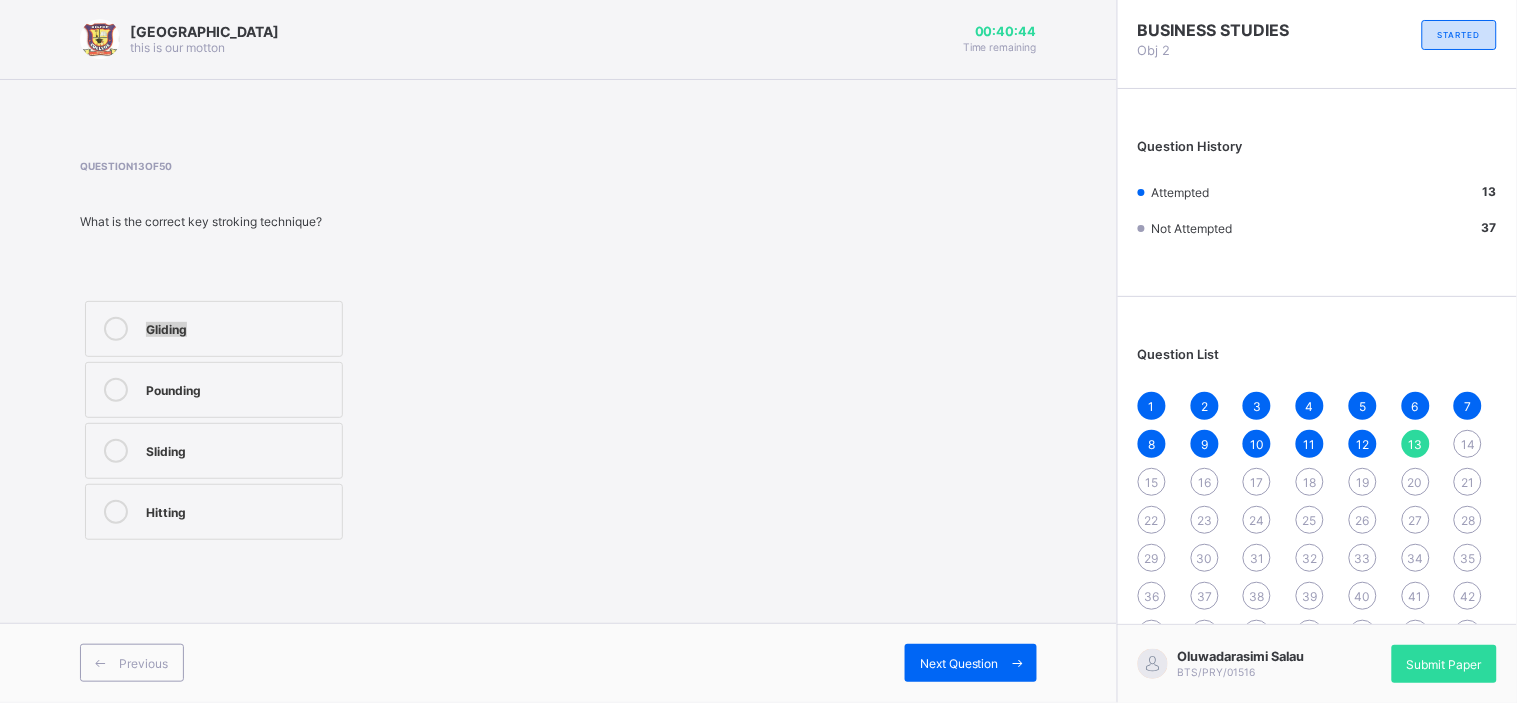 click on "Gliding" at bounding box center (214, 329) 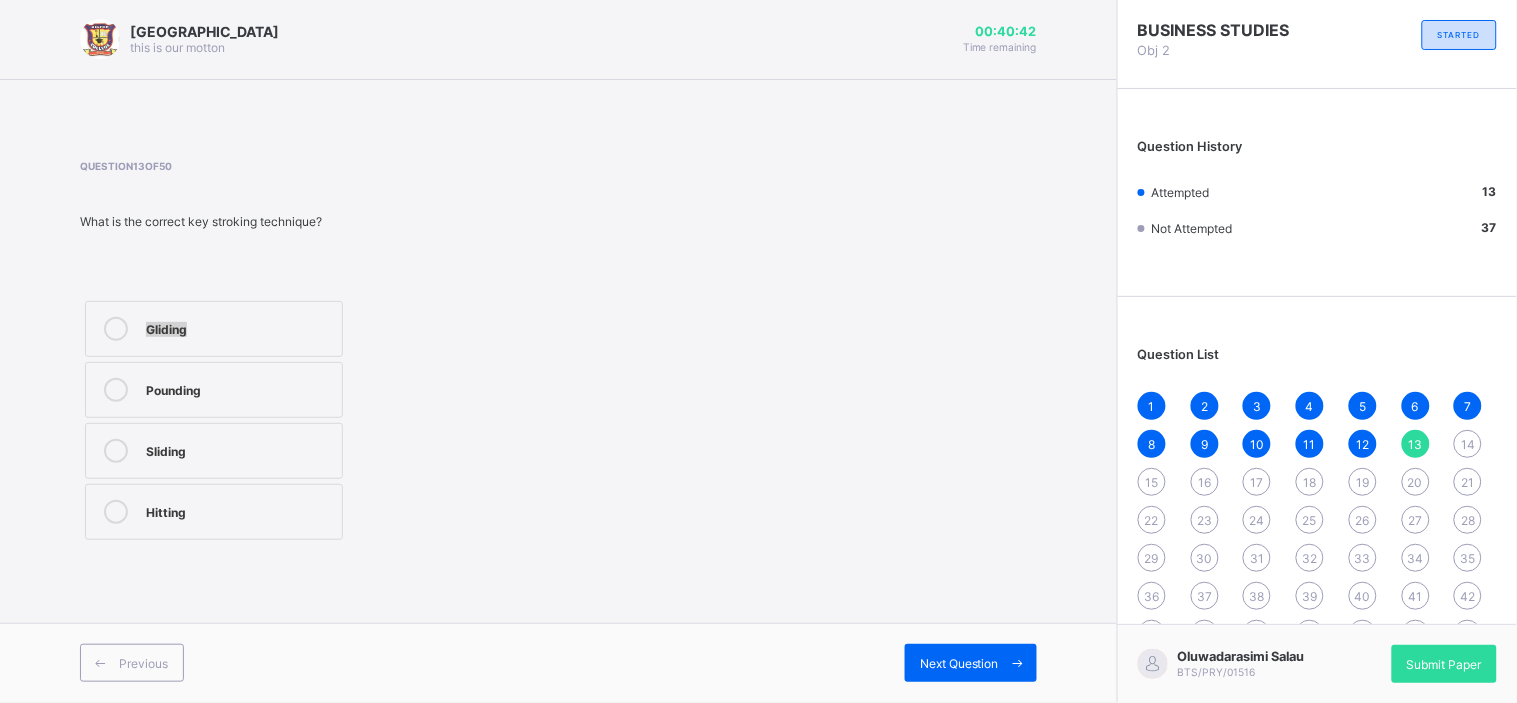 click on "Gliding Pounding Sliding Hitting" at bounding box center (303, 420) 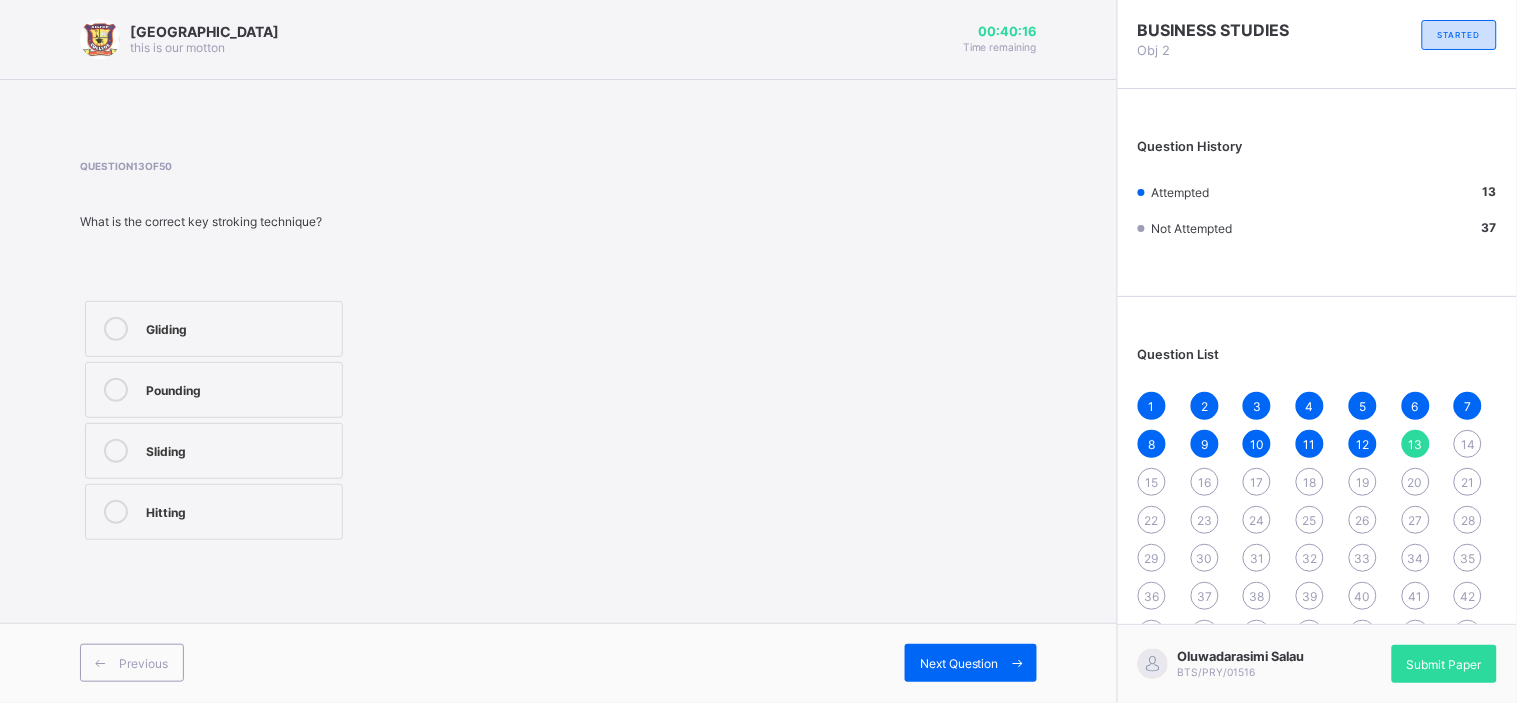 click on "Hitting" at bounding box center (239, 510) 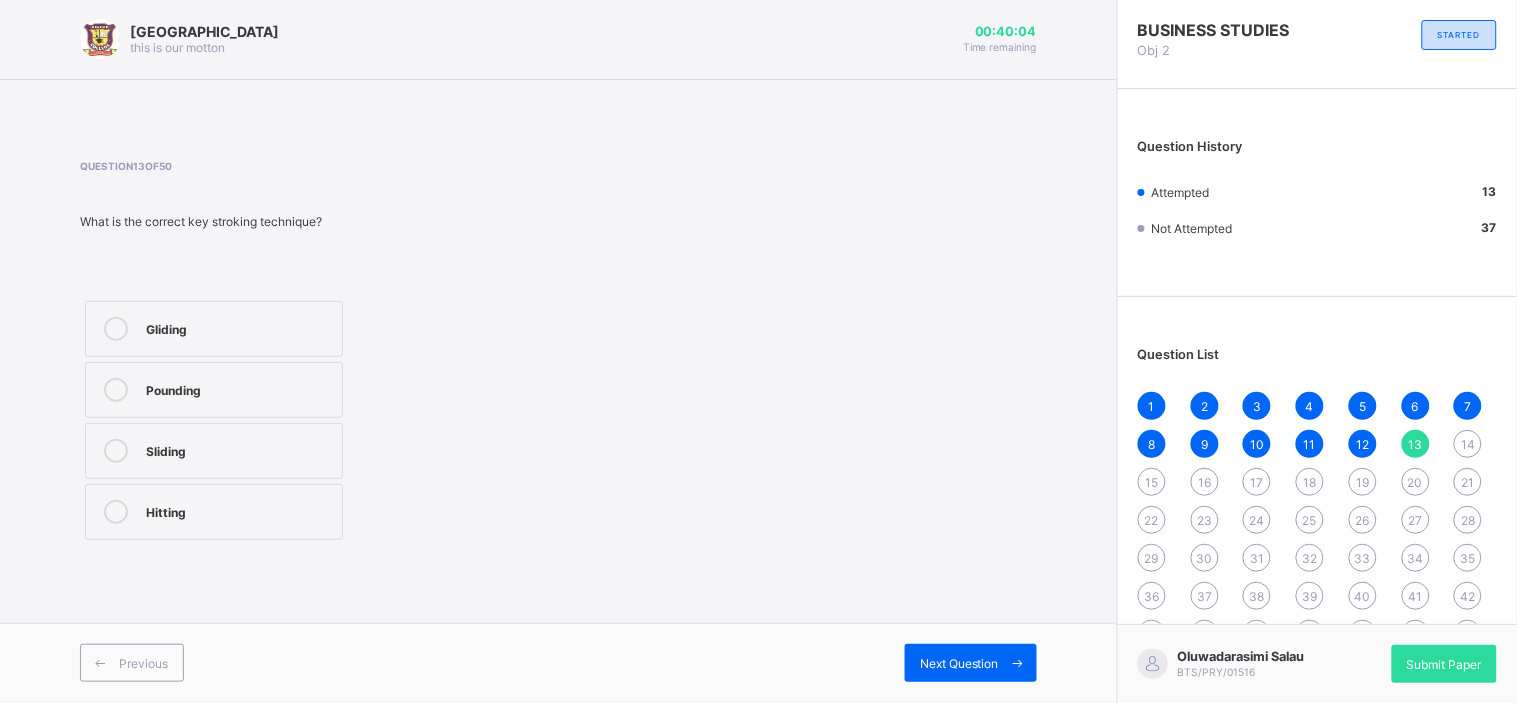 click on "Pounding" at bounding box center [214, 390] 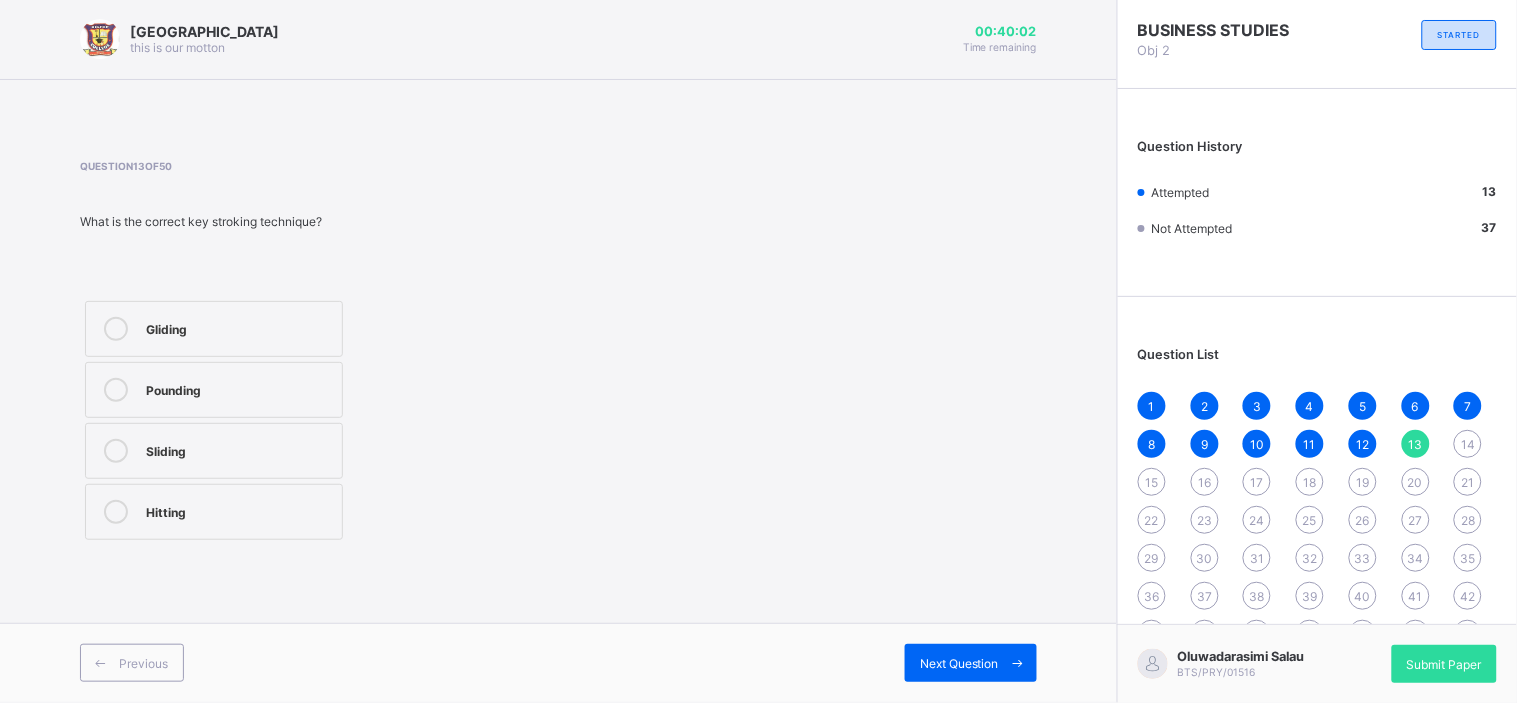click on "Gliding" at bounding box center (214, 329) 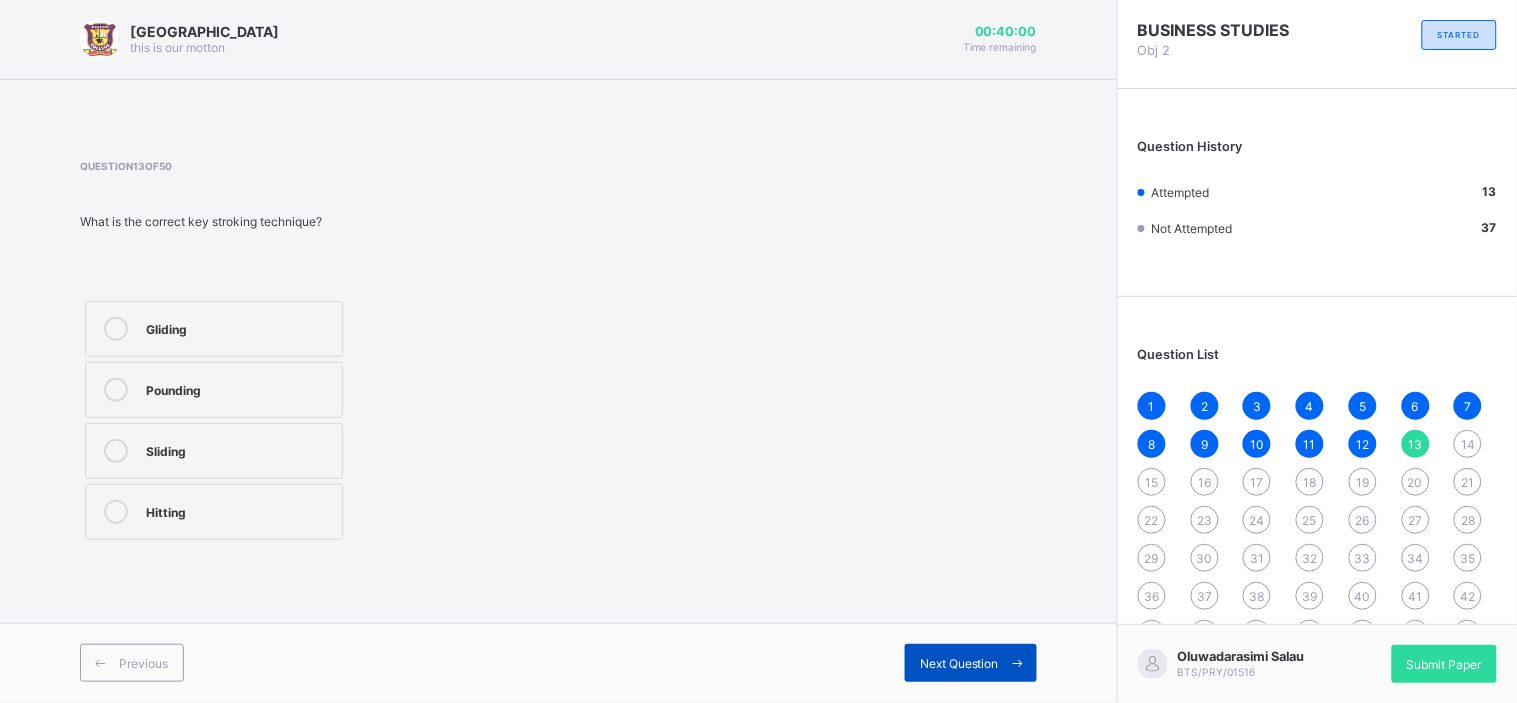 click at bounding box center [1018, 663] 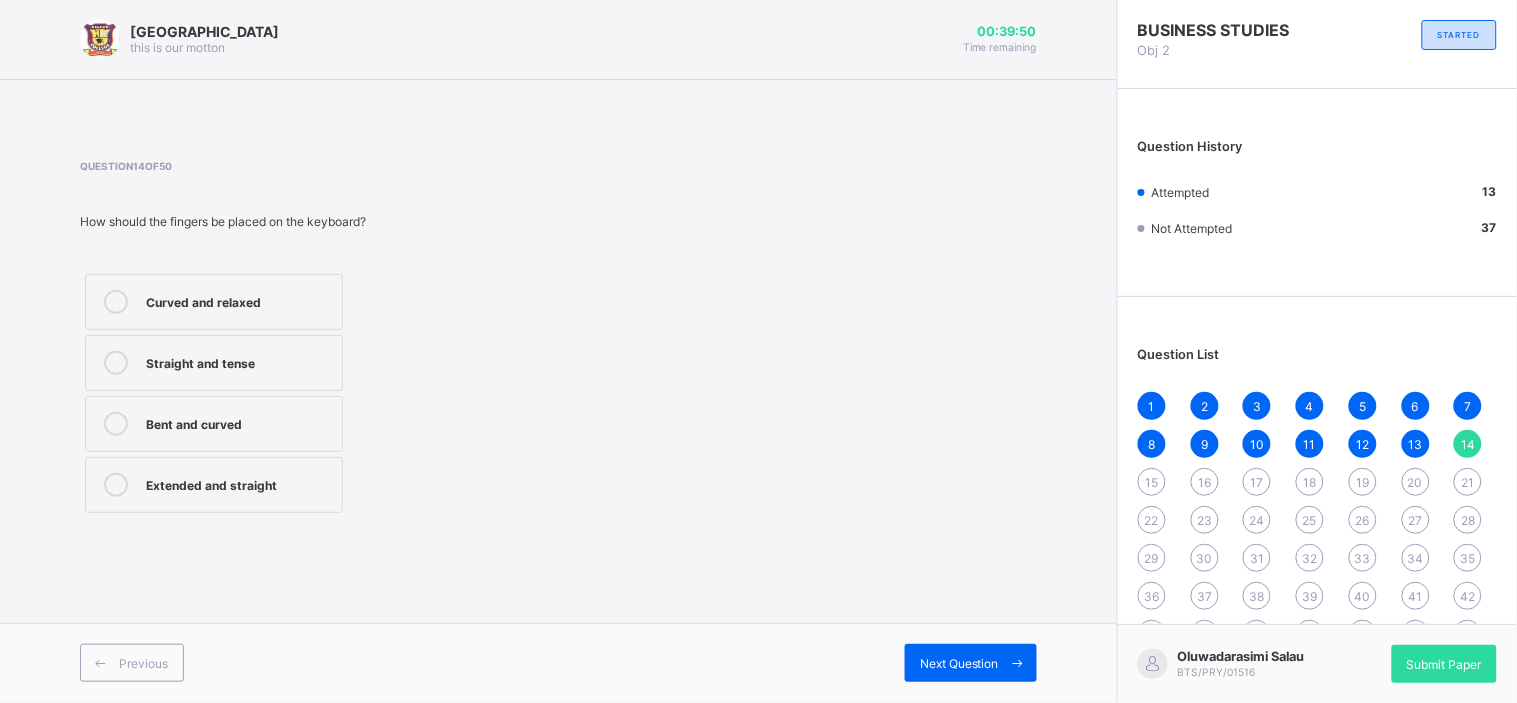 click on "Straight and tense" at bounding box center (239, 363) 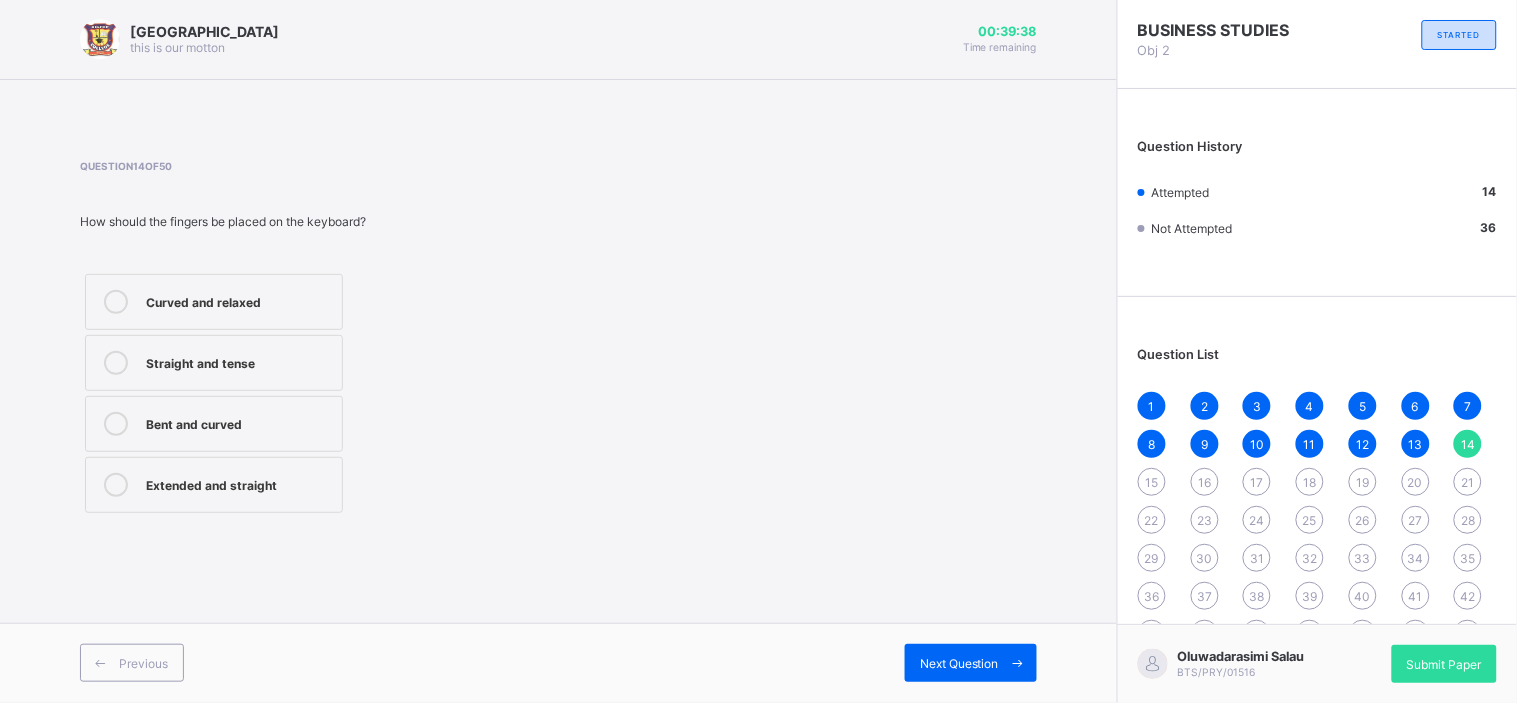 click on "Bent and curved" at bounding box center (239, 422) 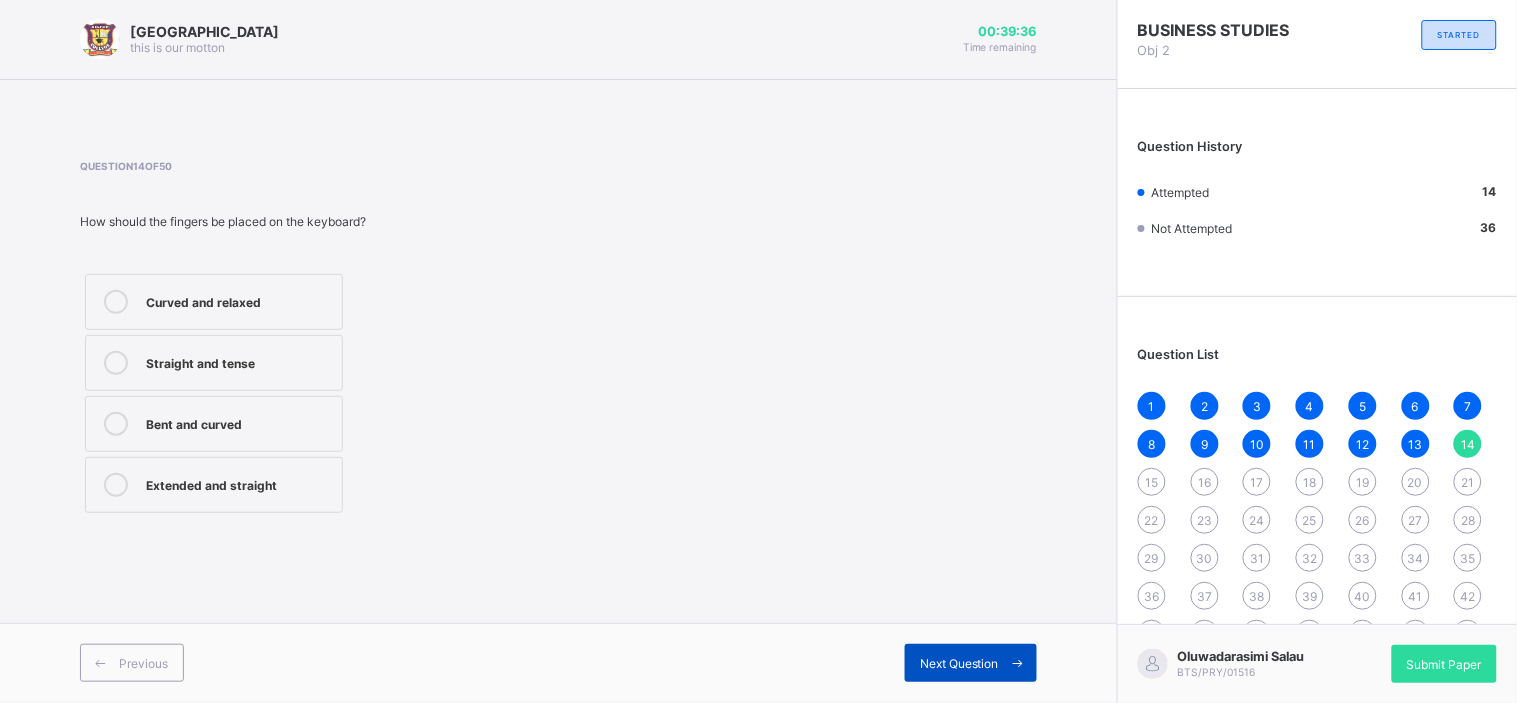 click on "Next Question" at bounding box center [971, 663] 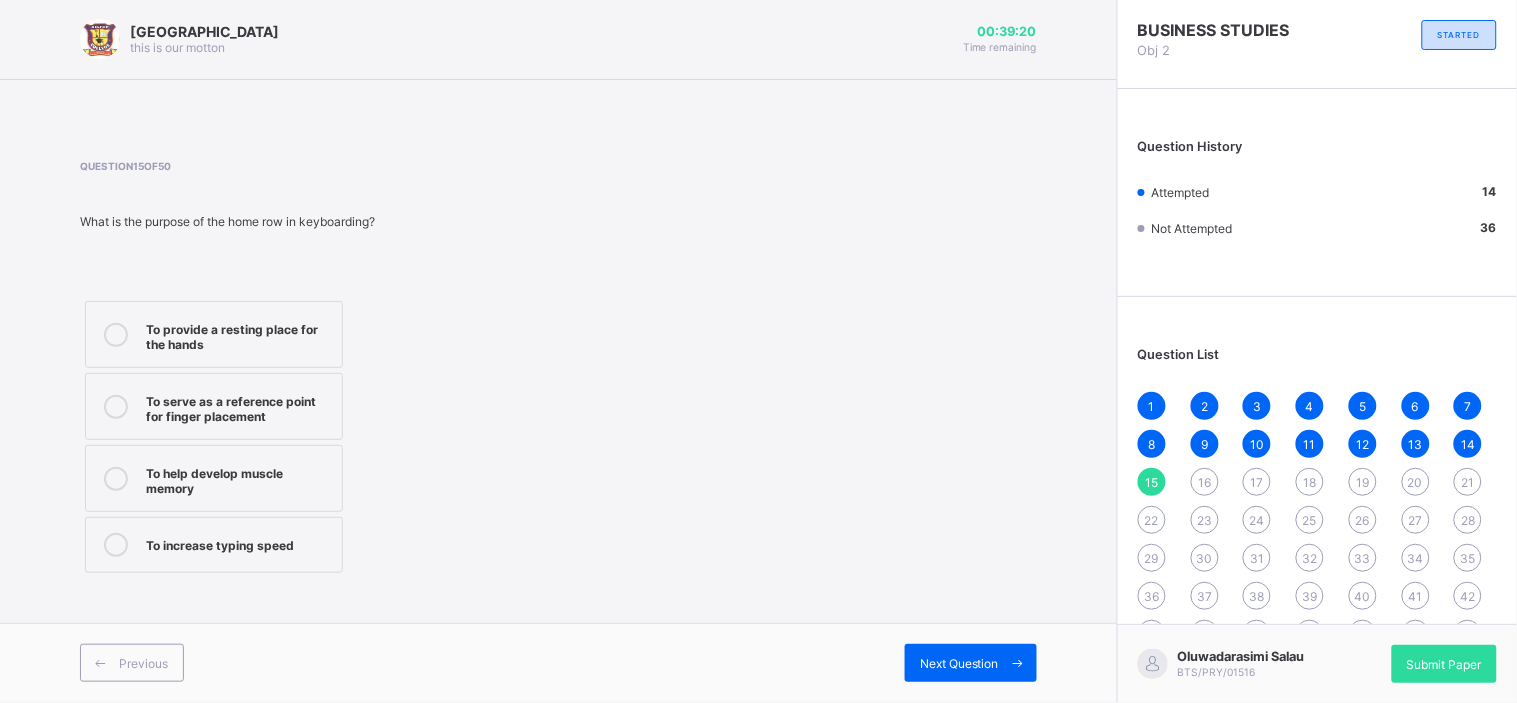 click on "To increase typing speed" at bounding box center (239, 543) 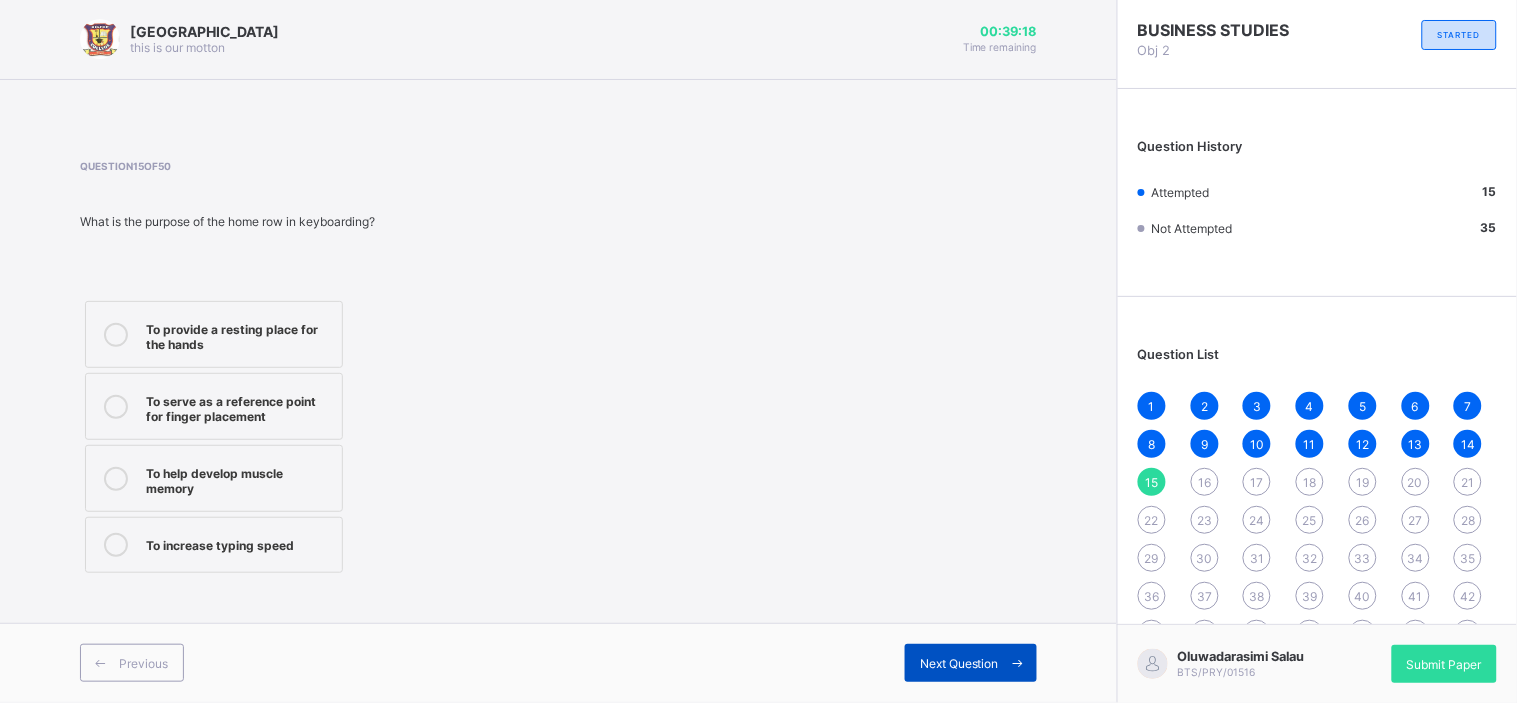 click on "Next Question" at bounding box center (959, 663) 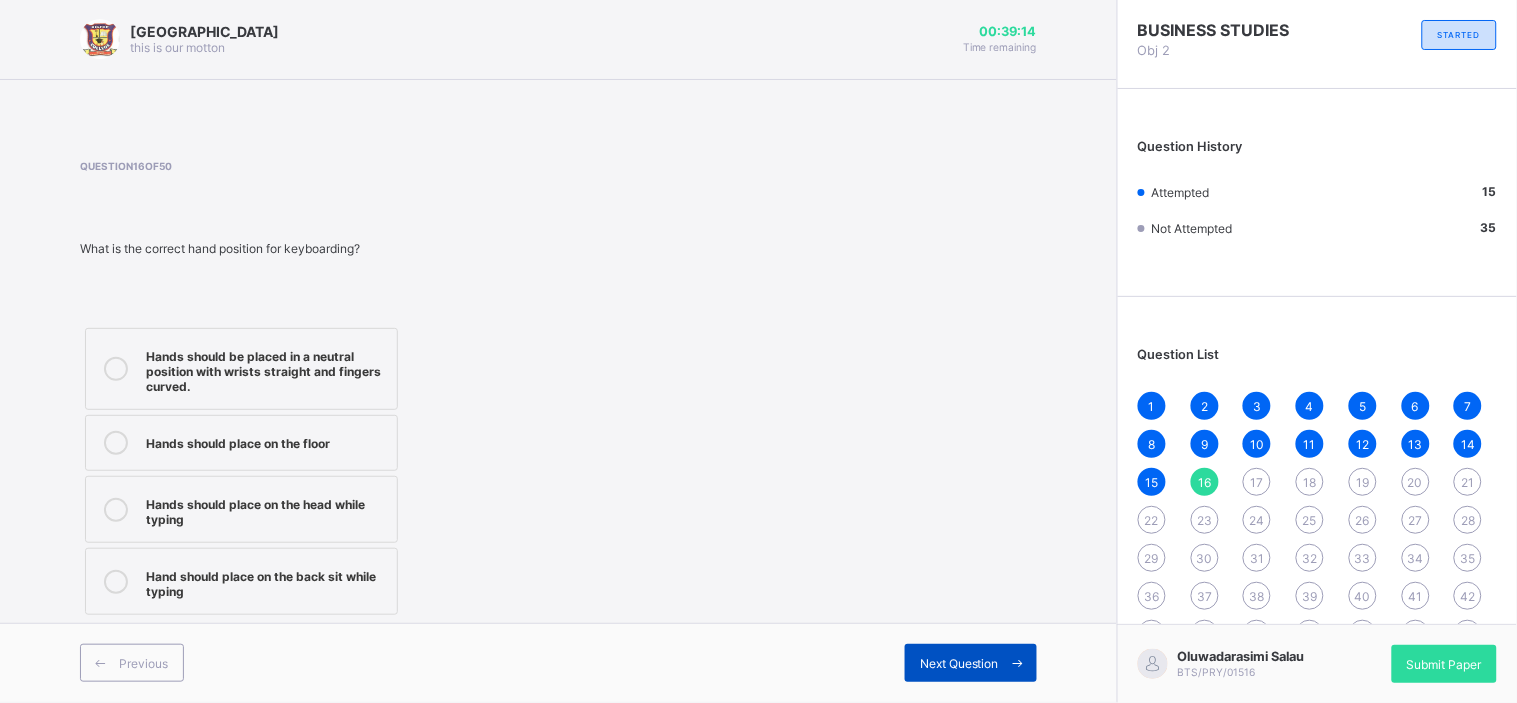 click on "Next Question" at bounding box center (959, 663) 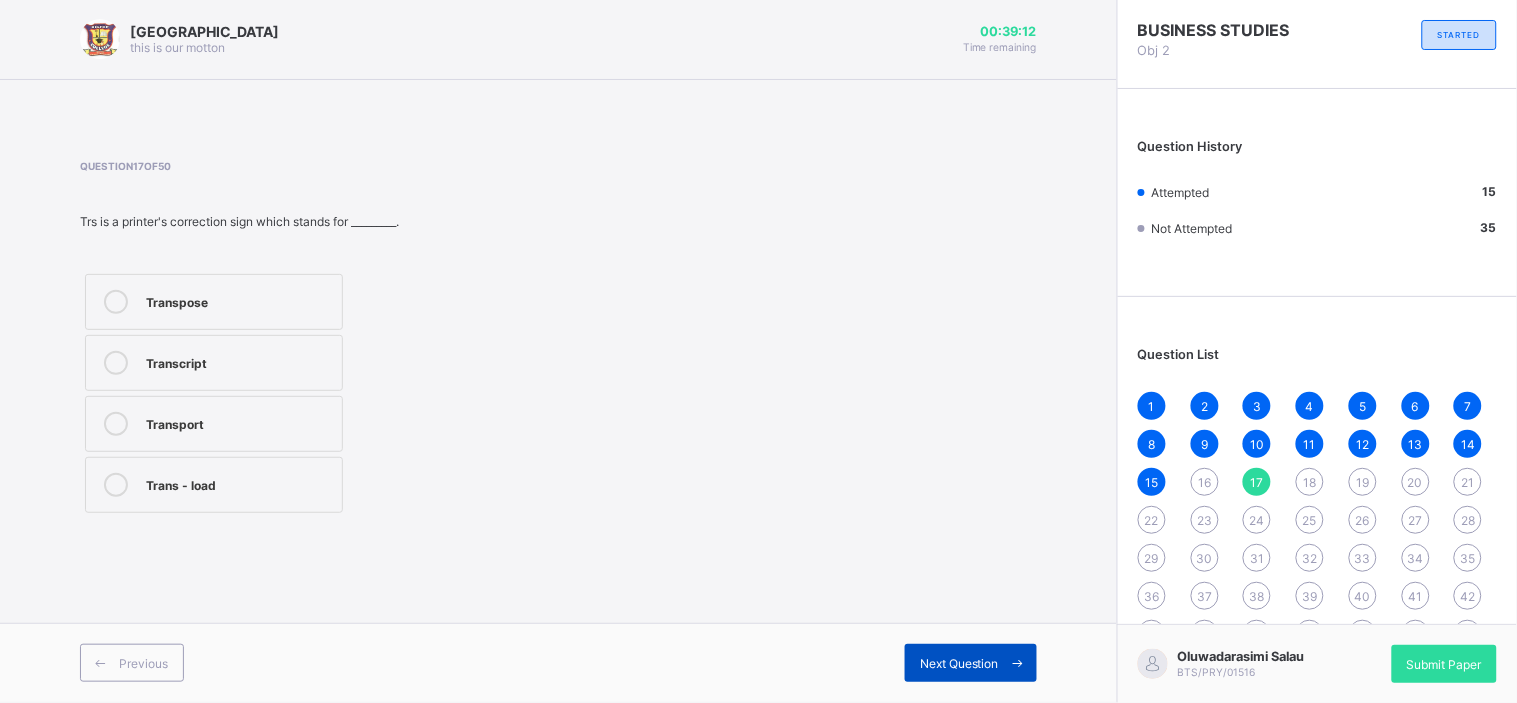 scroll, scrollTop: 2, scrollLeft: 0, axis: vertical 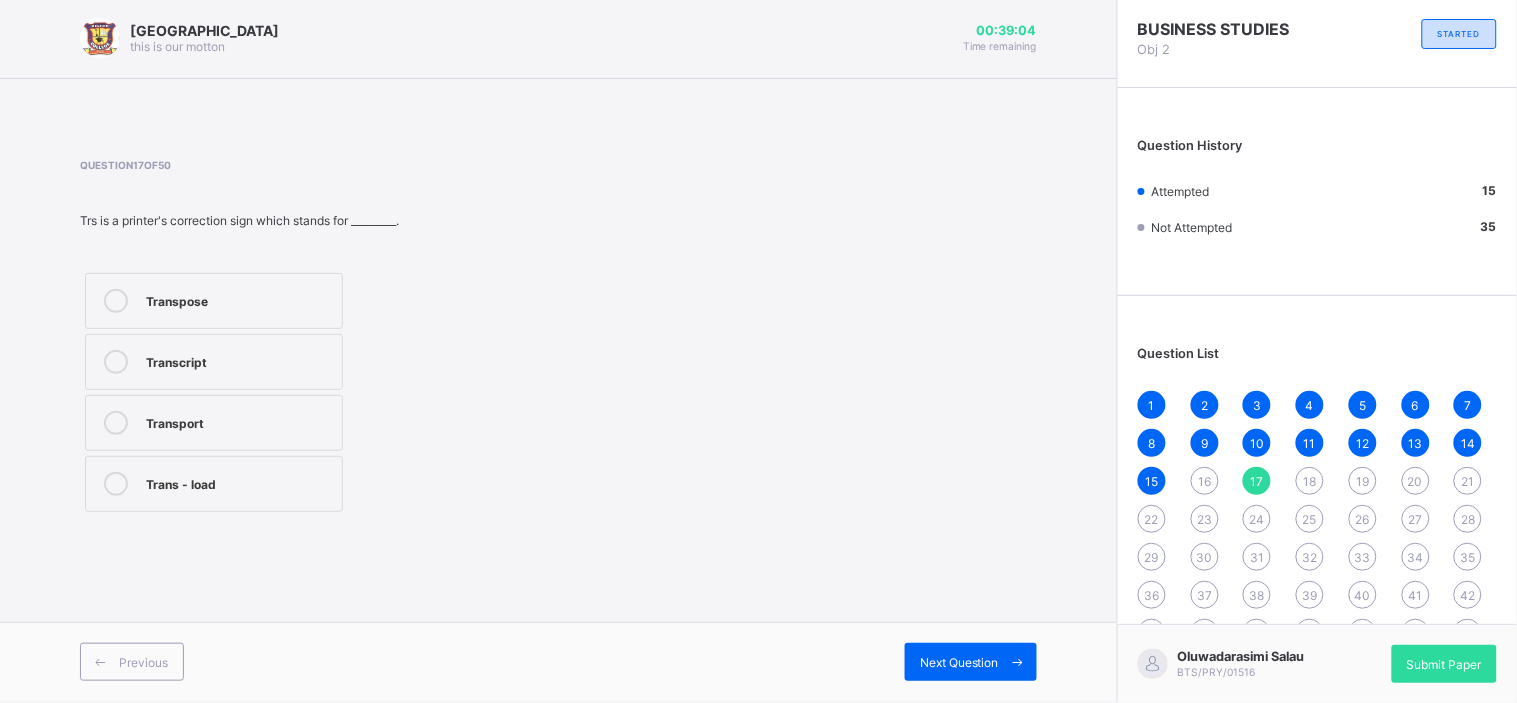 click on "Transcript" at bounding box center (214, 362) 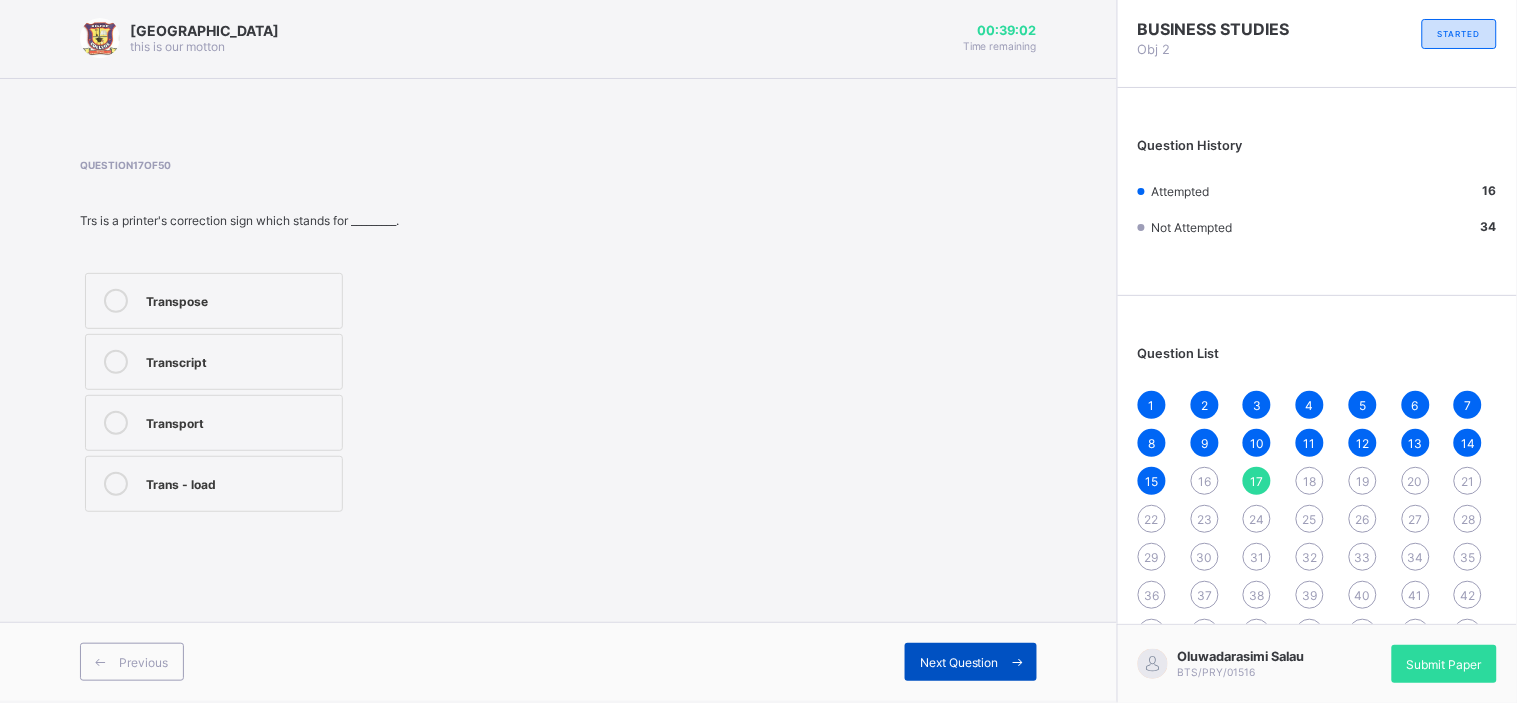 click on "Next Question" at bounding box center (959, 662) 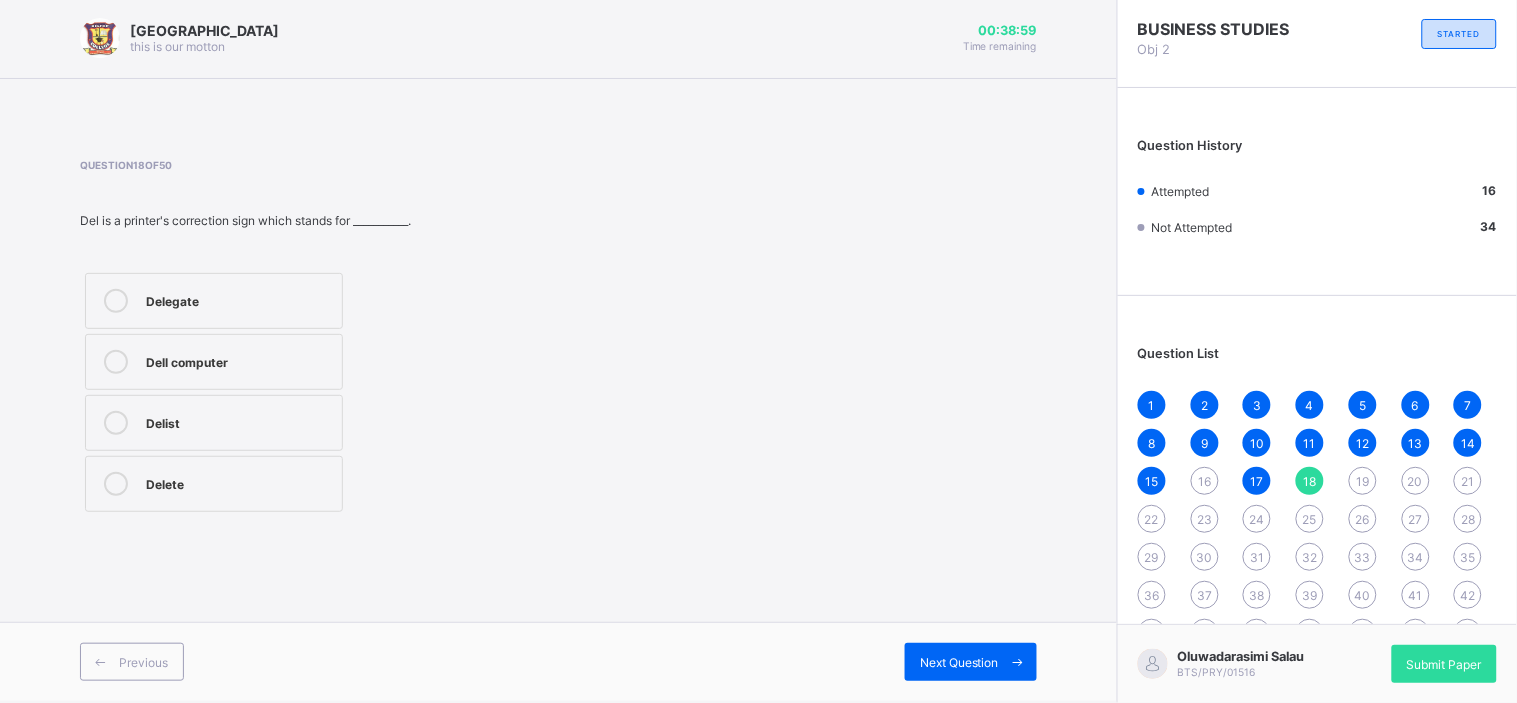 click on "16" at bounding box center [1204, 481] 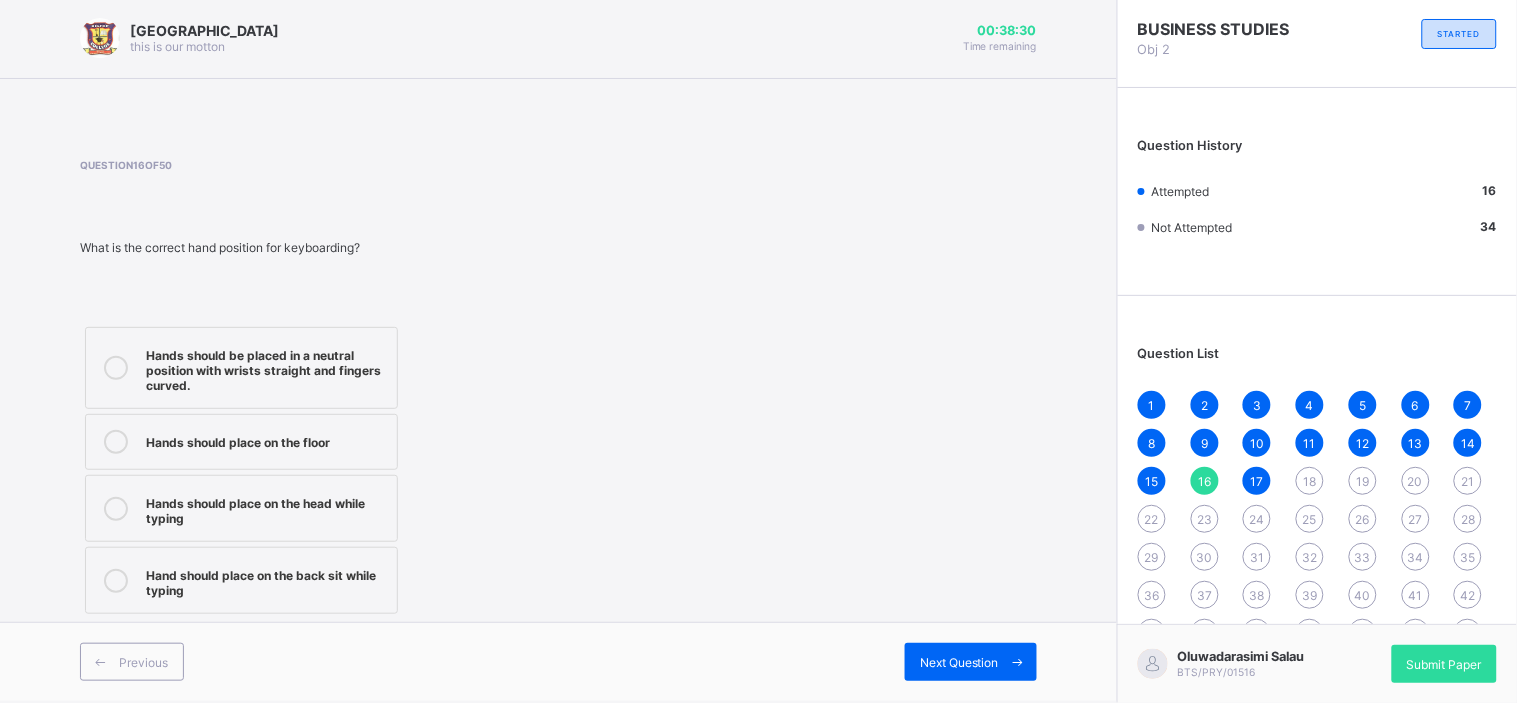 click on "Hands should be placed in a neutral position with wrists straight and fingers curved." at bounding box center [266, 368] 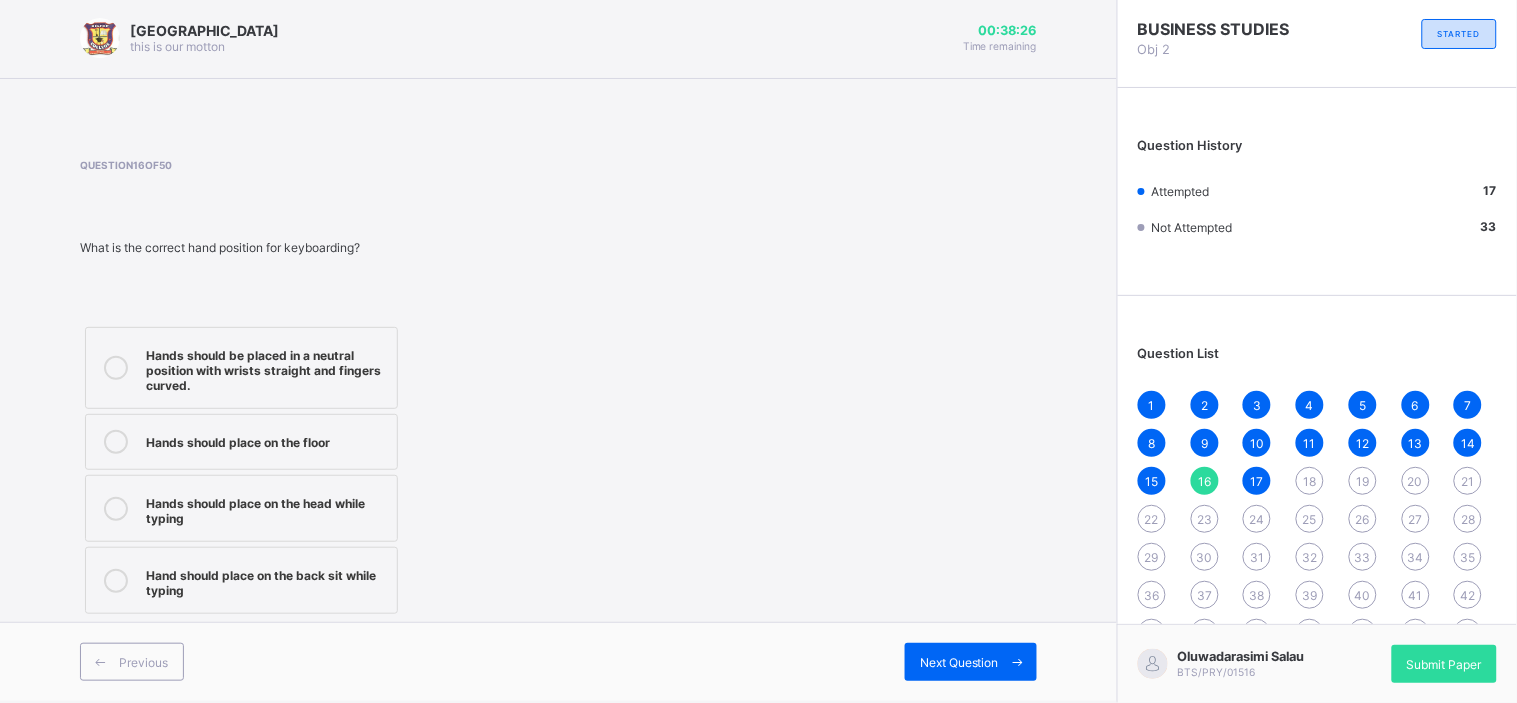 click on "14" at bounding box center [1468, 443] 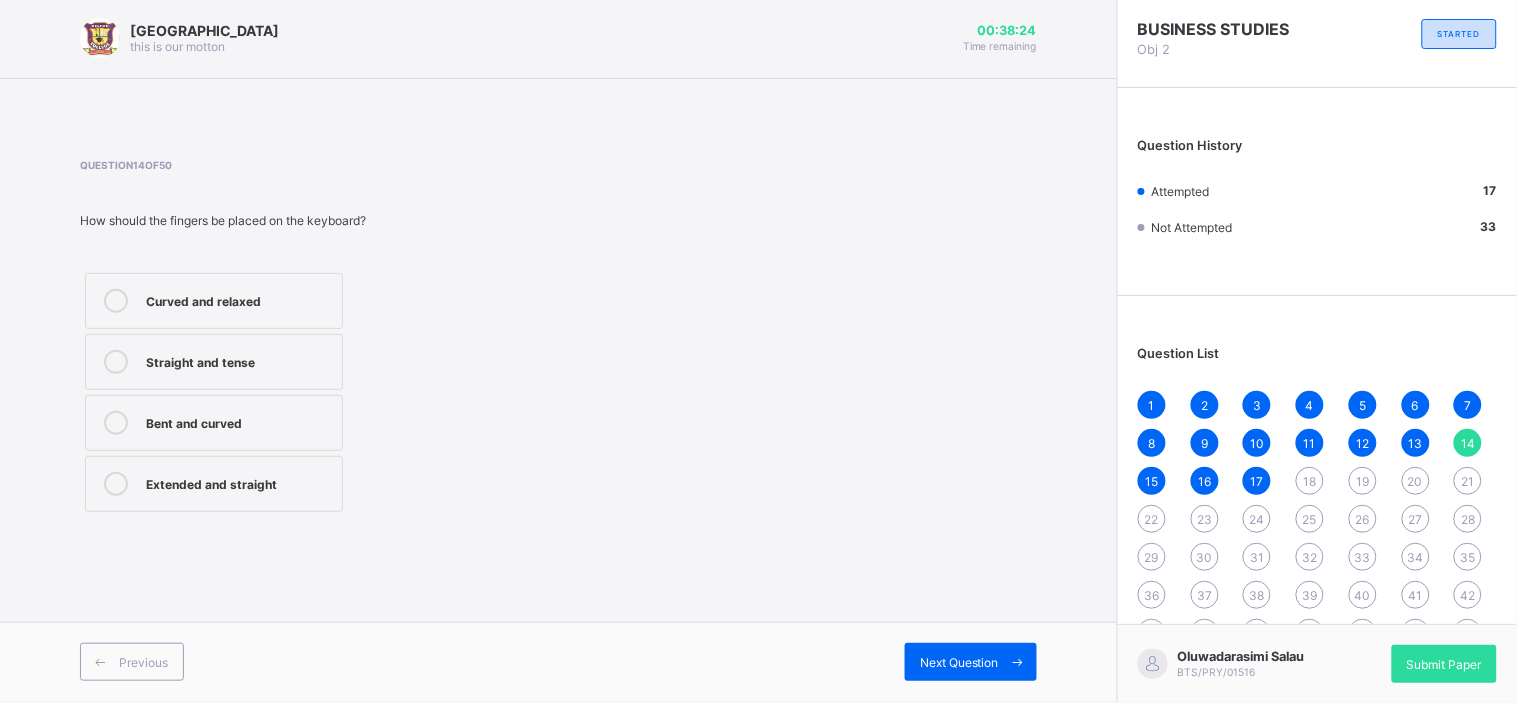 click on "Straight and tense" at bounding box center (239, 360) 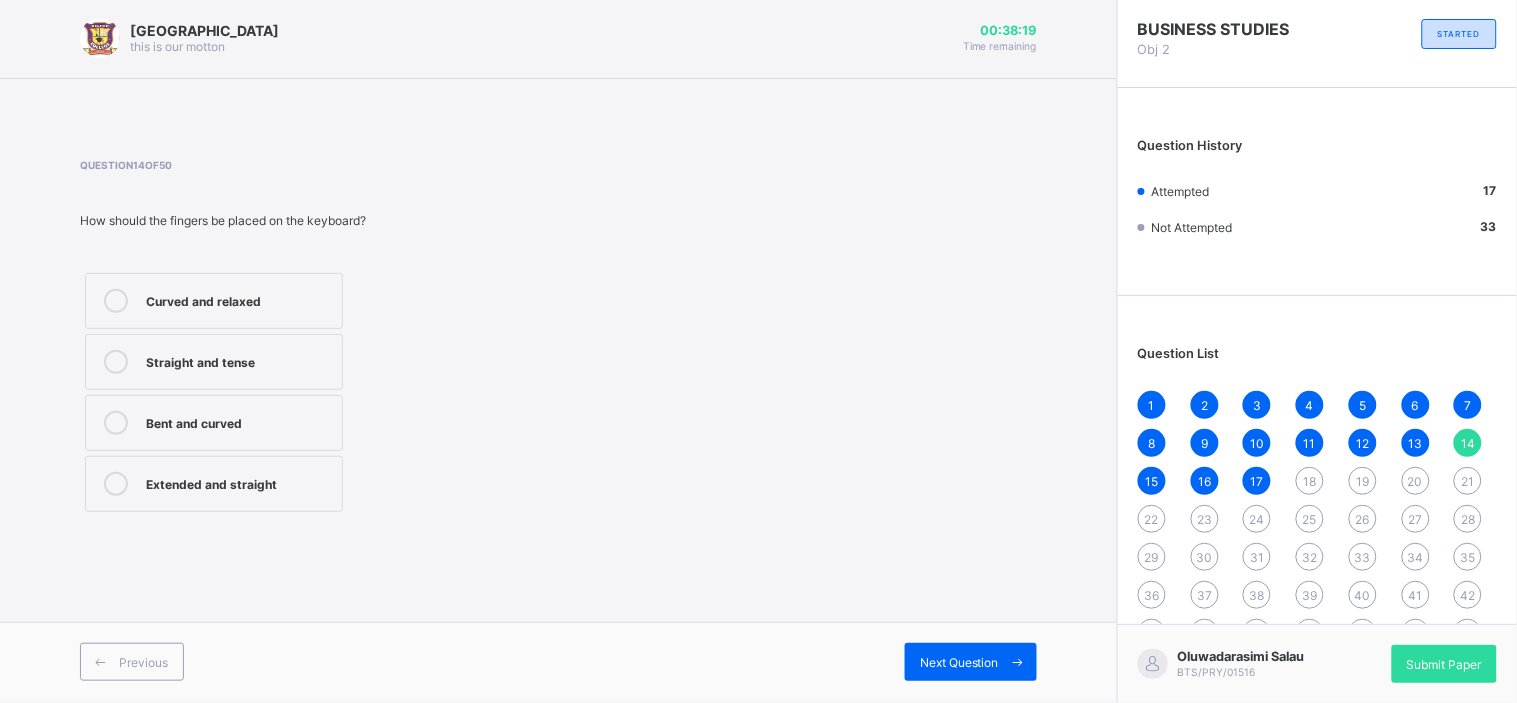 click on "18" at bounding box center (1310, 481) 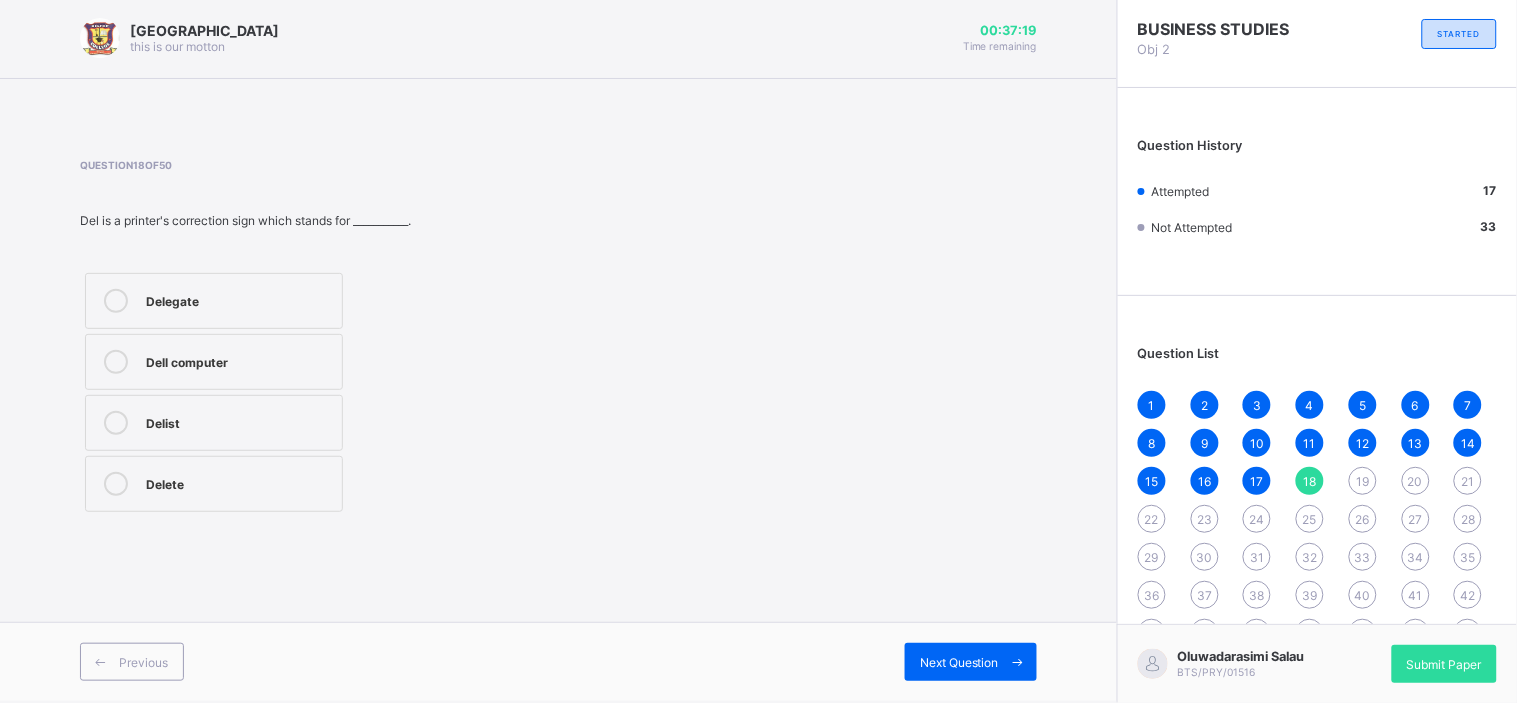 click on "Delist" at bounding box center (214, 423) 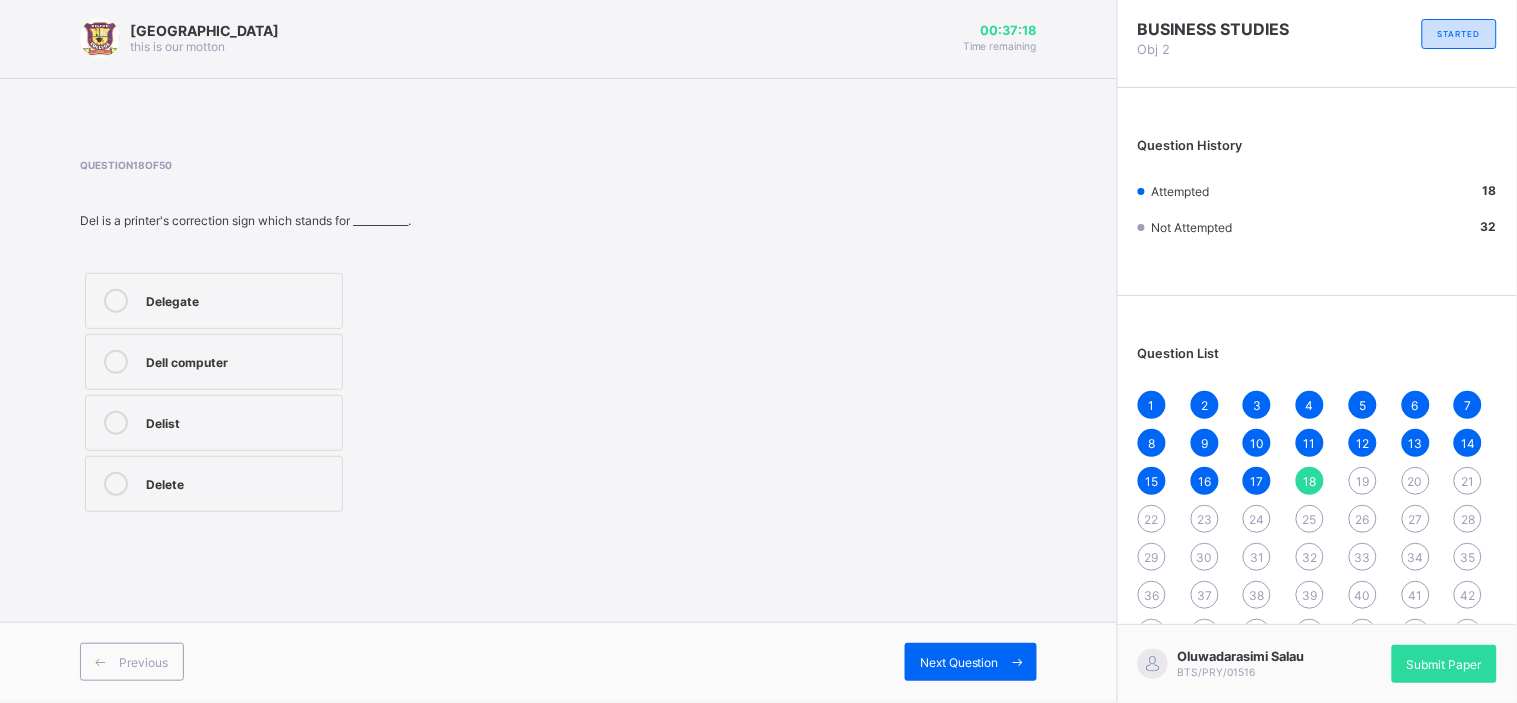 click on "Delist" at bounding box center (214, 423) 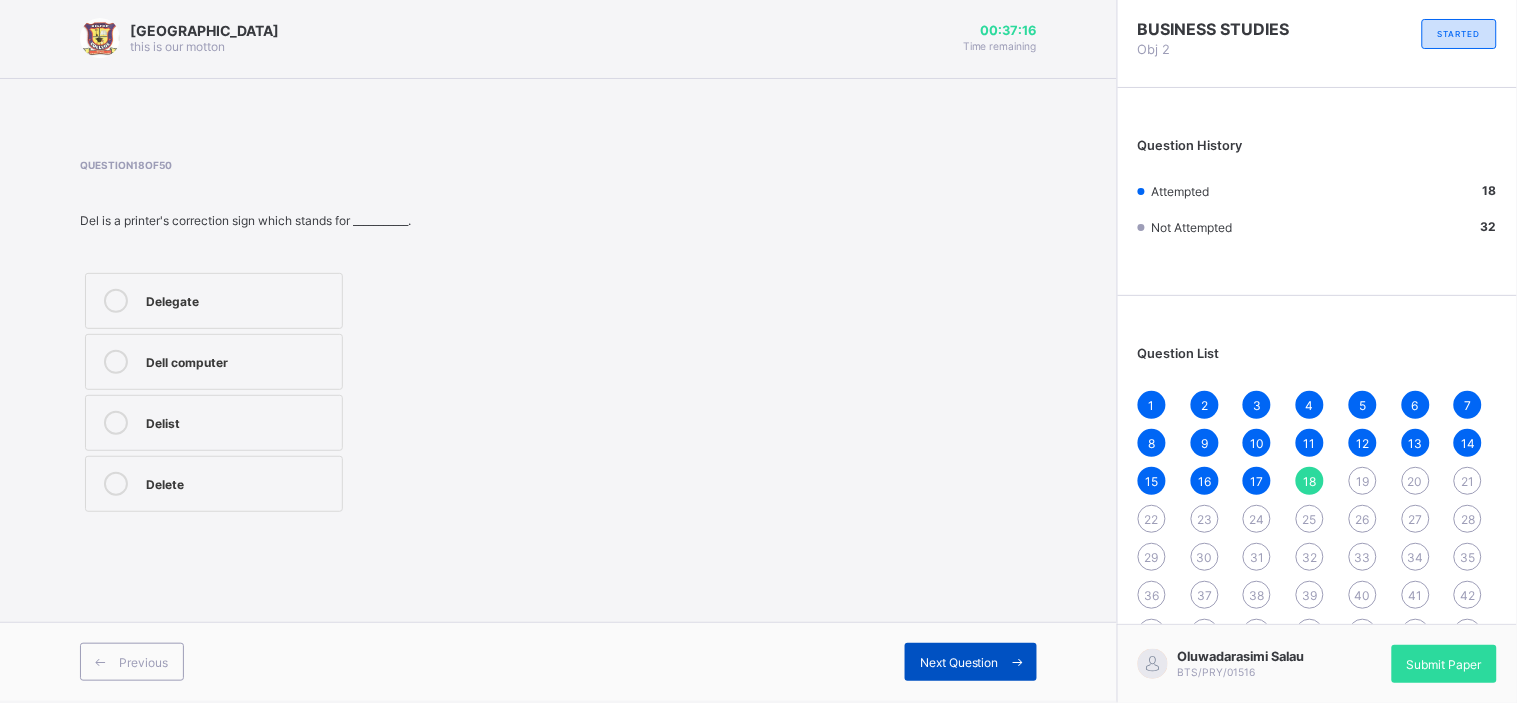 click on "Next Question" at bounding box center [971, 662] 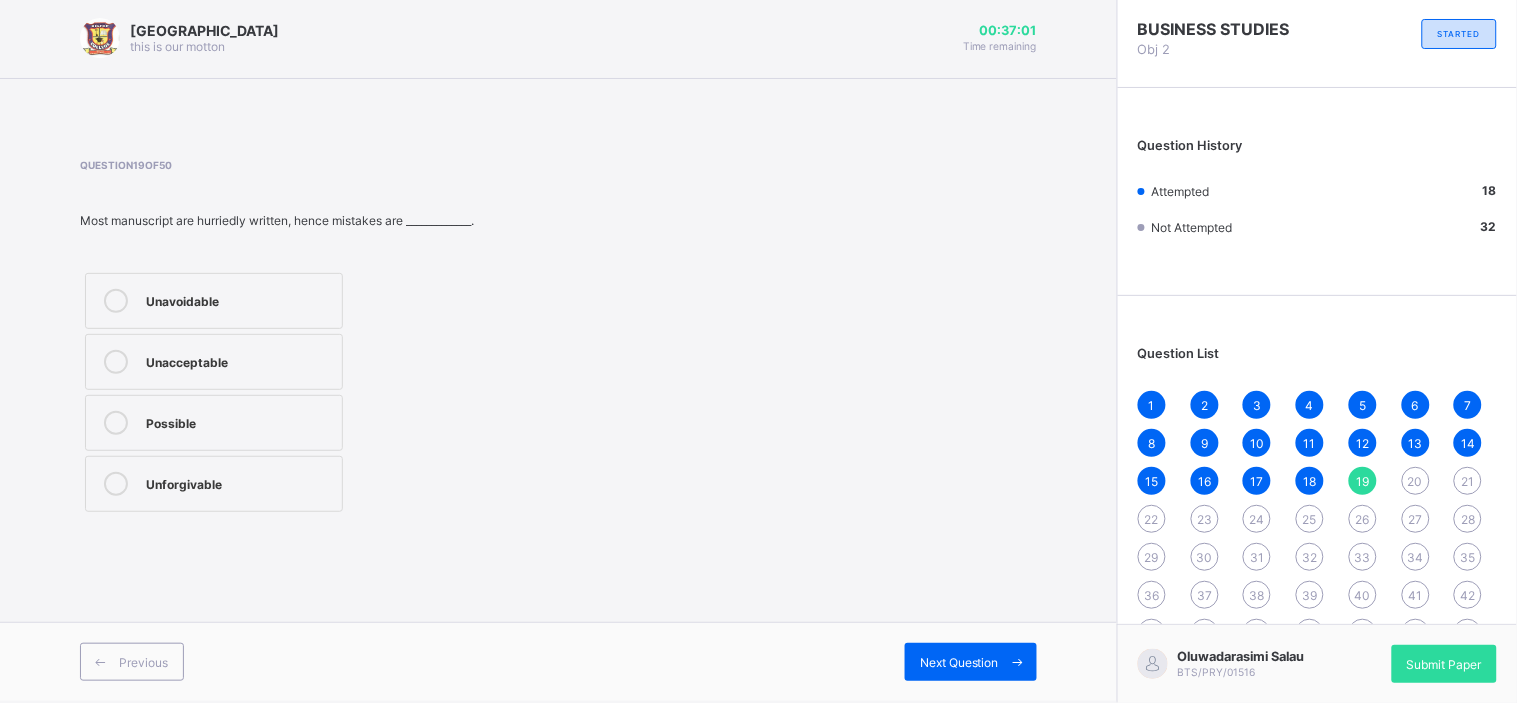 click on "Possible" at bounding box center (214, 423) 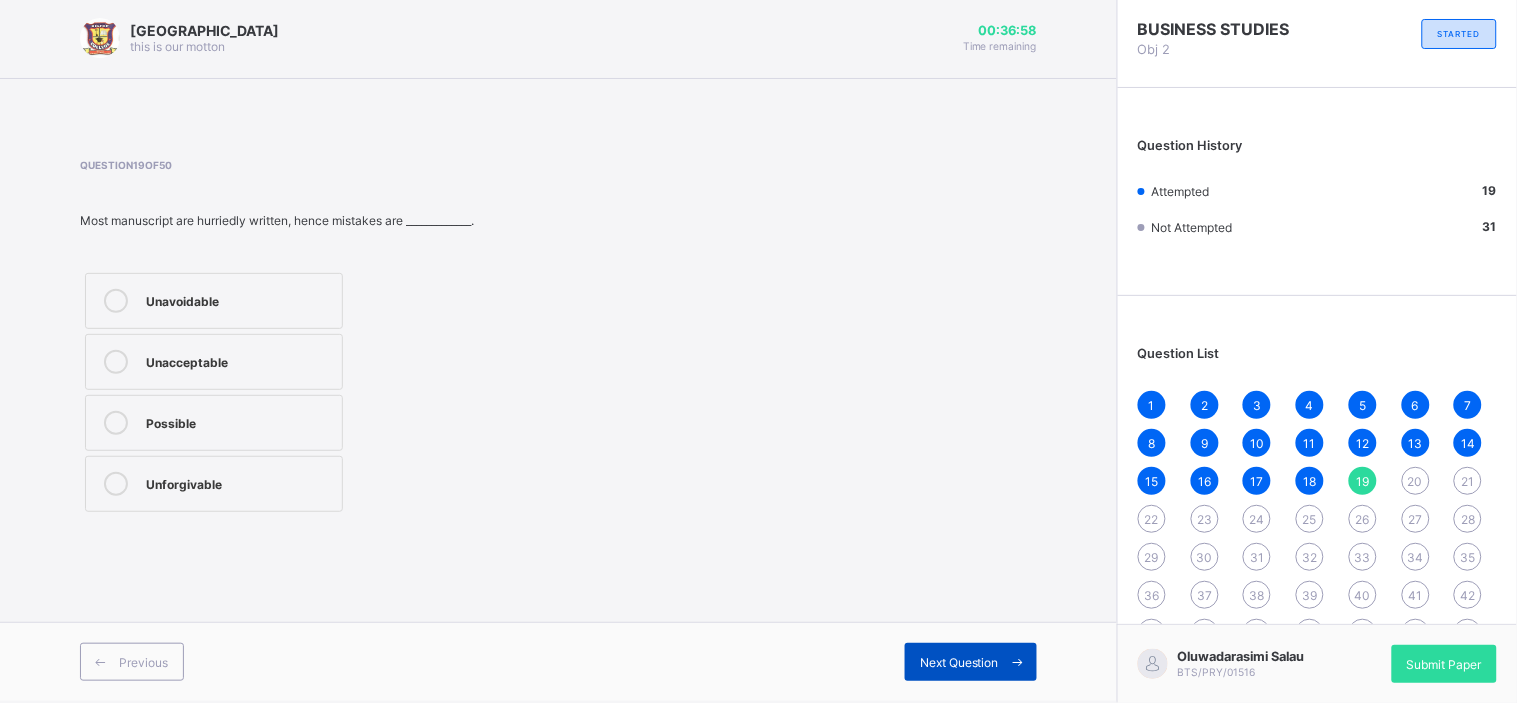 click on "Next Question" at bounding box center [971, 662] 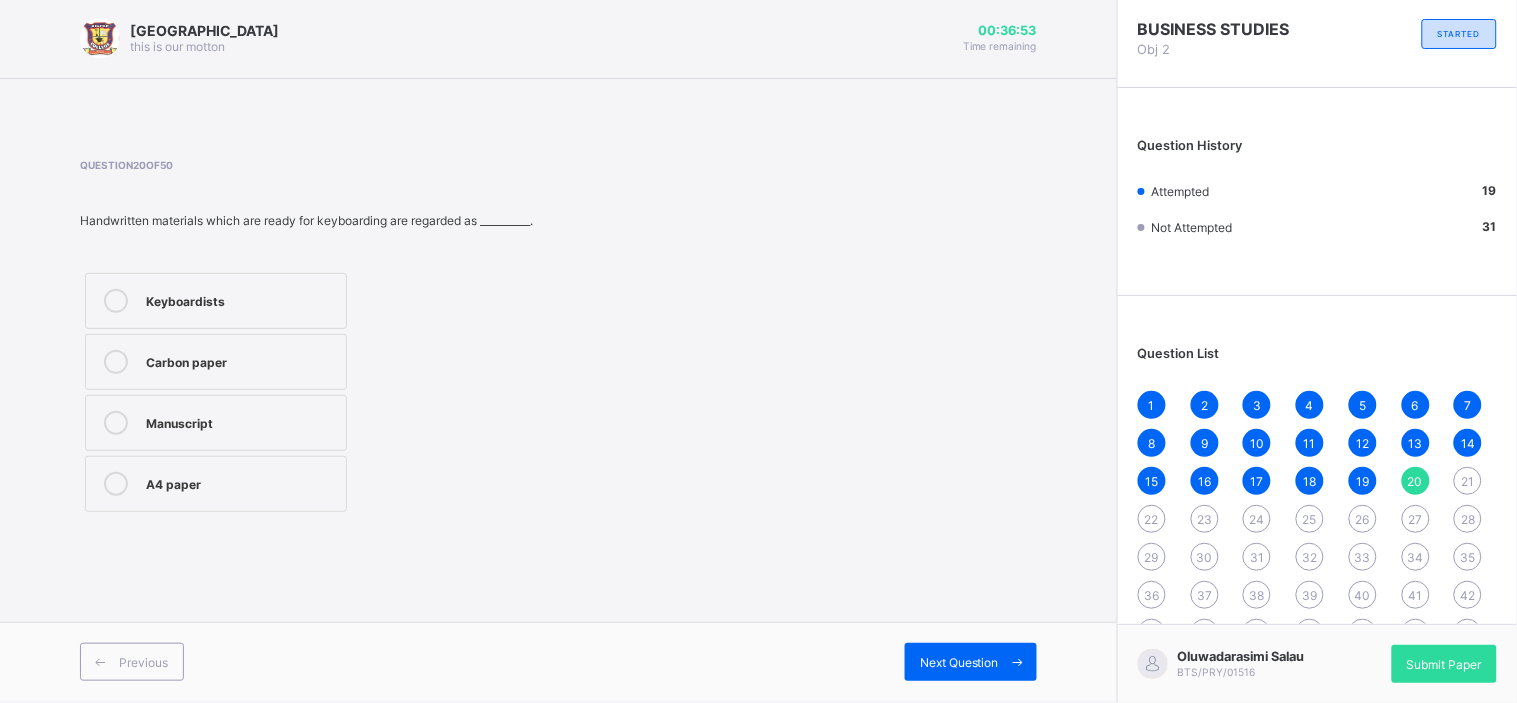 drag, startPoint x: 994, startPoint y: 669, endPoint x: 955, endPoint y: 730, distance: 72.40166 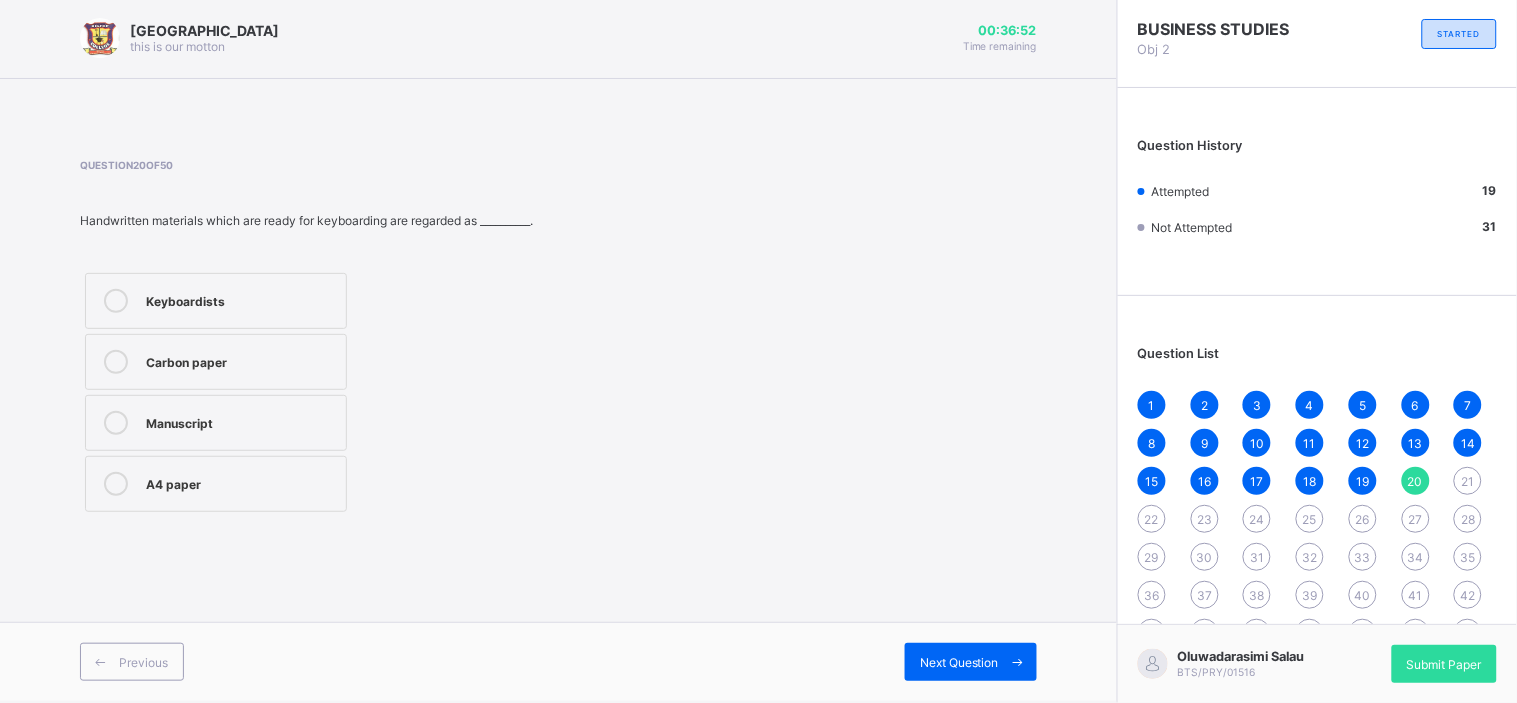 scroll, scrollTop: 0, scrollLeft: 0, axis: both 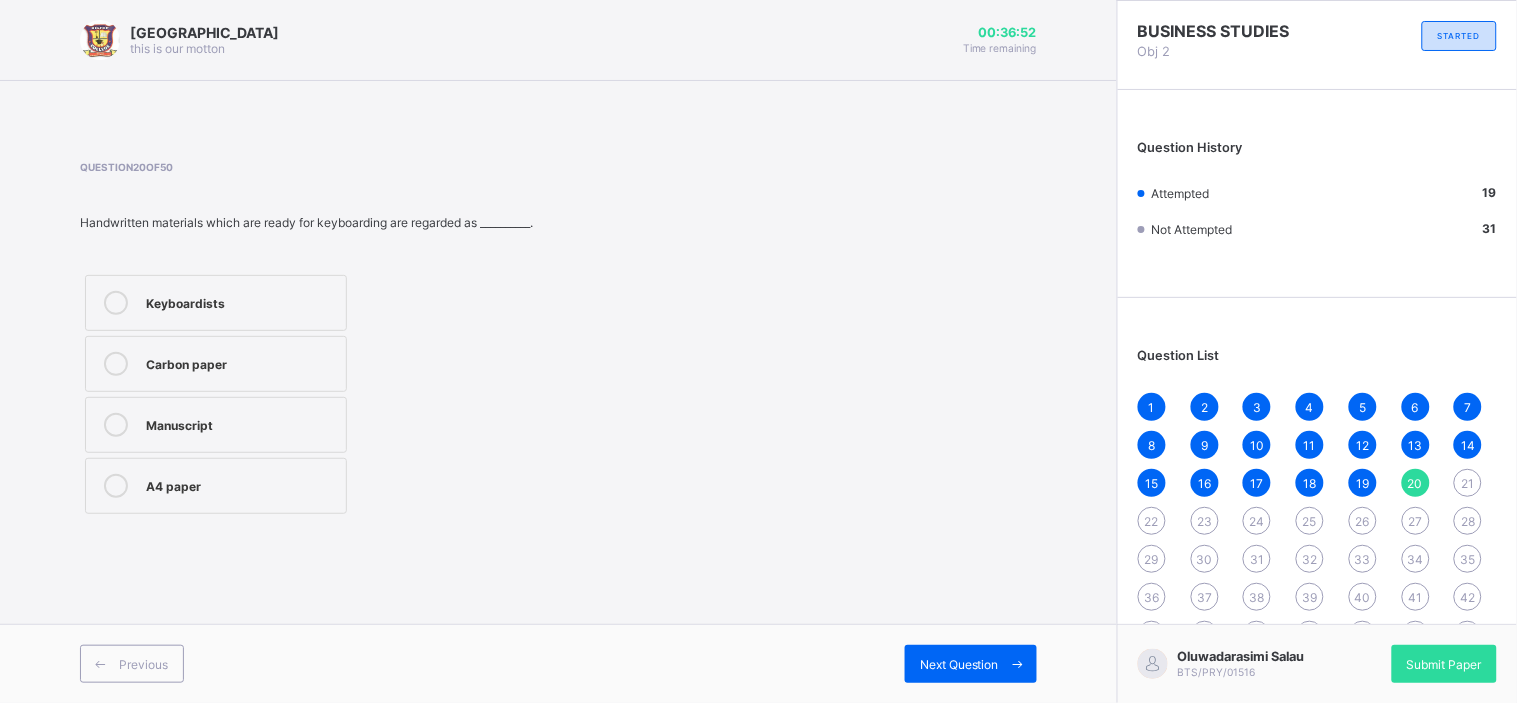 click on "BIGTOP COLLEGE this is our [PERSON_NAME] 00:36:52 Time remaining Question  20  of  50 Handwritten materials which are ready for keyboarding are regarded as __________. Keyboardists  Carbon paper  Manuscript  A4 paper  Previous Next Question" at bounding box center [558, 351] 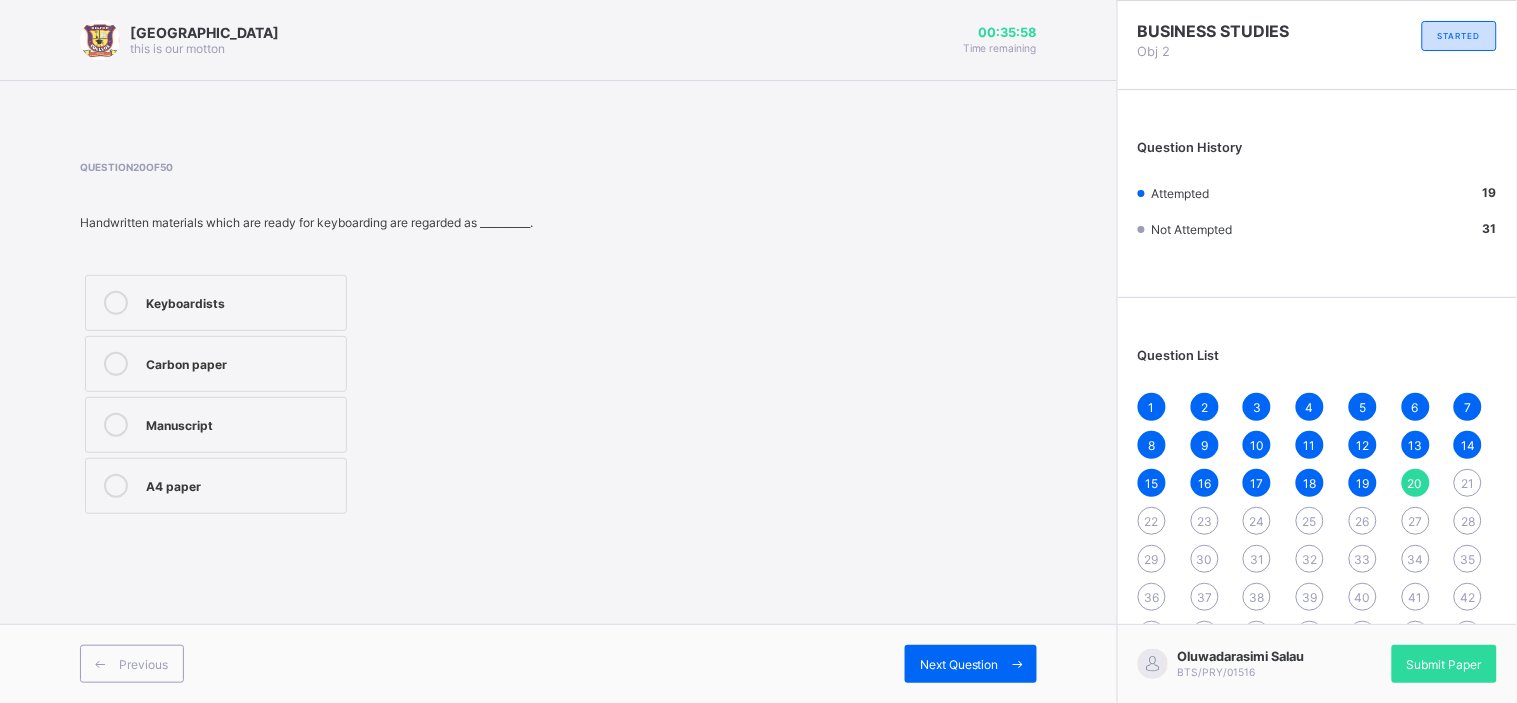 drag, startPoint x: 571, startPoint y: 319, endPoint x: 473, endPoint y: 337, distance: 99.63935 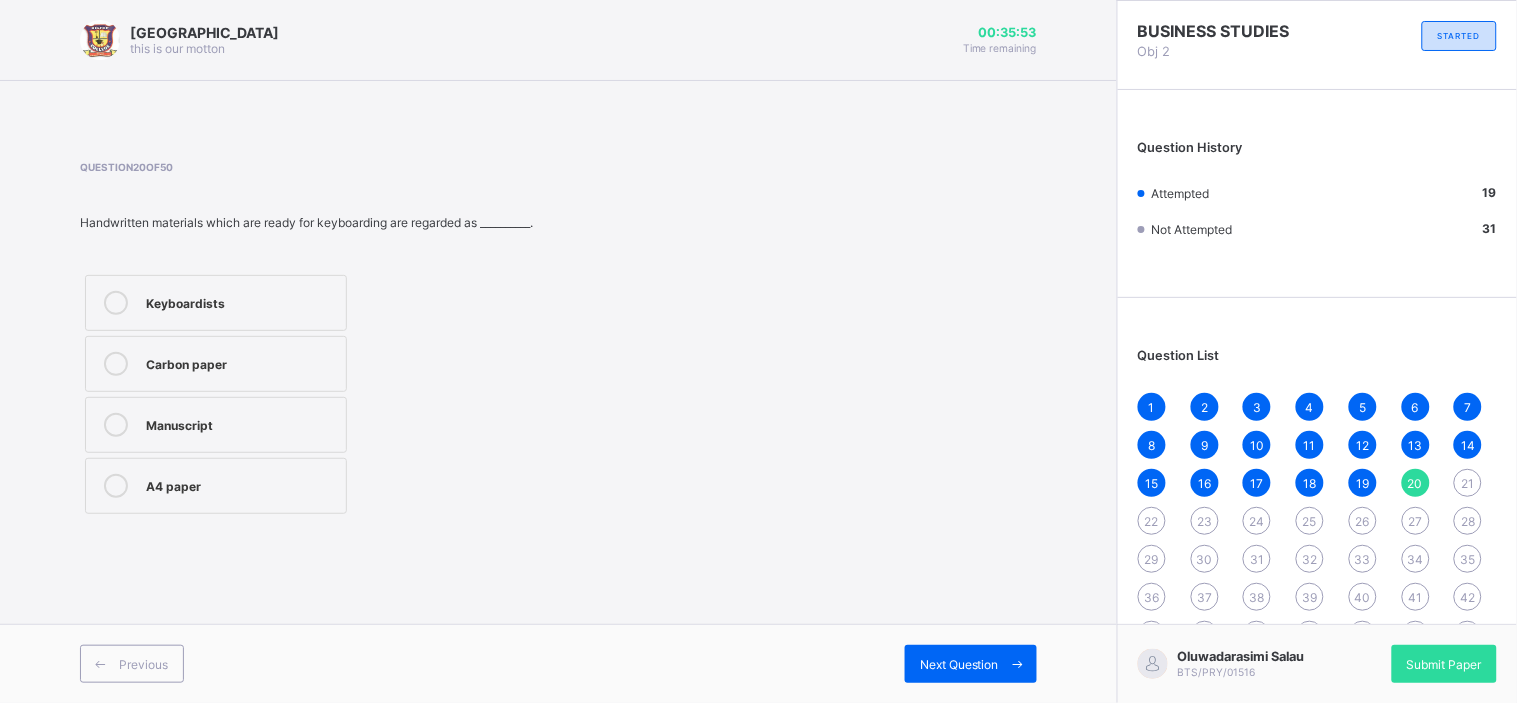 click on "Manuscript" at bounding box center [241, 425] 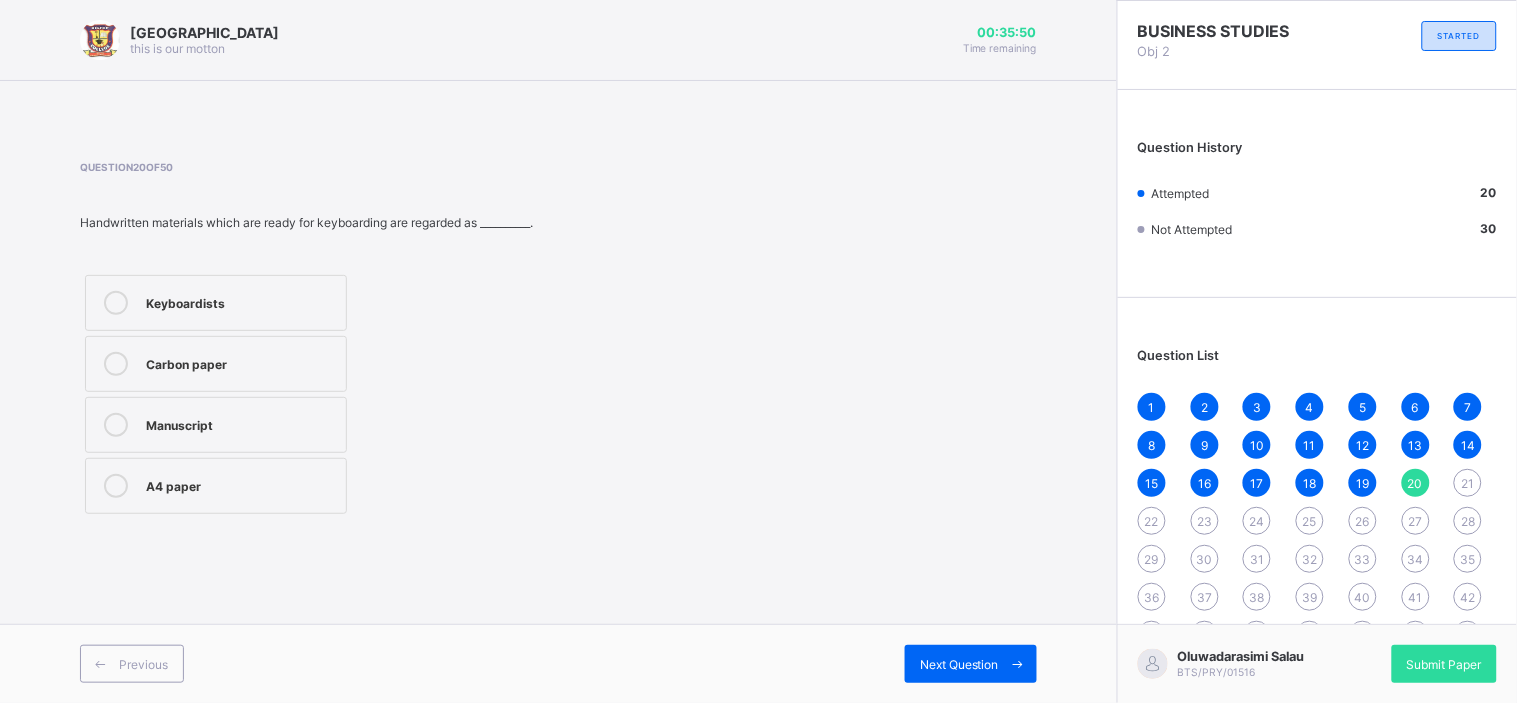 click on "A4 paper" at bounding box center (216, 486) 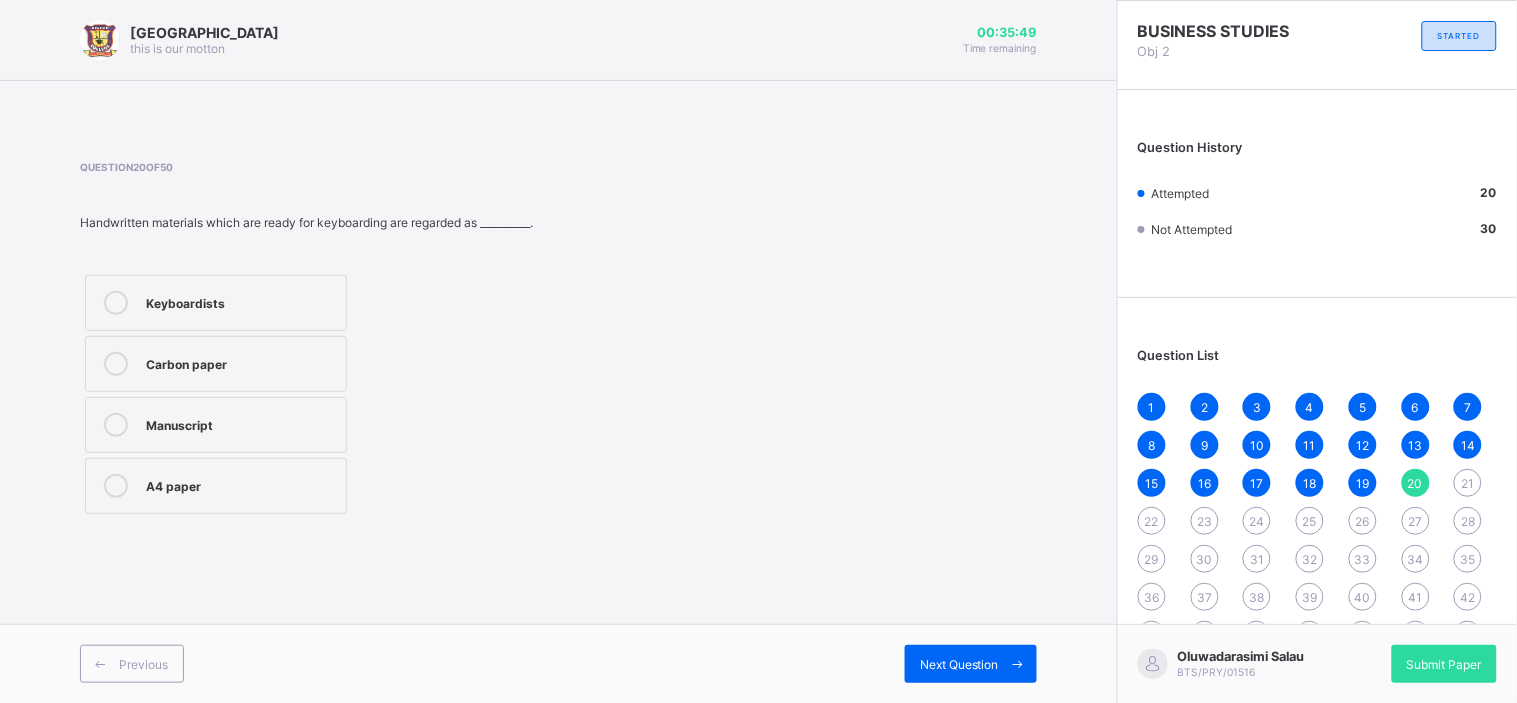 click on "Carbon paper" at bounding box center [216, 364] 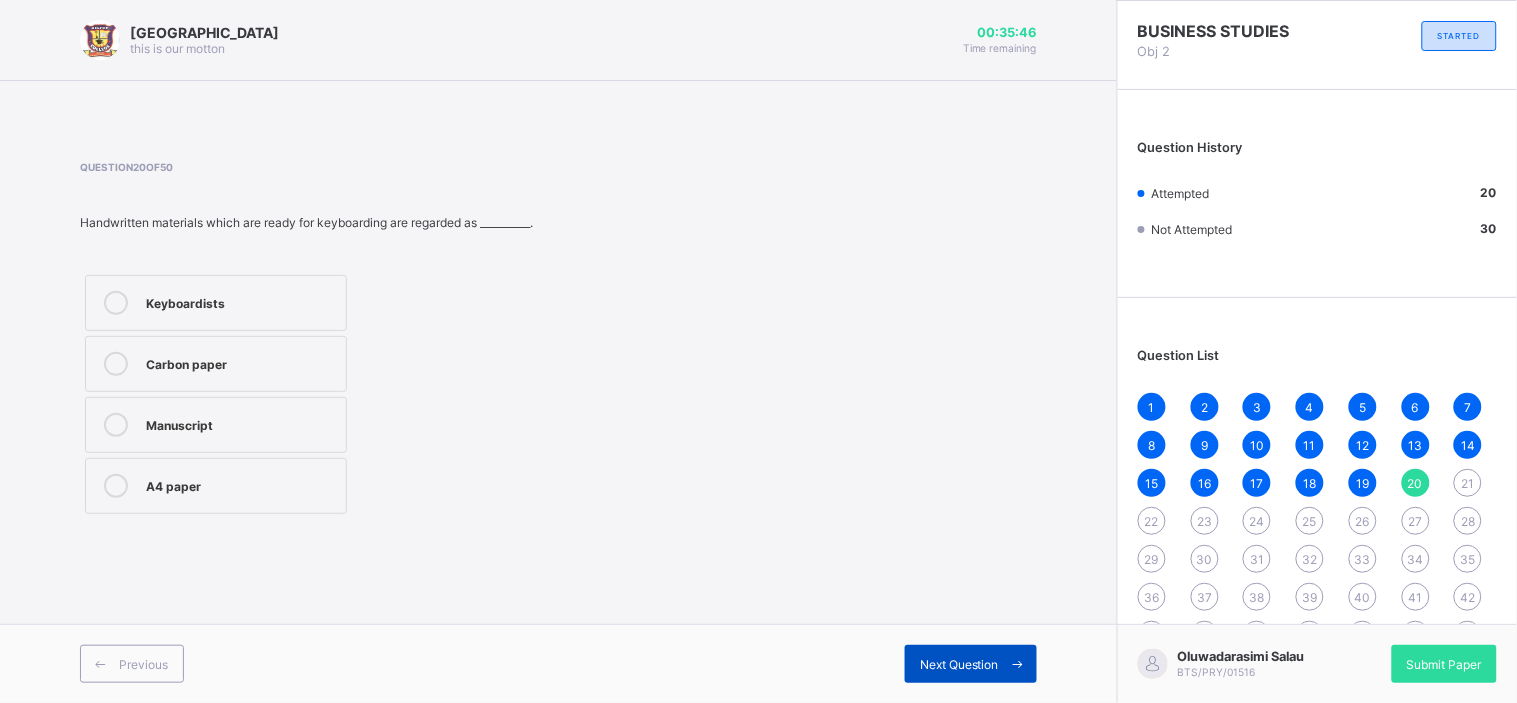 click on "Next Question" at bounding box center [959, 664] 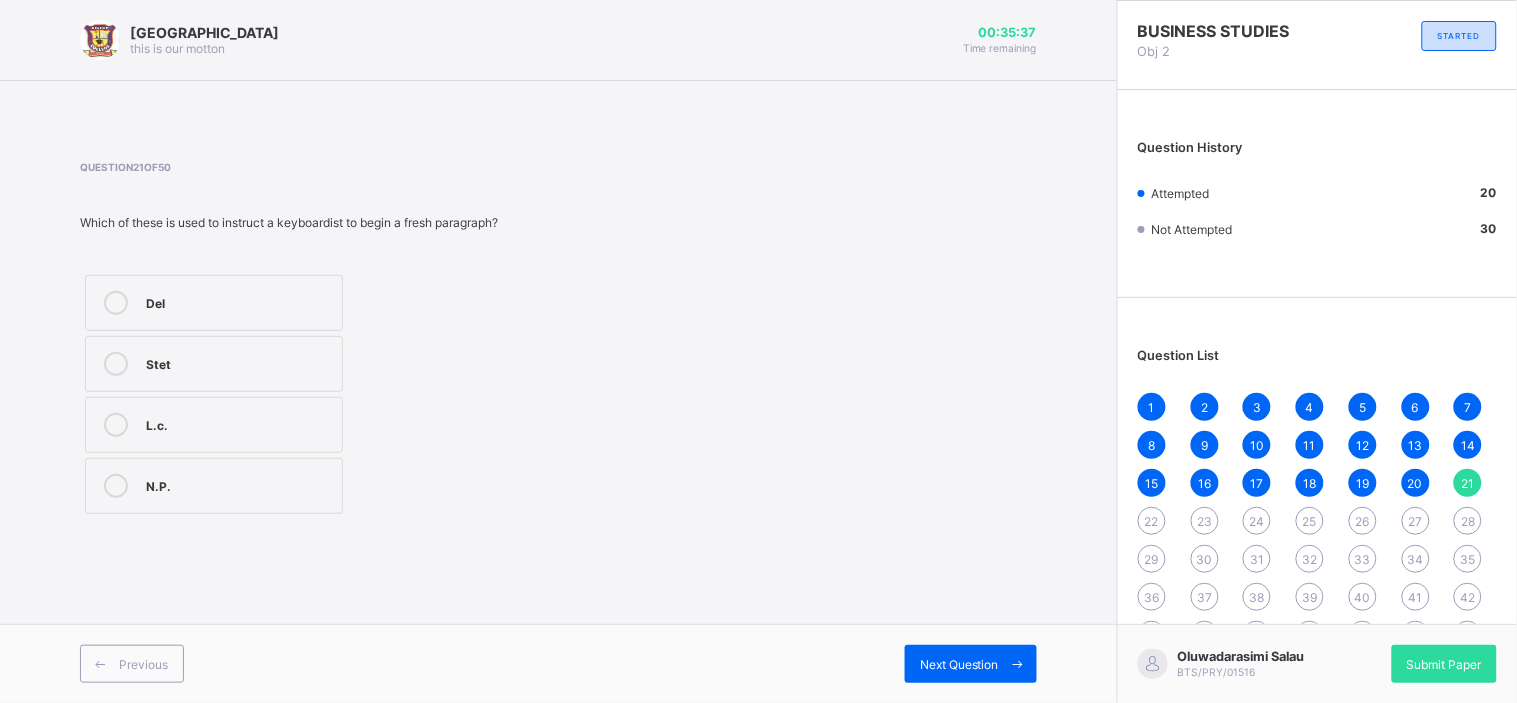 click on "Stet" at bounding box center (239, 362) 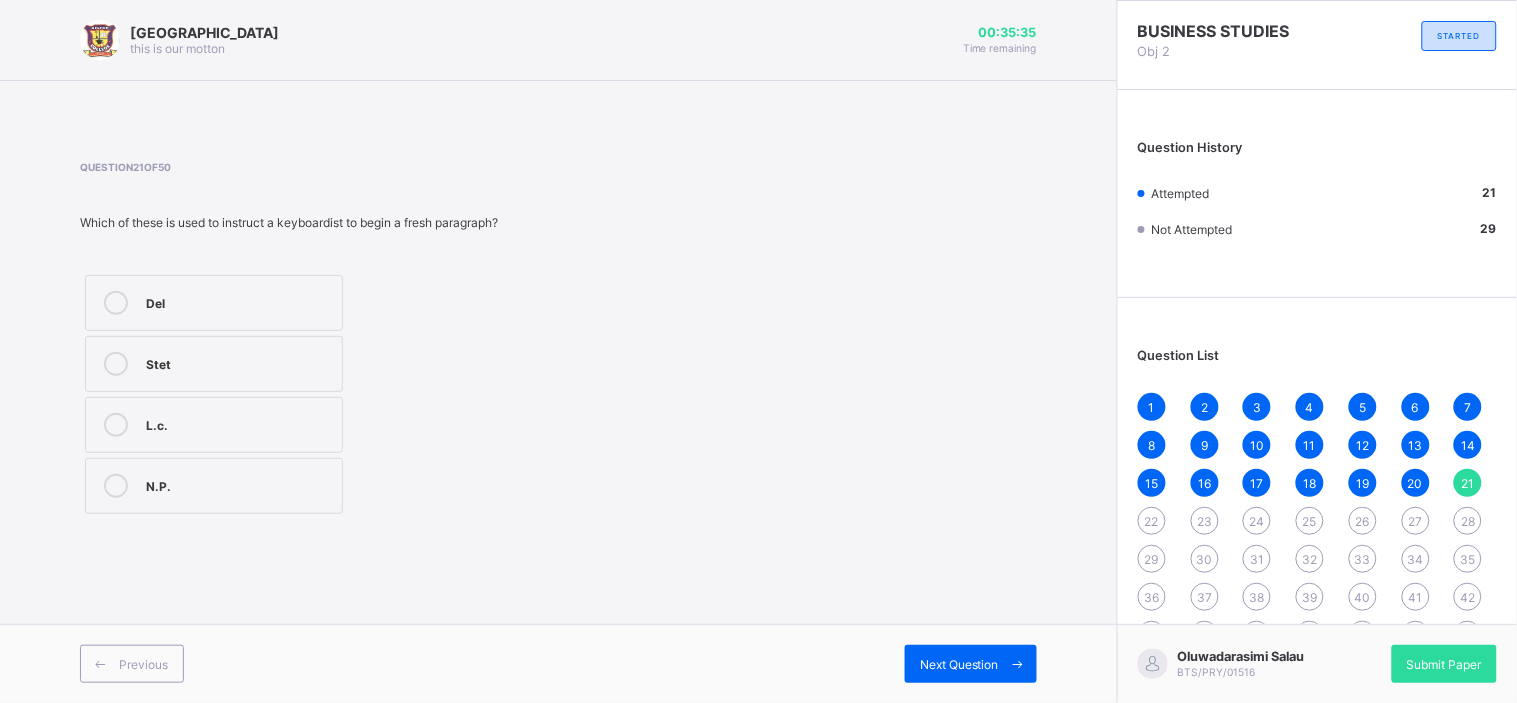 click on "L.c." at bounding box center (239, 425) 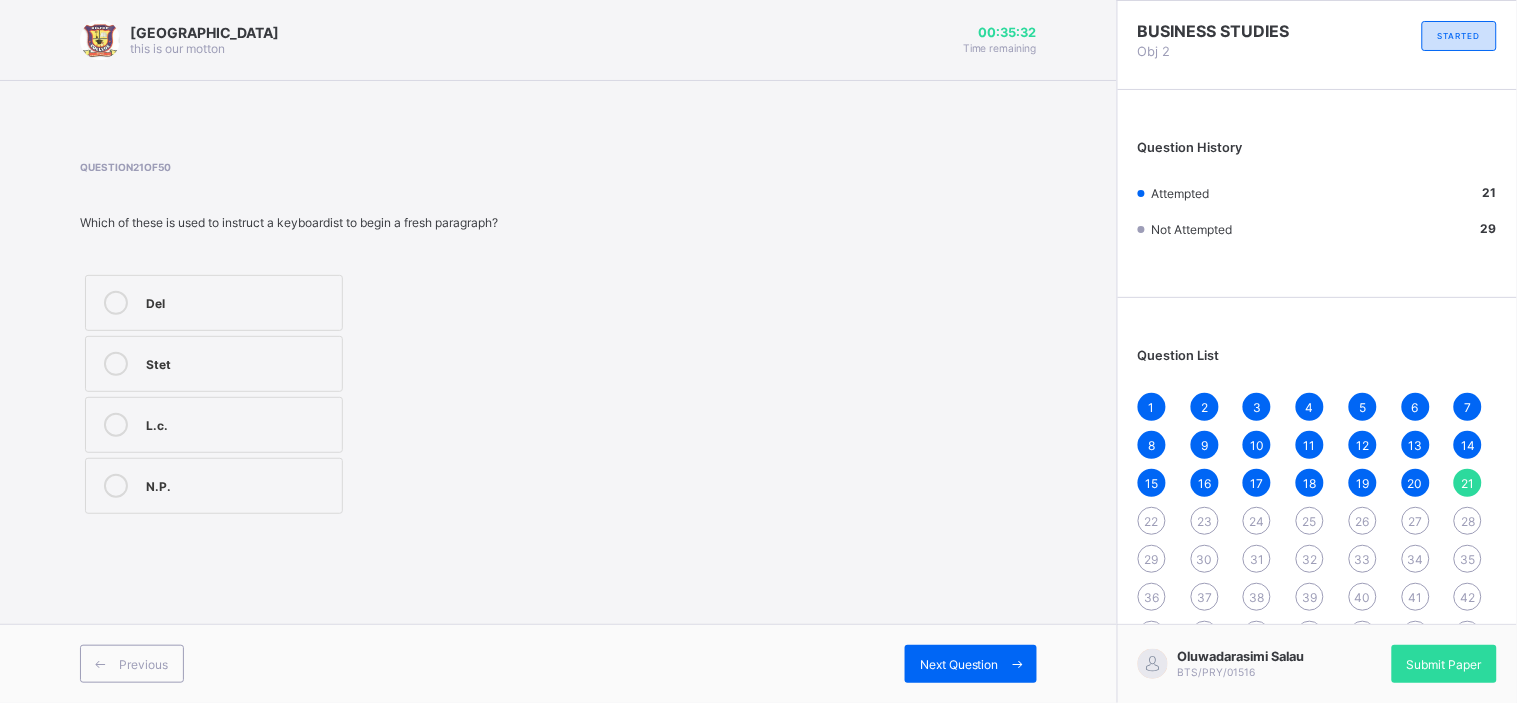 click on "Del" at bounding box center [239, 301] 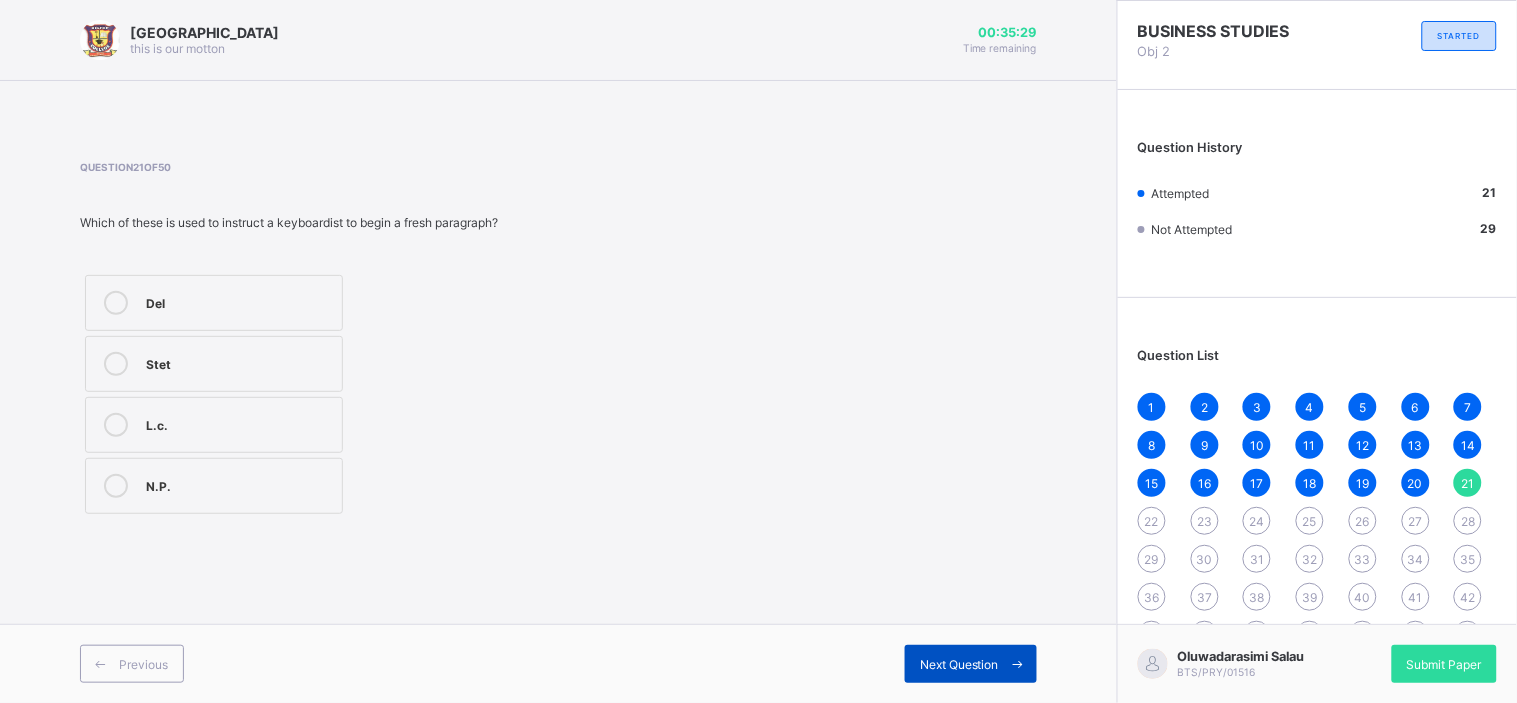 click on "Next Question" at bounding box center (959, 664) 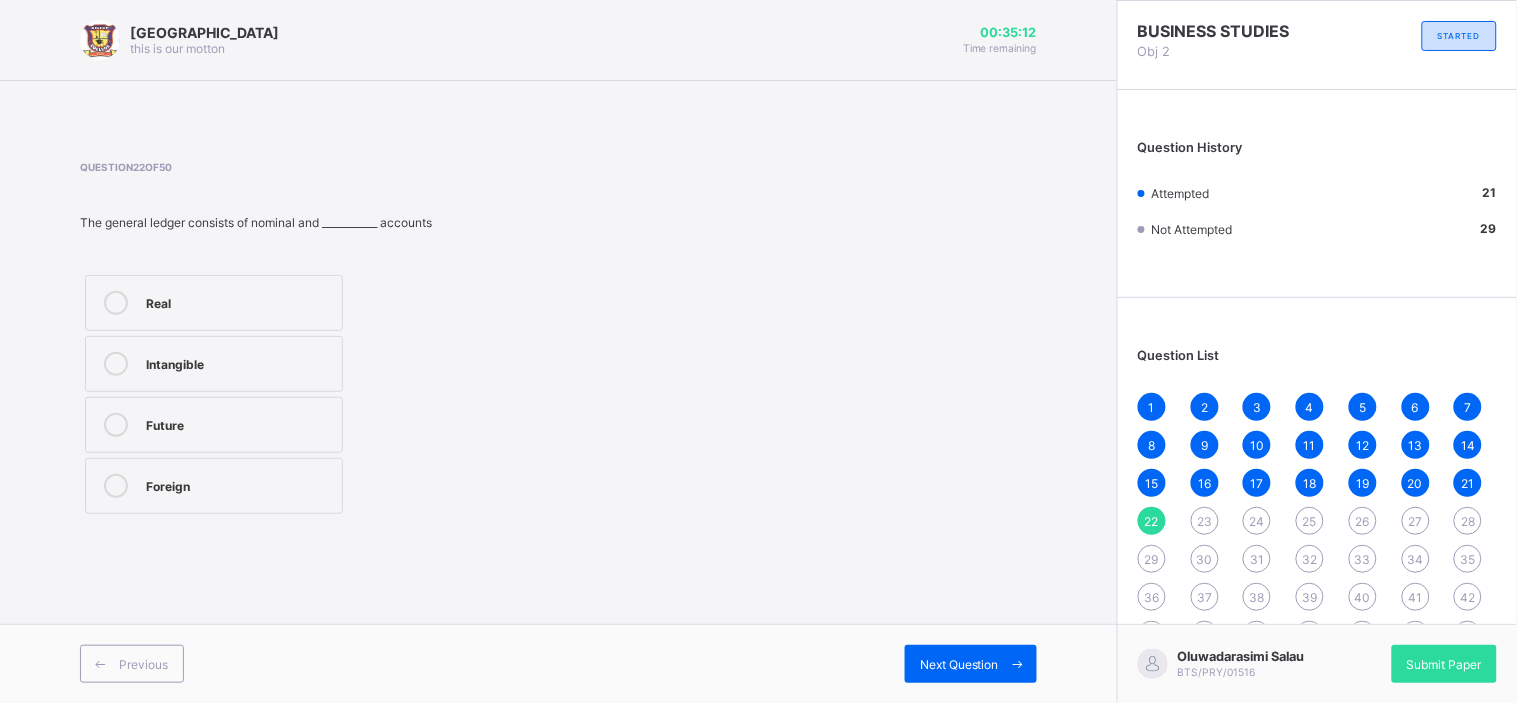 click on "Intangible" at bounding box center [214, 364] 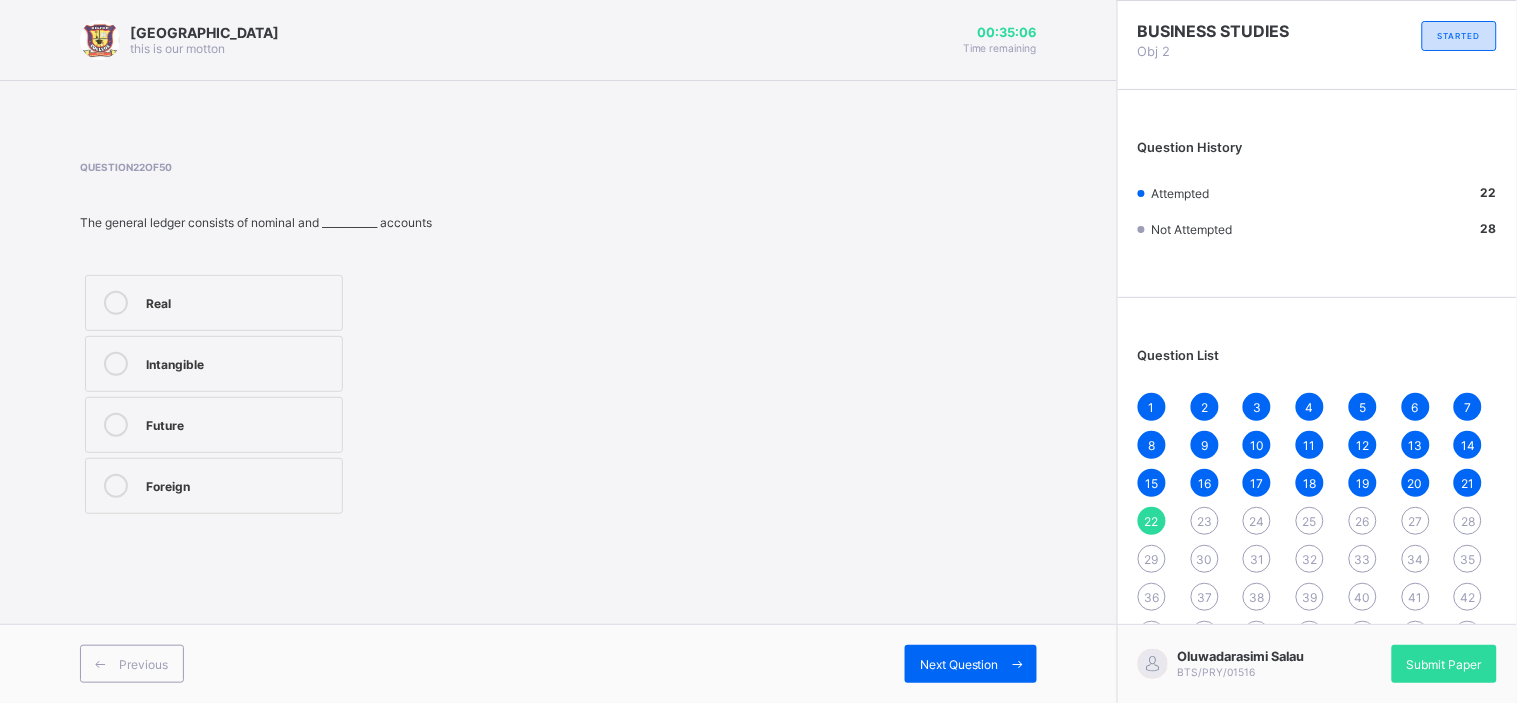 click on "Future" at bounding box center [239, 423] 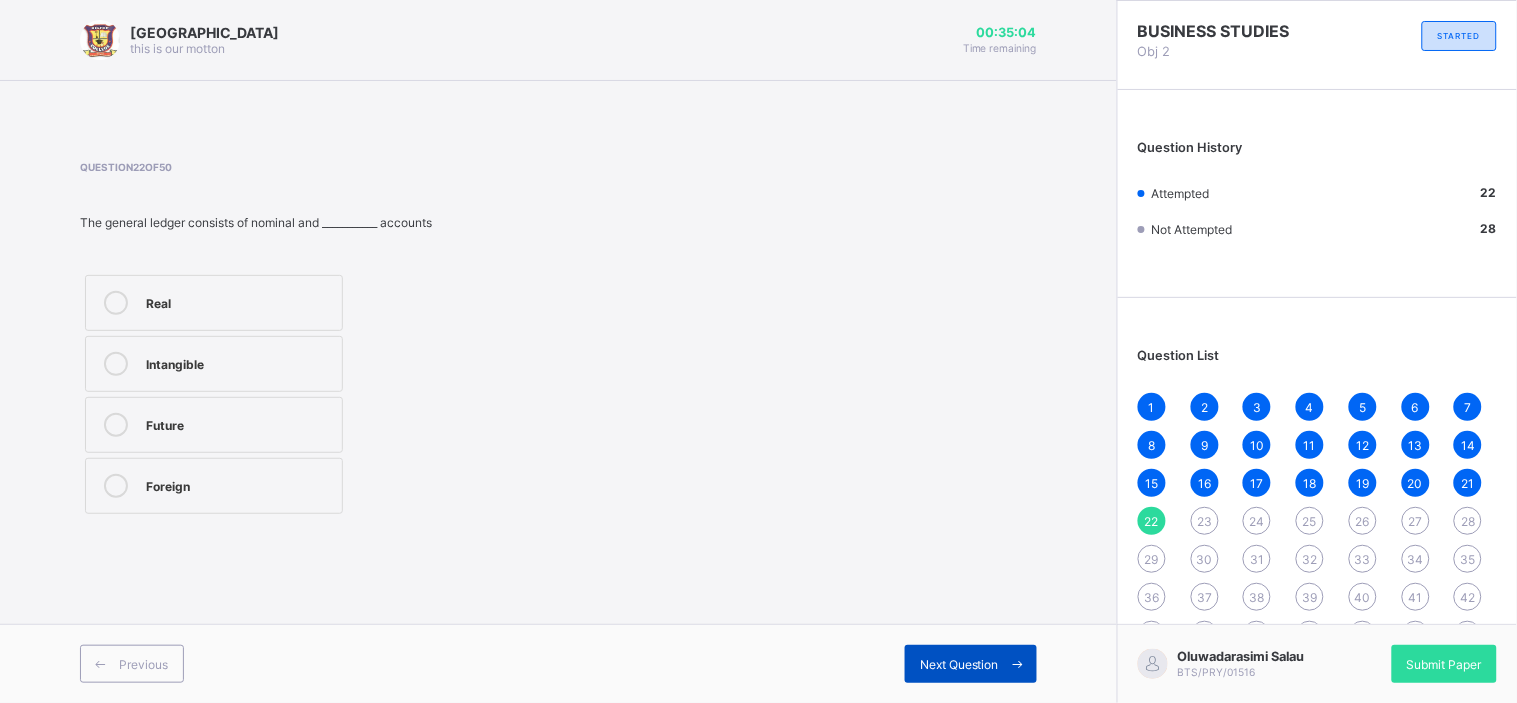 click on "Next Question" at bounding box center (959, 664) 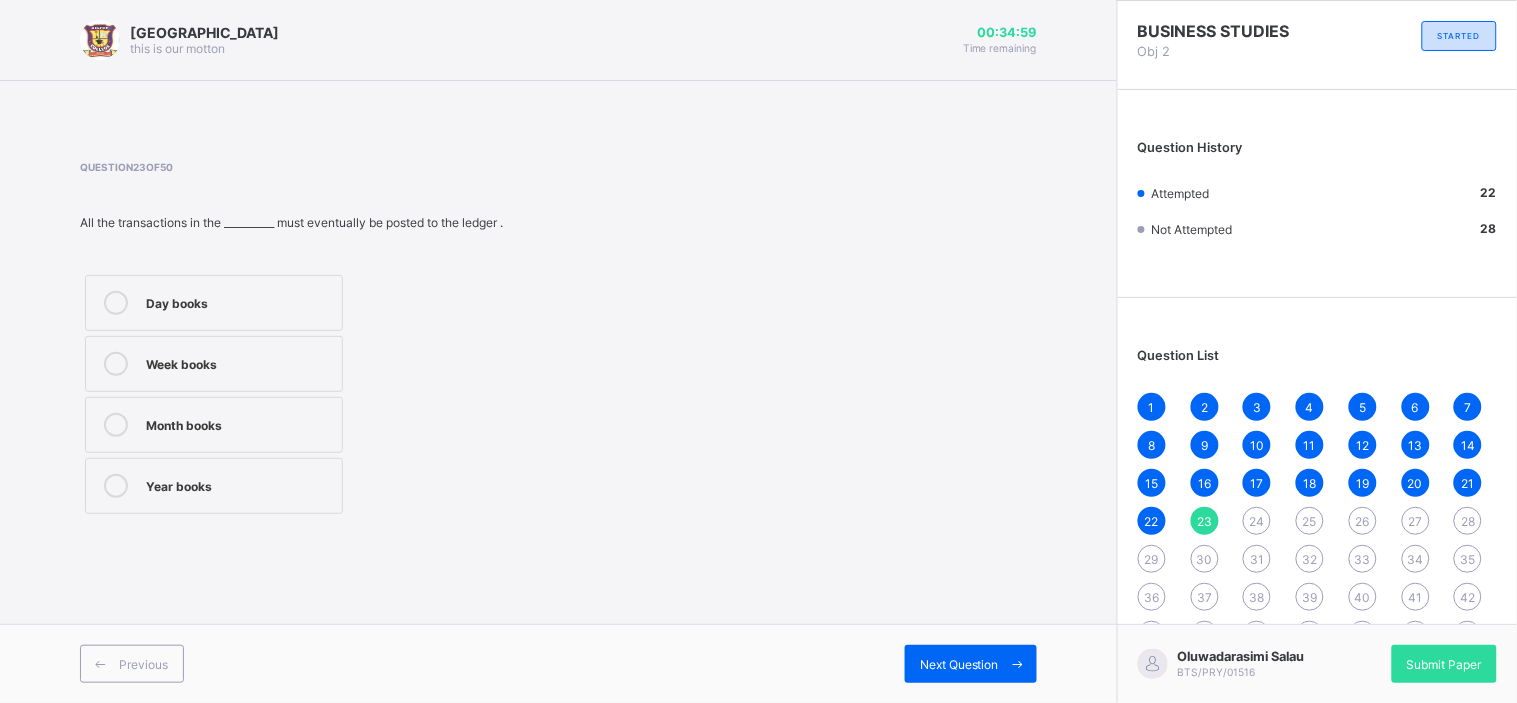 click on "Day books" at bounding box center (239, 301) 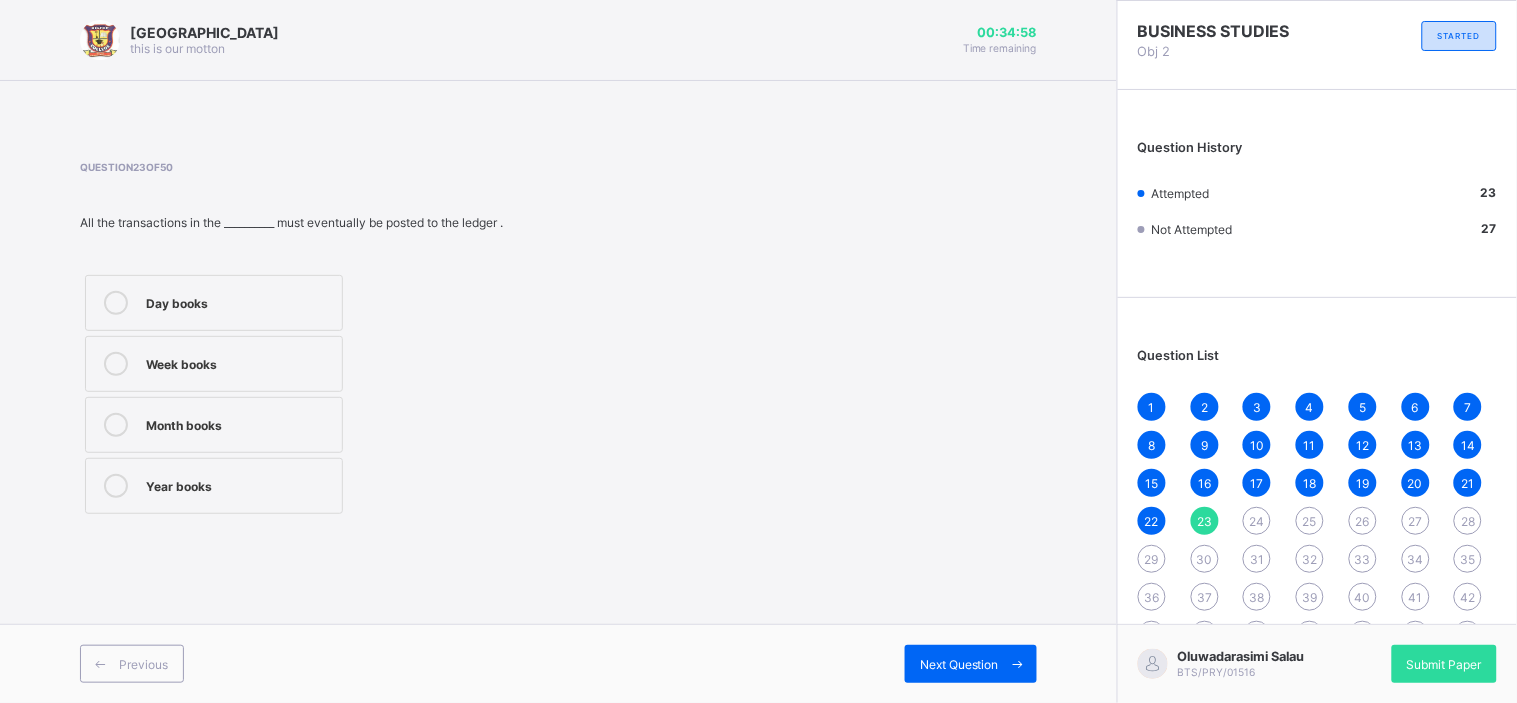 scroll, scrollTop: 2, scrollLeft: 0, axis: vertical 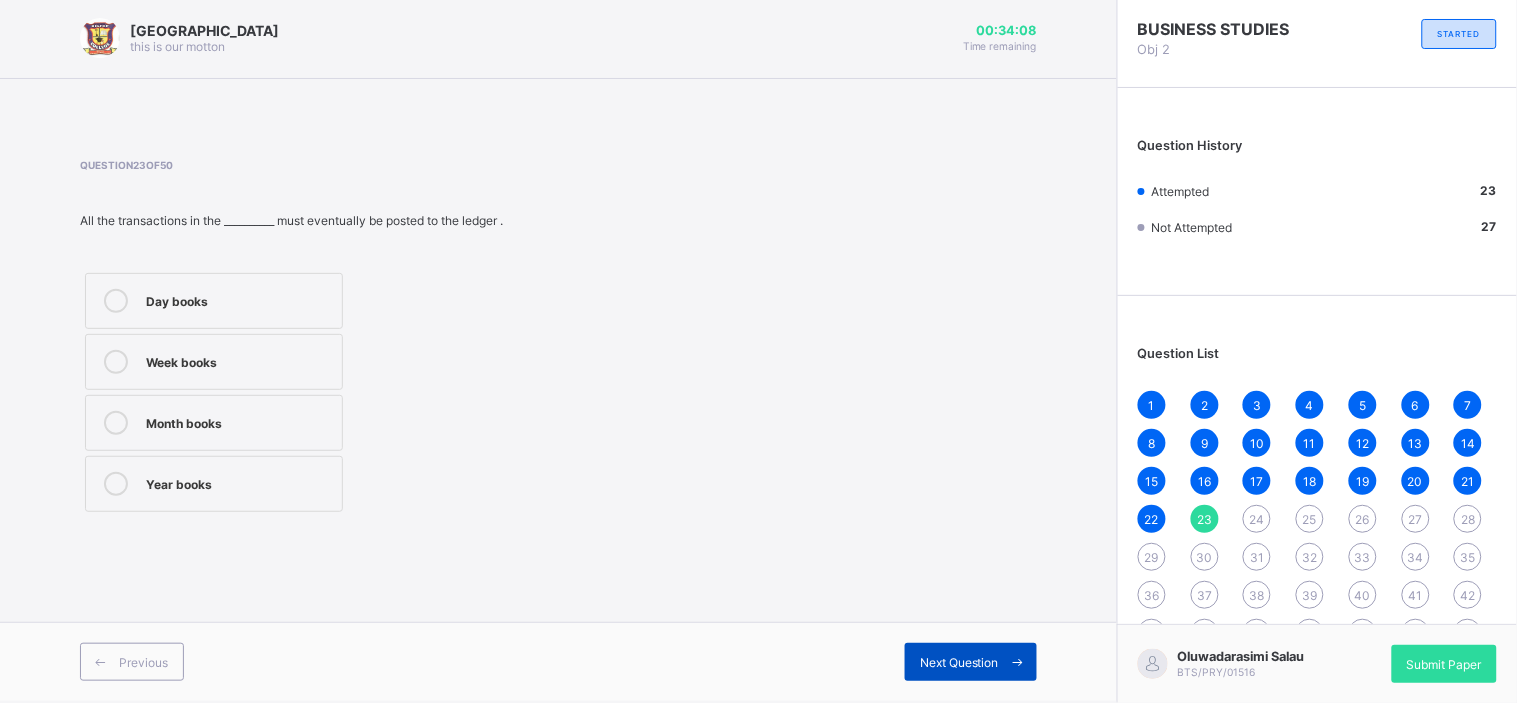 click on "Next Question" at bounding box center [959, 662] 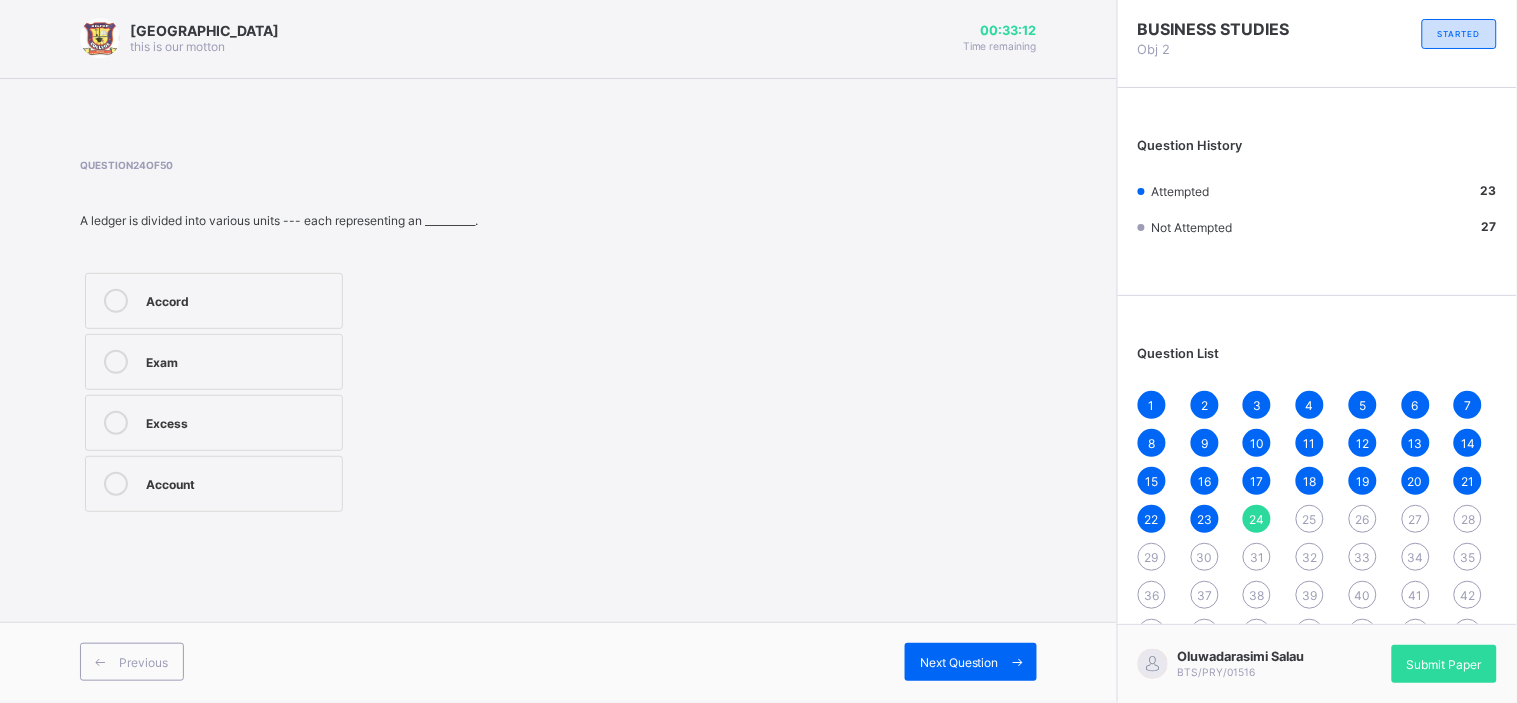 click on "Account" at bounding box center [239, 482] 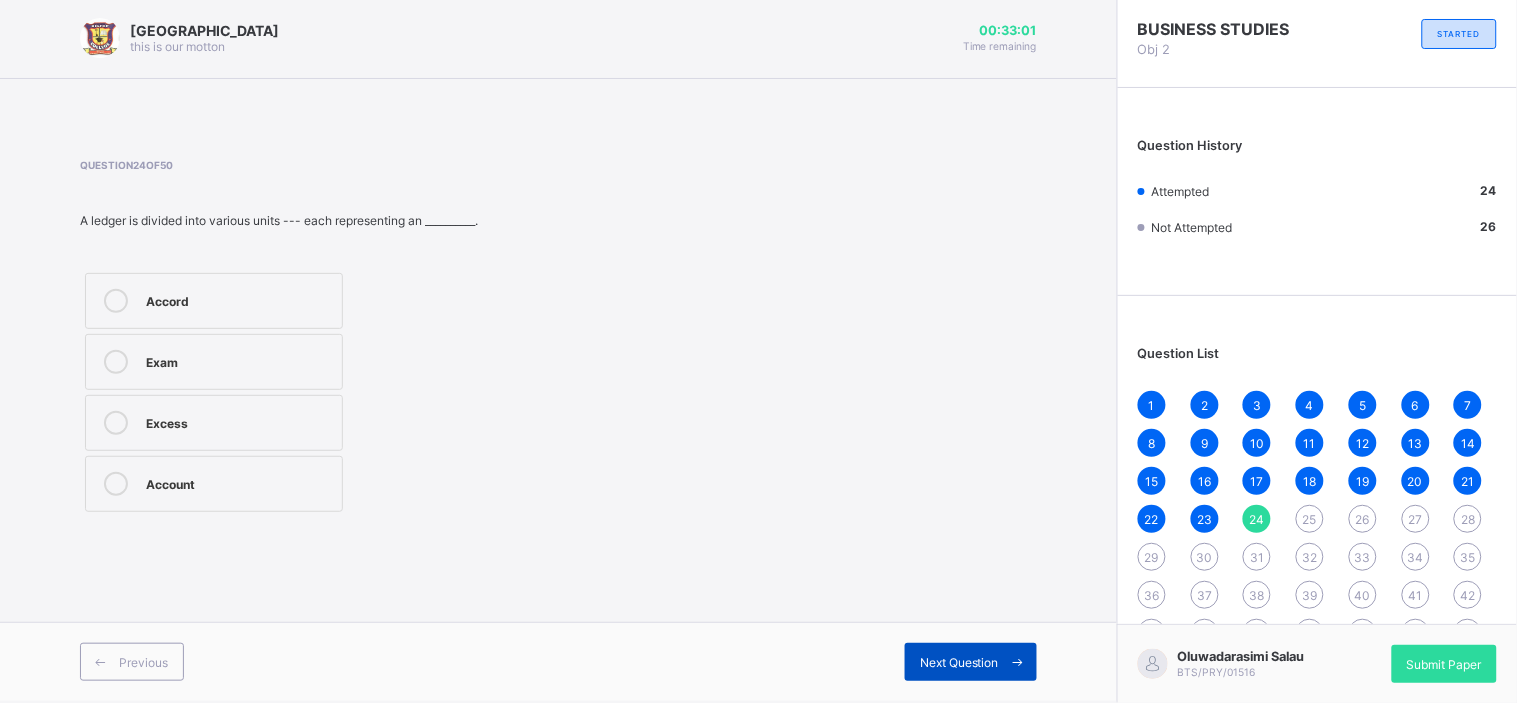 click on "Next Question" at bounding box center [959, 662] 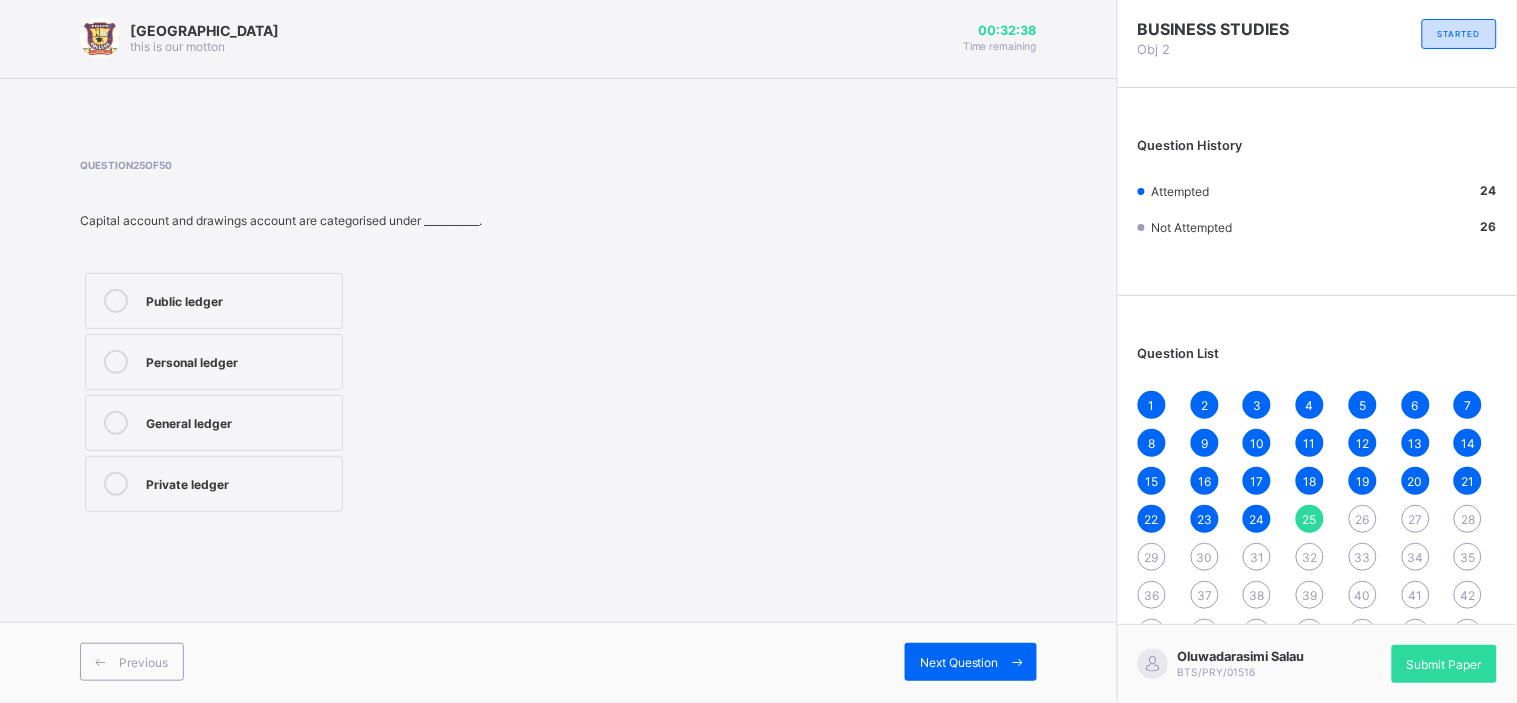 click on "Public ledger" at bounding box center (239, 299) 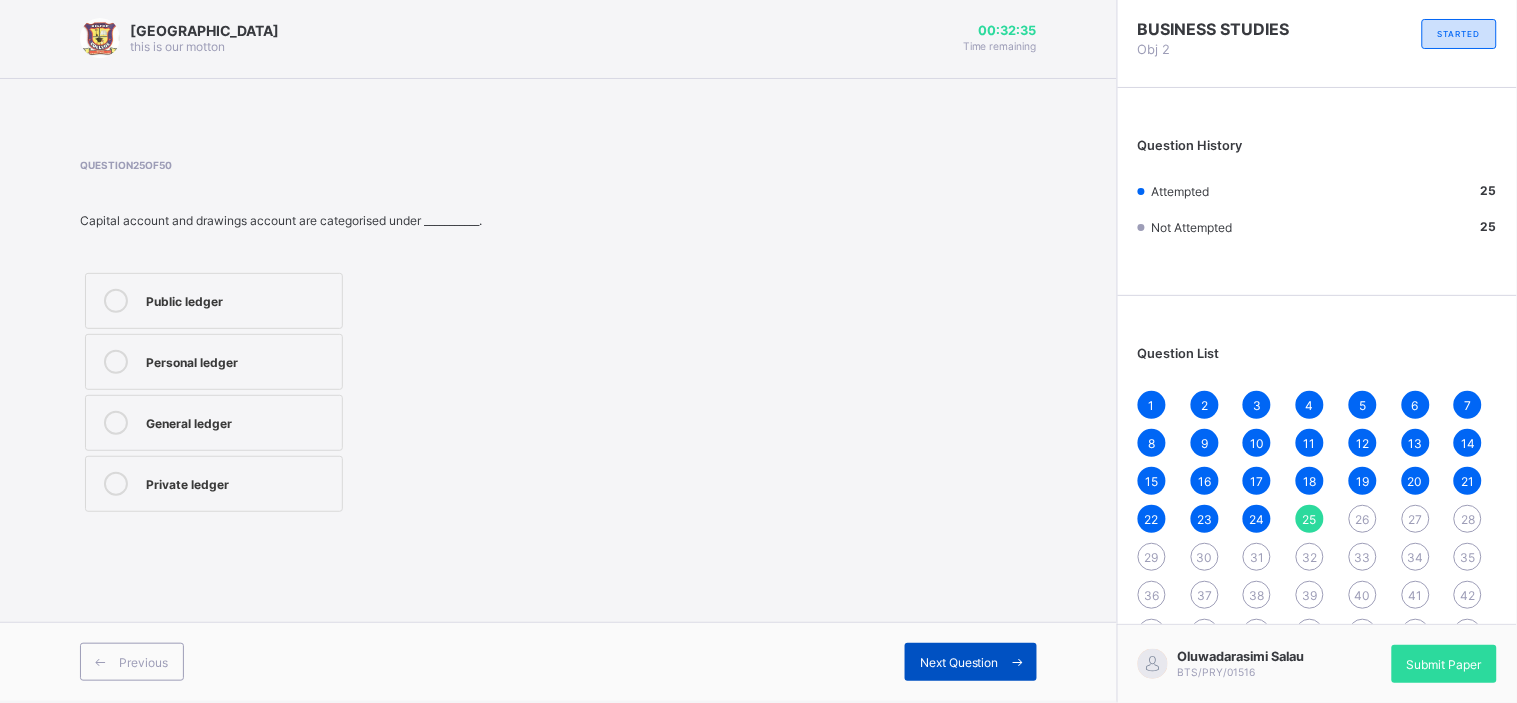 click on "Next Question" at bounding box center [971, 662] 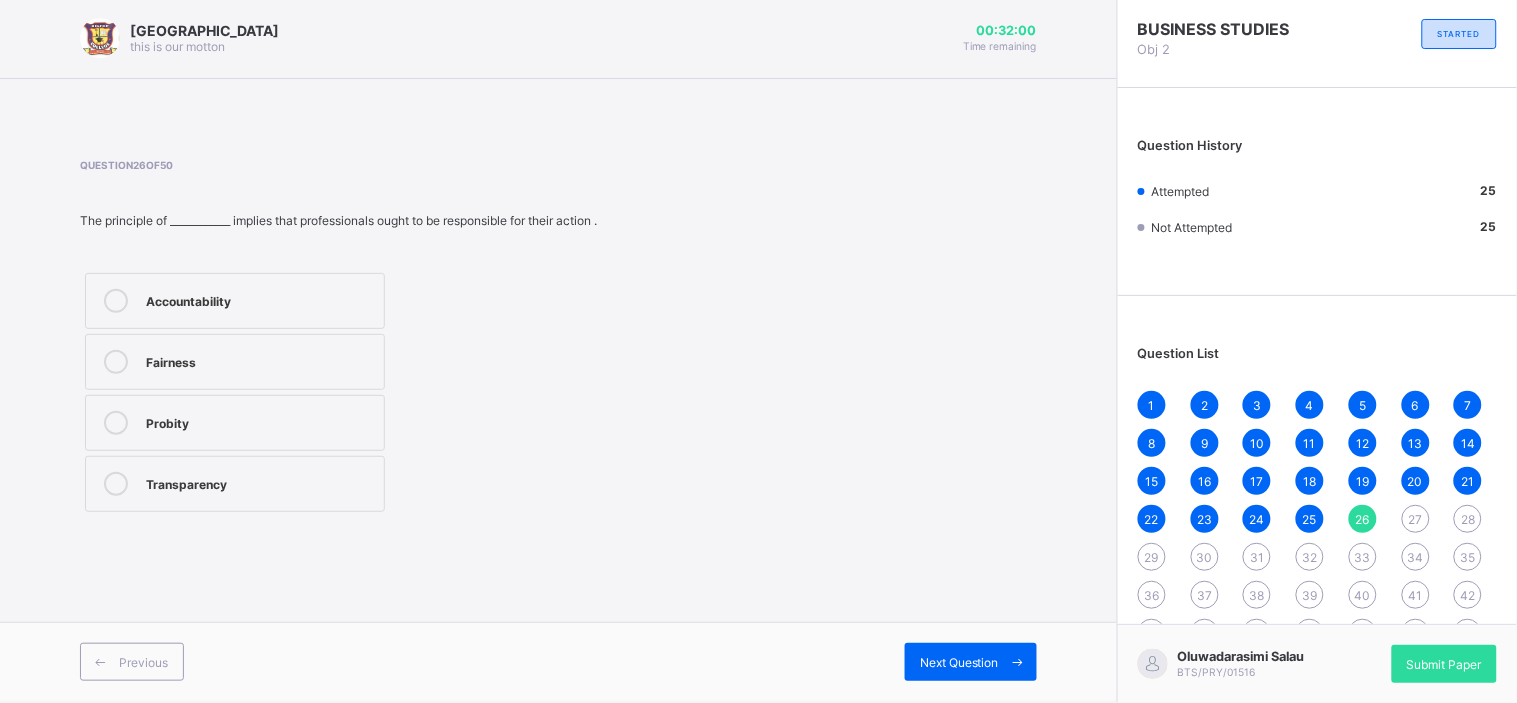click on "Probity" at bounding box center [260, 421] 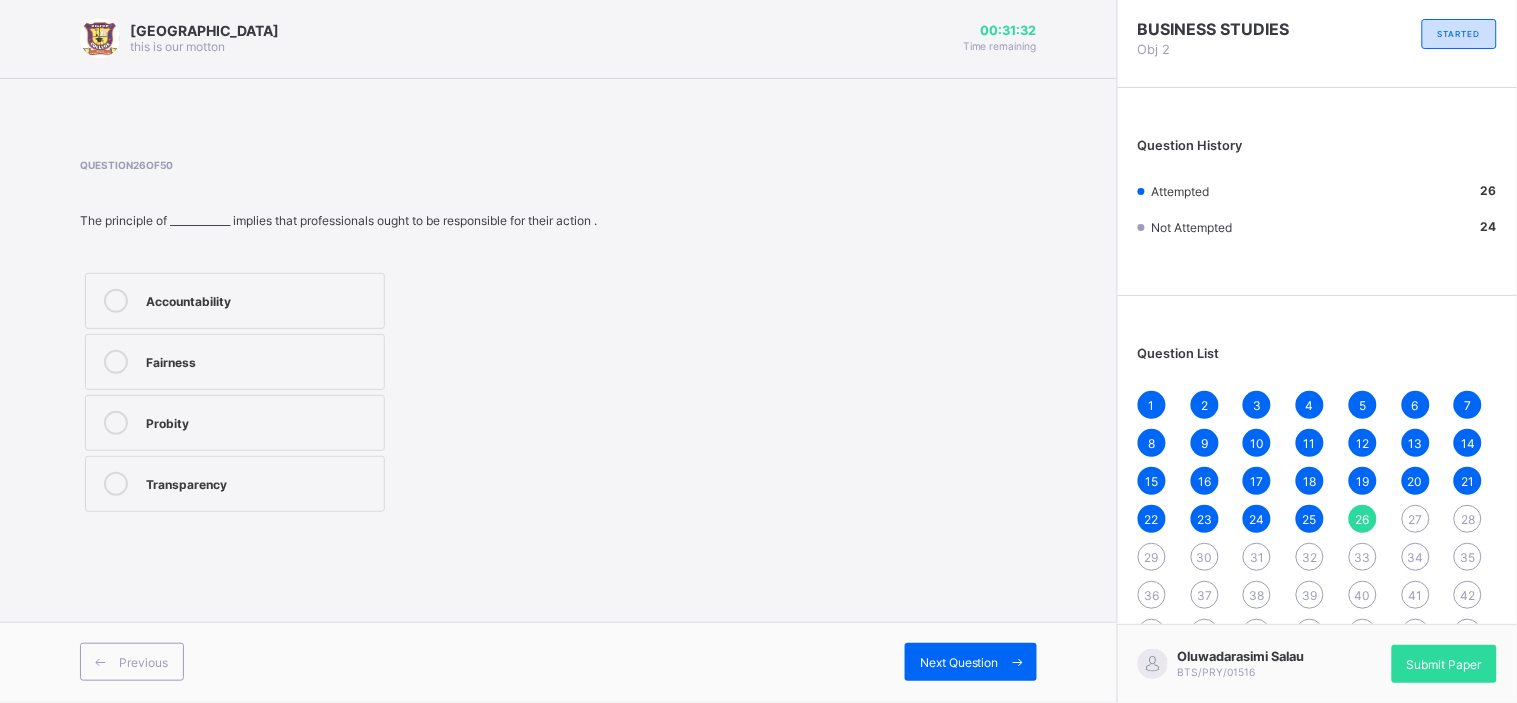 click on "Accountability" at bounding box center [235, 301] 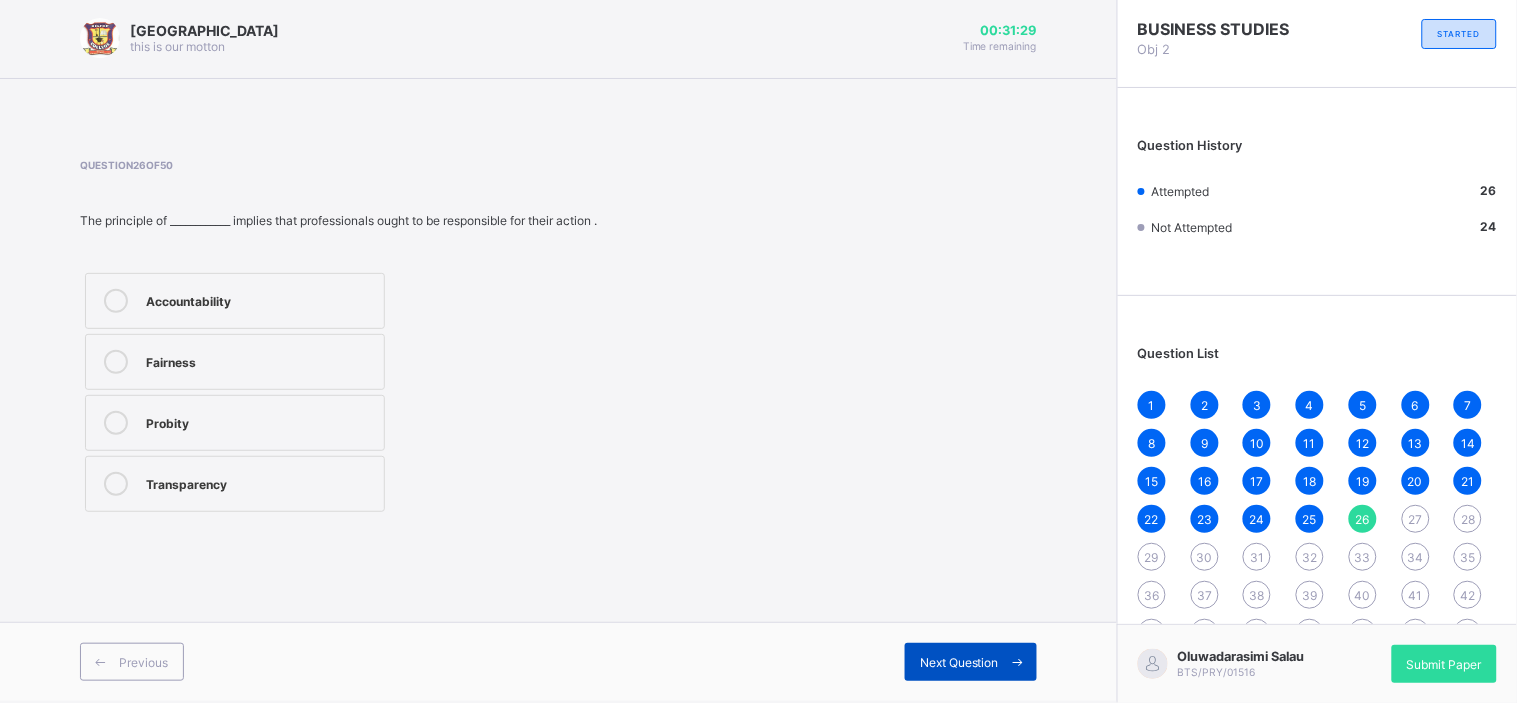 click on "Next Question" at bounding box center (959, 662) 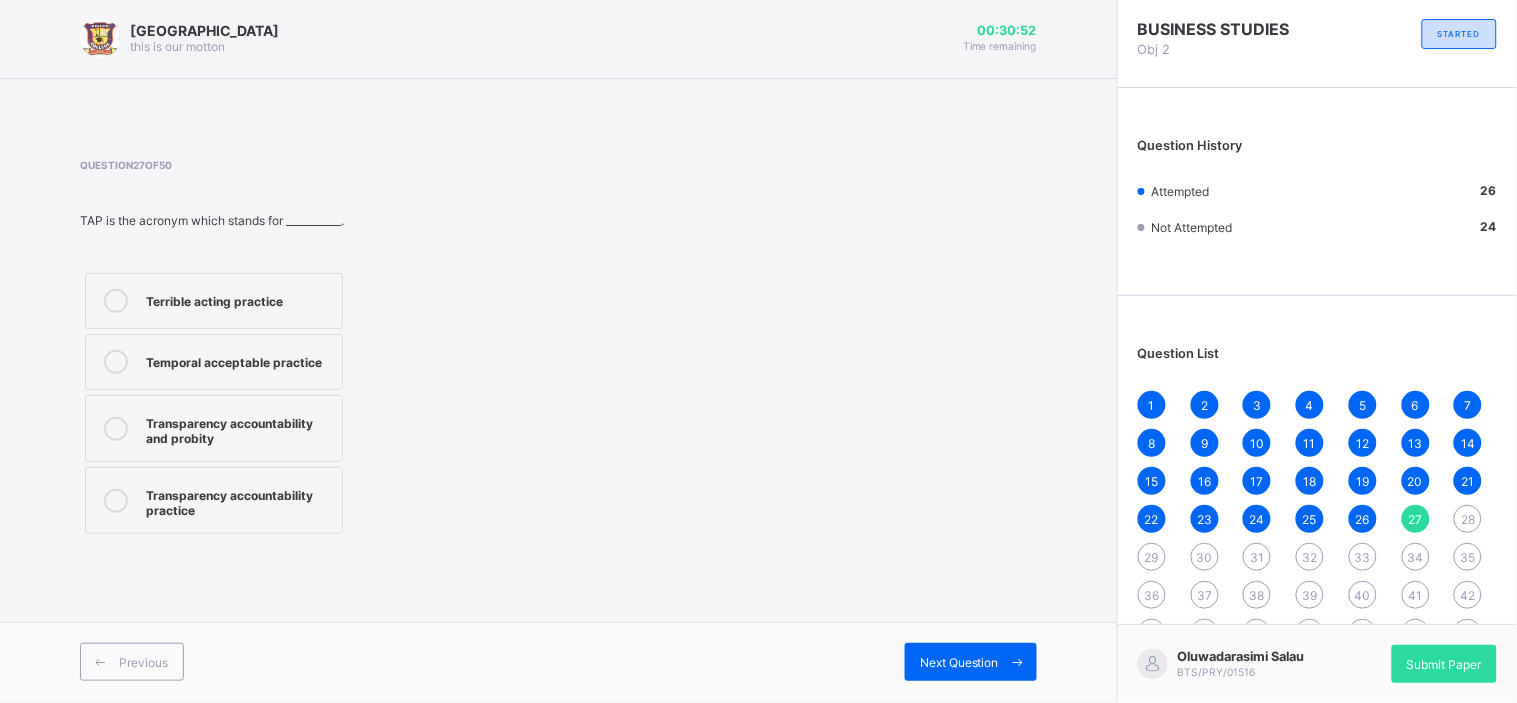 click on "Transparency accountability and probity" at bounding box center [239, 428] 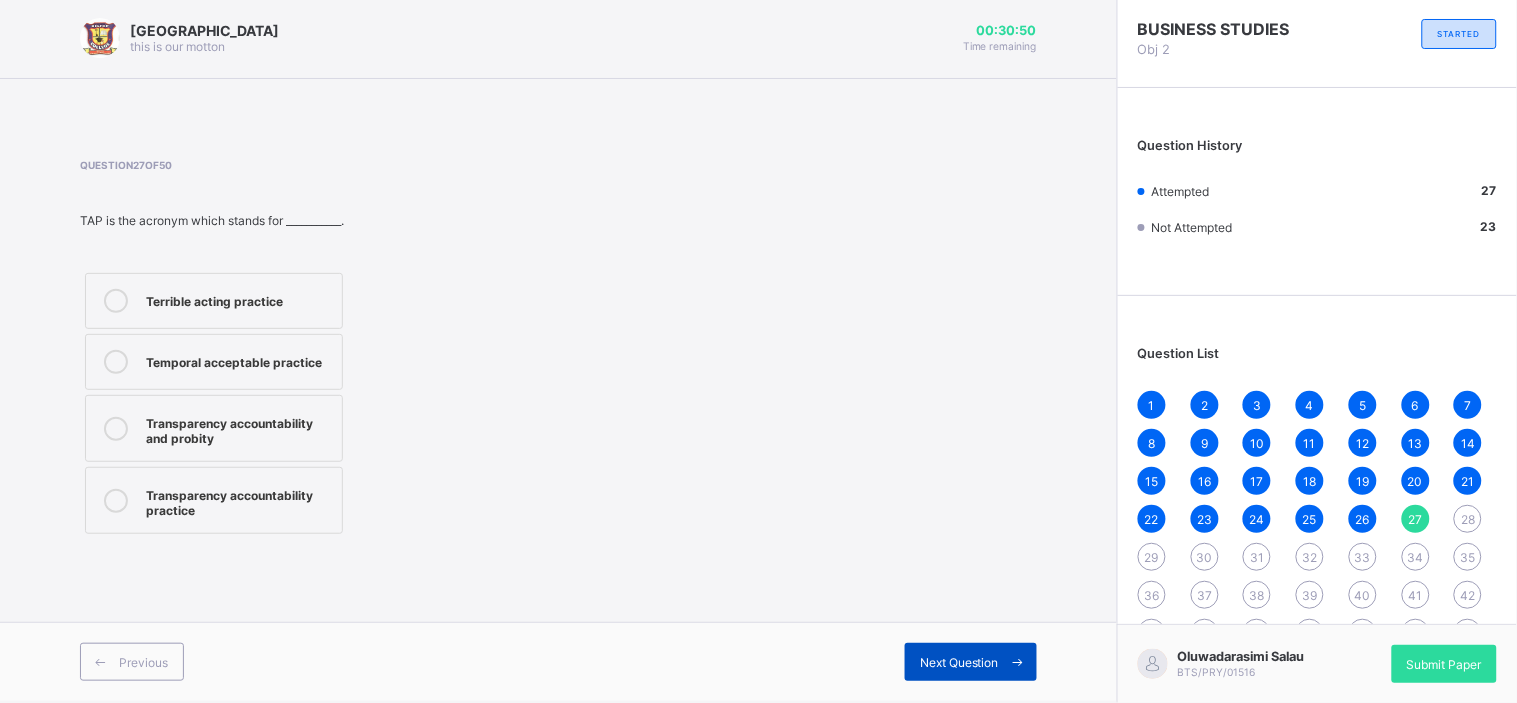 click on "Next Question" at bounding box center [971, 662] 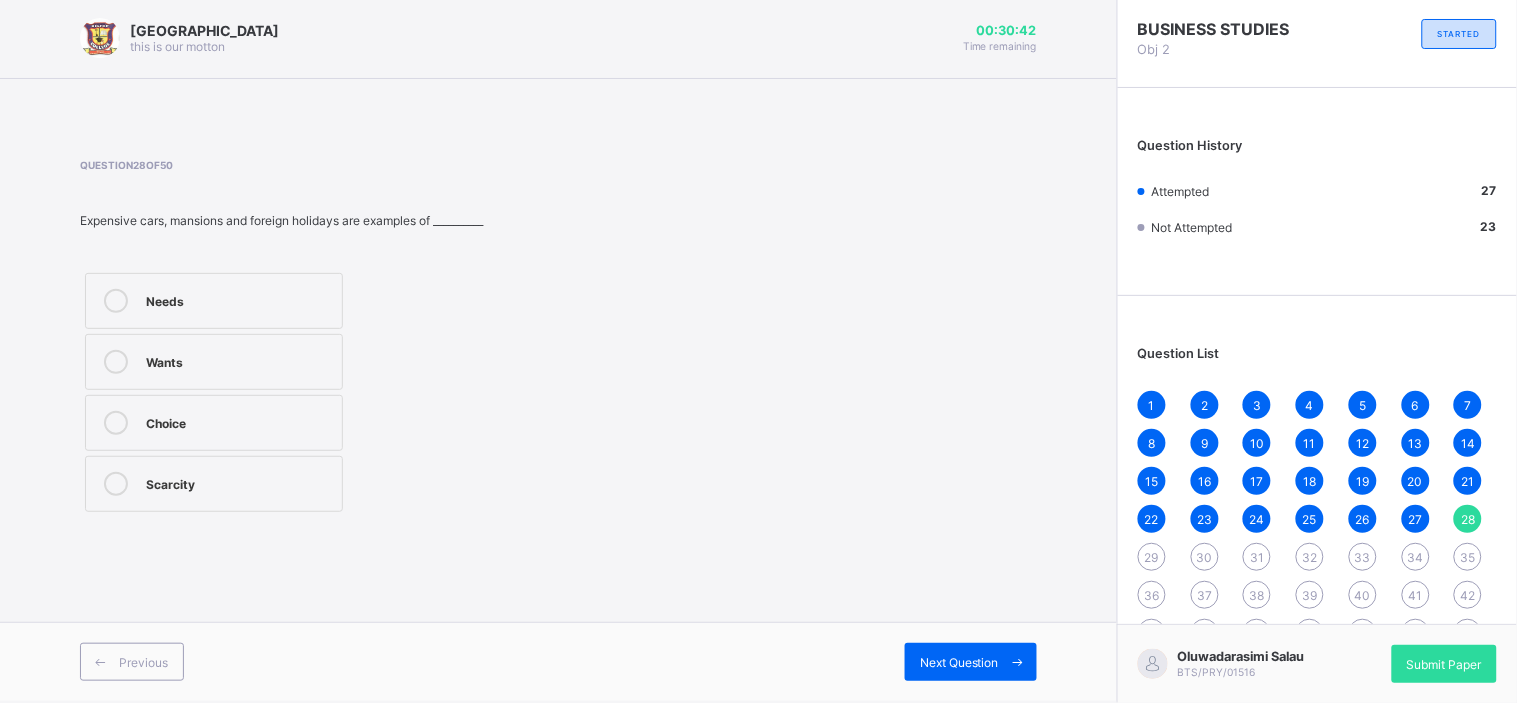 drag, startPoint x: 559, startPoint y: 397, endPoint x: 355, endPoint y: 362, distance: 206.98068 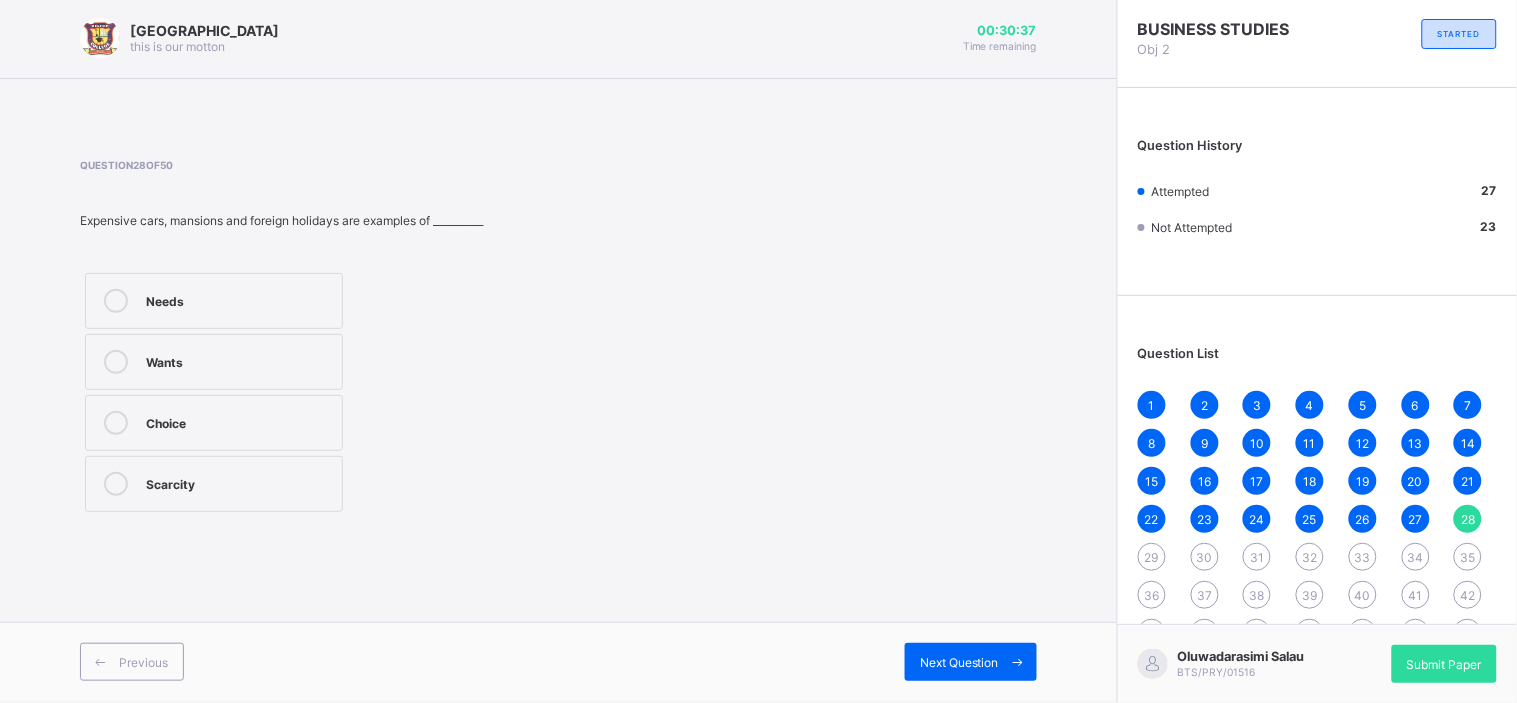 click on "Wants" at bounding box center [239, 360] 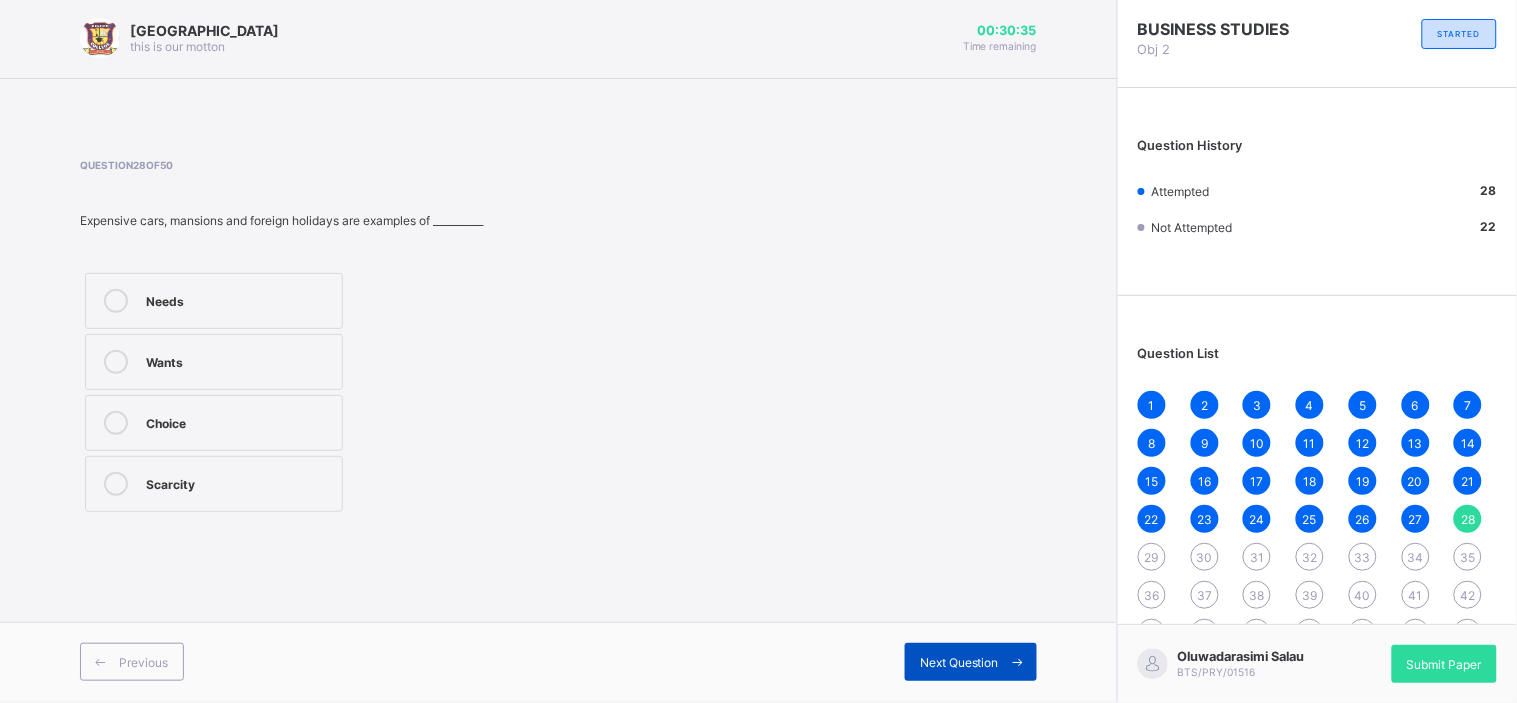 click on "Next Question" at bounding box center [971, 662] 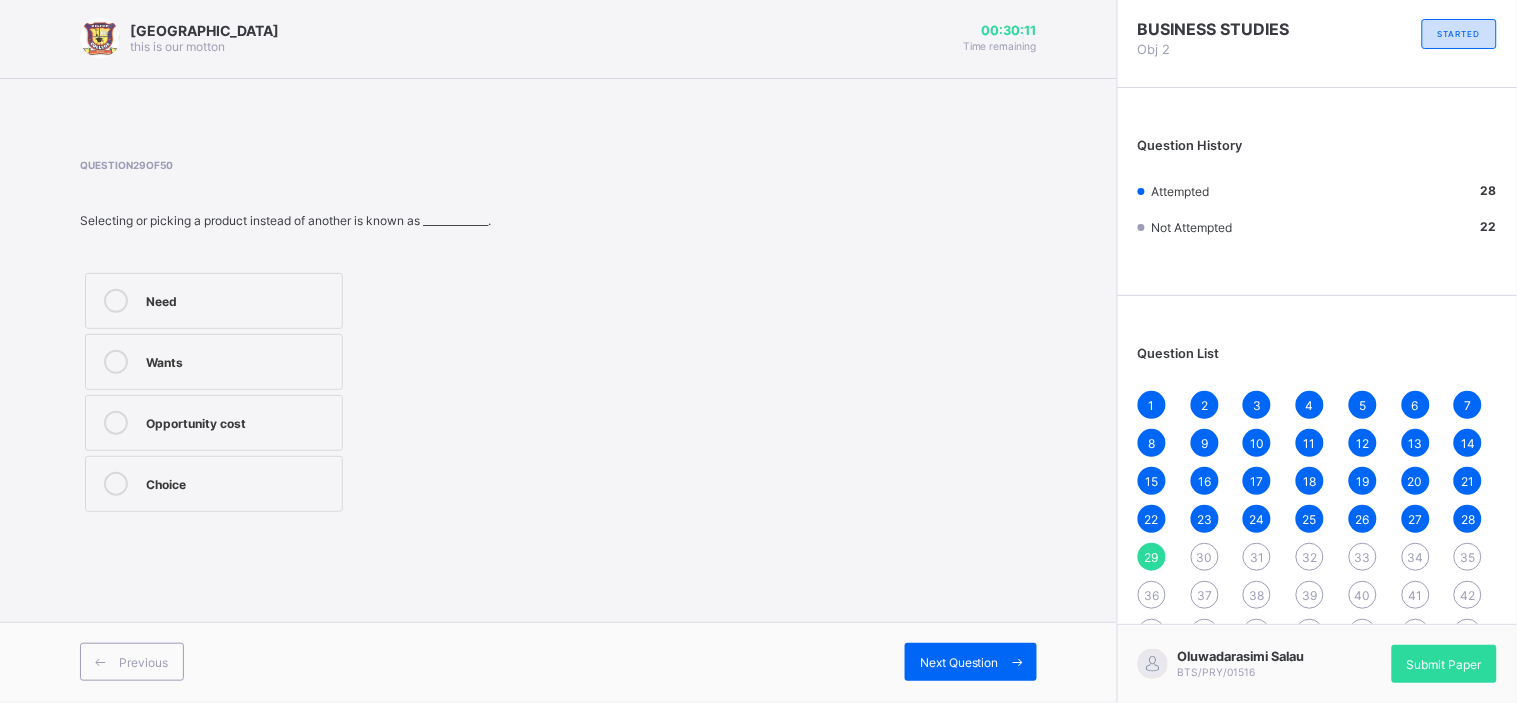 click on "Choice" at bounding box center (239, 482) 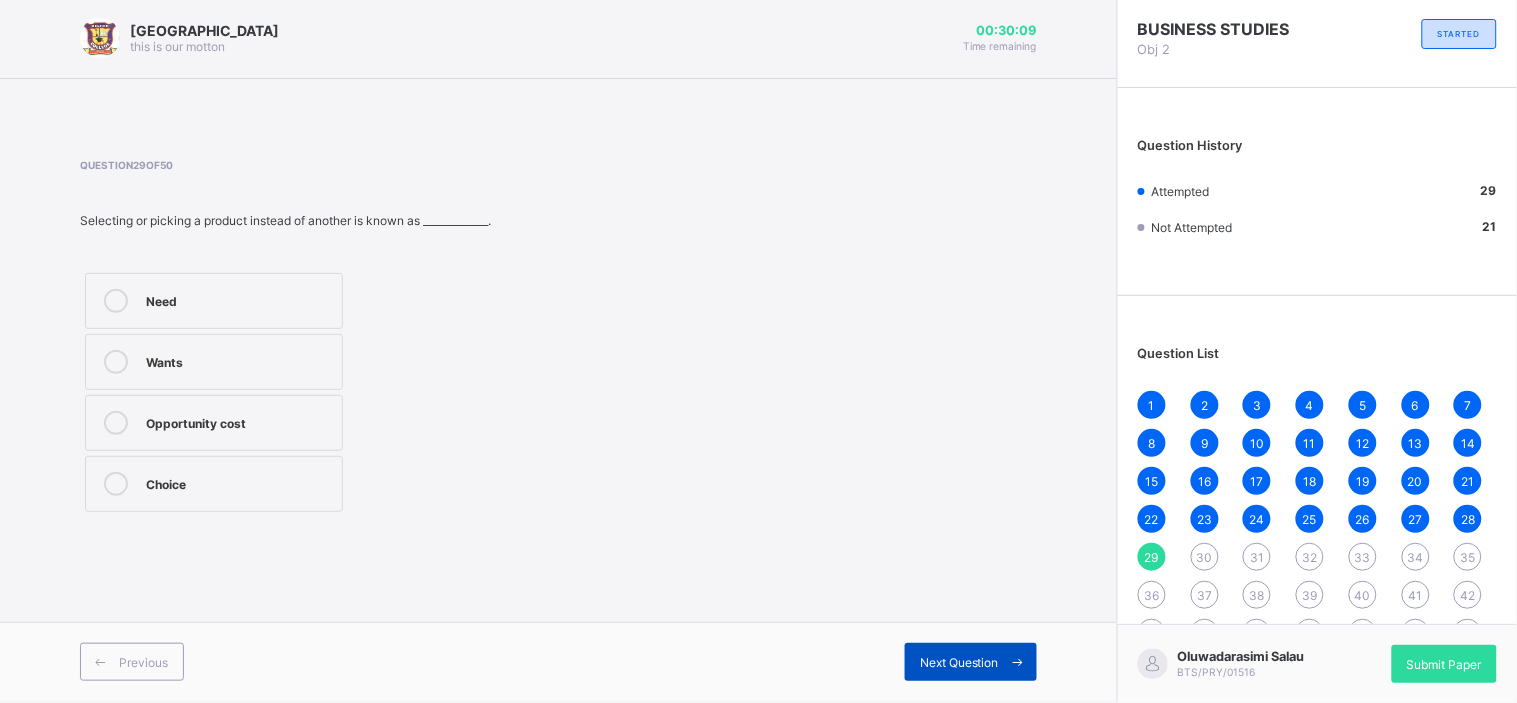 click on "Next Question" at bounding box center [971, 662] 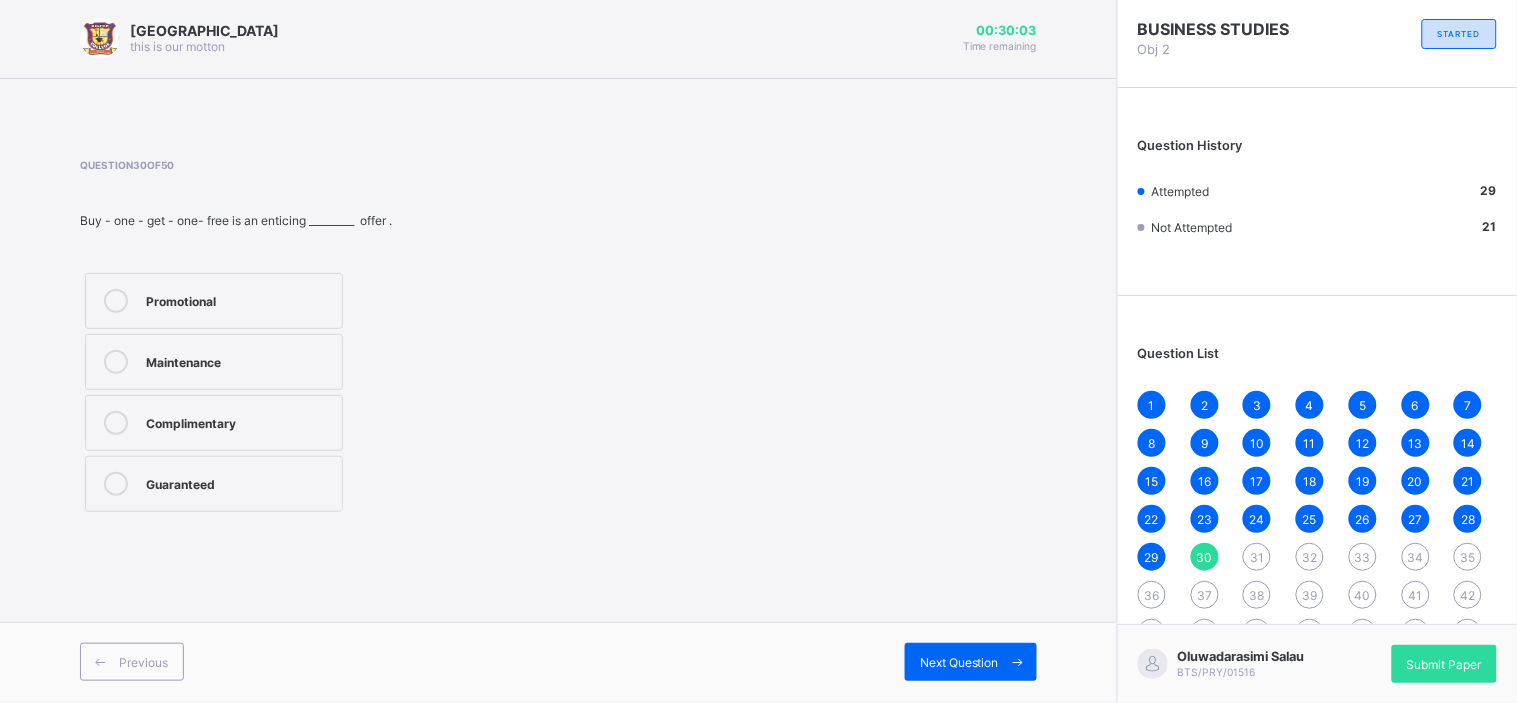 click on "Promotional" at bounding box center (239, 299) 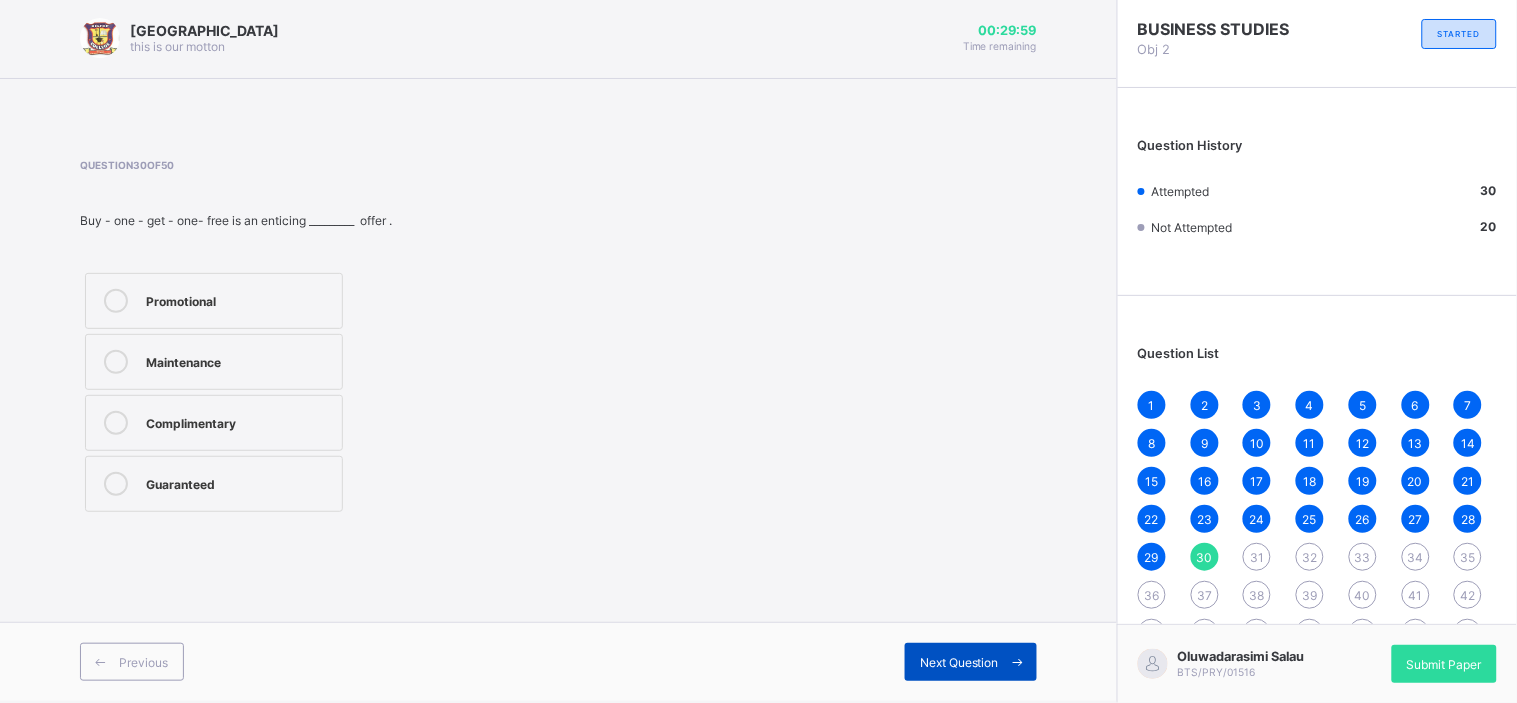 click on "Next Question" at bounding box center [971, 662] 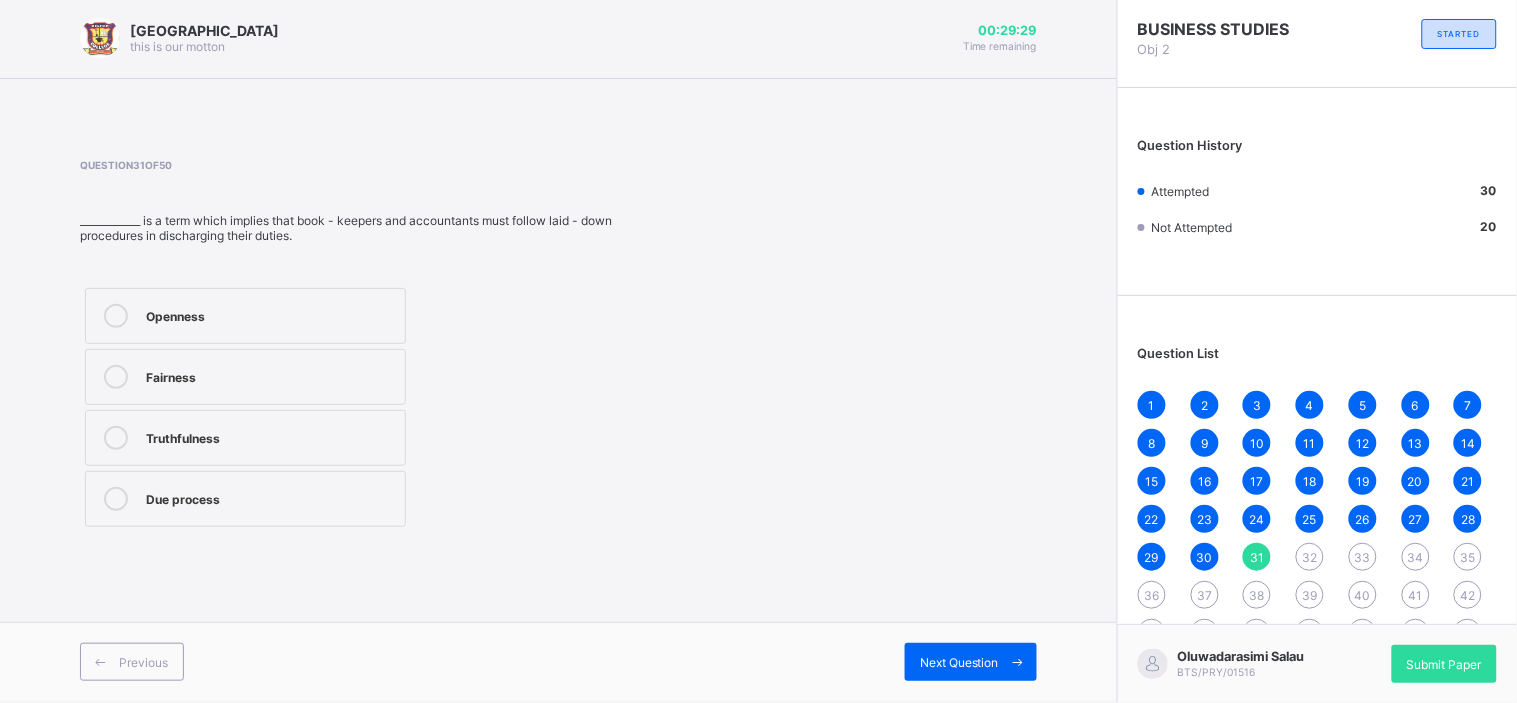 click on "Due process" at bounding box center (270, 497) 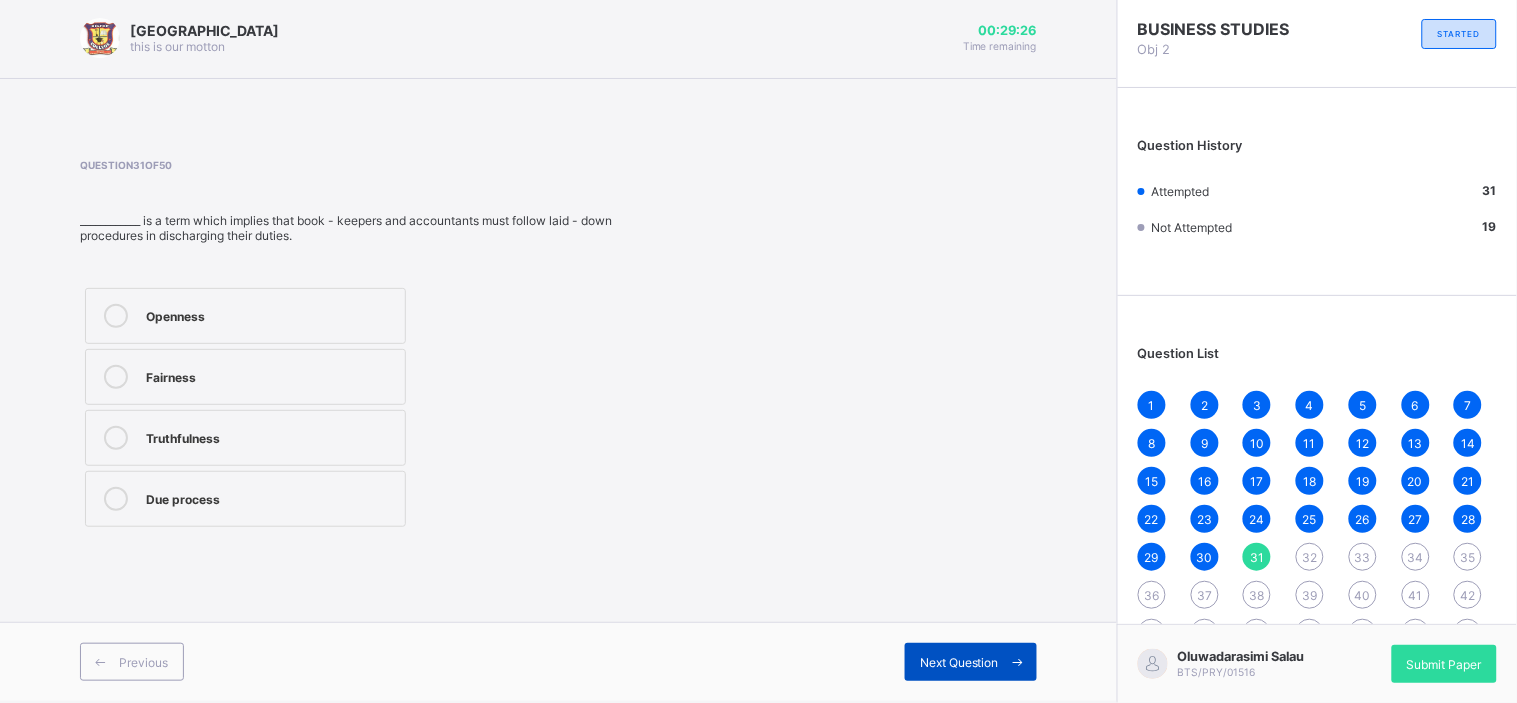 click at bounding box center [1018, 662] 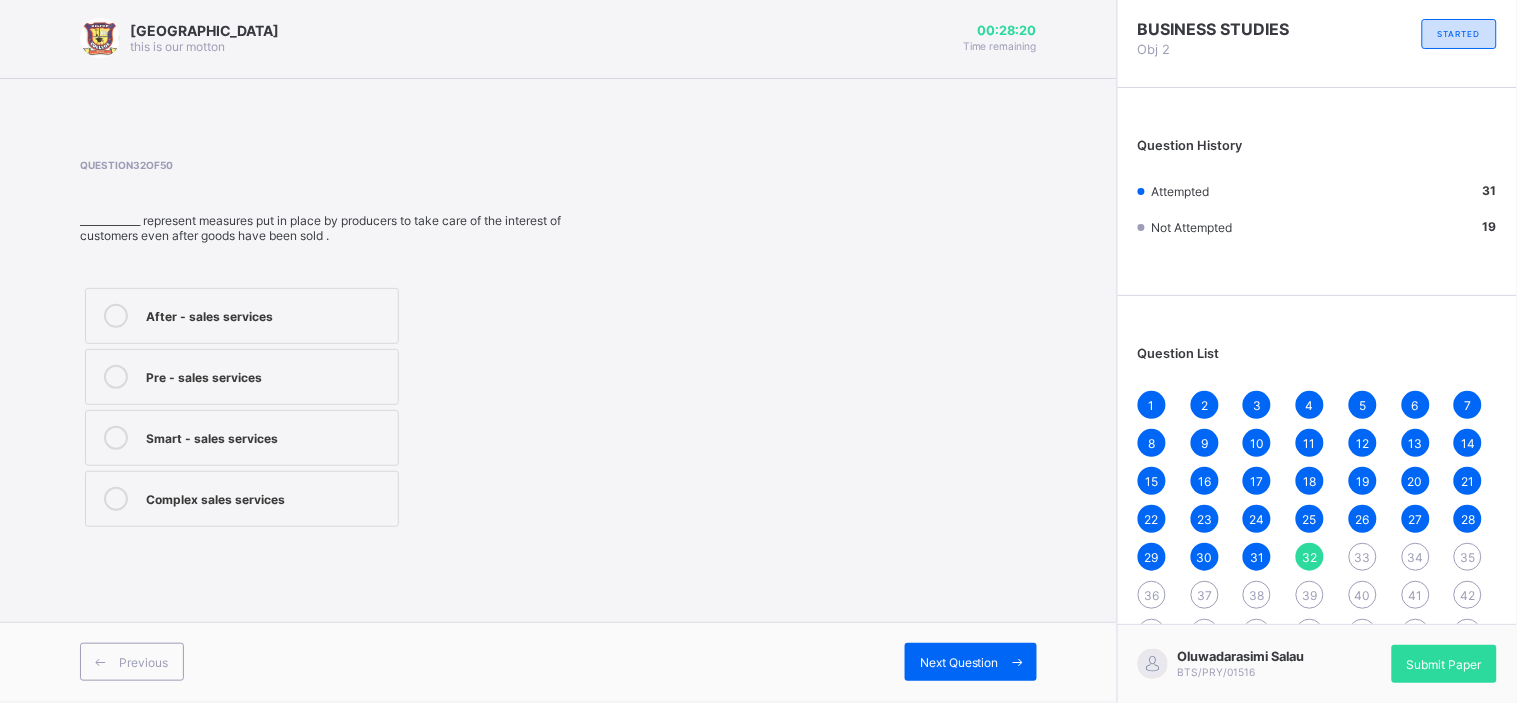 click on "After - sales services" at bounding box center (267, 314) 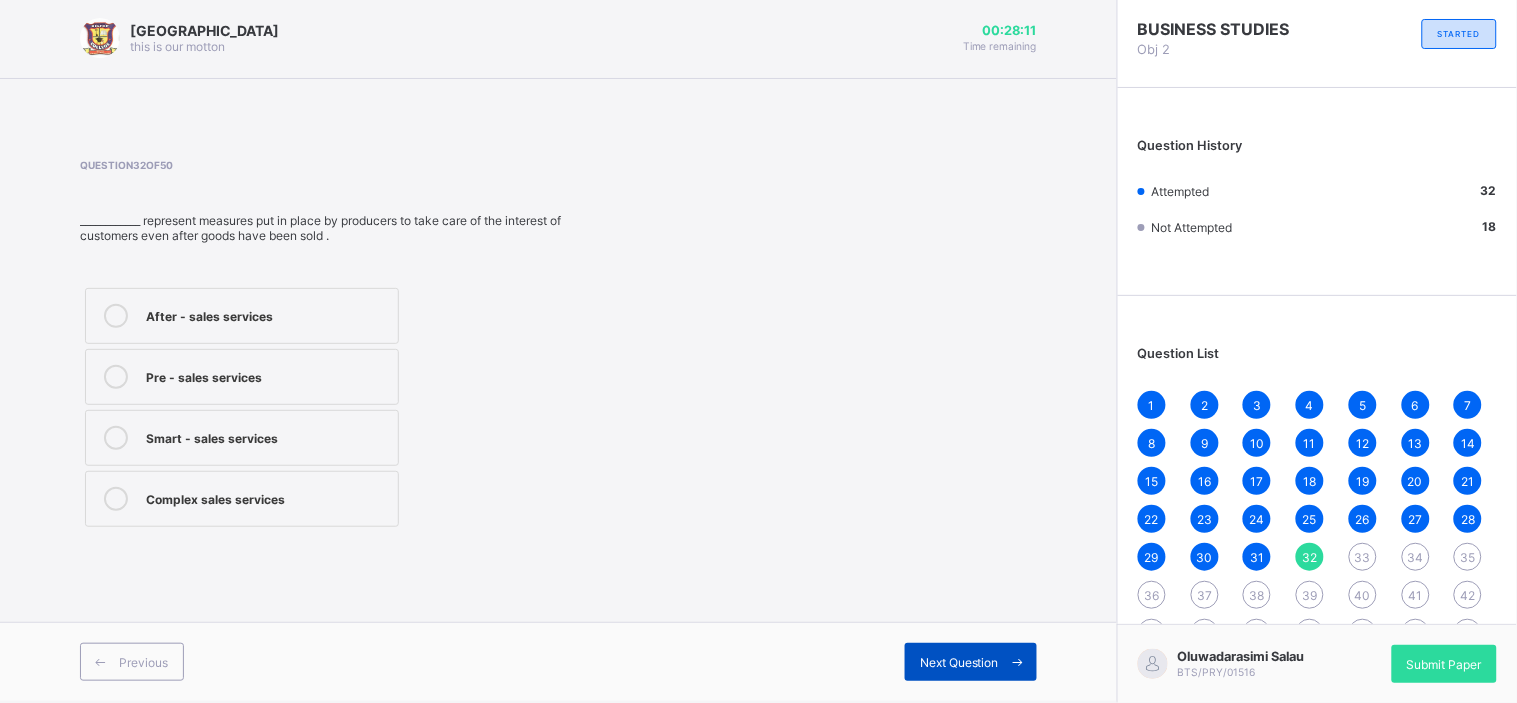 click on "Next Question" at bounding box center (971, 662) 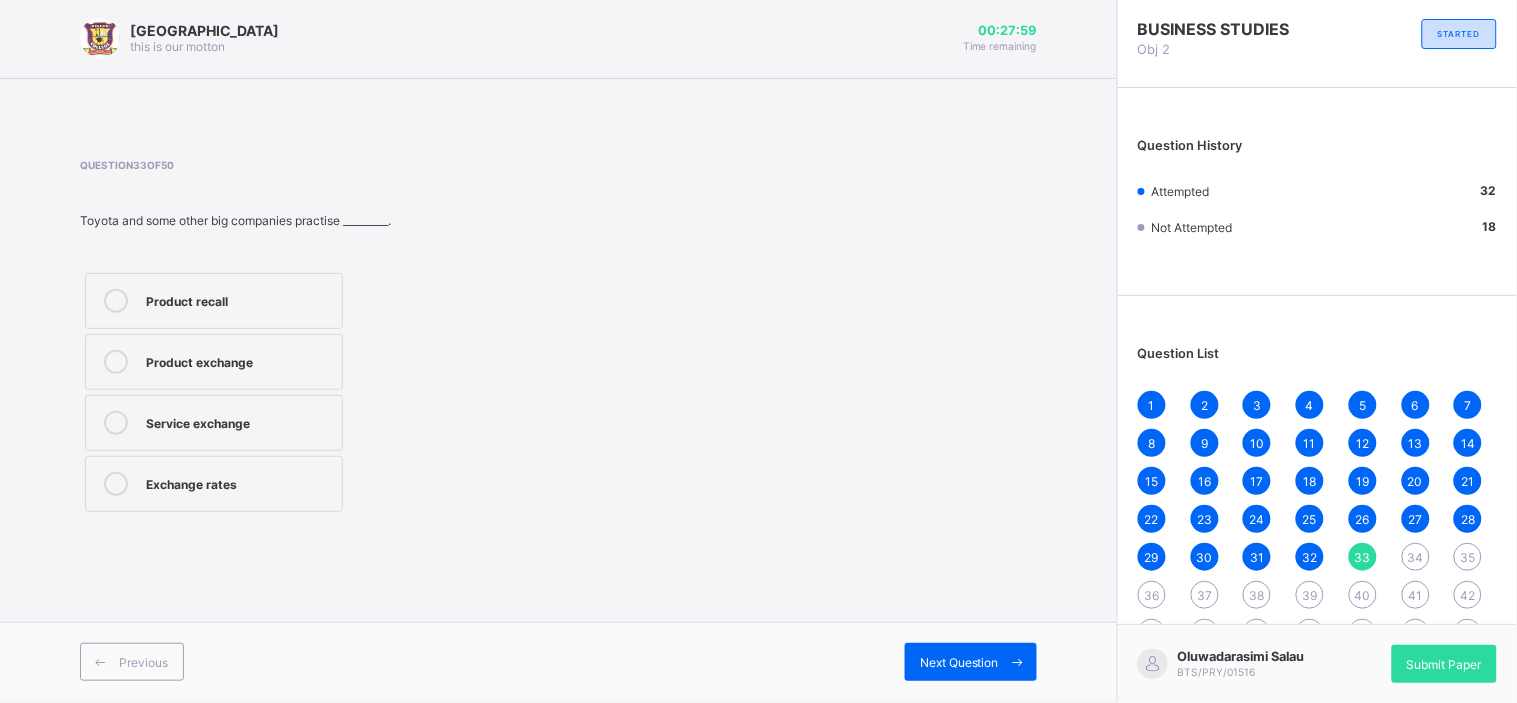click on "Exchange rates" at bounding box center [239, 482] 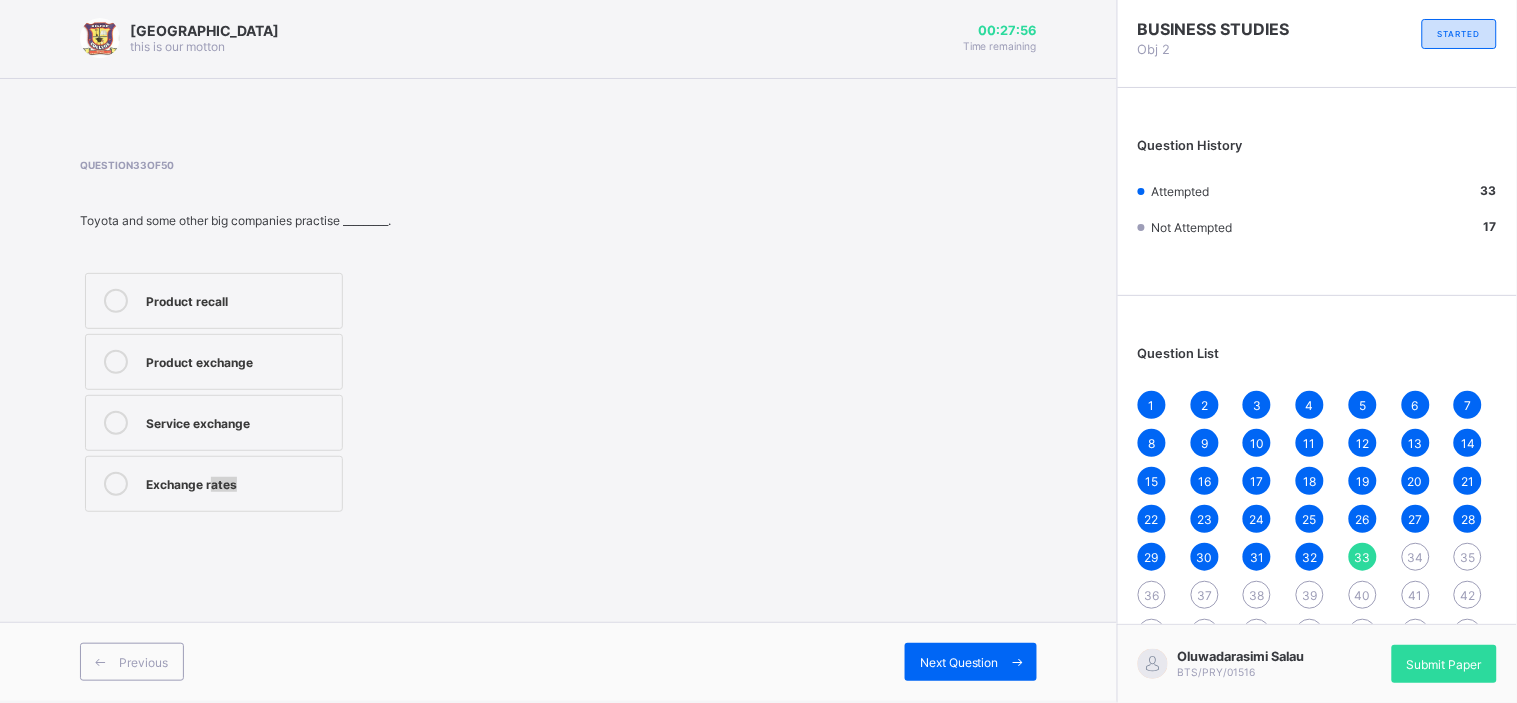 drag, startPoint x: 212, startPoint y: 473, endPoint x: 803, endPoint y: 510, distance: 592.15704 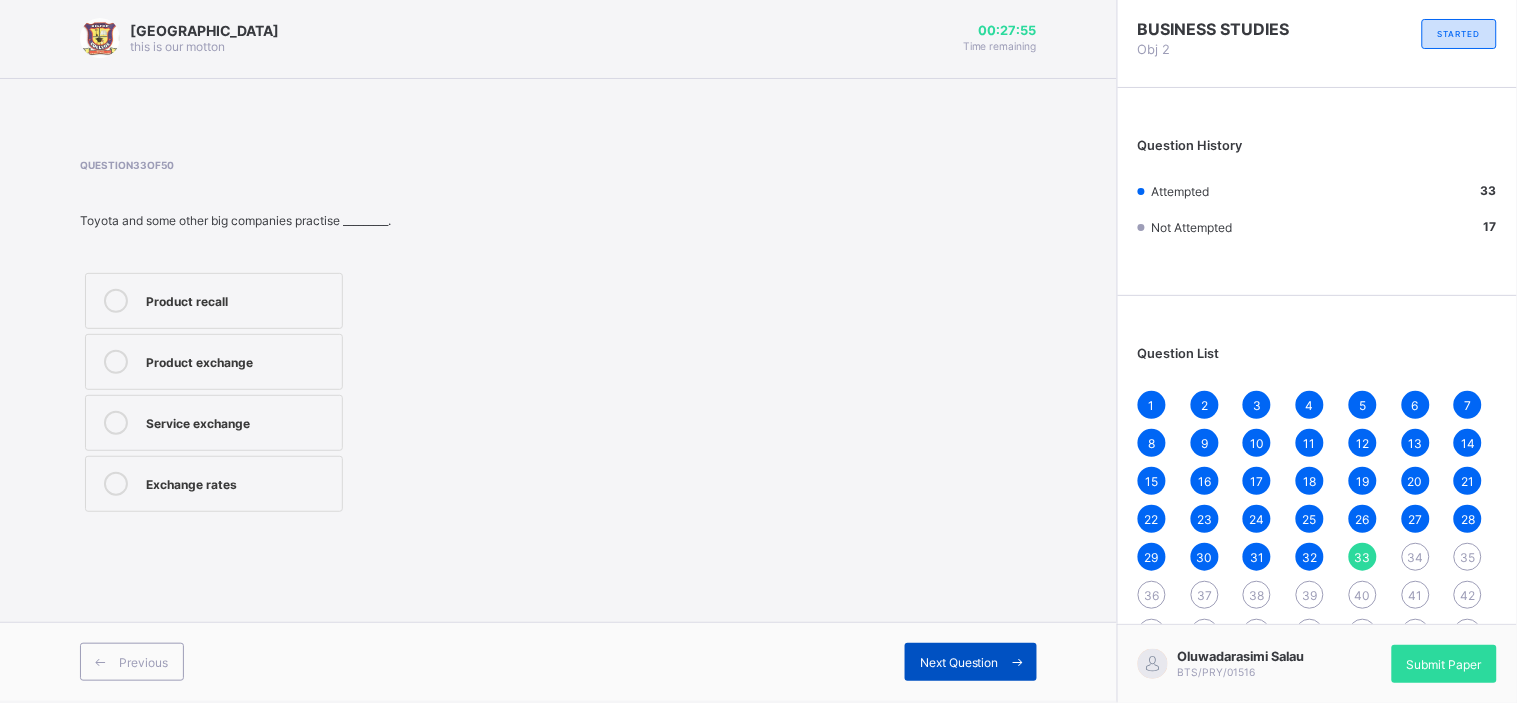 click on "Next Question" at bounding box center [959, 662] 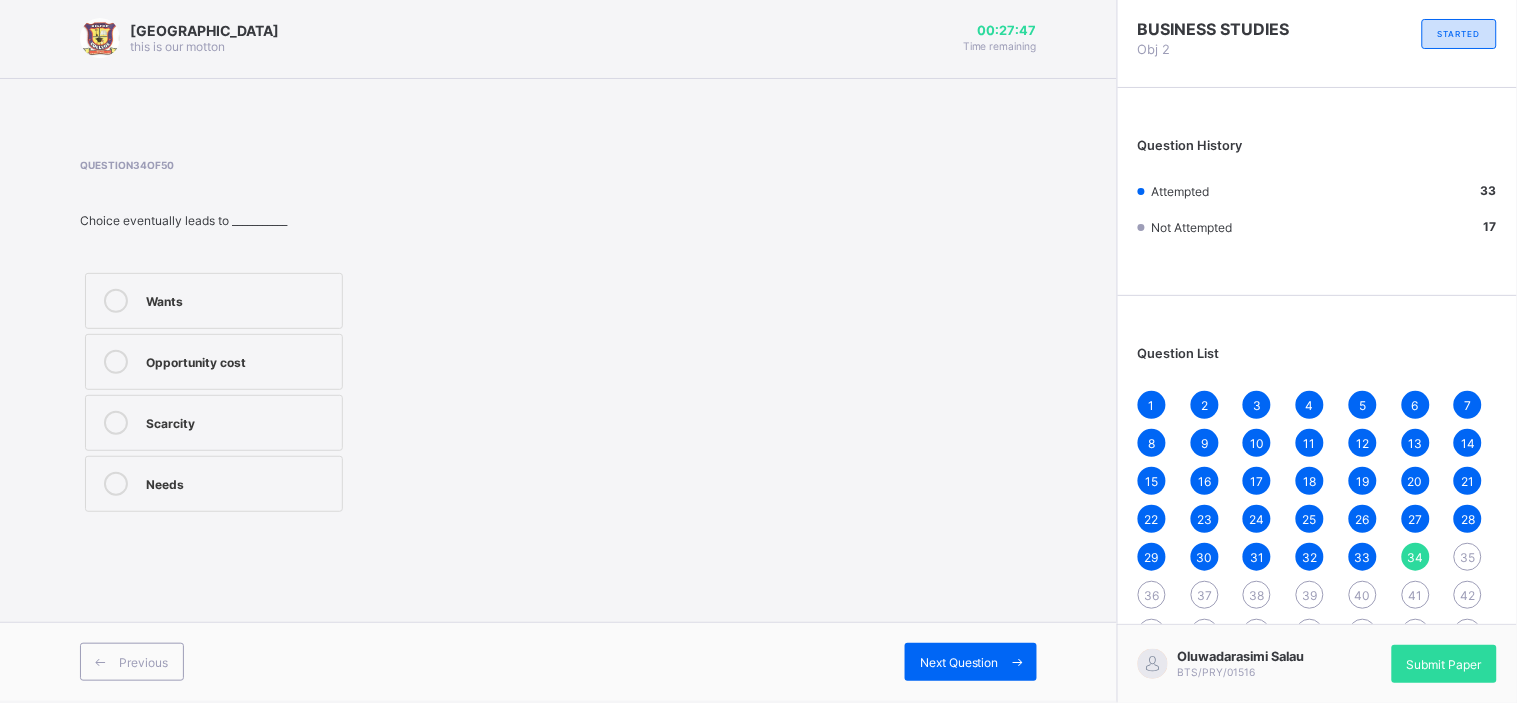 click on "Wants" at bounding box center (214, 301) 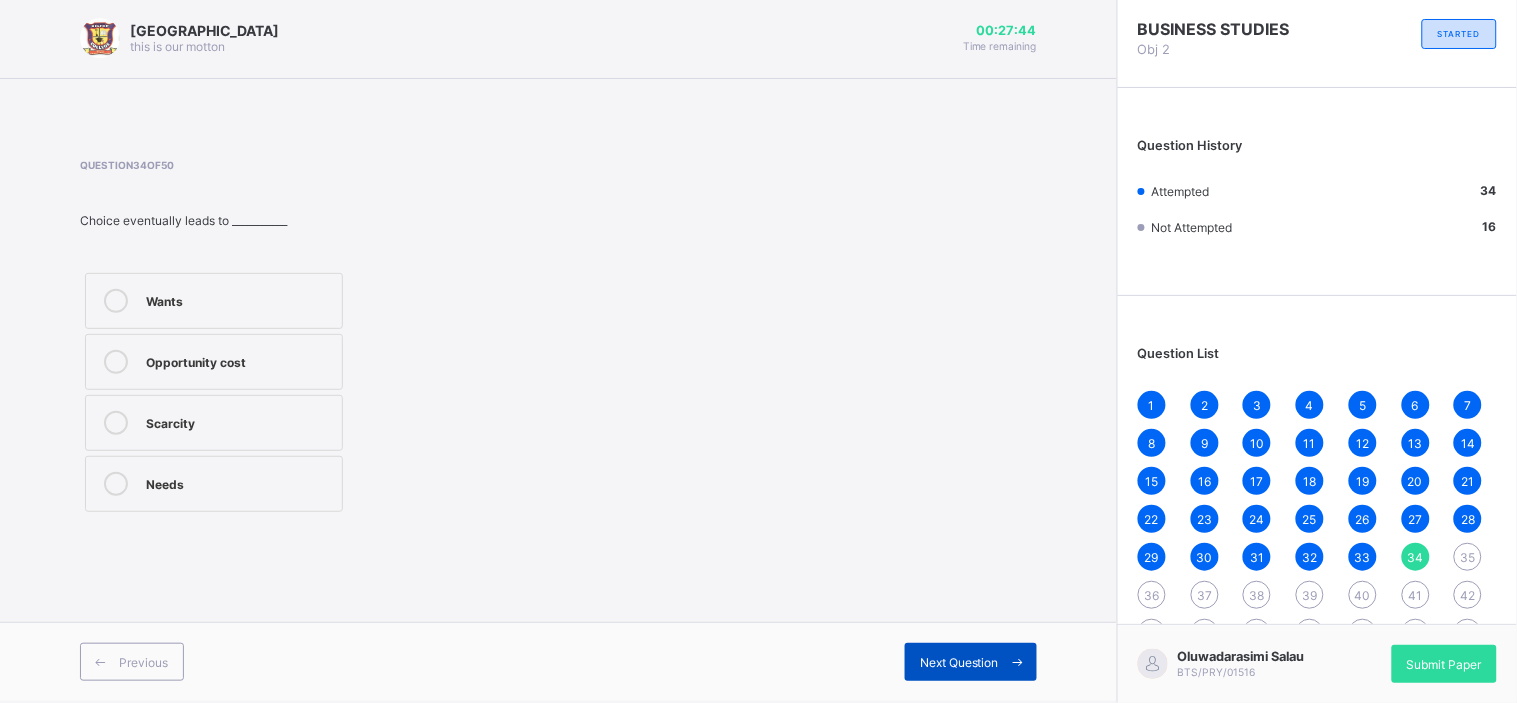 click on "Next Question" at bounding box center (959, 662) 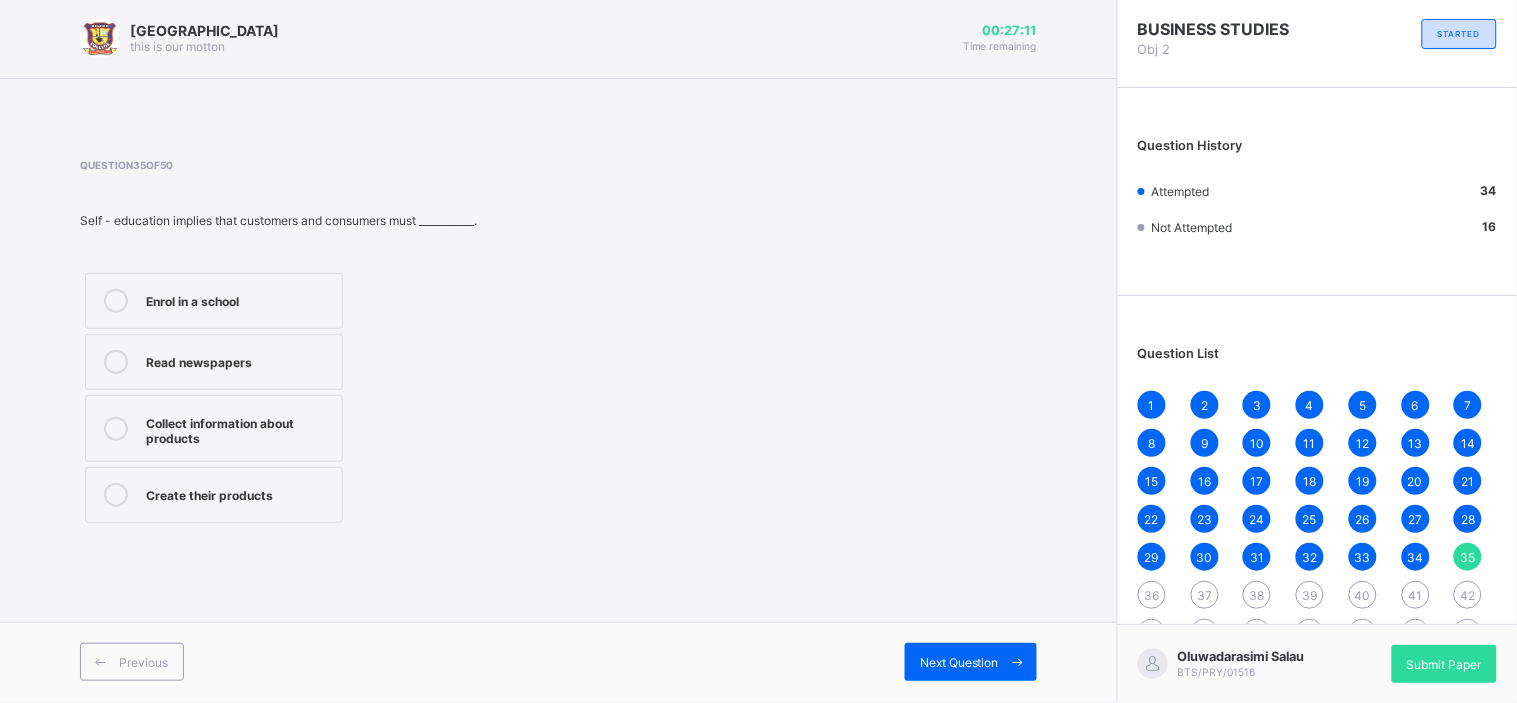 click on "Enrol in a school" at bounding box center (214, 301) 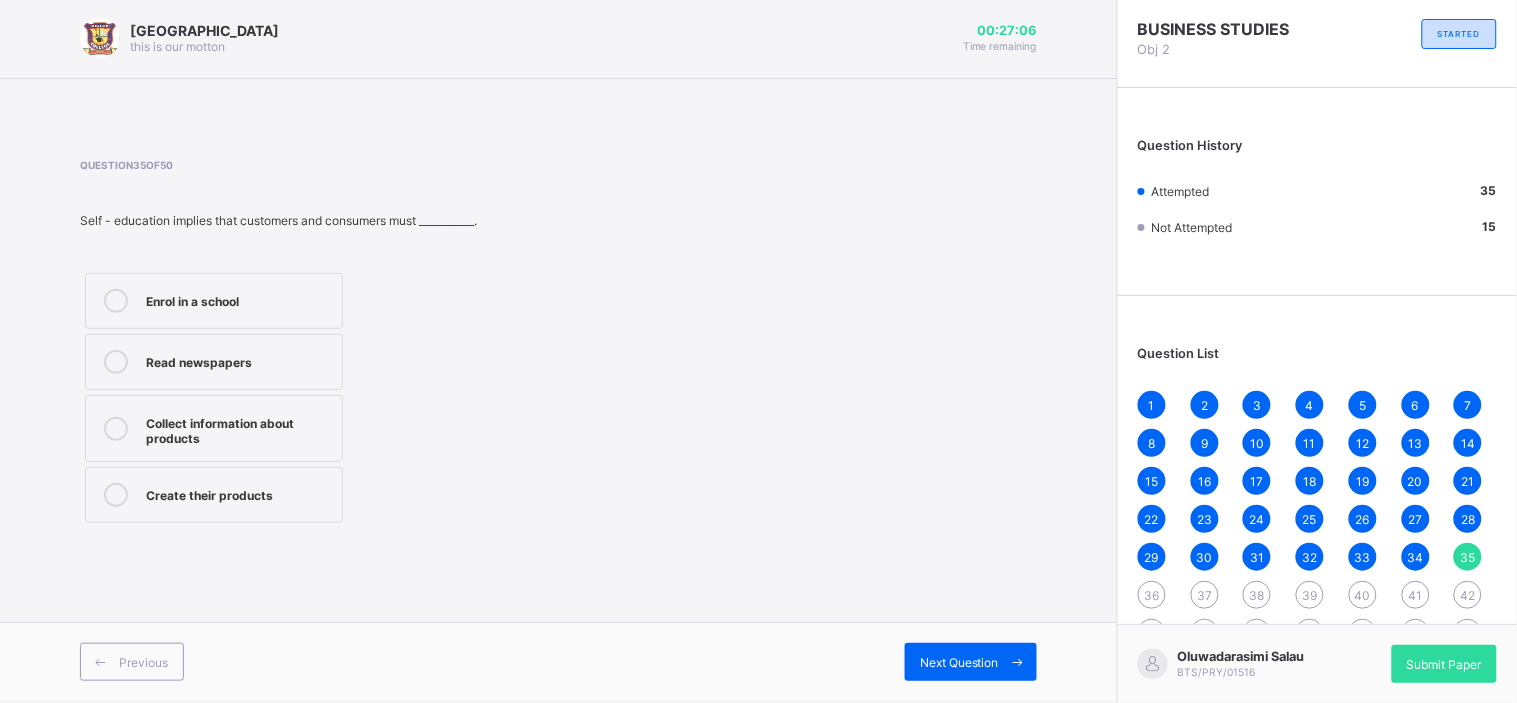 click on "Collect information about products" at bounding box center (214, 428) 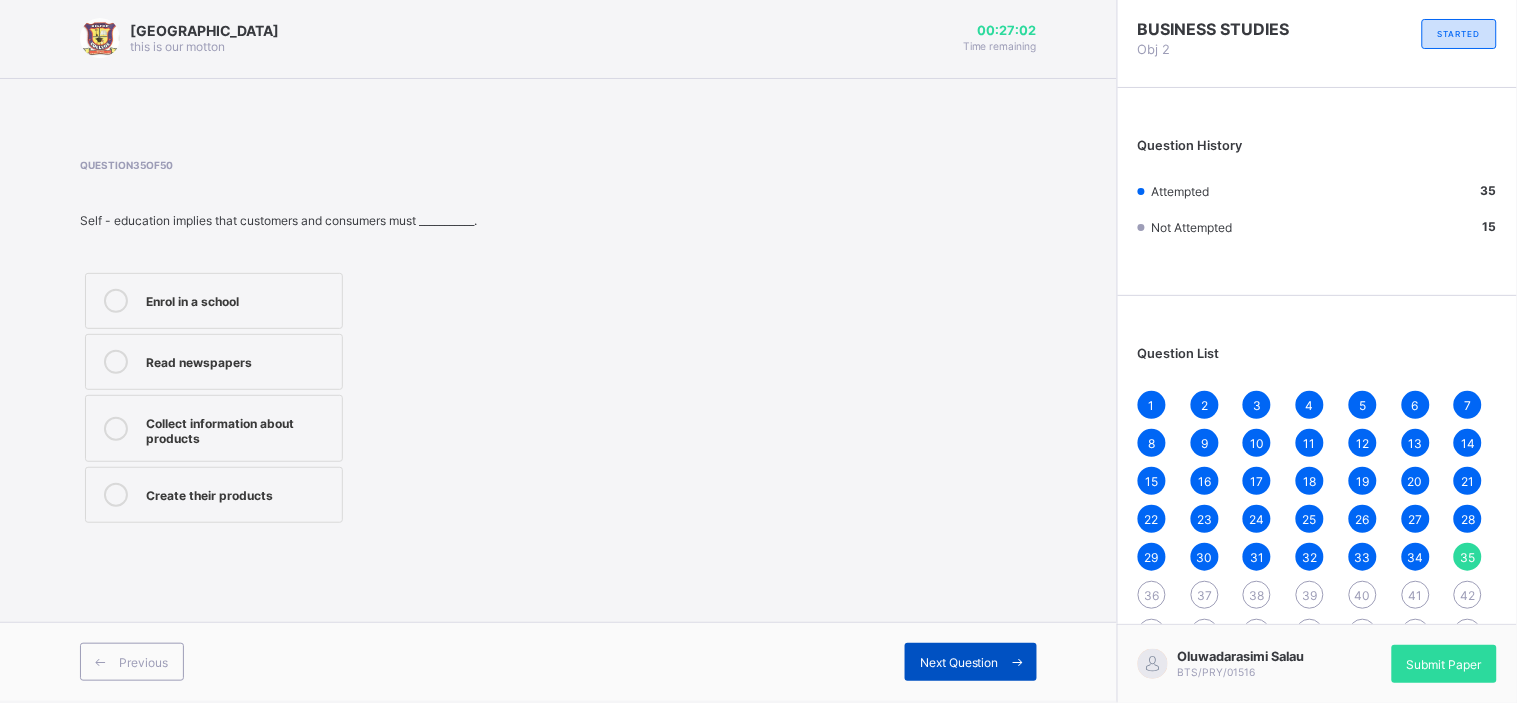 click on "Next Question" at bounding box center (959, 662) 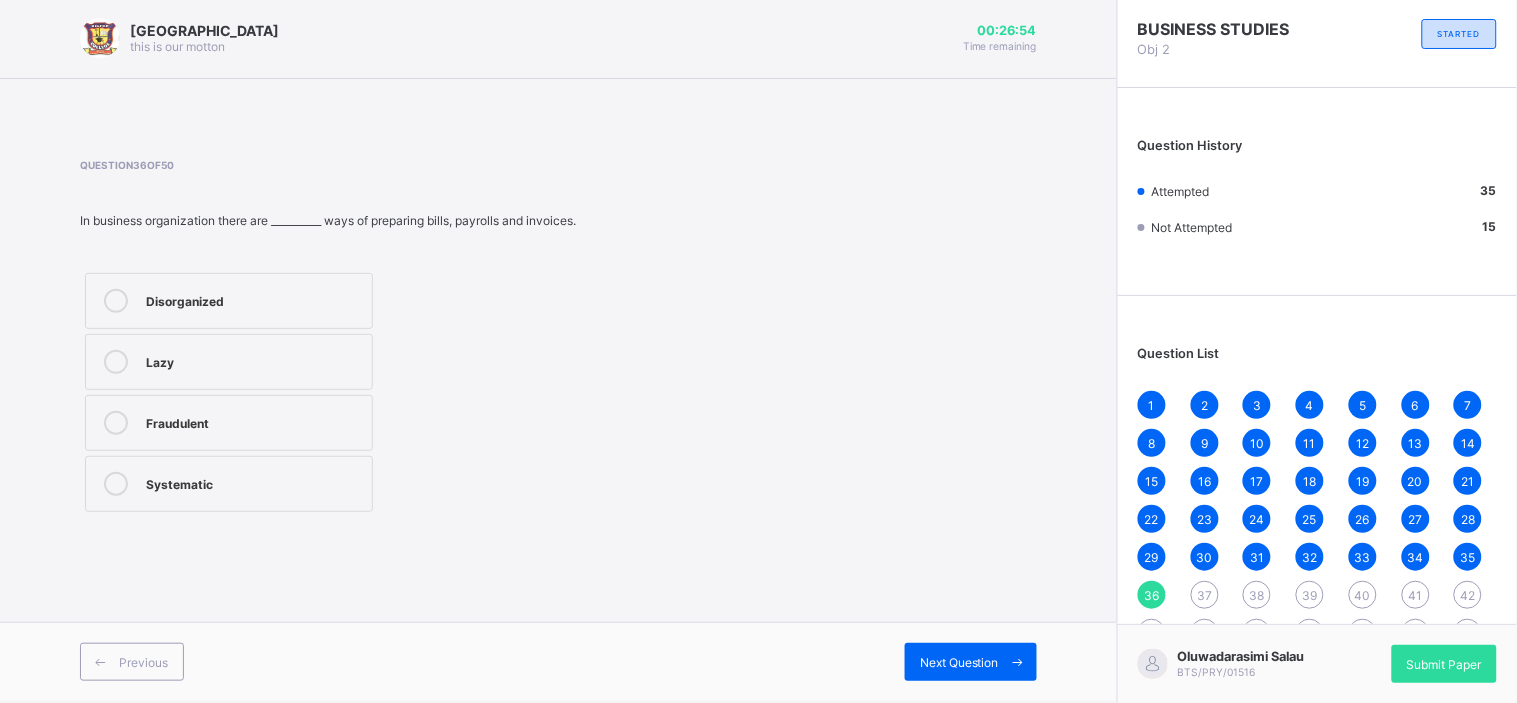 drag, startPoint x: 471, startPoint y: 329, endPoint x: 347, endPoint y: 287, distance: 130.91983 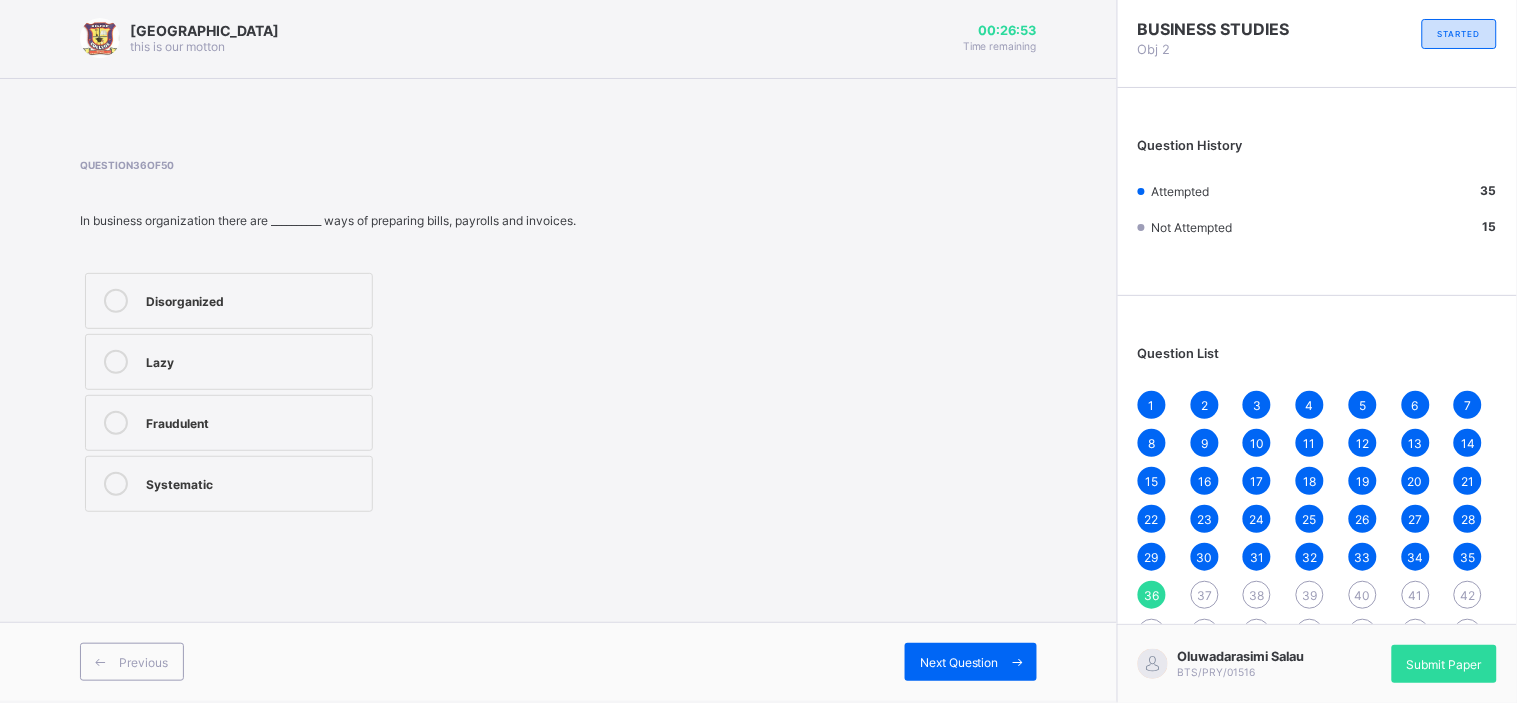 click on "Disorganized" at bounding box center (254, 299) 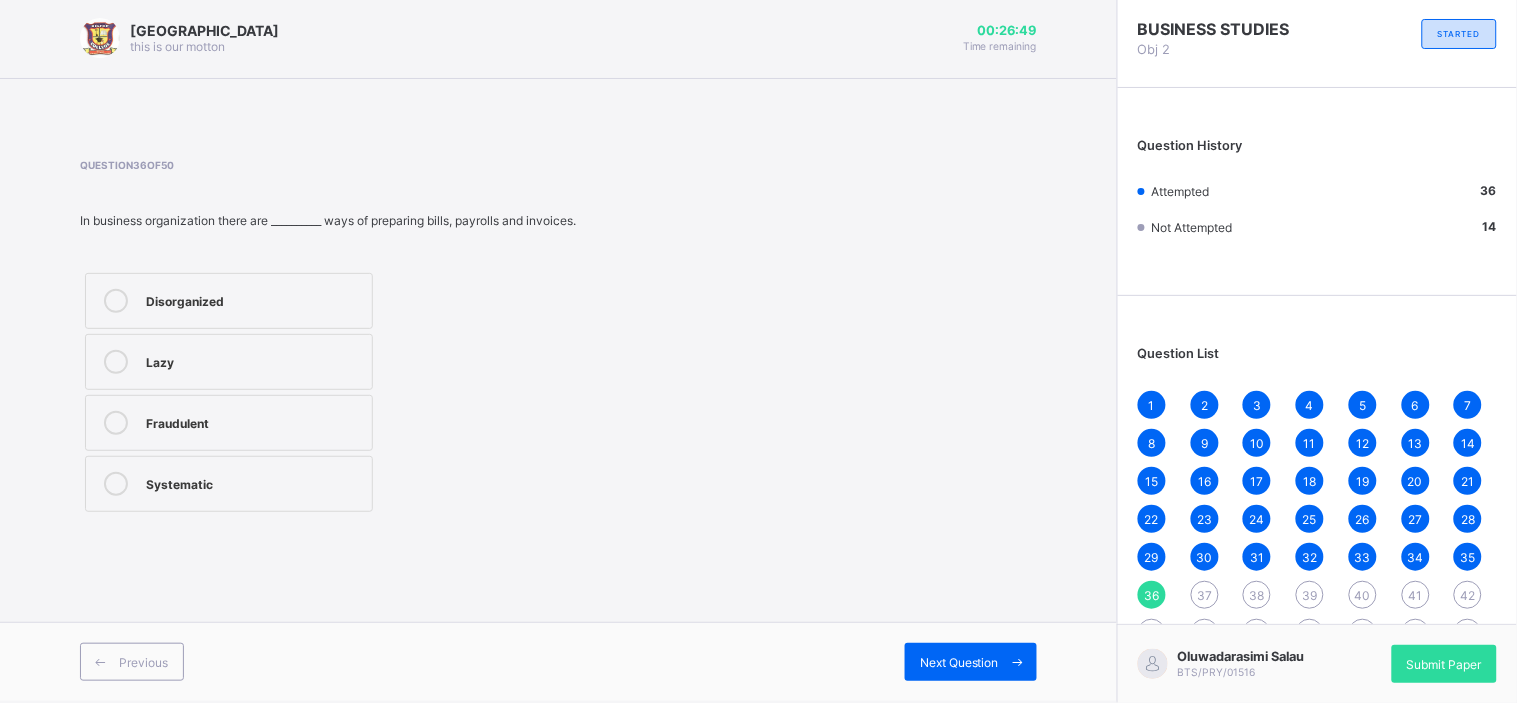 drag, startPoint x: 430, startPoint y: 417, endPoint x: 297, endPoint y: 271, distance: 197.49684 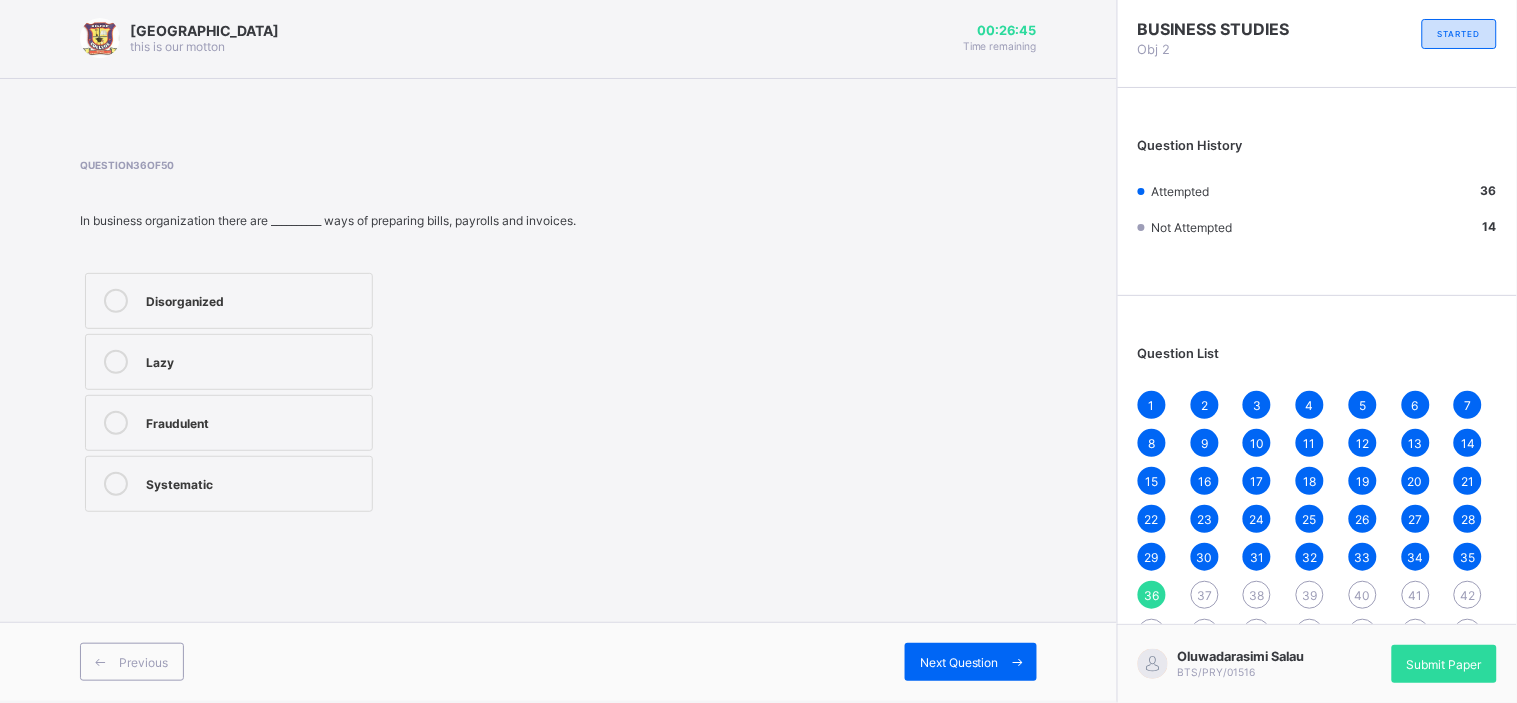 click on "Fraudulent" at bounding box center (254, 421) 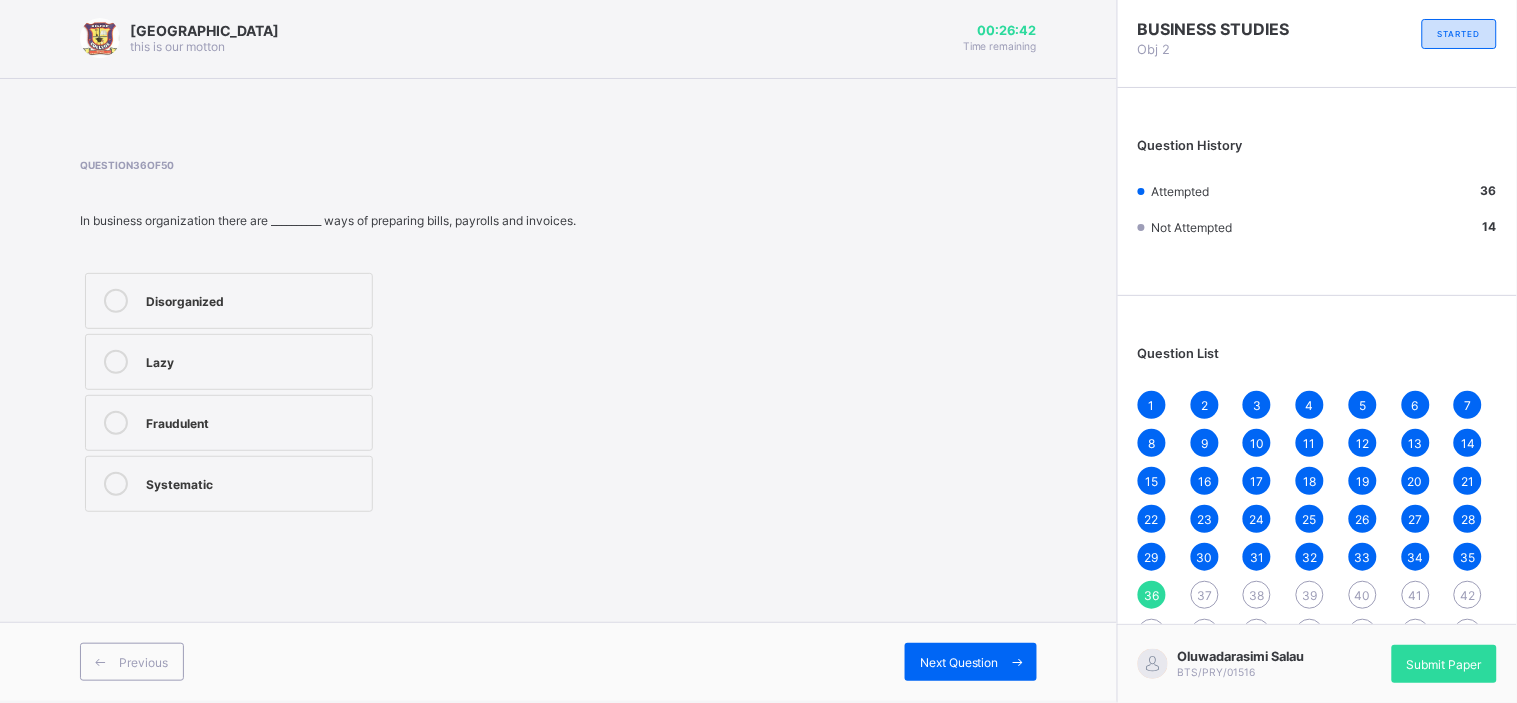 click on "Systematic" at bounding box center [254, 482] 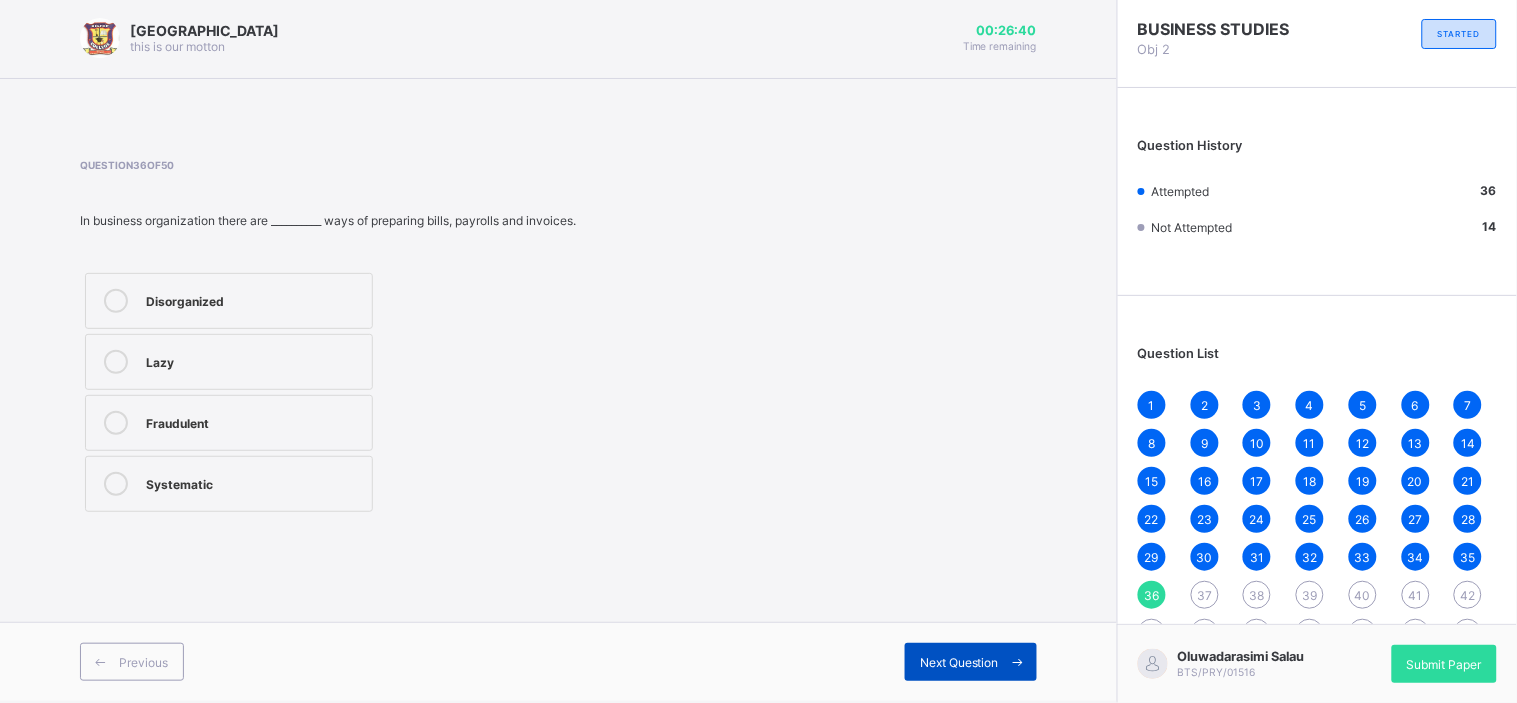 click on "Next Question" at bounding box center (971, 662) 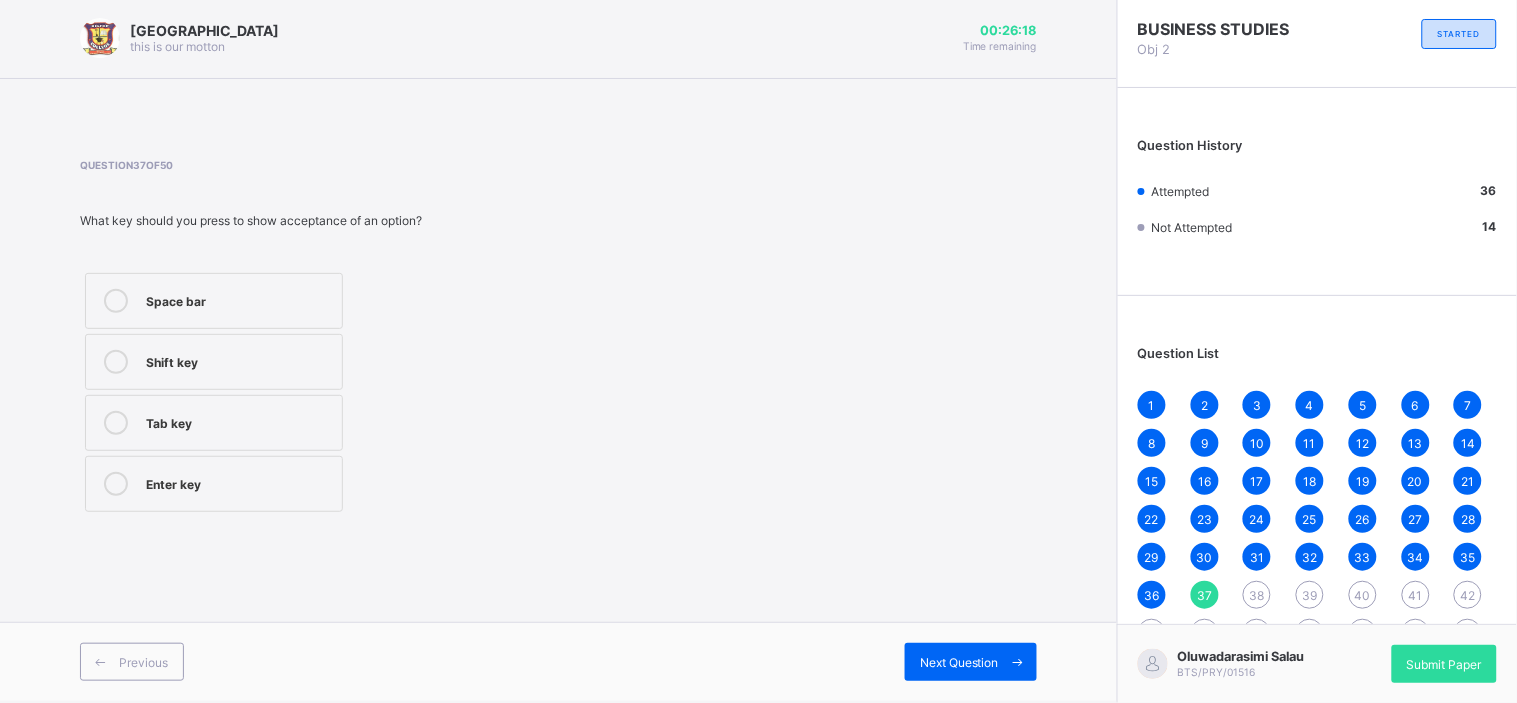 click on "Enter key" at bounding box center (214, 484) 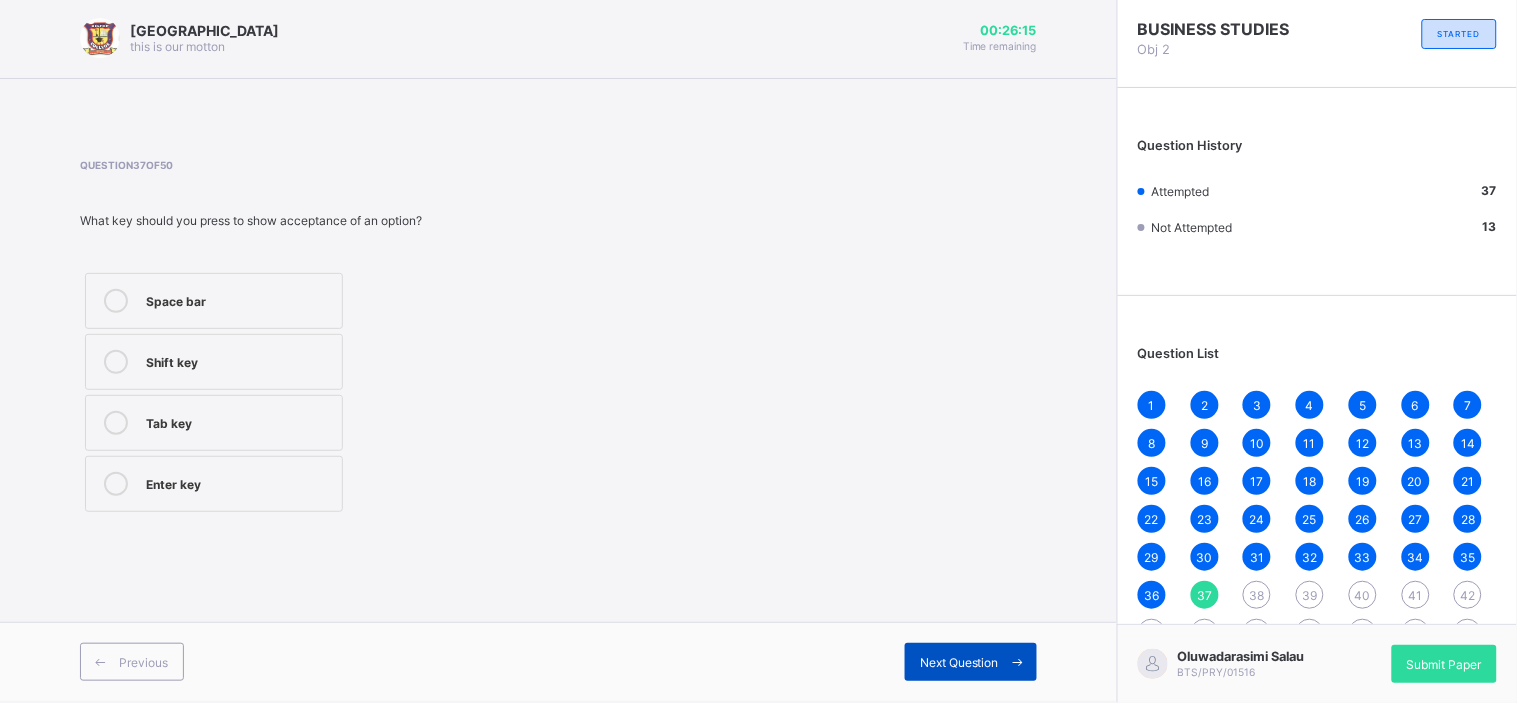 click at bounding box center (1018, 662) 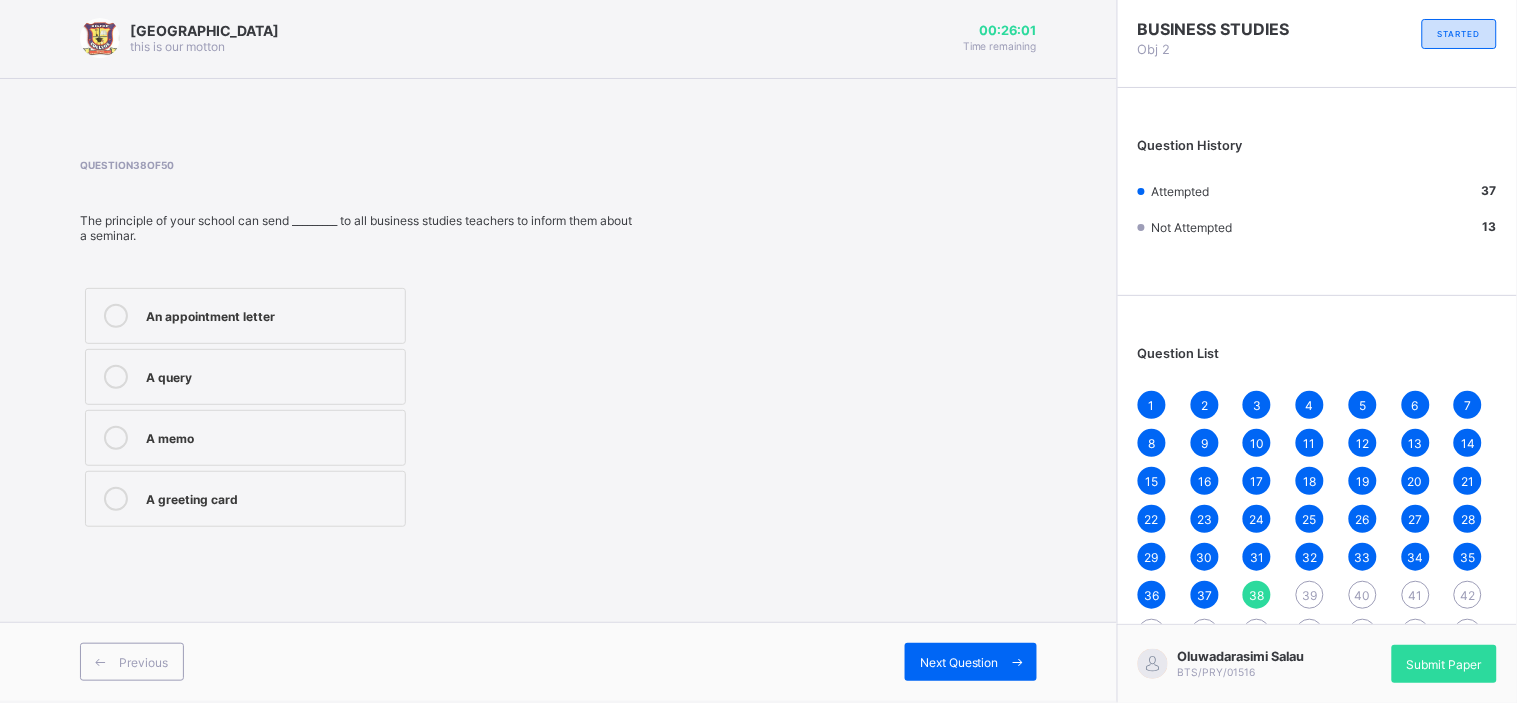 click on "A query" at bounding box center [270, 377] 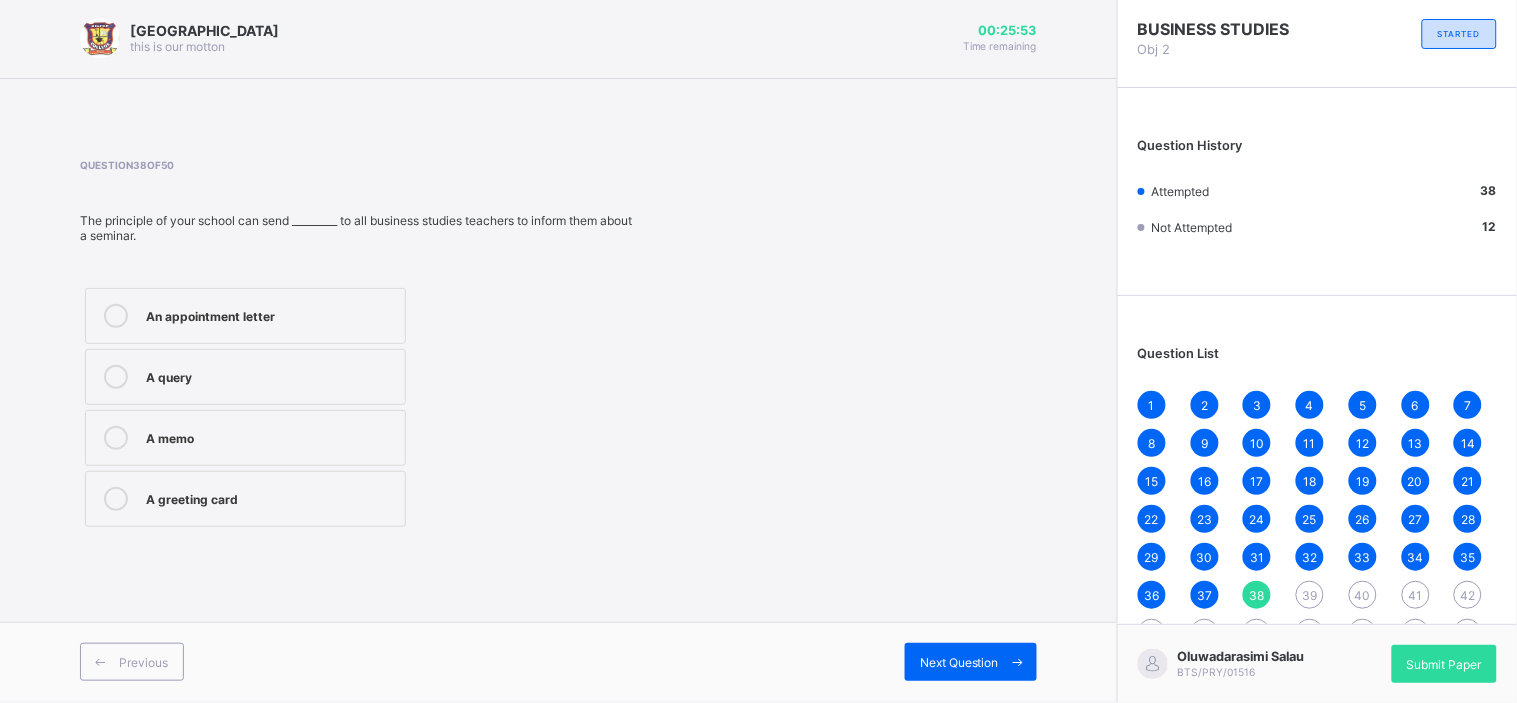 click on "An appointment letter" at bounding box center (245, 316) 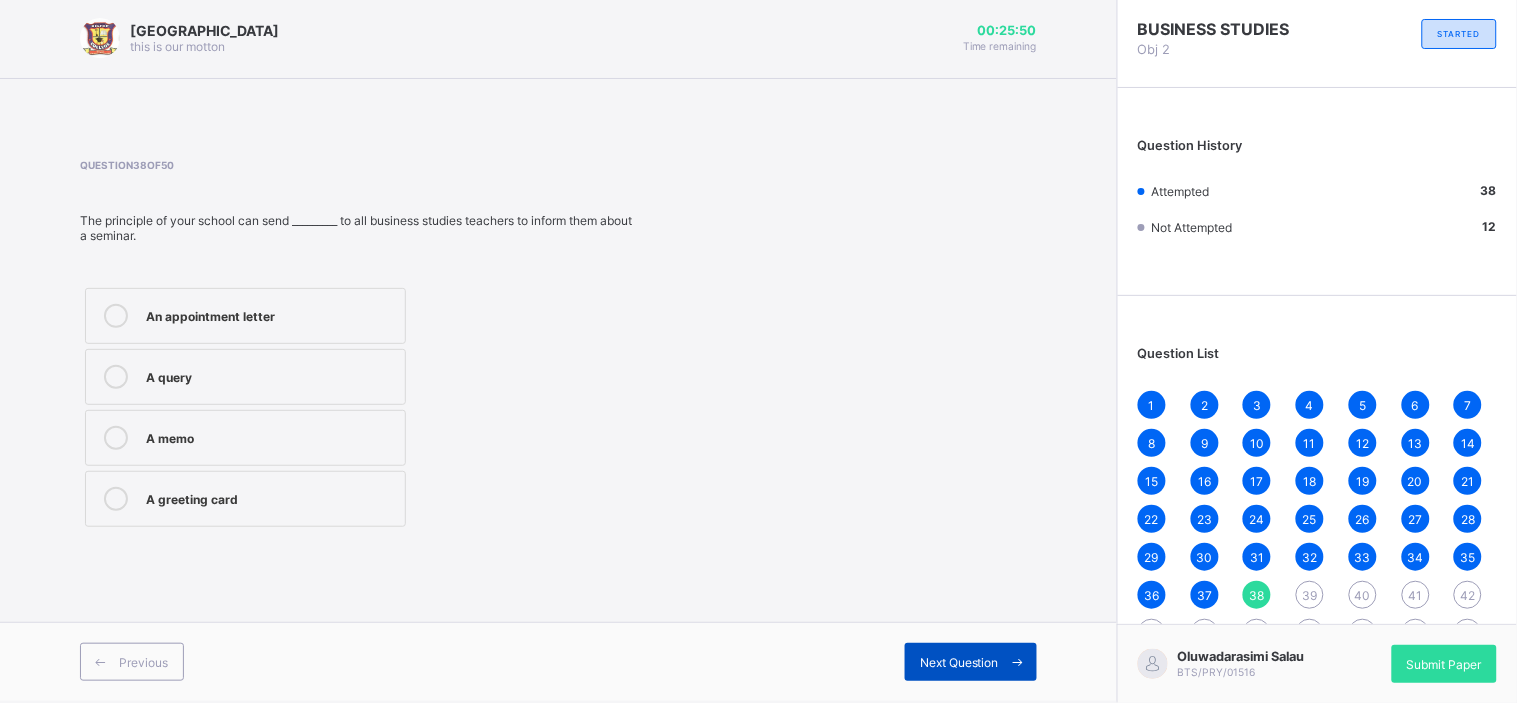 click on "Next Question" at bounding box center (959, 662) 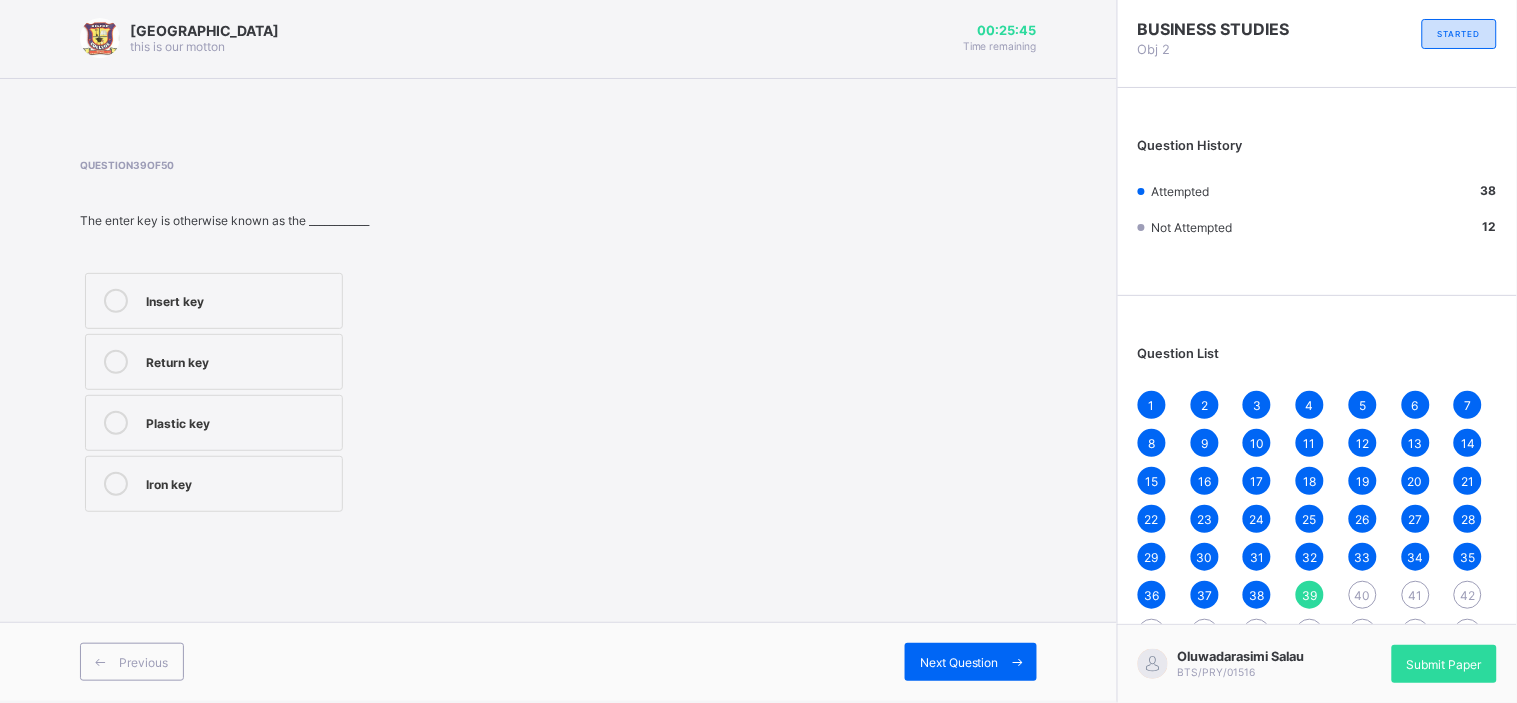 click on "Insert key" at bounding box center (214, 301) 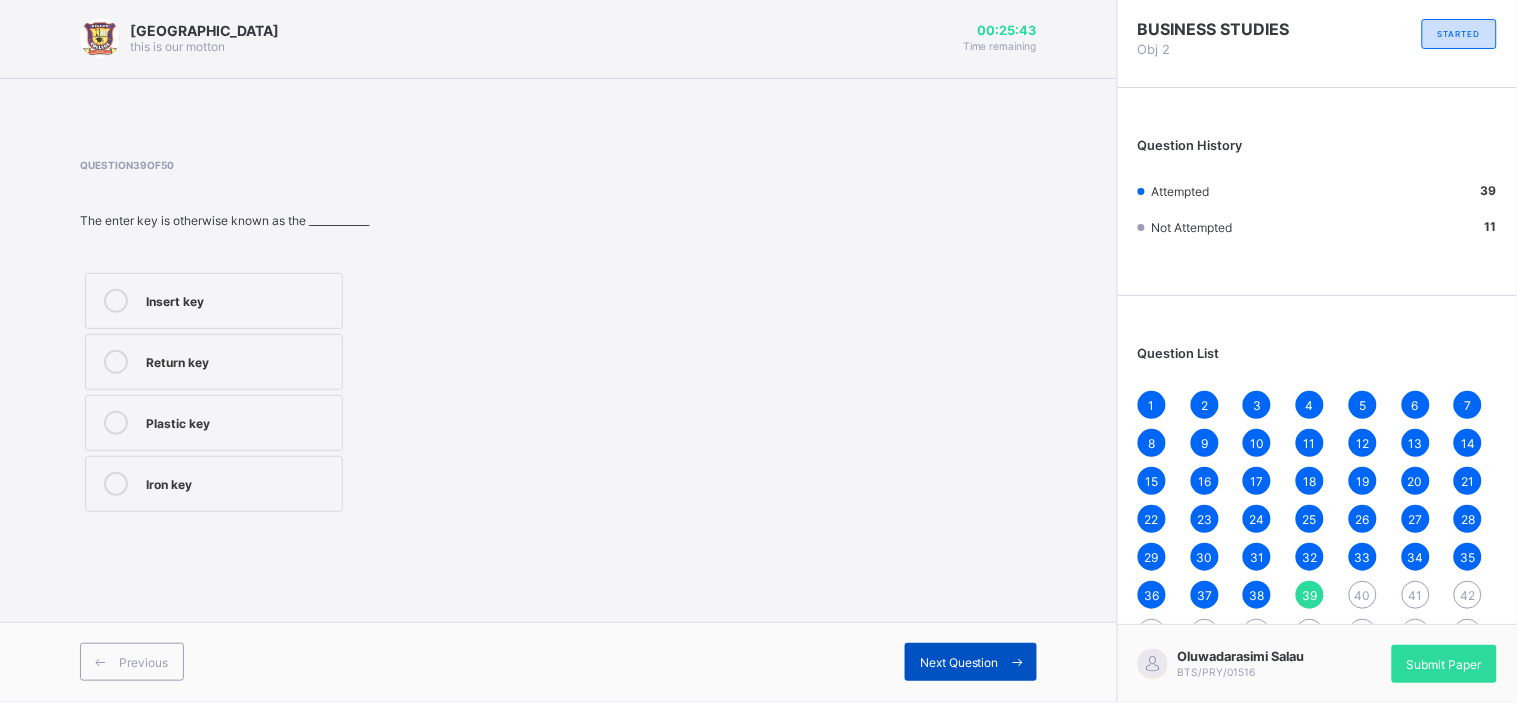 click on "Next Question" at bounding box center [971, 662] 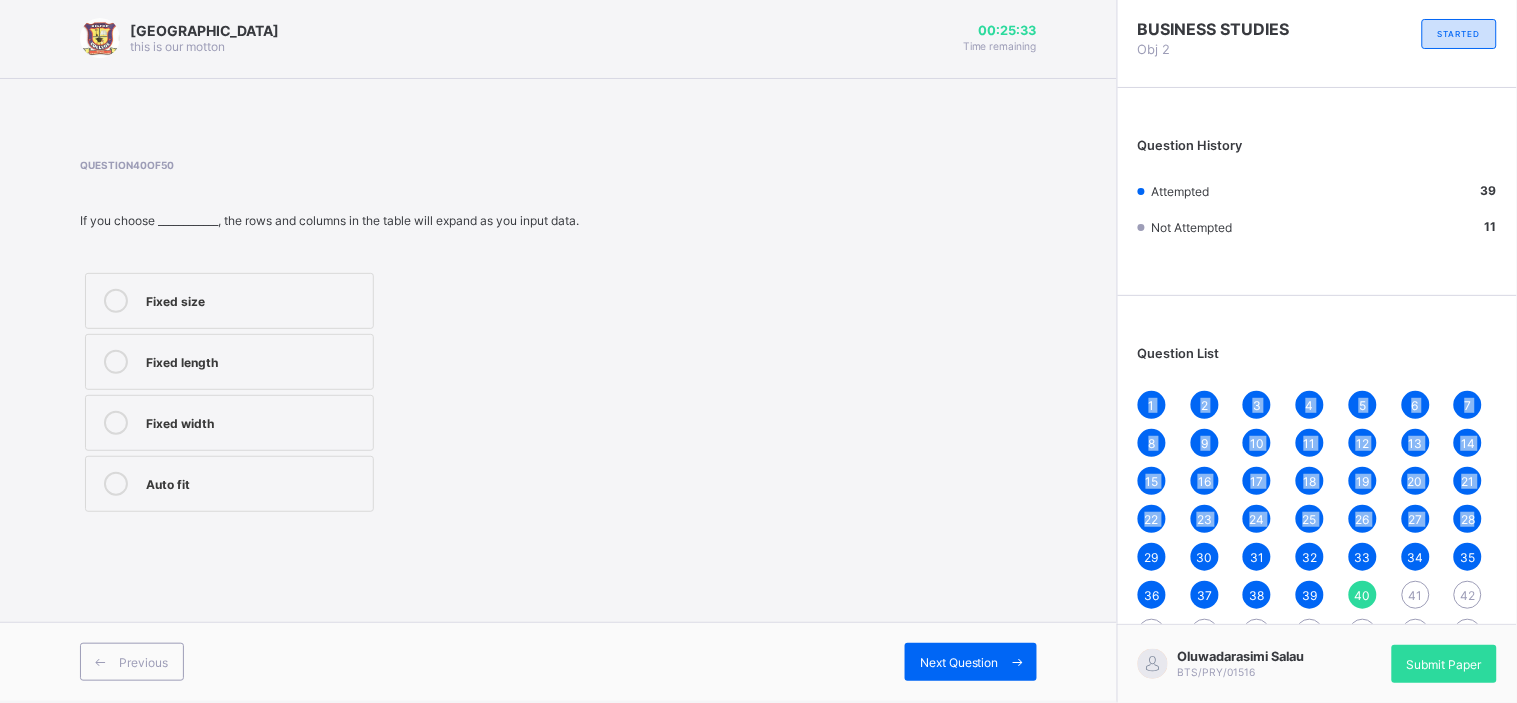 drag, startPoint x: 1499, startPoint y: 499, endPoint x: 1516, endPoint y: 387, distance: 113.28283 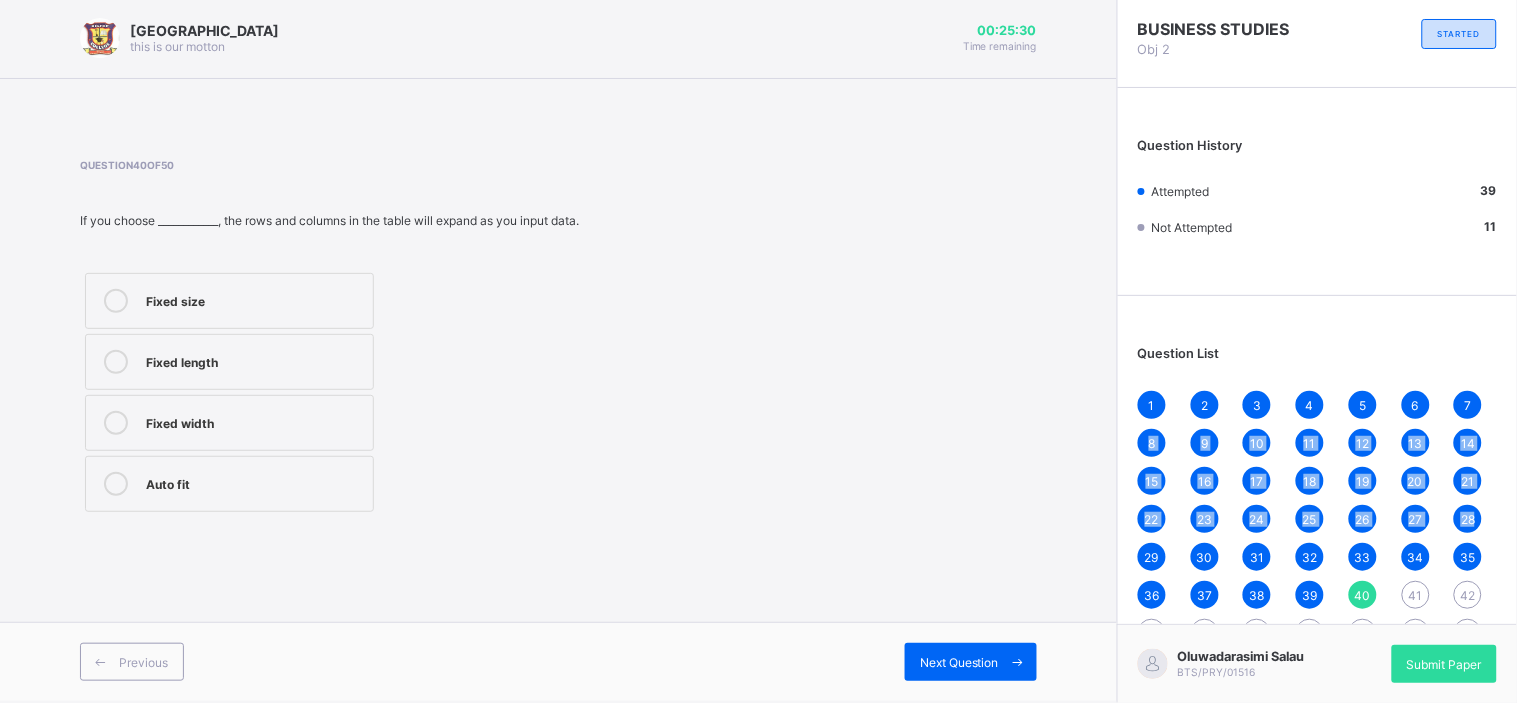 scroll, scrollTop: 0, scrollLeft: 0, axis: both 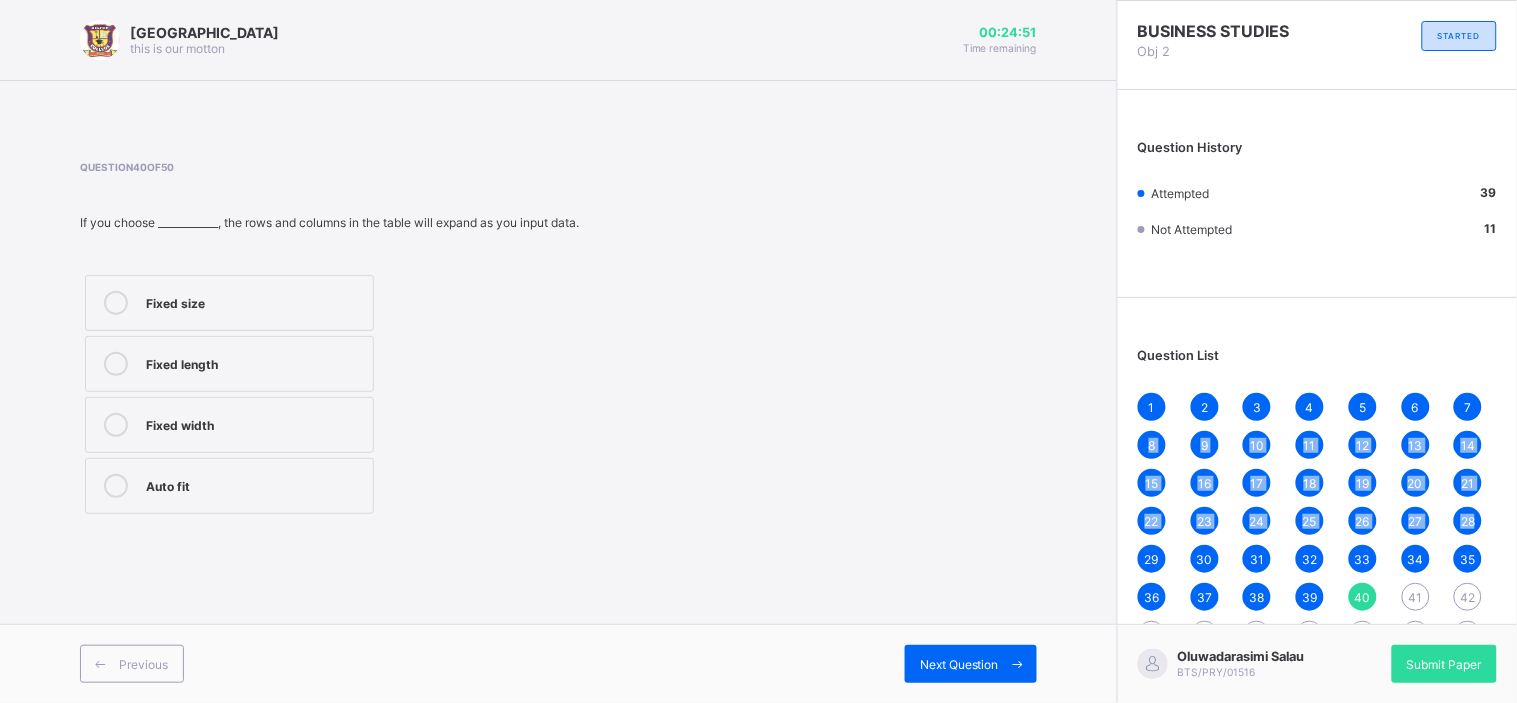 click on "Question  40  of  50 If you choose ____________, the rows and columns in the table will expand as you input data. Fixed size  Fixed length Fixed width Auto fit" at bounding box center [558, 340] 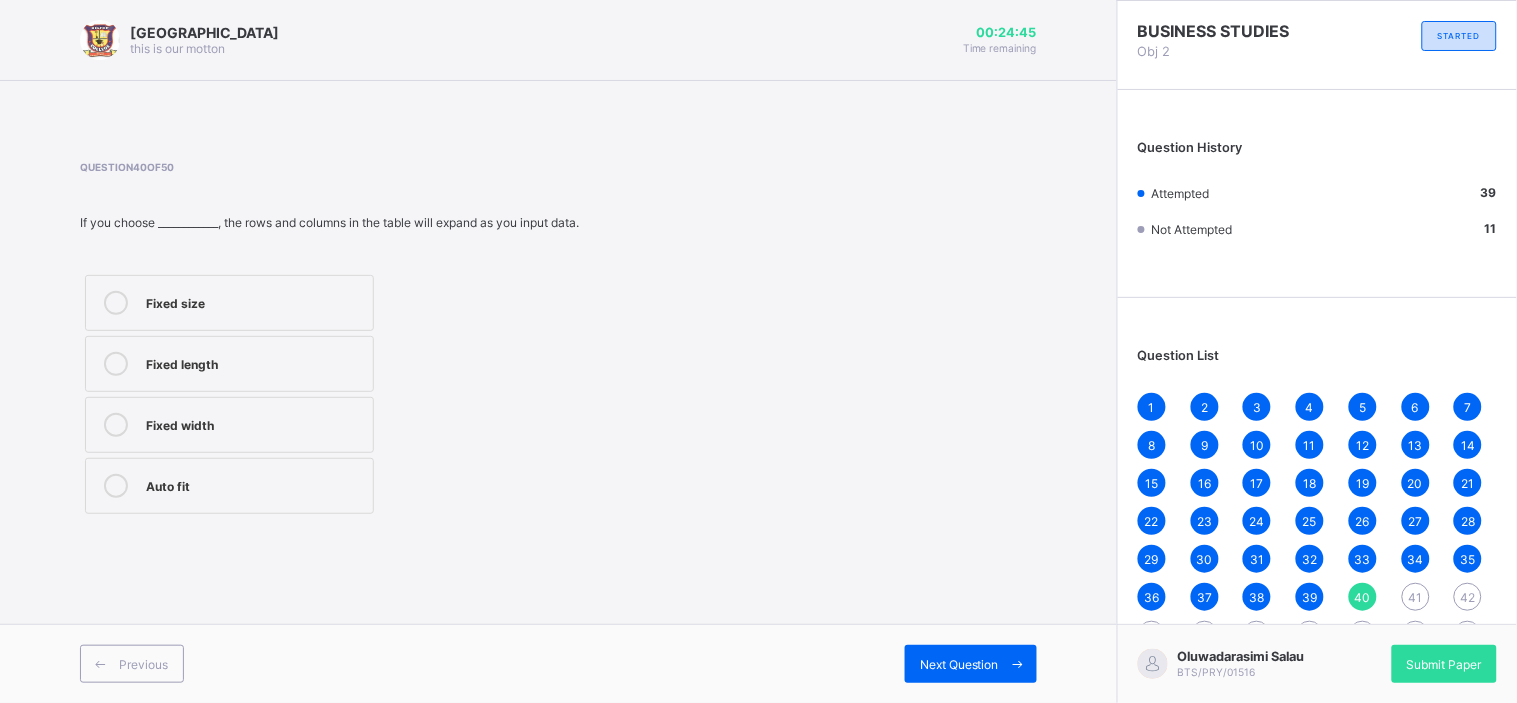 click on "Fixed length" at bounding box center [254, 362] 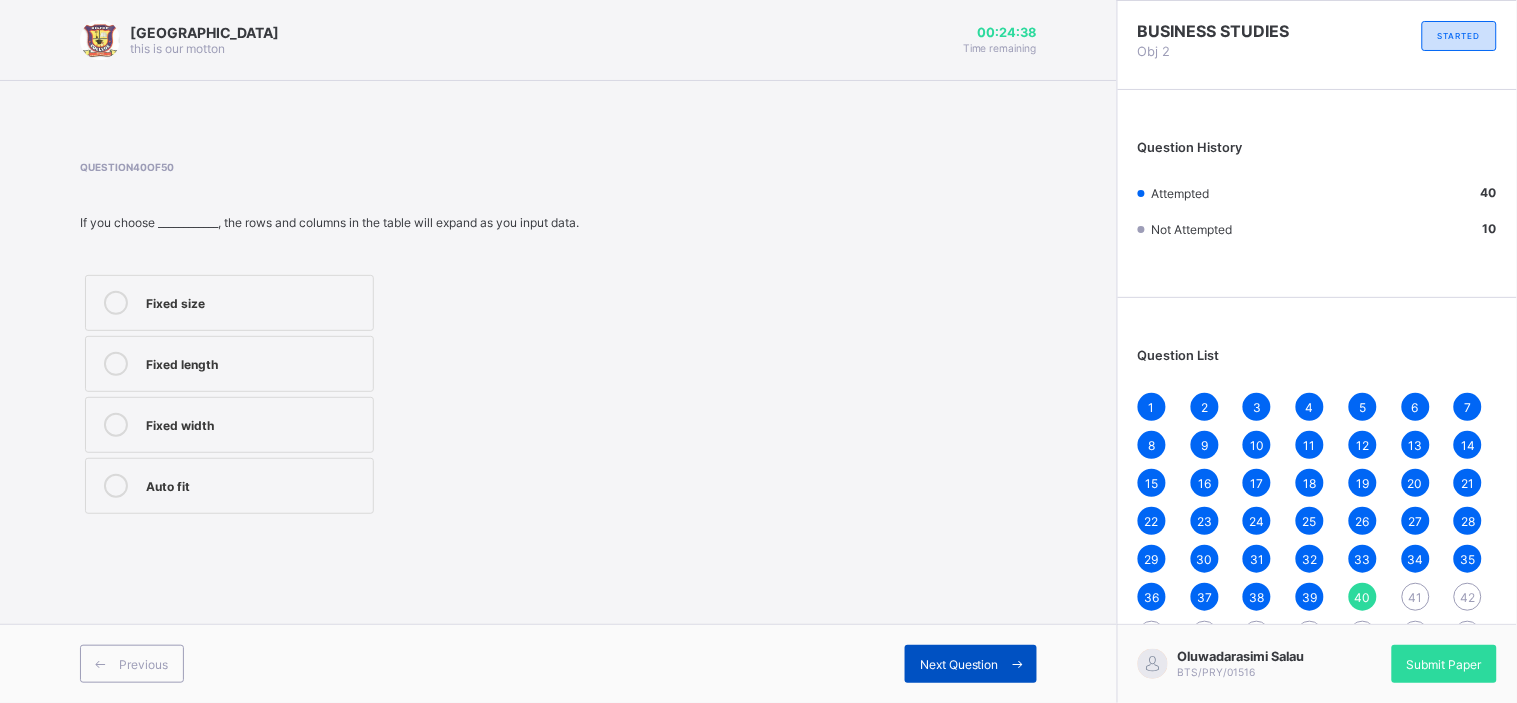 click on "Next Question" at bounding box center (971, 664) 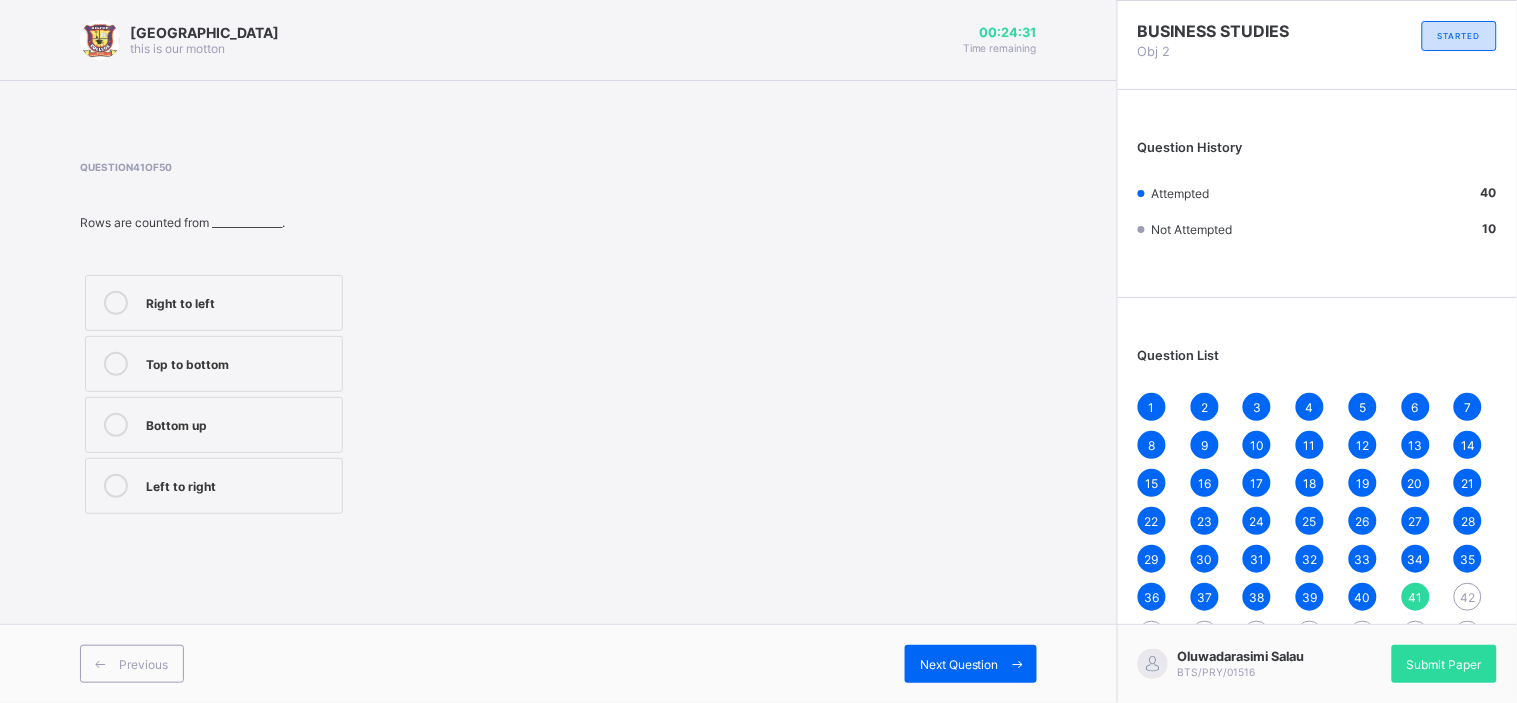 click on "Top to bottom" at bounding box center (239, 362) 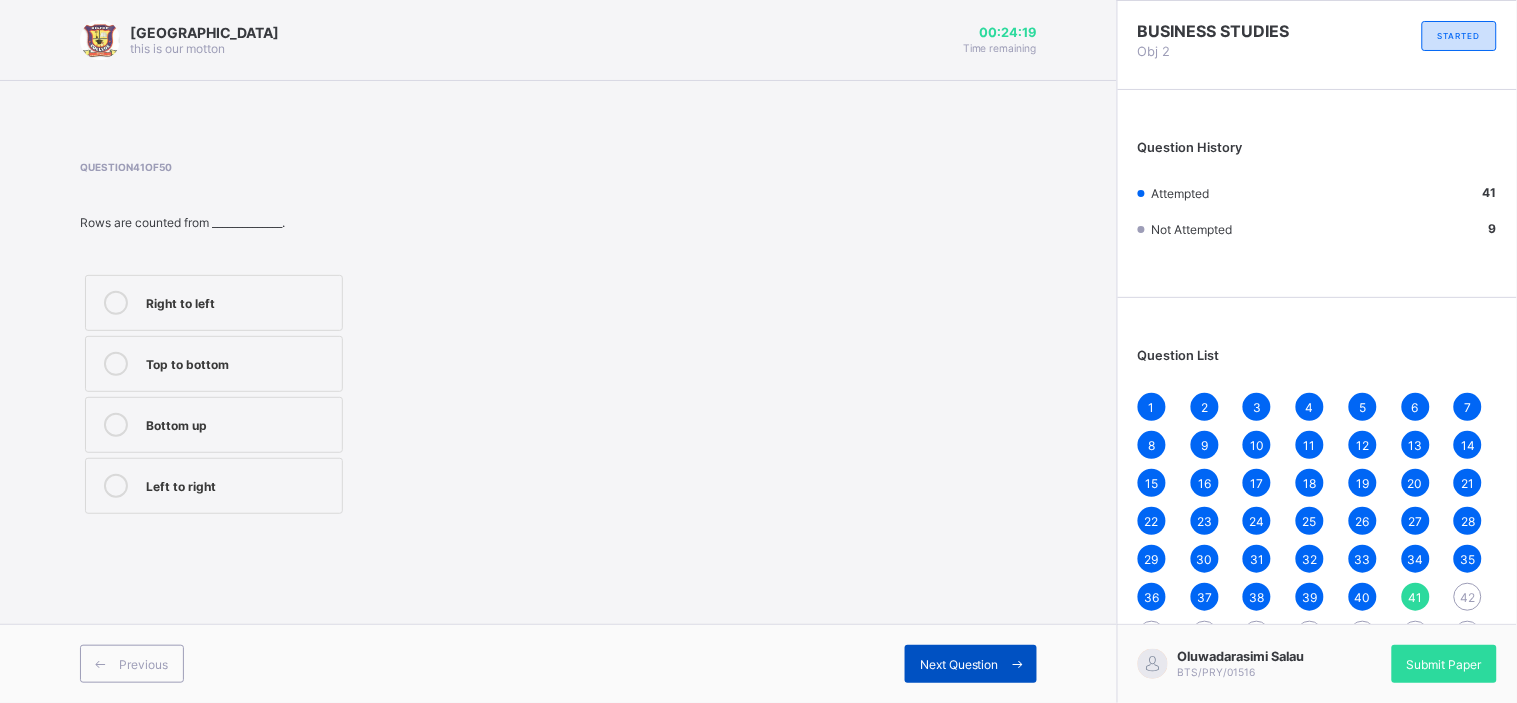 click at bounding box center (1018, 664) 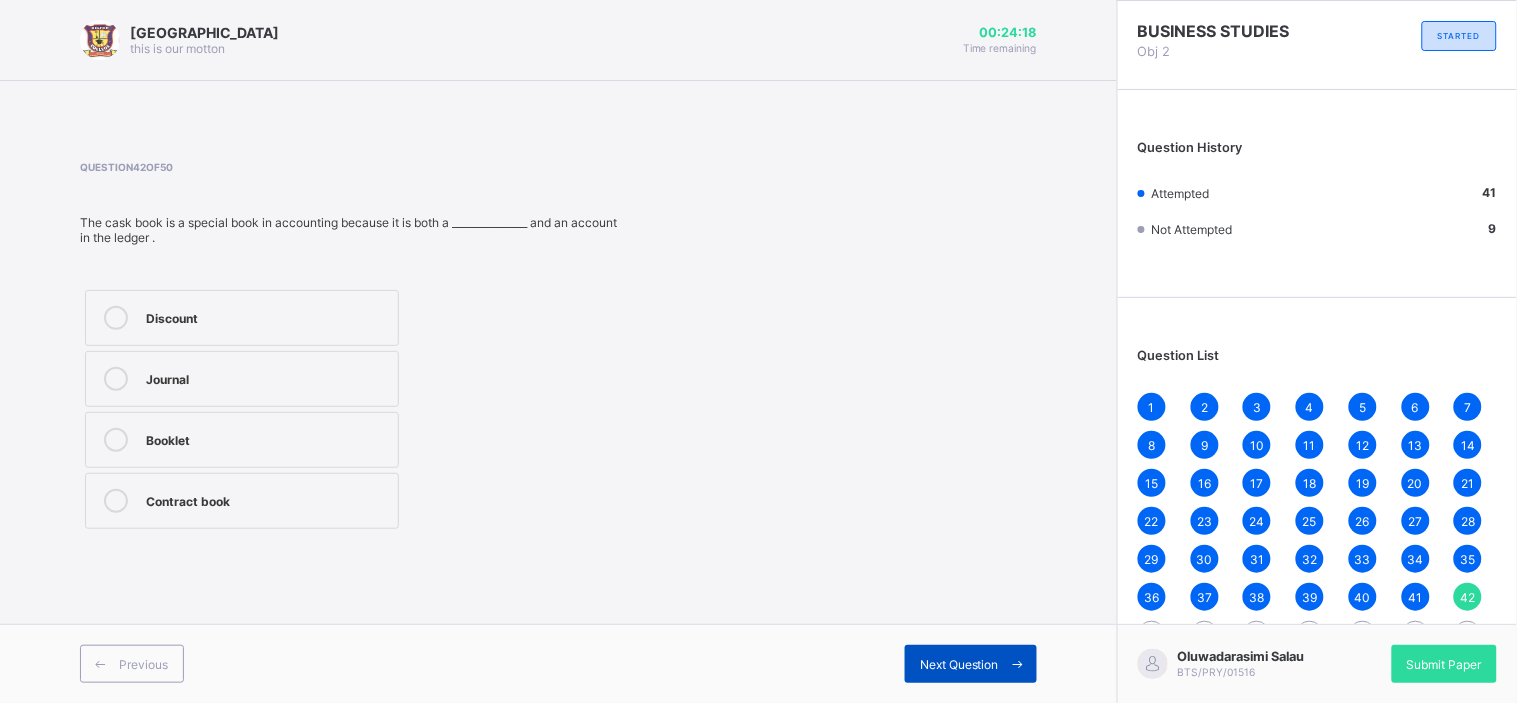 click at bounding box center (1018, 664) 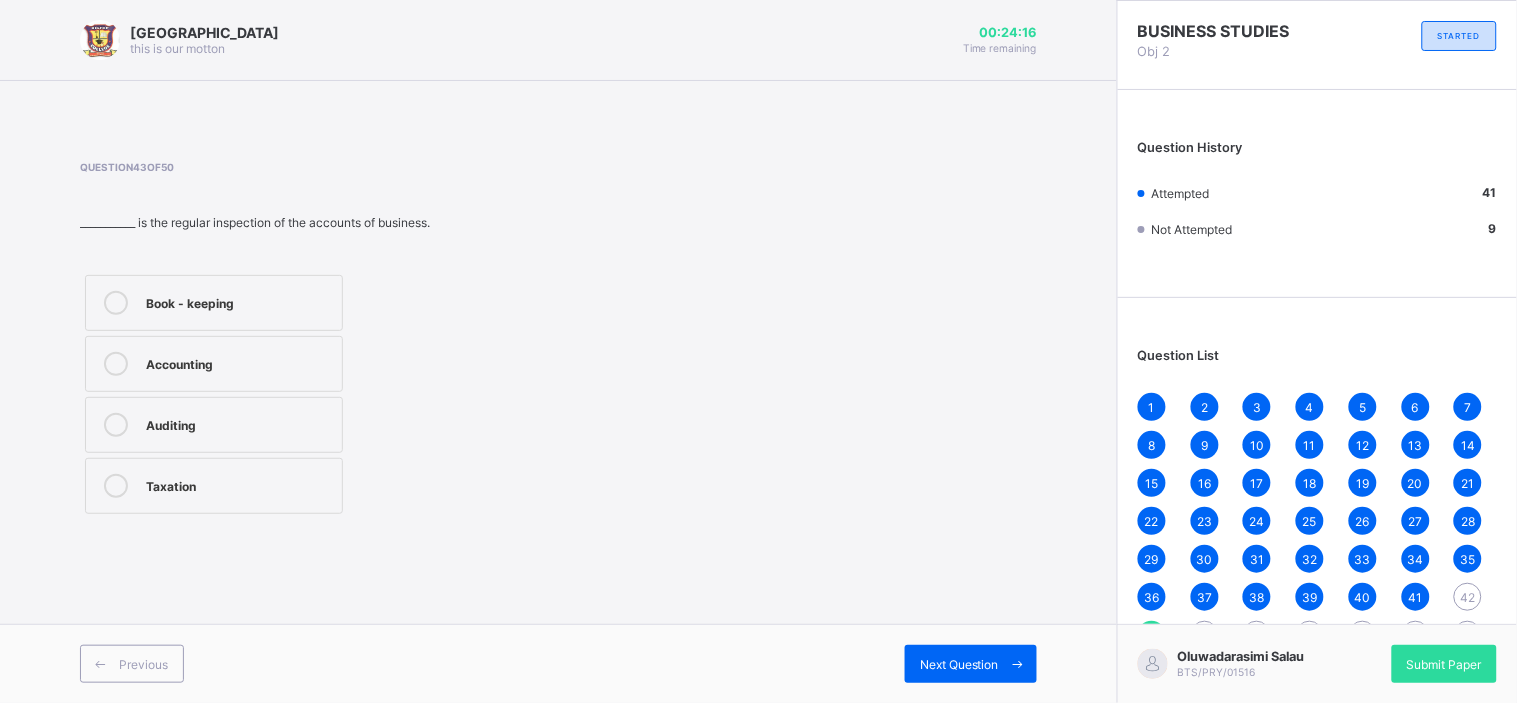scroll, scrollTop: 2, scrollLeft: 0, axis: vertical 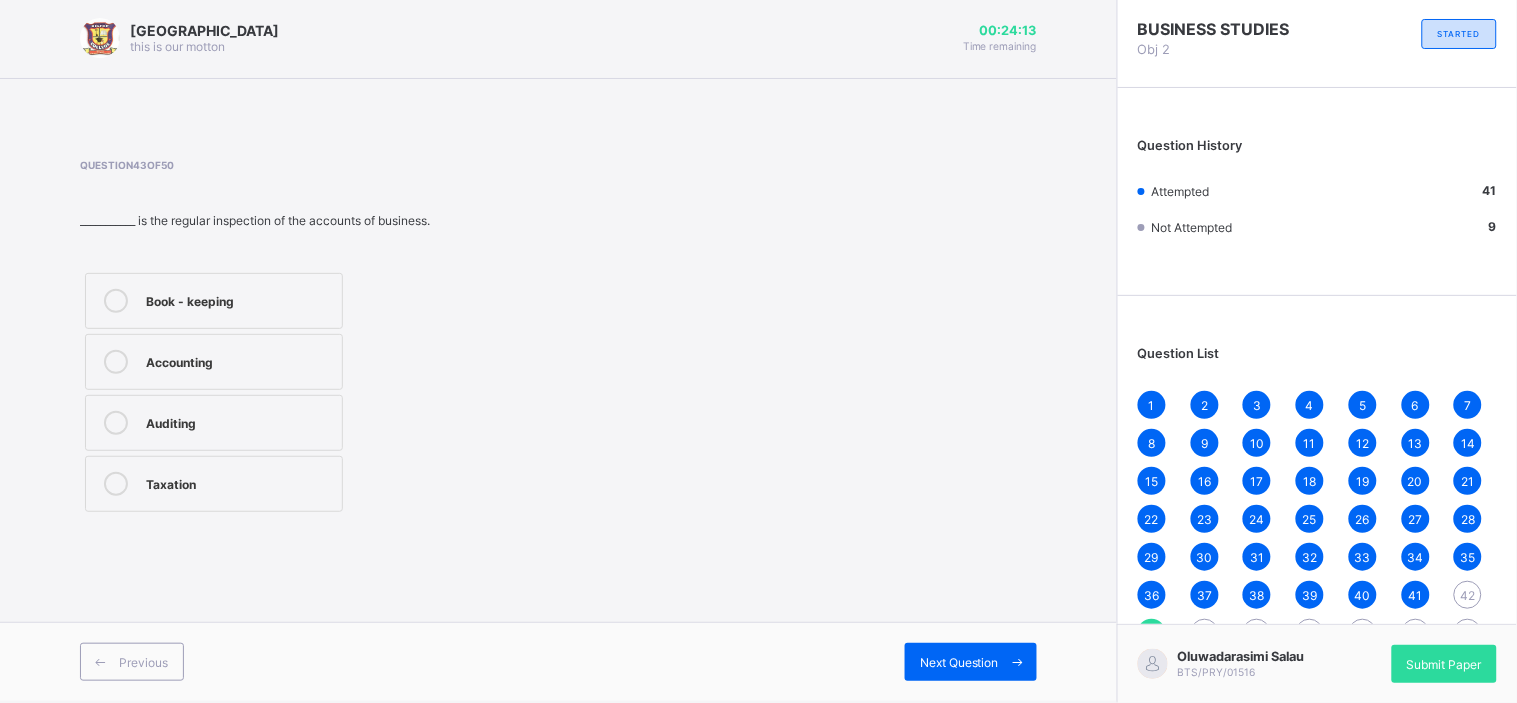 click on "42" at bounding box center (1468, 595) 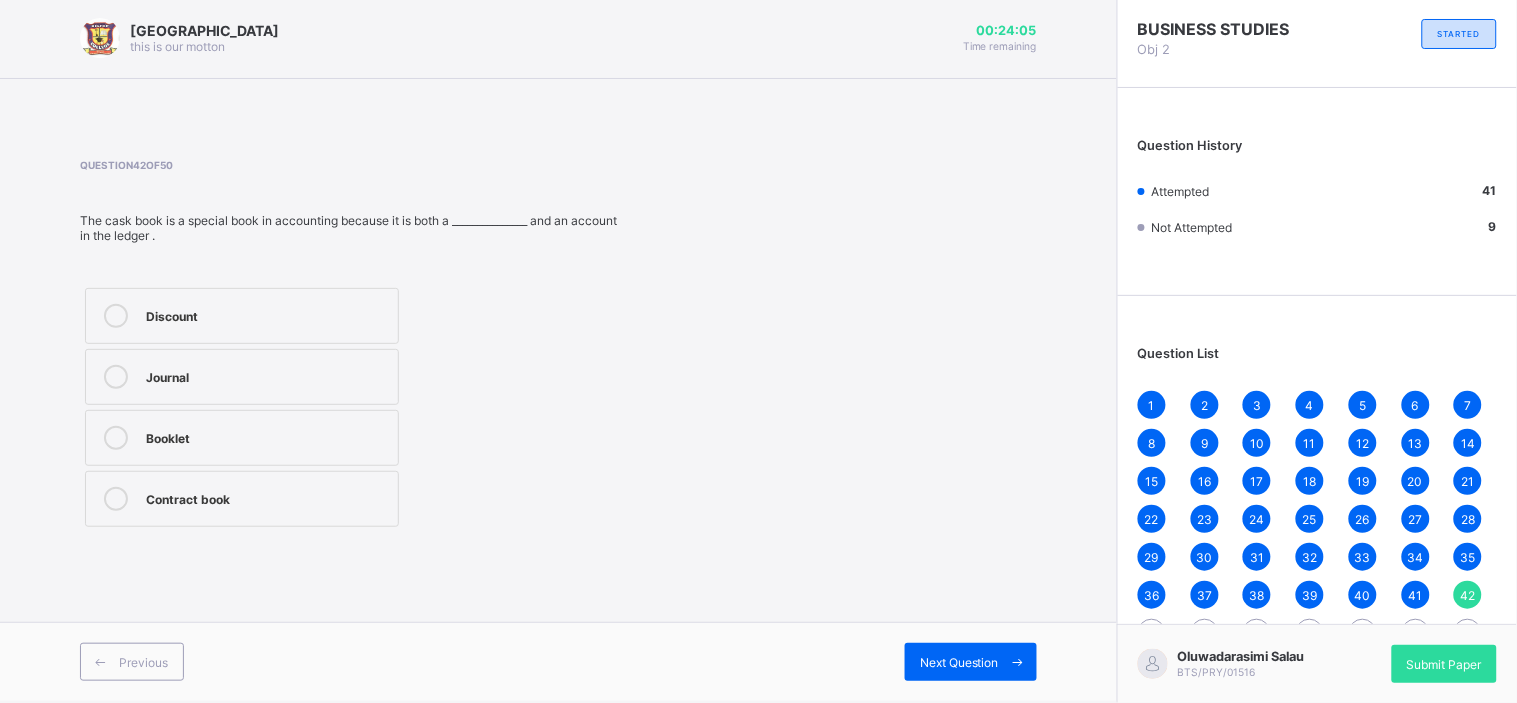 drag, startPoint x: 865, startPoint y: 310, endPoint x: 1069, endPoint y: 477, distance: 263.638 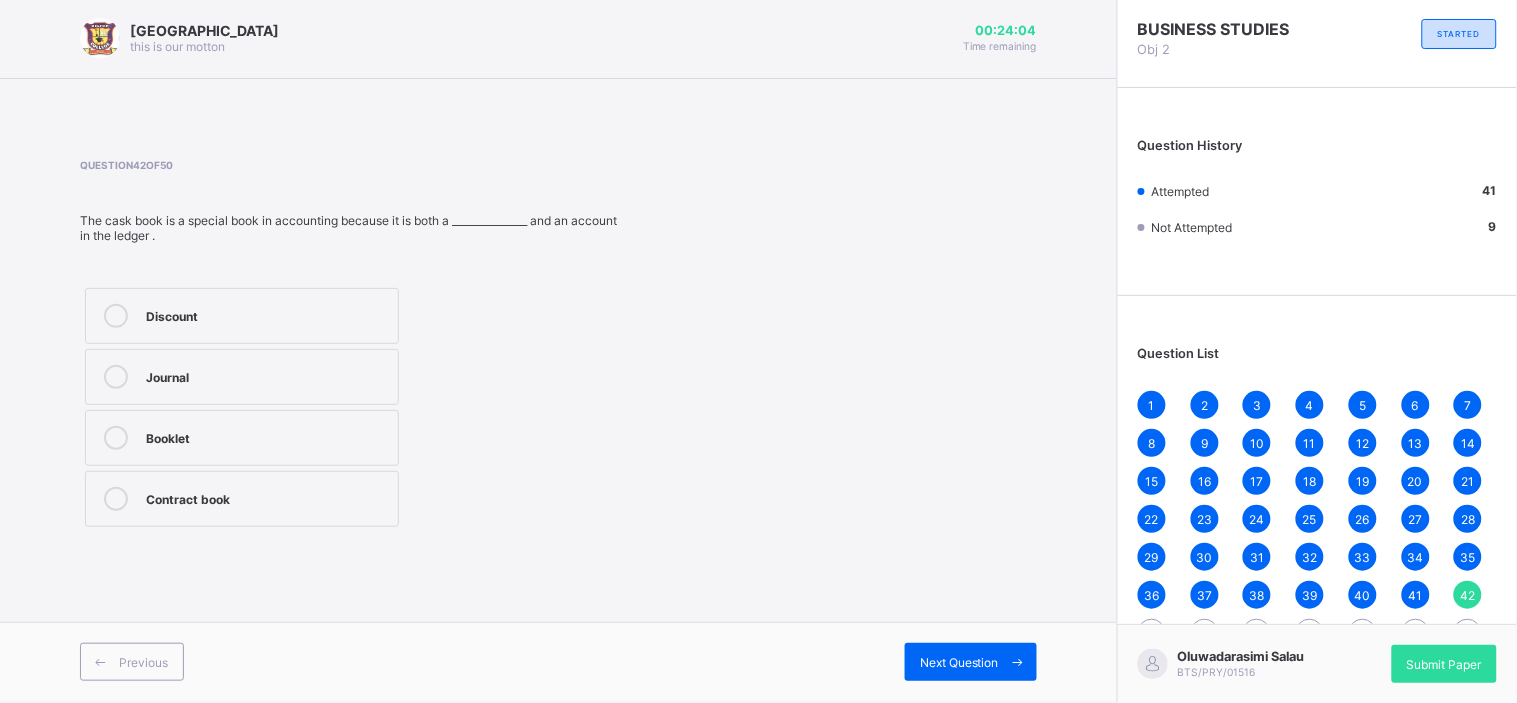 click on "Discount  Journal  Booklet  Contract book" at bounding box center [350, 407] 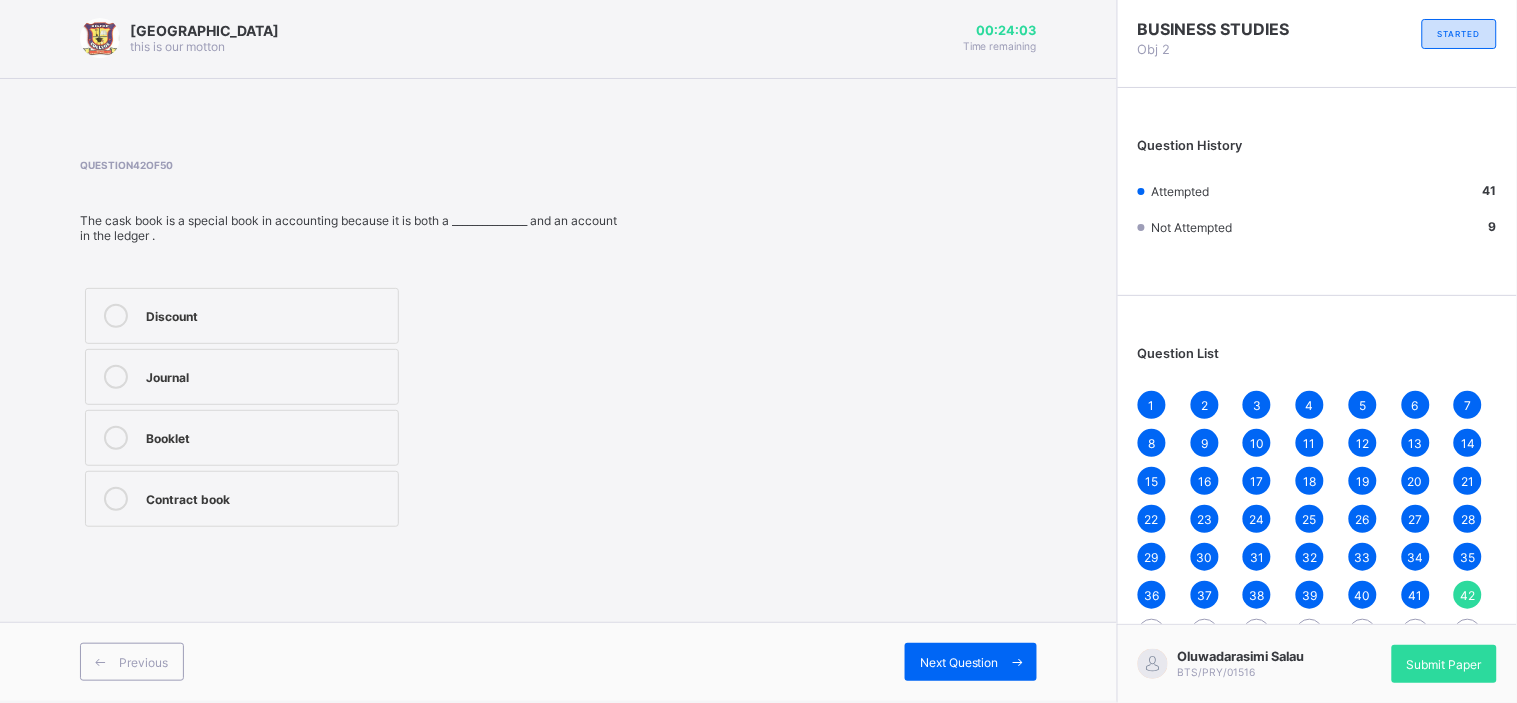 click on "Discount  Journal  Booklet  Contract book" at bounding box center (350, 407) 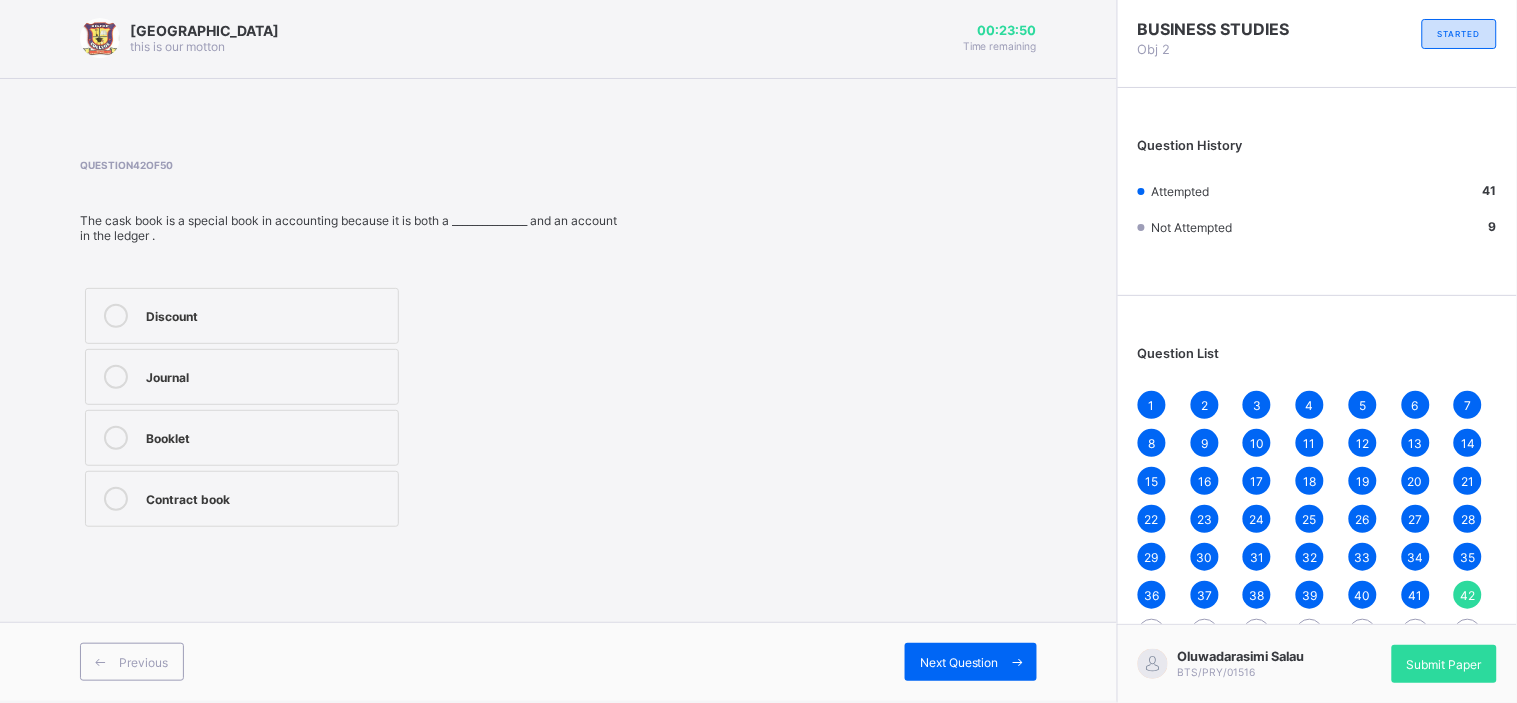 click on "Discount" at bounding box center (242, 316) 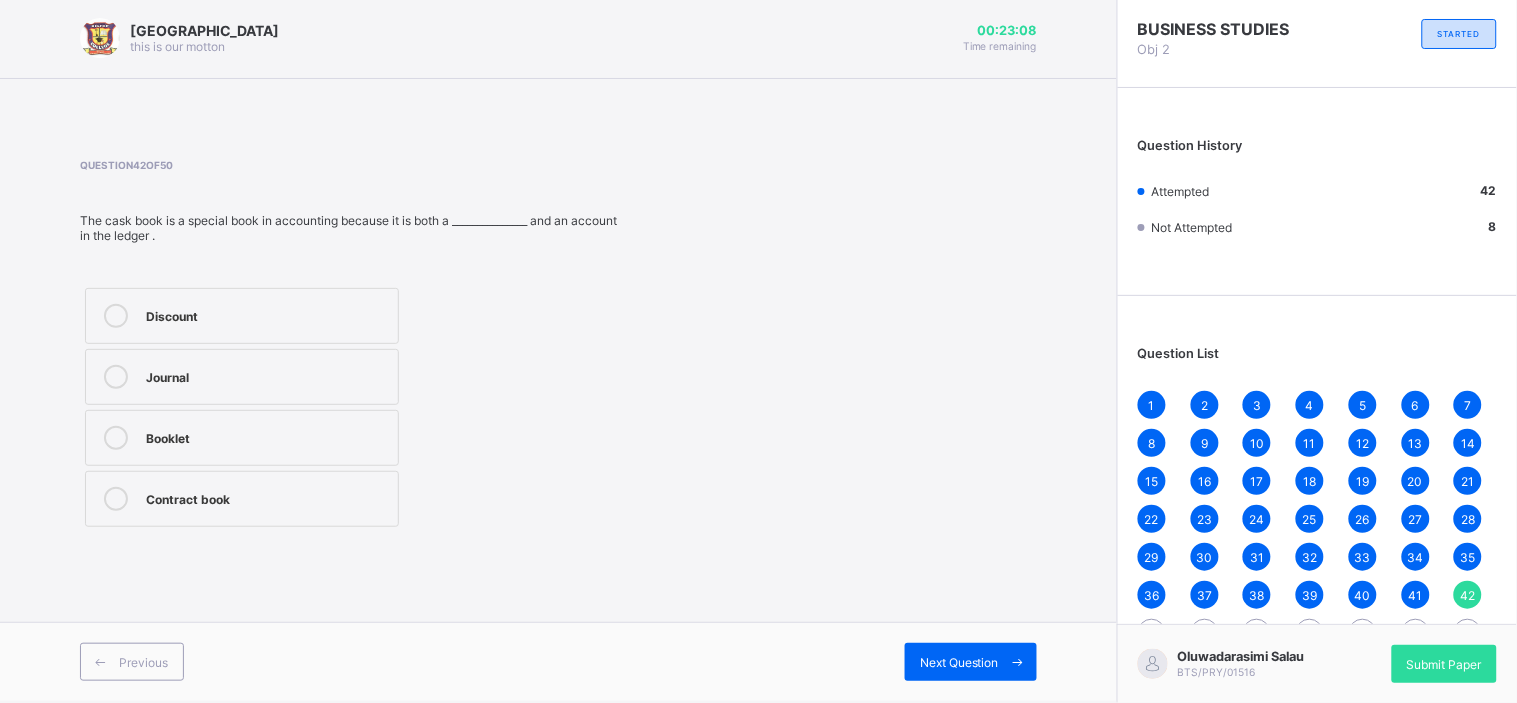 click on "Discount" at bounding box center (242, 316) 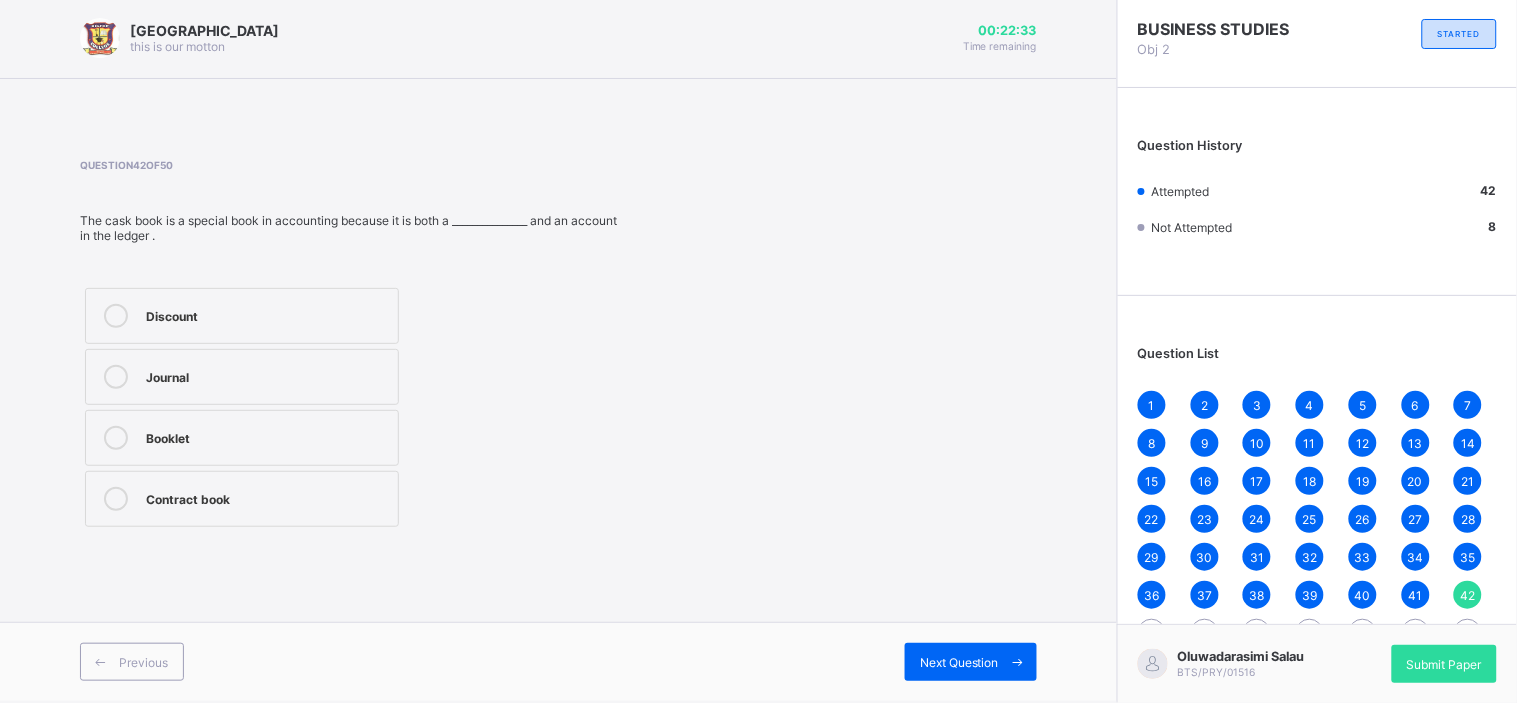 click on "Journal" at bounding box center [242, 377] 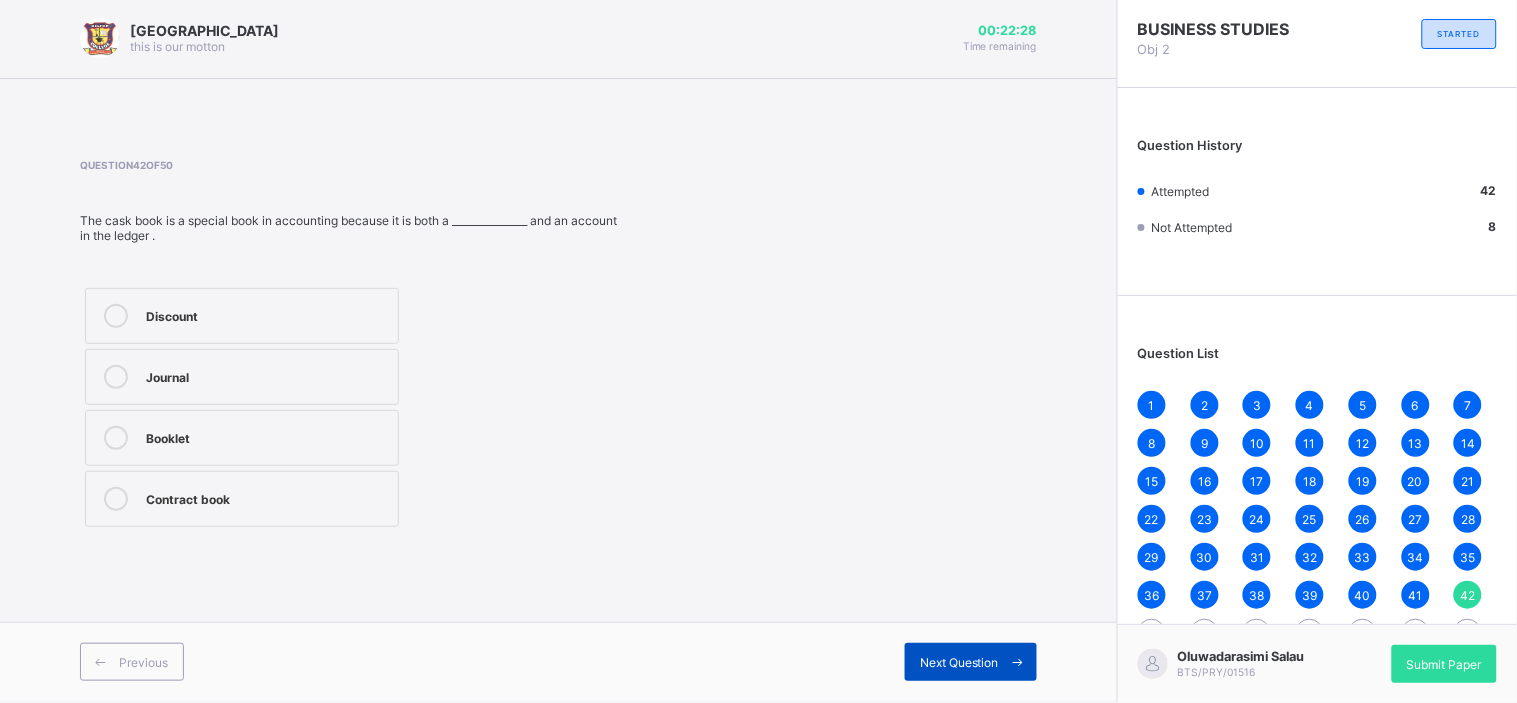 click on "Next Question" at bounding box center (971, 662) 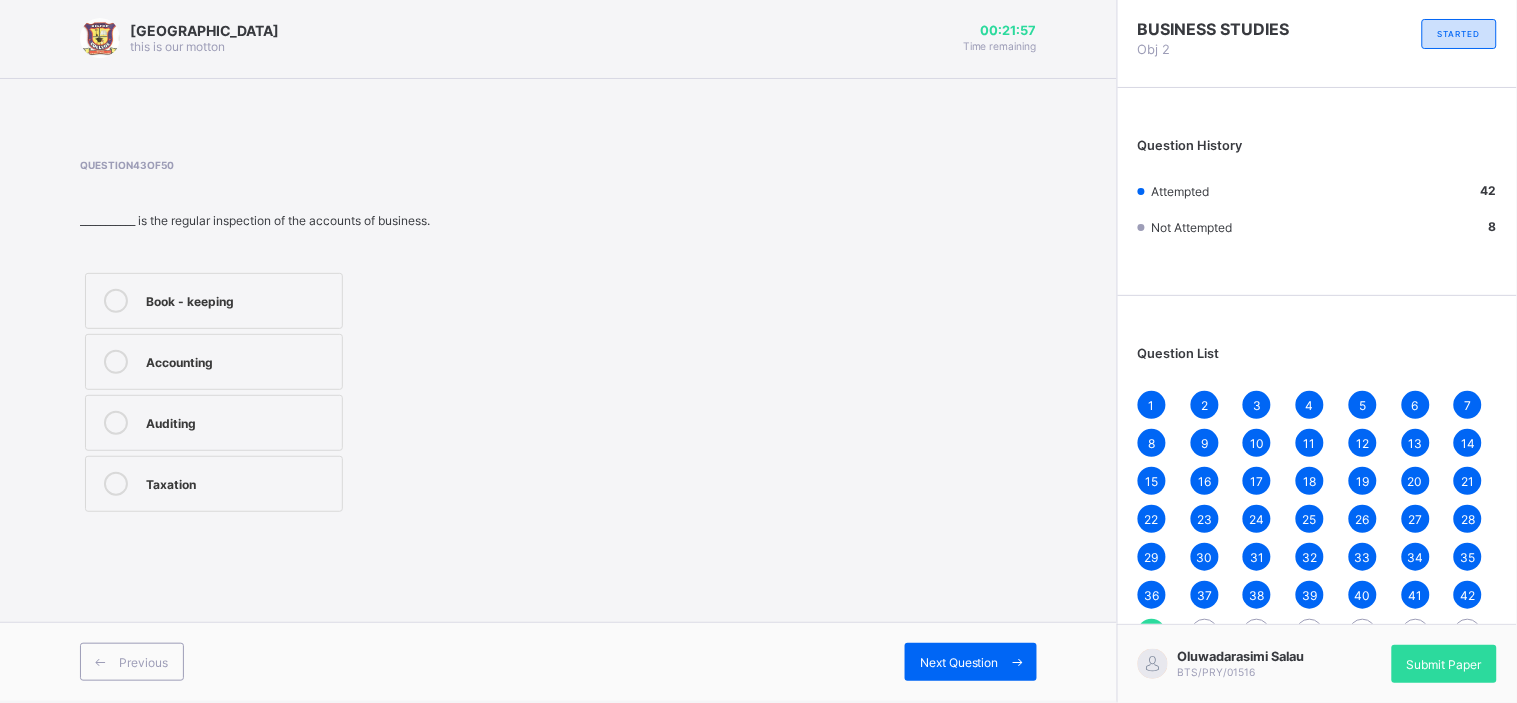 click on "Book - keeping" at bounding box center [239, 299] 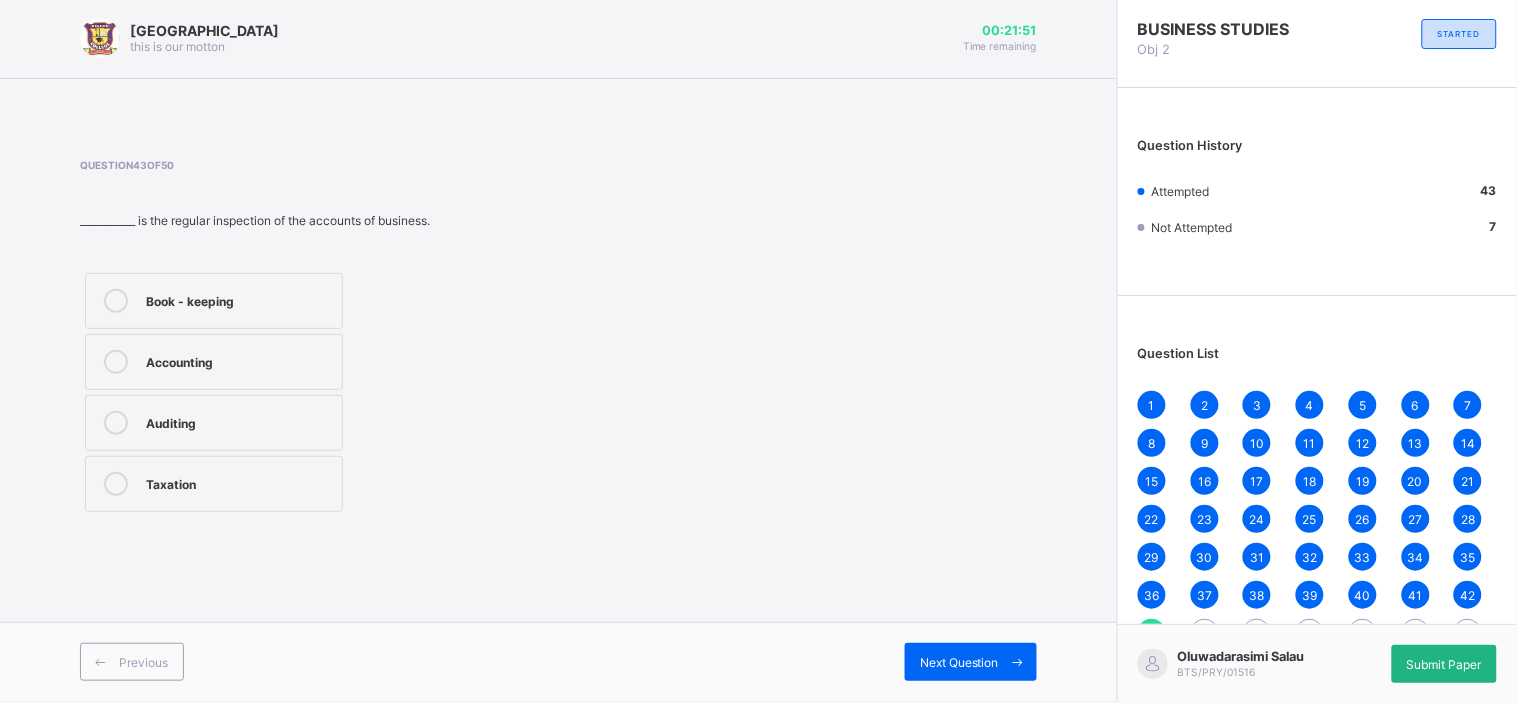 click on "Submit Paper" at bounding box center [1444, 664] 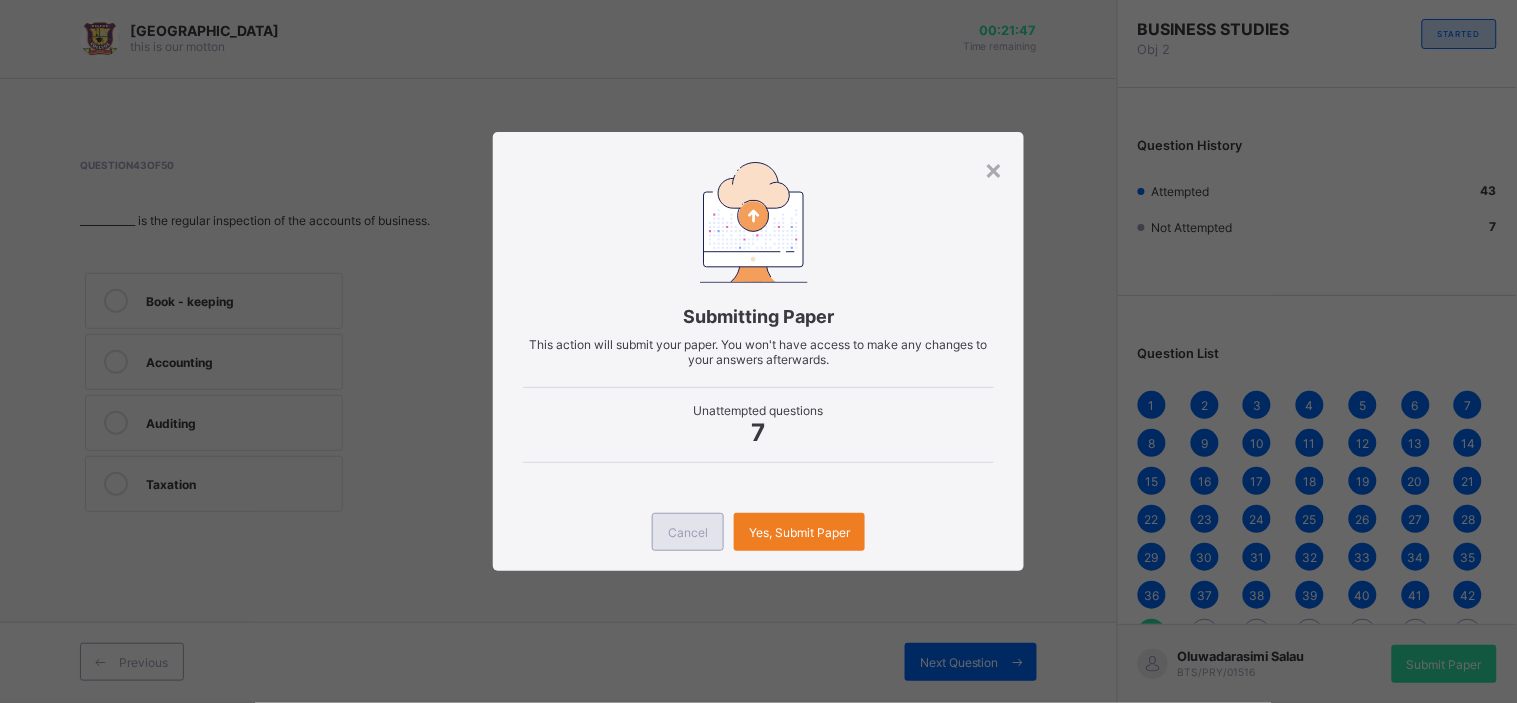 click on "Cancel" at bounding box center (688, 532) 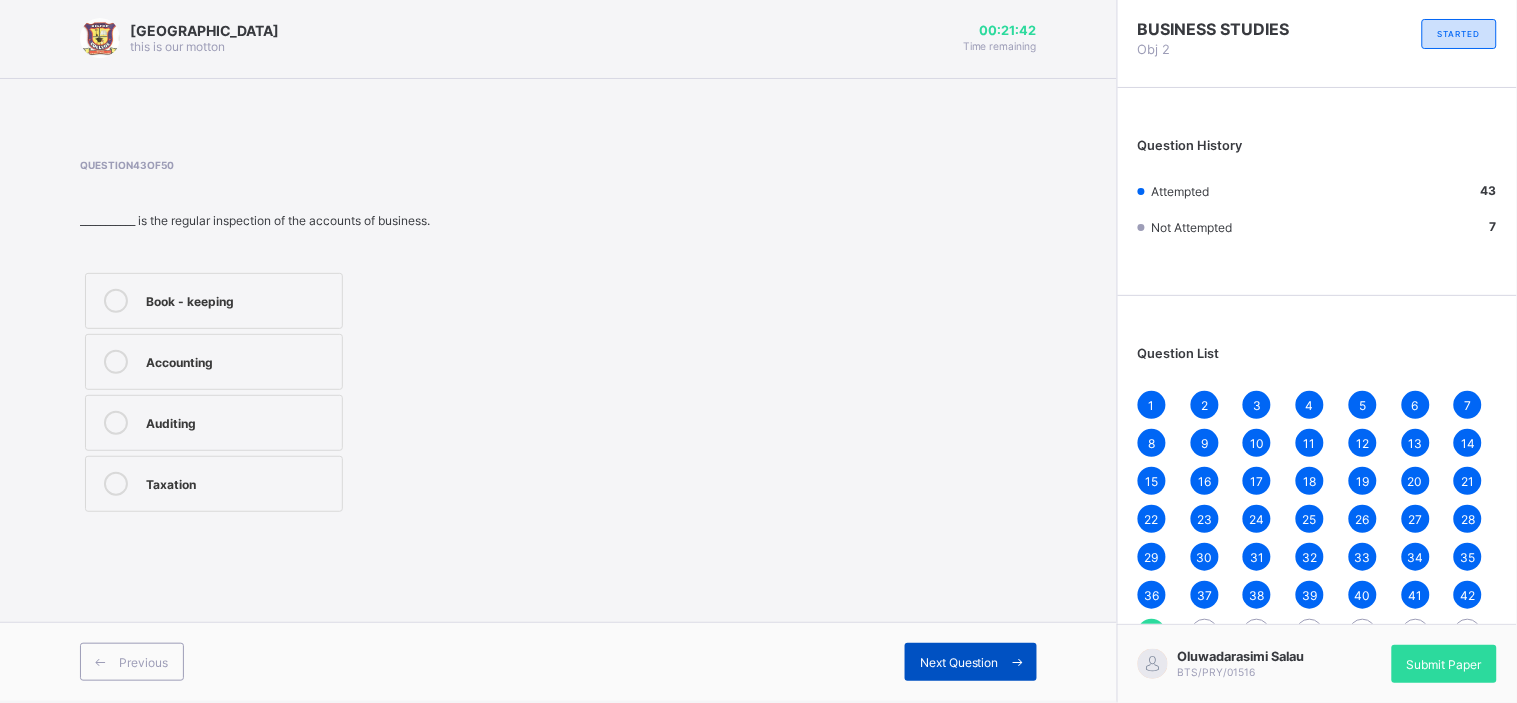 click on "Next Question" at bounding box center (959, 662) 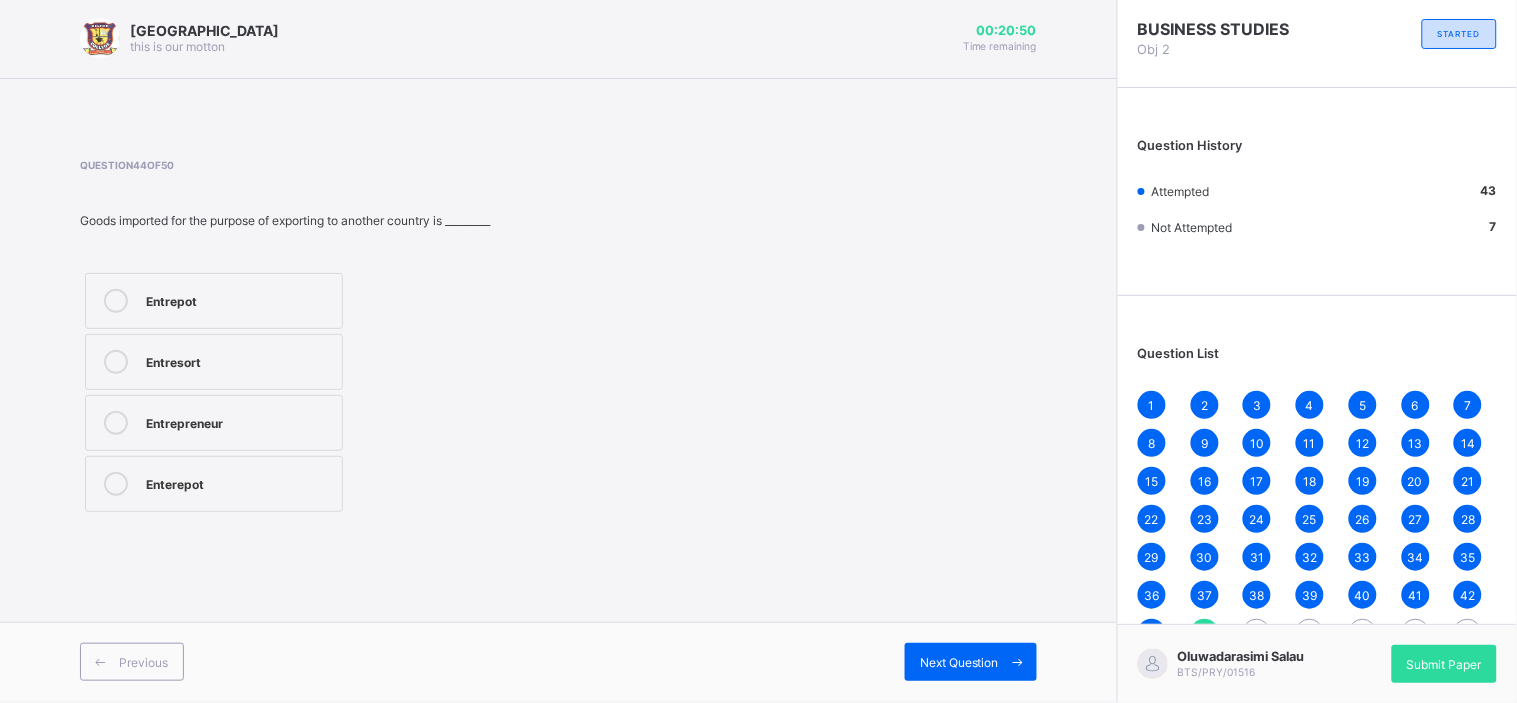 click on "Enterepot" at bounding box center [239, 484] 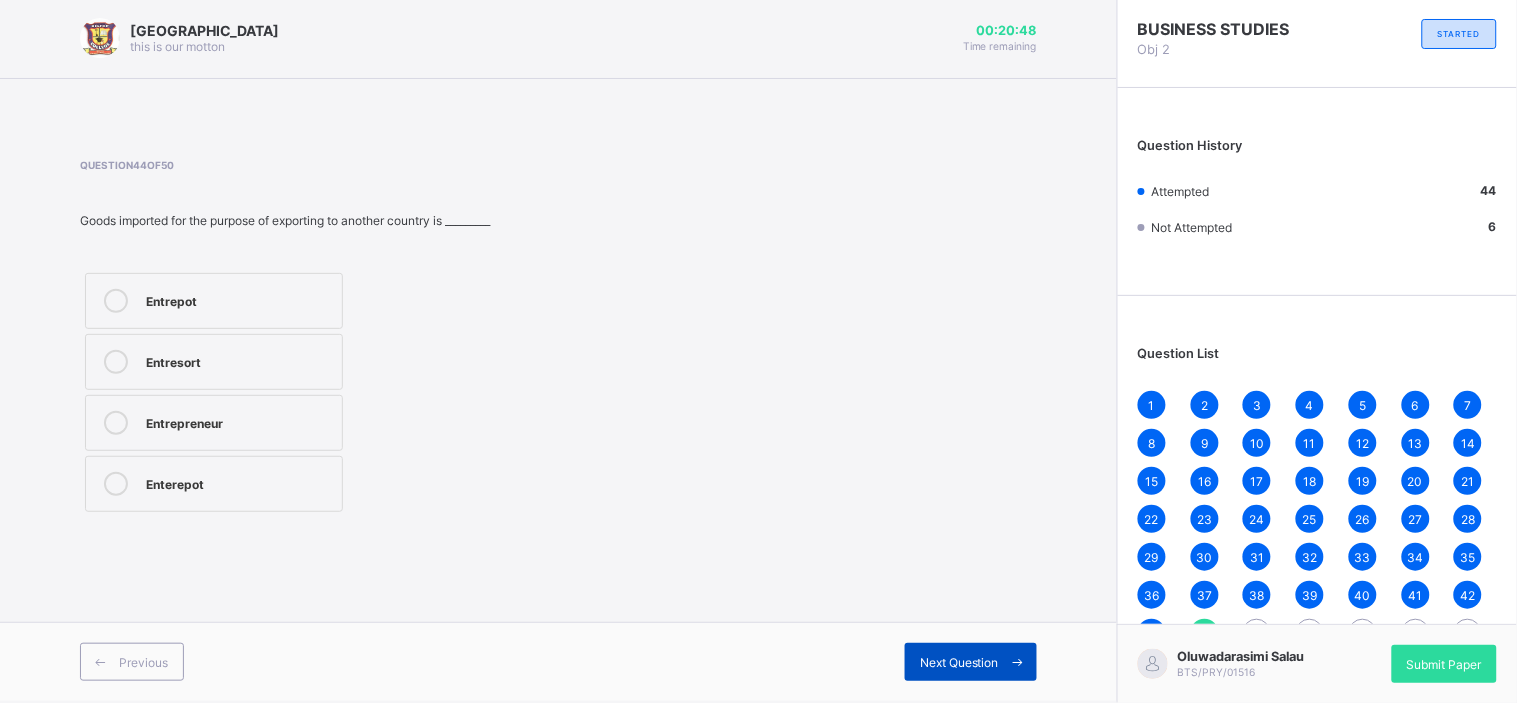 click on "Next Question" at bounding box center [959, 662] 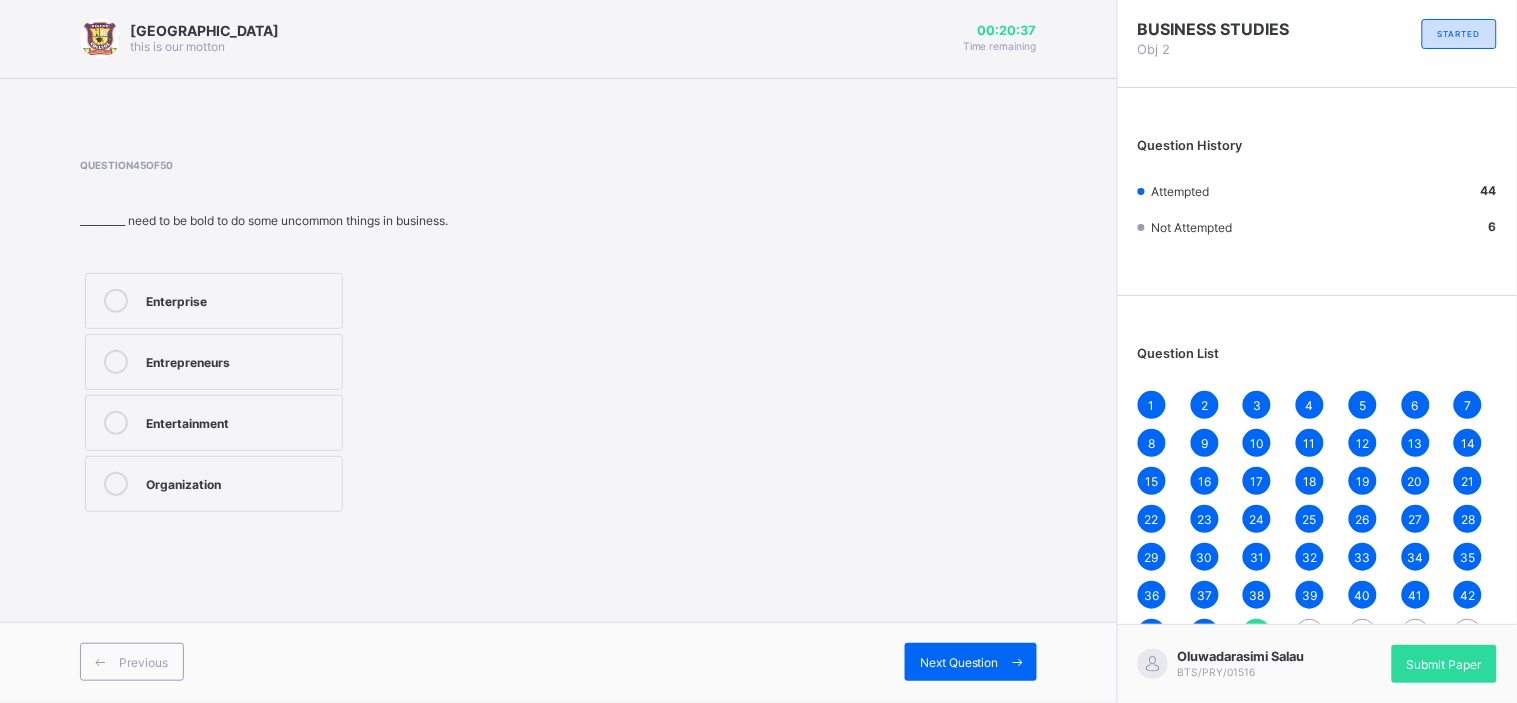 click on "Entrepreneurs" at bounding box center (239, 360) 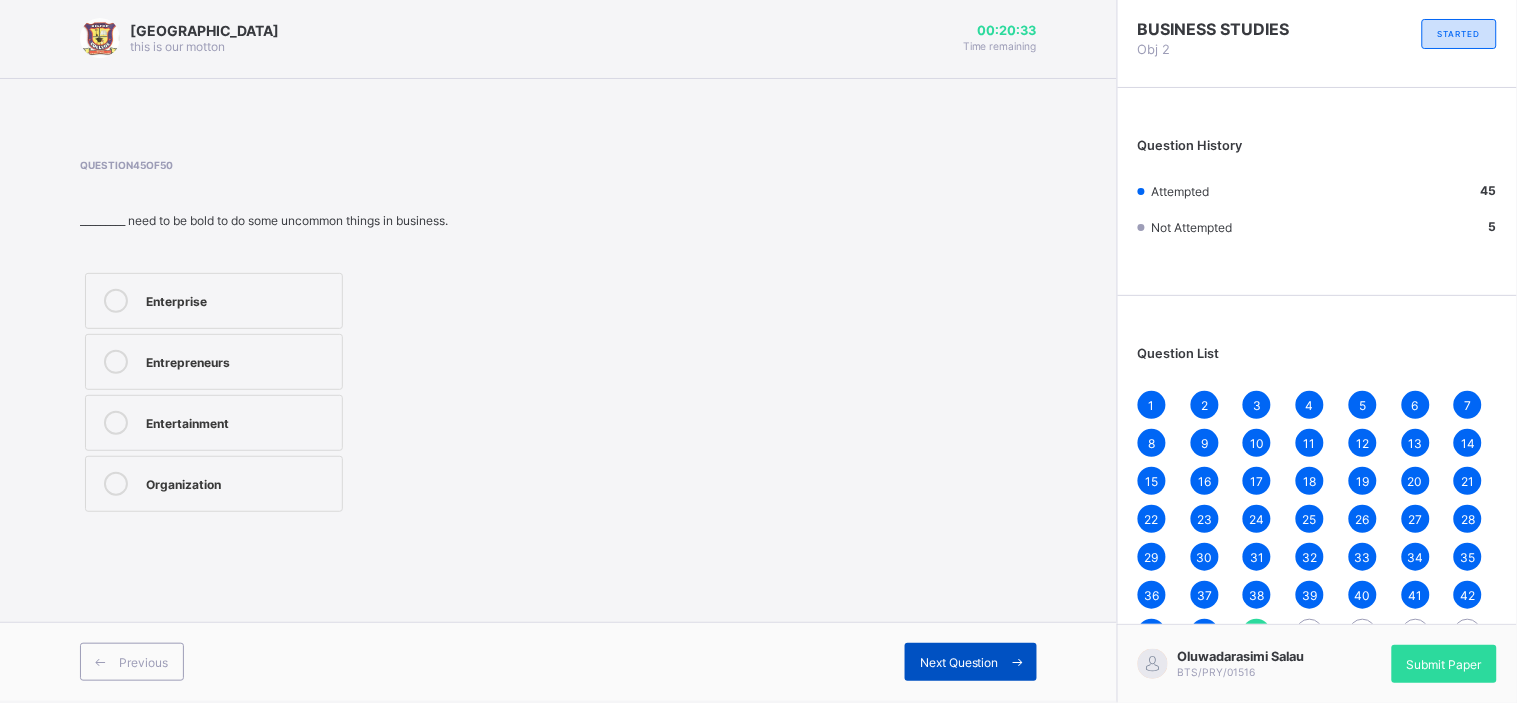click on "Next Question" at bounding box center [971, 662] 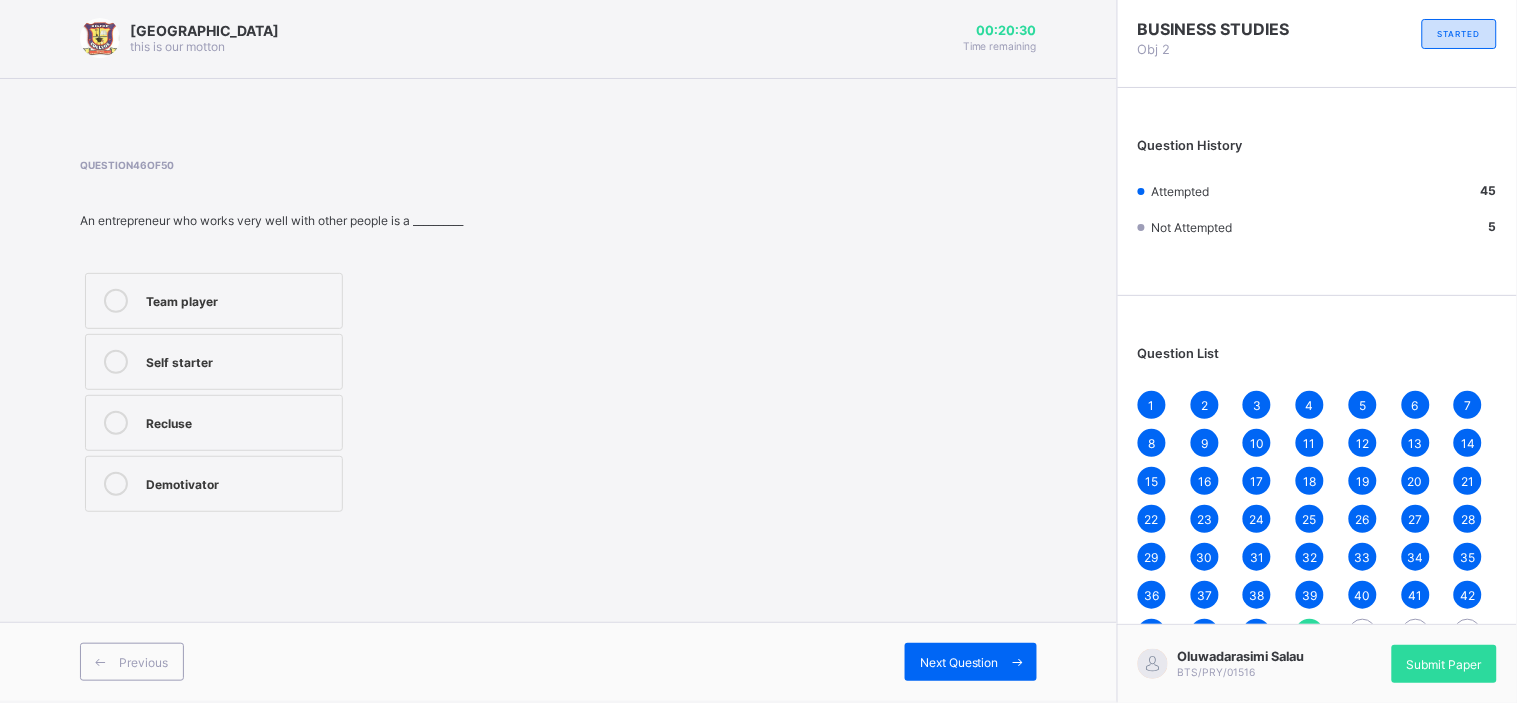 click on "Team player" at bounding box center (214, 301) 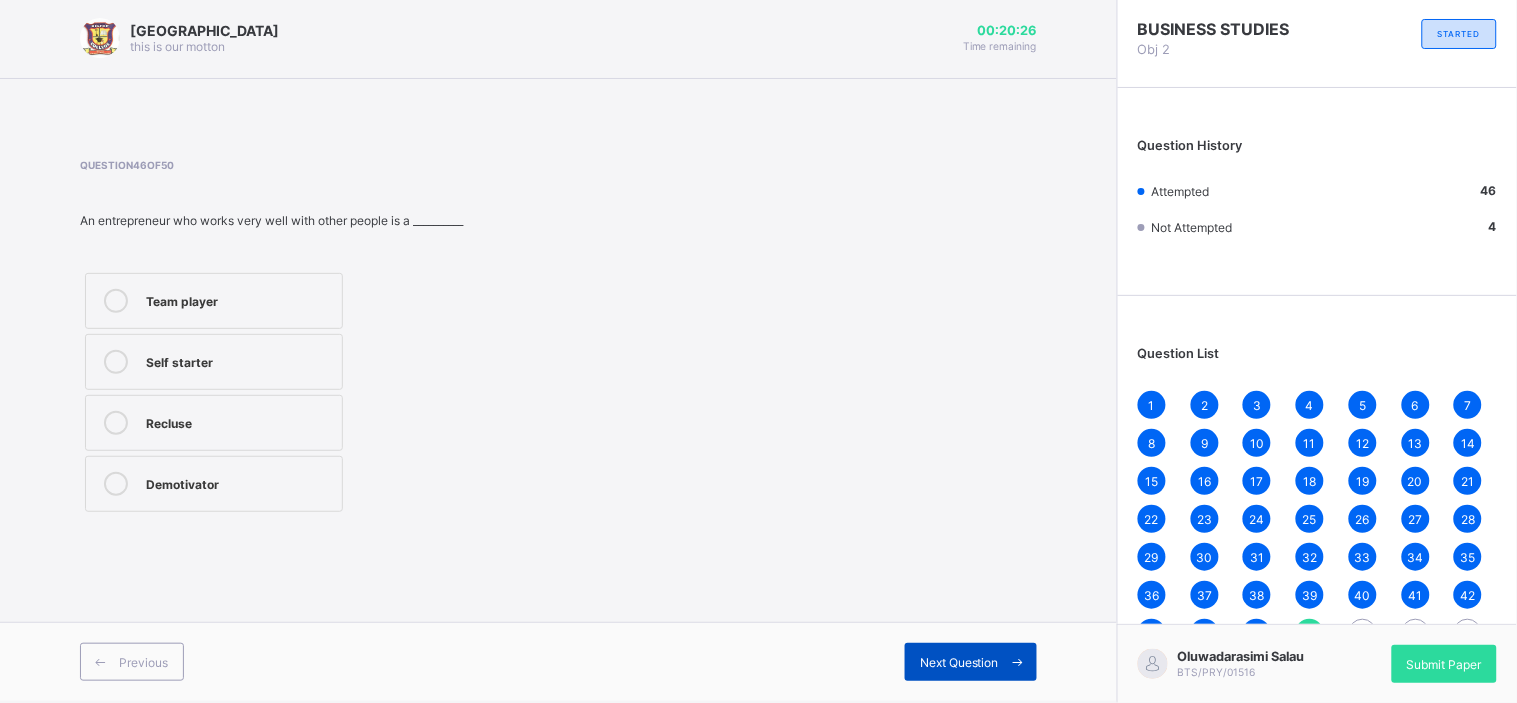 click on "Next Question" at bounding box center [959, 662] 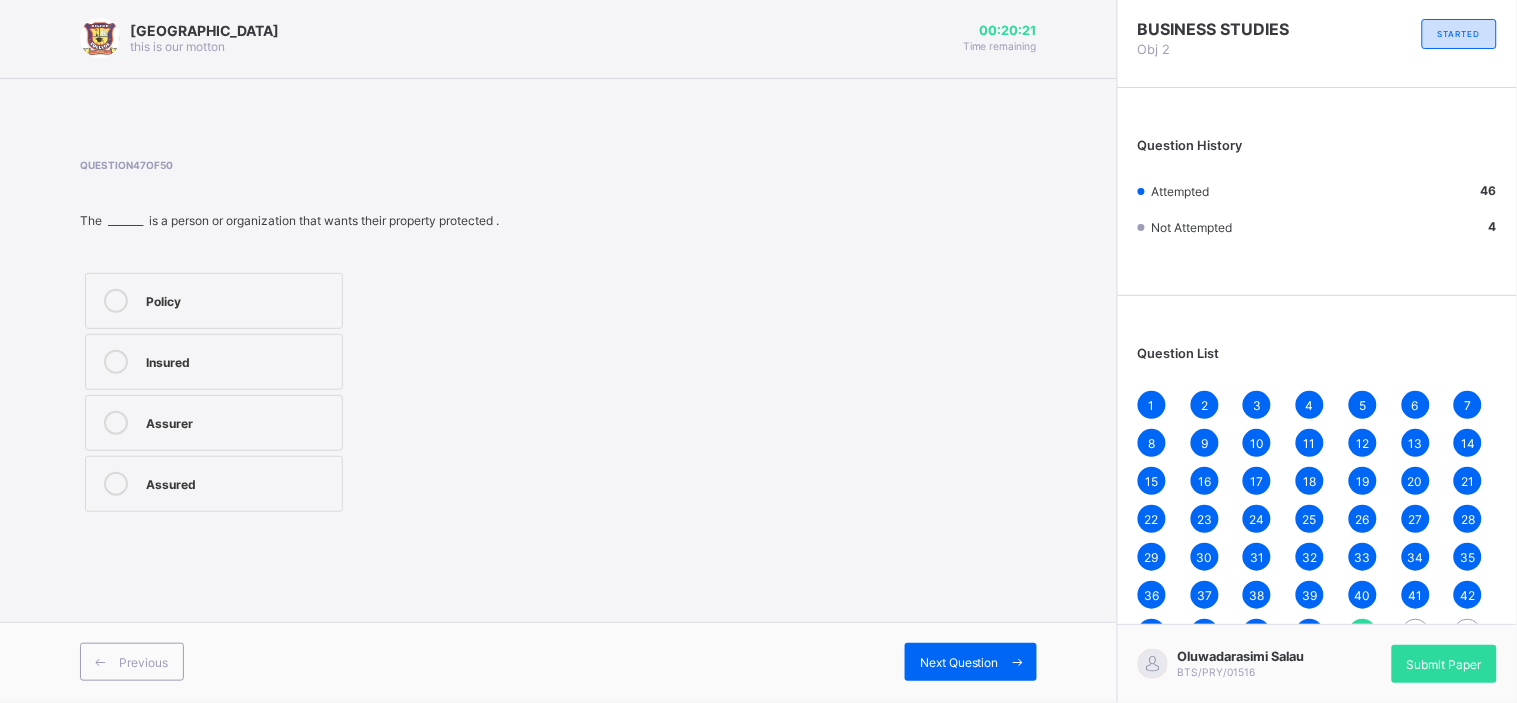 click on "Insured" at bounding box center (239, 360) 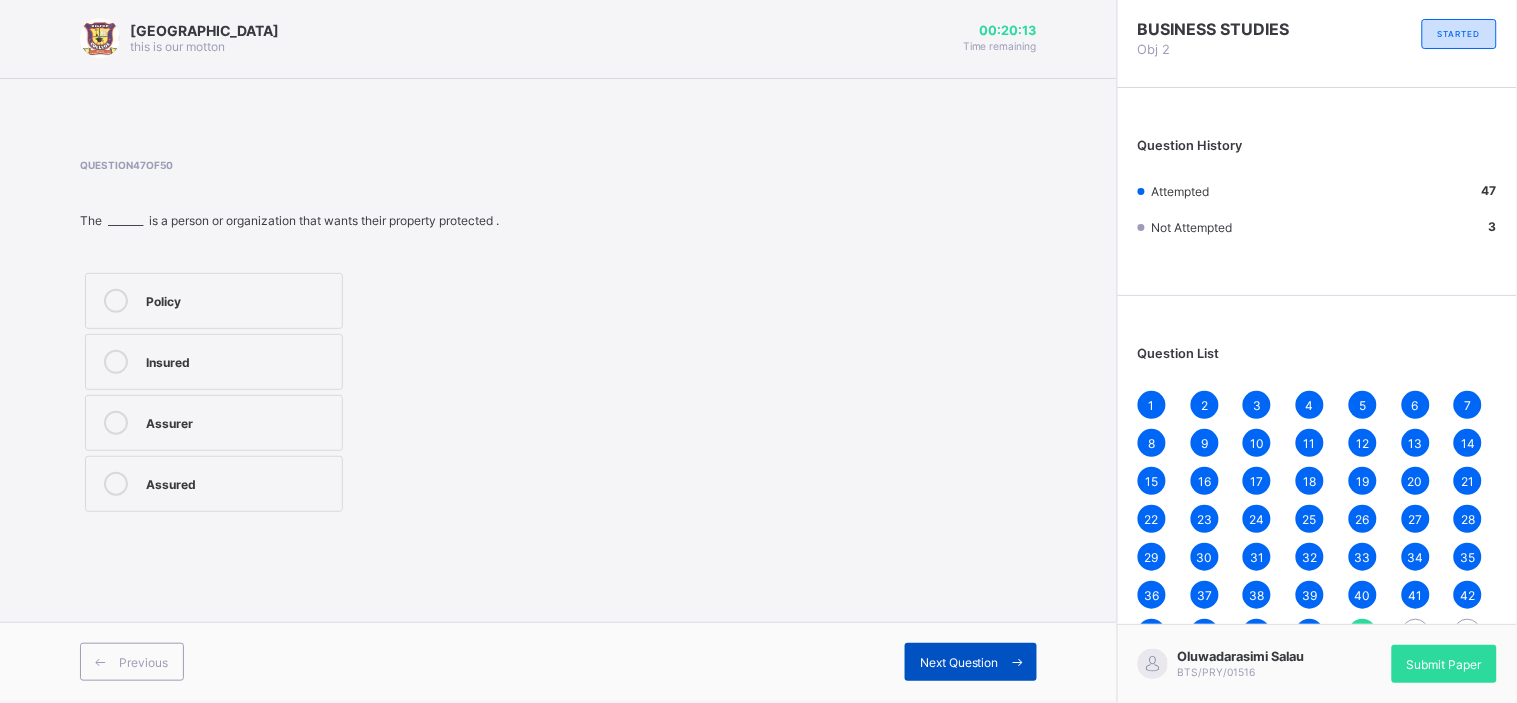 click on "Next Question" at bounding box center (971, 662) 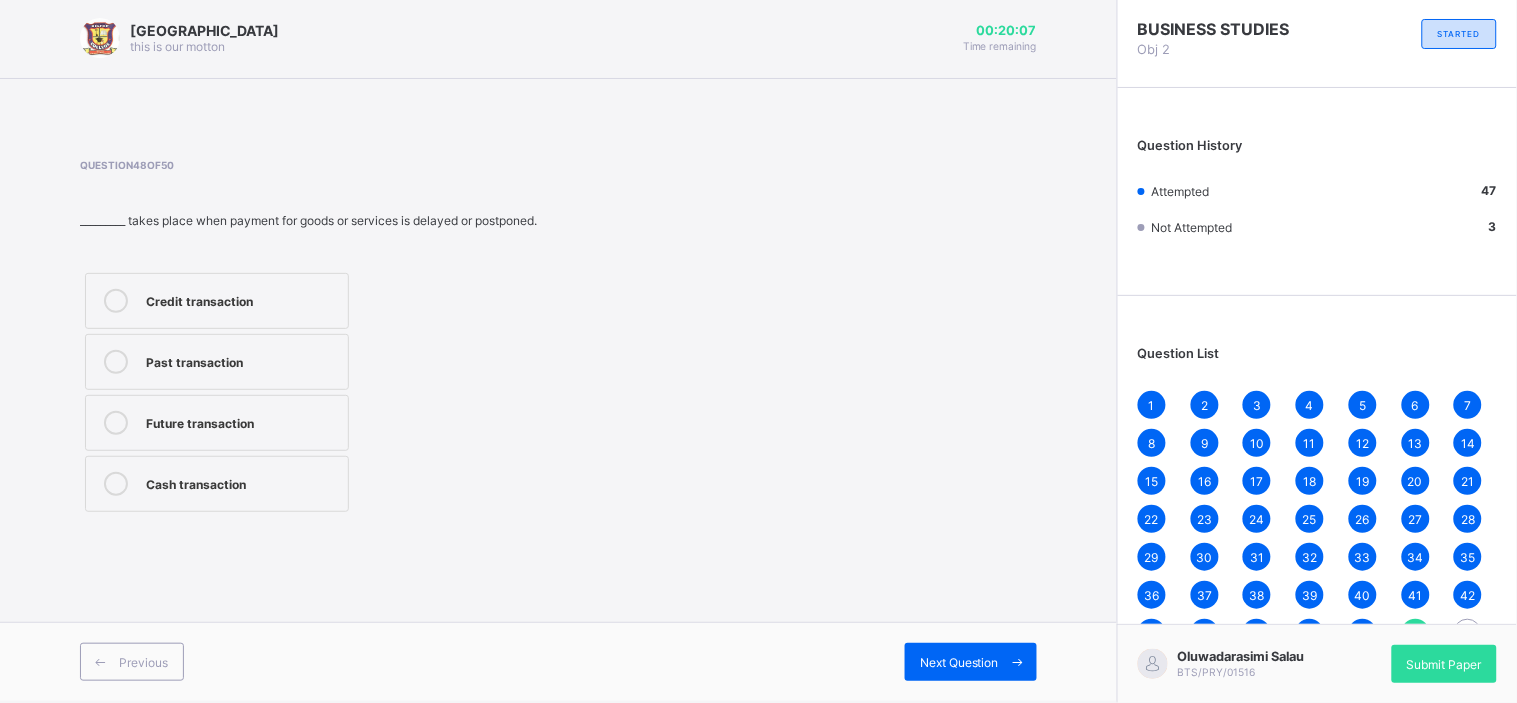 click on "Credit transaction" at bounding box center [217, 301] 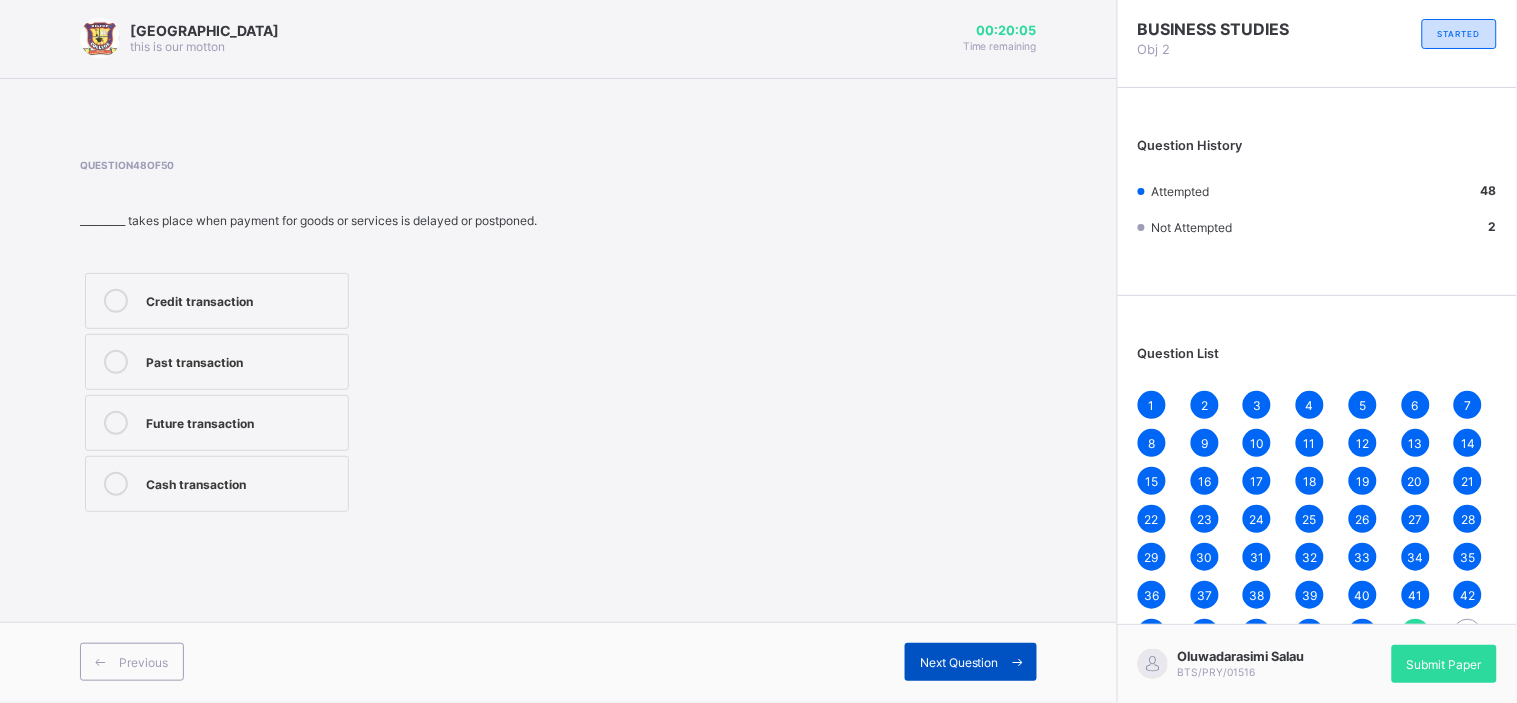 click on "Next Question" at bounding box center [971, 662] 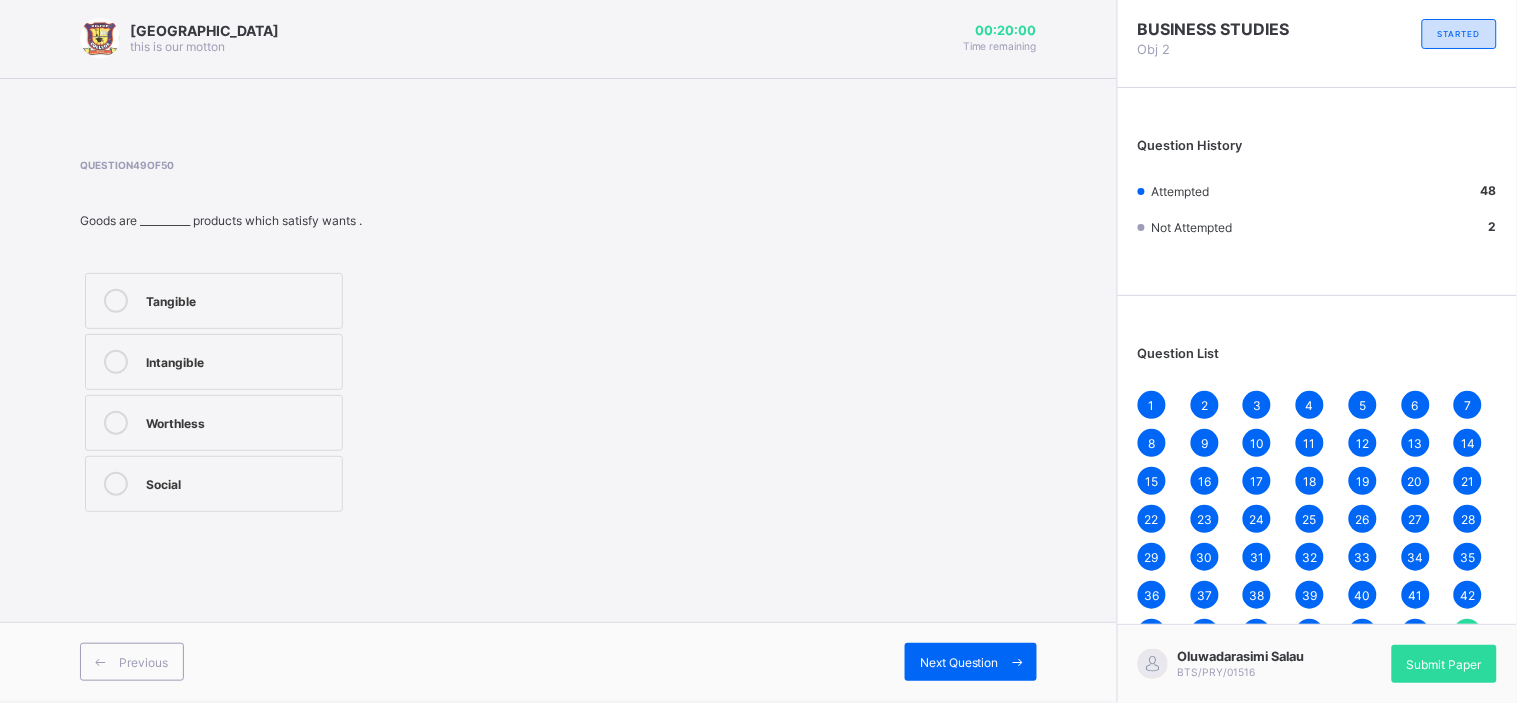 click on "Tangible" at bounding box center (239, 299) 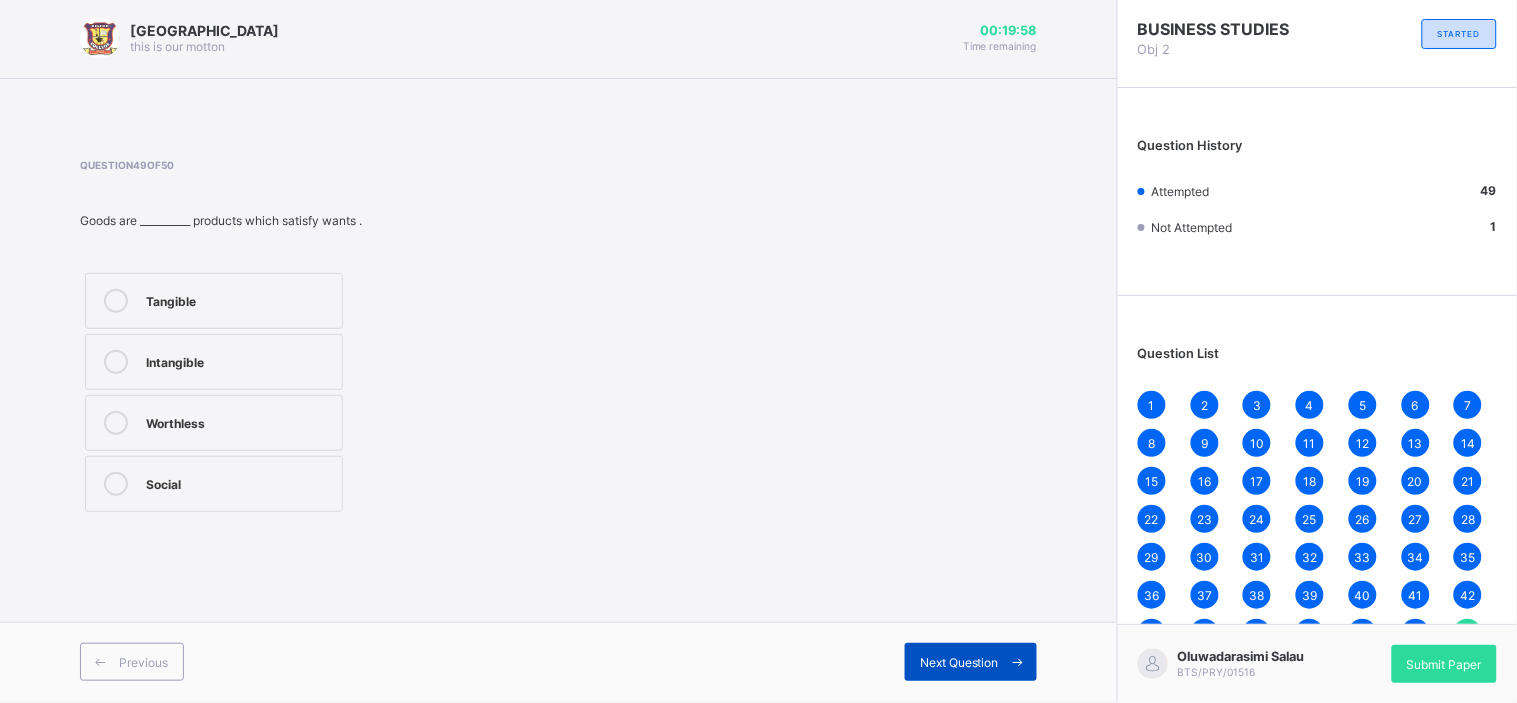 click on "Next Question" at bounding box center [959, 662] 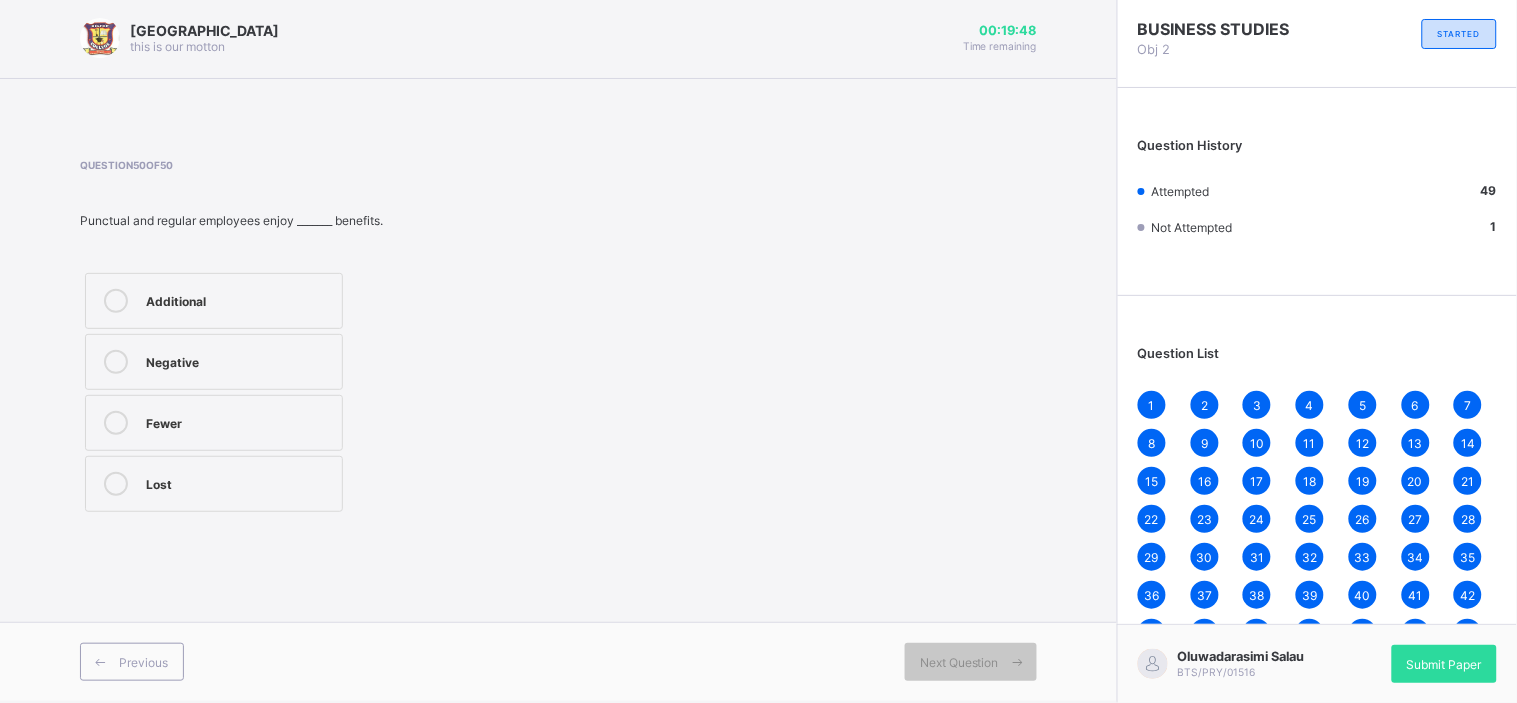 click on "Additional" at bounding box center [239, 299] 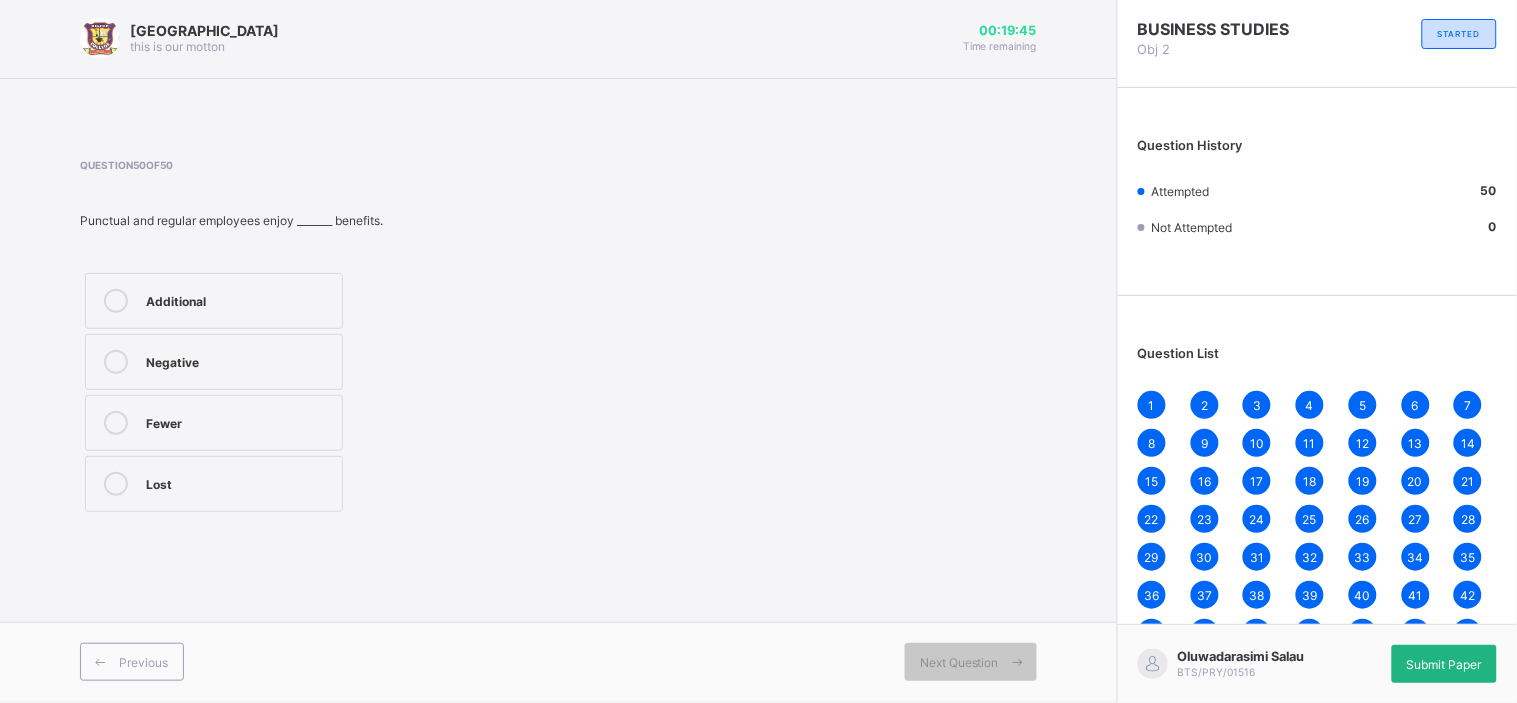 click on "Submit Paper" at bounding box center [1444, 664] 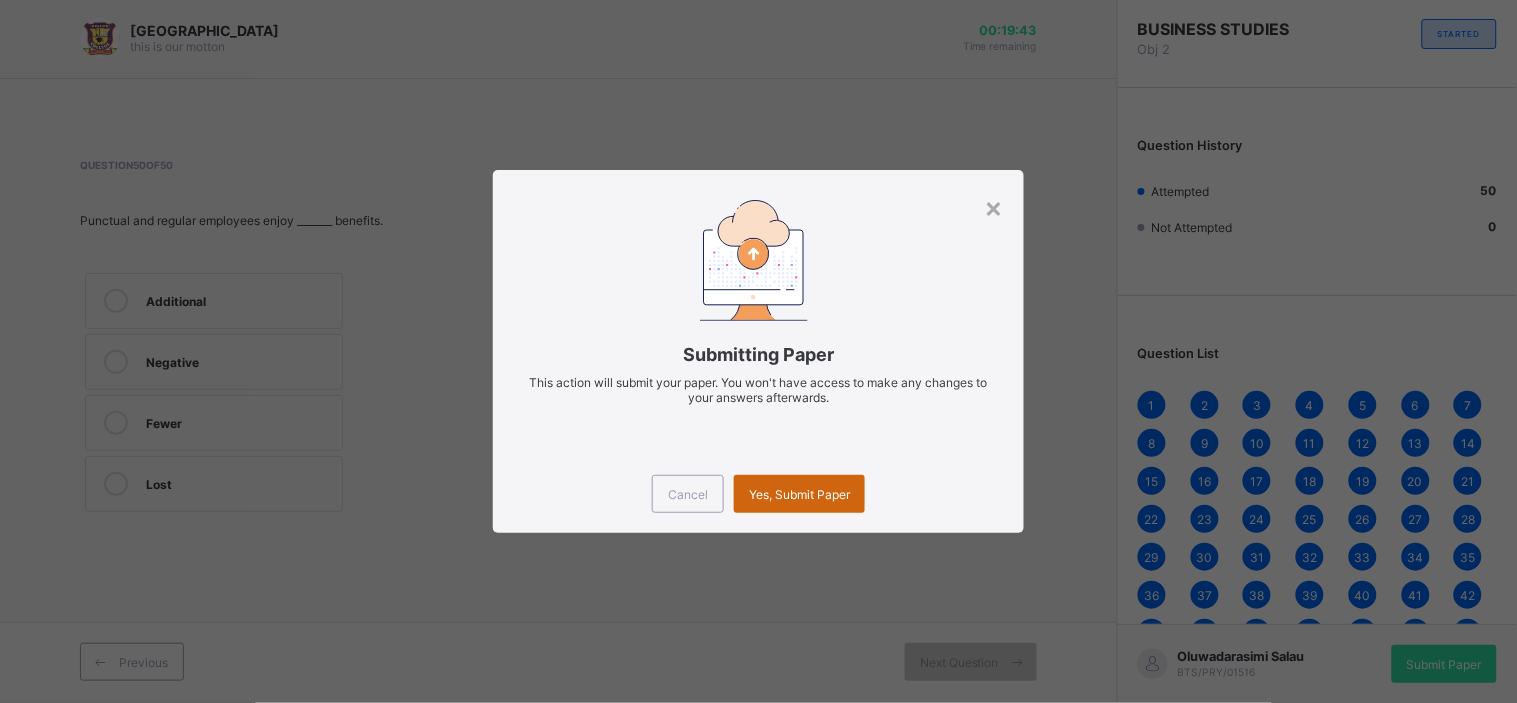 click on "Yes, Submit Paper" at bounding box center [799, 494] 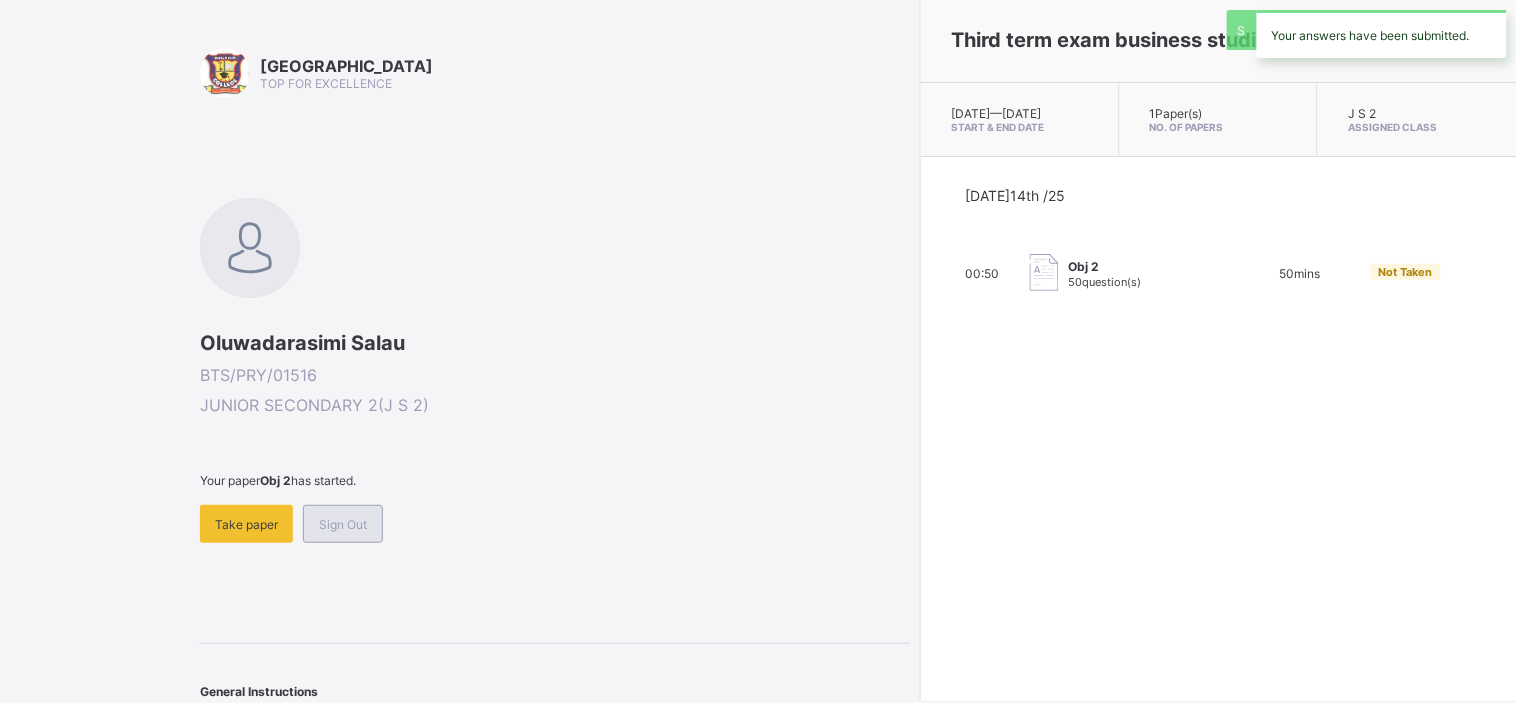 click on "Sign Out" at bounding box center (343, 524) 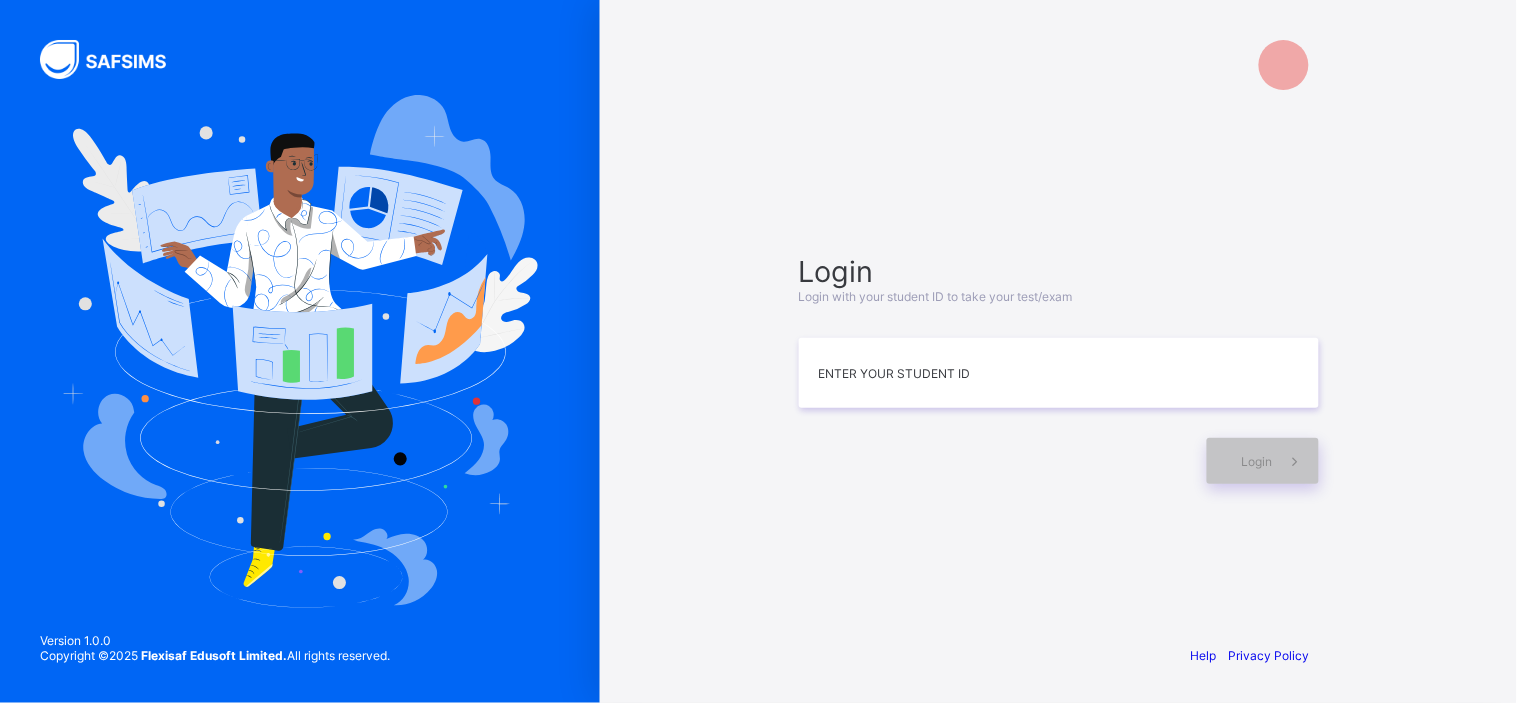scroll, scrollTop: 0, scrollLeft: 0, axis: both 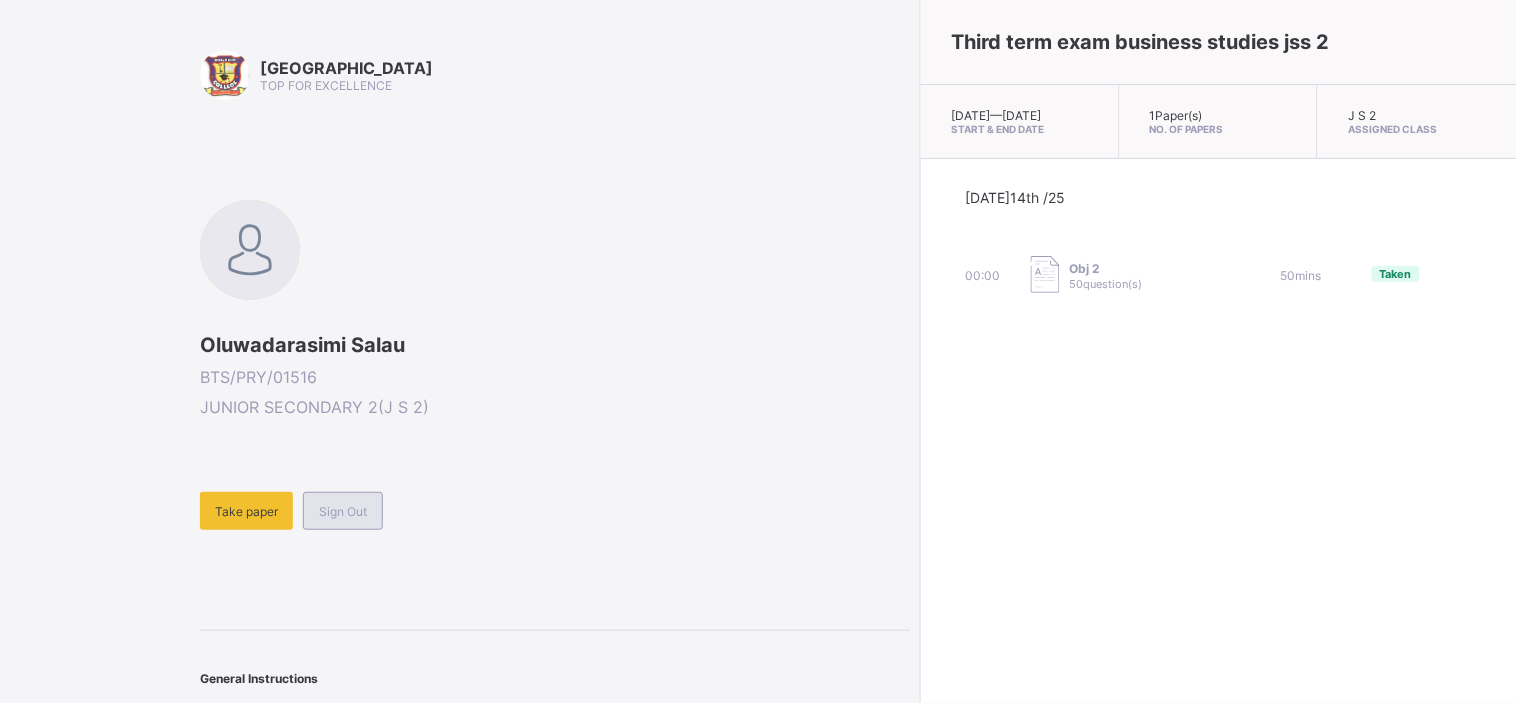 click on "Sign Out" at bounding box center (343, 511) 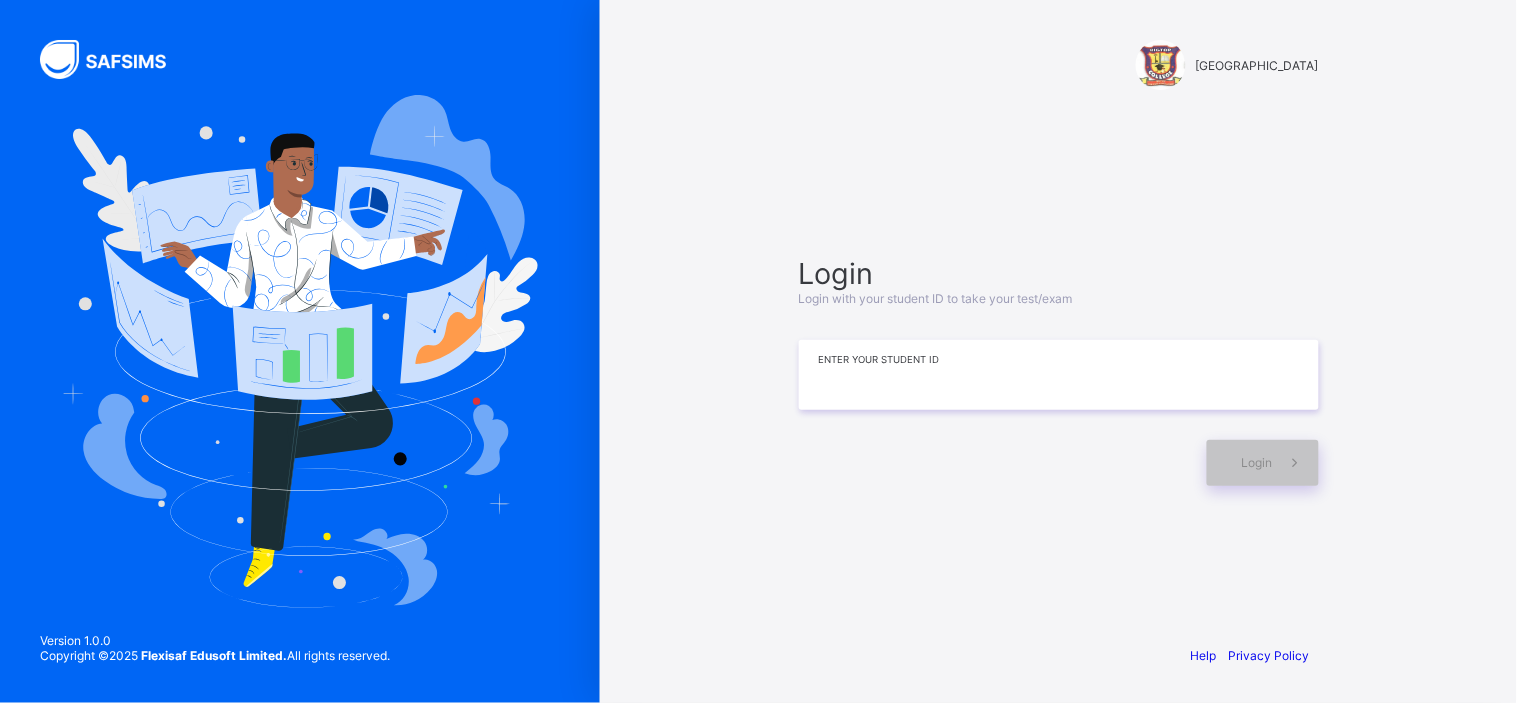 click at bounding box center (1059, 375) 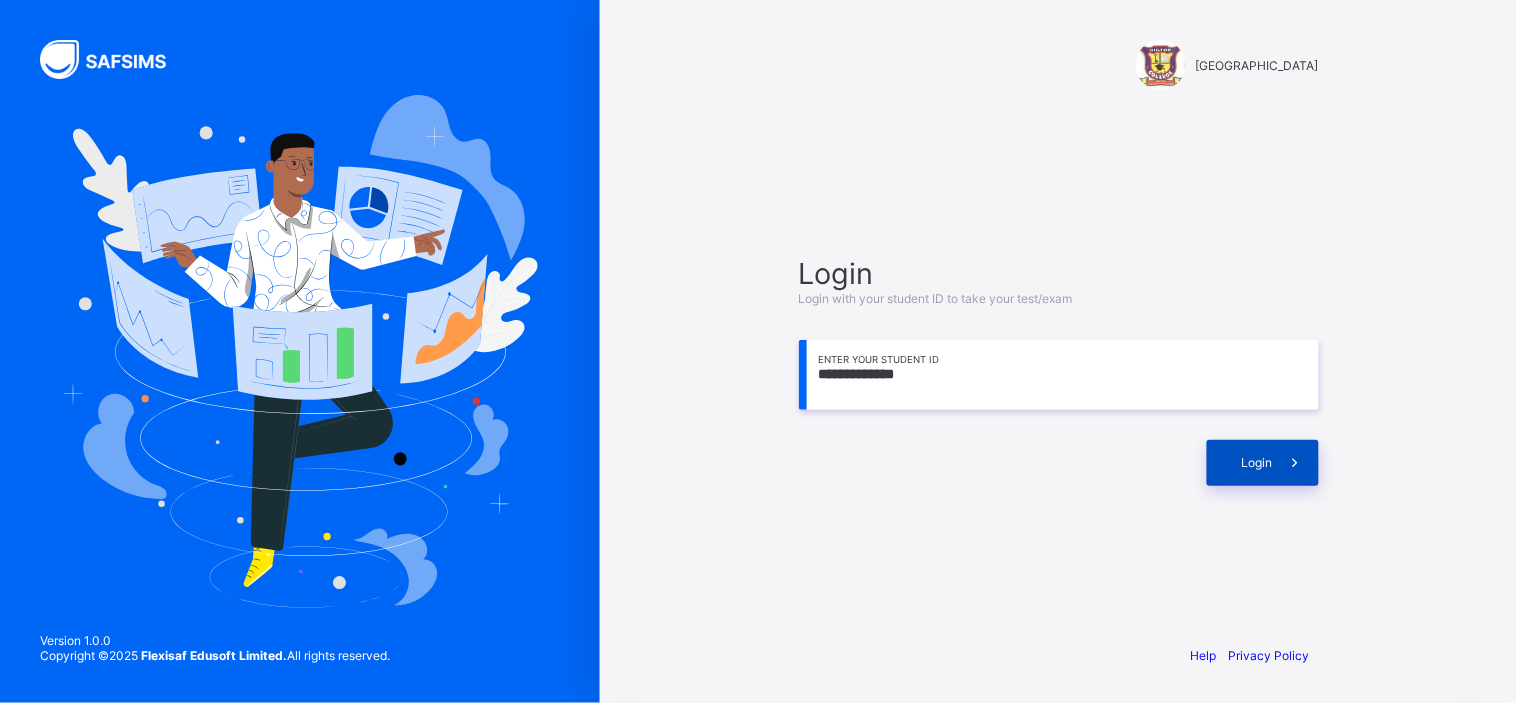 type on "**********" 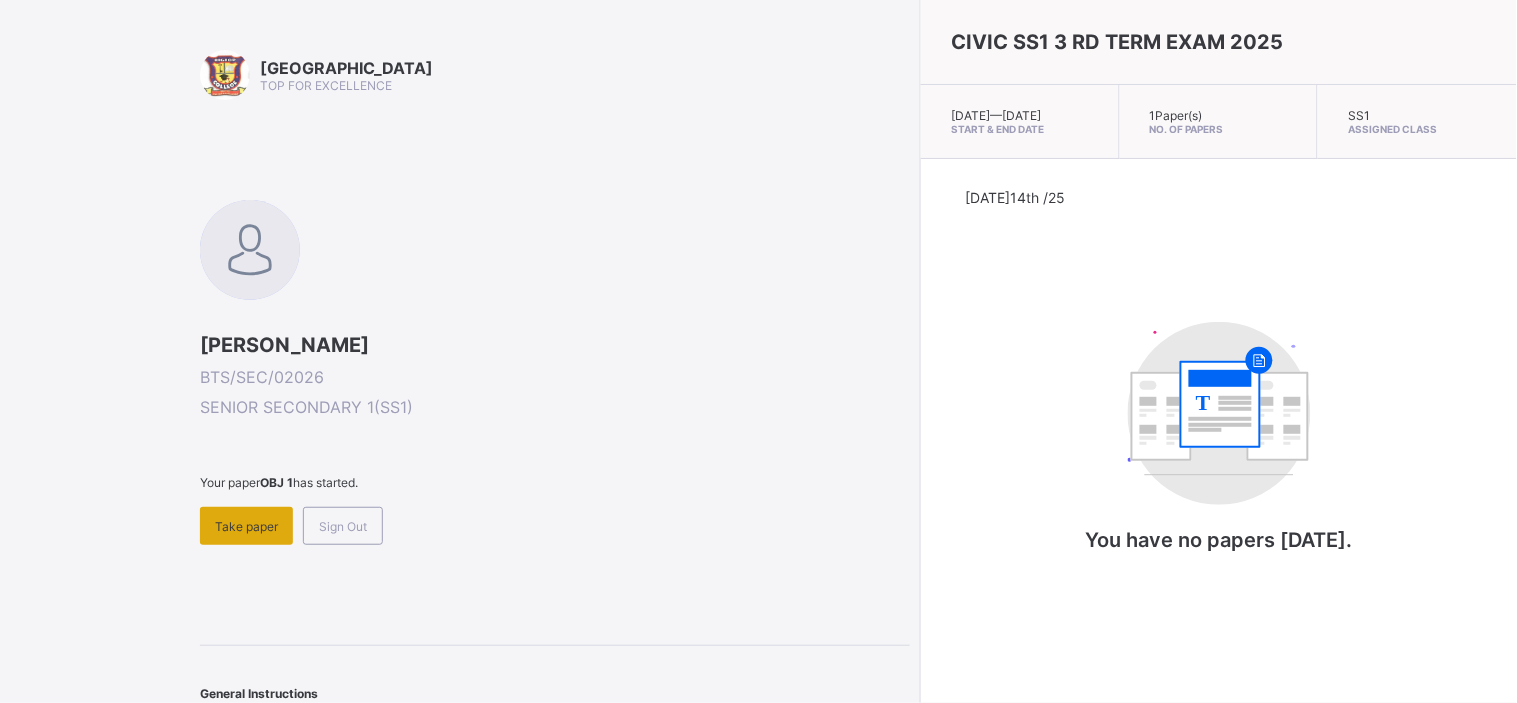 click on "Take paper" at bounding box center (246, 526) 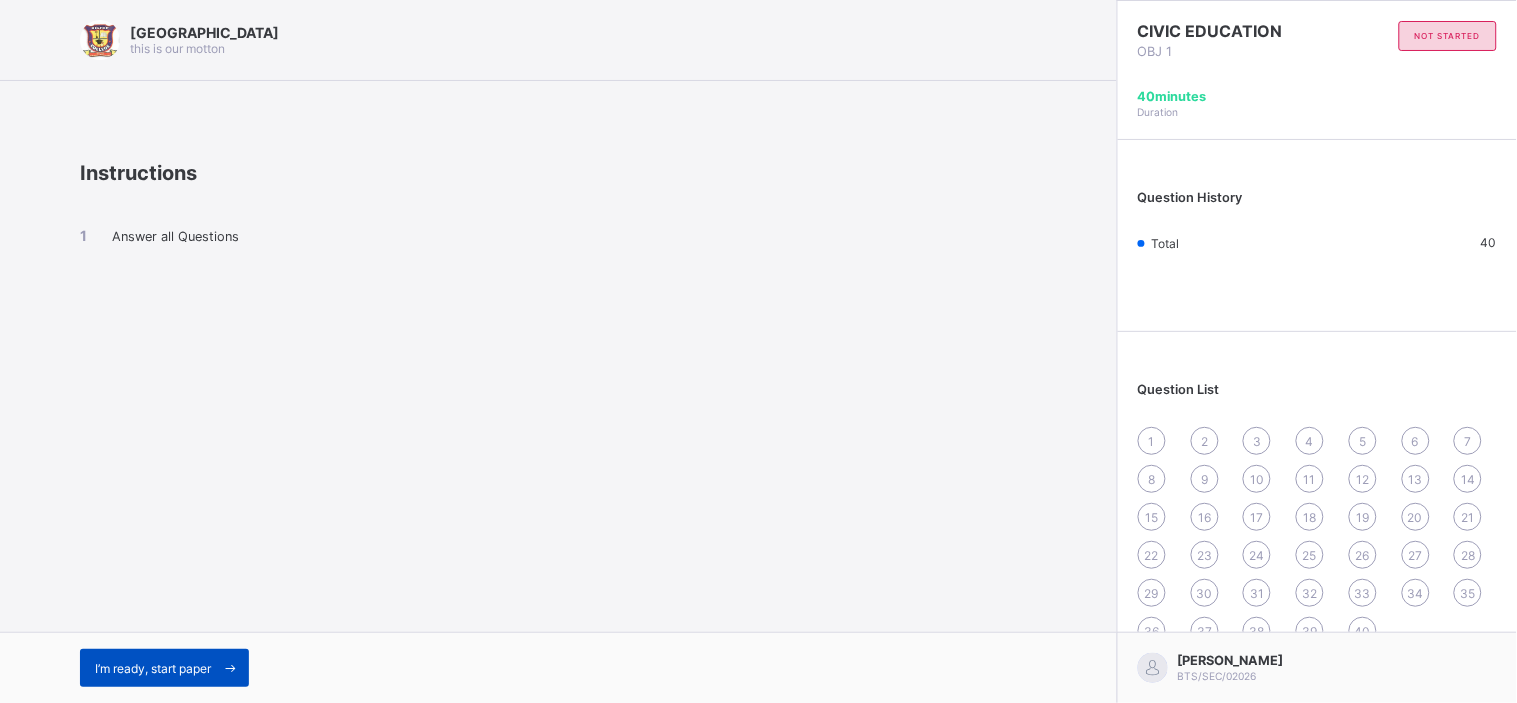 click on "I’m ready, start paper" at bounding box center [164, 668] 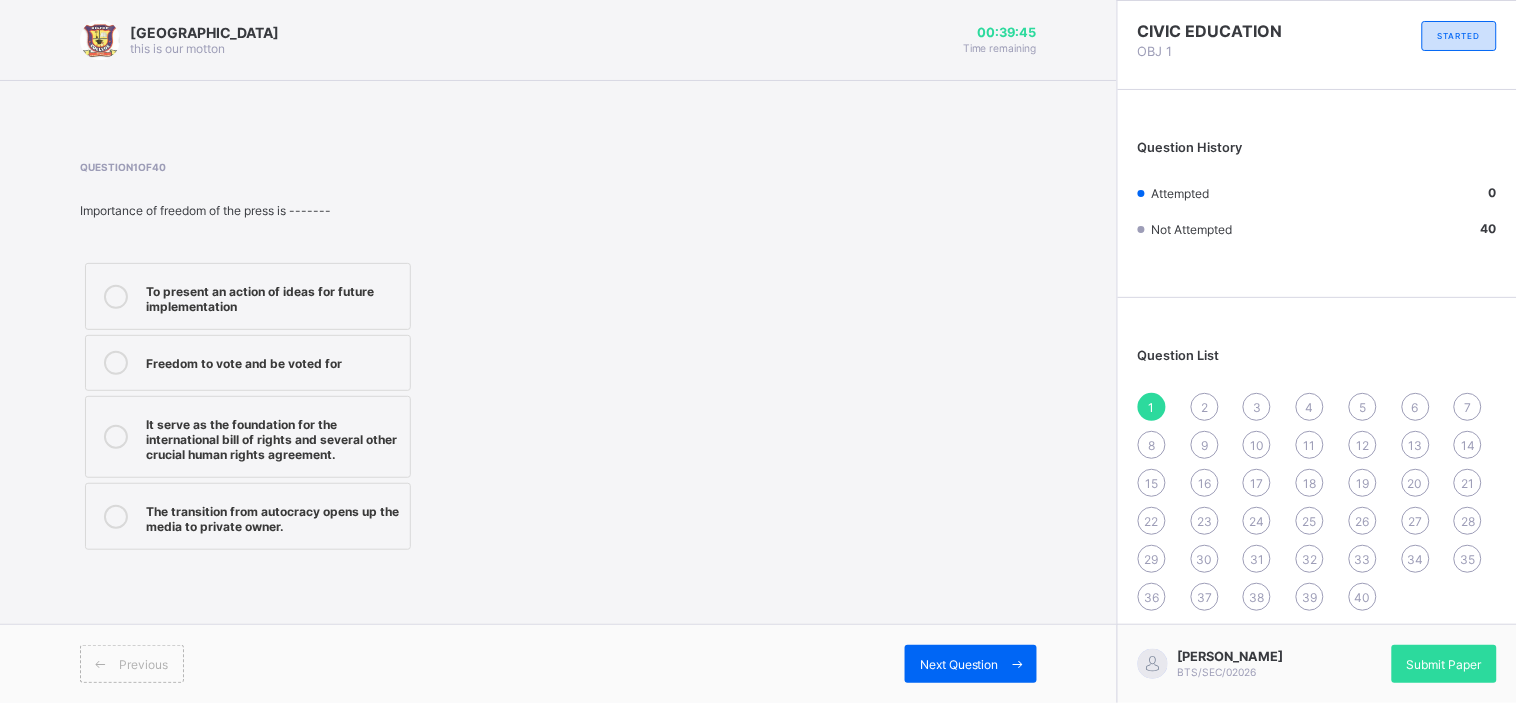 click on "The transition from autocracy opens
up the media to private owner." at bounding box center [248, 516] 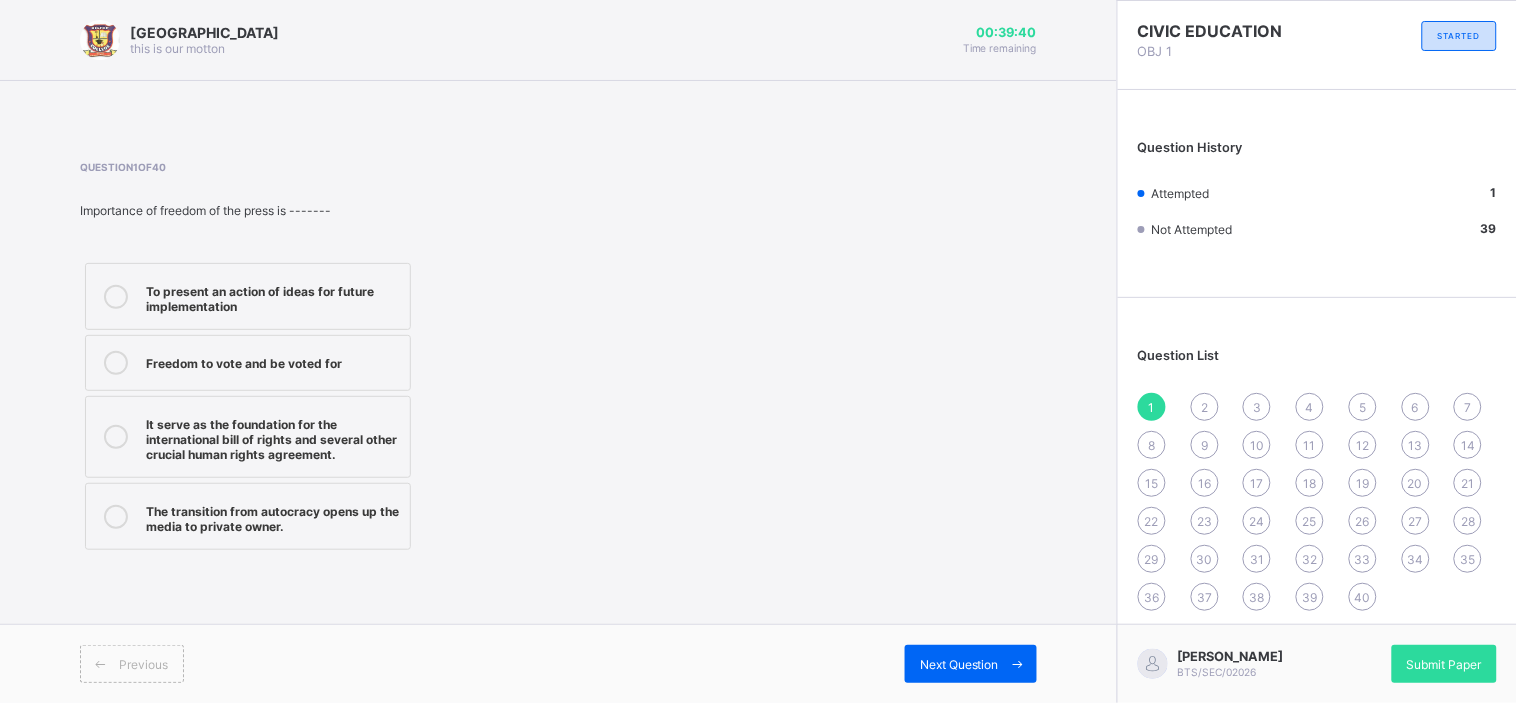 click on "Freedom to vote and be voted for" at bounding box center [248, 363] 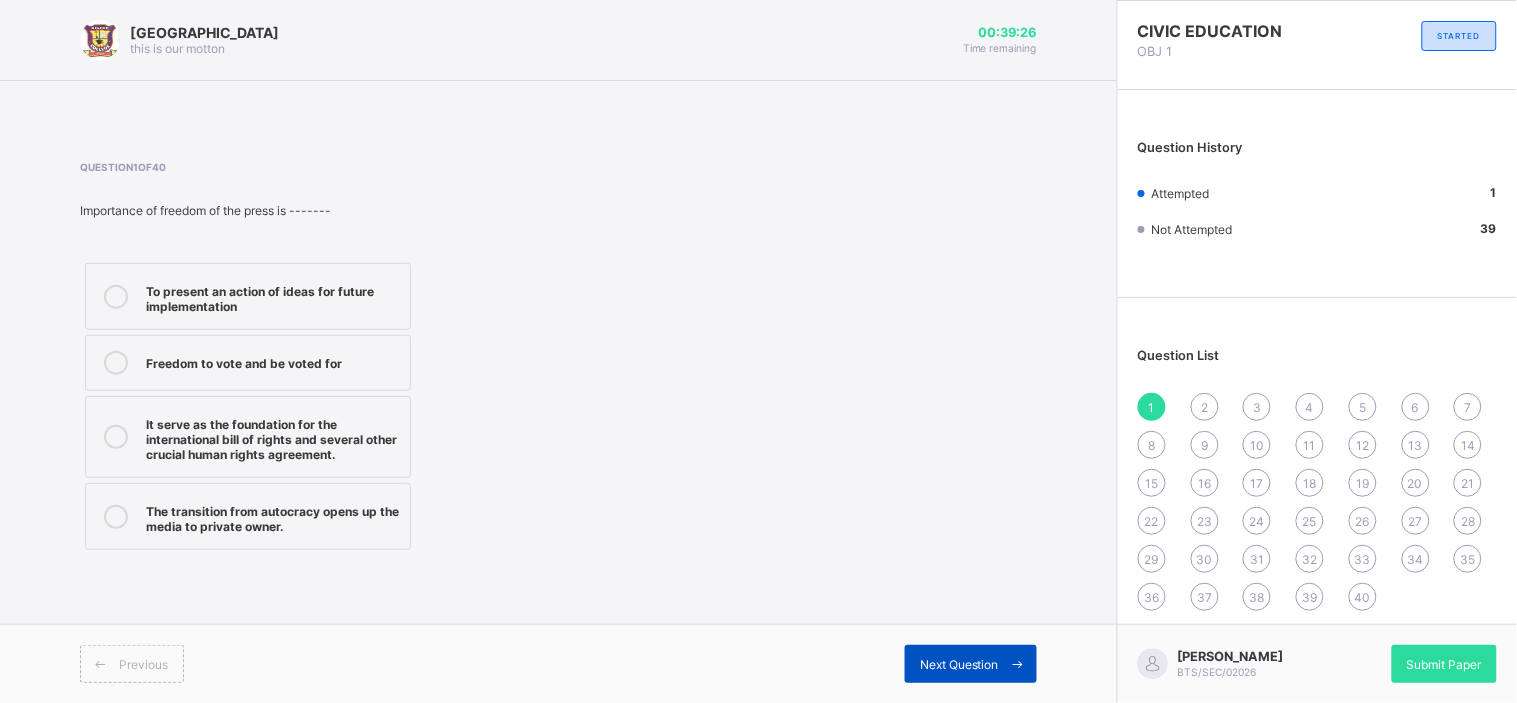click on "Next Question" at bounding box center [959, 664] 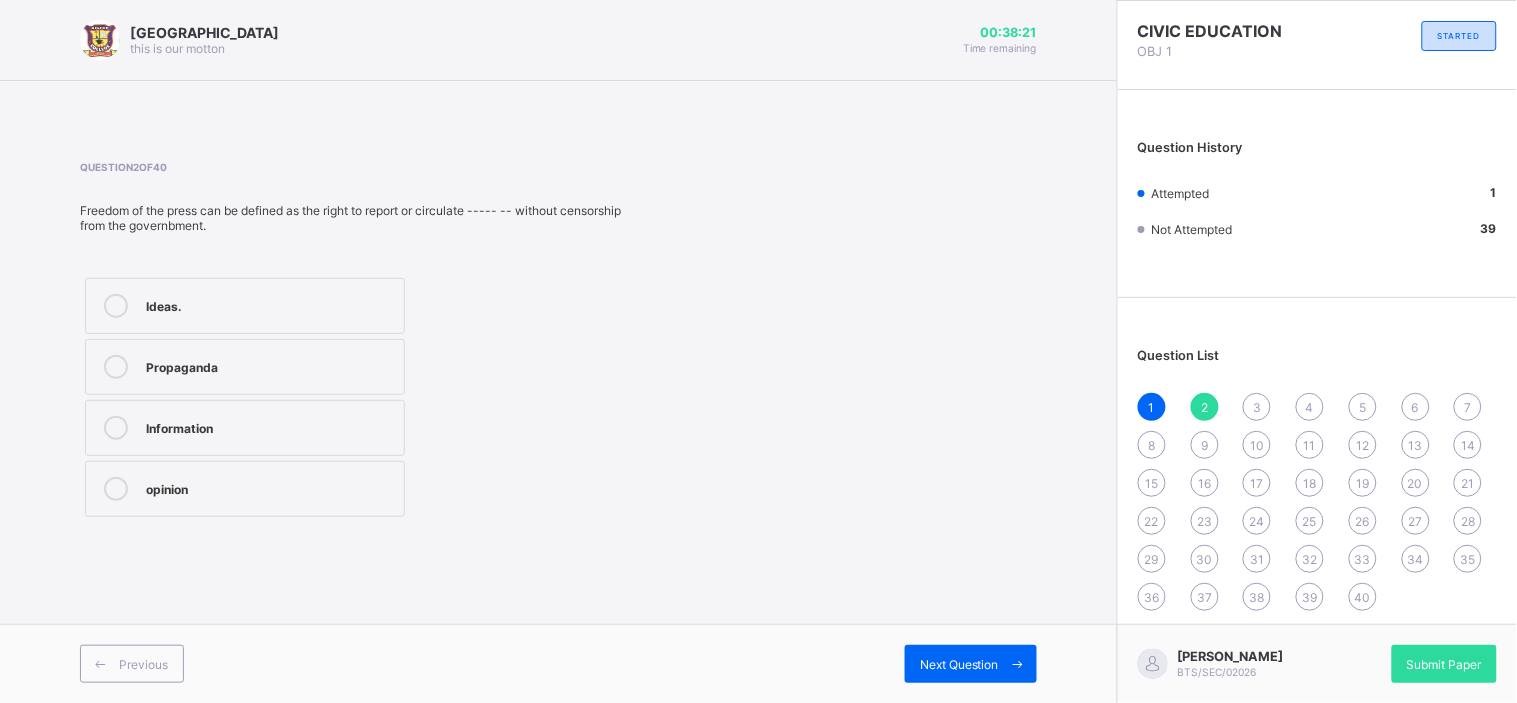 click on "Ideas." at bounding box center (245, 306) 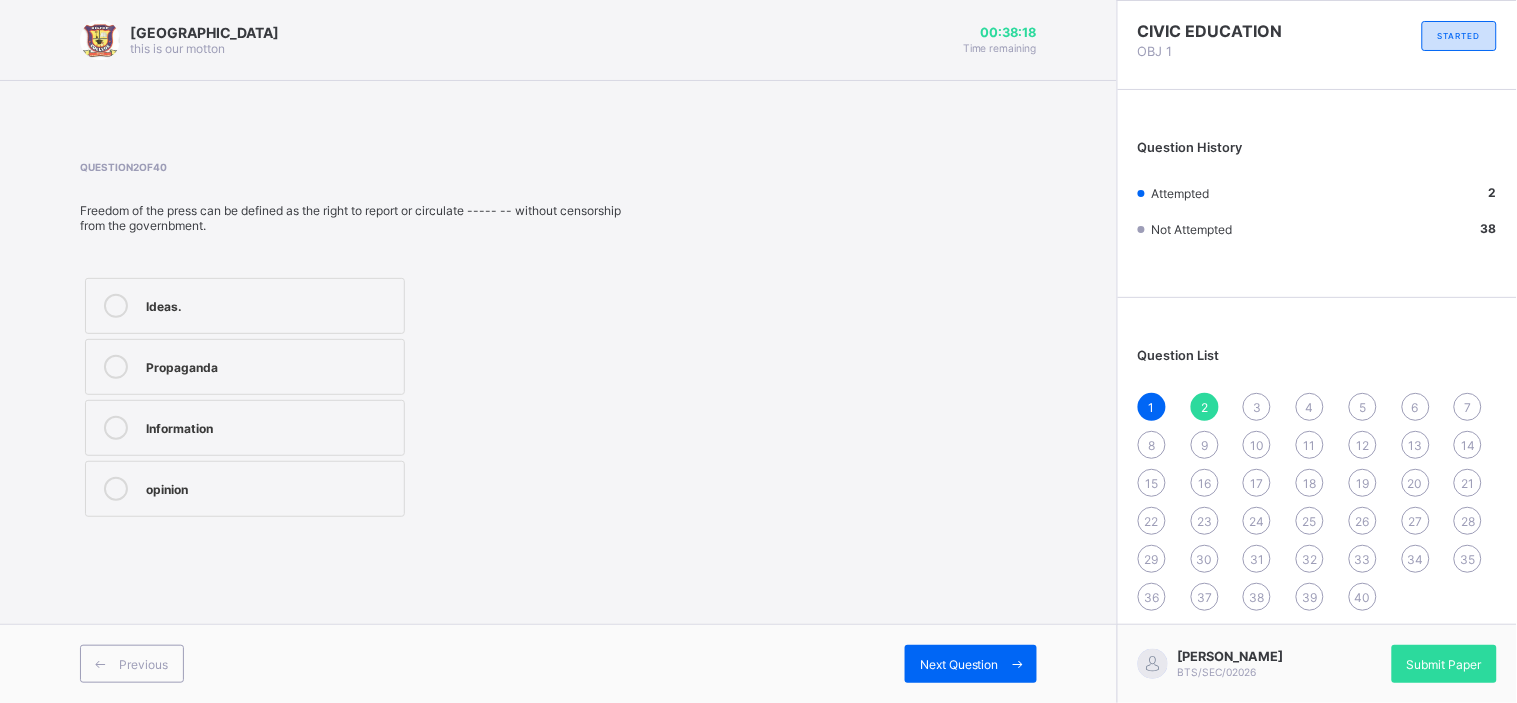 click on "Information" at bounding box center [270, 426] 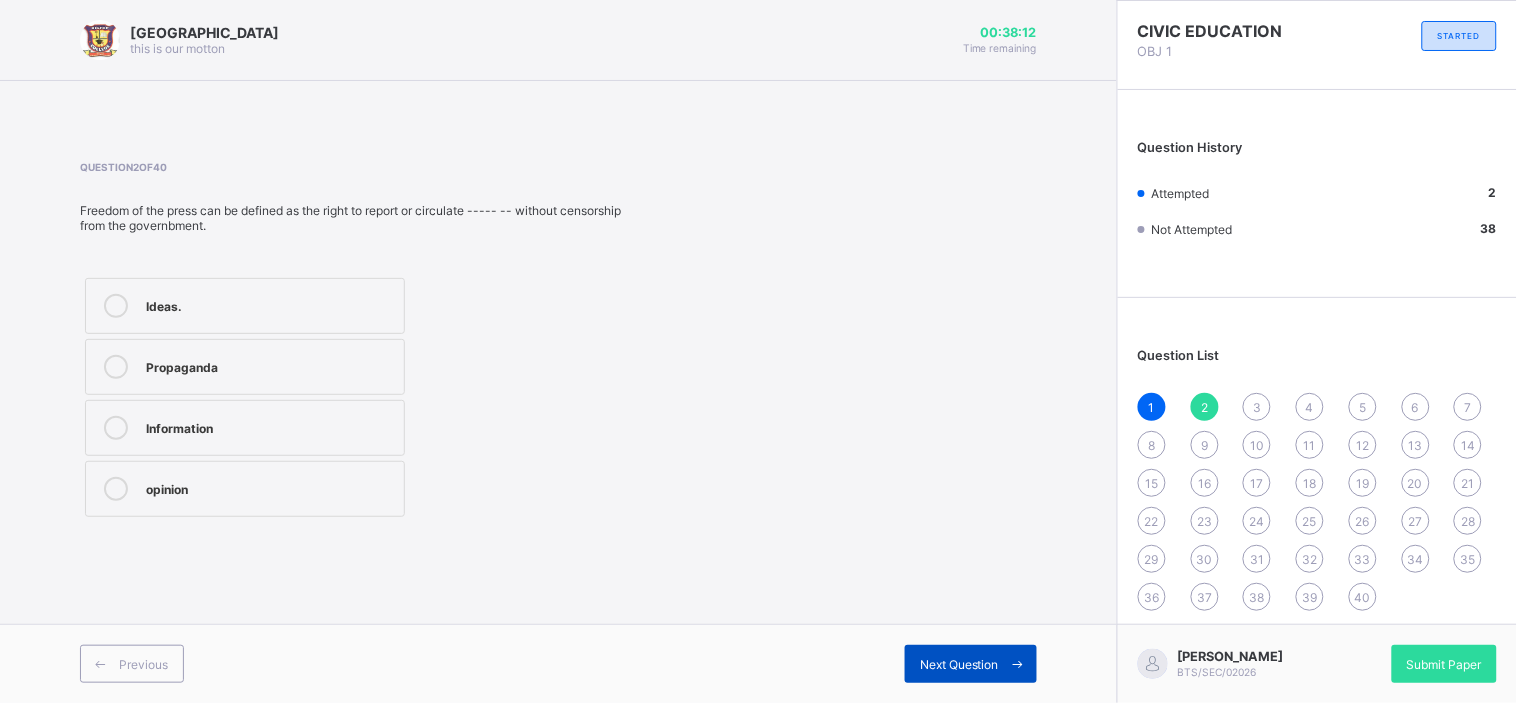 click on "Next Question" at bounding box center (959, 664) 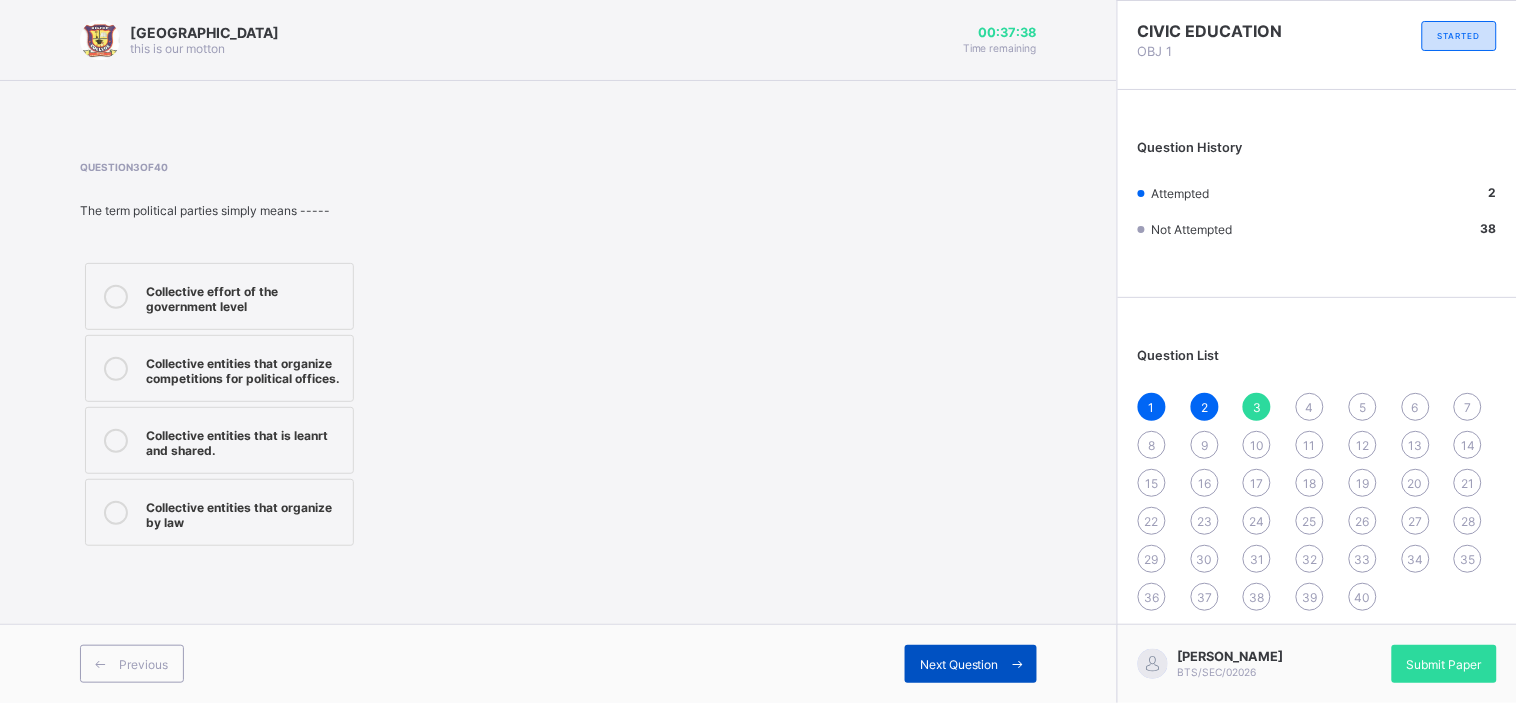 click on "Next Question" at bounding box center (959, 664) 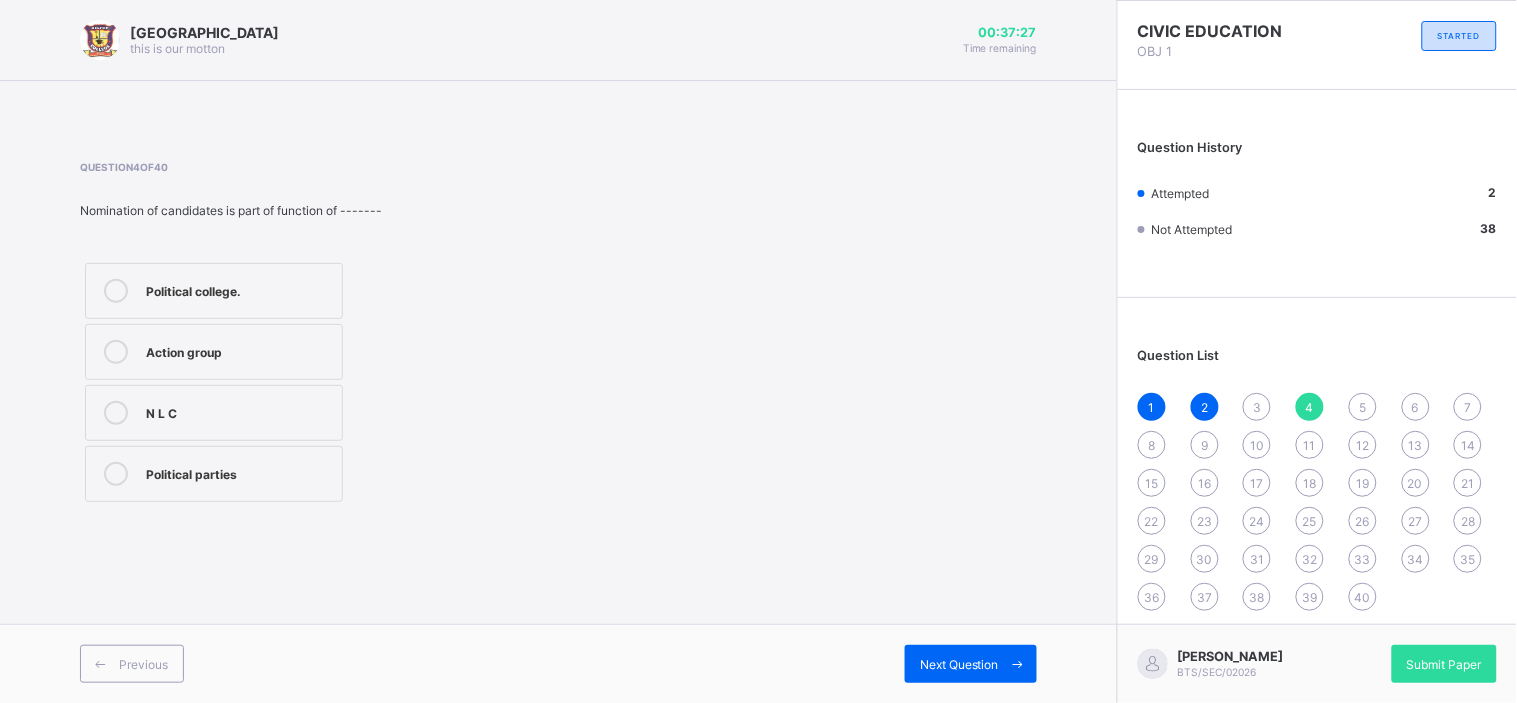 click on "Political college. Action group N L C Political parties" at bounding box center (303, 382) 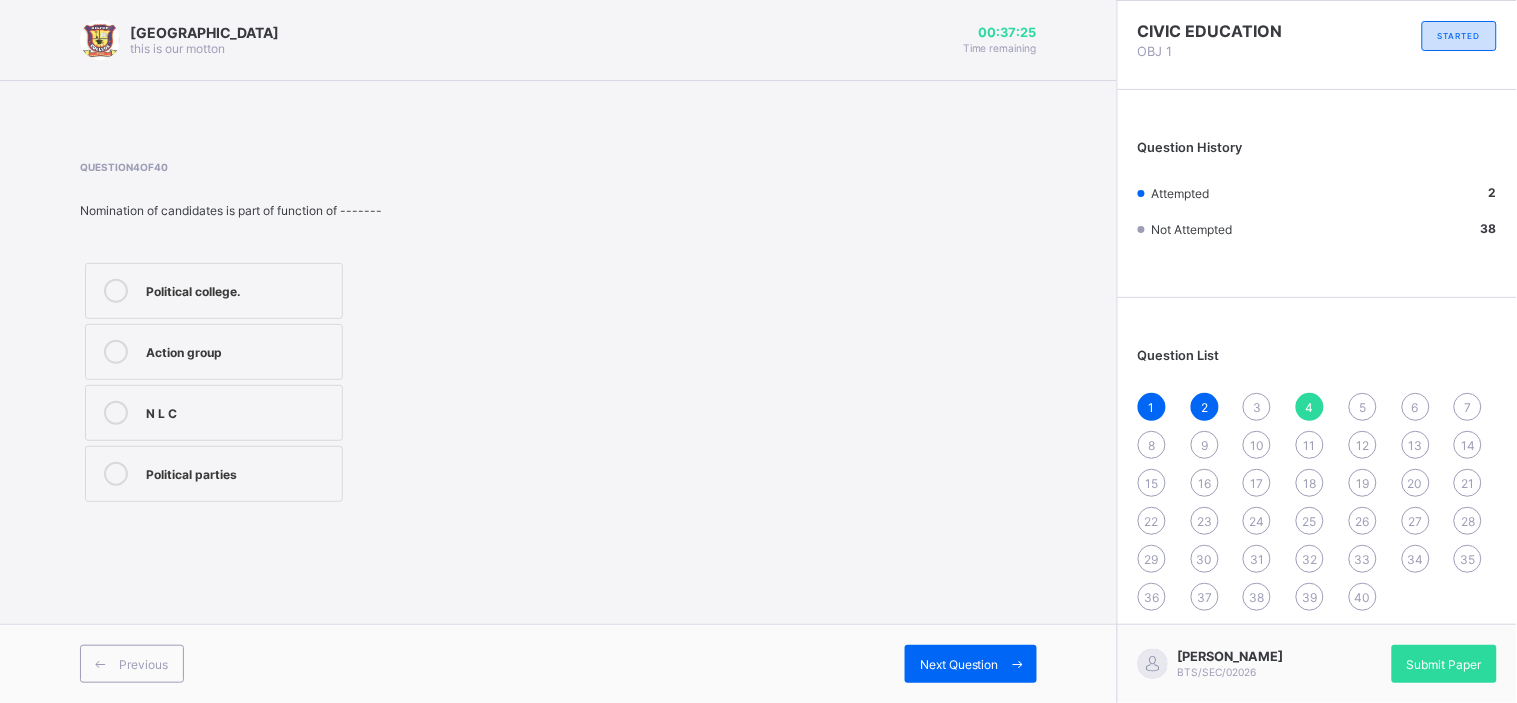 click on "Political college." at bounding box center [214, 291] 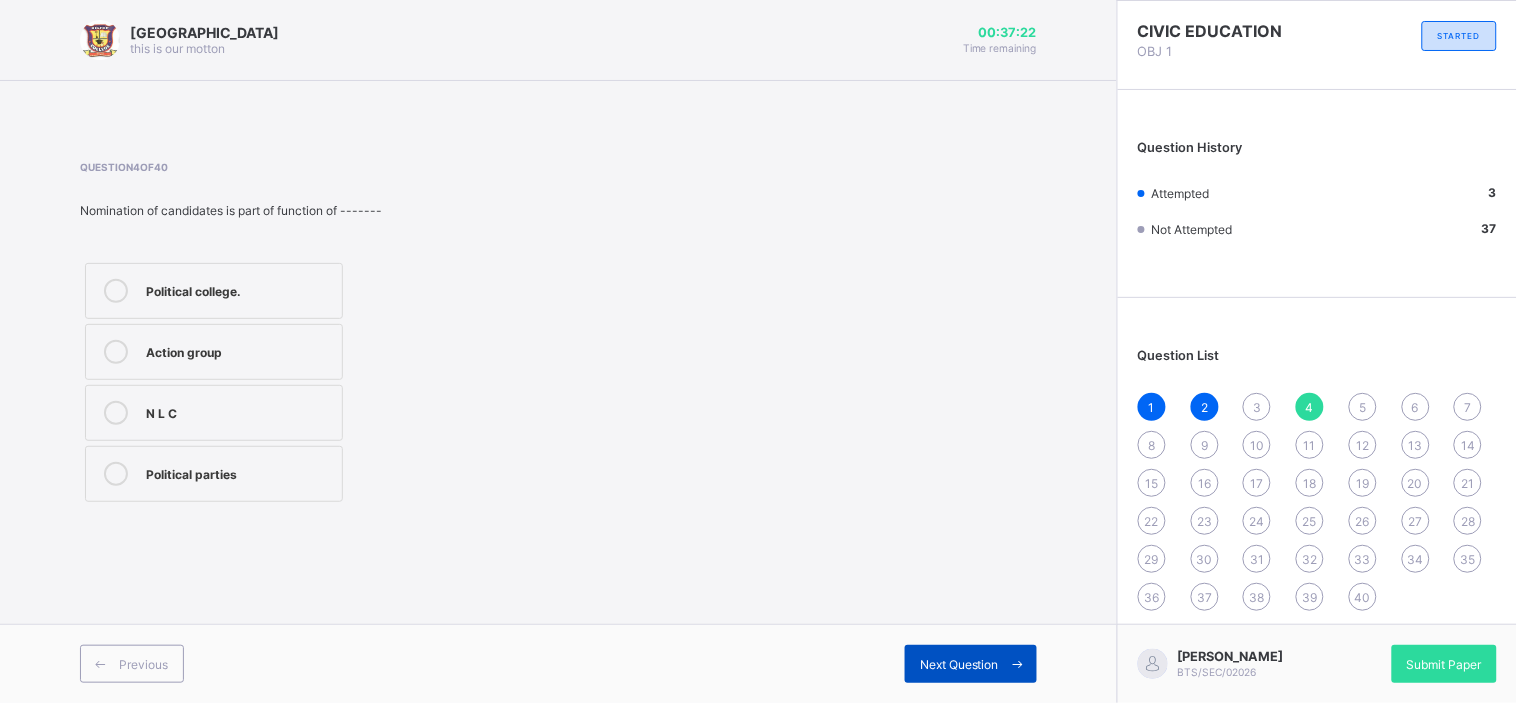 click on "Next Question" at bounding box center (959, 664) 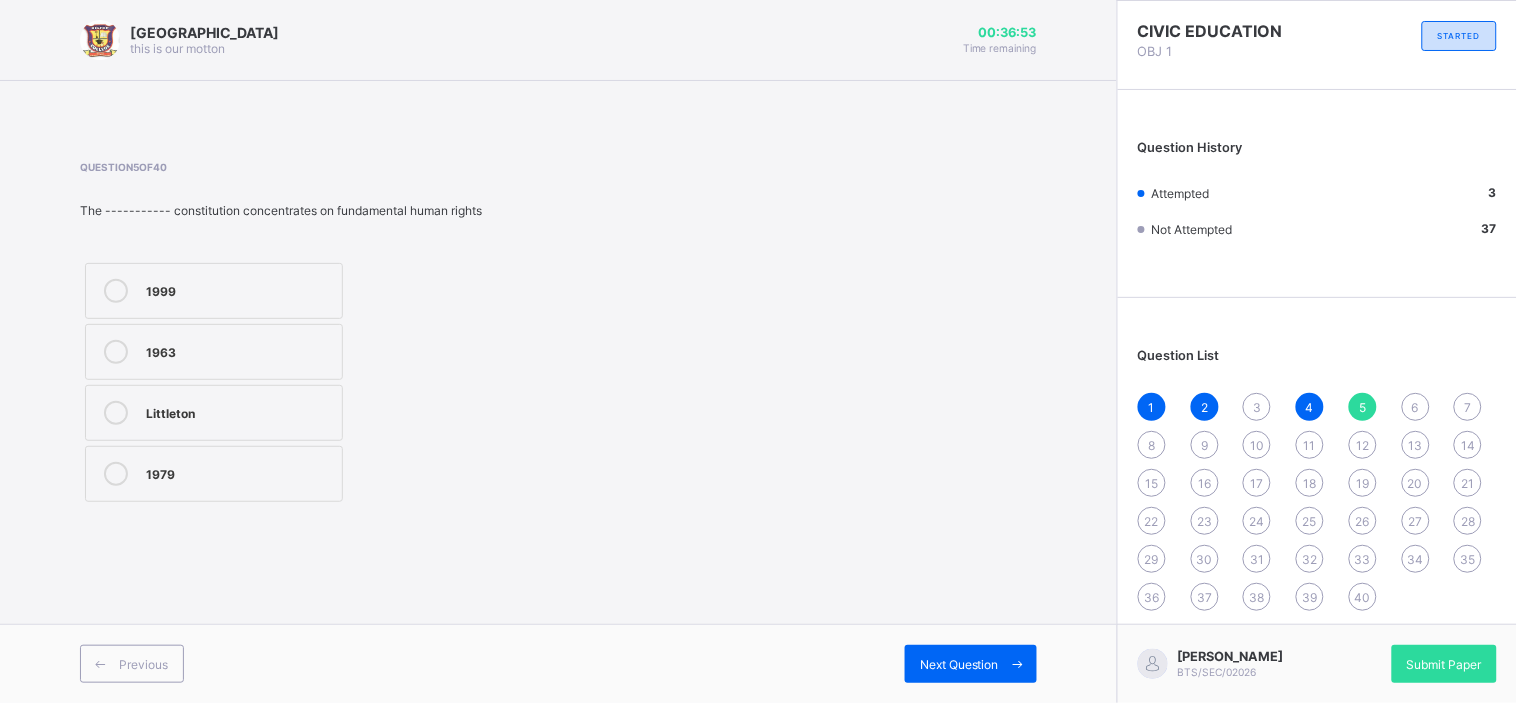 click on "4" at bounding box center [1310, 407] 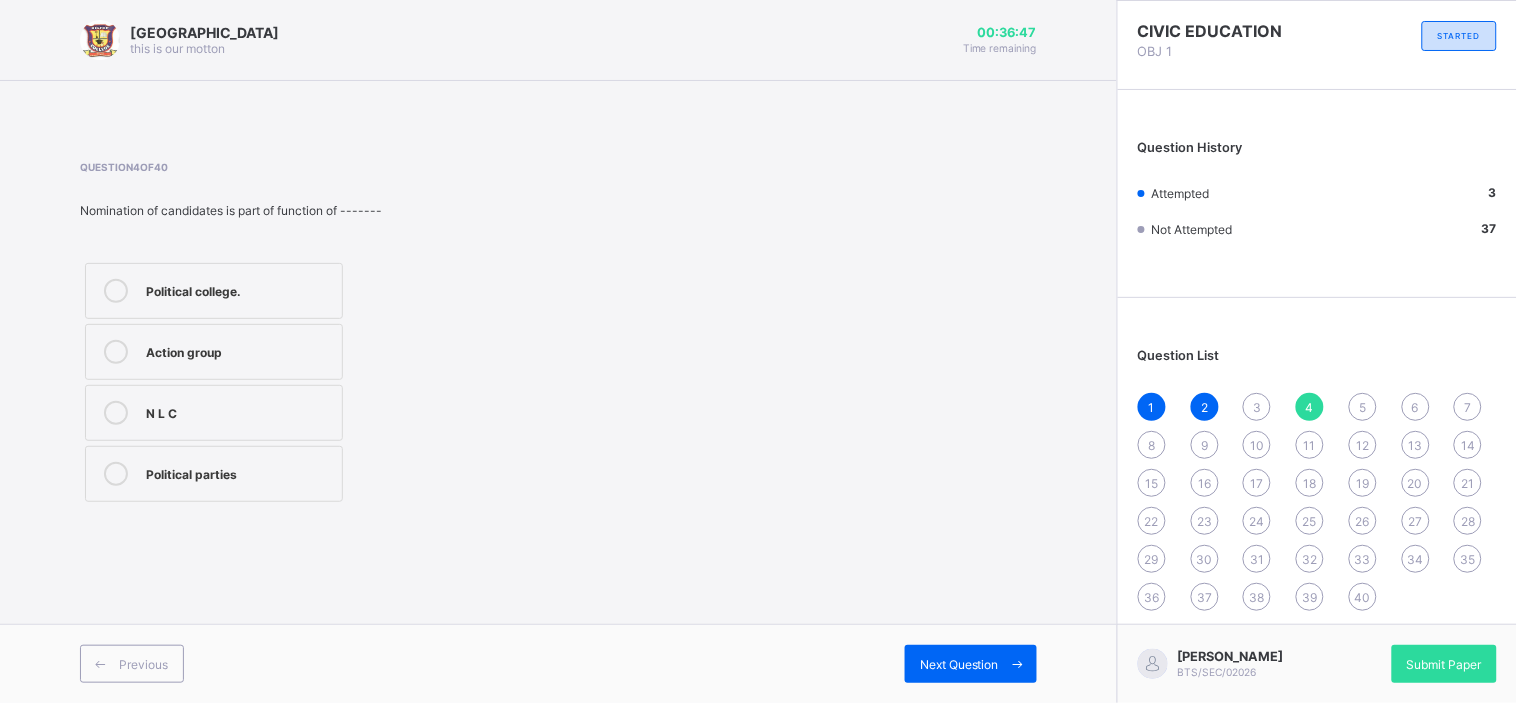 click on "Political parties" at bounding box center [214, 474] 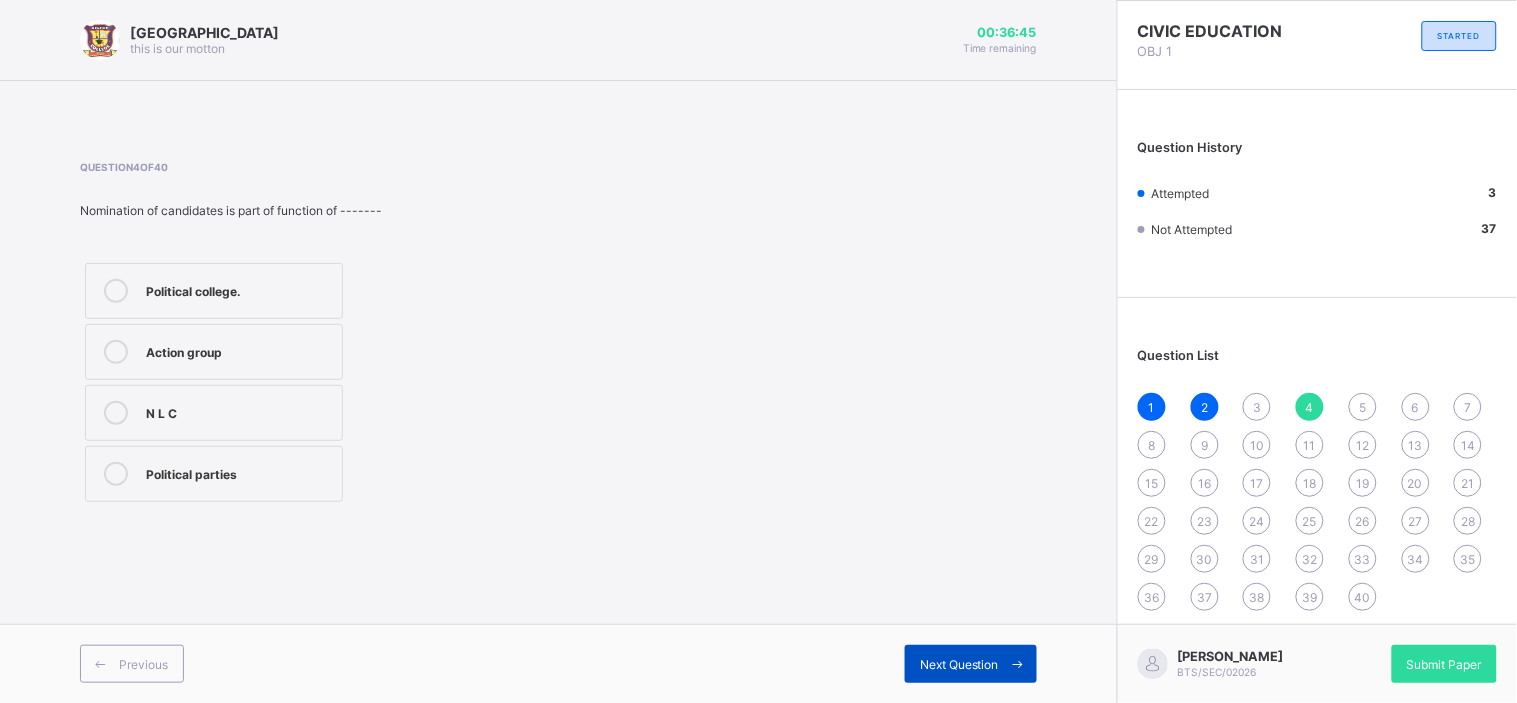 click on "Next Question" at bounding box center [959, 664] 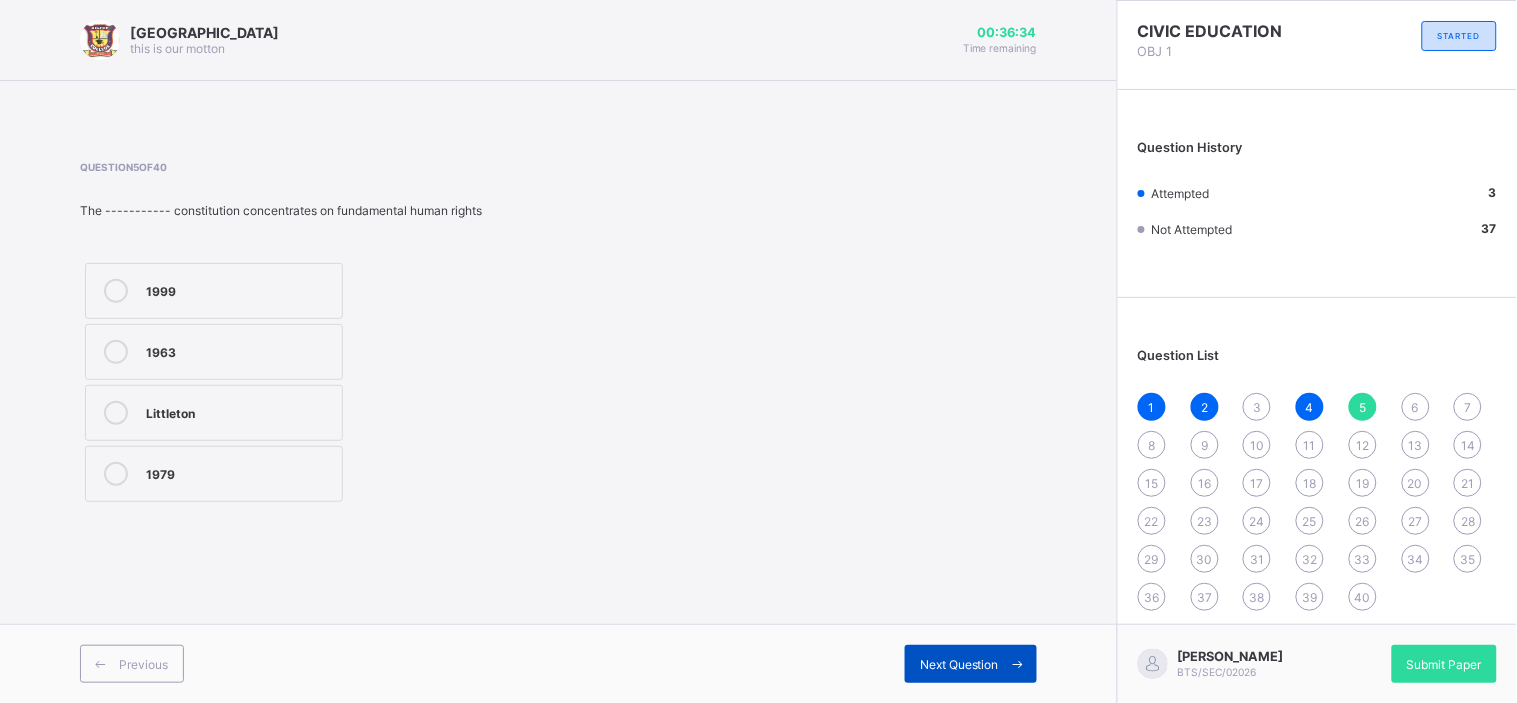 click on "Next Question" at bounding box center (959, 664) 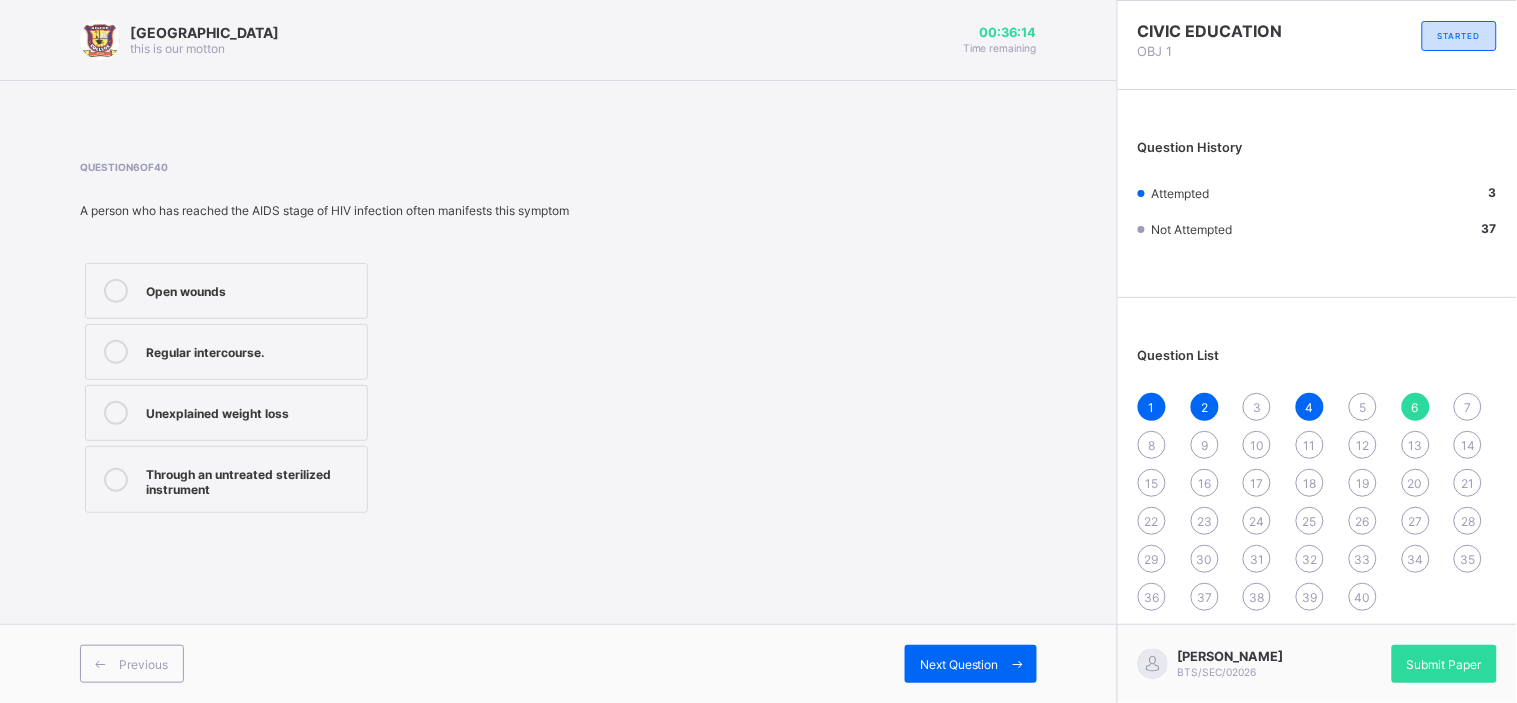 click on "Open wounds" at bounding box center (251, 289) 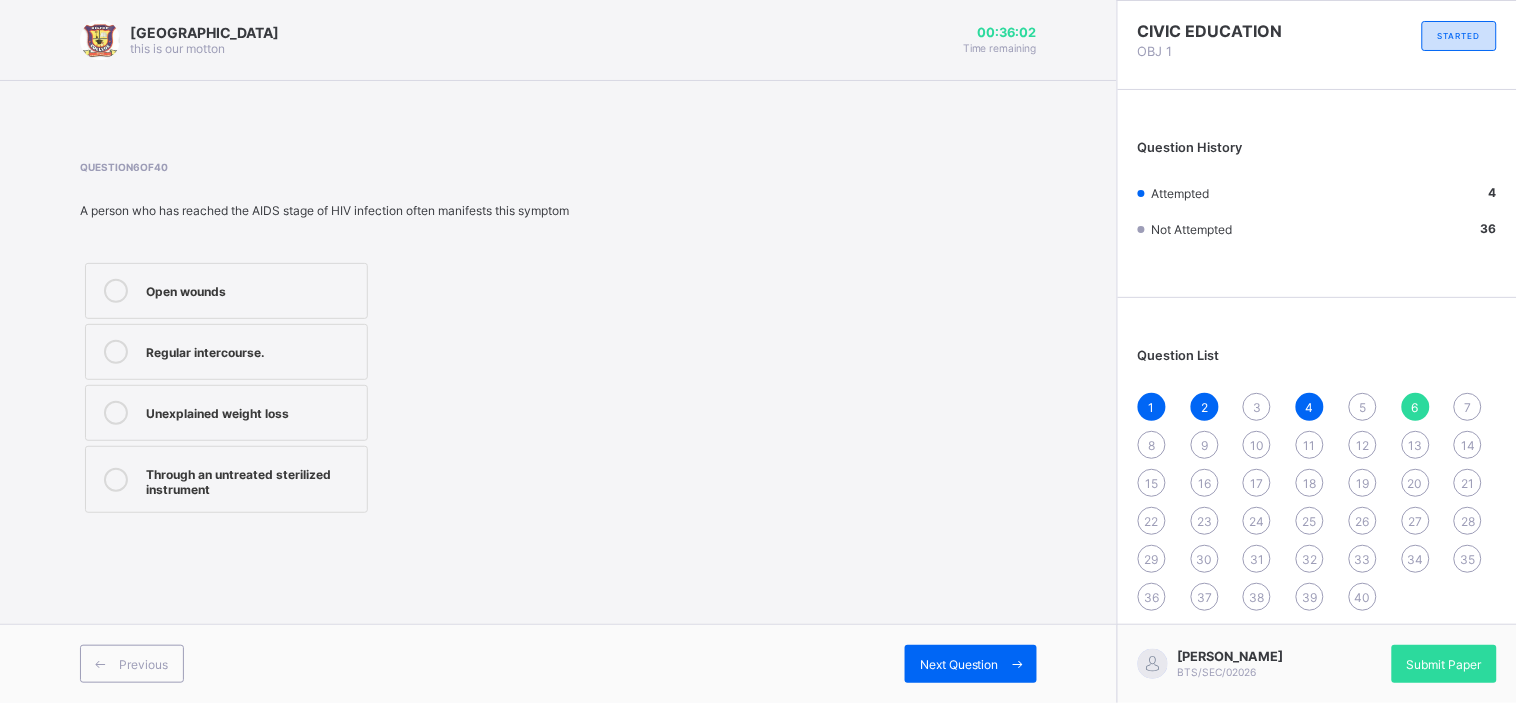 click on "Unexplained weight loss" at bounding box center (226, 413) 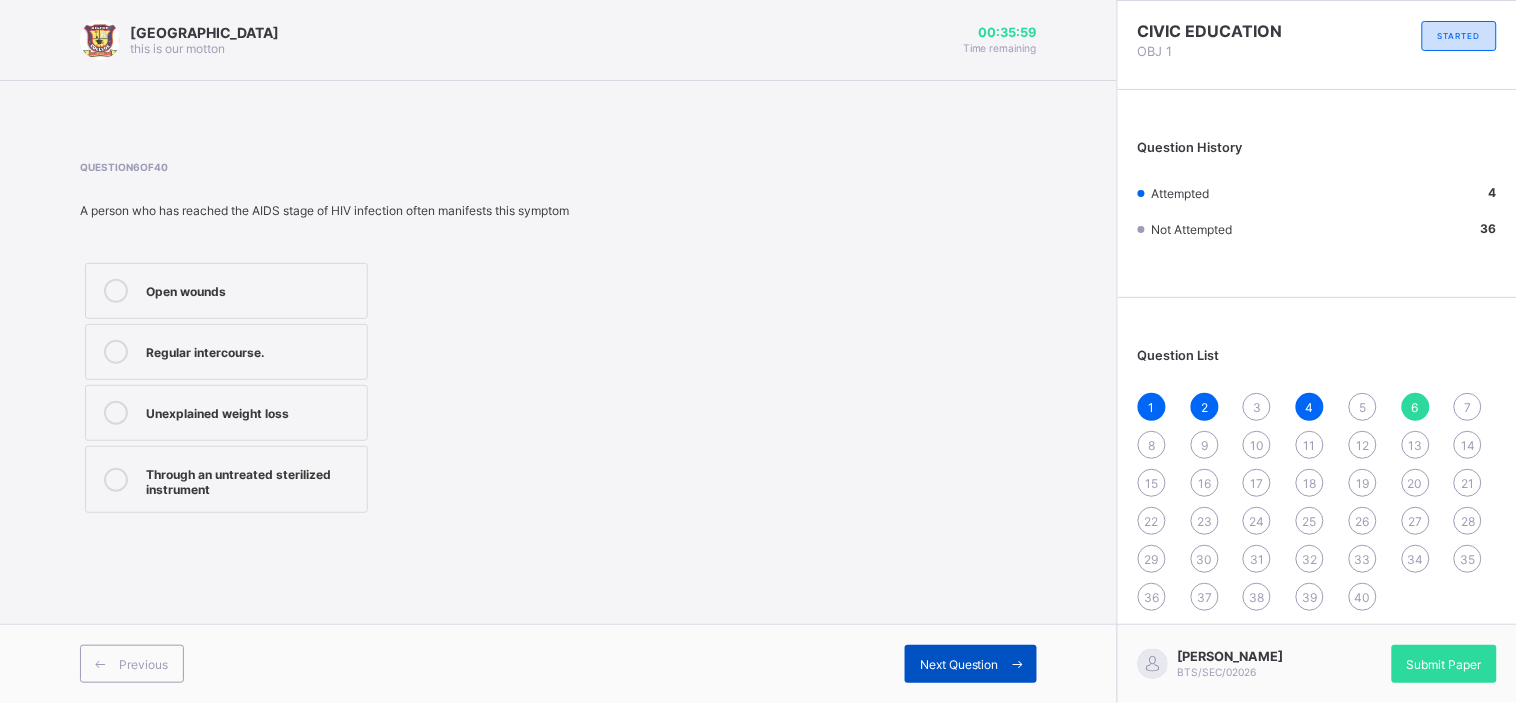 click on "Next Question" at bounding box center [971, 664] 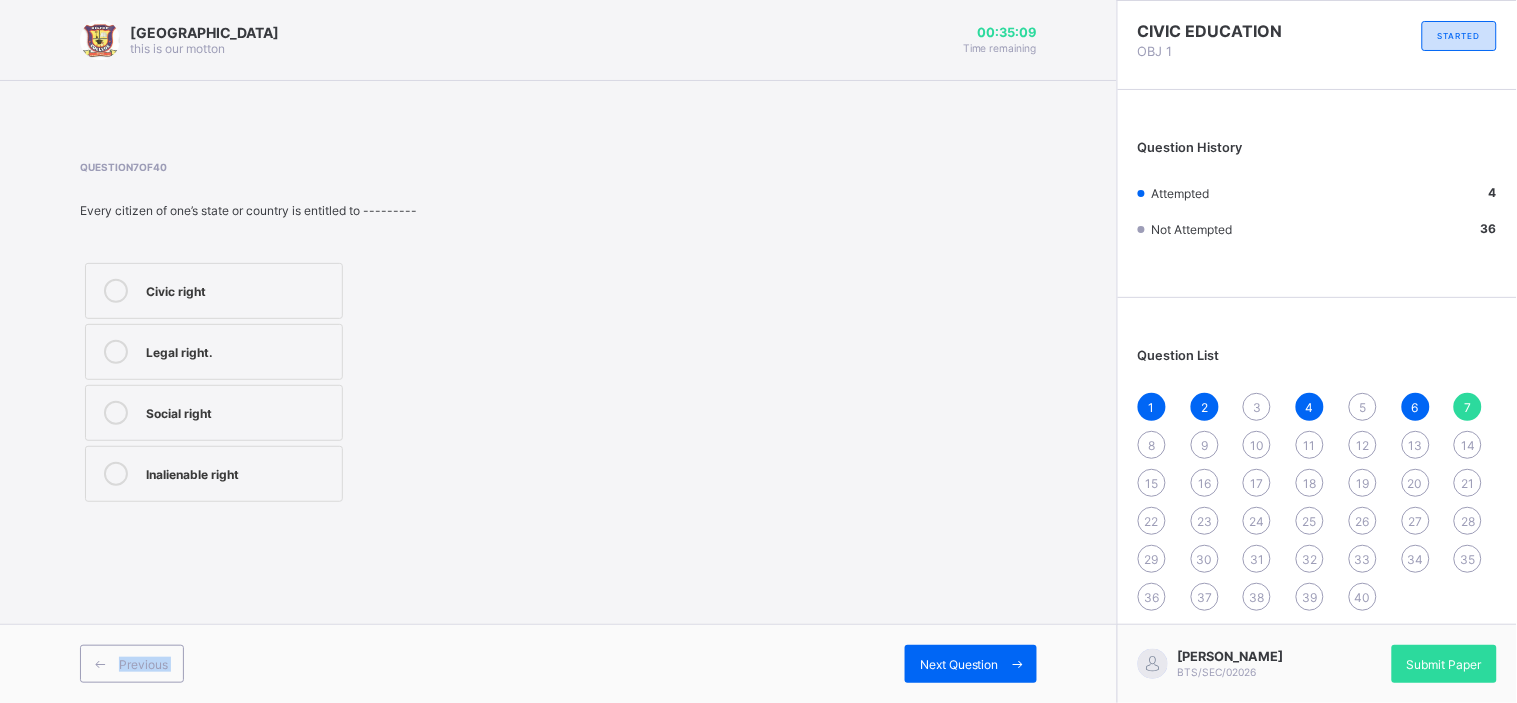drag, startPoint x: 922, startPoint y: 667, endPoint x: 771, endPoint y: 509, distance: 218.55205 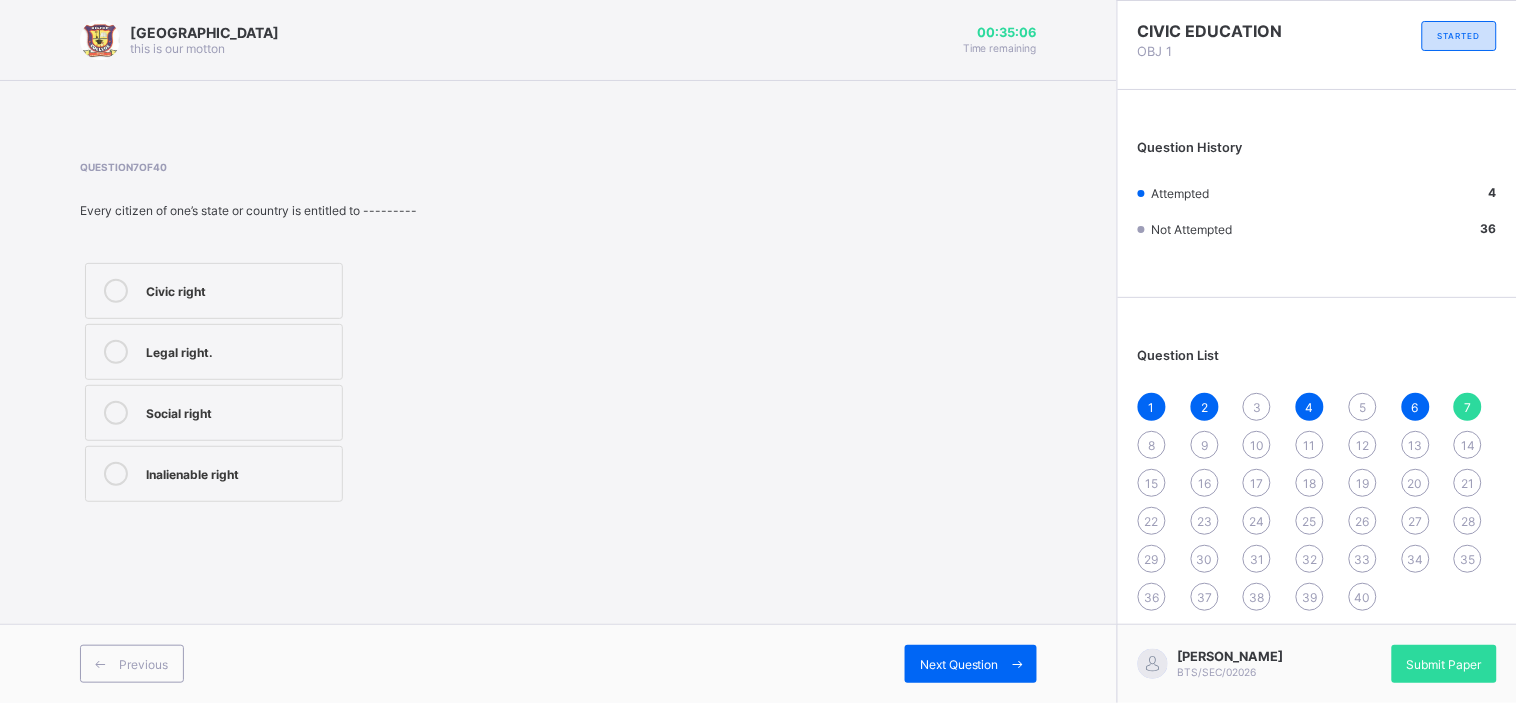 click on "Legal right." at bounding box center (239, 350) 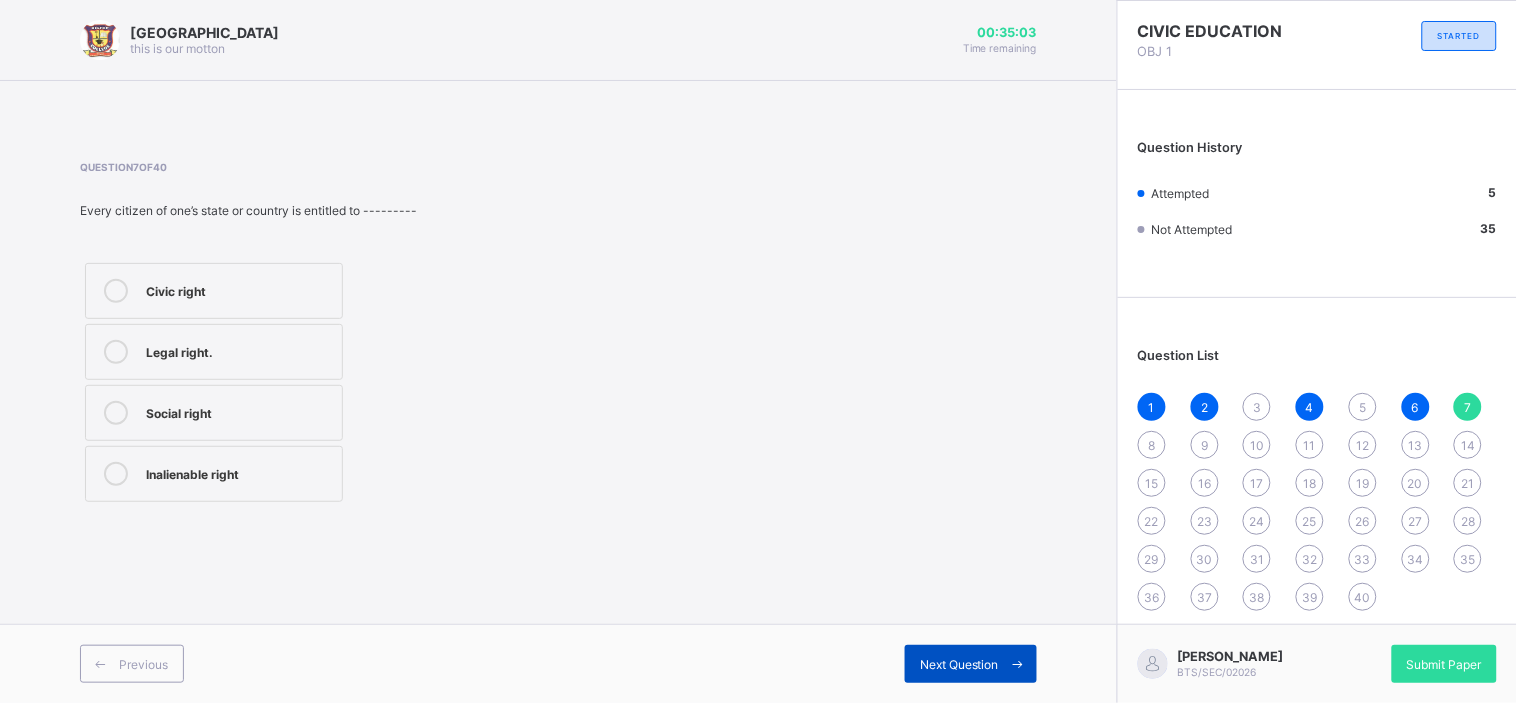 click on "Next Question" at bounding box center [971, 664] 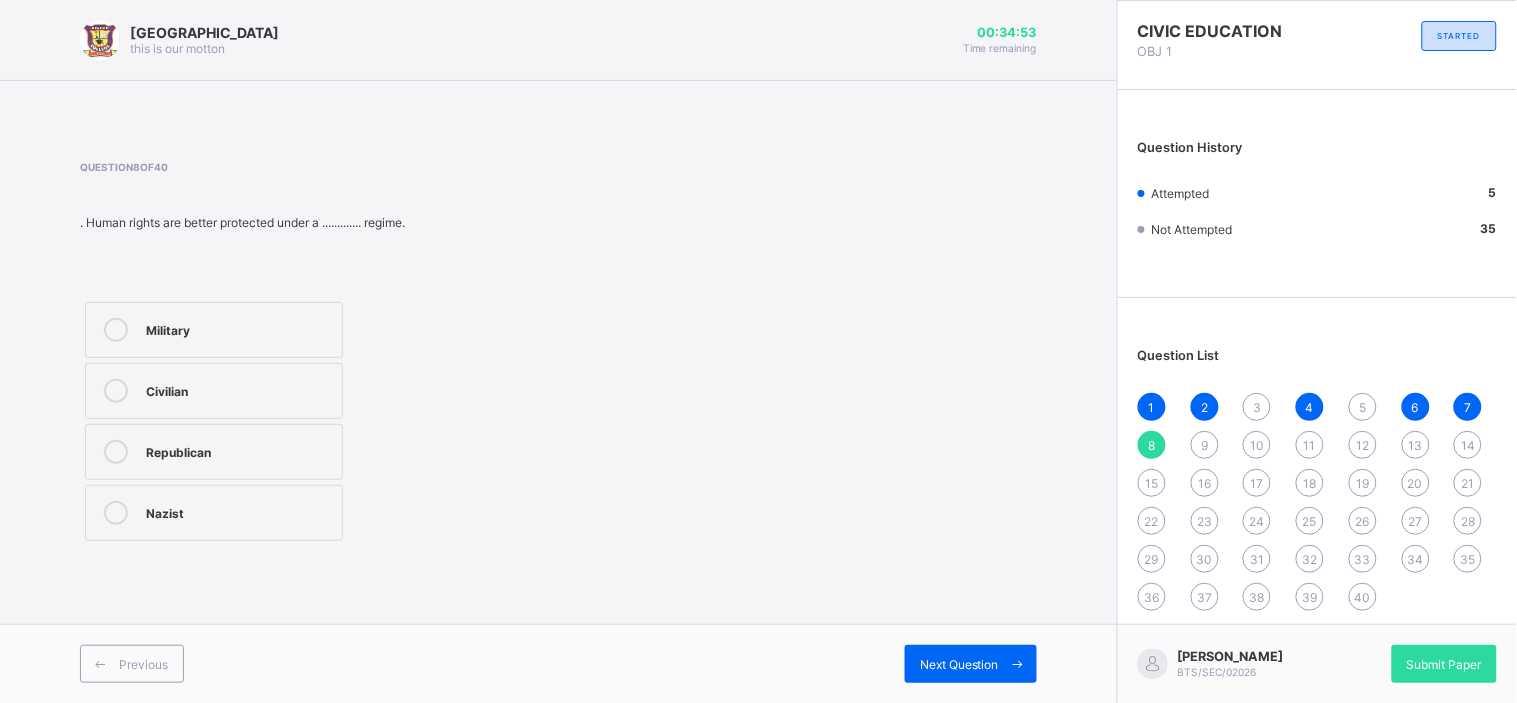 click on "Civilian" at bounding box center [239, 389] 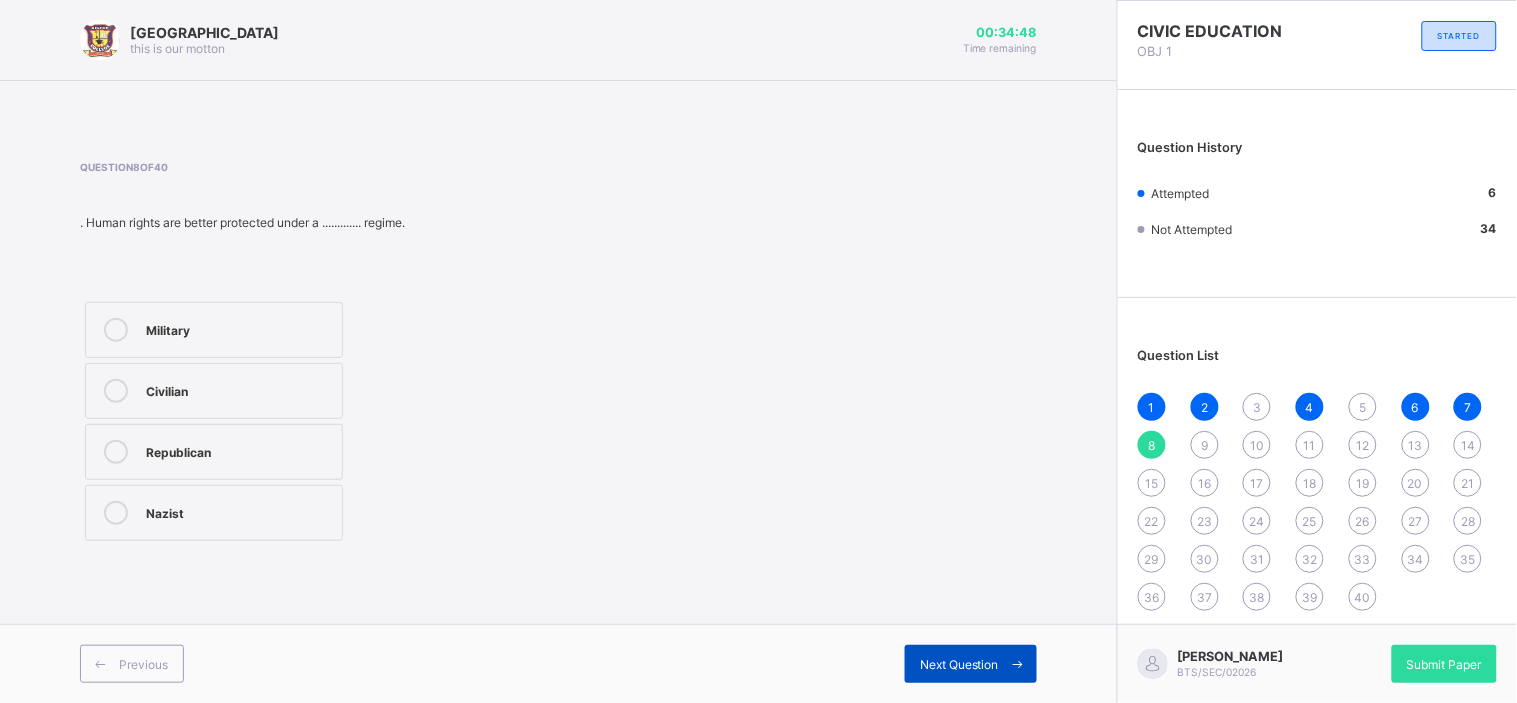 click on "Next Question" at bounding box center [959, 664] 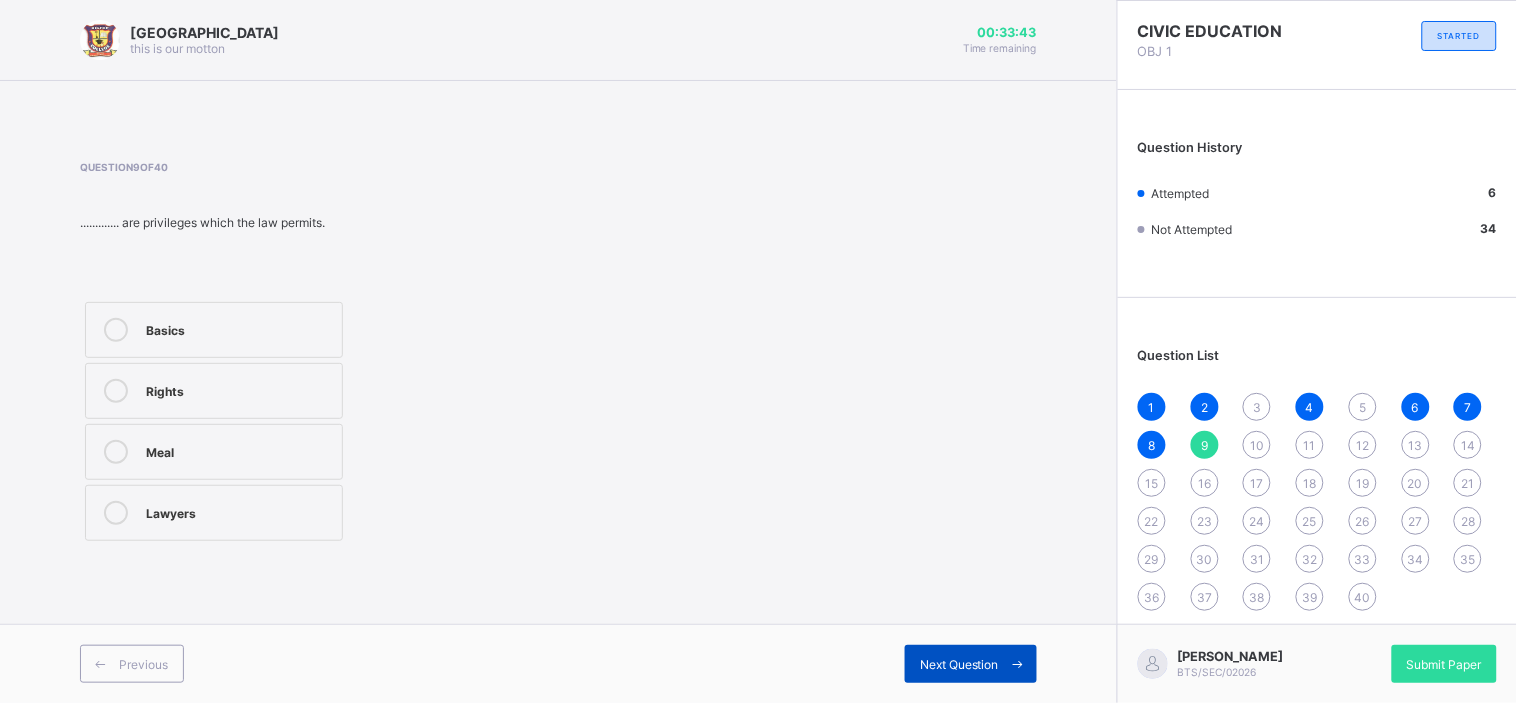 click on "Next Question" at bounding box center [971, 664] 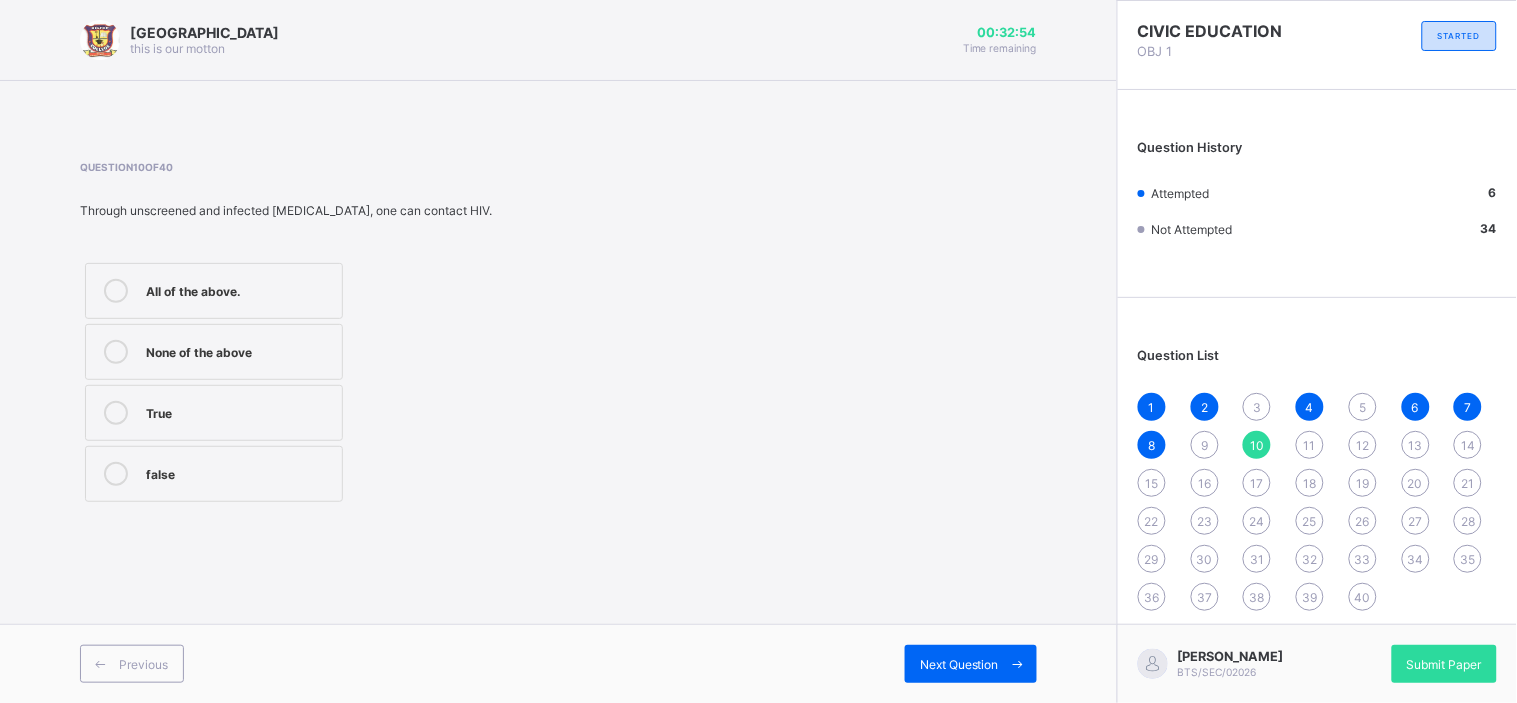 click on "All of the above." at bounding box center [239, 291] 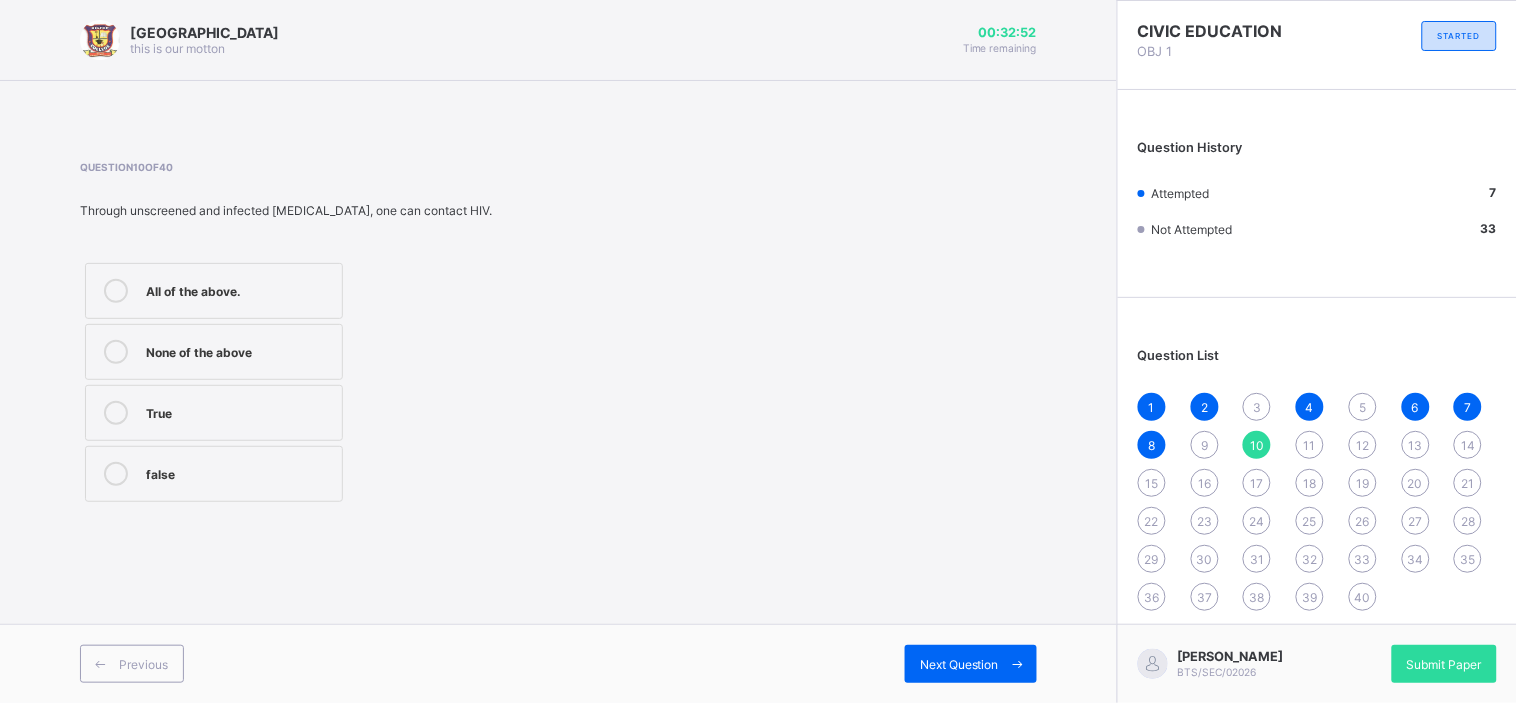 click on "True" at bounding box center [239, 411] 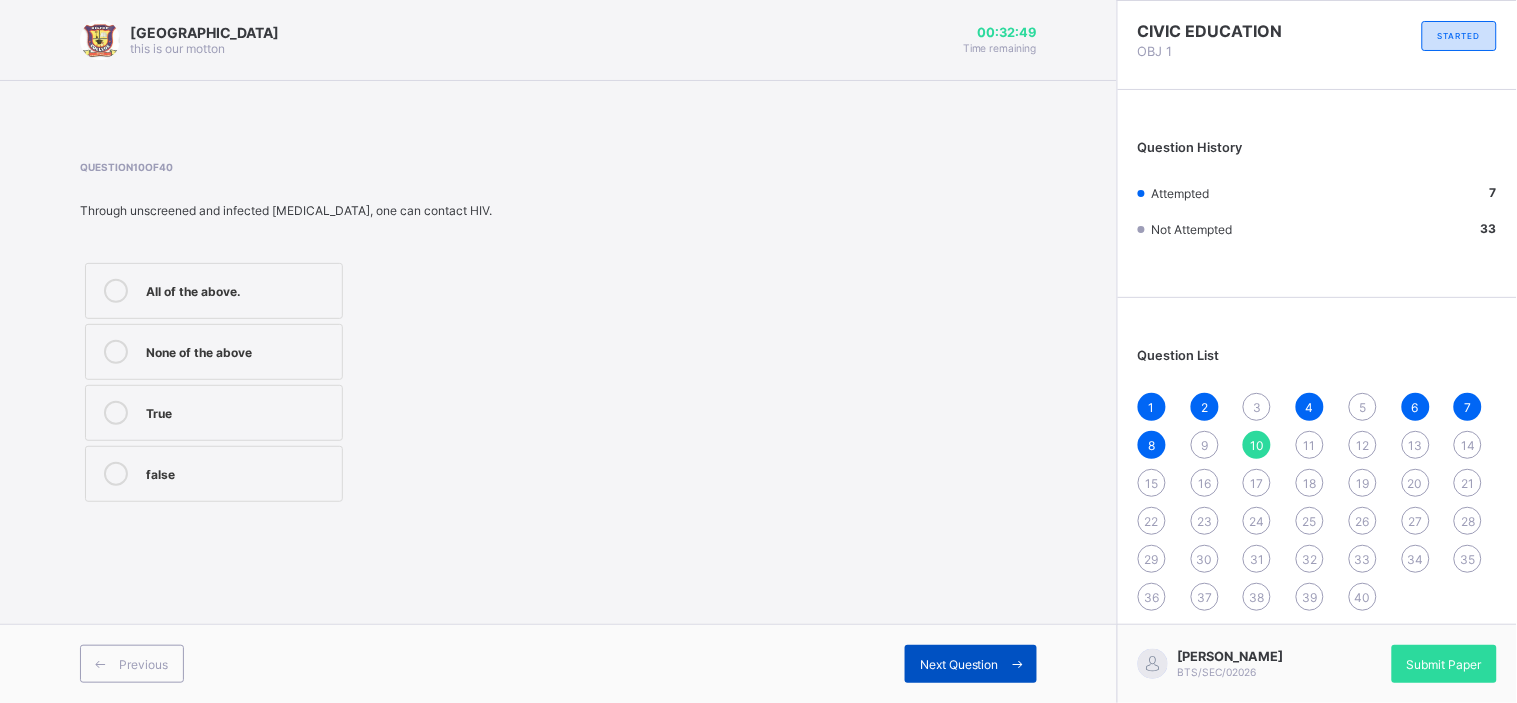click on "Next Question" at bounding box center (959, 664) 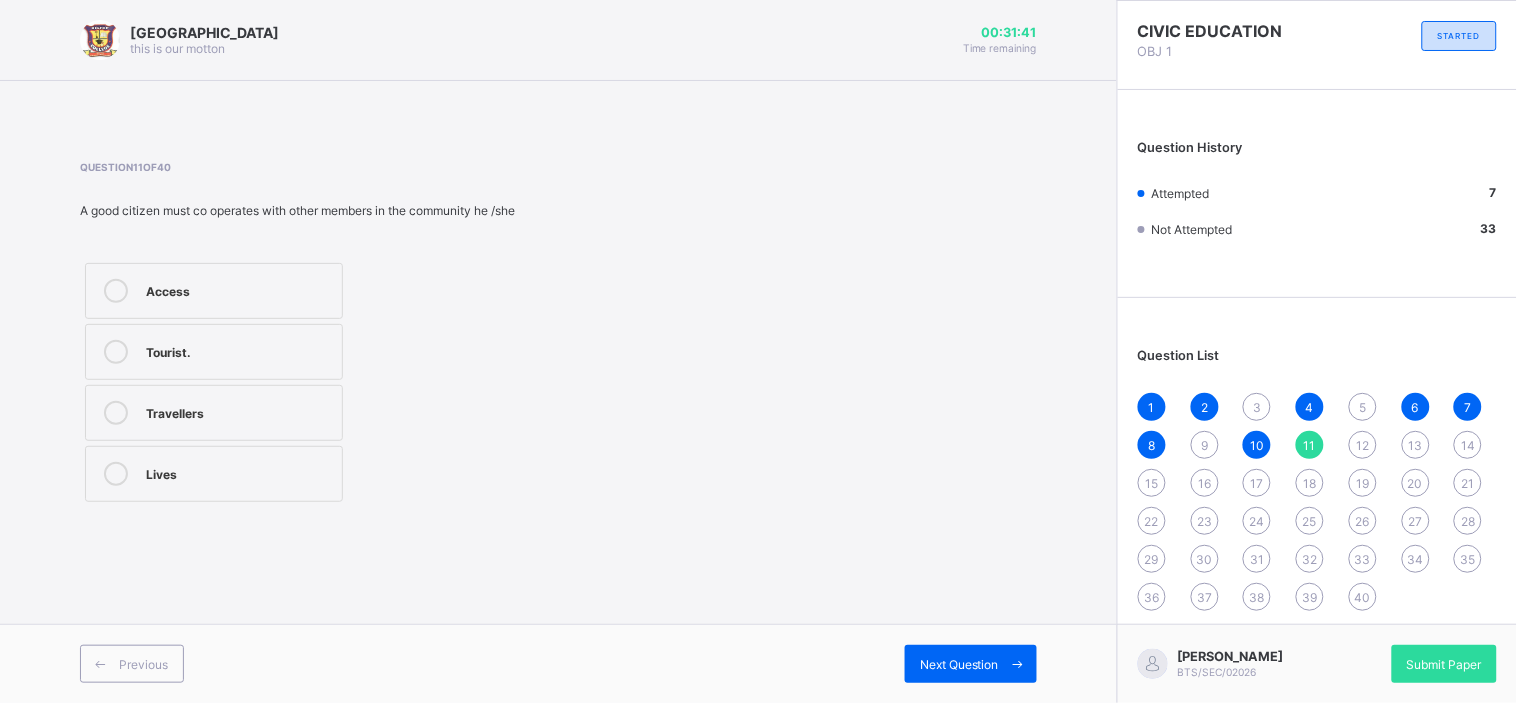 click on "Lives" at bounding box center (239, 472) 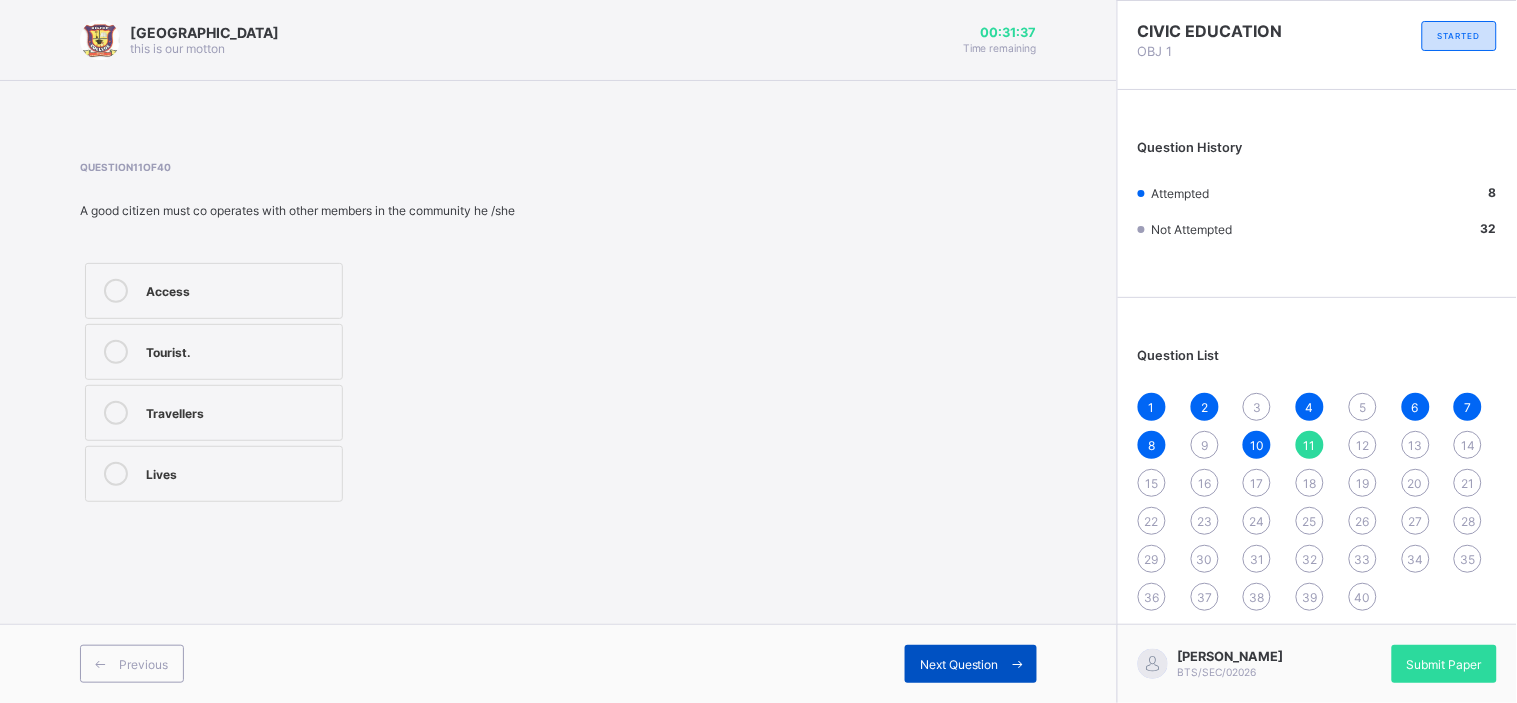click on "Next Question" at bounding box center [959, 664] 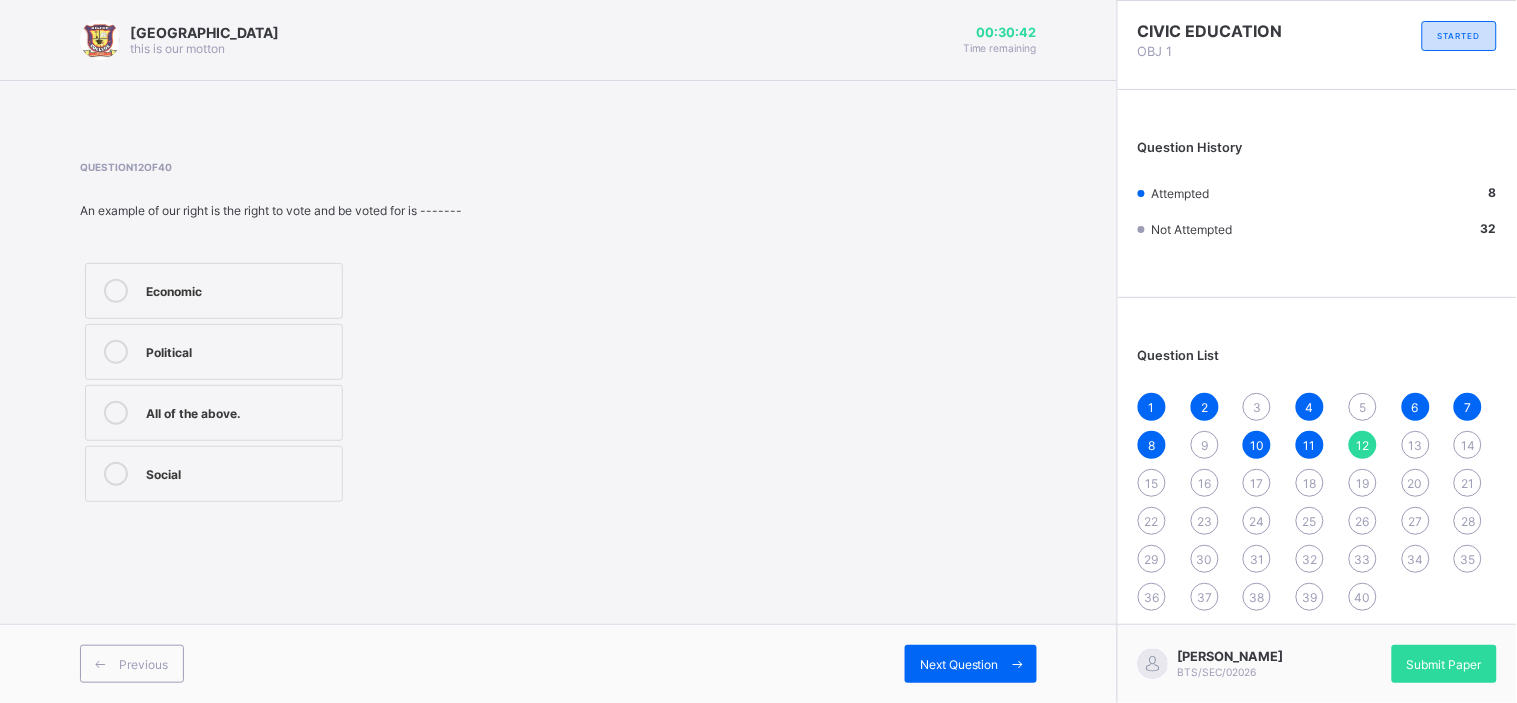 click on "All of the above." at bounding box center (239, 411) 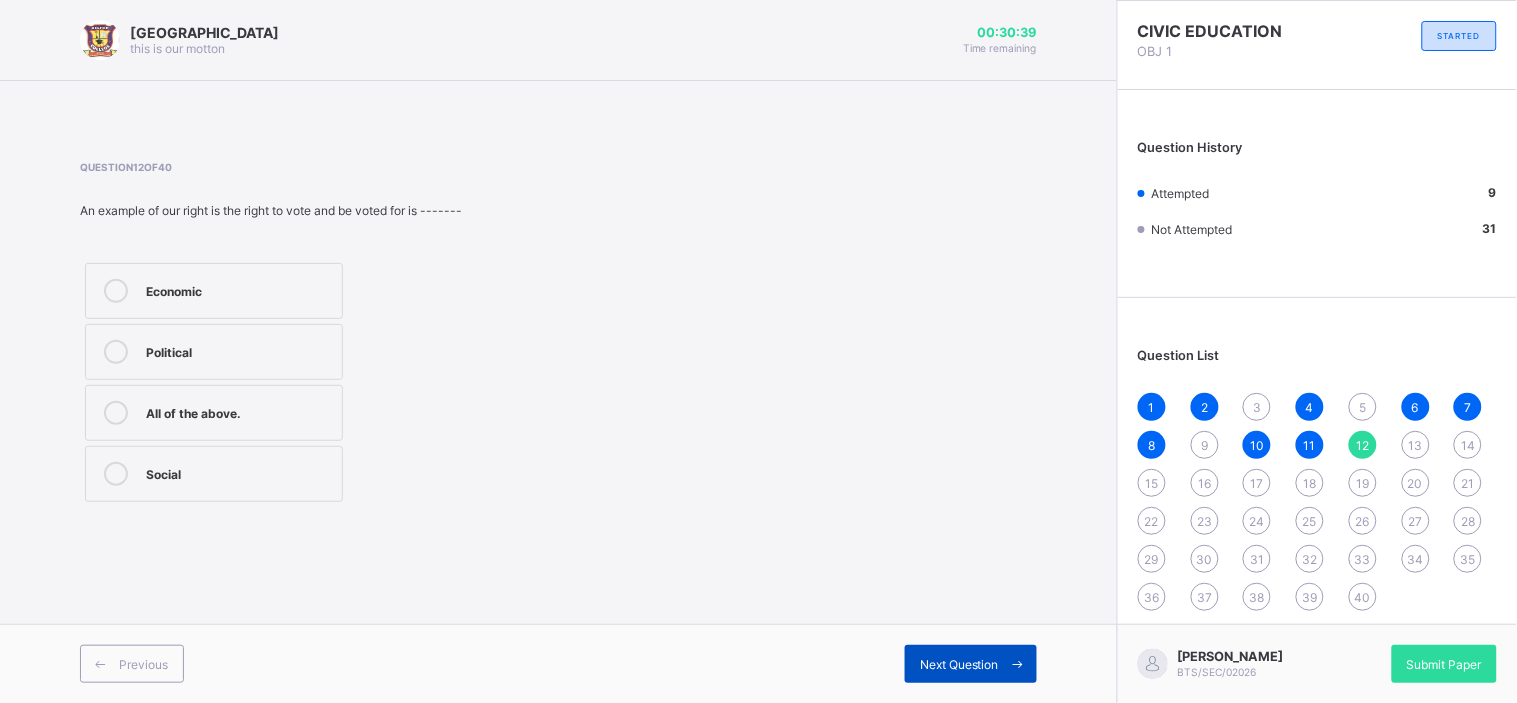 click on "Next Question" at bounding box center (971, 664) 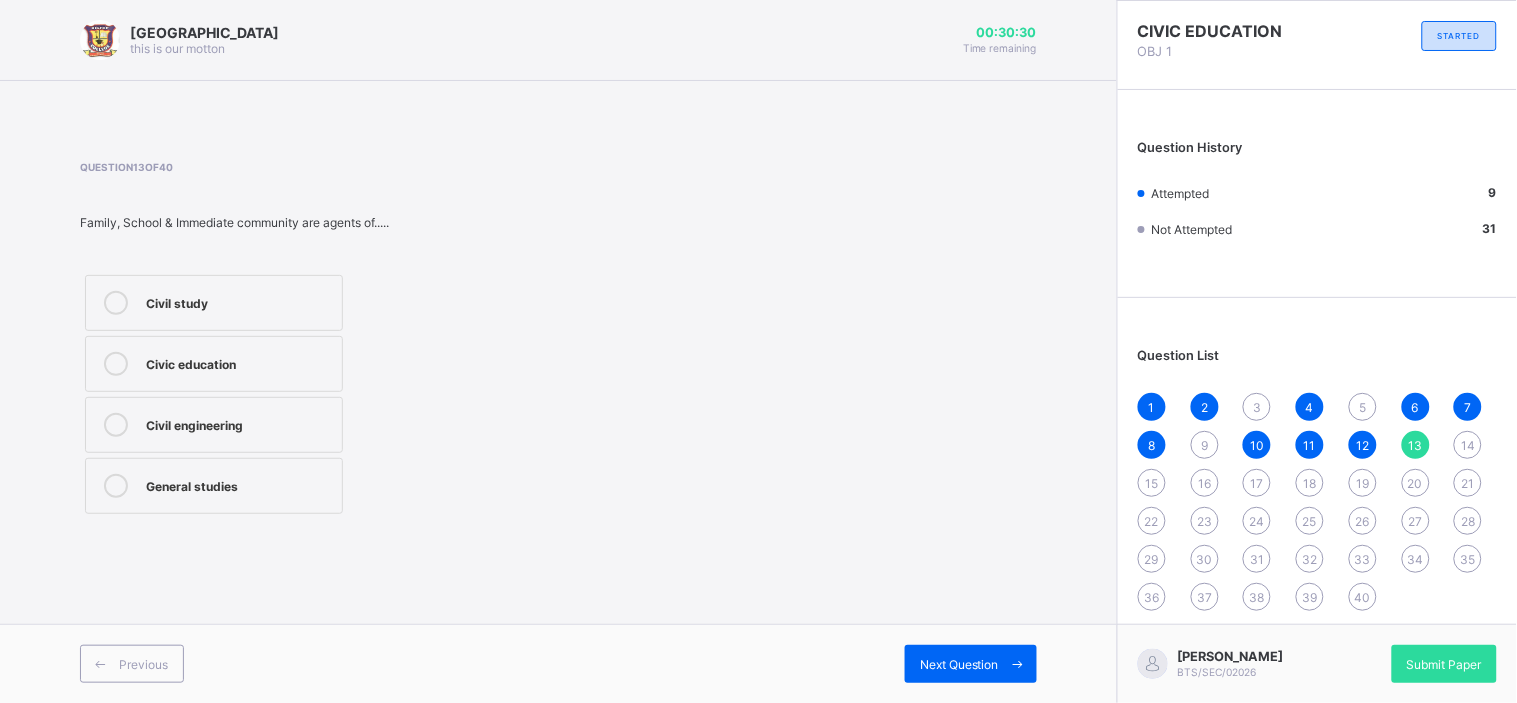 click on "Civic education" at bounding box center (214, 364) 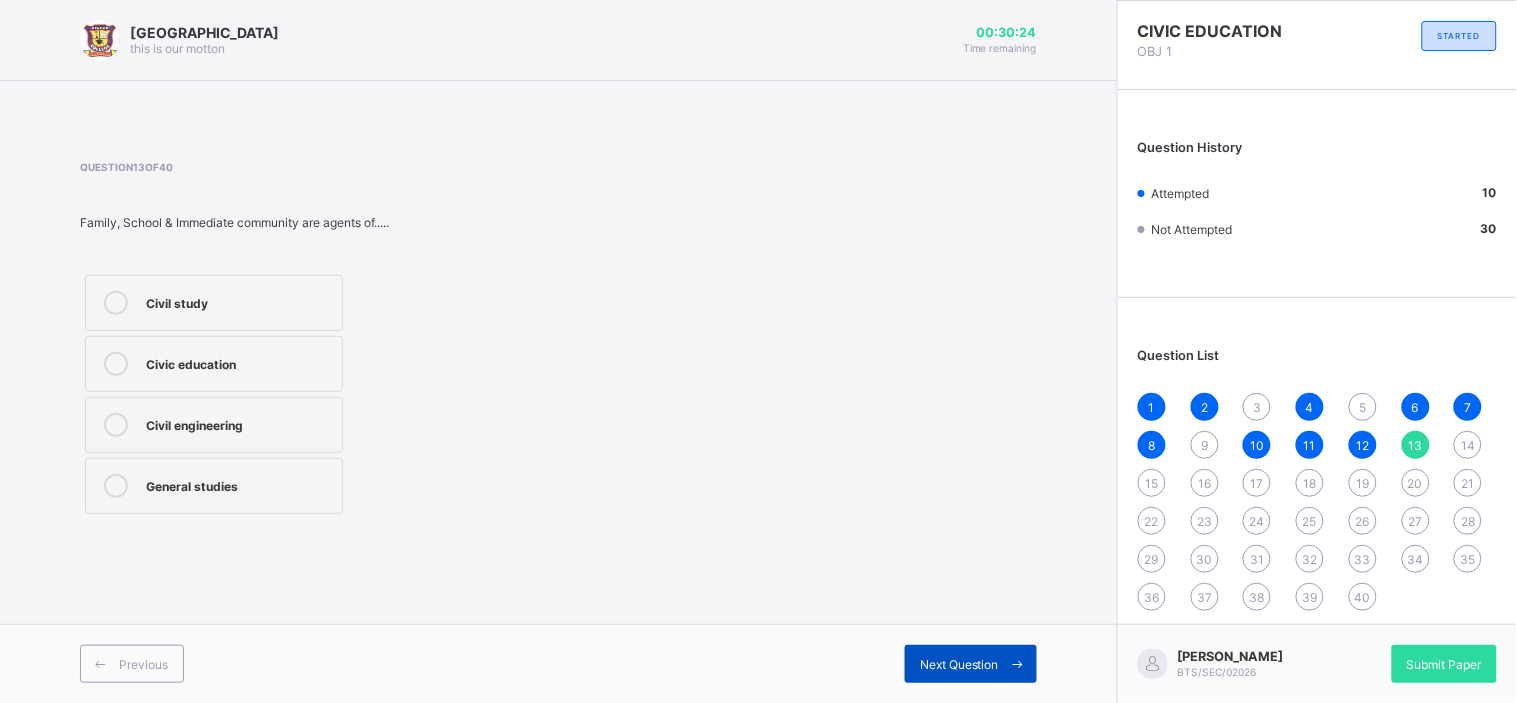 click on "Next Question" at bounding box center (971, 664) 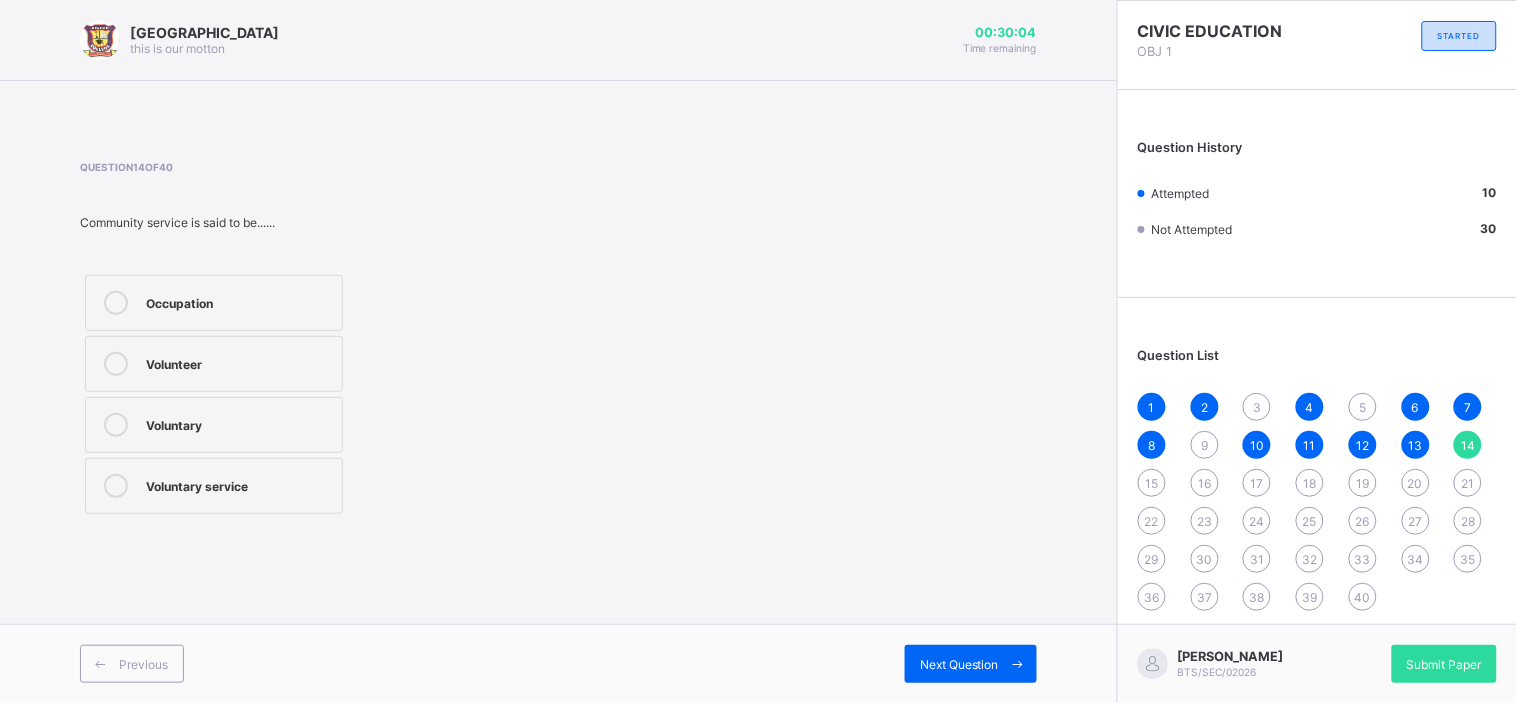 click on "Voluntary service" at bounding box center [239, 484] 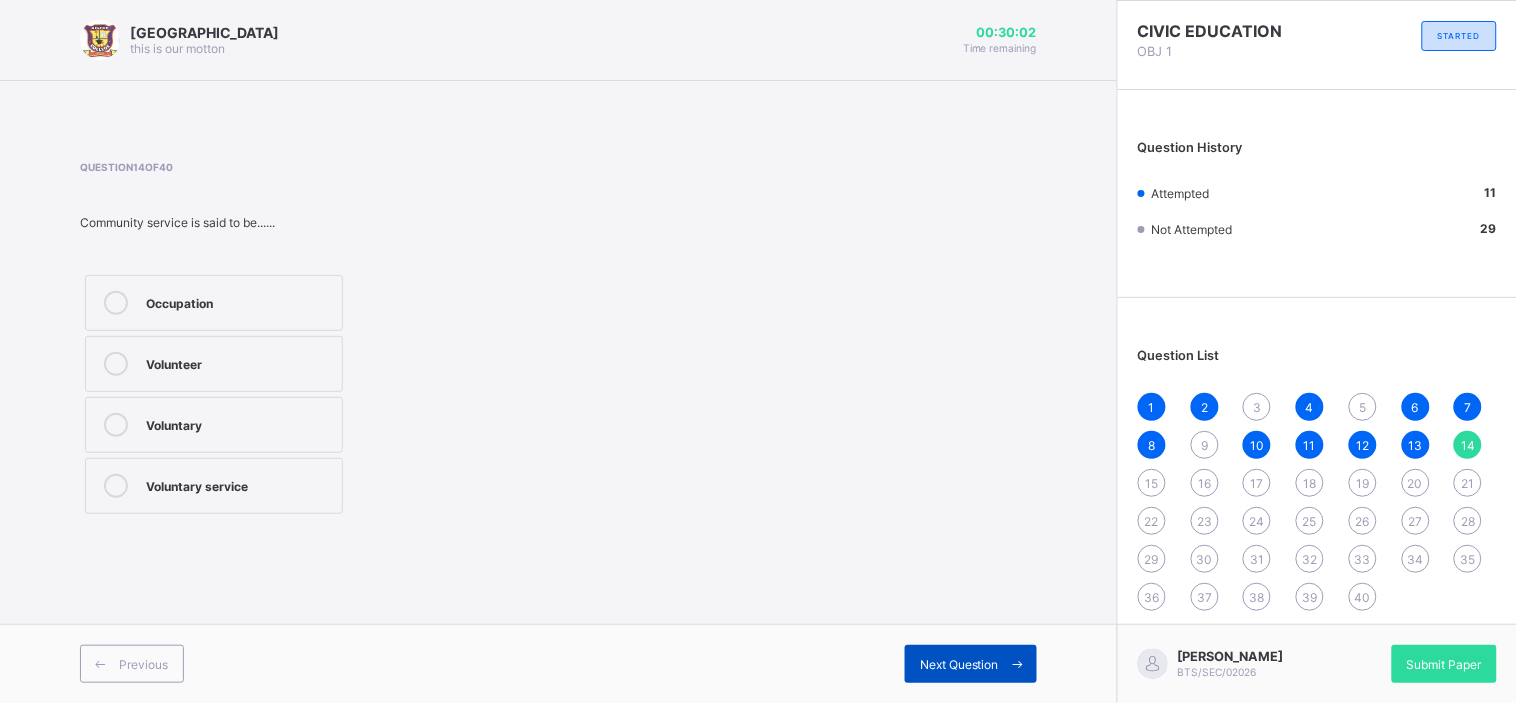 click on "Next Question" at bounding box center [959, 664] 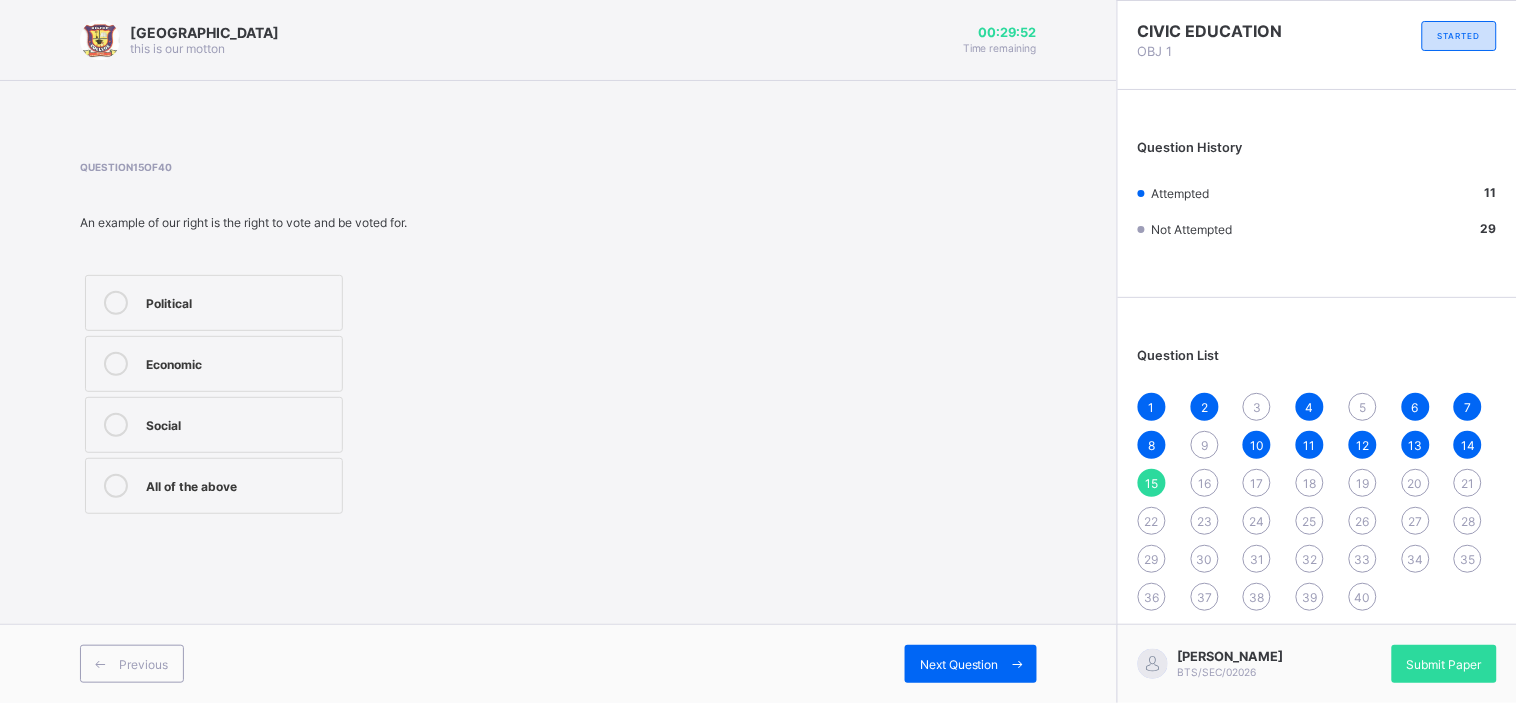 click on "All of the above" at bounding box center [239, 484] 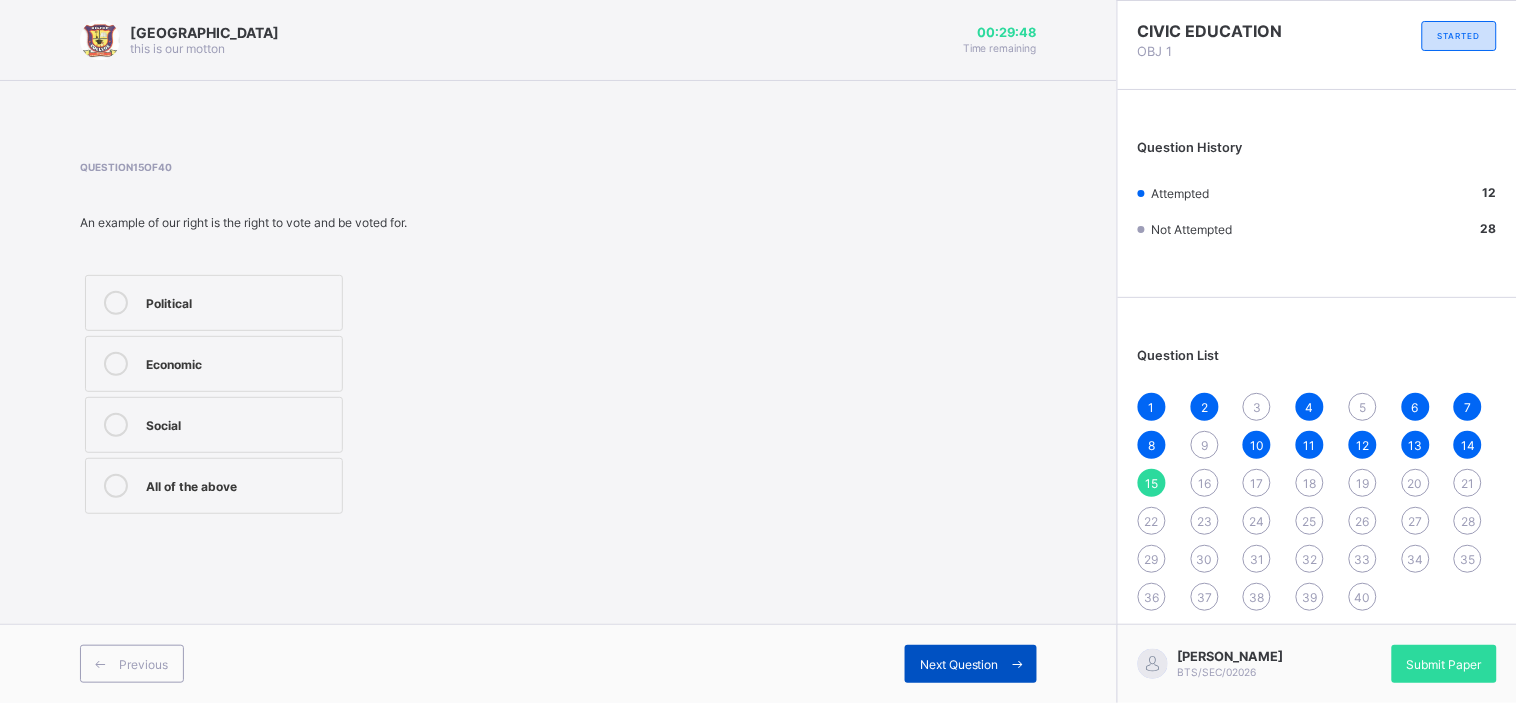 click on "Next Question" at bounding box center (959, 664) 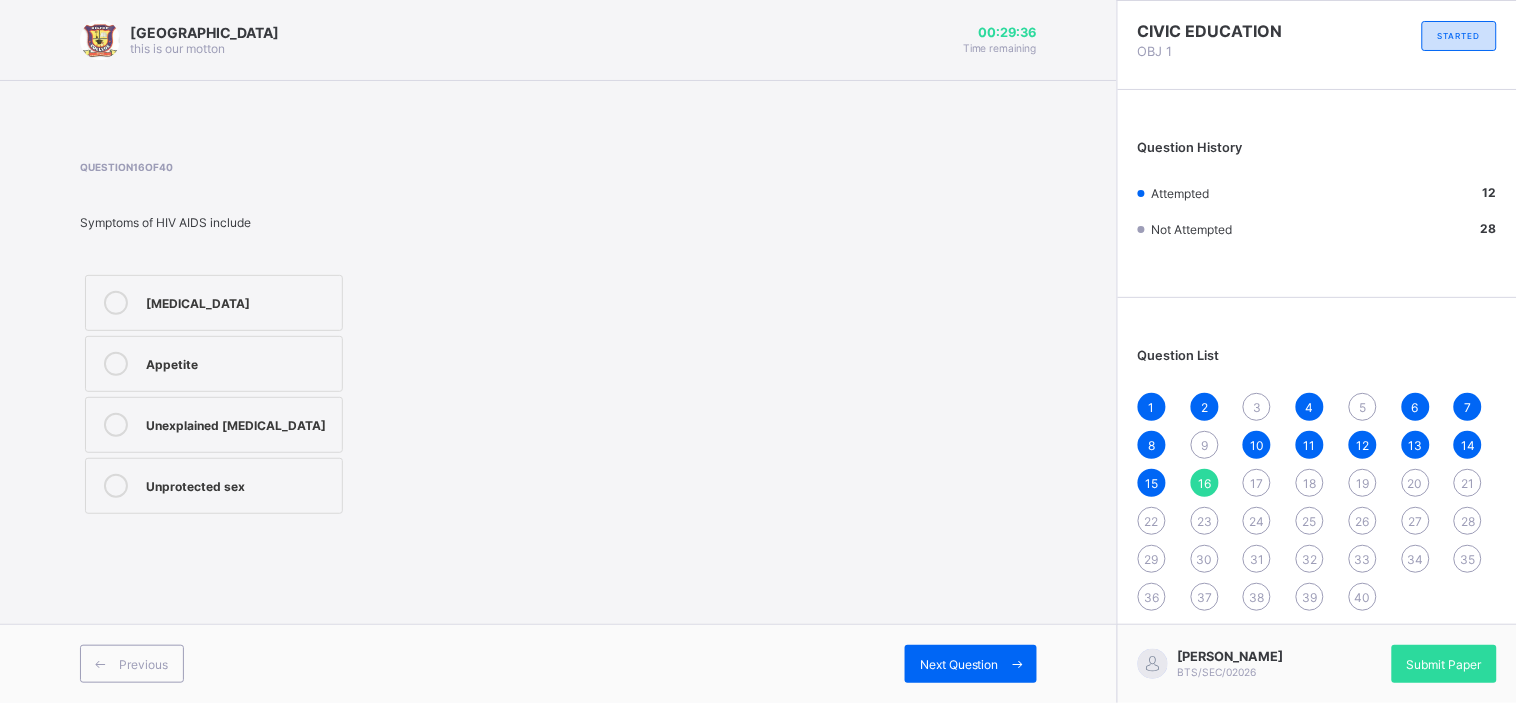 click on "21" at bounding box center [1468, 483] 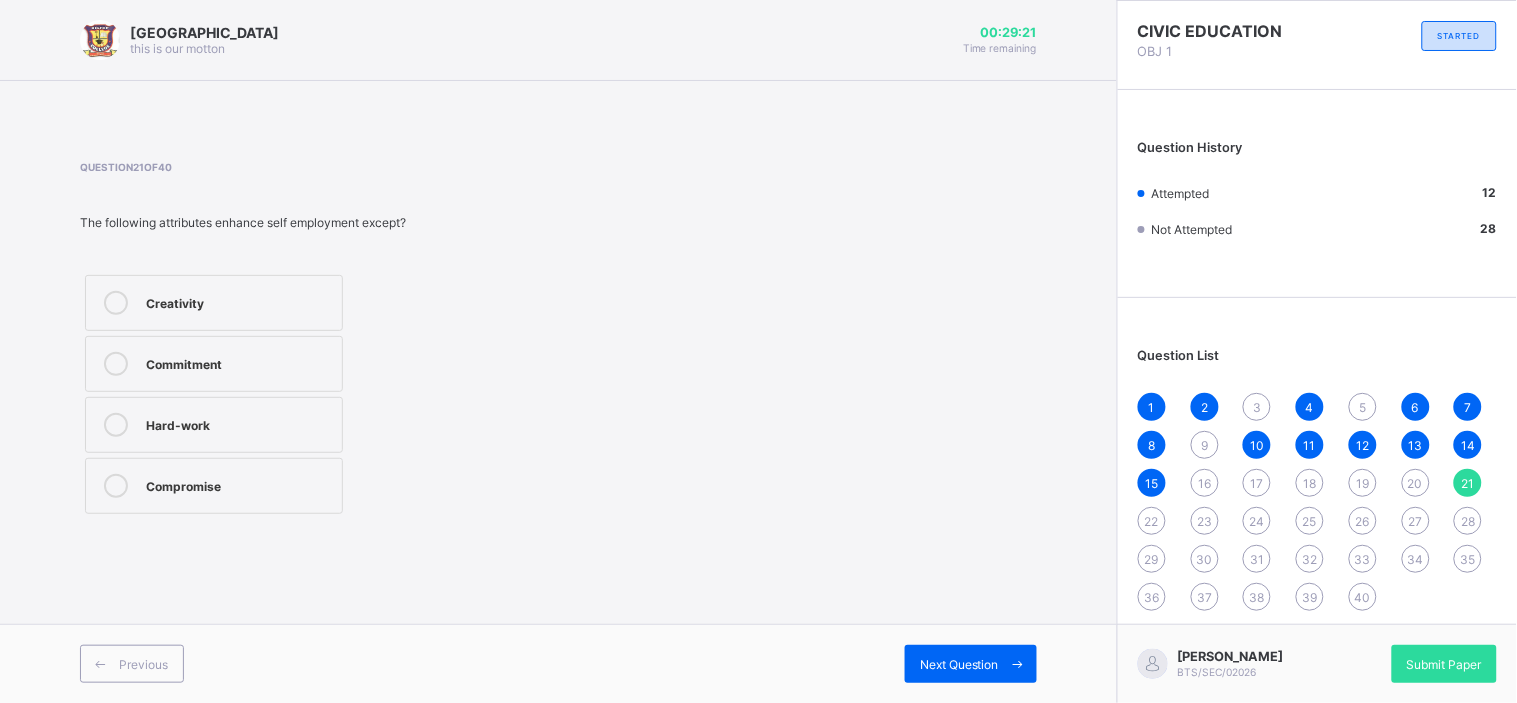 click on "19" at bounding box center (1362, 483) 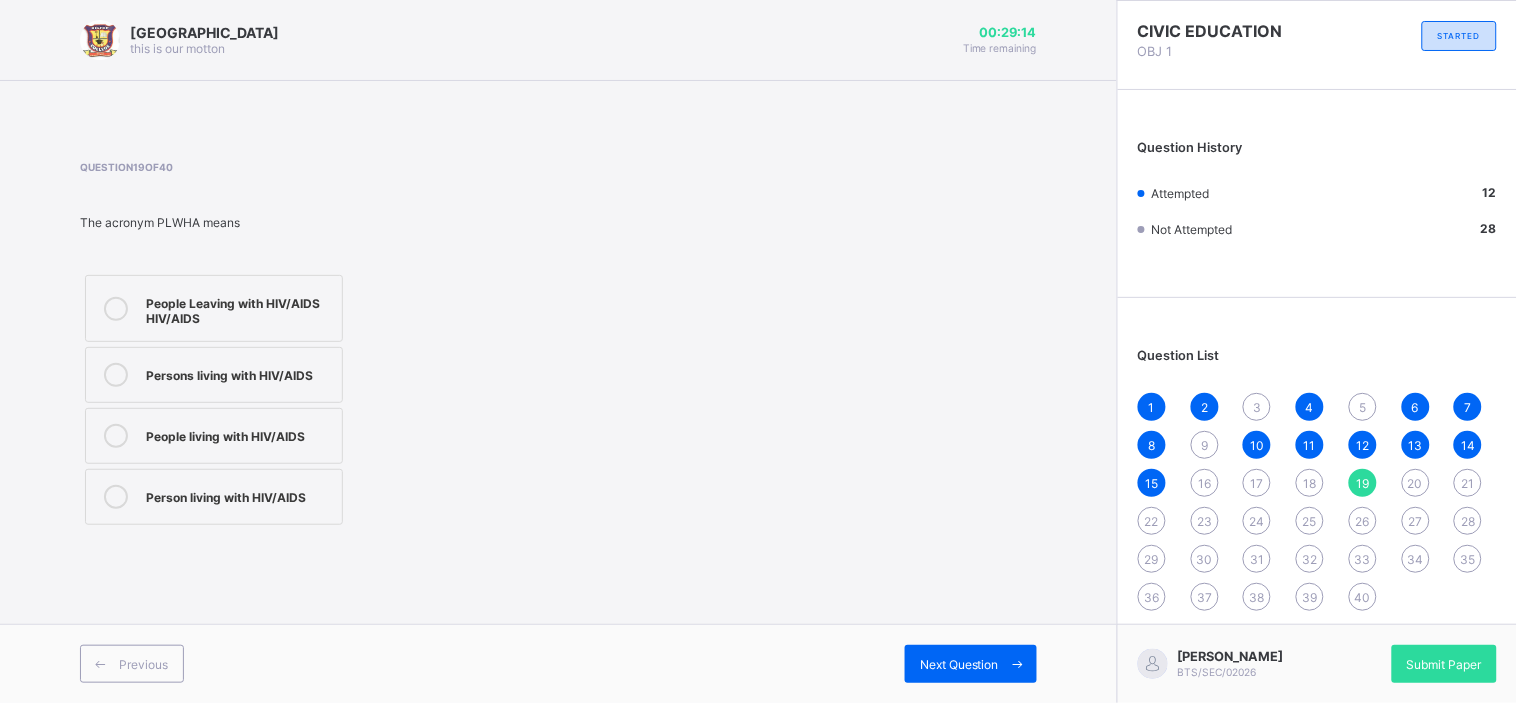 click on "31" at bounding box center (1257, 559) 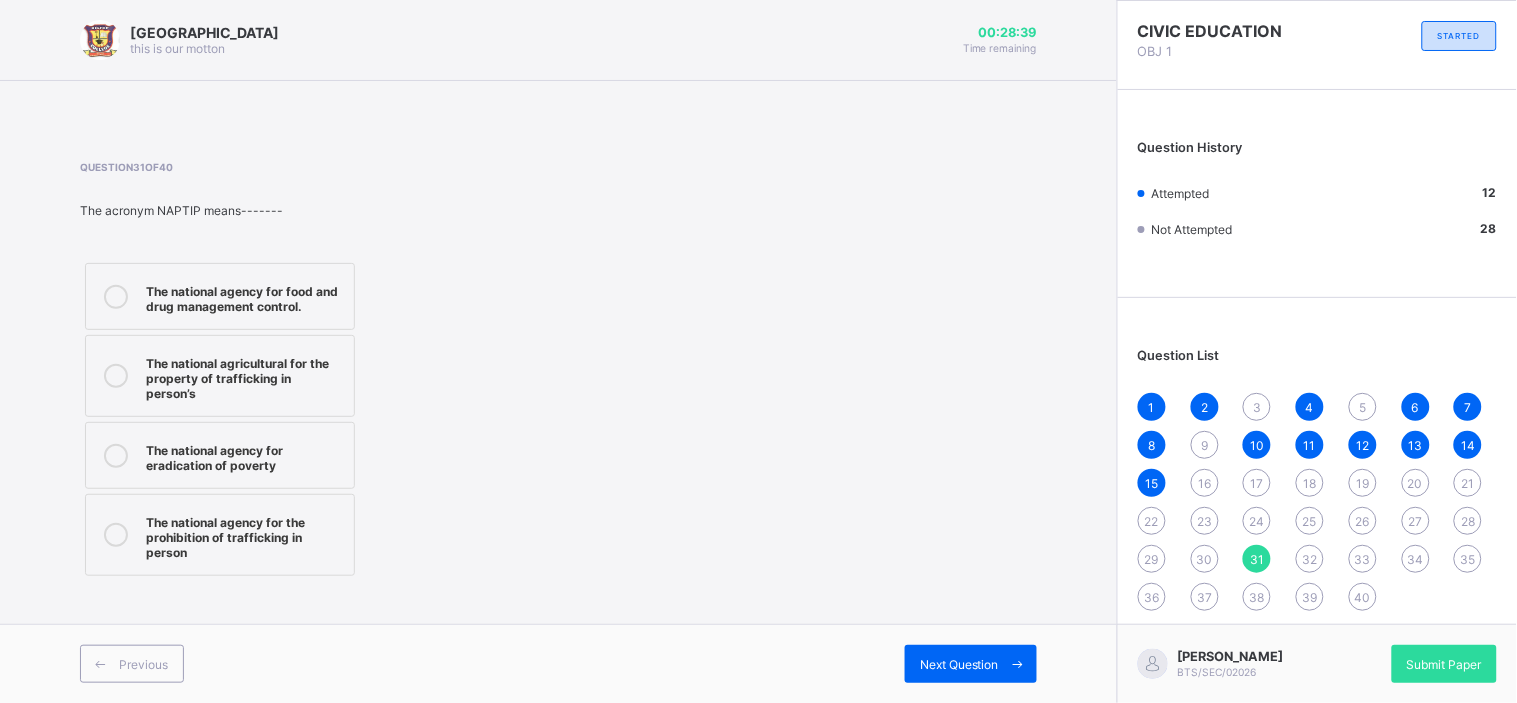 click on "The national agency for eradication of poverty" at bounding box center [245, 455] 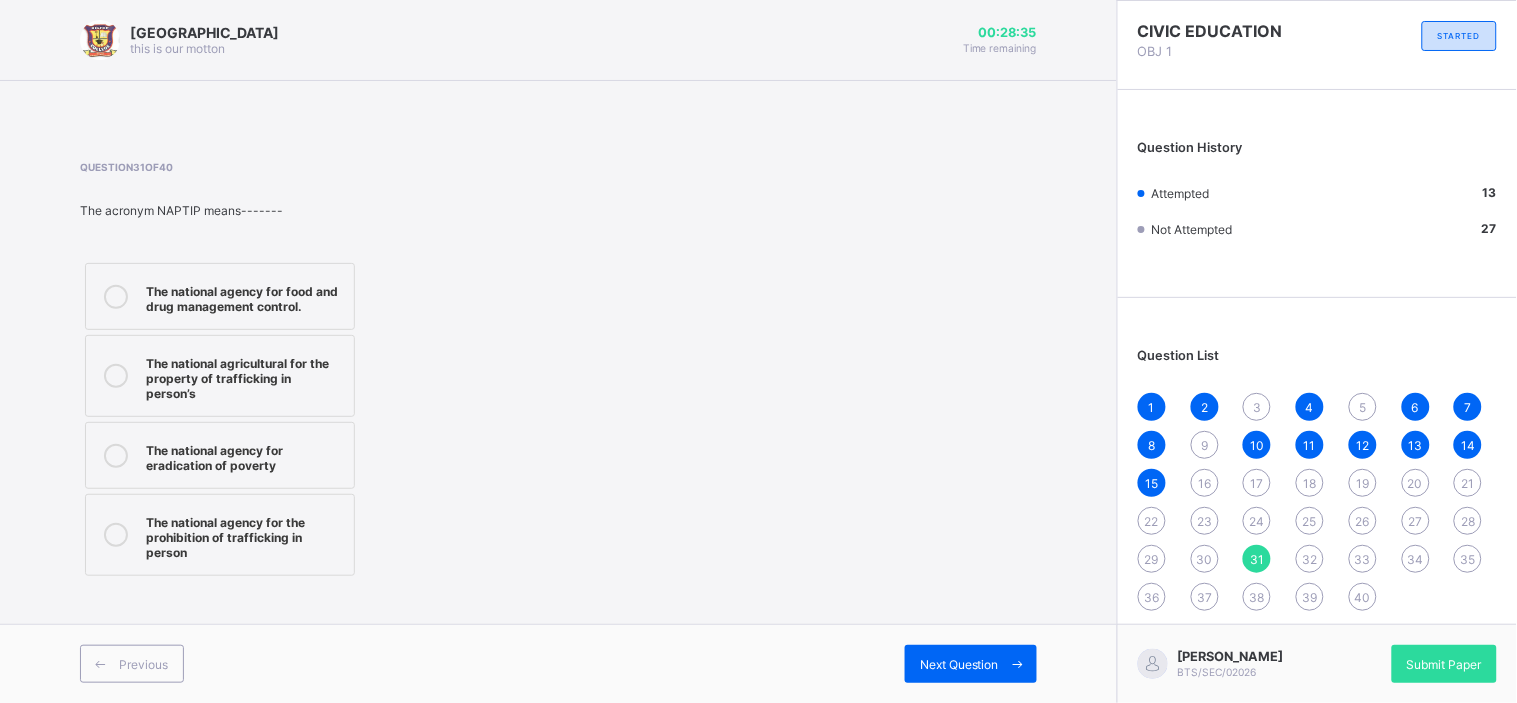 click on "16" at bounding box center (1204, 483) 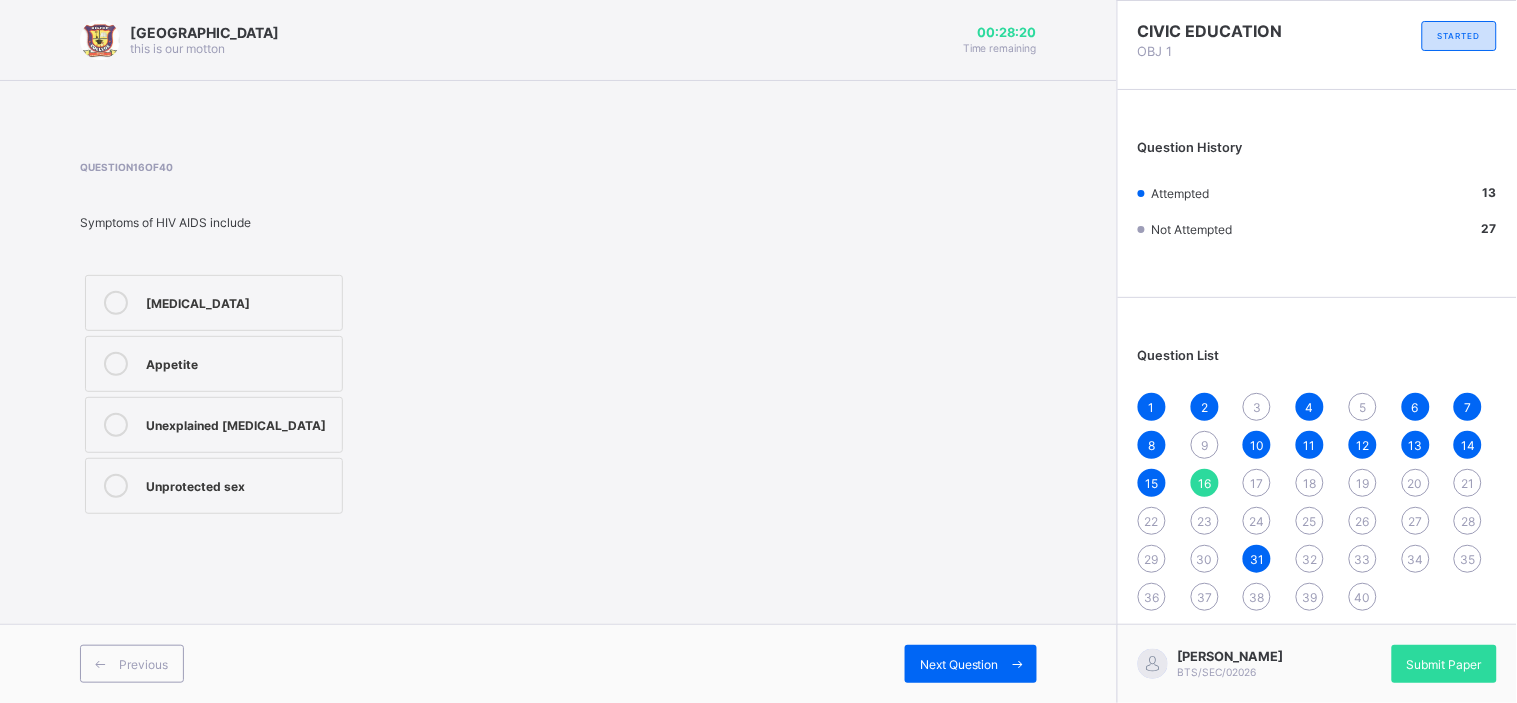 click on "Unexplained [MEDICAL_DATA]" at bounding box center [239, 423] 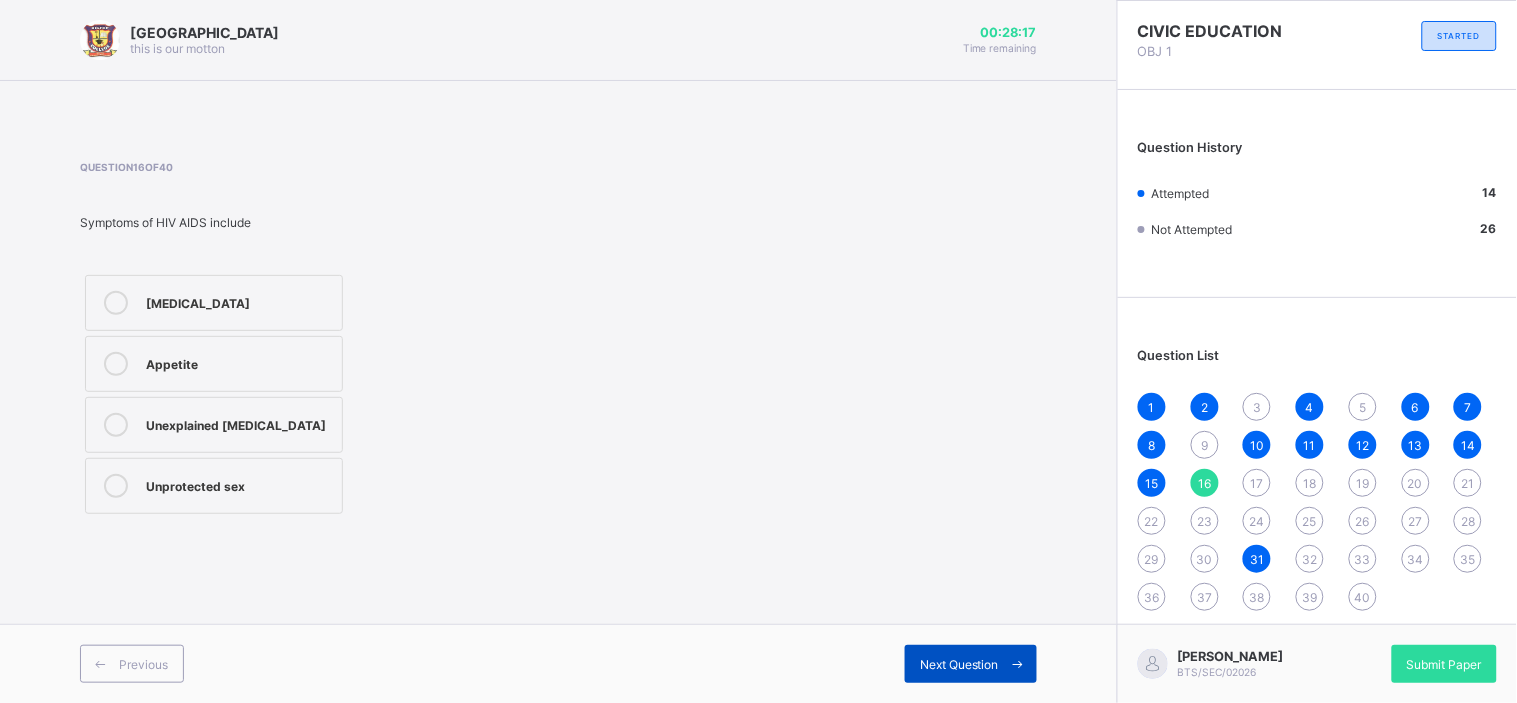click on "Next Question" at bounding box center [959, 664] 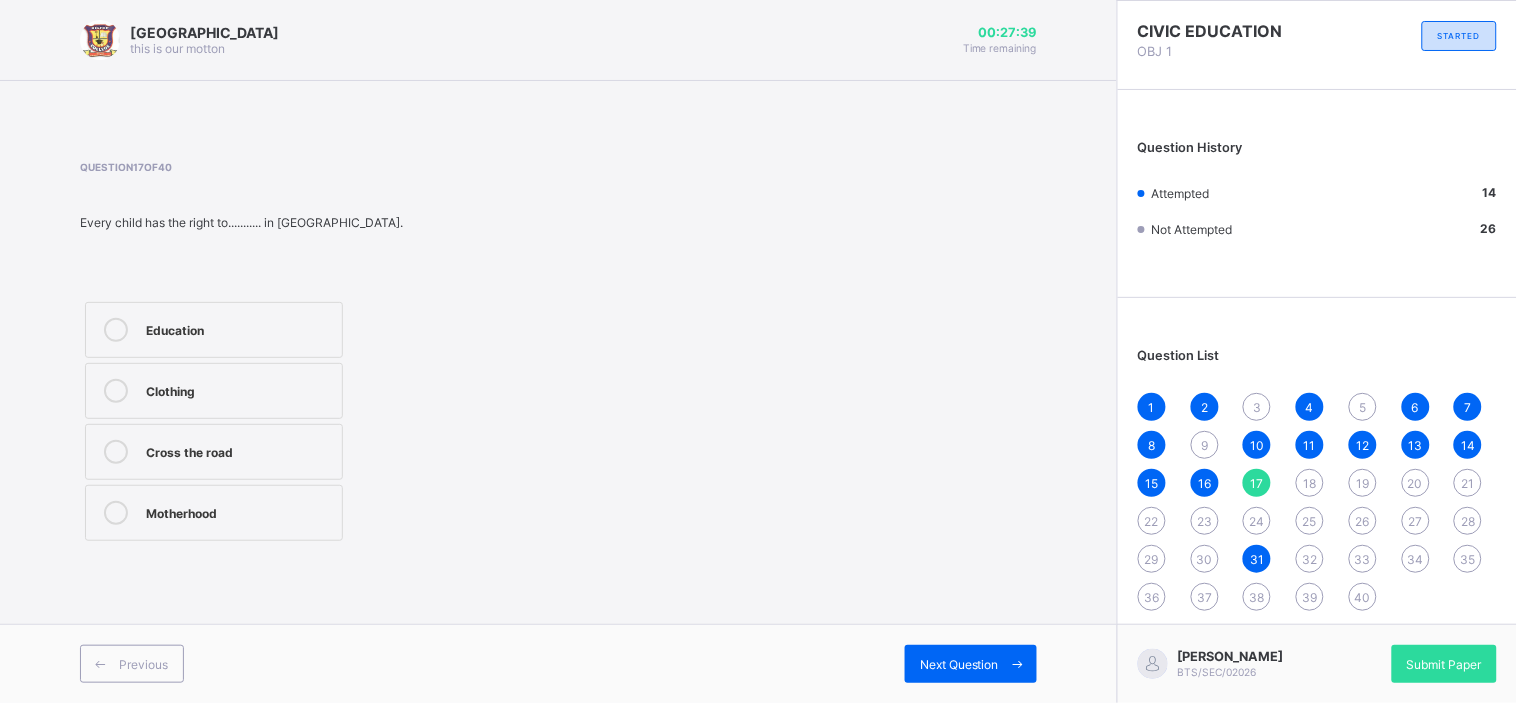 click on "Clothing" at bounding box center [214, 391] 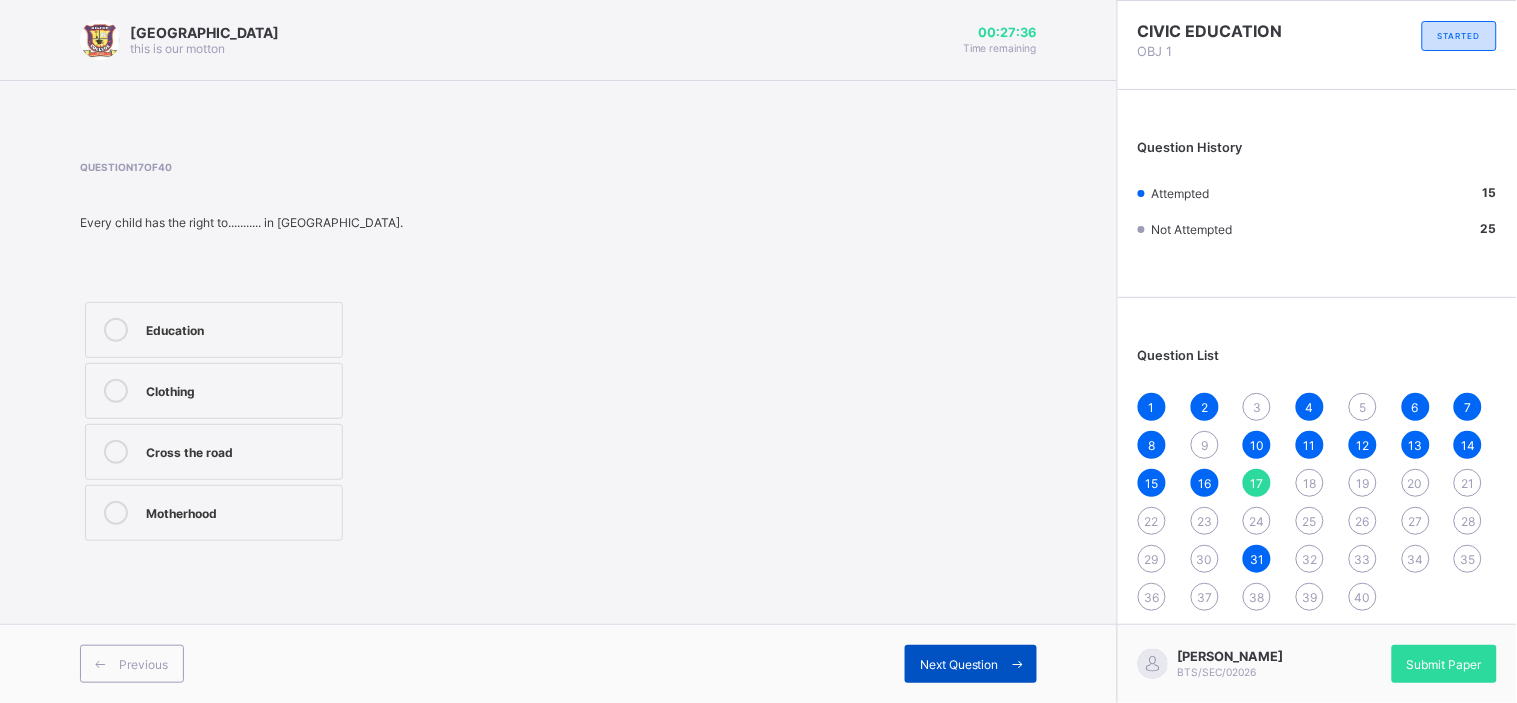 click on "Next Question" at bounding box center [959, 664] 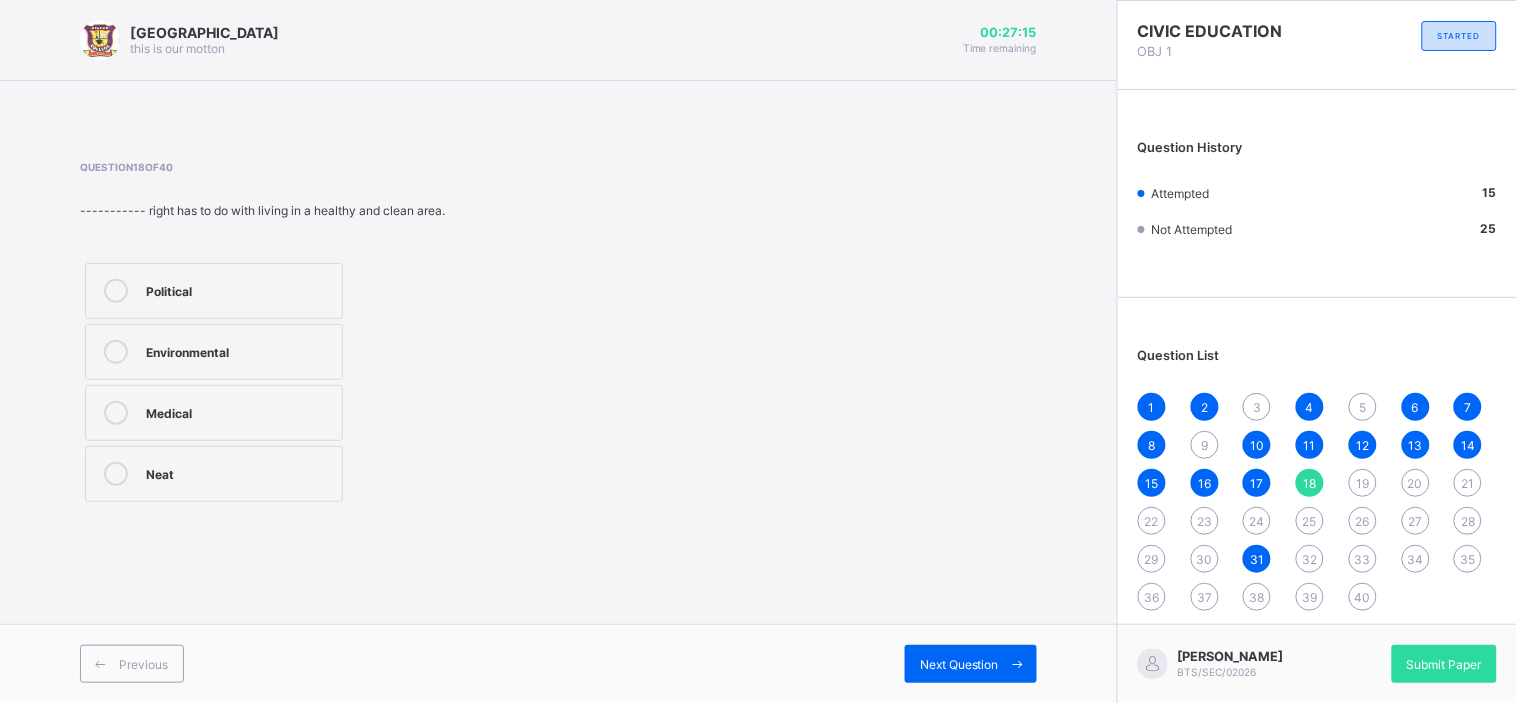 click on "16" at bounding box center [1204, 483] 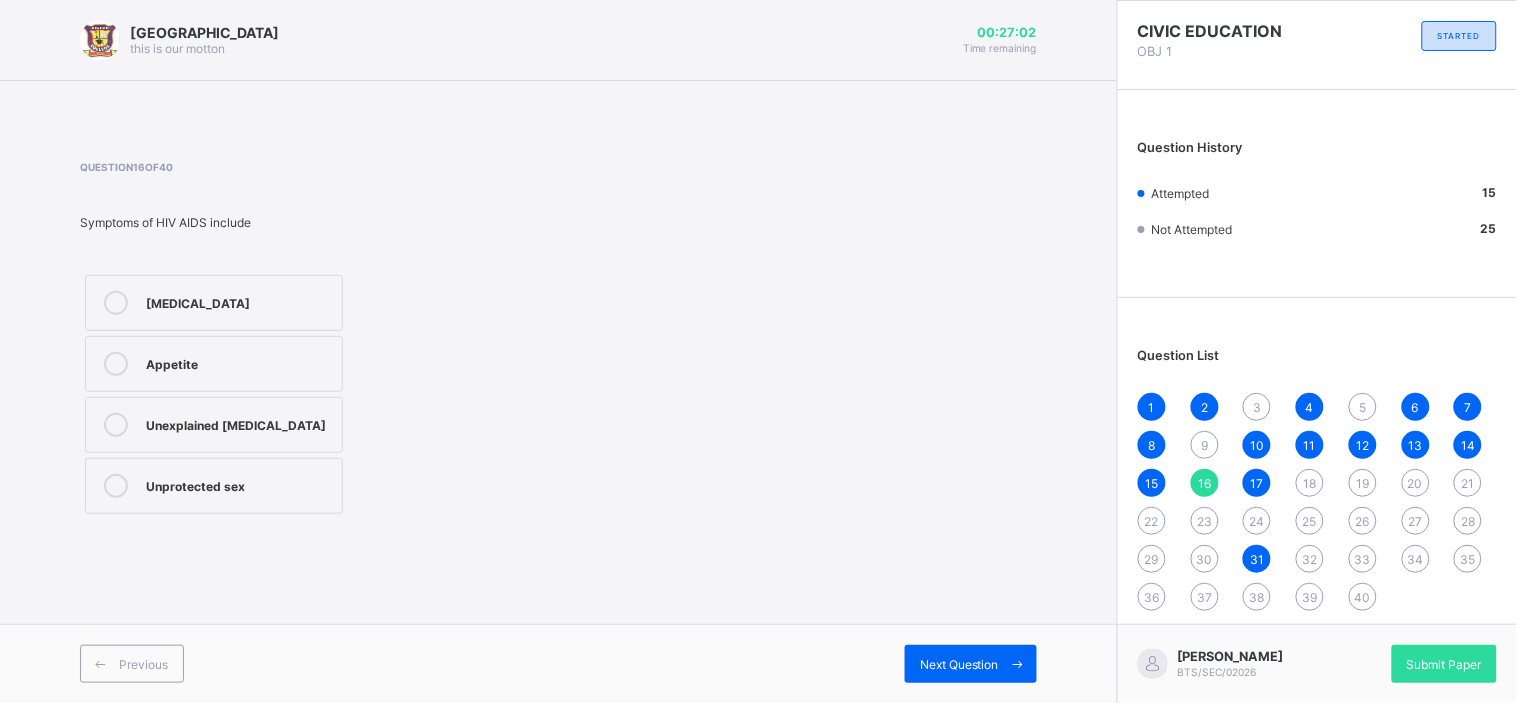 click on "18" at bounding box center [1310, 483] 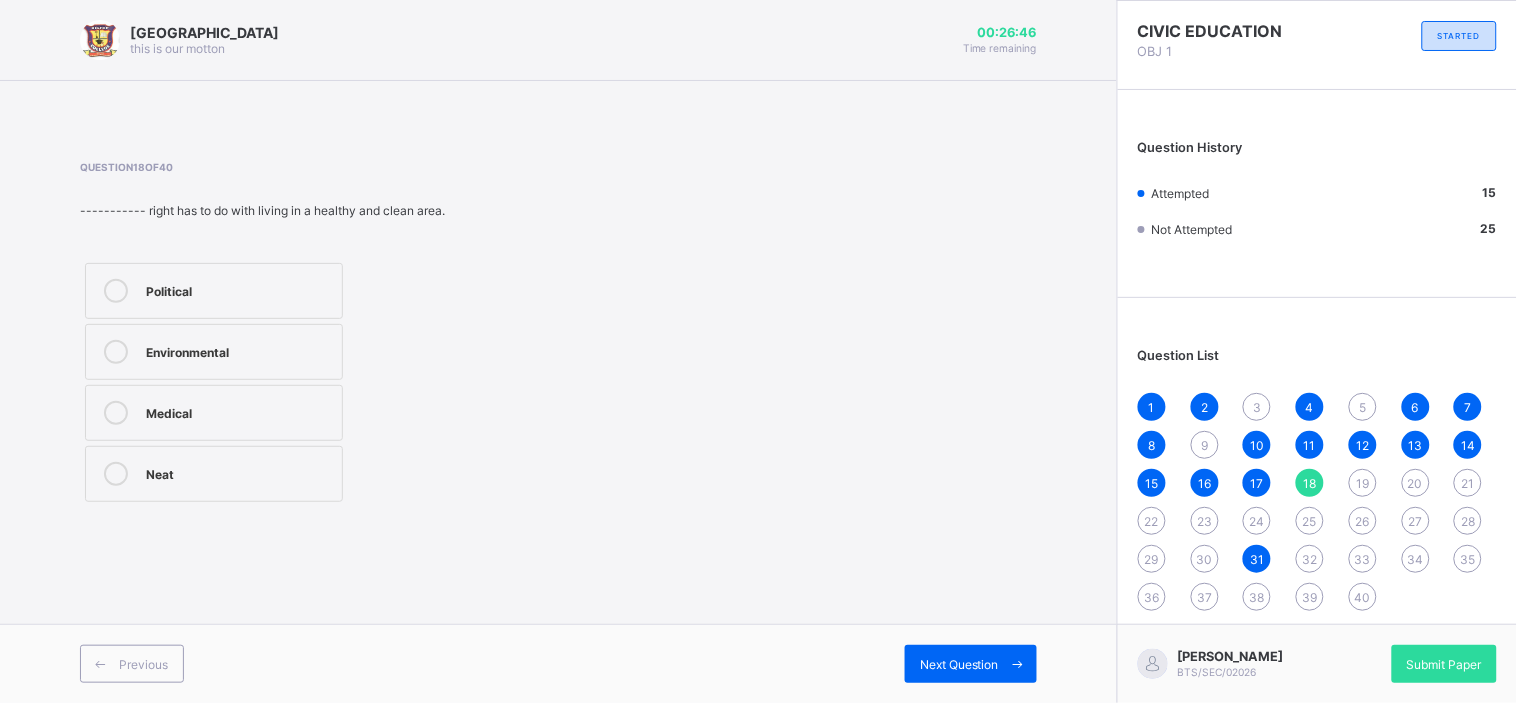 click on "18" at bounding box center [1310, 483] 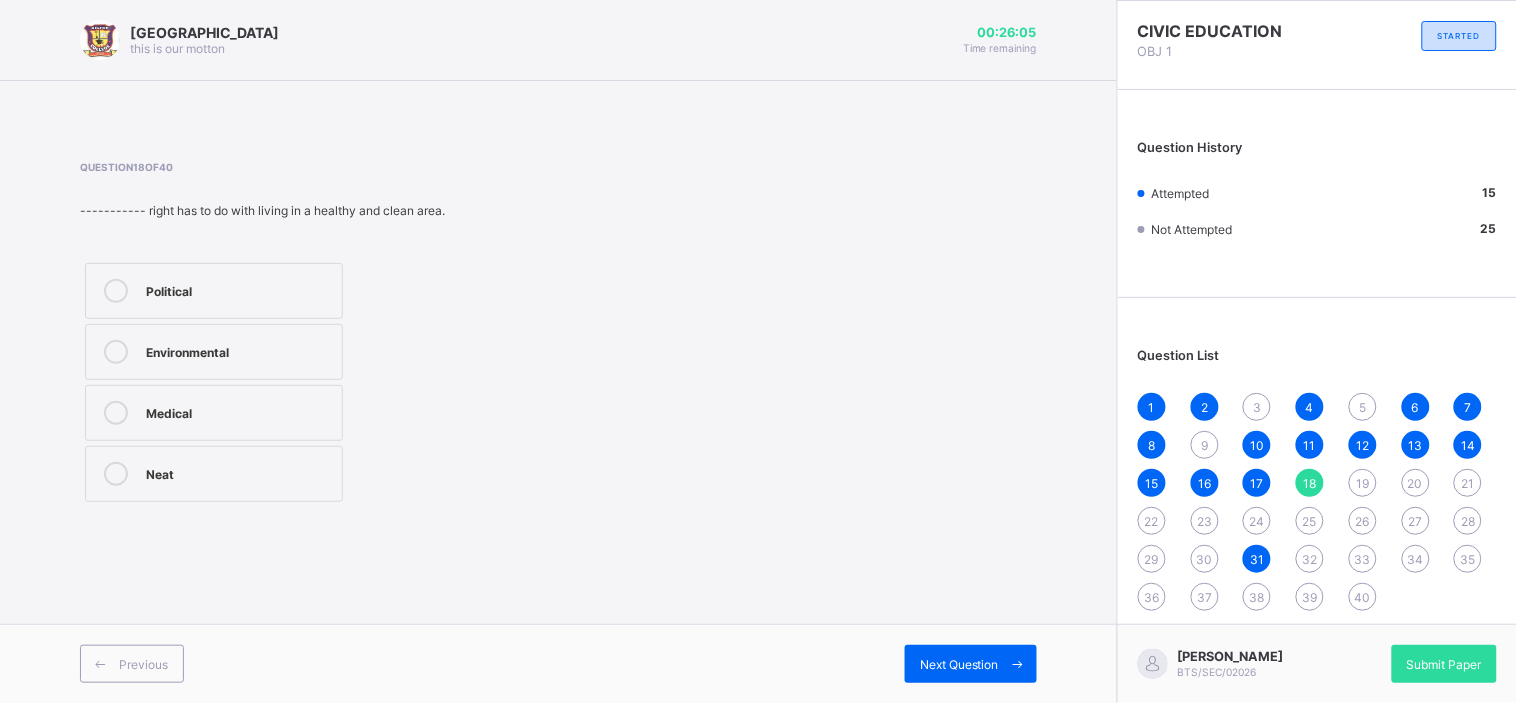click on "Environmental" at bounding box center [239, 352] 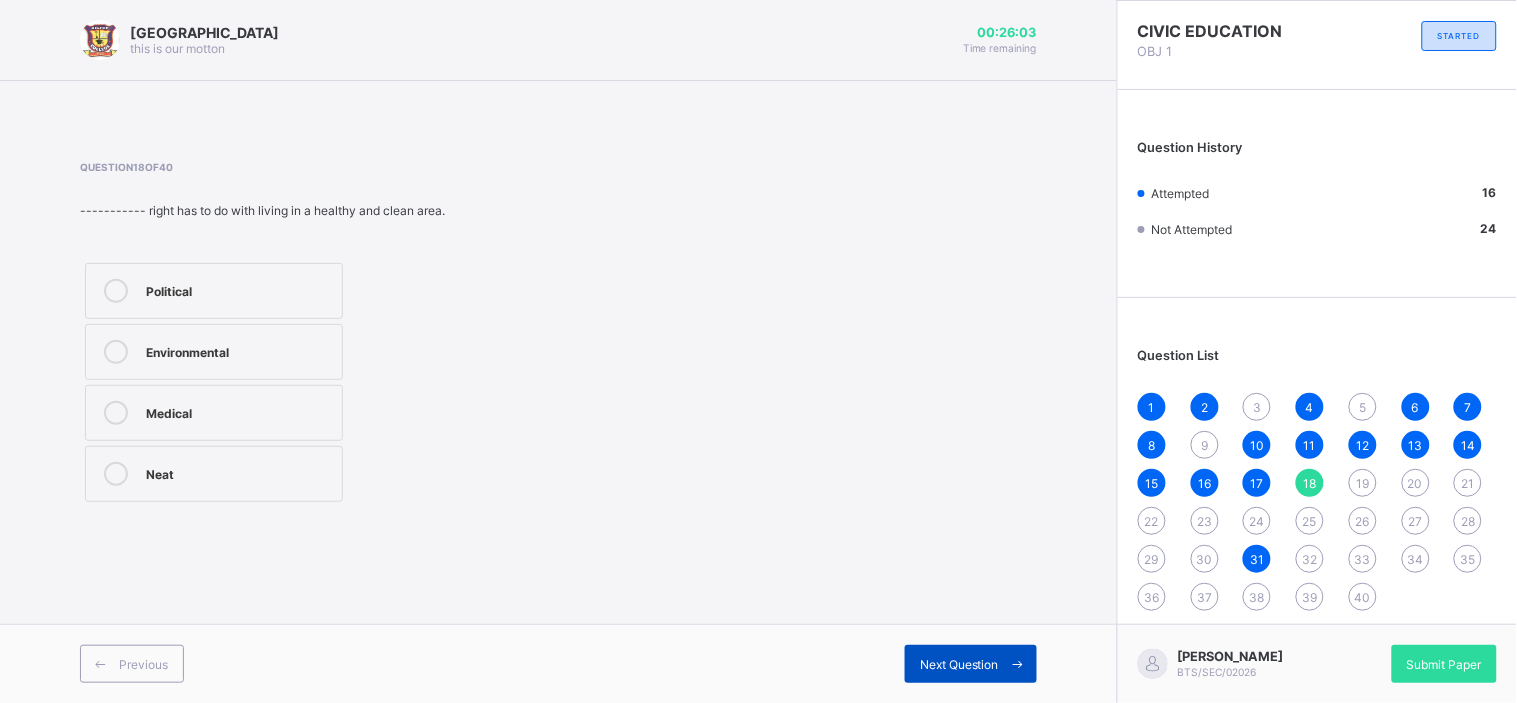 click on "Next Question" at bounding box center (959, 664) 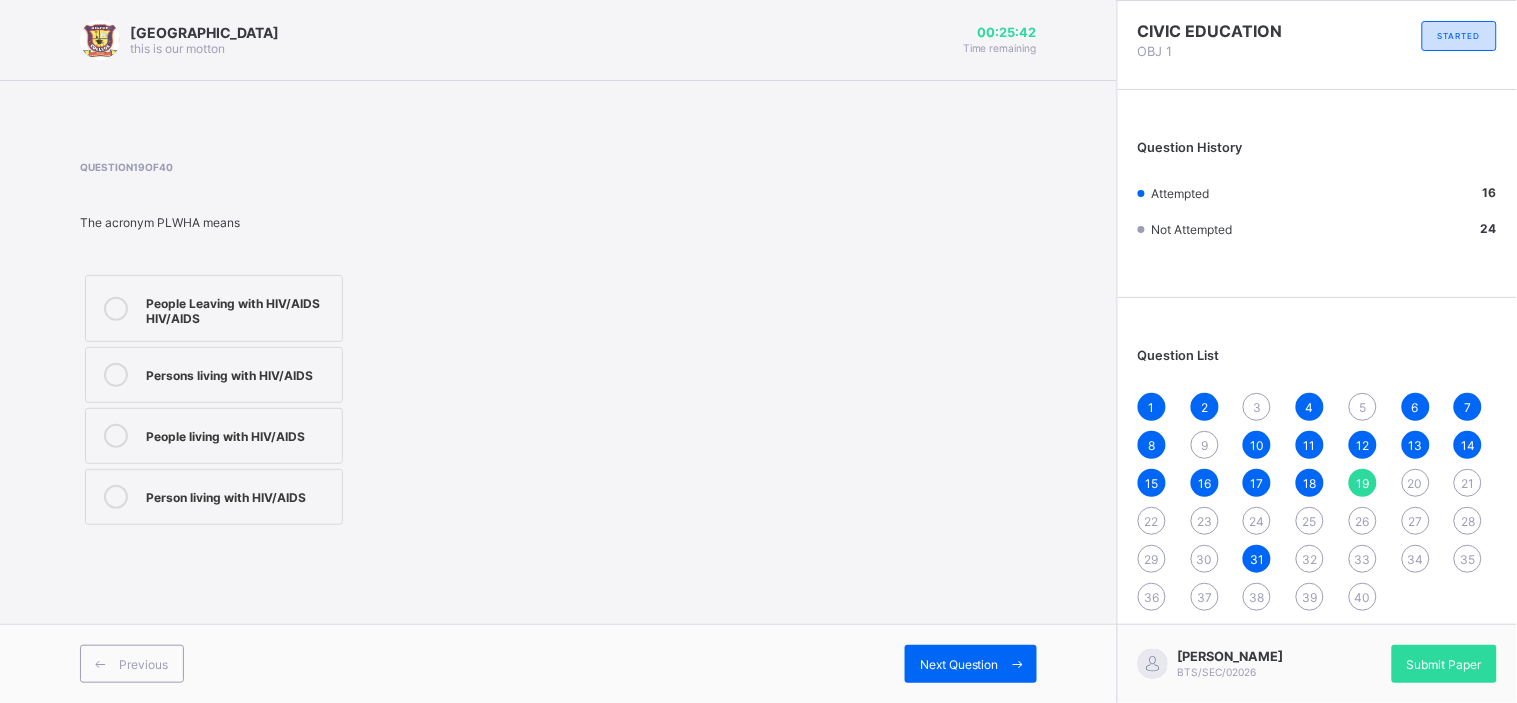 click on "Persons living with HIV/AIDS" at bounding box center (239, 373) 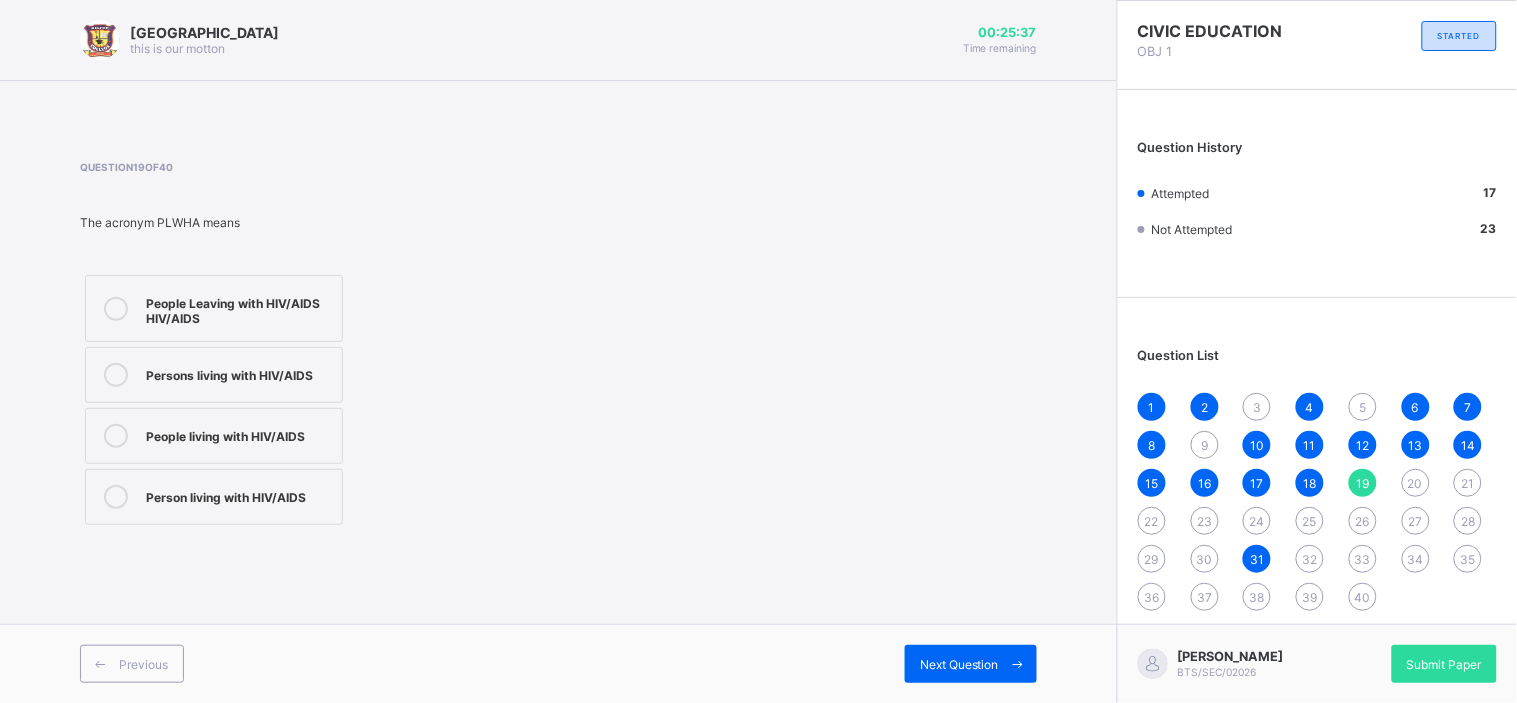 click on "People Leaving with HIV/AIDS HIV/AIDS" at bounding box center (239, 308) 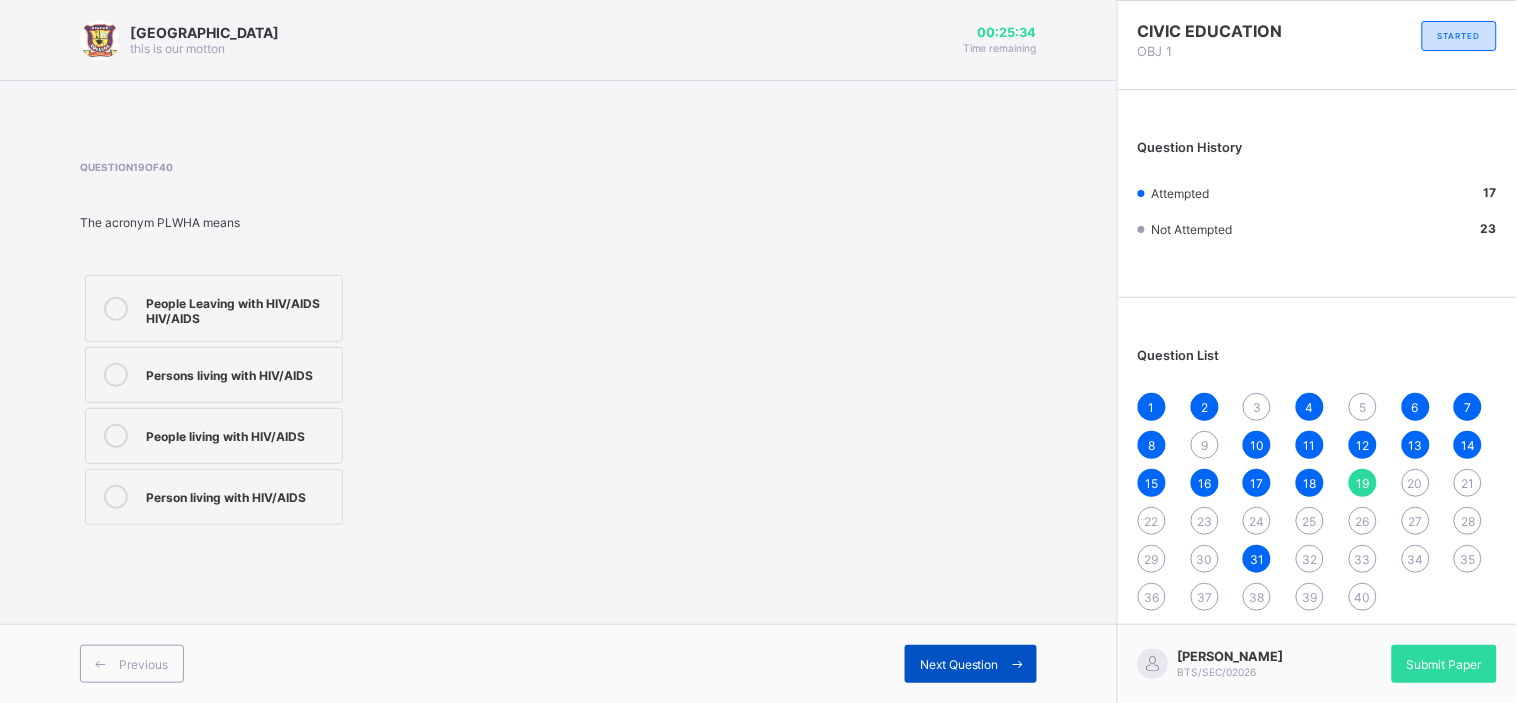 click on "Next Question" at bounding box center (971, 664) 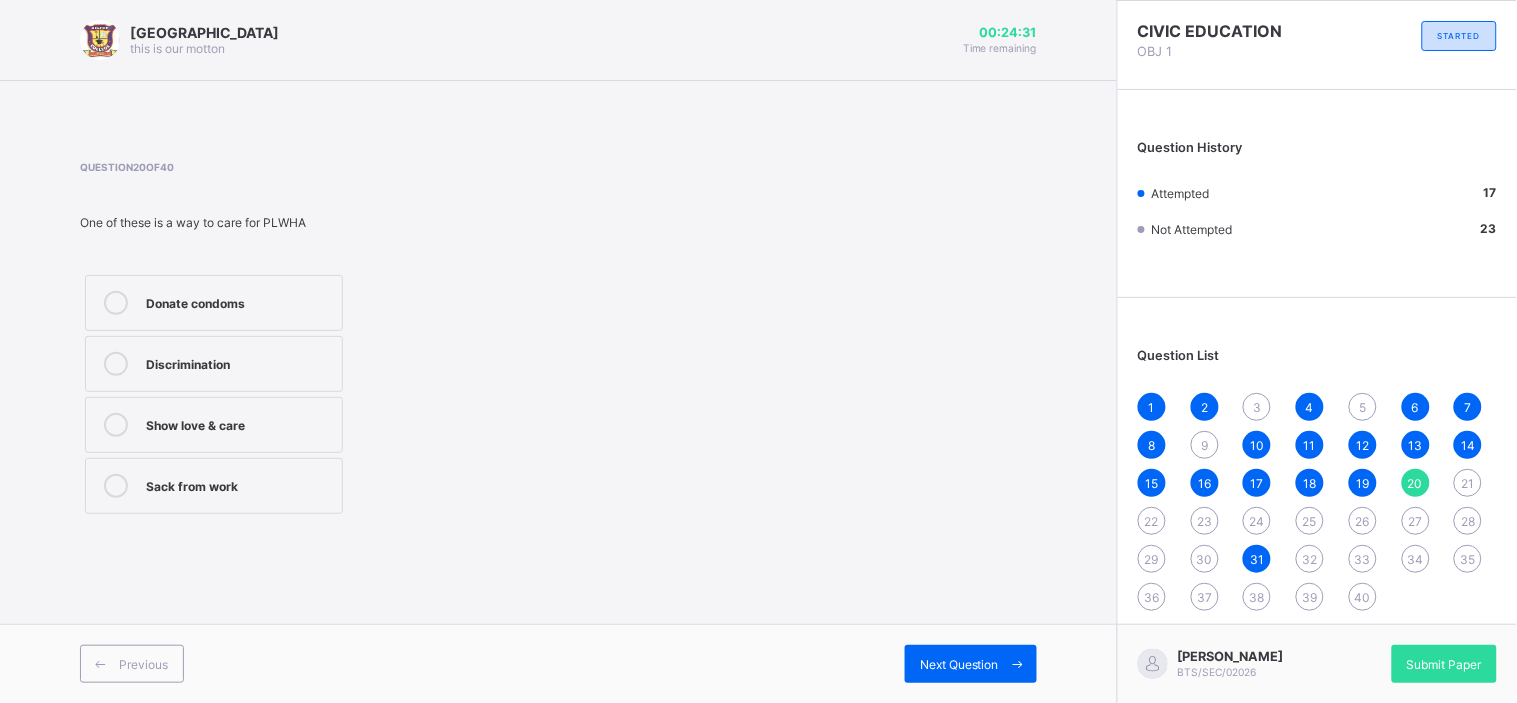 drag, startPoint x: 559, startPoint y: 528, endPoint x: 340, endPoint y: 426, distance: 241.58849 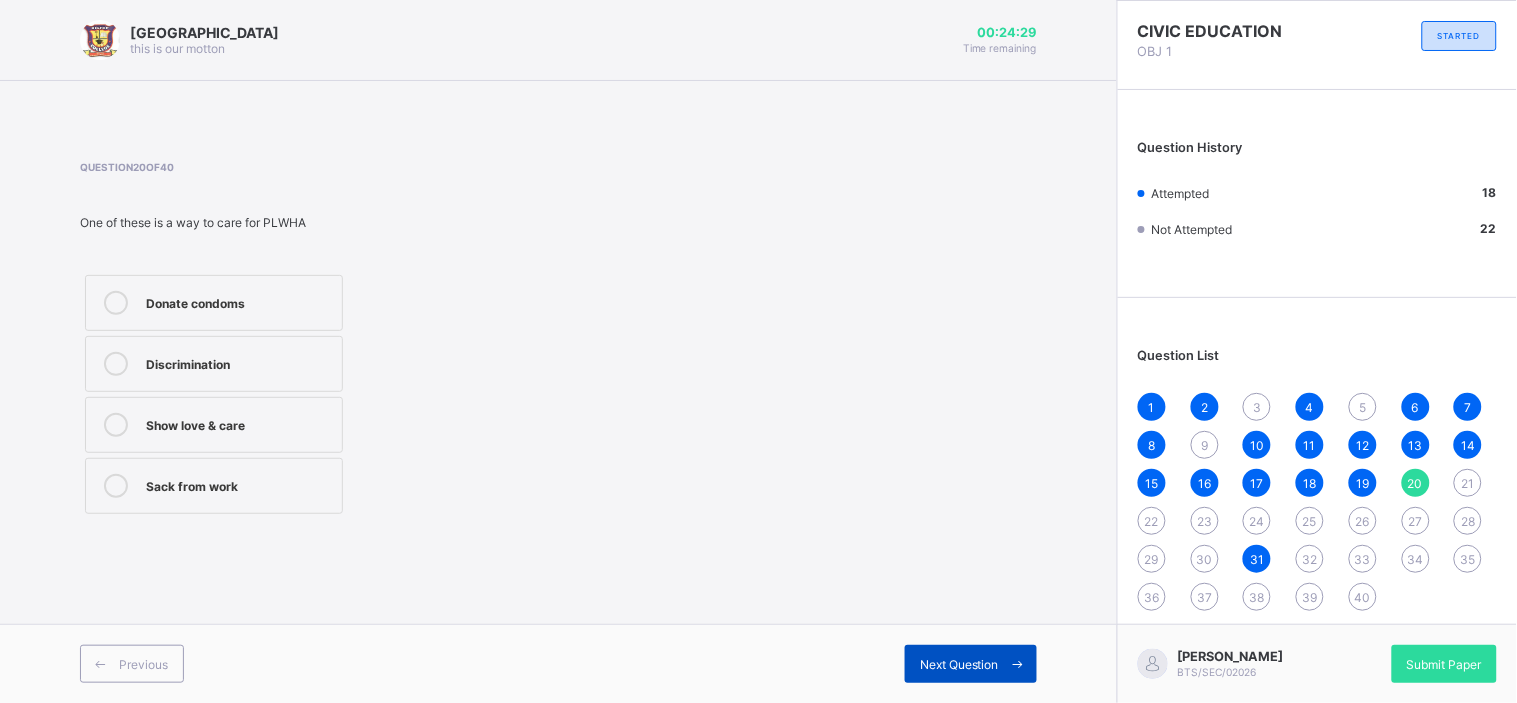 click on "Next Question" at bounding box center [959, 664] 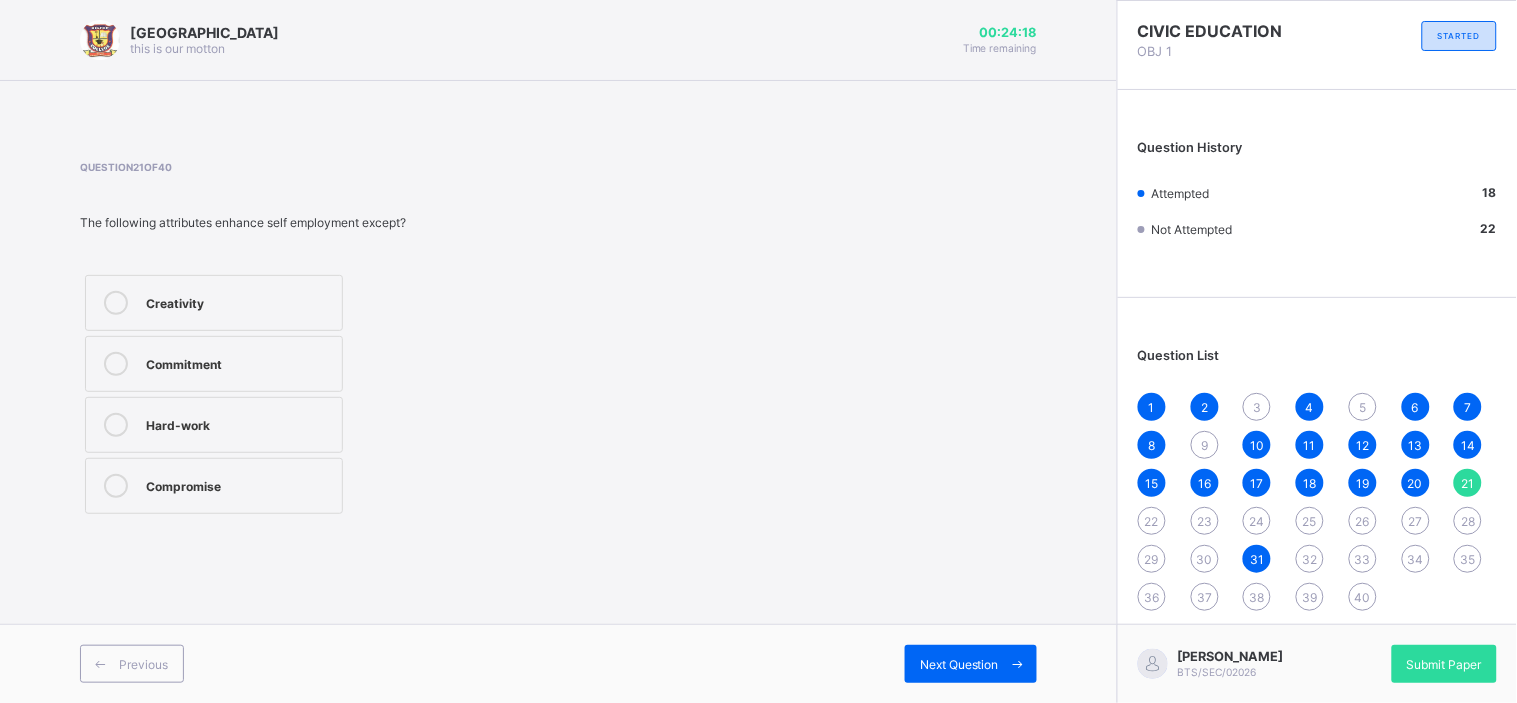 click on "Compromise" at bounding box center (239, 486) 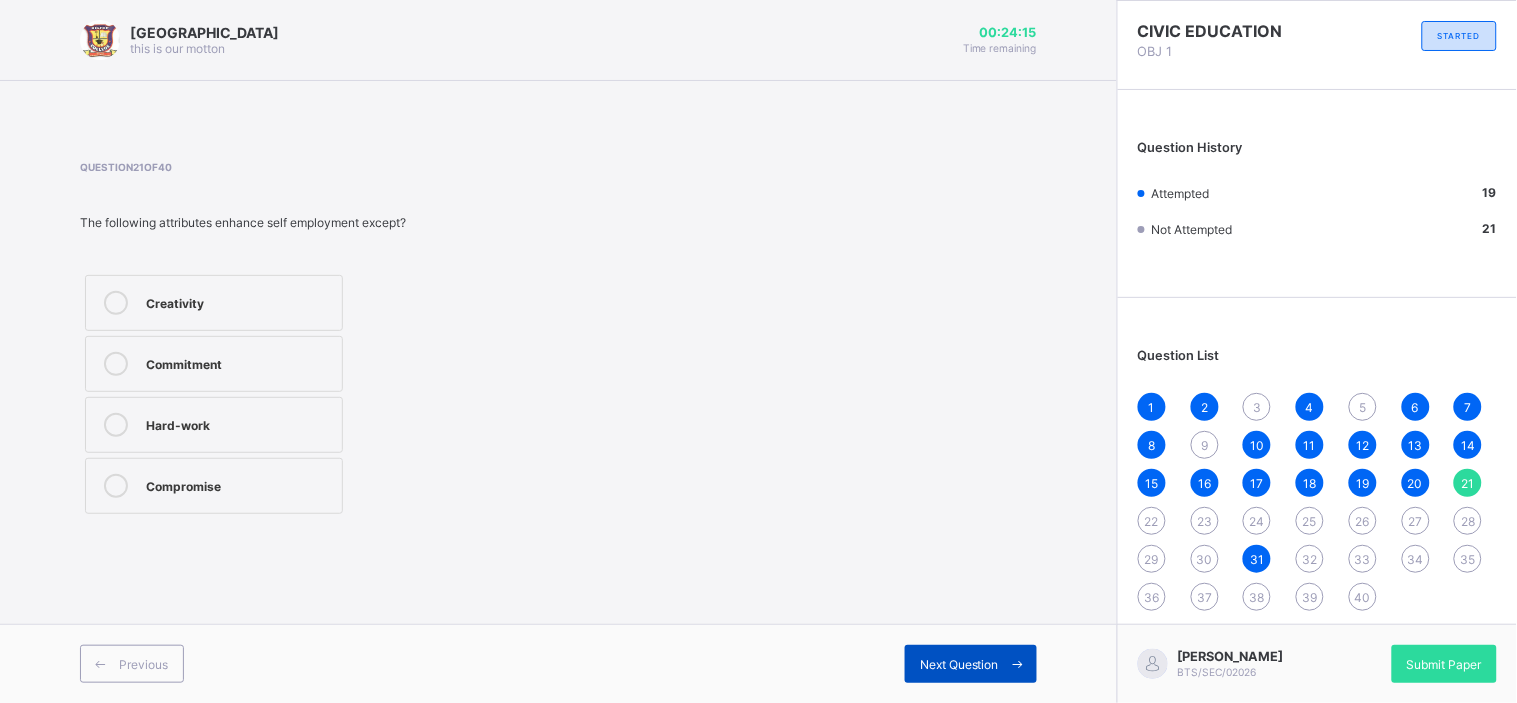 click on "Next Question" at bounding box center (959, 664) 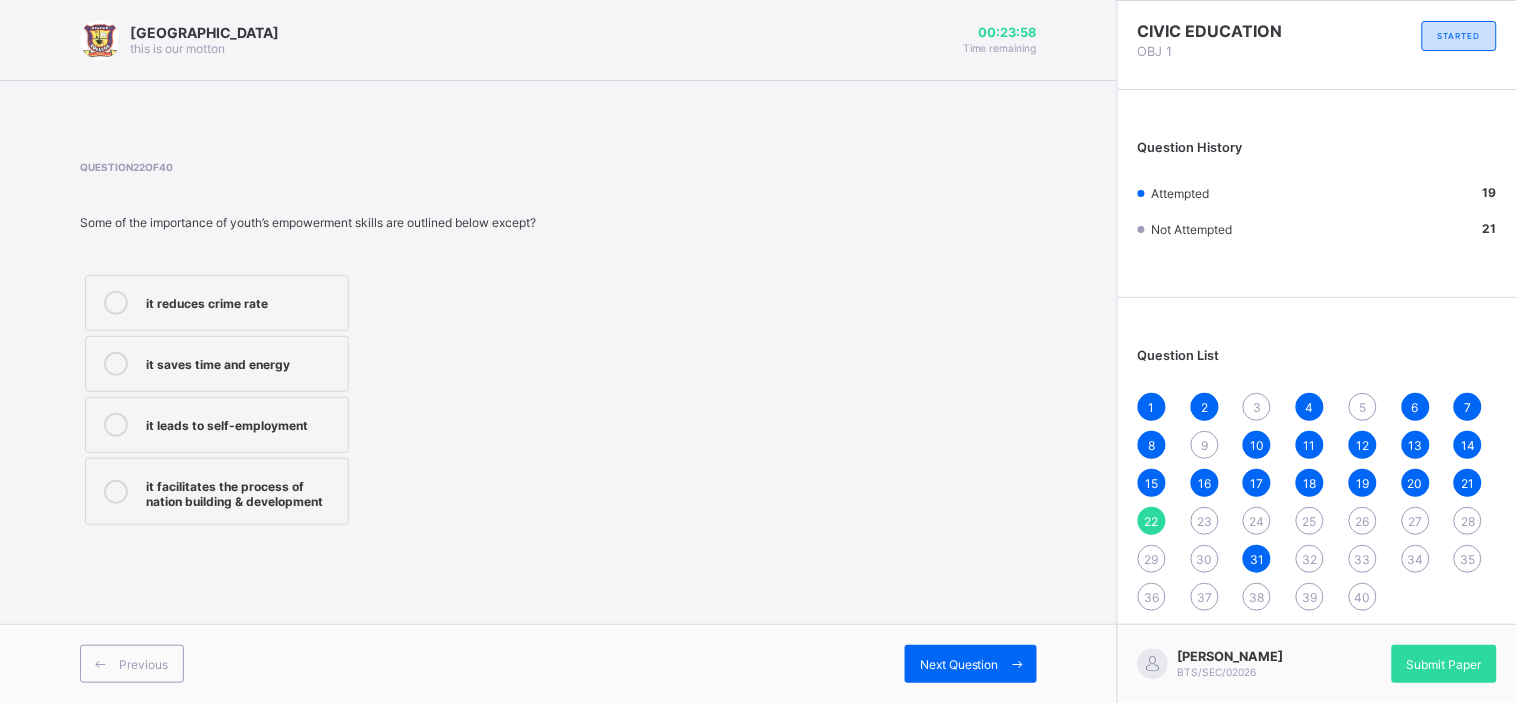 click on "it saves time and energy" at bounding box center [217, 364] 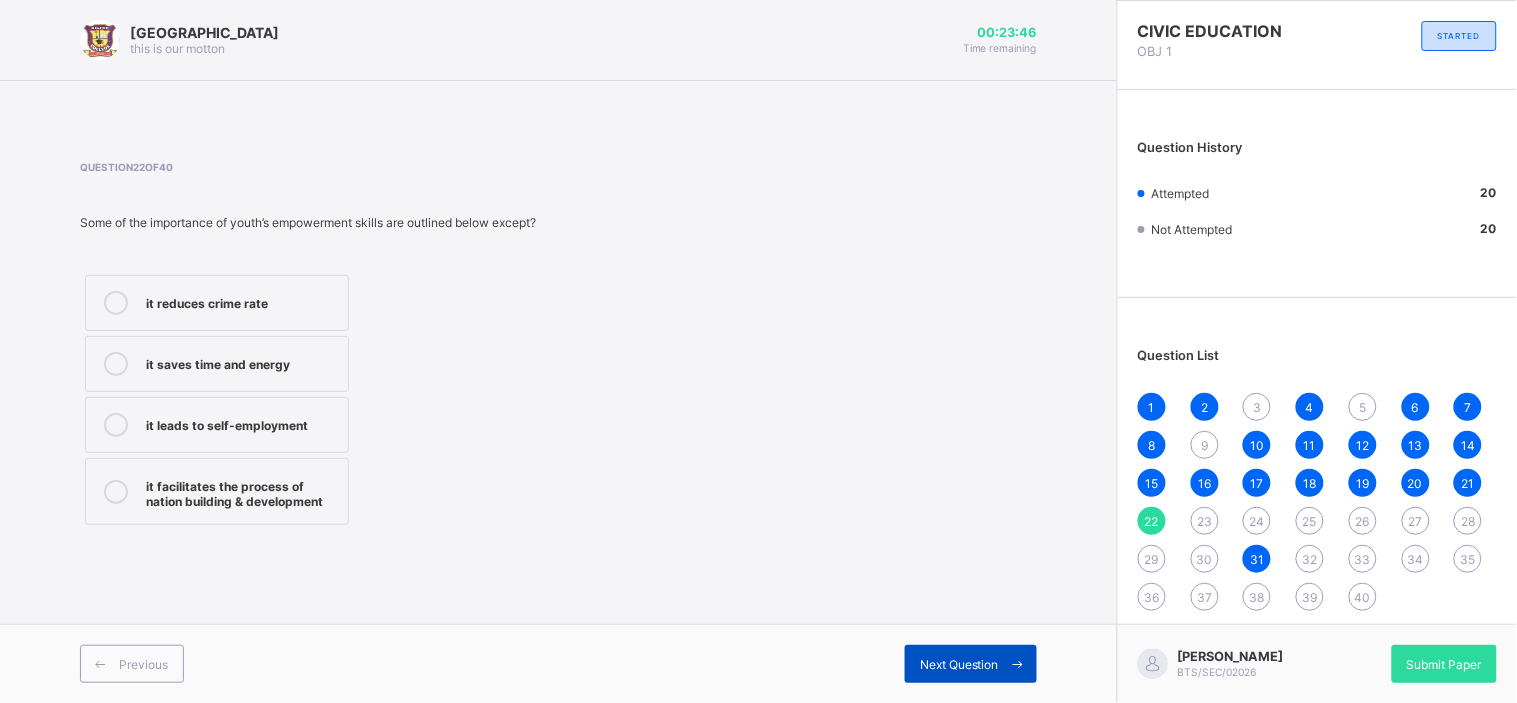 click on "Next Question" at bounding box center (959, 664) 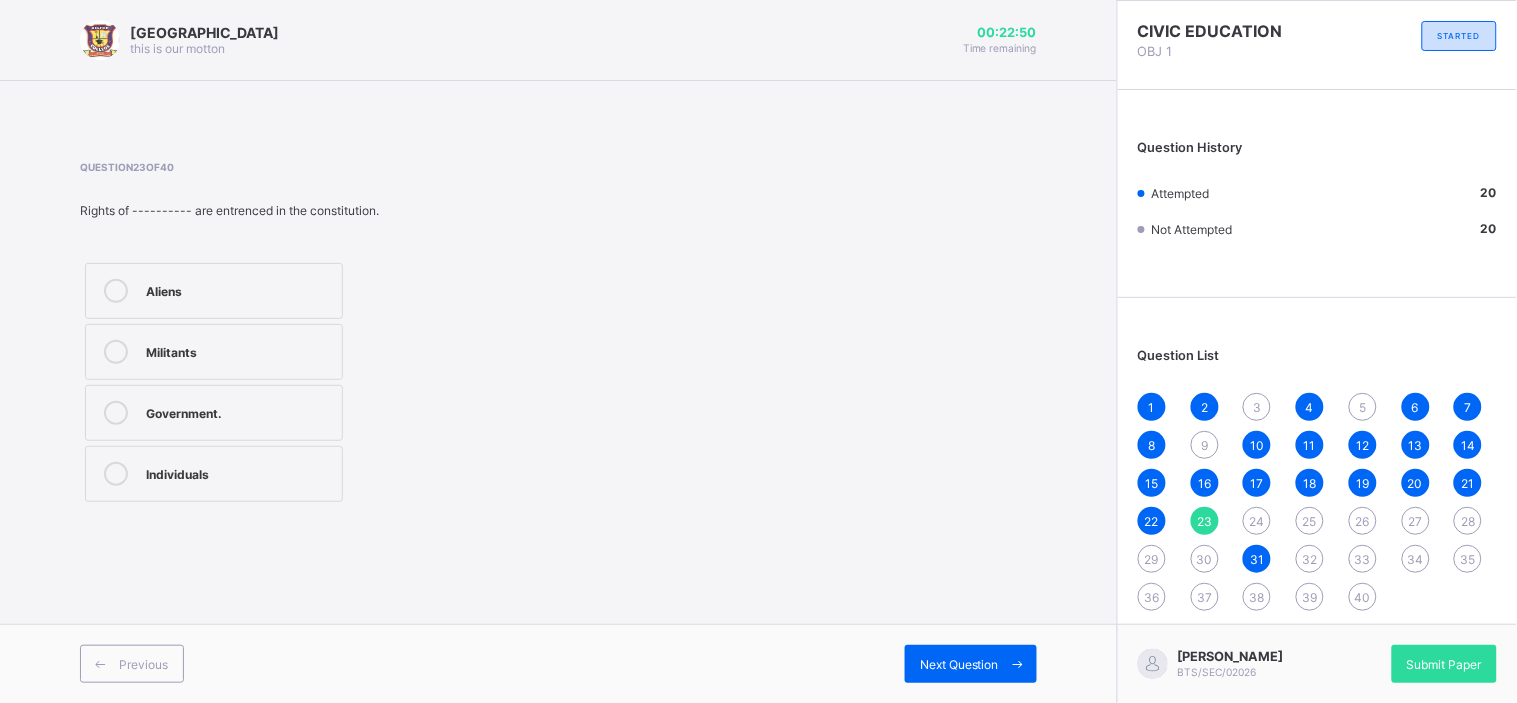 click on "Question  23  of  40 Rights of ---------- are entrenced in the
constitution. Aliens Militants Government. Individuals" at bounding box center [303, 334] 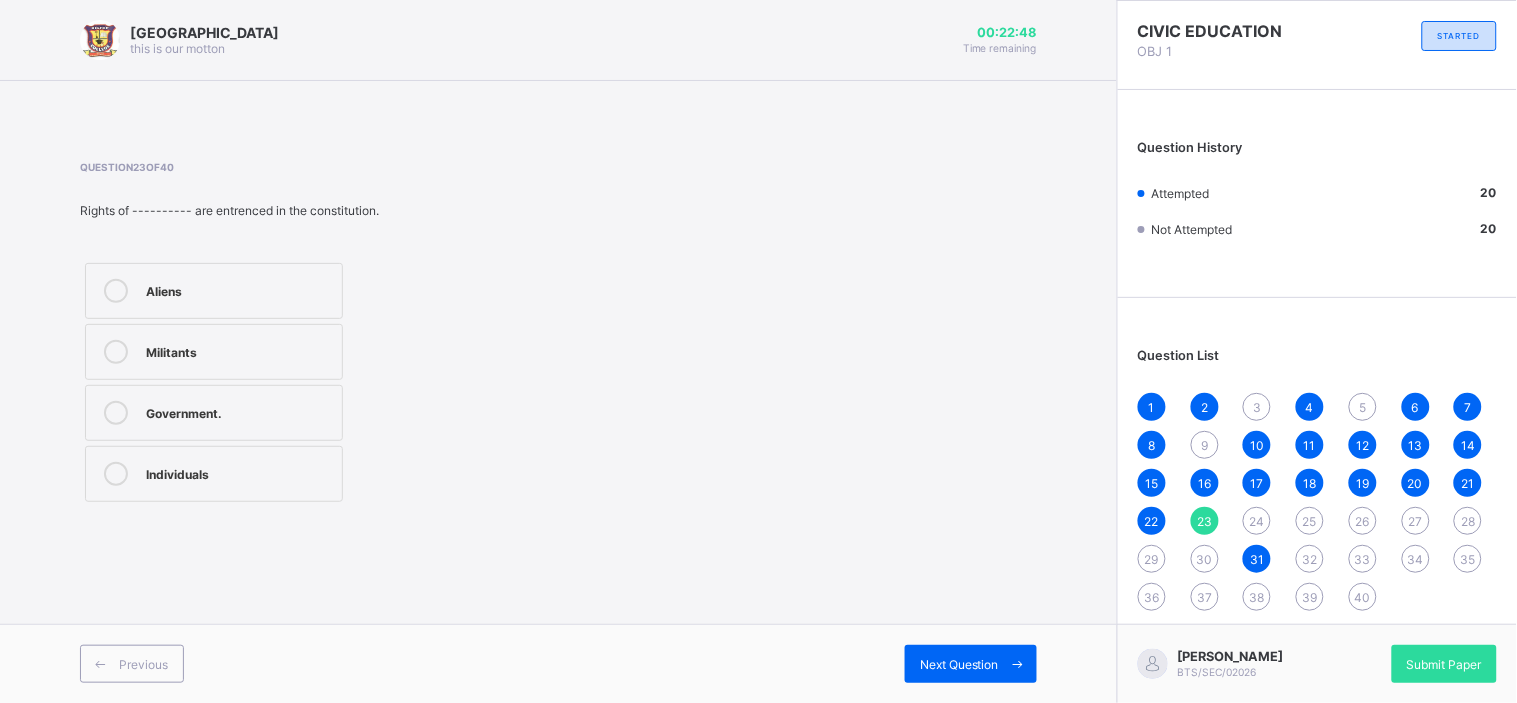 click on "Aliens" at bounding box center (239, 289) 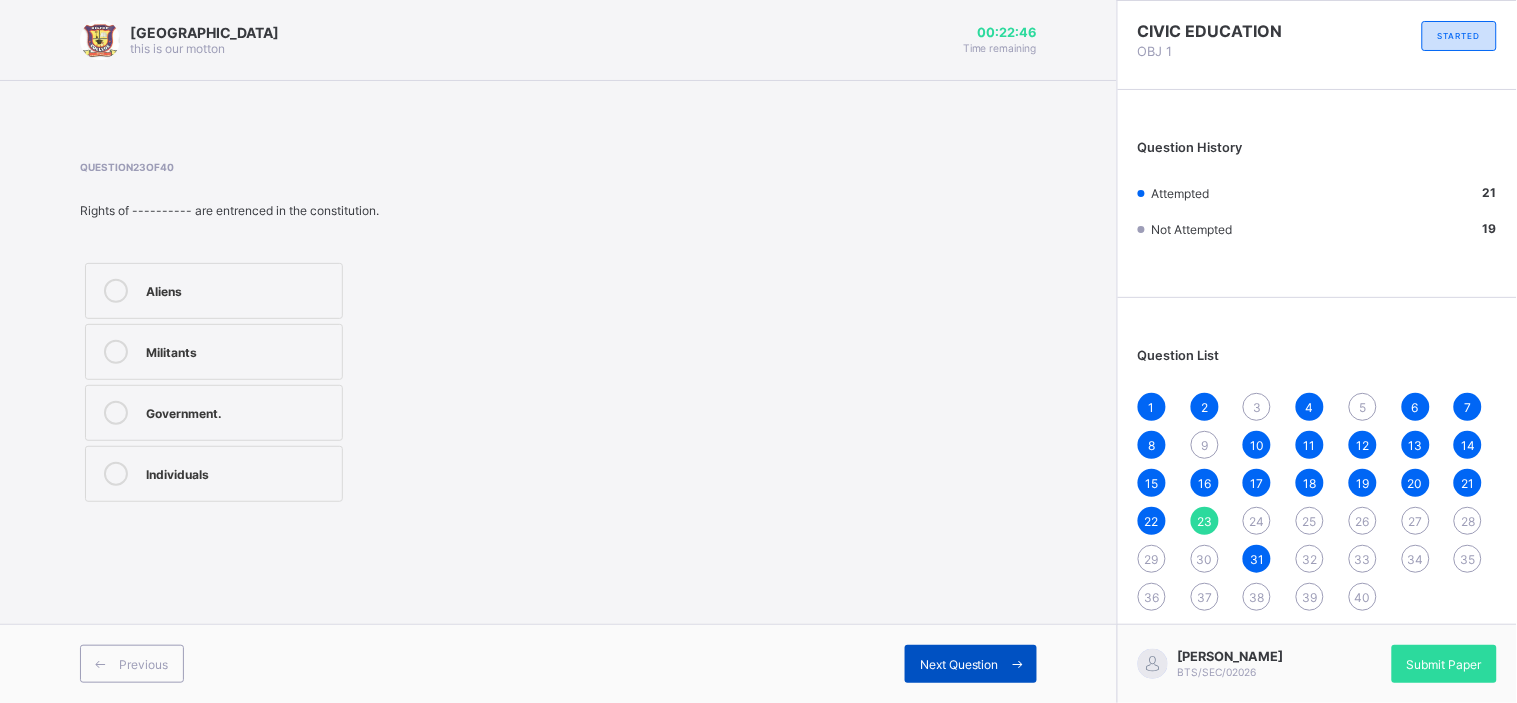click on "Next Question" at bounding box center (959, 664) 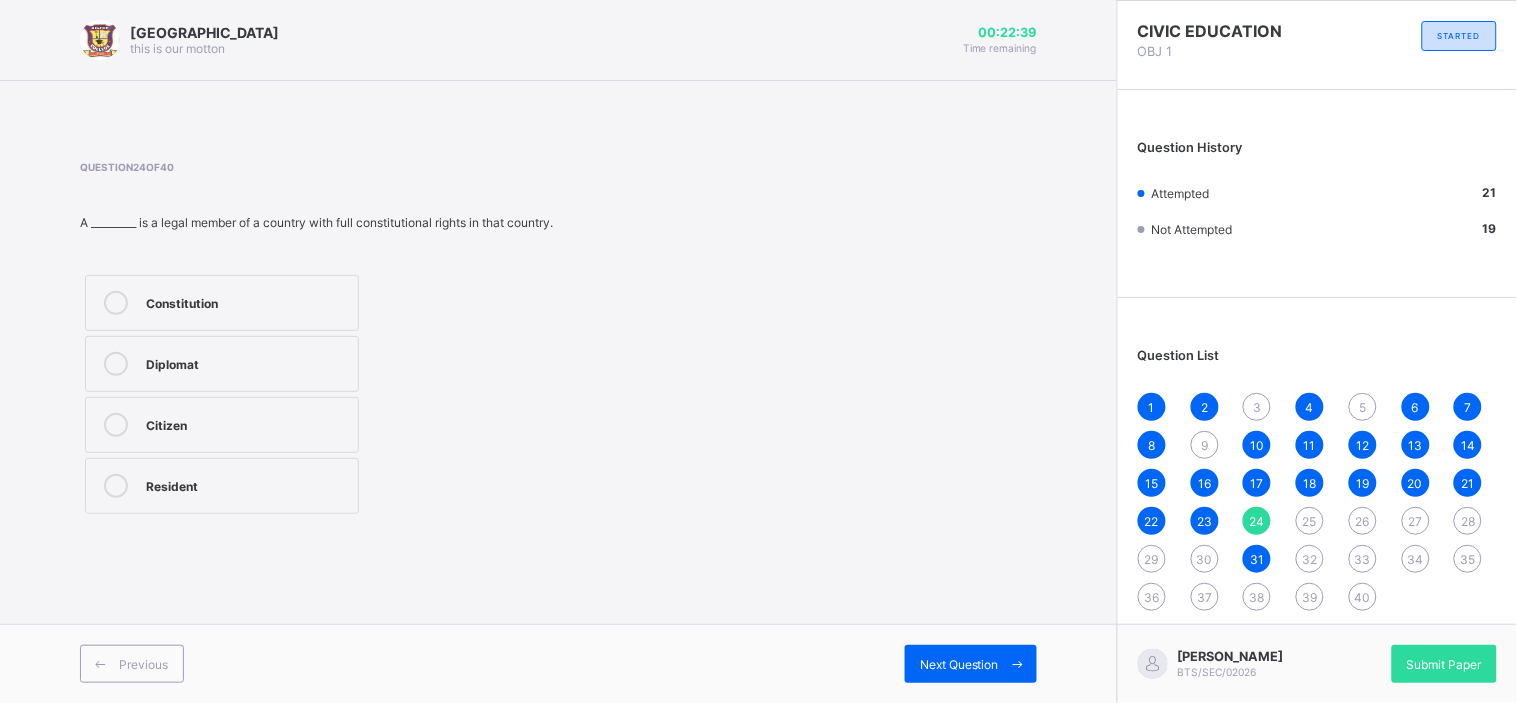 click on "Citizen" at bounding box center [247, 425] 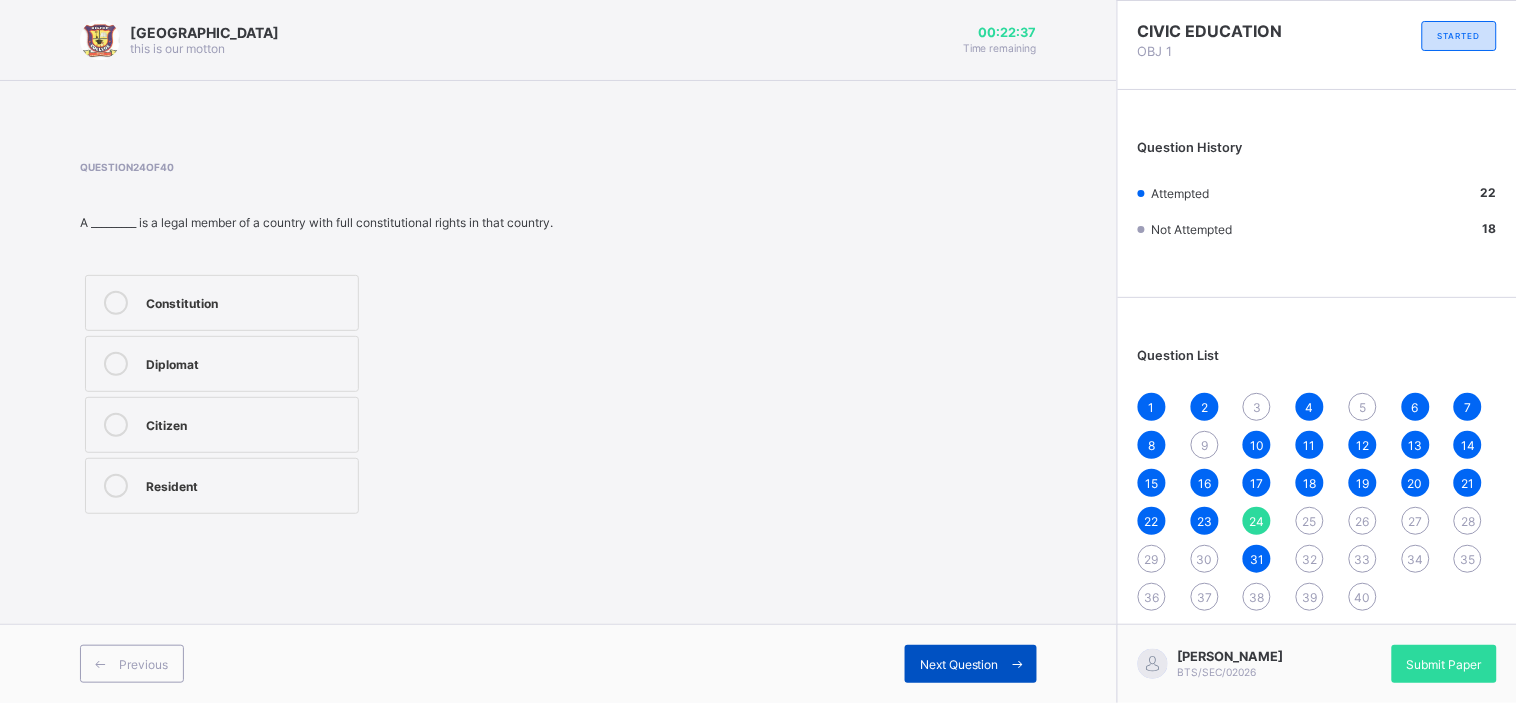 click on "Next Question" at bounding box center (971, 664) 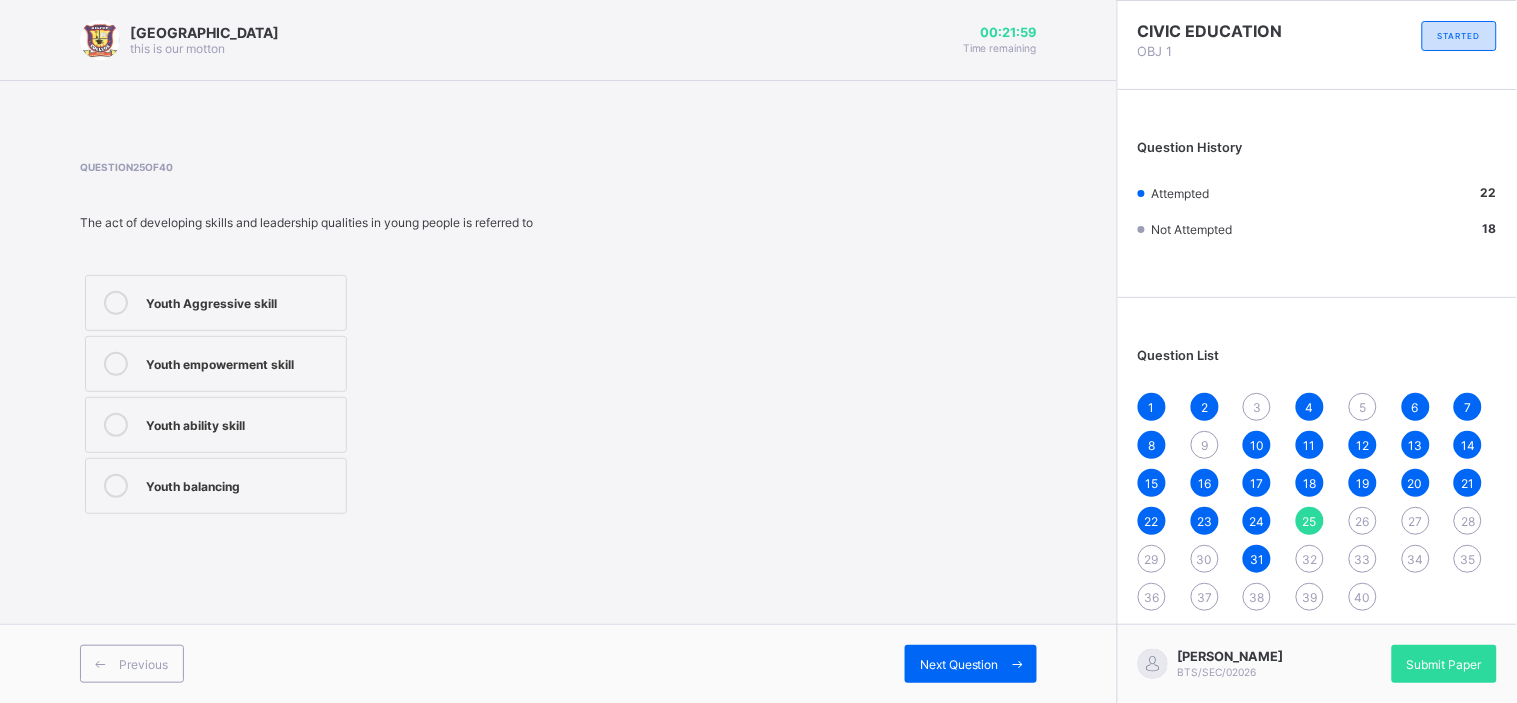 click on "Youth empowerment skill" at bounding box center [241, 362] 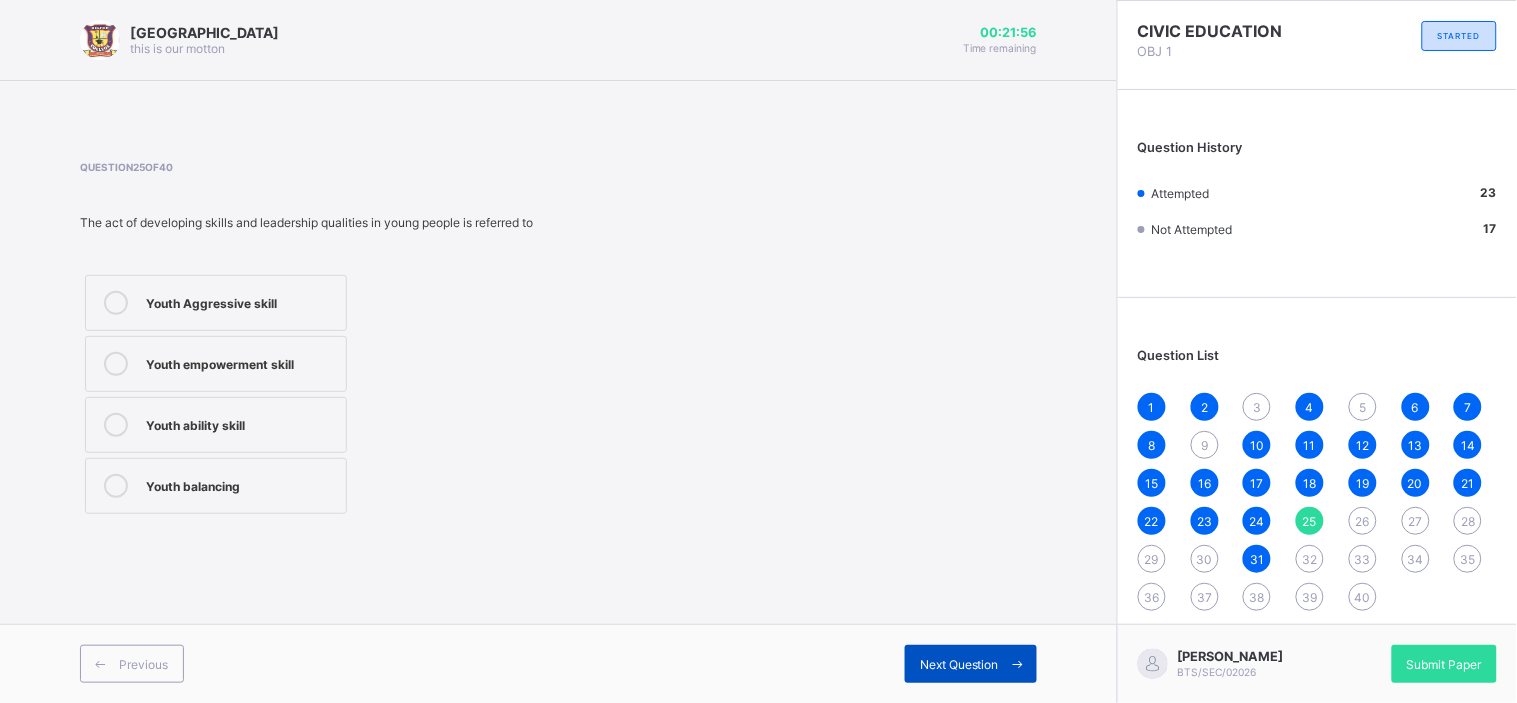 click on "Next Question" at bounding box center (959, 664) 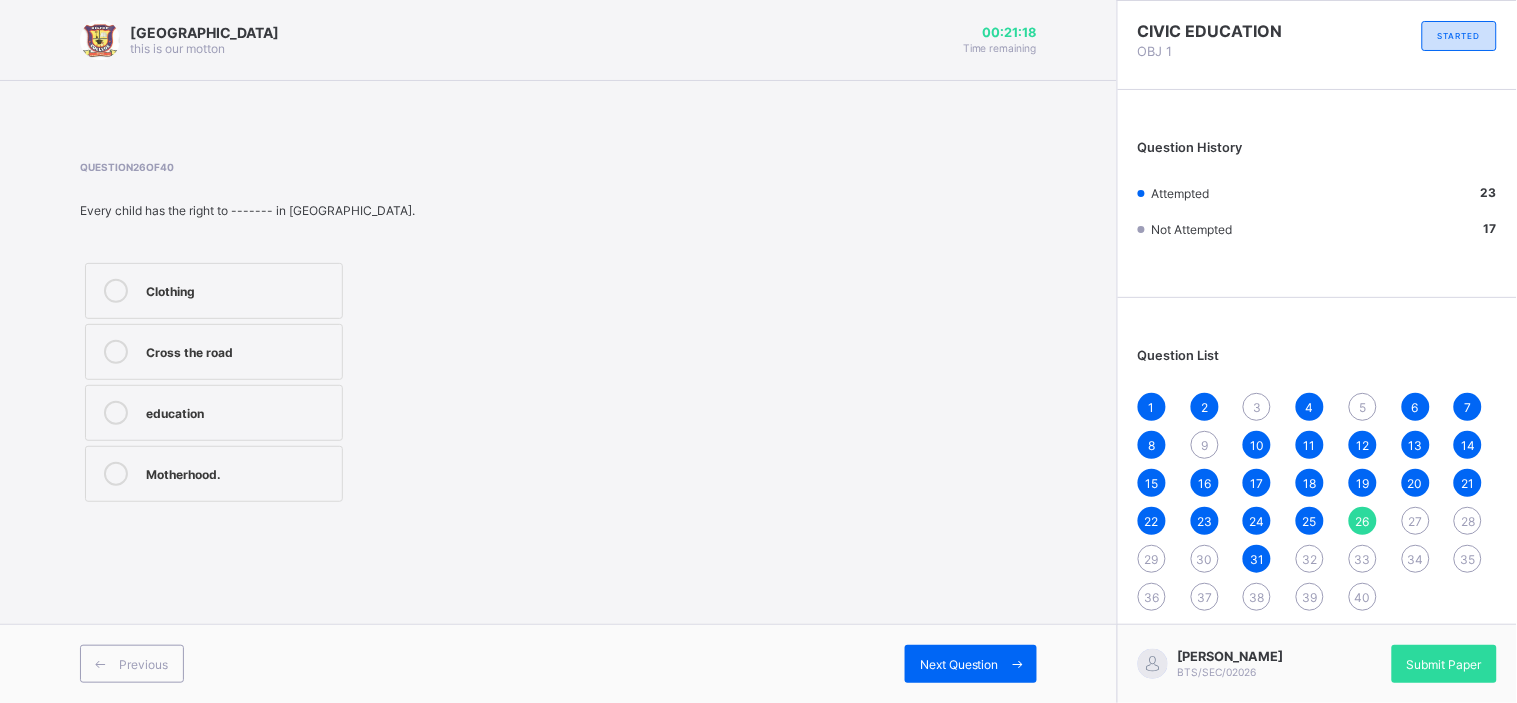 click on "education" at bounding box center [239, 411] 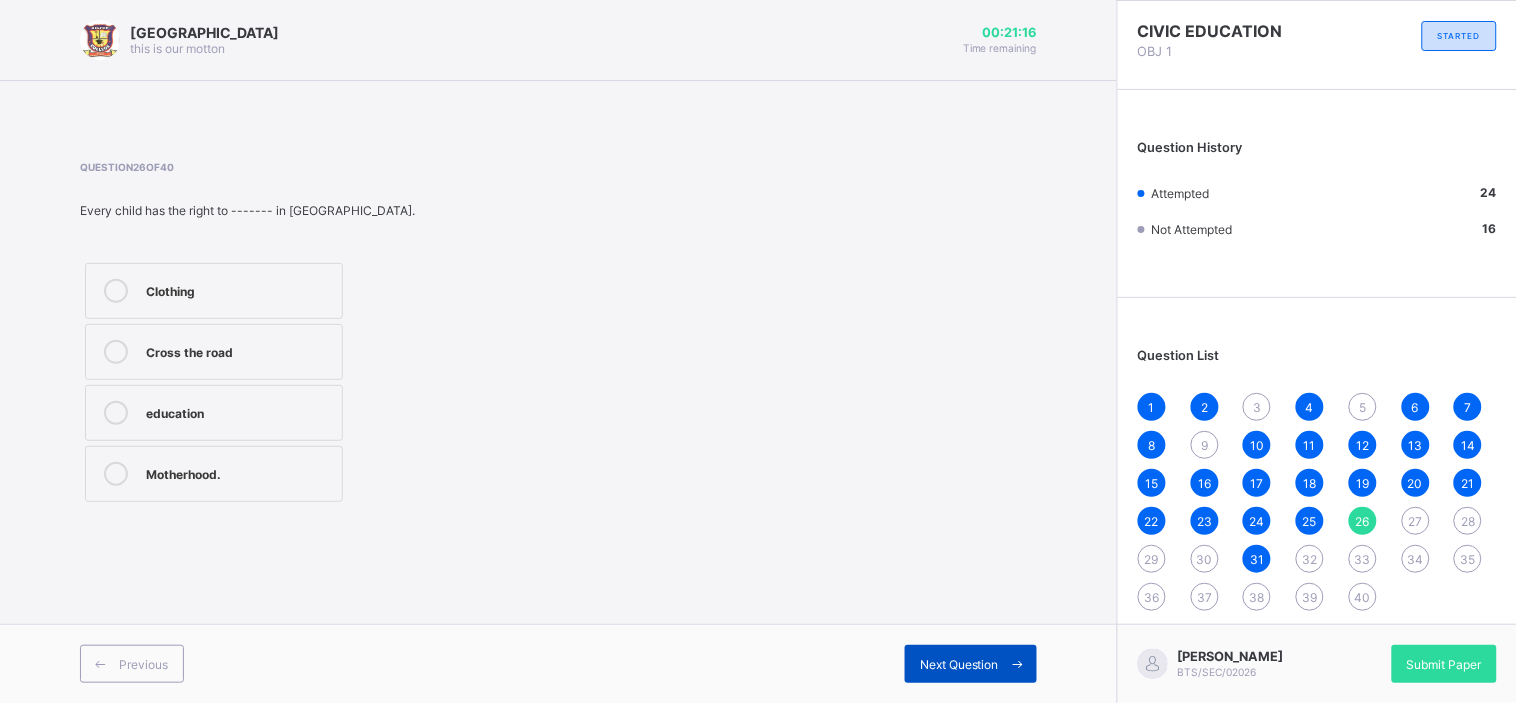 click on "Next Question" at bounding box center [959, 664] 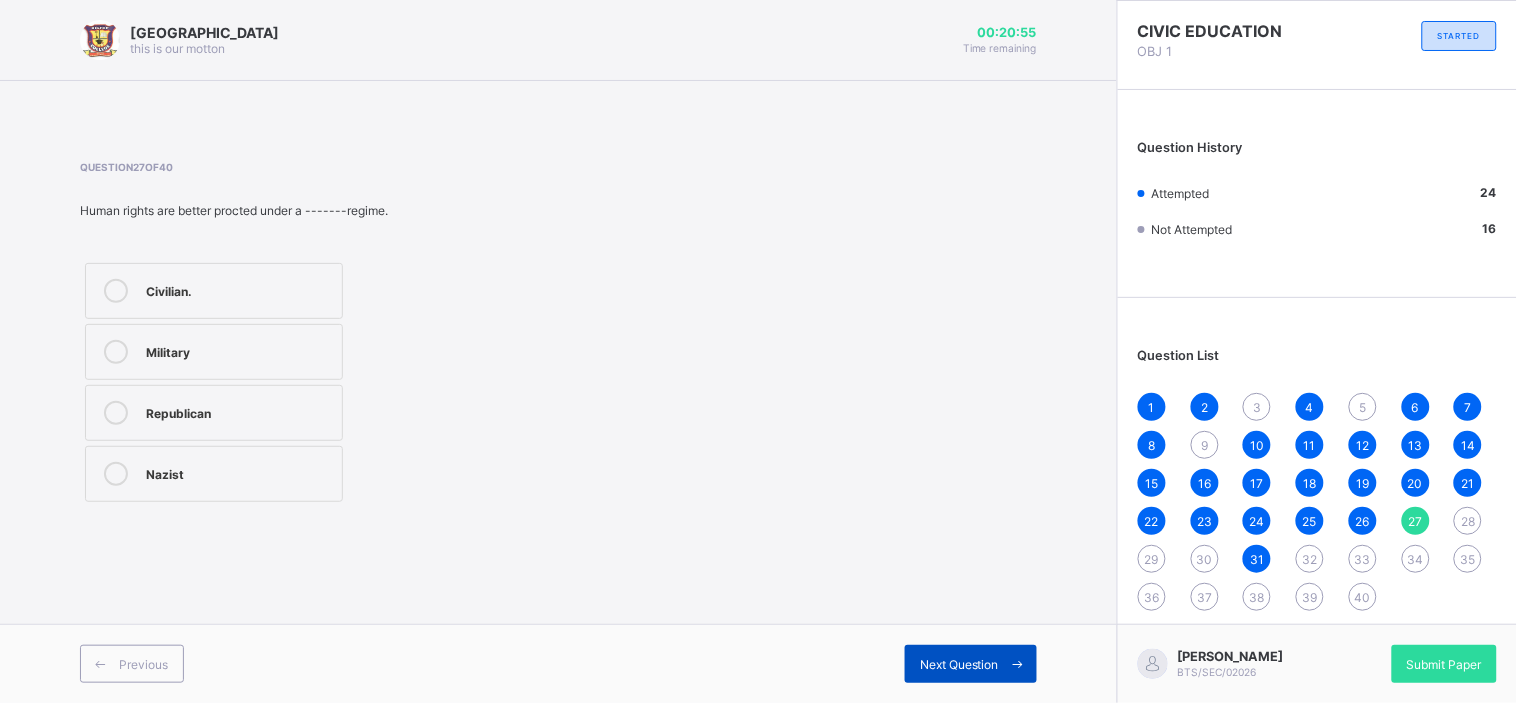 click on "Next Question" at bounding box center (959, 664) 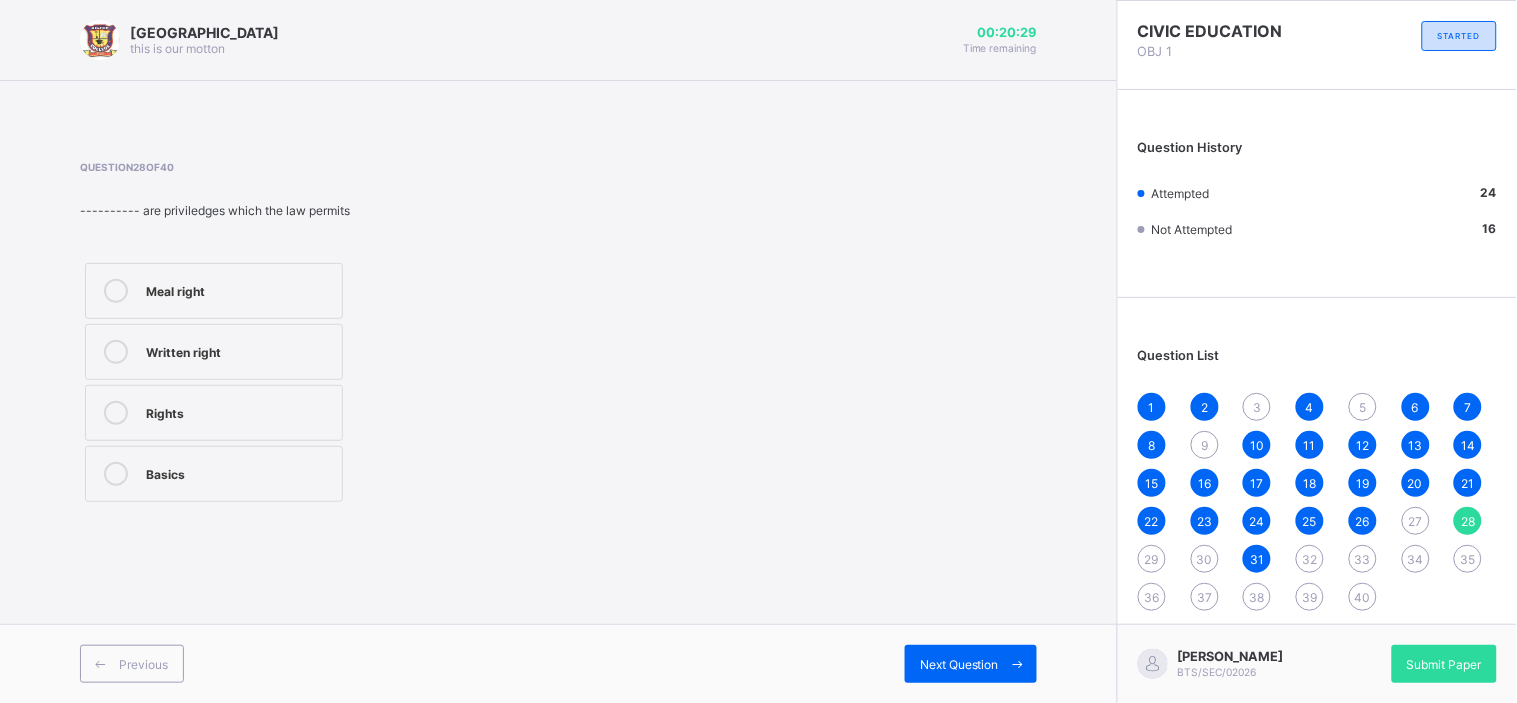 click on "Rights" at bounding box center [214, 413] 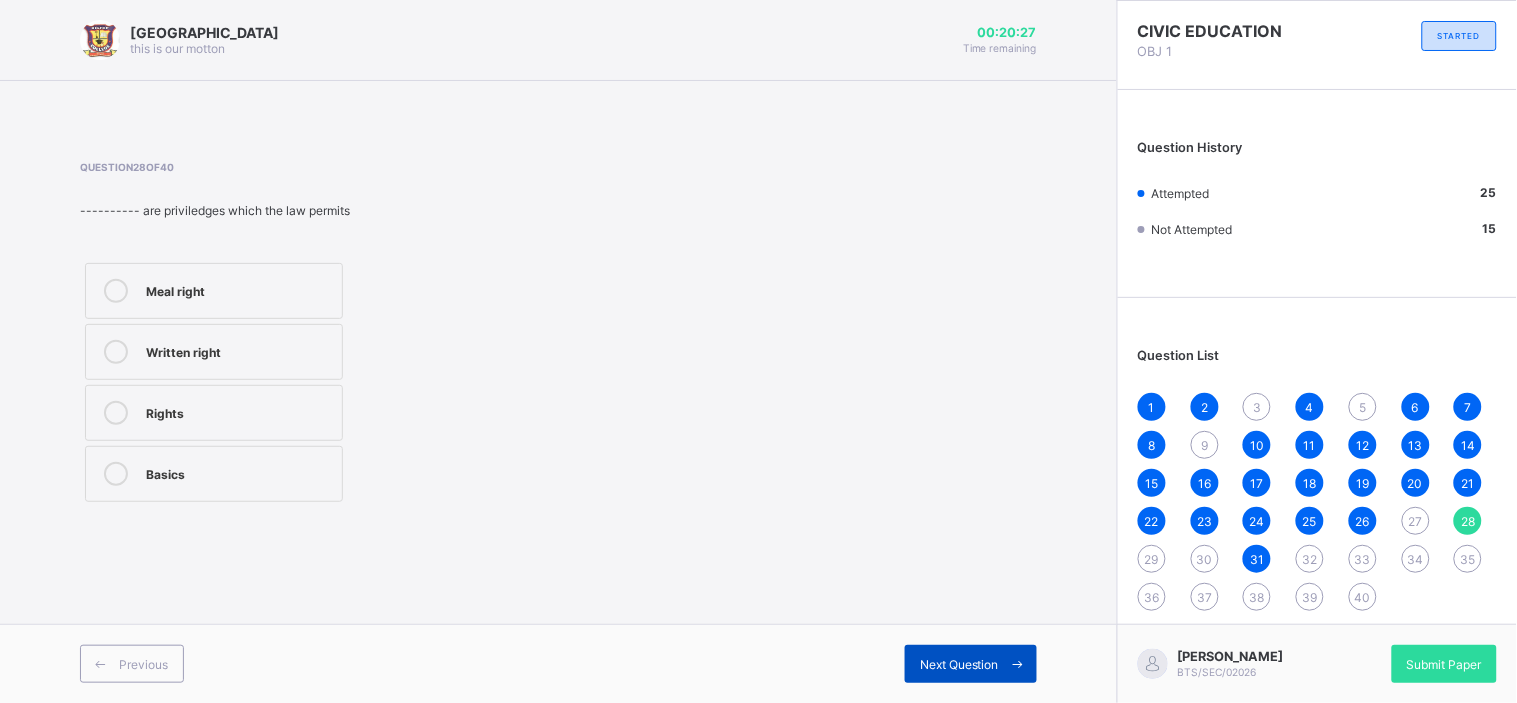 click on "Next Question" at bounding box center (959, 664) 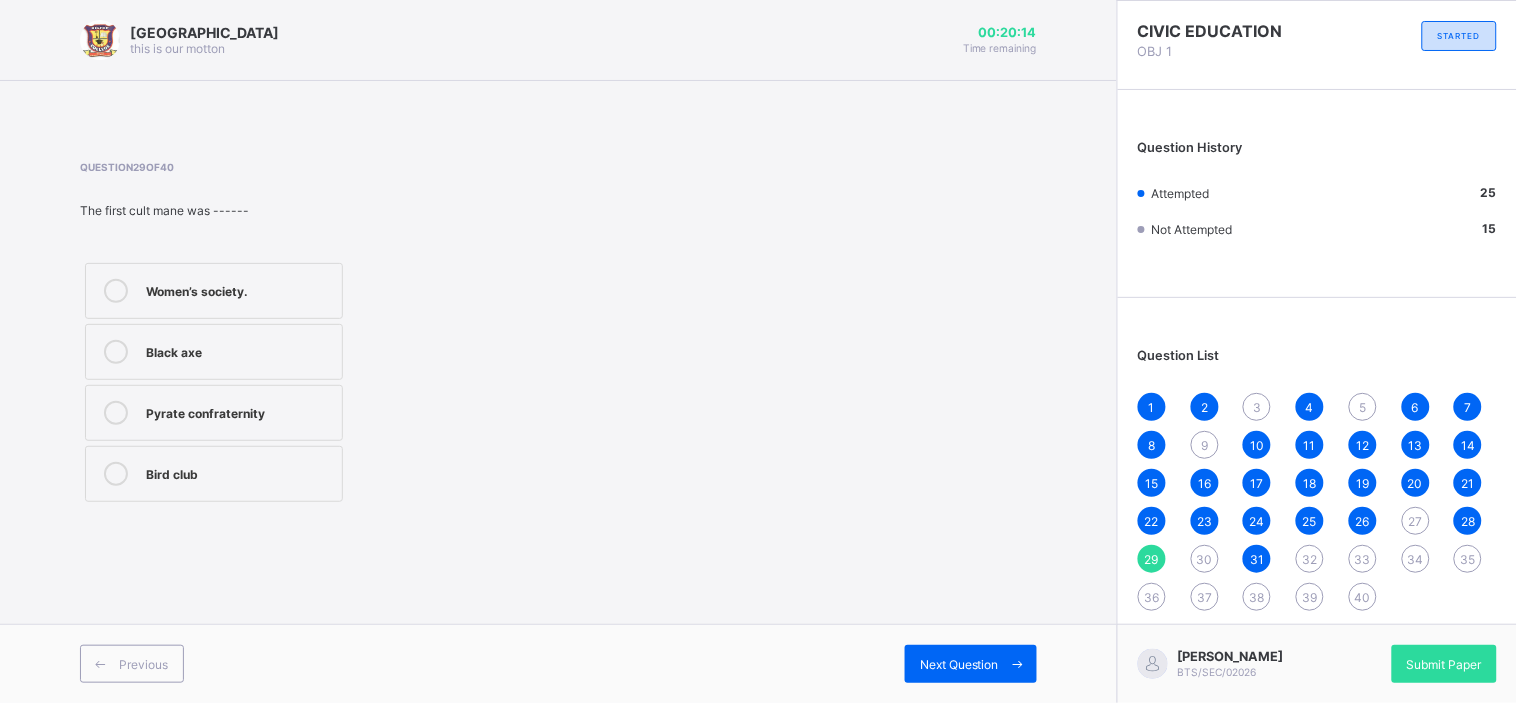 click on "Black axe" at bounding box center [239, 350] 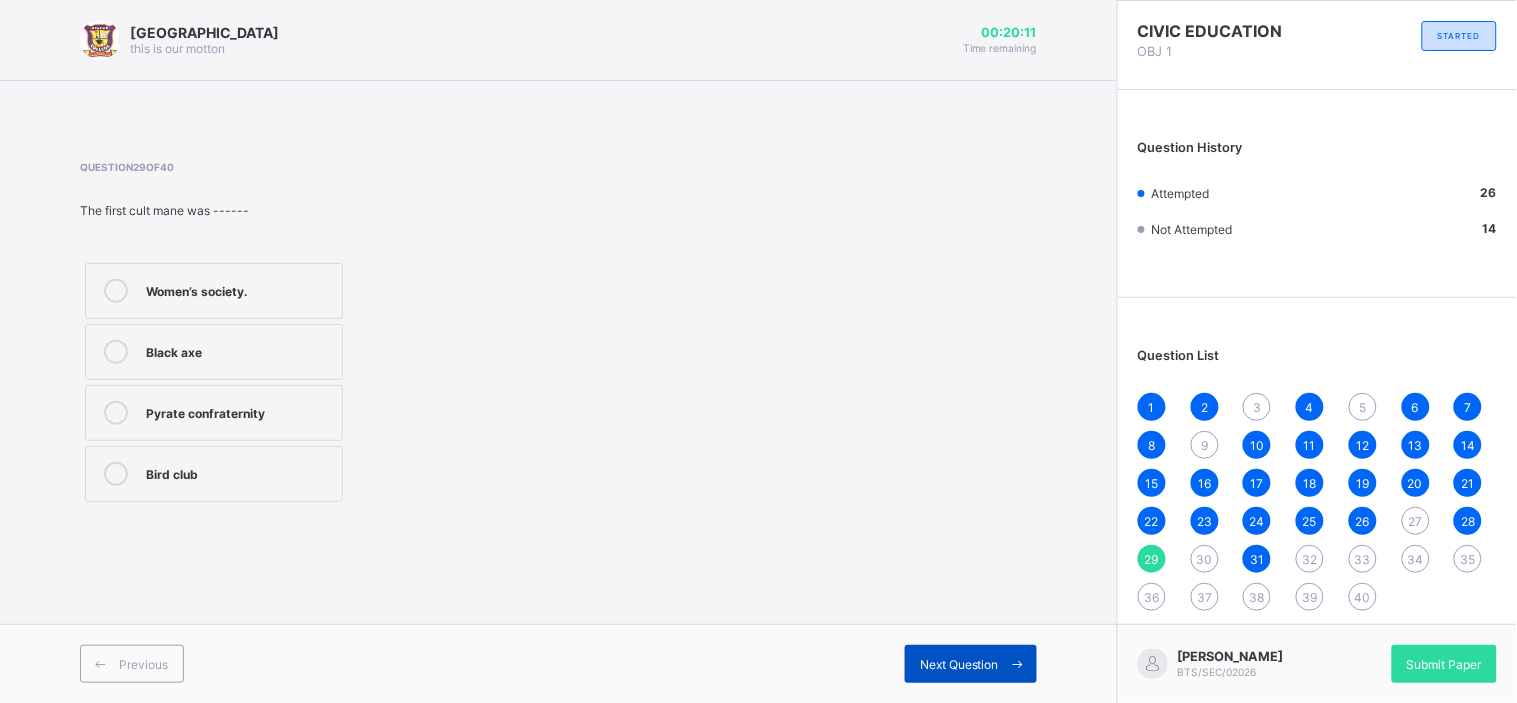 click on "Next Question" at bounding box center (971, 664) 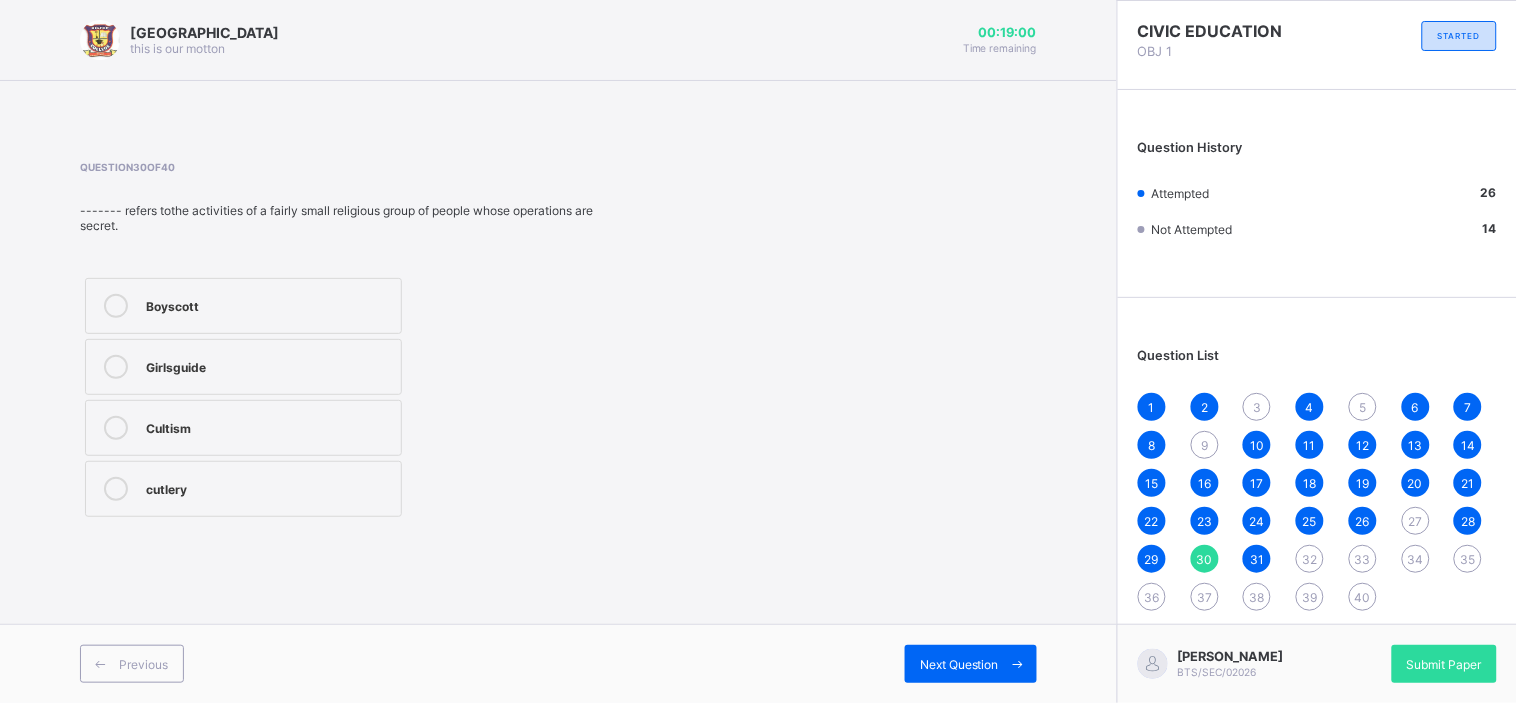 click on "Cultism" at bounding box center [268, 426] 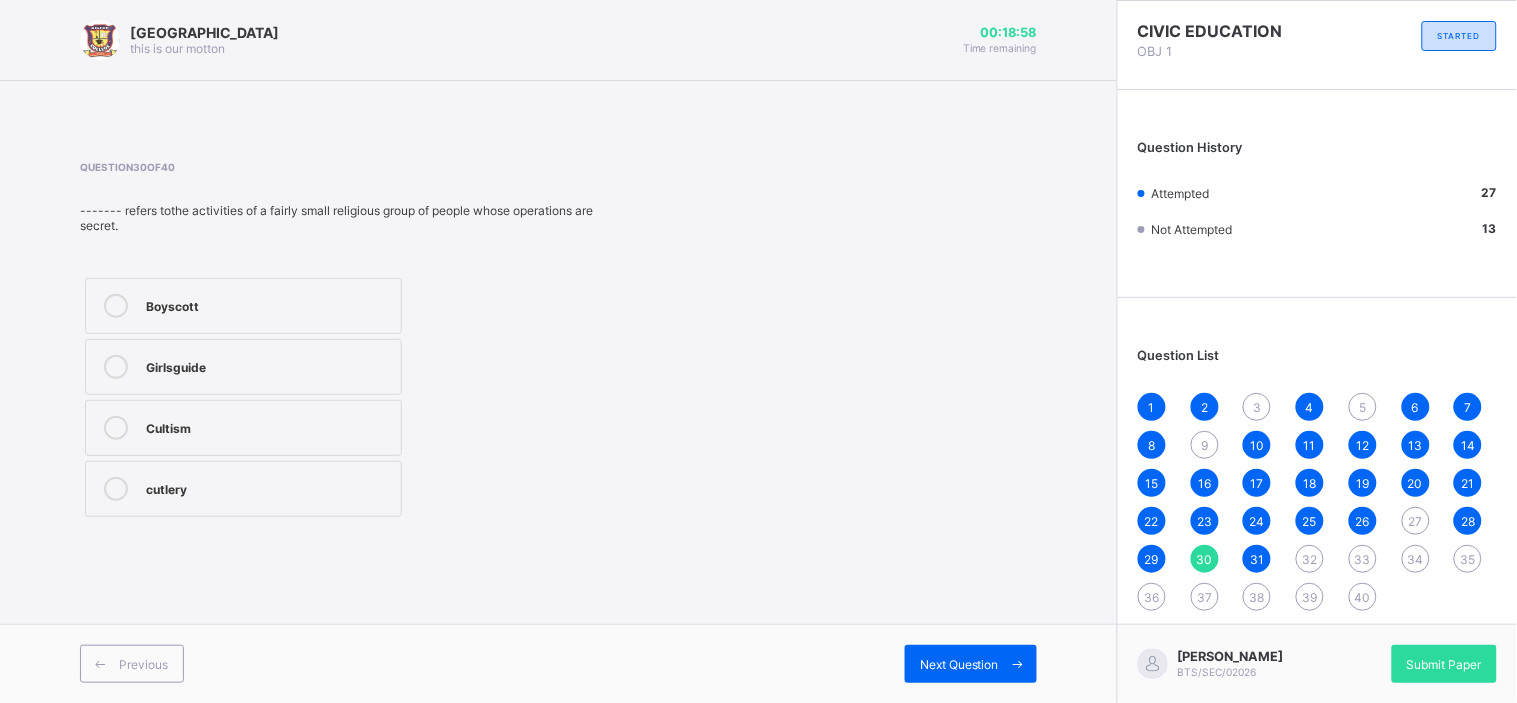 click on "Boyscott" at bounding box center [268, 304] 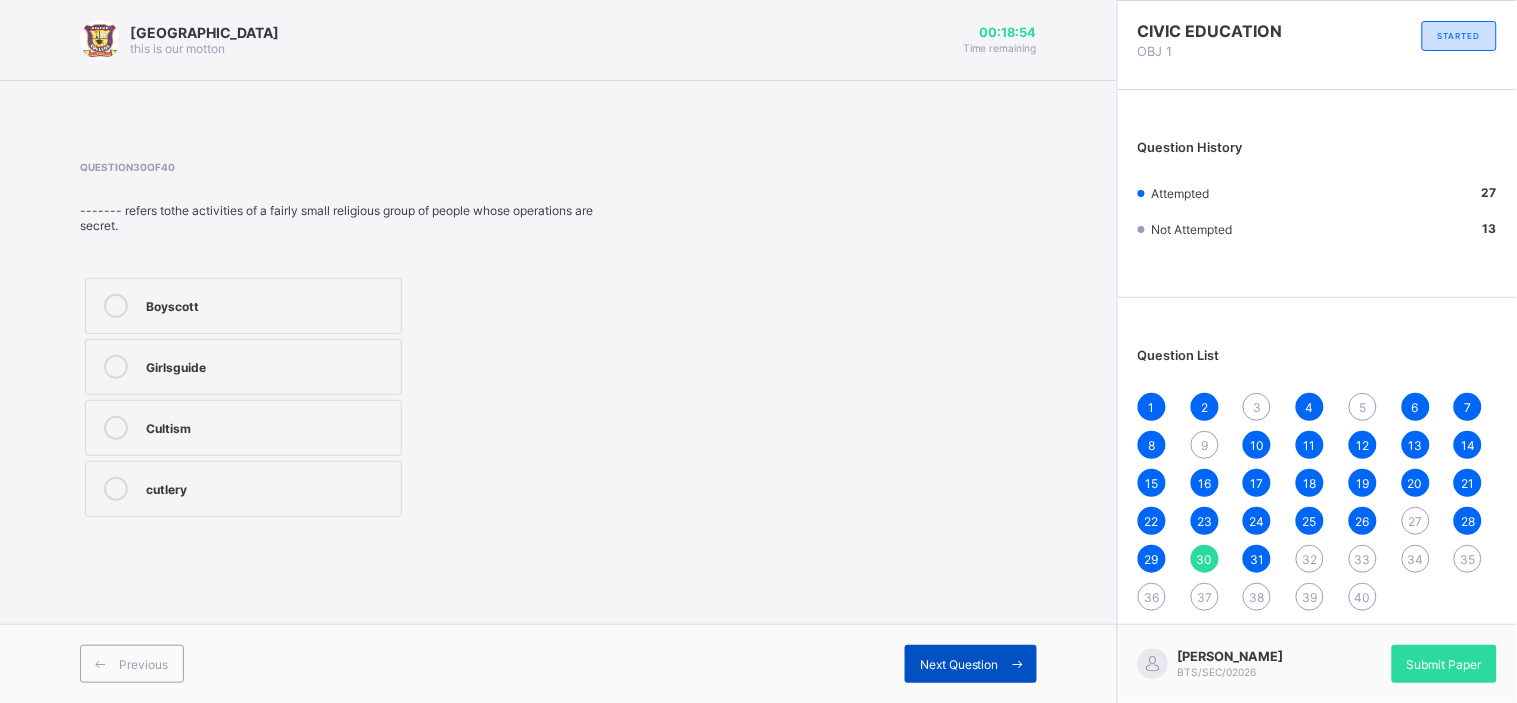 click on "Next Question" at bounding box center [959, 664] 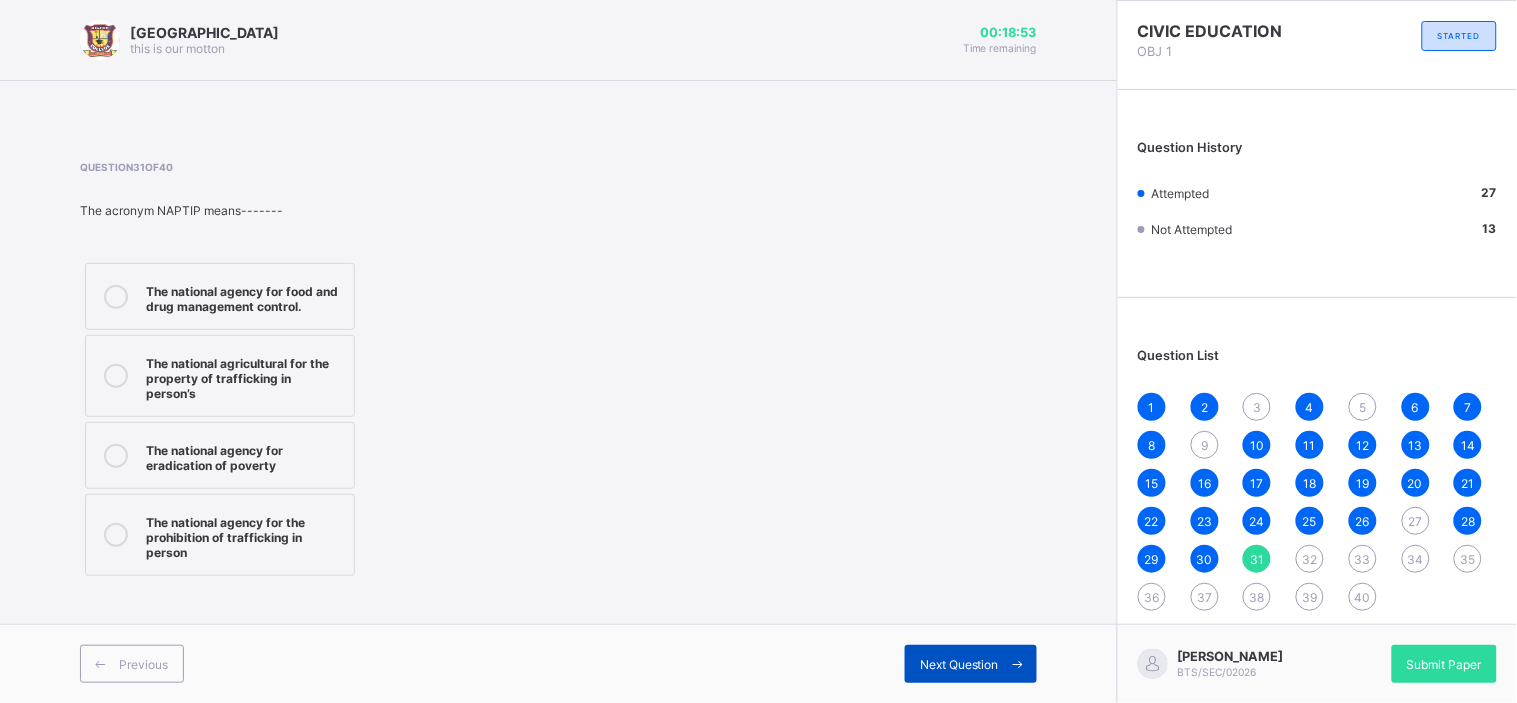 click on "Next Question" at bounding box center (959, 664) 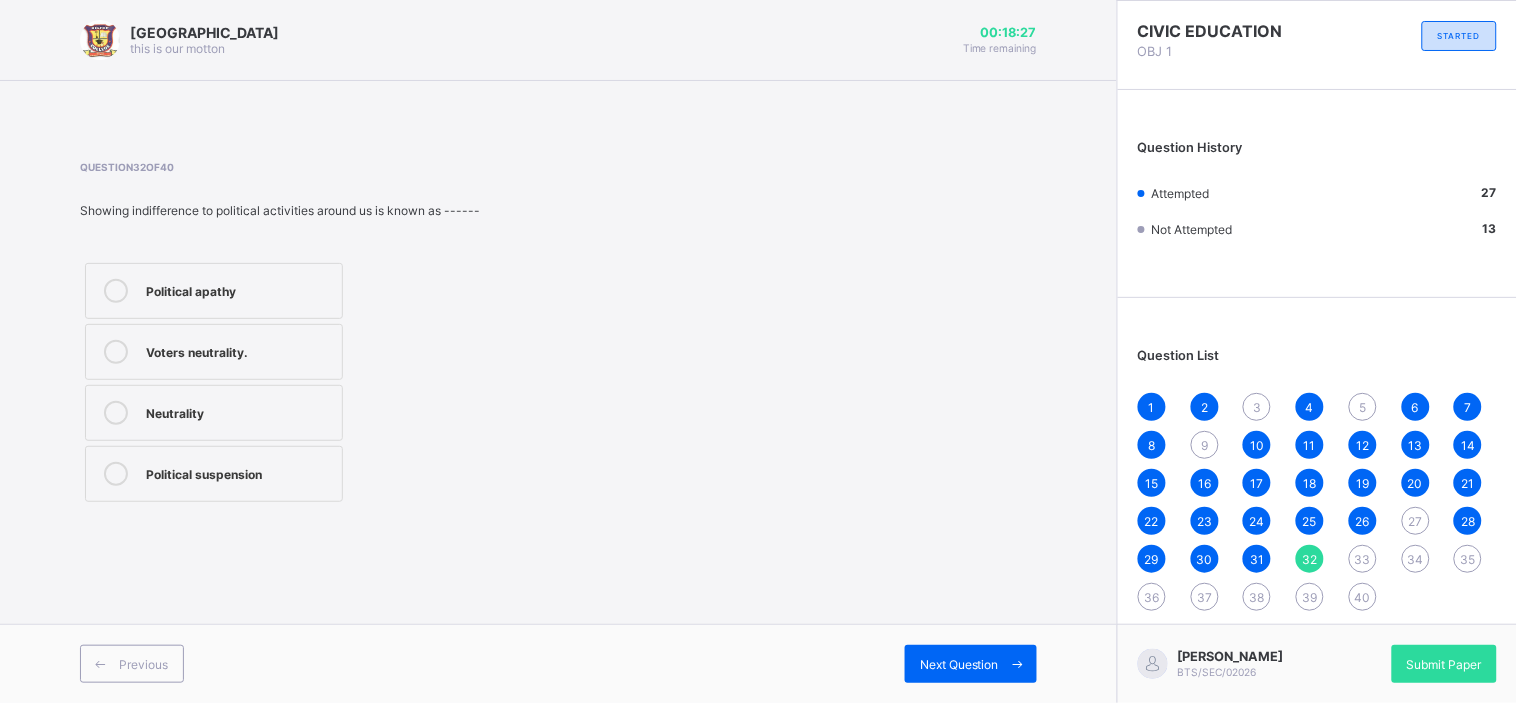 click on "Political apathy" at bounding box center [214, 291] 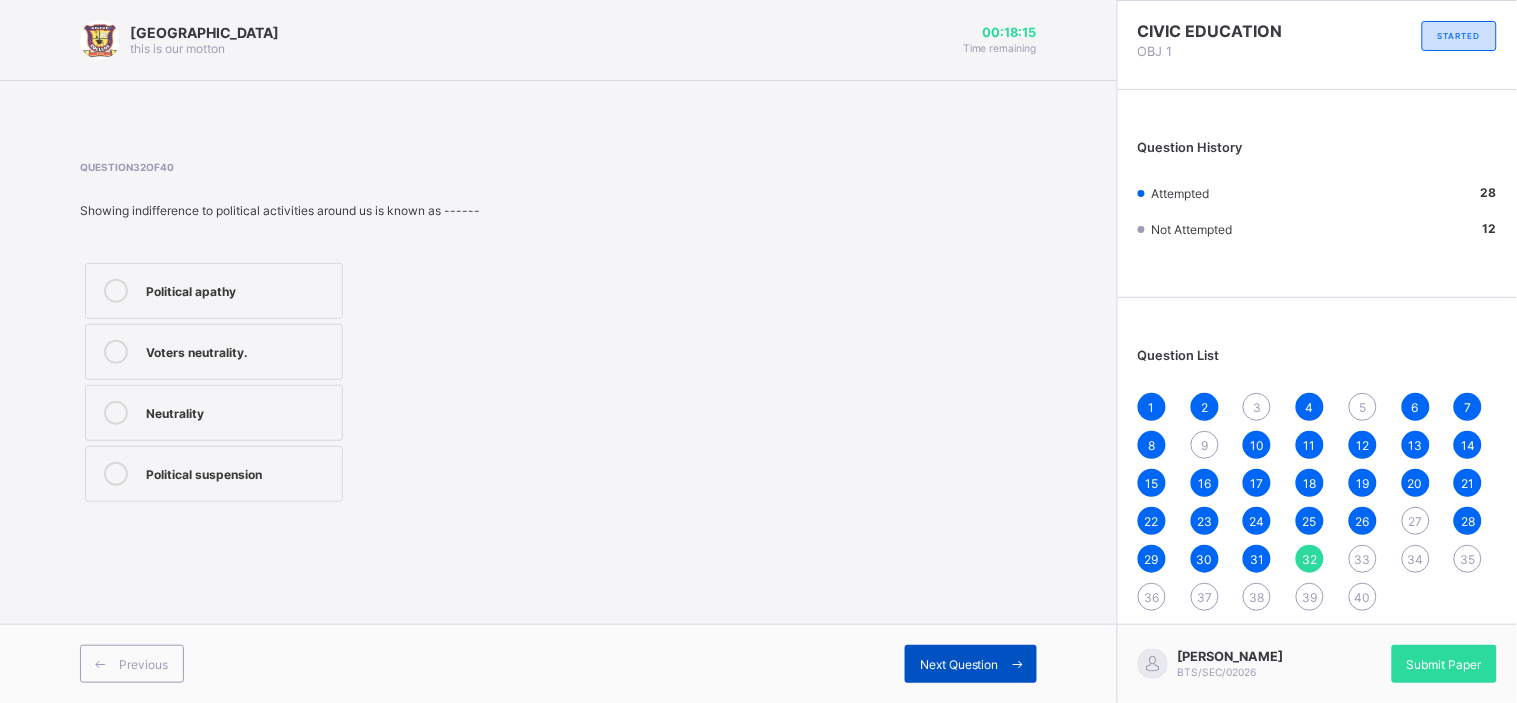 click on "Next Question" at bounding box center (959, 664) 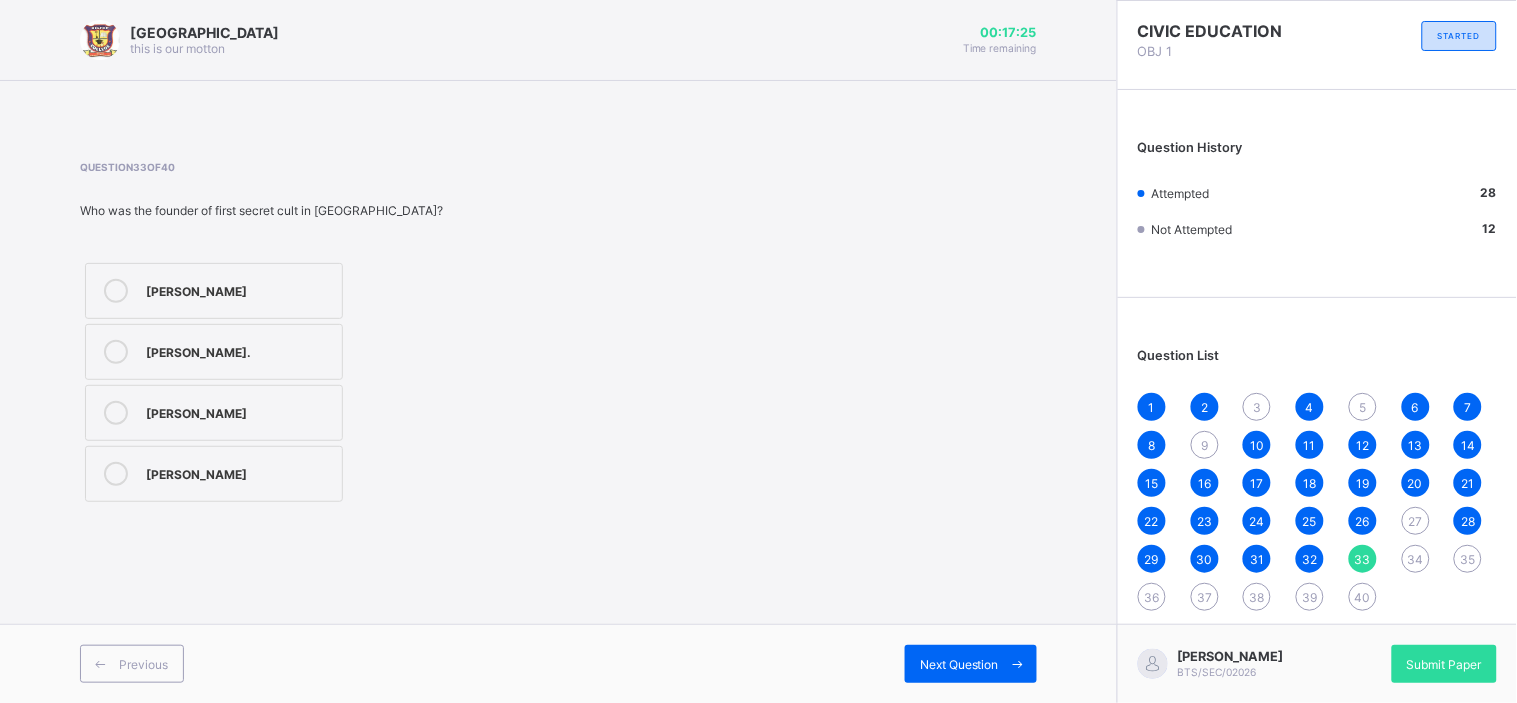 click on "1" at bounding box center [1152, 407] 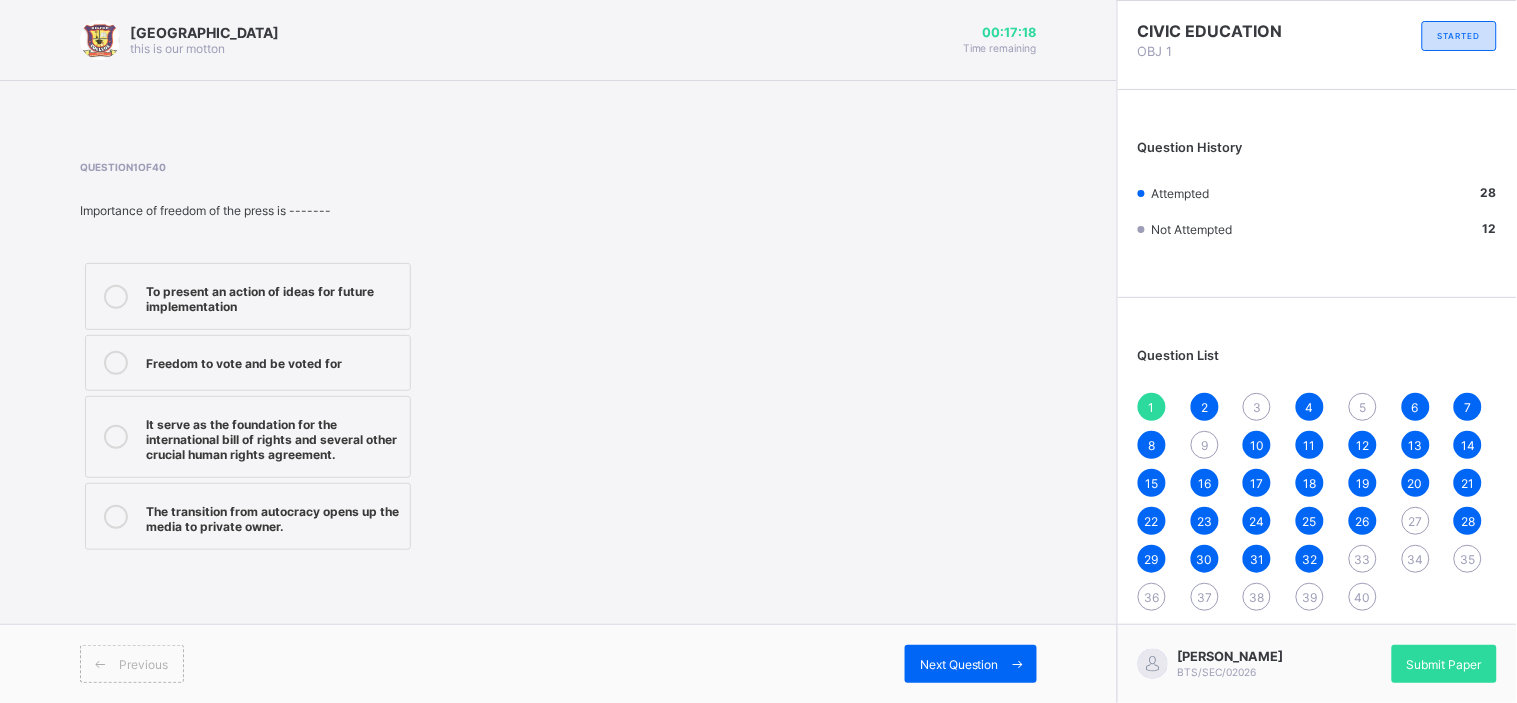 click on "1 2 3 4 5 6 7 8 9 10 11 12 13 14 15 16 17 18 19 20 21 22 23 24 25 26 27 28 29 30 31 32 33 34 35 36 37 38 39 40" at bounding box center [1317, 502] 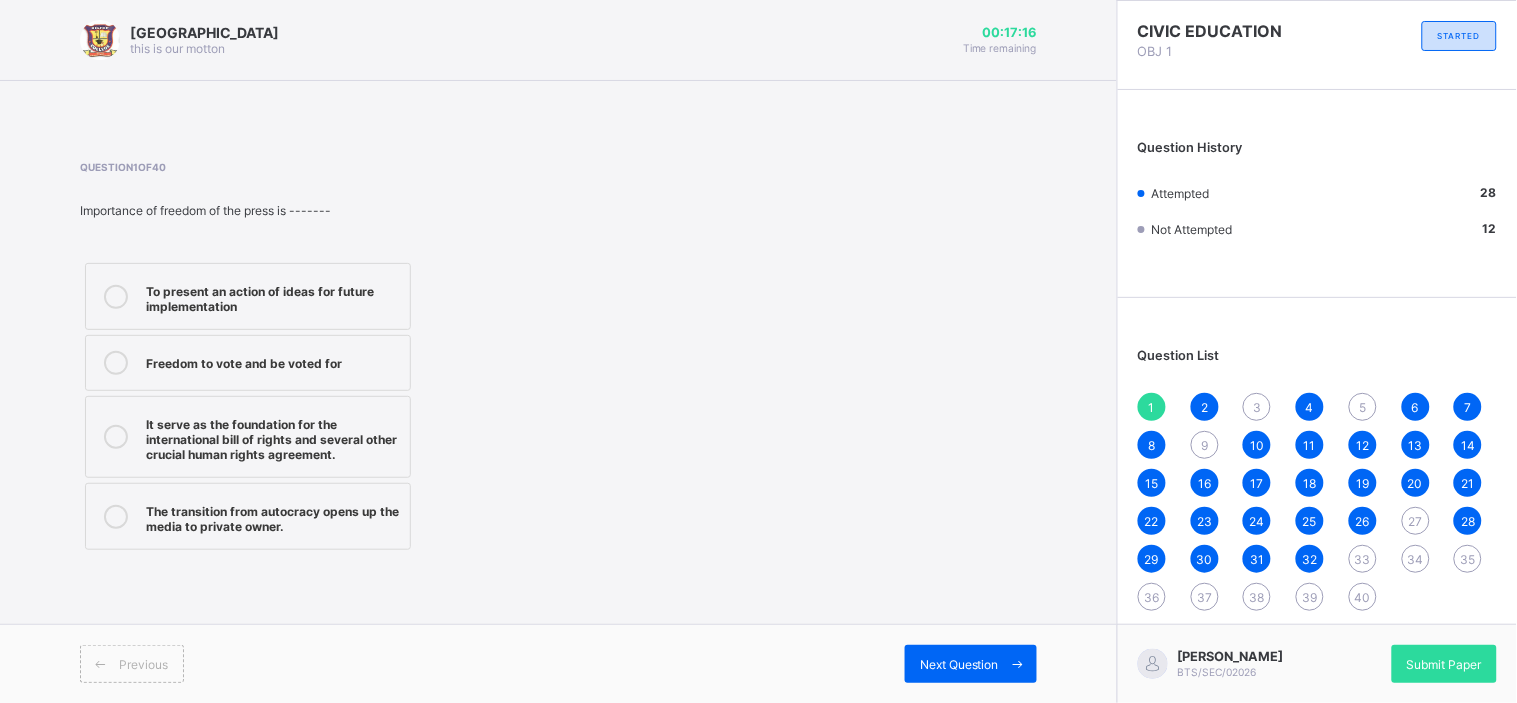 click on "33" at bounding box center [1363, 559] 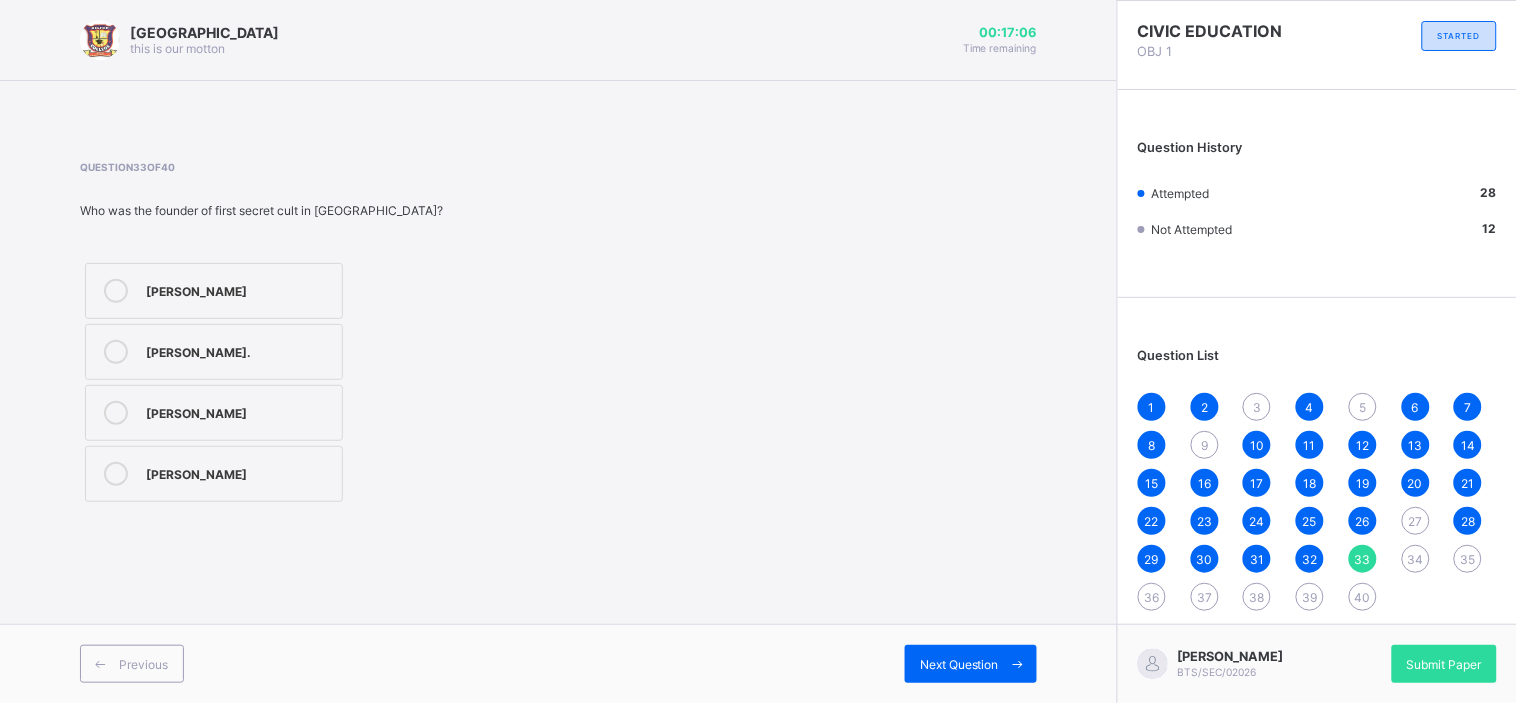 click on "[PERSON_NAME]" at bounding box center [214, 474] 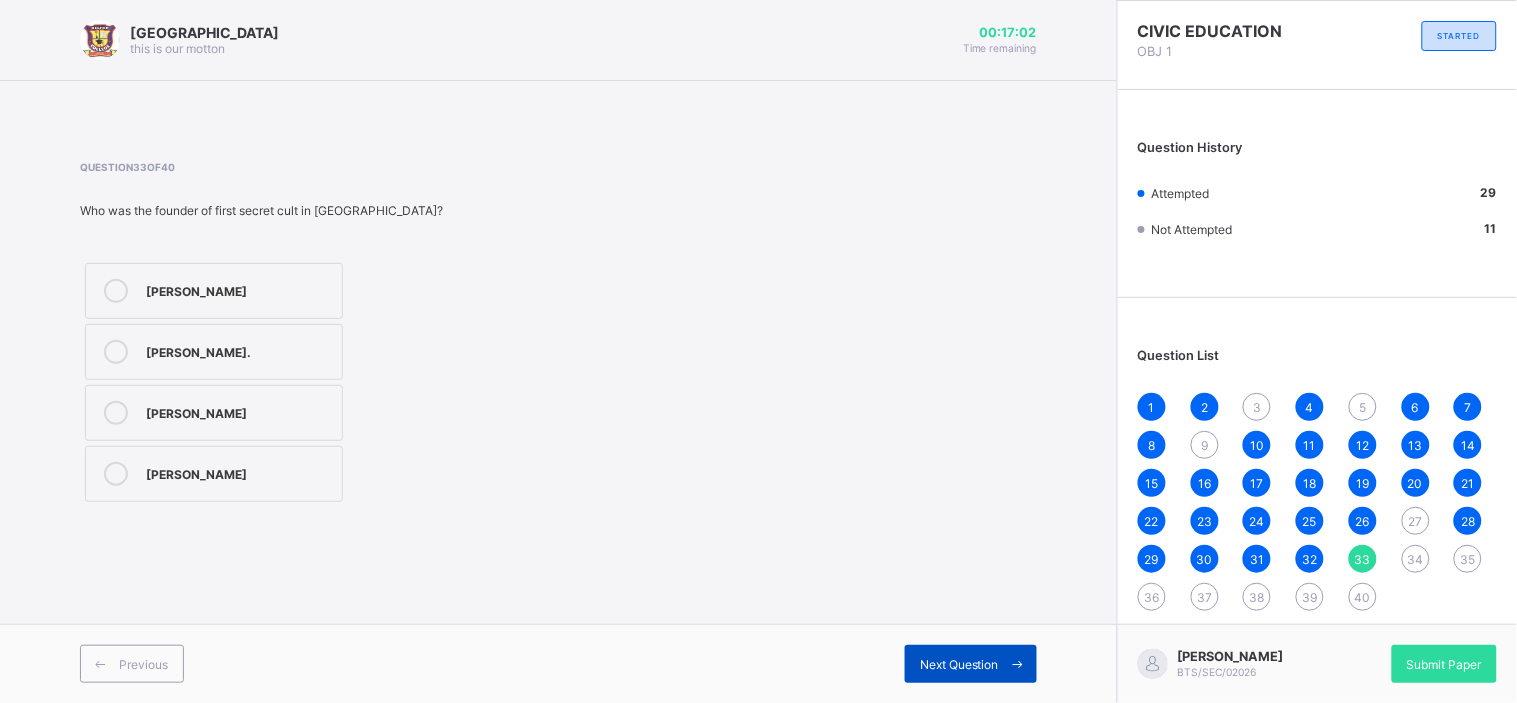 click on "Next Question" at bounding box center (959, 664) 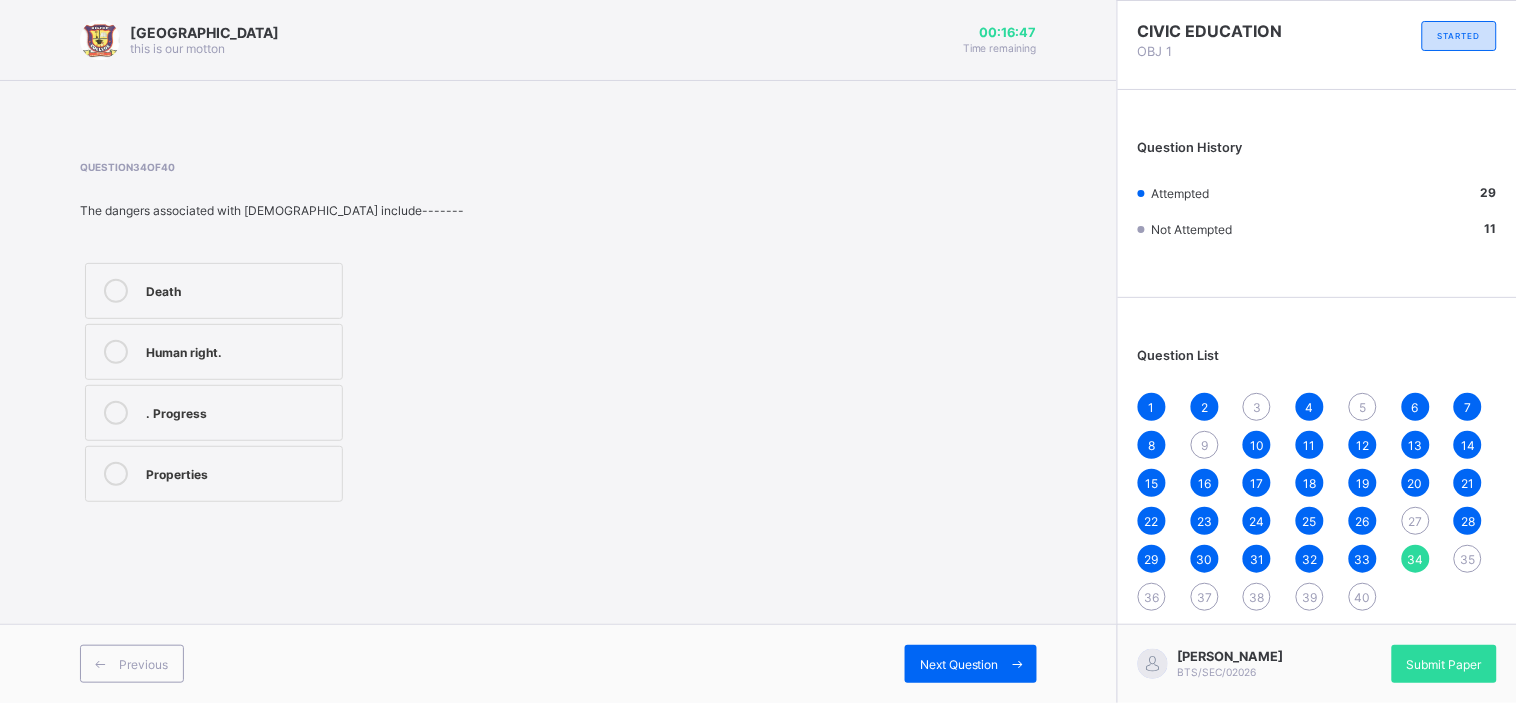click on "Death" at bounding box center [214, 291] 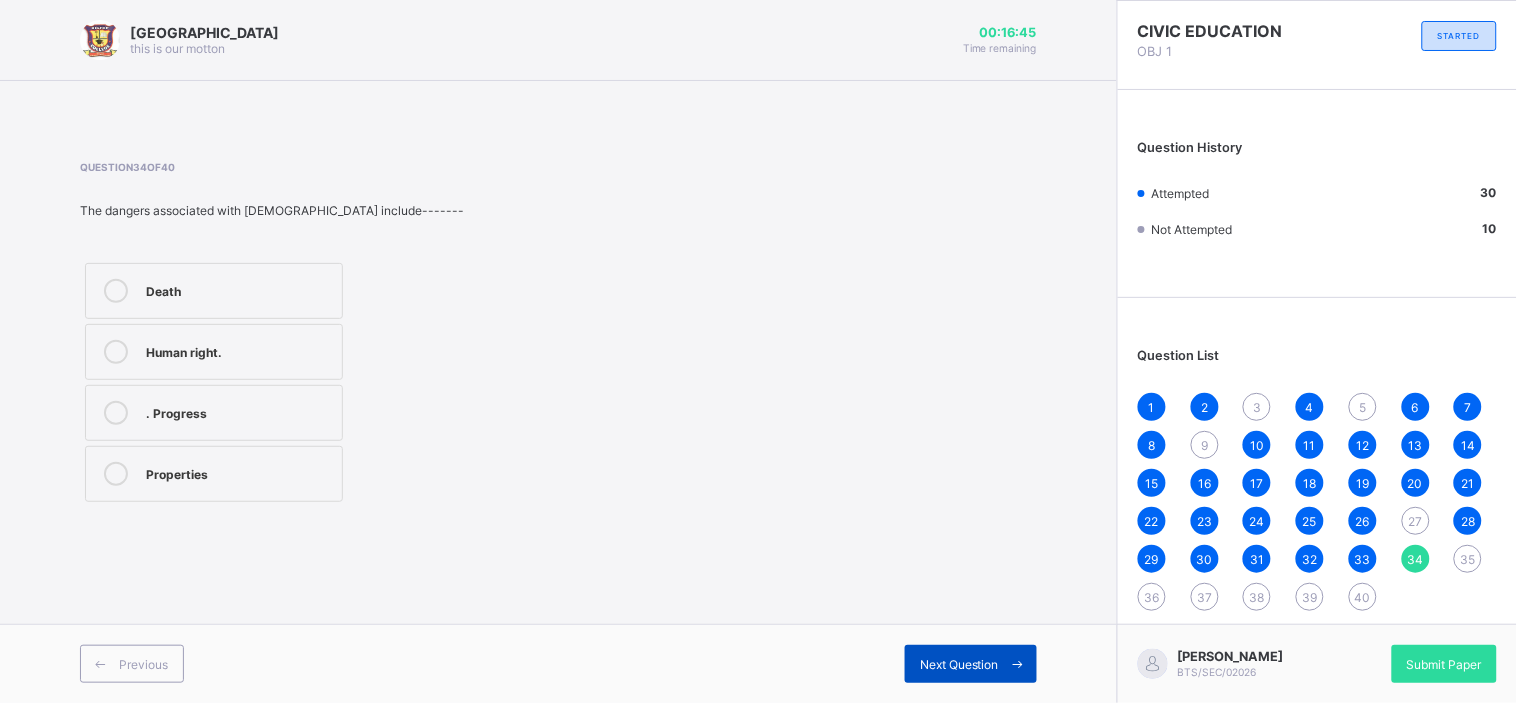 click on "Next Question" at bounding box center (971, 664) 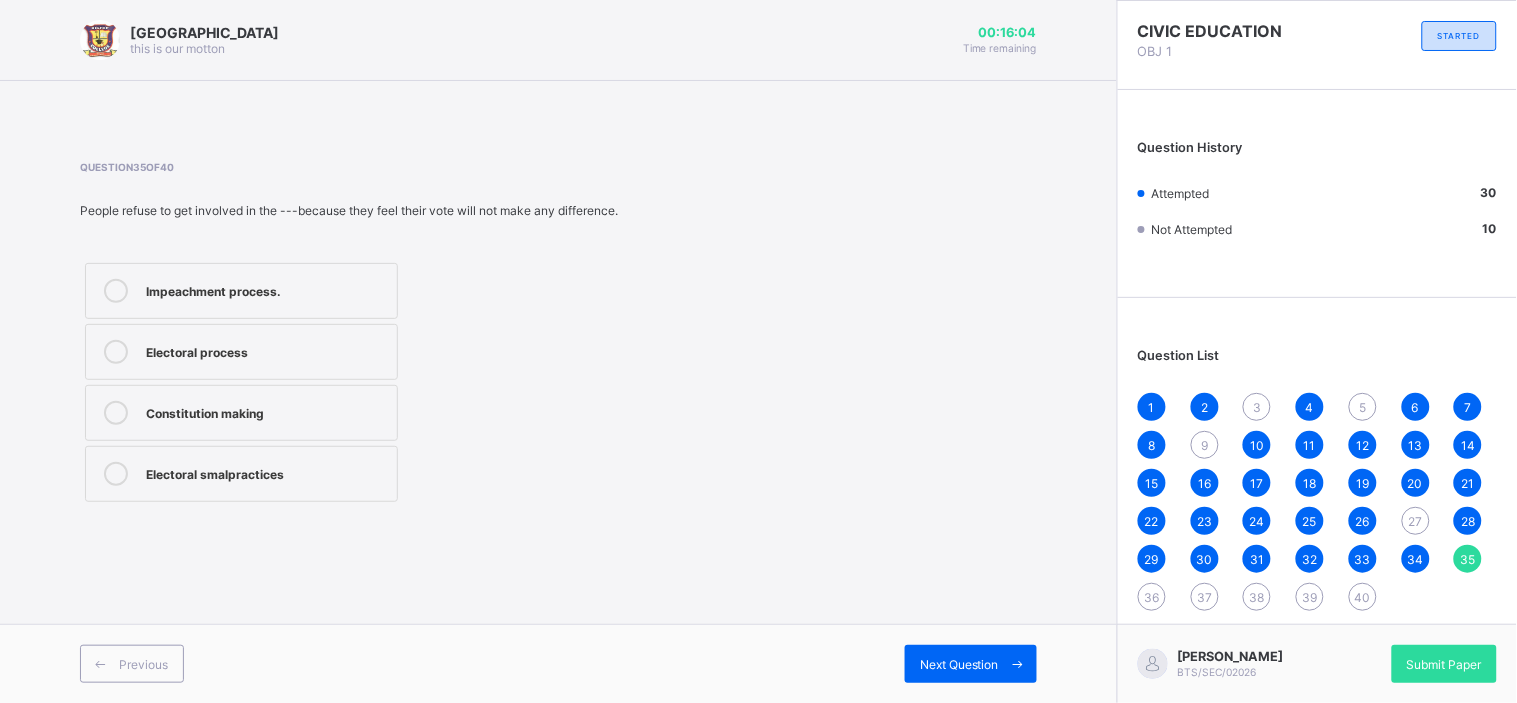 click on "Electoral process" at bounding box center (241, 352) 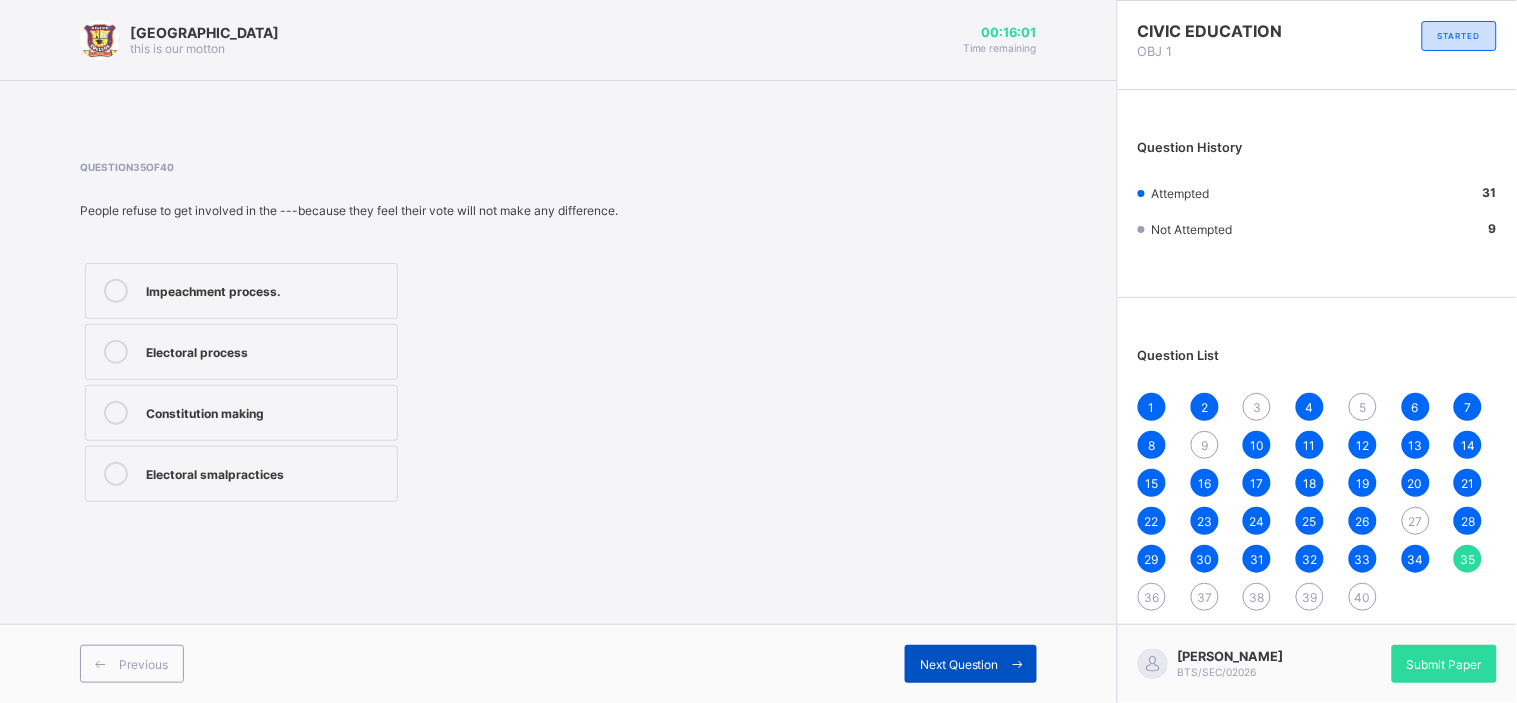 click on "Next Question" at bounding box center [971, 664] 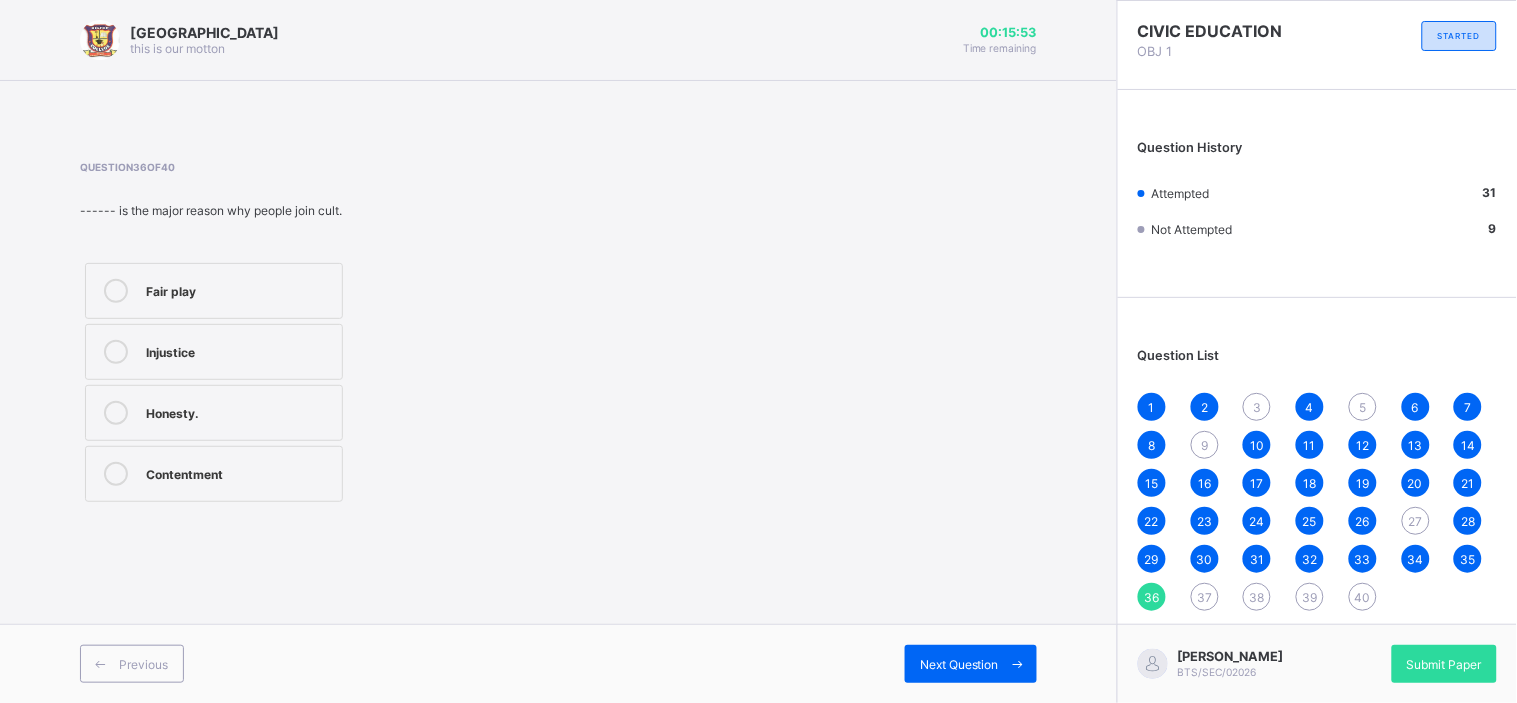click on "Injustice" at bounding box center (239, 350) 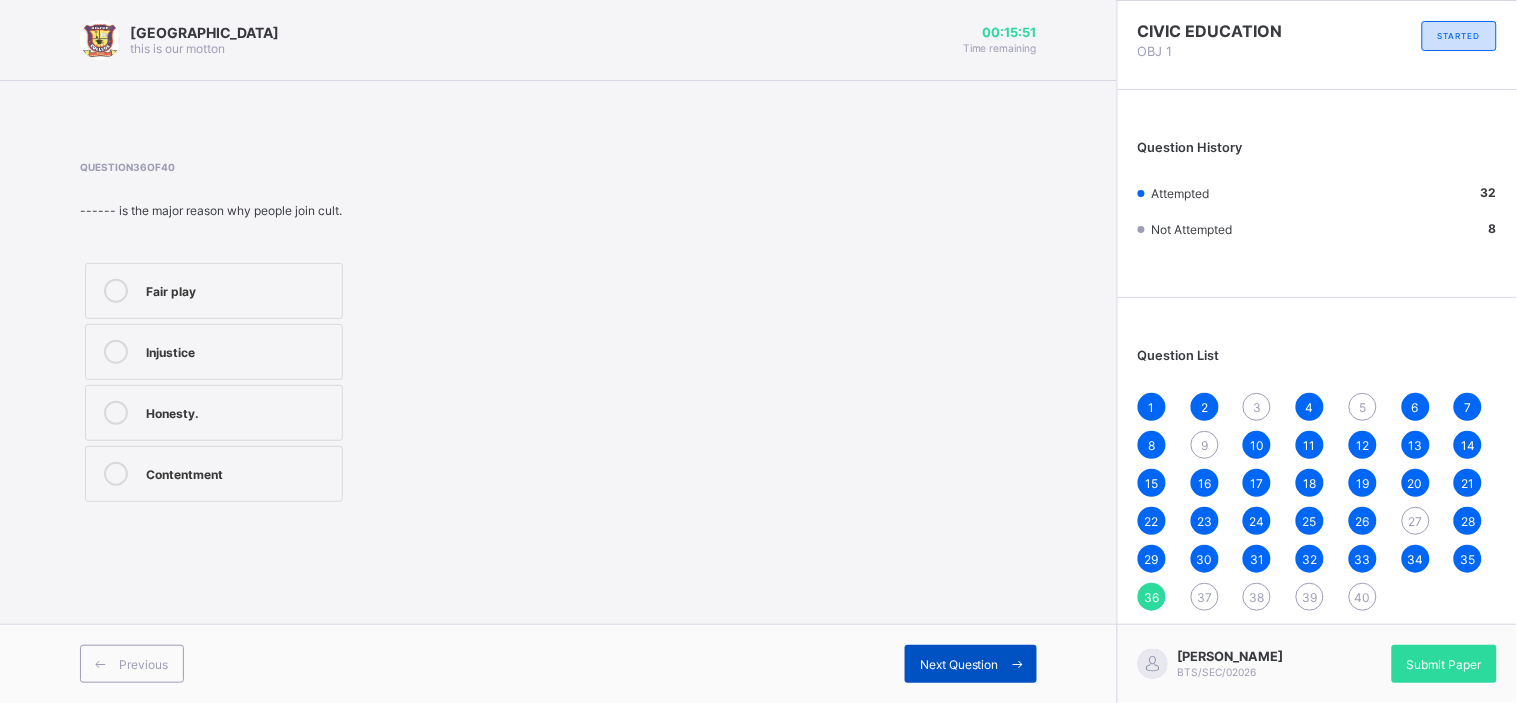 click on "Next Question" at bounding box center (971, 664) 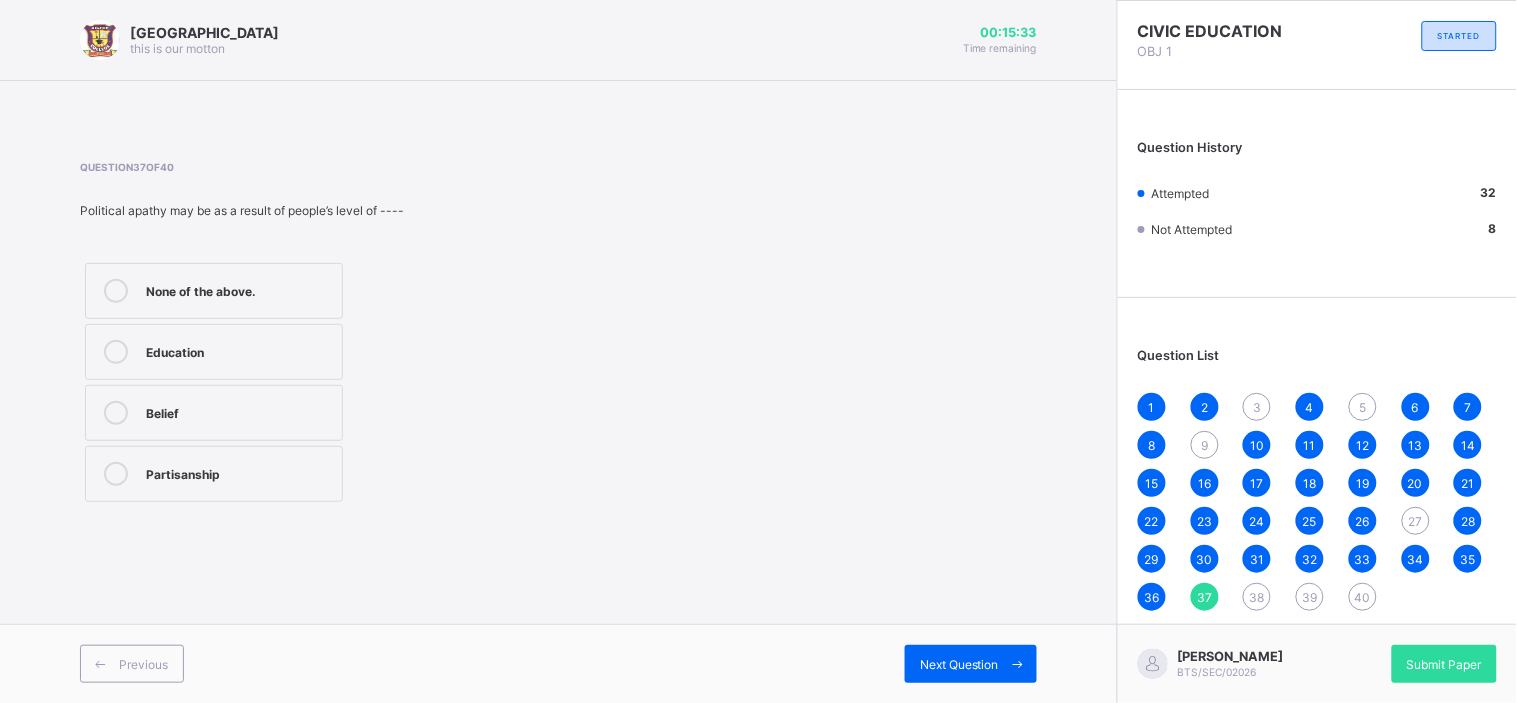 click on "Education" at bounding box center (239, 350) 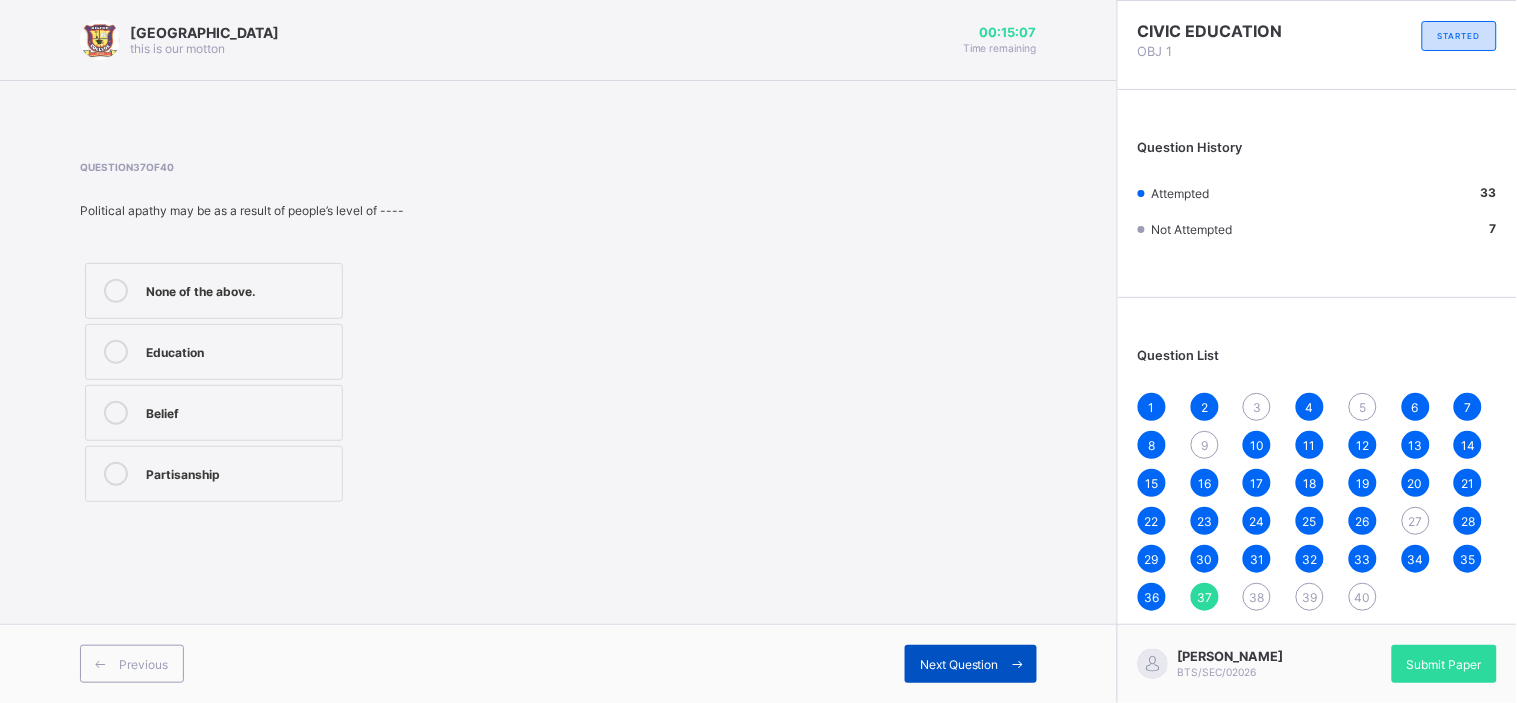 click on "Next Question" at bounding box center (959, 664) 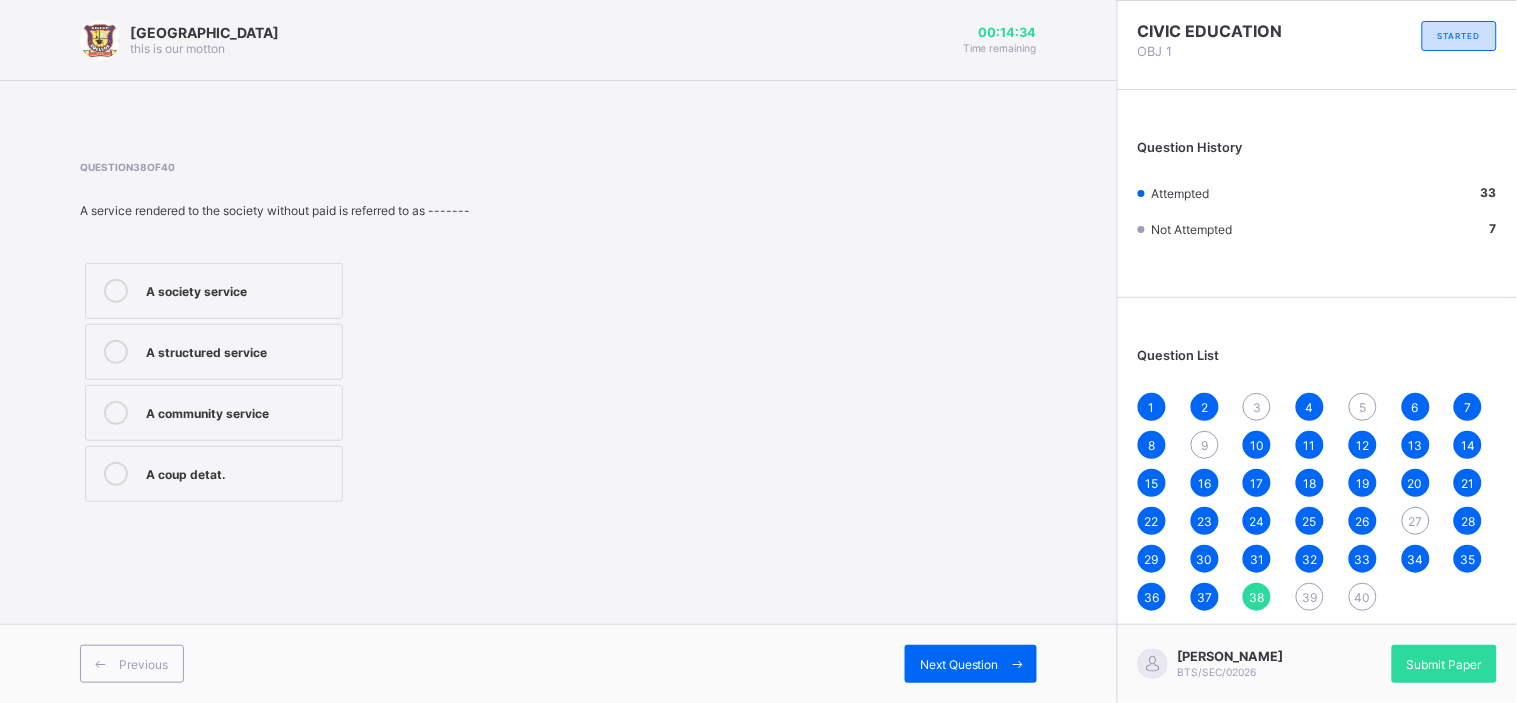 click on "A community service" at bounding box center (239, 411) 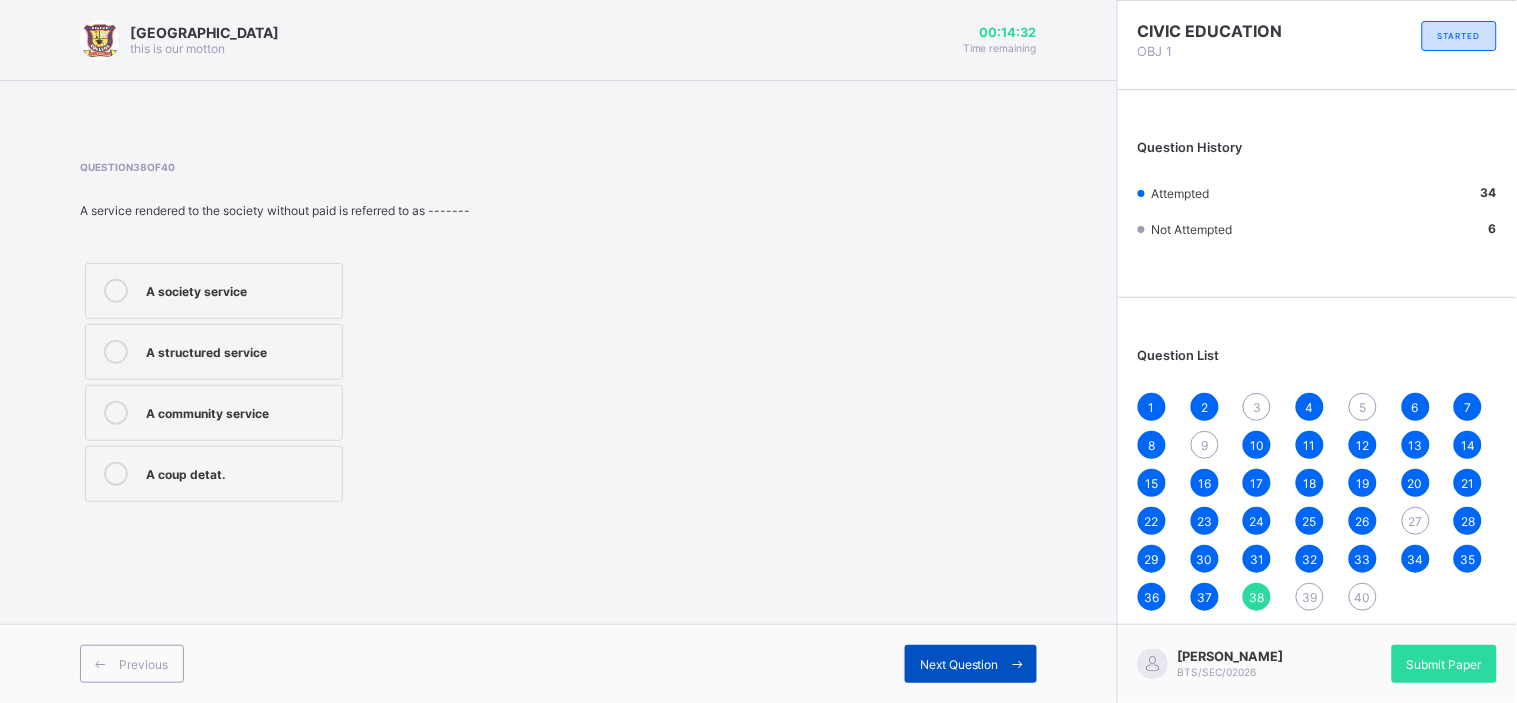 click on "Next Question" at bounding box center [971, 664] 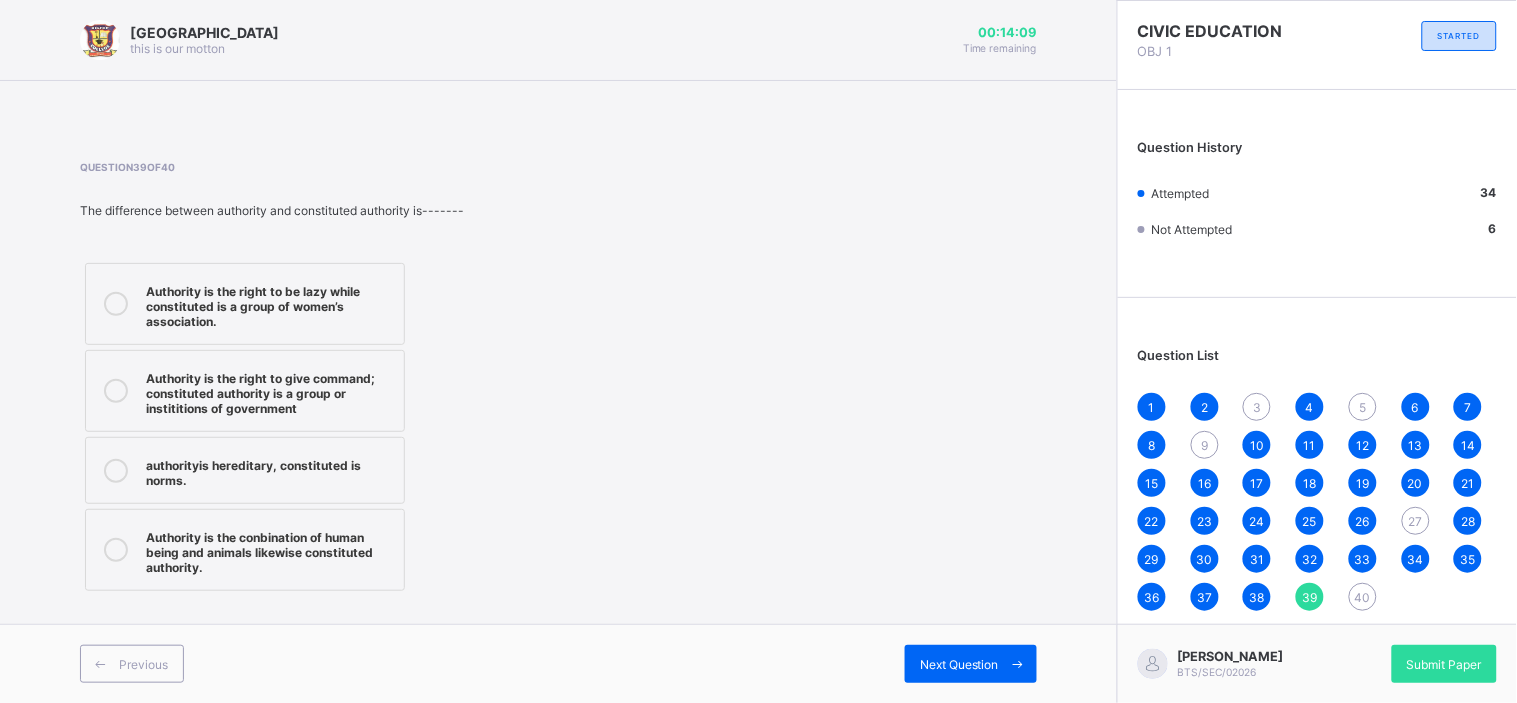 click on "Authority is the right to give command; constituted authority is a group or instititions of government" at bounding box center (270, 391) 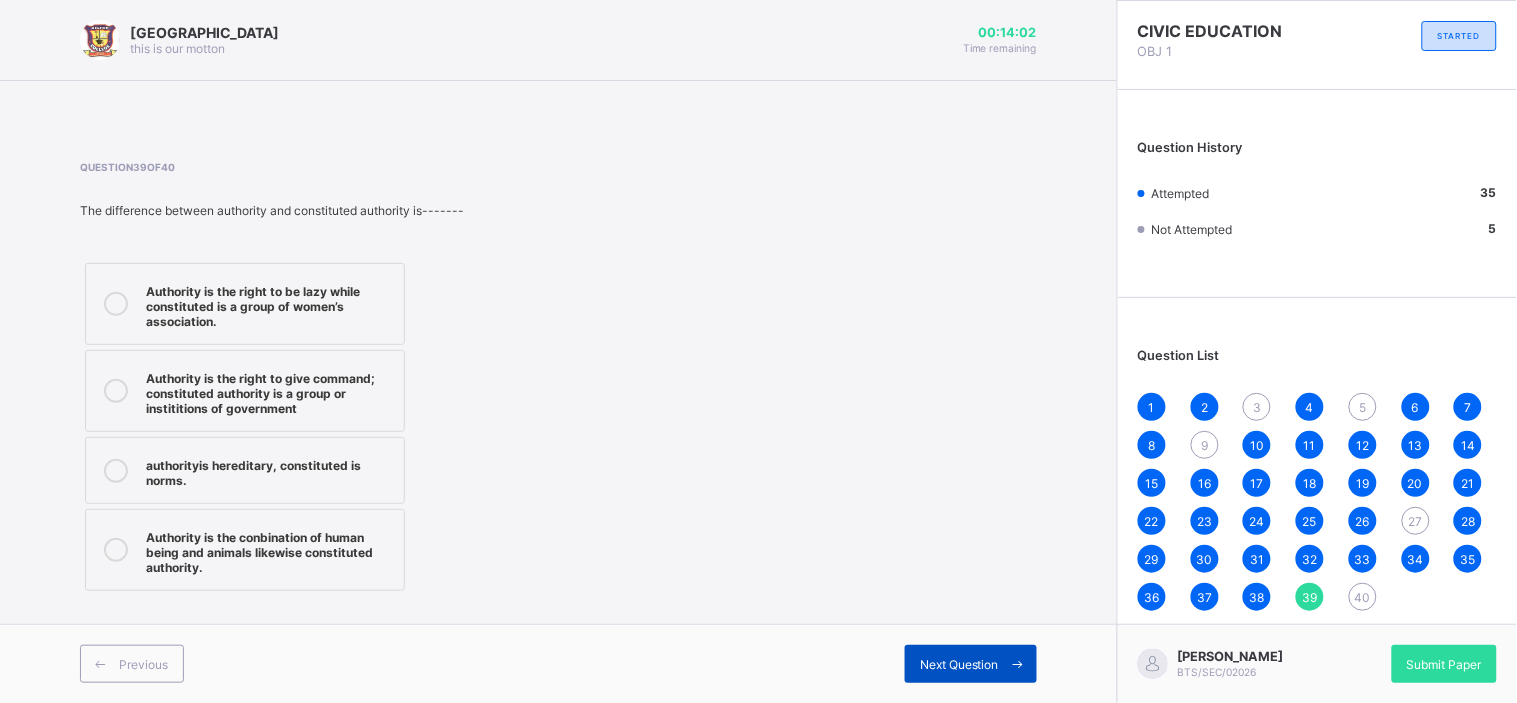 click on "Next Question" at bounding box center [959, 664] 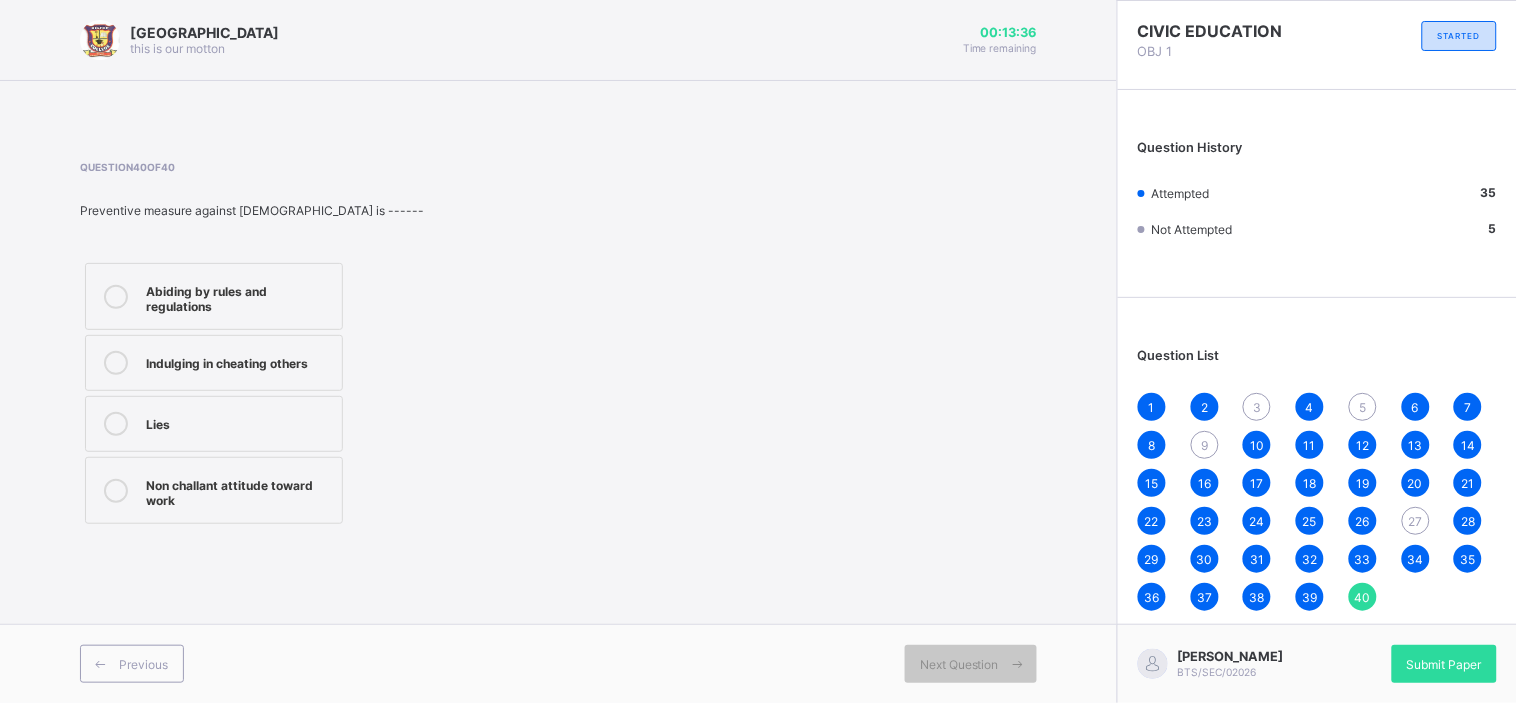 click on "Abiding by rules and regulations" at bounding box center (214, 296) 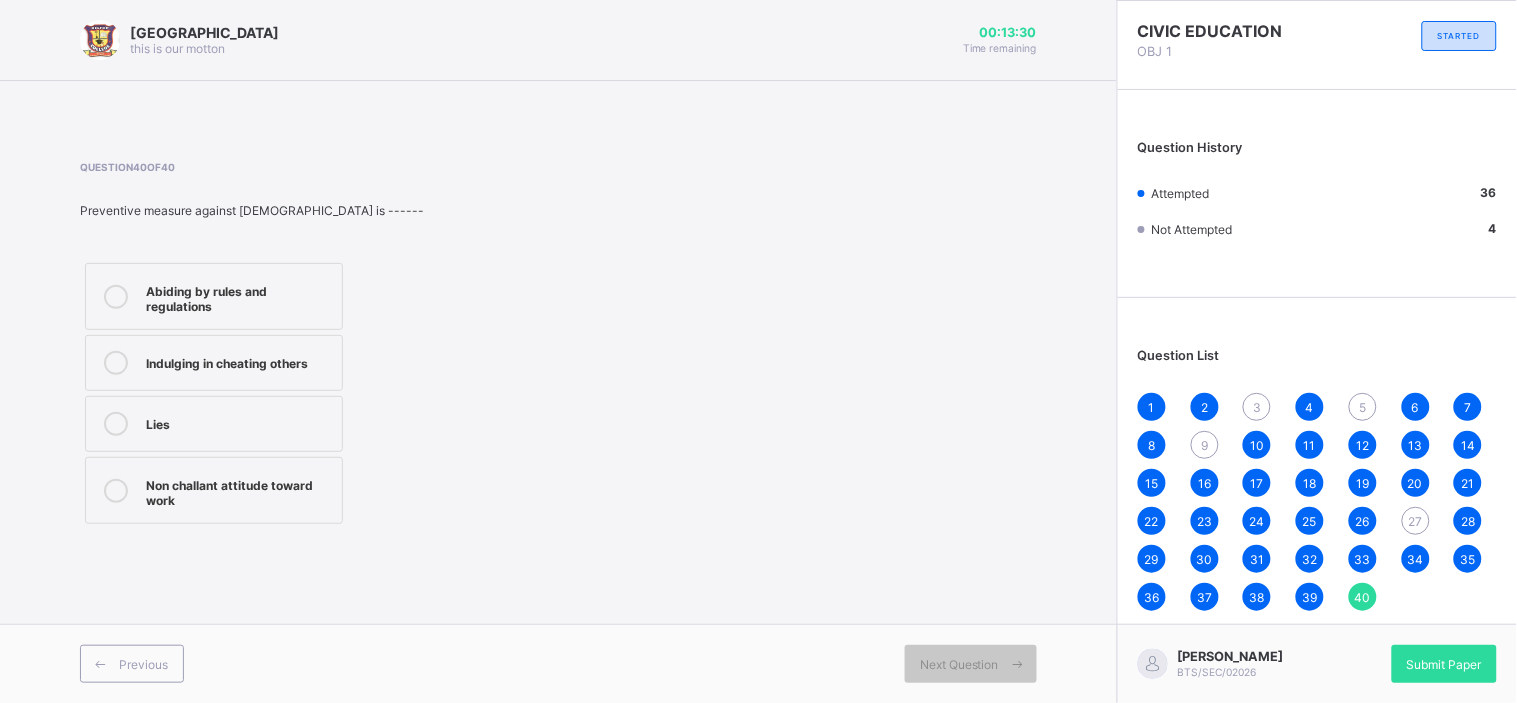 click on "17" at bounding box center [1257, 483] 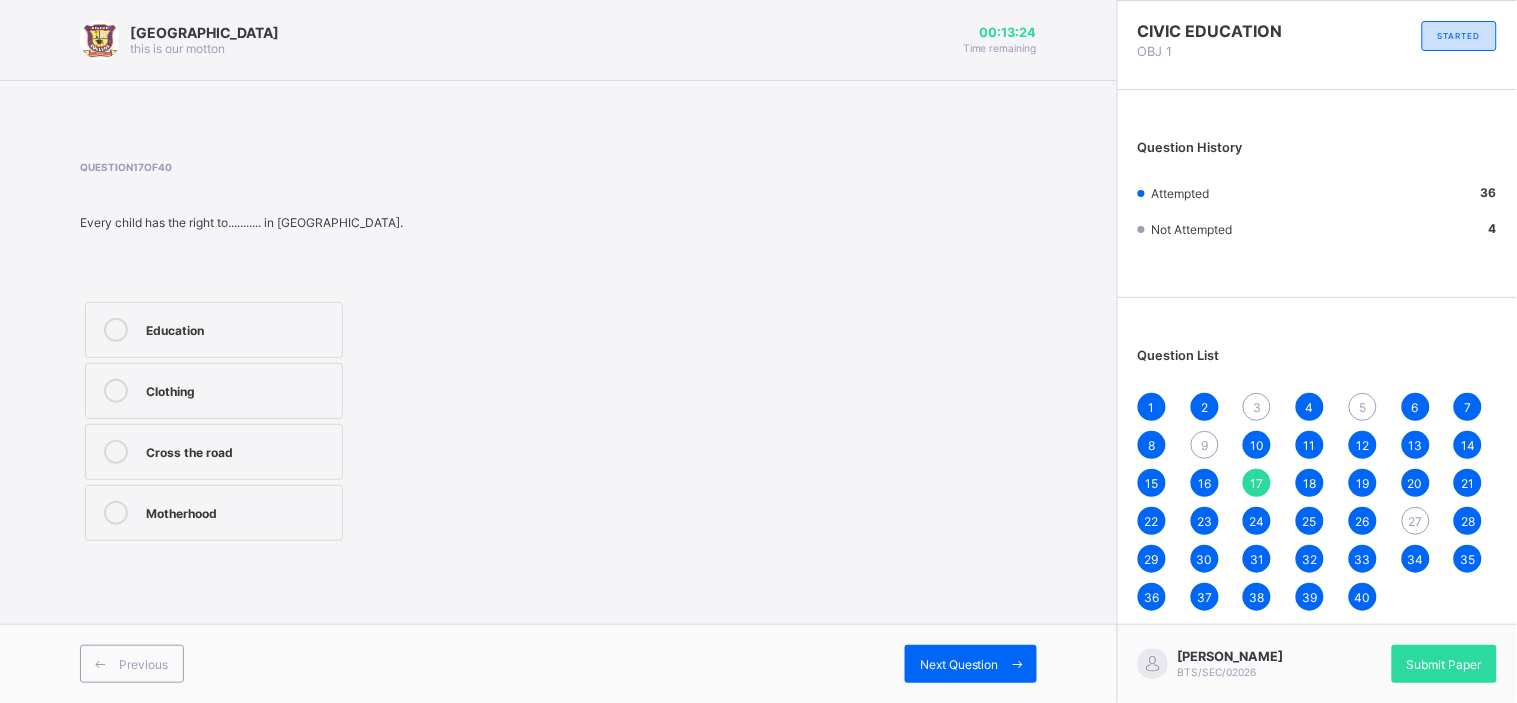 click on "Education" at bounding box center (239, 328) 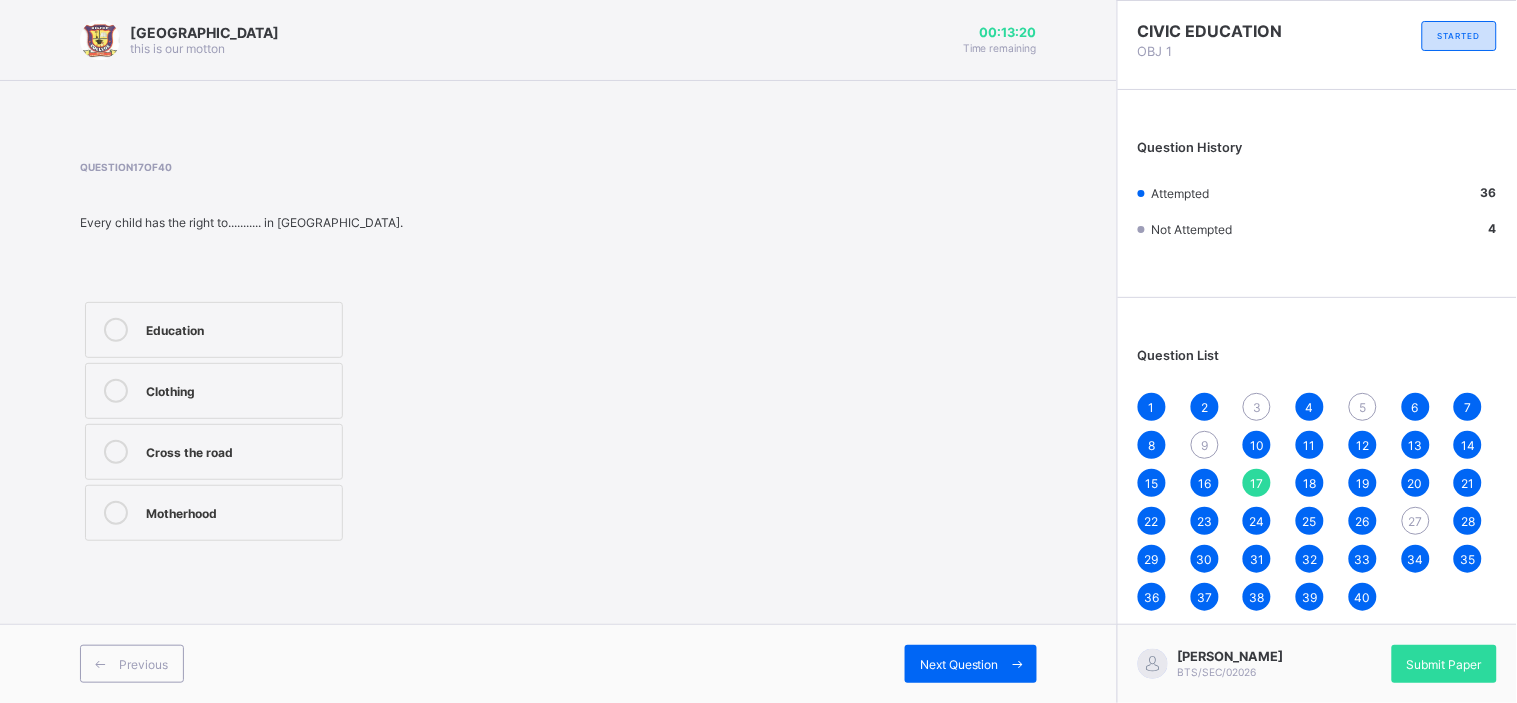 click on "9" at bounding box center (1205, 445) 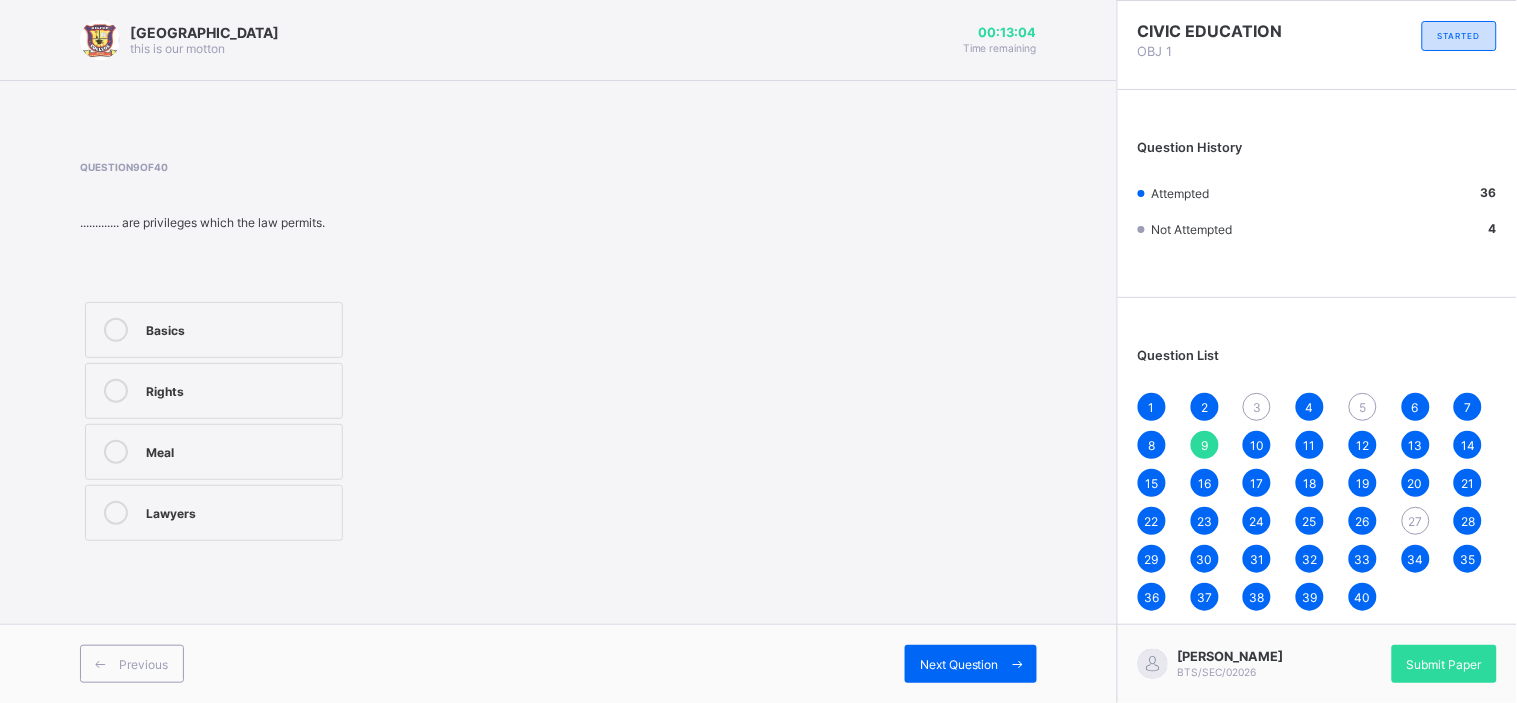 click on "Rights" at bounding box center (239, 391) 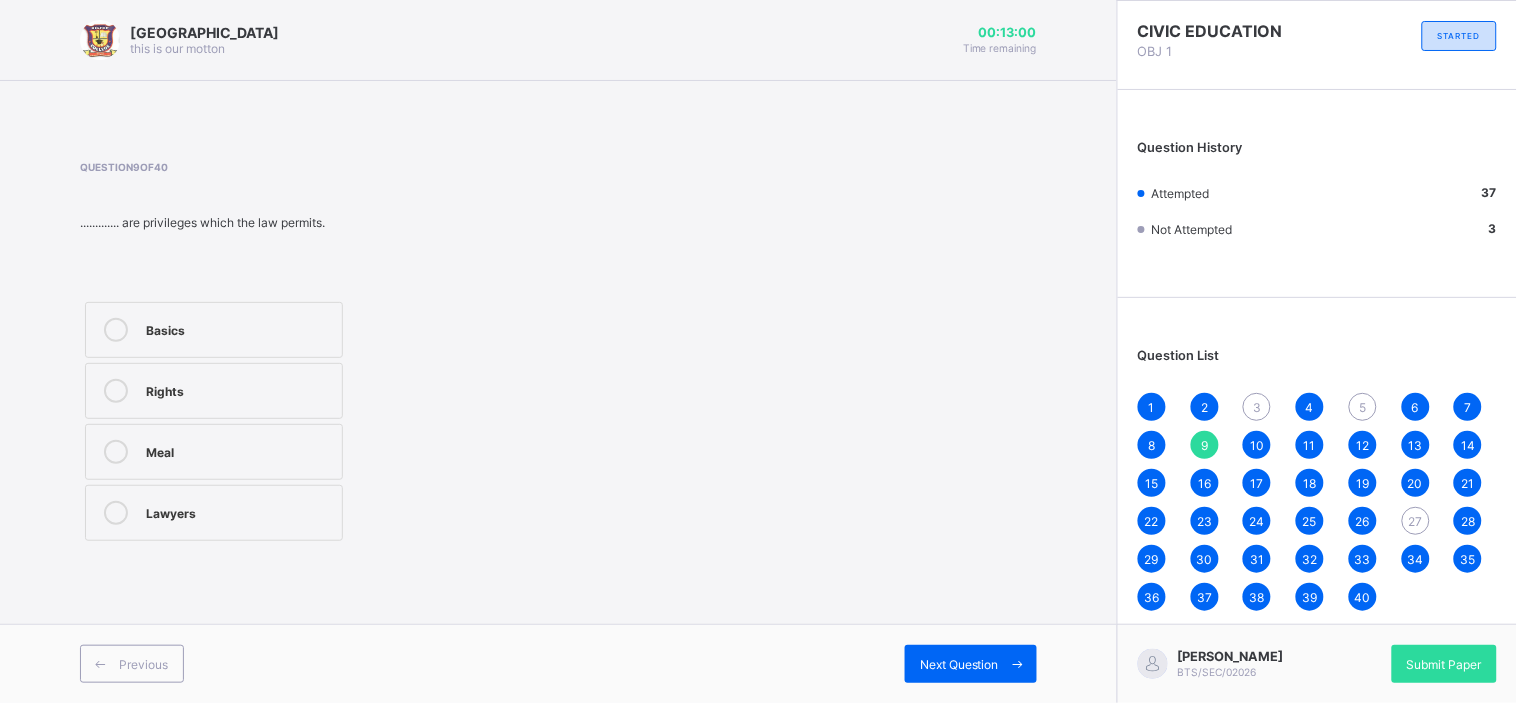 click on "3" at bounding box center [1257, 407] 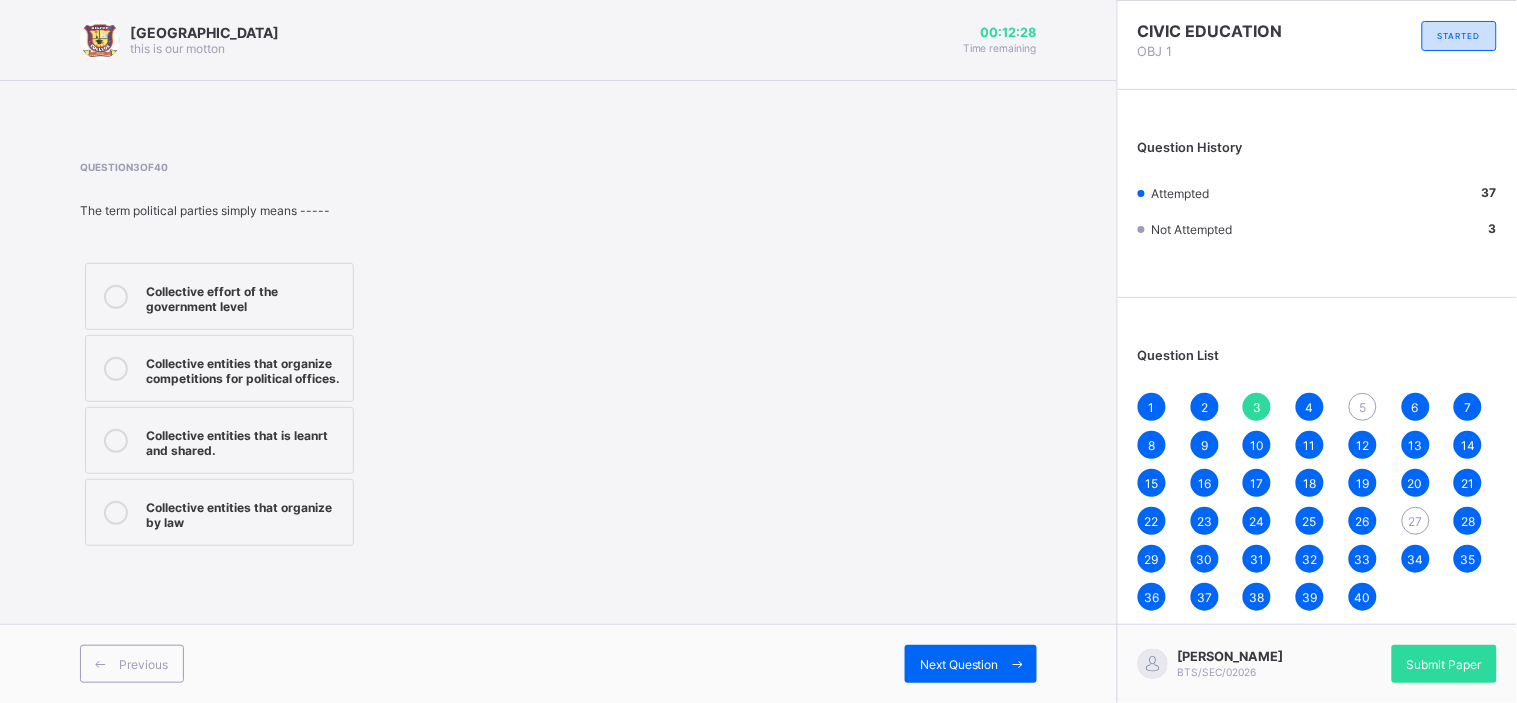 click on "Collective
entities that organize by law" at bounding box center [244, 512] 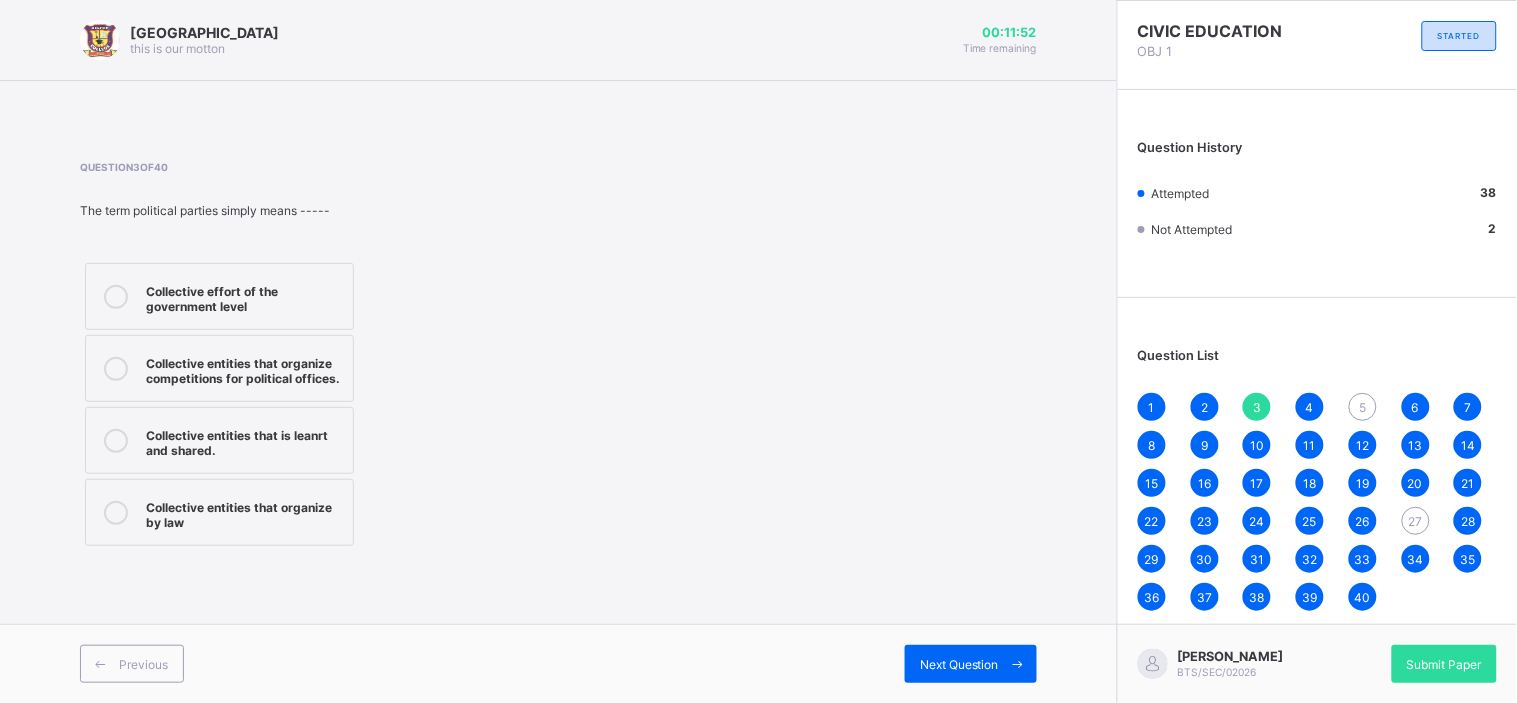 click on "5" at bounding box center (1362, 407) 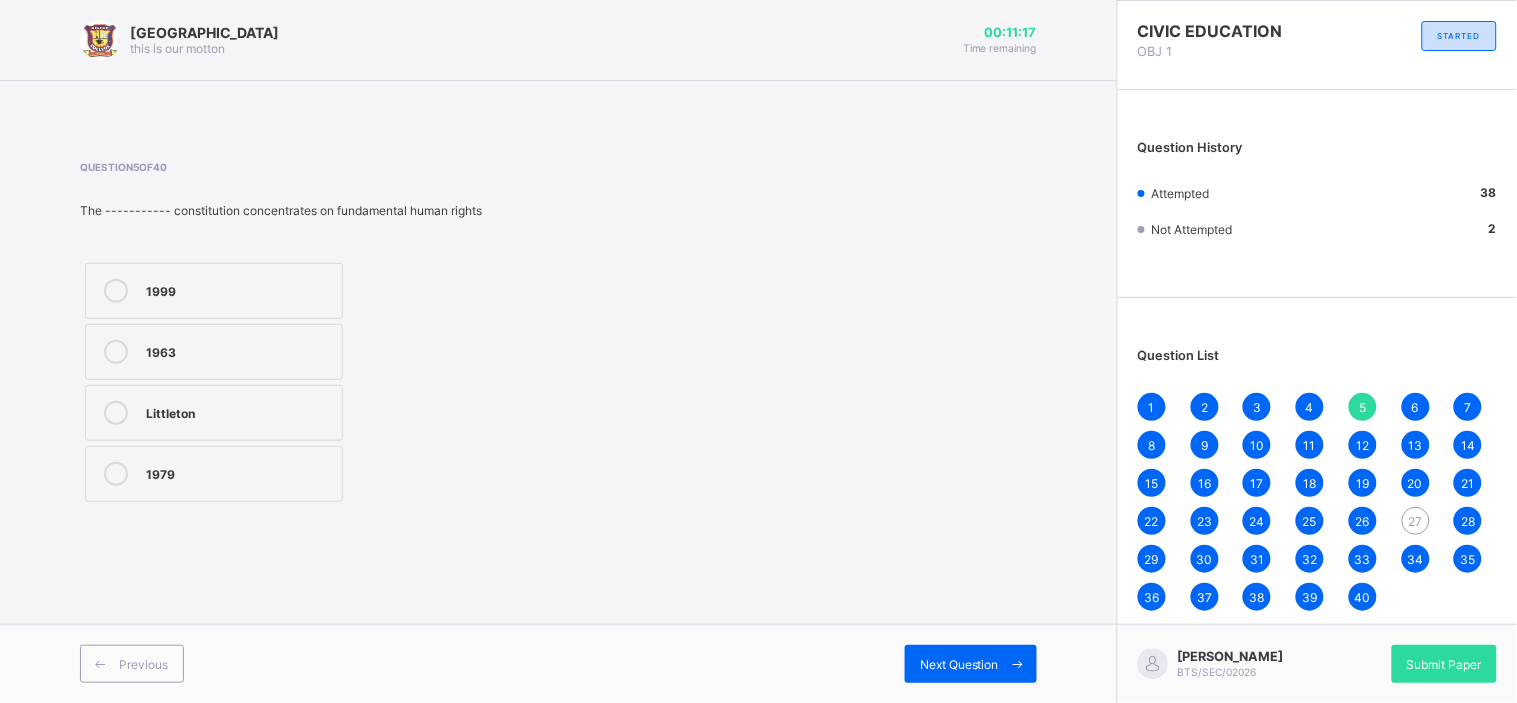 click on "1963" at bounding box center (239, 350) 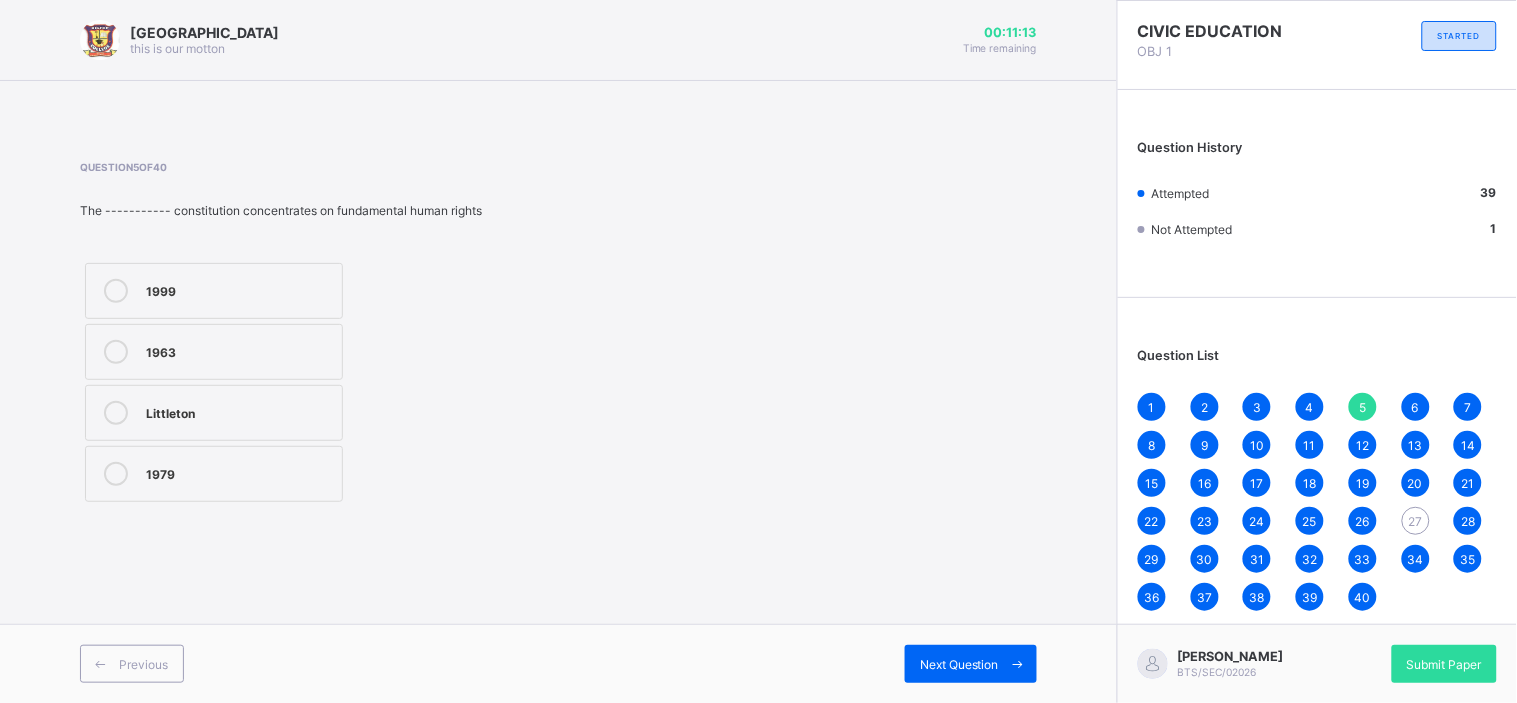 click on "27" at bounding box center (1416, 521) 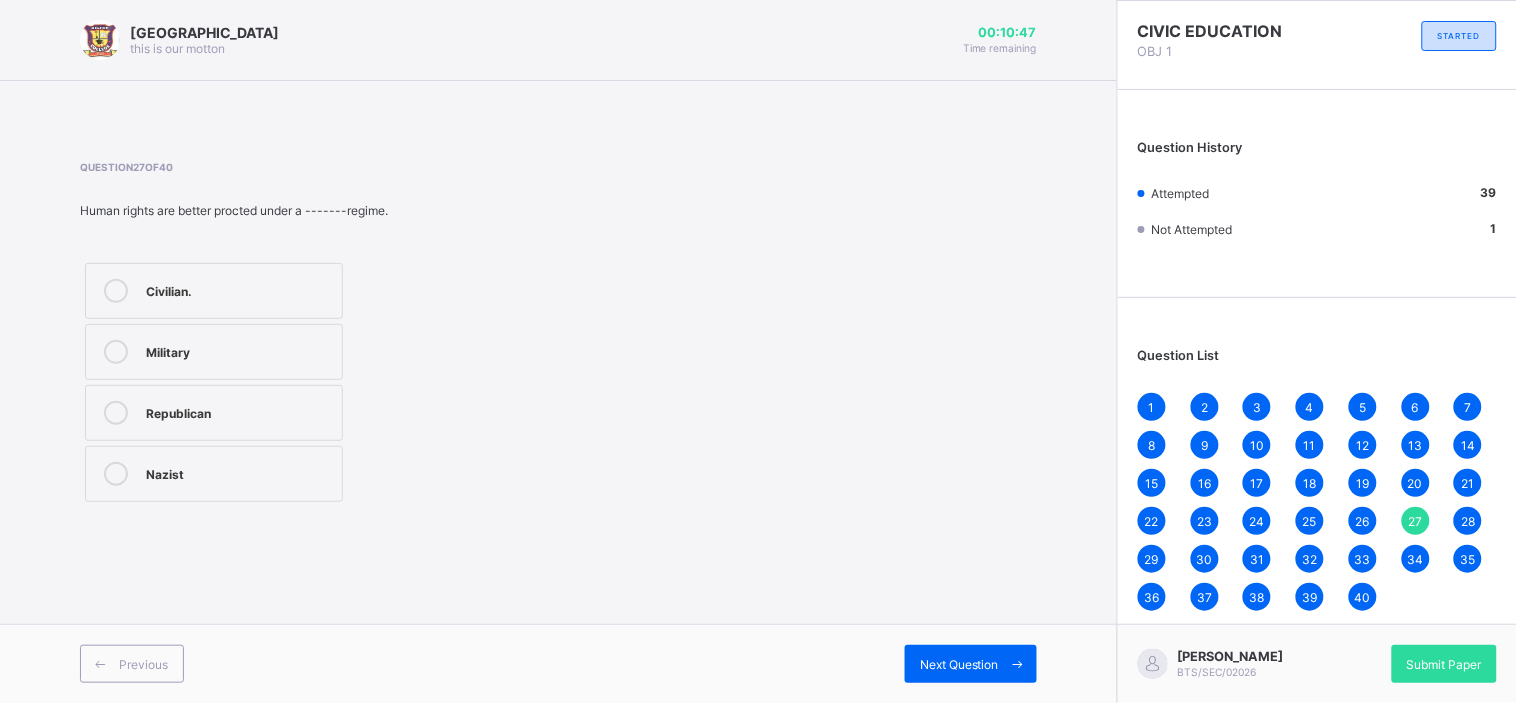 click on "Military" at bounding box center (214, 352) 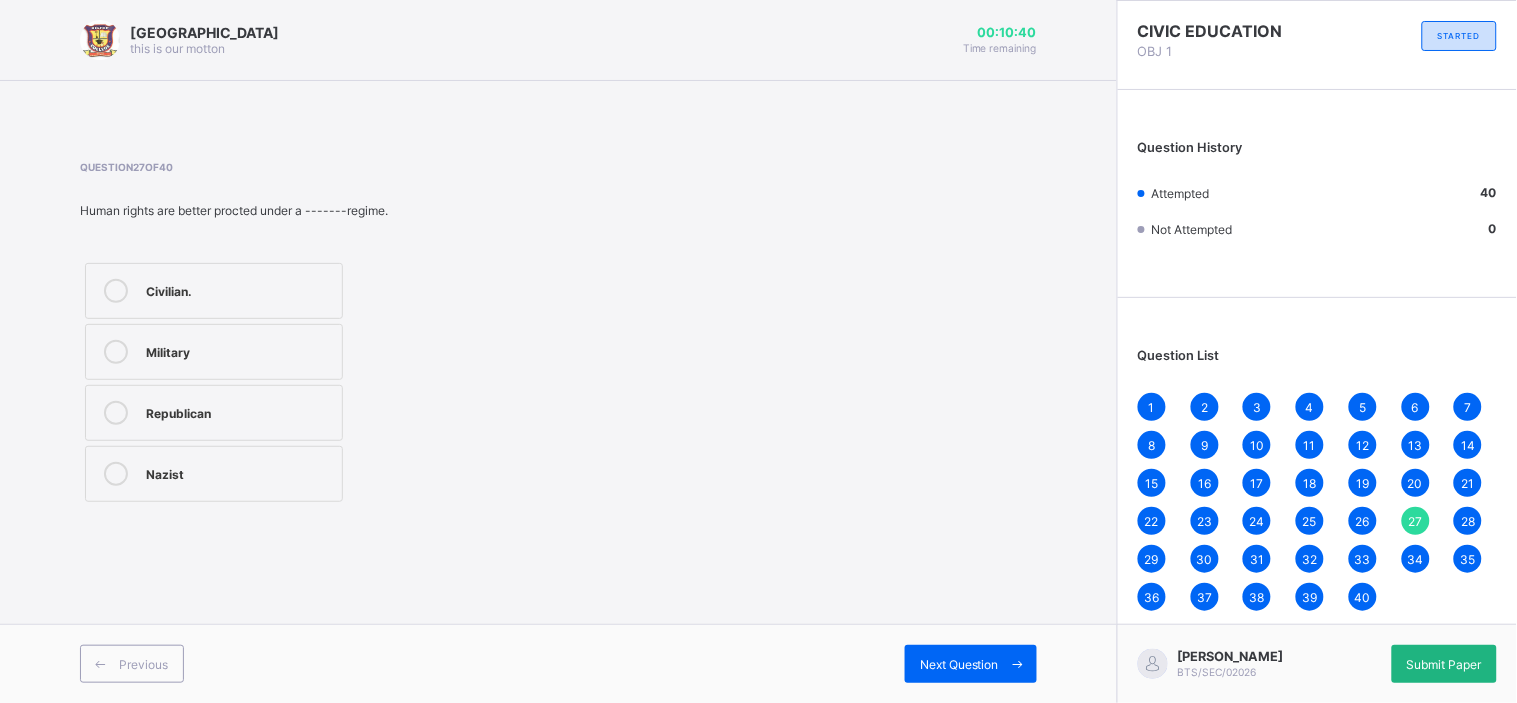 click on "Submit Paper" at bounding box center (1444, 664) 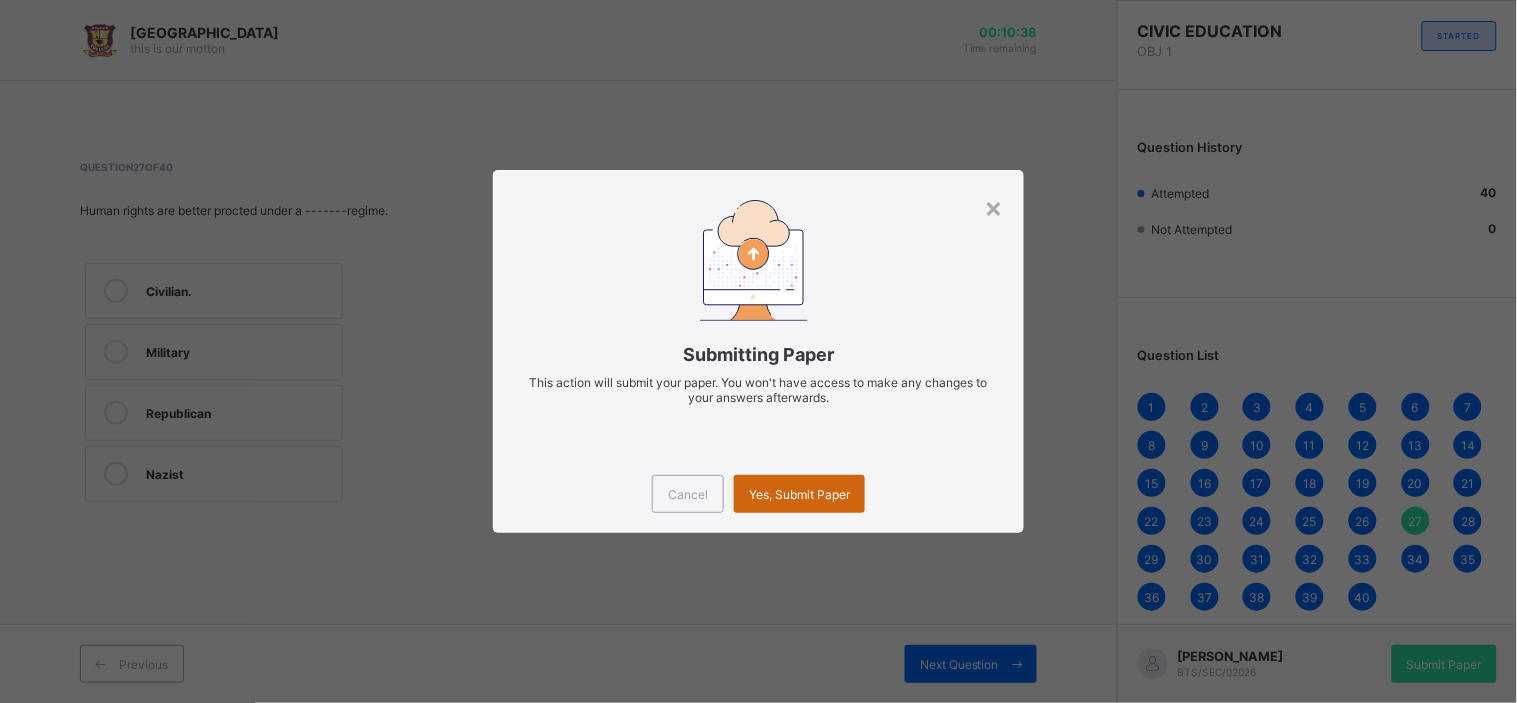 click on "Yes, Submit Paper" at bounding box center [799, 494] 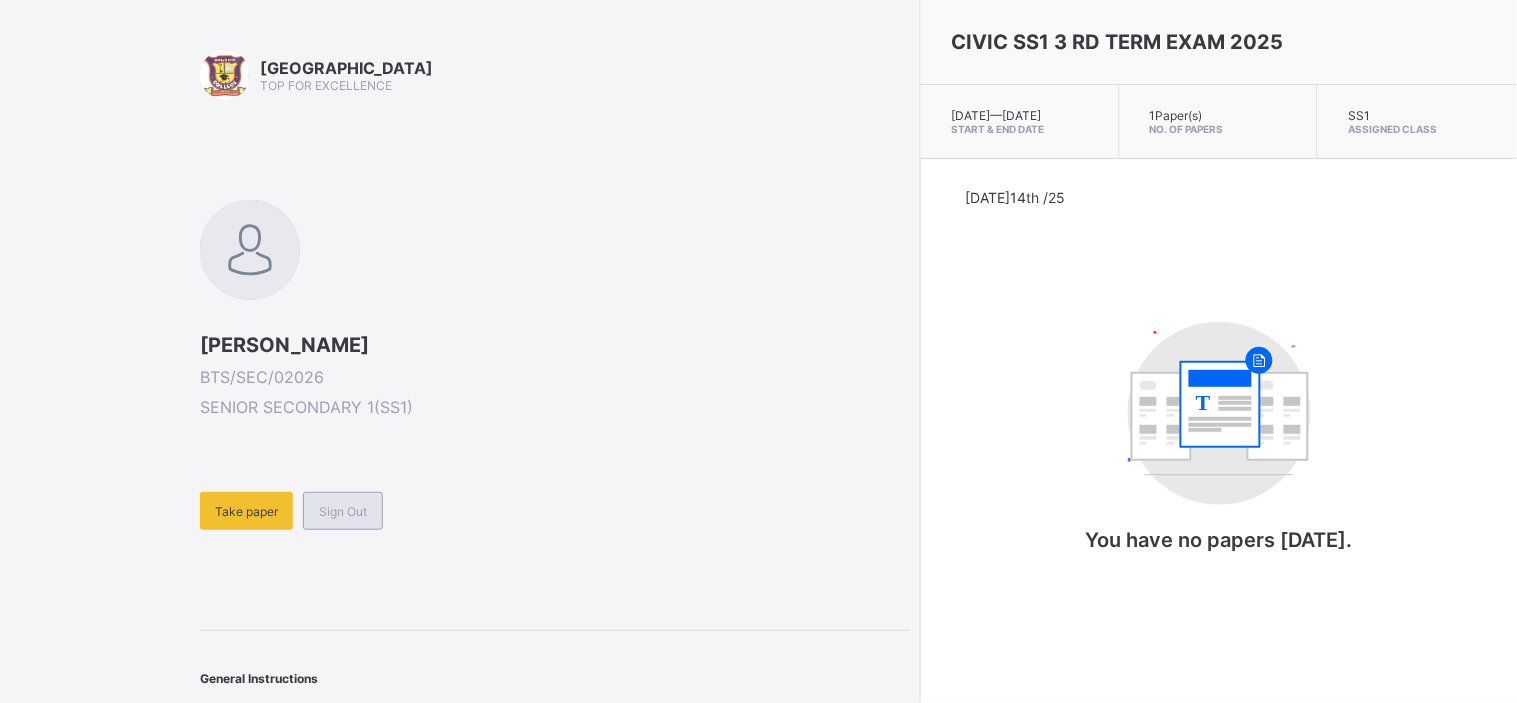 click on "Sign Out" at bounding box center [343, 511] 